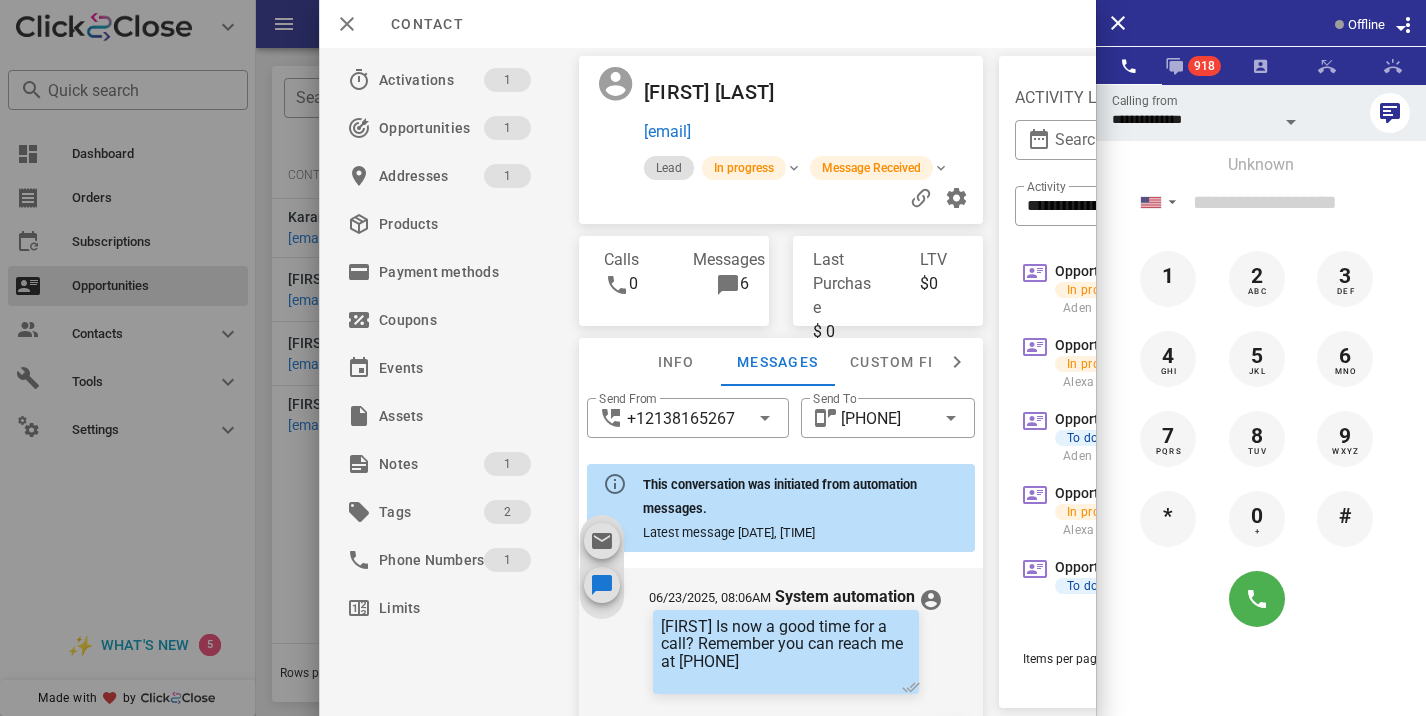 scroll, scrollTop: 0, scrollLeft: 0, axis: both 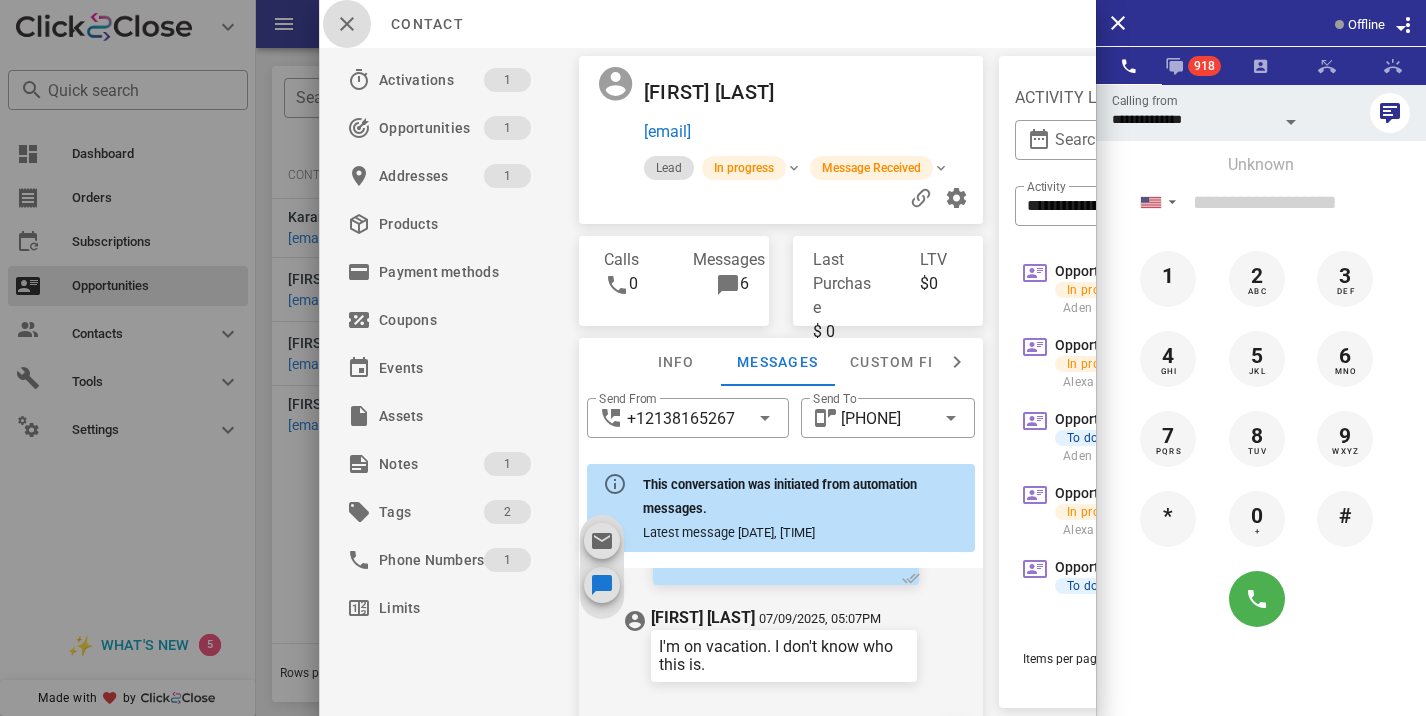 click at bounding box center [347, 24] 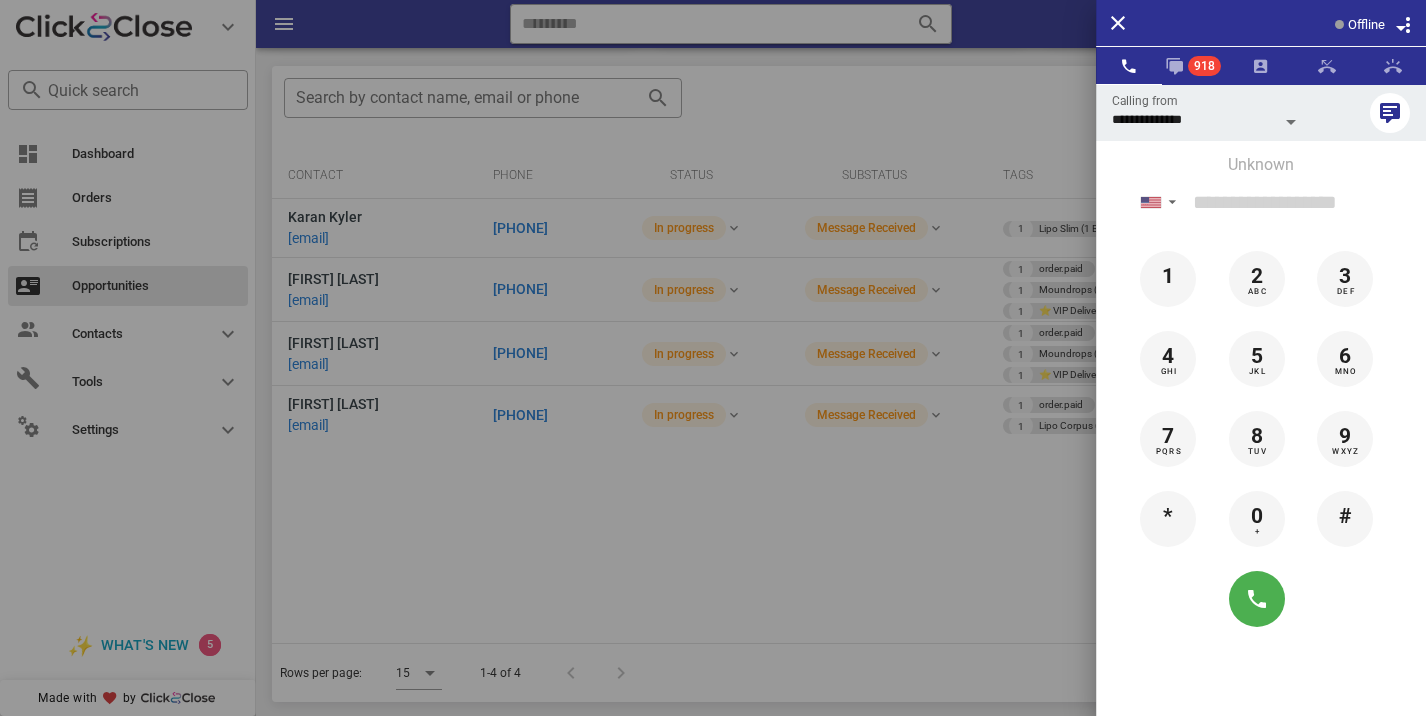 click at bounding box center (713, 358) 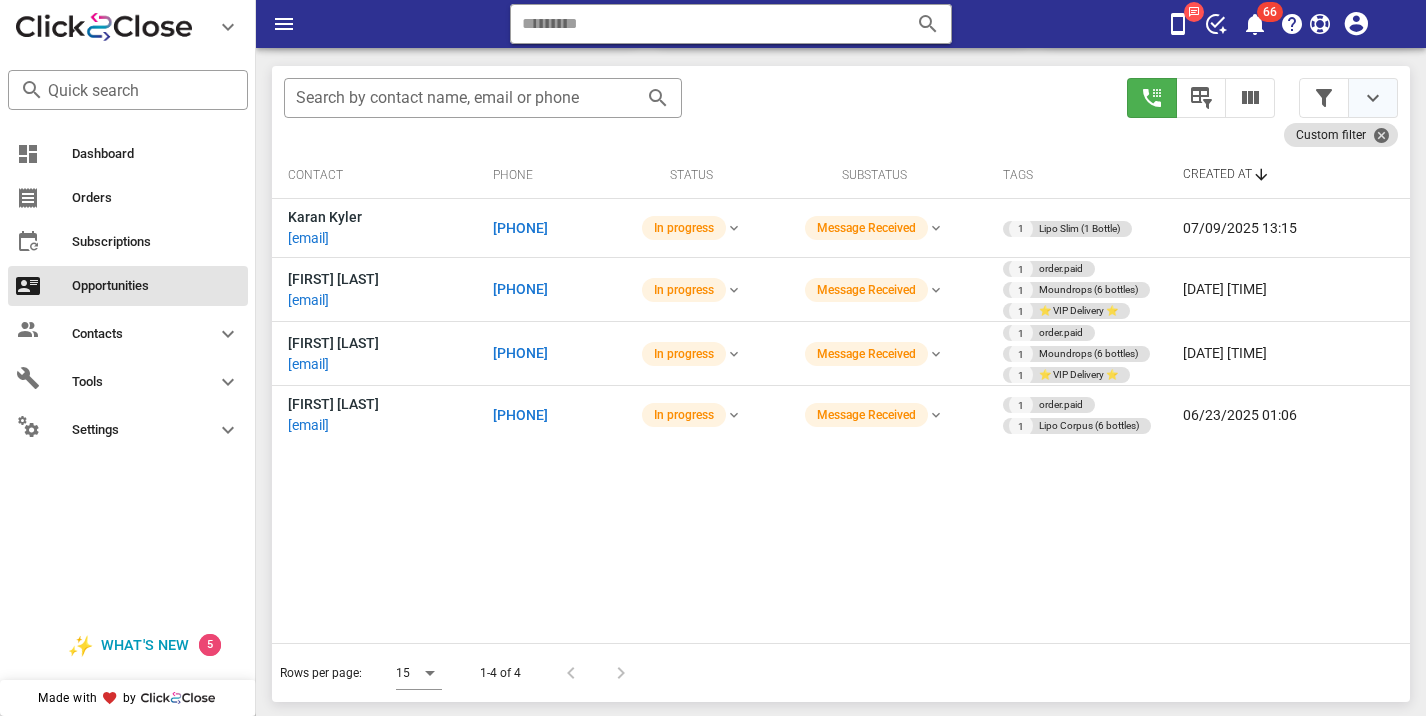 click at bounding box center [1373, 98] 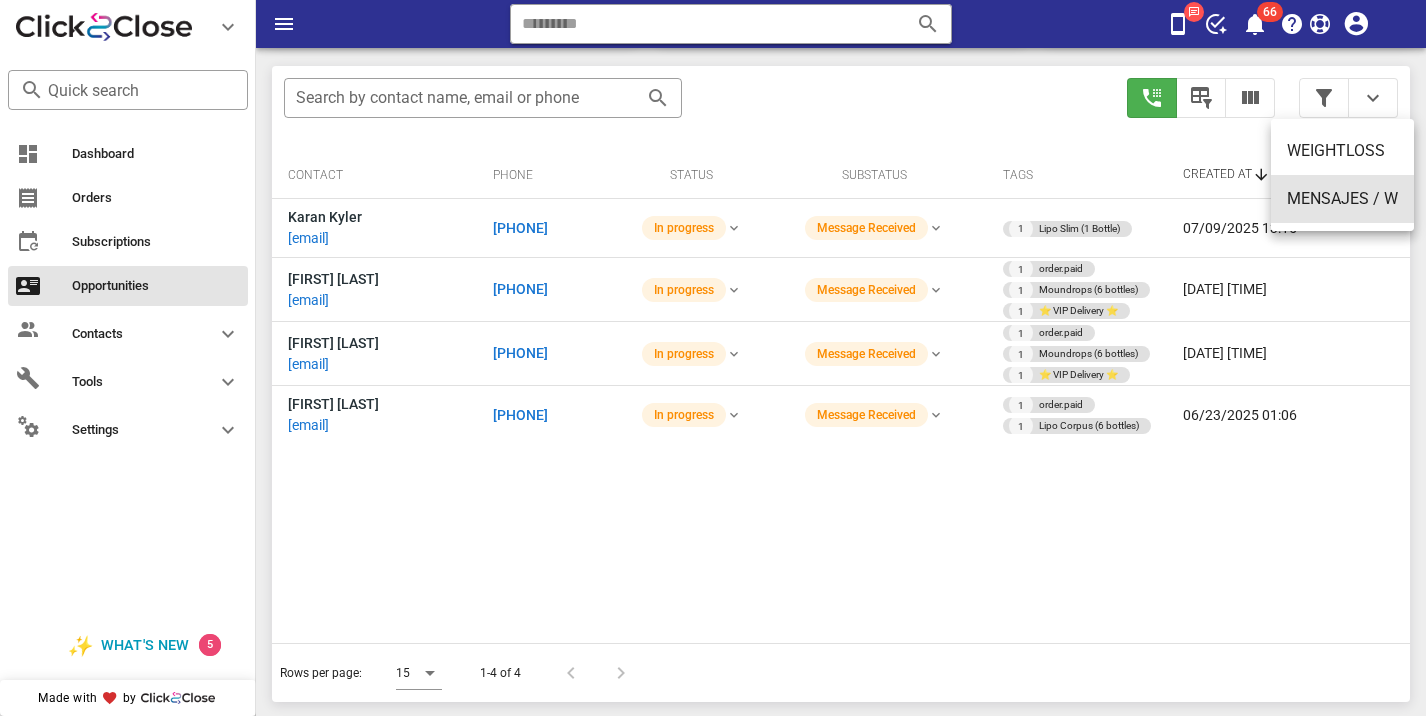 click on "MENSAJES / W" at bounding box center [1342, 198] 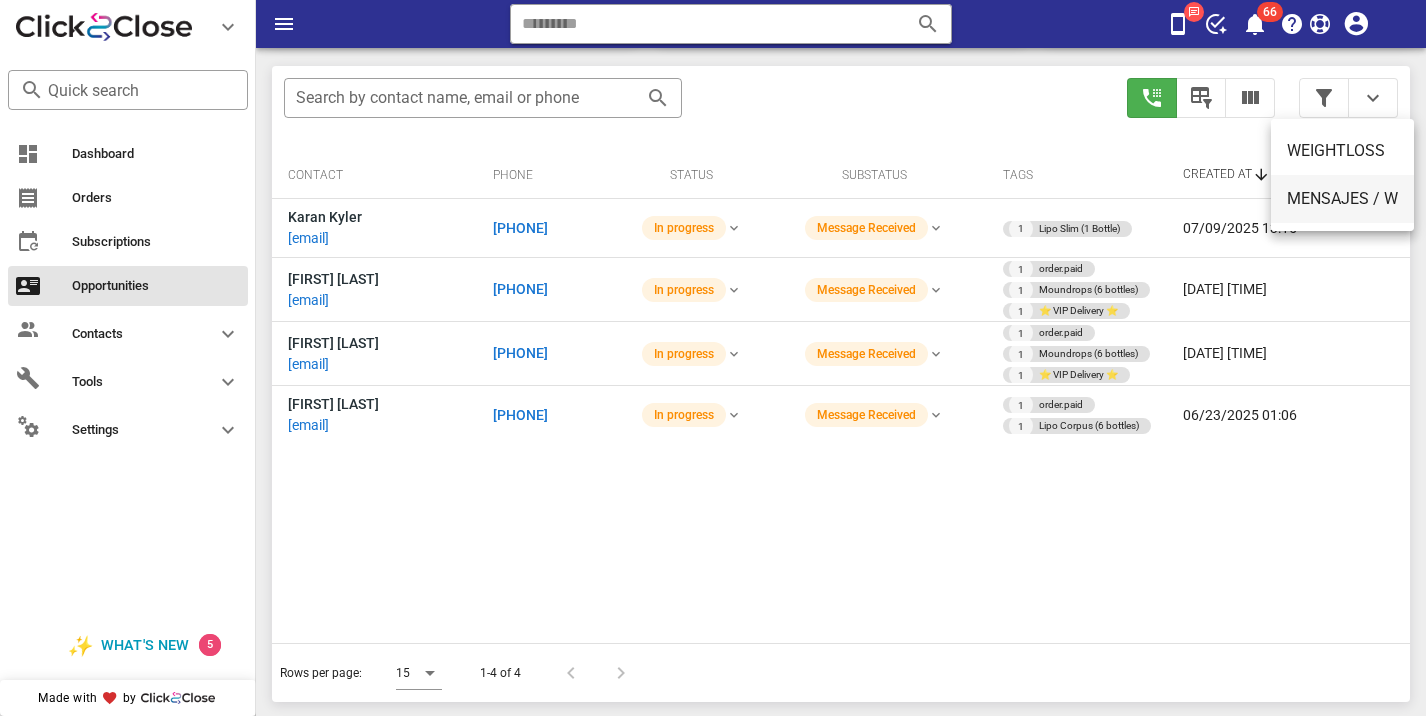 type on "**********" 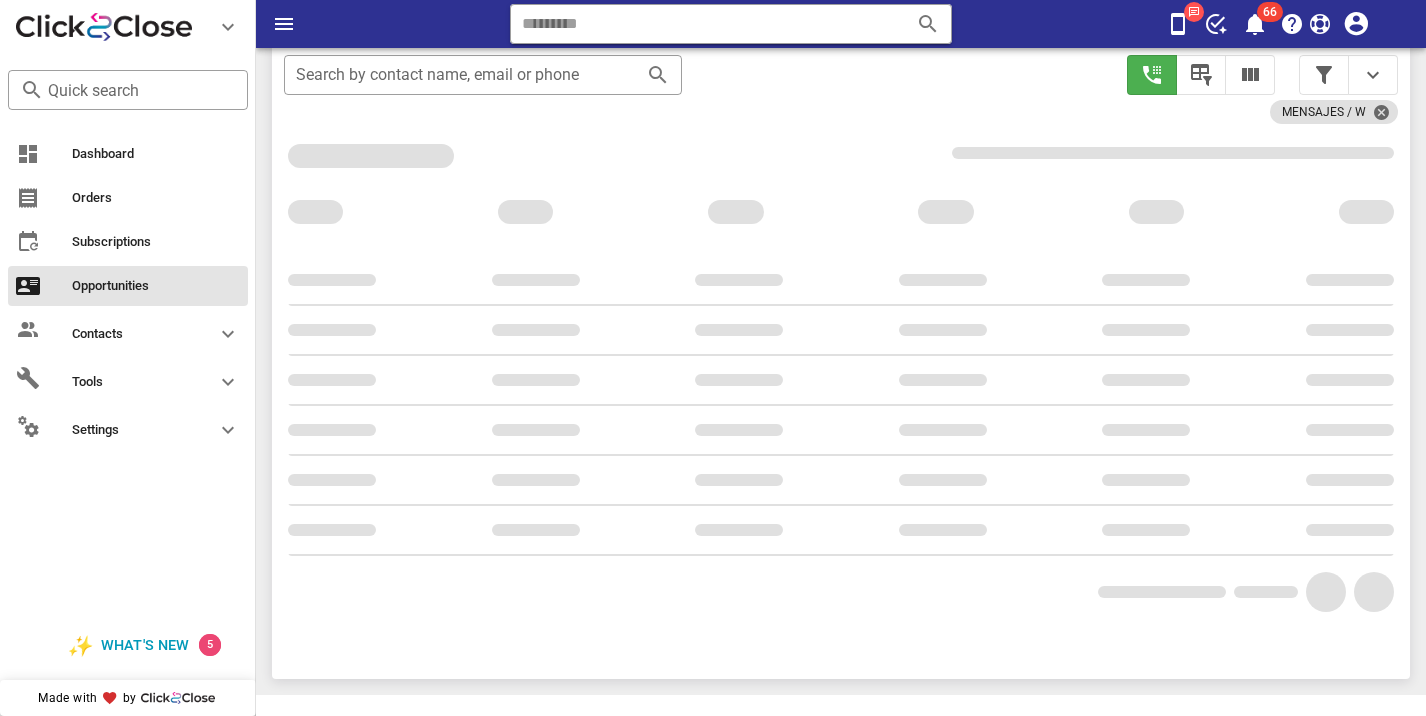 scroll, scrollTop: 356, scrollLeft: 0, axis: vertical 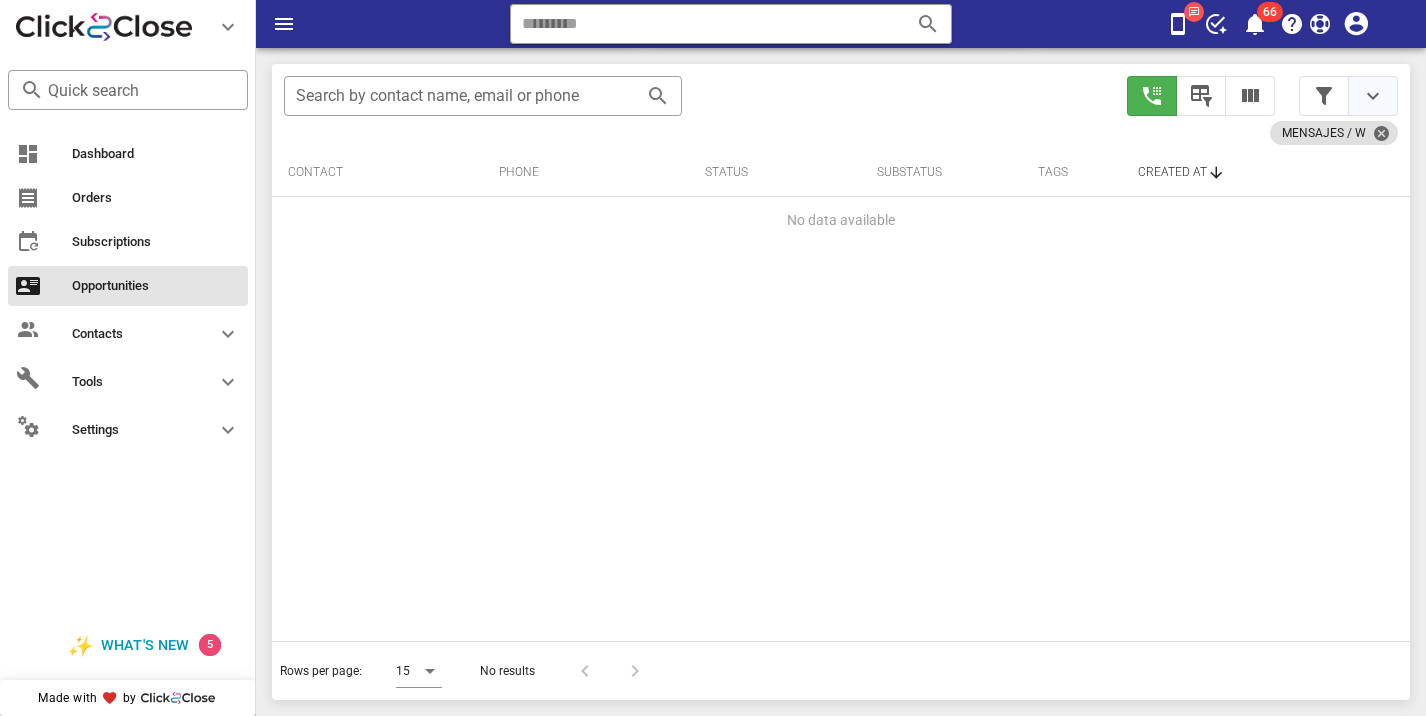 click at bounding box center (1373, 96) 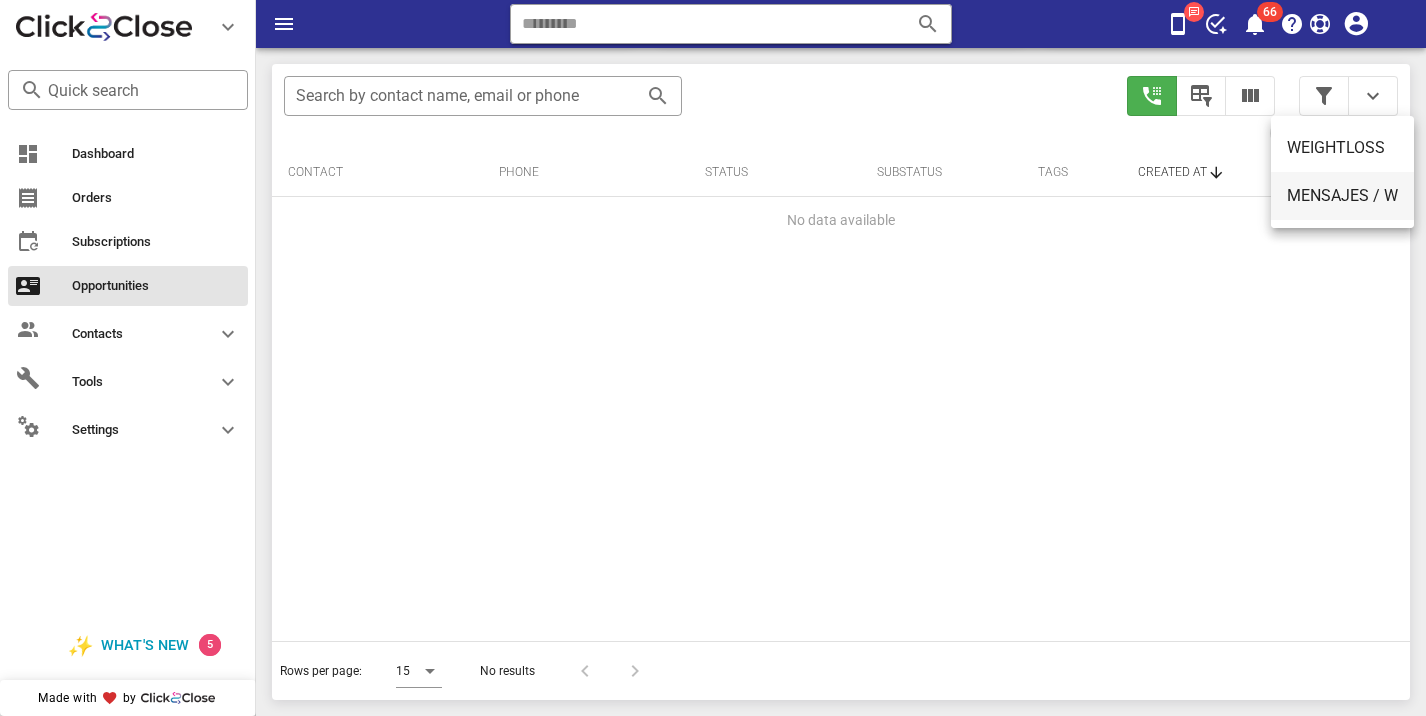 scroll, scrollTop: 377, scrollLeft: 0, axis: vertical 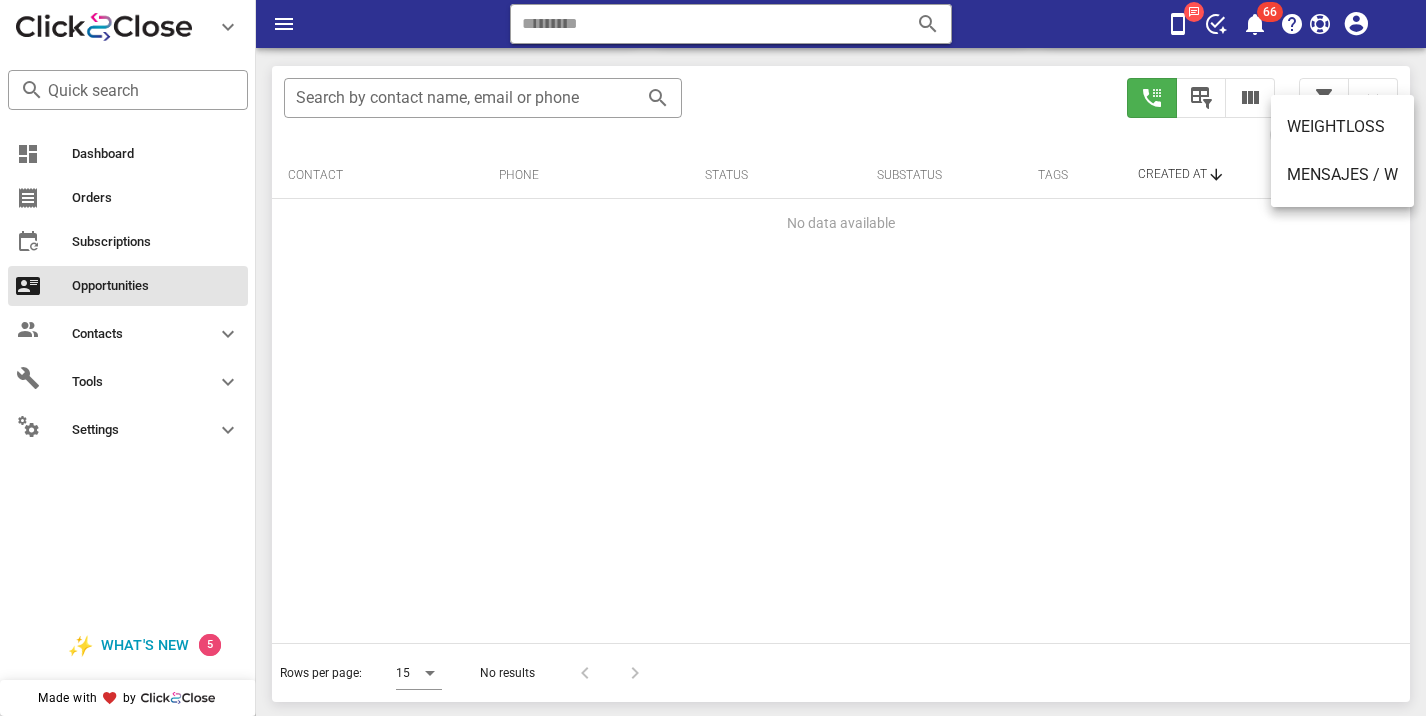 click on "​ Search by contact name, email or phone MENSAJES / W Contact Phone Status Substatus Tags Created at No data available Rows per page: 15  No results" at bounding box center (841, 384) 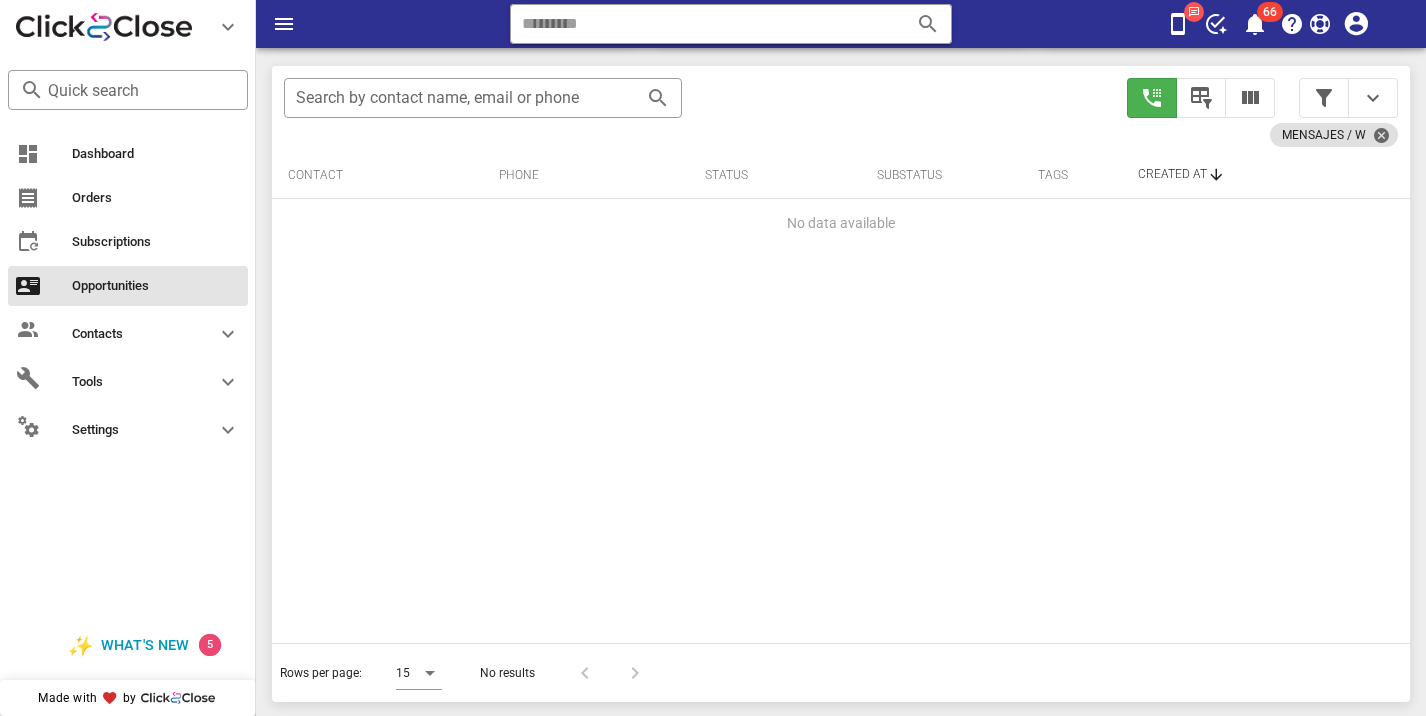 click at bounding box center [1348, 98] 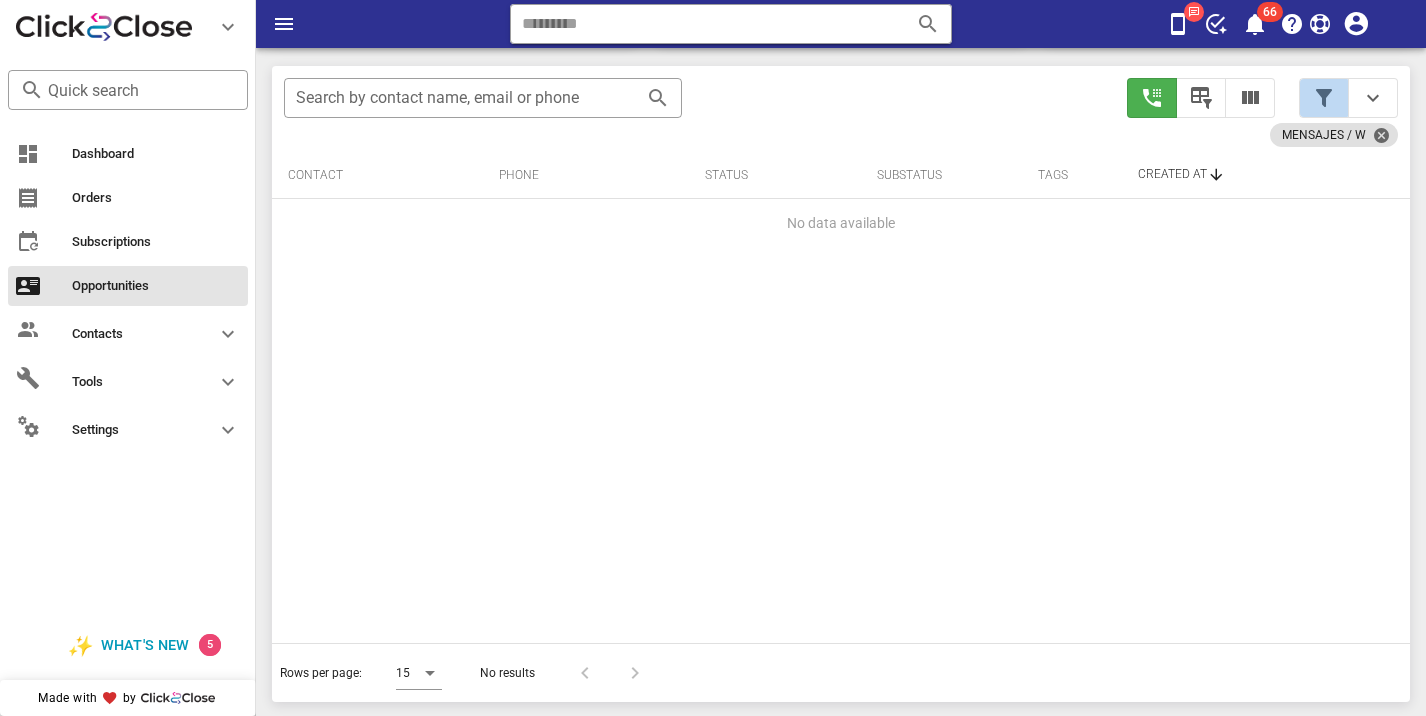 click at bounding box center [1324, 98] 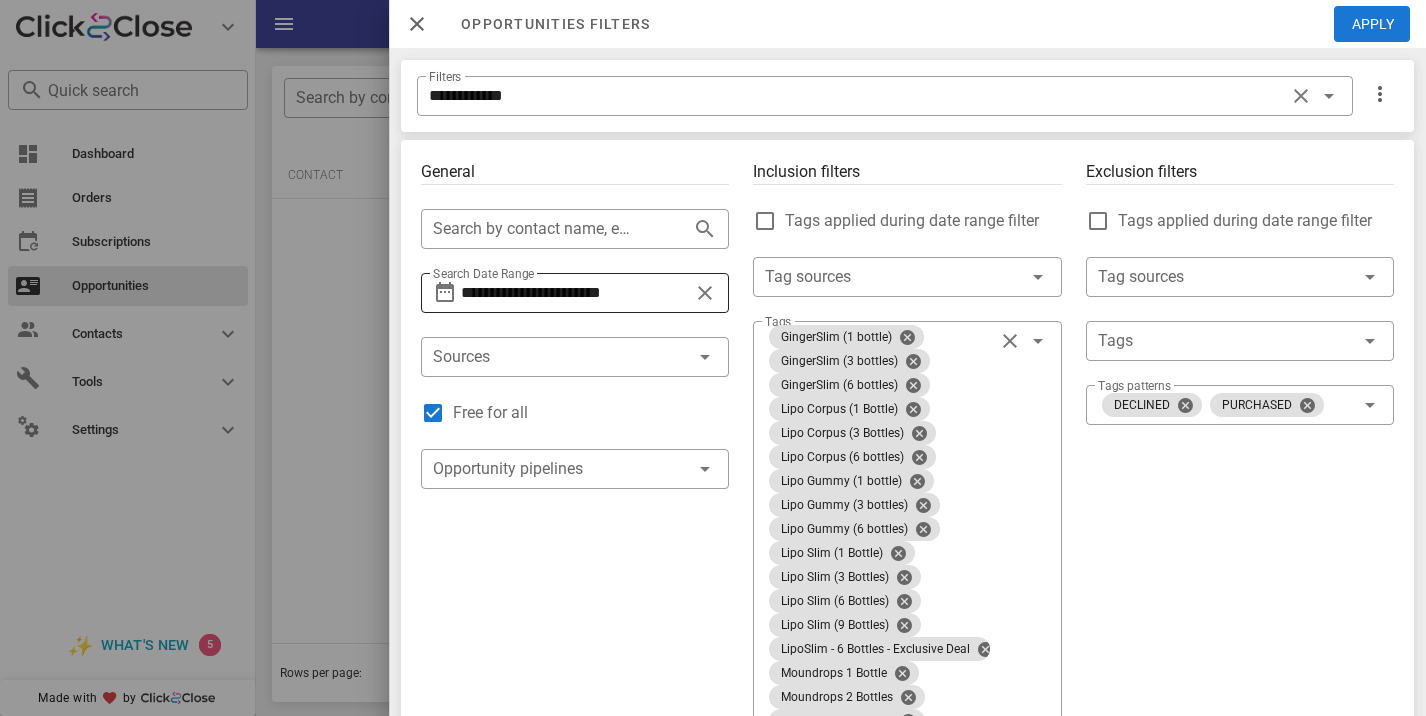 click on "**********" at bounding box center [575, 293] 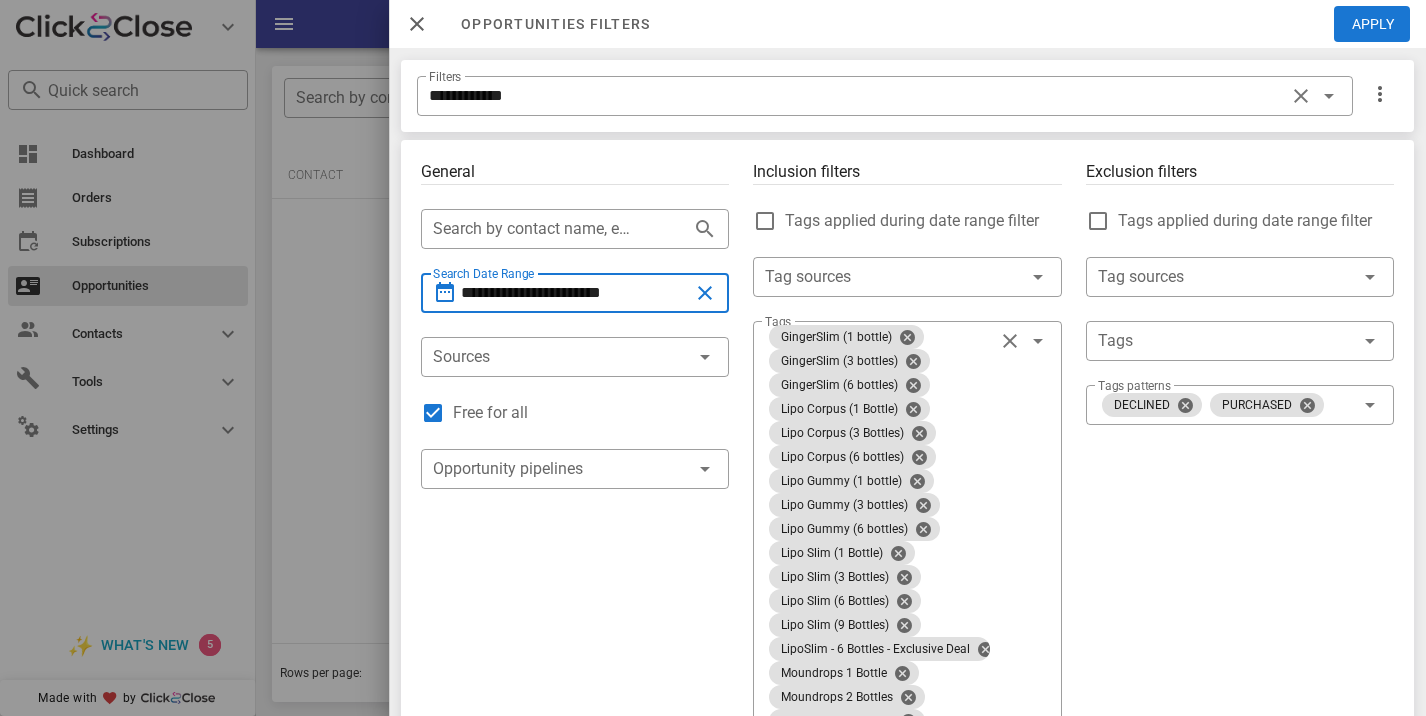 click on "**********" at bounding box center [575, 293] 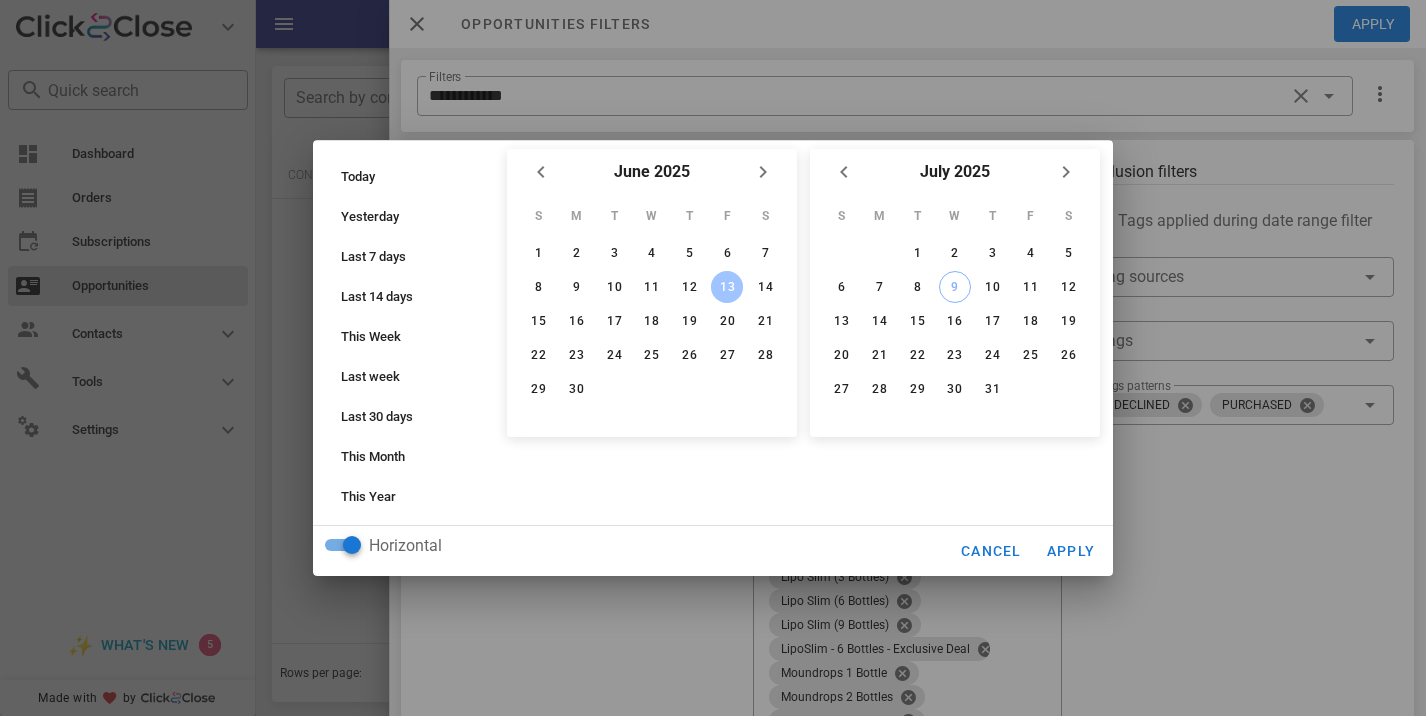 click on "13" at bounding box center (727, 287) 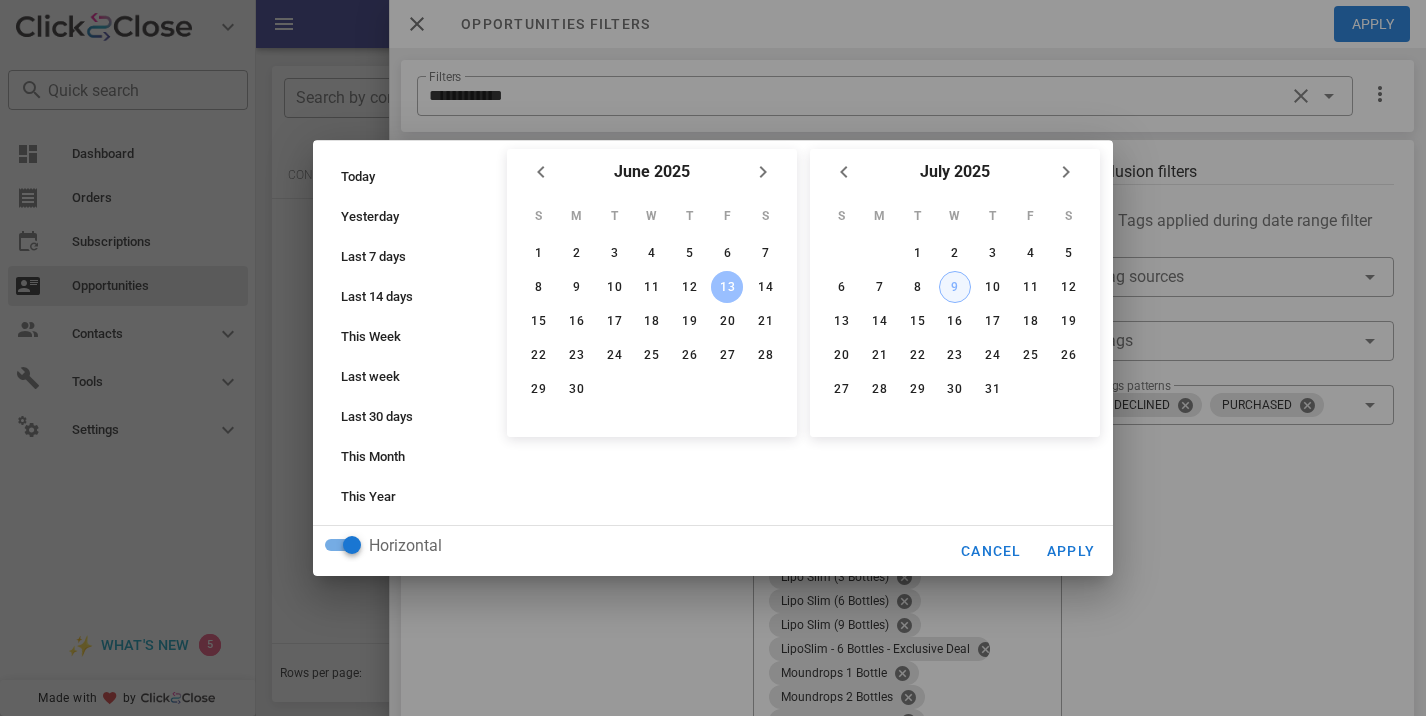 click on "9" at bounding box center (955, 287) 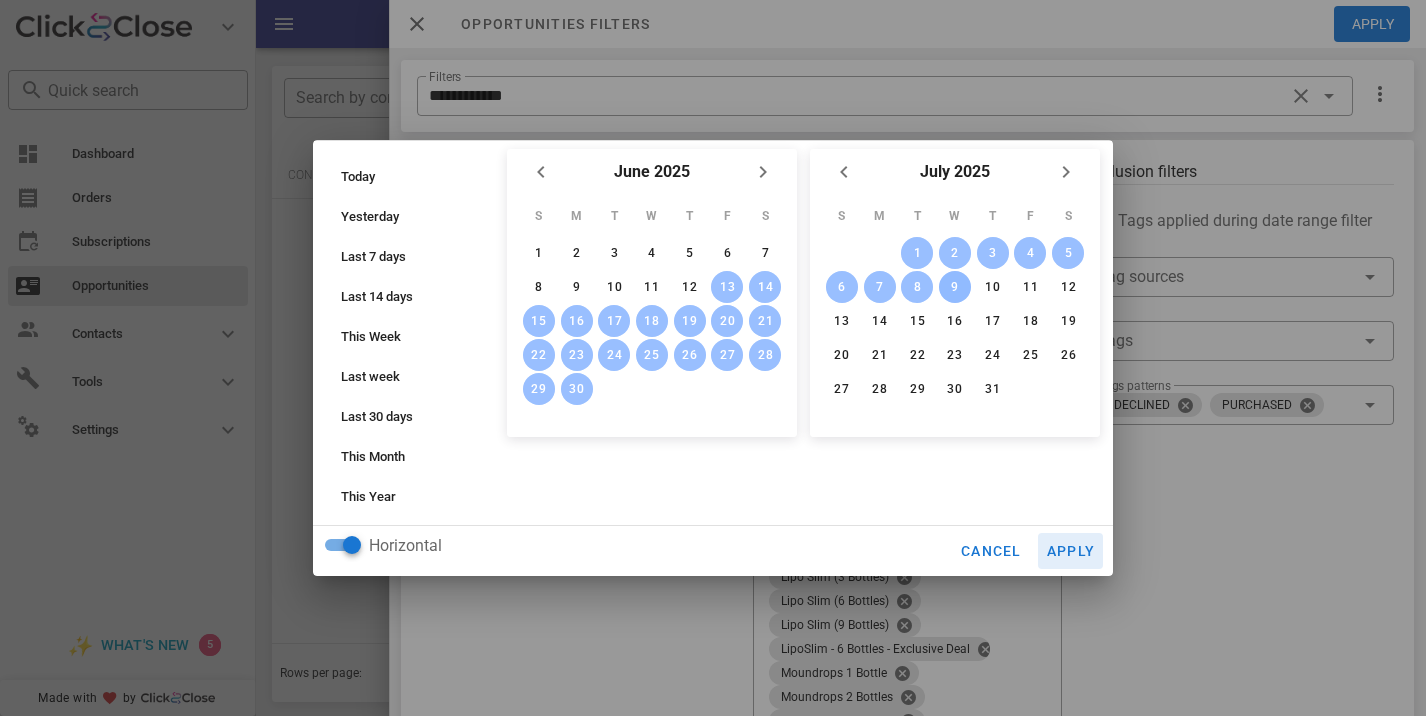 click on "Apply" at bounding box center (1071, 551) 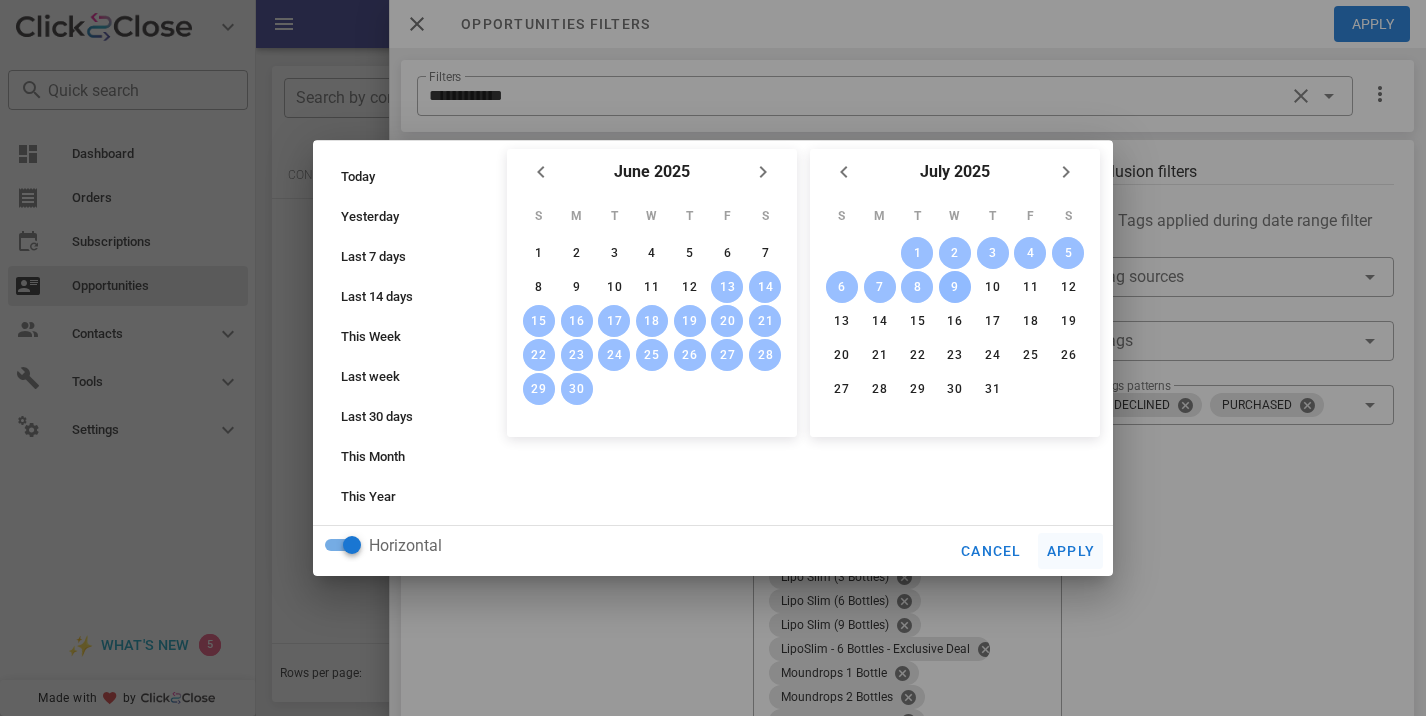 type 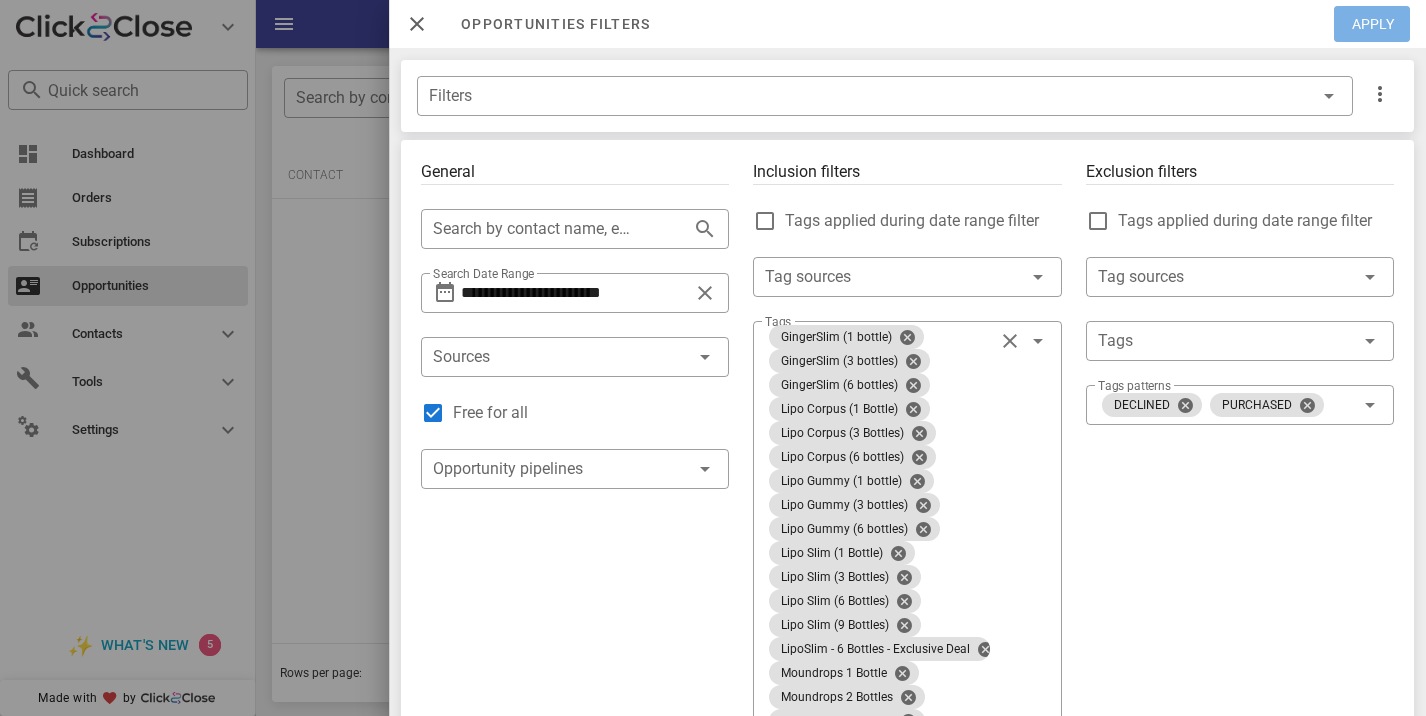 click on "Apply" at bounding box center [1373, 24] 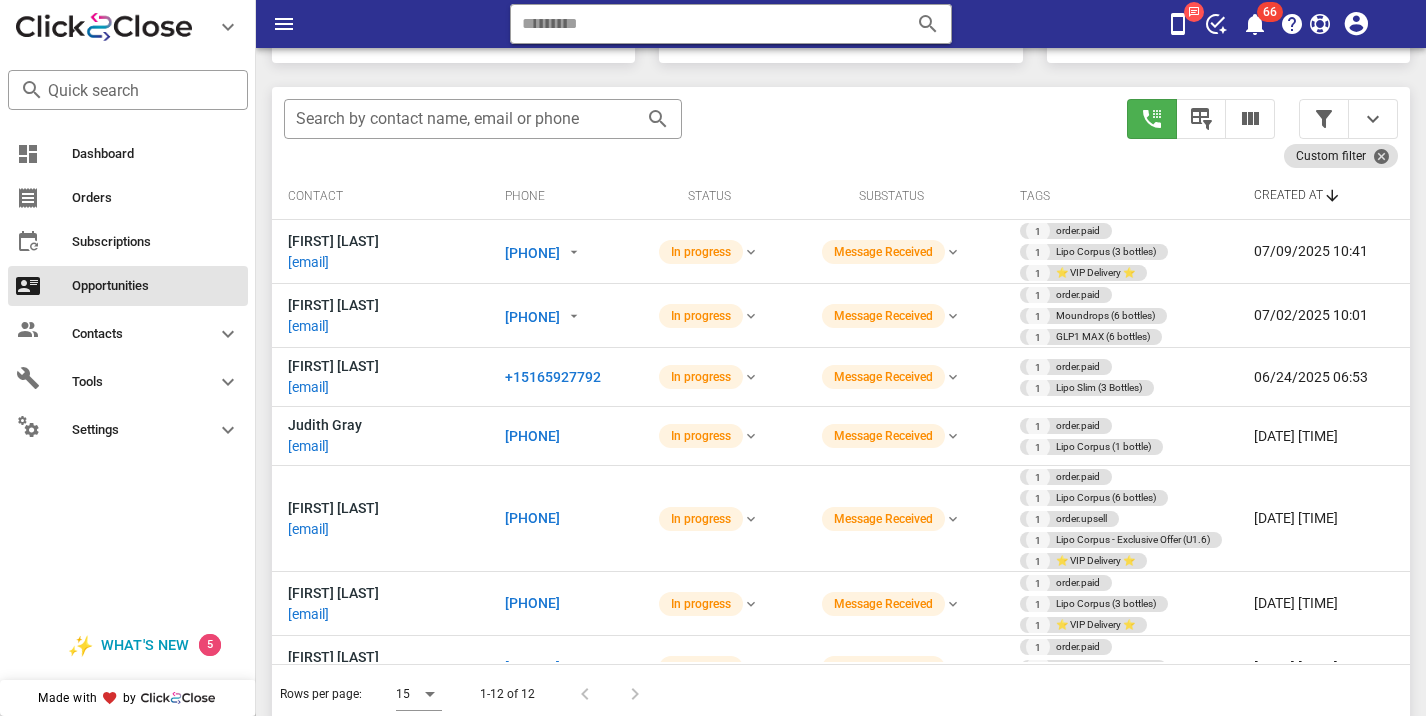 scroll, scrollTop: 377, scrollLeft: 0, axis: vertical 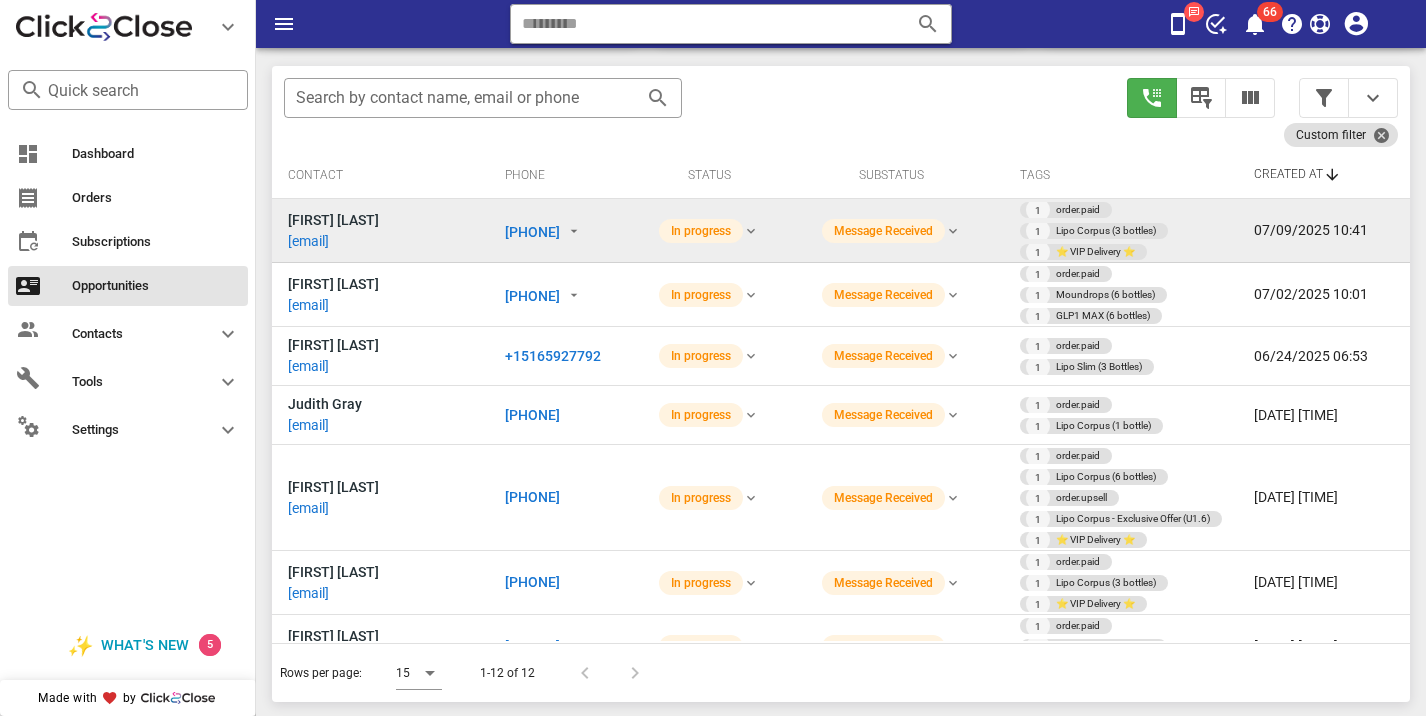click on "[PHONE]" at bounding box center (532, 232) 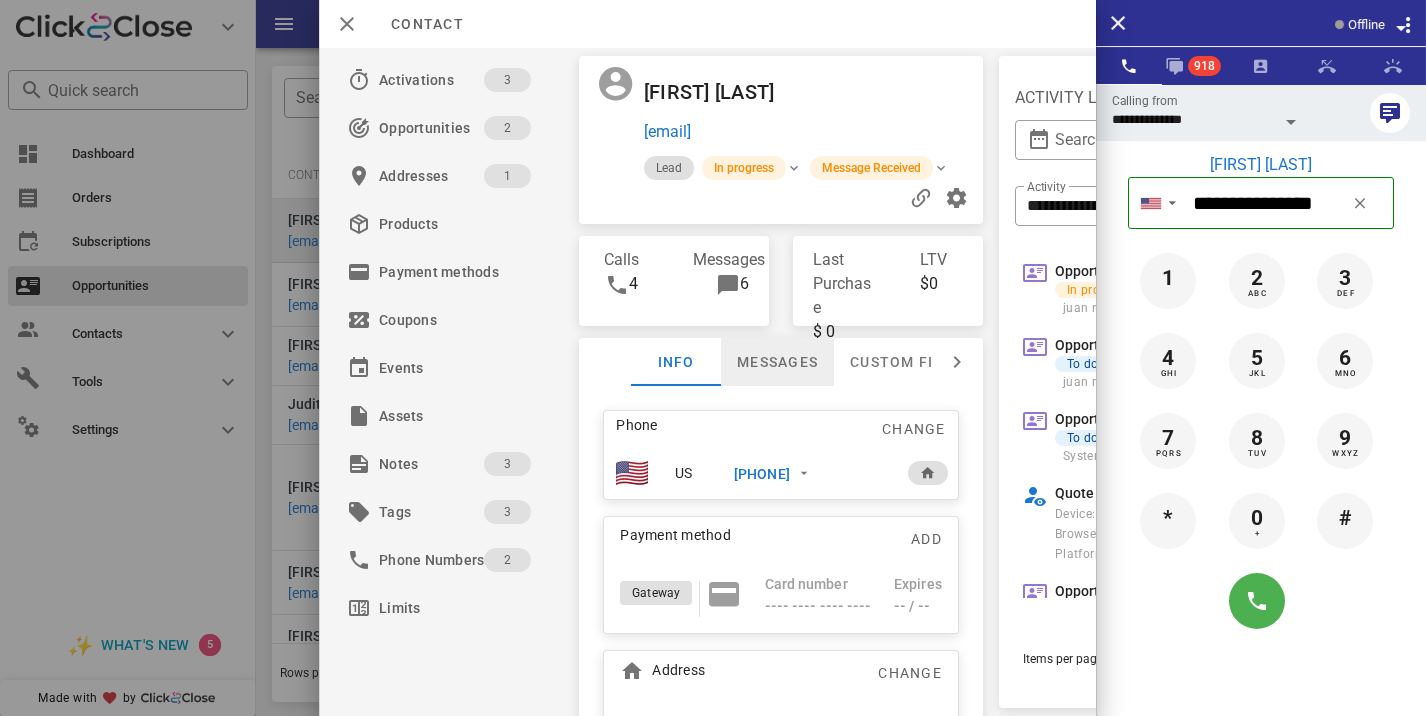click on "Messages" at bounding box center [777, 362] 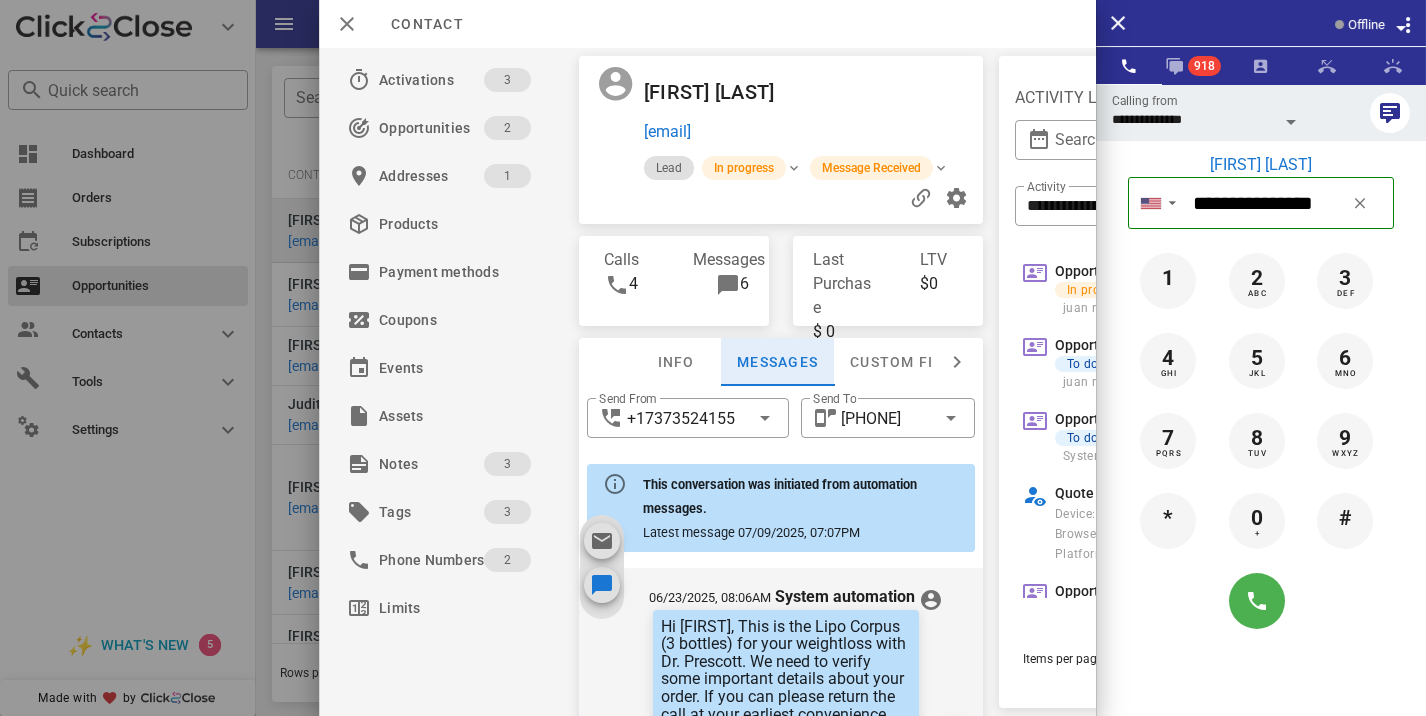 scroll, scrollTop: 2955, scrollLeft: 0, axis: vertical 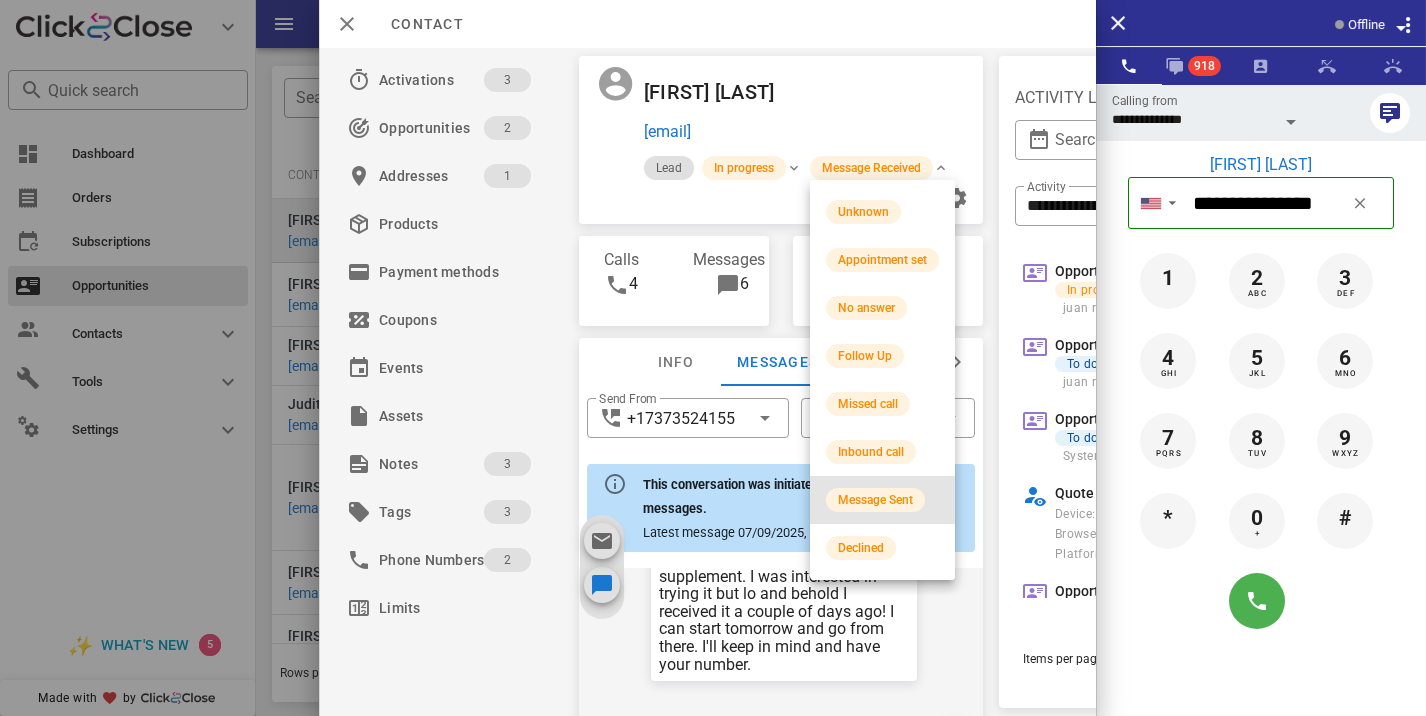 click on "Message Sent" at bounding box center [882, 500] 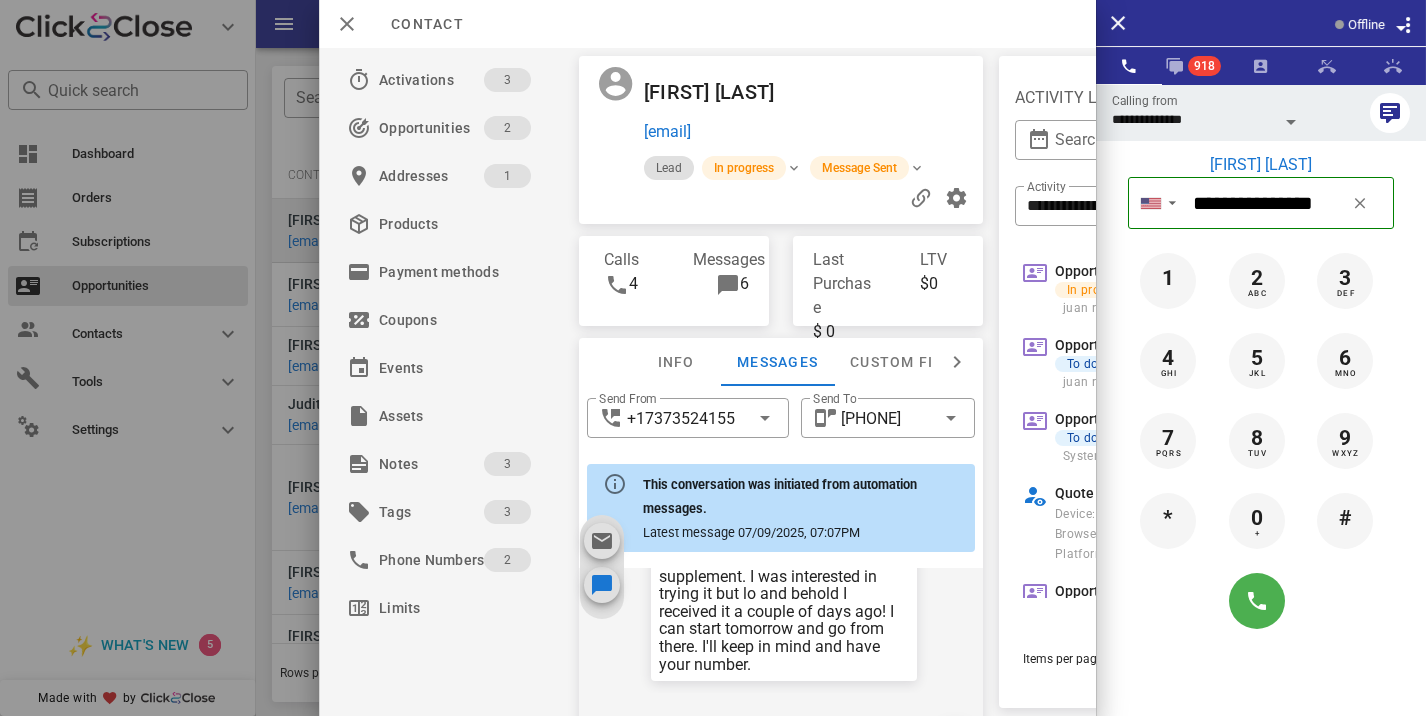 click at bounding box center [713, 358] 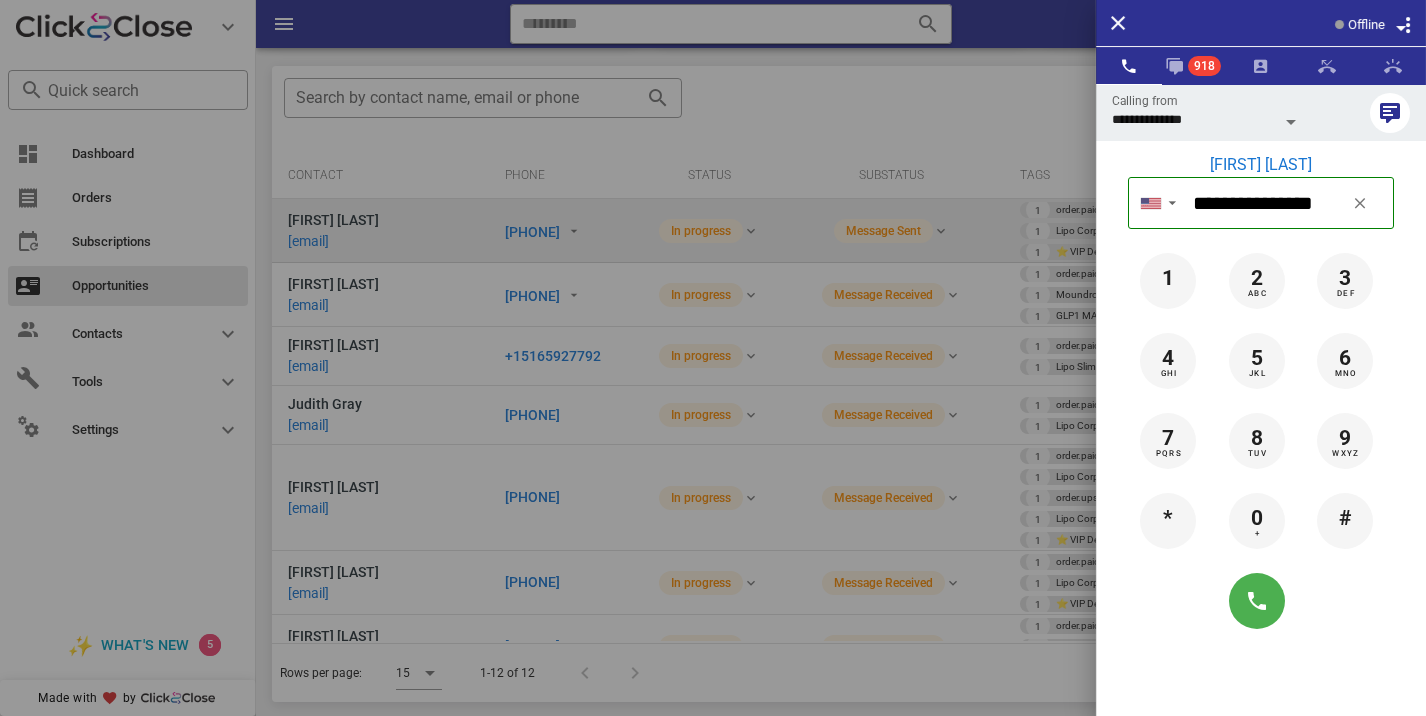 click at bounding box center (713, 358) 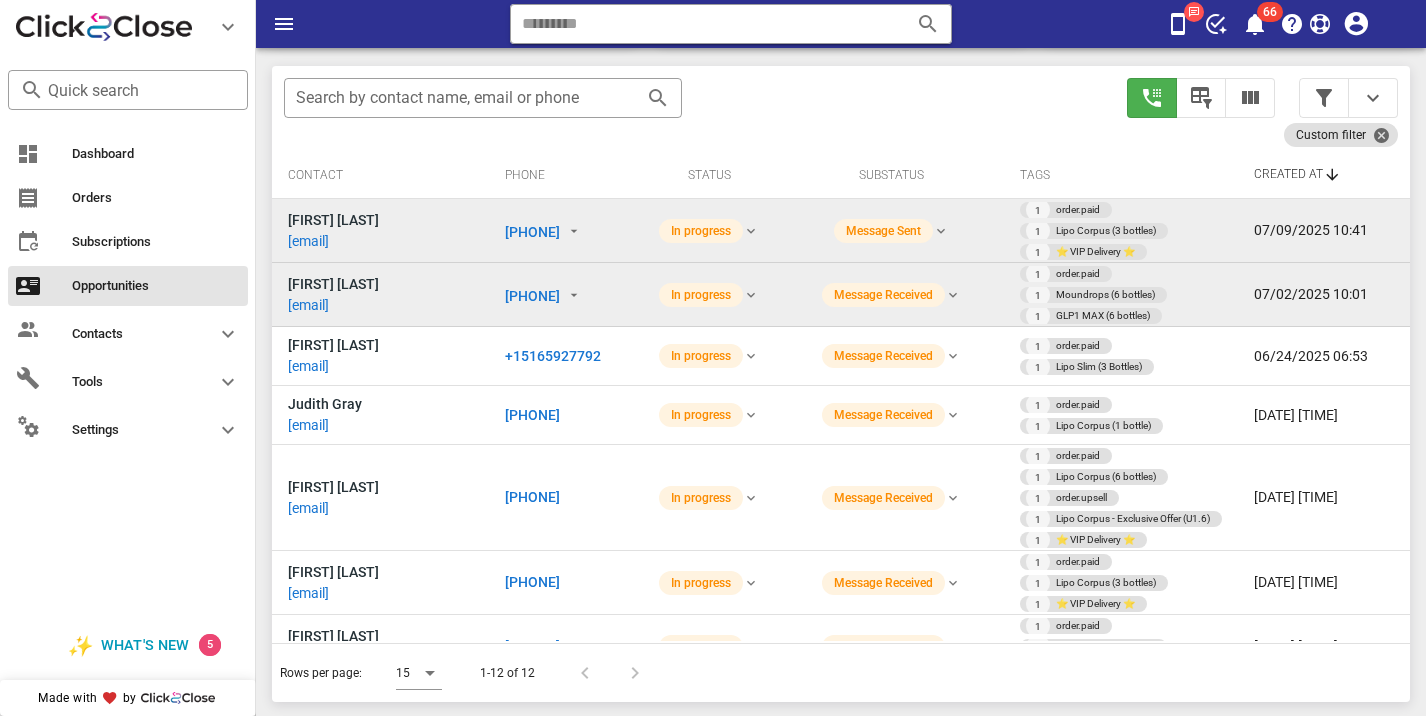 click on "[PHONE]" at bounding box center (532, 296) 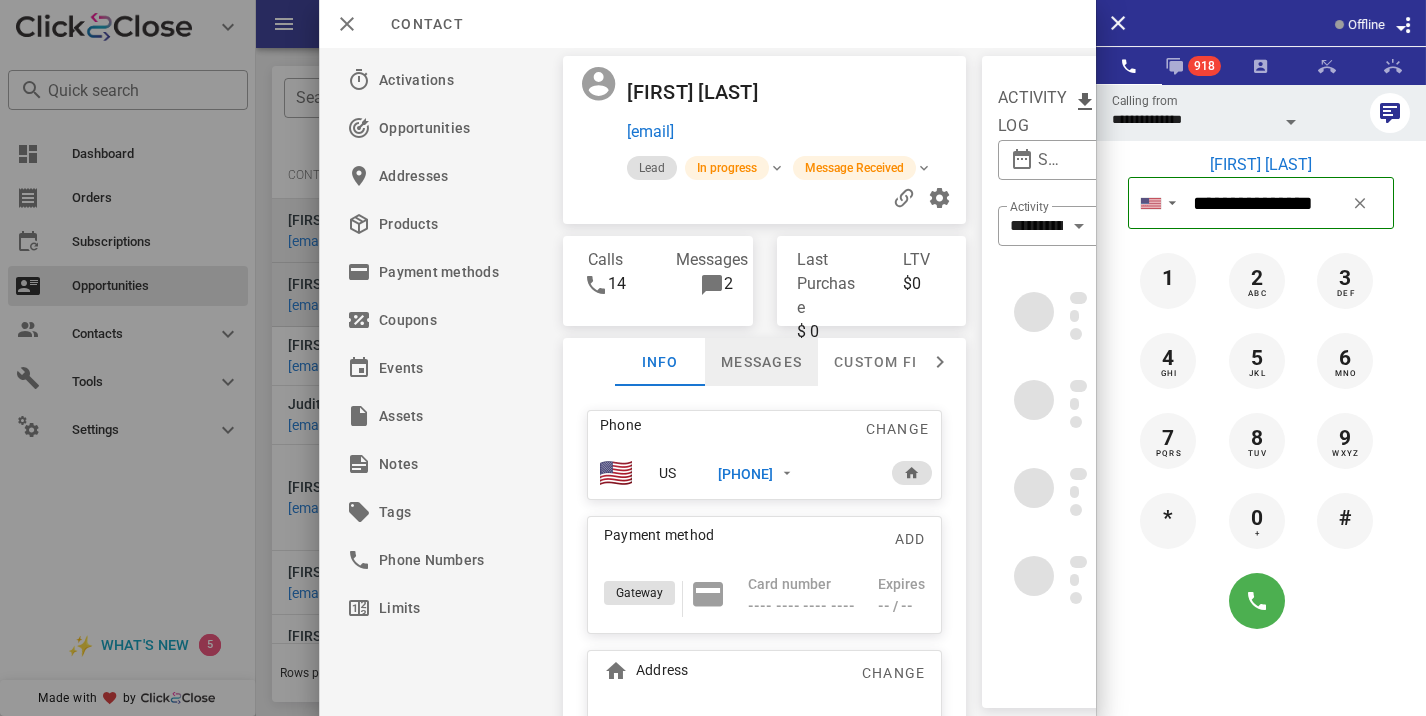 click on "Messages" at bounding box center [761, 362] 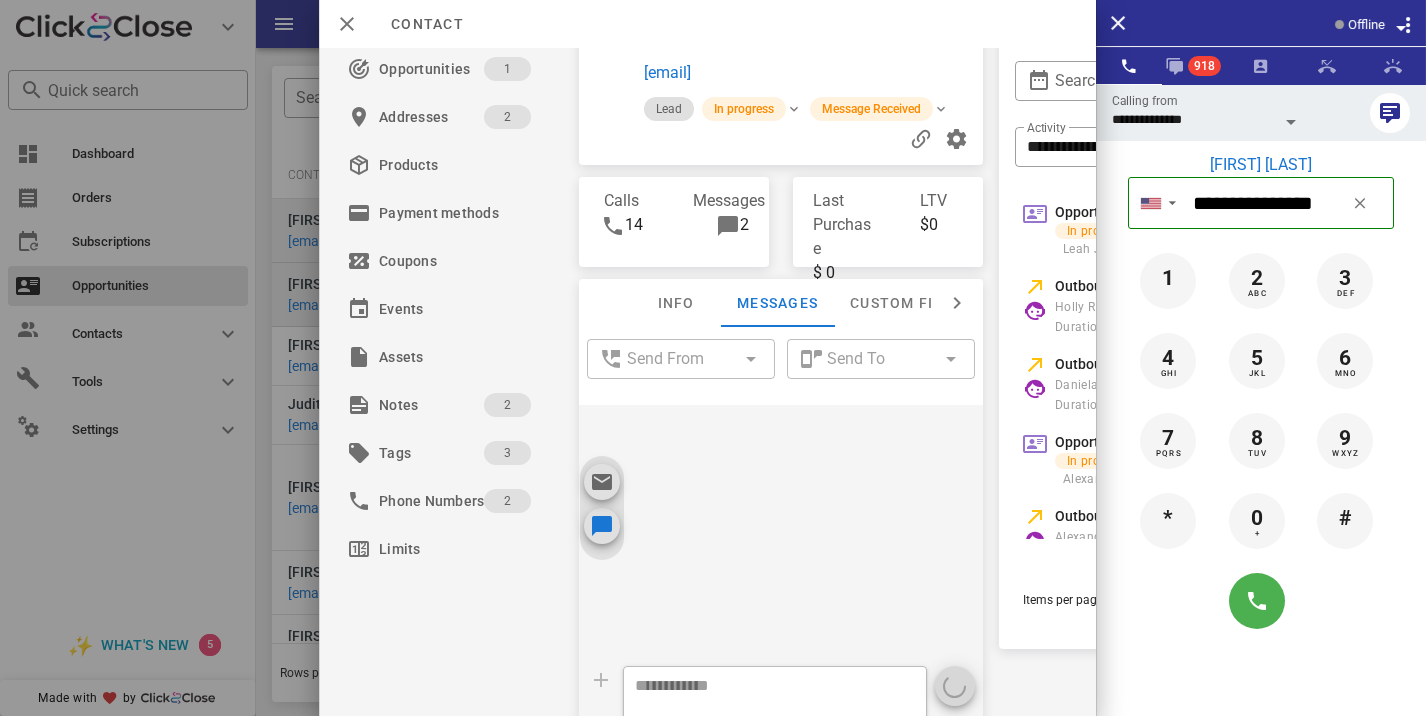 scroll, scrollTop: 151, scrollLeft: 0, axis: vertical 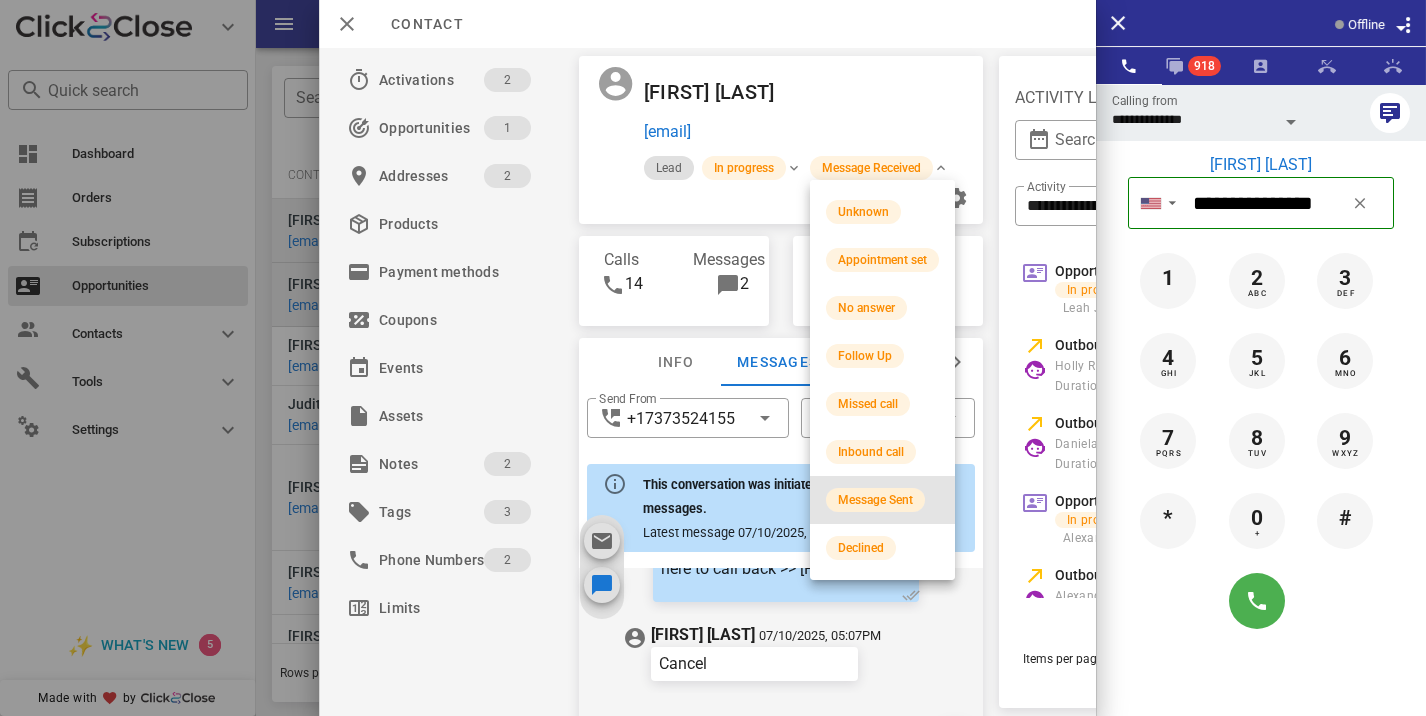 click on "Message Sent" at bounding box center [875, 500] 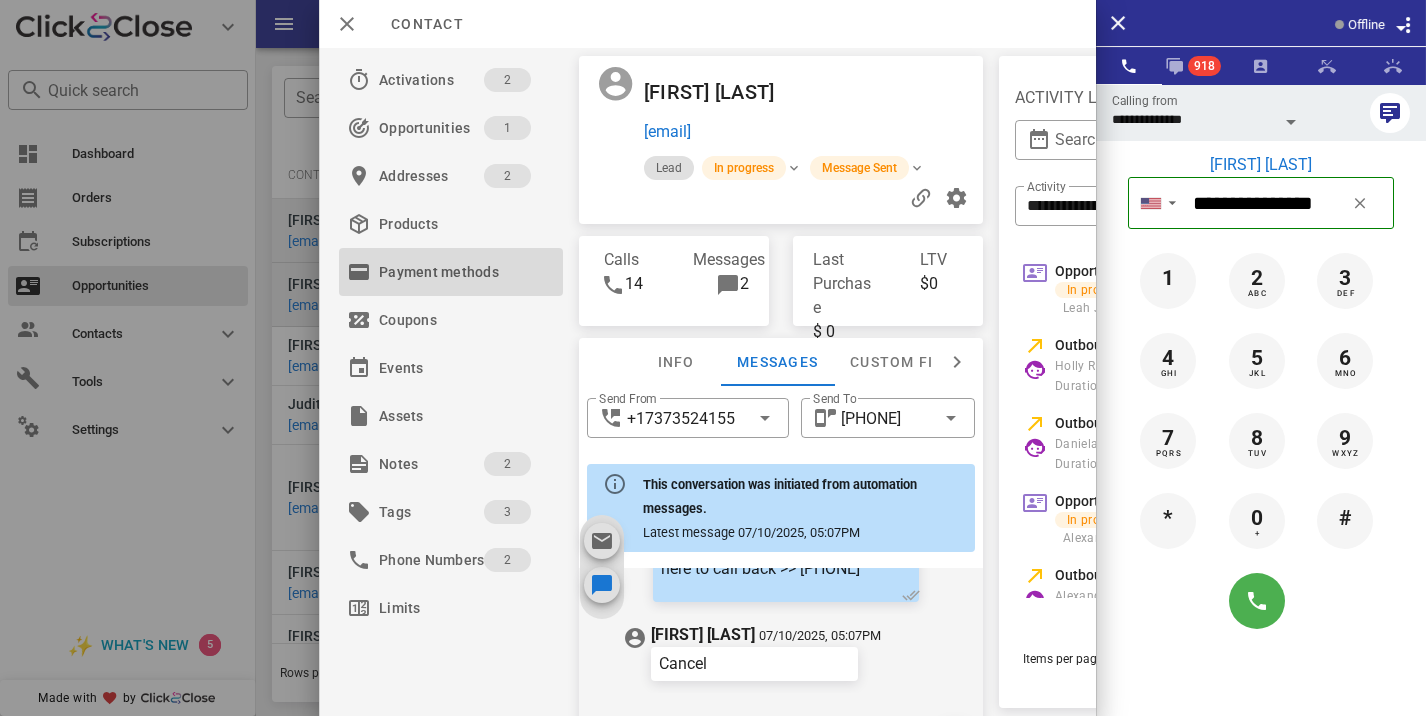 drag, startPoint x: 365, startPoint y: 276, endPoint x: 292, endPoint y: 276, distance: 73 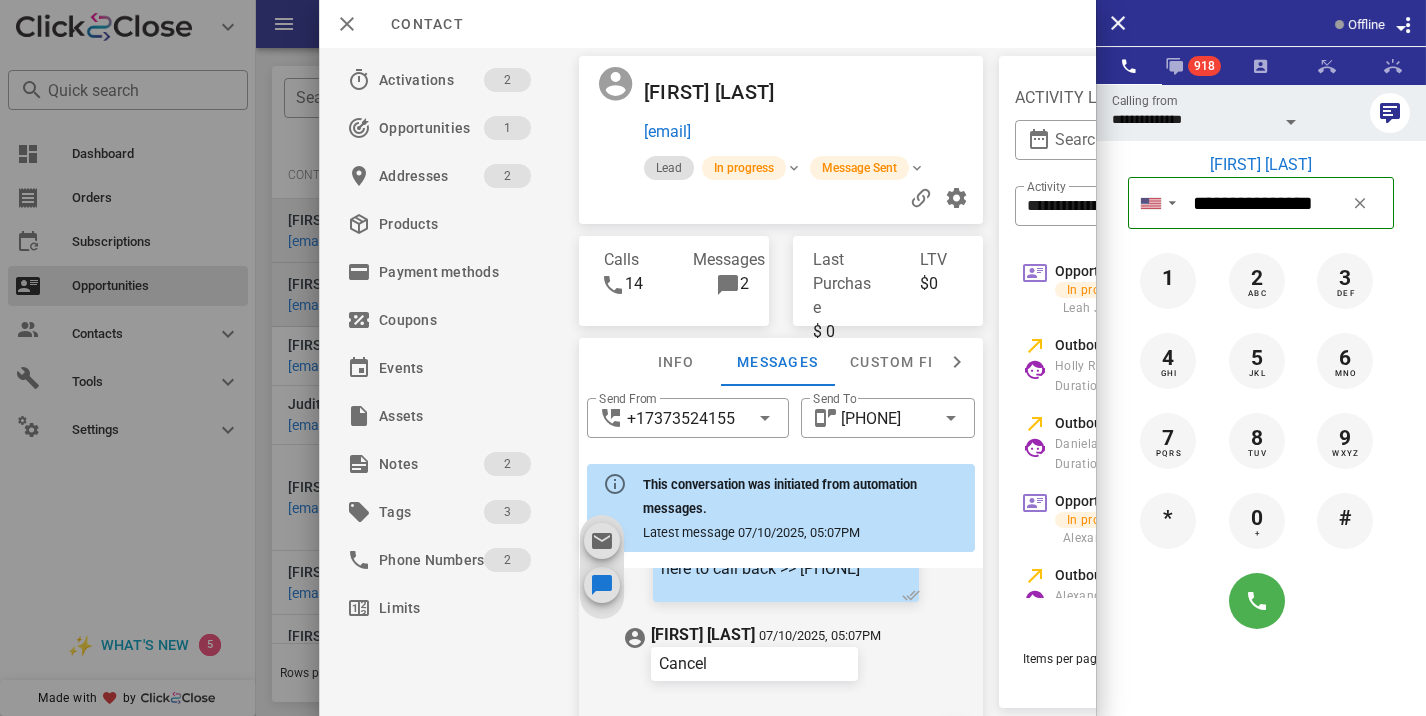 click at bounding box center (713, 358) 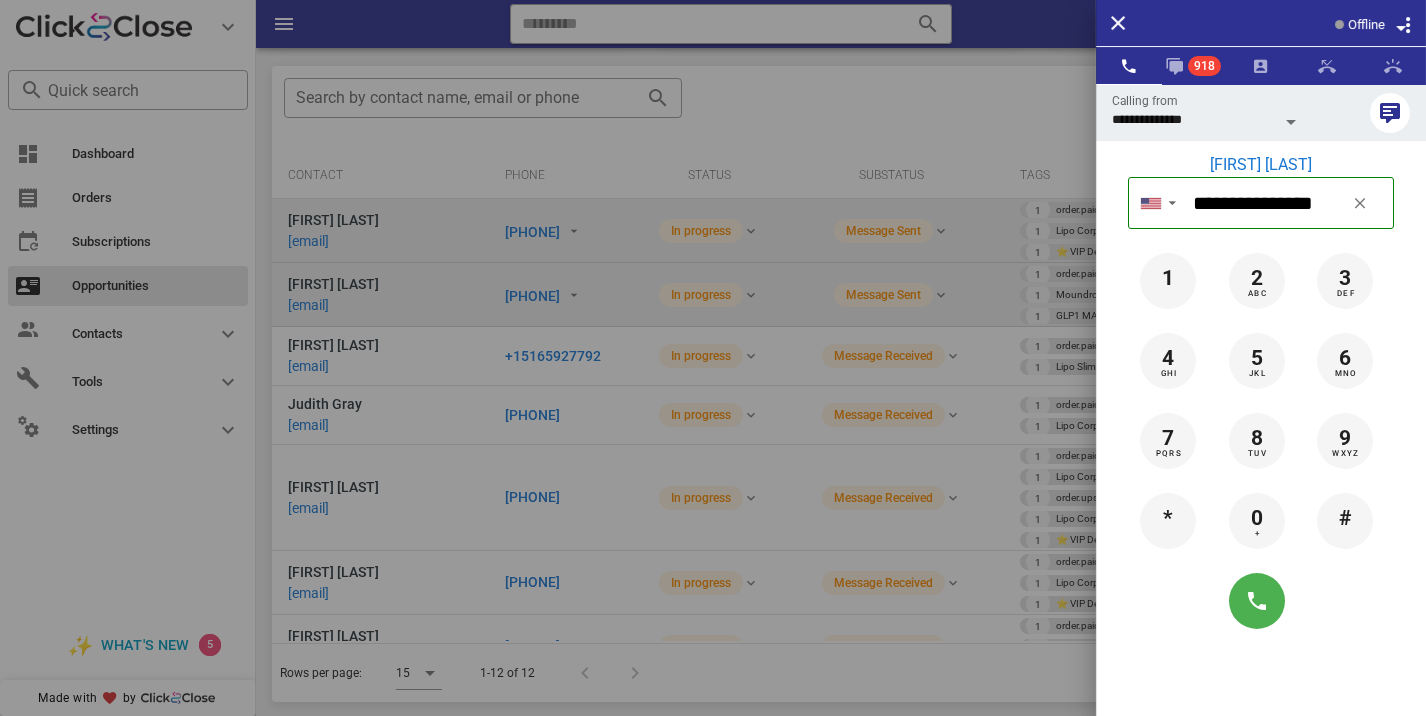 click at bounding box center [713, 358] 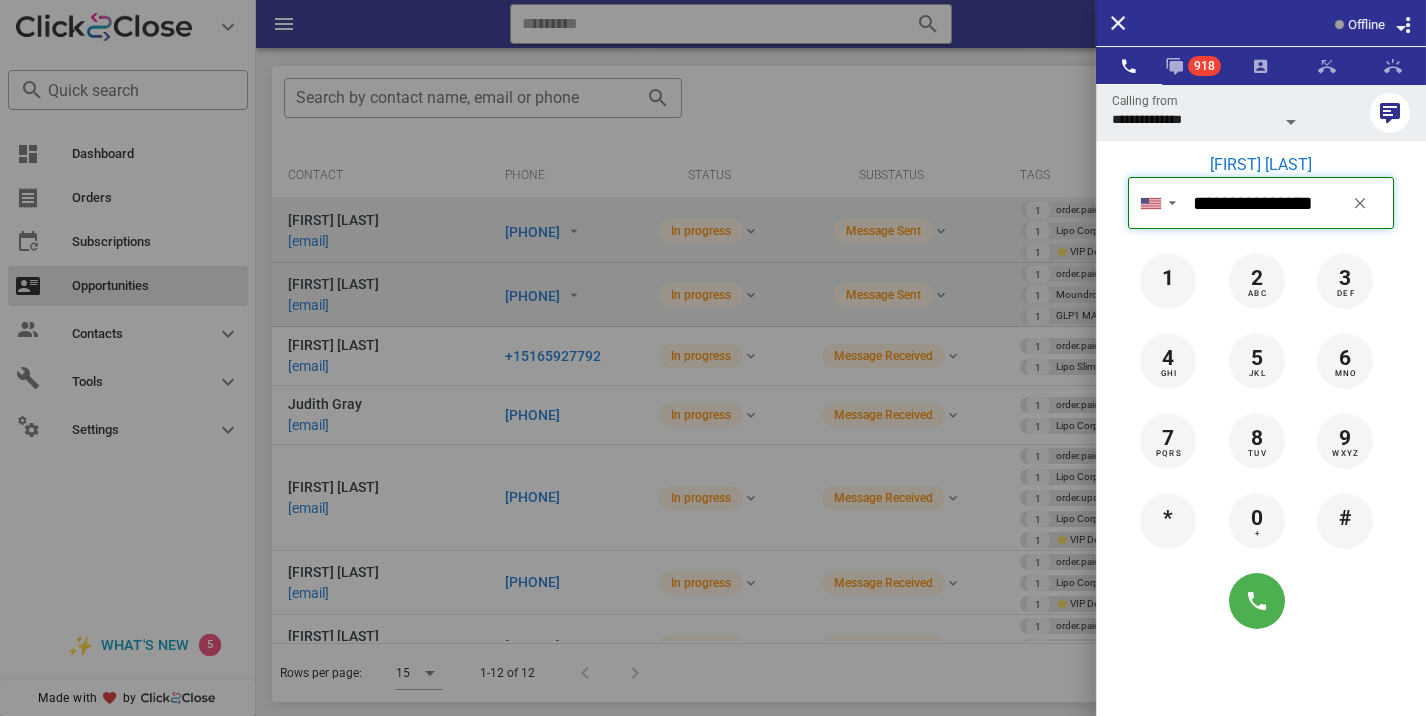 type 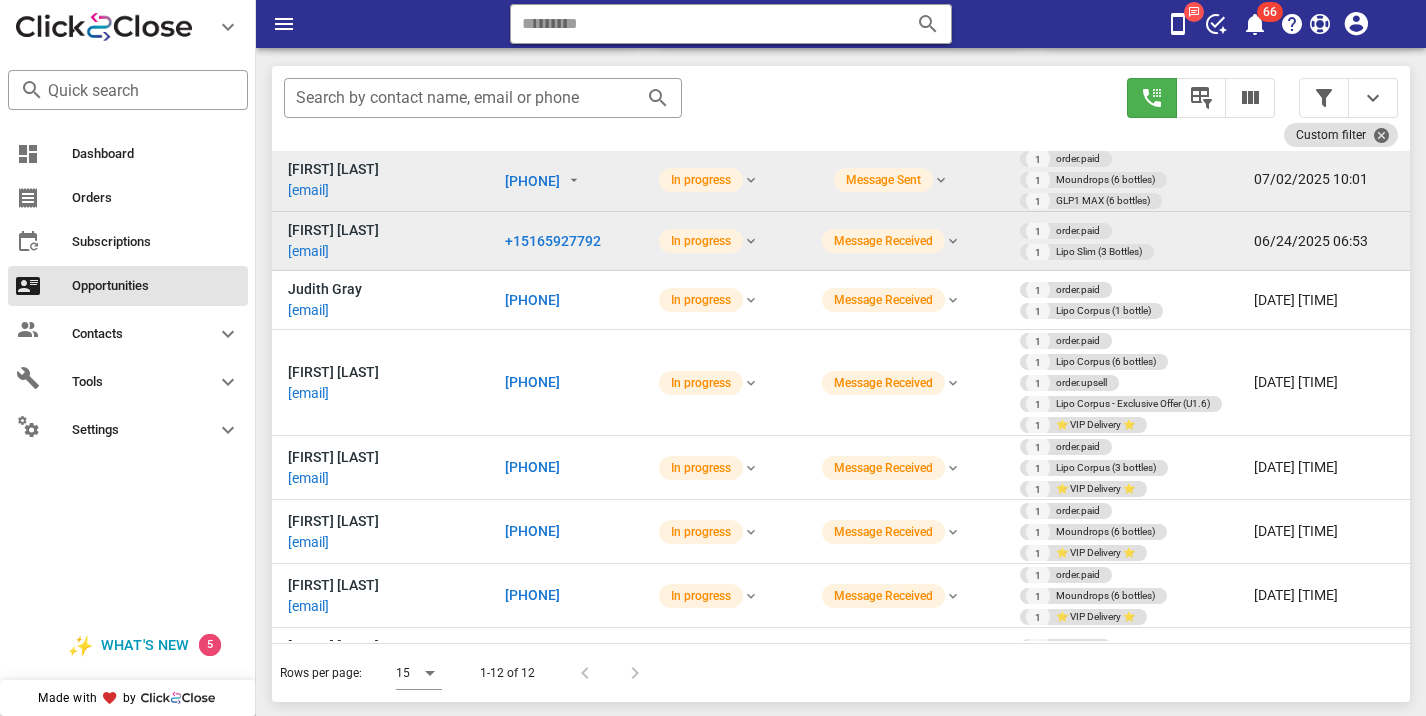 scroll, scrollTop: 116, scrollLeft: 0, axis: vertical 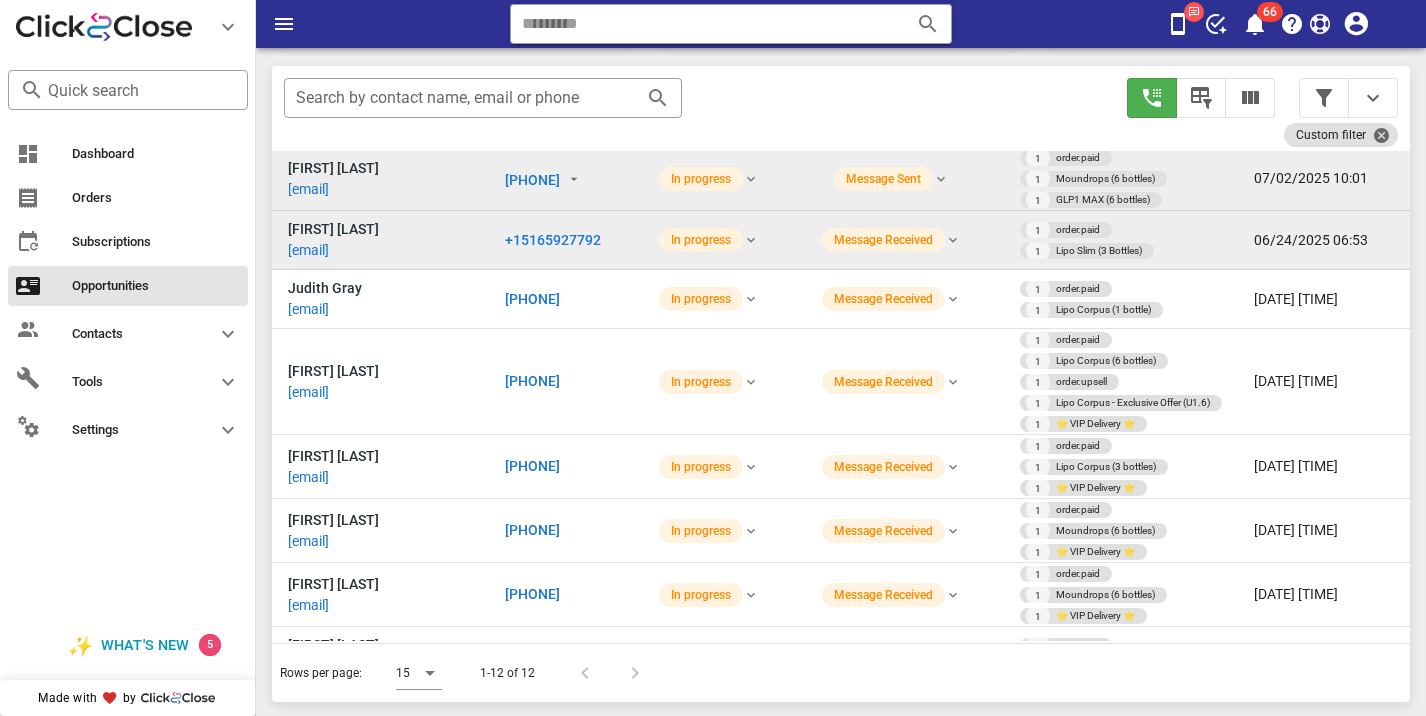 click on "+15165927792" at bounding box center (553, 240) 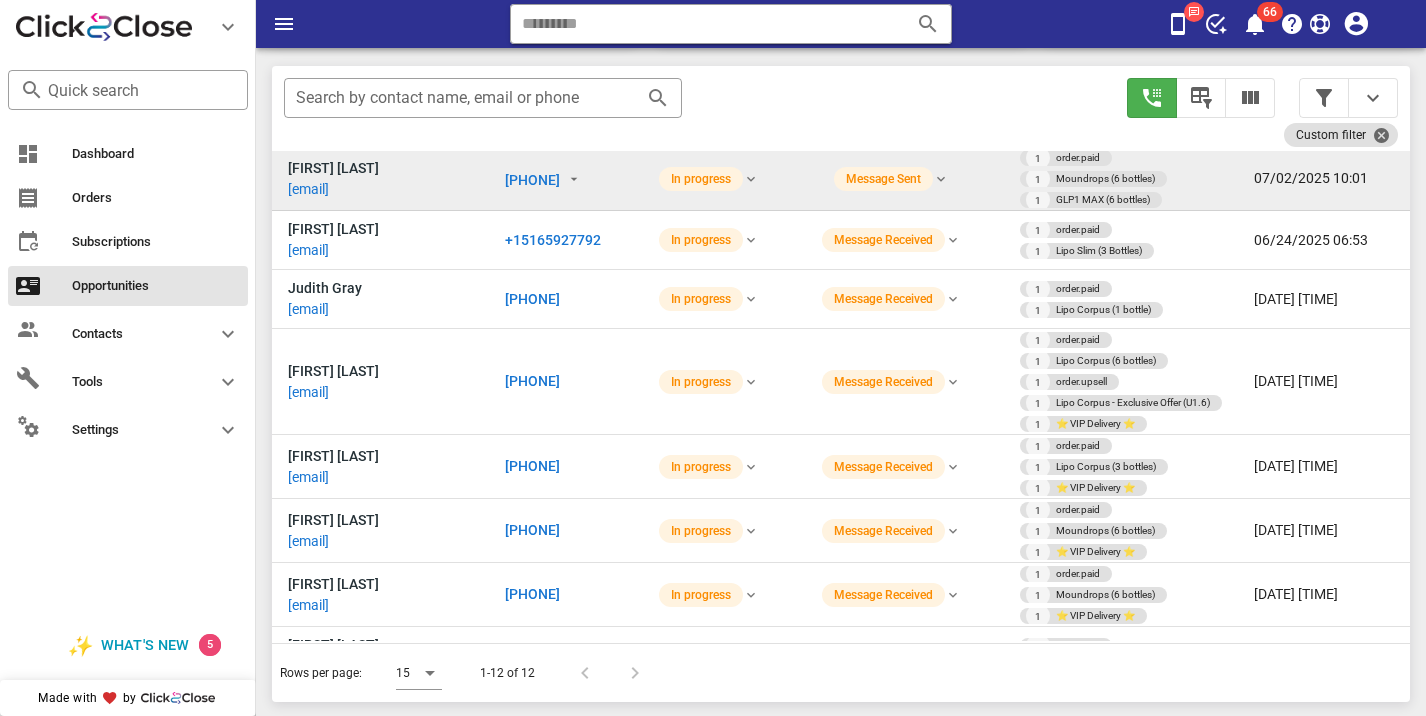 type on "**********" 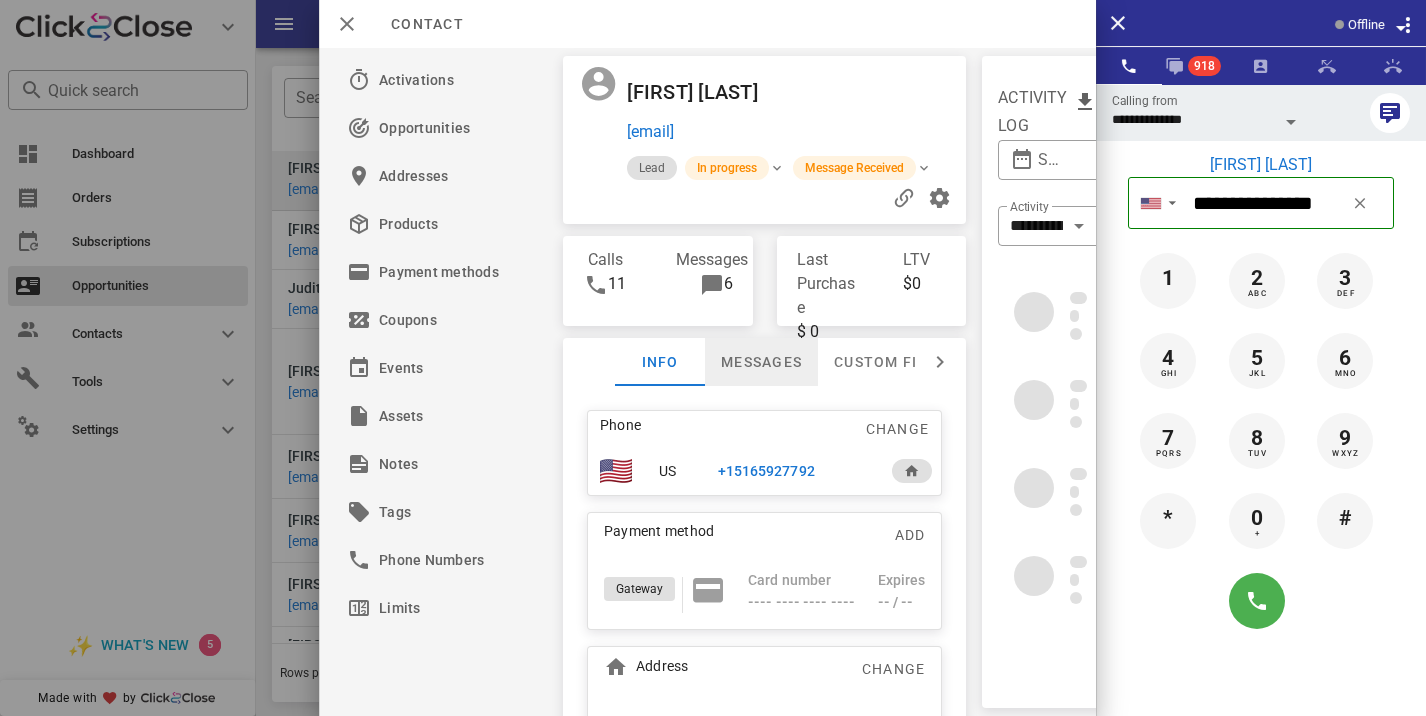 click on "Messages" at bounding box center (761, 362) 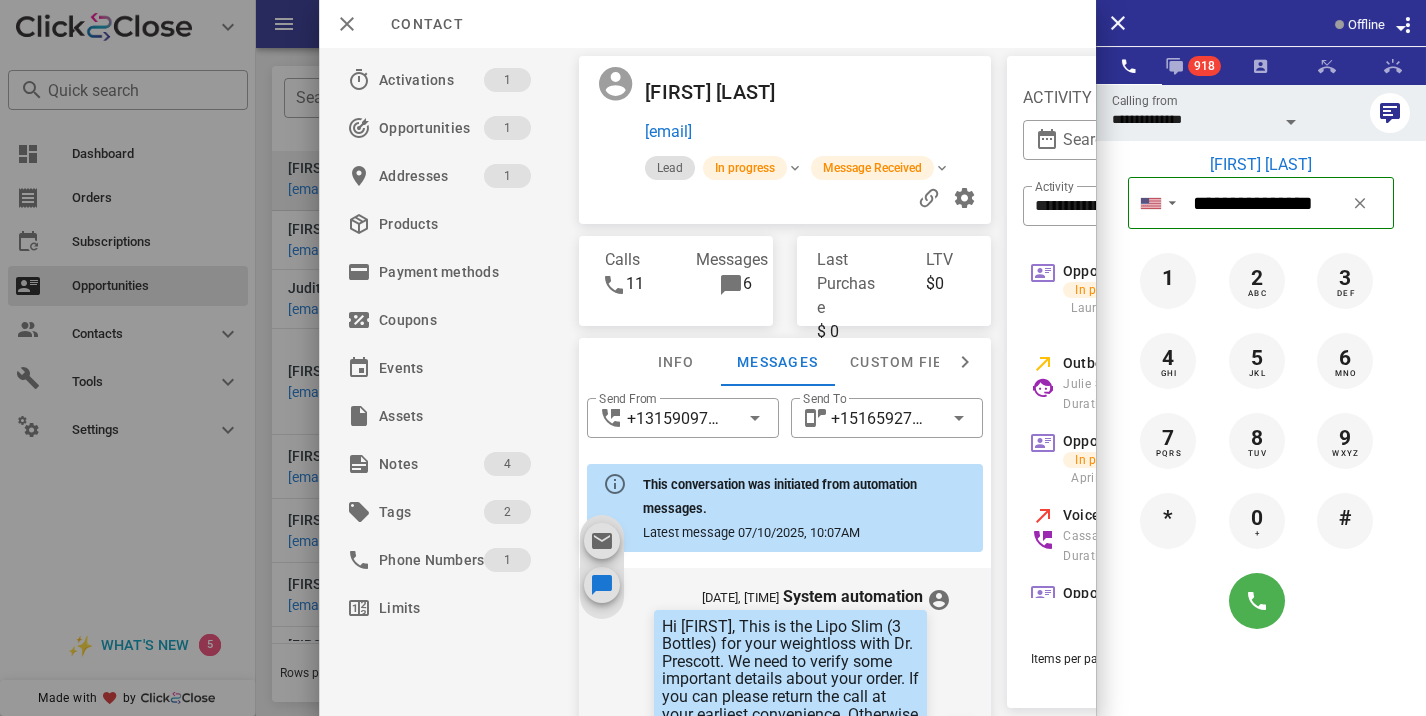 scroll, scrollTop: 1252, scrollLeft: 0, axis: vertical 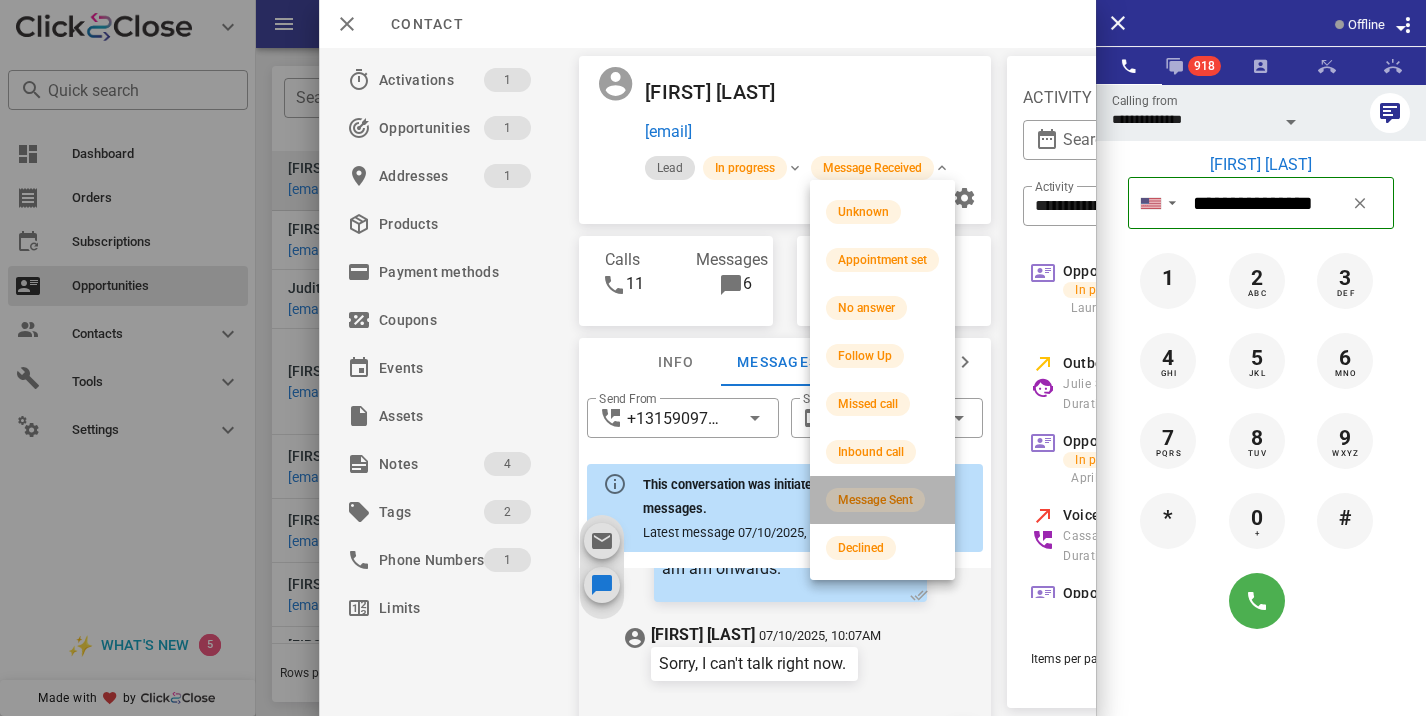 click on "Message Sent" at bounding box center (882, 500) 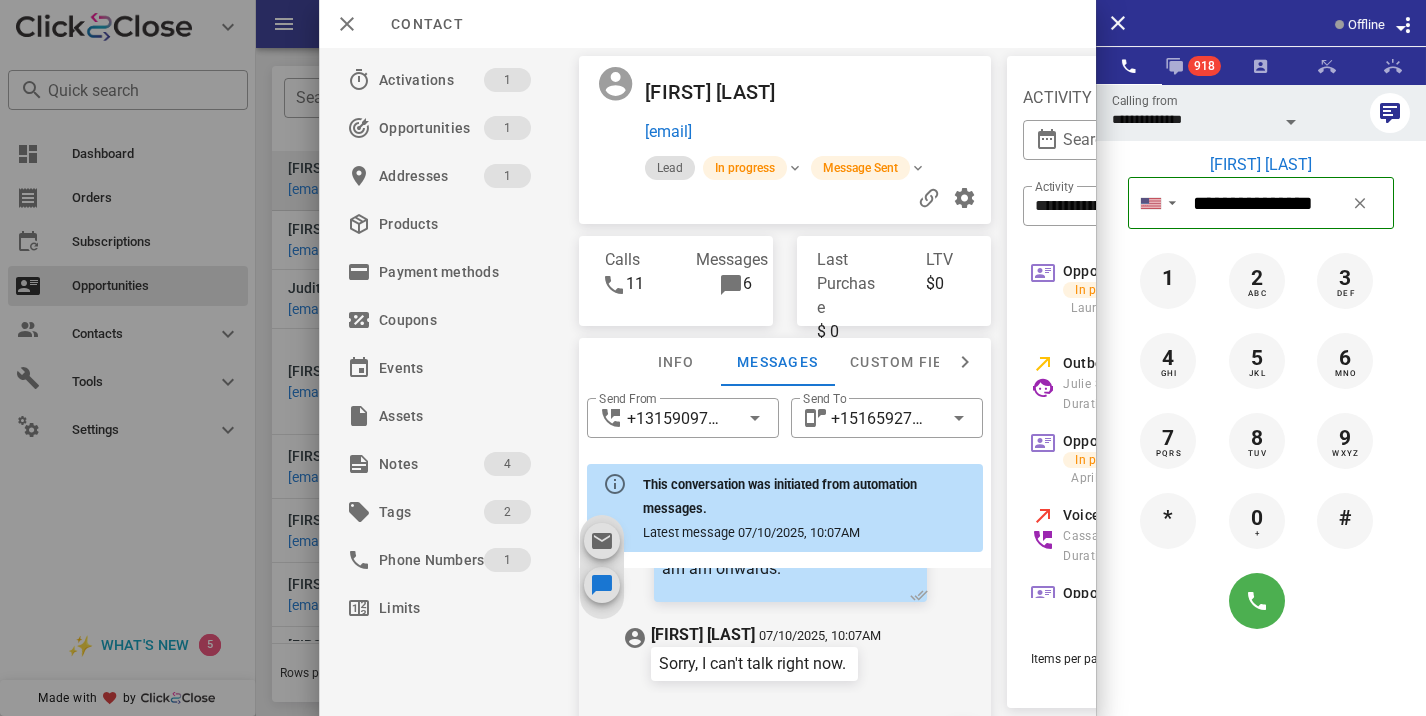 click at bounding box center [713, 358] 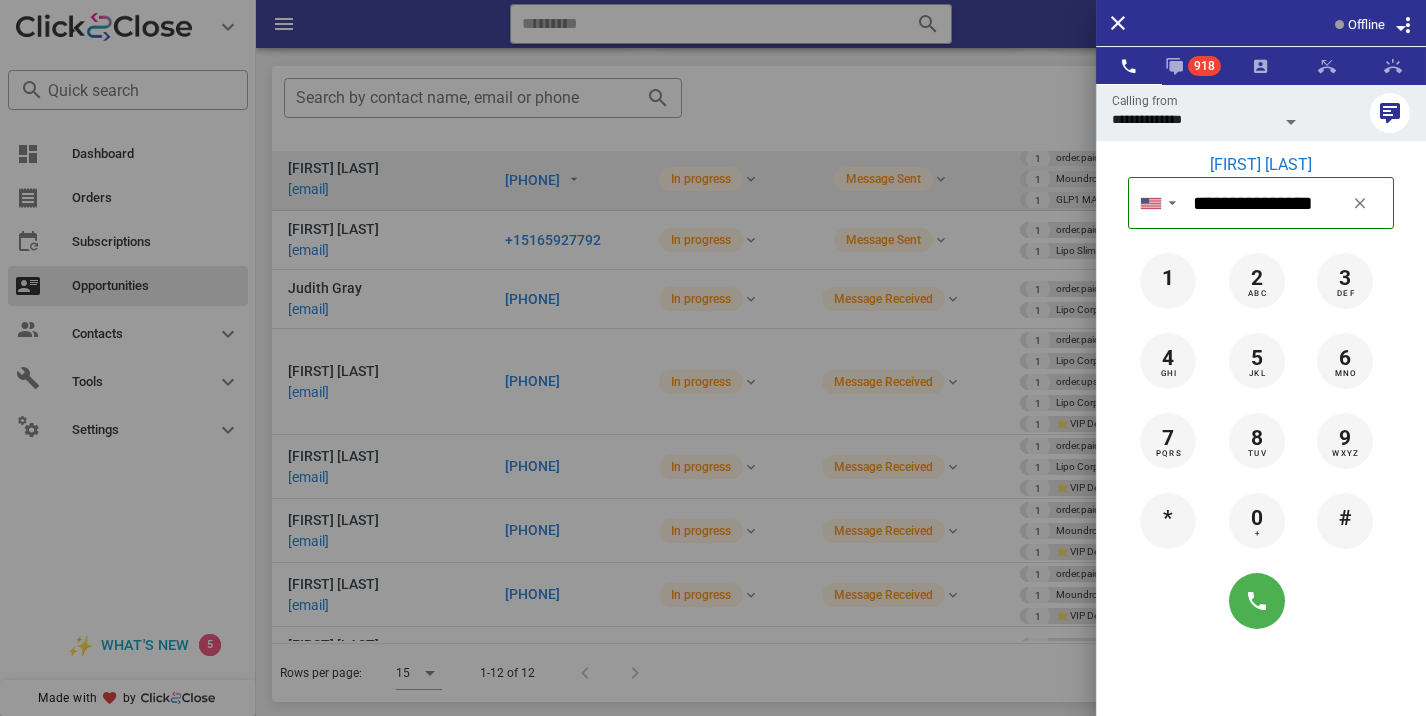 click at bounding box center [713, 358] 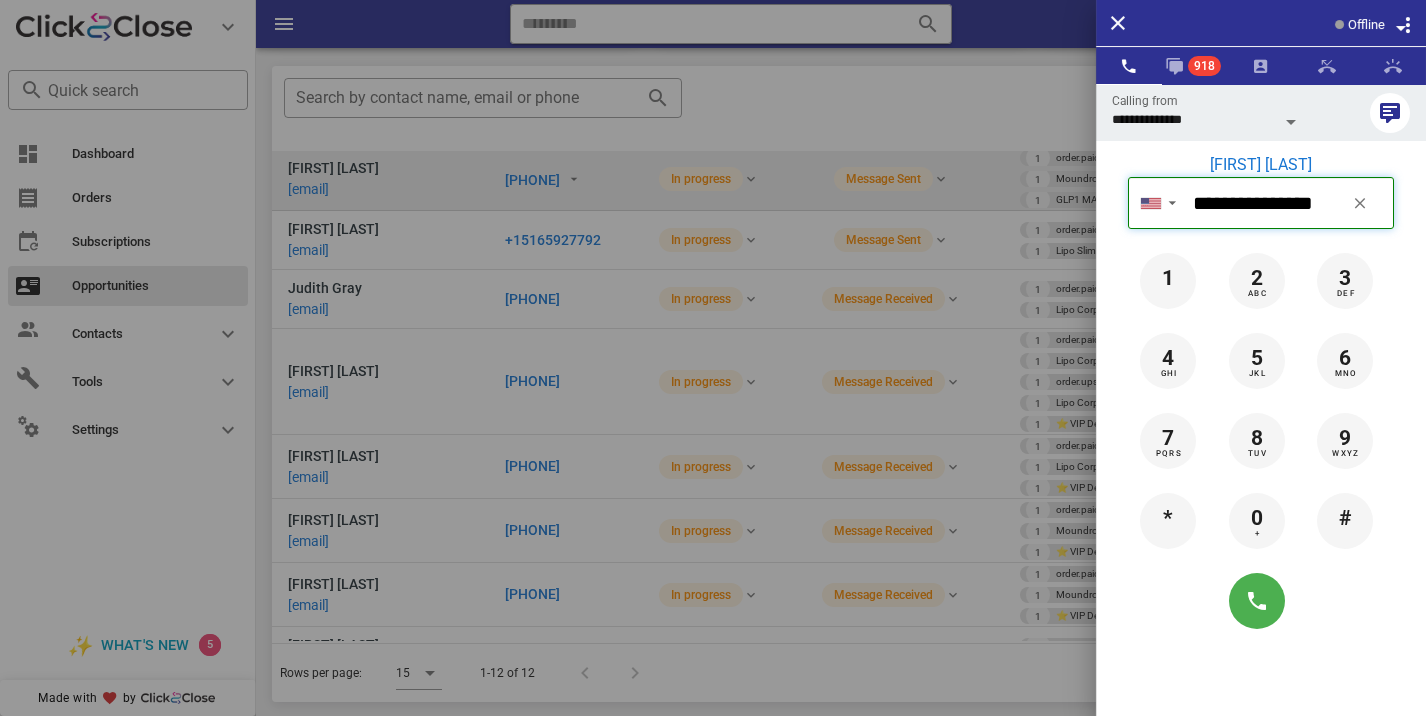 type 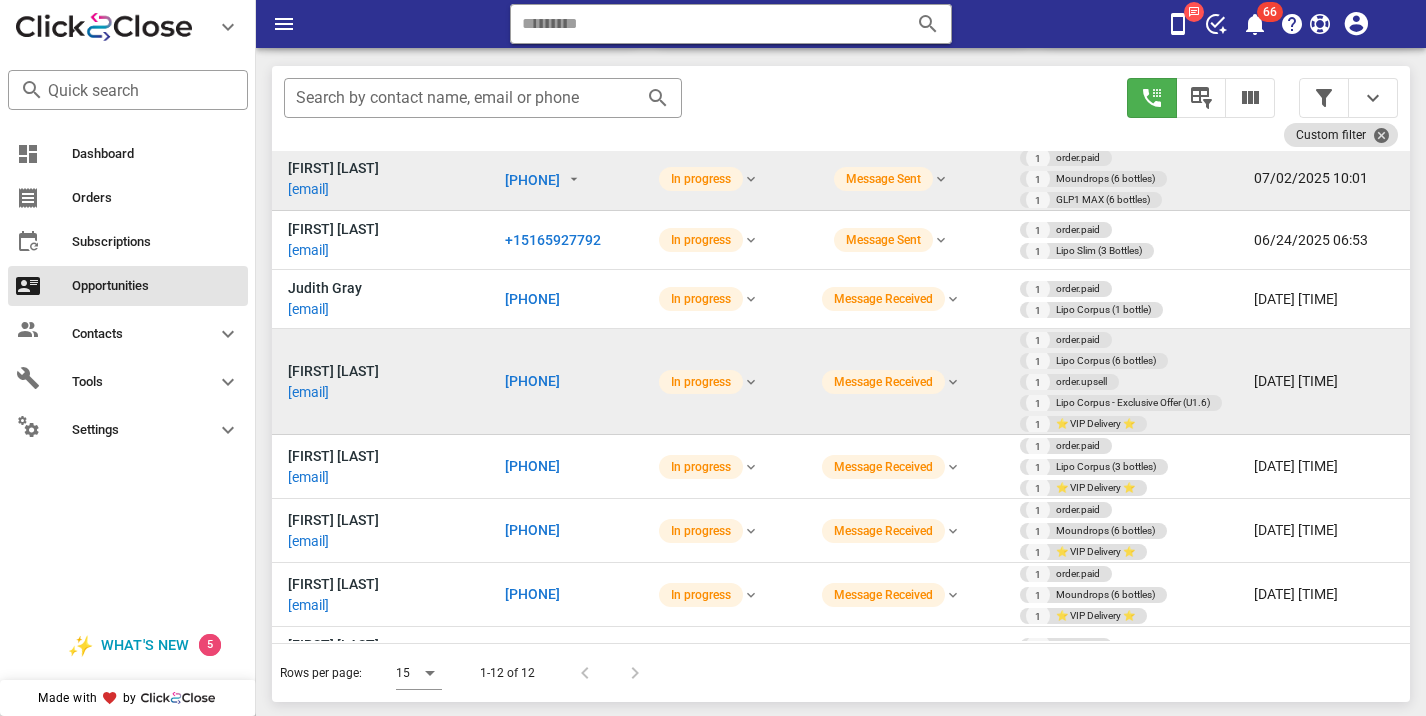 scroll, scrollTop: 225, scrollLeft: 0, axis: vertical 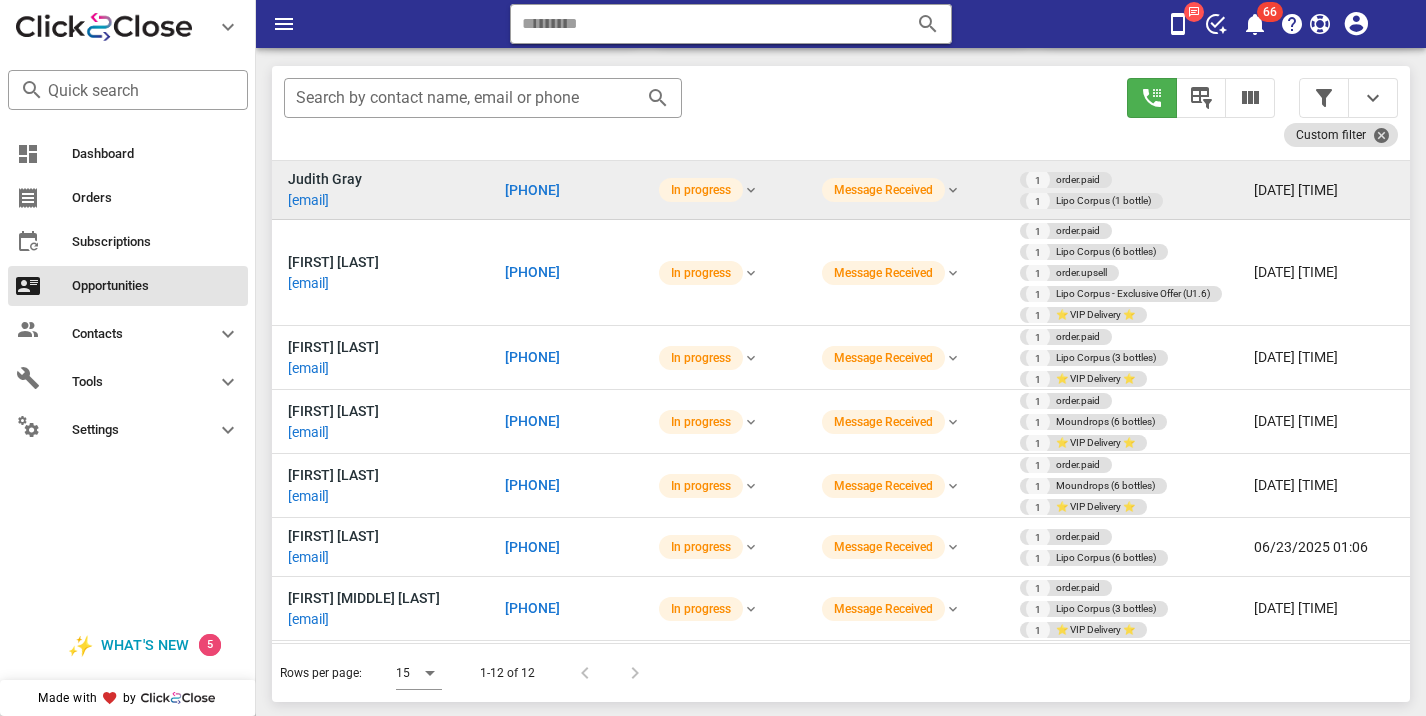 click on "[PHONE]" at bounding box center (564, 190) 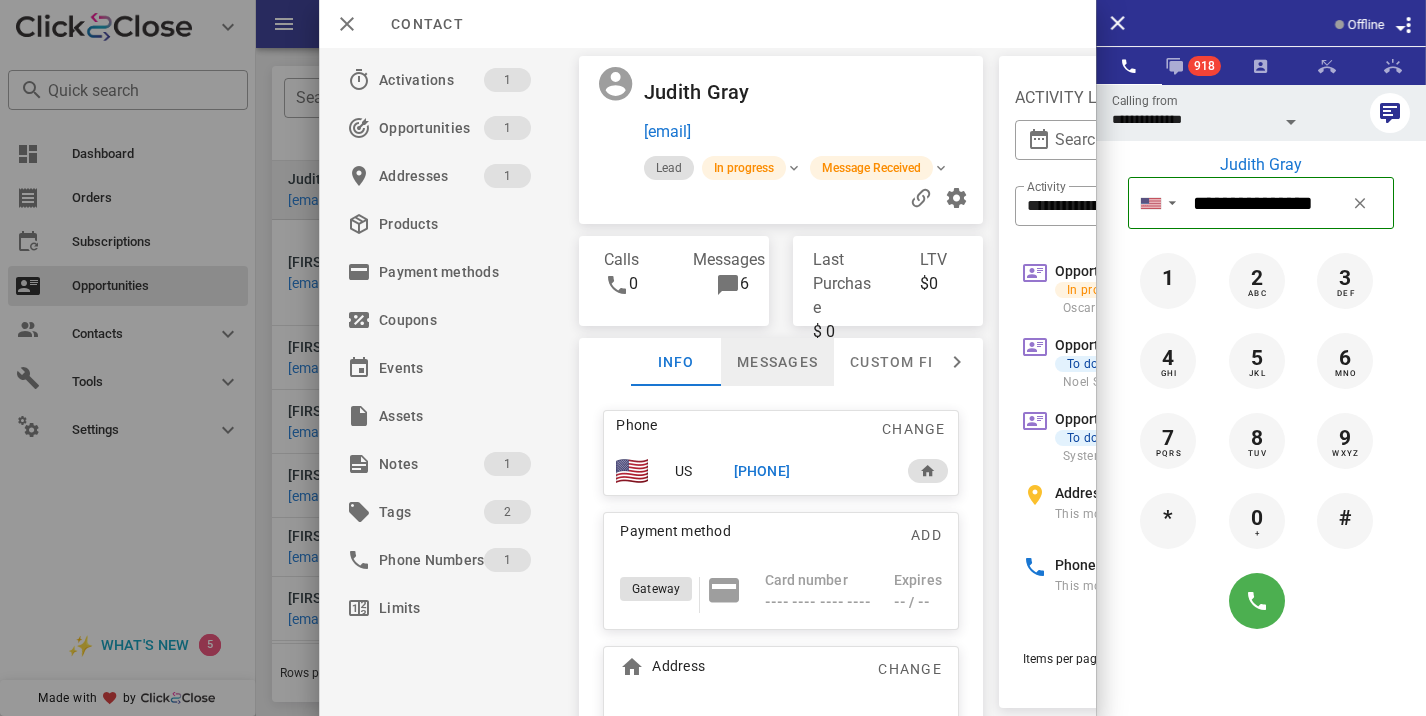 click on "Messages" at bounding box center [777, 362] 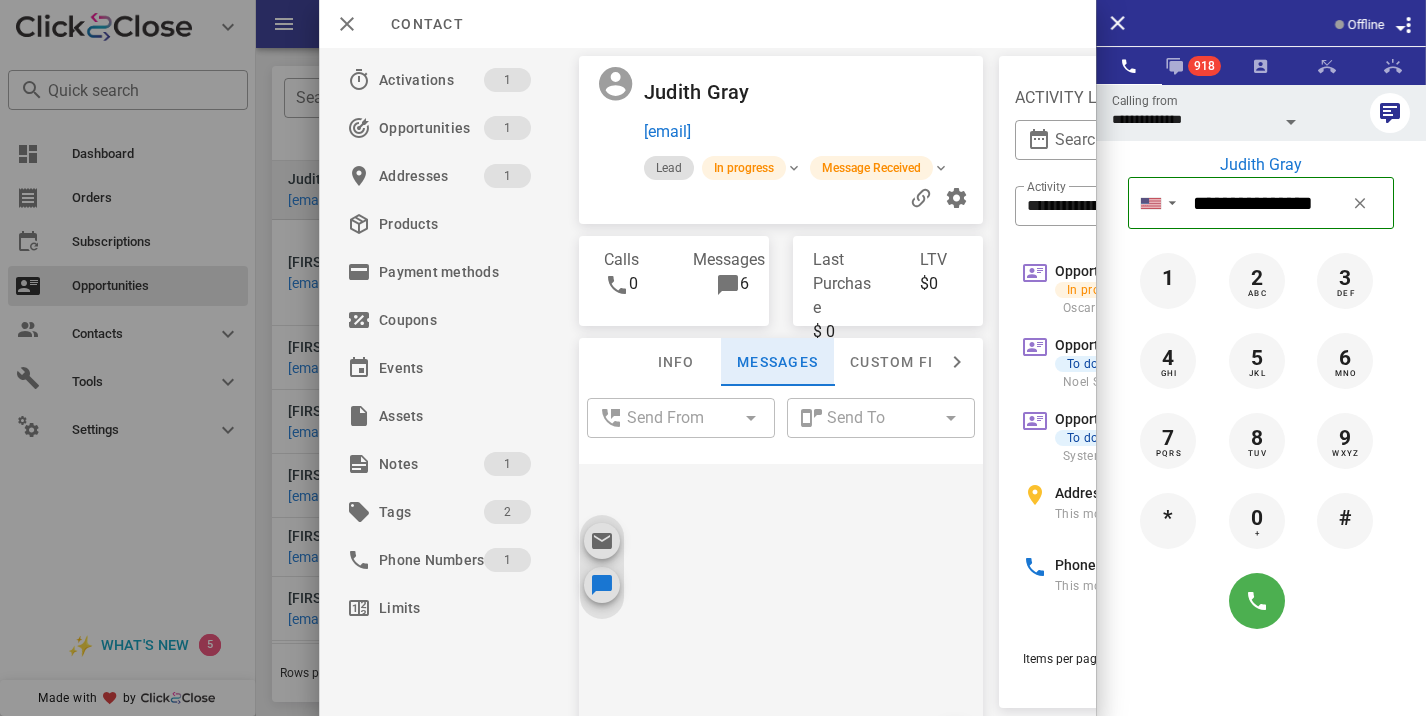 scroll, scrollTop: 937, scrollLeft: 0, axis: vertical 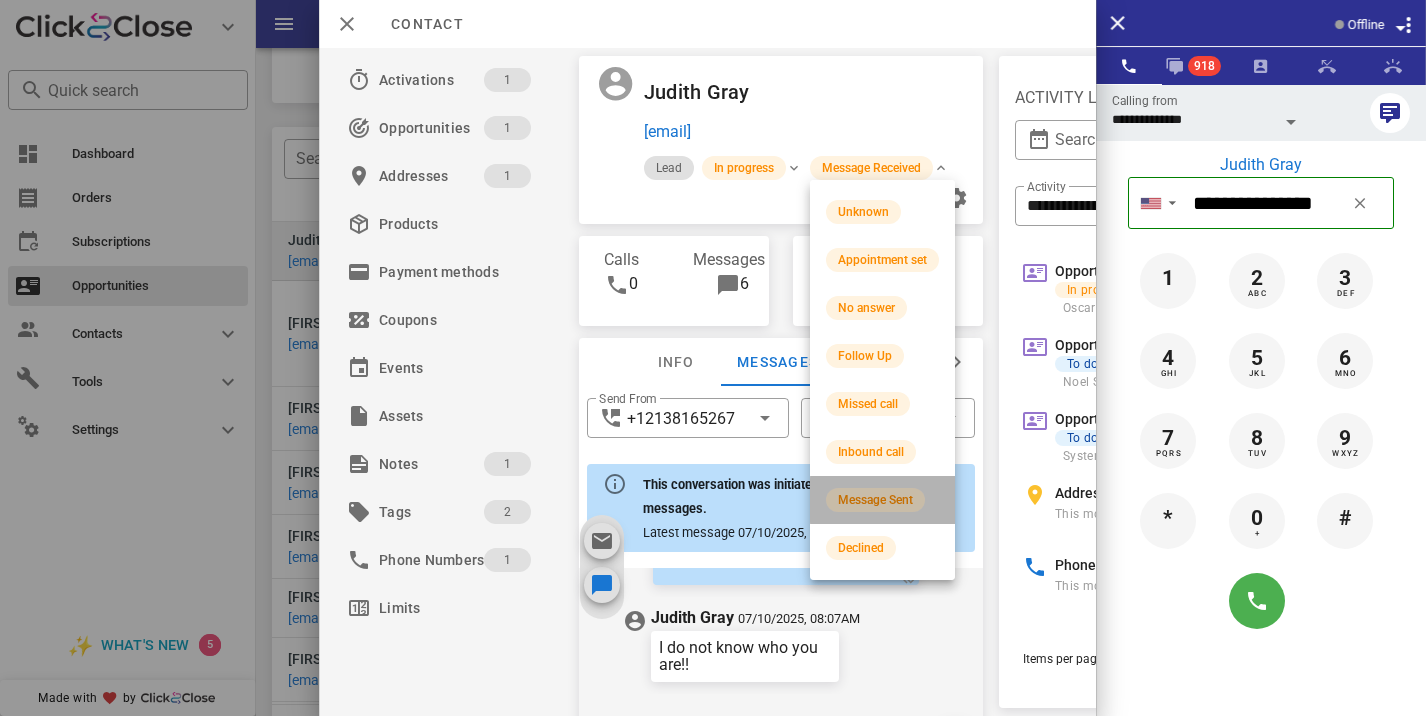 click on "Message Sent" at bounding box center [875, 500] 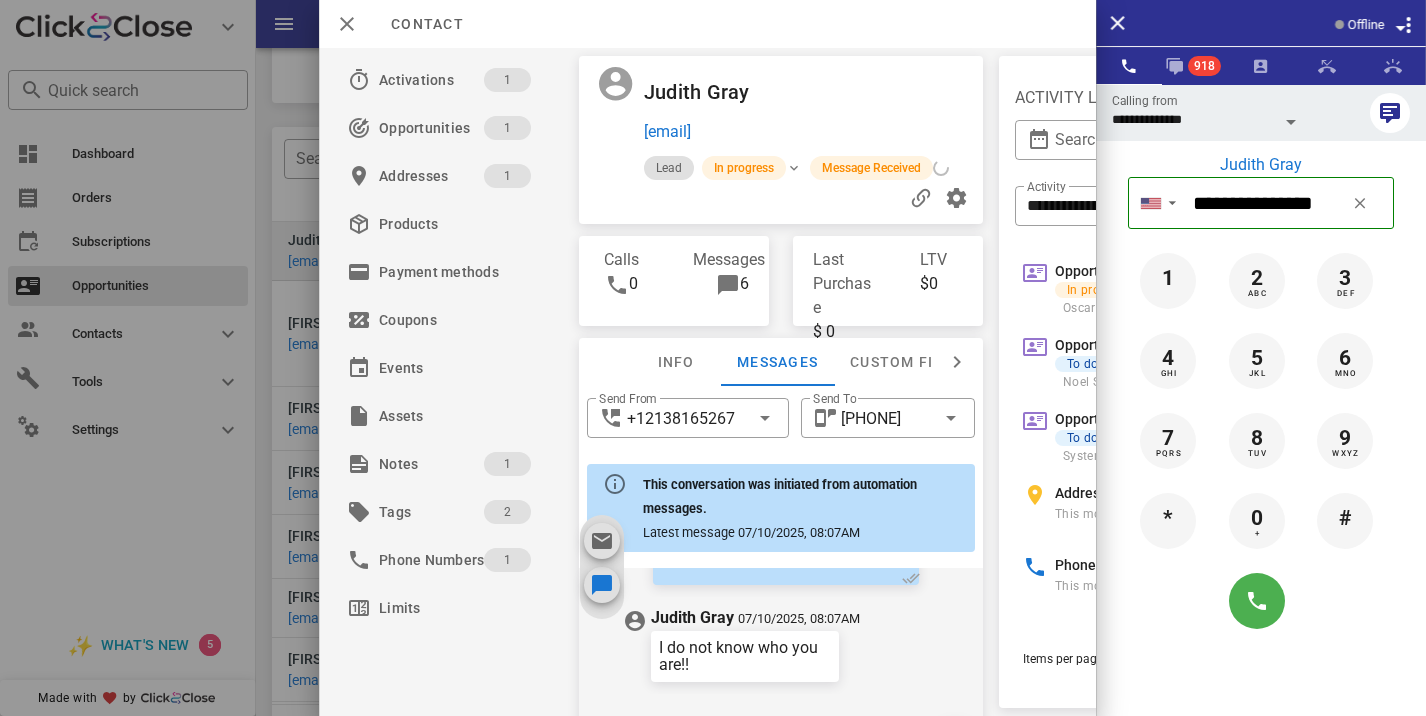 click at bounding box center (713, 358) 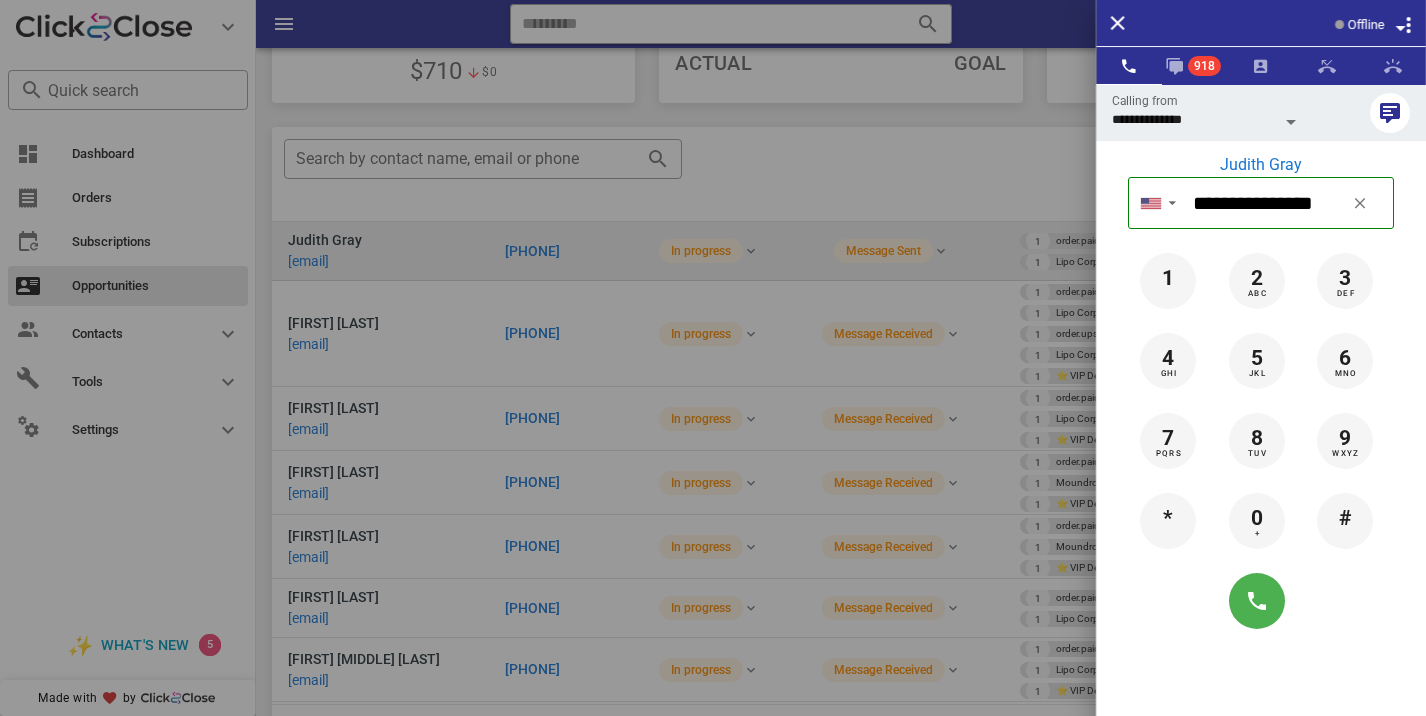 click at bounding box center (713, 358) 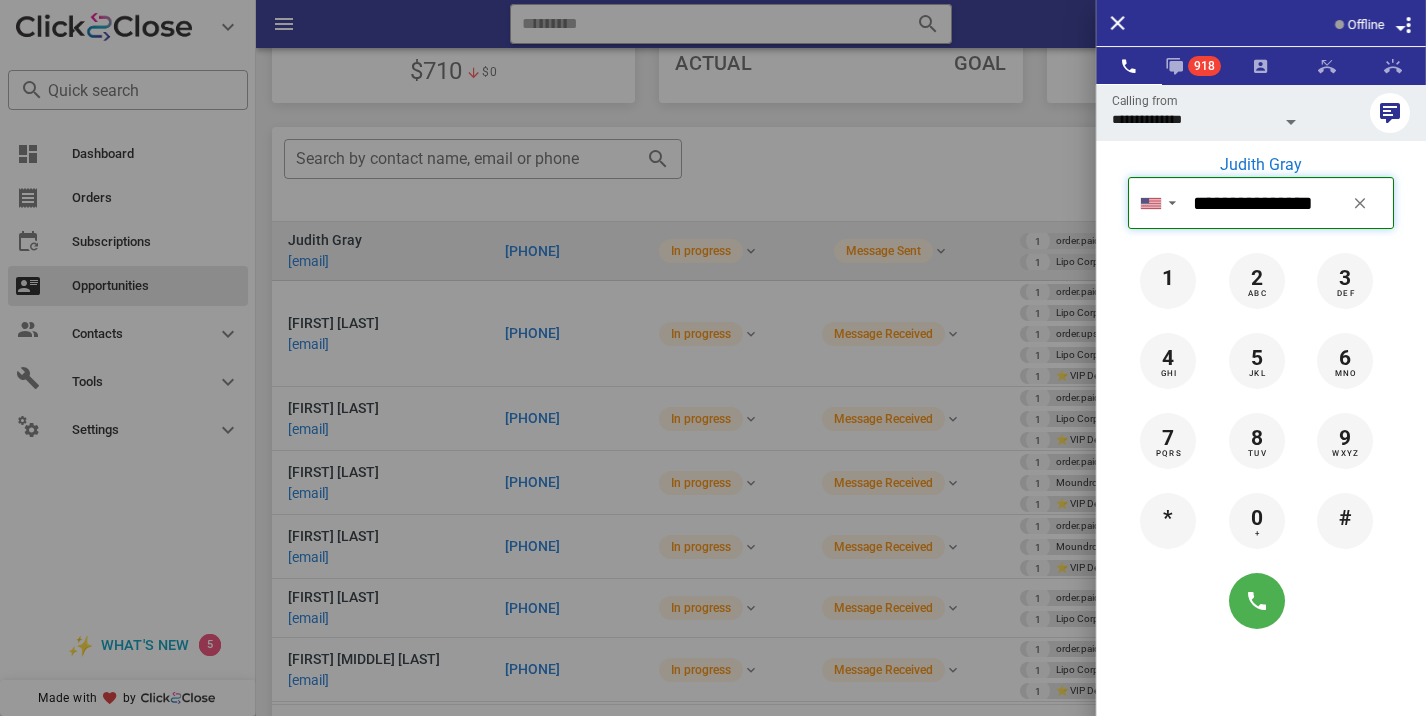 type 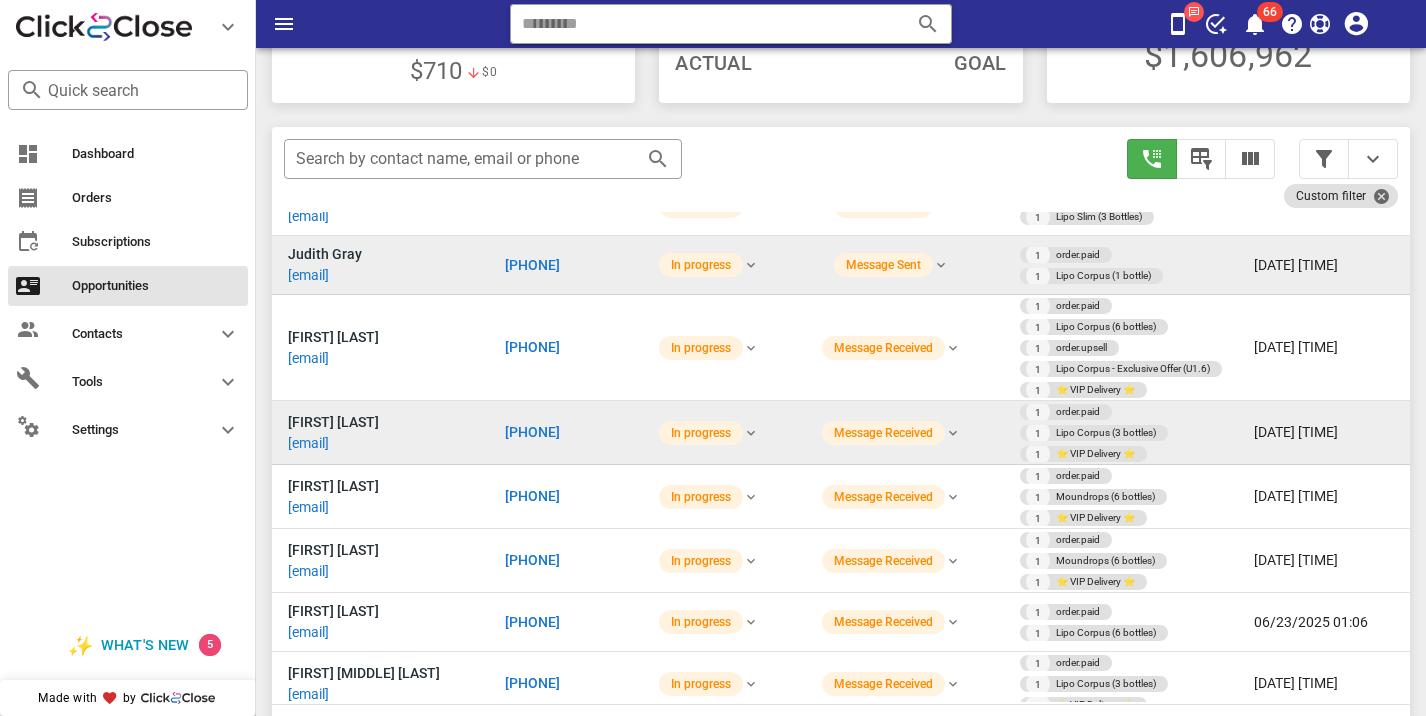 scroll, scrollTop: 338, scrollLeft: 0, axis: vertical 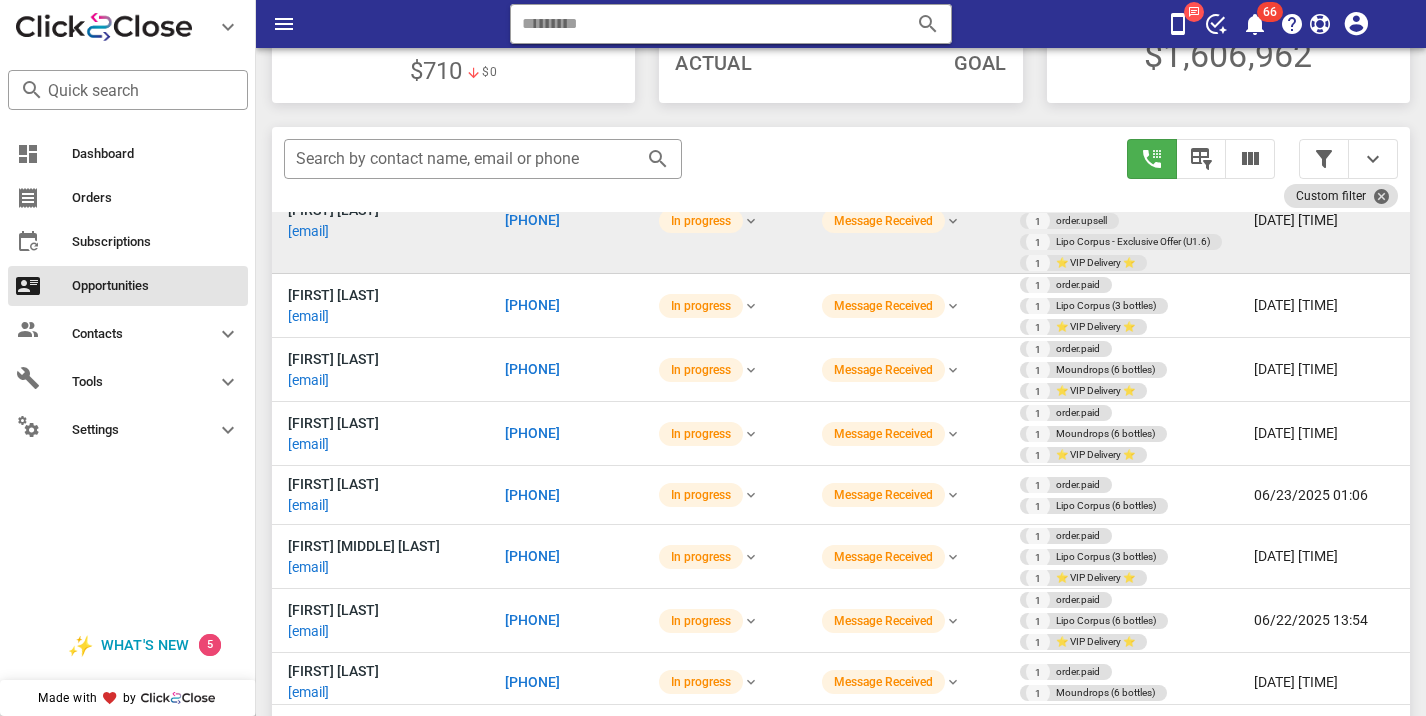 click on "[PHONE]" at bounding box center (532, 220) 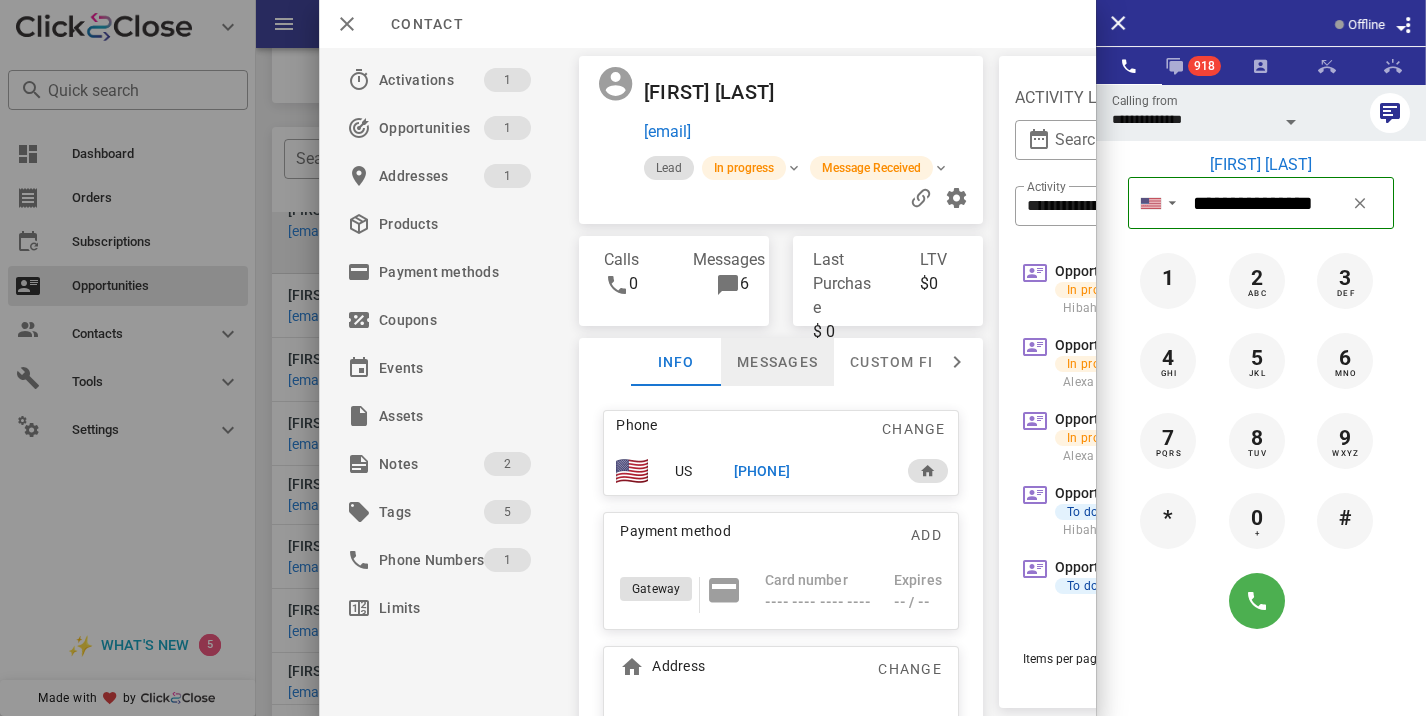 click on "Messages" at bounding box center [777, 362] 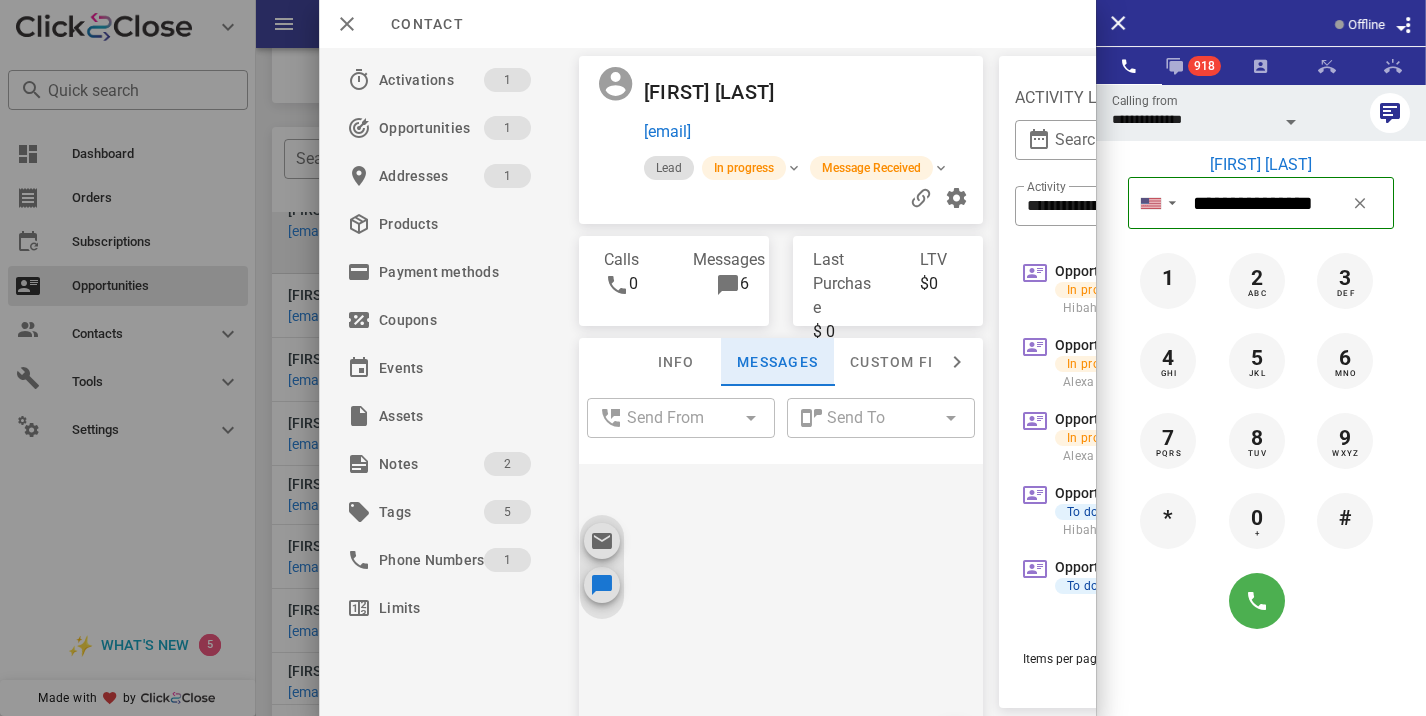 scroll, scrollTop: 937, scrollLeft: 0, axis: vertical 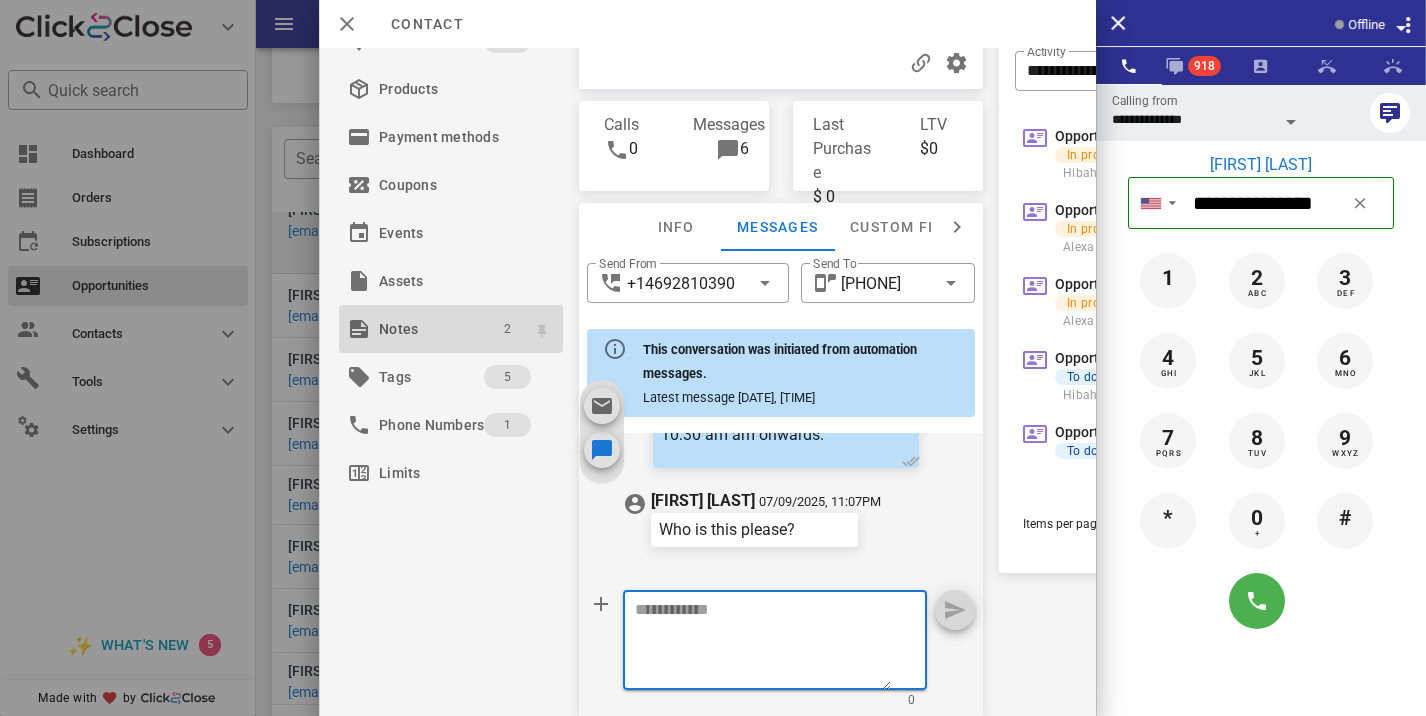 click on "2" at bounding box center [507, 329] 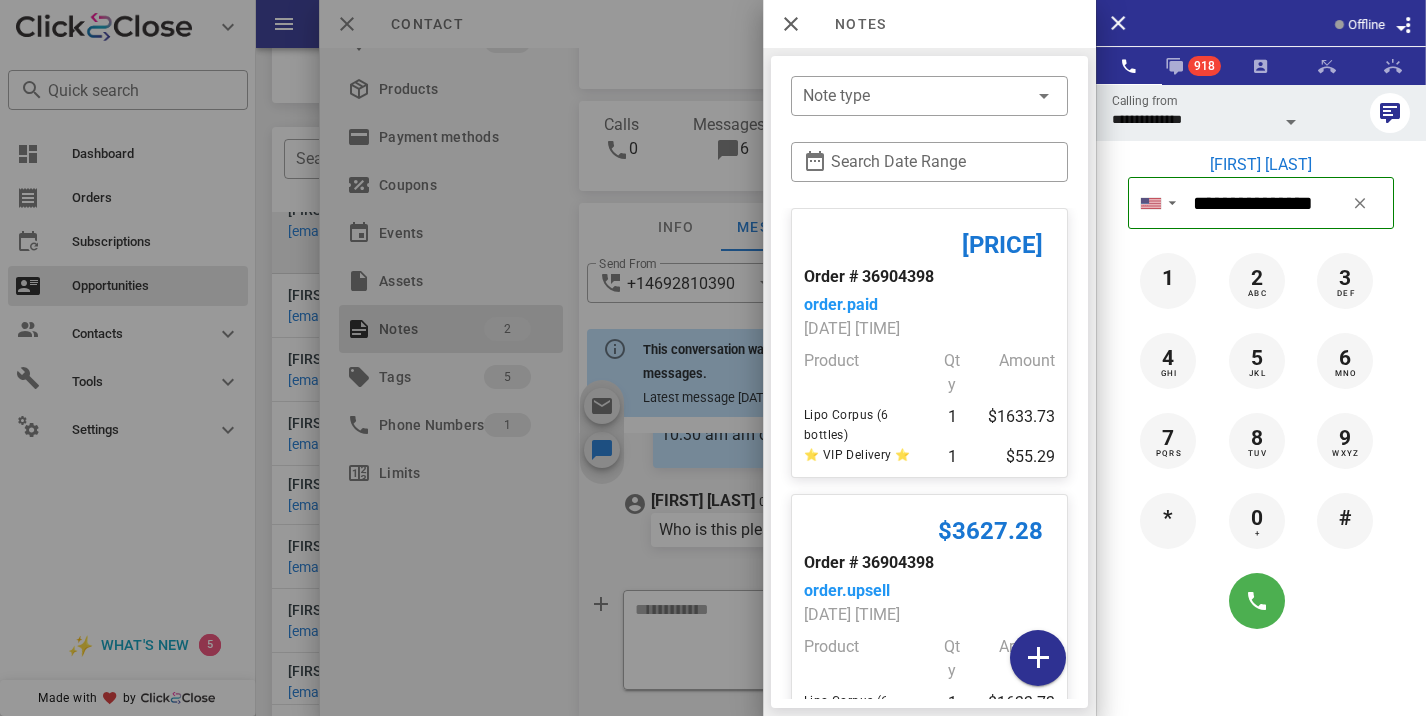 click at bounding box center [713, 358] 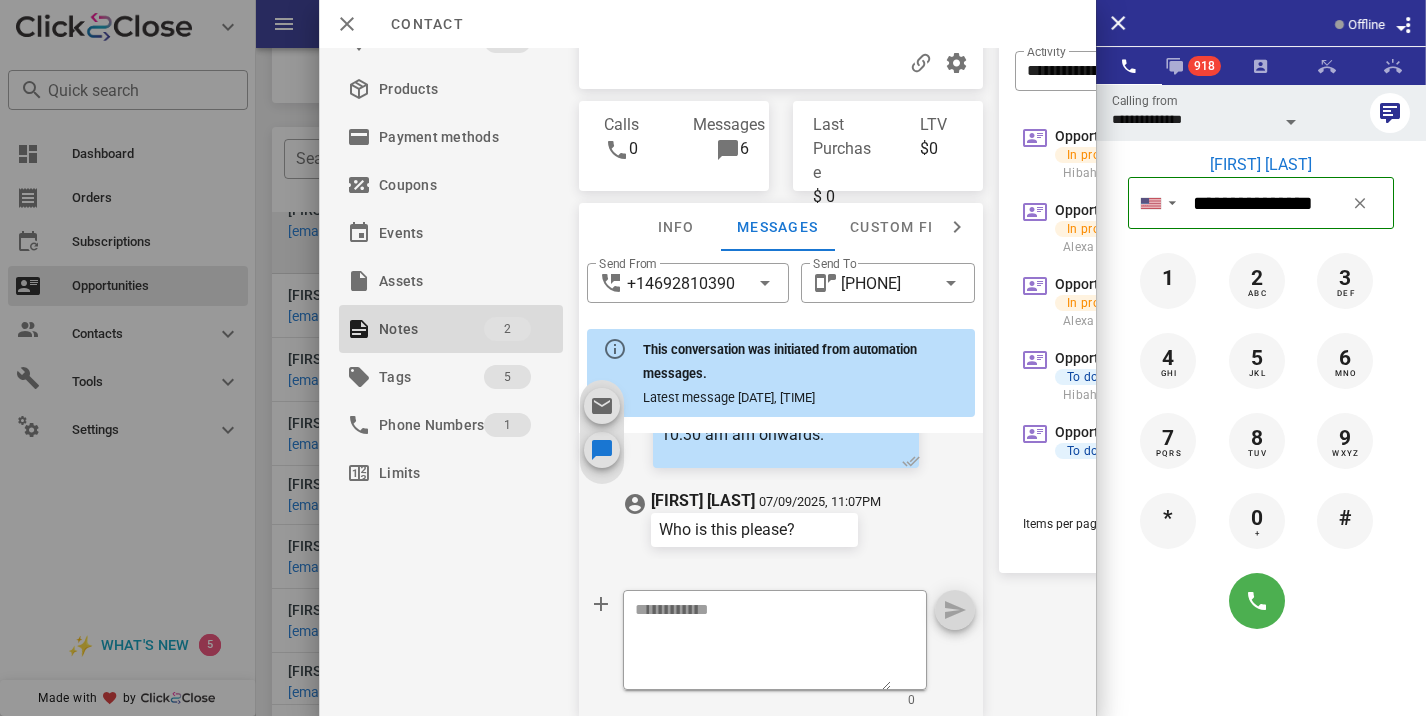 click at bounding box center [763, 640] 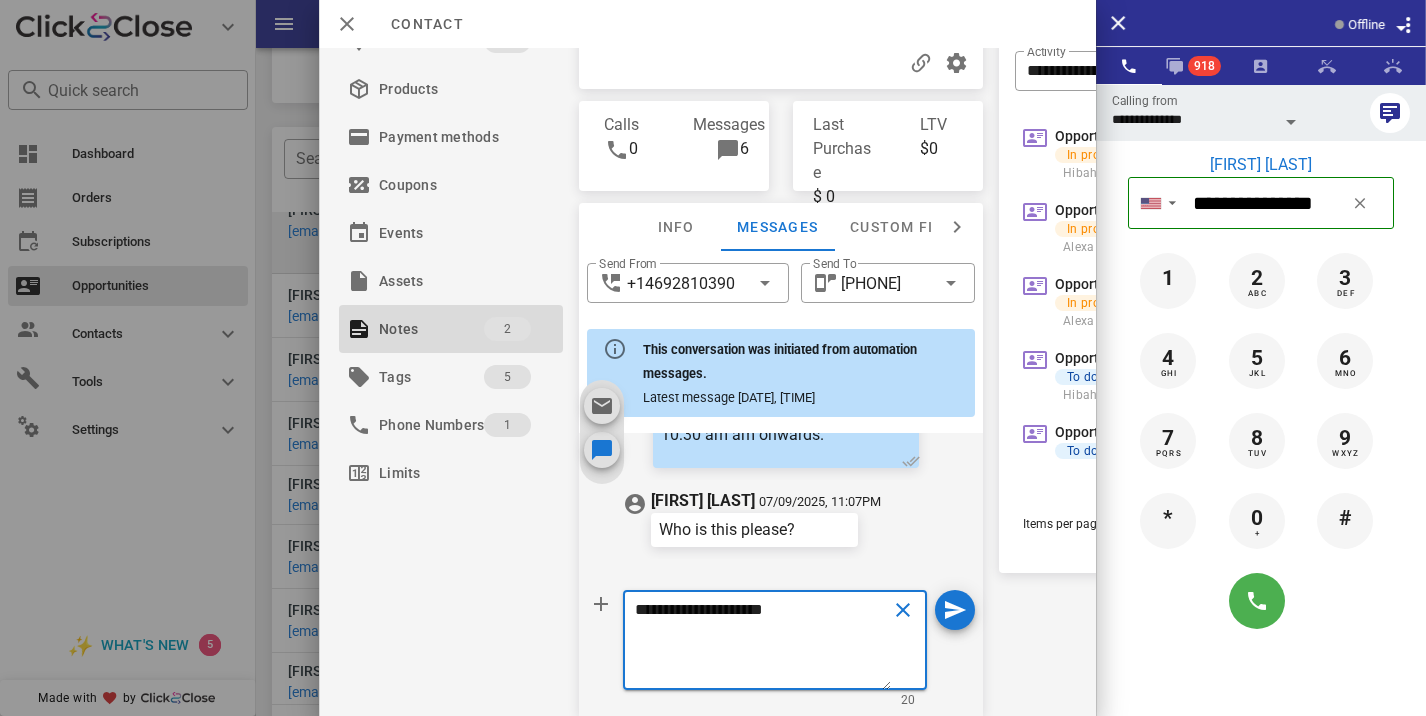 type on "**********" 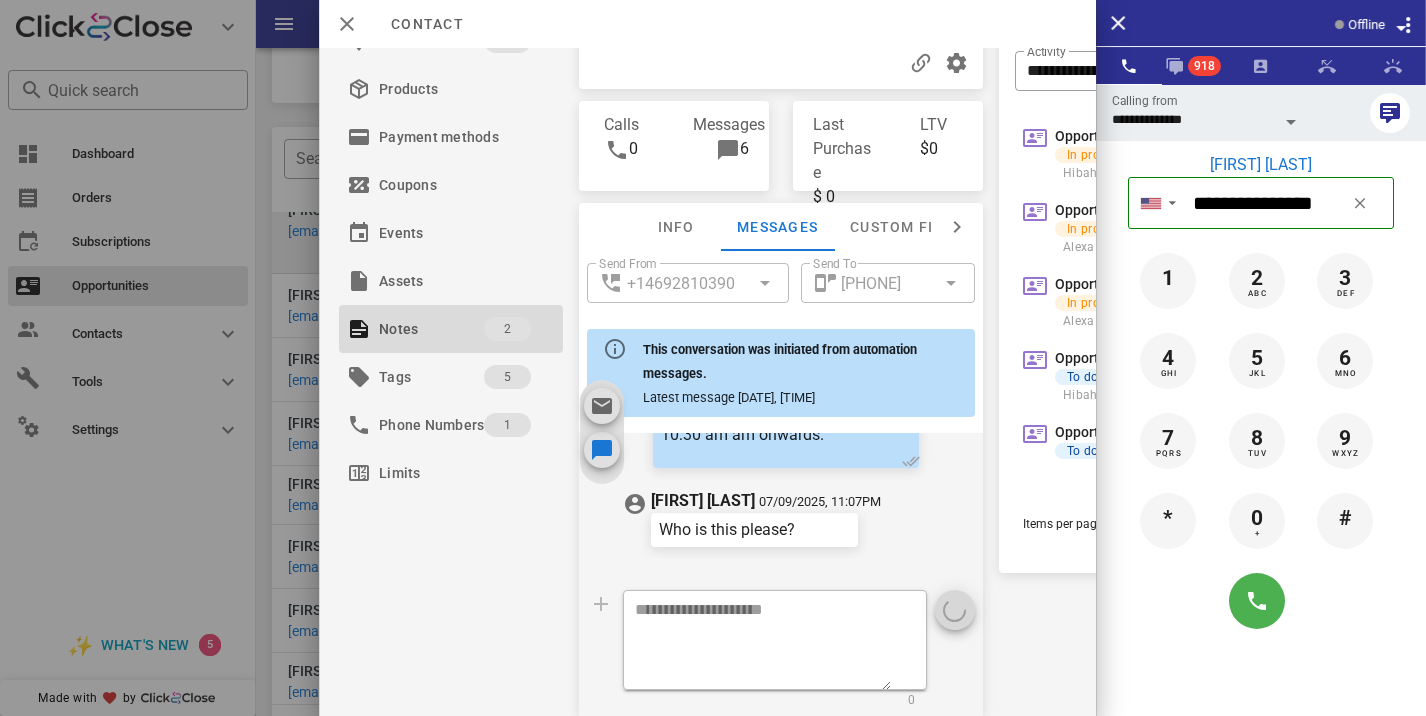 type 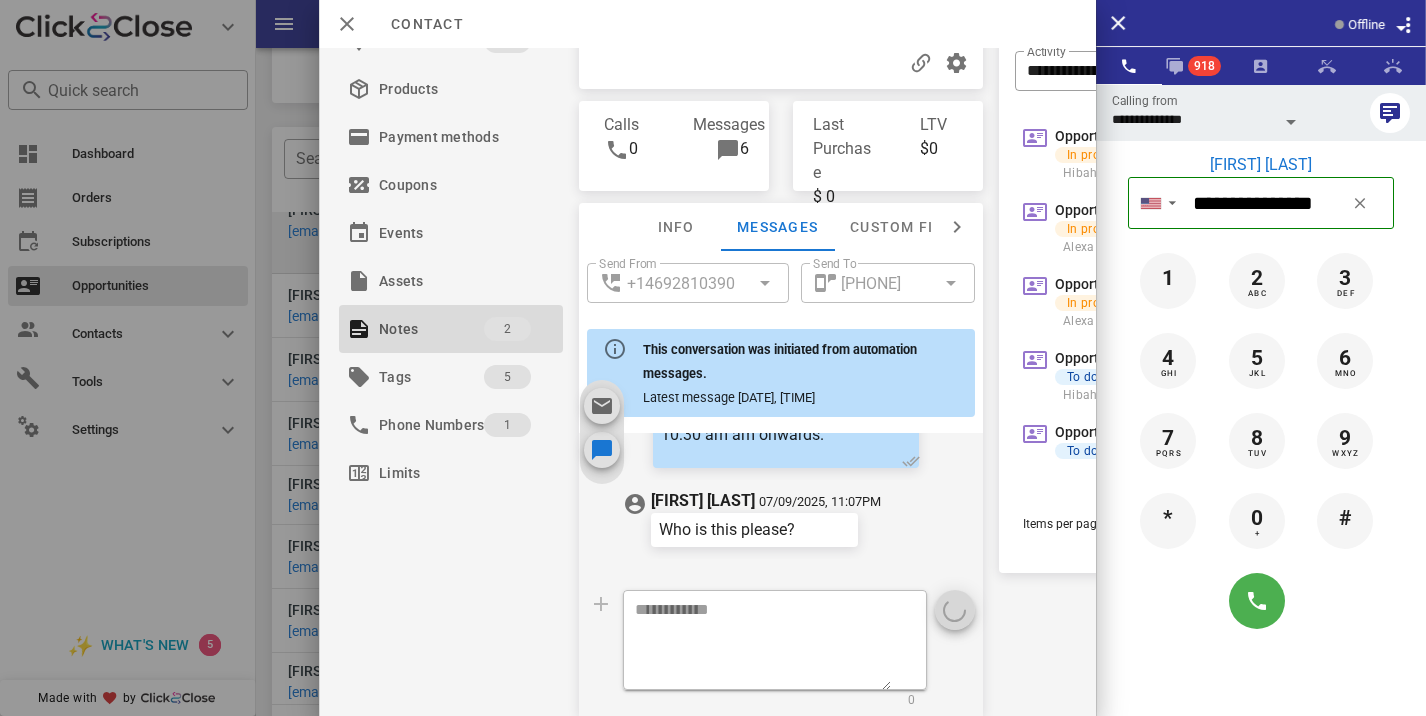 scroll, scrollTop: 0, scrollLeft: 0, axis: both 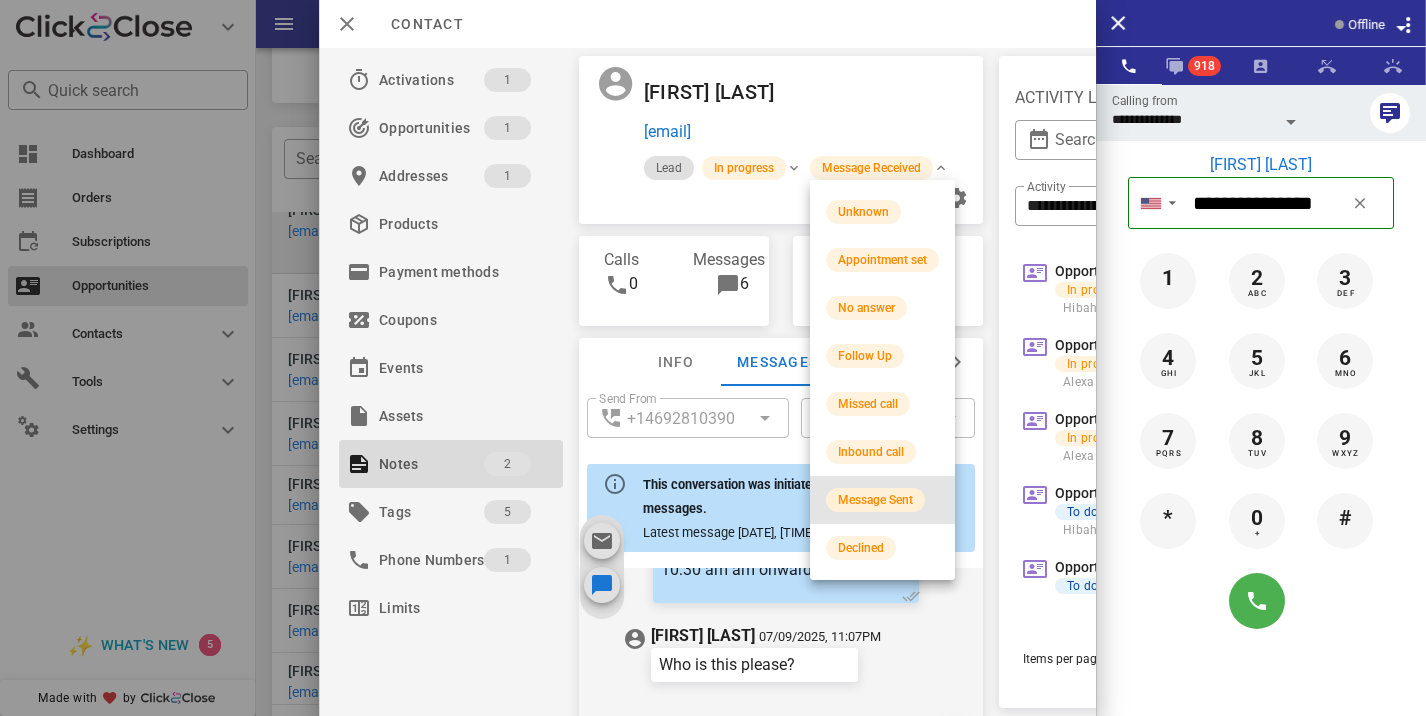 click on "Message Sent" at bounding box center (875, 500) 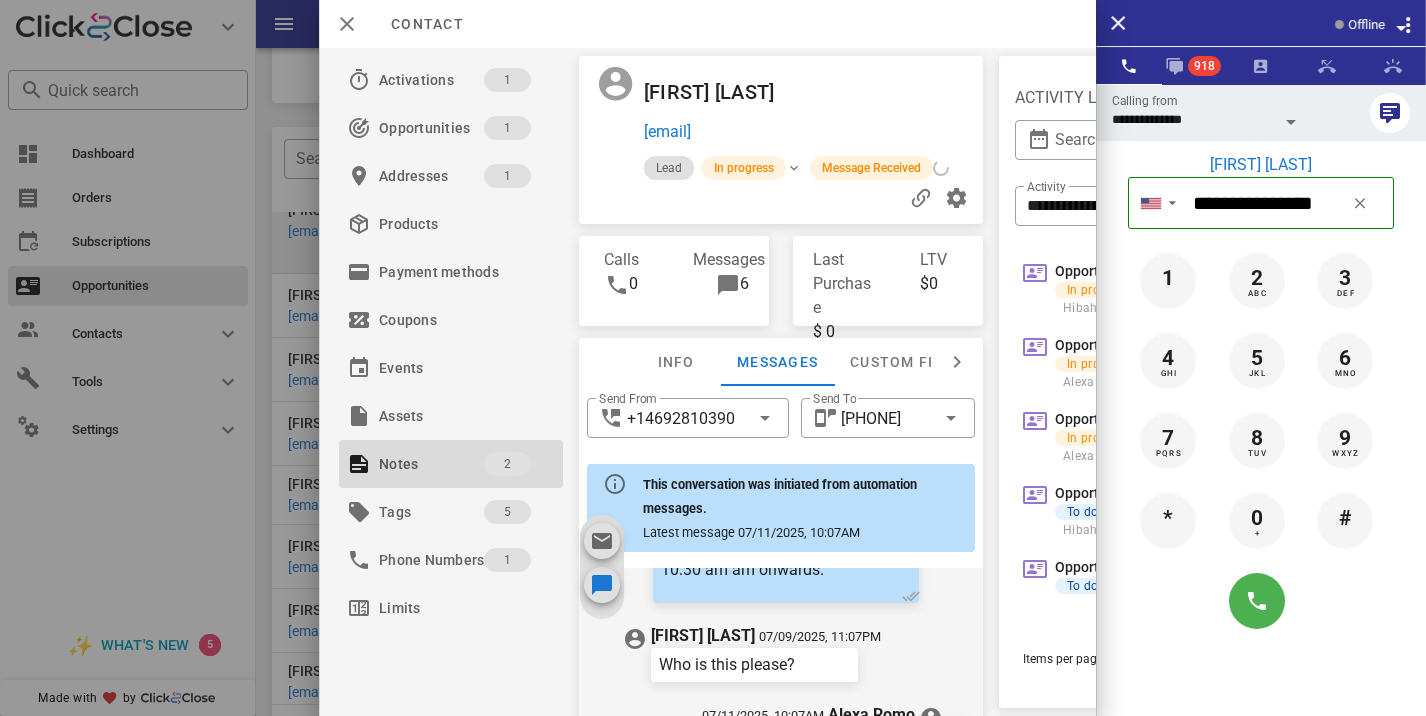 scroll, scrollTop: 1032, scrollLeft: 0, axis: vertical 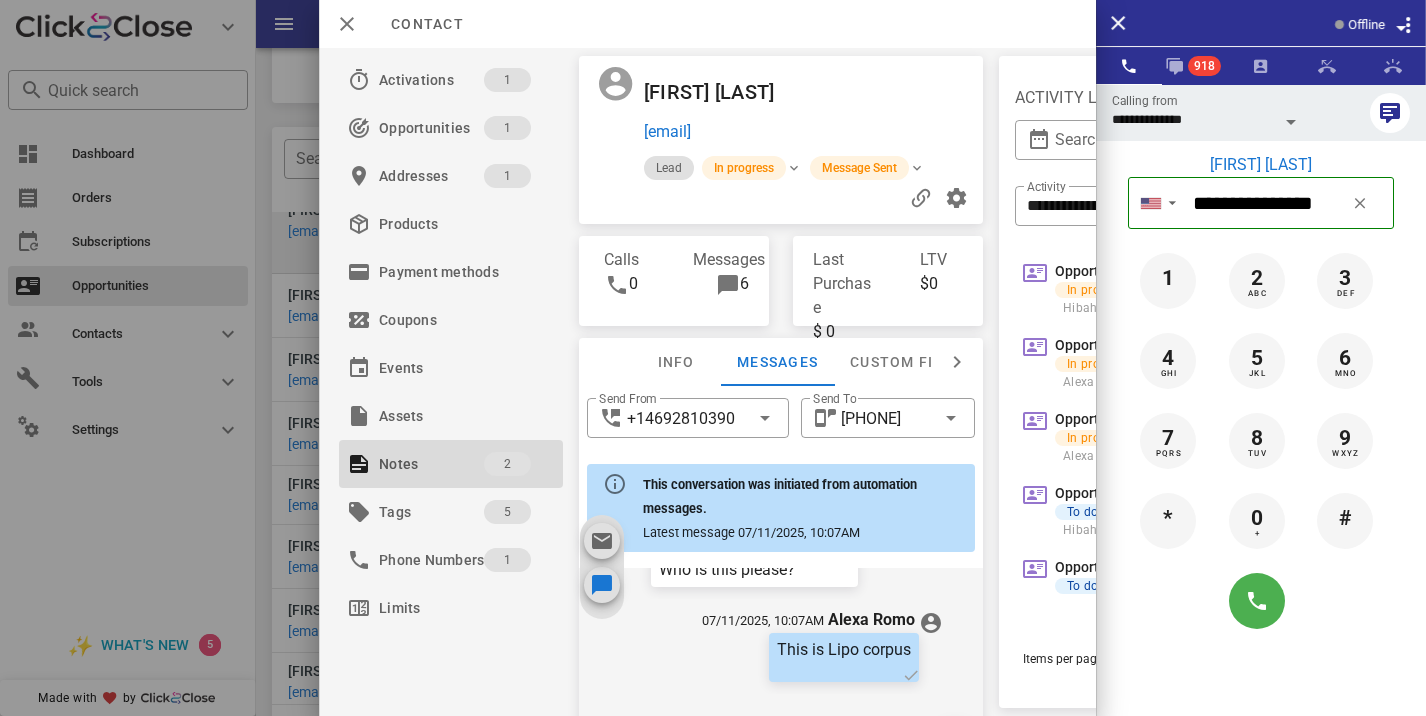 click on "Activations  1  Opportunities  1  Addresses  1  Products Payment methods Coupons Events Assets Notes  2  Tags  5  Phone Numbers  1  Limits [FIRST] [LAST]  [EMAIL]   Lead   In progress   Message Sent   Calls   0   Messages   6   Last Purchase   $ 0      LTV   $0   Info   Messages   Custom fields   Phone   Change   US   [PHONE]   Payment method   Add  Gateway  Card number  ---- ---- ---- ----  Expires  -- / --  Address   Change   [NUMBER] [STREET] .
[CITY], [STATE], [POSTAL_CODE].
US   ​ Send From [PHONE] ​ Send To [PHONE]  This conversation was initiated from automation messages.  Latest message [DATE], [TIME] [DATE], [TIME] System automation  Hi  [FIRST], This is the Lipo Corpus (6 bottles) for your weightloss with Dr. Prescott. We need to verify some important details about your order. If you can please return the call at your earliest convenience. Otherwise we will try back at another time. The phone number is [PHONE]. Thank you have a great day.  [DATE] [FIRST] [LAST]" at bounding box center (707, 382) 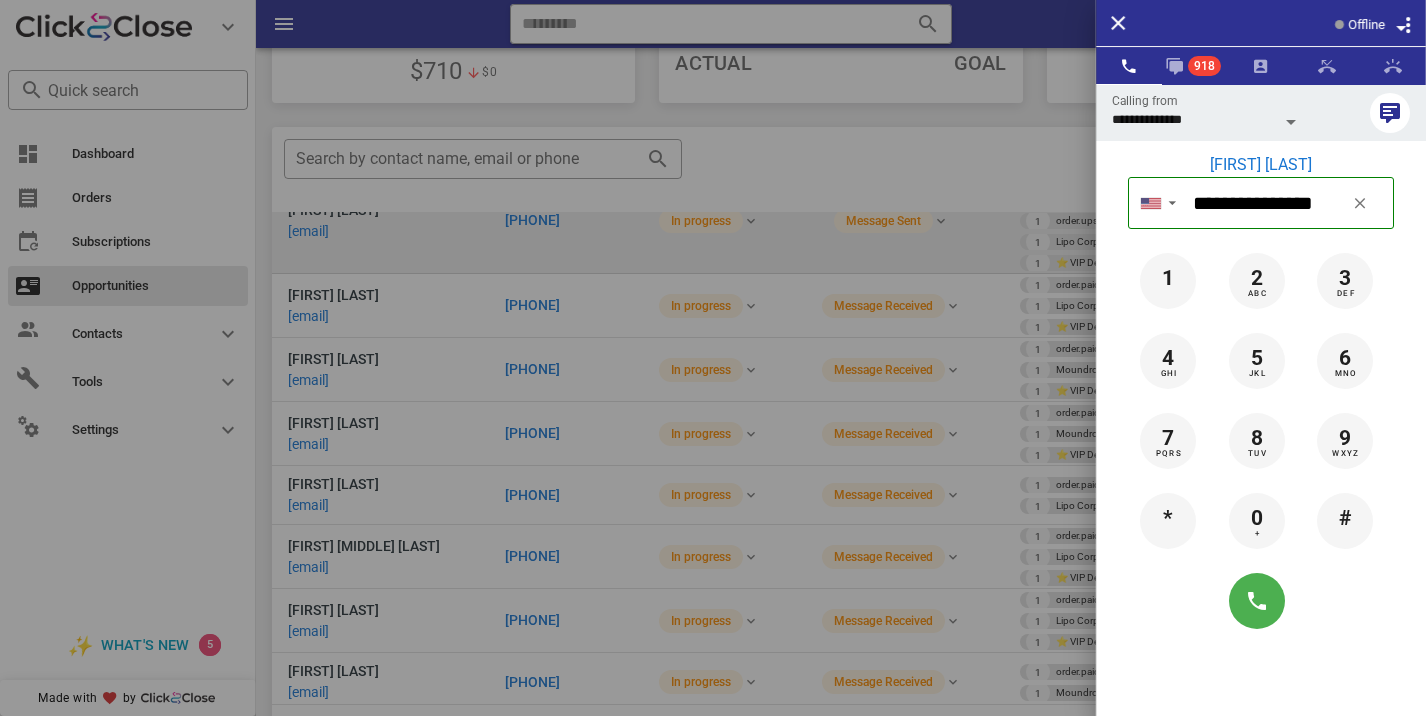 click at bounding box center (713, 358) 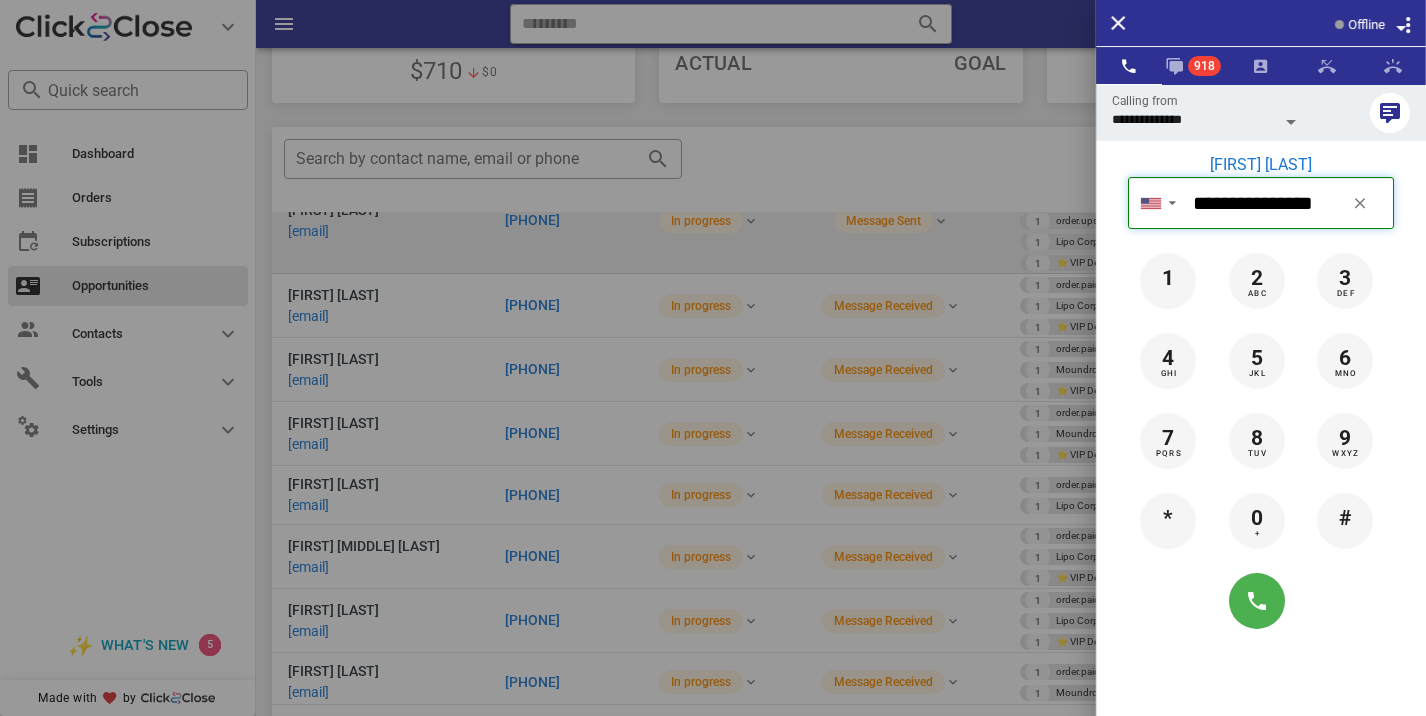 type 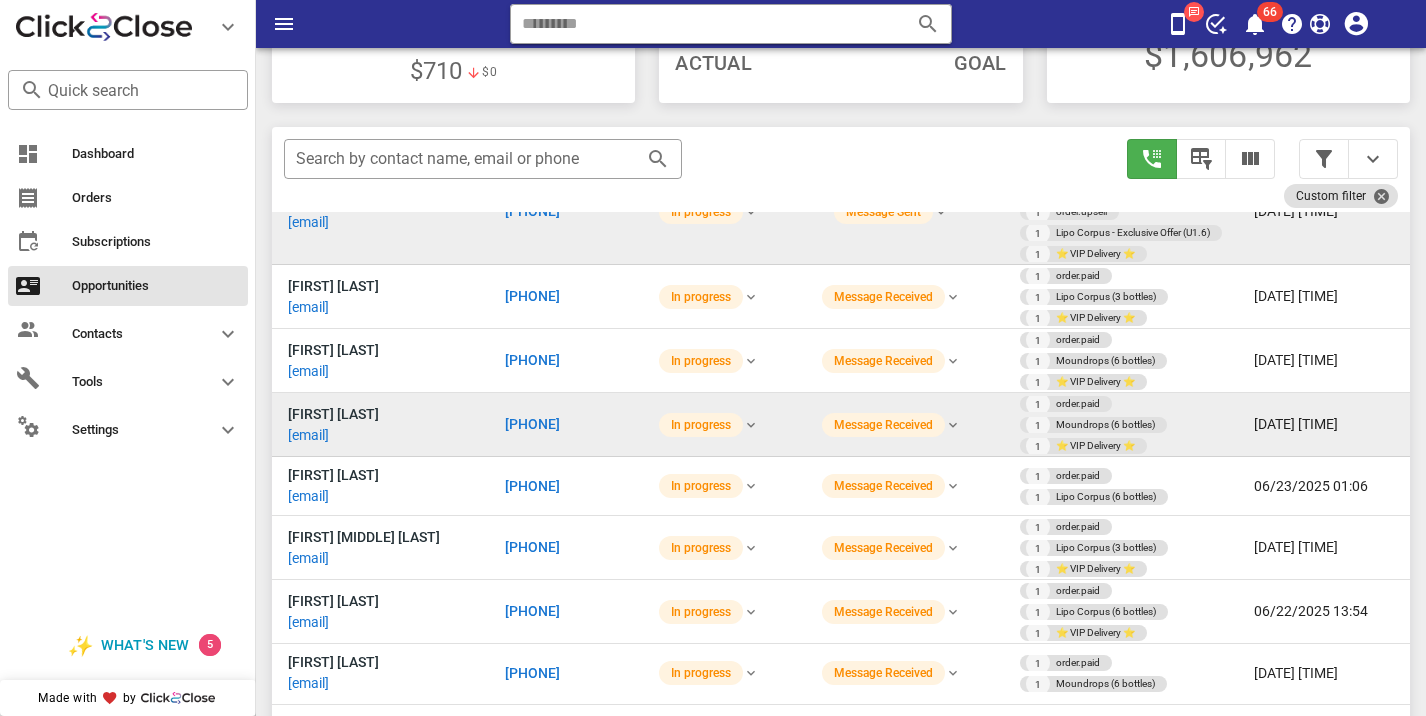 scroll, scrollTop: 359, scrollLeft: 0, axis: vertical 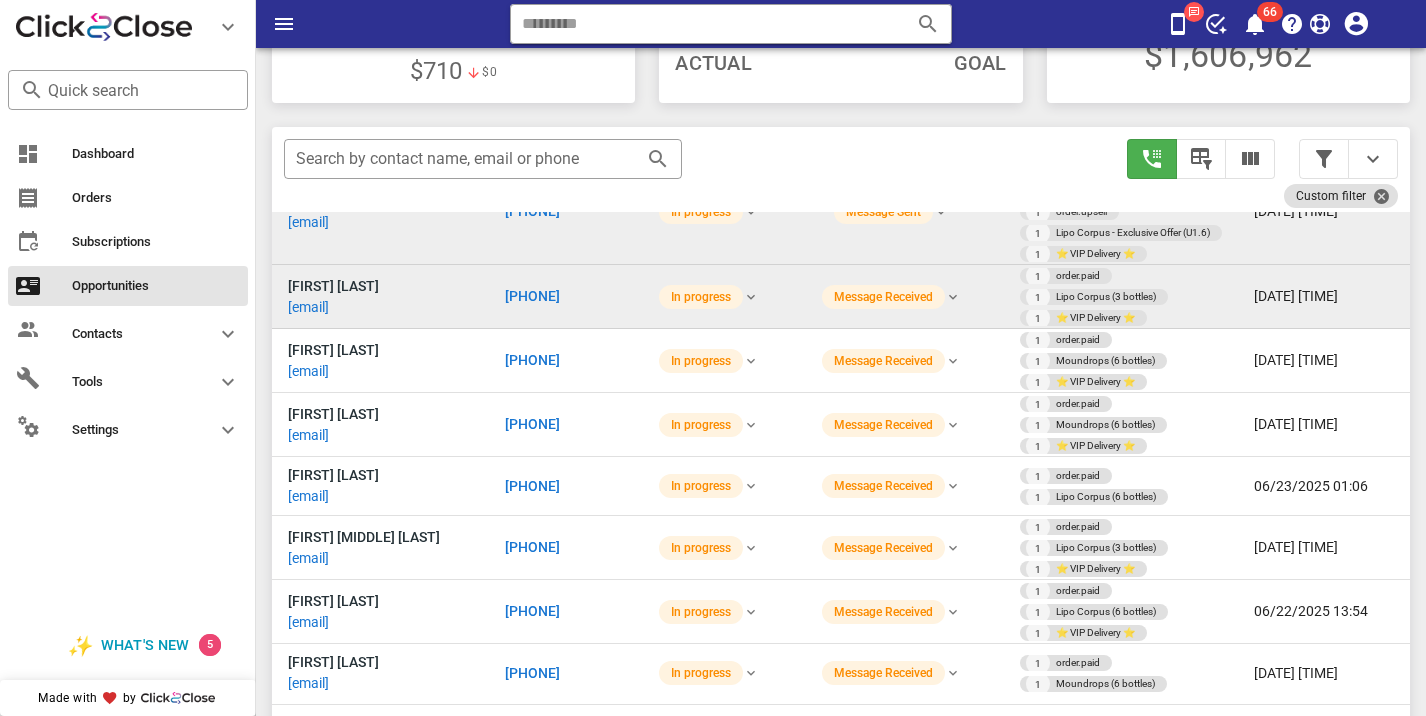 click on "[PHONE]" at bounding box center (532, 296) 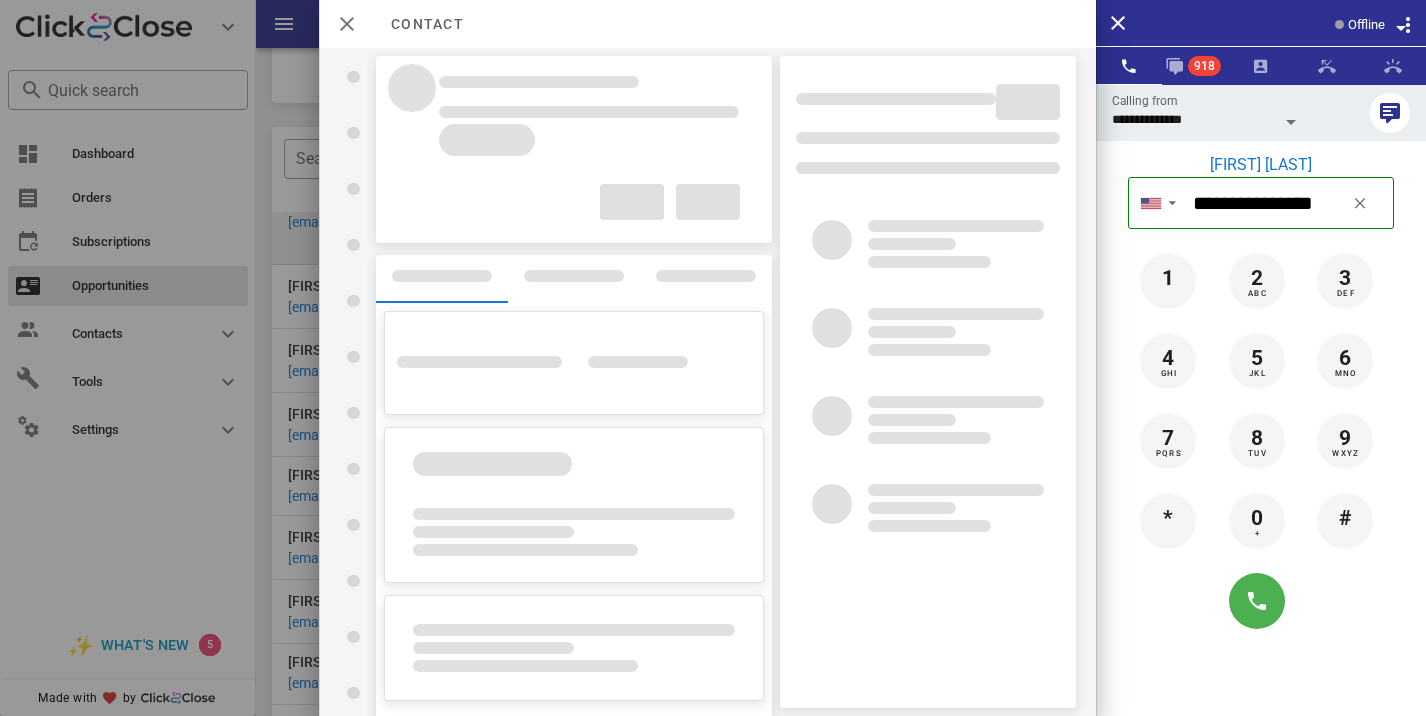 click at bounding box center (713, 358) 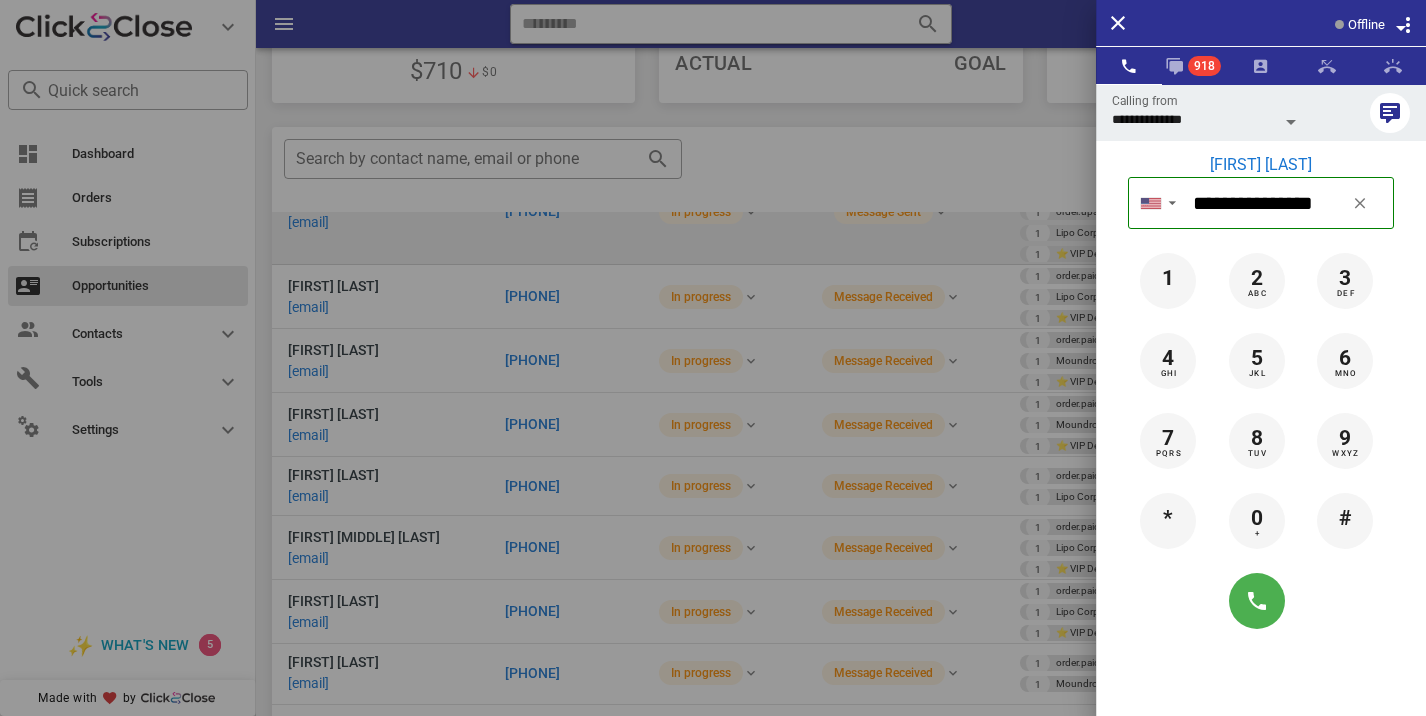 click at bounding box center (713, 358) 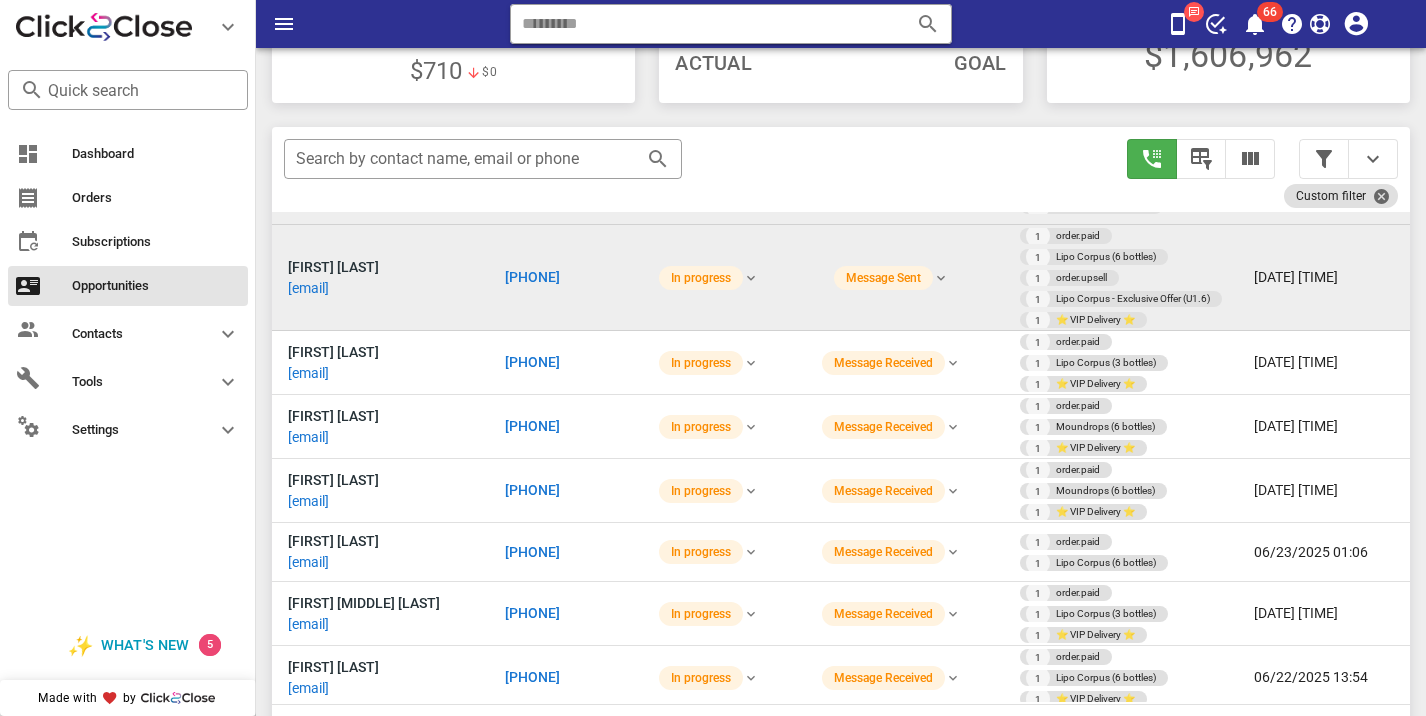 scroll, scrollTop: 363, scrollLeft: 0, axis: vertical 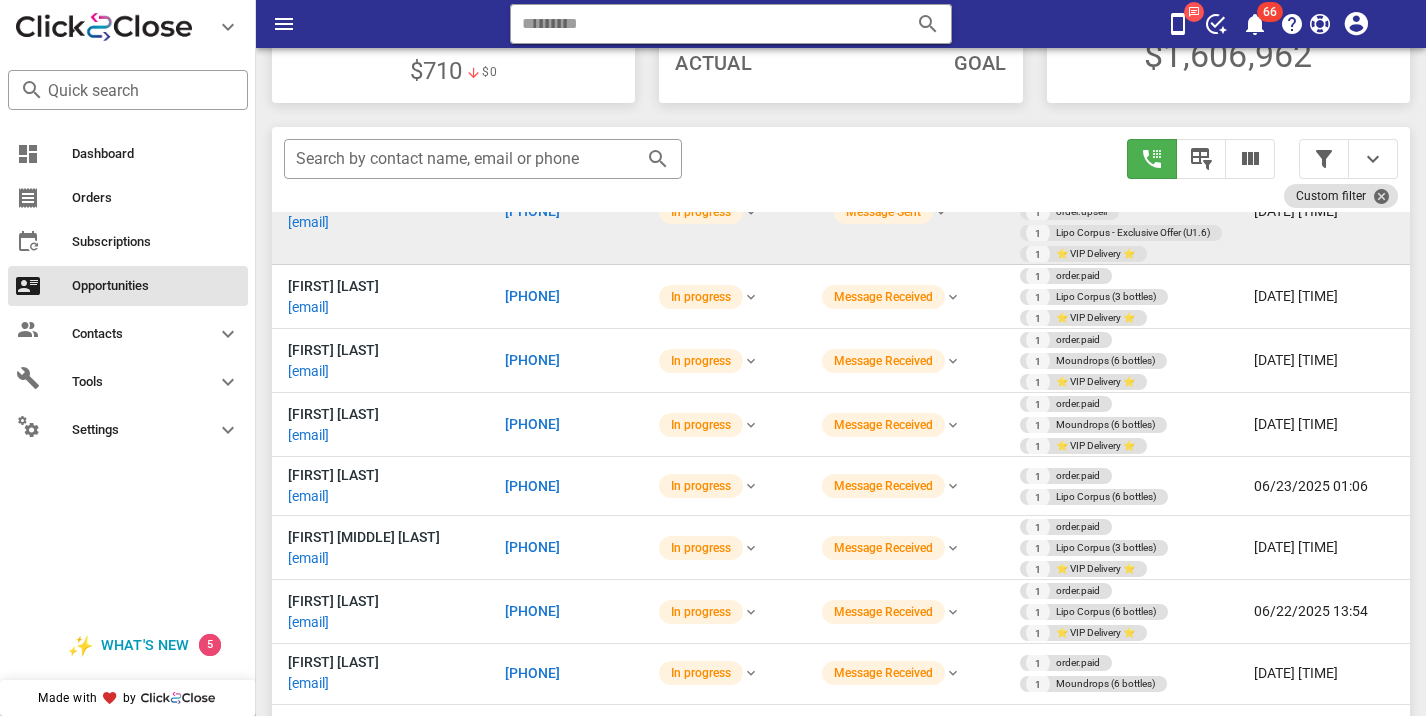 click on "[PHONE]" at bounding box center (532, 296) 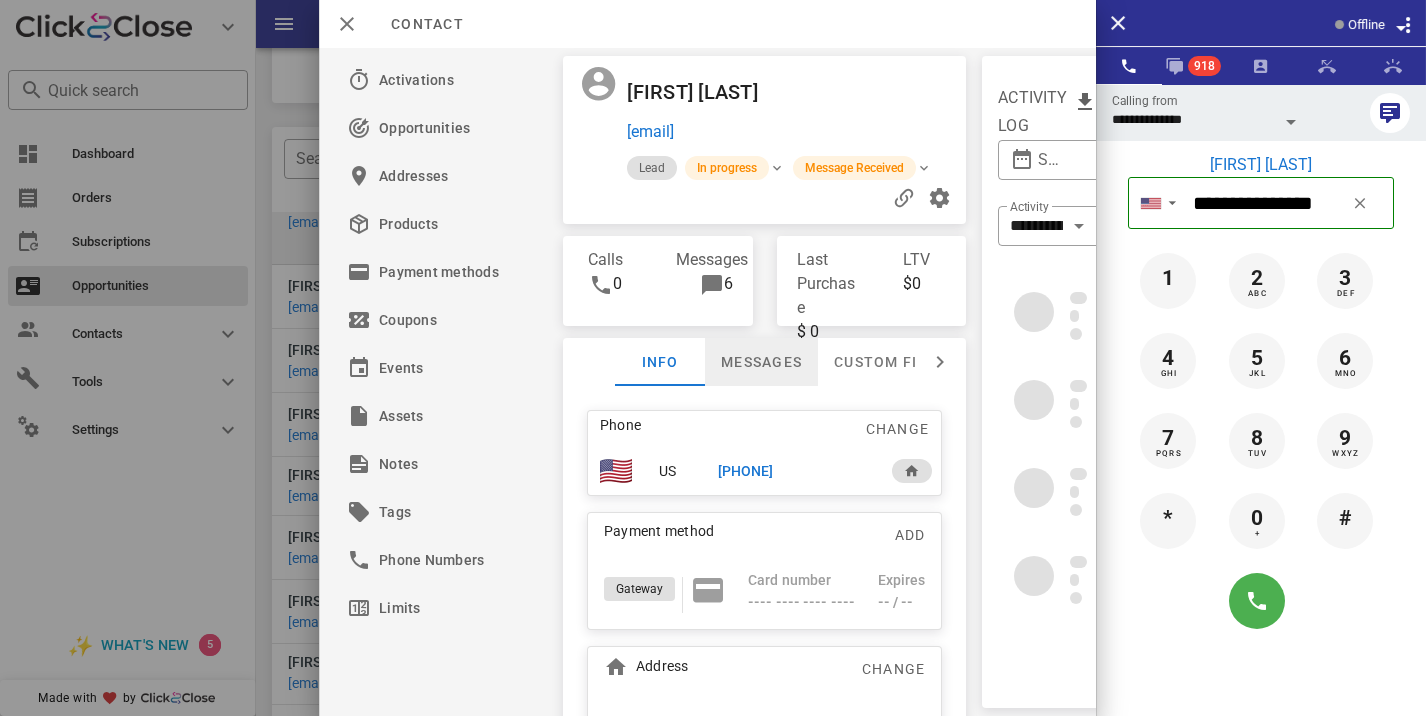 click on "Messages" at bounding box center (761, 362) 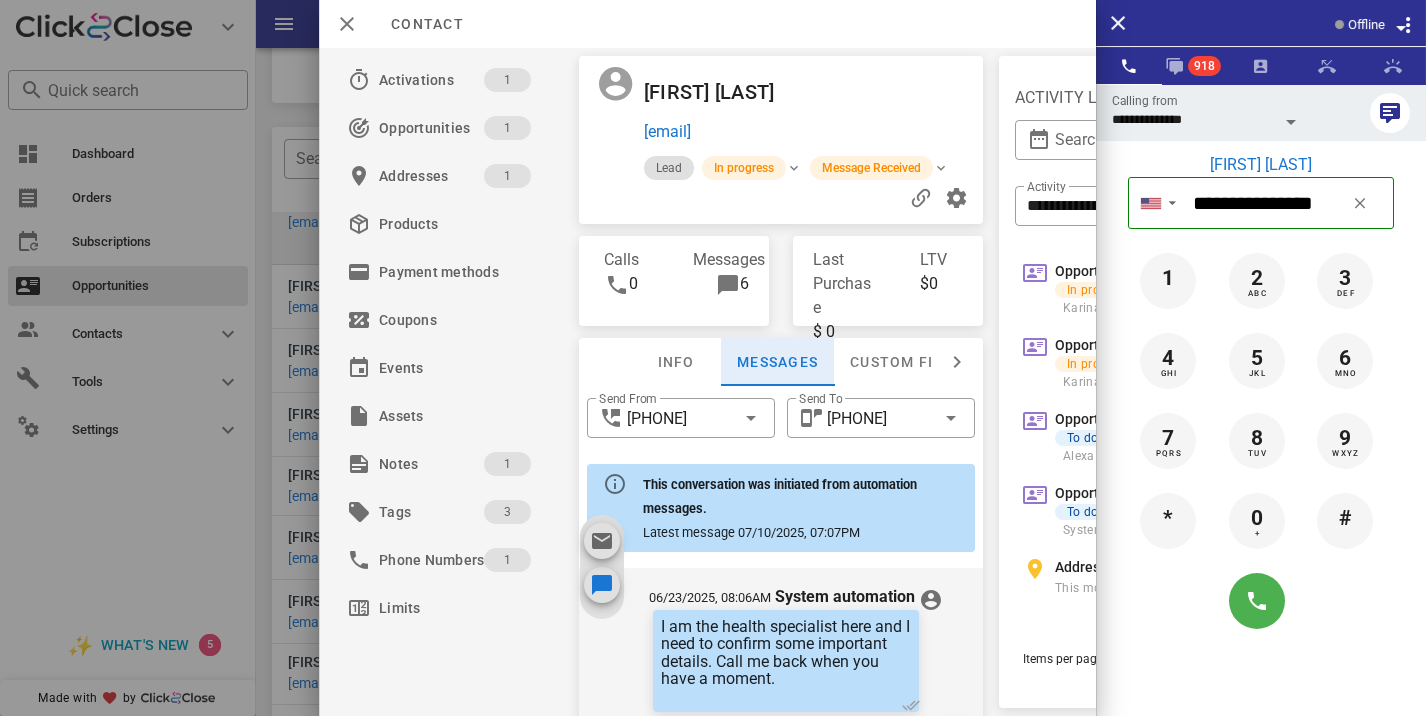scroll, scrollTop: 1034, scrollLeft: 0, axis: vertical 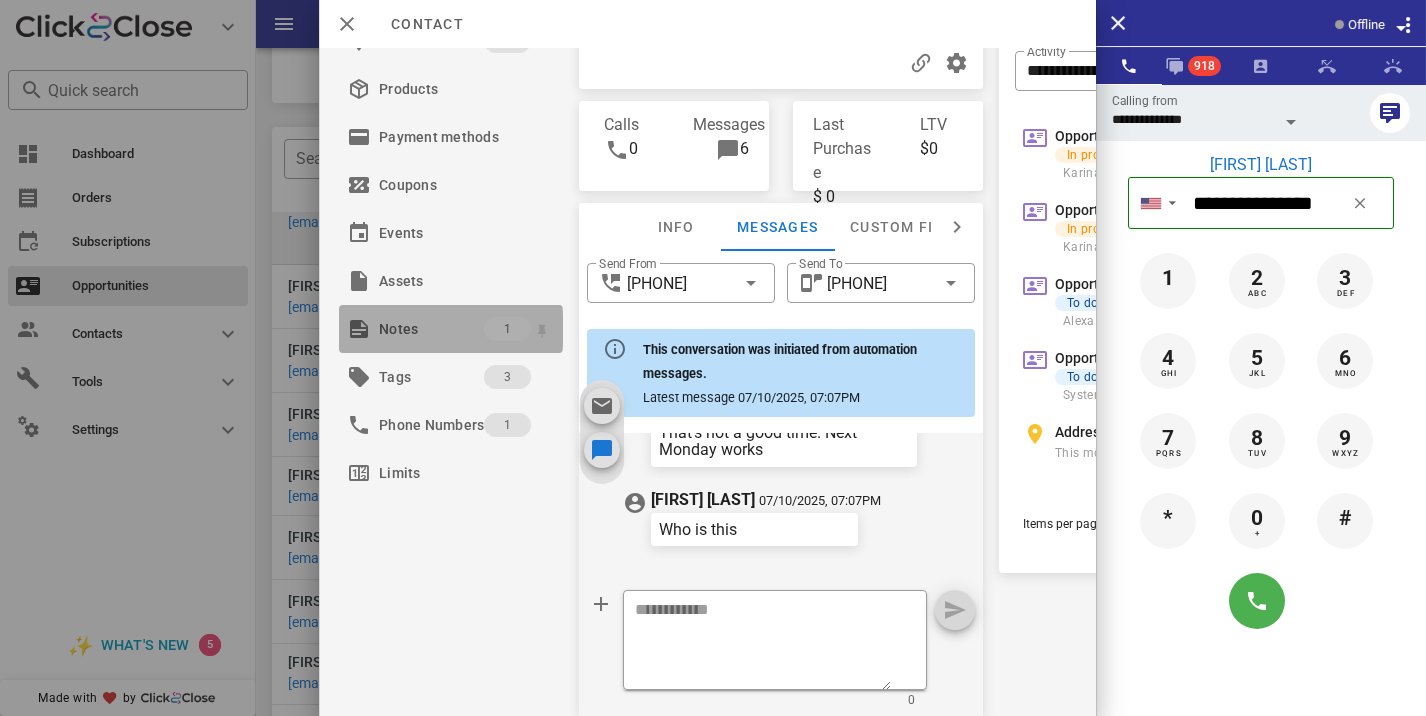 click on "Notes" at bounding box center (431, 329) 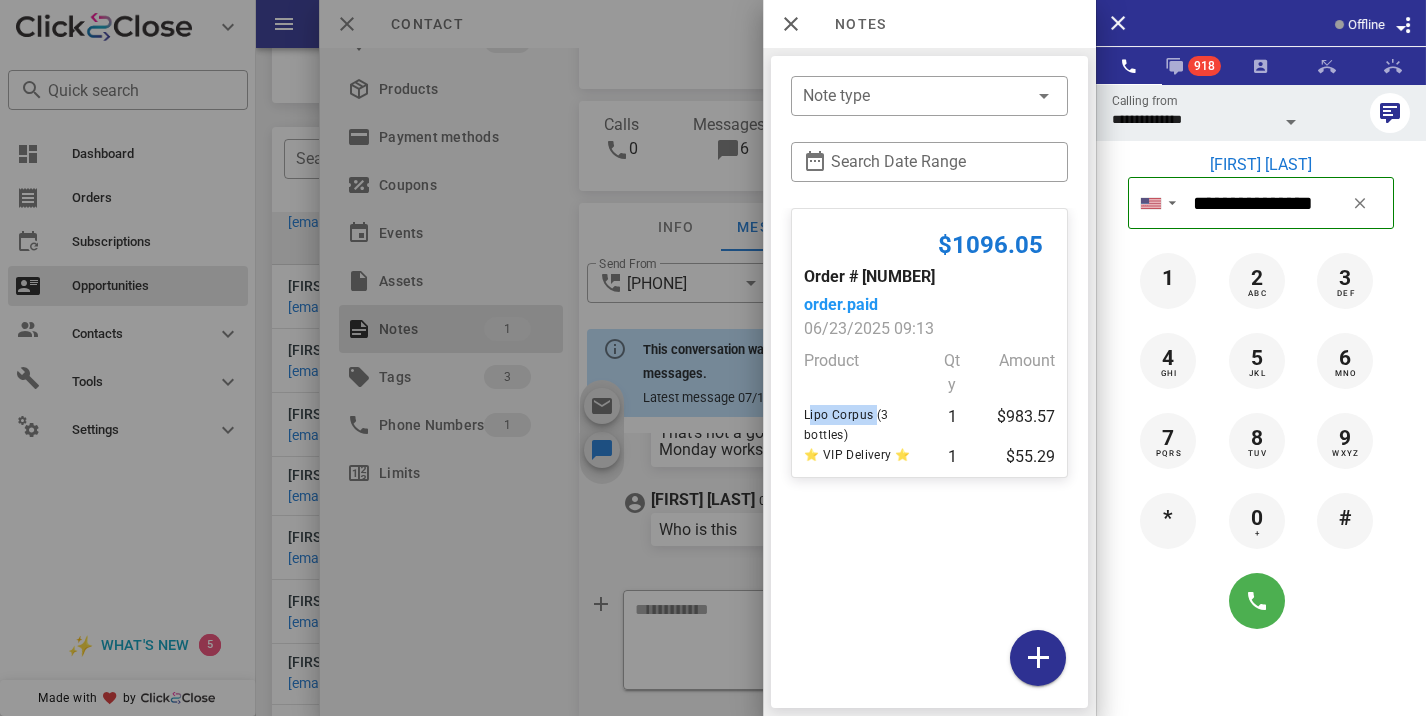 drag, startPoint x: 871, startPoint y: 420, endPoint x: 796, endPoint y: 418, distance: 75.026665 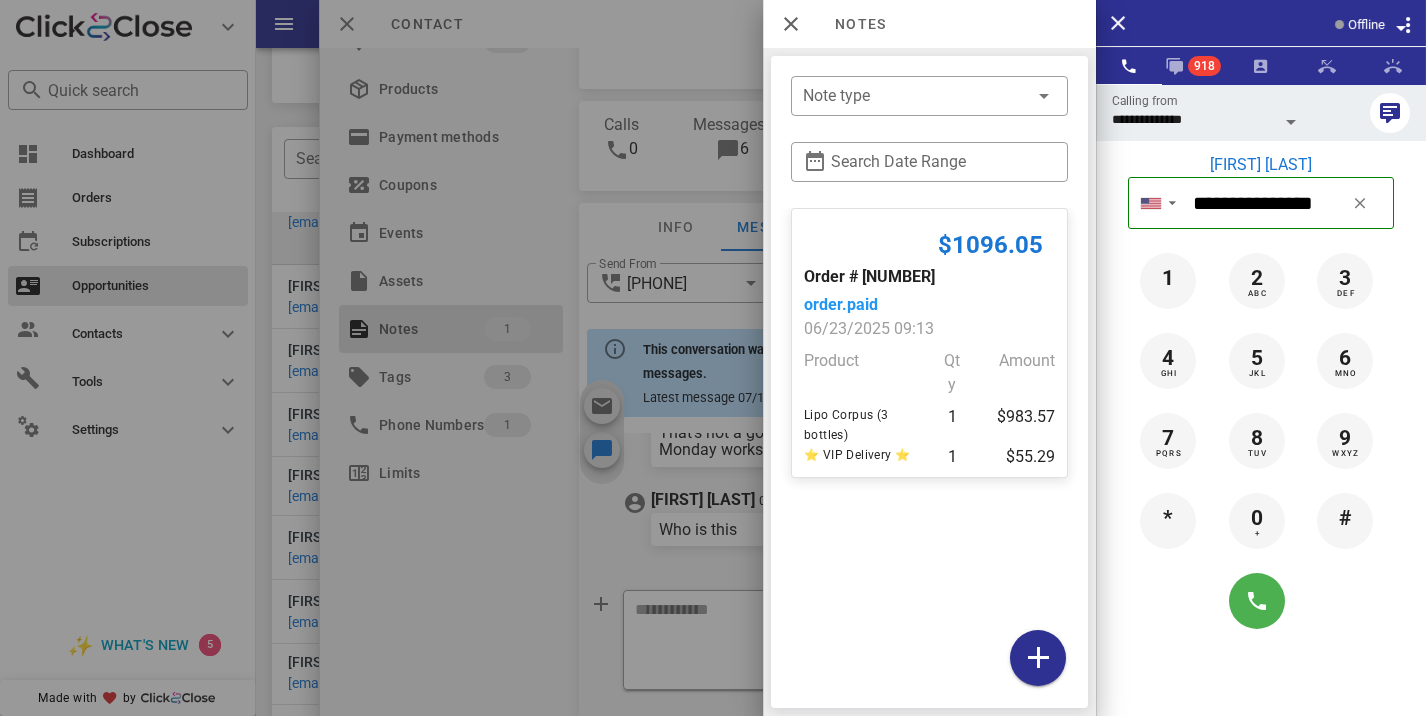 click at bounding box center [713, 358] 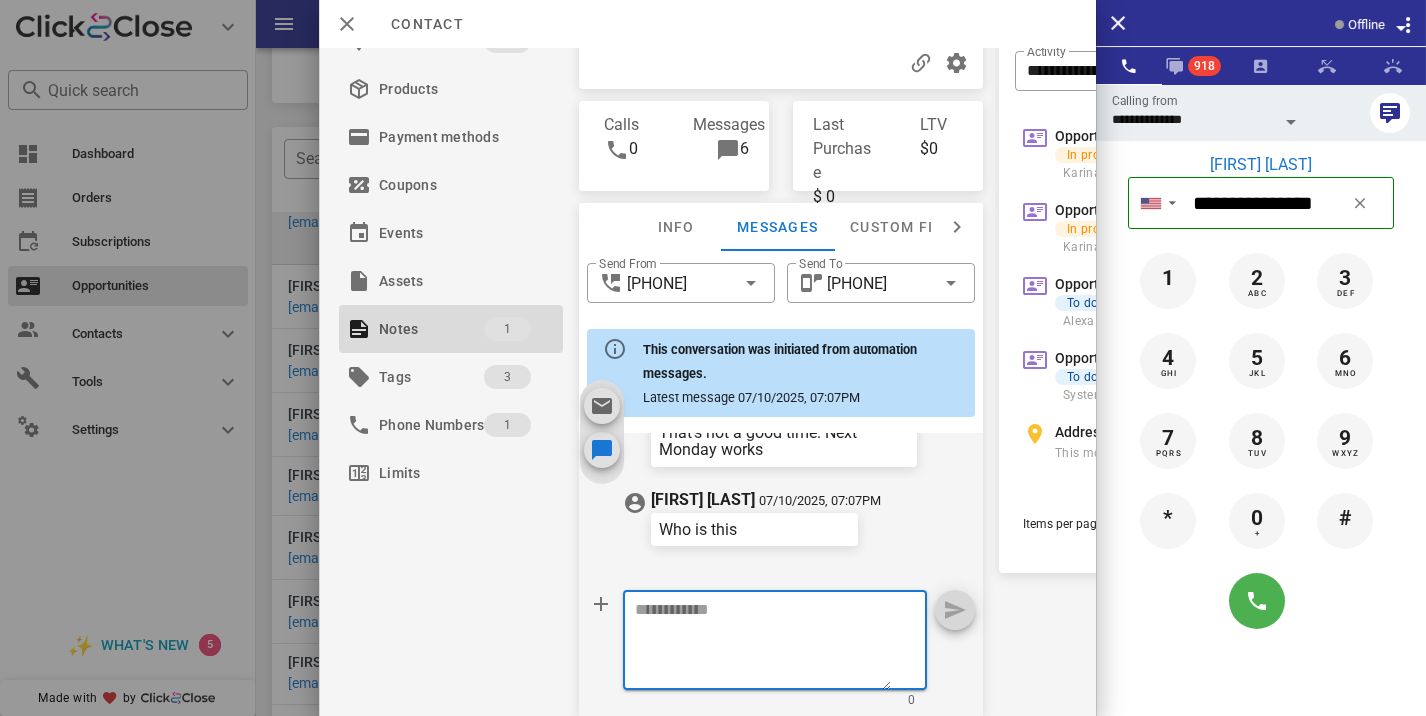 click at bounding box center [763, 643] 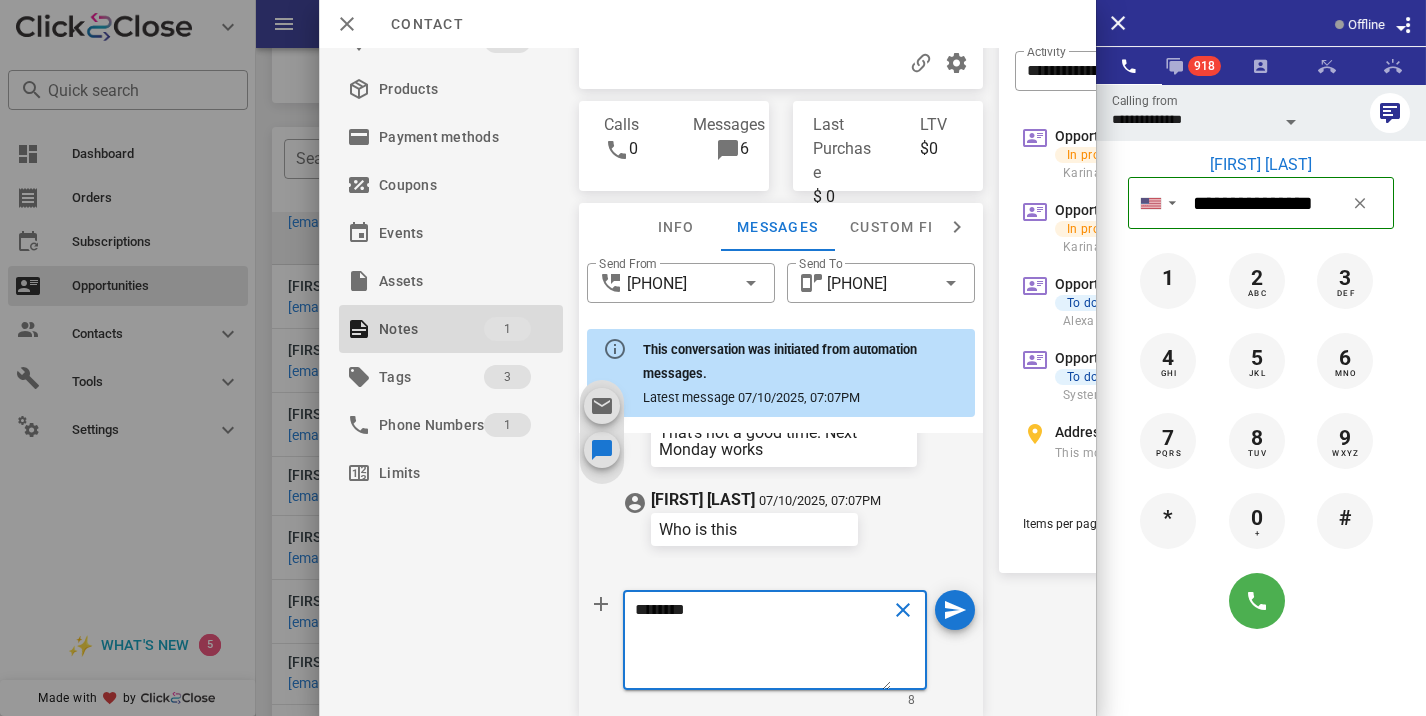 paste on "**********" 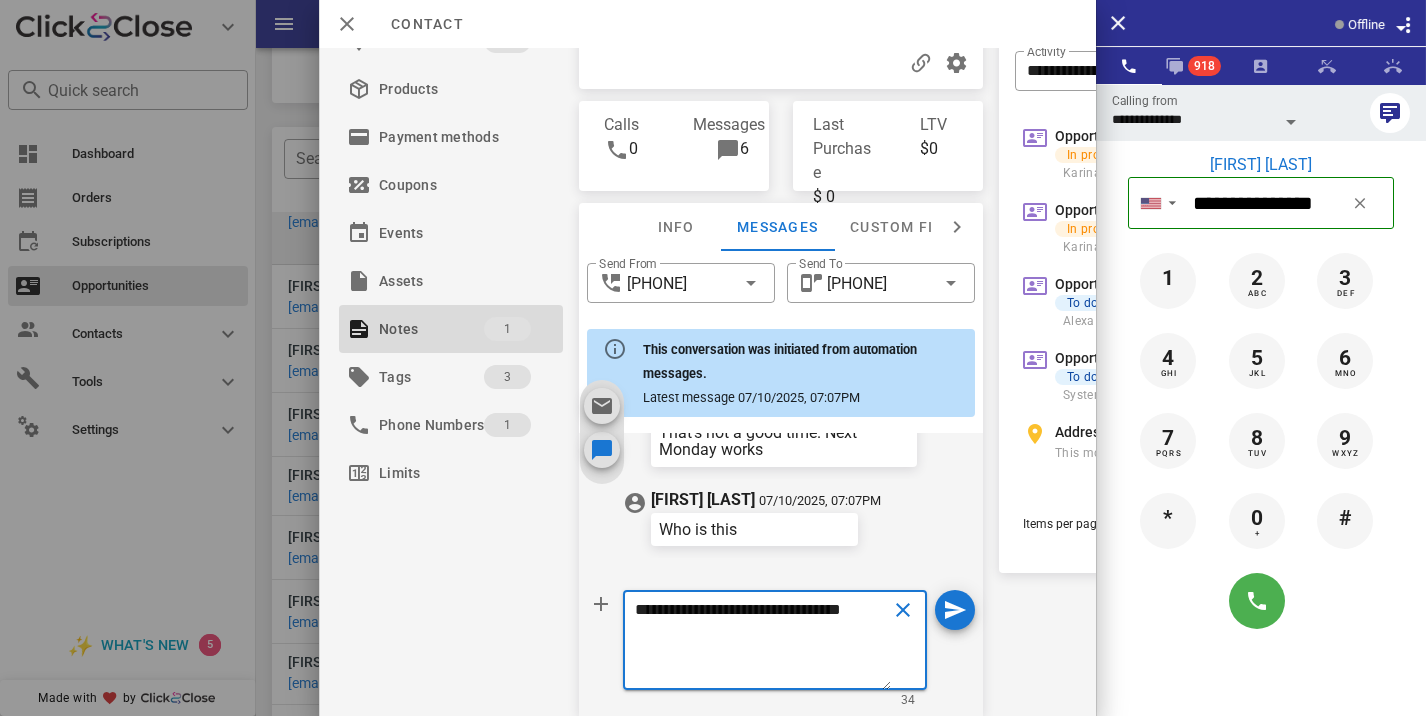 click on "**********" at bounding box center [763, 643] 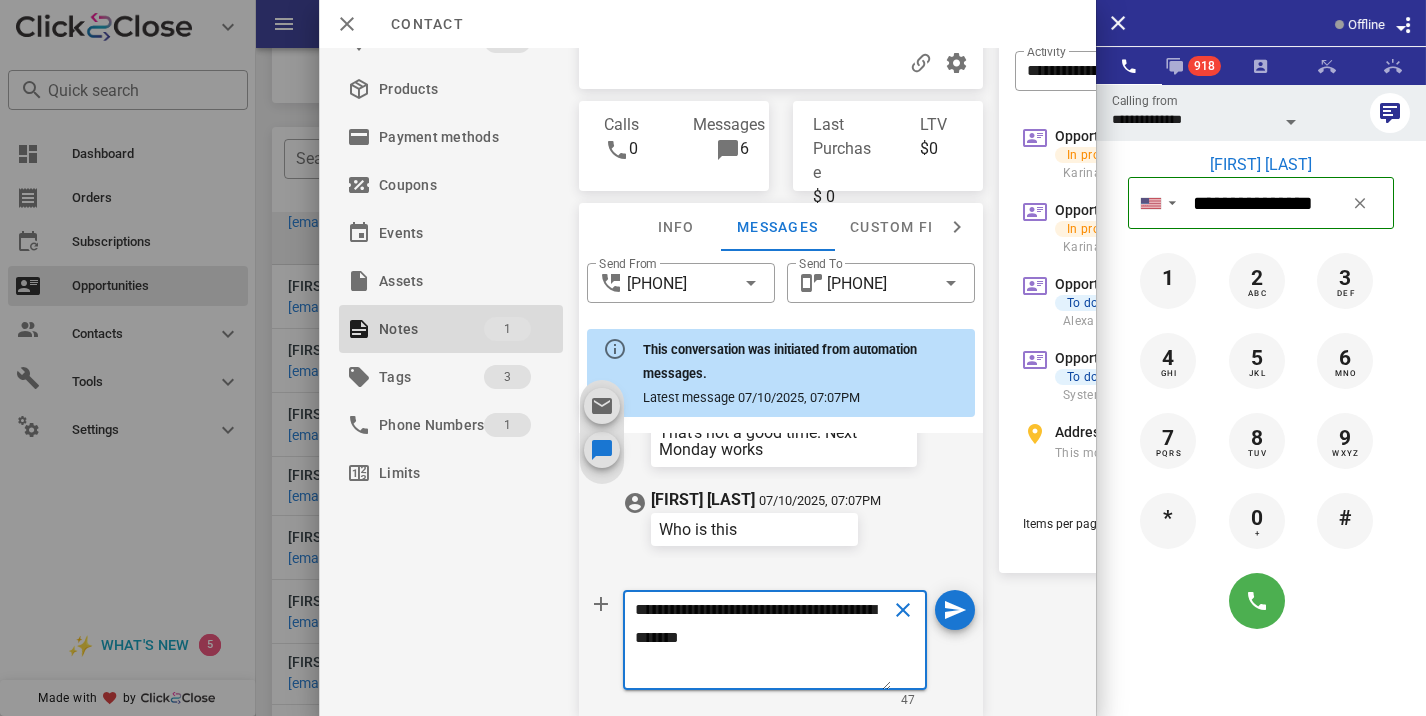 click on "**********" at bounding box center (763, 643) 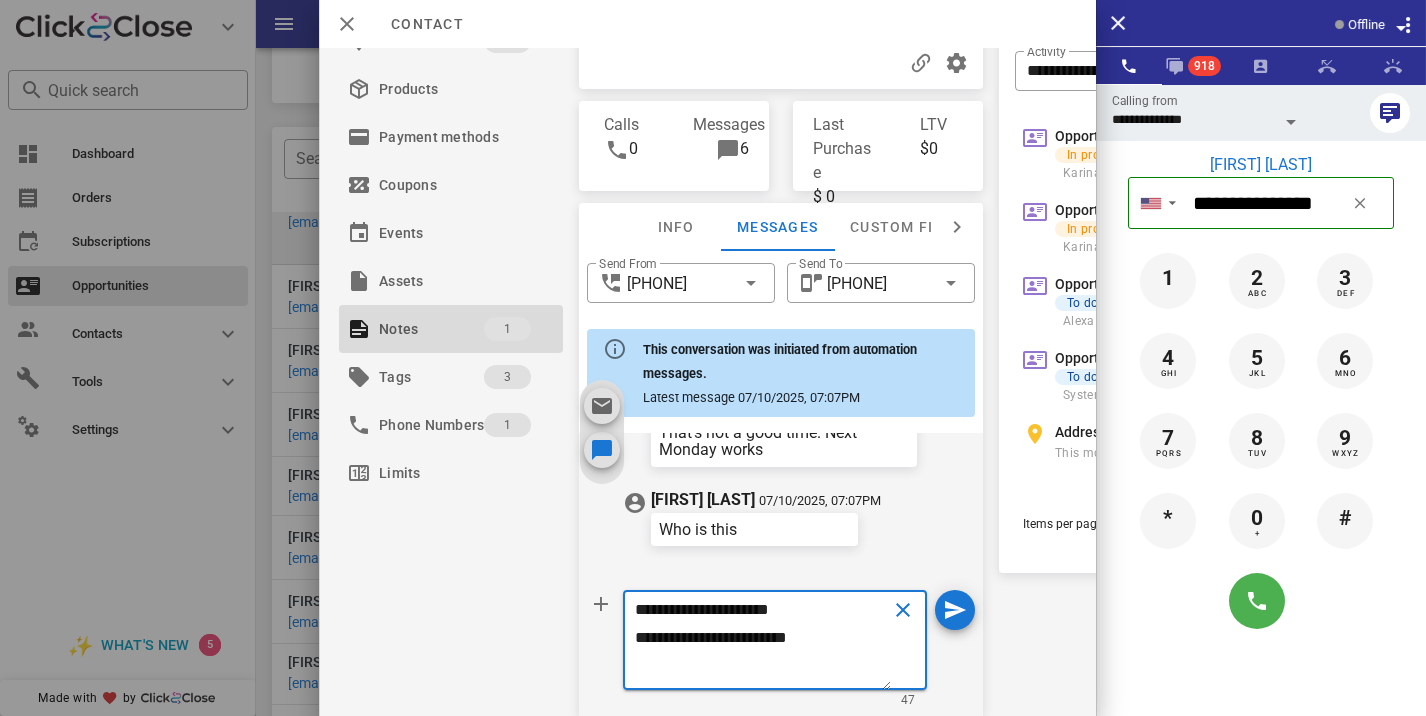 type on "**********" 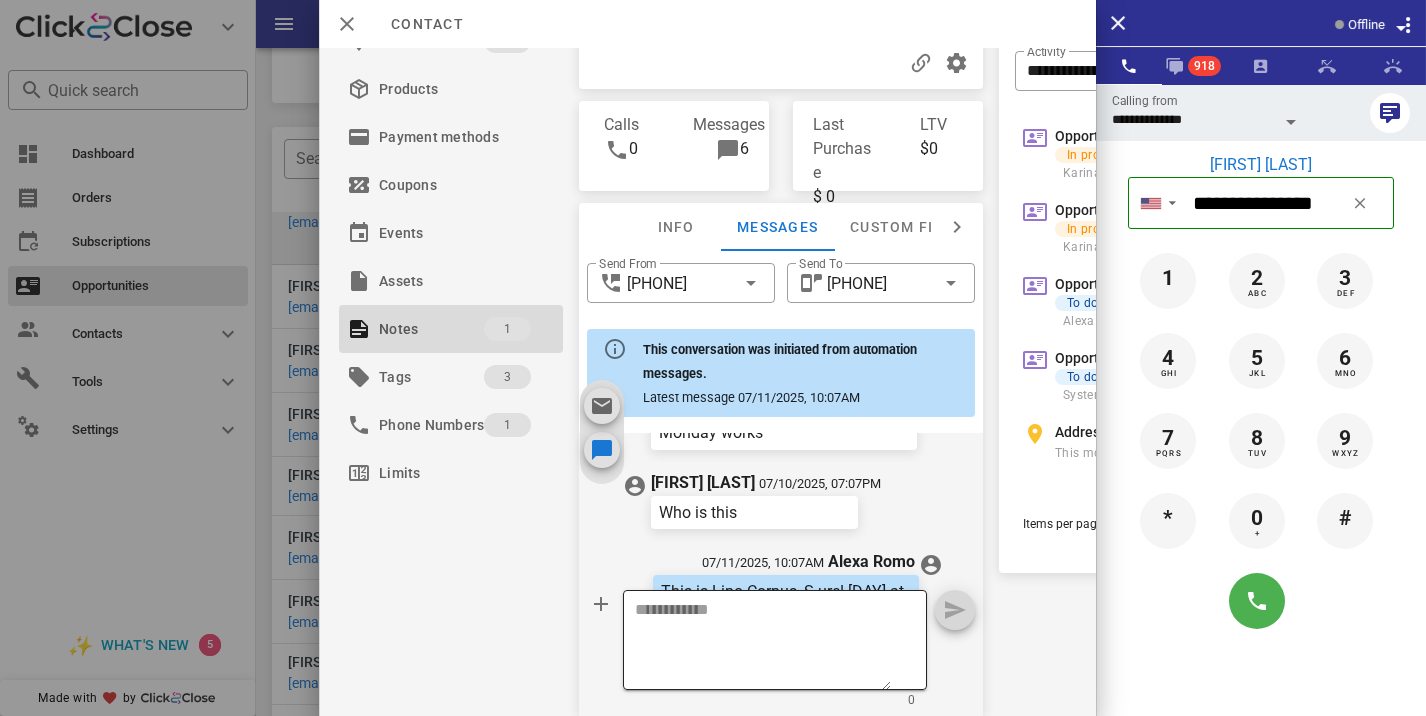 scroll, scrollTop: 1147, scrollLeft: 0, axis: vertical 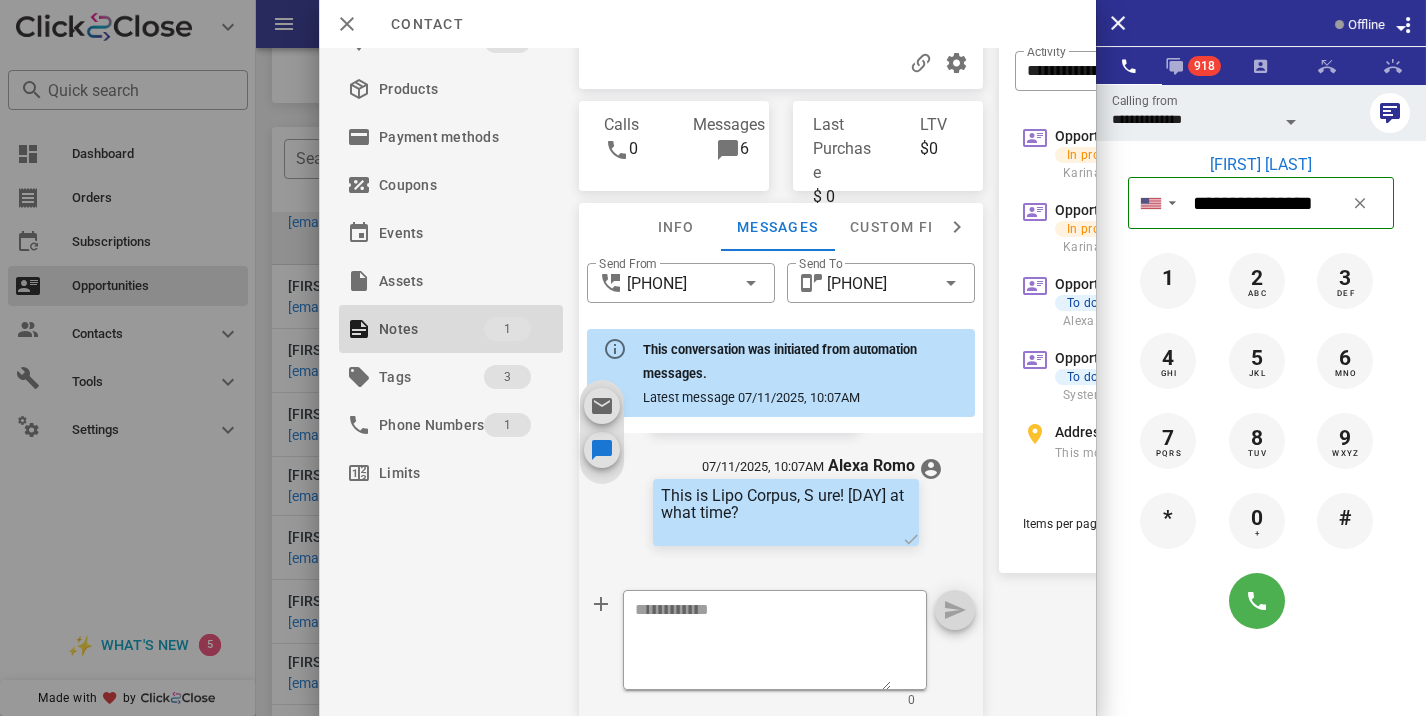 click at bounding box center (713, 358) 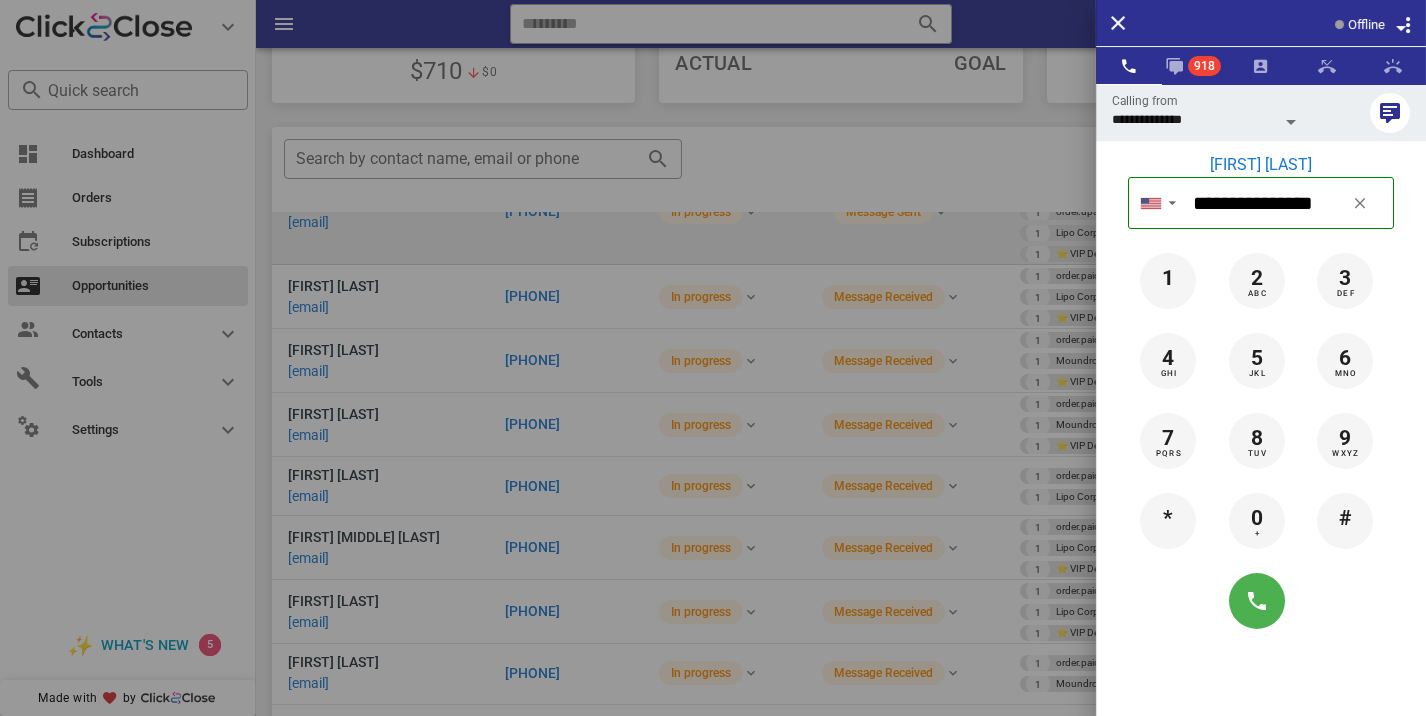 click at bounding box center (713, 358) 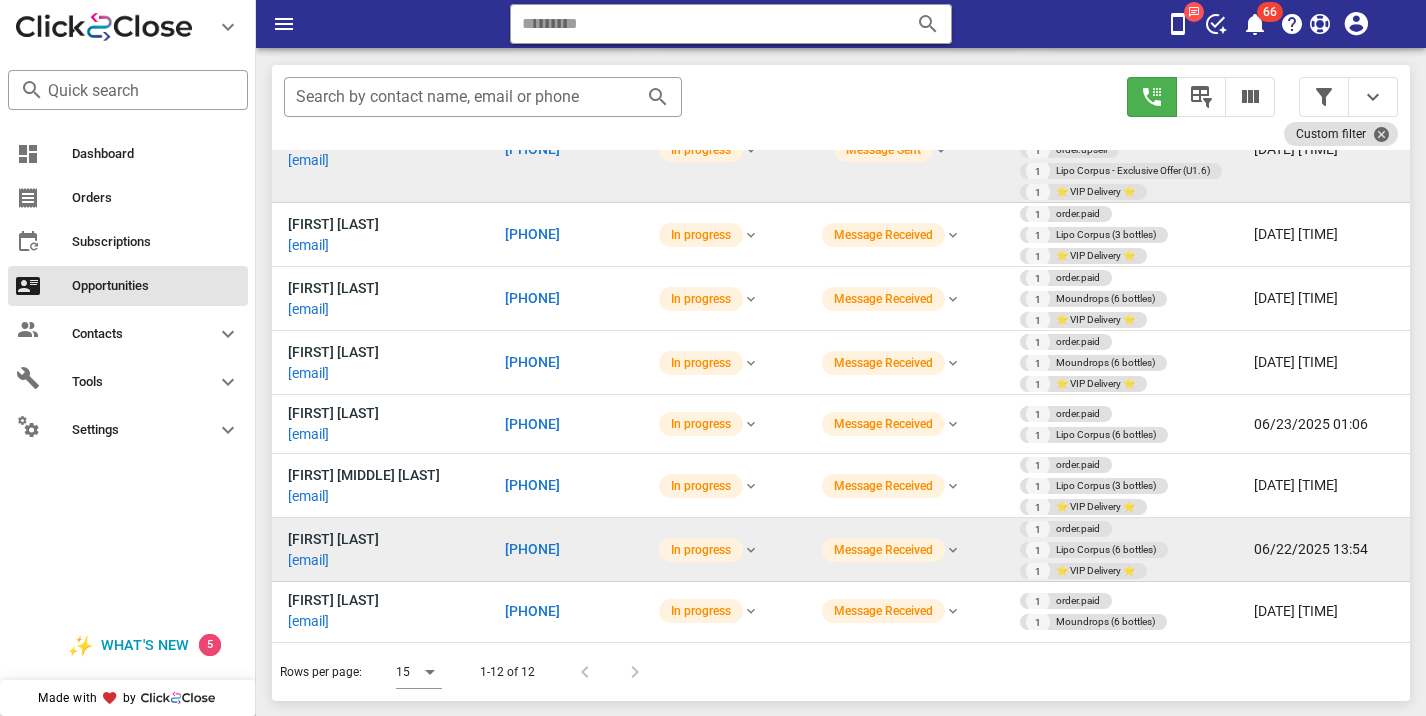 scroll, scrollTop: 379, scrollLeft: 0, axis: vertical 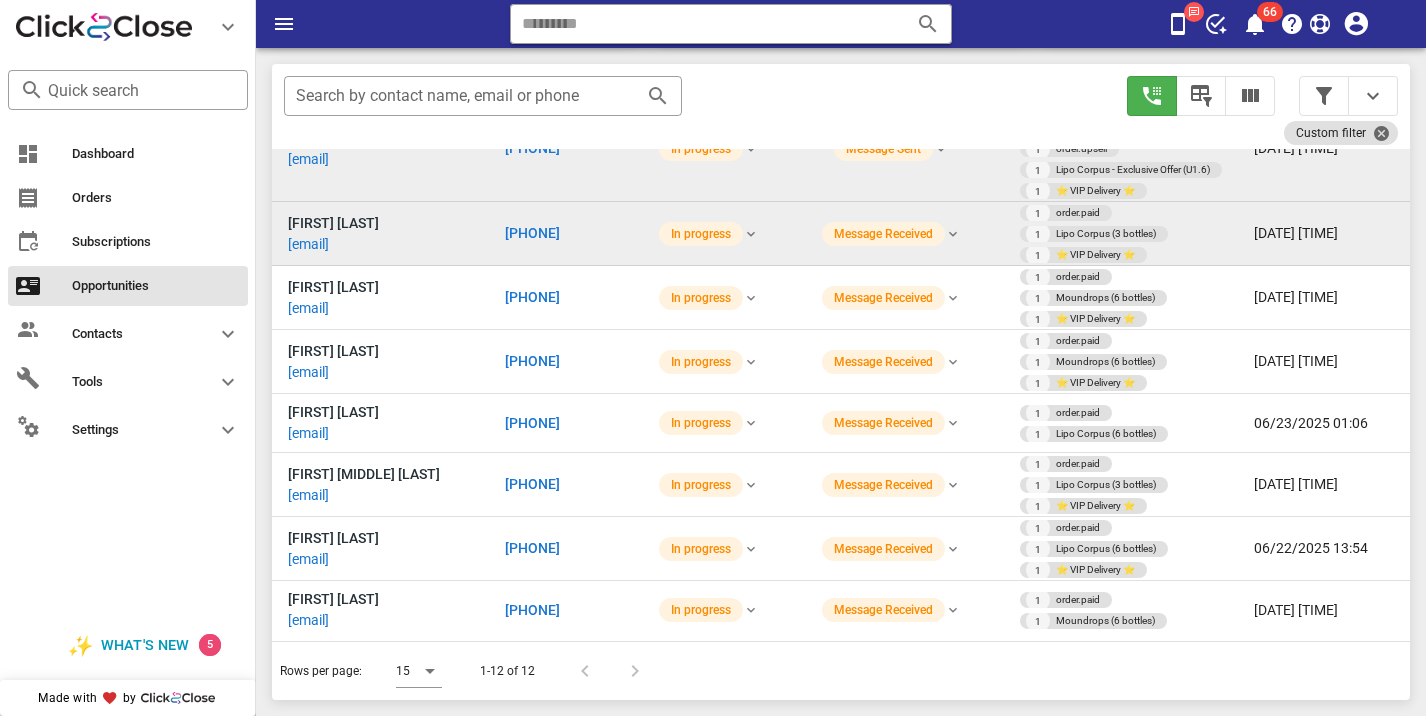 click on "[PHONE]" at bounding box center (532, 233) 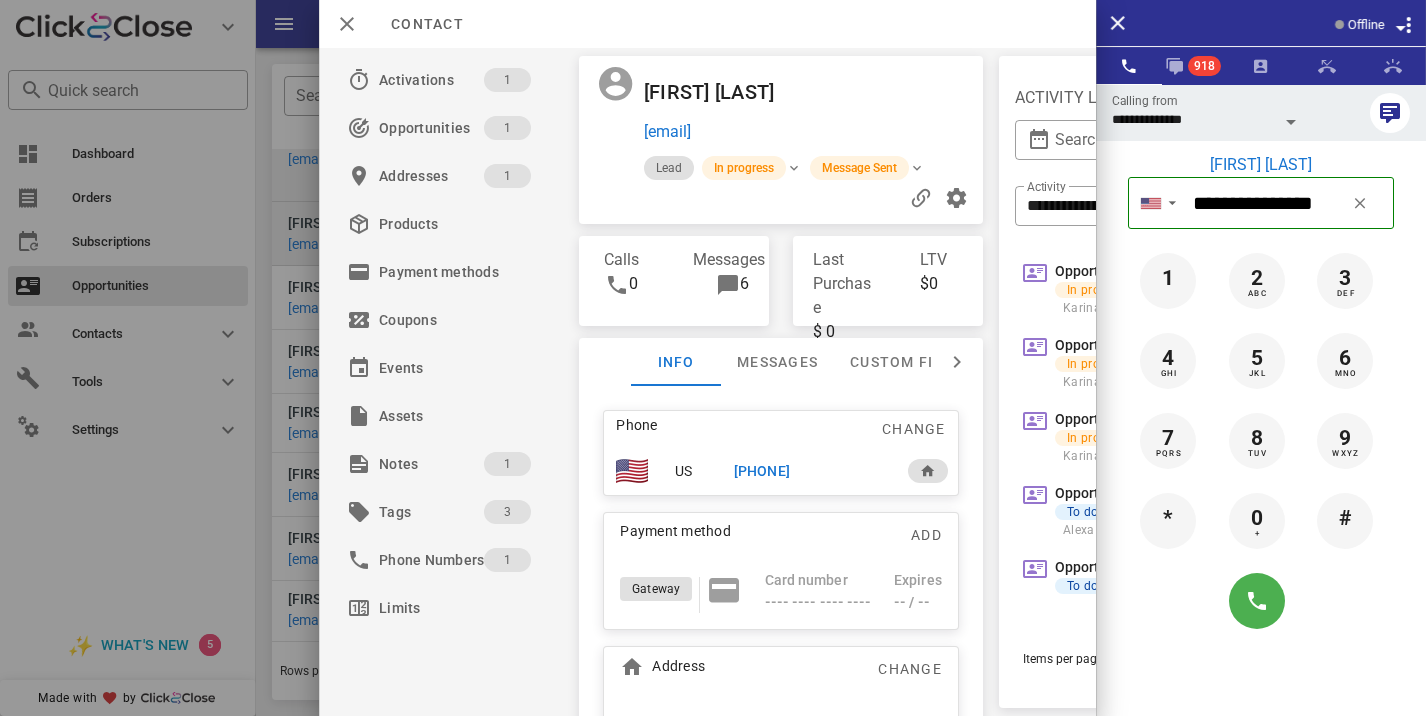 click on "Phone   Change   US   [PHONE]   Payment method   Add  Gateway  Card number  ---- ---- ---- ----  Expires  -- / --  Address   Change   [NUMBER] [STREET] .
[CITY], [STATE], [POSTAL_CODE].
US" at bounding box center (781, 603) 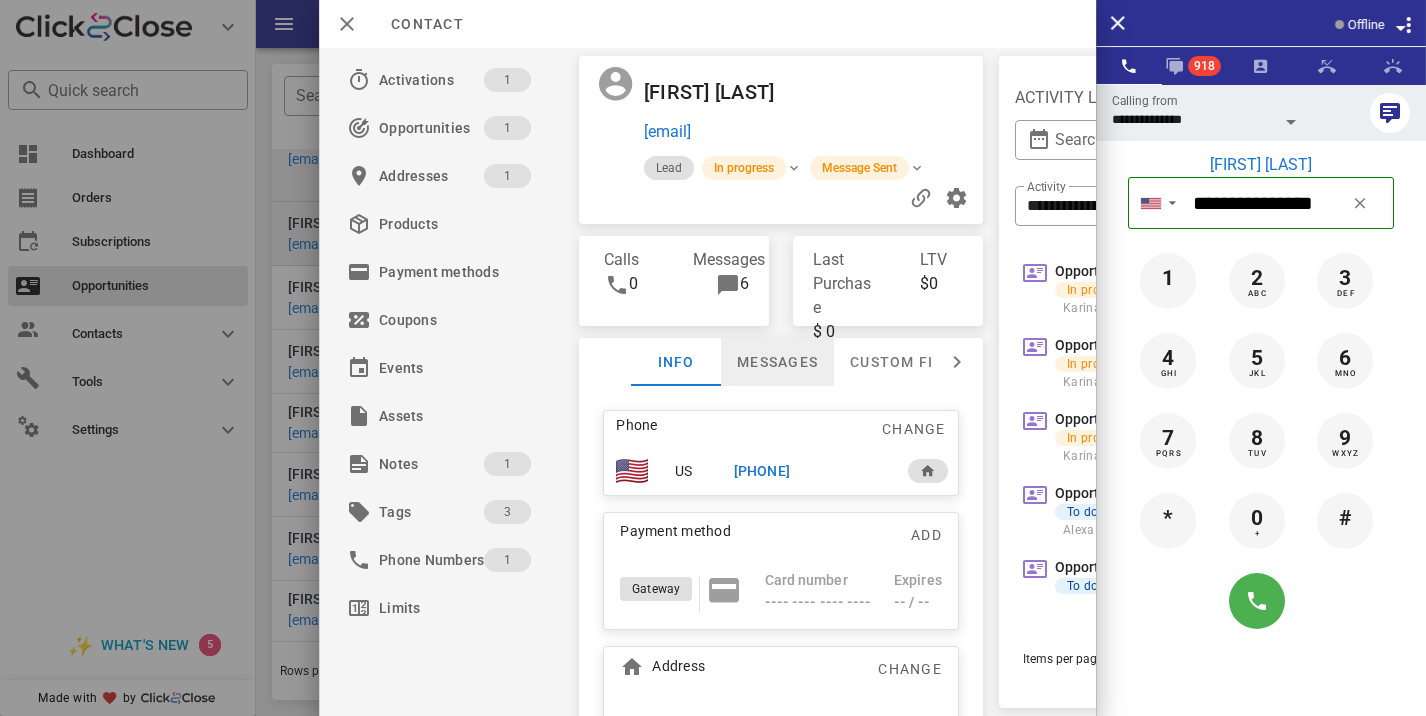 click on "Messages" at bounding box center (777, 362) 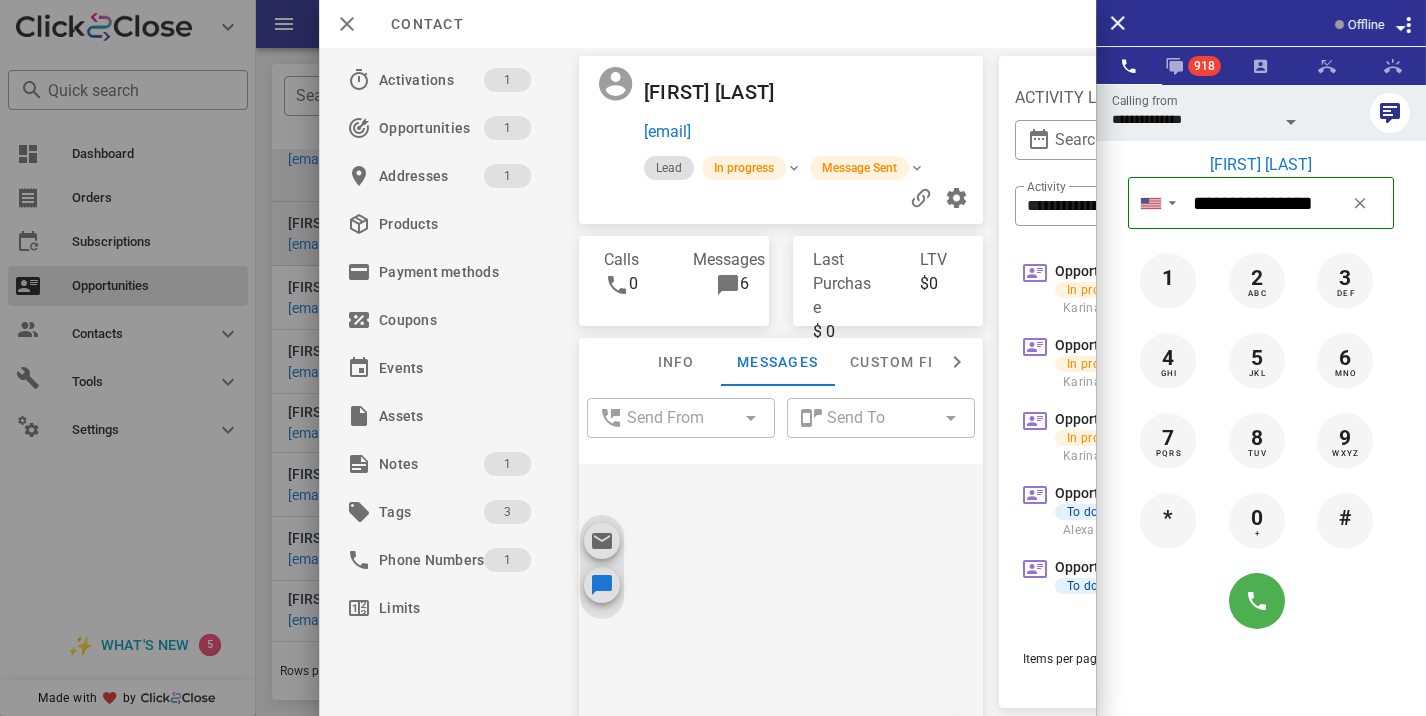 scroll, scrollTop: 1146, scrollLeft: 0, axis: vertical 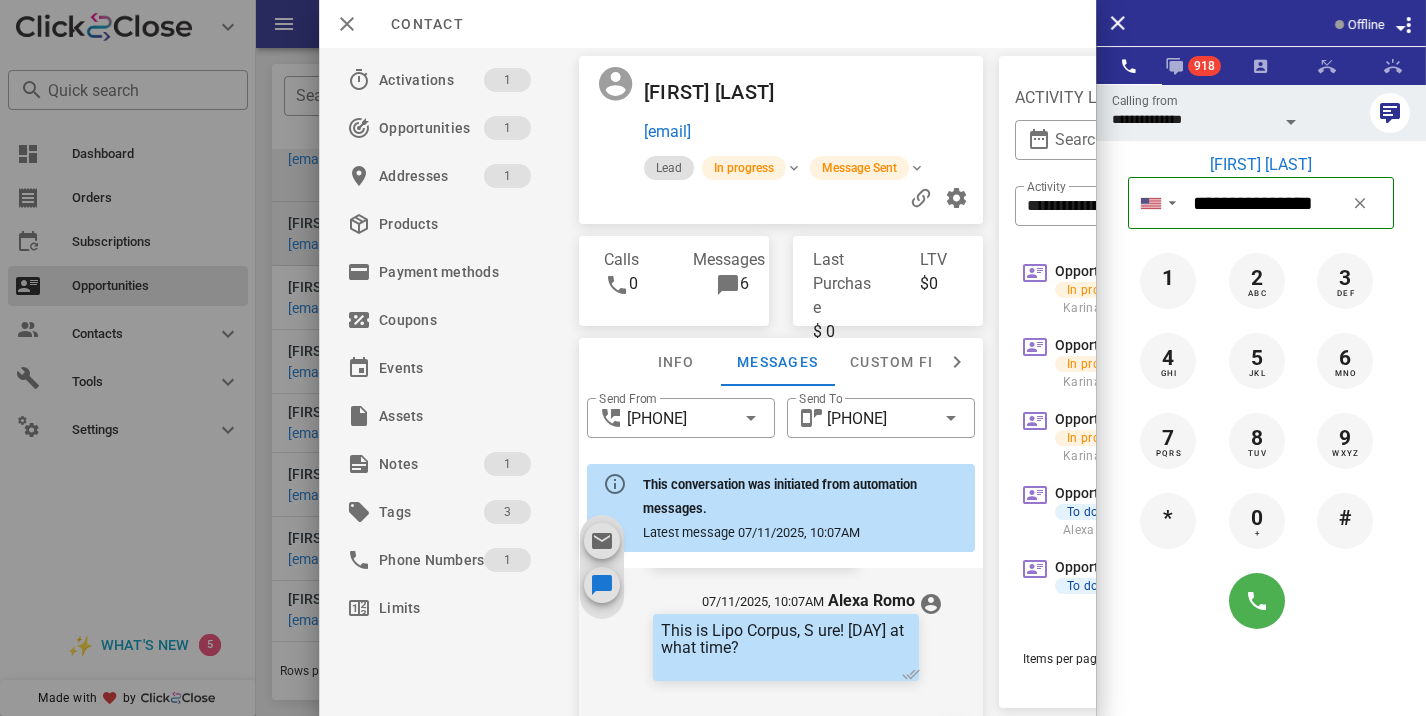 click on "Activations  1  Opportunities  1  Addresses  1  Products Payment methods Coupons Events Assets Notes  1  Tags  3  Phone Numbers  1  Limits [FIRST] [LAST]   [EMAIL]   Lead   In progress   Message Sent   Calls   0   Messages   6   Last Purchase   $ 0      LTV   $0   Info   Messages   Custom fields   Phone   Change   US   [PHONE]   Payment method   Add  Gateway  Card number  ---- ---- ---- ----  Expires  -- / --  Address   Change   [NUMBER] [STREET] .
[CITY], [STATE], [POSTAL_CODE].
US   ​ Send From [PHONE] ​ Send To [PHONE]  This conversation was initiated from automation messages.  Latest message [DATE], [TIME] [DATE], [TIME] System automation  I am the health specialist here and I need to confirm some important details. Call me back when you have a moment.  [DATE], [TIME] System automation [DATE], [TIME] System automation [DATE], [TIME] System automation  You can reach me at [PHONE]  [DATE], [TIME] System automation [FIRST] [LAST]" at bounding box center (707, 382) 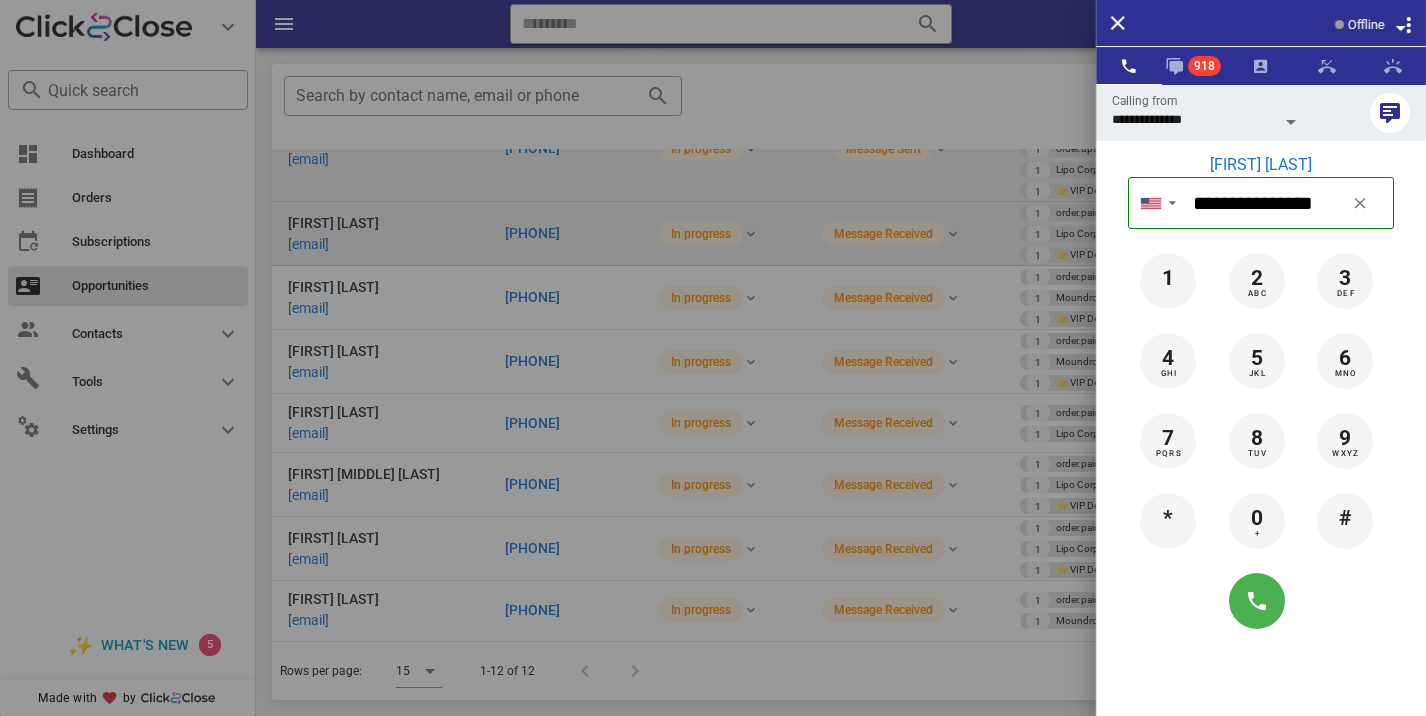 click at bounding box center [713, 358] 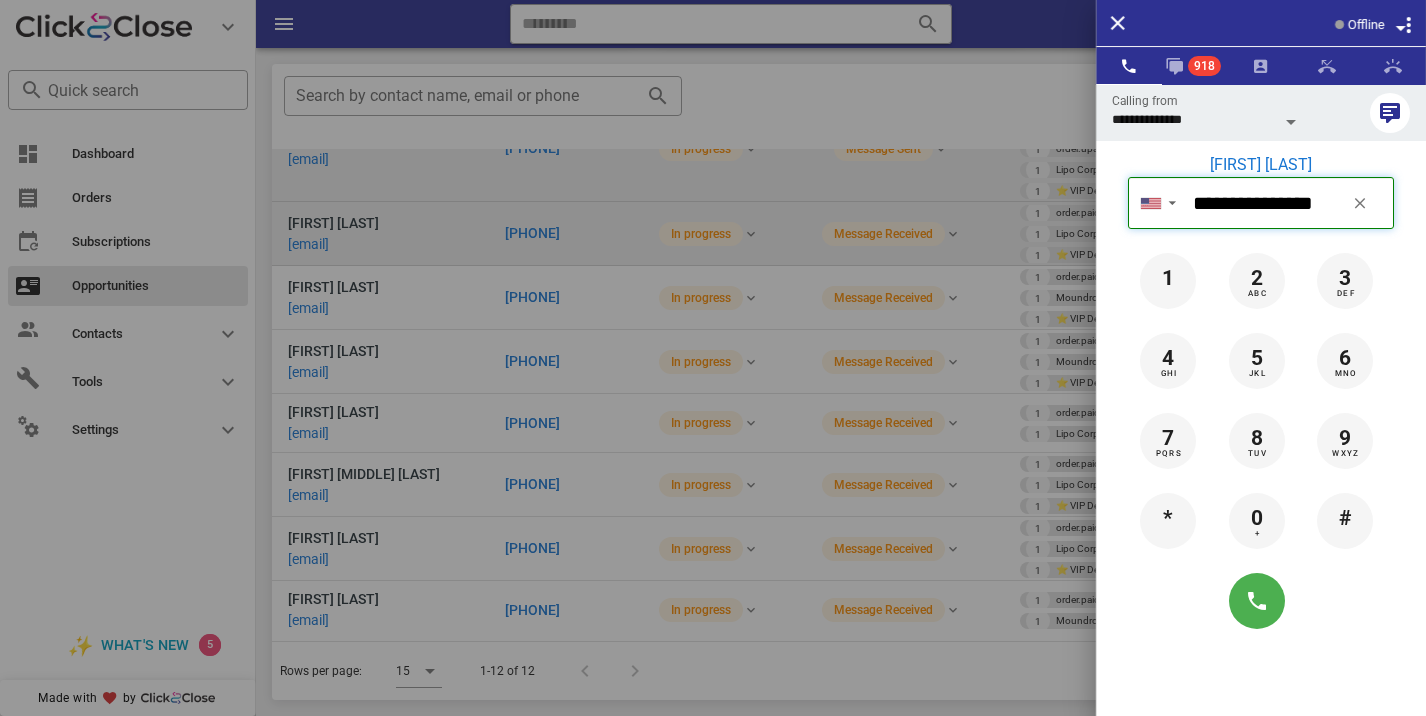 type 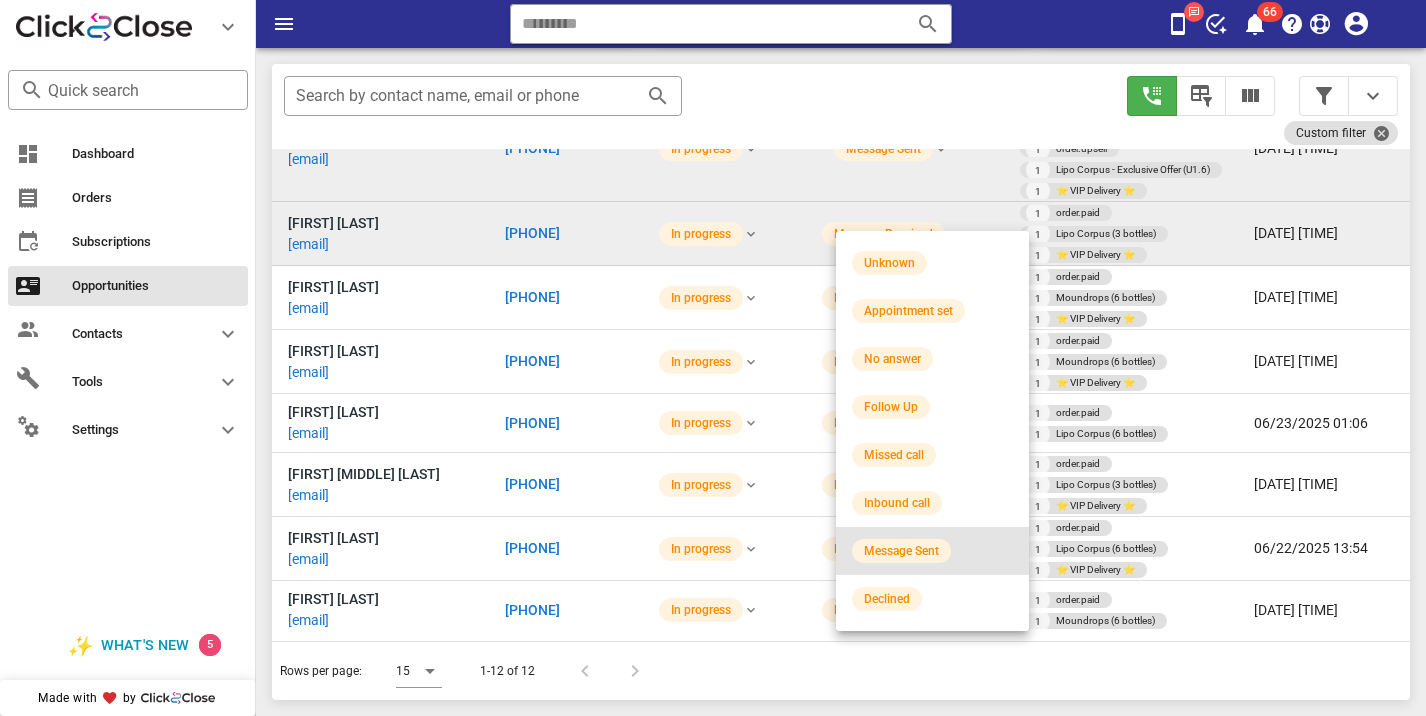 click on "Message Sent" at bounding box center (932, 551) 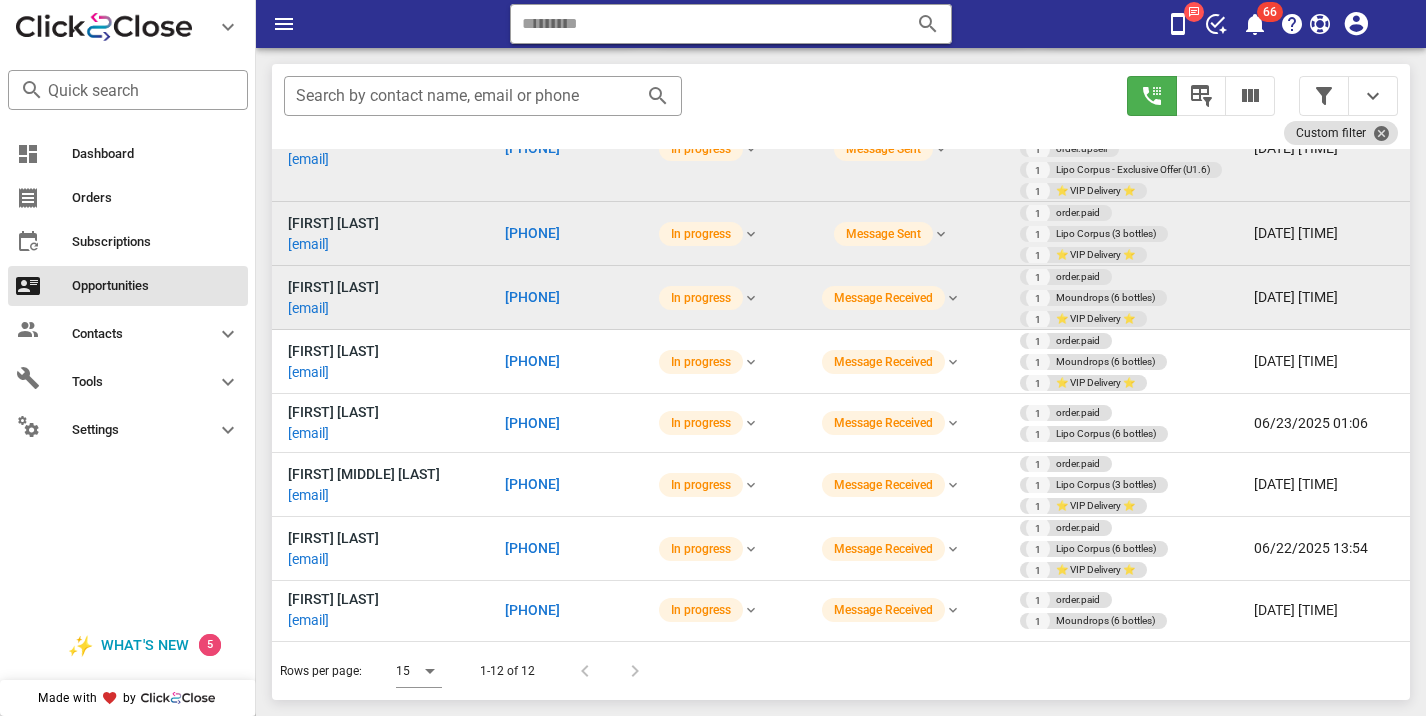 click on "[PHONE]" at bounding box center [532, 297] 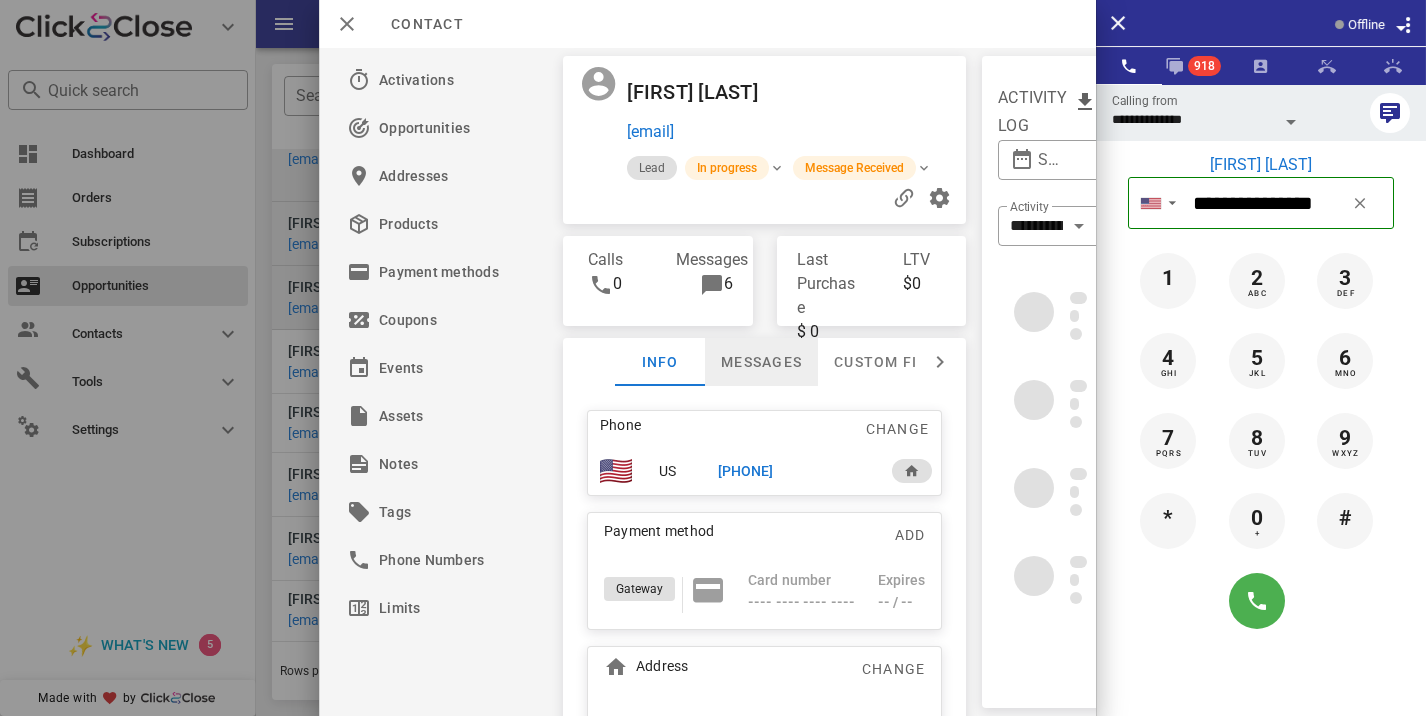 click on "Messages" at bounding box center [761, 362] 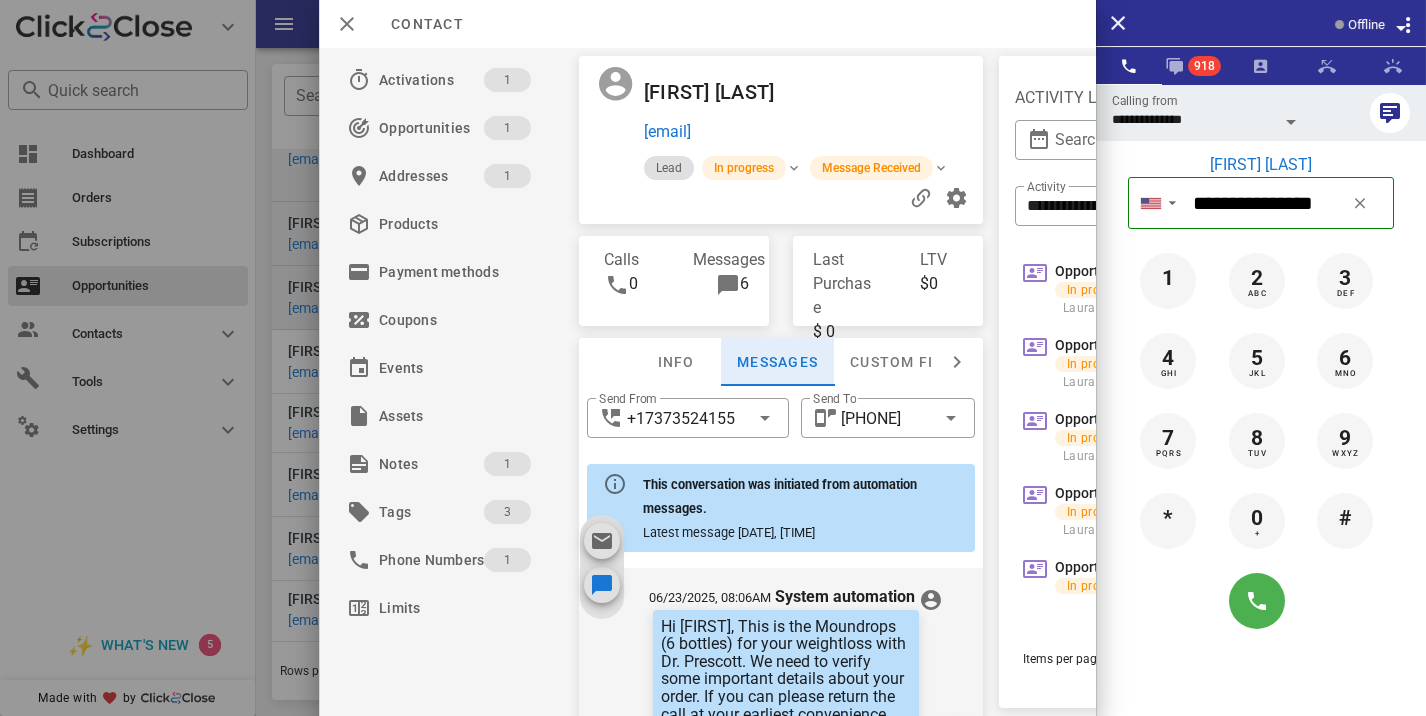 scroll, scrollTop: 1339, scrollLeft: 0, axis: vertical 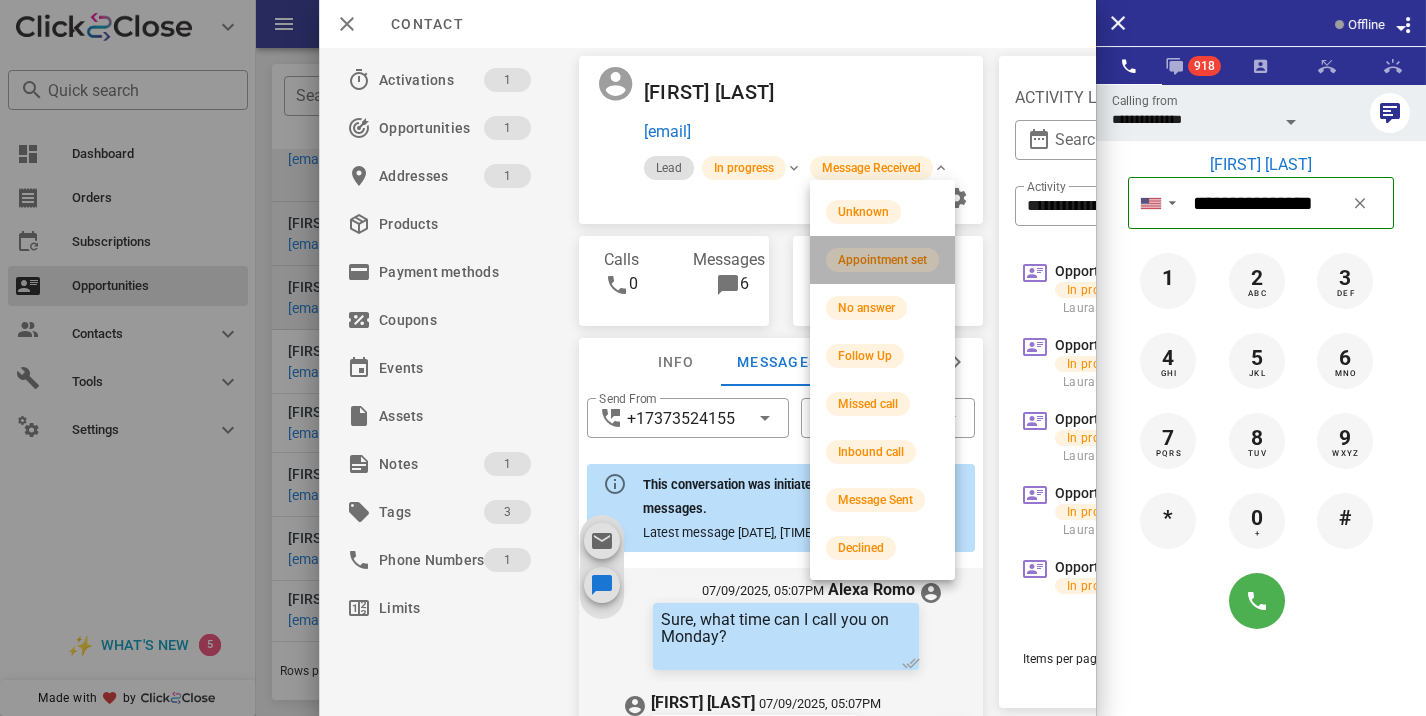 click on "Appointment set" at bounding box center [882, 260] 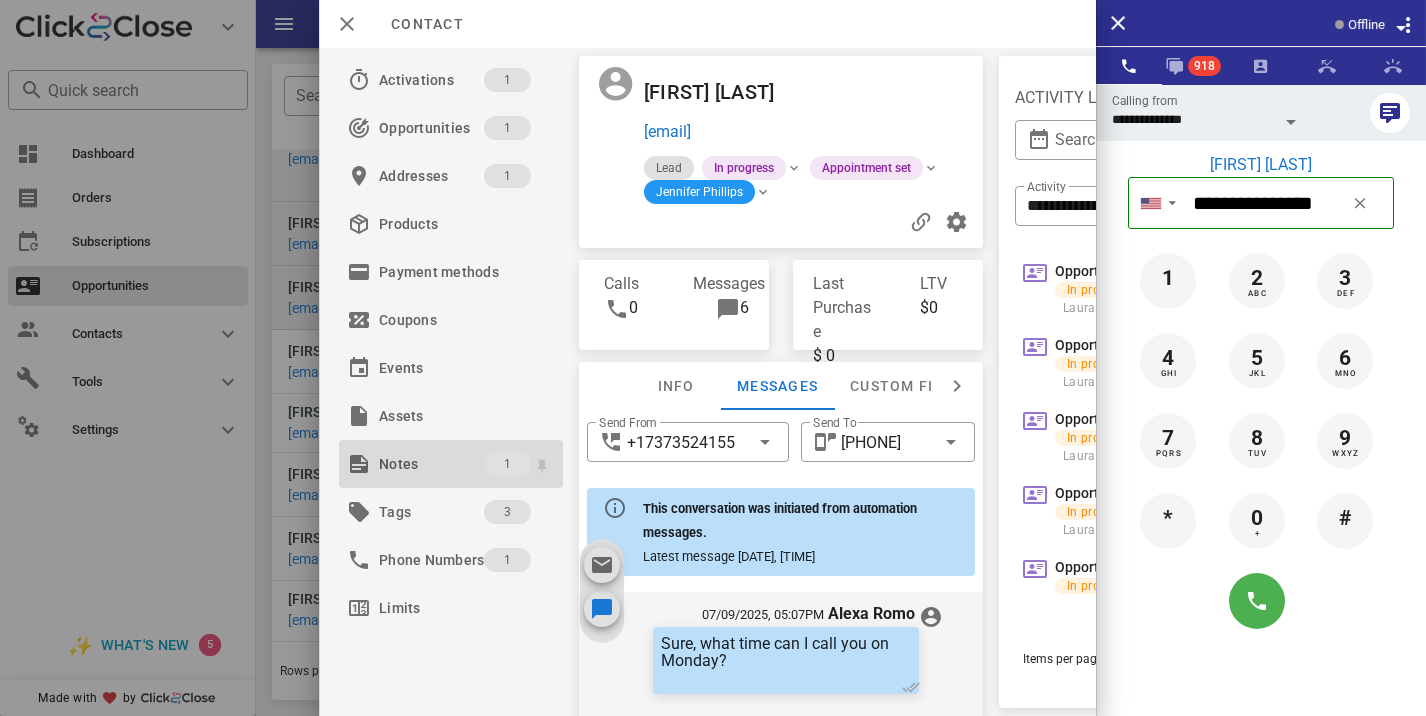 click on "Notes" at bounding box center (431, 464) 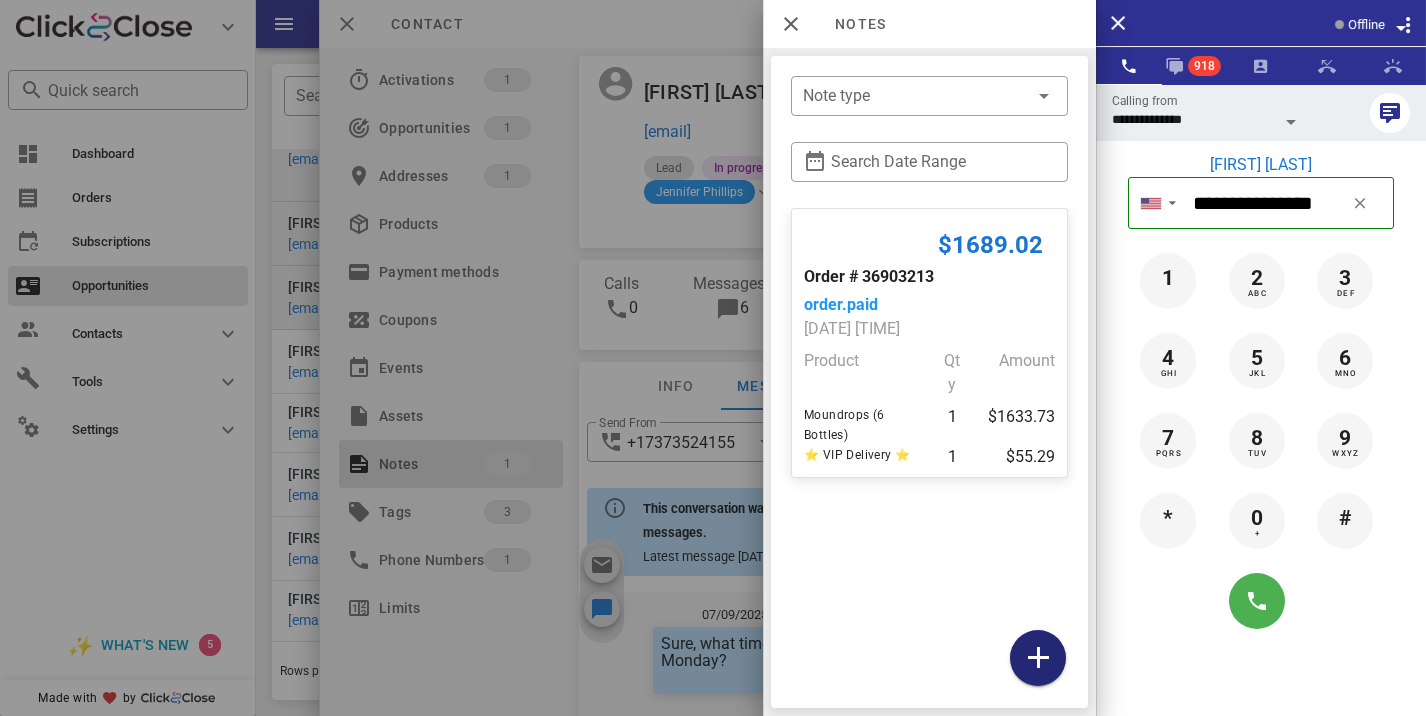 click at bounding box center (1038, 658) 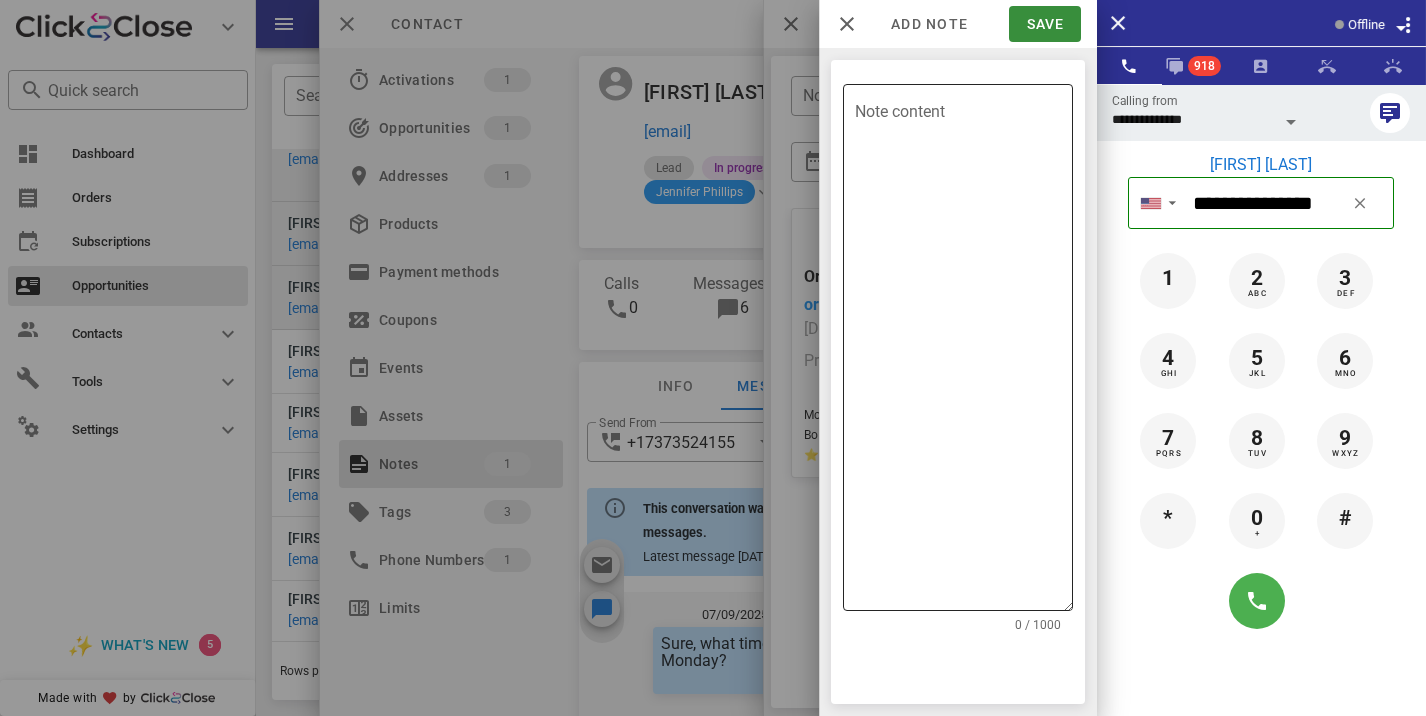 click on "Note content" at bounding box center (964, 352) 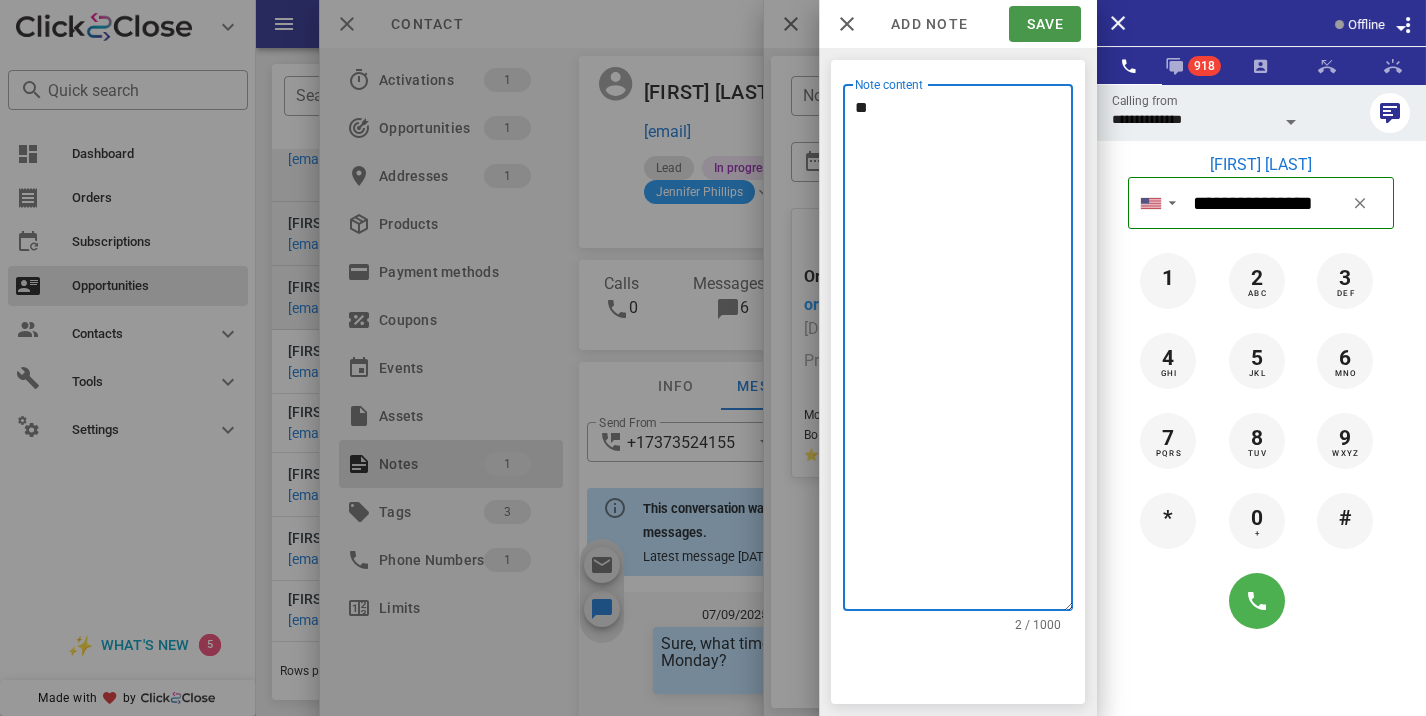 type on "**" 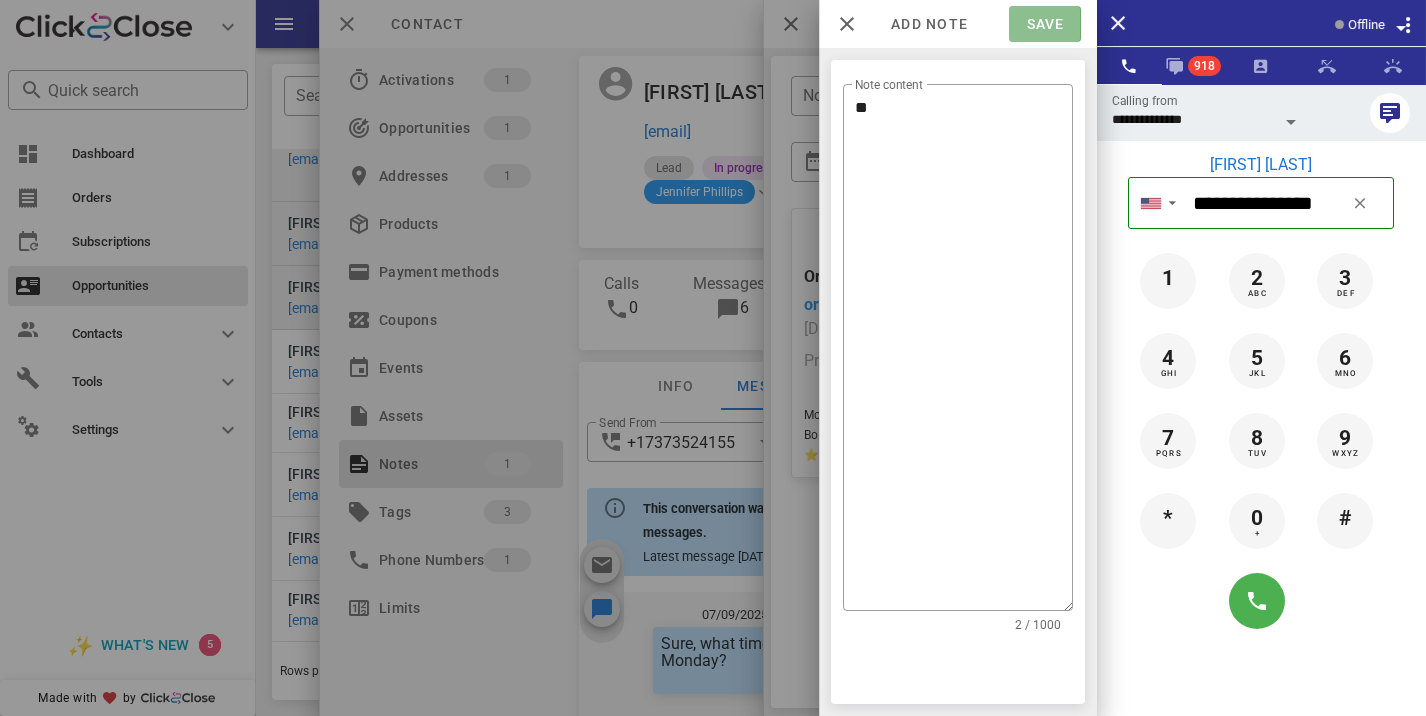 click on "Save" at bounding box center (1044, 24) 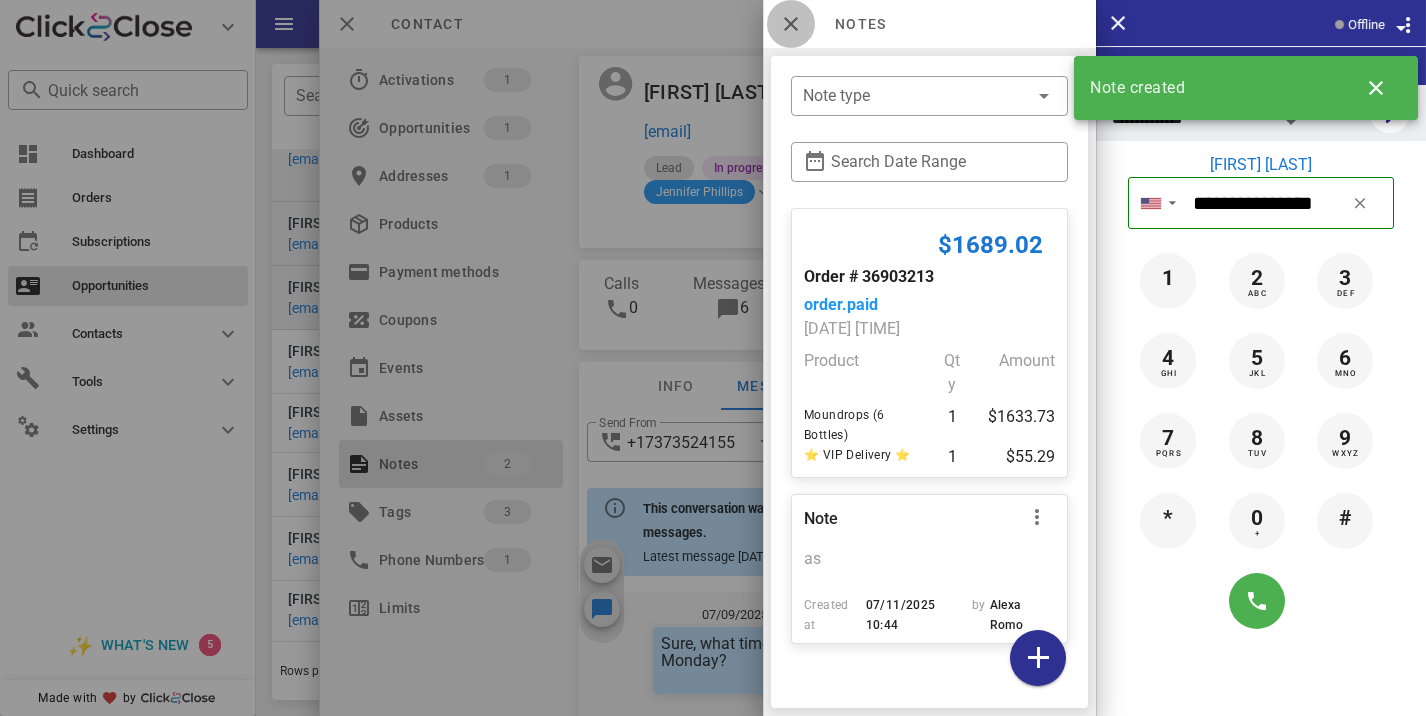 click at bounding box center [791, 24] 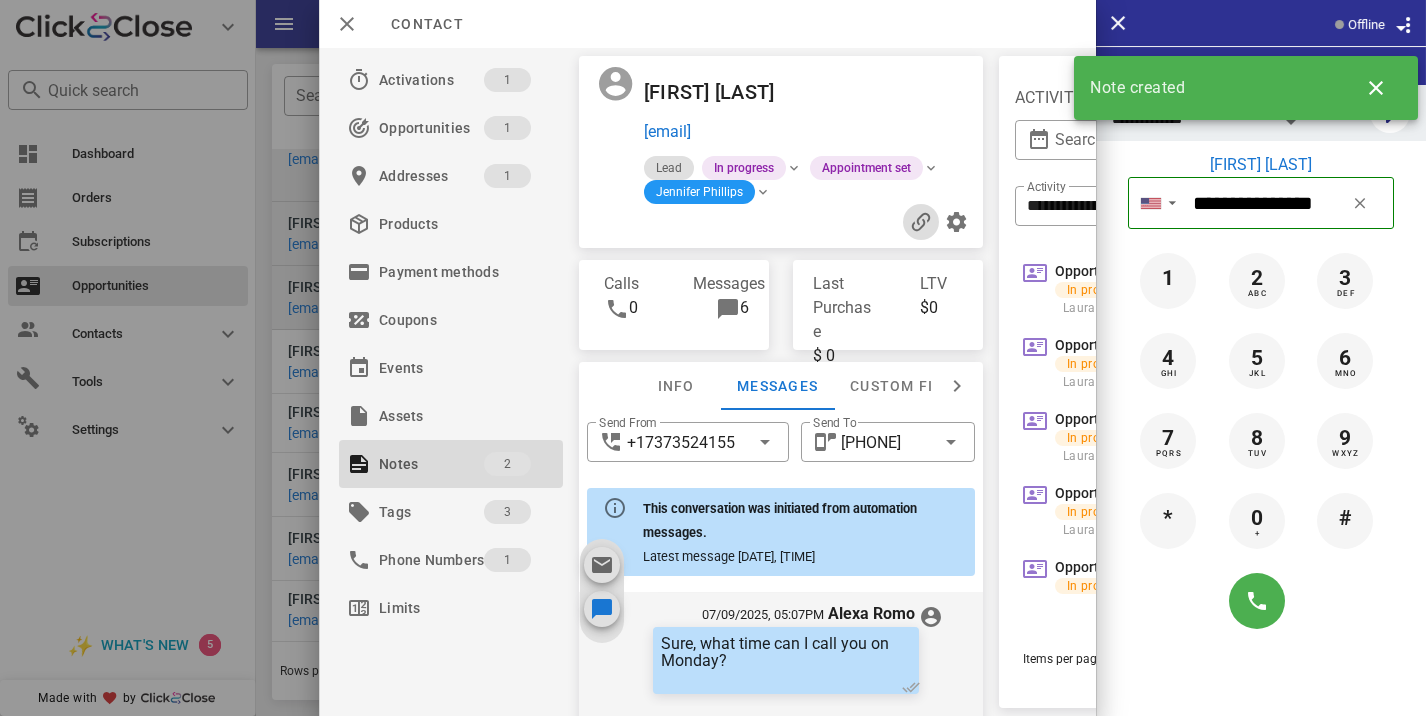 click at bounding box center [921, 222] 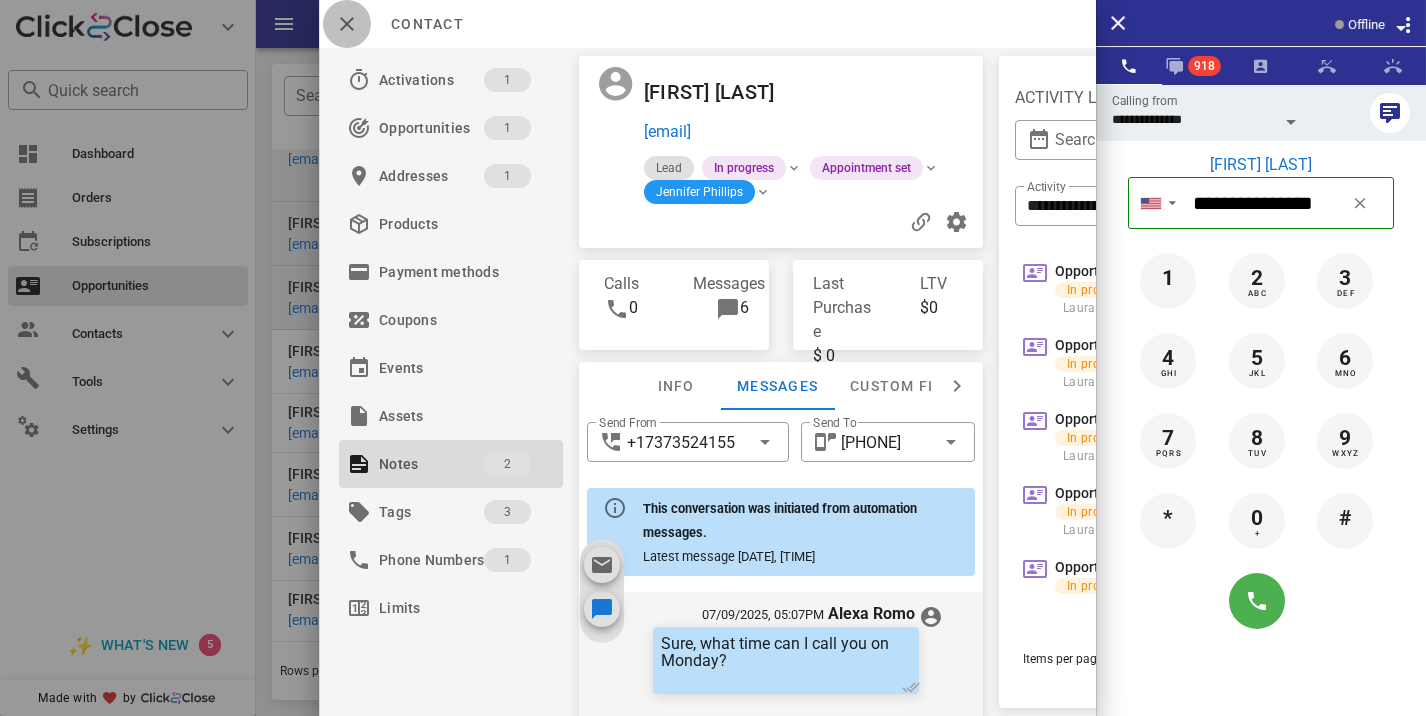 click at bounding box center (347, 24) 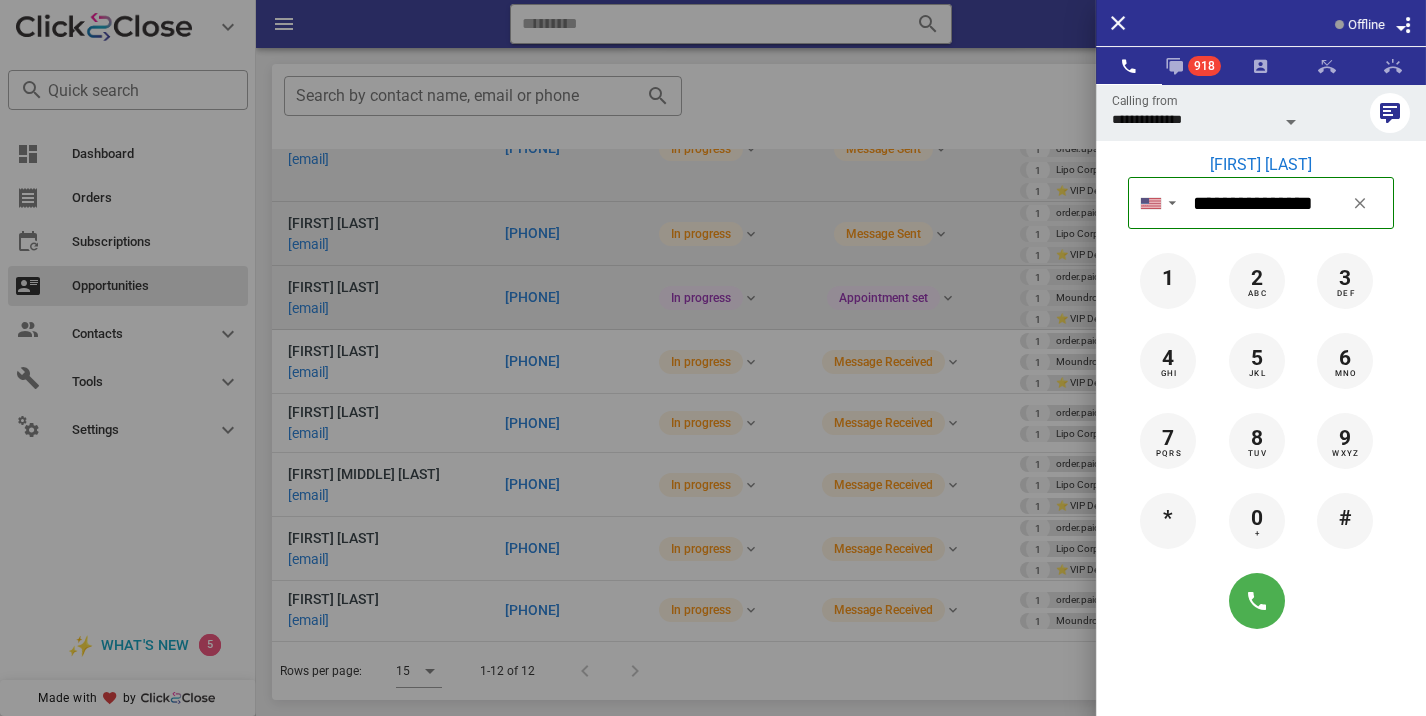 click at bounding box center [713, 358] 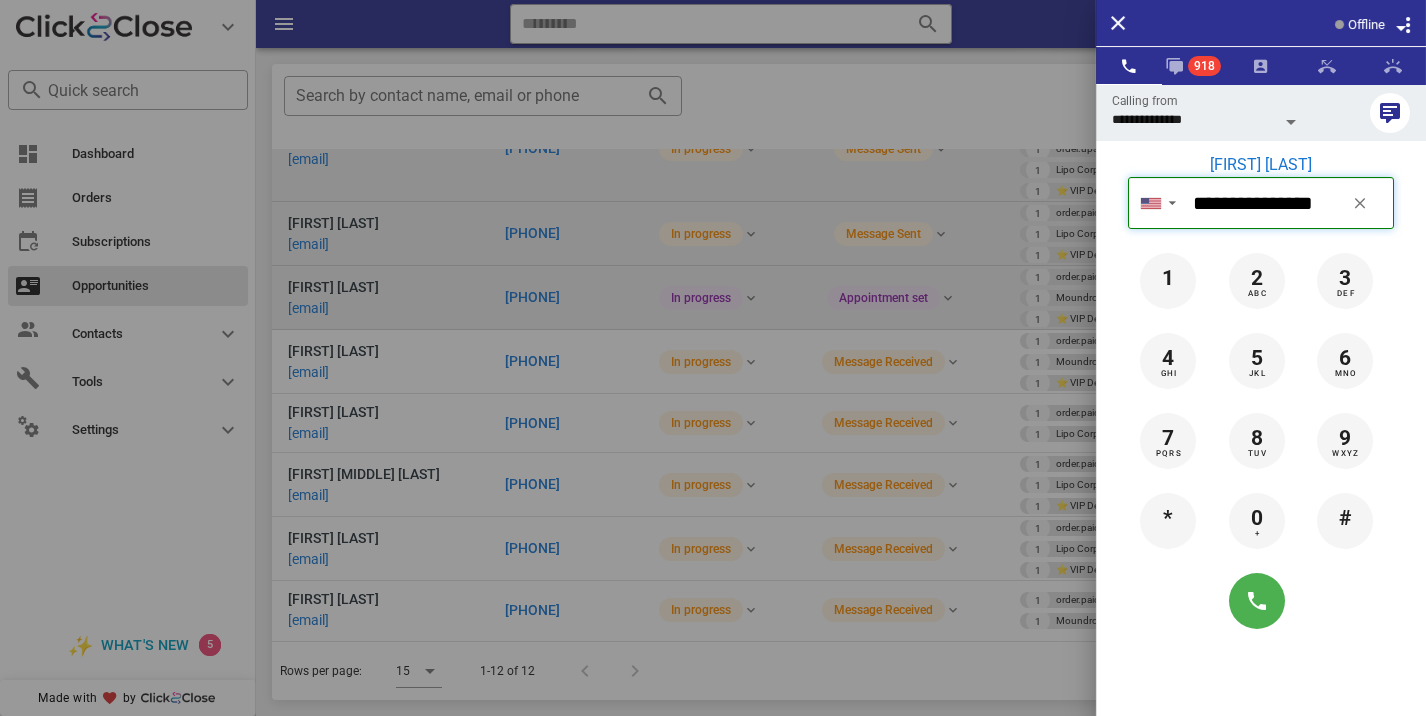 type 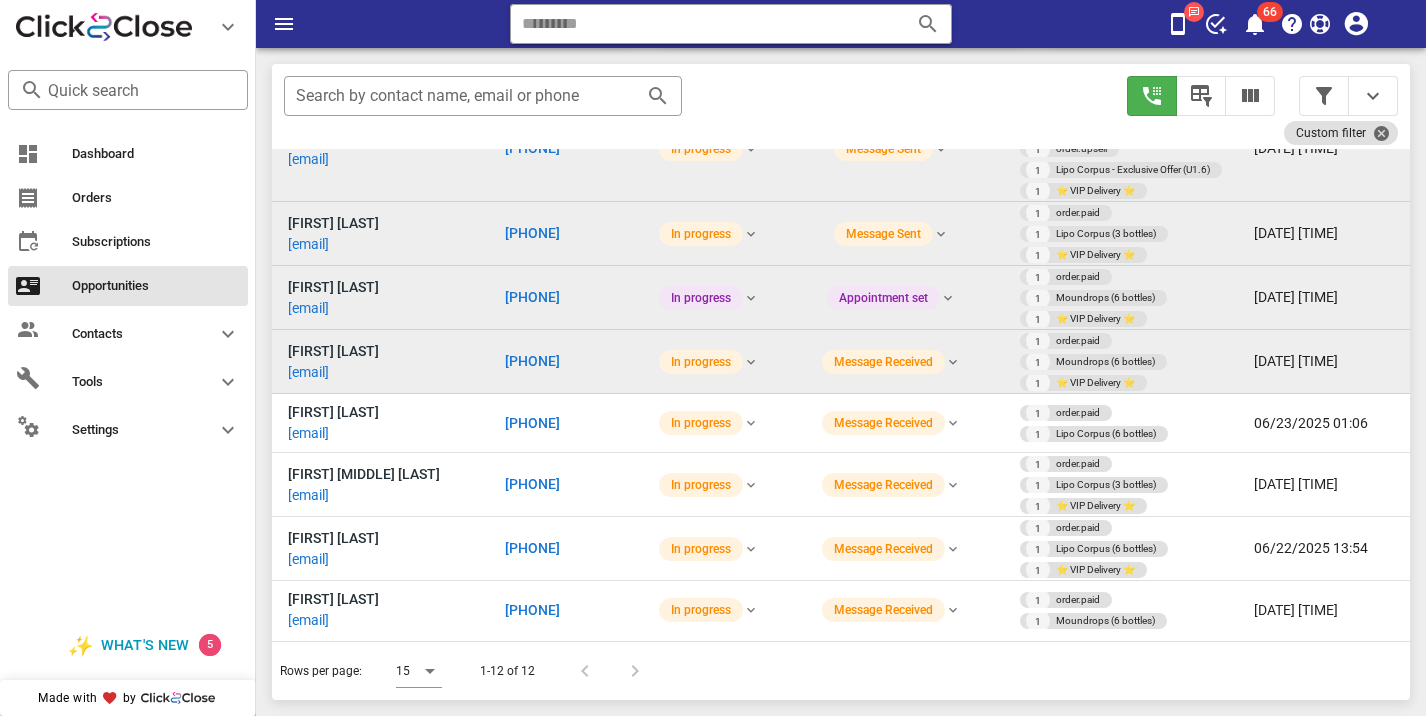 click on "[PHONE]" at bounding box center (532, 361) 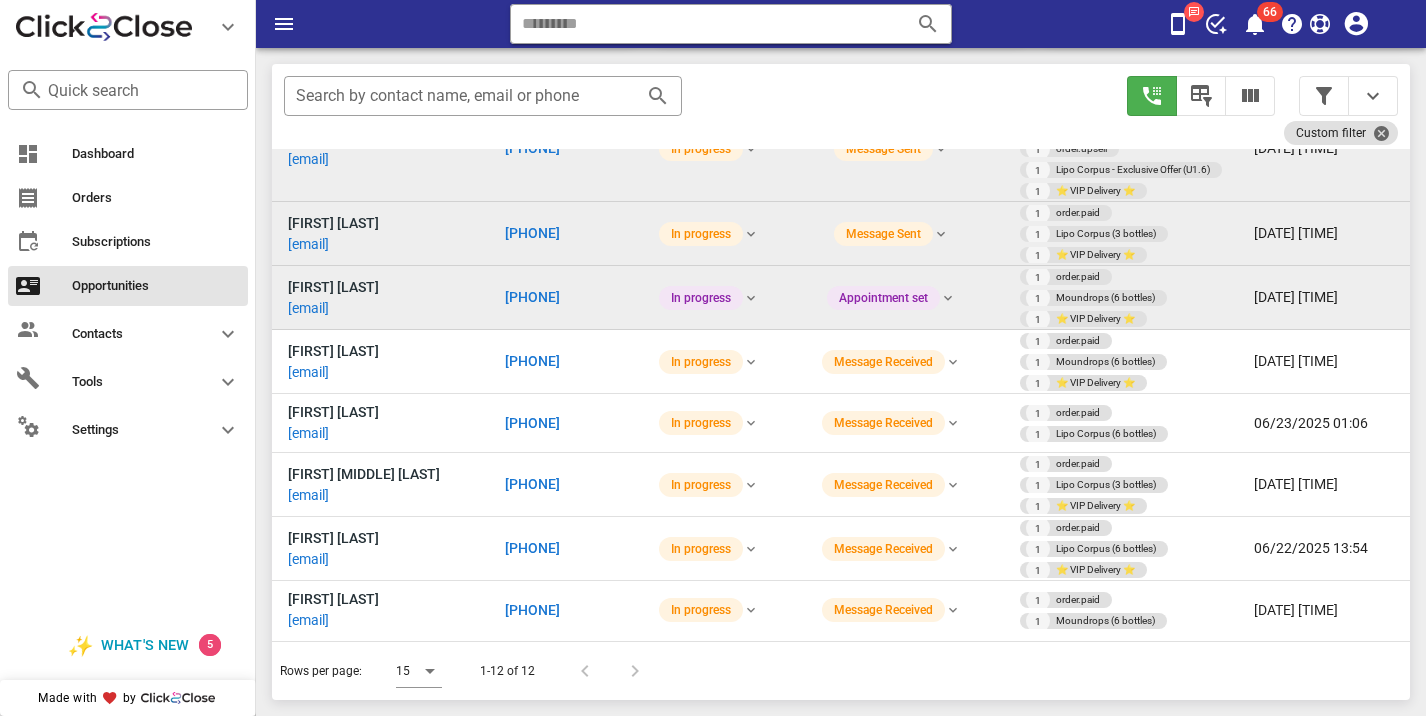 type on "**********" 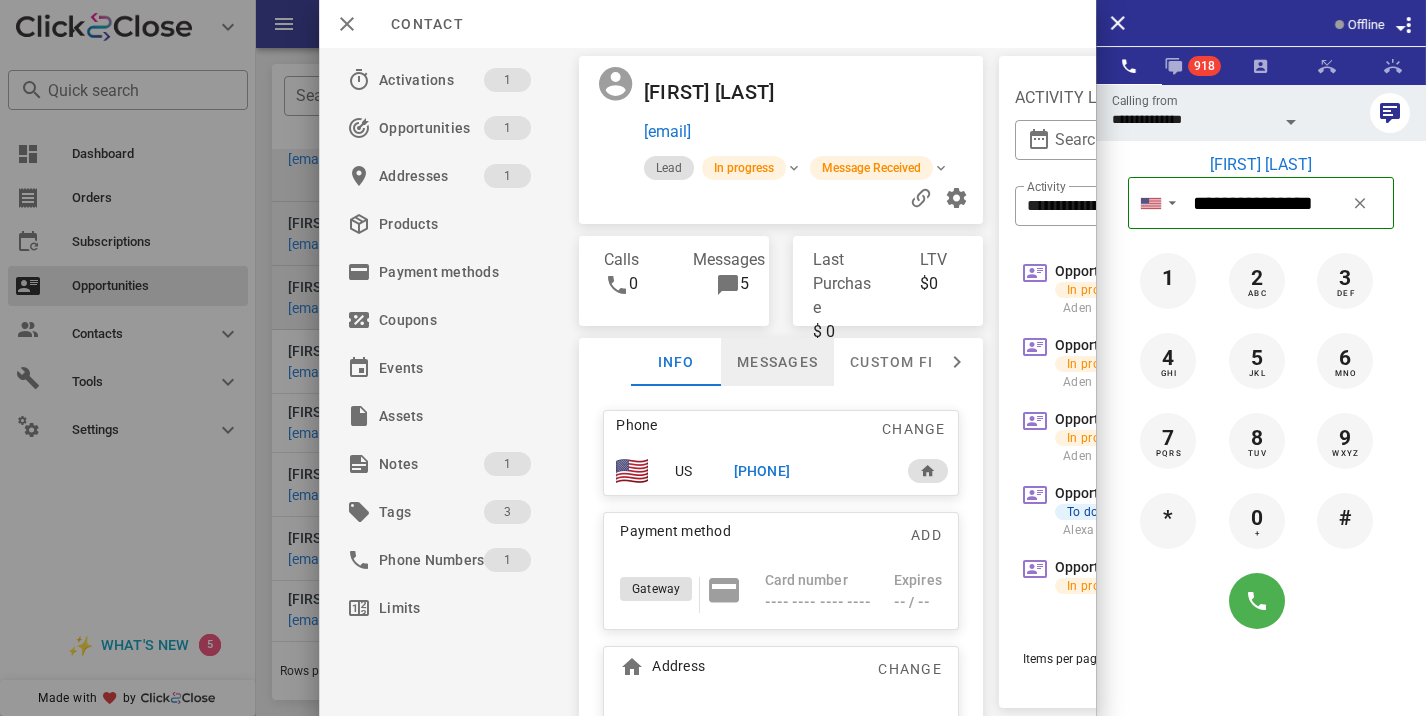 click on "Messages" at bounding box center (777, 362) 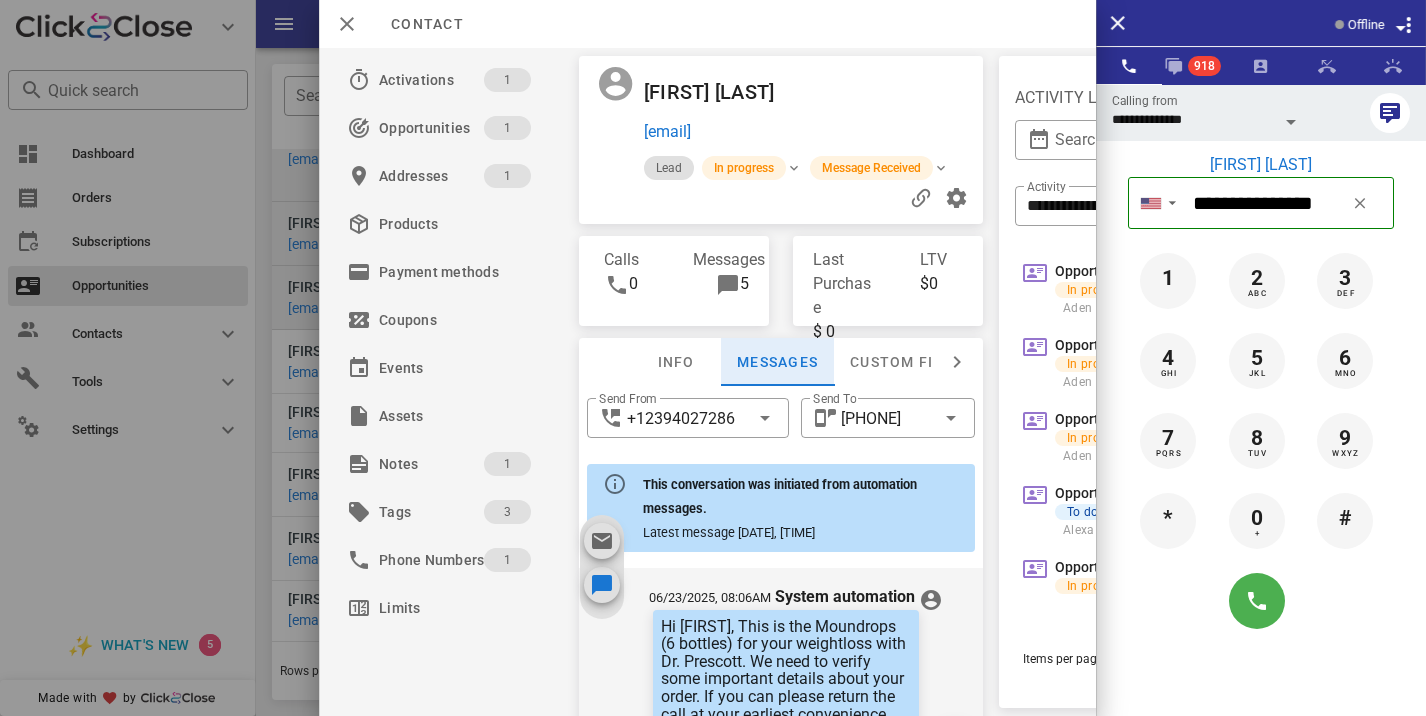 scroll, scrollTop: 1217, scrollLeft: 0, axis: vertical 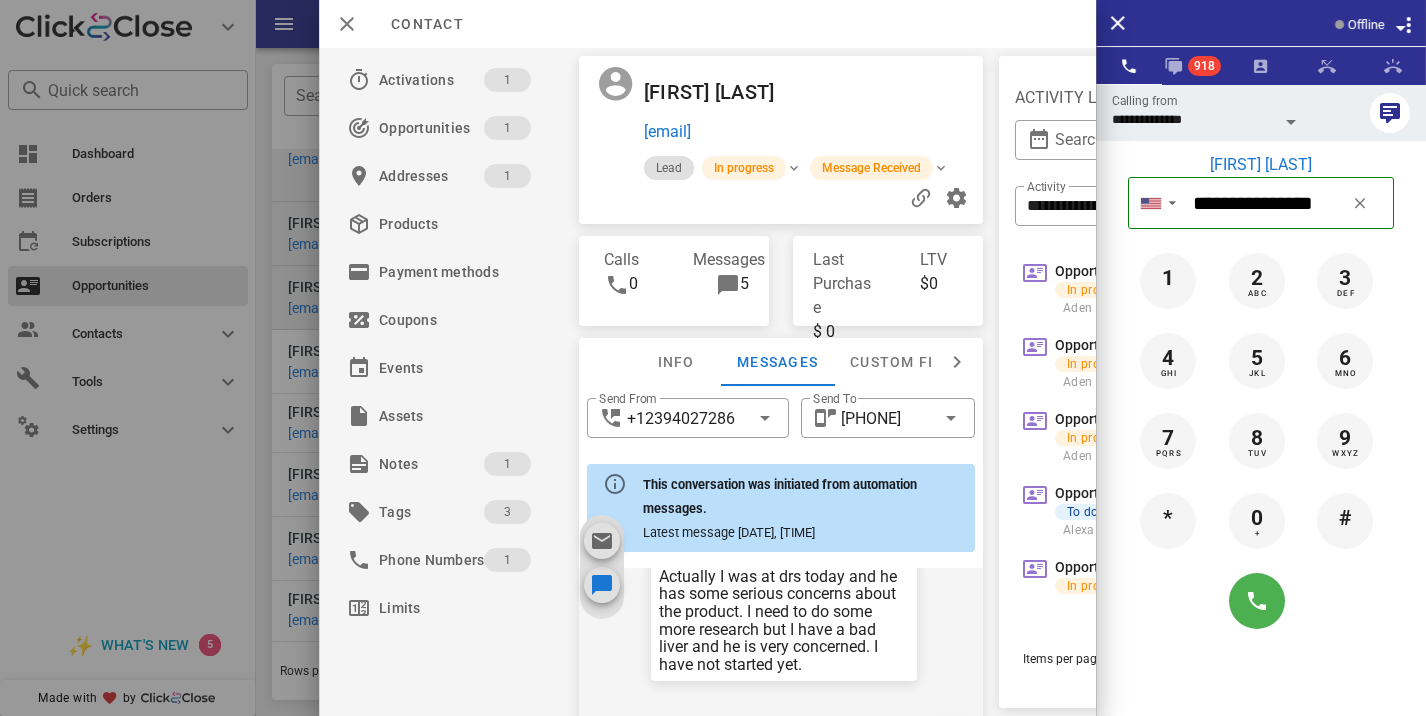 drag, startPoint x: 810, startPoint y: 667, endPoint x: 658, endPoint y: 577, distance: 176.64655 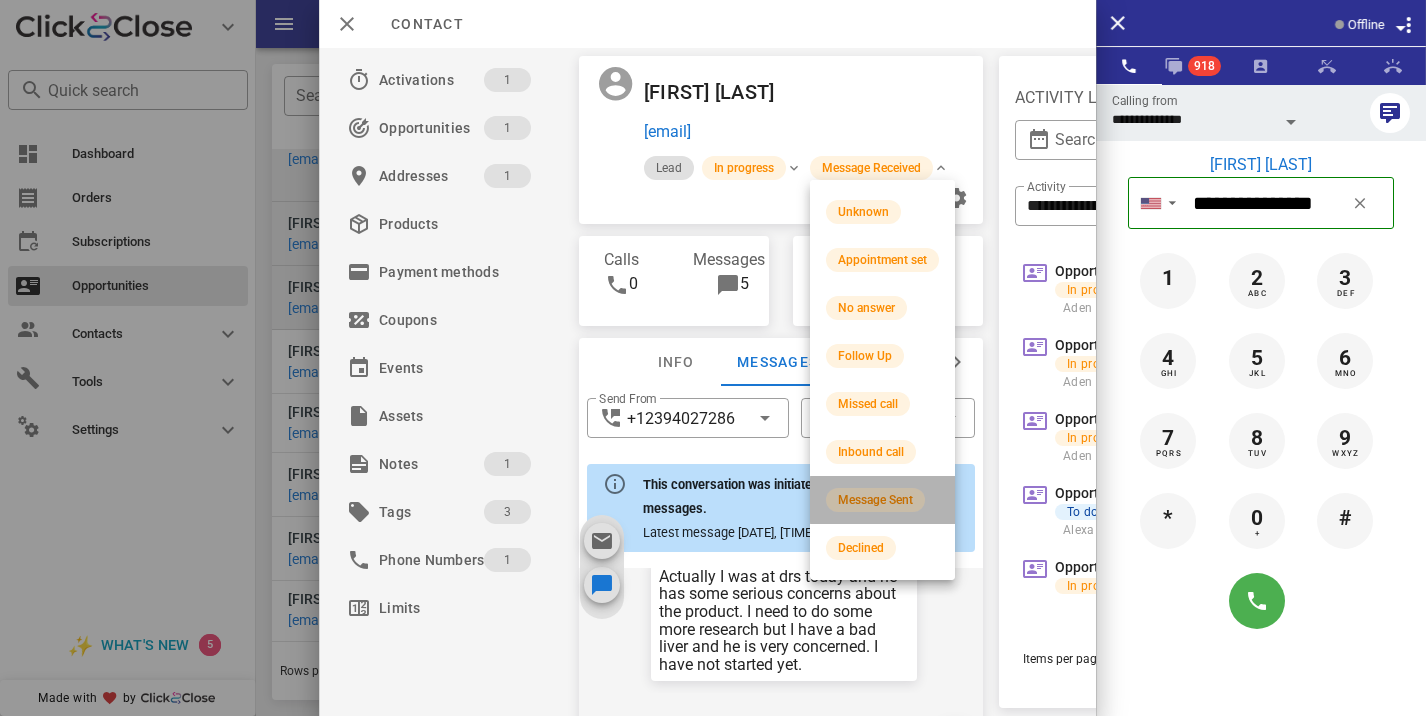click on "Message Sent" at bounding box center [875, 500] 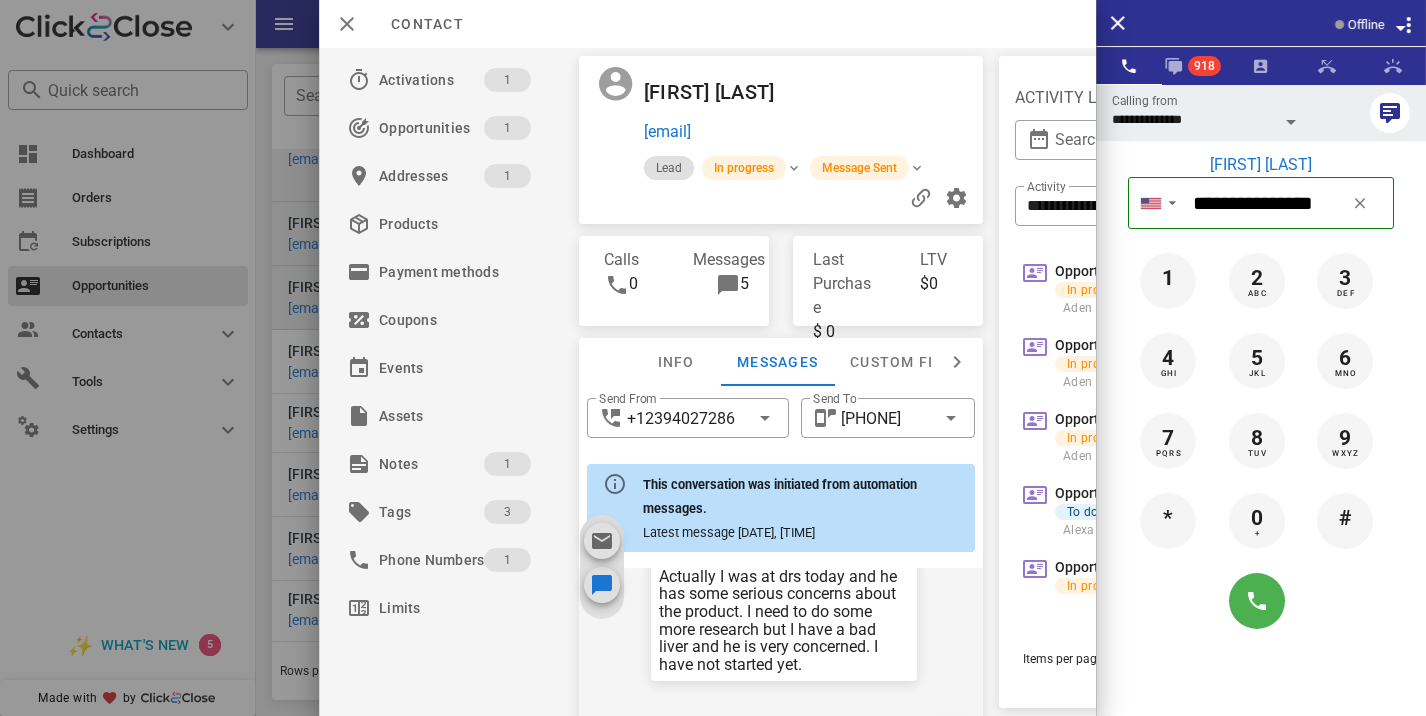 click at bounding box center (713, 358) 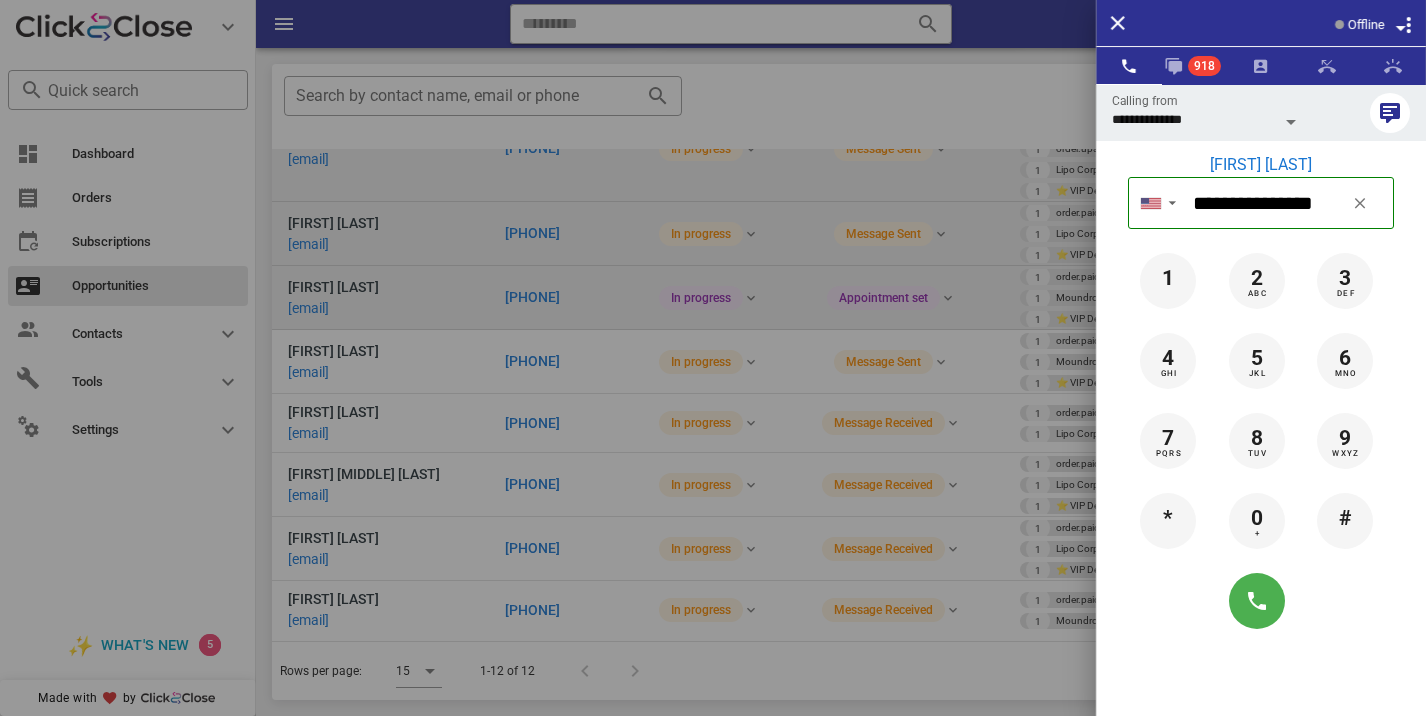 click at bounding box center [713, 358] 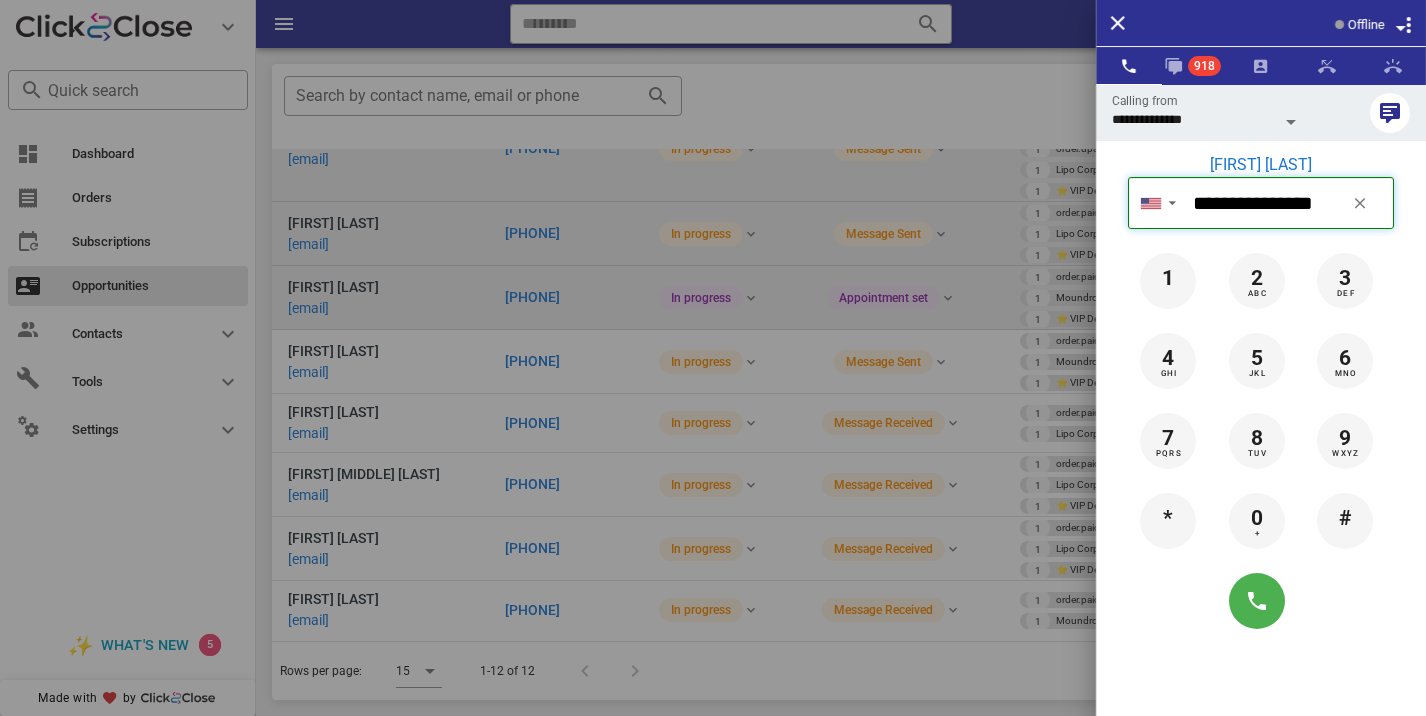 type 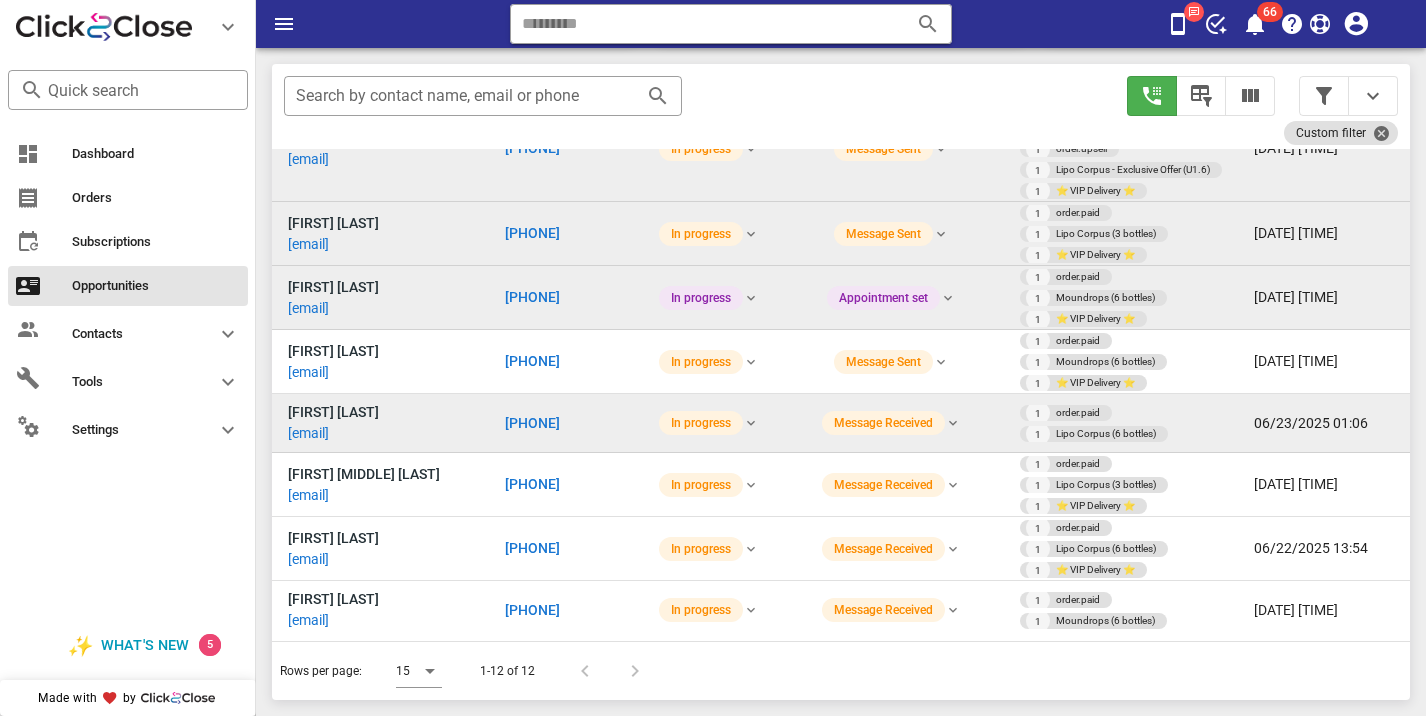 scroll, scrollTop: 363, scrollLeft: 0, axis: vertical 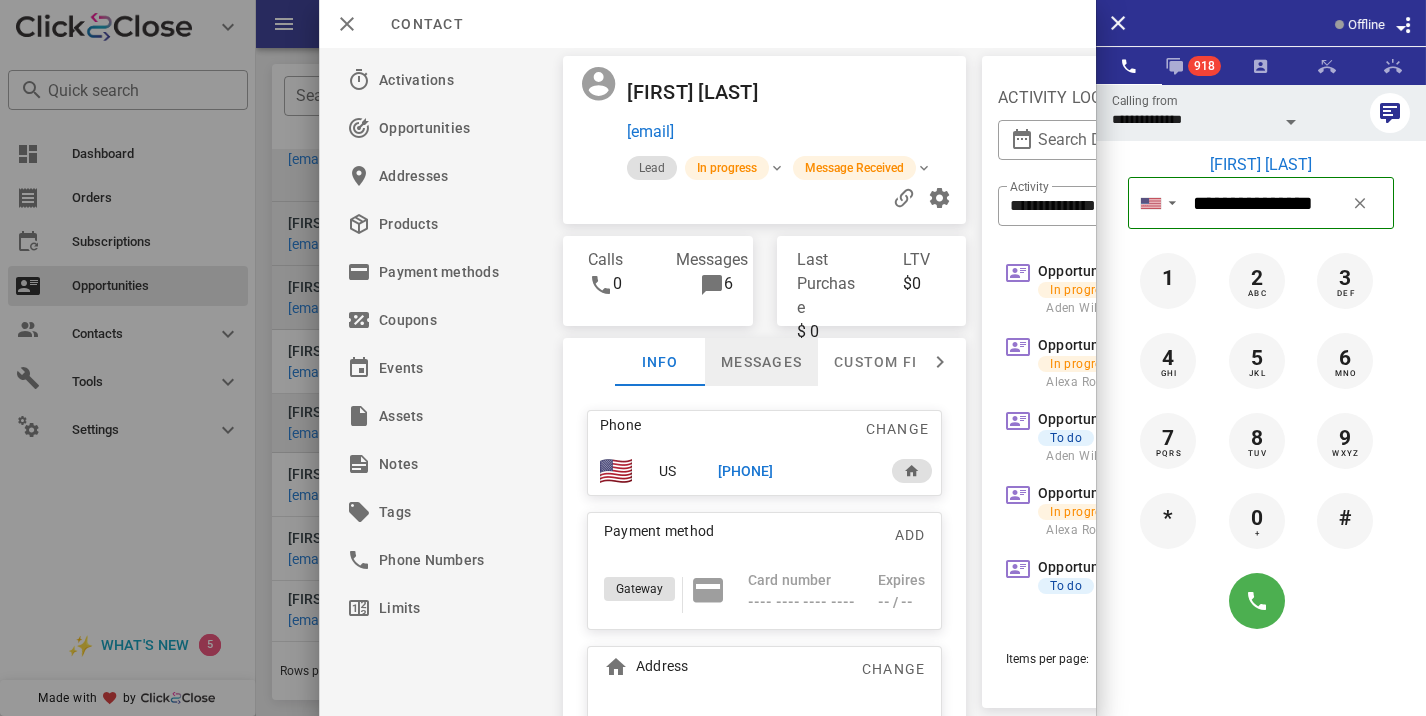 click on "Messages" at bounding box center [761, 362] 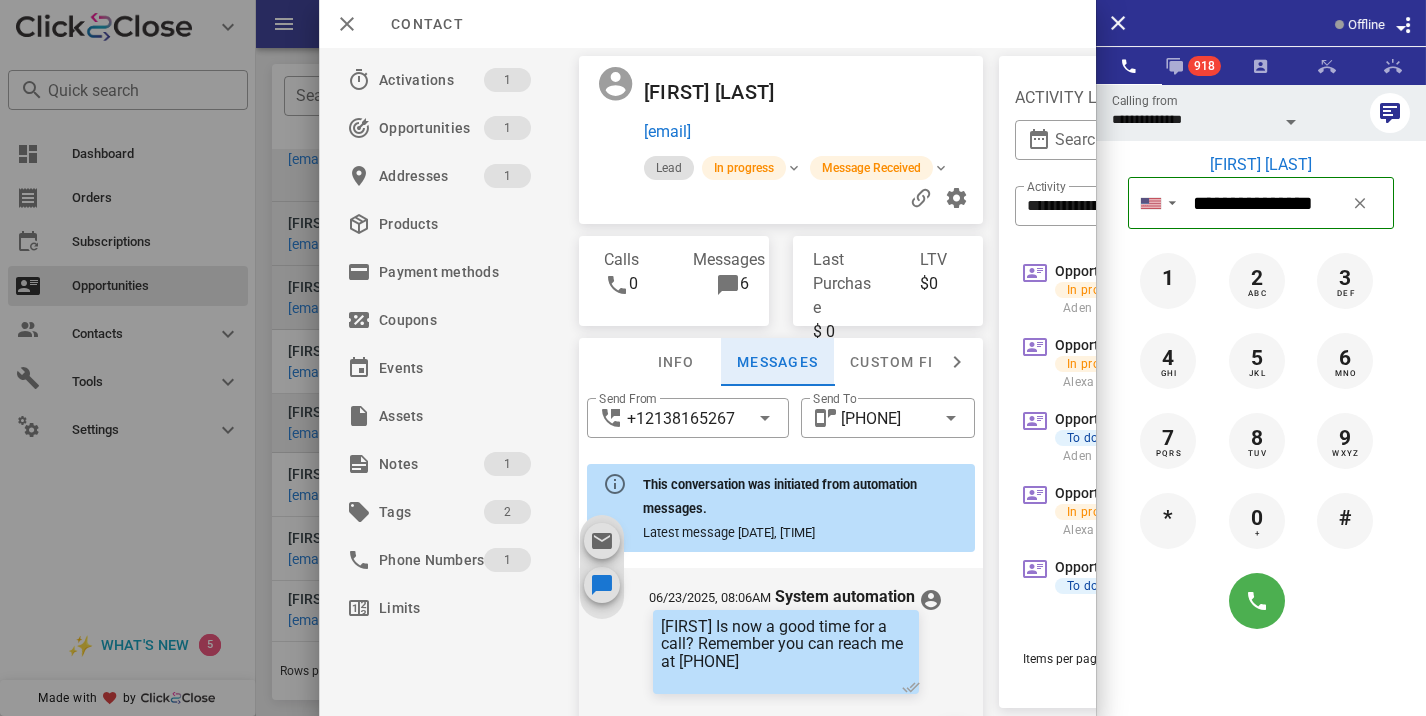 scroll, scrollTop: 955, scrollLeft: 0, axis: vertical 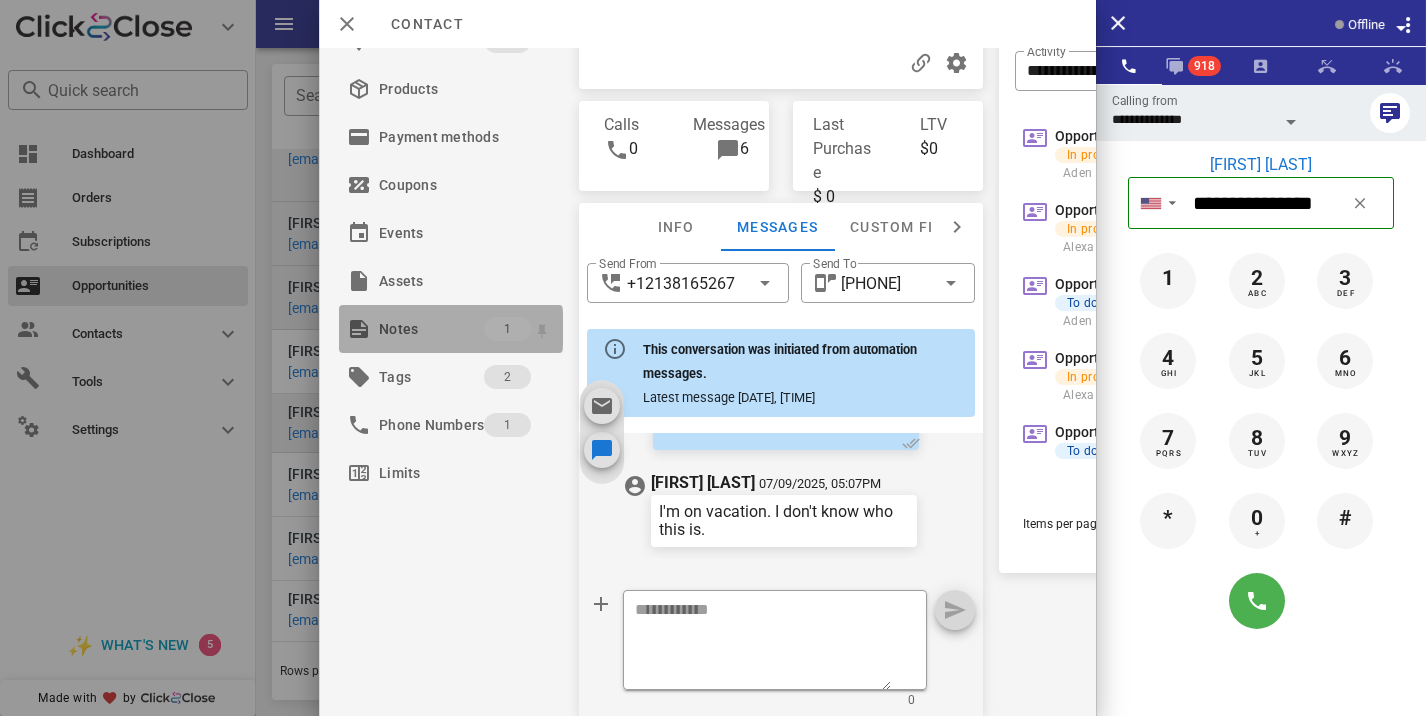 click on "Notes" at bounding box center (431, 329) 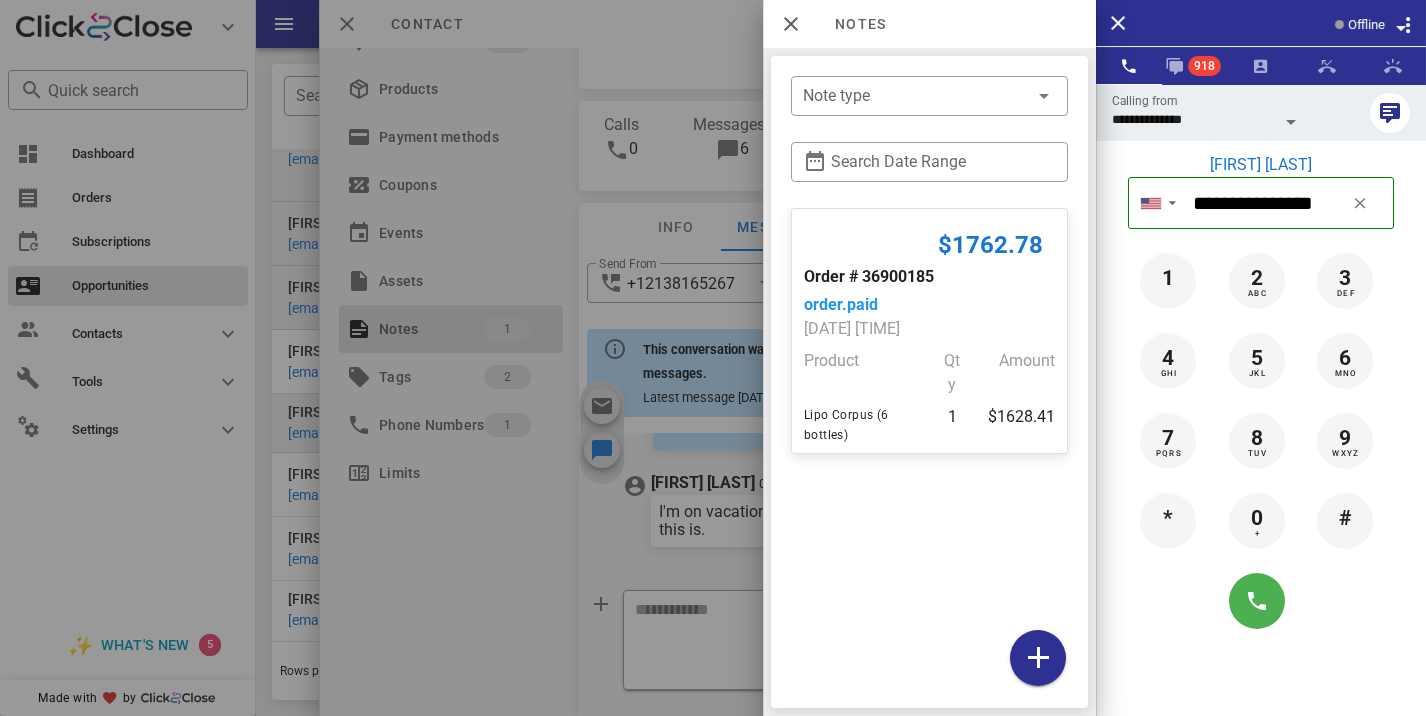 click at bounding box center [713, 358] 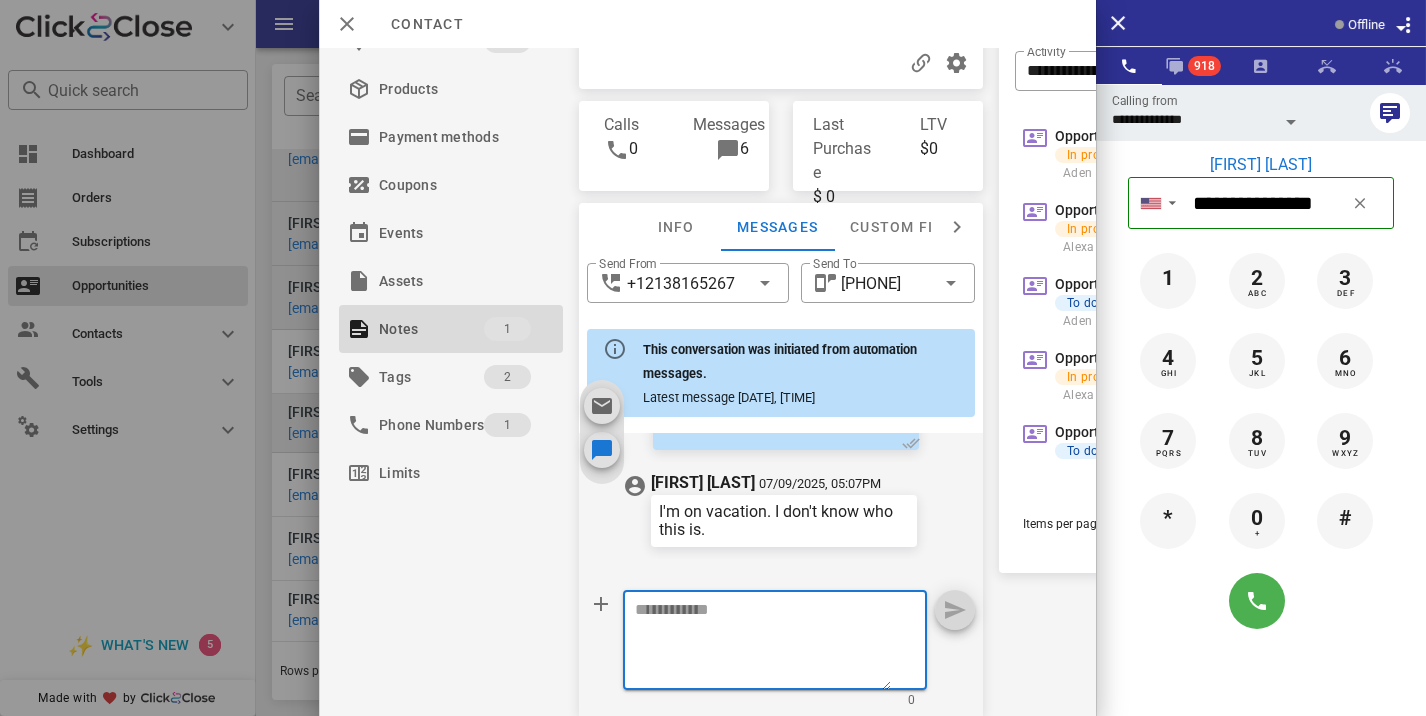 click at bounding box center [763, 643] 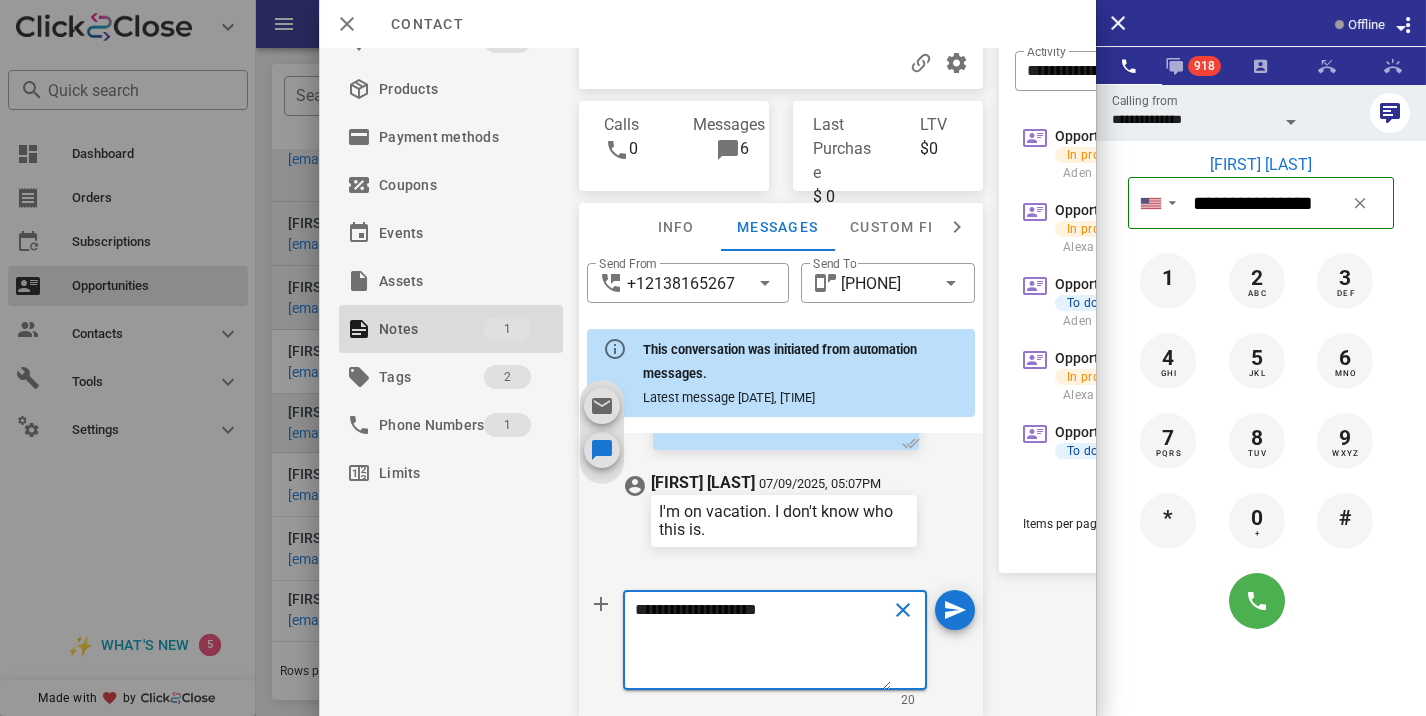 type on "**********" 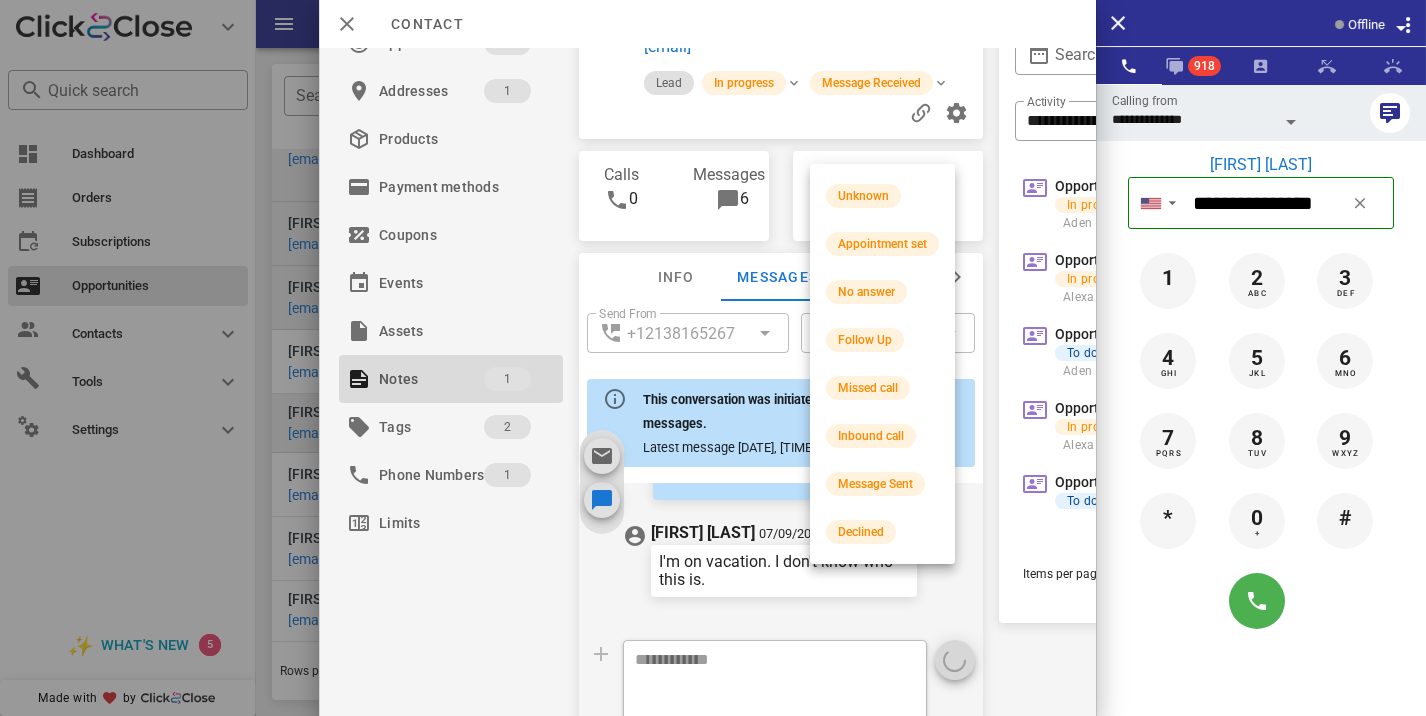 scroll, scrollTop: 0, scrollLeft: 0, axis: both 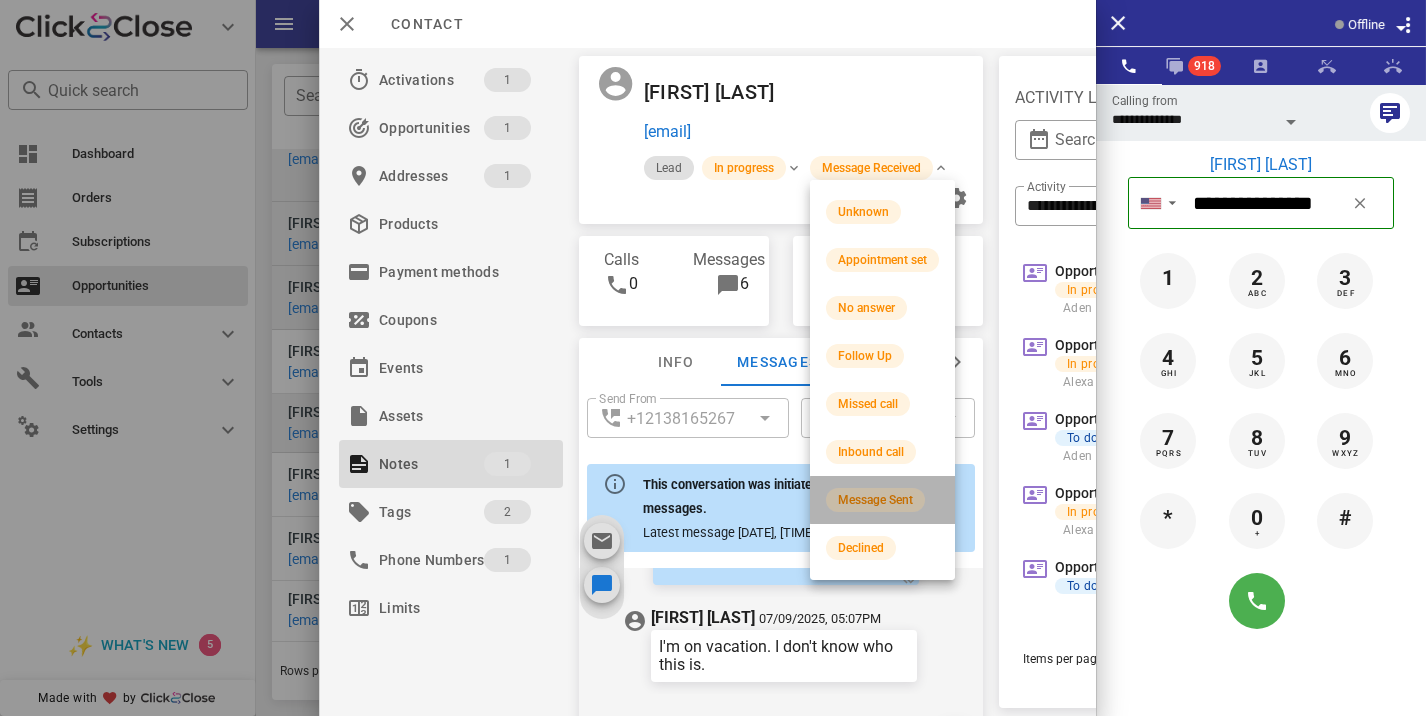 click on "Message Sent" at bounding box center [875, 500] 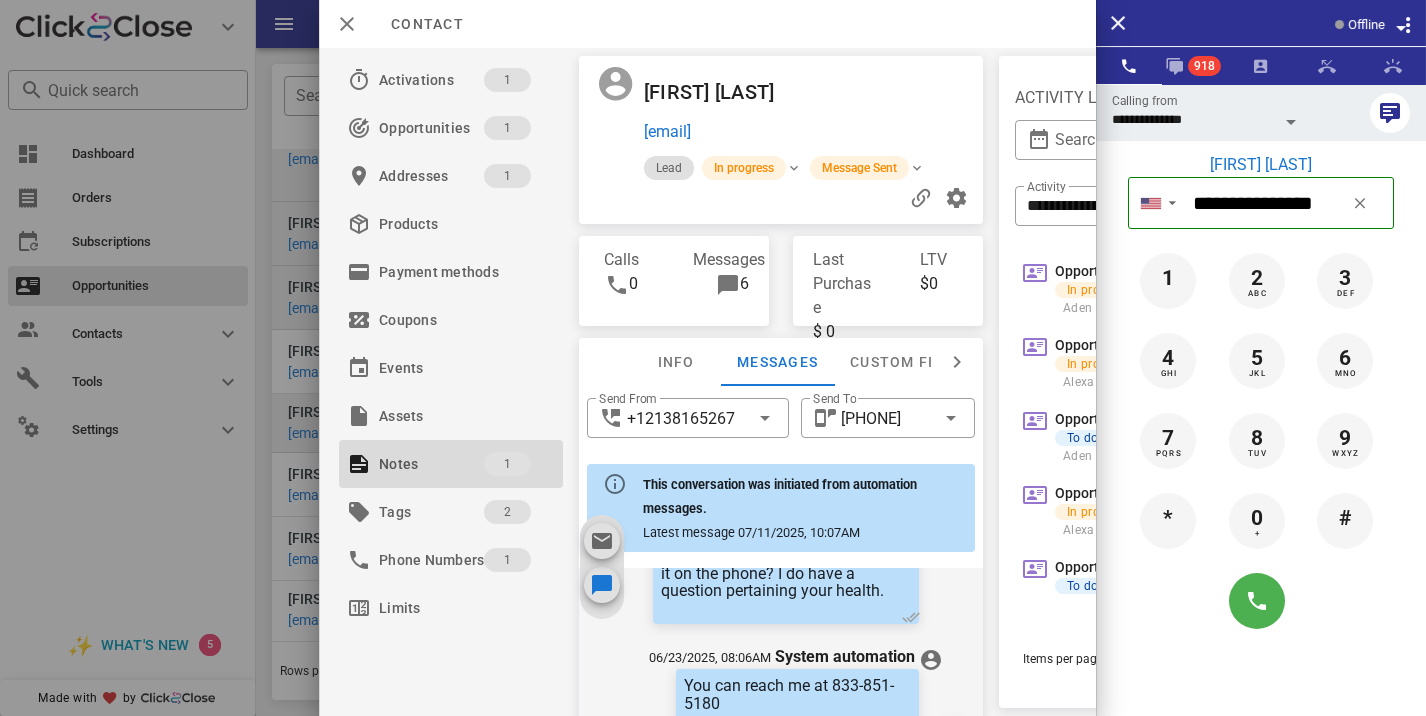 scroll, scrollTop: 615, scrollLeft: 0, axis: vertical 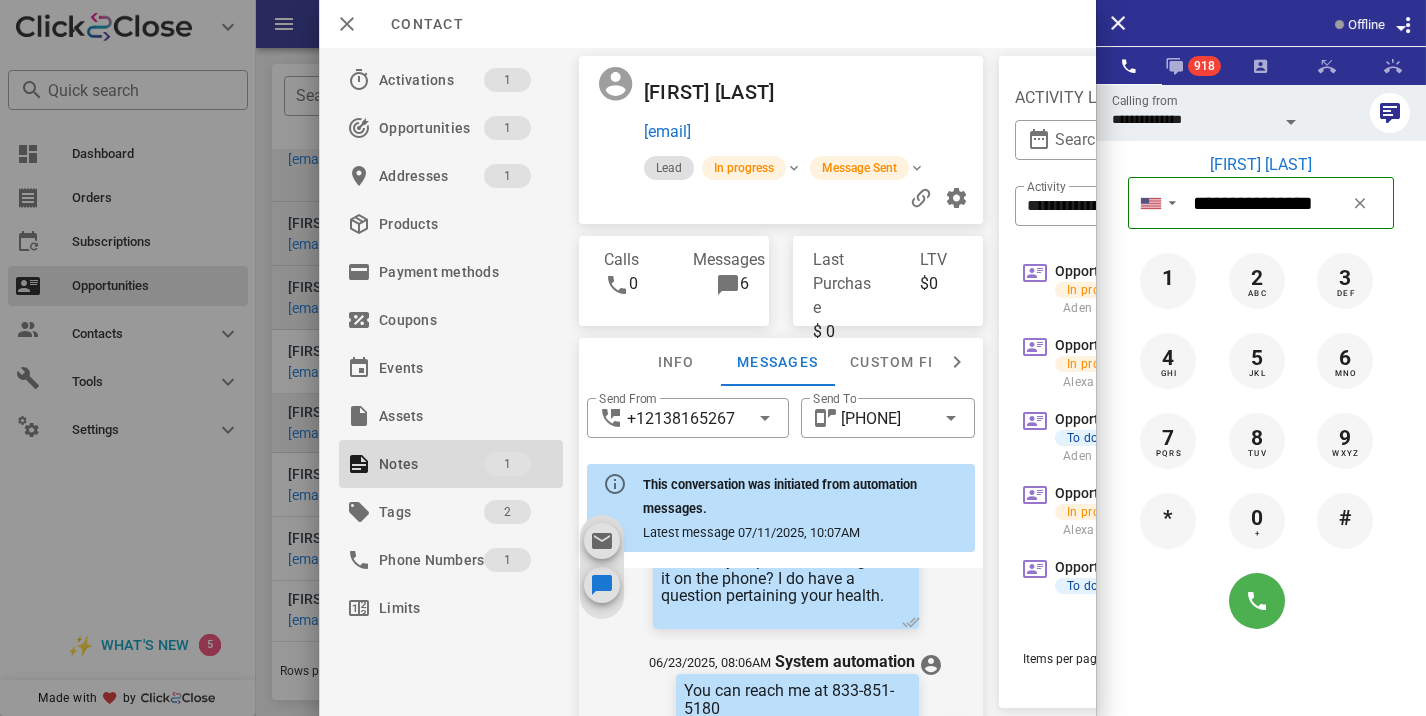 click at bounding box center (713, 358) 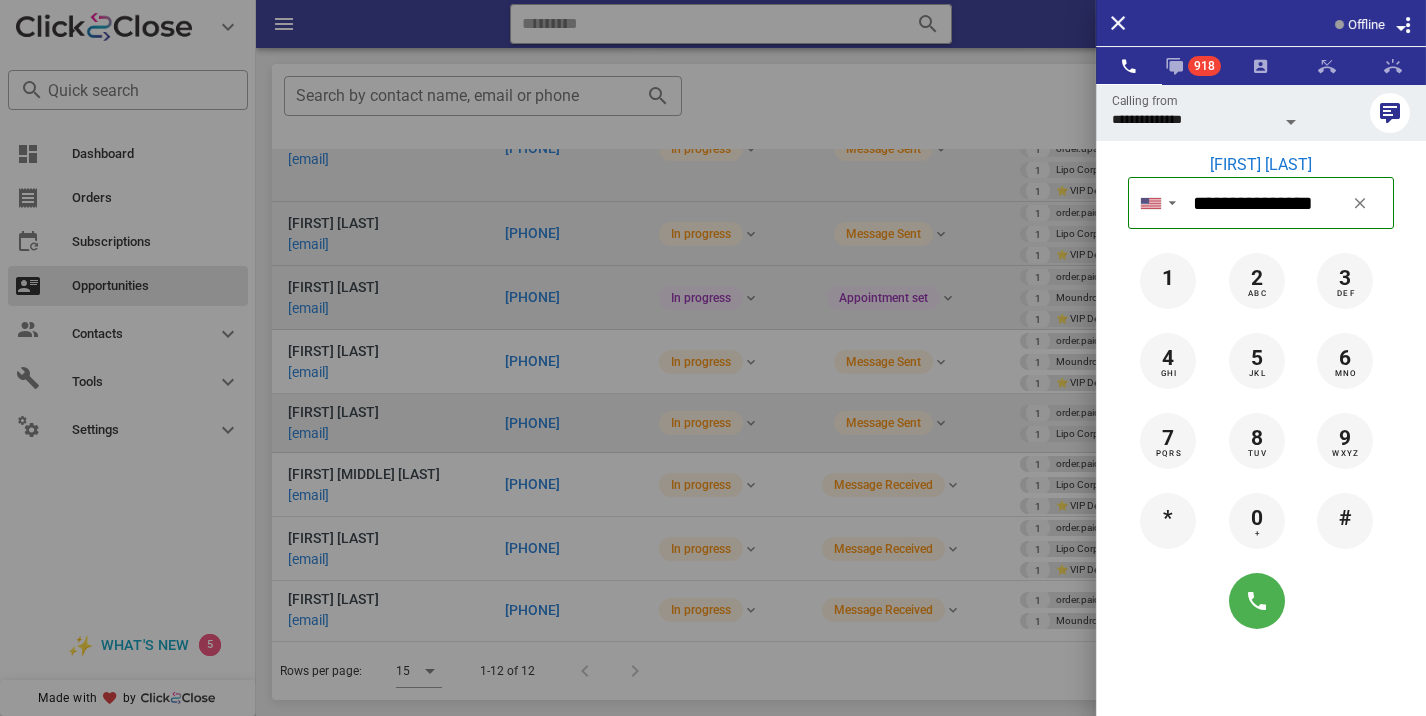click at bounding box center (713, 358) 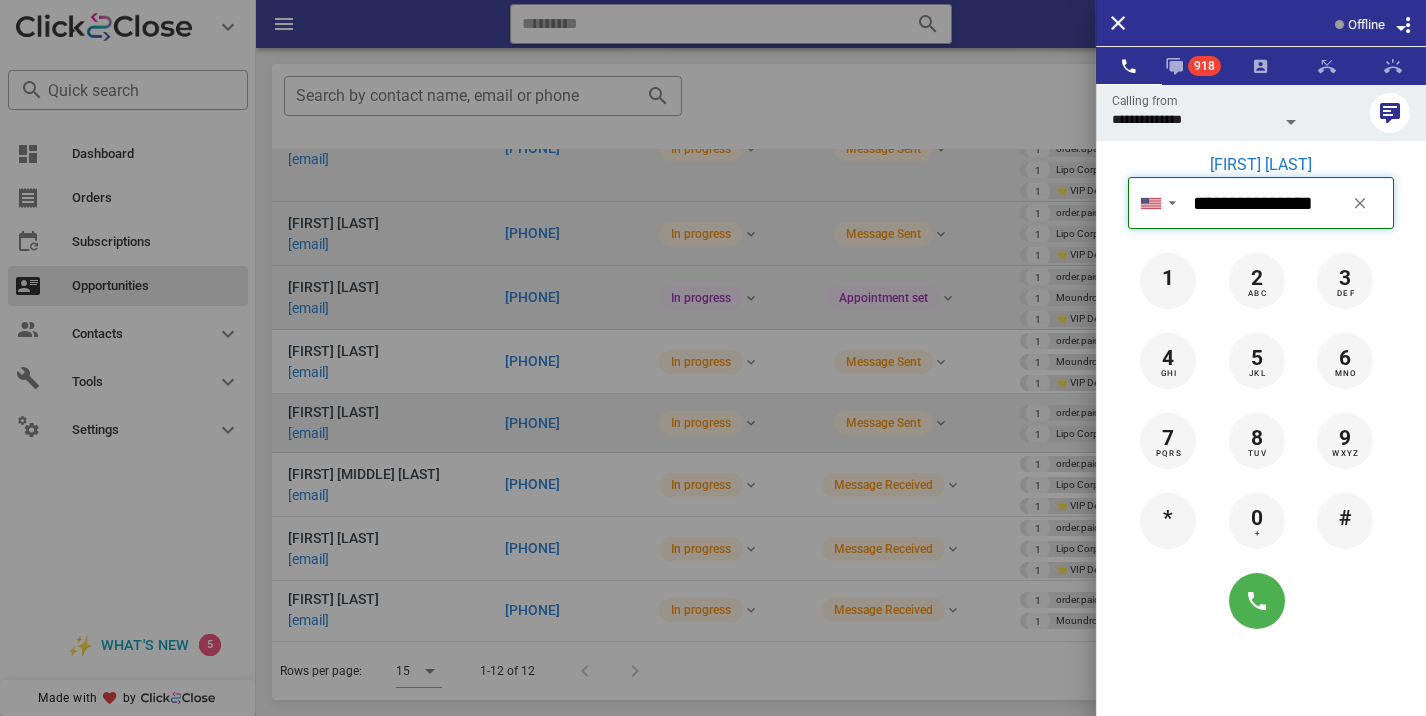 type 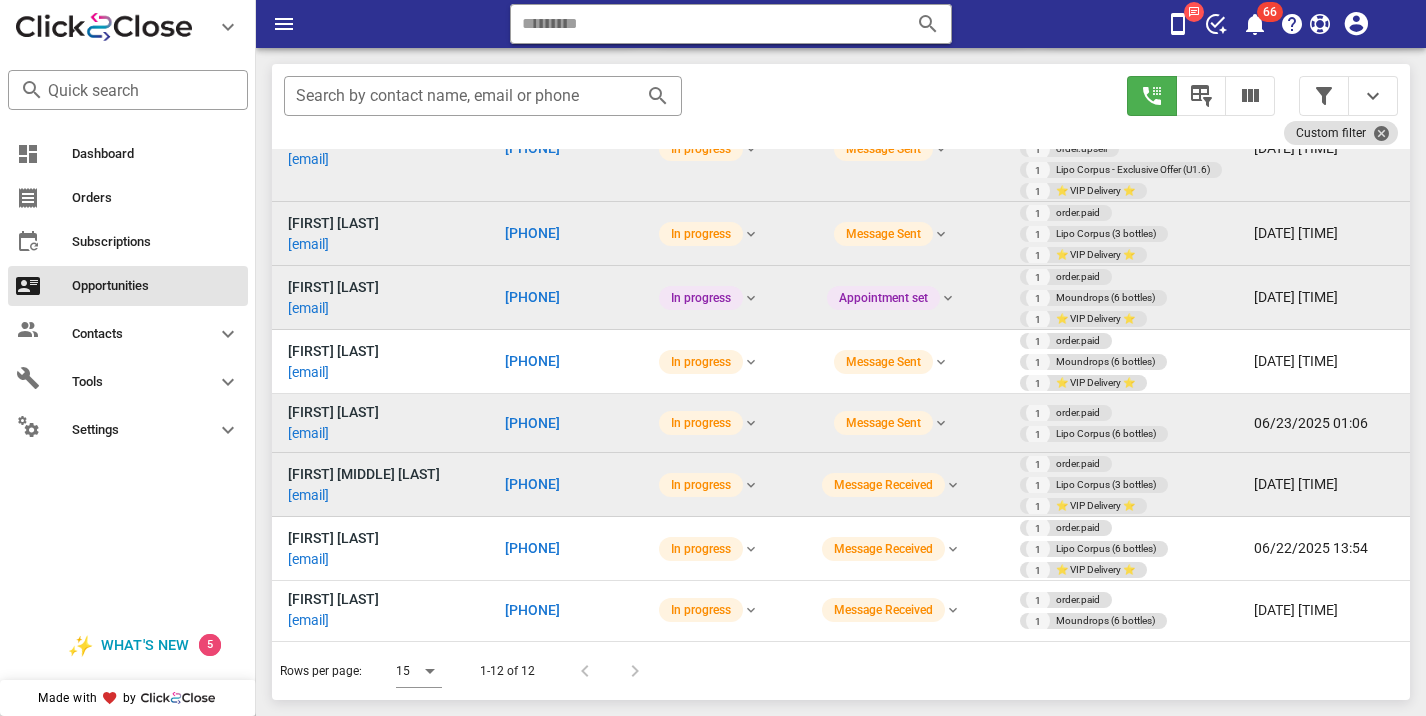 click on "[PHONE]" at bounding box center (532, 484) 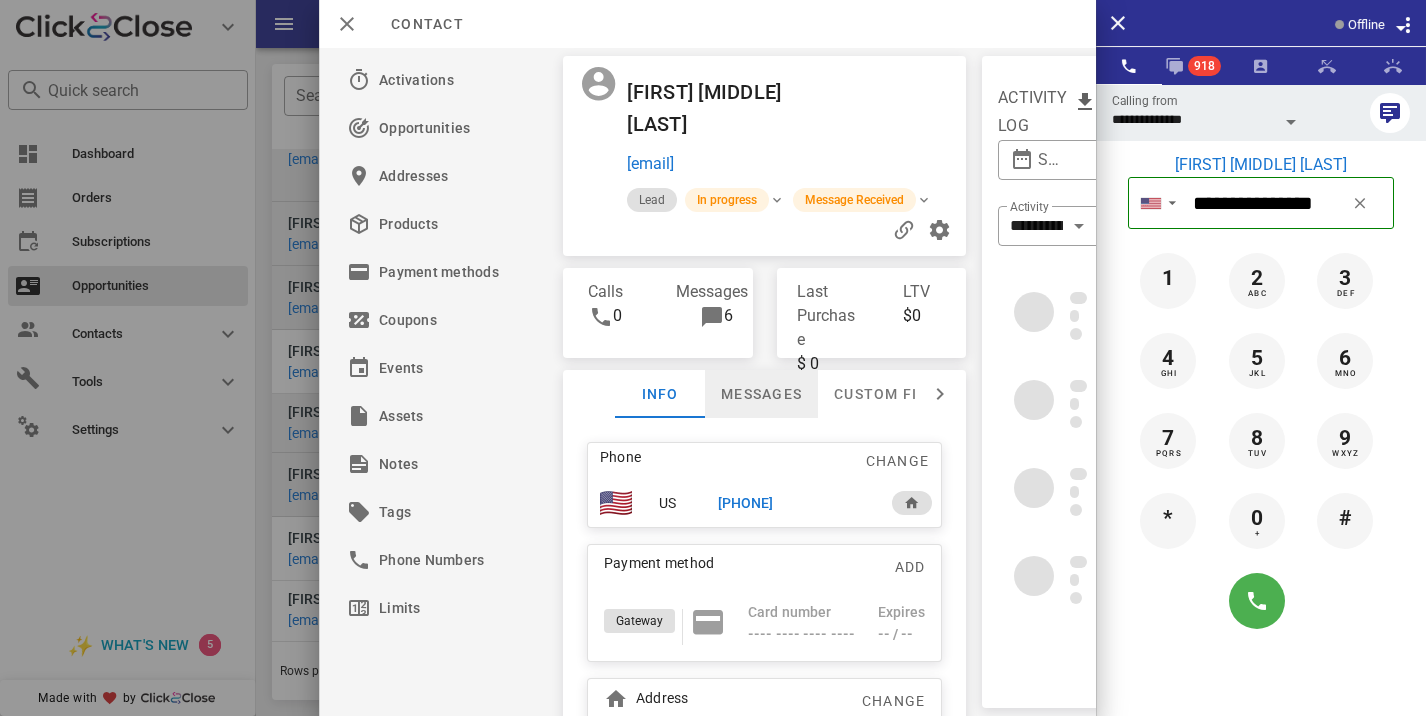 click on "Messages" at bounding box center (761, 394) 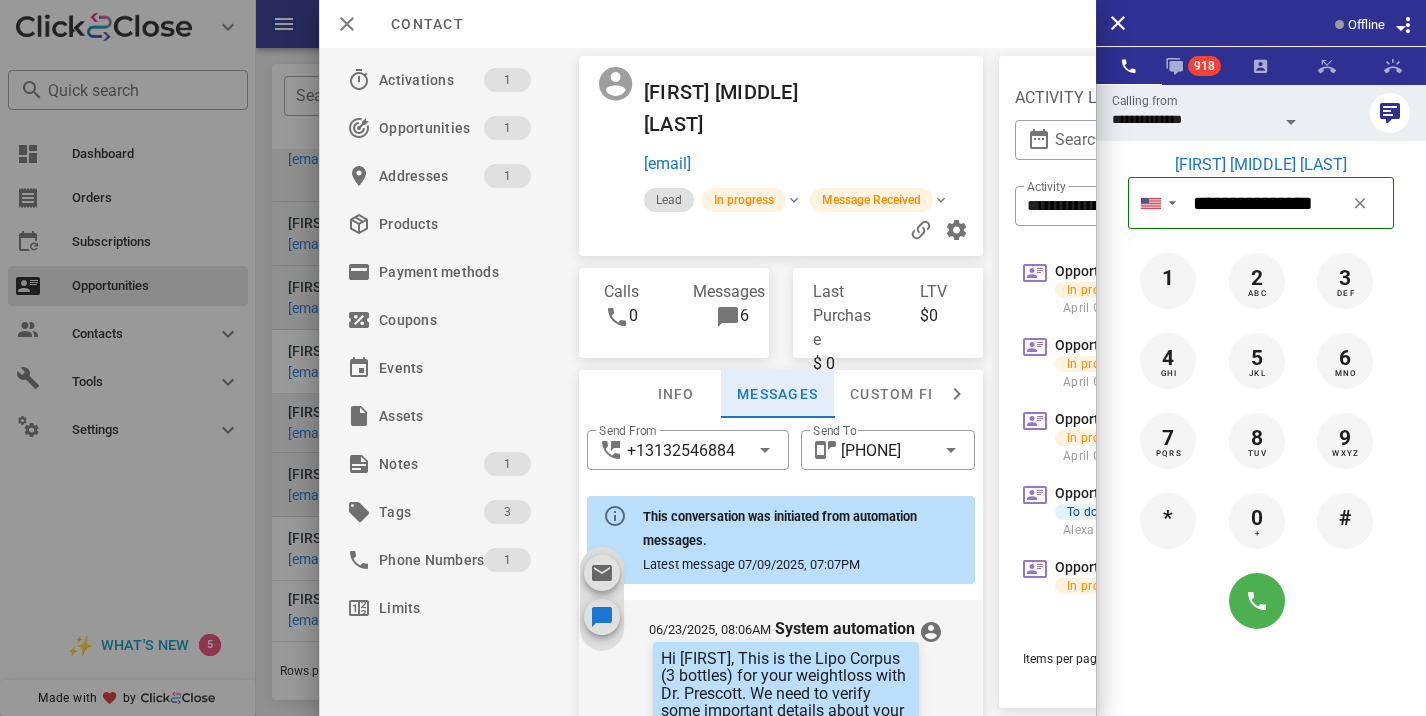 scroll, scrollTop: 1129, scrollLeft: 0, axis: vertical 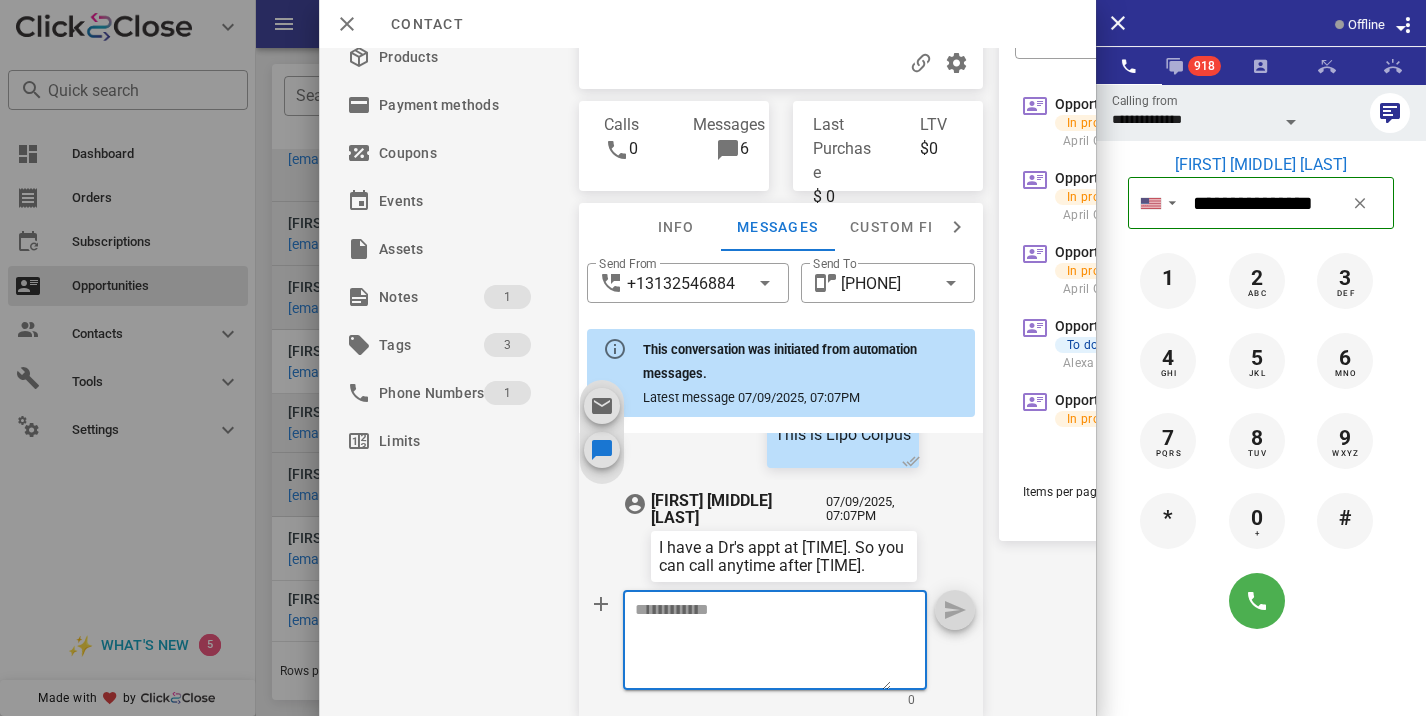 click at bounding box center (763, 643) 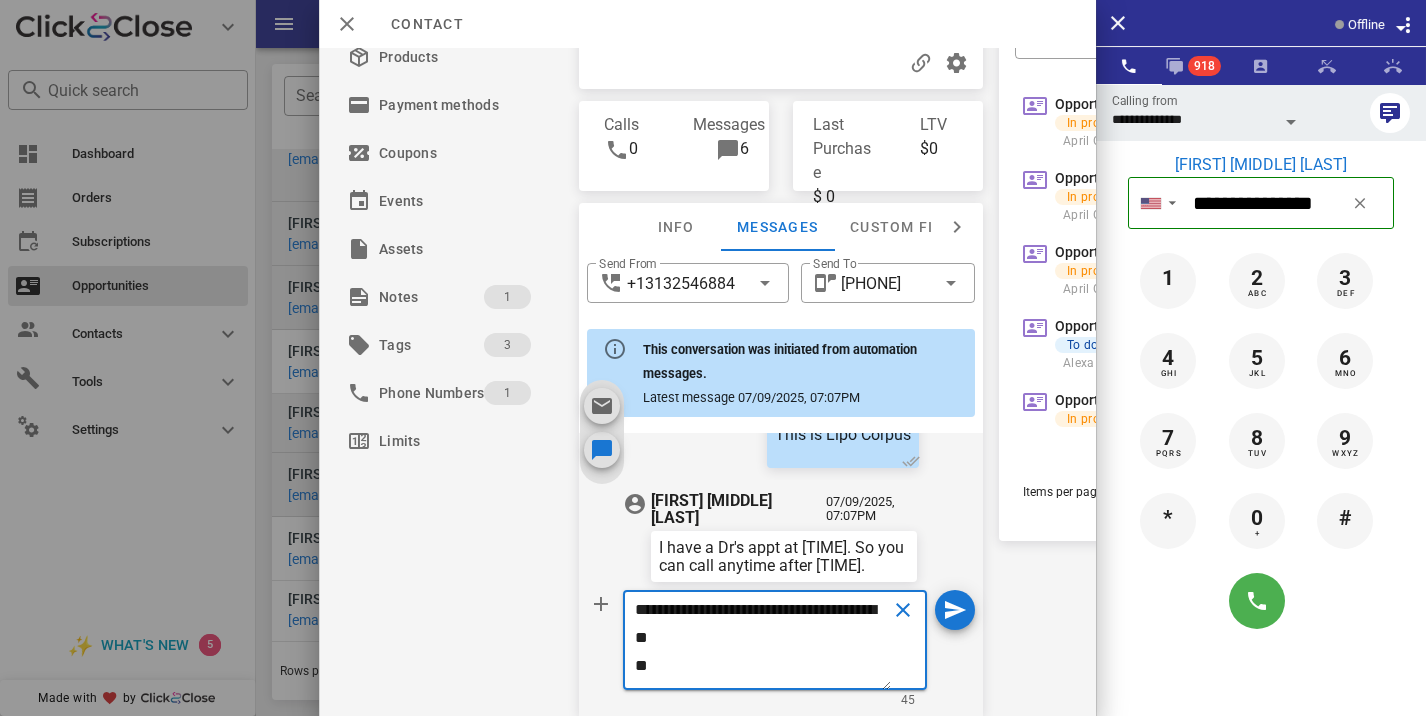 type on "**********" 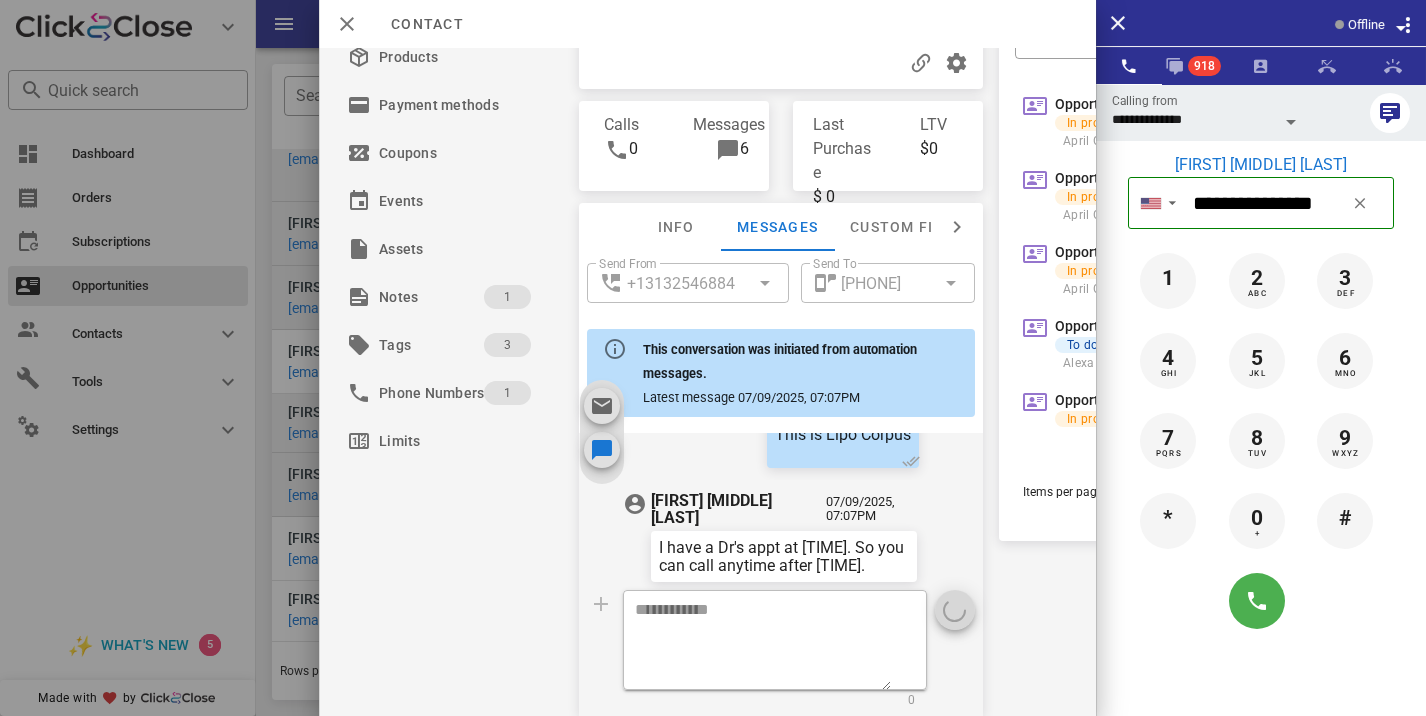 scroll, scrollTop: 24, scrollLeft: 0, axis: vertical 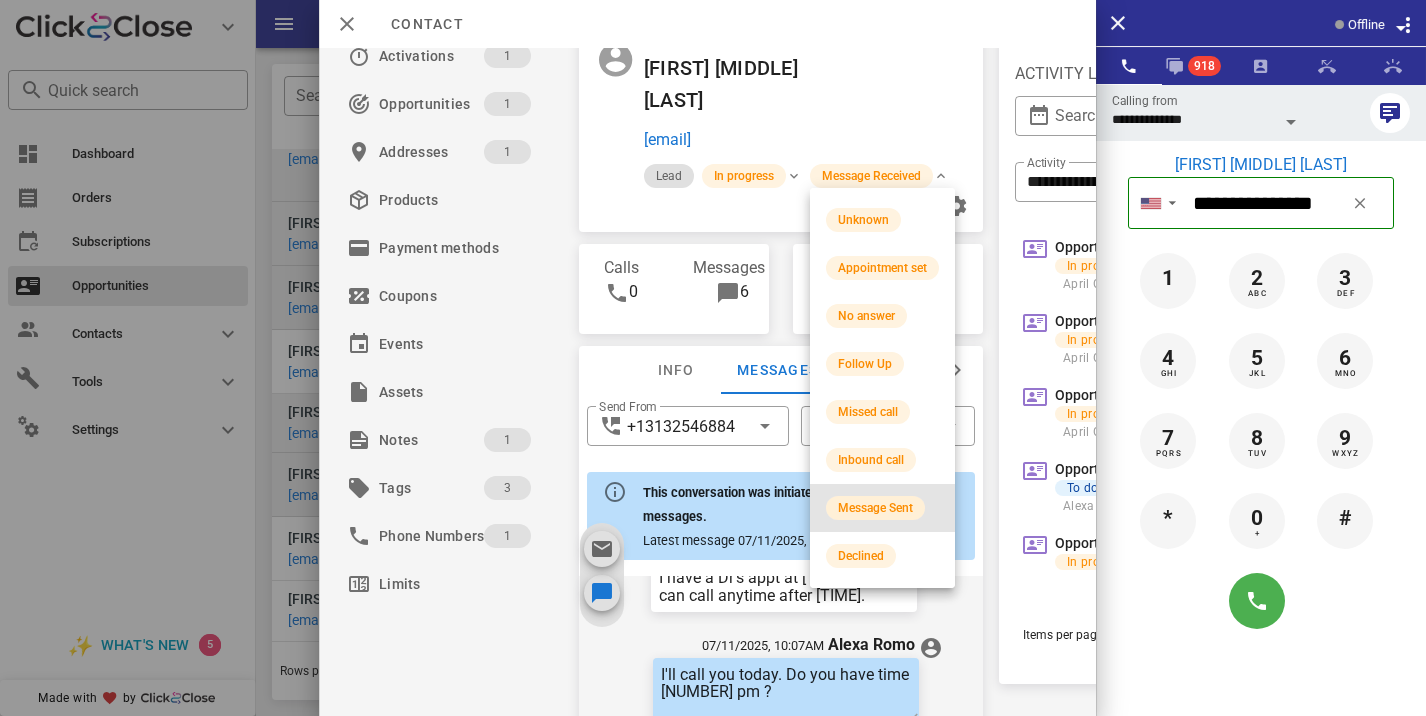 click on "Message Sent" at bounding box center (875, 508) 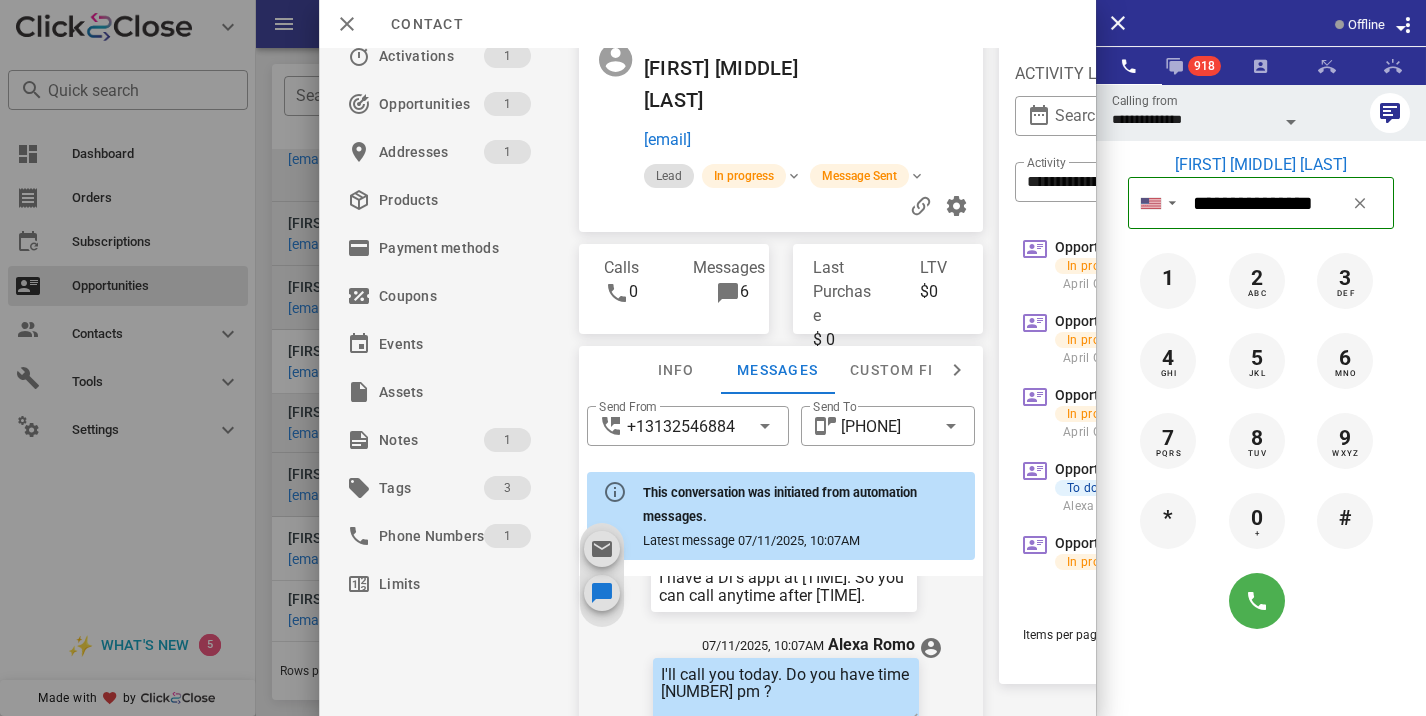 click at bounding box center (713, 358) 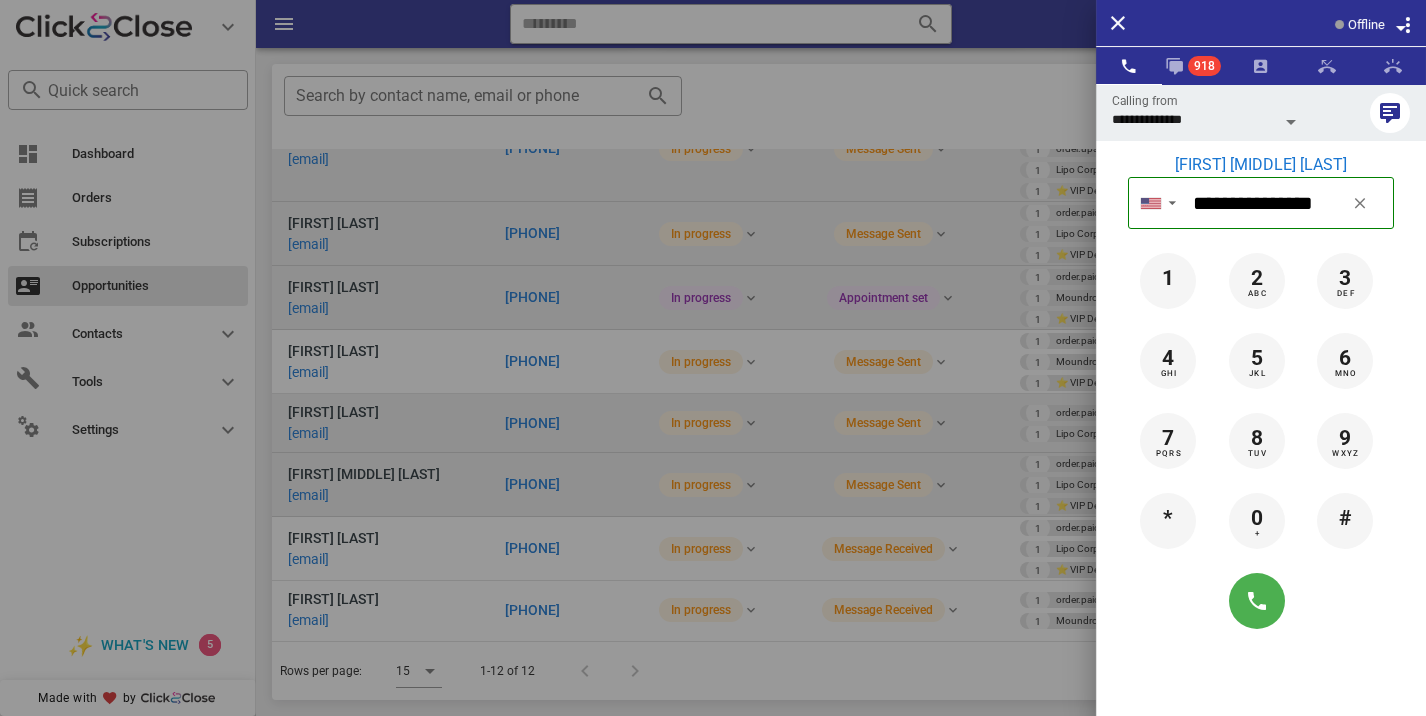 click at bounding box center [713, 358] 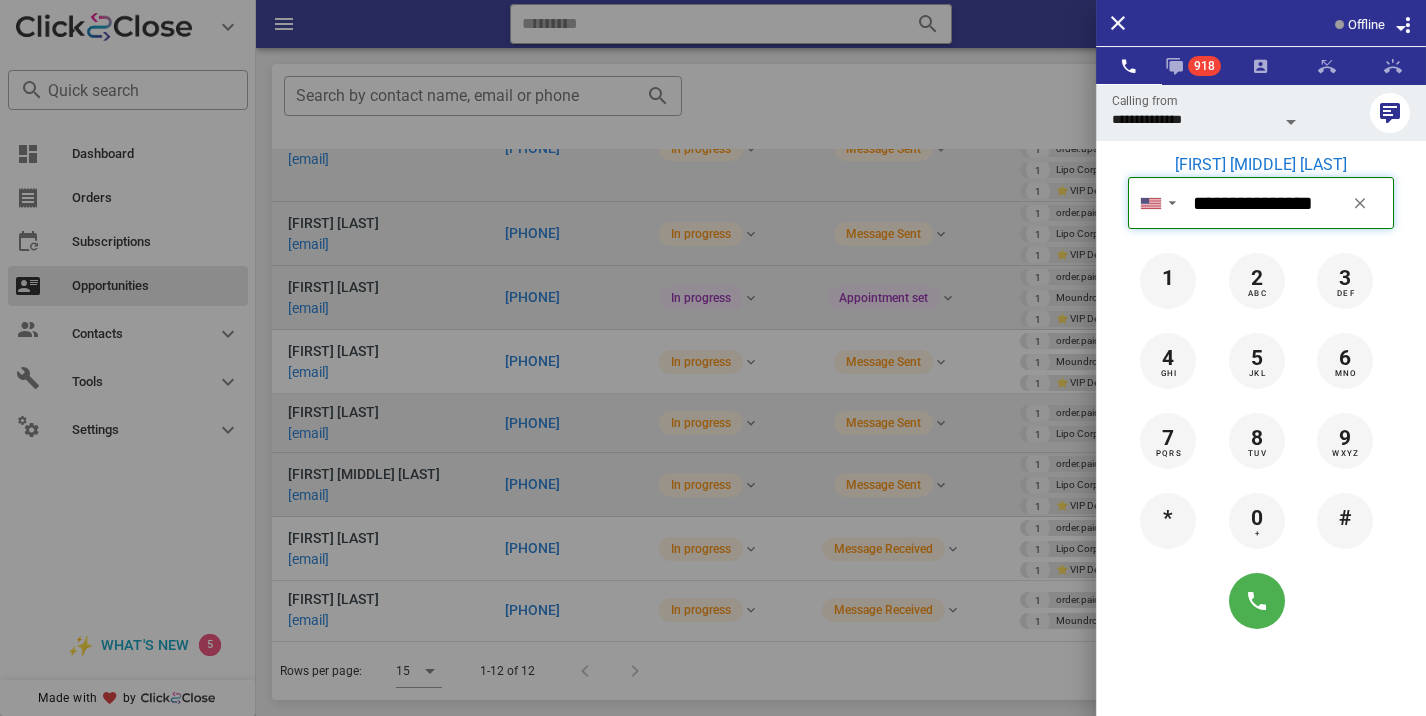 type 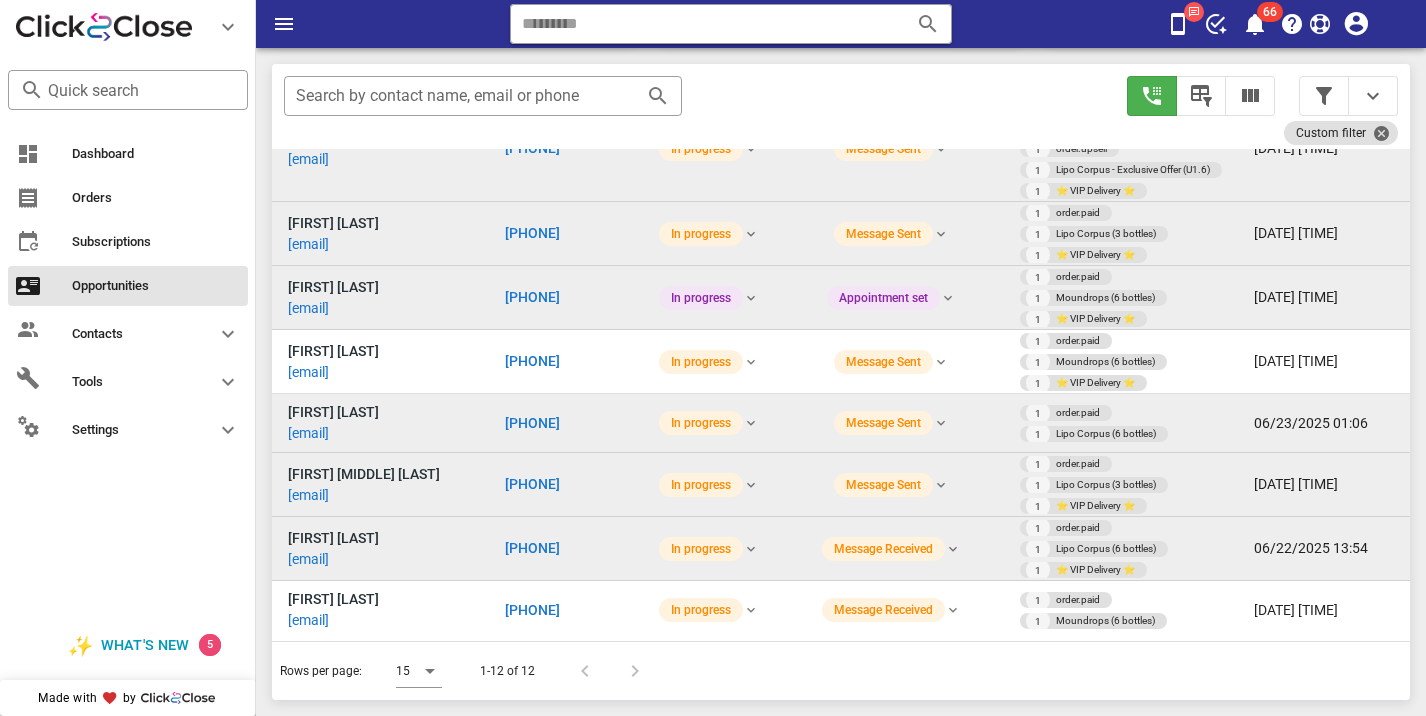 click on "[PHONE]" at bounding box center [532, 548] 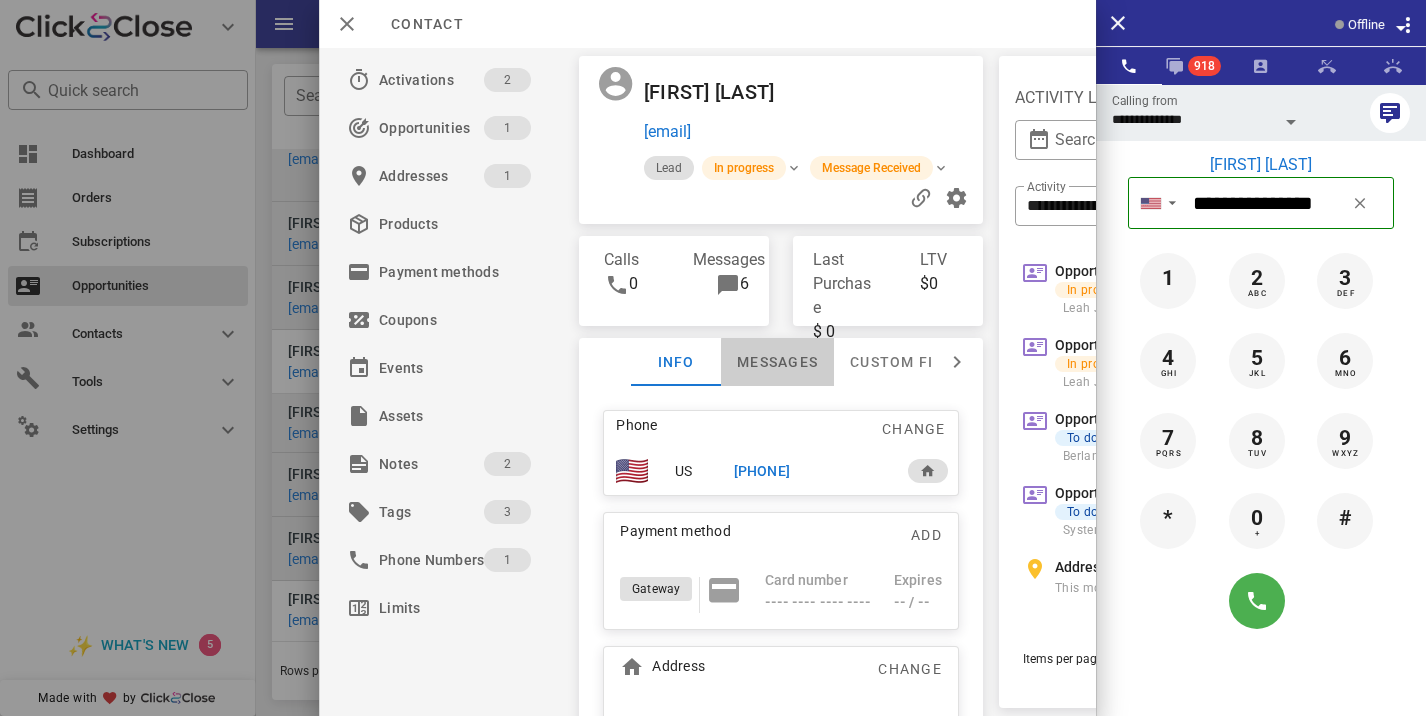 click on "Messages" at bounding box center [777, 362] 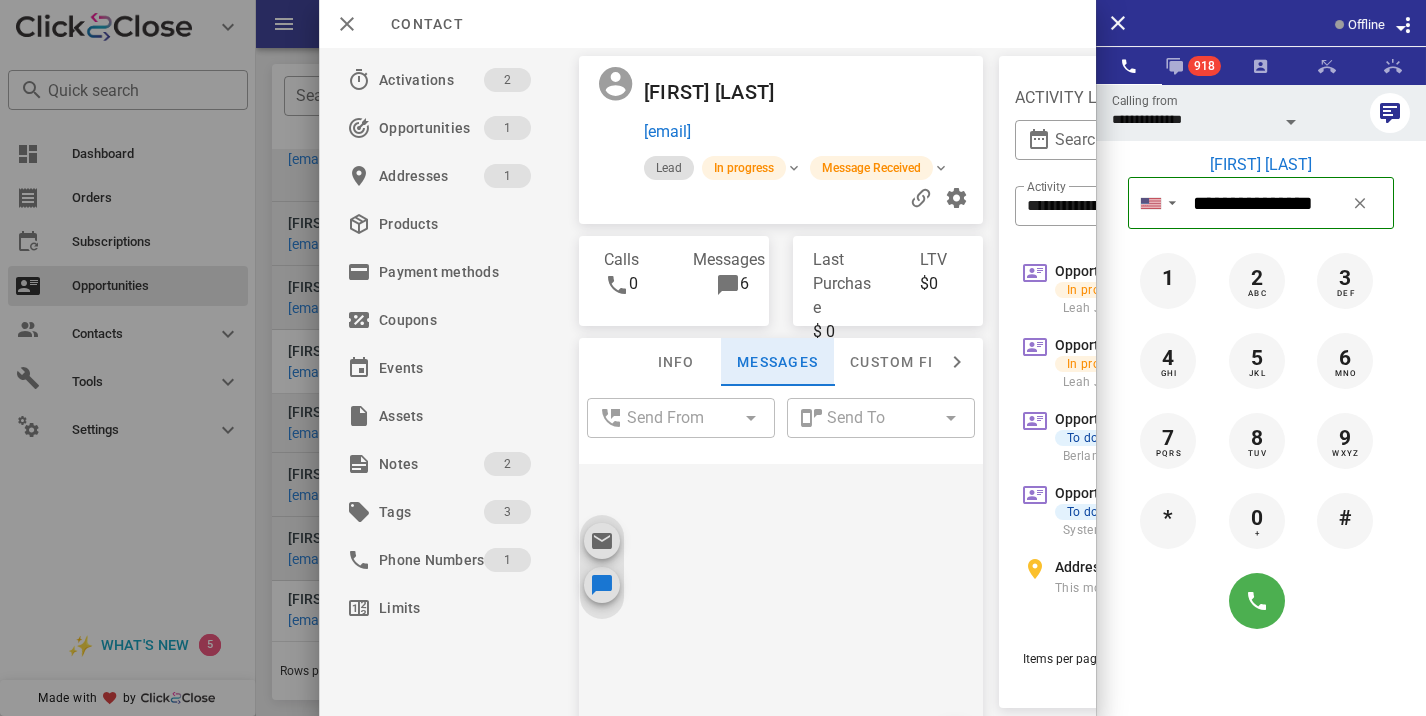 scroll, scrollTop: 1140, scrollLeft: 0, axis: vertical 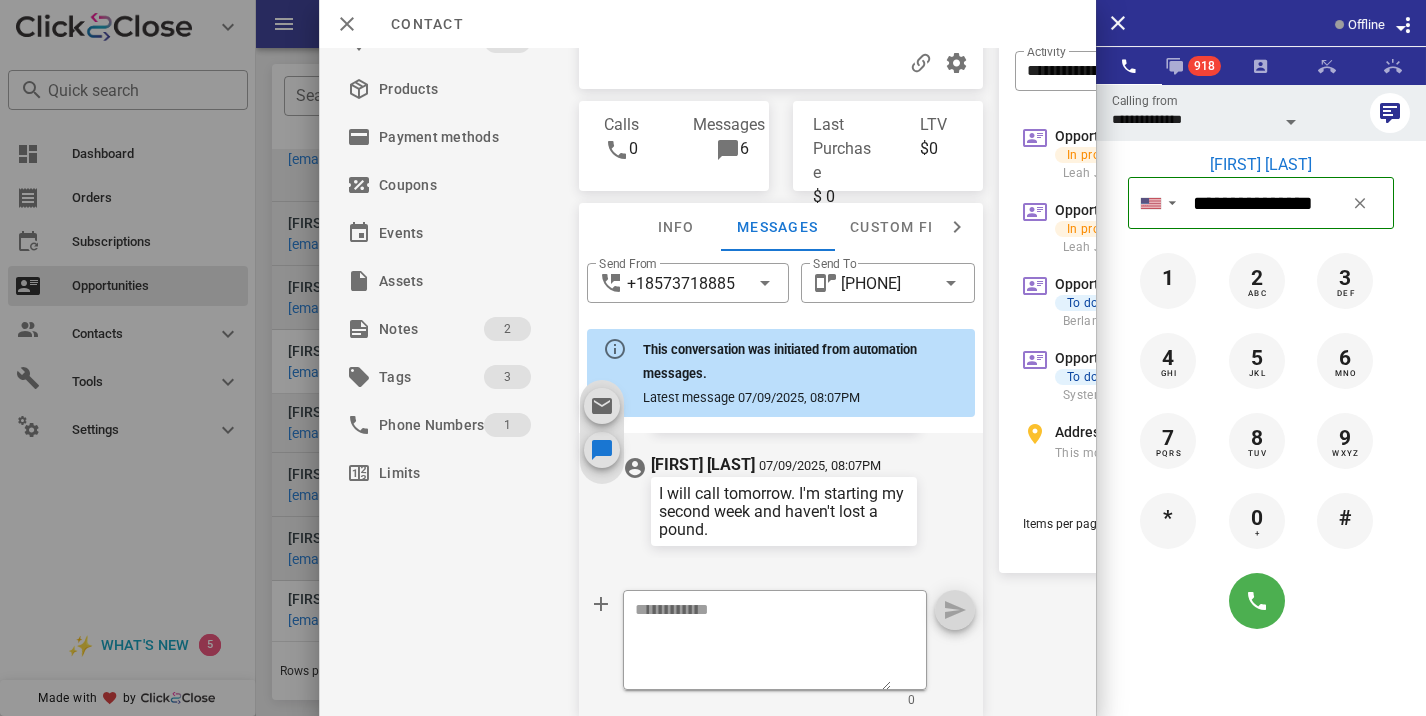 drag, startPoint x: 758, startPoint y: 516, endPoint x: 656, endPoint y: 473, distance: 110.69327 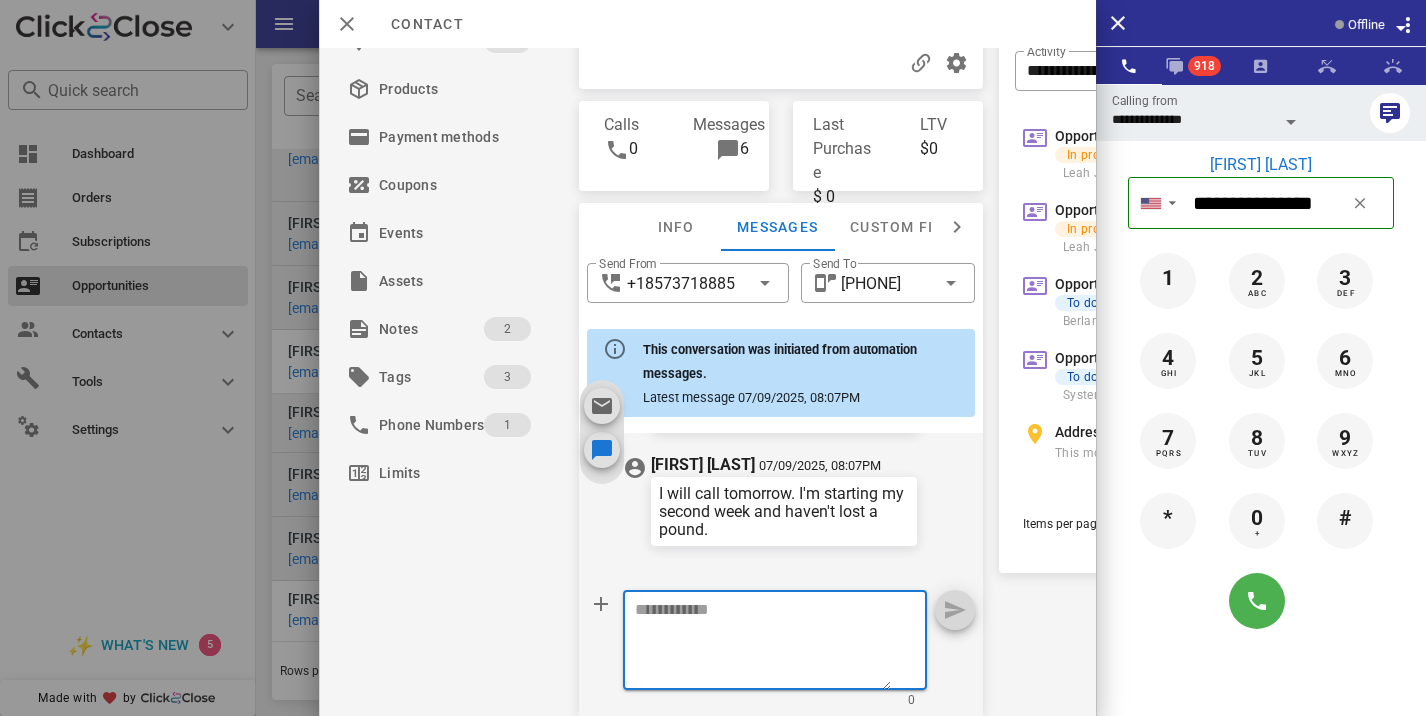 click at bounding box center [763, 643] 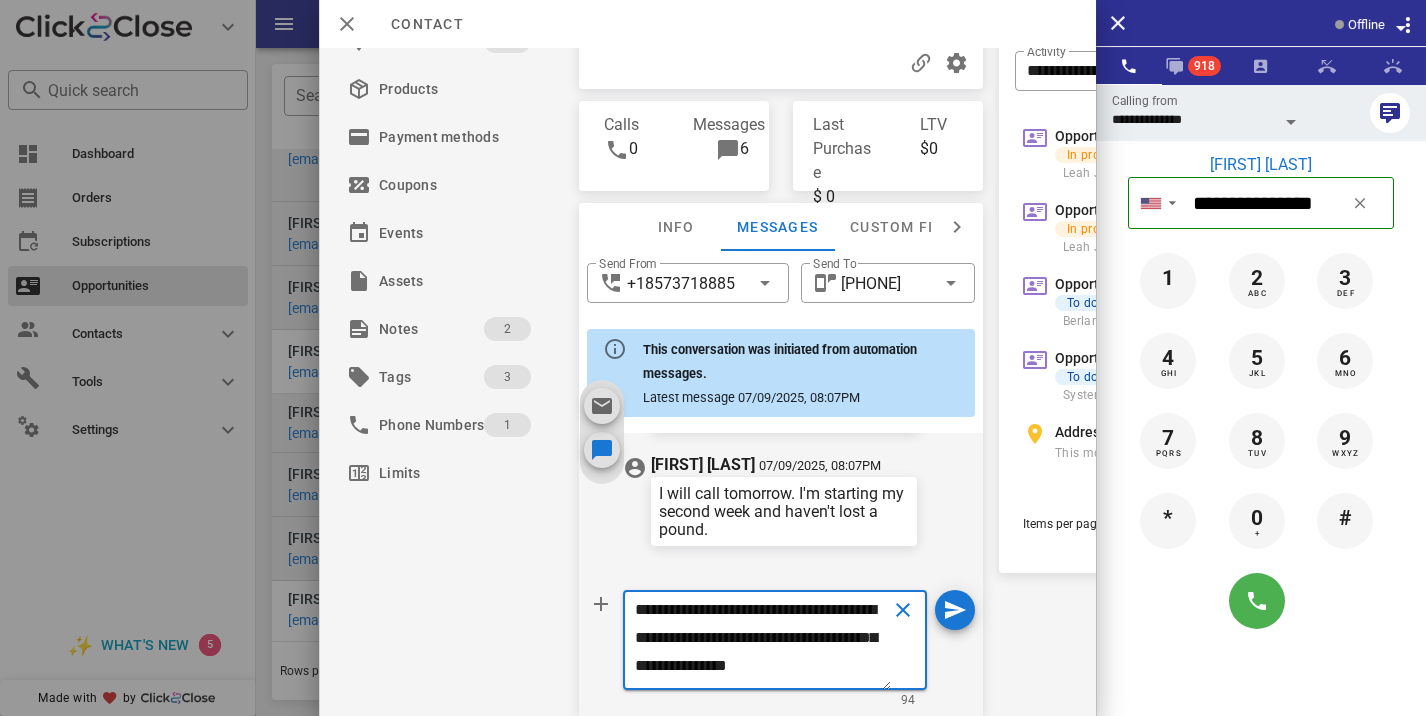 scroll, scrollTop: 13, scrollLeft: 0, axis: vertical 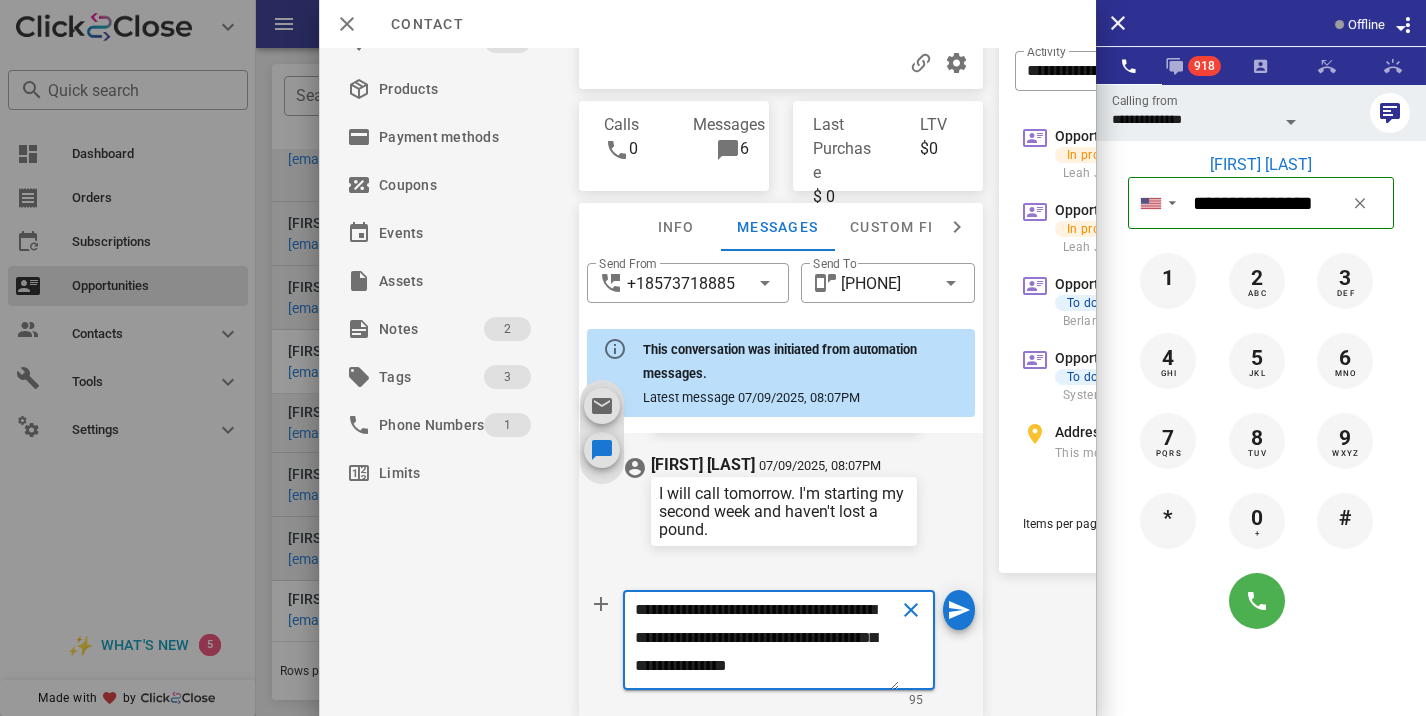 type on "**********" 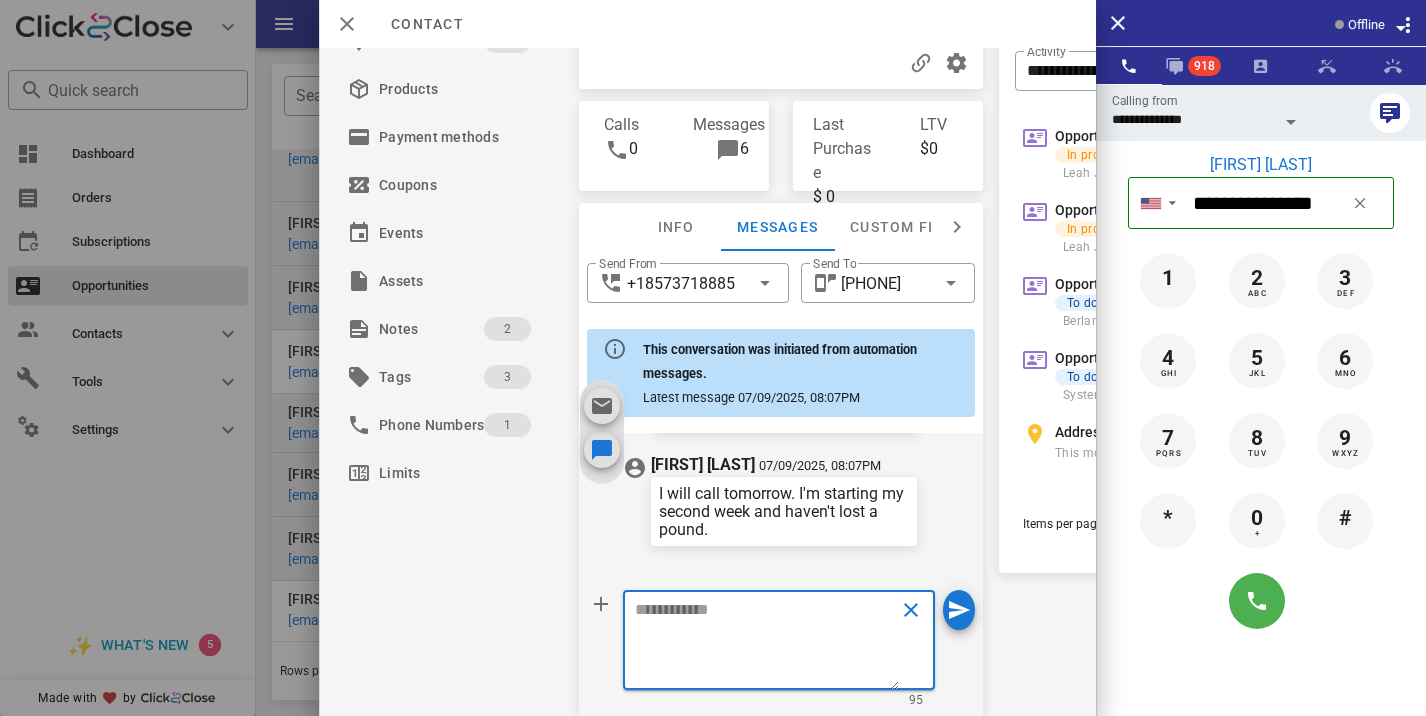 scroll, scrollTop: 0, scrollLeft: 0, axis: both 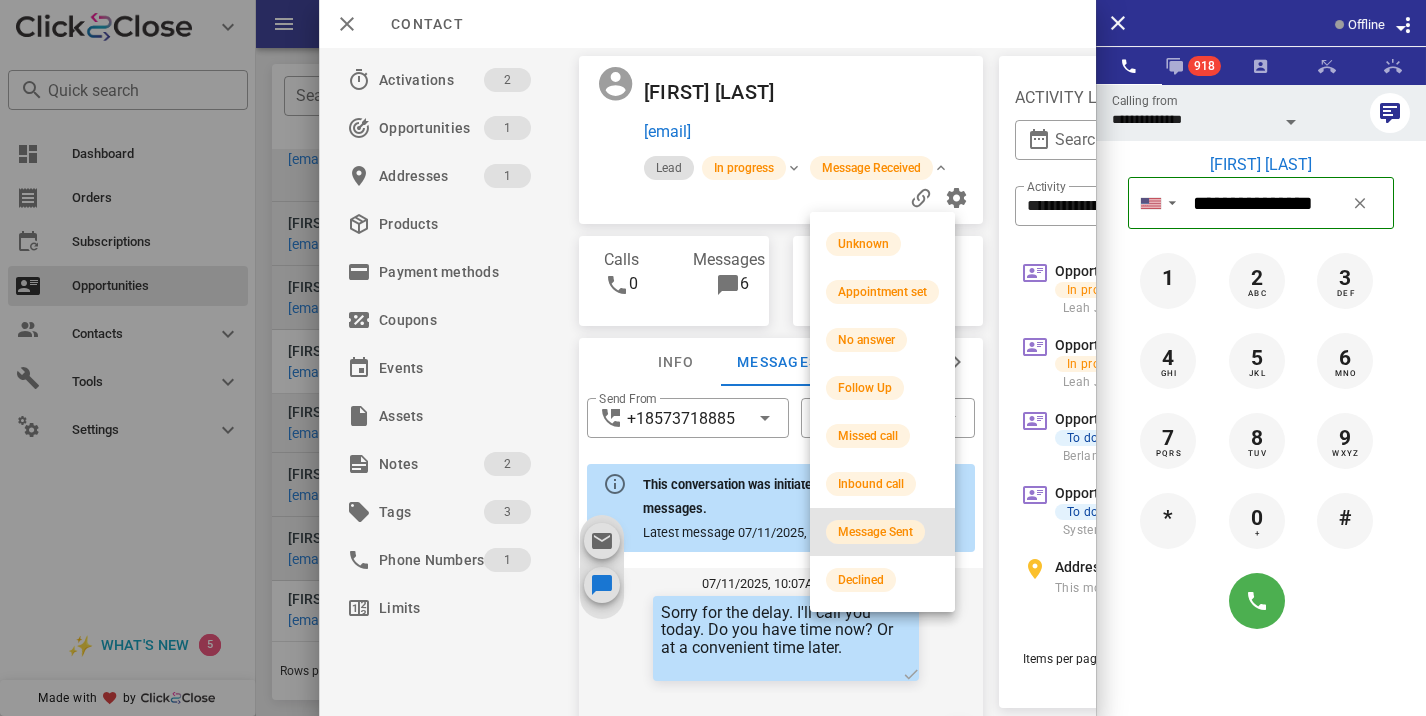 click on "Message Sent" at bounding box center (875, 532) 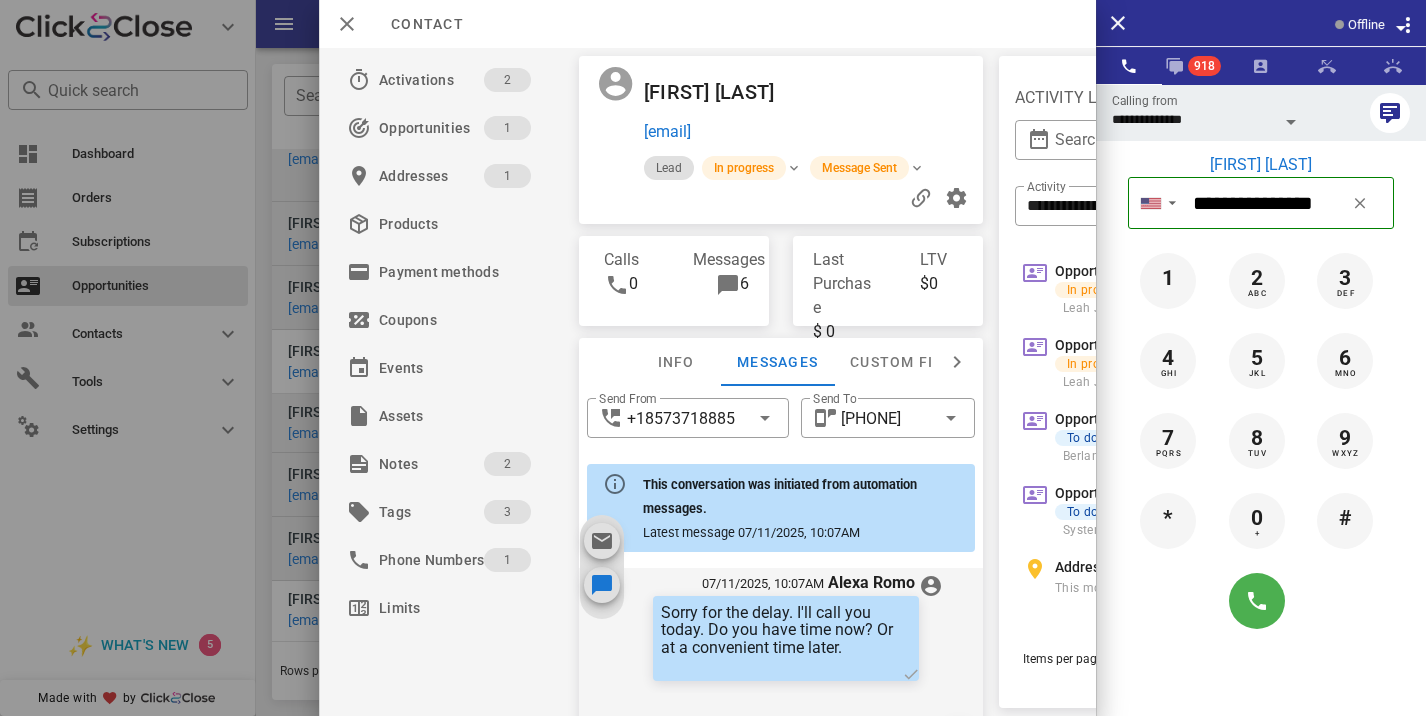 click at bounding box center [713, 358] 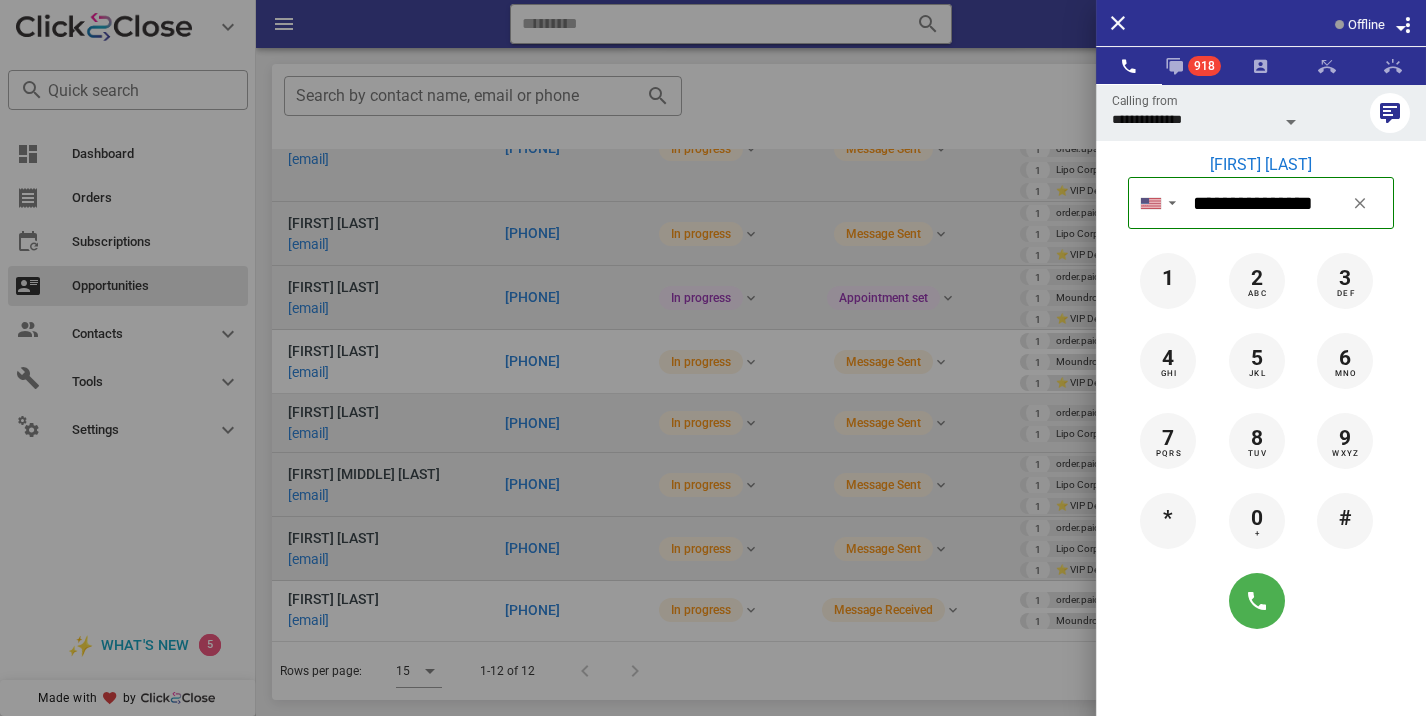 click at bounding box center (713, 358) 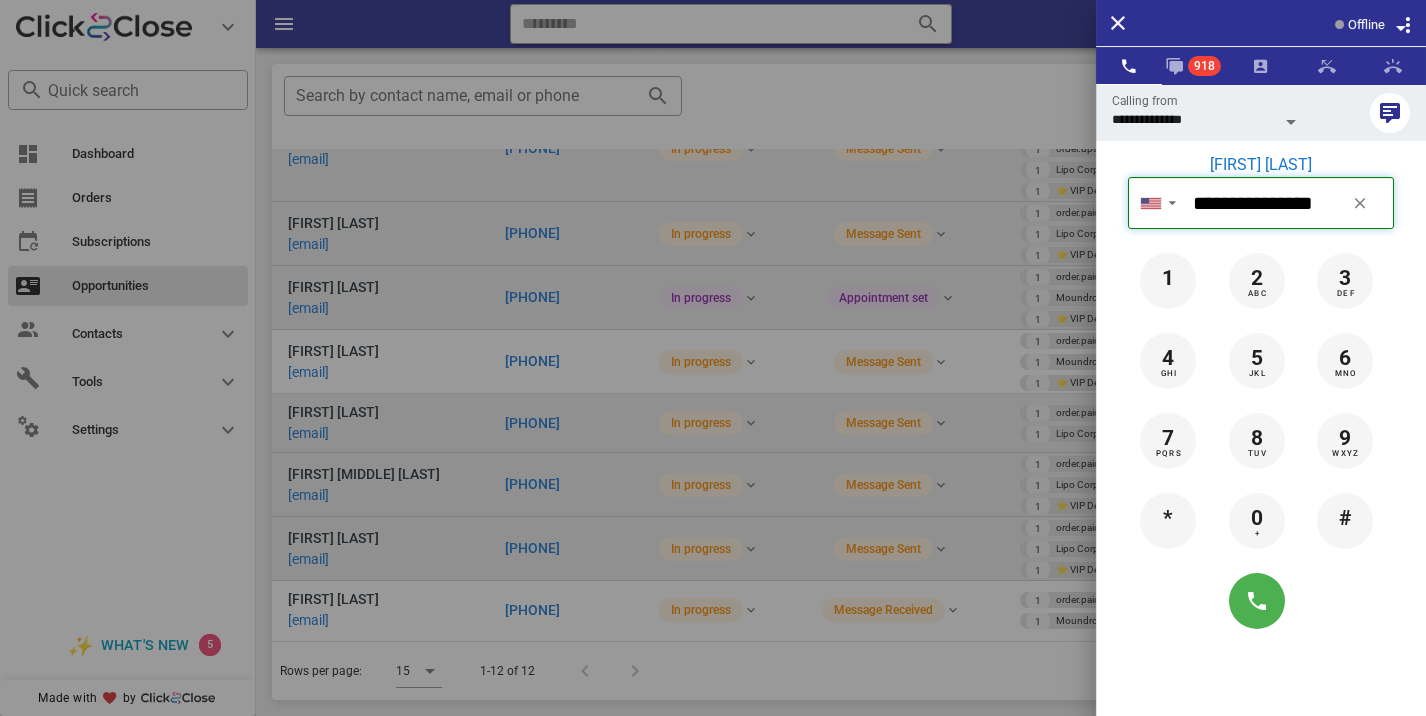 type 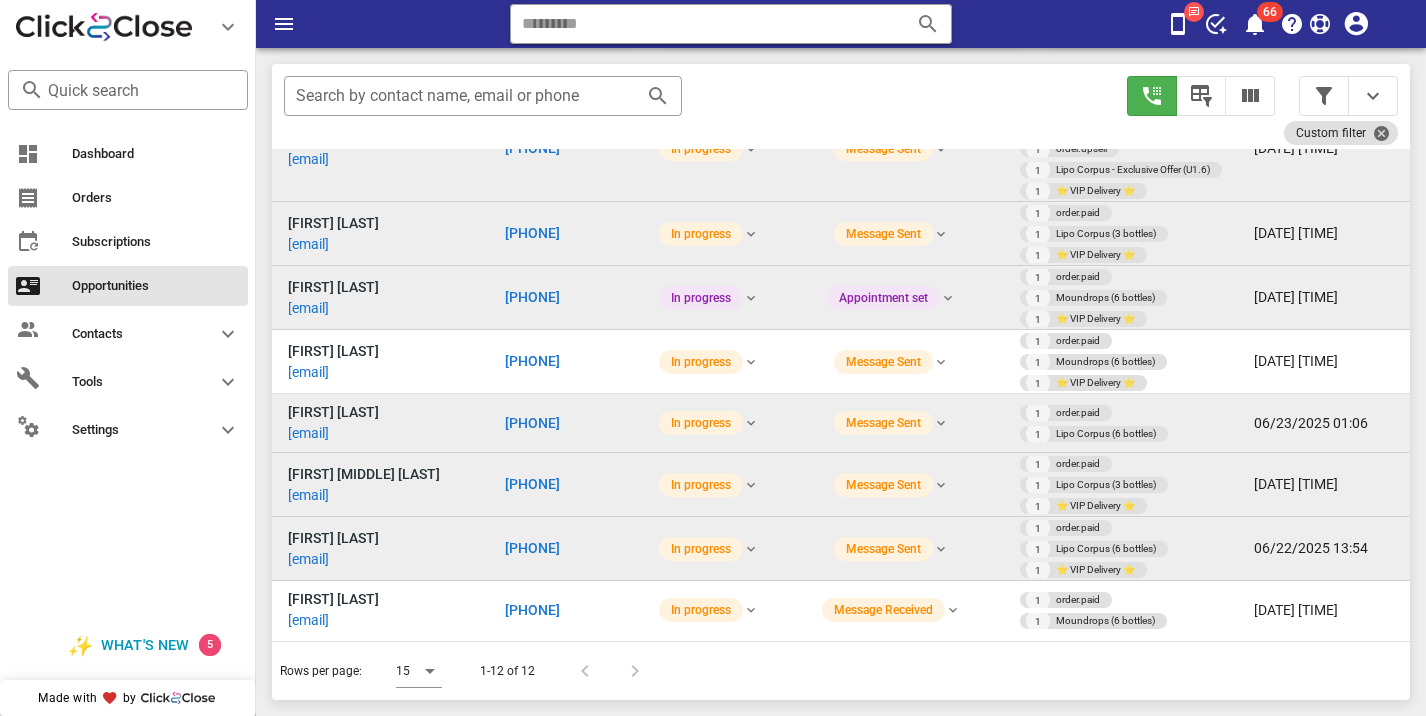scroll, scrollTop: 177, scrollLeft: 0, axis: vertical 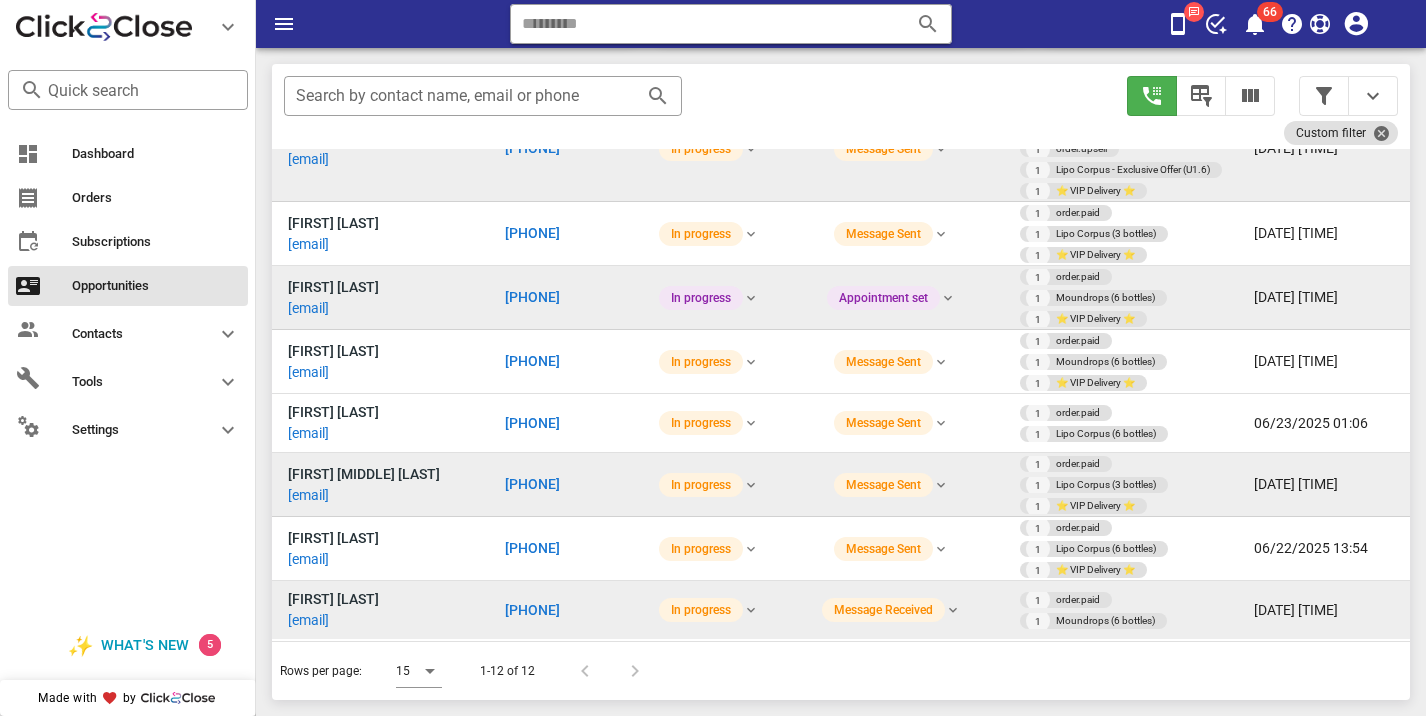 click on "[PHONE]" at bounding box center [532, 610] 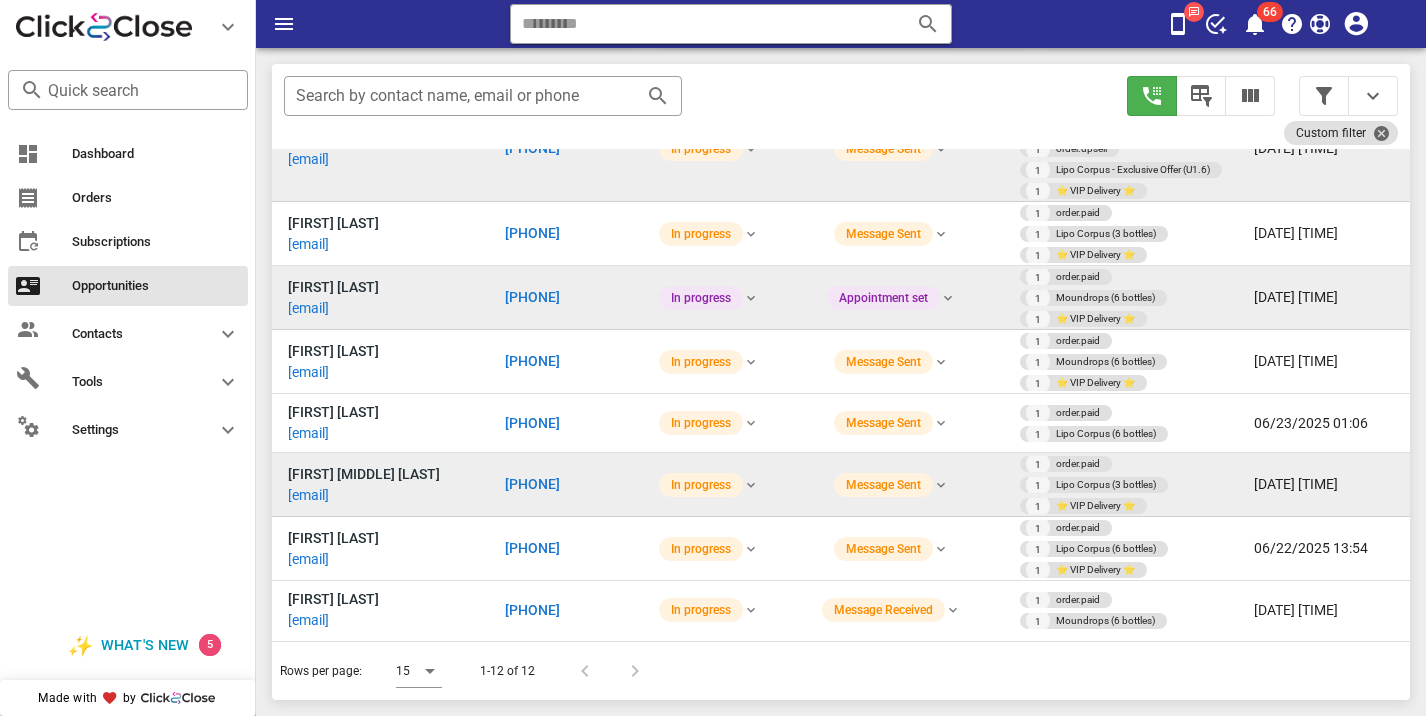 type on "**********" 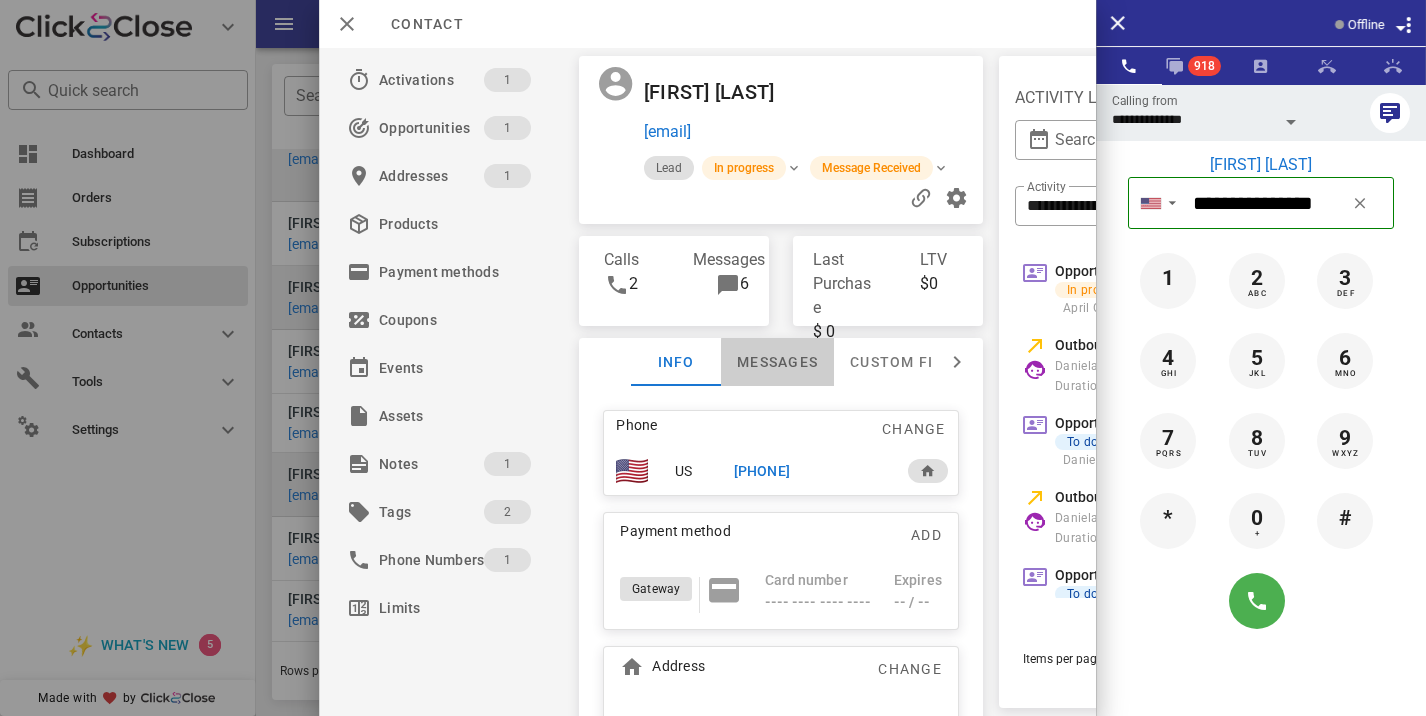 click on "Messages" at bounding box center [777, 362] 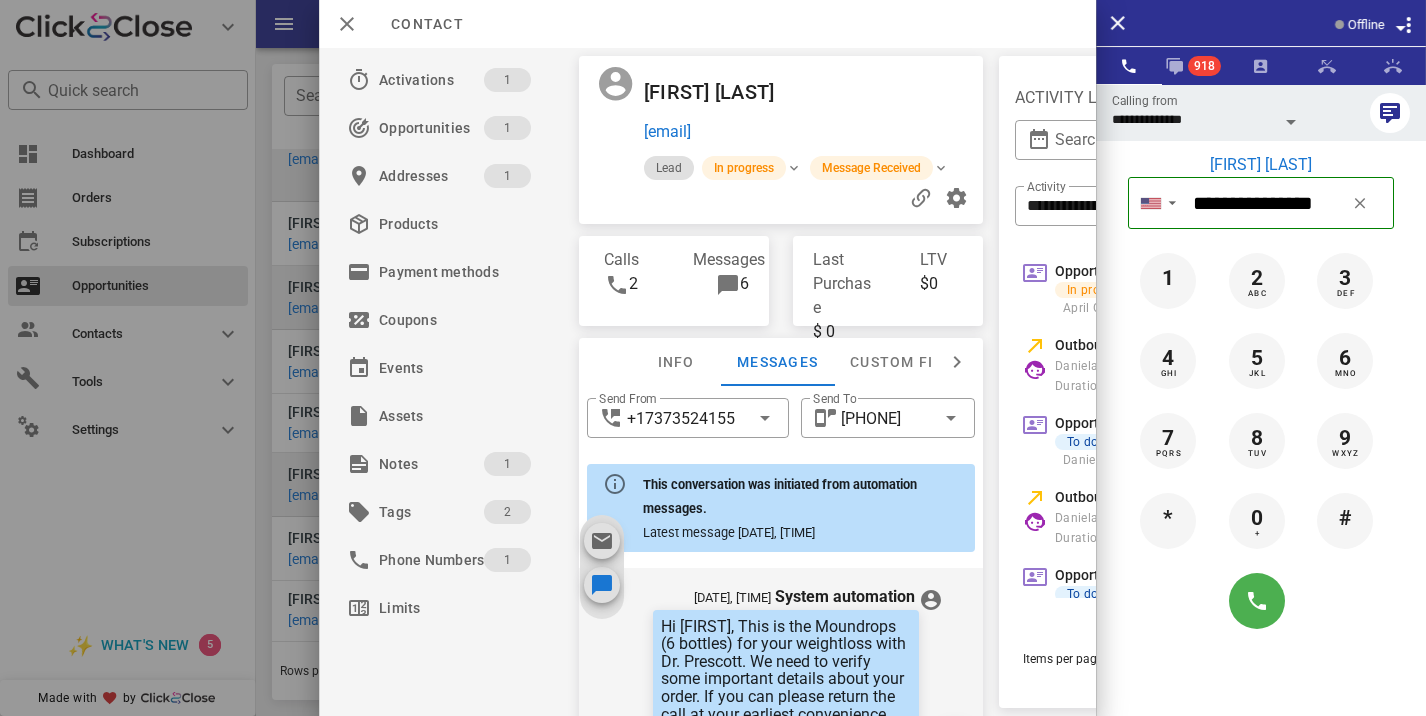 scroll, scrollTop: 807, scrollLeft: 0, axis: vertical 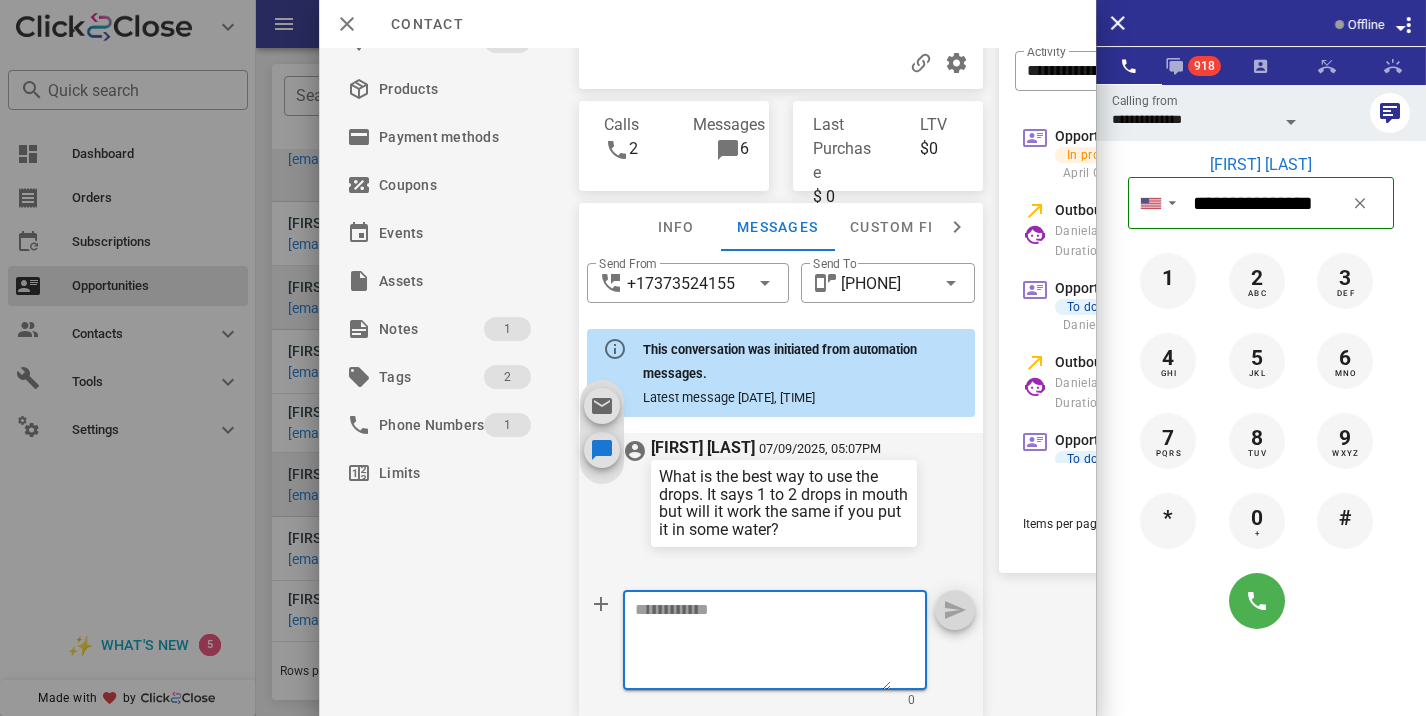 click at bounding box center [763, 643] 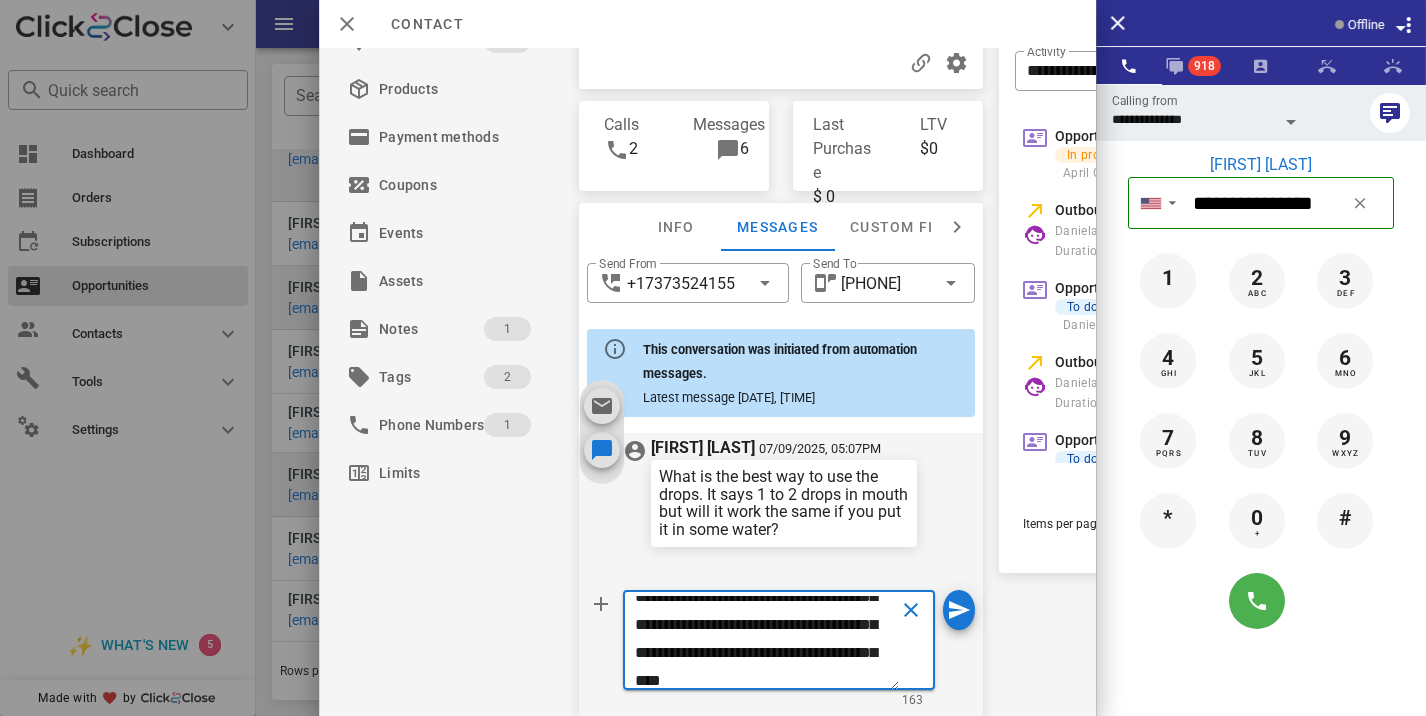 scroll, scrollTop: 69, scrollLeft: 0, axis: vertical 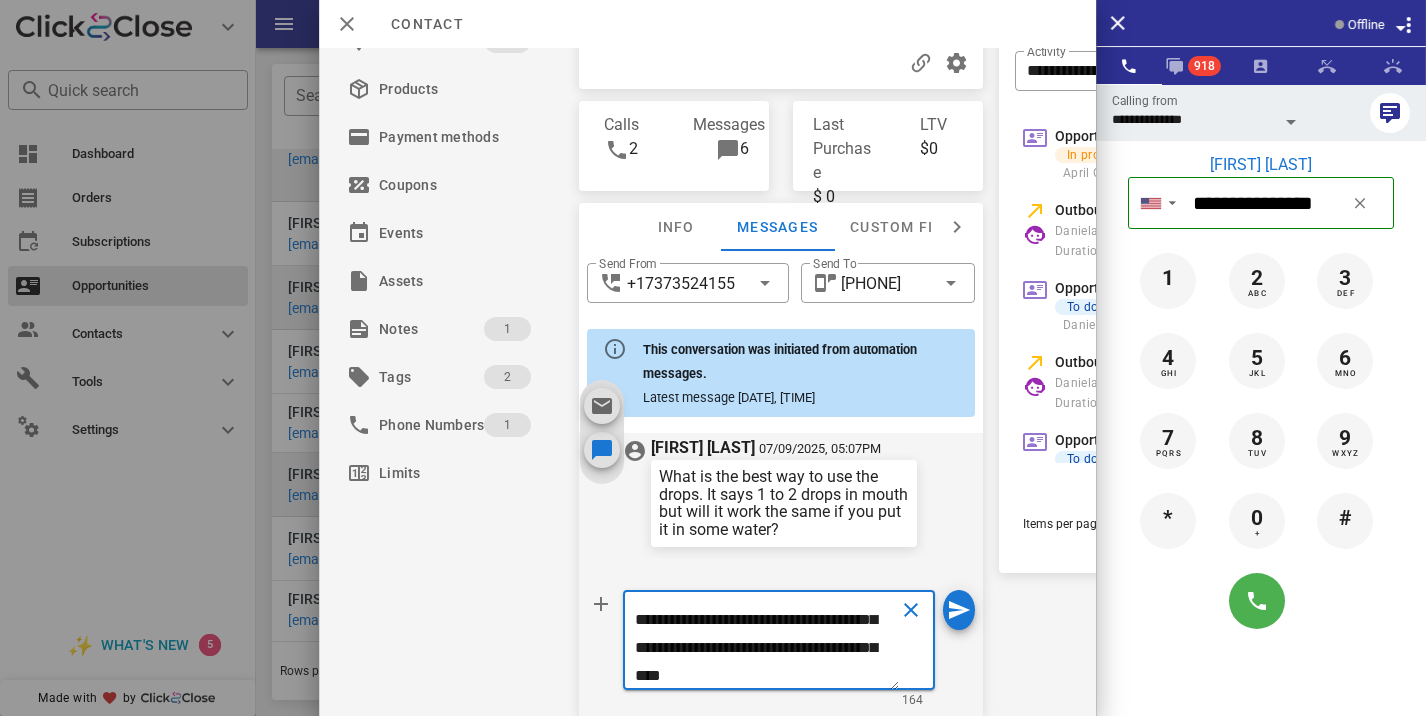 type on "**********" 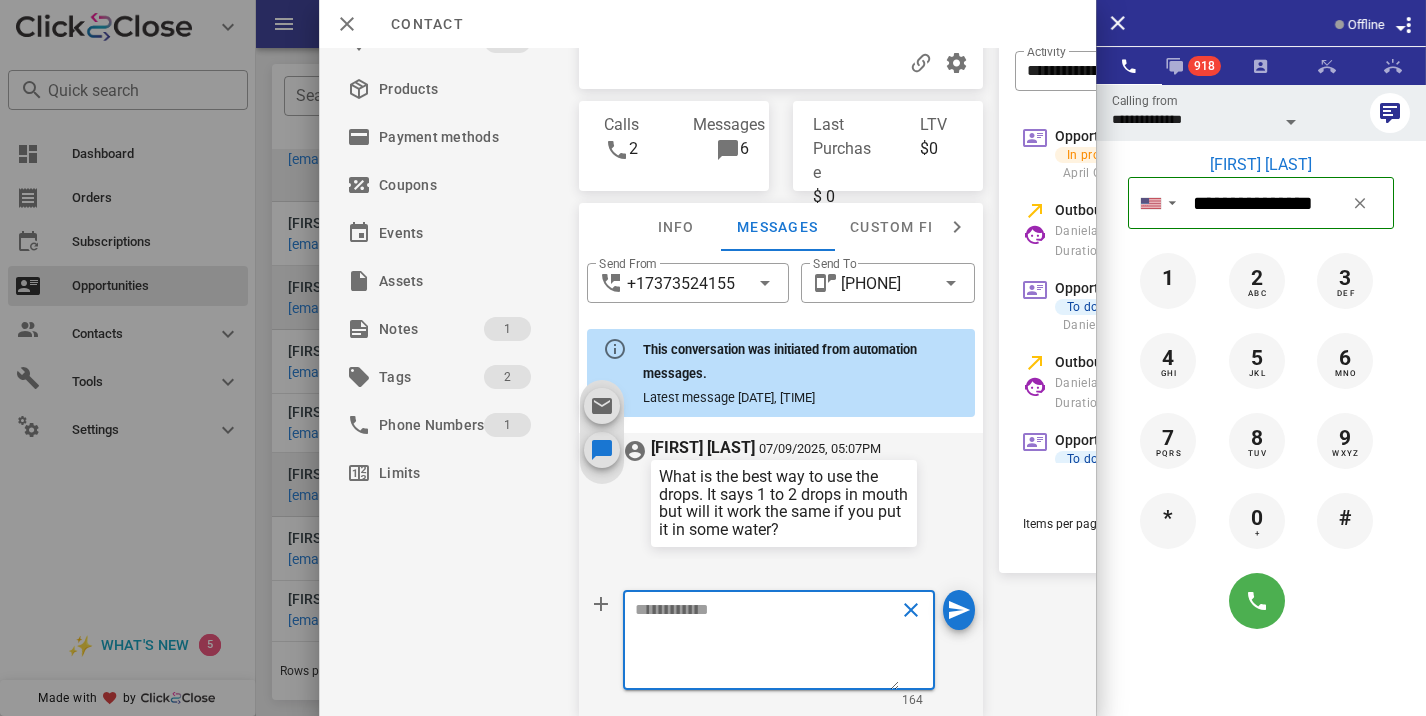scroll, scrollTop: 0, scrollLeft: 0, axis: both 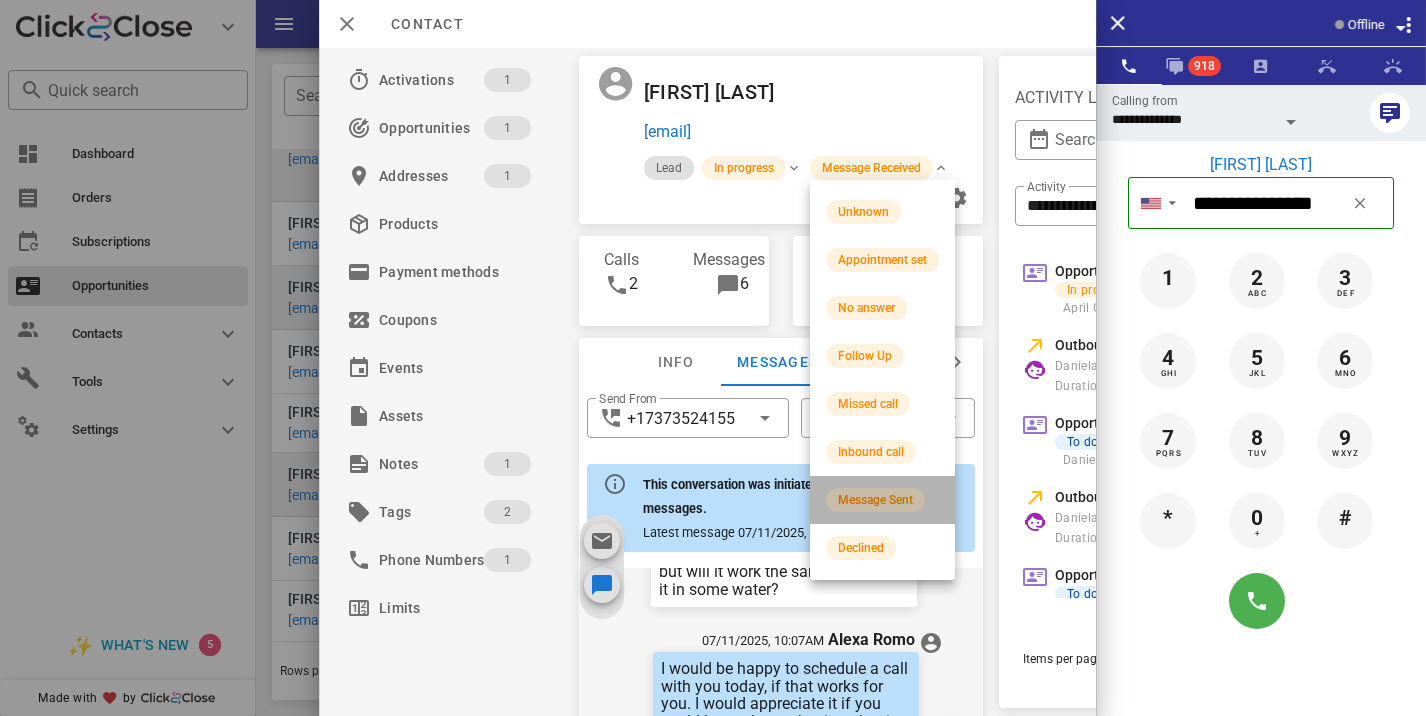 click on "Message Sent" at bounding box center (875, 500) 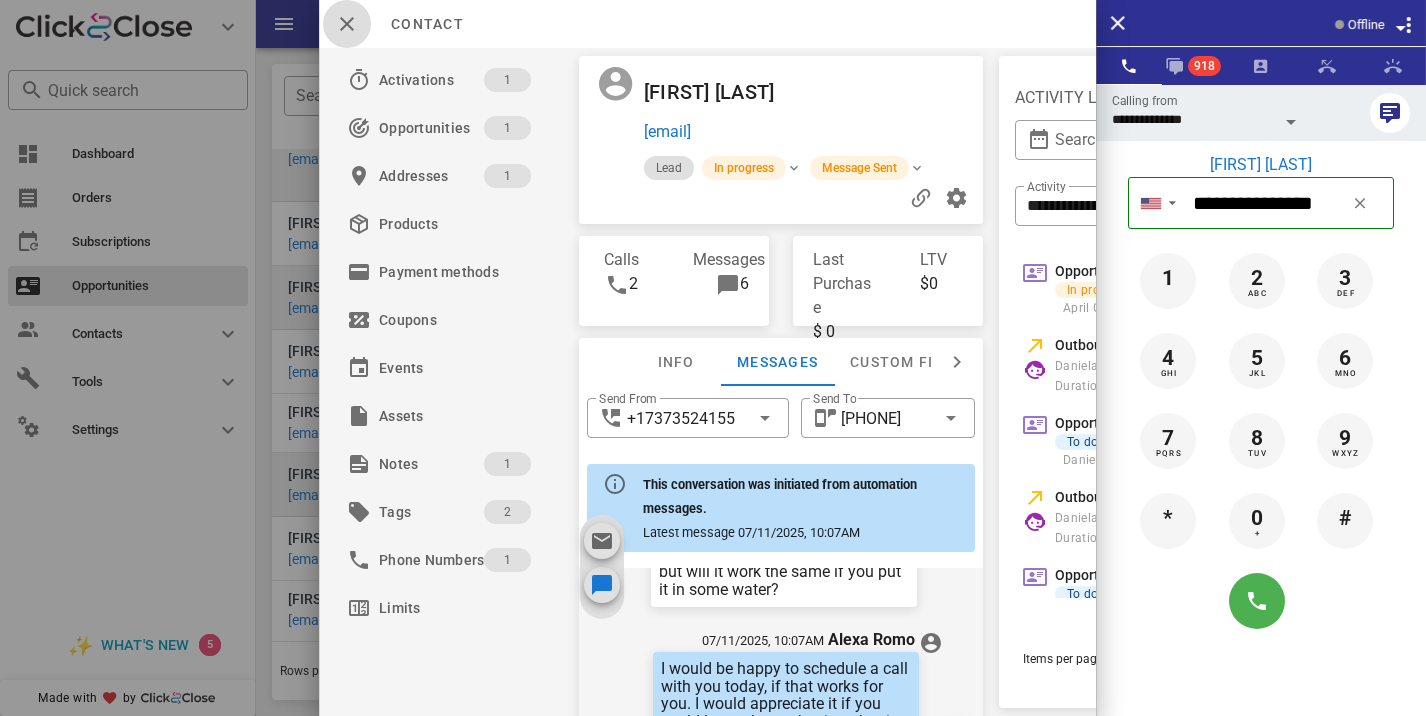 click at bounding box center (347, 24) 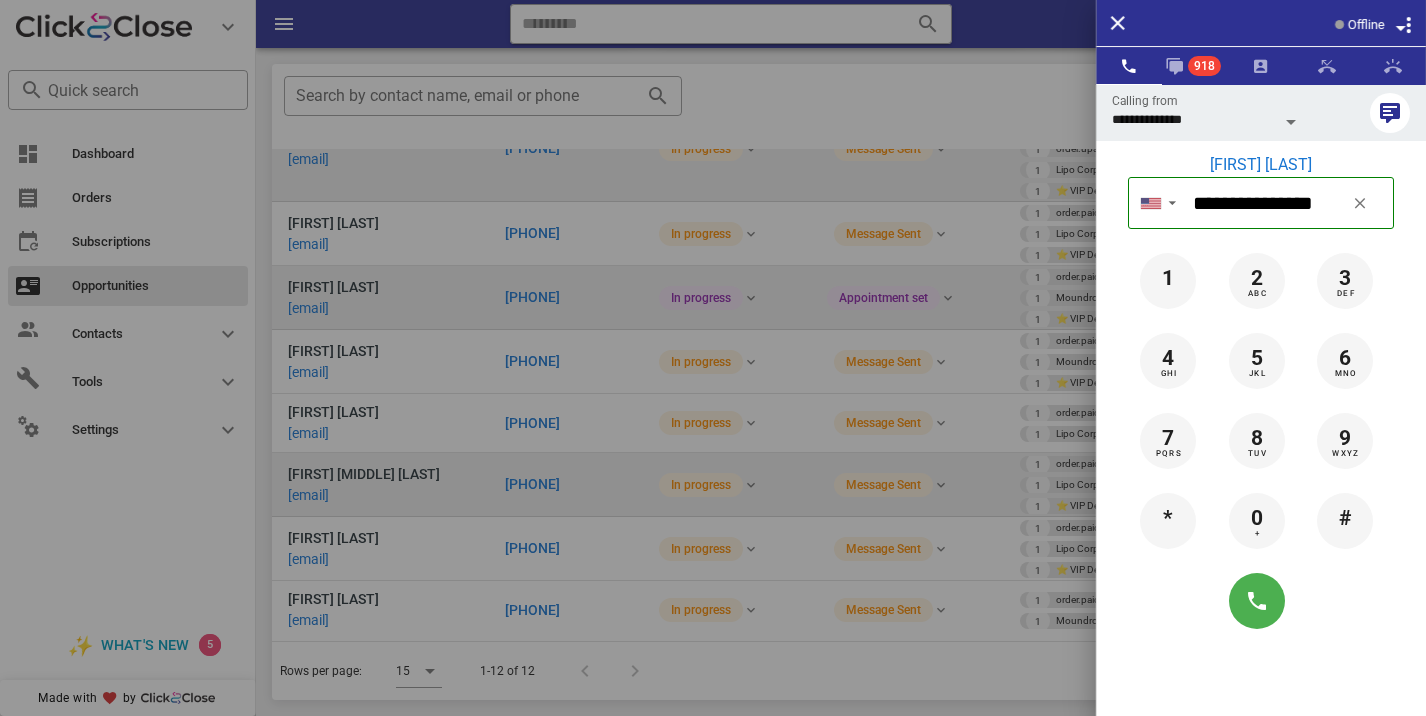 click at bounding box center (713, 358) 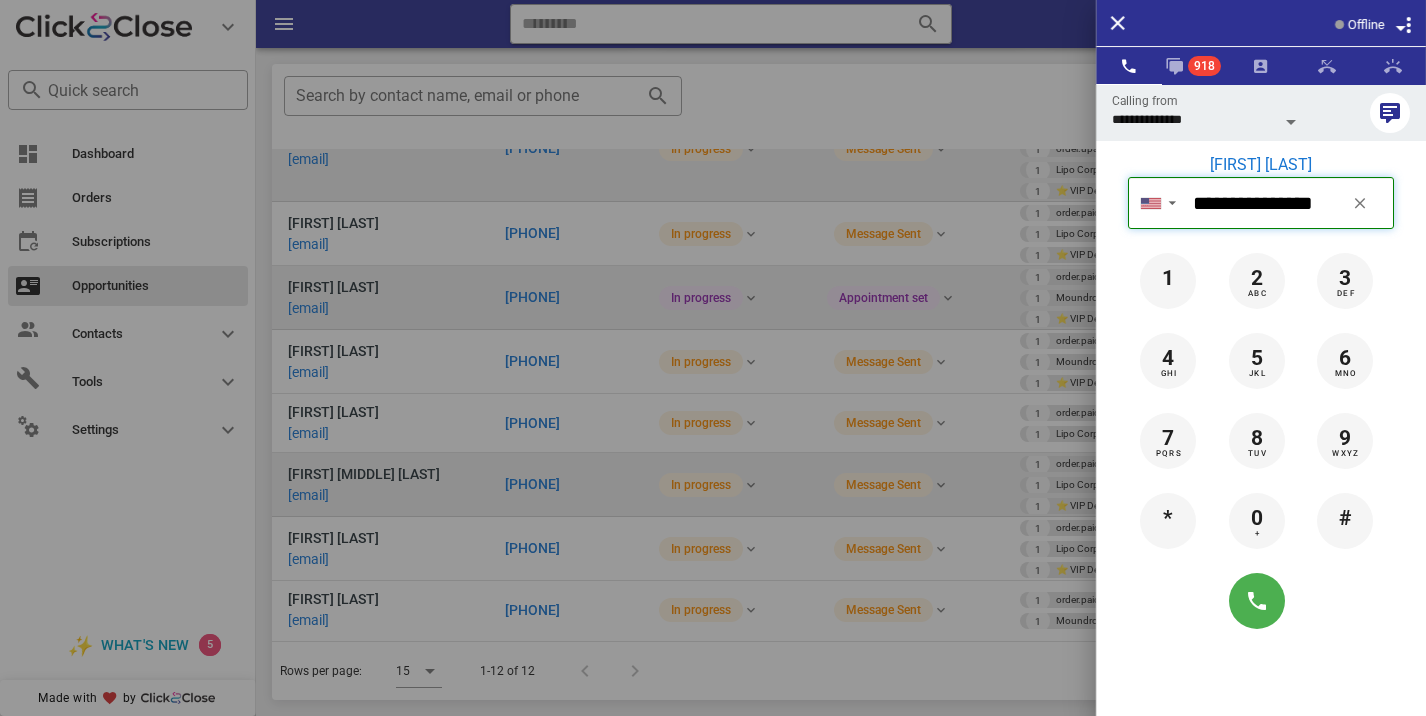 type 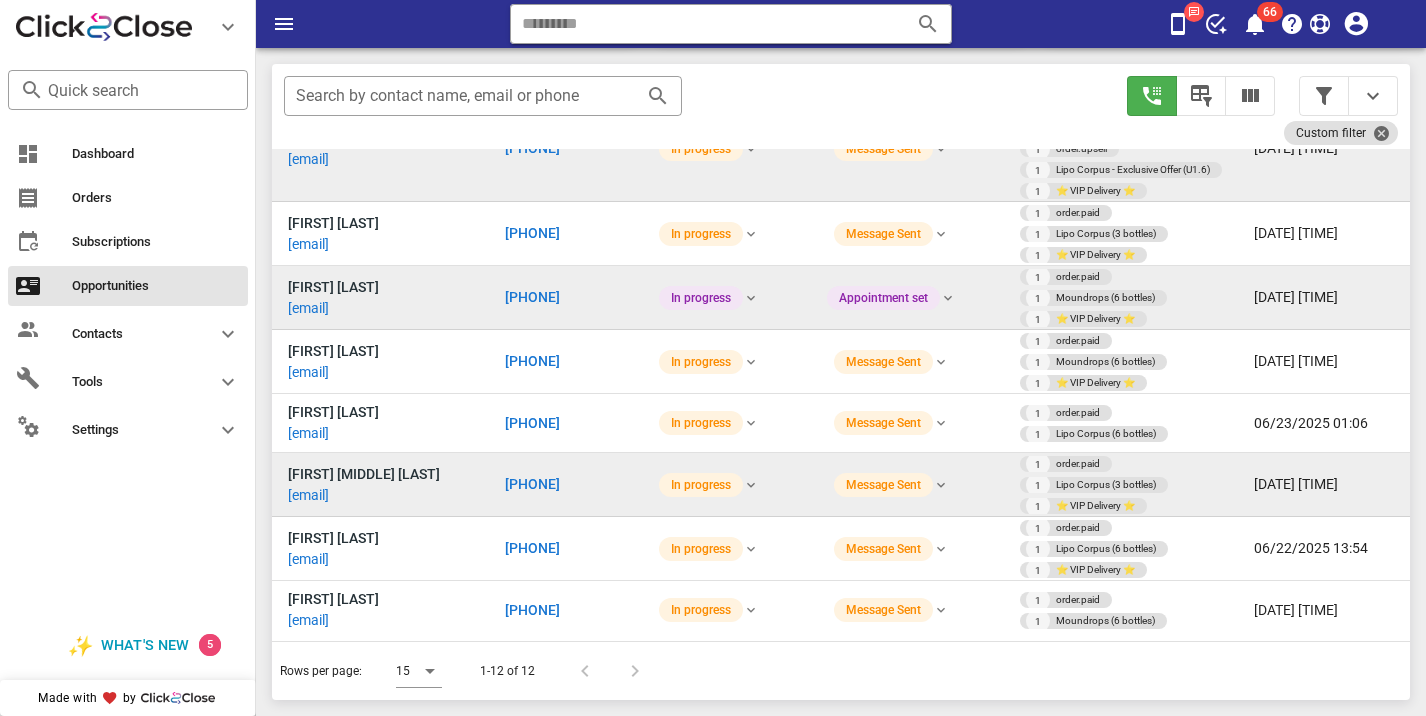 scroll, scrollTop: 0, scrollLeft: 0, axis: both 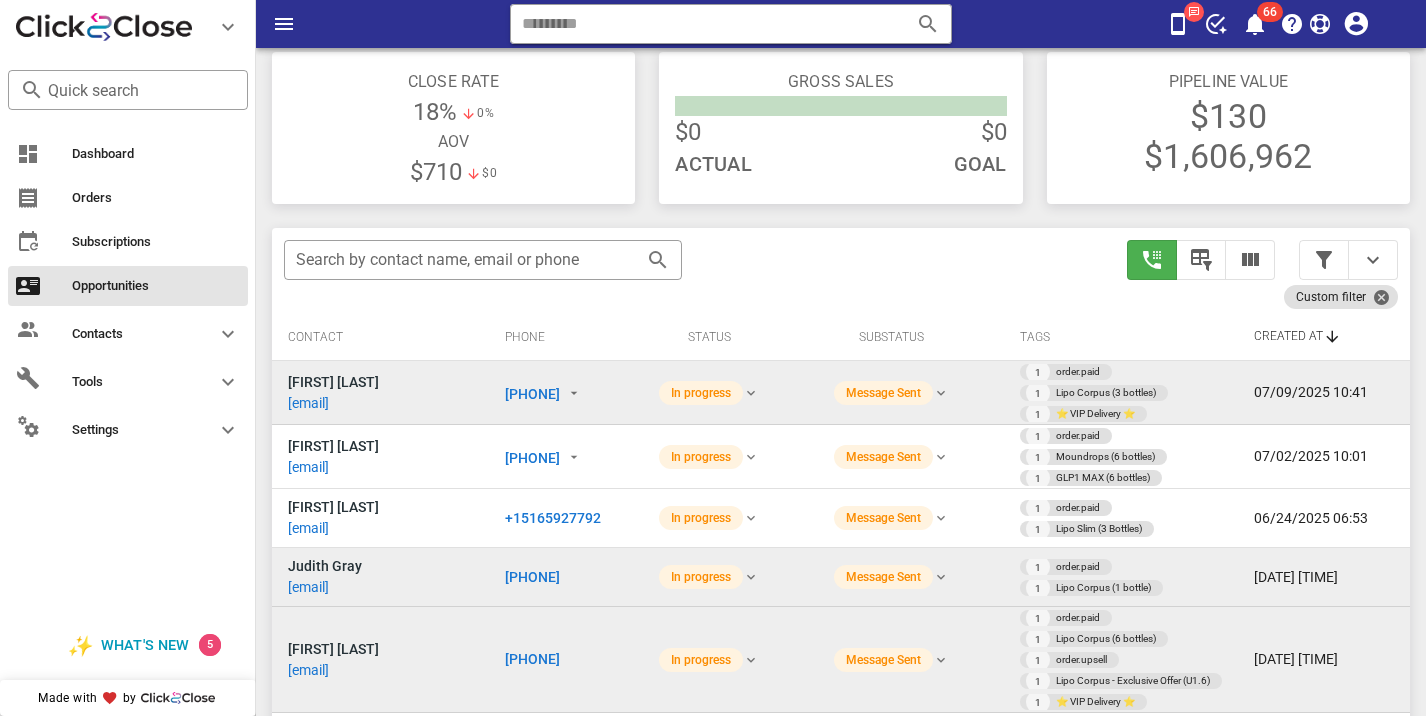 click at bounding box center (1348, 260) 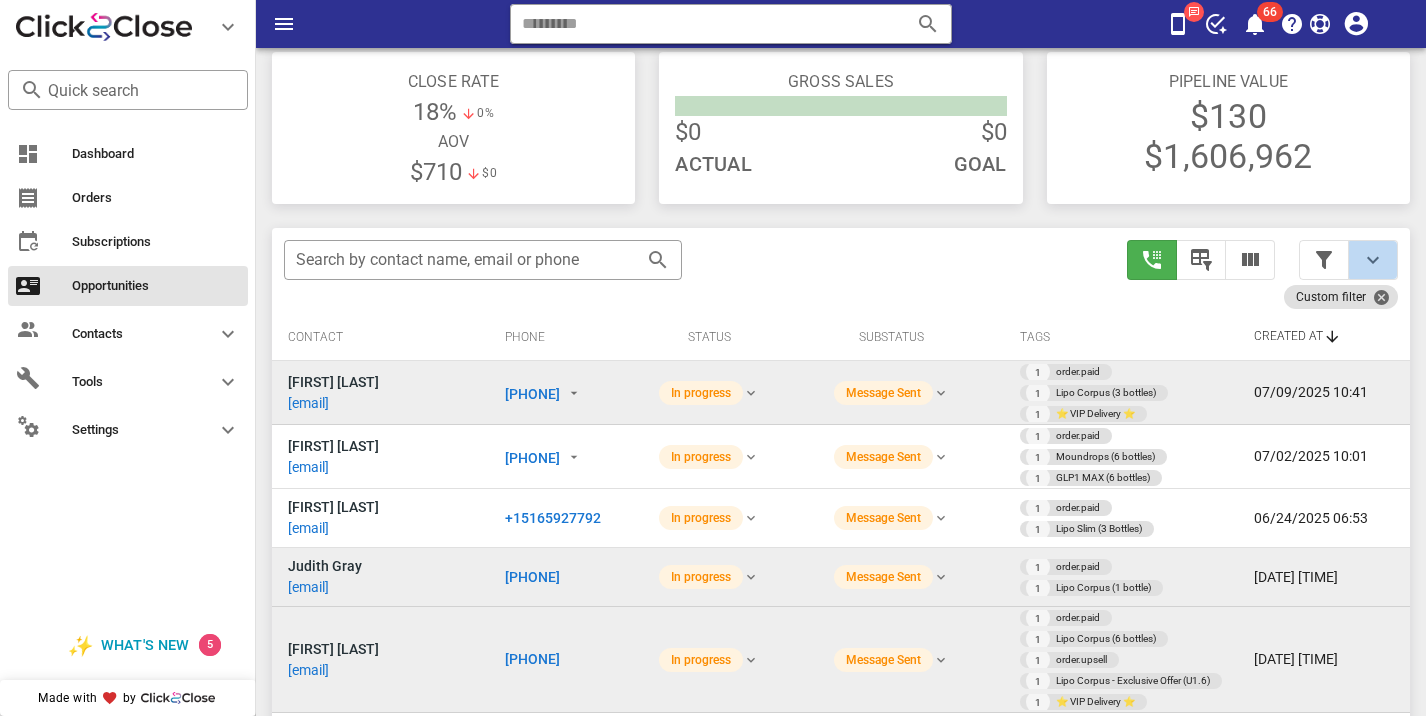 click at bounding box center (1373, 260) 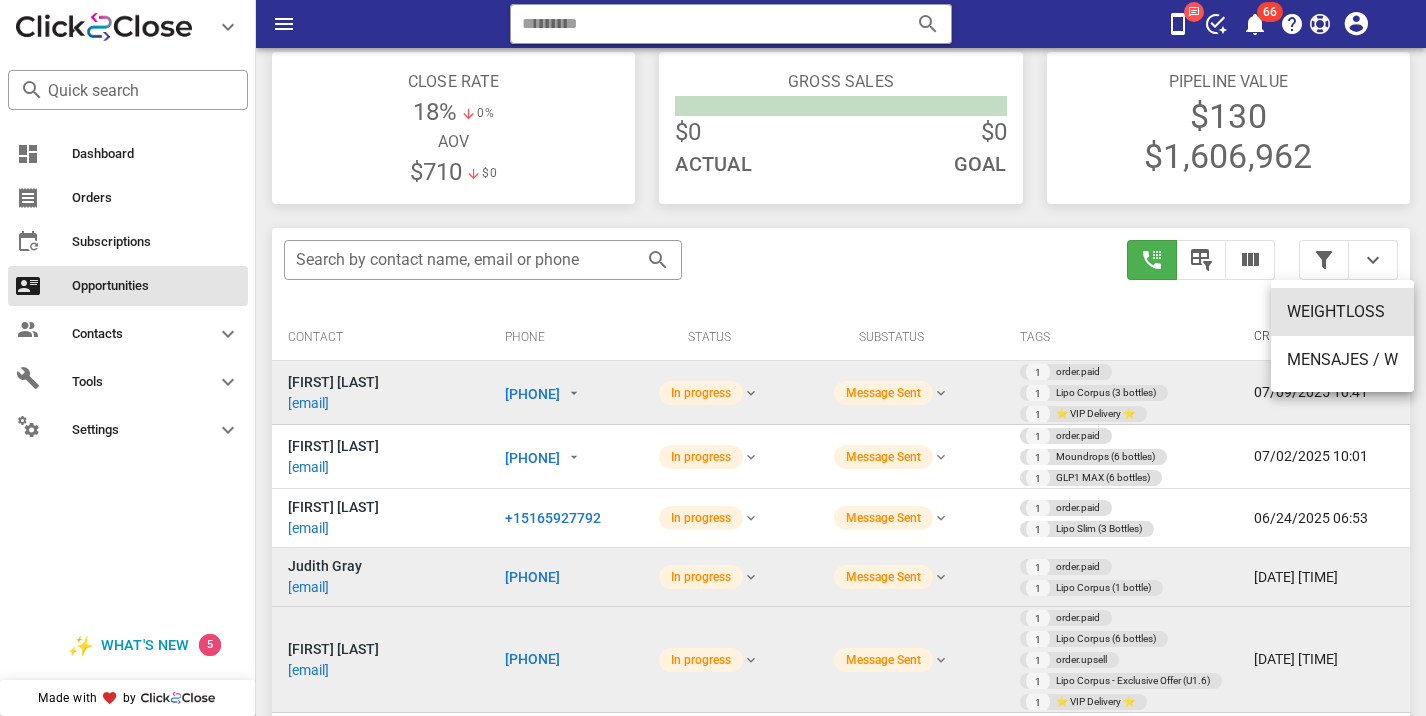 click on "WEIGHTLOSS" at bounding box center [1342, 311] 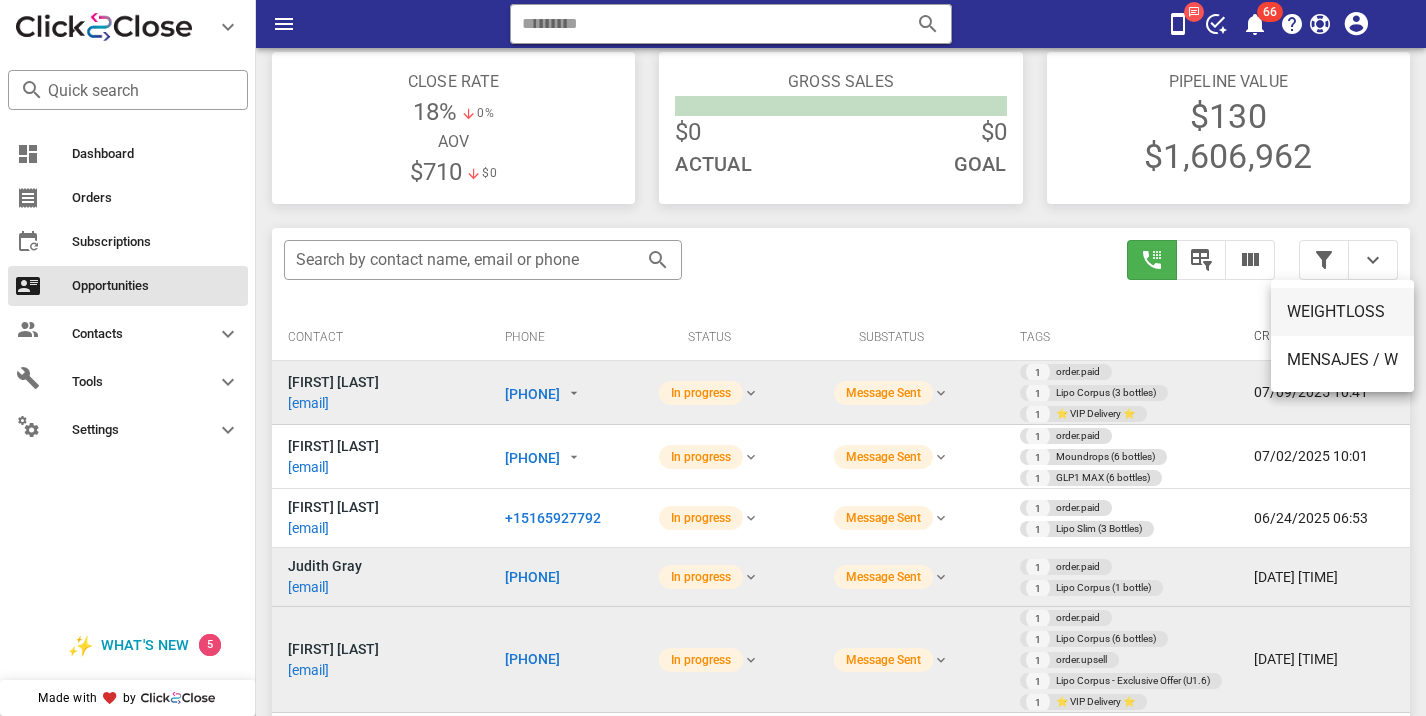type on "**********" 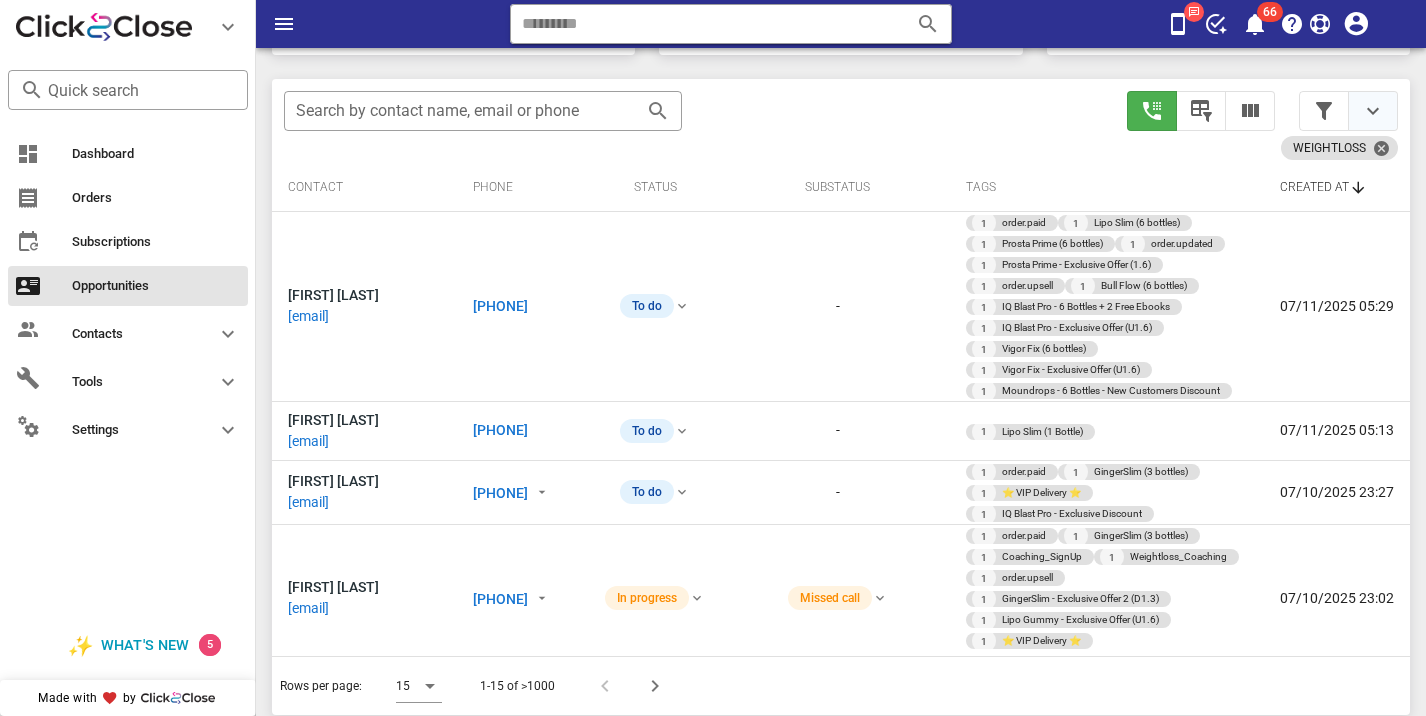 click on "Opportunities Call stats Conversations Talk Time Close rate aov Gross sales Pipeline value ​ Search by contact name, email or phone WEIGHTLOSS Contact Phone Status Substatus Tags Created at [FIRST] [LAST]   [EMAIL]   [PHONE]   To do  - 1  order.paid  1  Lipo Slim (6 bottles)  1  Prosta Prime (6 bottles)  1  order.updated  1  Prosta Prime - Exclusive Offer (1.6)  1  order.upsell  1  Bull Flow (6 bottles)  1  IQ Blast Pro - 6 Bottles + 2 Free Ebooks  1  IQ Blast Pro - Exclusive Offer (U1.6)  1  Vigor Fix (6 bottles)  1  Vigor Fix - Exclusive Offer (U1.6)  1  Moundrops - 6 Bottles - New Customers Discount   [DATE] [TIME]  [FIRST] [LAST]  [EMAIL]   [PHONE]   To do  - 1  Lipo Slim (1 Bottle)   [DATE] [TIME]  [FIRST] [LAST]  [EMAIL]   [PHONE]   To do  - 1  order.paid  1  GingerSlim (3 bottles)  1  ⭐ VIP Delivery ⭐  1  IQ Blast Pro - Exclusive Discount   [DATE] [TIME]  [FIRST] [LAST]  [EMAIL]   [PHONE]   In progress  1 1 1 1 1" at bounding box center (841, 219) 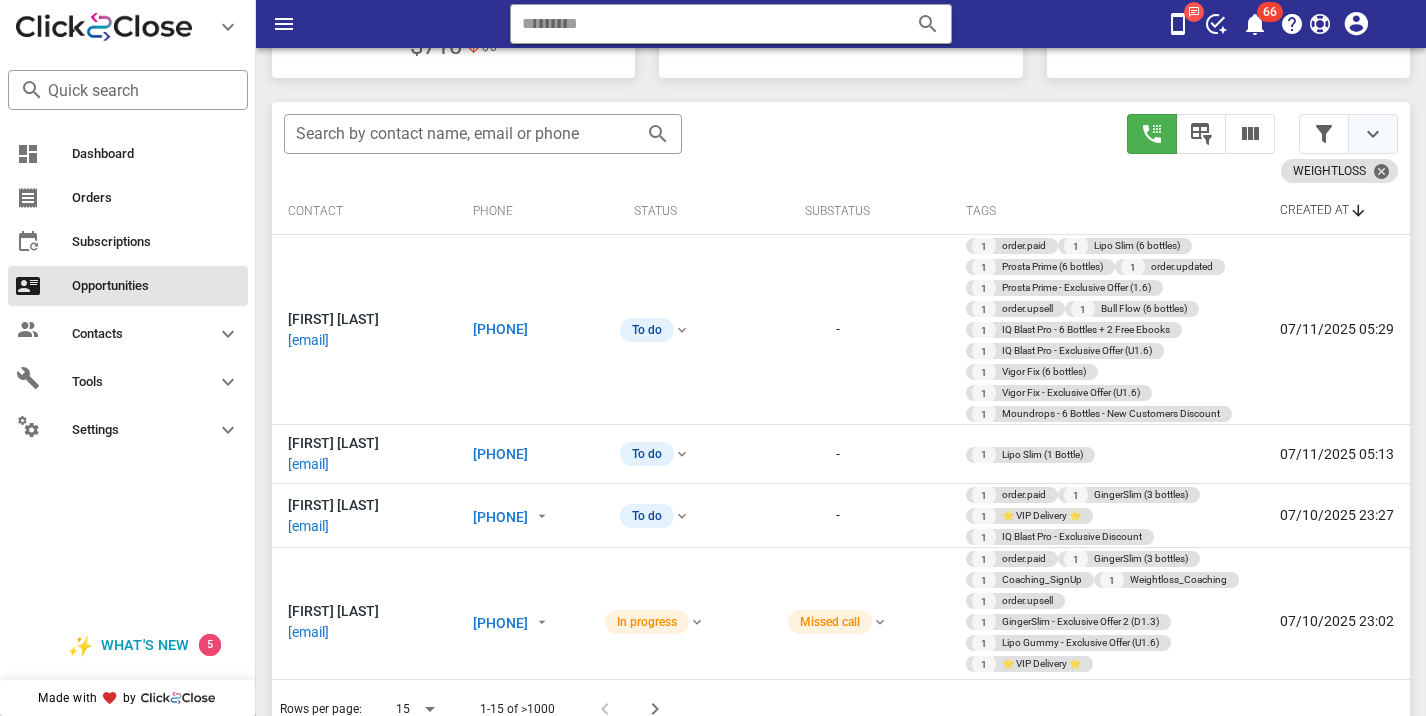 scroll, scrollTop: 362, scrollLeft: 0, axis: vertical 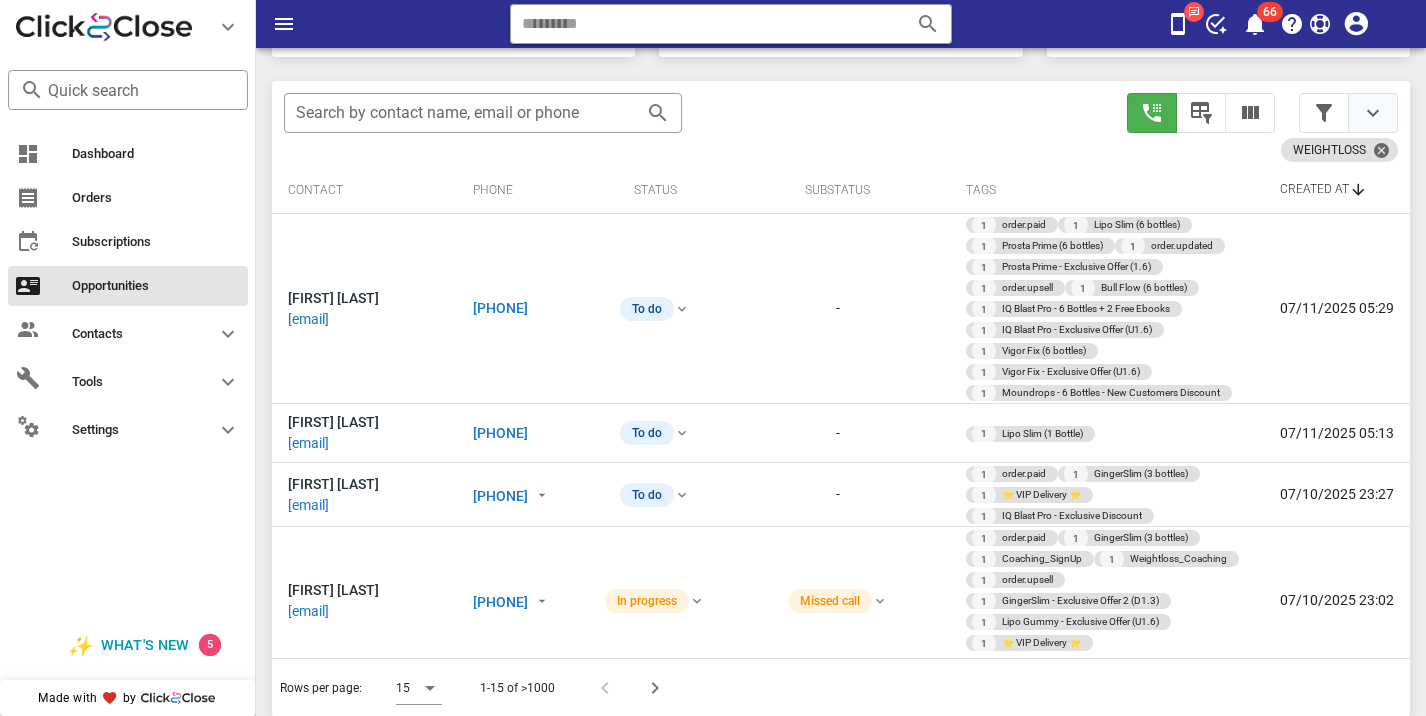 click at bounding box center [1373, 113] 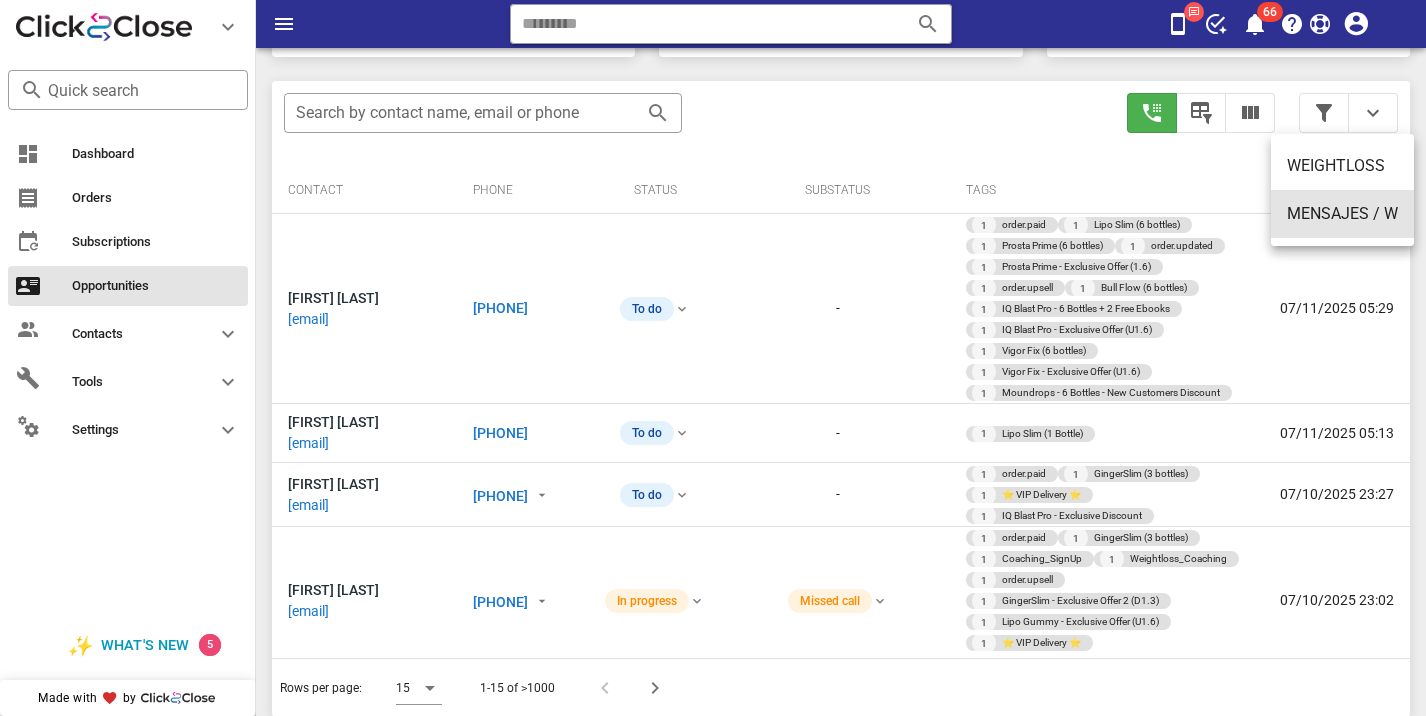 click on "MENSAJES / W" at bounding box center [1342, 213] 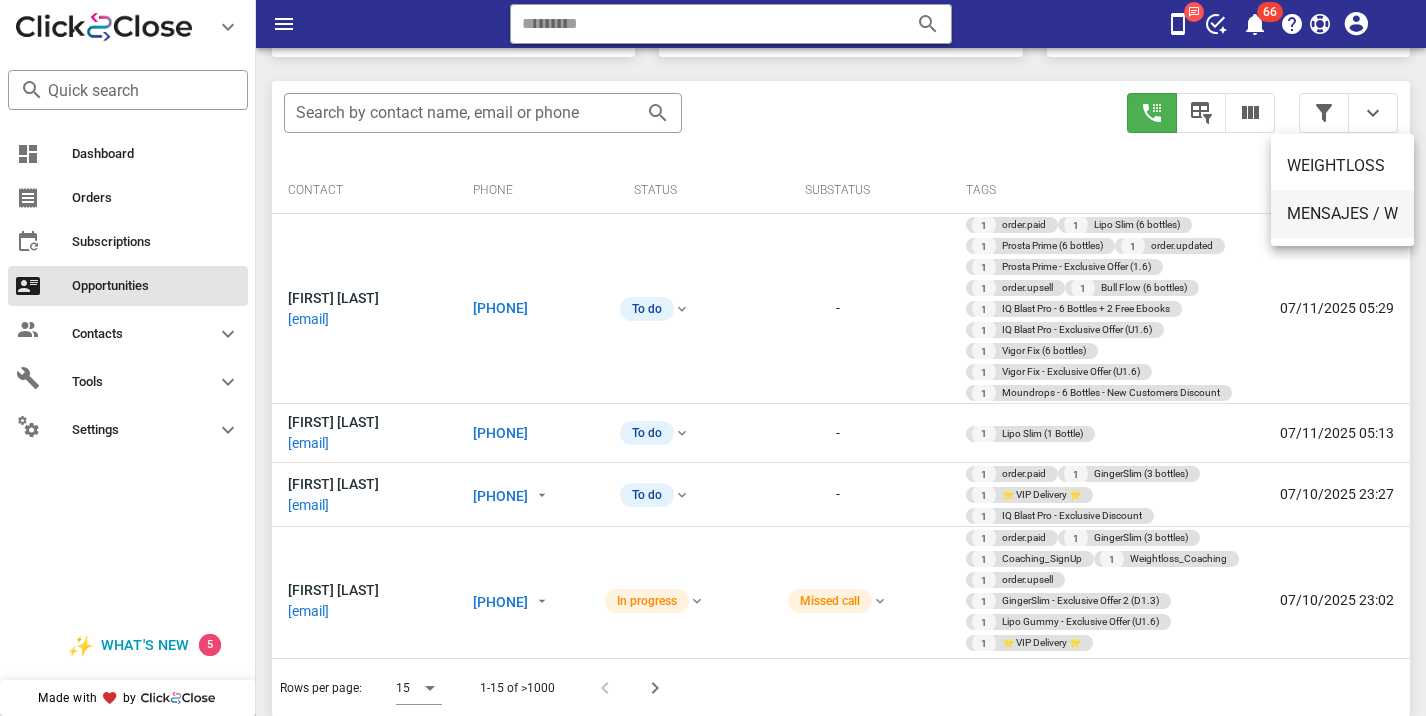 type on "**********" 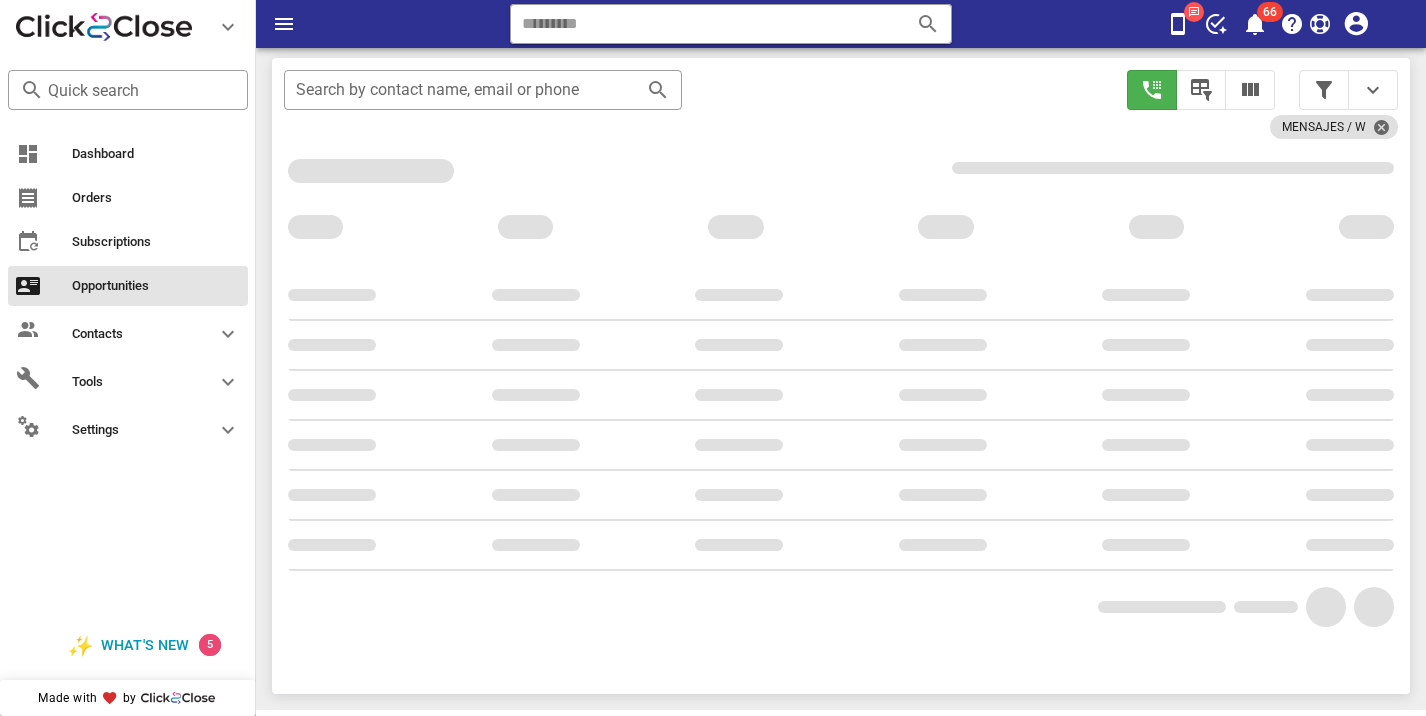scroll, scrollTop: 341, scrollLeft: 0, axis: vertical 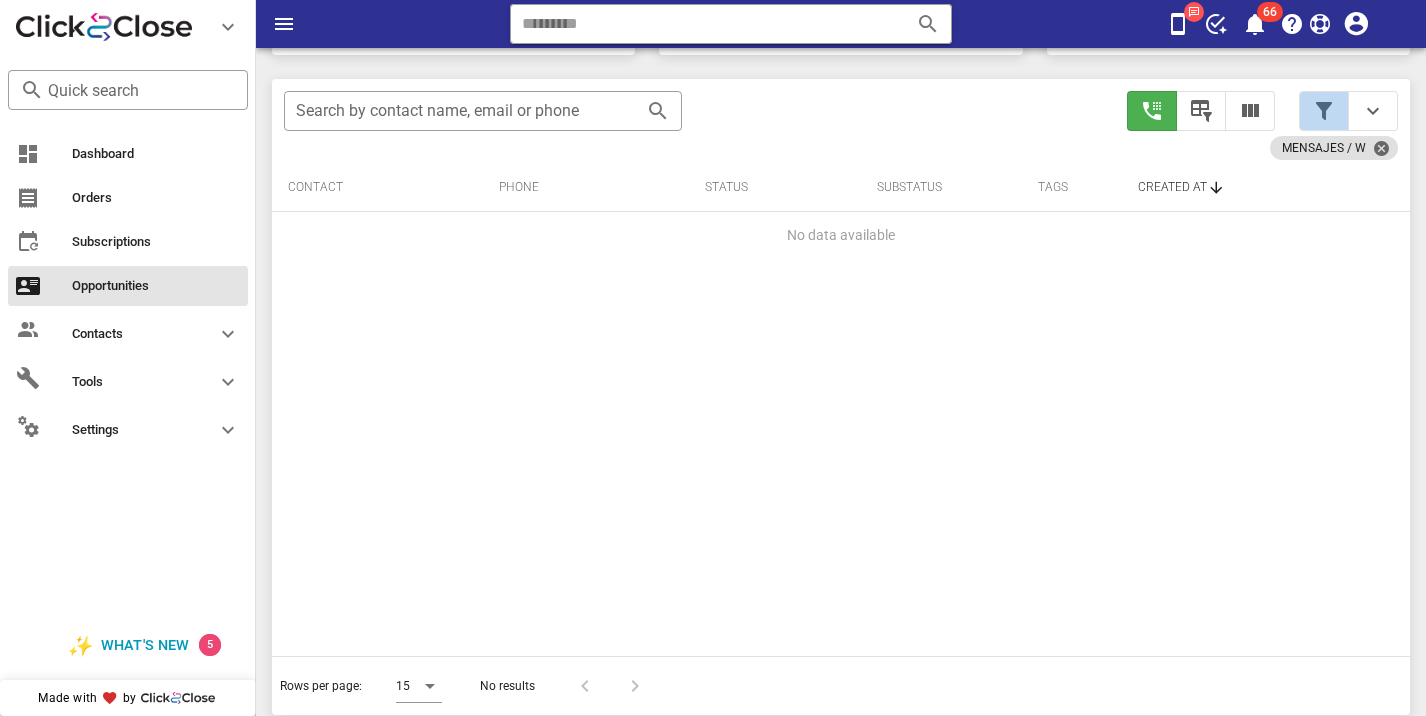 click at bounding box center [1324, 111] 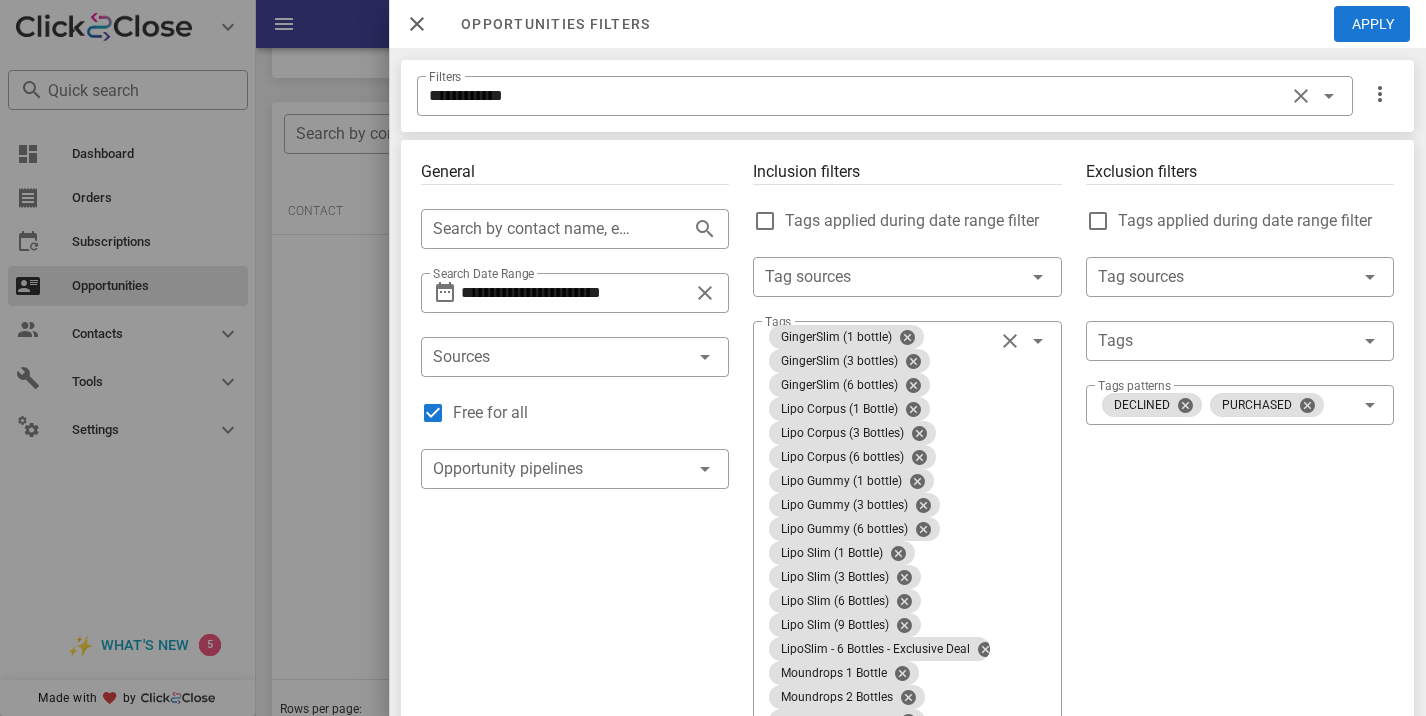 scroll, scrollTop: 362, scrollLeft: 0, axis: vertical 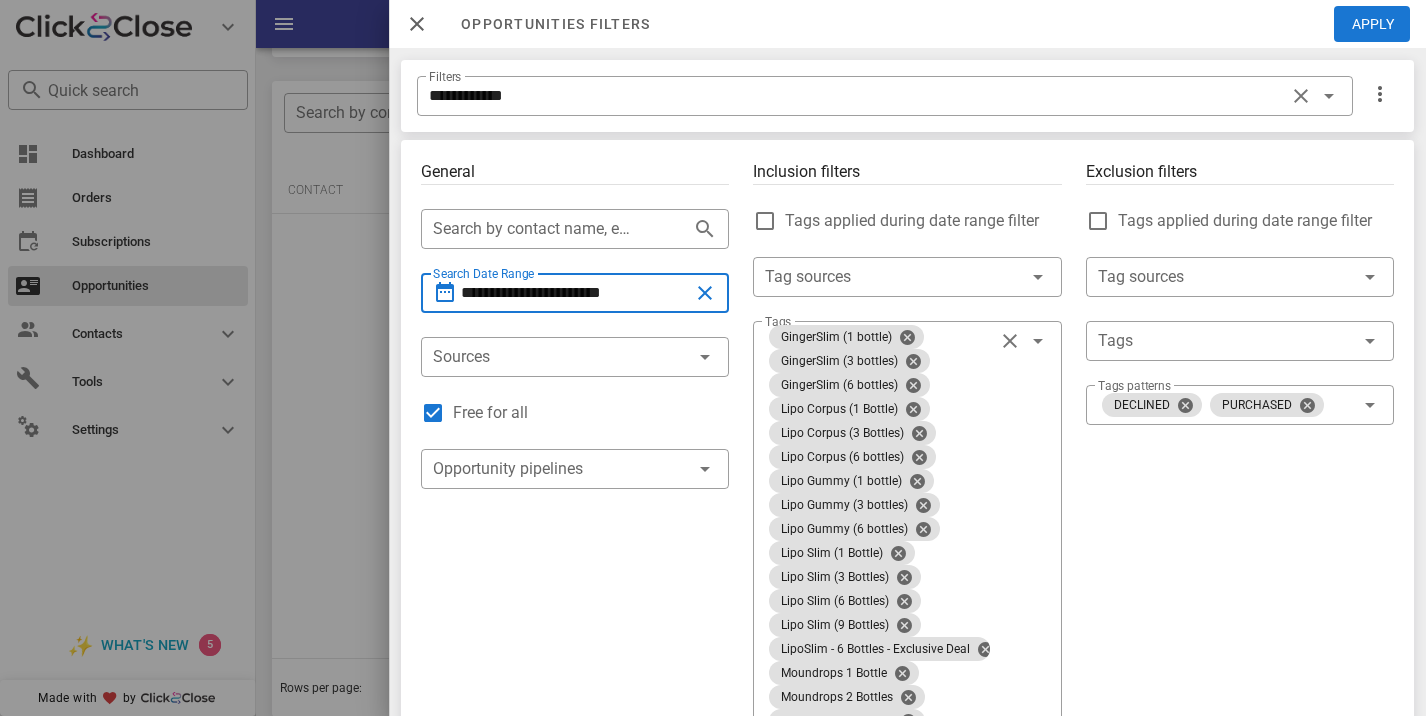 click on "**********" at bounding box center (575, 293) 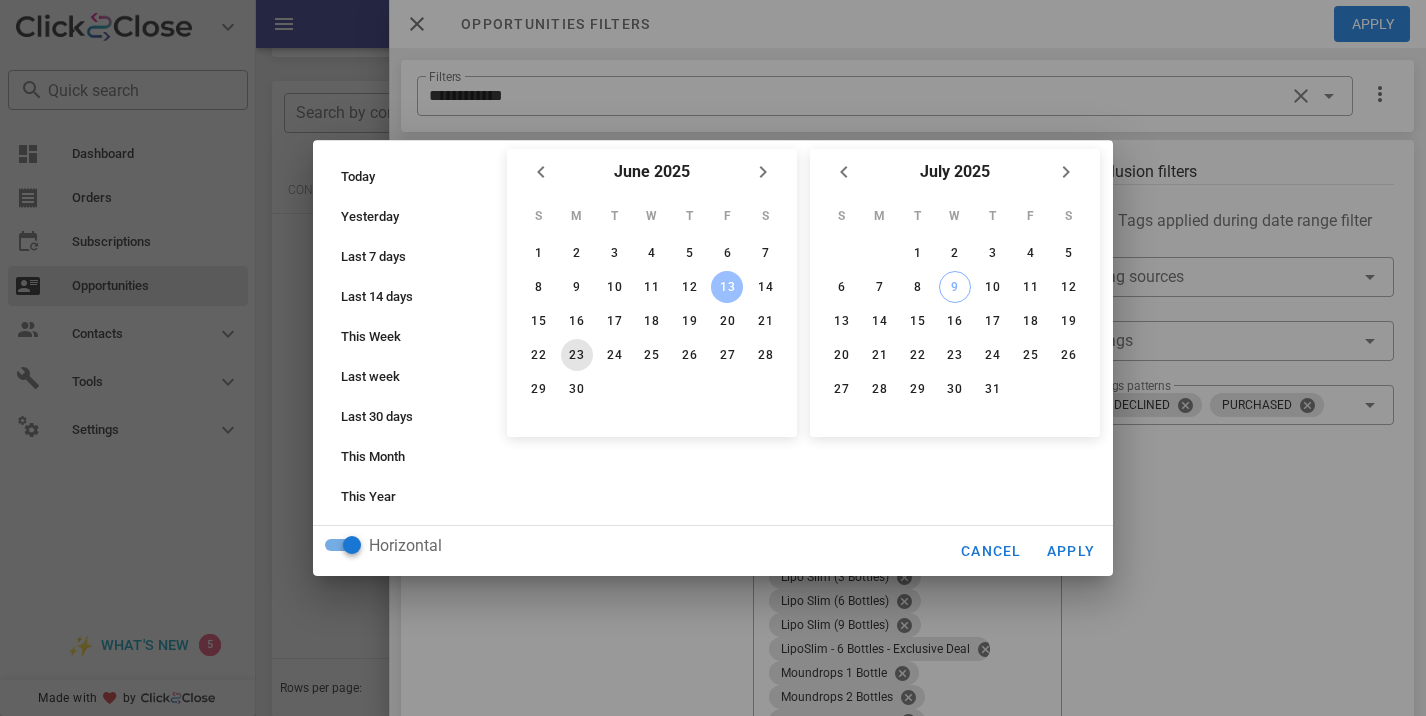 click on "23" at bounding box center [577, 355] 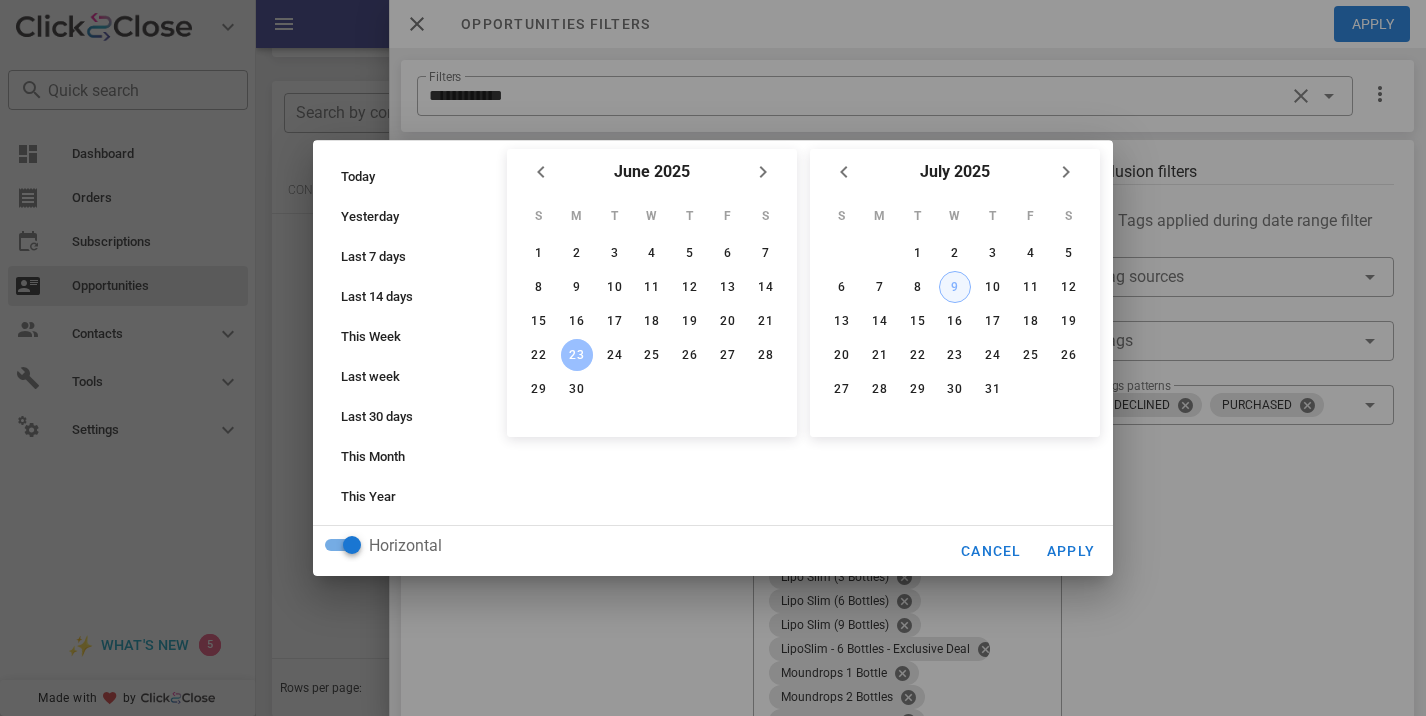 click on "9" at bounding box center [955, 287] 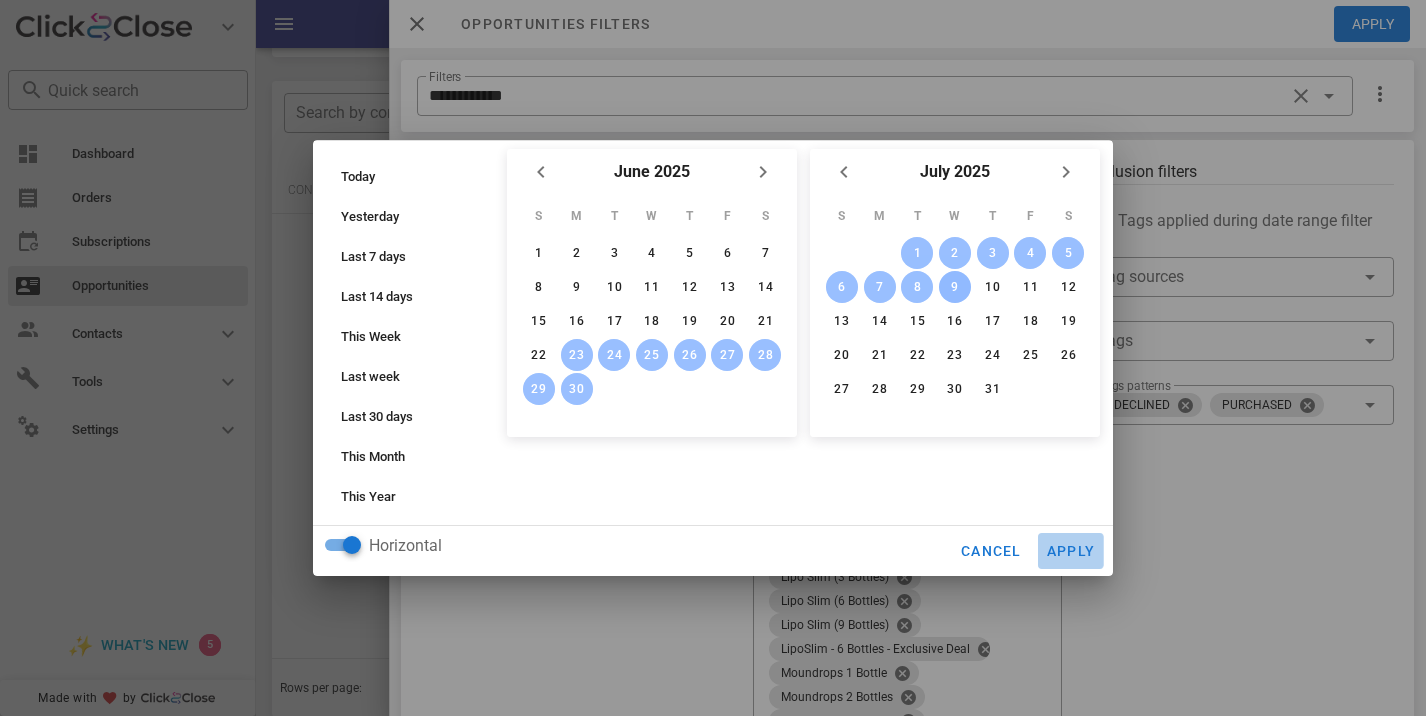 click on "Apply" at bounding box center (1071, 551) 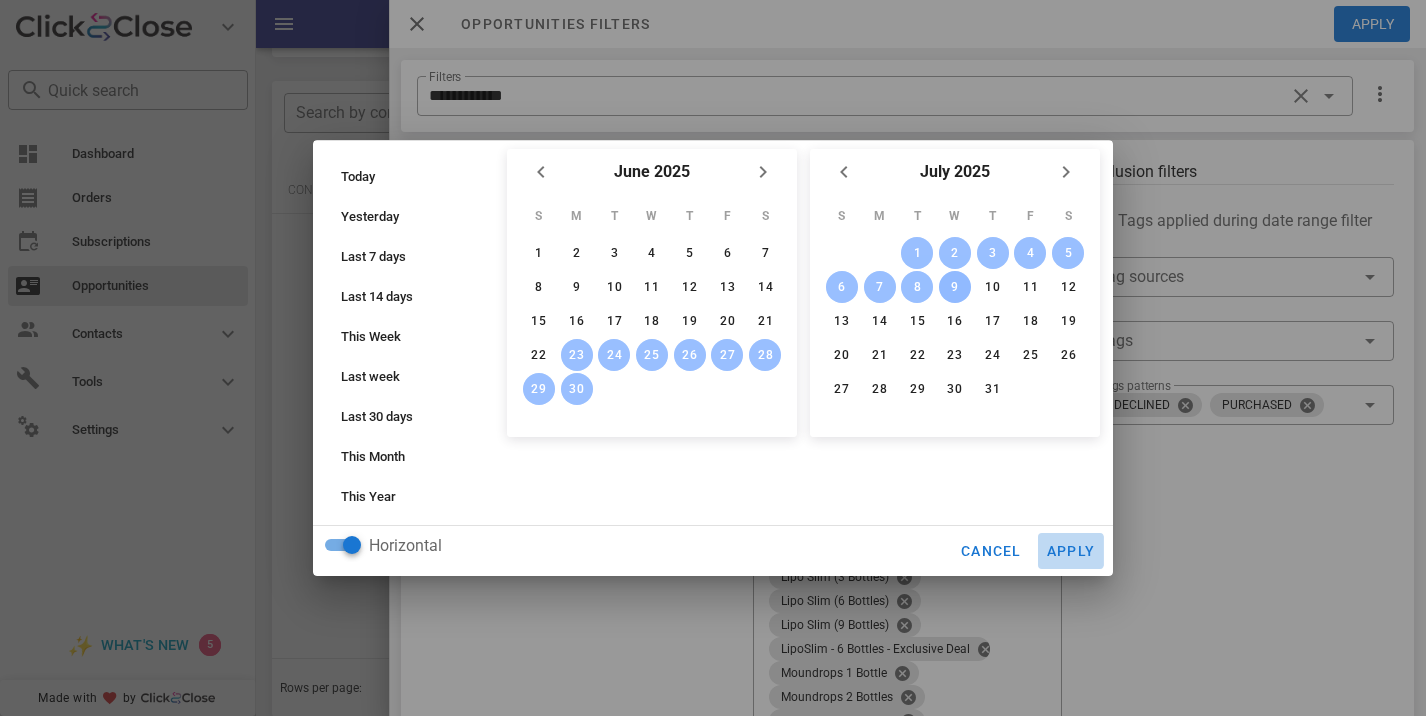 type 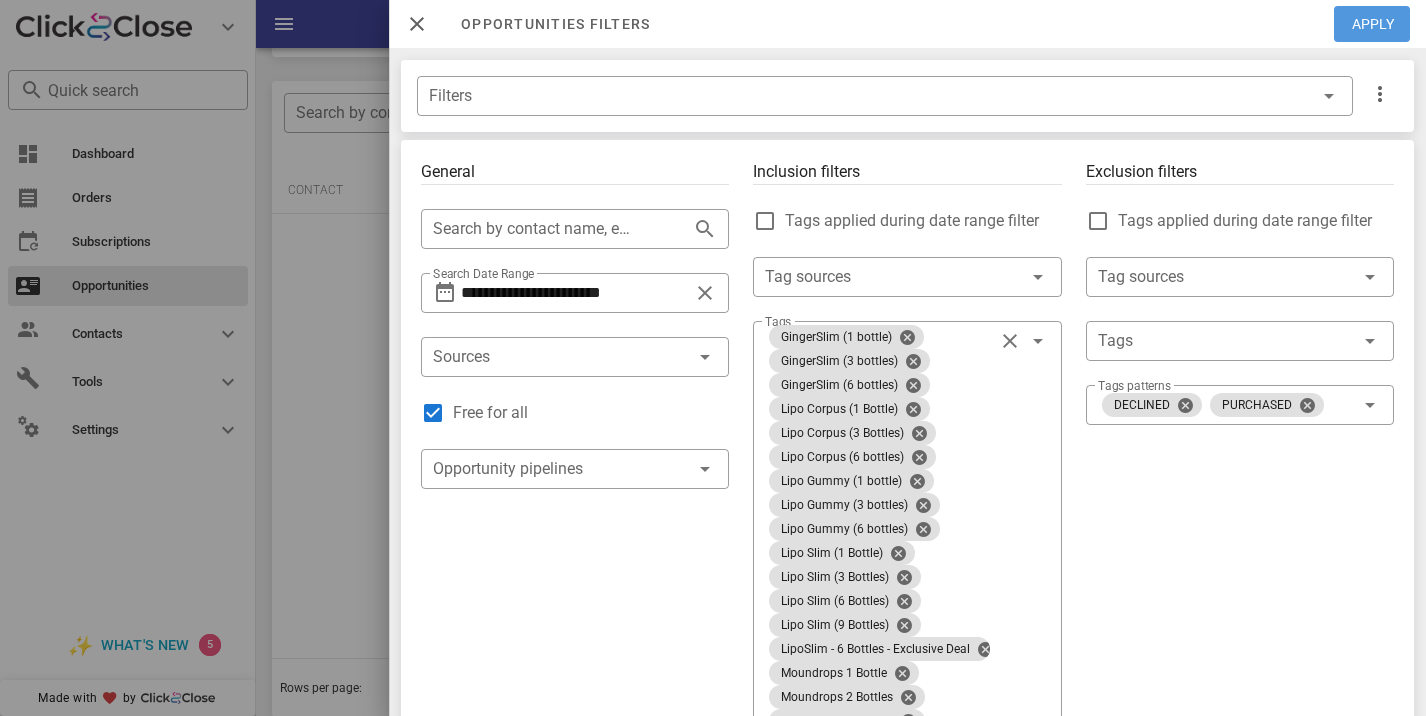 click on "Apply" at bounding box center (1373, 24) 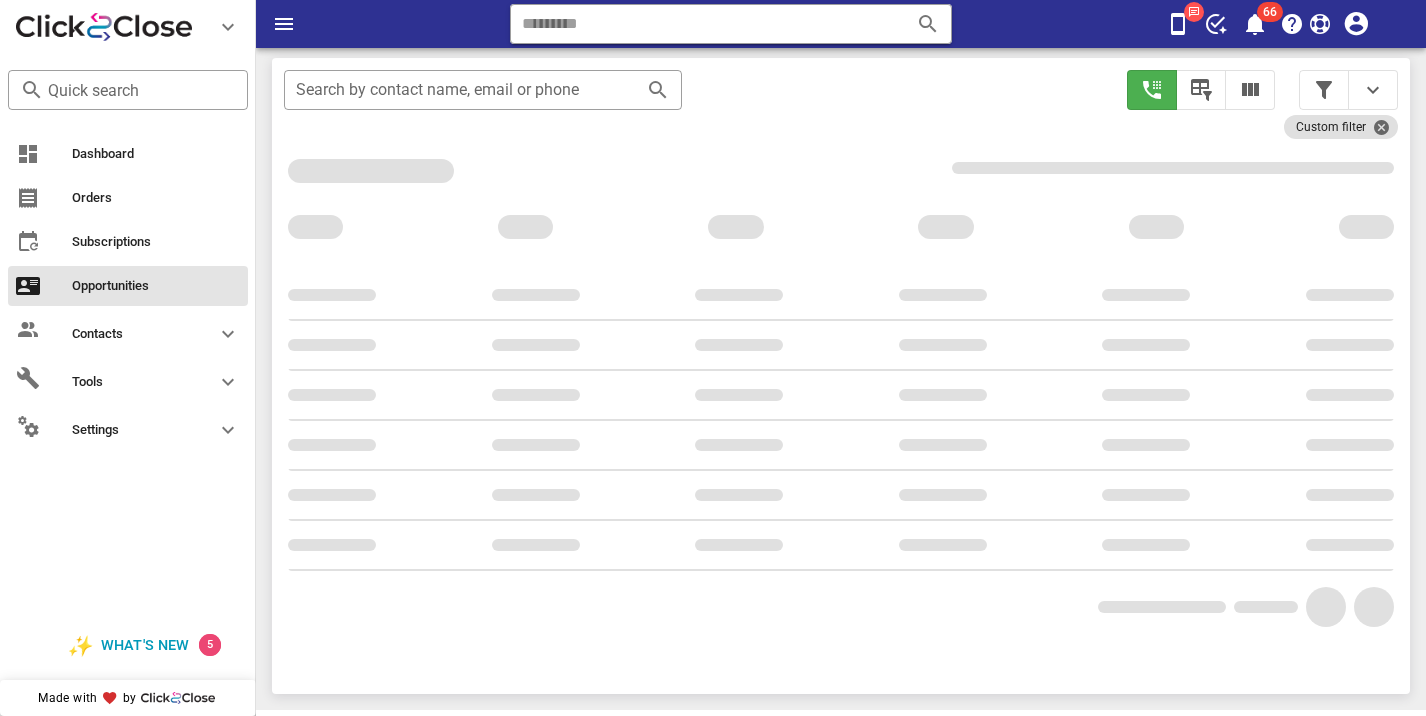 scroll, scrollTop: 341, scrollLeft: 0, axis: vertical 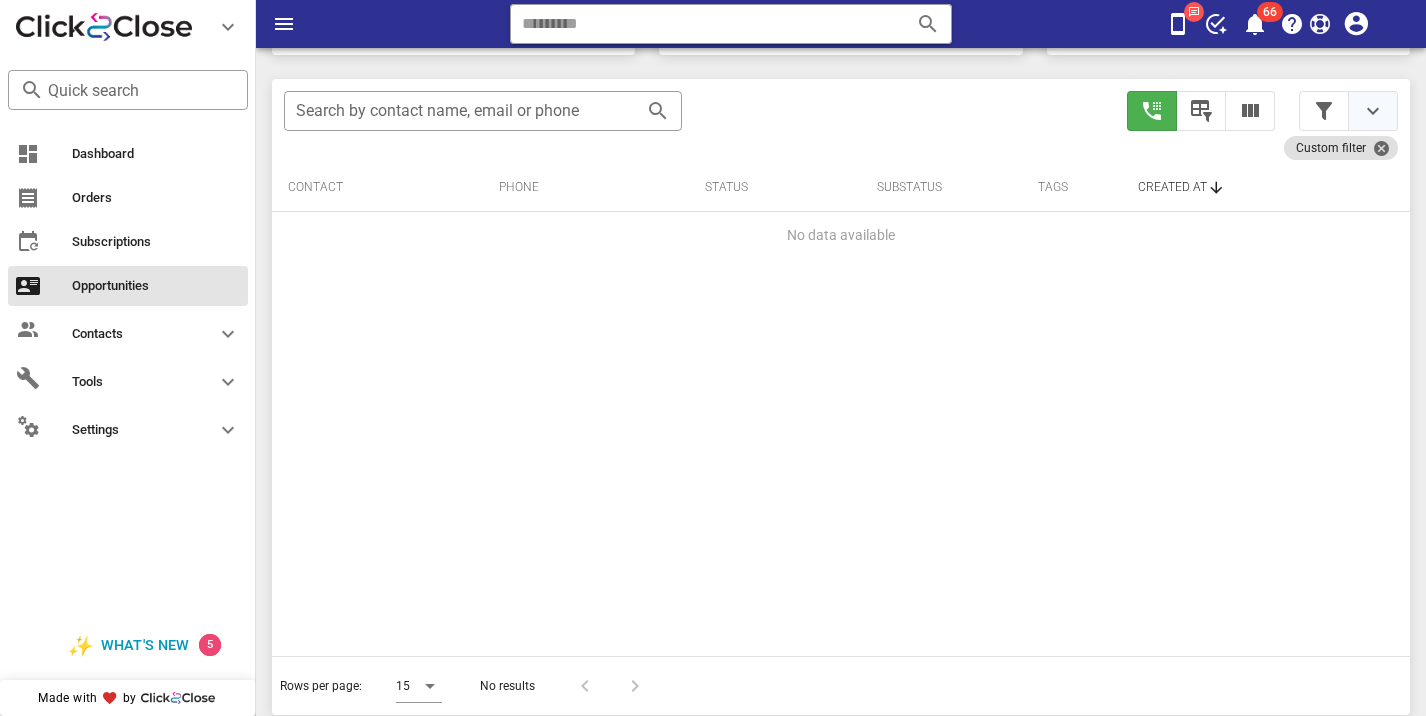 click at bounding box center (1373, 111) 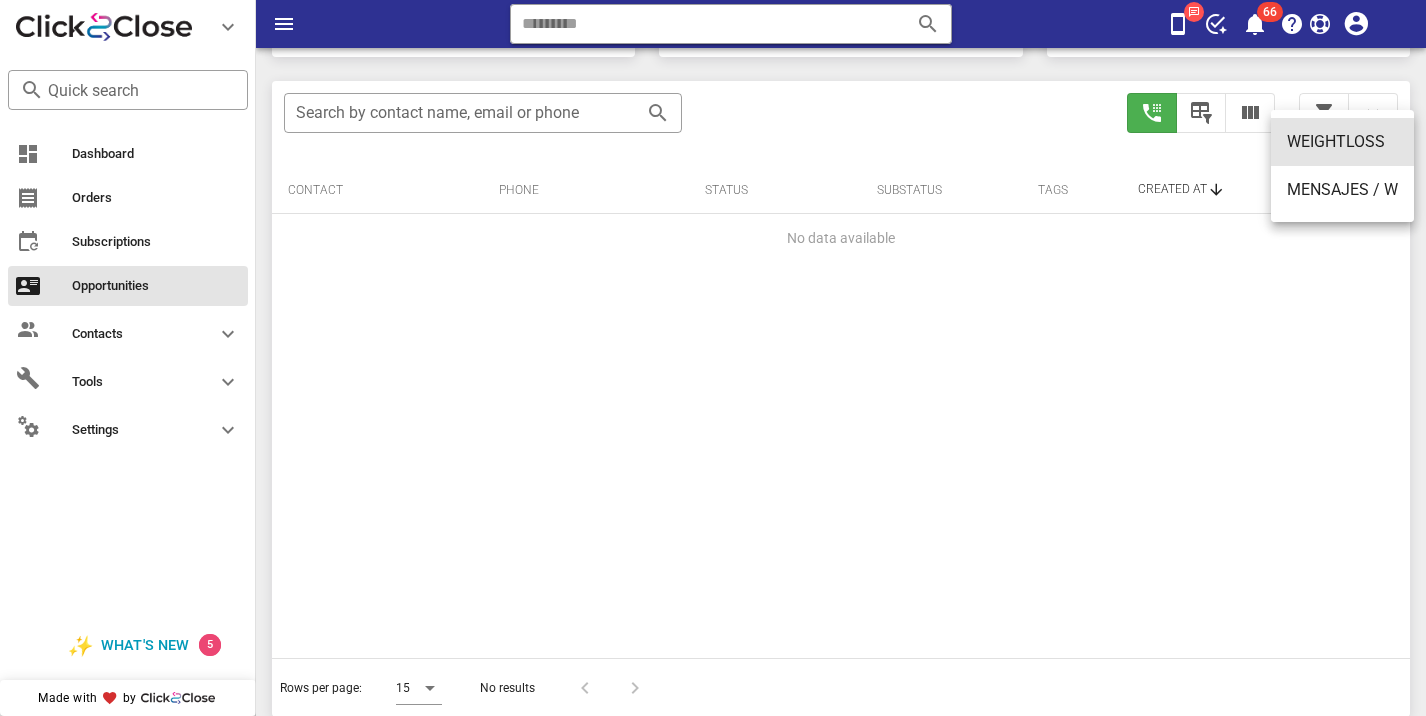 click on "WEIGHTLOSS" at bounding box center (1342, 141) 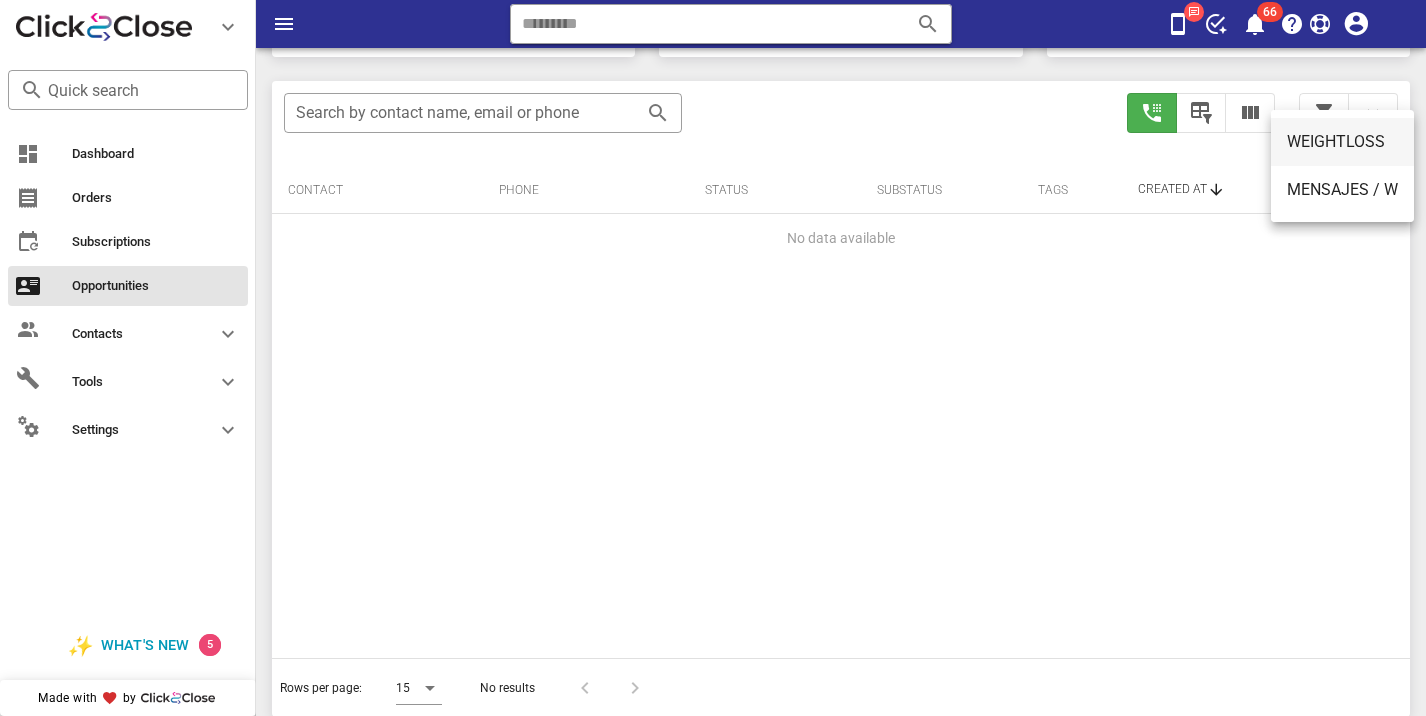 type on "**********" 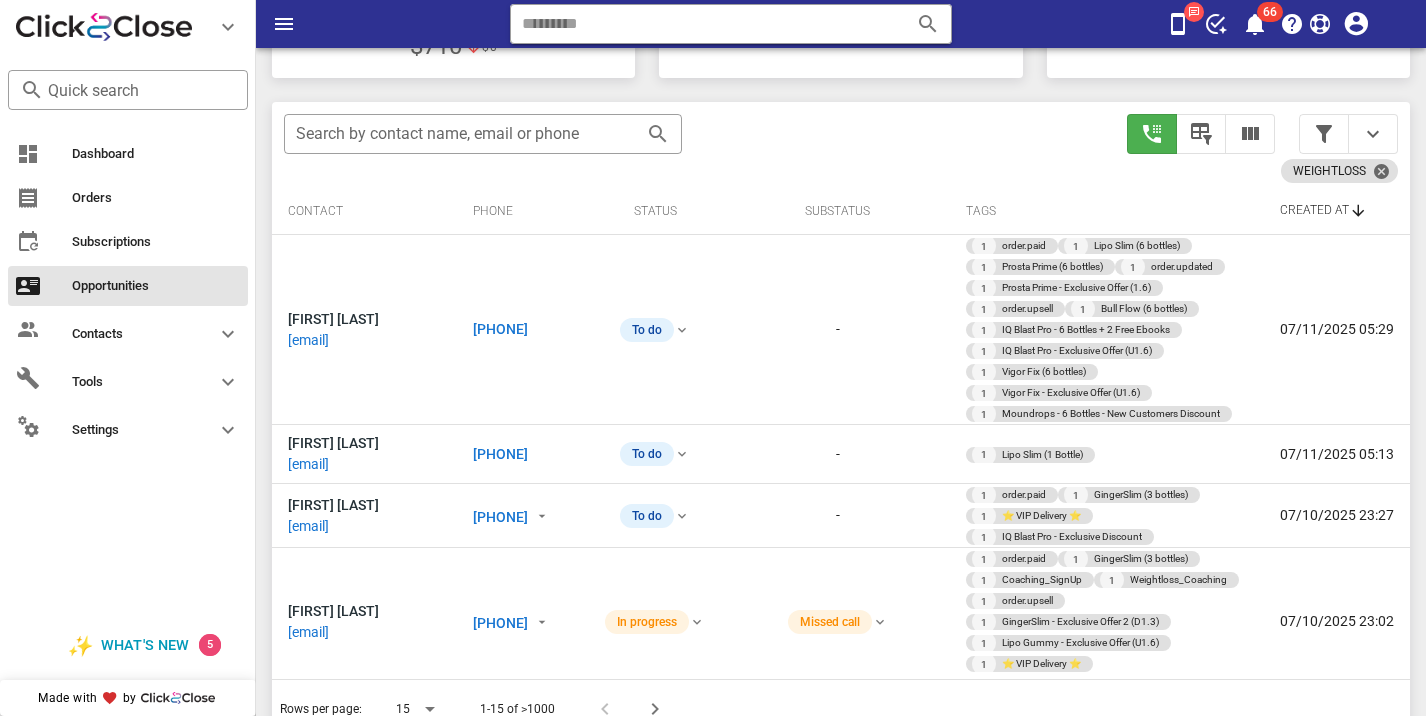 scroll, scrollTop: 362, scrollLeft: 0, axis: vertical 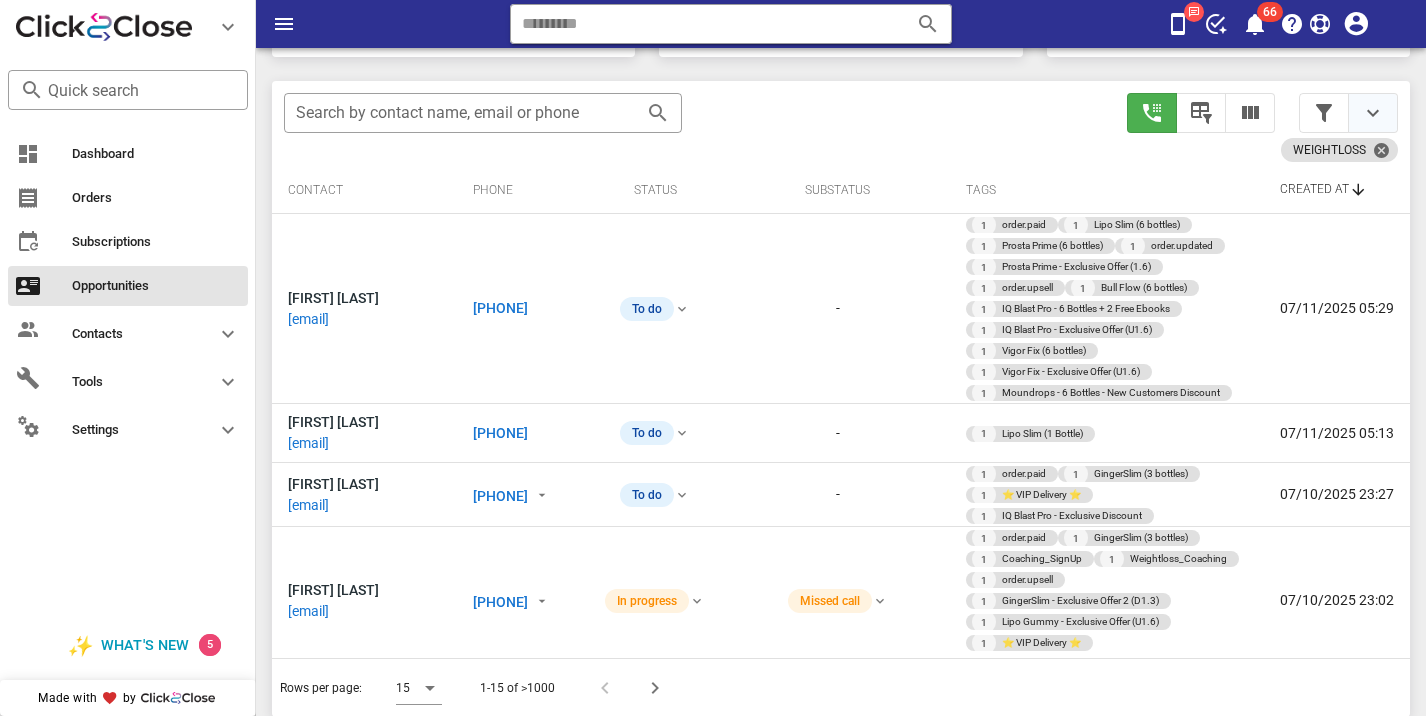 click at bounding box center [1373, 113] 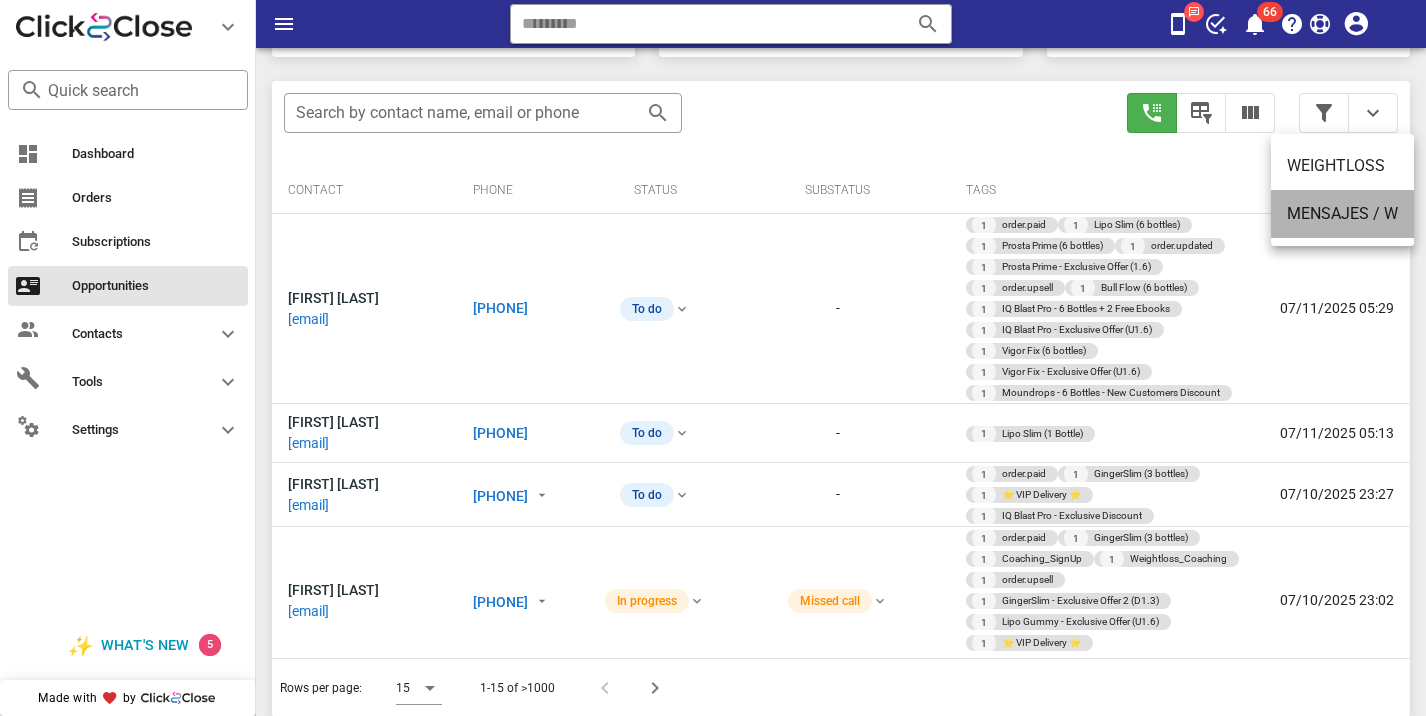 click on "MENSAJES / W" at bounding box center [1342, 214] 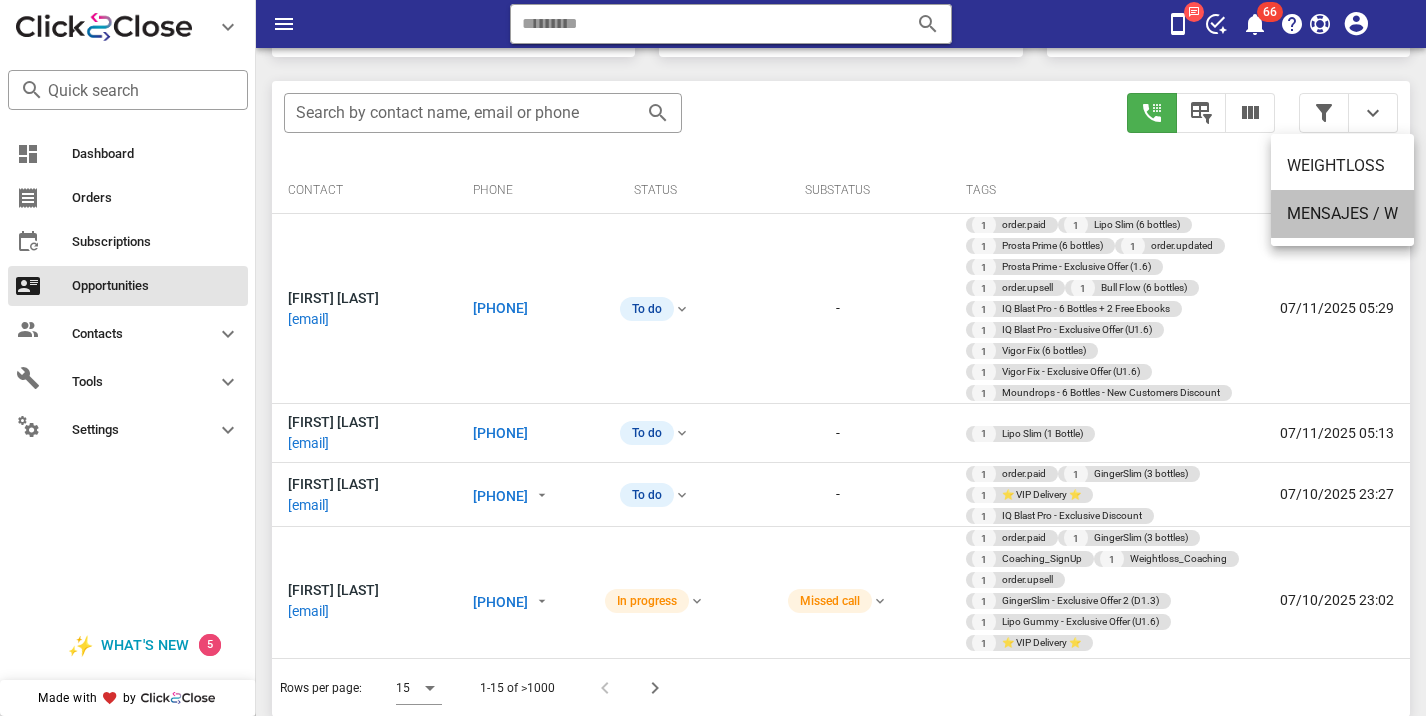 type on "**********" 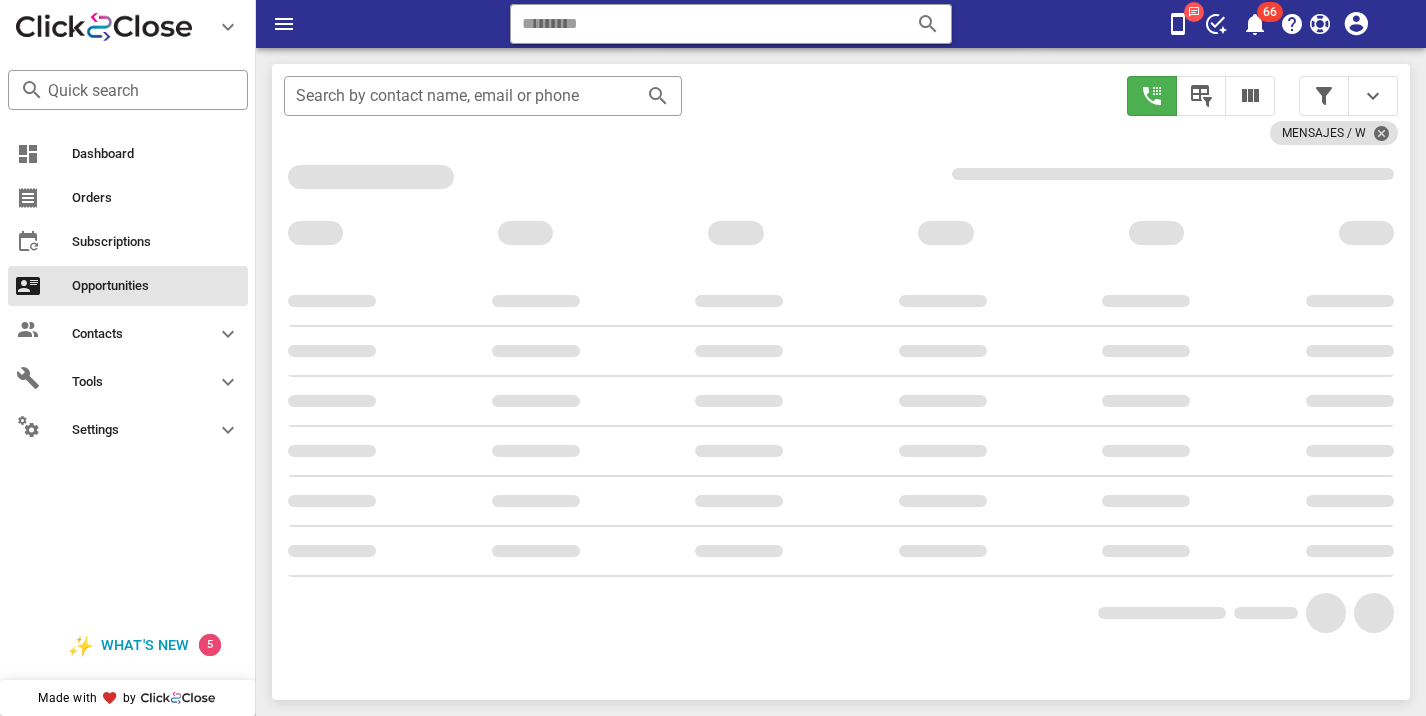 scroll, scrollTop: 341, scrollLeft: 0, axis: vertical 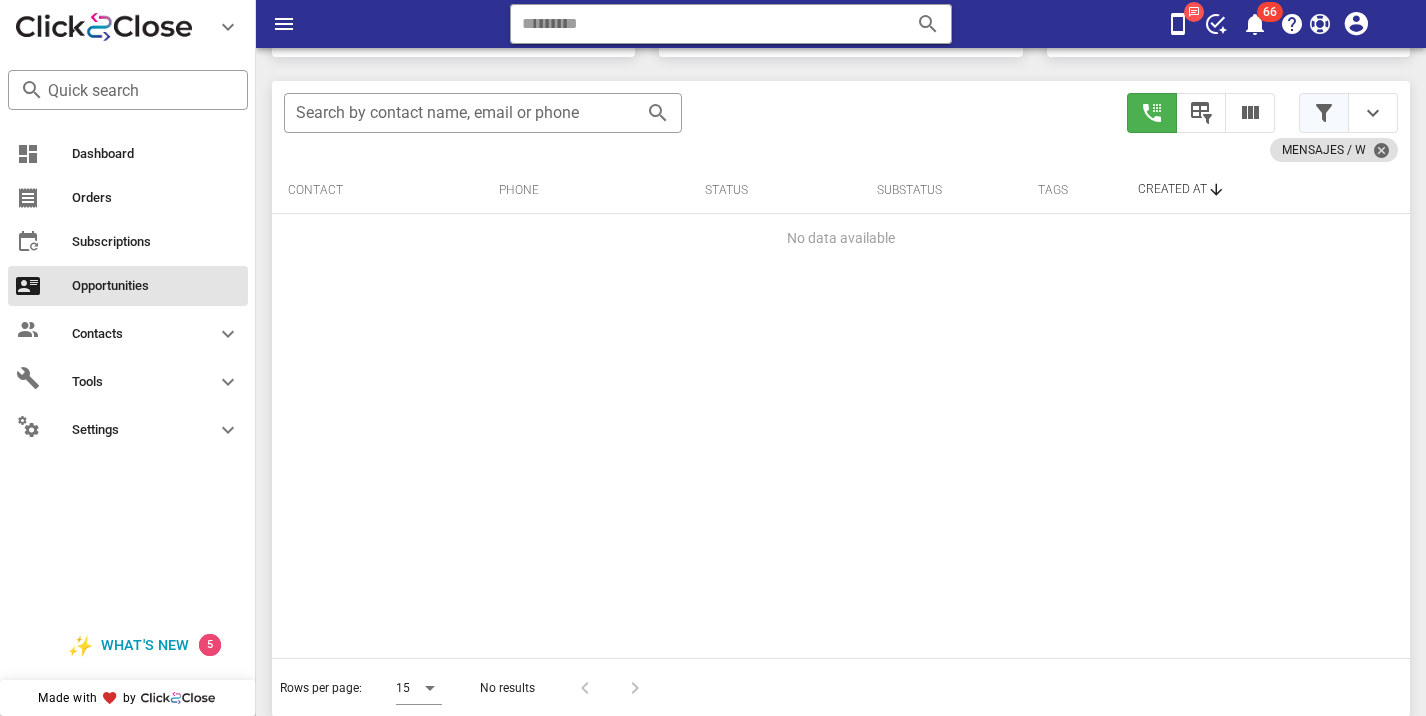 click at bounding box center (1348, 113) 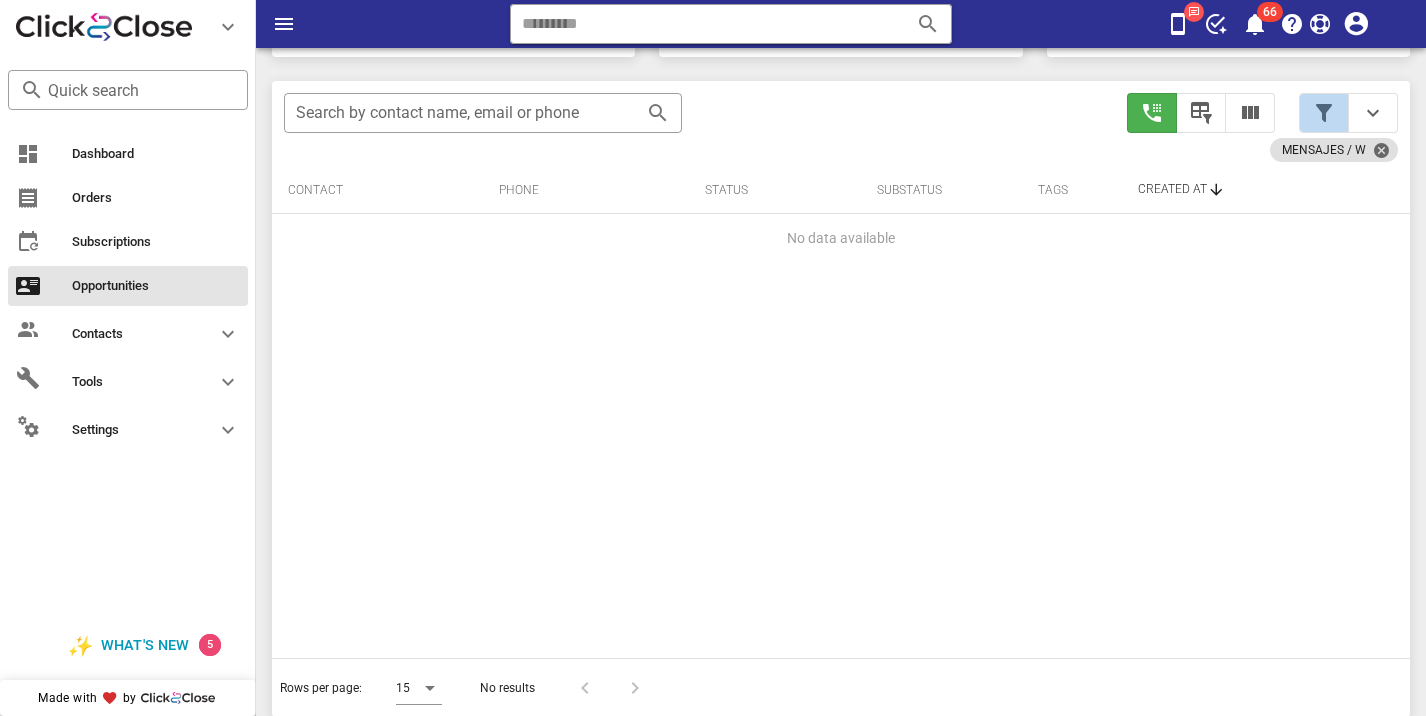 click at bounding box center (1324, 113) 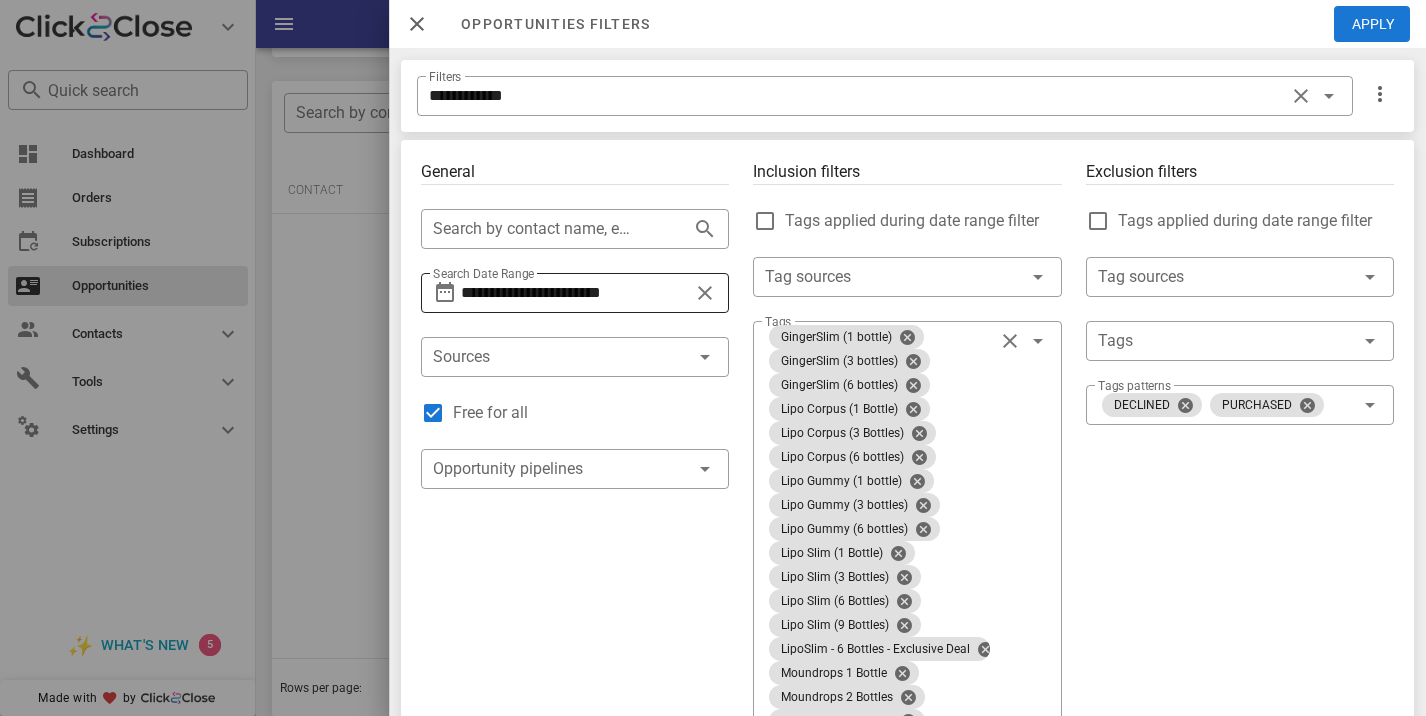 click on "**********" at bounding box center [575, 293] 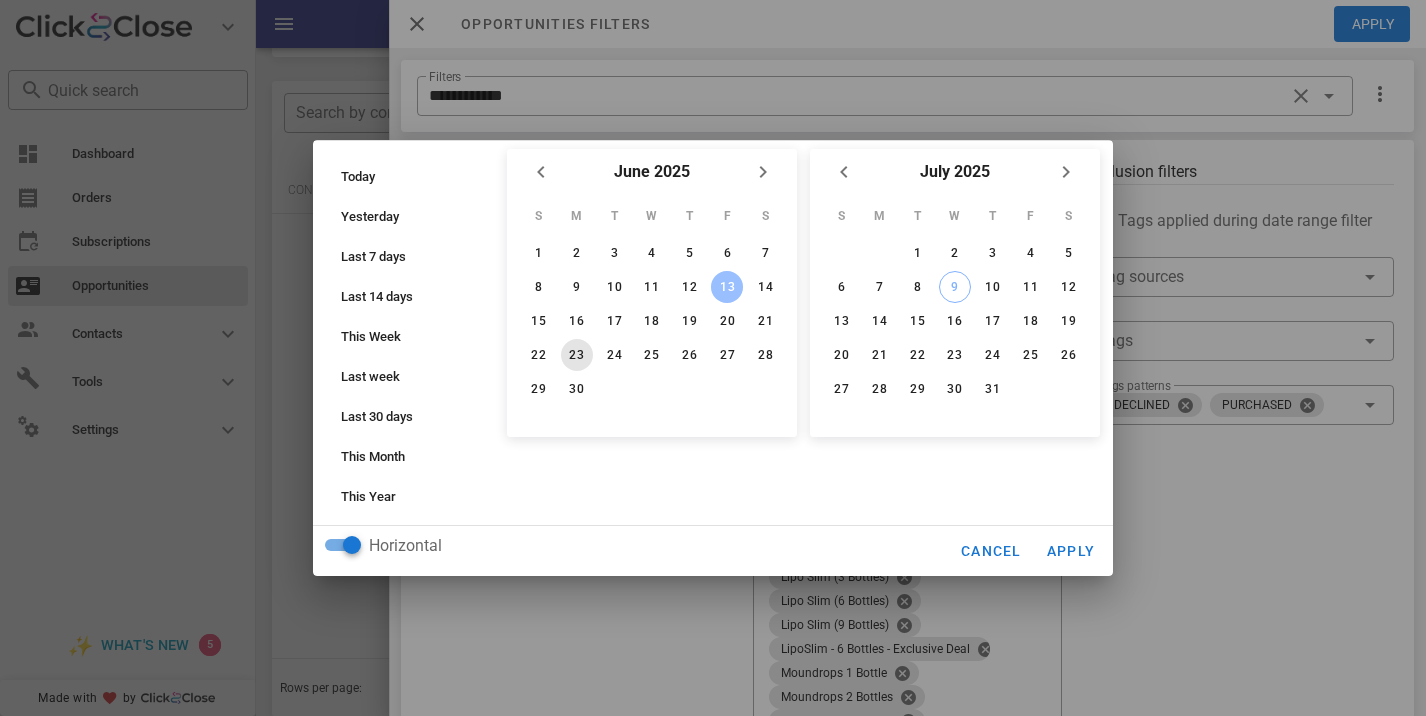 click on "23" at bounding box center (577, 355) 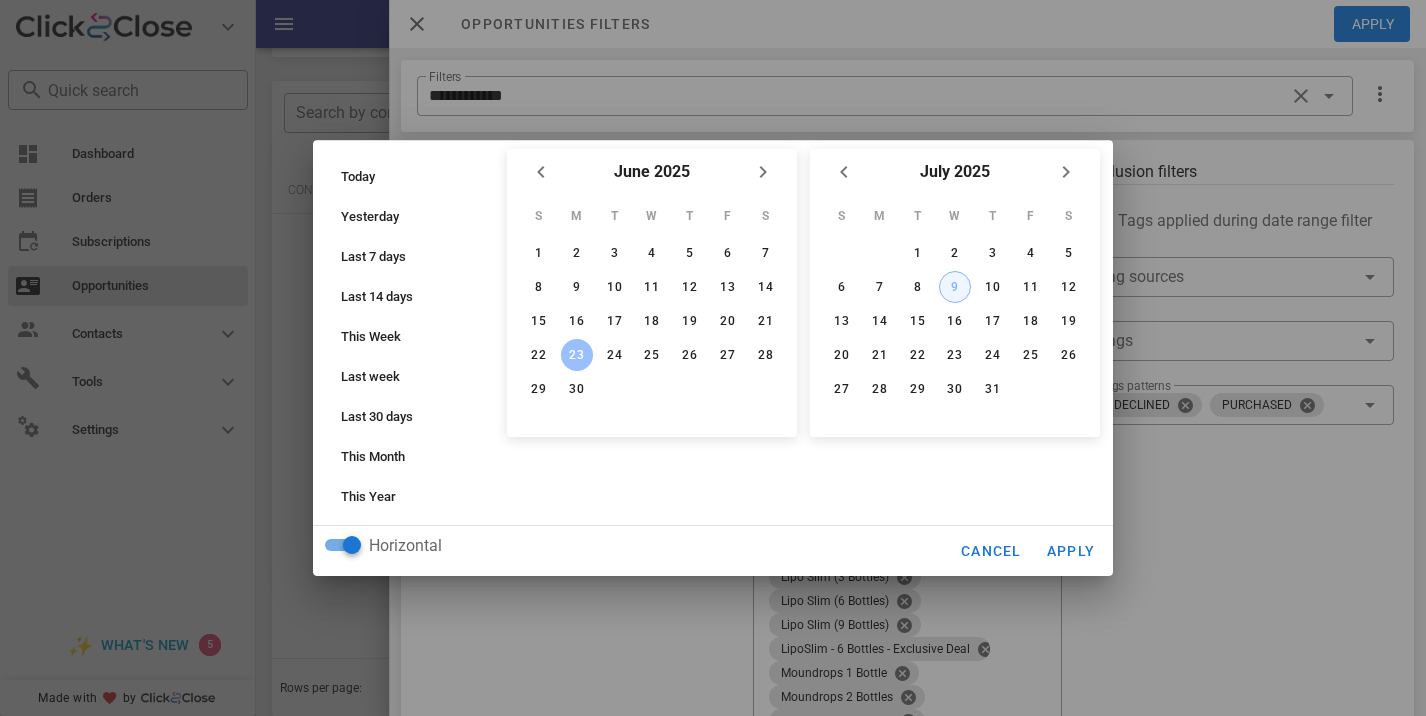 click on "9" at bounding box center [955, 287] 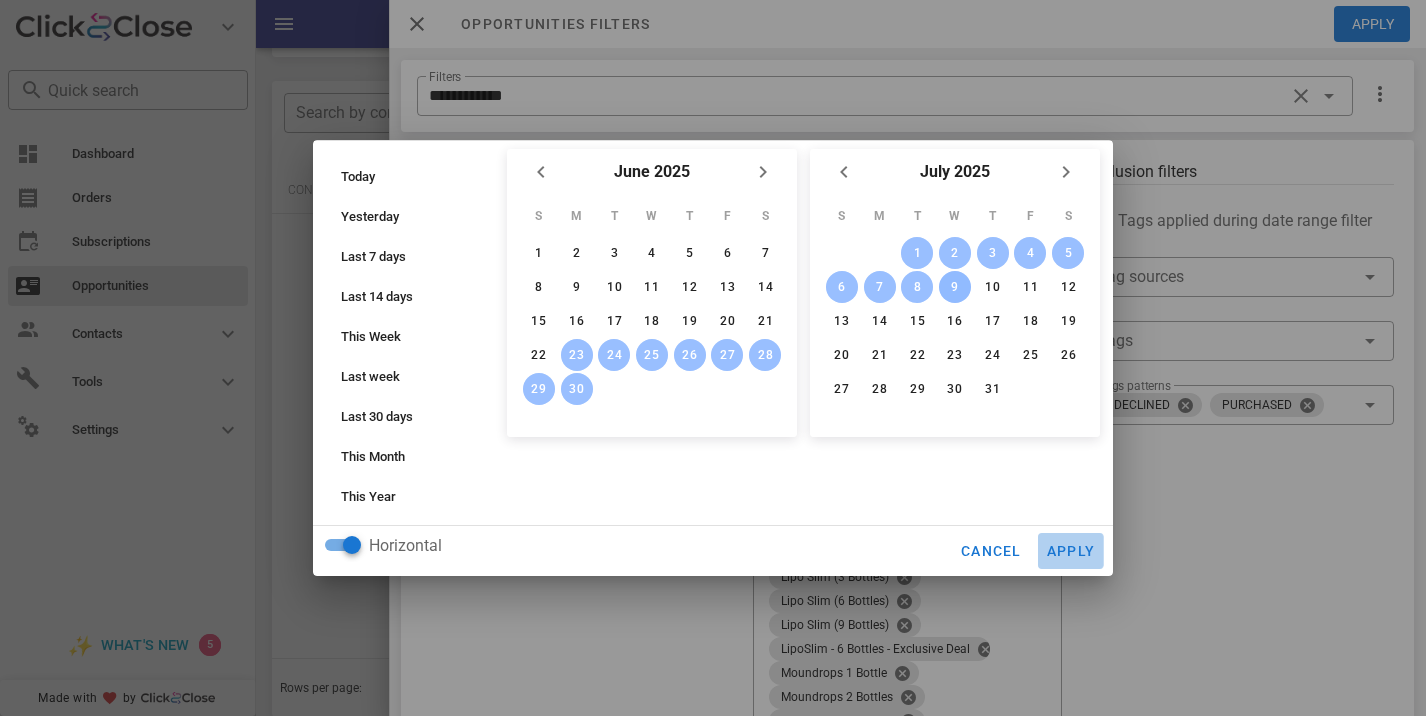 click on "Apply" at bounding box center [1071, 551] 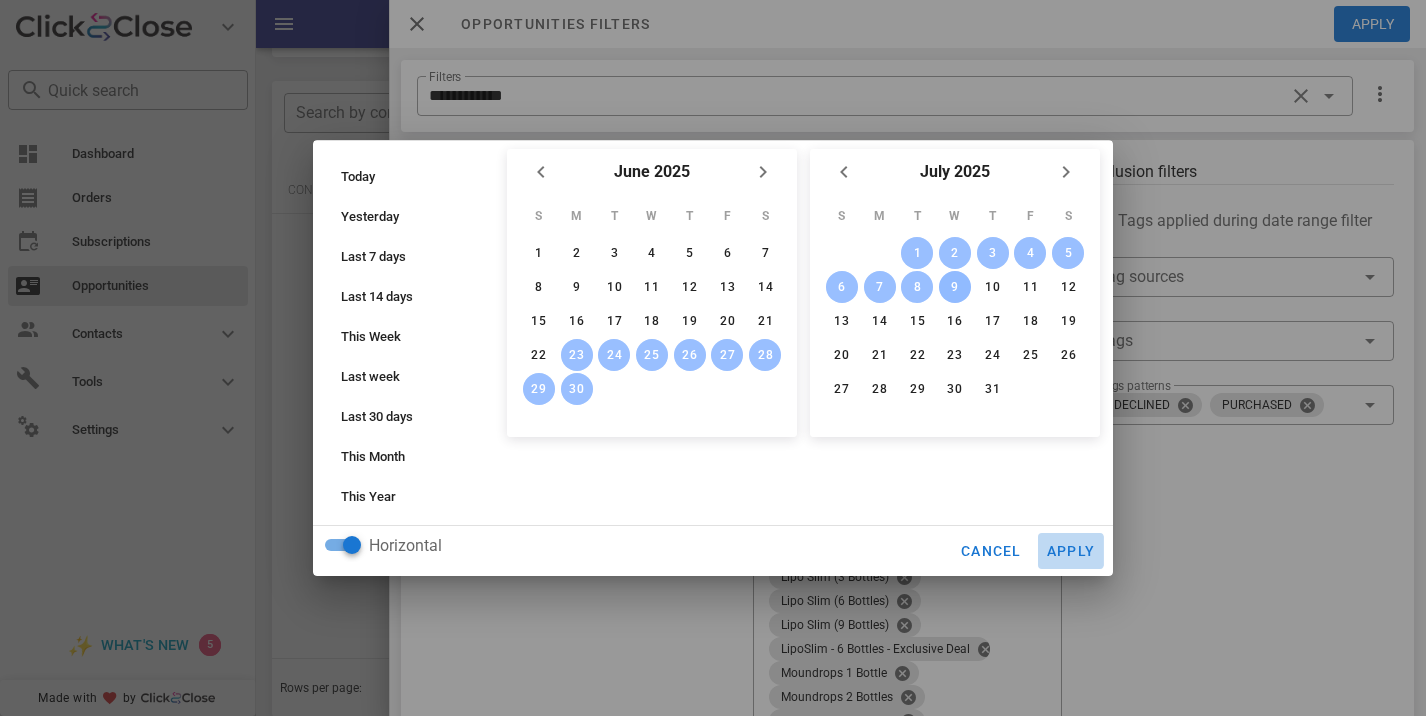 type 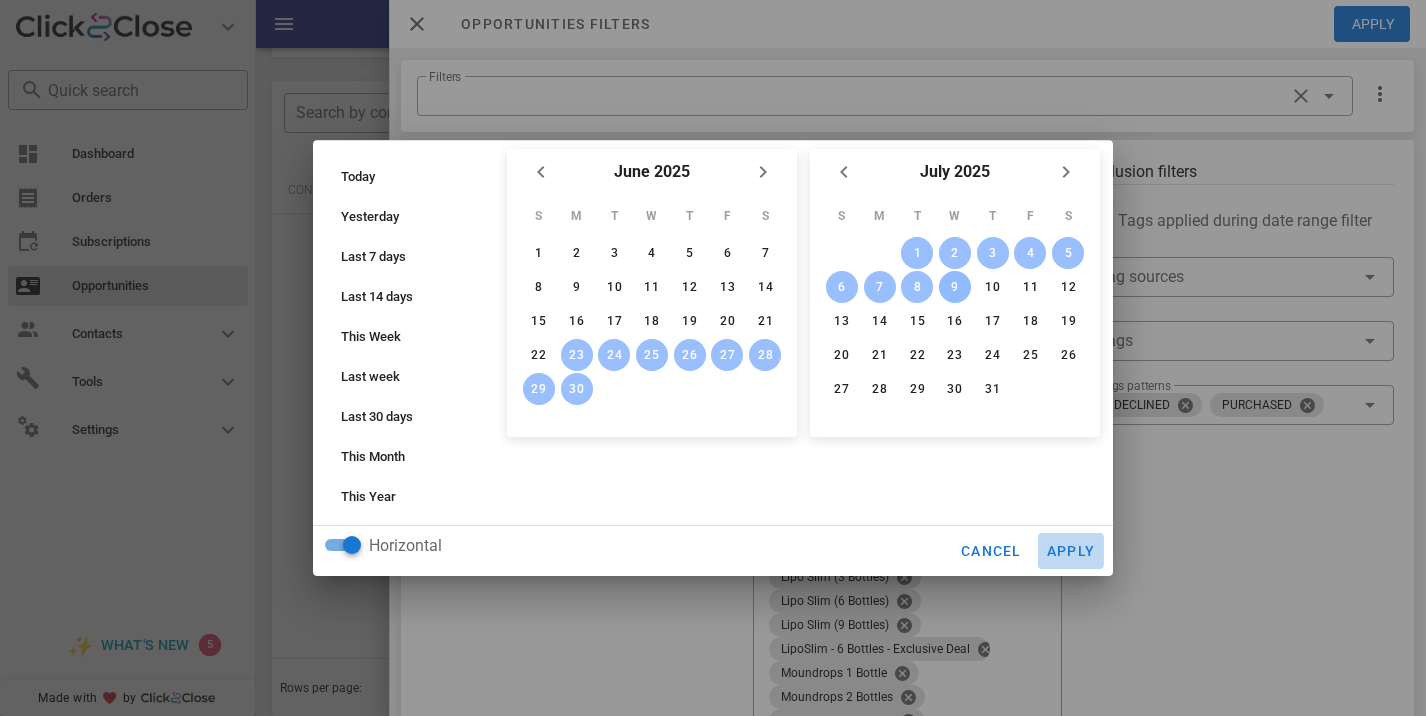 type on "**********" 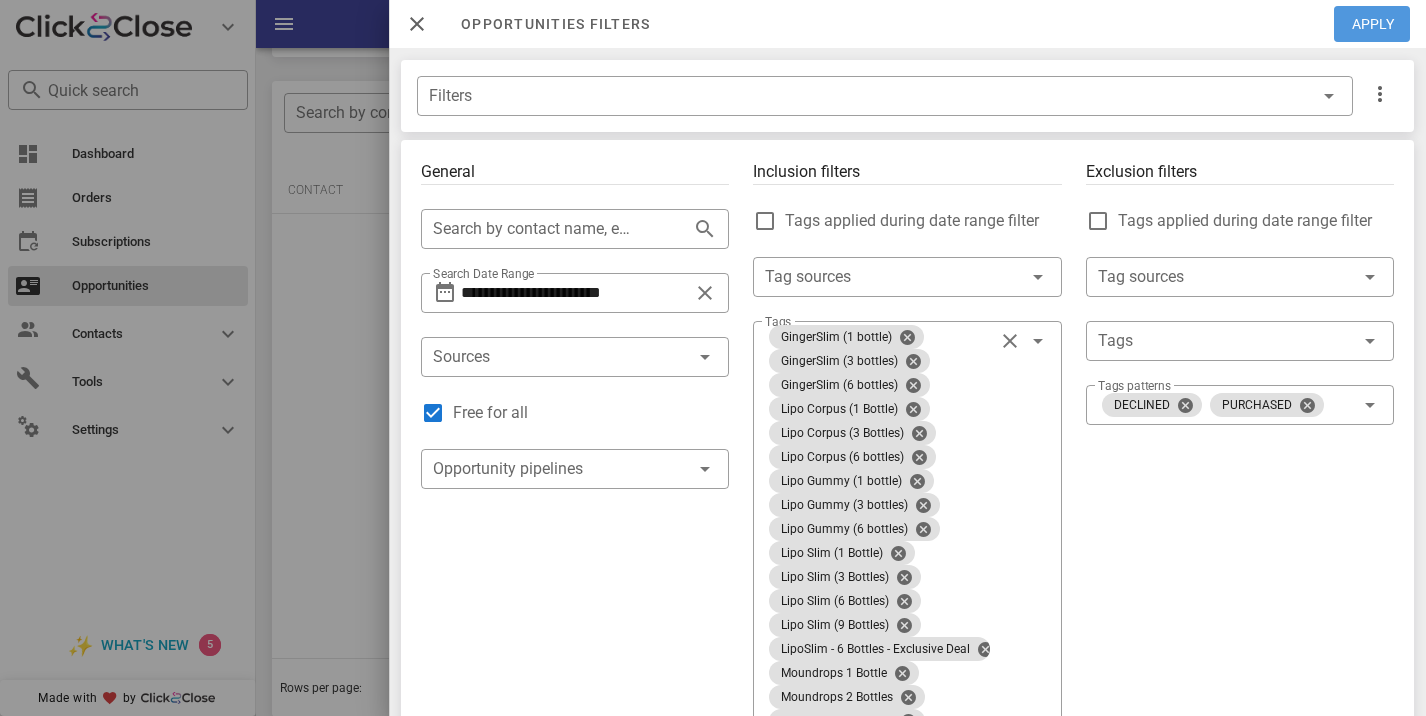 click on "Apply" at bounding box center (1373, 24) 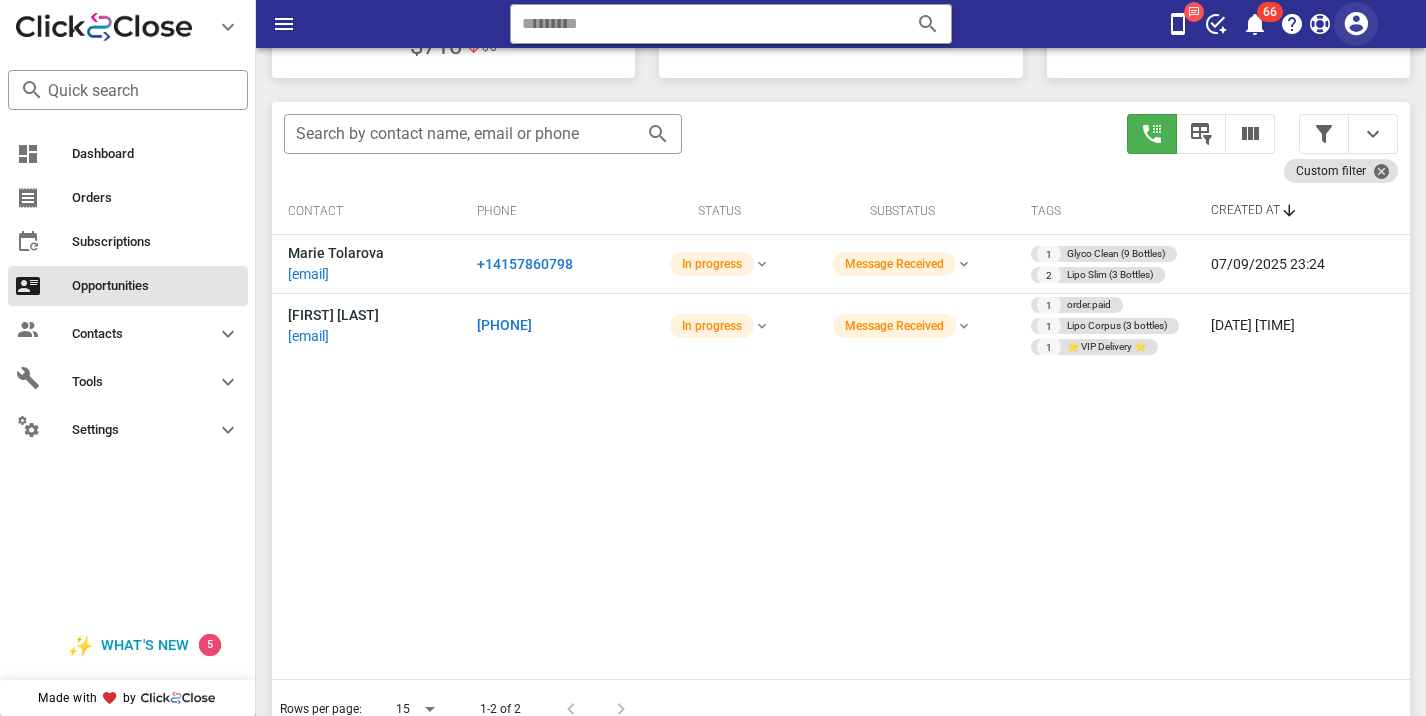 scroll, scrollTop: 362, scrollLeft: 0, axis: vertical 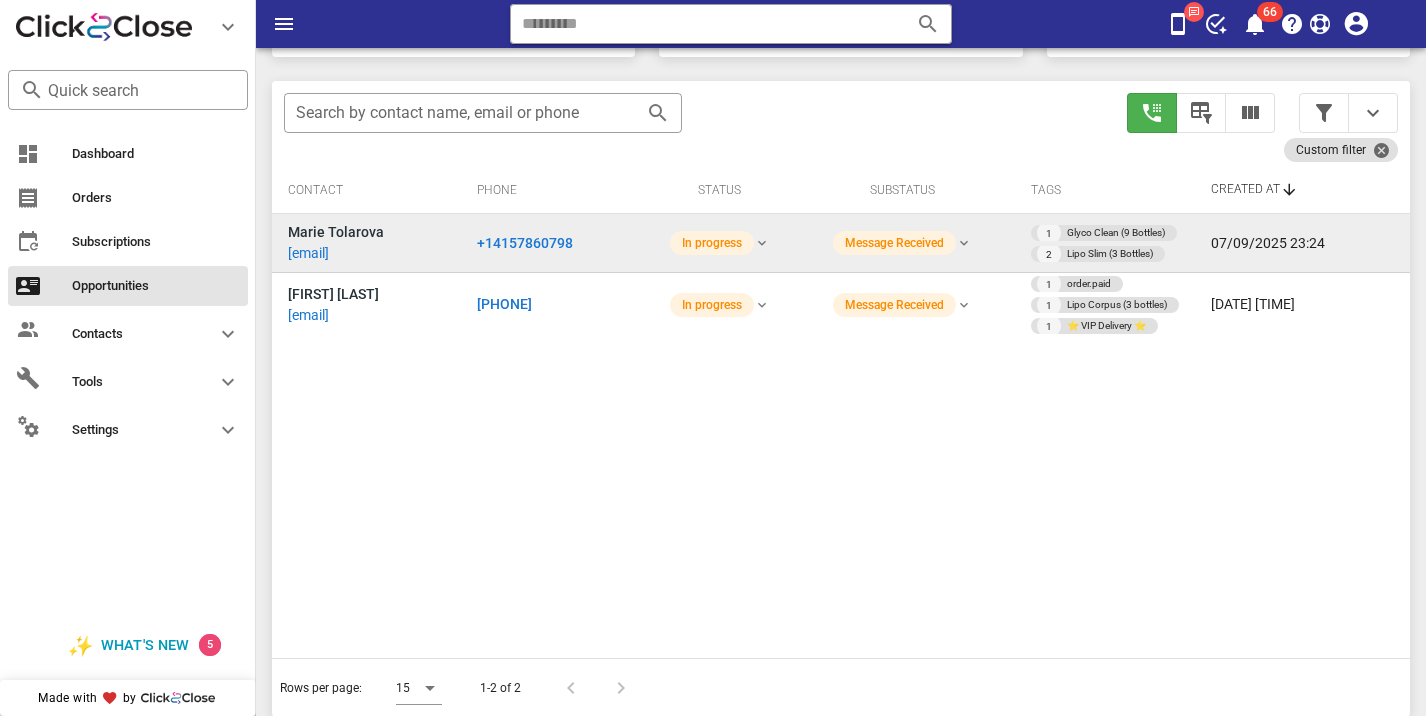 click on "+14157860798" at bounding box center (525, 243) 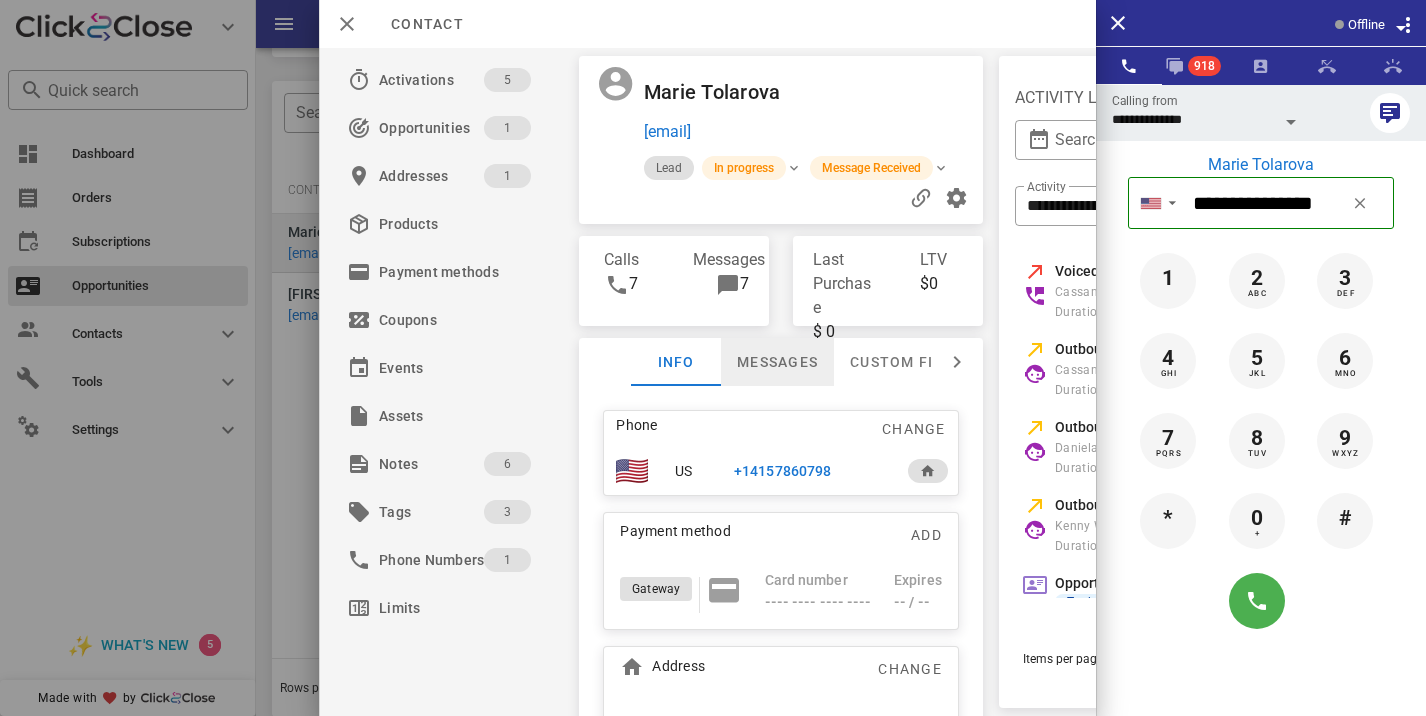 click on "Messages" at bounding box center (777, 362) 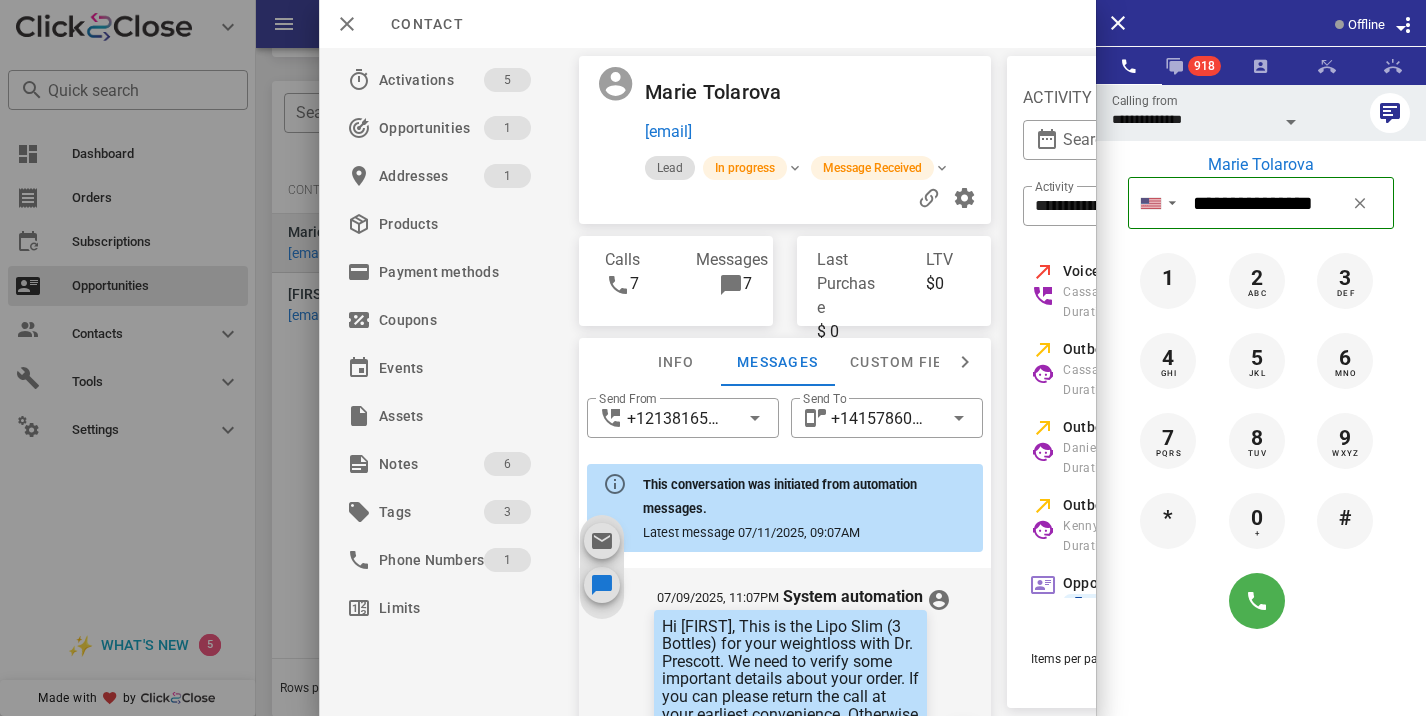 scroll, scrollTop: 990, scrollLeft: 0, axis: vertical 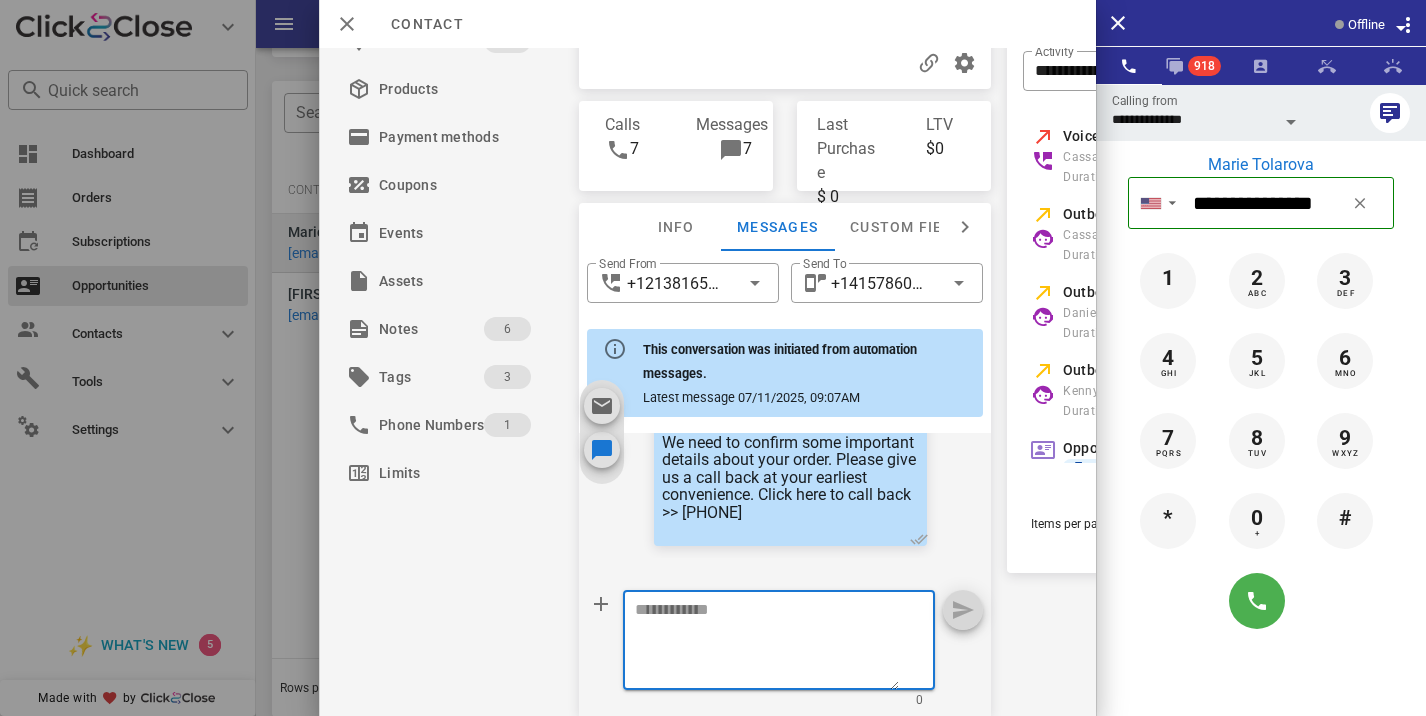 click at bounding box center [767, 643] 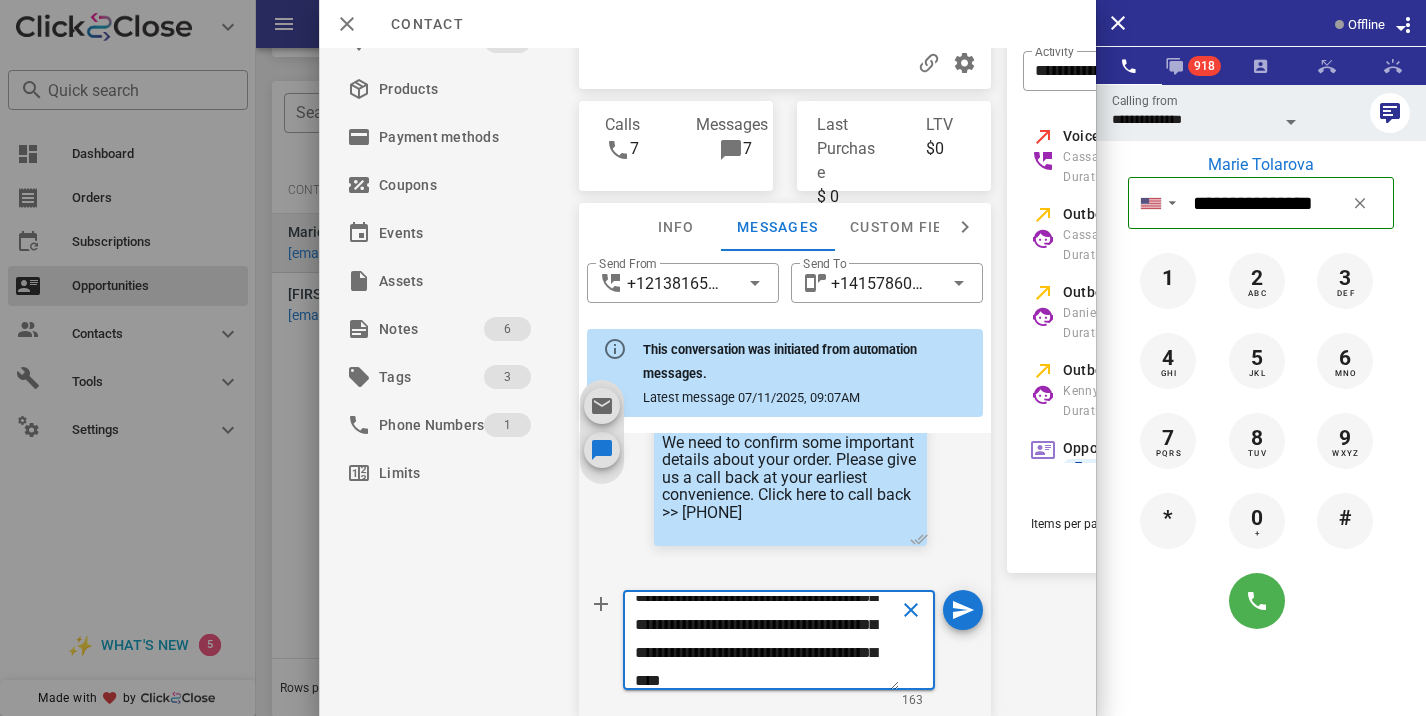scroll, scrollTop: 69, scrollLeft: 0, axis: vertical 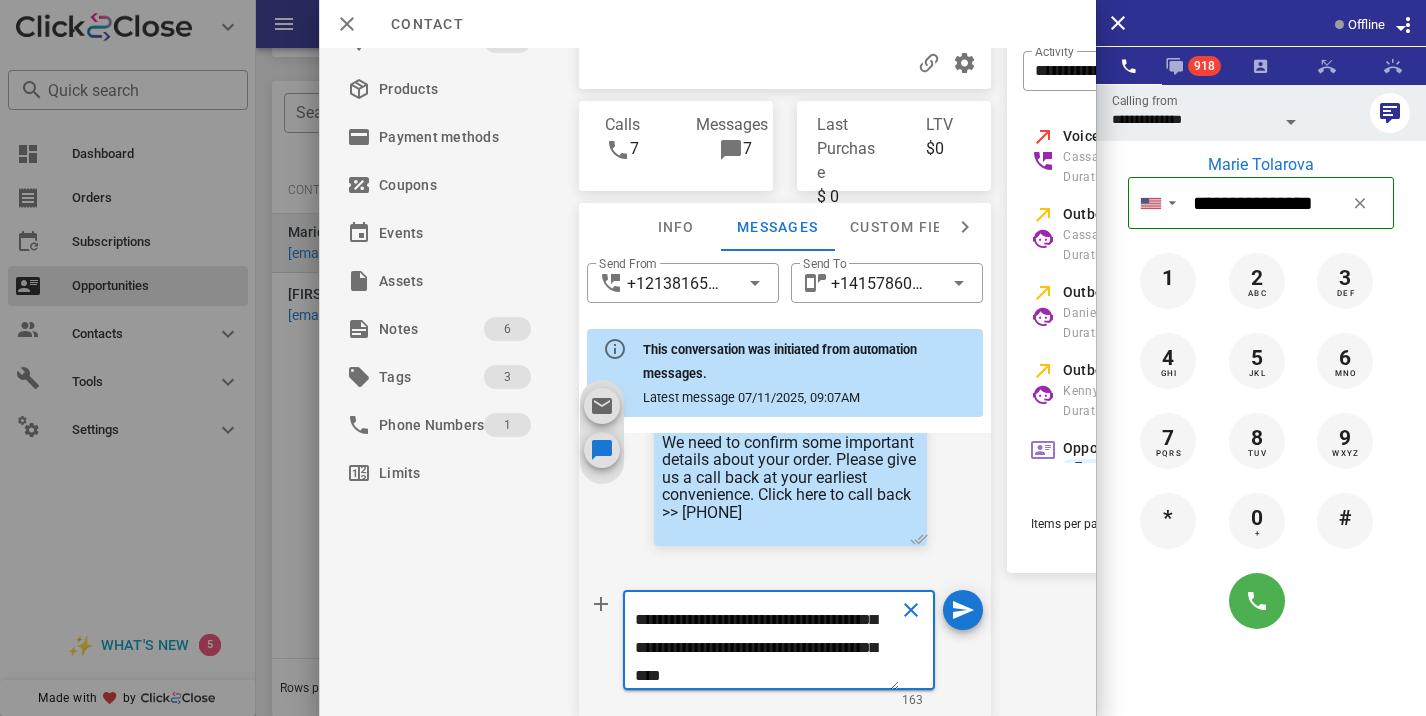type on "**********" 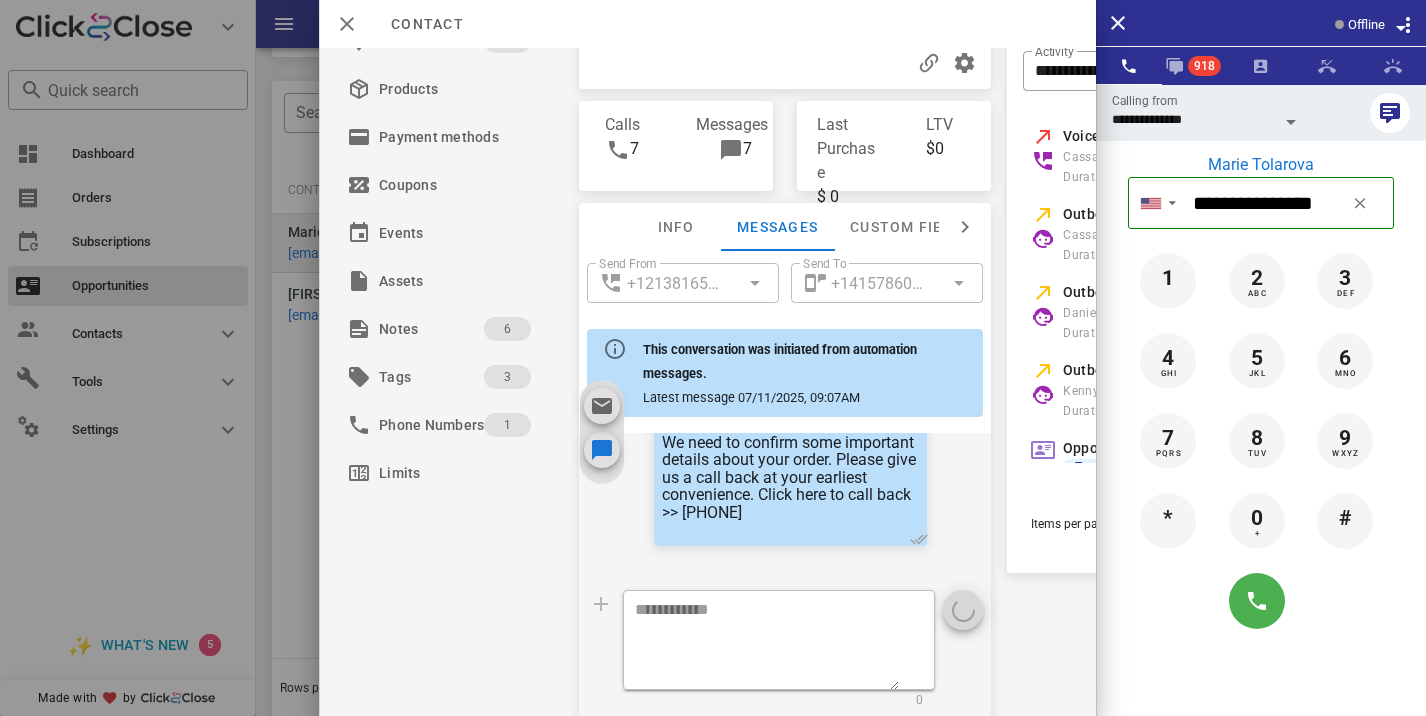 scroll, scrollTop: 0, scrollLeft: 0, axis: both 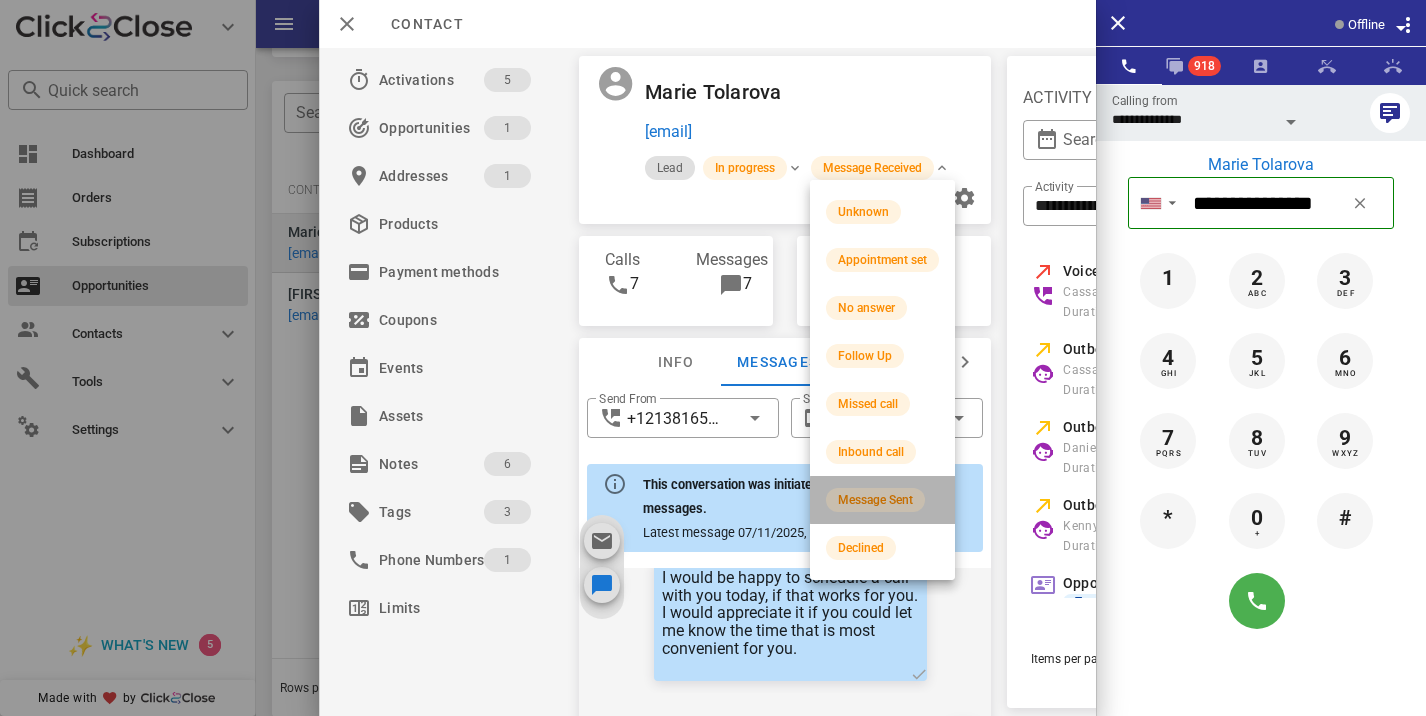 click on "Message Sent" at bounding box center [882, 500] 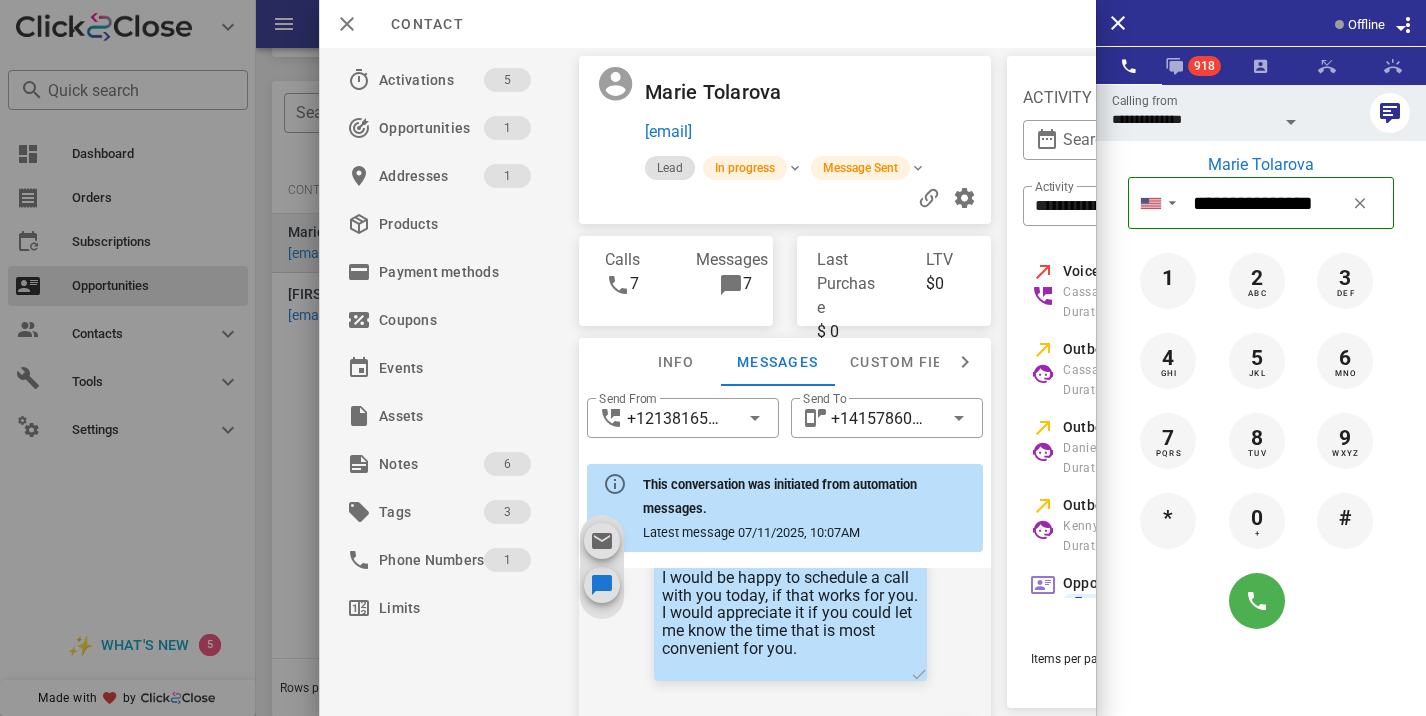 click on "Activations  5  Opportunities  1  Addresses  1  Products Payment methods Coupons Events Assets Notes  6  Tags  3  Phone Numbers  1  Limits [FIRST] [LAST]  [EMAIL]   Lead   In progress   Message Sent   Calls   7   Messages   7   Last Purchase   $ 0      LTV   $0   Info   Messages   Custom fields   Phone   Change   US   [PHONE]   Payment method   Add  Gateway  Card number  ---- ---- ---- ----  Expires  -- / --  Address   Change   [NUMBER] [STREET] .
[CITY], [STATE], [POSTAL_CODE].
US   ​ Send From [PHONE] ​ Send To [PHONE]  This conversation was initiated from automation messages.  Latest message [DATE], [TIME] [DATE], [TIME] System automation  Hi  [FIRST], This is the Lipo Slim (3 Bottles) for your weightloss with Dr. Prescott. We need to verify some important details about your order. If you can please return the call at your earliest convenience. Otherwise we will try back at another time. The phone number is [PHONE]. Thank you have a great day.  [DATE], [TIME]" at bounding box center (707, 382) 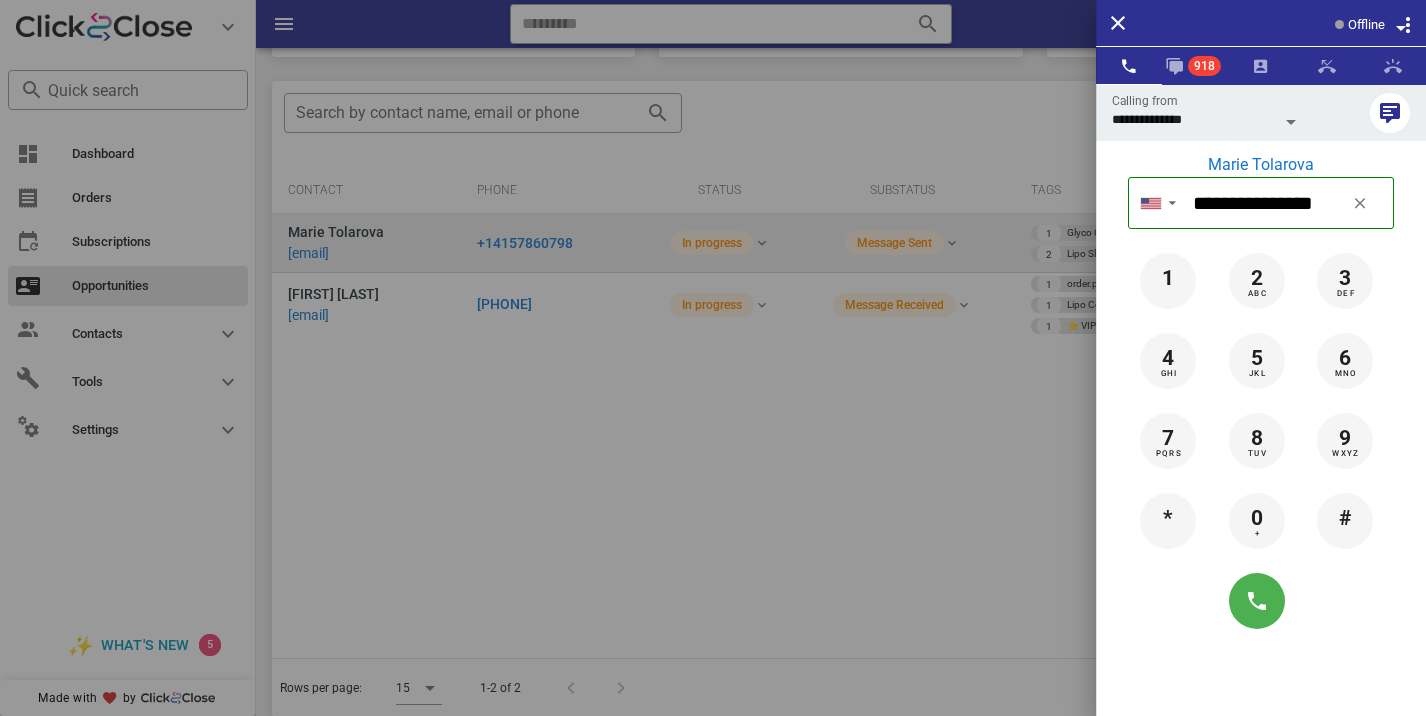 click at bounding box center (713, 358) 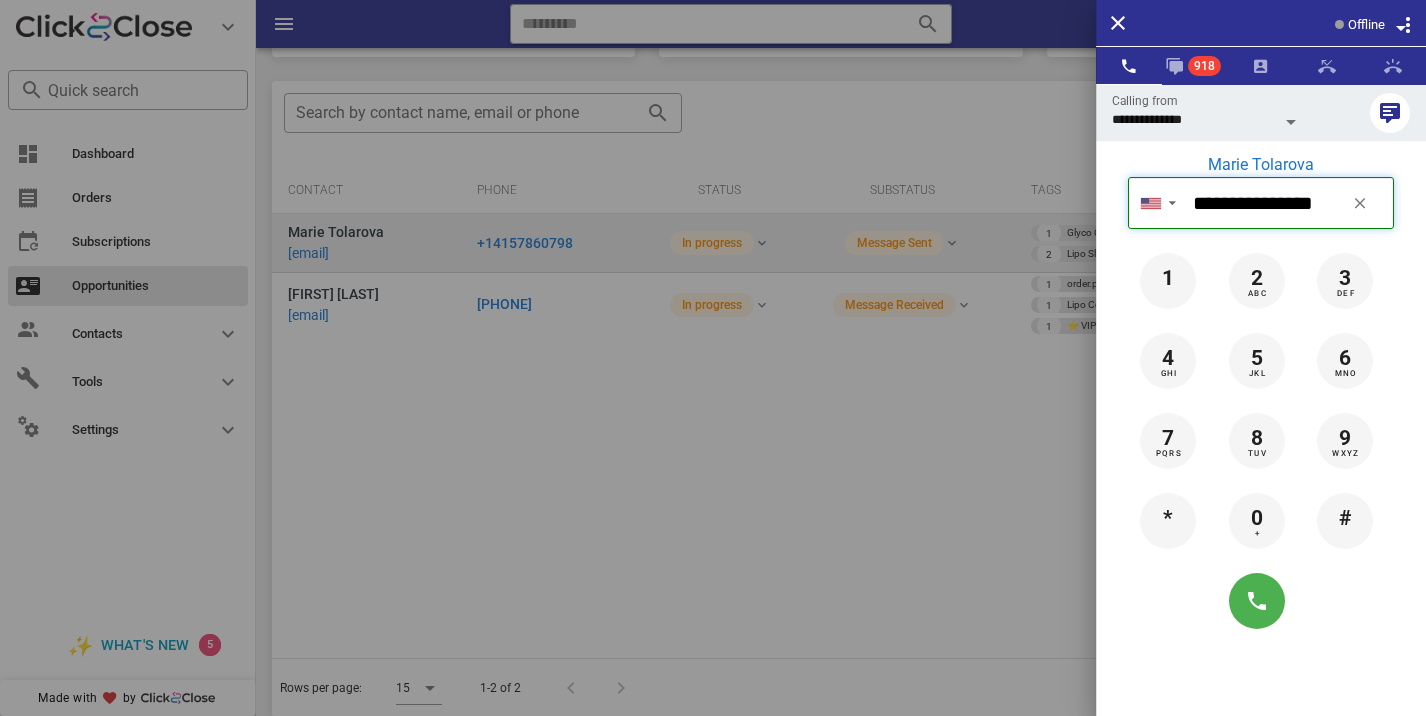 type 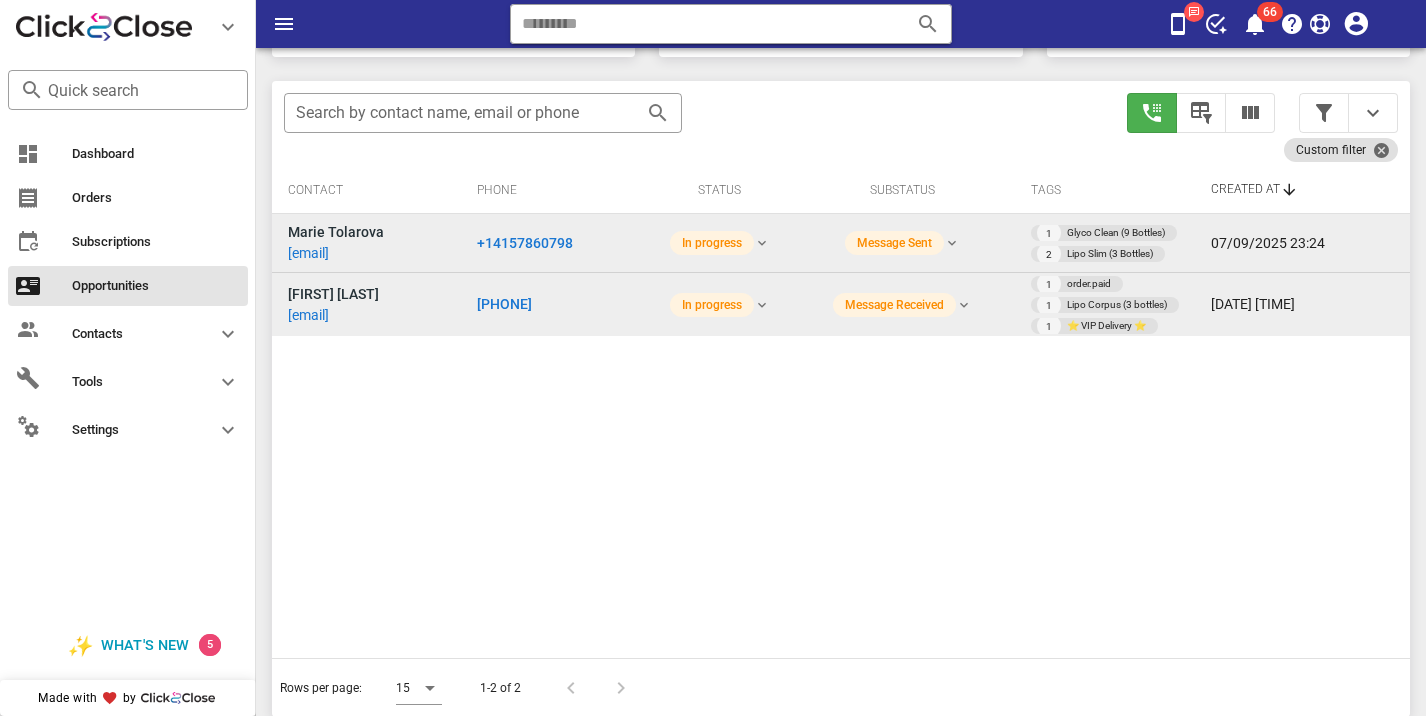 click on "[PHONE]" at bounding box center (504, 304) 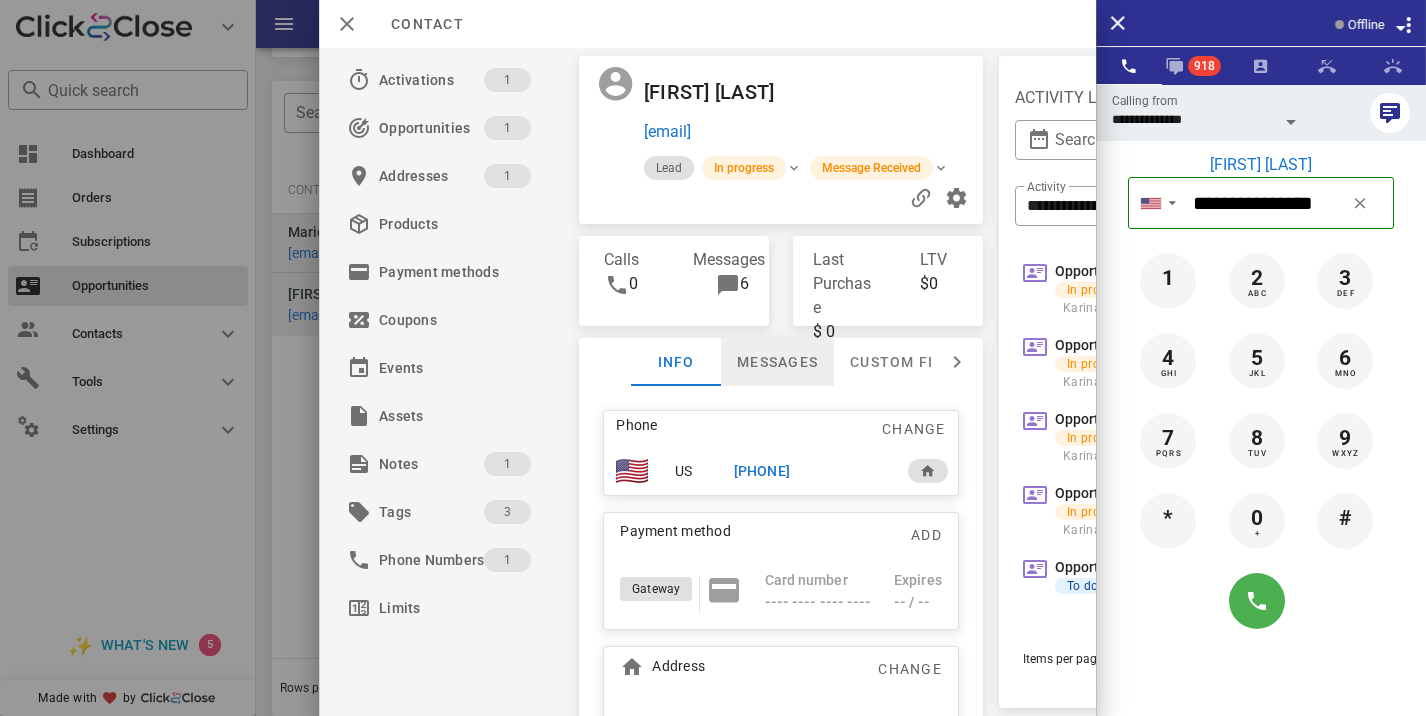 click on "Messages" at bounding box center (777, 362) 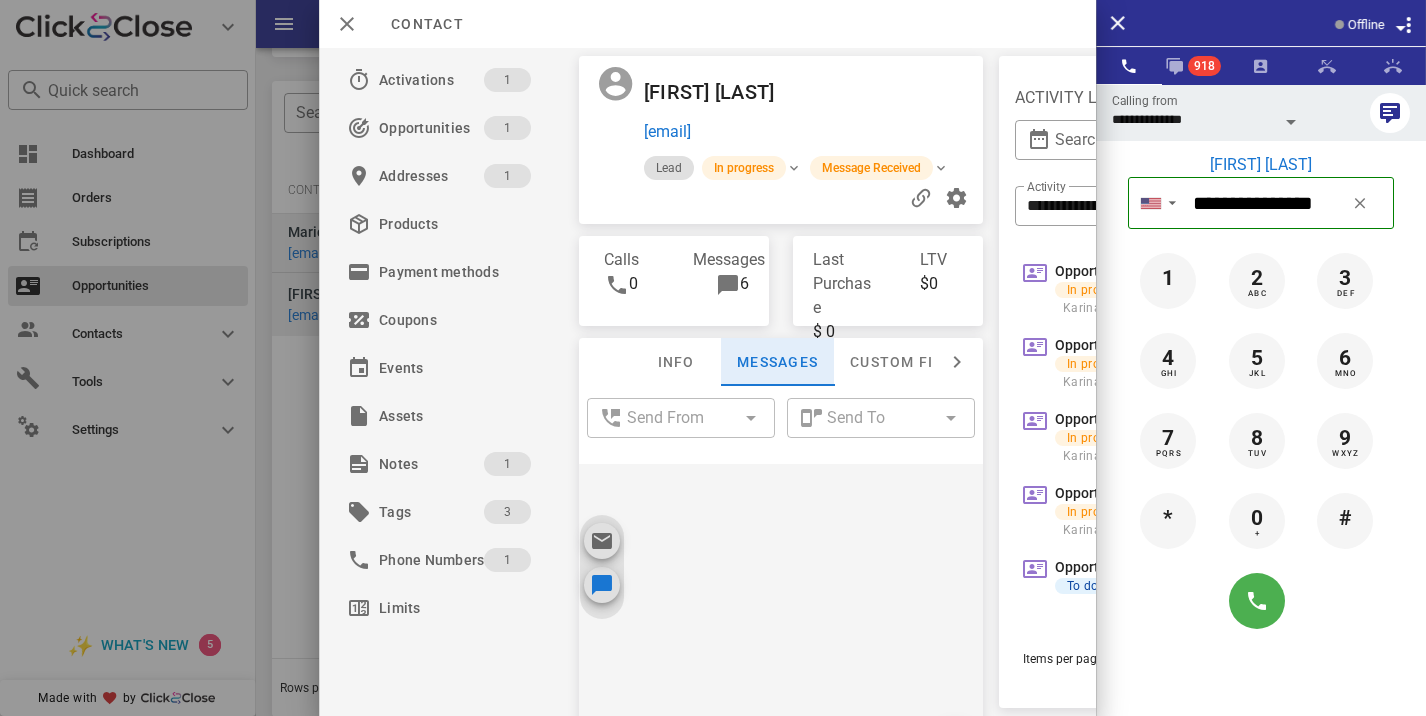 scroll, scrollTop: 1226, scrollLeft: 0, axis: vertical 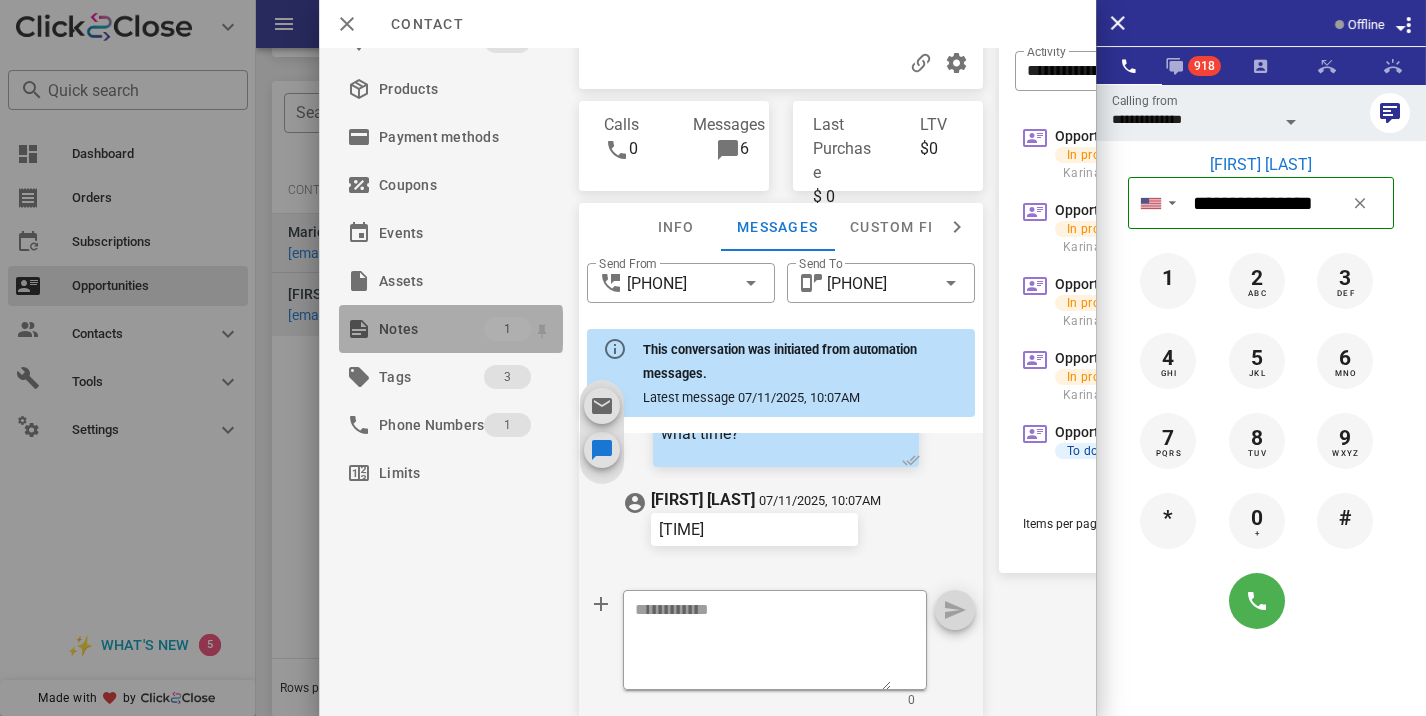 click on "Notes" at bounding box center [431, 329] 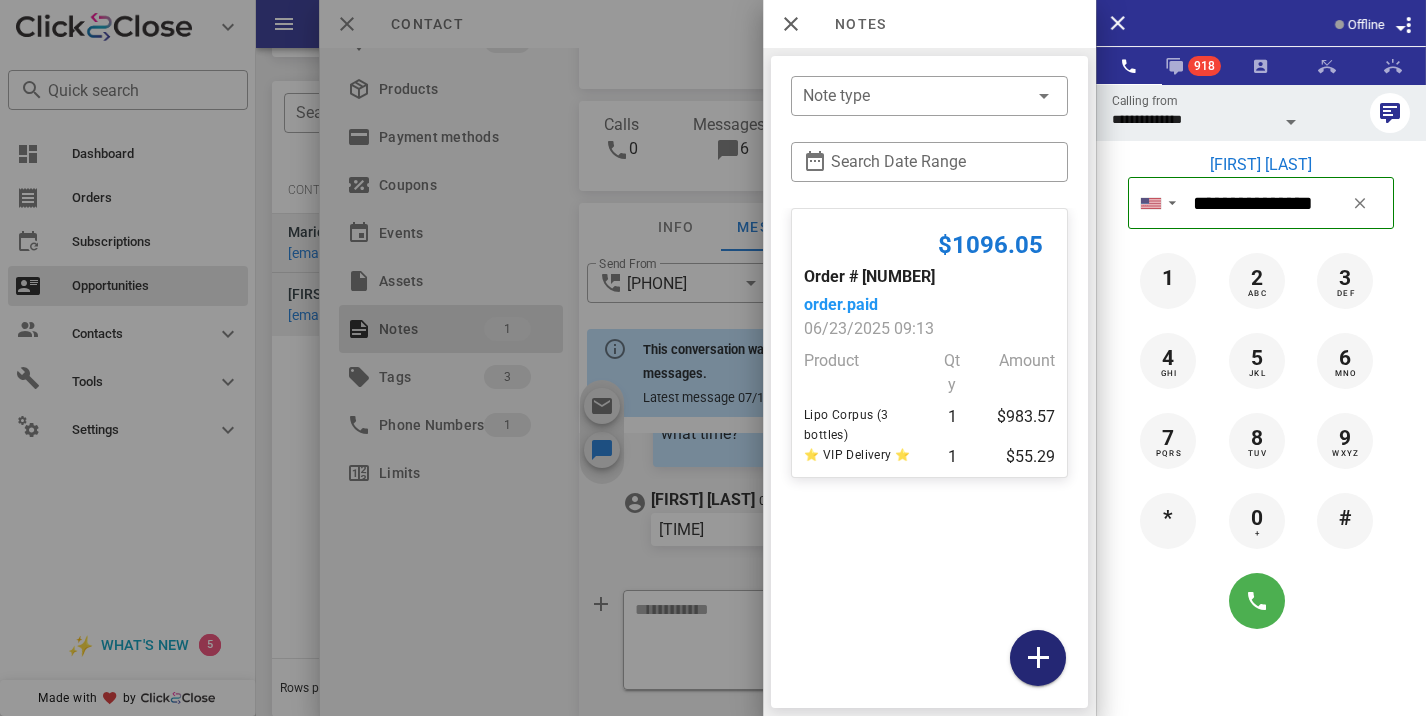 click at bounding box center [1038, 658] 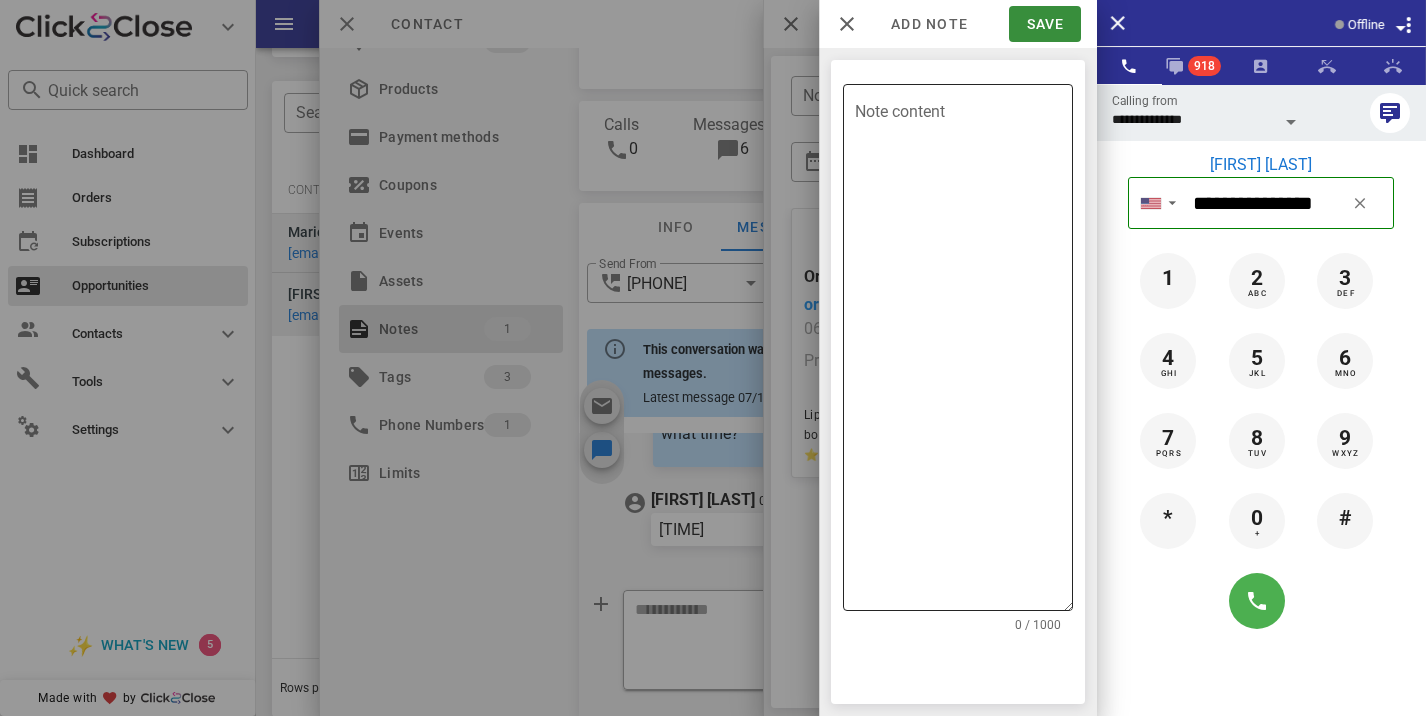 click on "Note content" at bounding box center [964, 352] 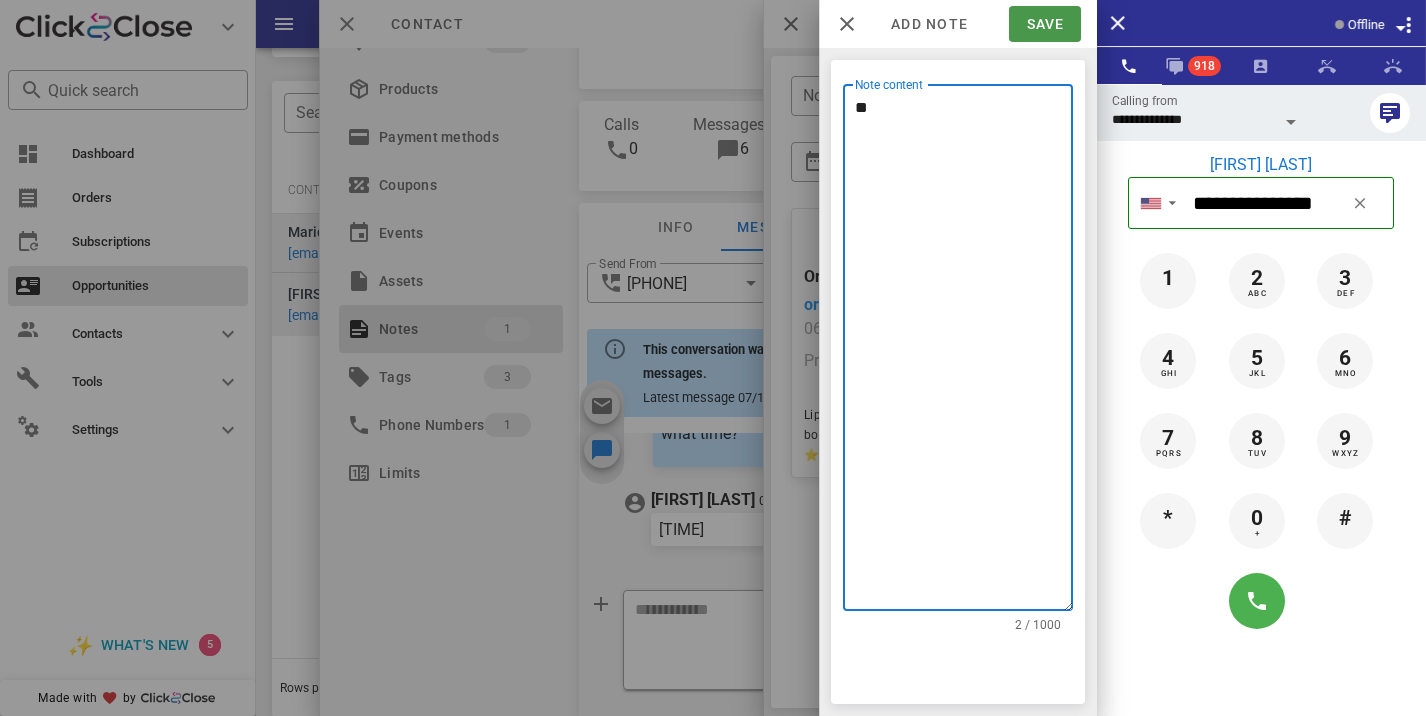 type on "**" 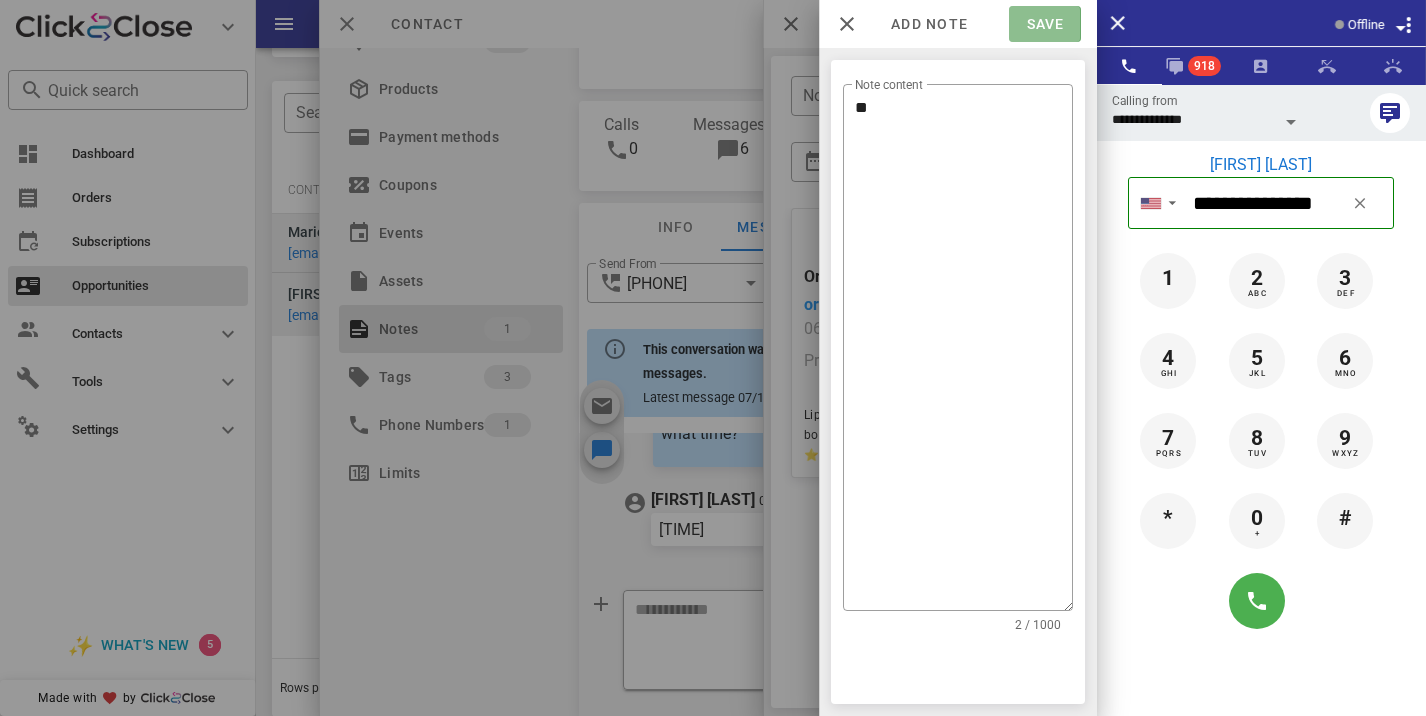 click on "Save" at bounding box center (1044, 24) 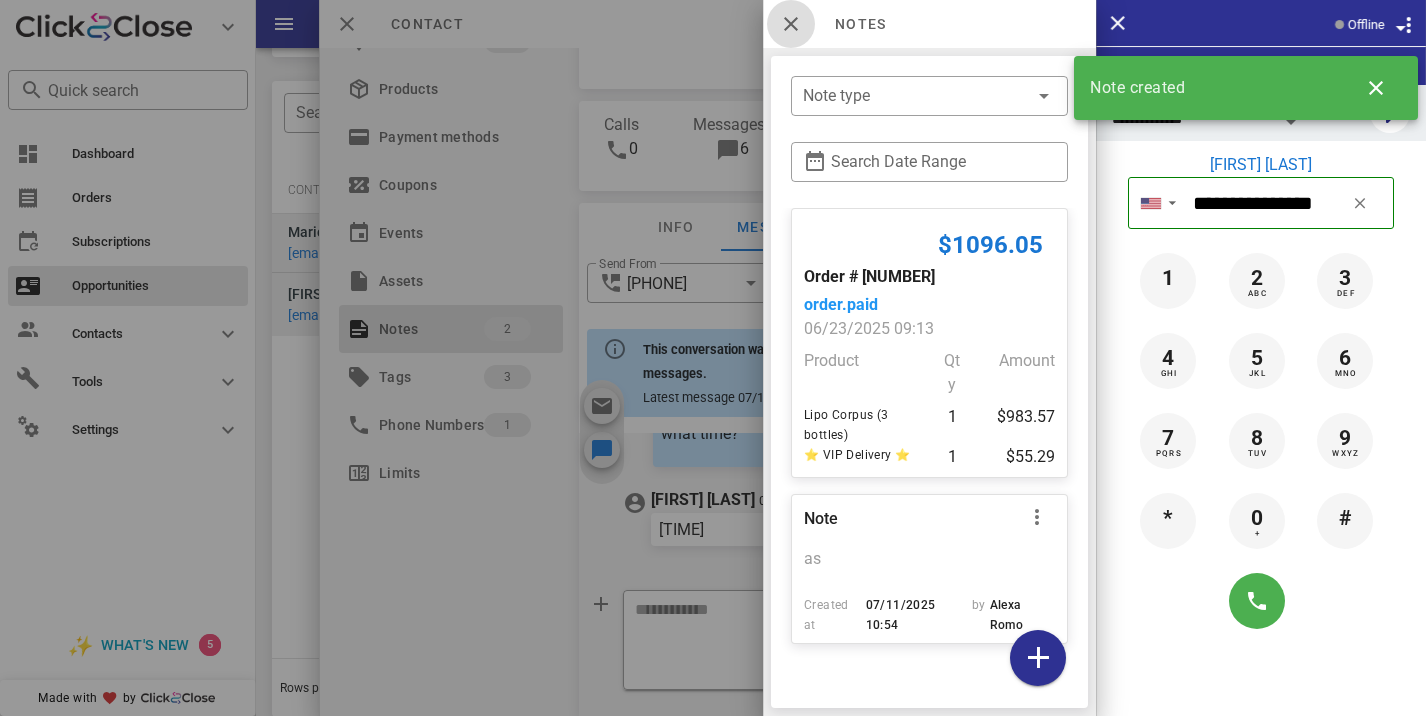click at bounding box center (791, 24) 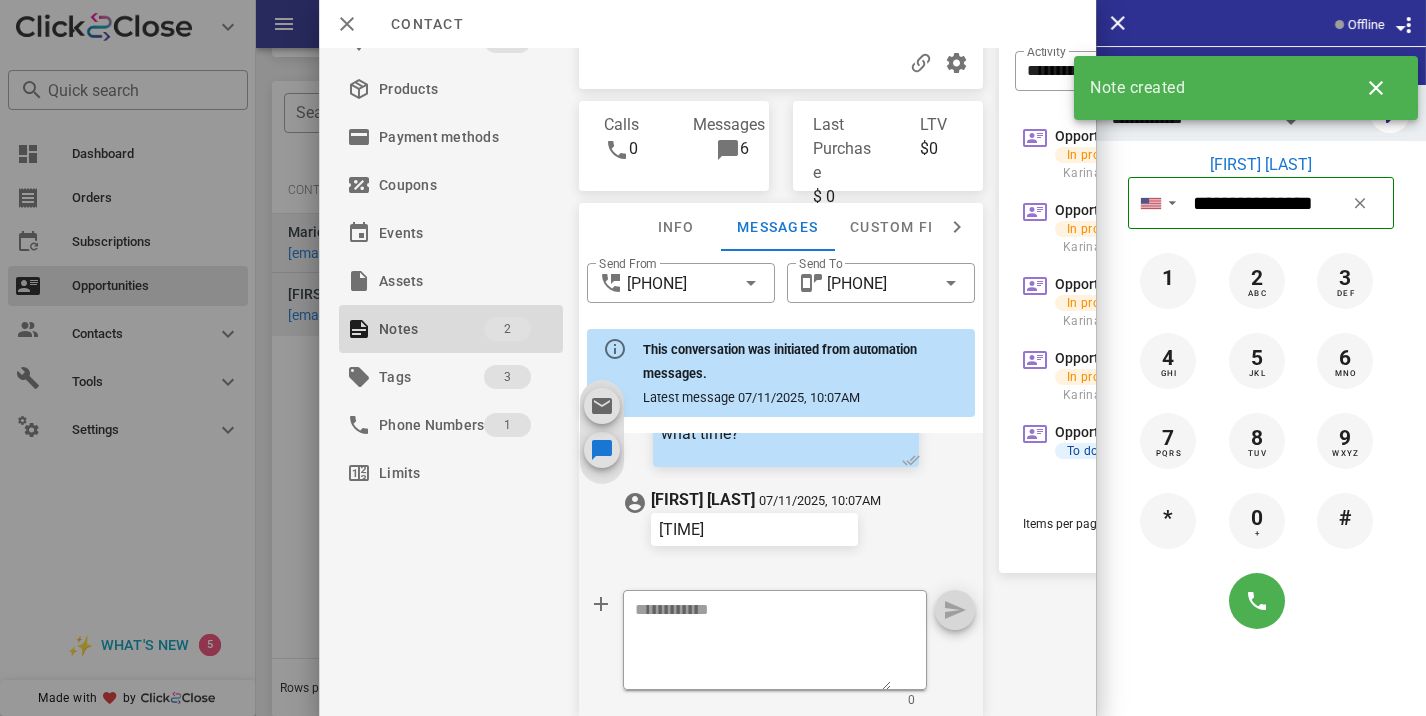 scroll, scrollTop: 0, scrollLeft: 0, axis: both 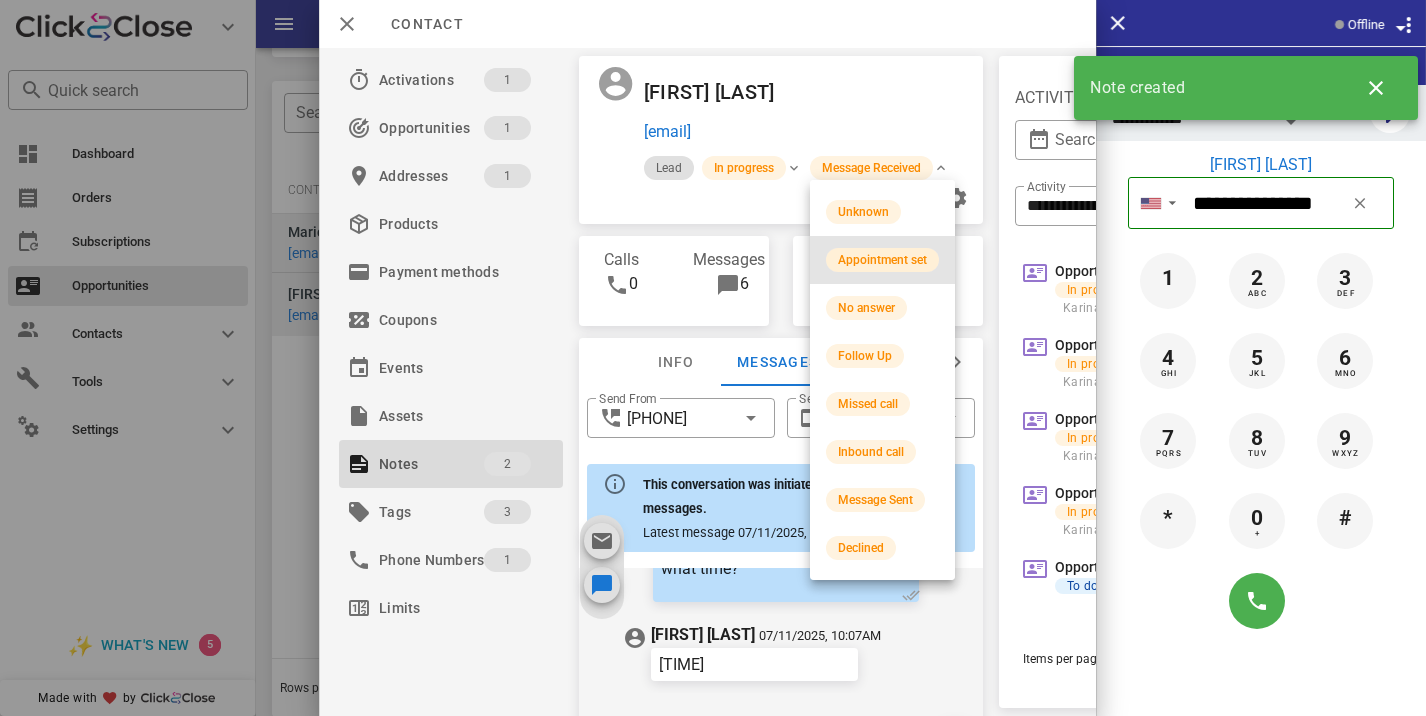 click on "Appointment set" at bounding box center (882, 260) 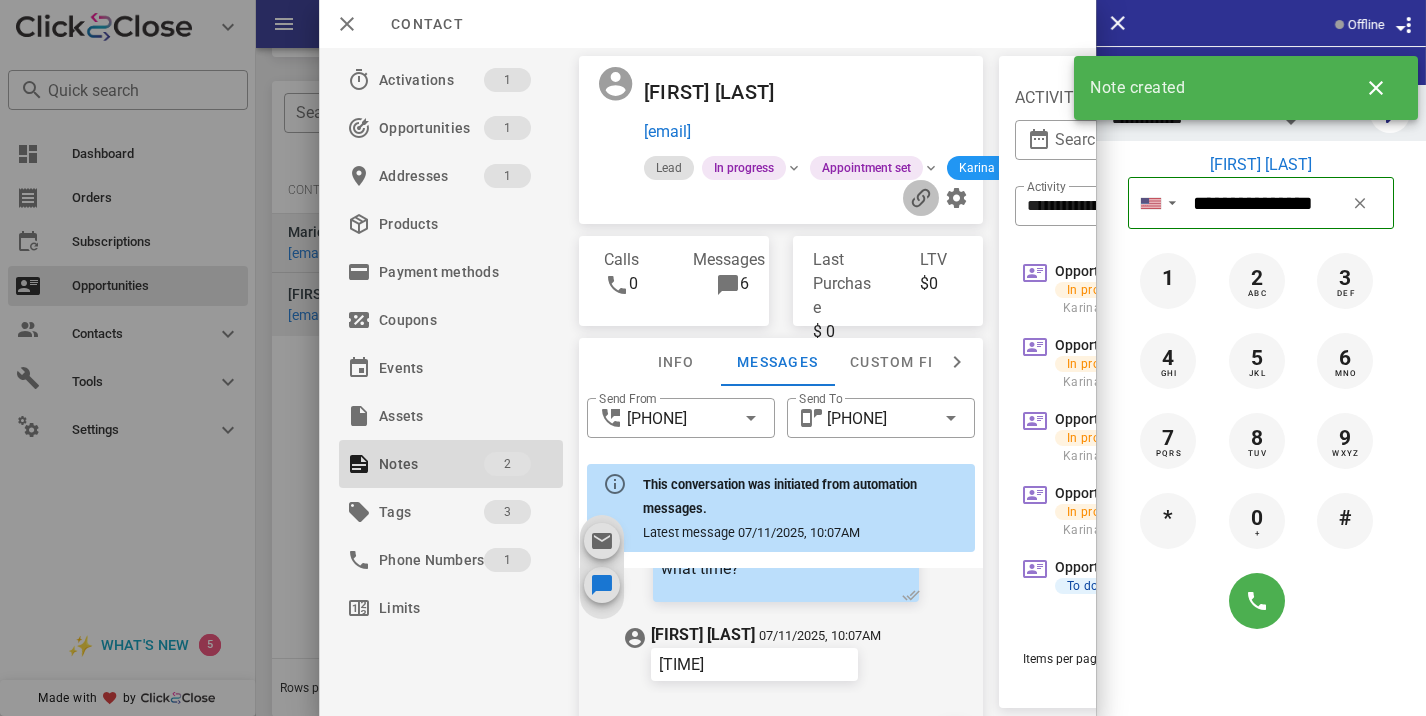 click at bounding box center (921, 198) 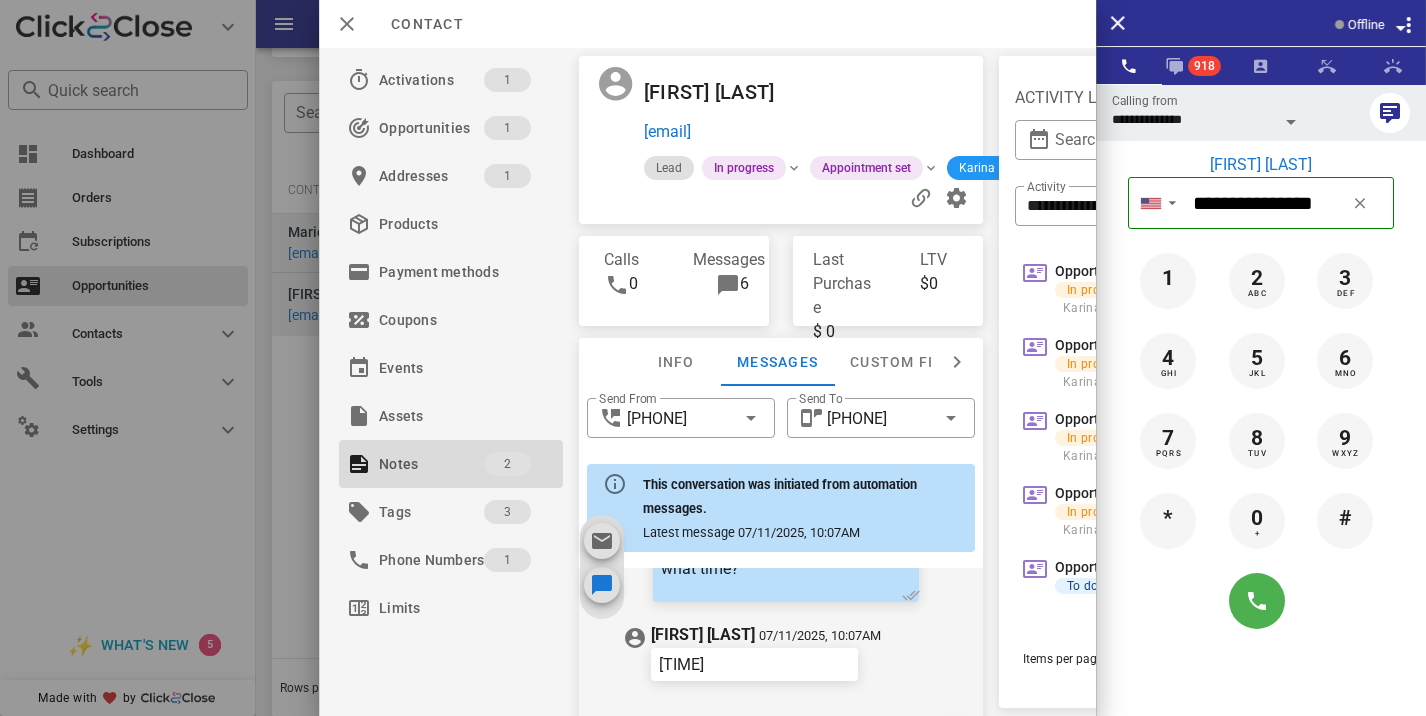 scroll, scrollTop: 151, scrollLeft: 0, axis: vertical 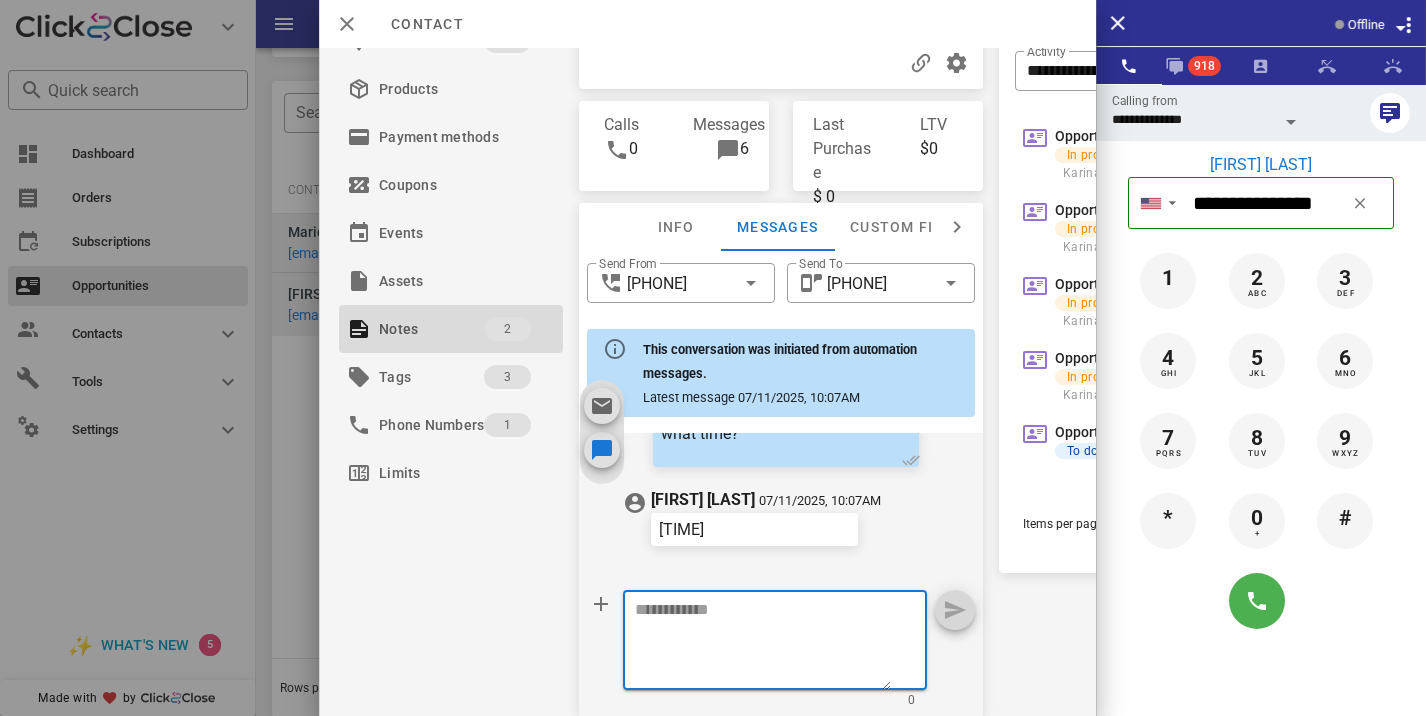 click at bounding box center [763, 643] 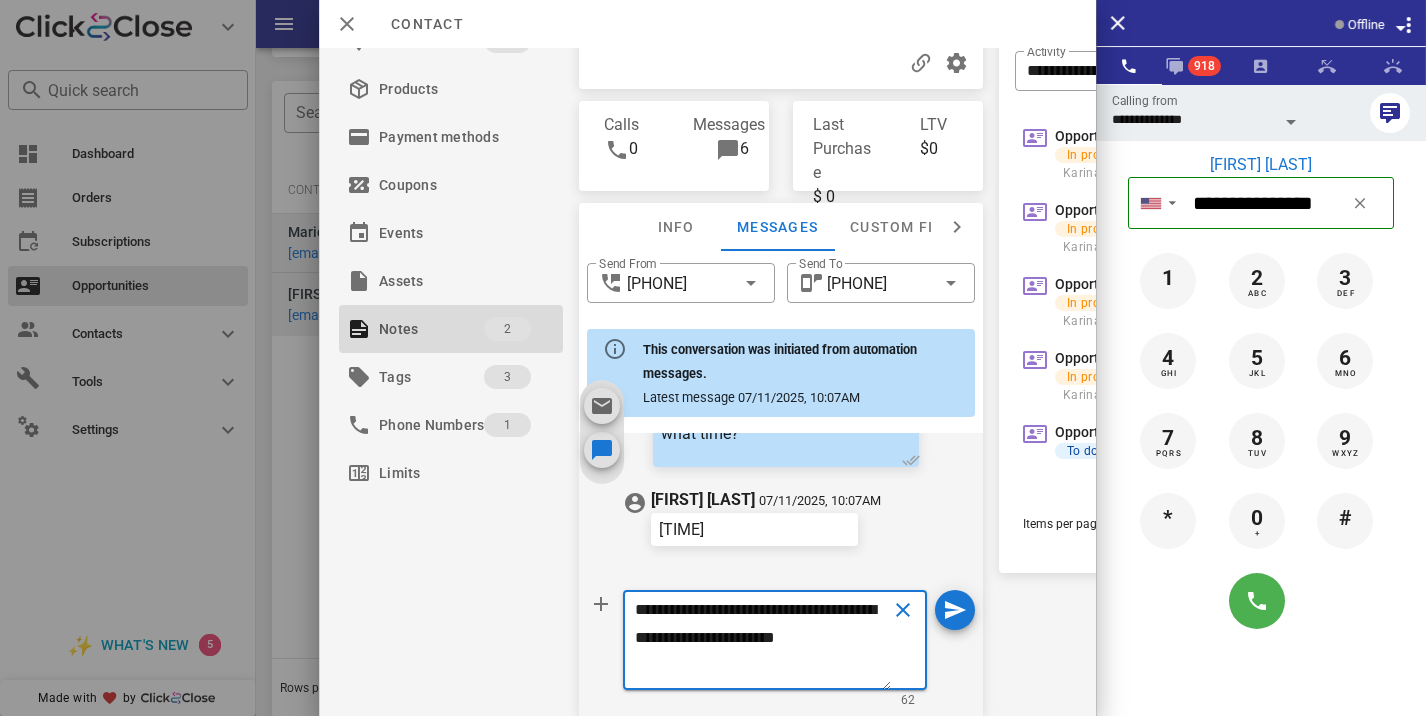 type on "**********" 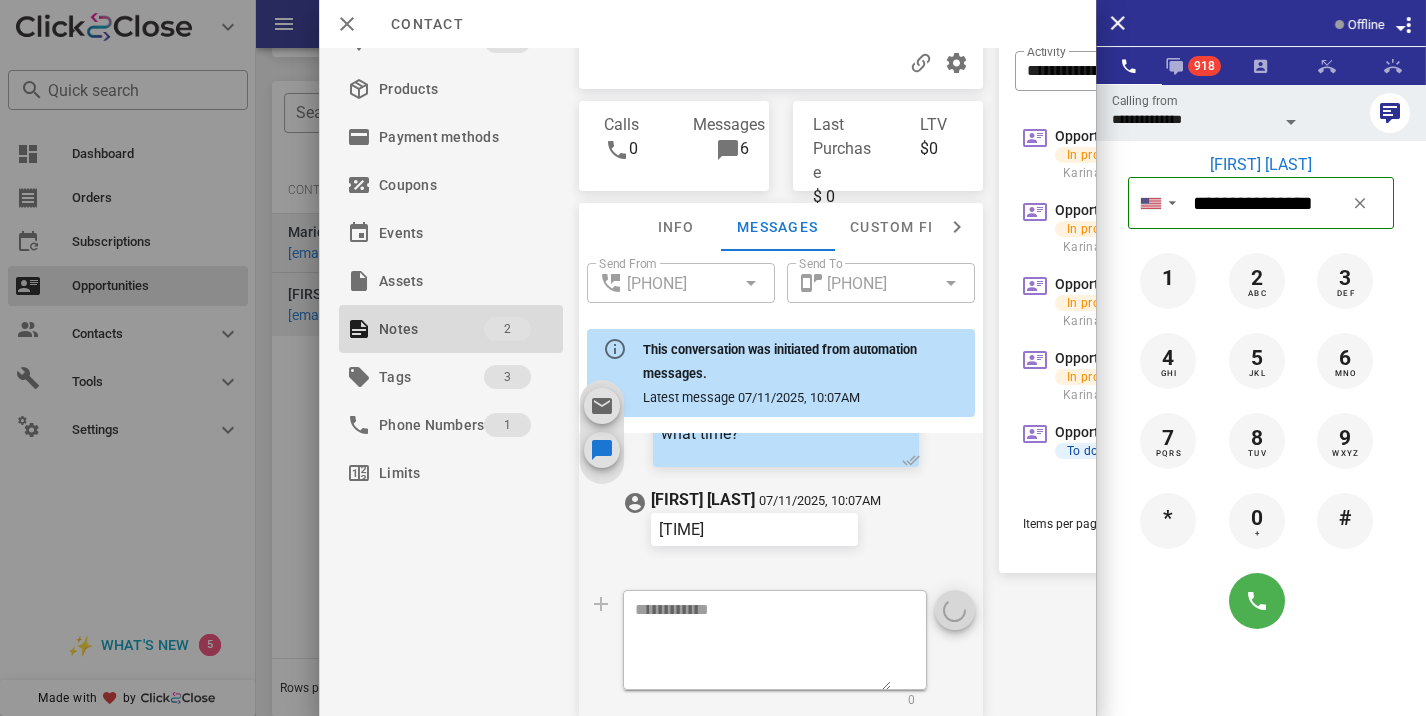 scroll, scrollTop: 0, scrollLeft: 0, axis: both 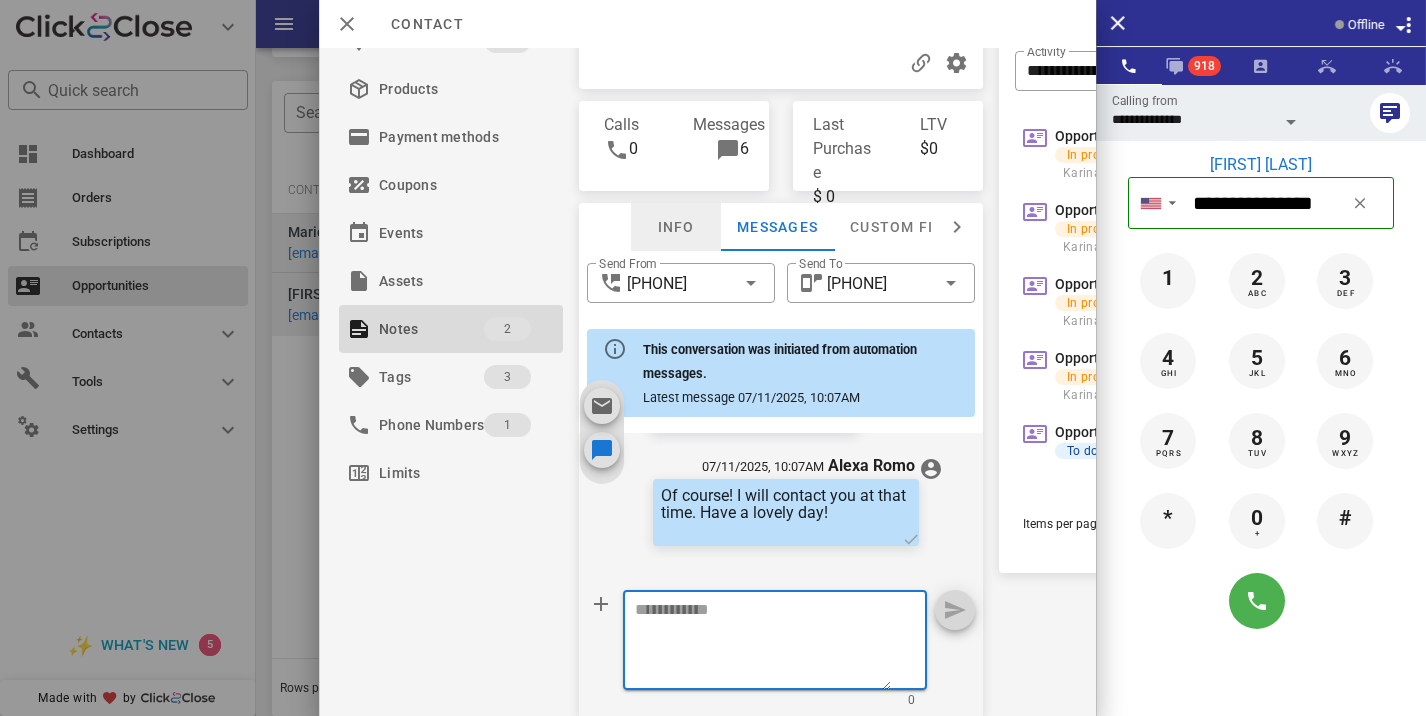 click on "Info" at bounding box center [676, 227] 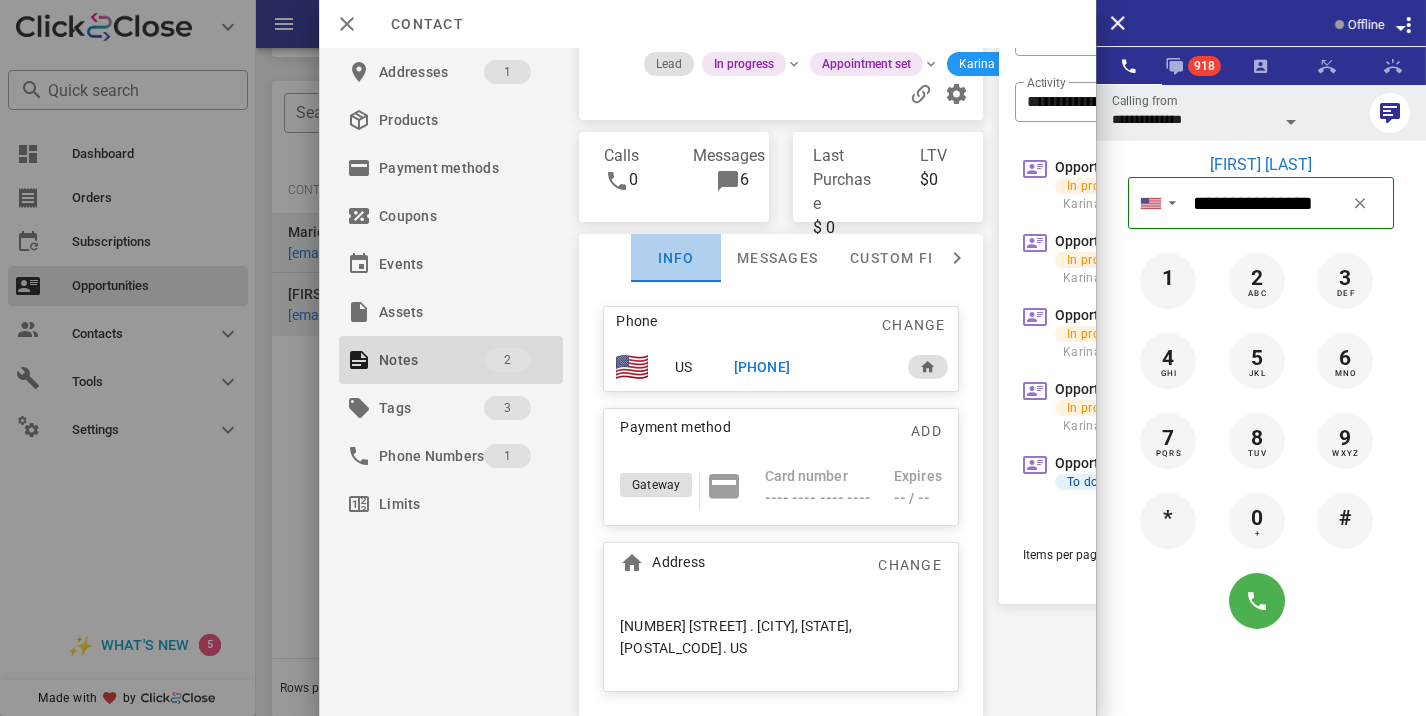 scroll, scrollTop: 120, scrollLeft: 0, axis: vertical 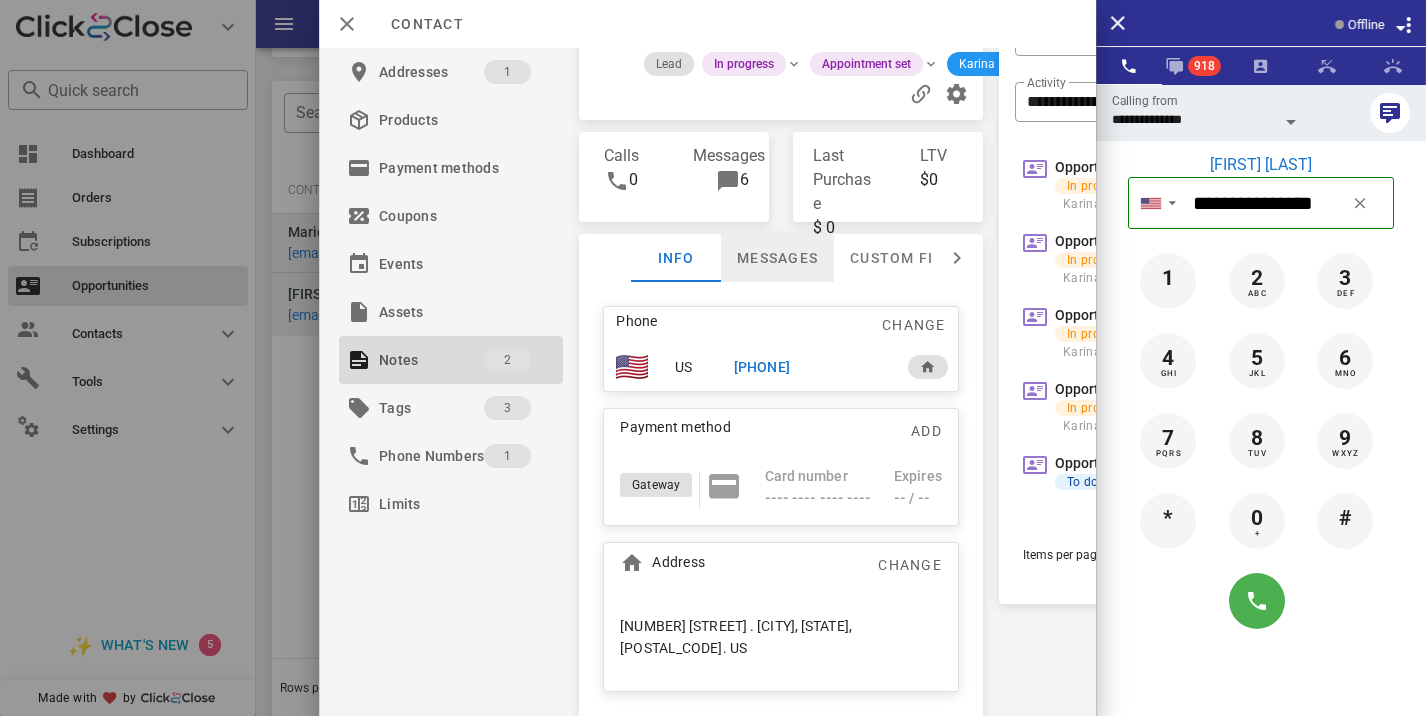 click on "Messages" at bounding box center (777, 258) 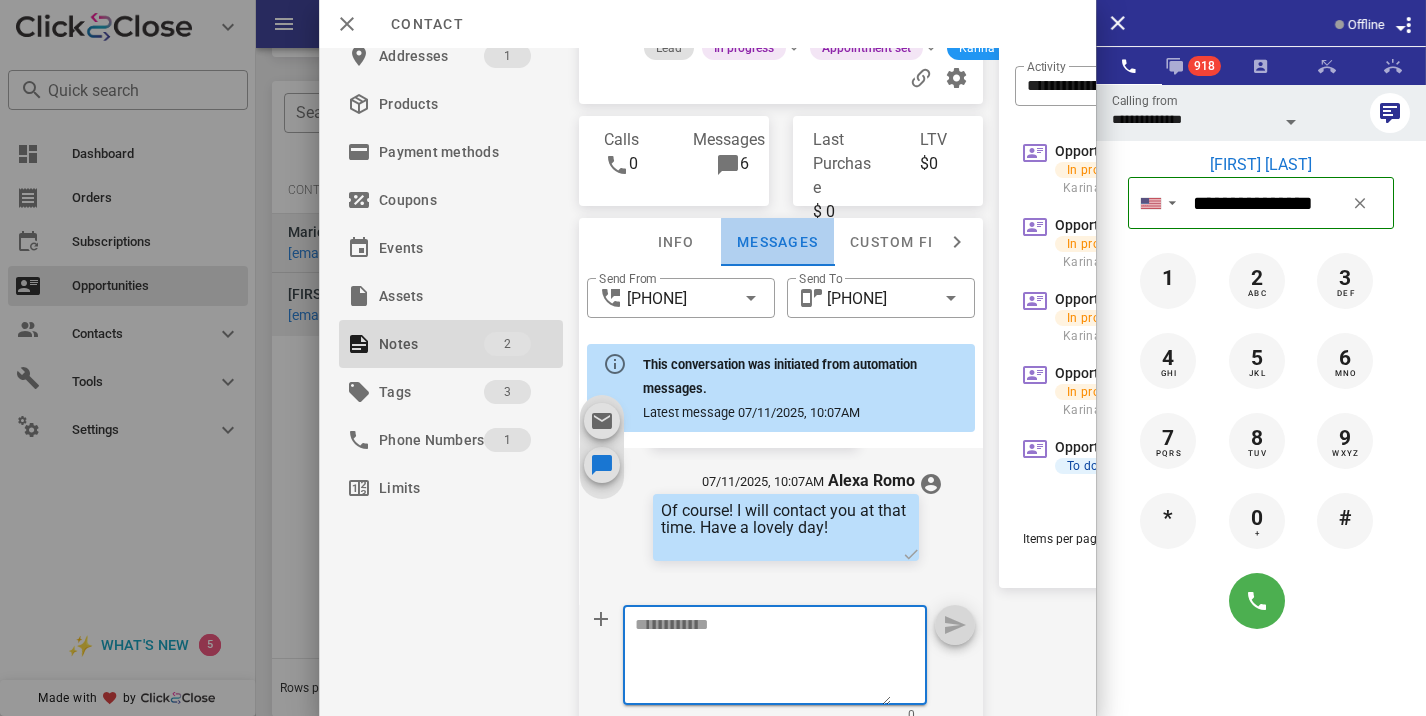 scroll, scrollTop: 1339, scrollLeft: 0, axis: vertical 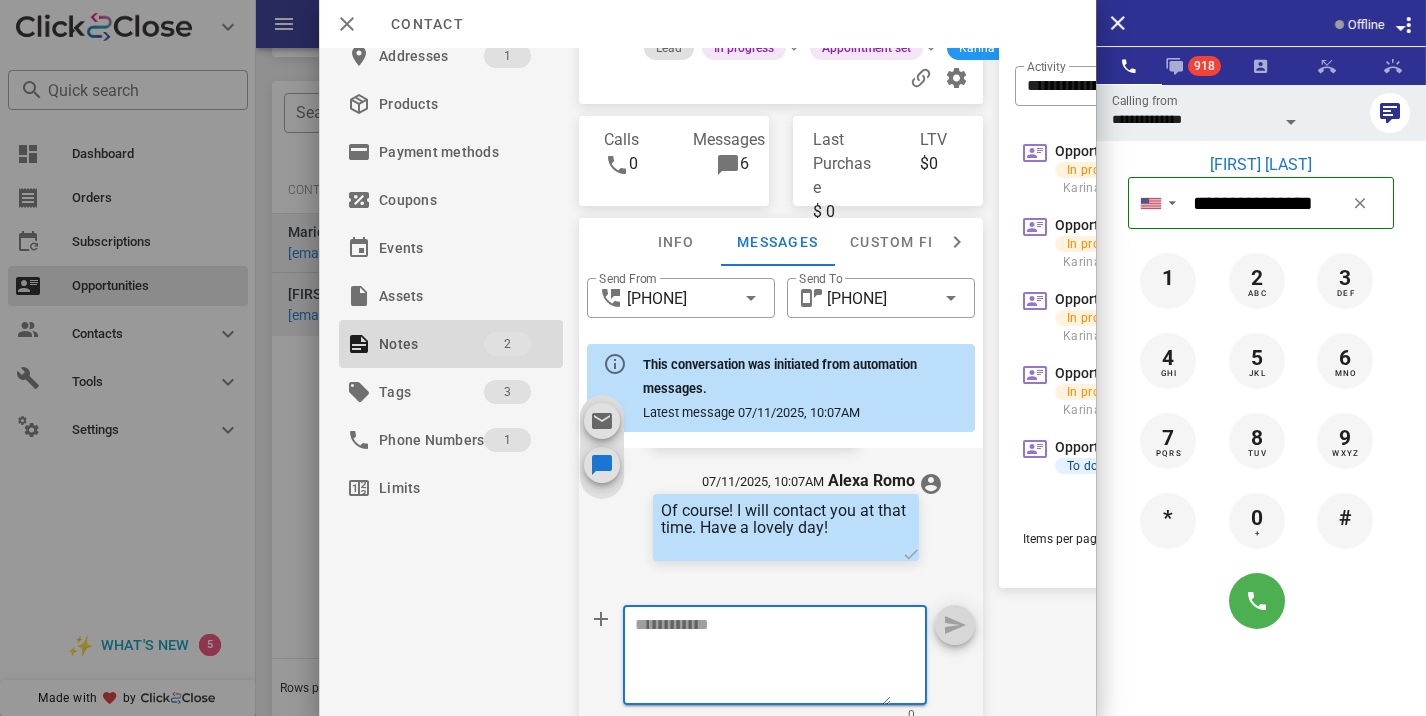 click at bounding box center (713, 358) 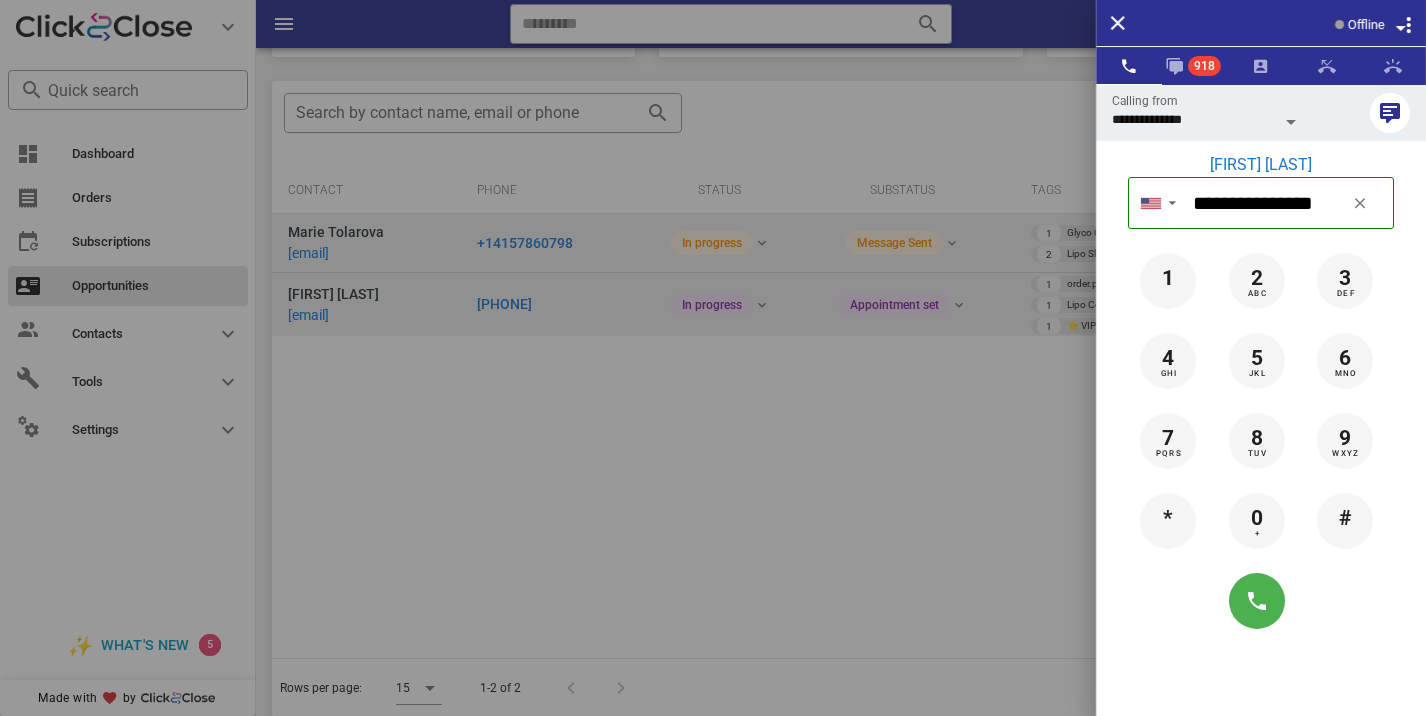 click at bounding box center (713, 358) 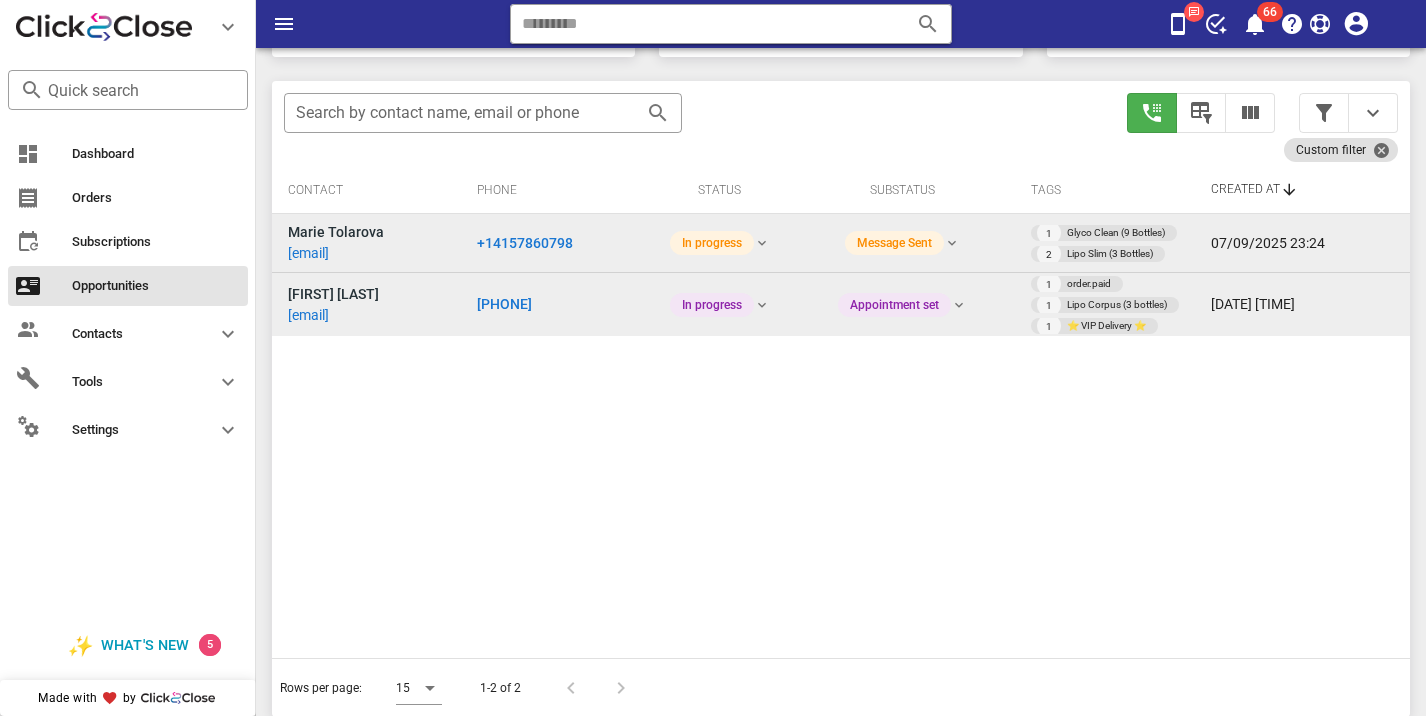 click on "[PHONE]" at bounding box center [504, 304] 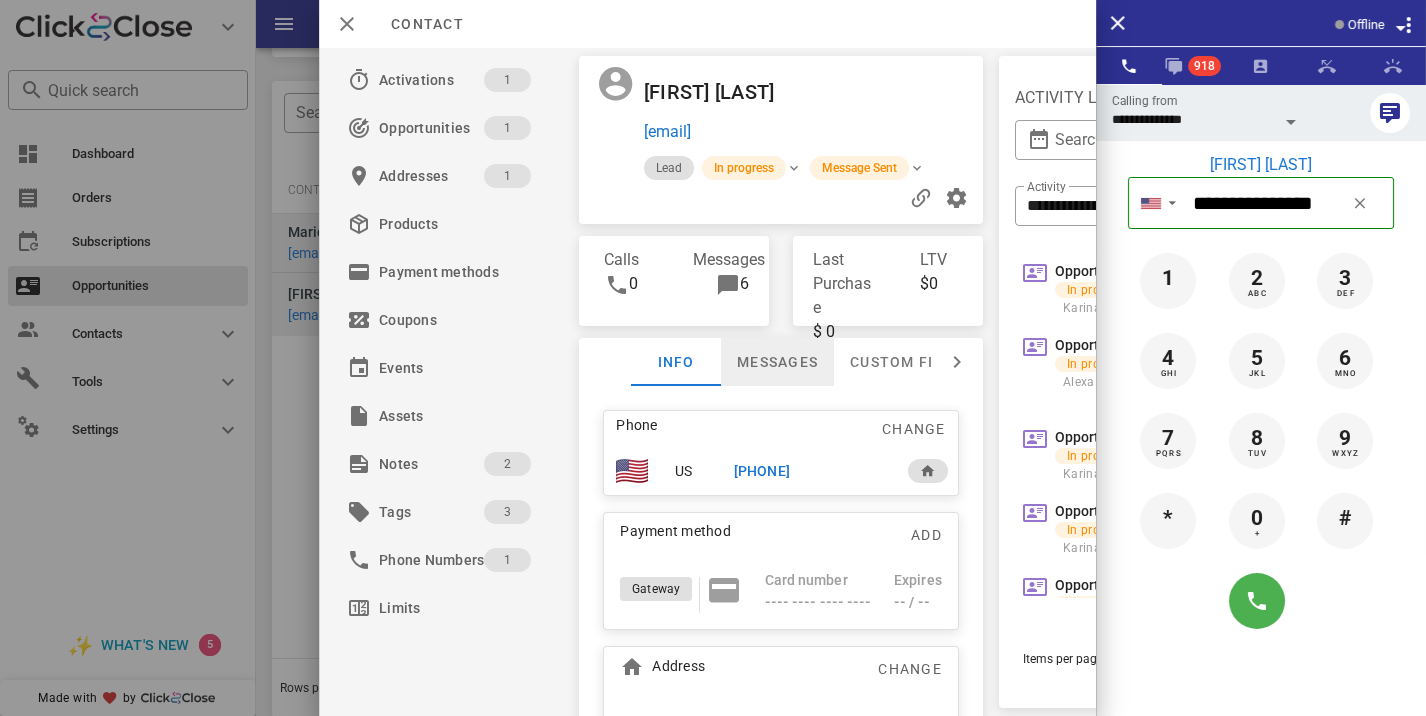 click on "Messages" at bounding box center (777, 362) 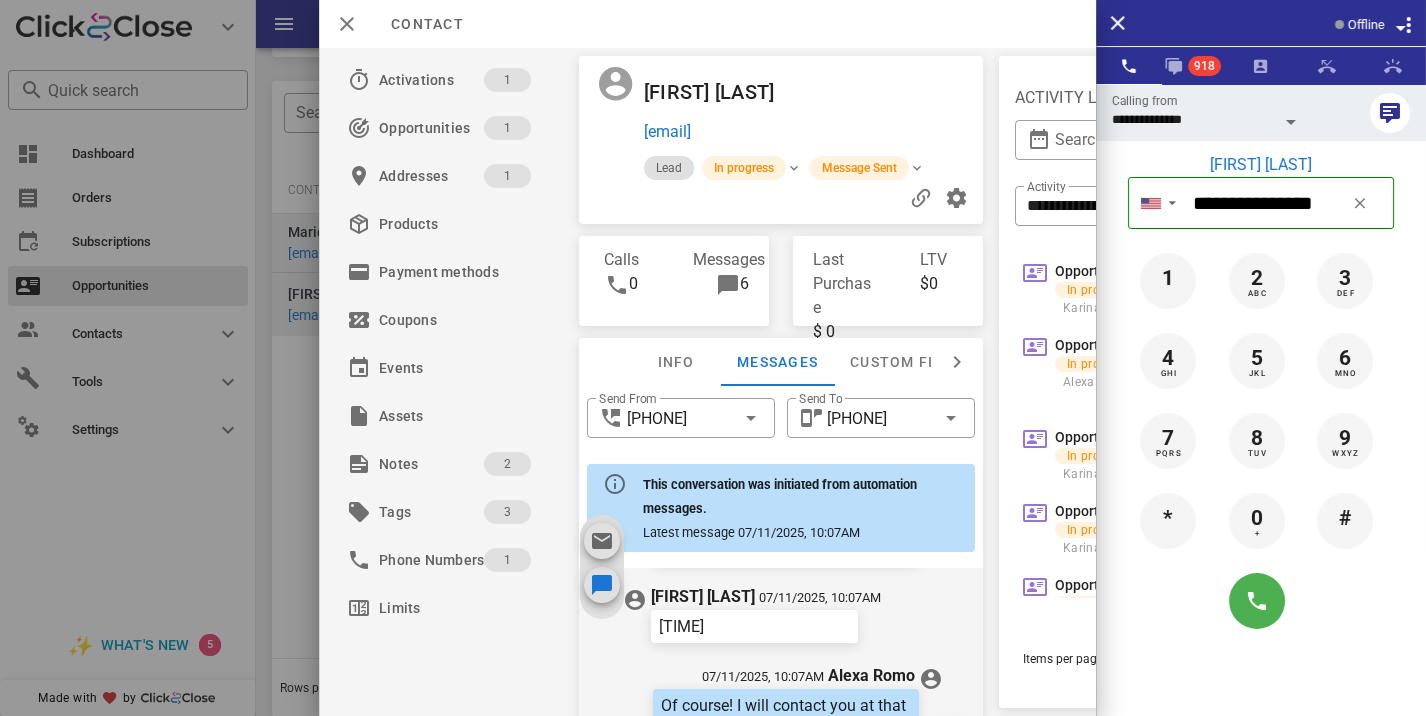 scroll, scrollTop: 1244, scrollLeft: 0, axis: vertical 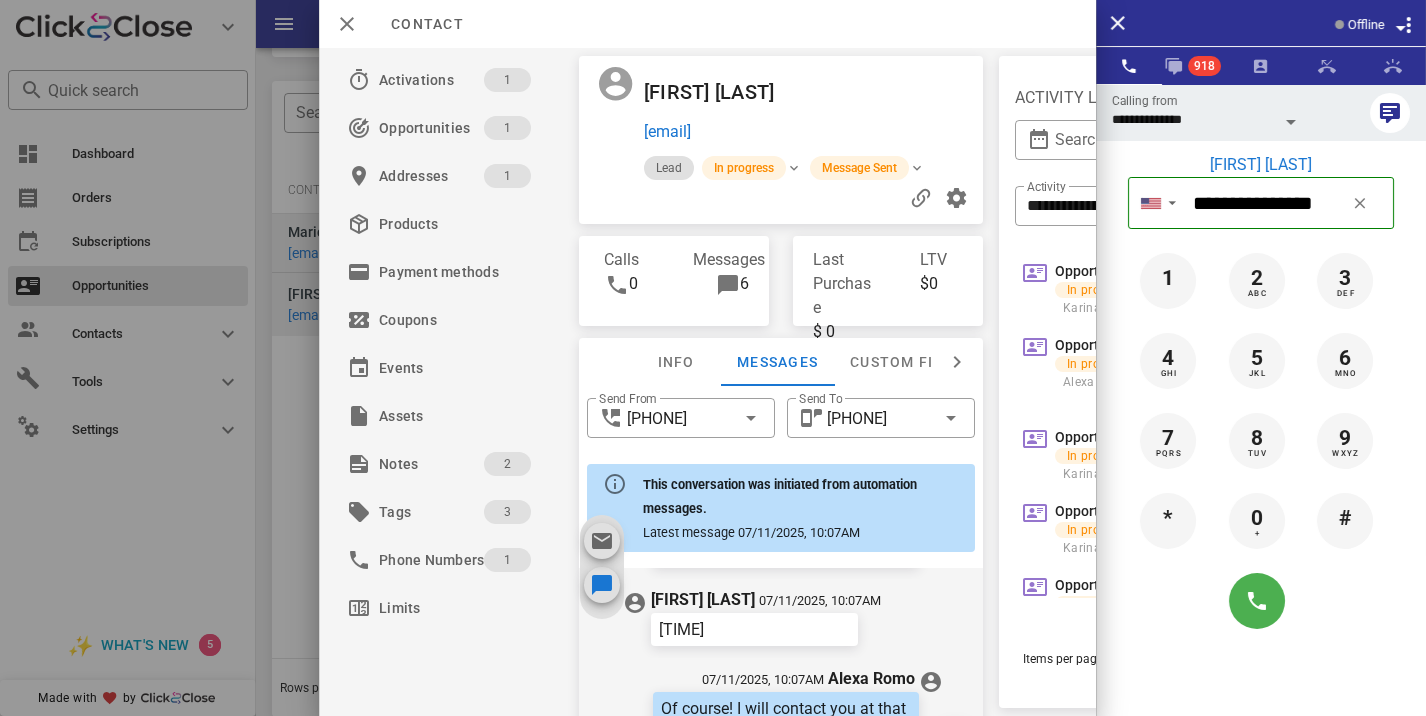click at bounding box center (713, 358) 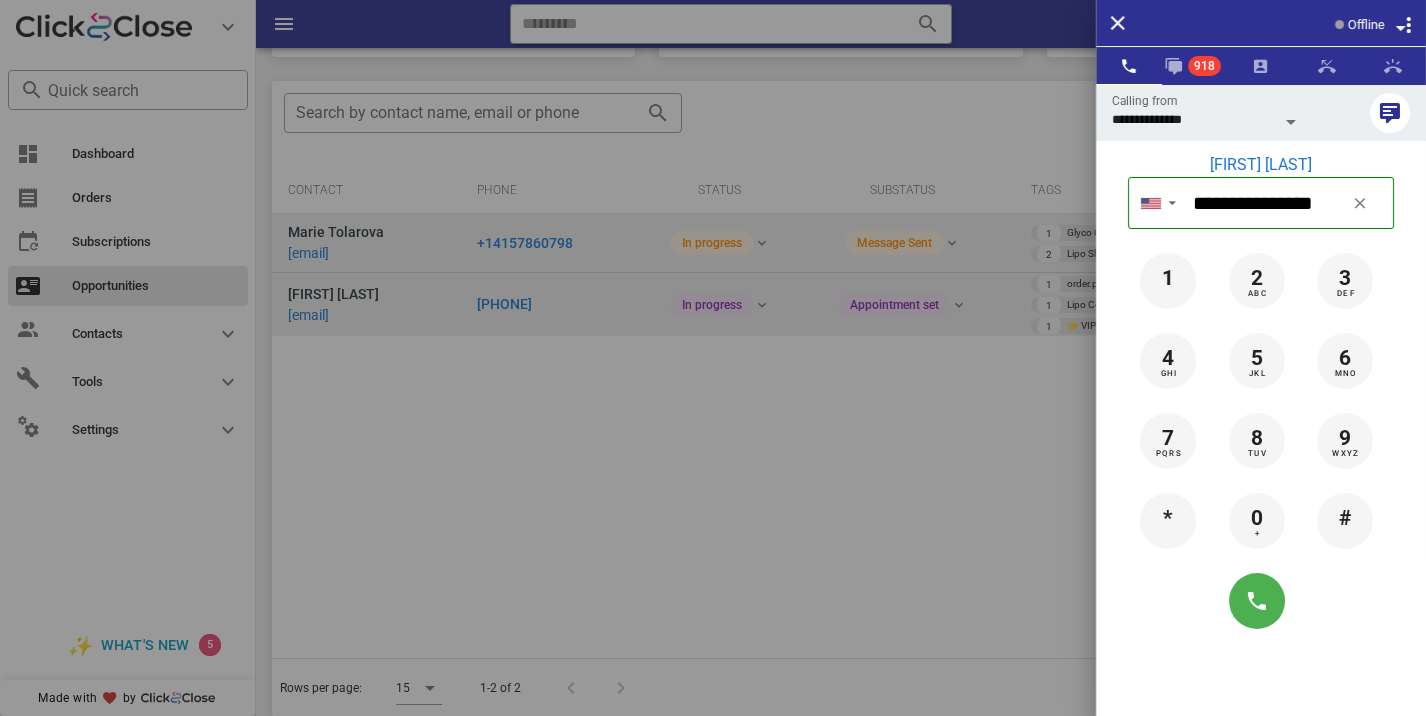 click at bounding box center (713, 358) 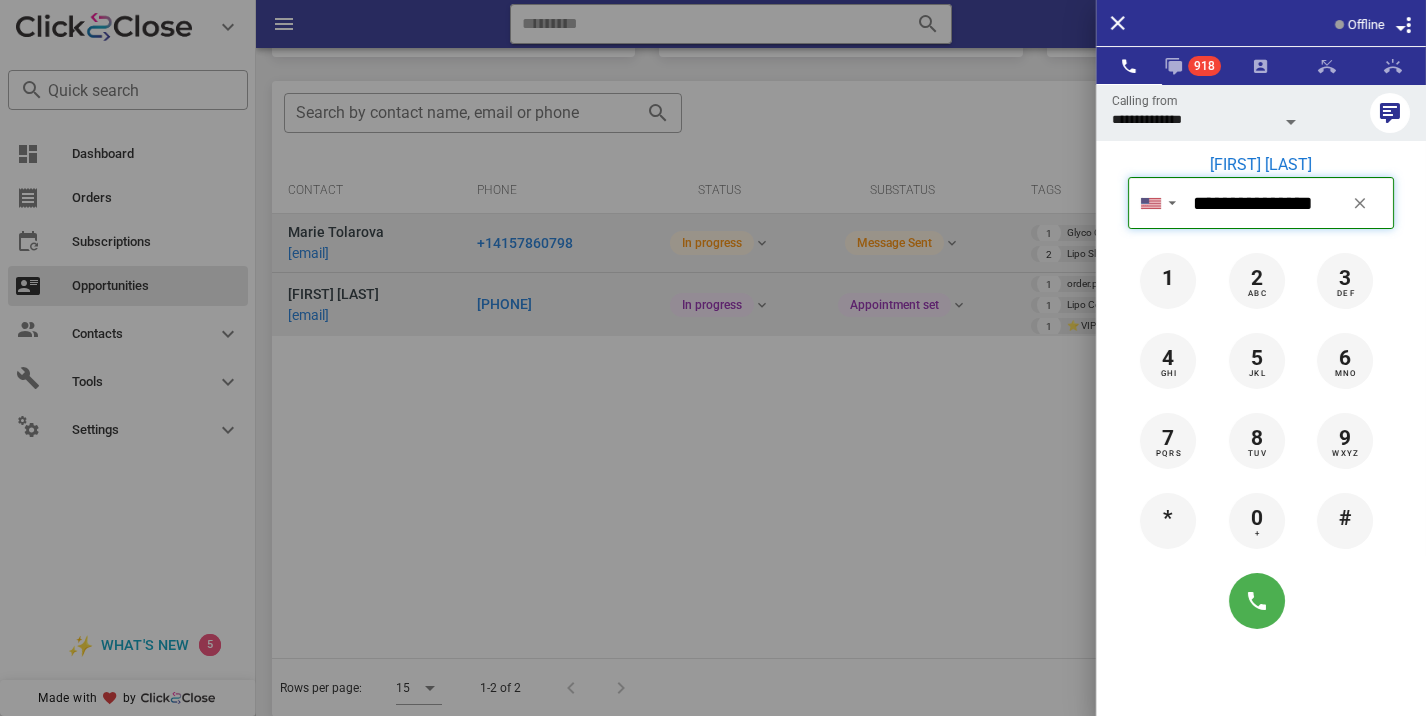 type 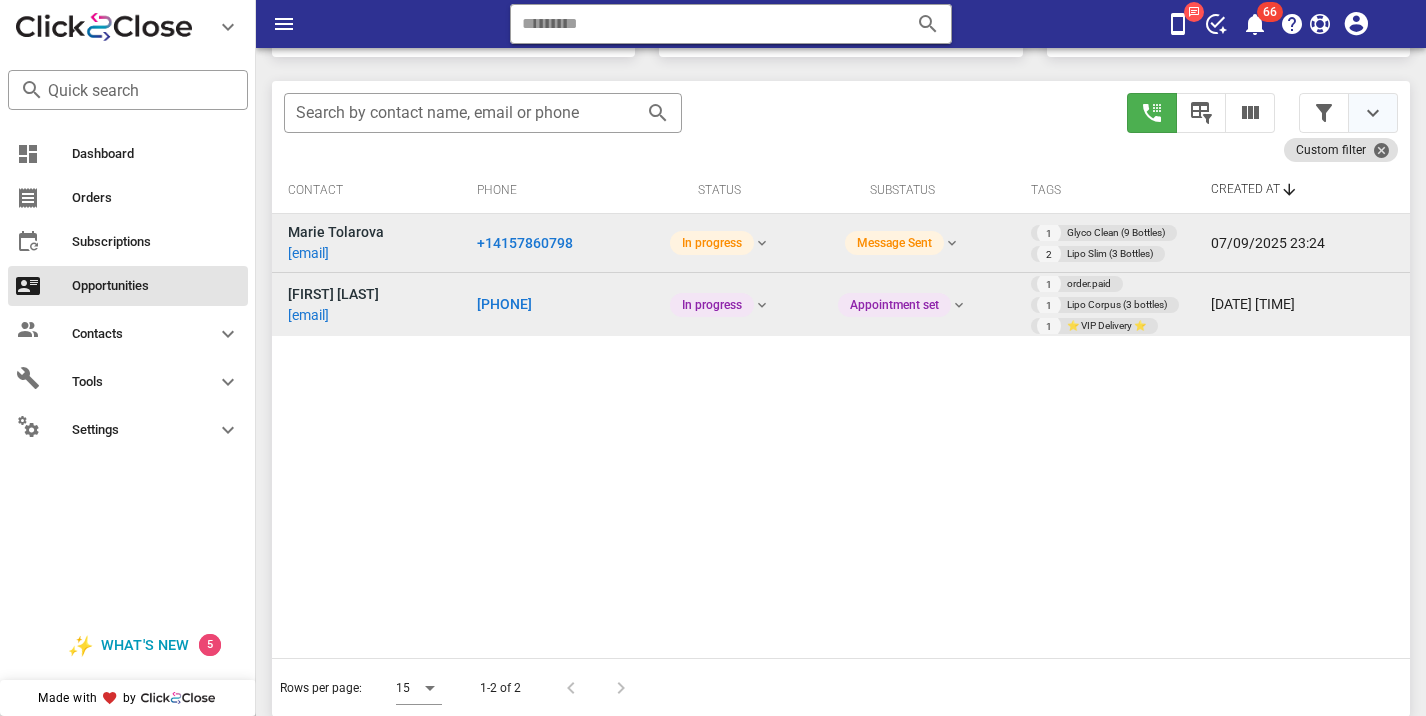click at bounding box center [1373, 113] 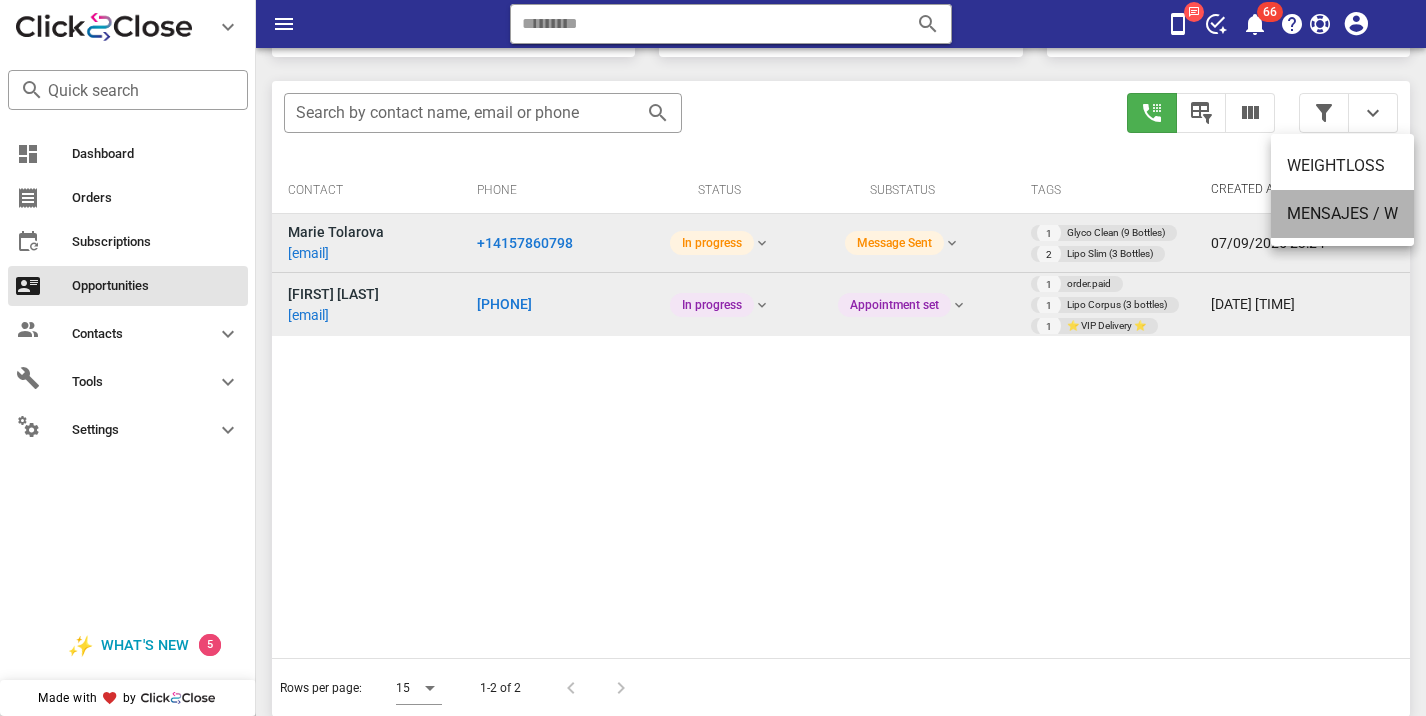 click on "MENSAJES / W" at bounding box center (1342, 214) 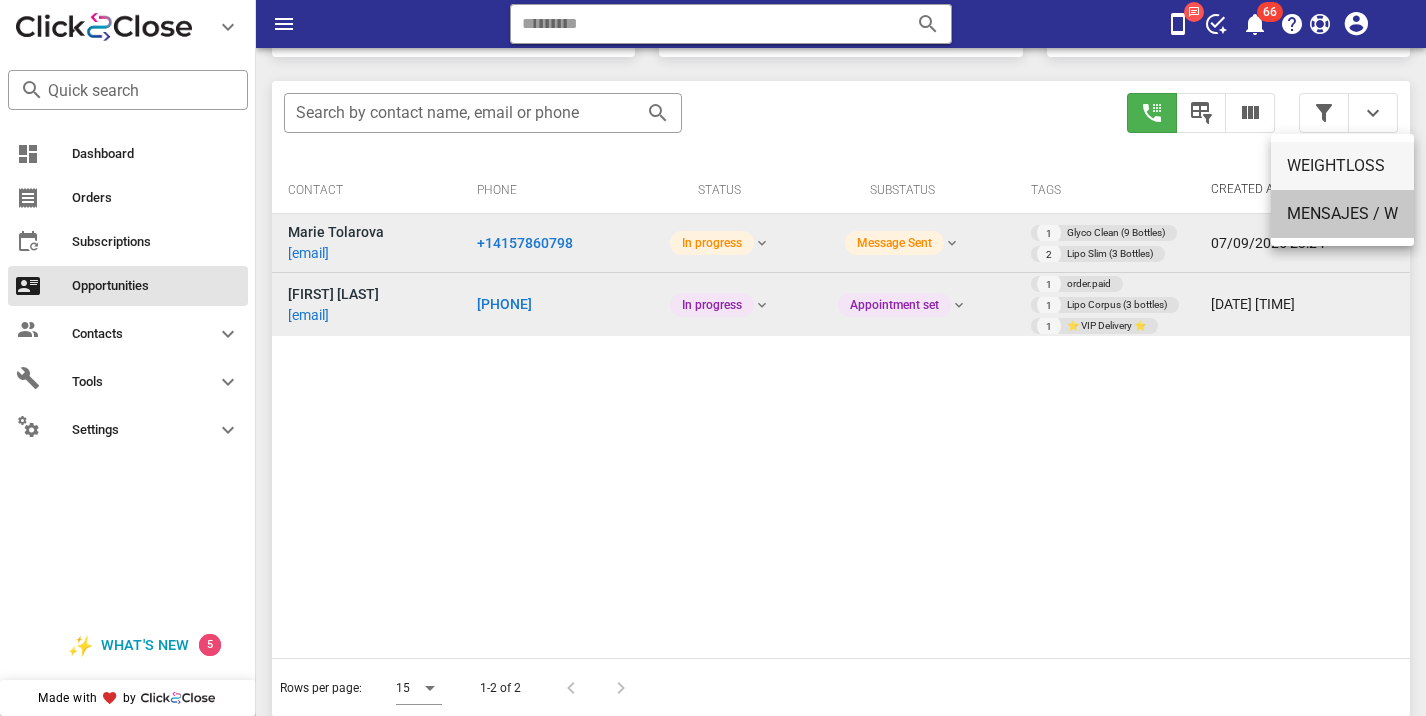 type on "**********" 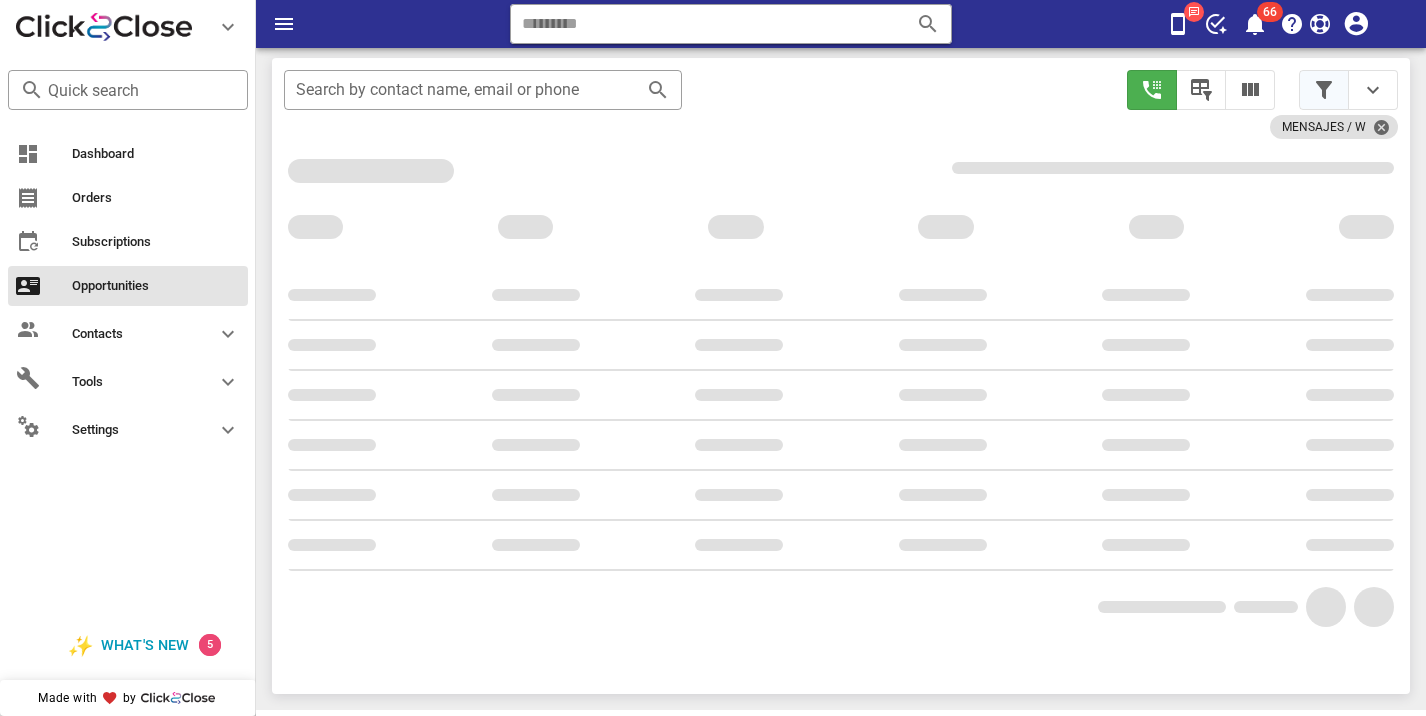 scroll, scrollTop: 341, scrollLeft: 0, axis: vertical 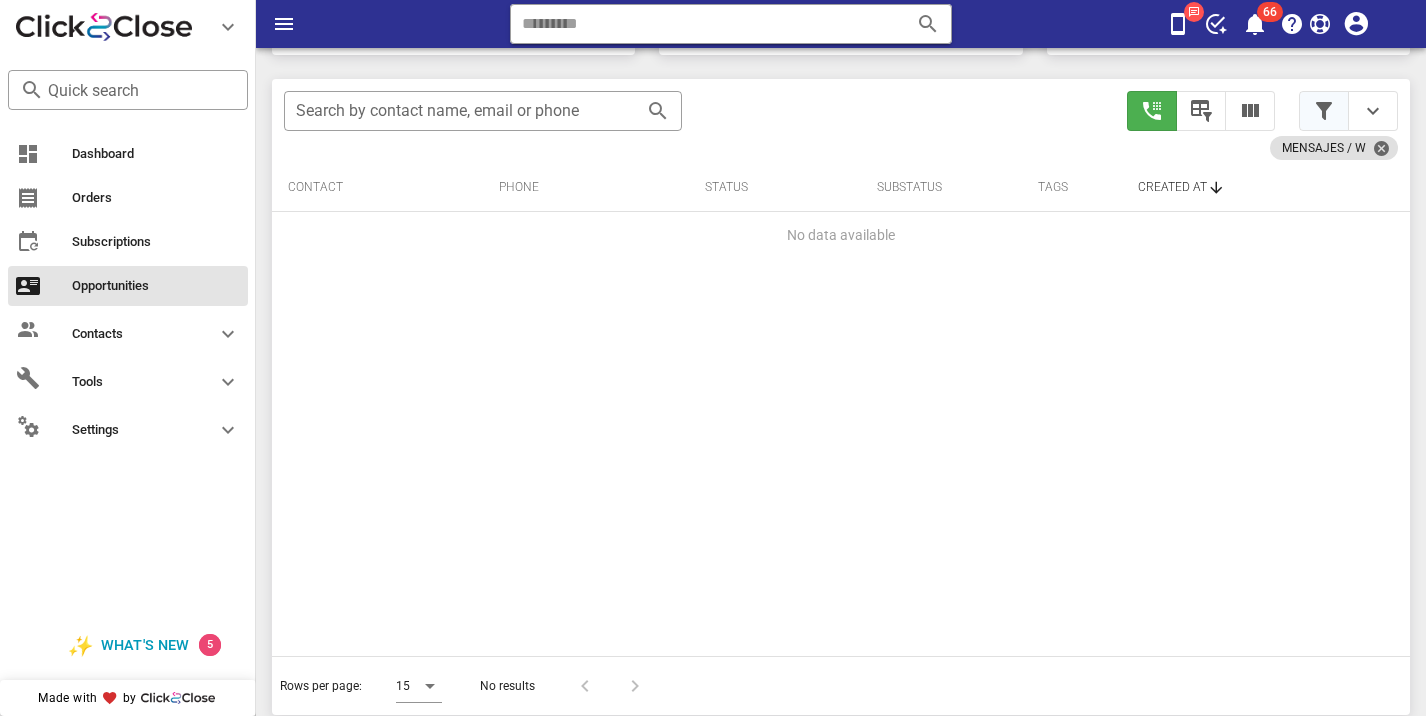 click at bounding box center [1324, 111] 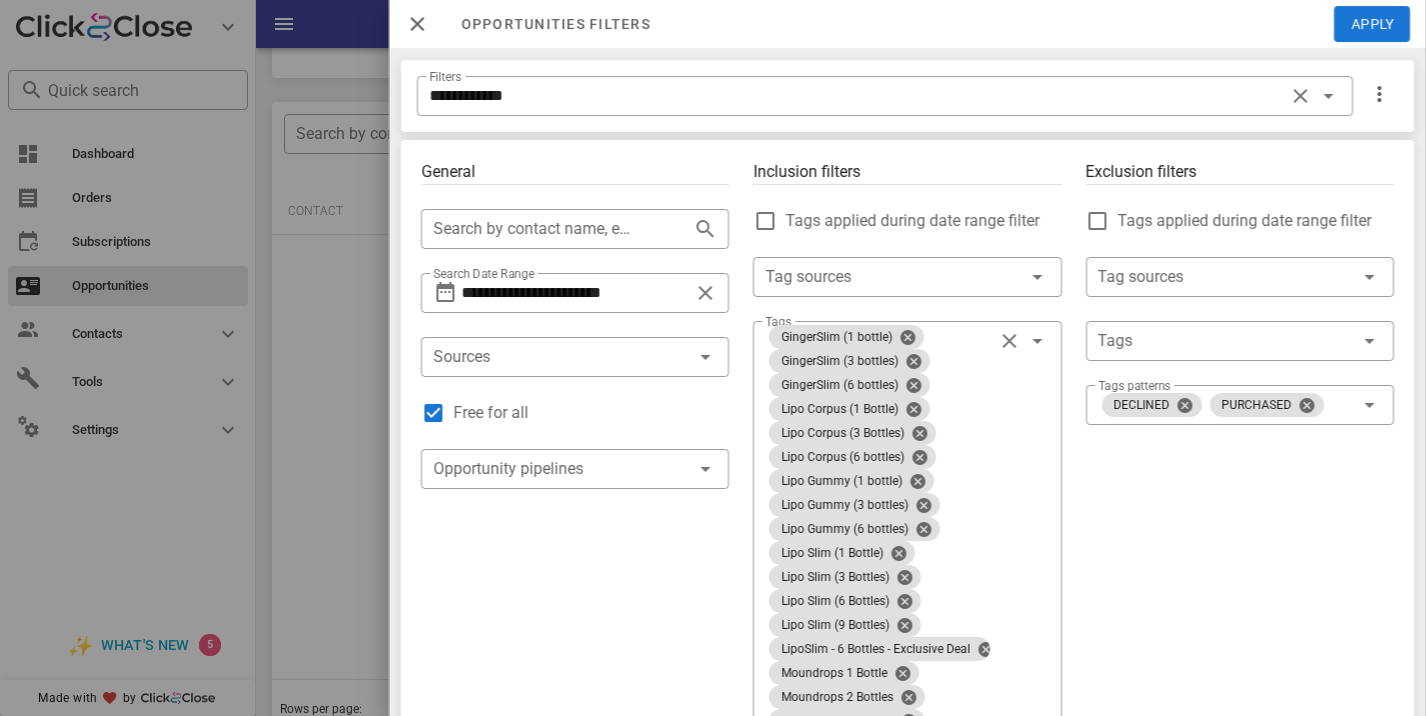 scroll, scrollTop: 362, scrollLeft: 0, axis: vertical 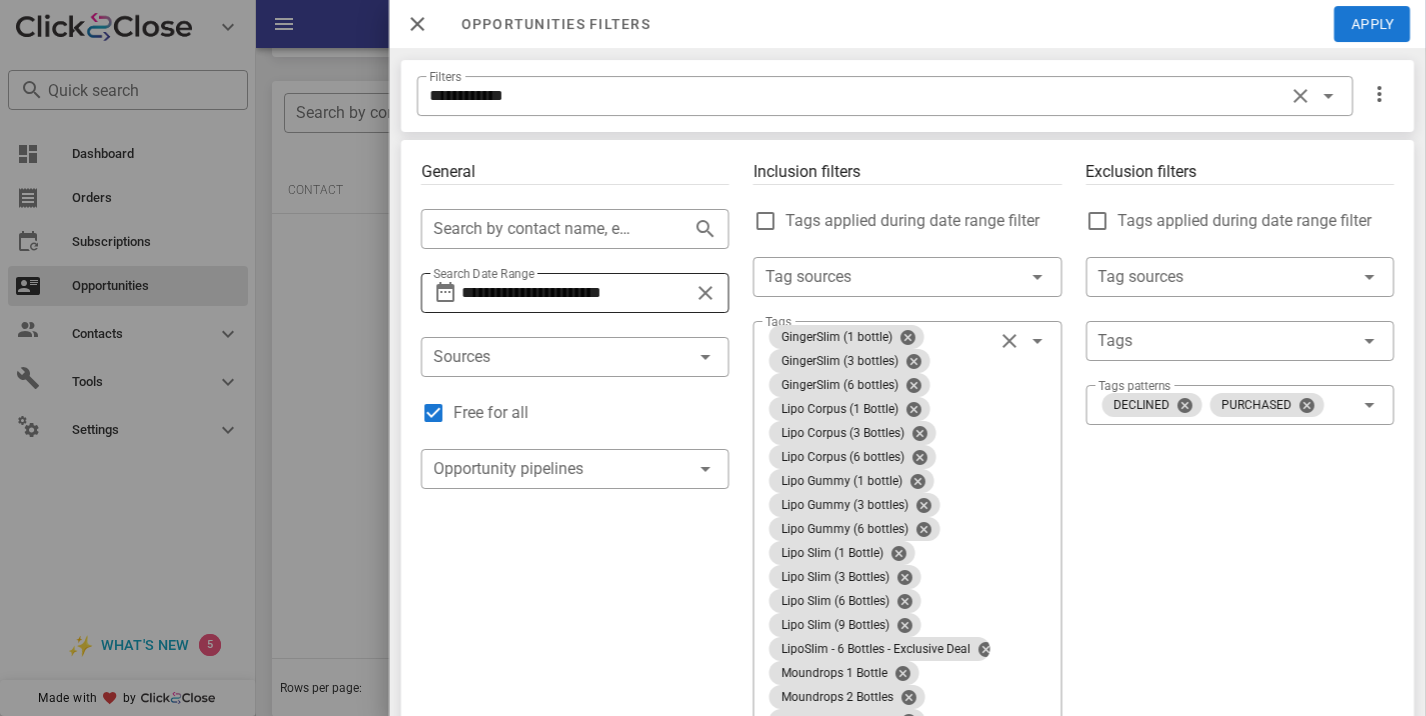 click on "**********" at bounding box center [575, 293] 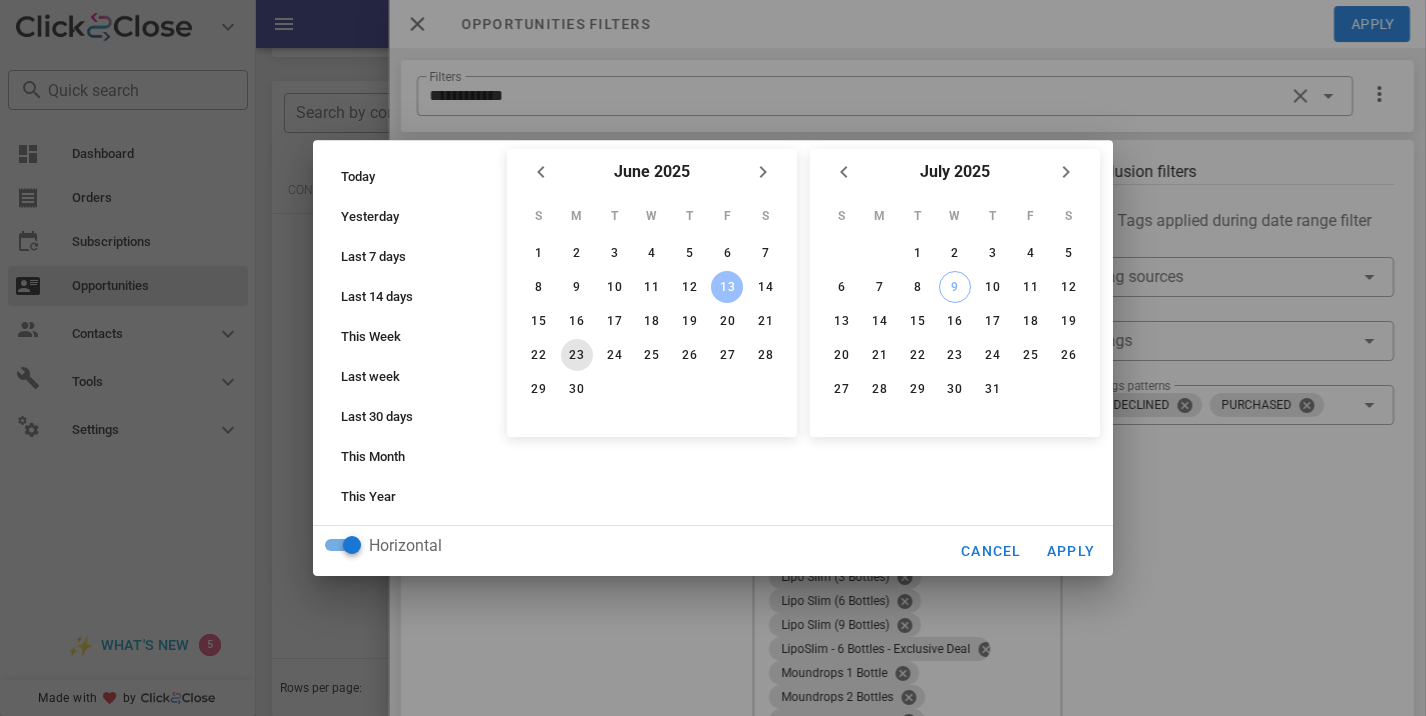 click on "23" at bounding box center [577, 355] 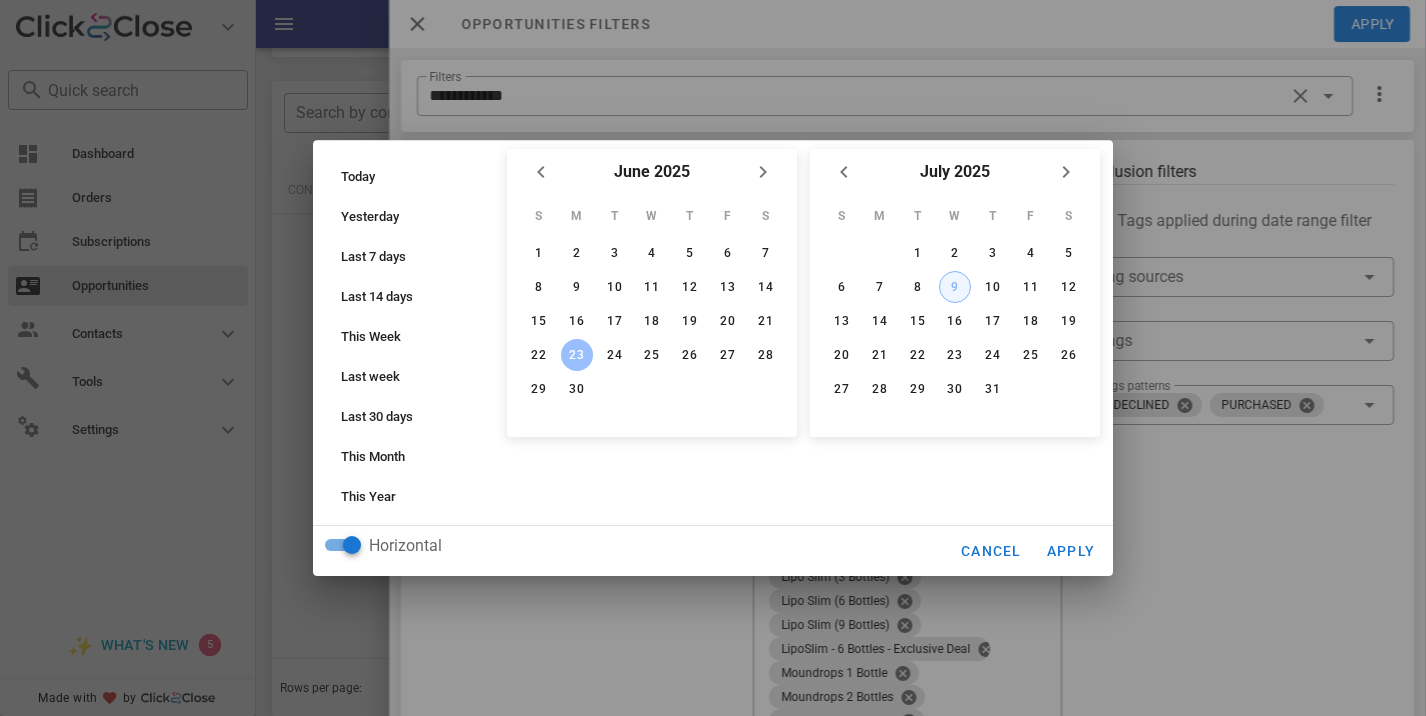 click on "9" at bounding box center [955, 287] 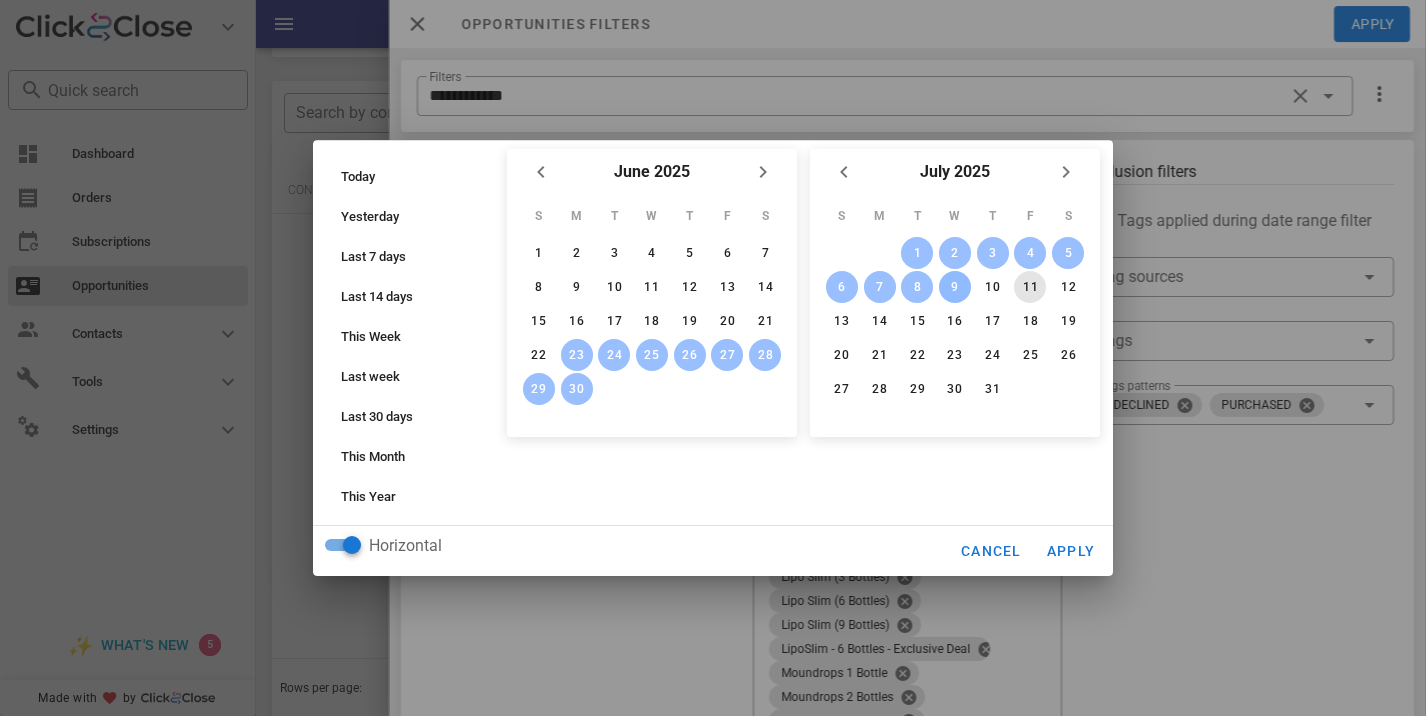 click on "11" at bounding box center (1030, 287) 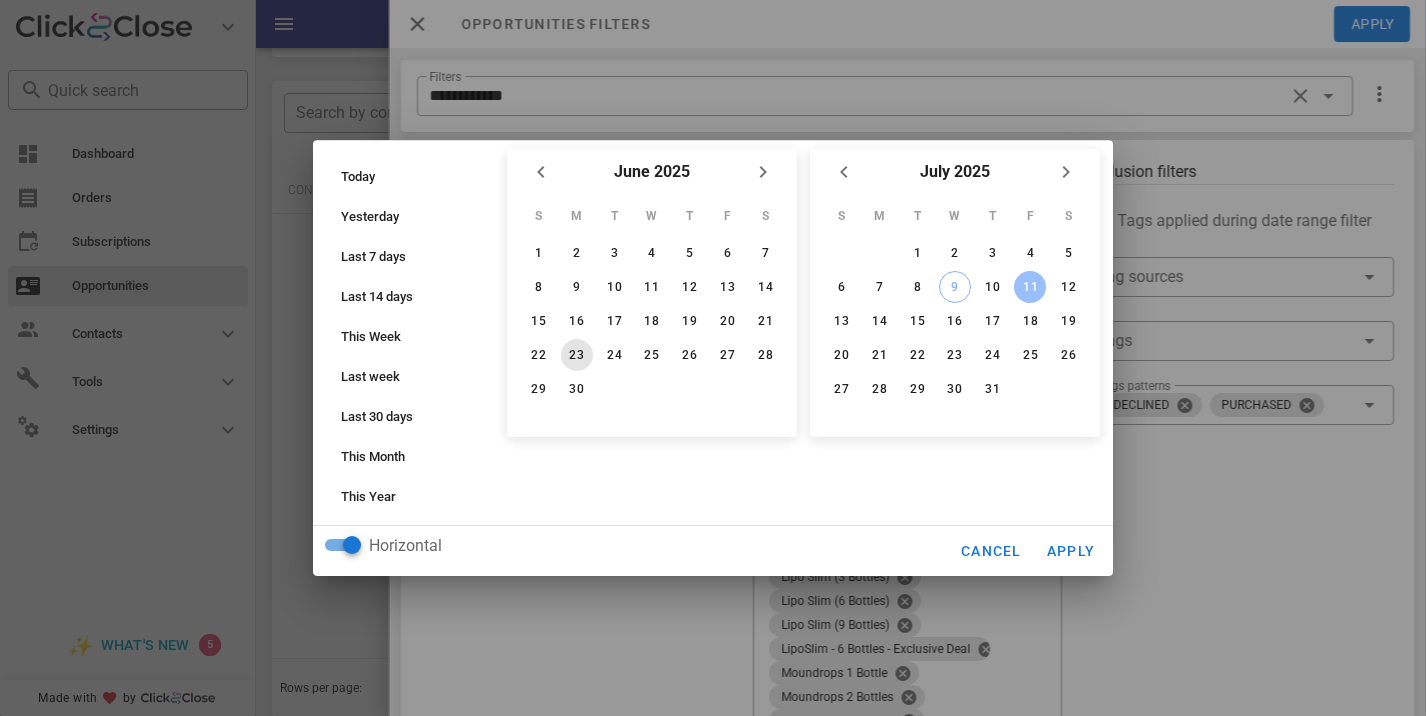 click on "23" at bounding box center (577, 355) 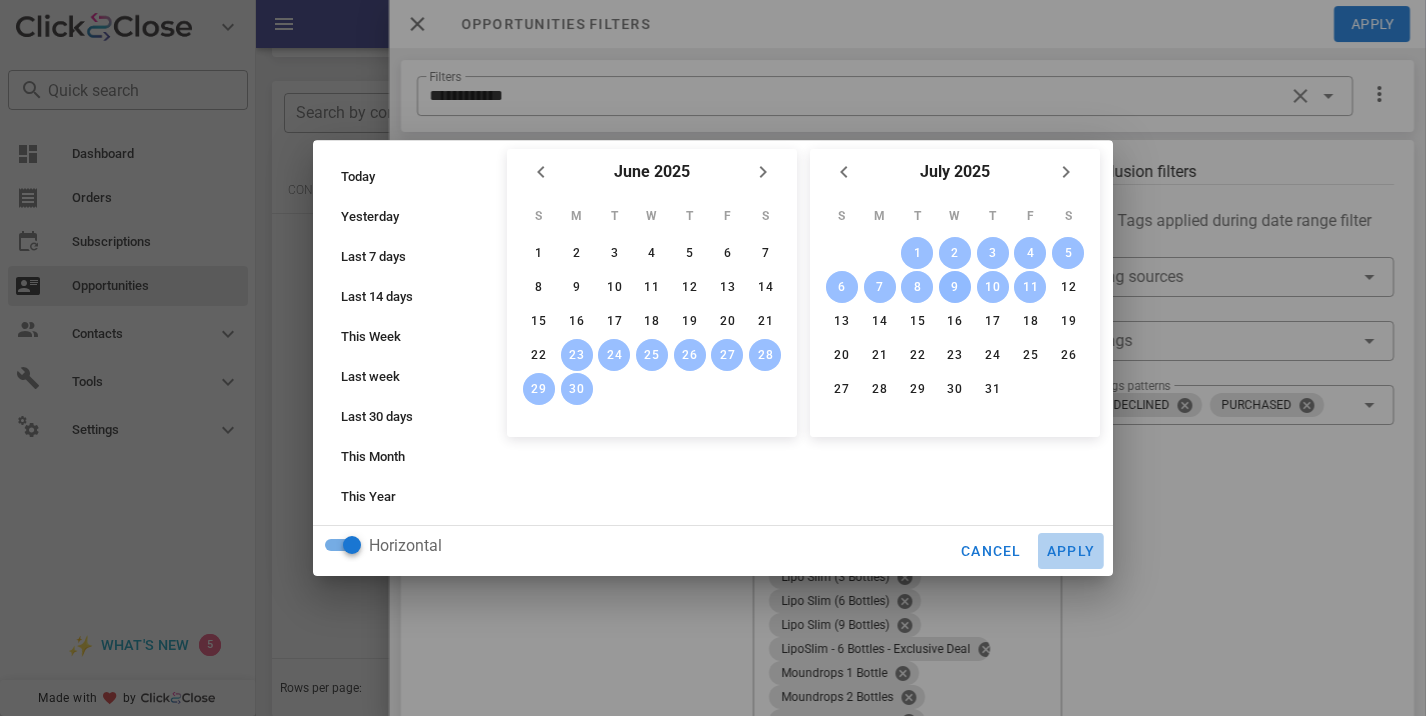 click on "Apply" at bounding box center (1071, 551) 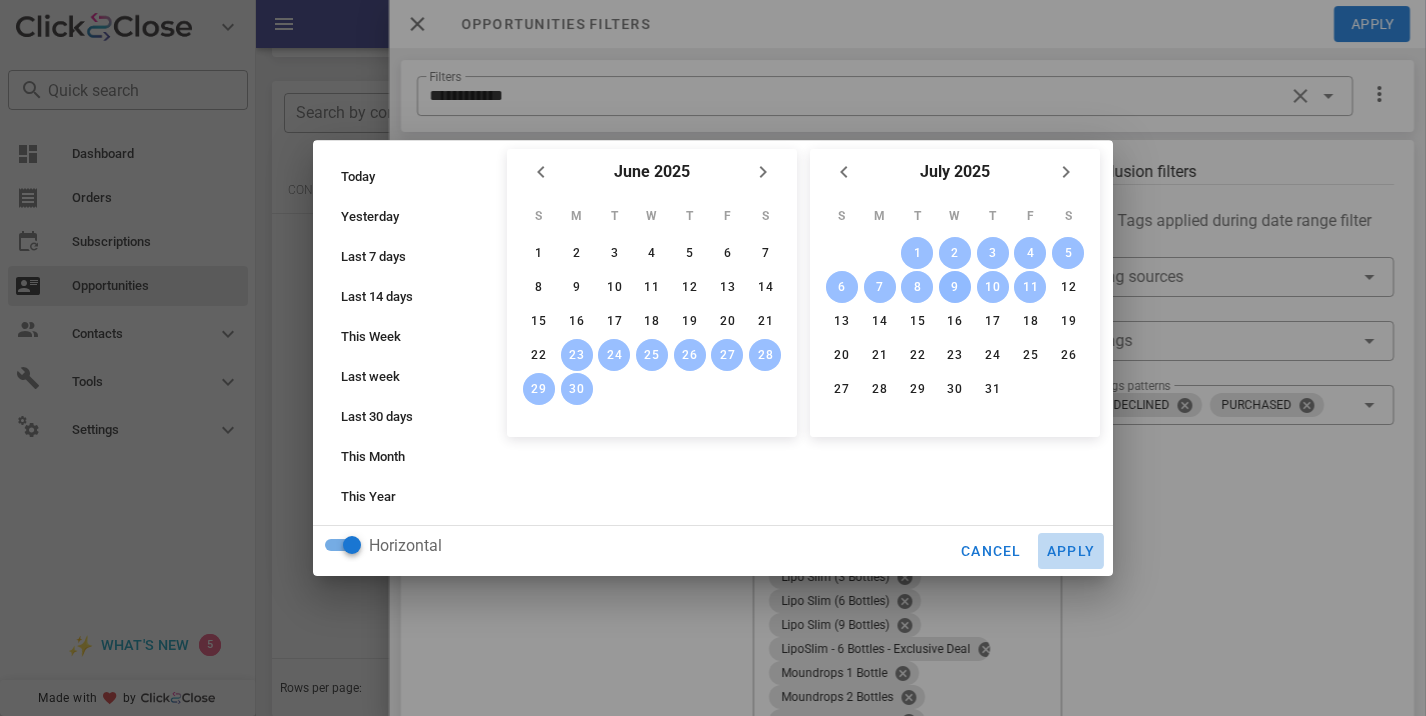 type 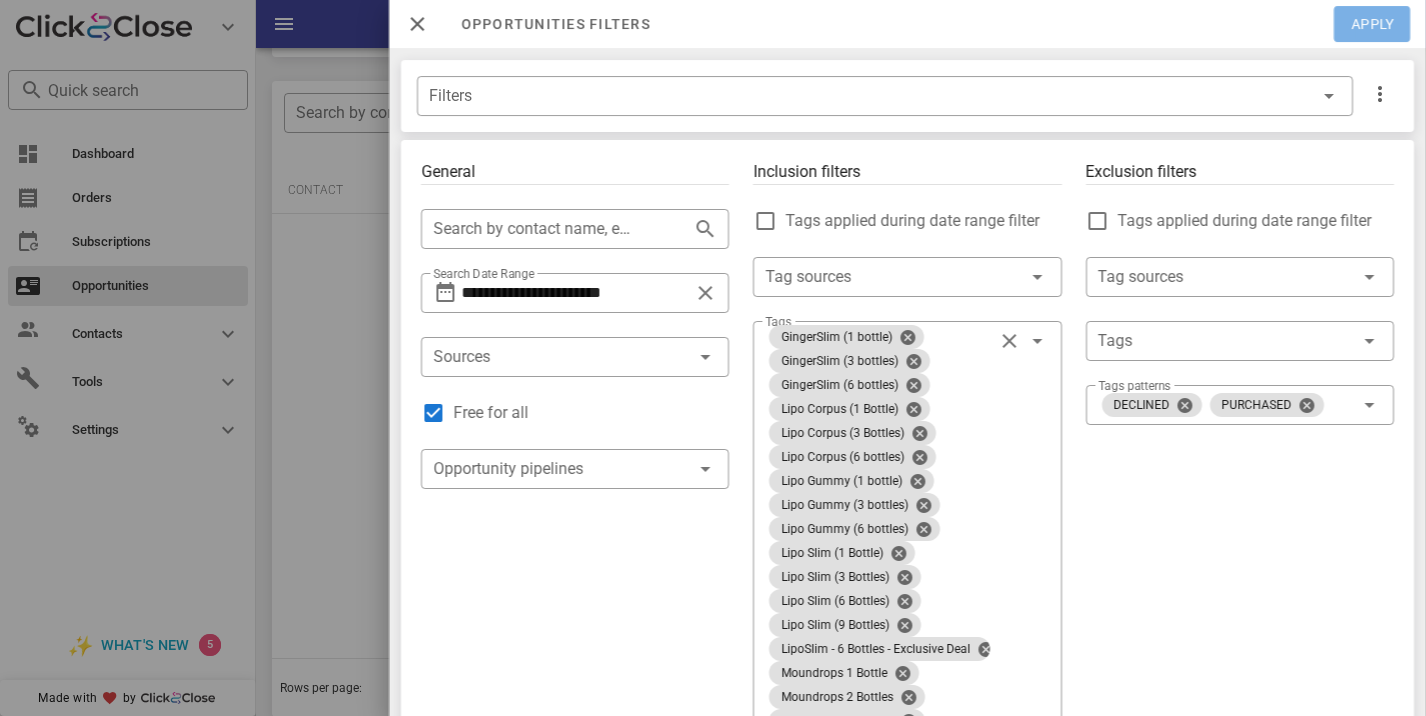 click on "Apply" at bounding box center (1373, 24) 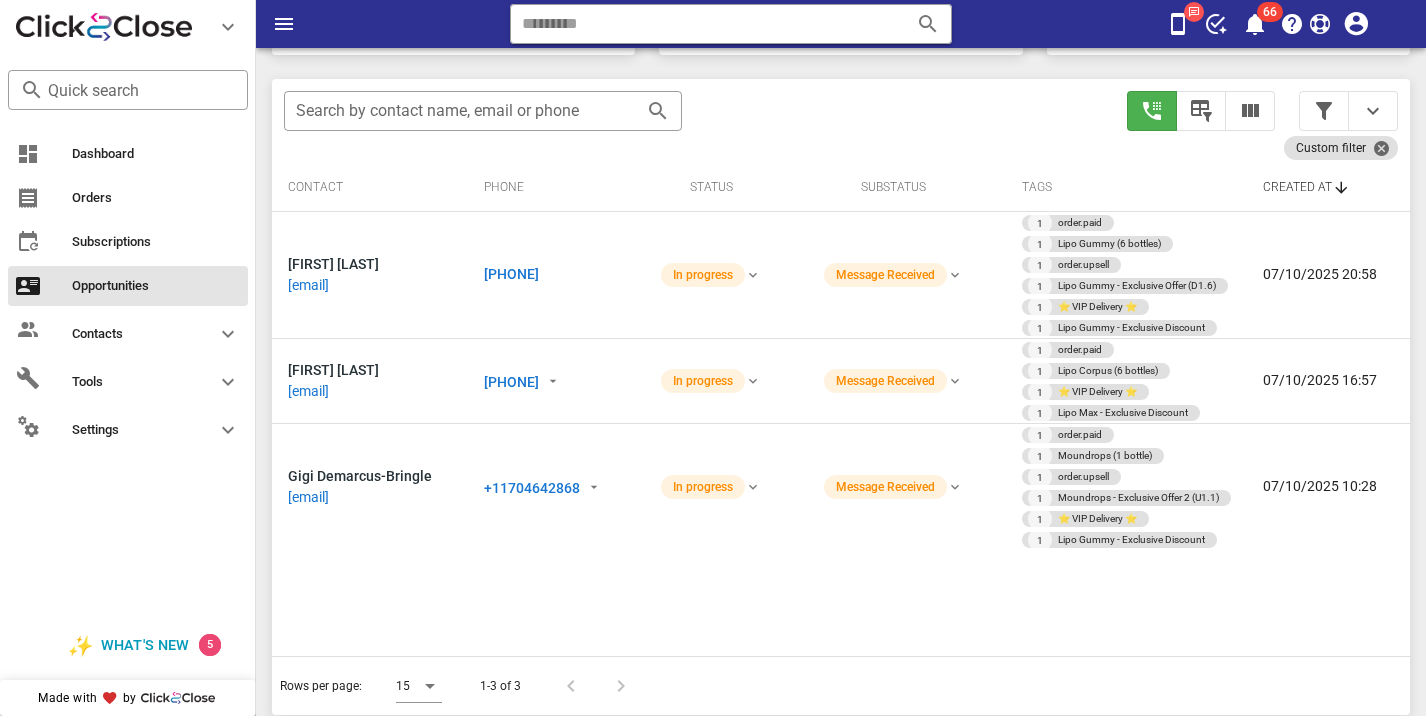 scroll, scrollTop: 362, scrollLeft: 0, axis: vertical 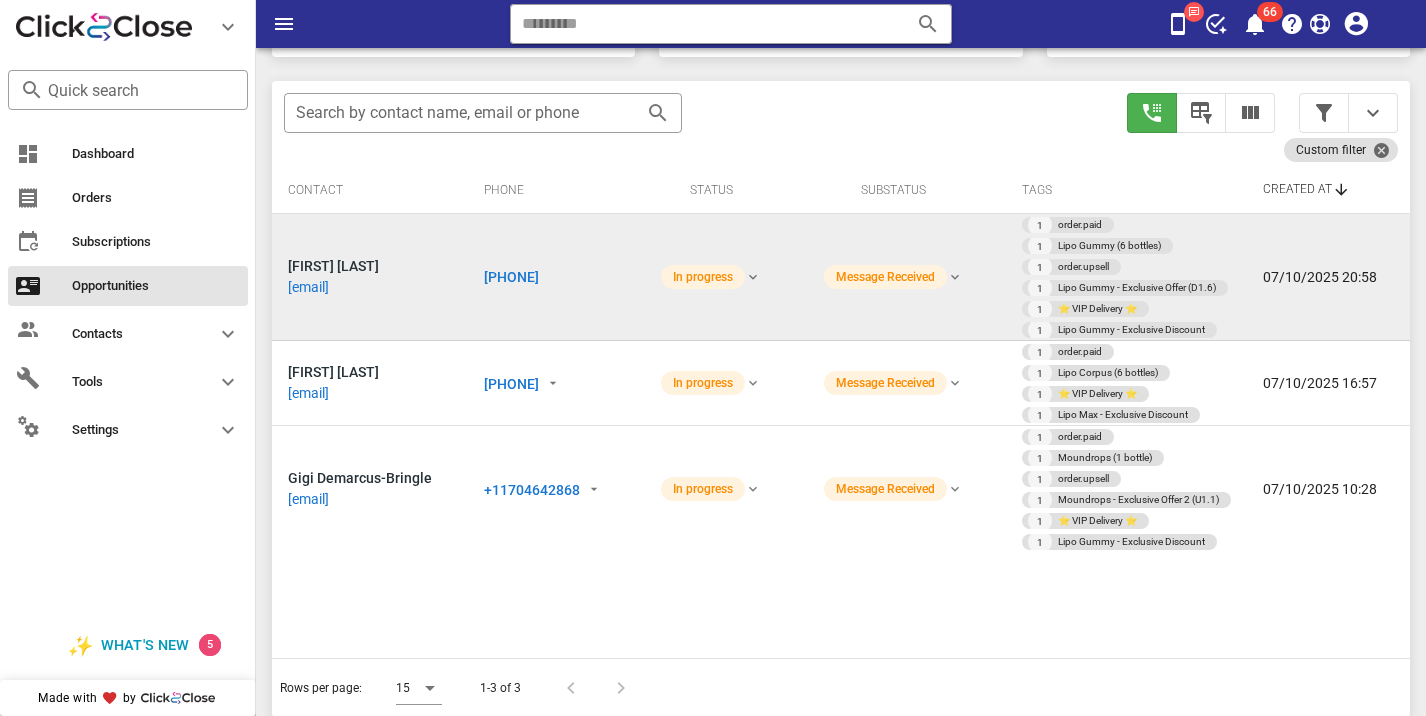 click on "[PHONE]" at bounding box center [511, 277] 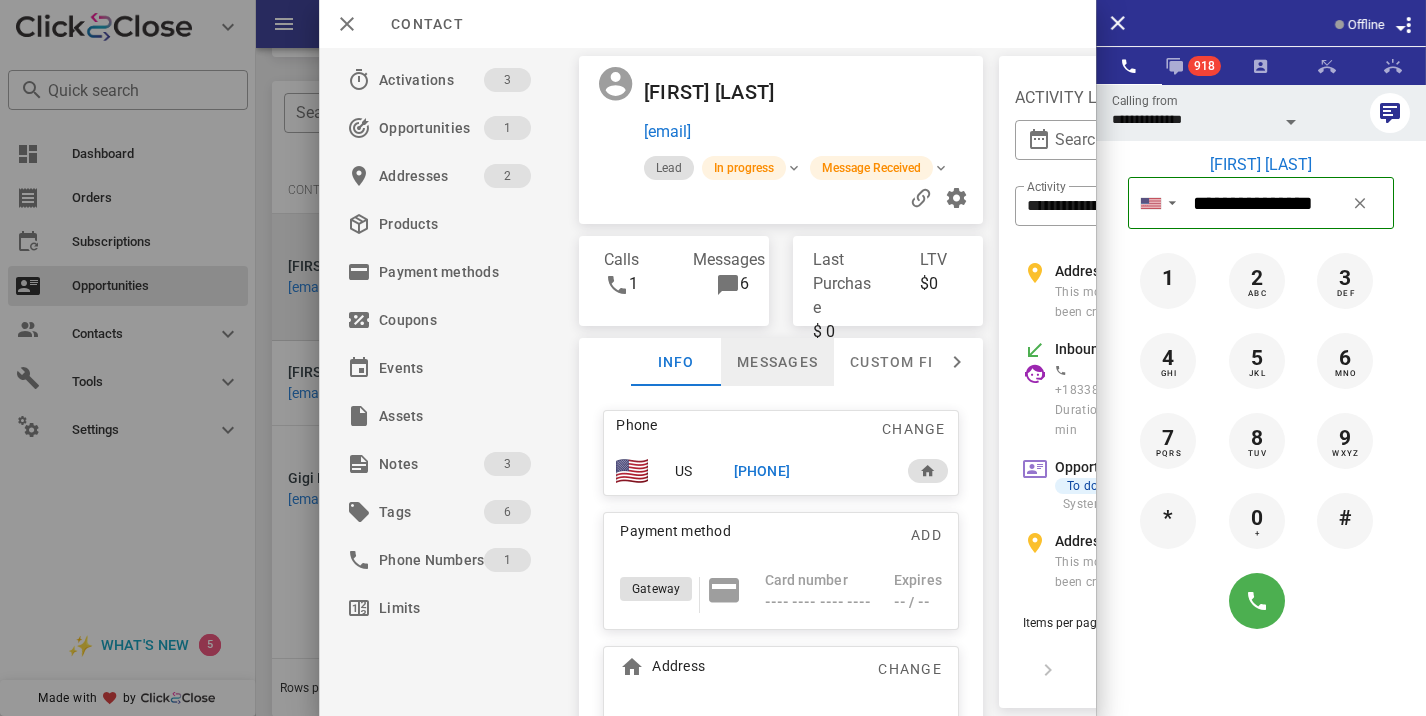 click on "Messages" at bounding box center (777, 362) 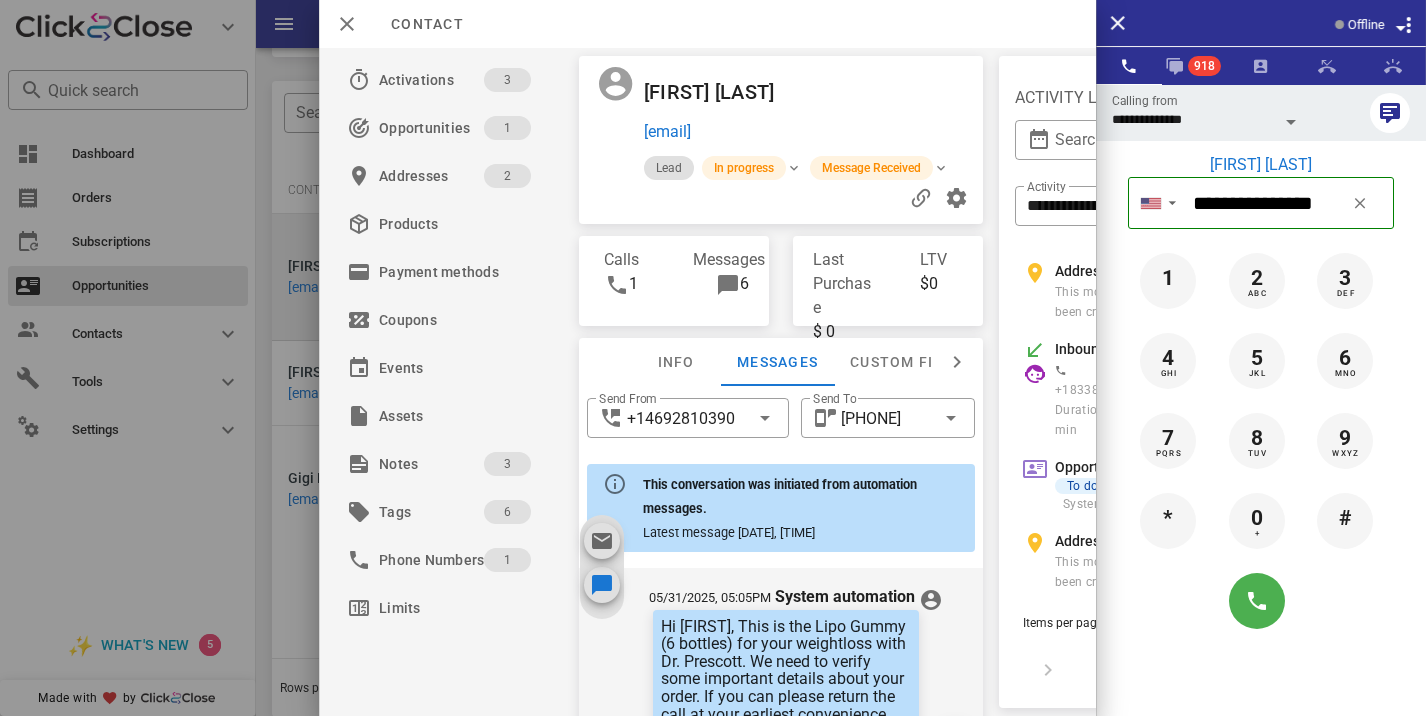 scroll, scrollTop: 807, scrollLeft: 0, axis: vertical 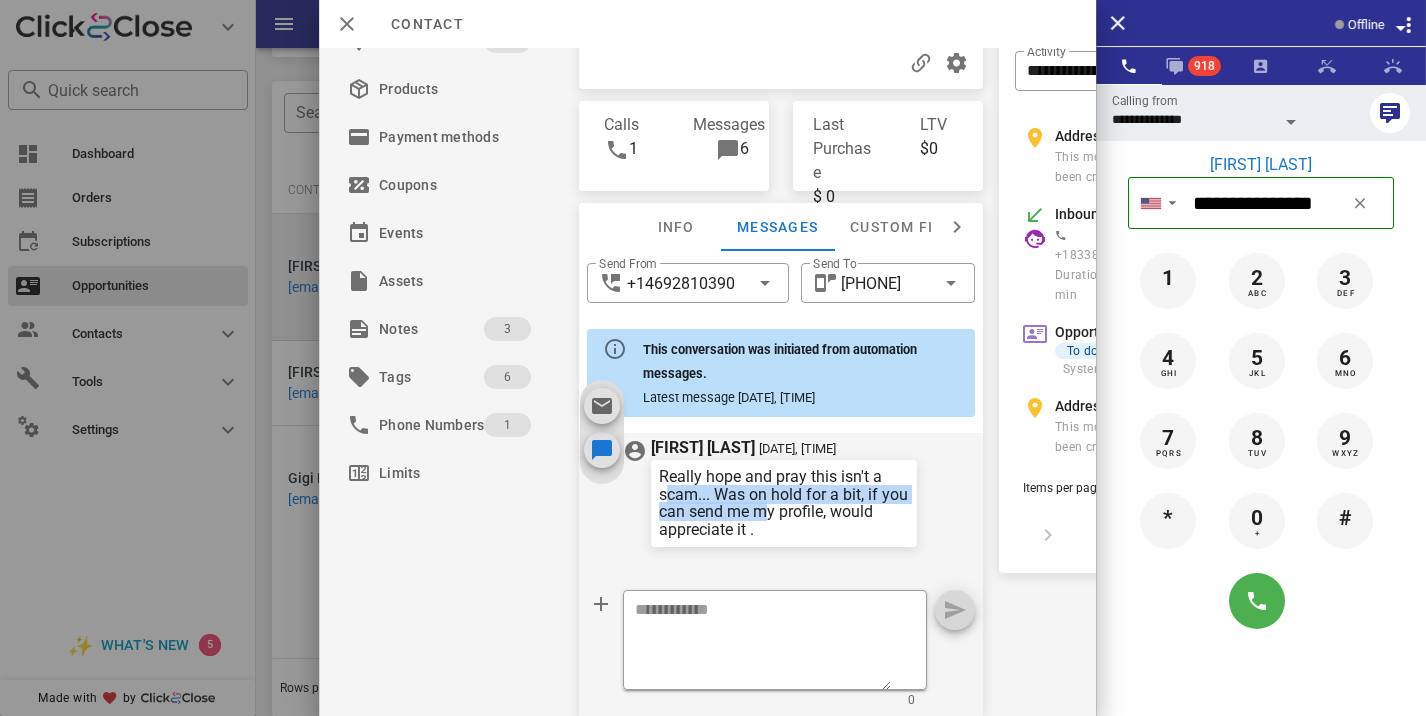 drag, startPoint x: 781, startPoint y: 503, endPoint x: 687, endPoint y: 494, distance: 94.42987 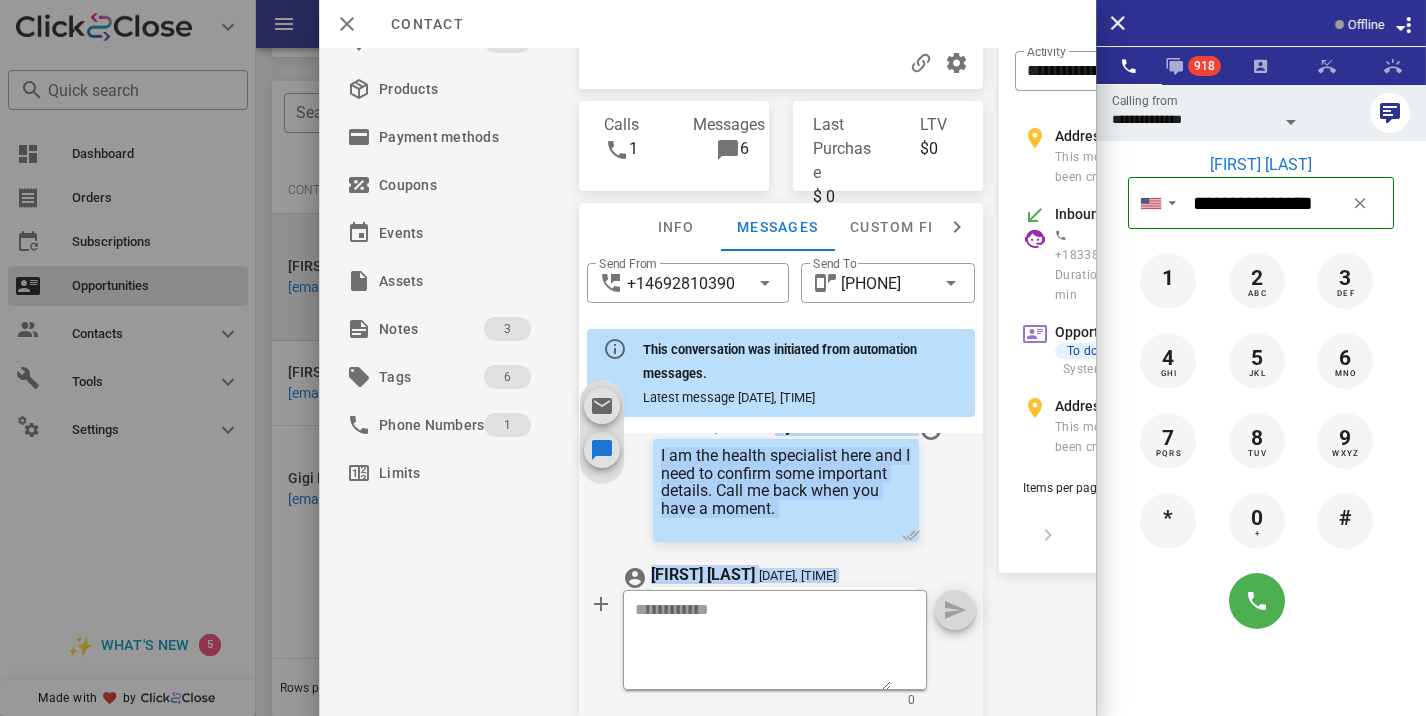 scroll, scrollTop: 669, scrollLeft: 0, axis: vertical 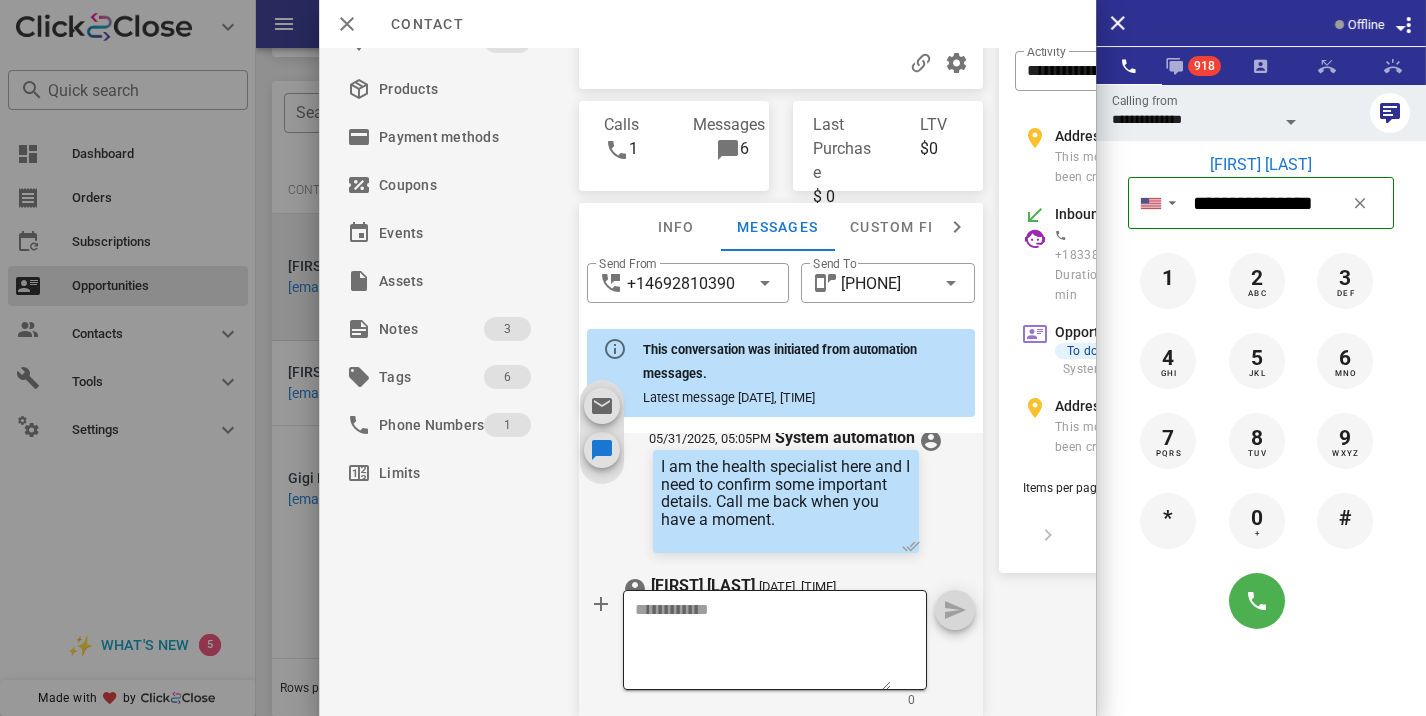 drag, startPoint x: 751, startPoint y: 519, endPoint x: 710, endPoint y: 620, distance: 109.004585 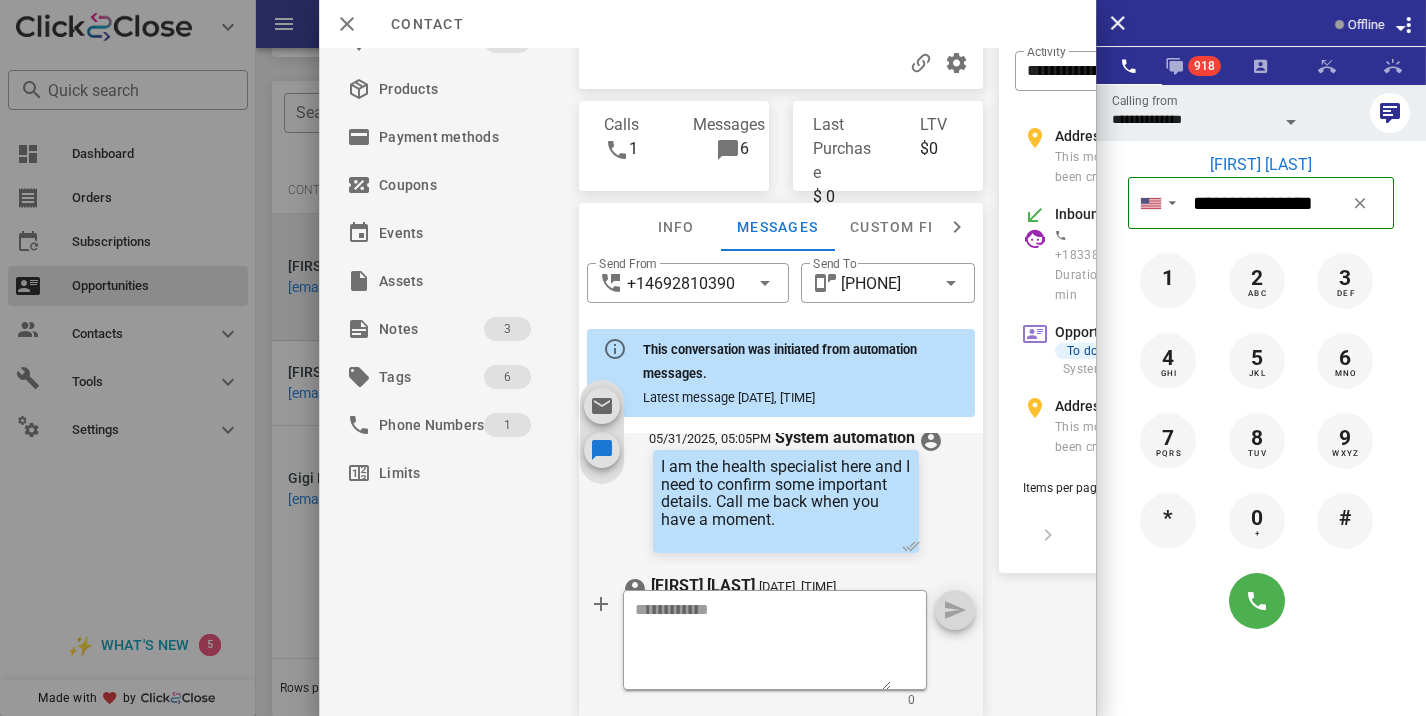 scroll, scrollTop: 807, scrollLeft: 0, axis: vertical 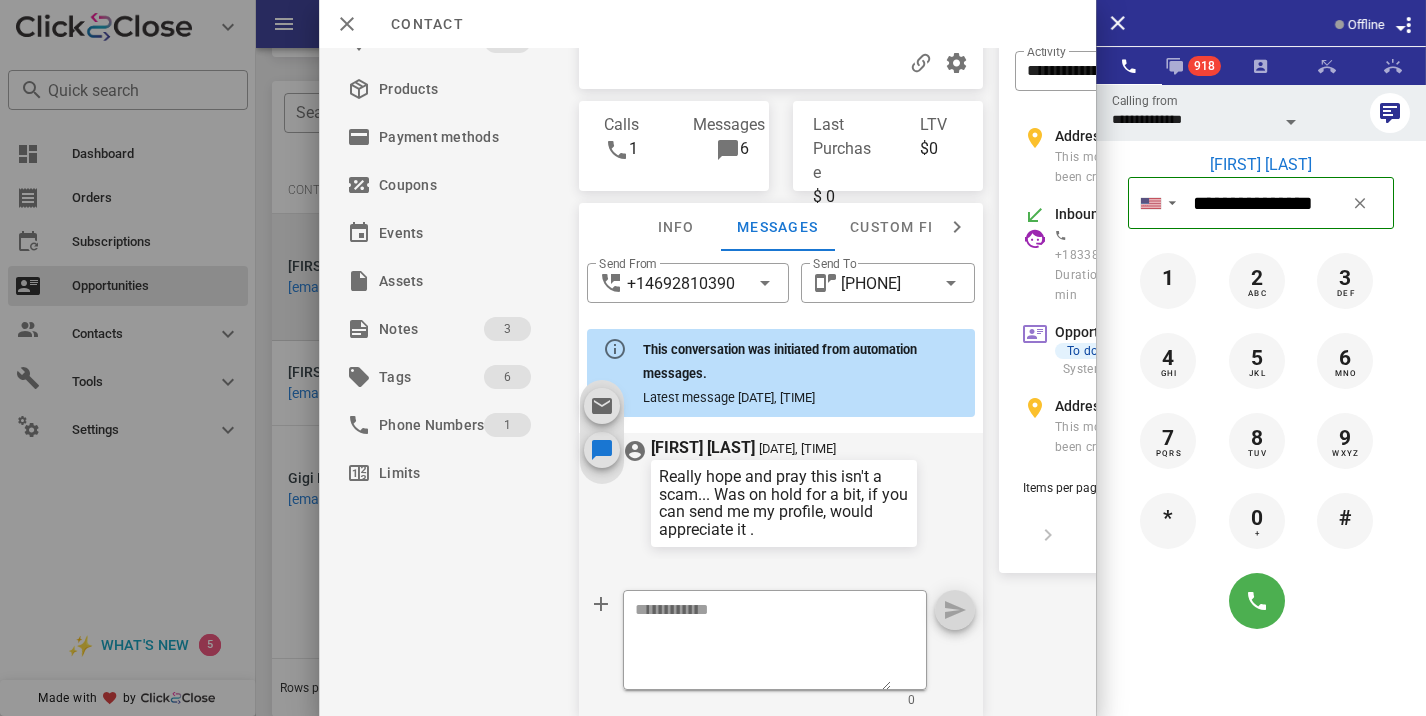 drag, startPoint x: 774, startPoint y: 514, endPoint x: 648, endPoint y: 463, distance: 135.93013 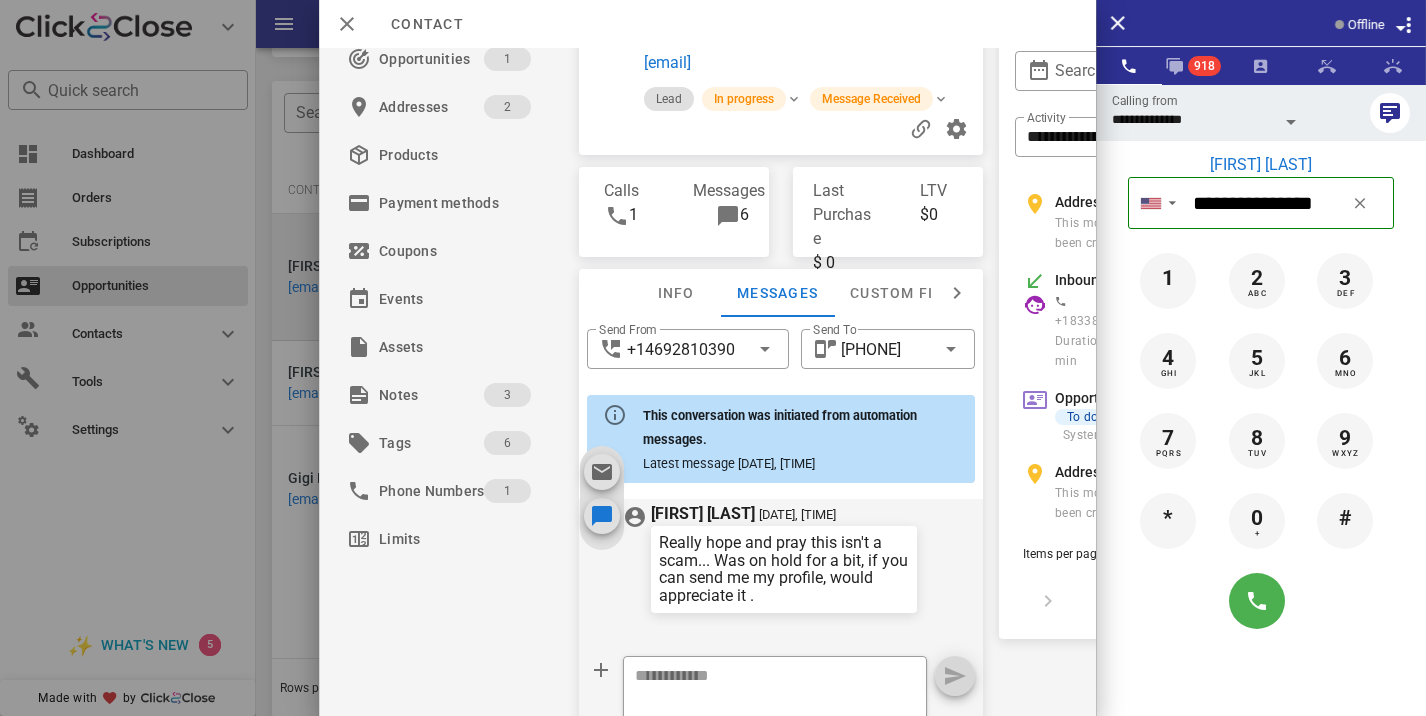 scroll, scrollTop: 0, scrollLeft: 0, axis: both 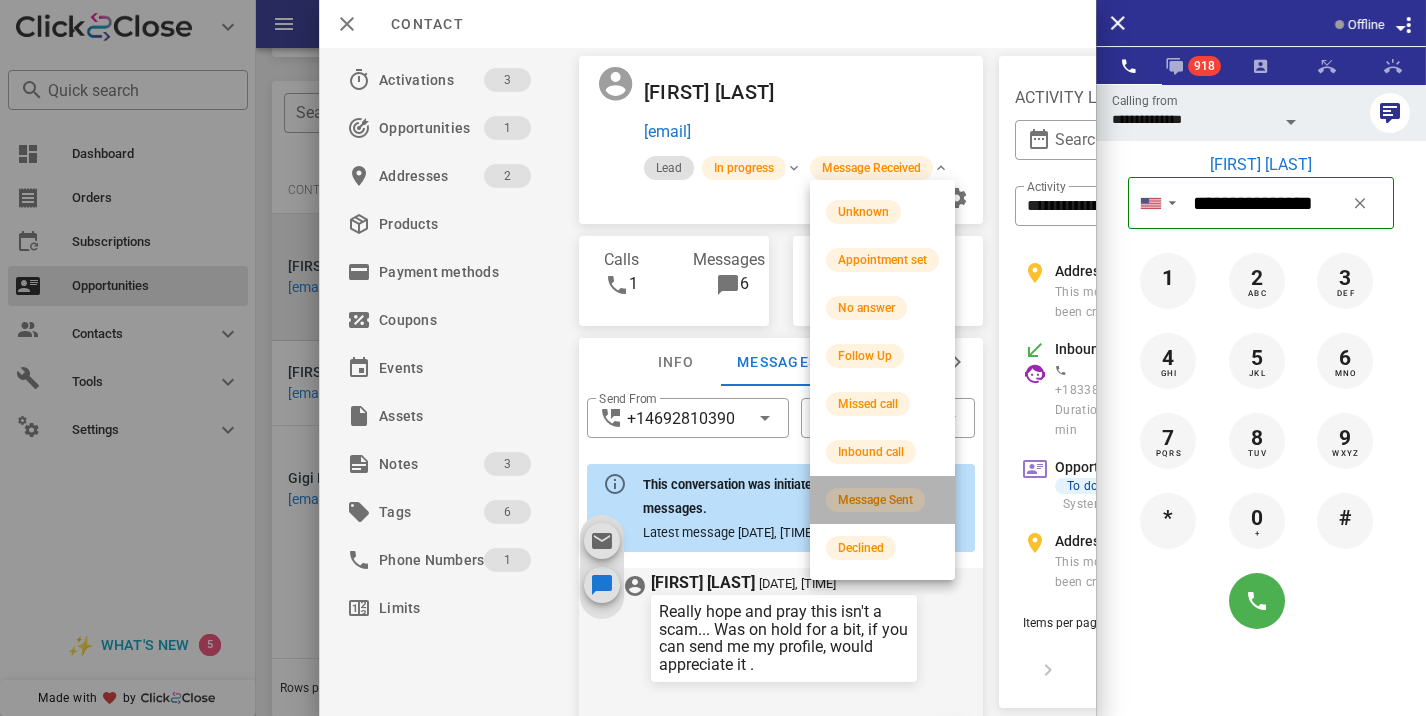 click on "Message Sent" at bounding box center (875, 500) 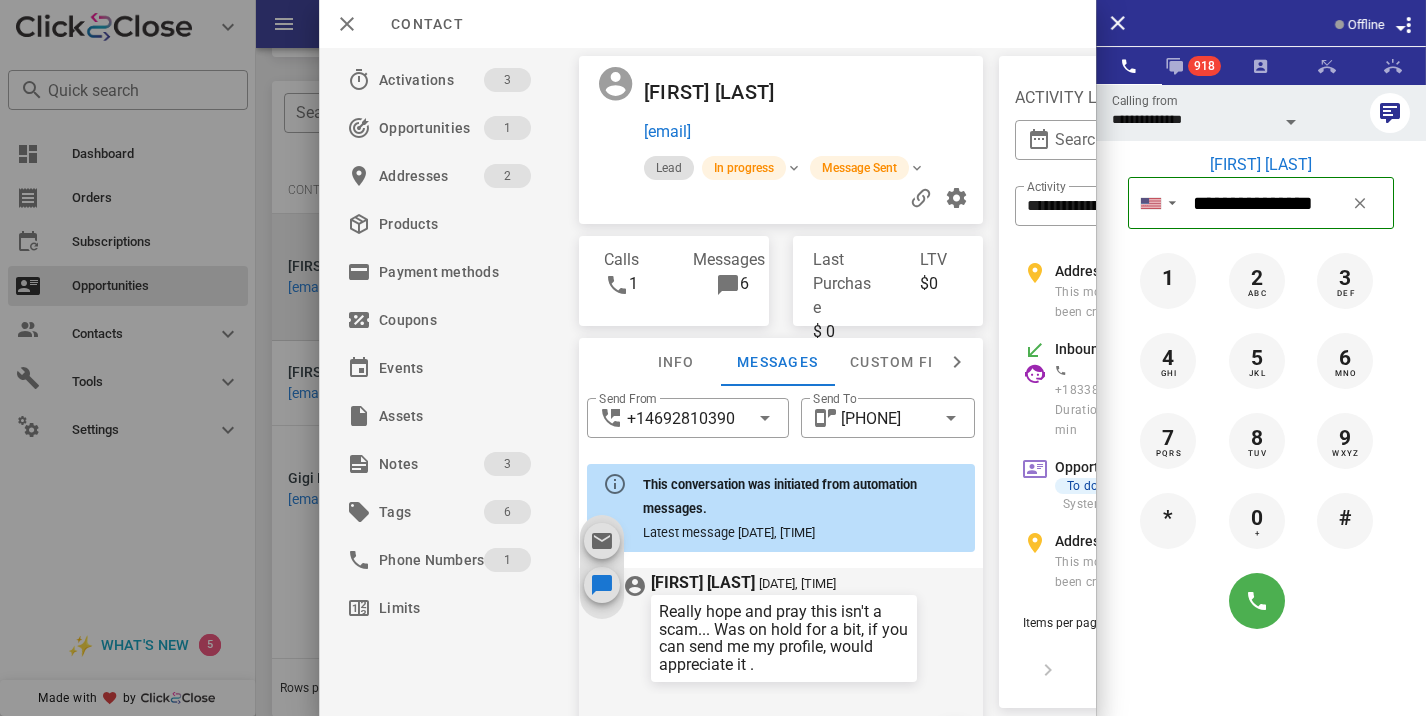 click at bounding box center (713, 358) 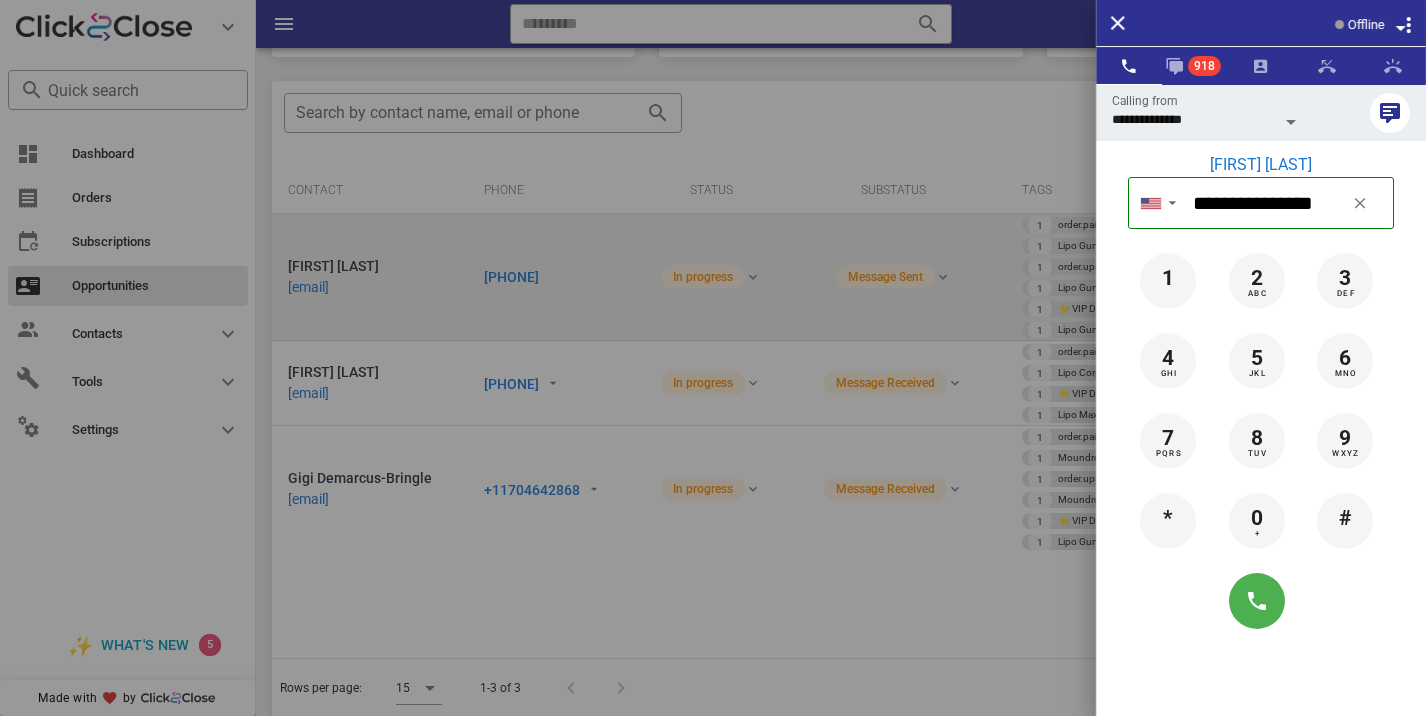 click at bounding box center [713, 358] 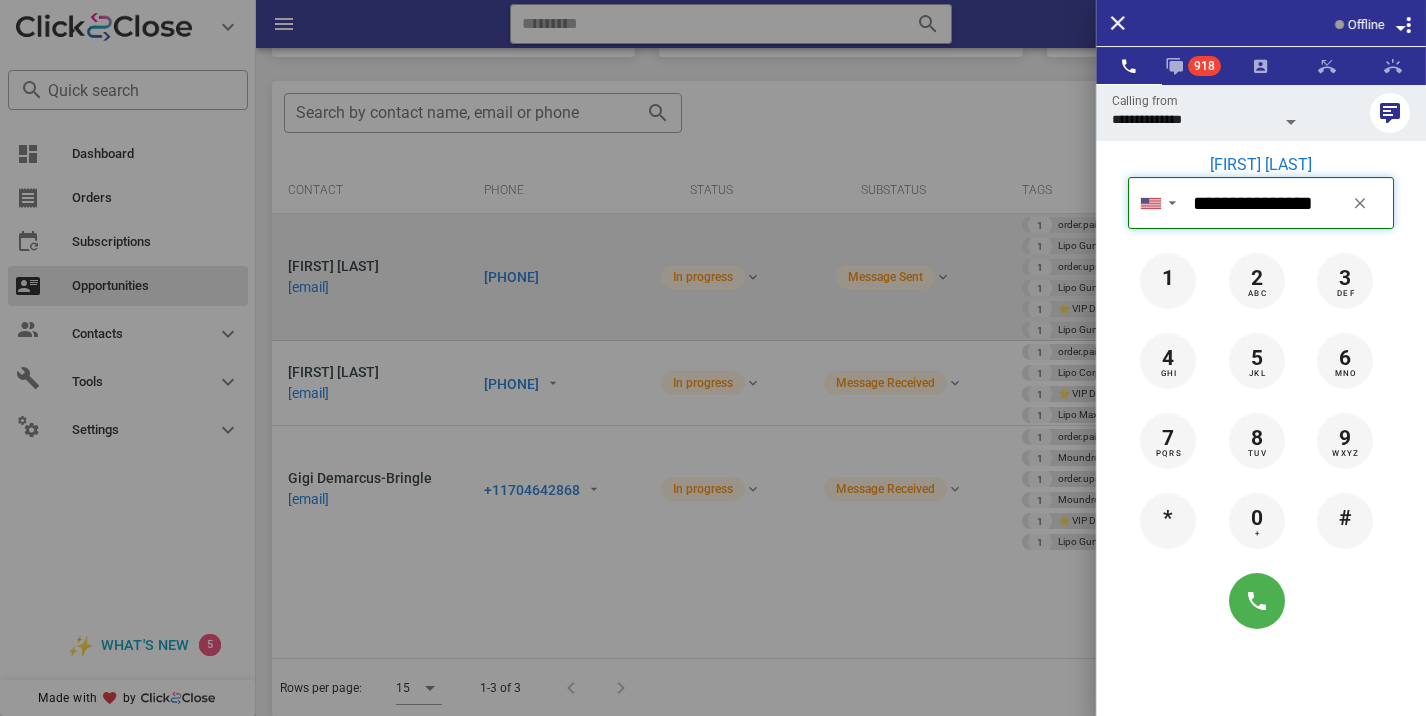 type 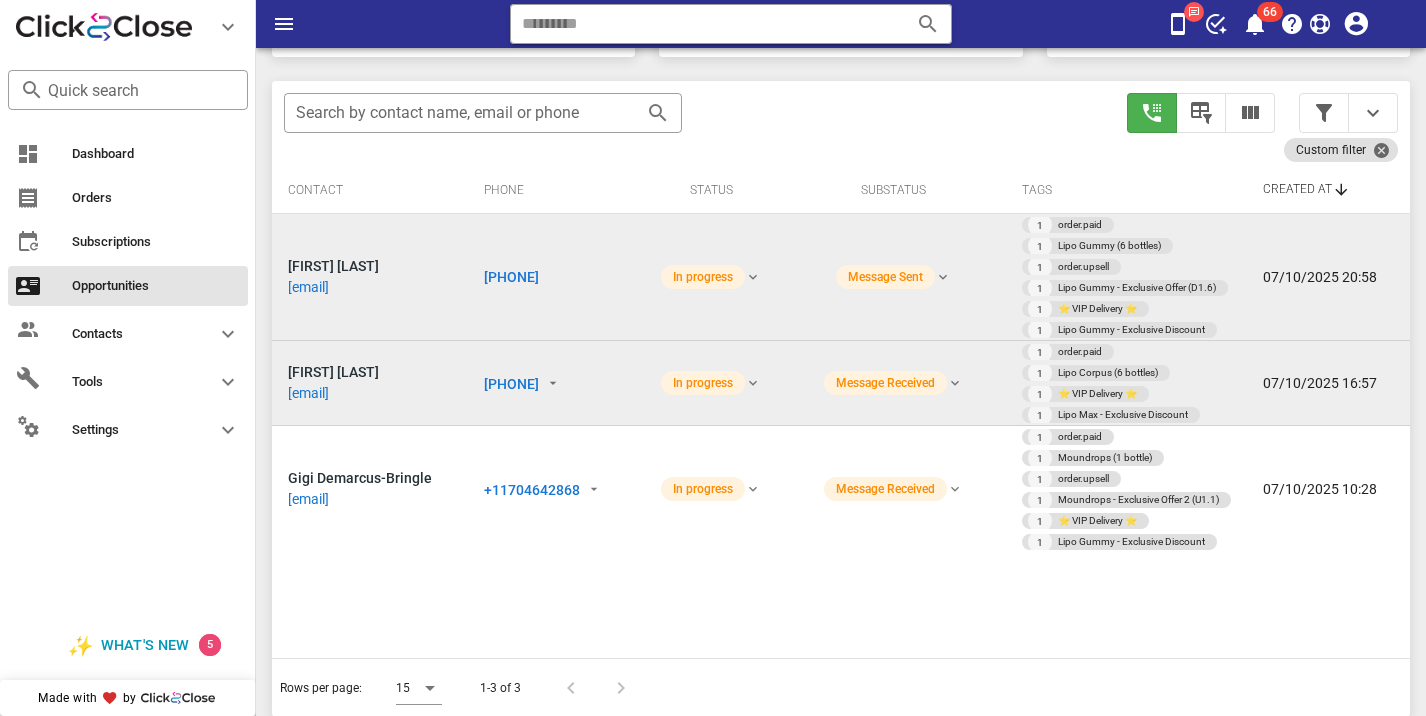 scroll, scrollTop: 379, scrollLeft: 0, axis: vertical 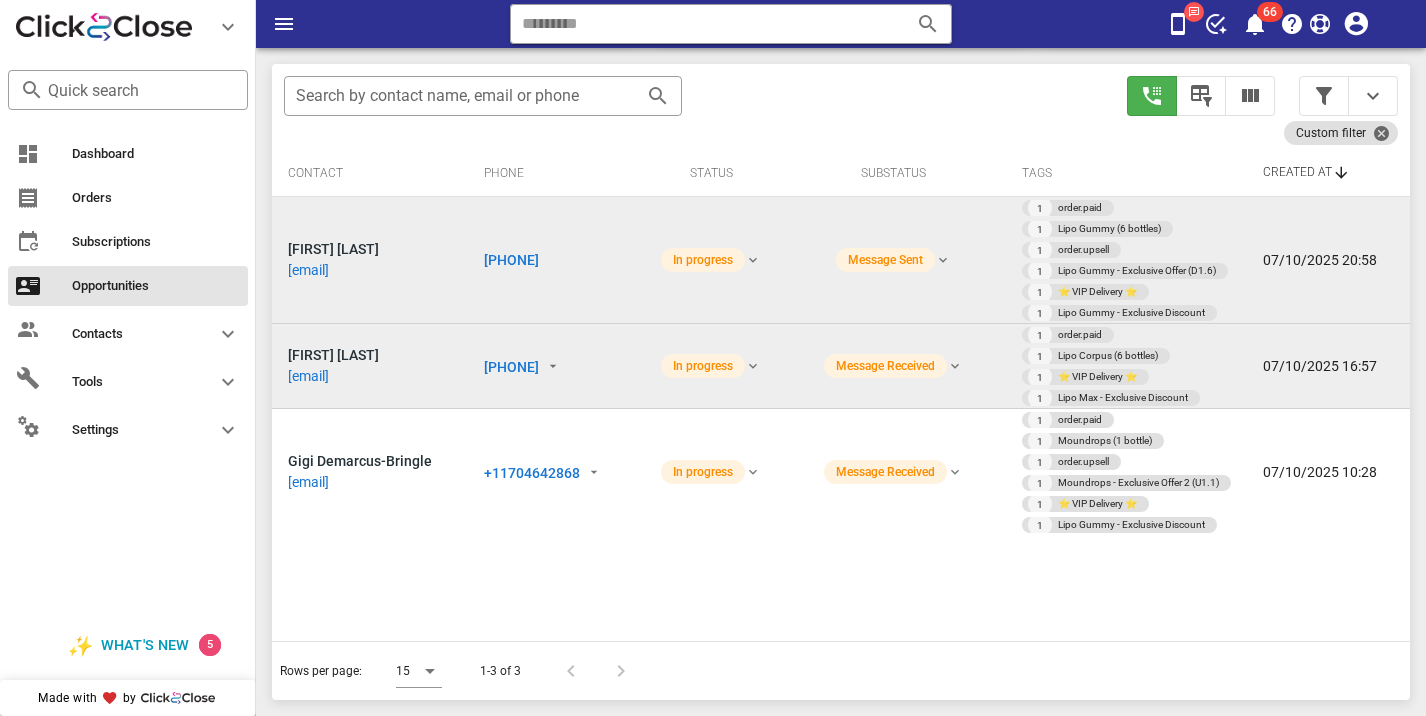 click on "[PHONE]" at bounding box center [511, 367] 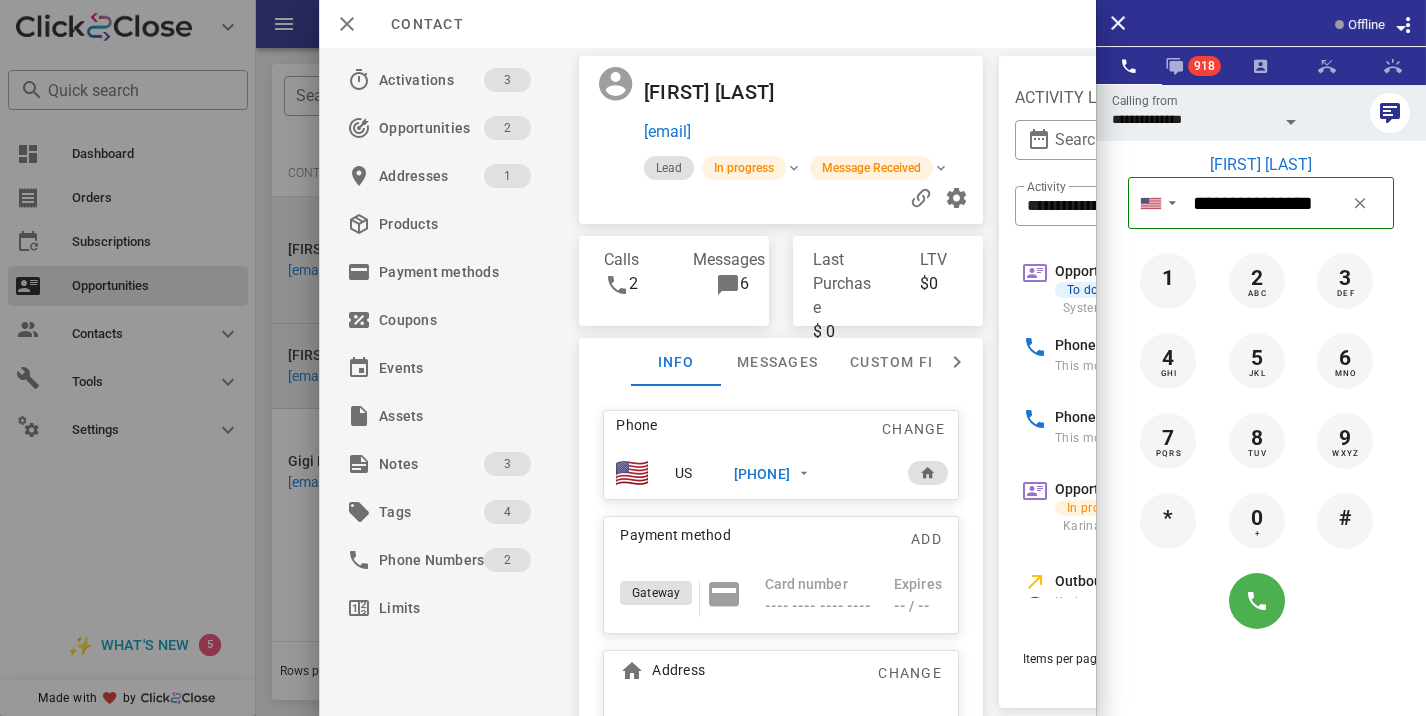 click on "Phone   Change   US   [PHONE]   Payment method   Add  Gateway  Card number  ---- ---- ---- ----  Expires  -- / --  Address   Change   [NUMBER] [STREET] [CITY], [STATE], [POSTAL_CODE].
US" at bounding box center (781, 605) 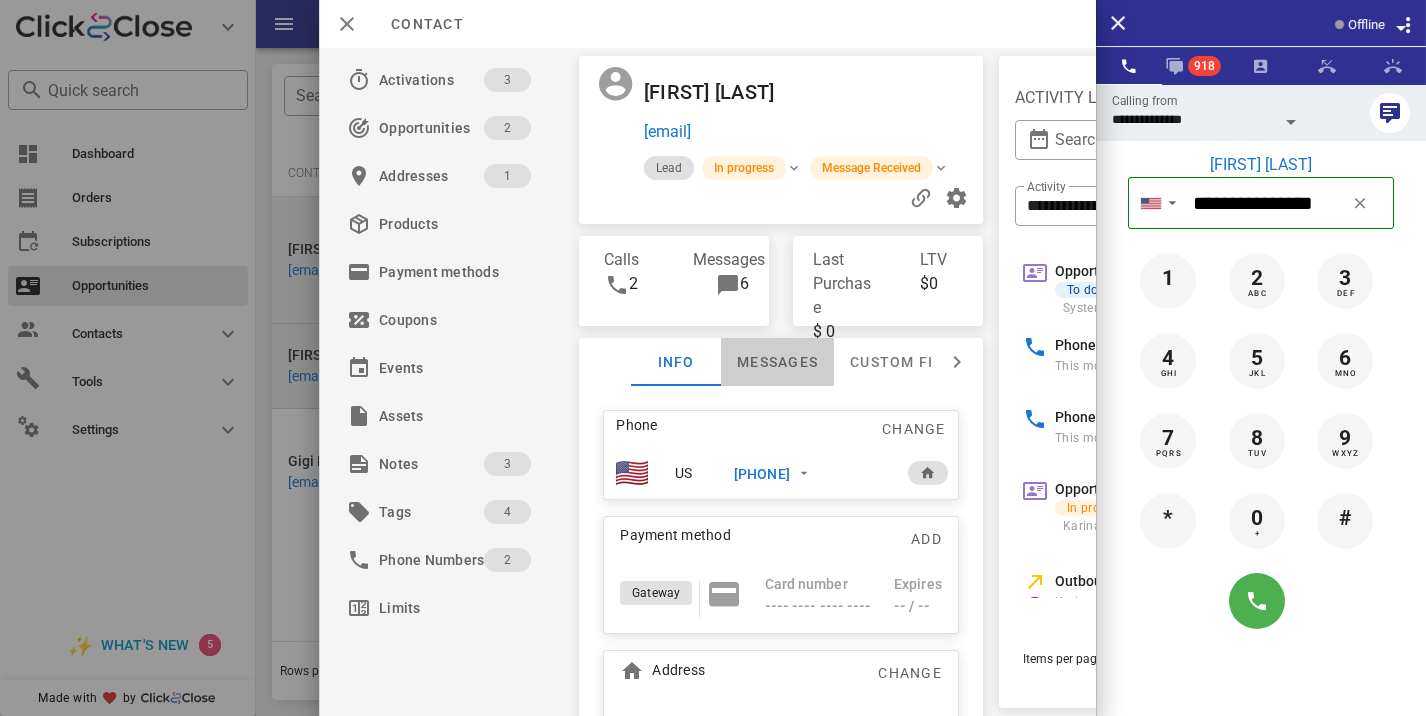 click on "Messages" at bounding box center (777, 362) 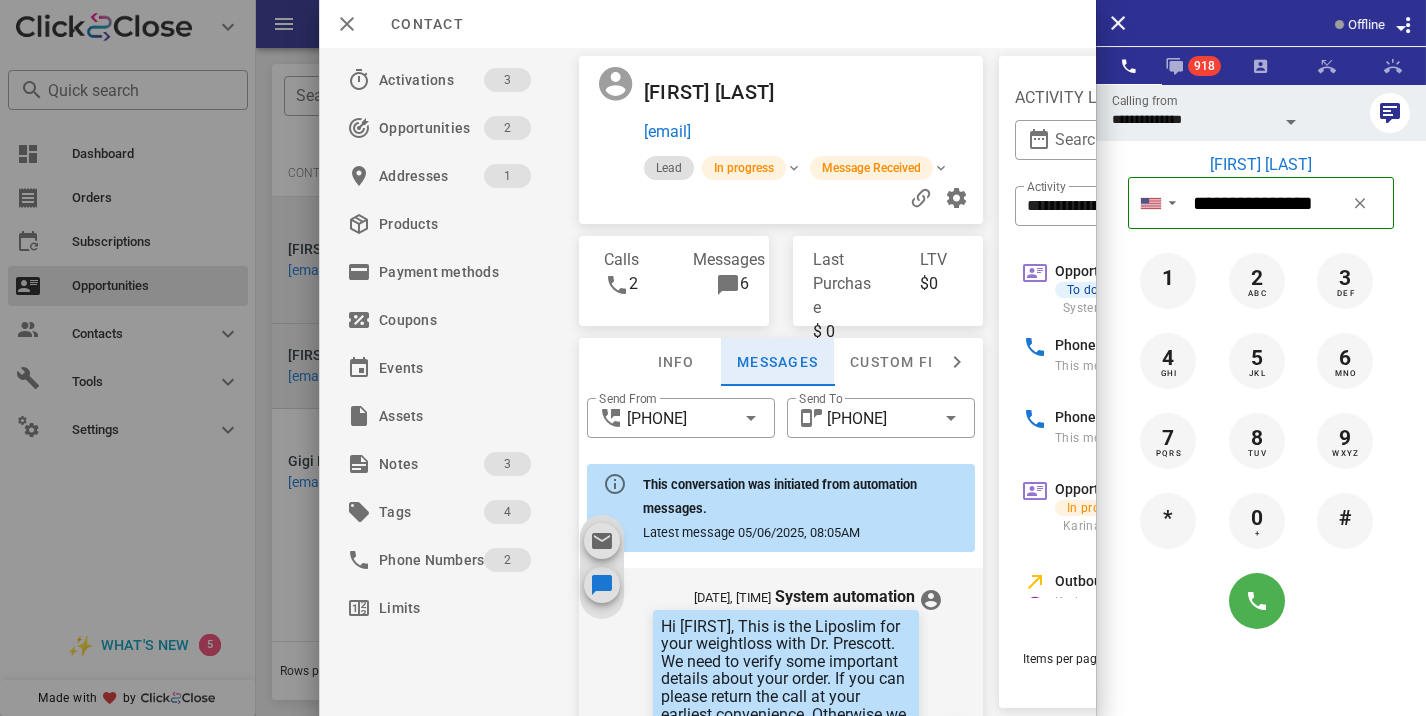 scroll, scrollTop: 868, scrollLeft: 0, axis: vertical 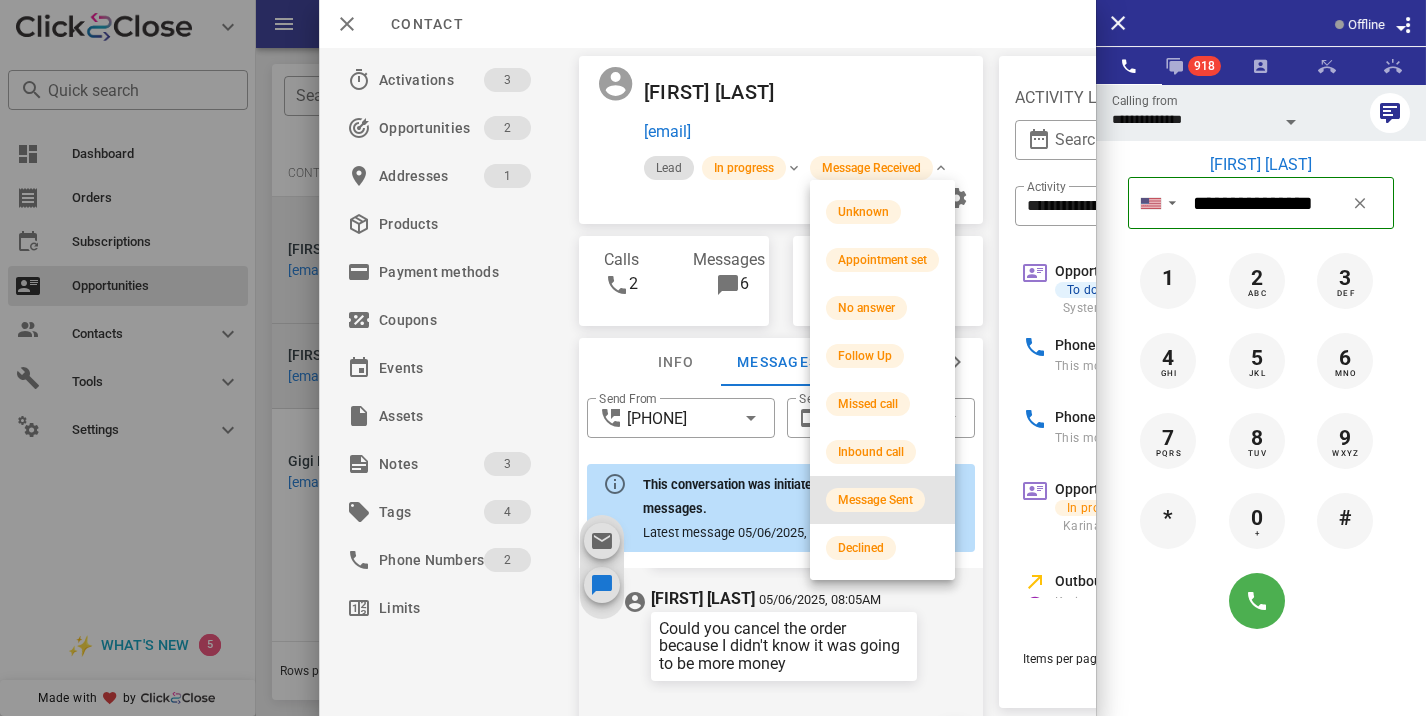 click on "Message Sent" at bounding box center (882, 500) 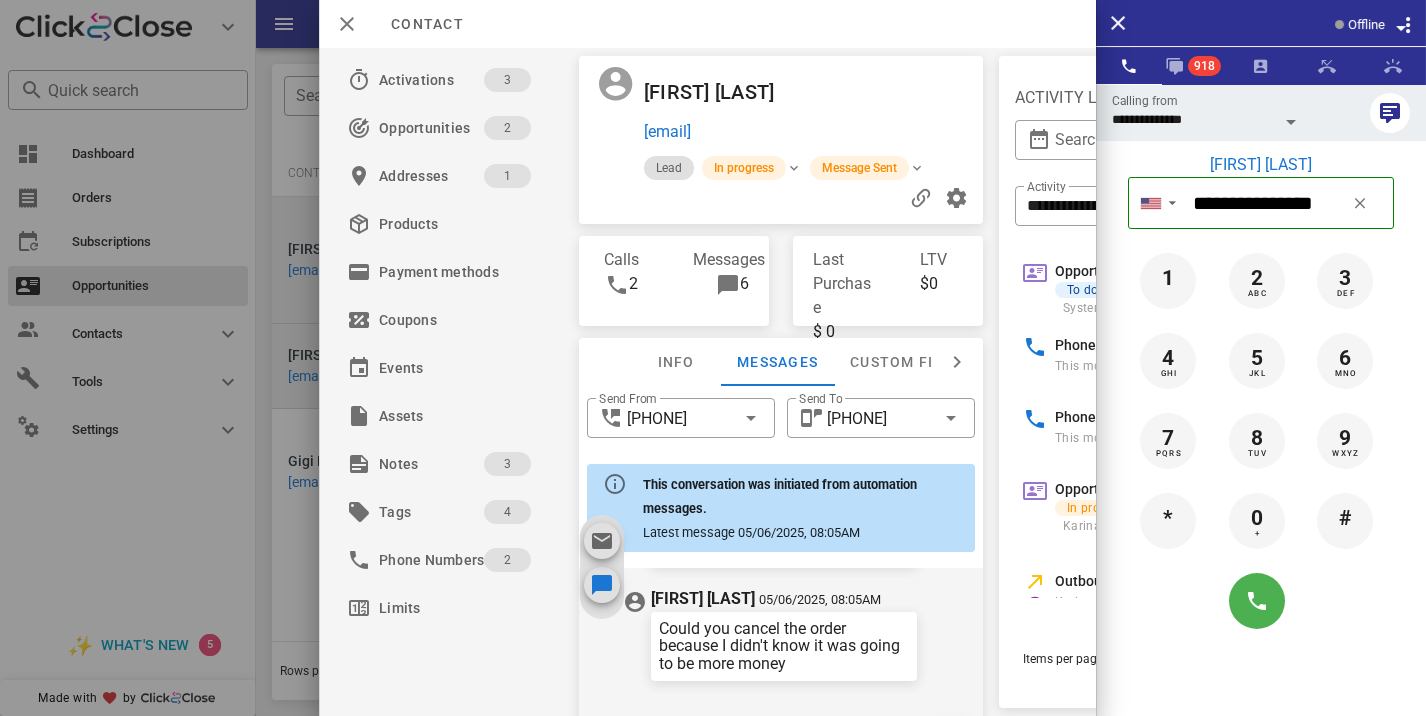 click at bounding box center [713, 358] 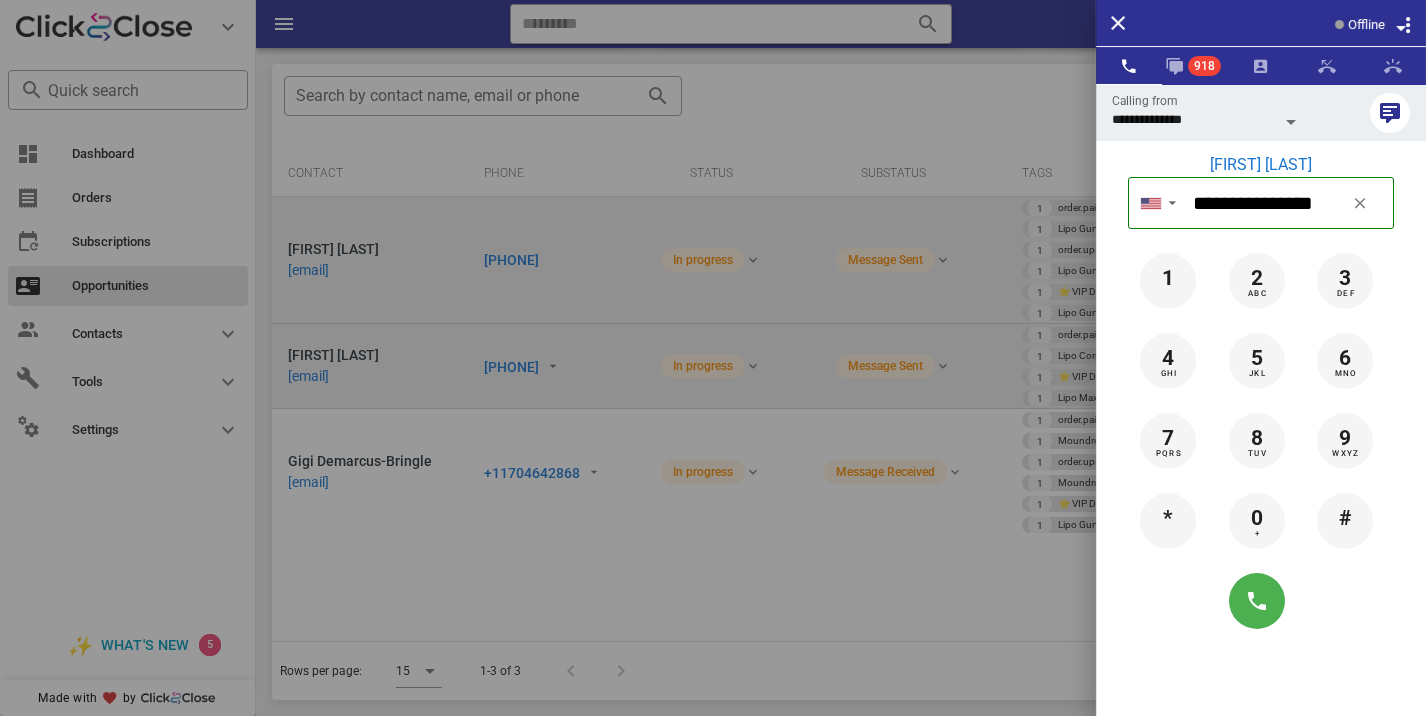 click at bounding box center (713, 358) 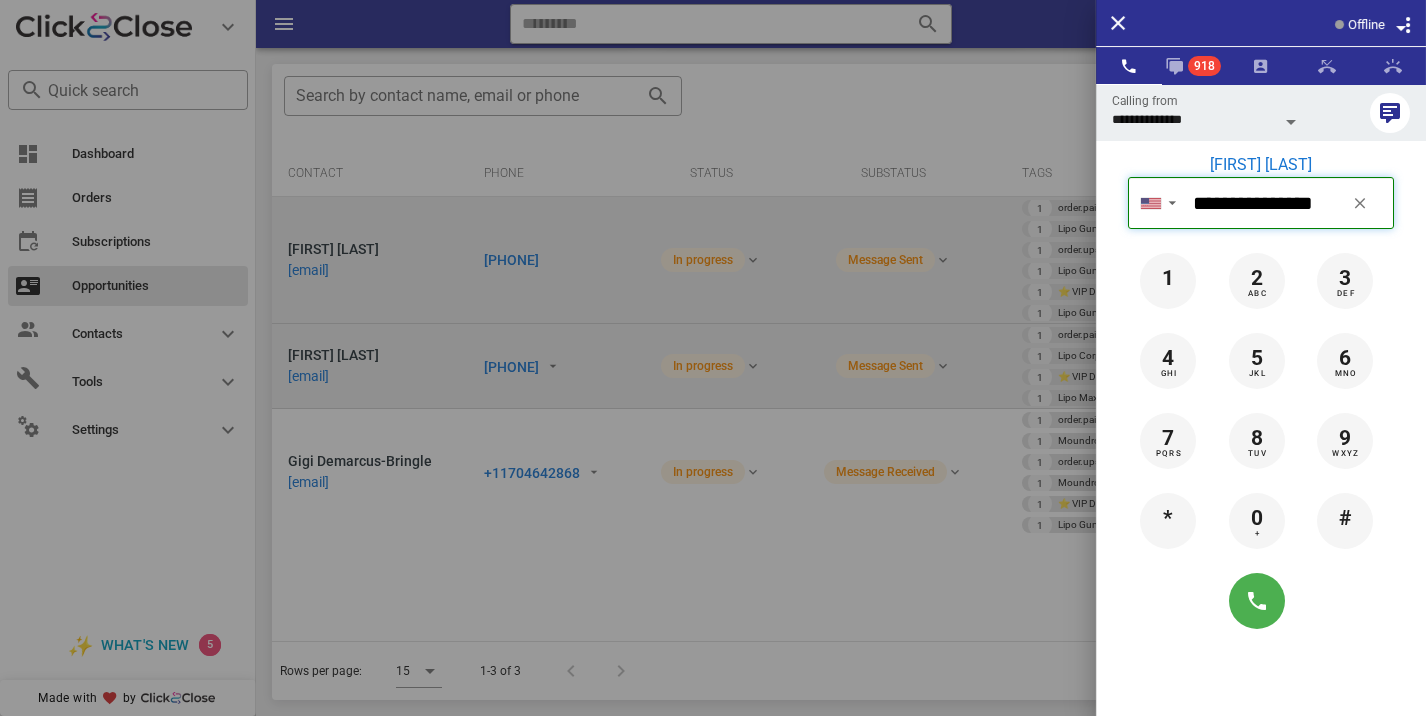 type 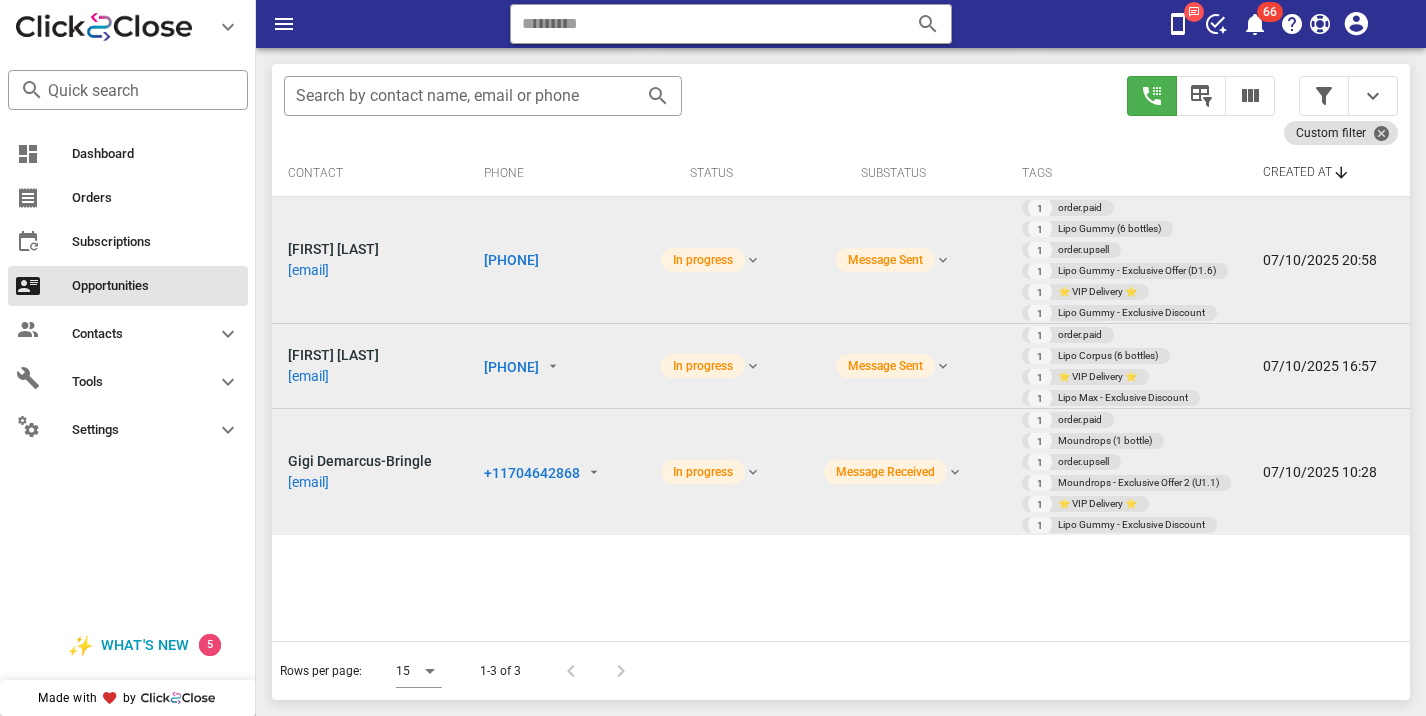 click on "+11704642868" at bounding box center [555, 472] 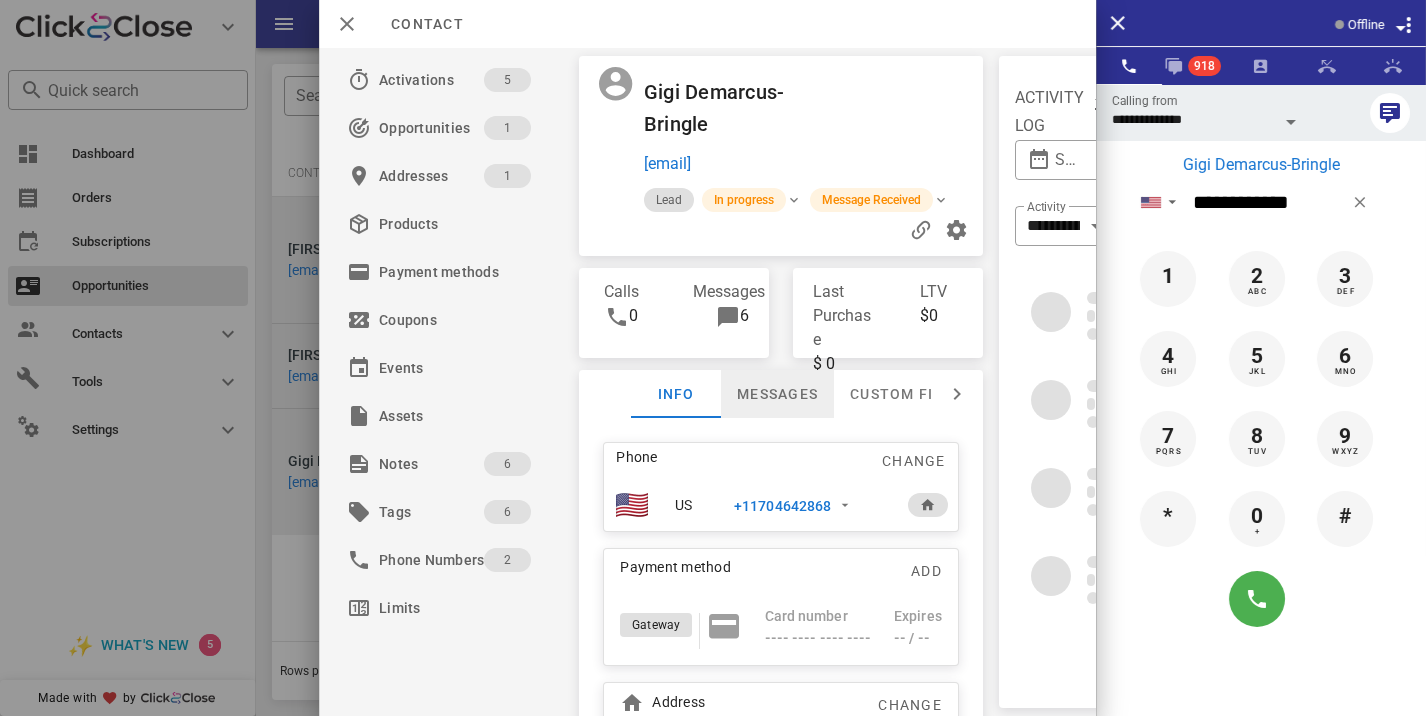 click on "Messages" at bounding box center (777, 394) 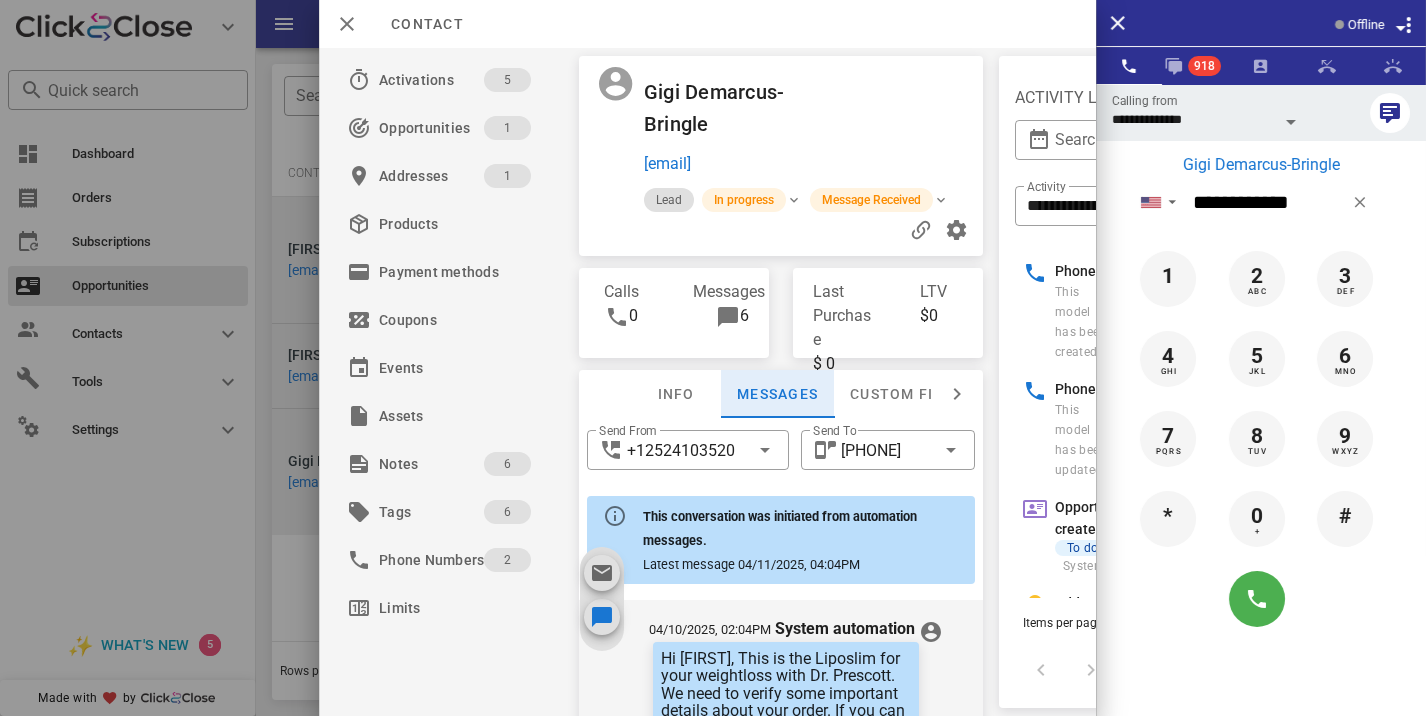 scroll, scrollTop: 904, scrollLeft: 0, axis: vertical 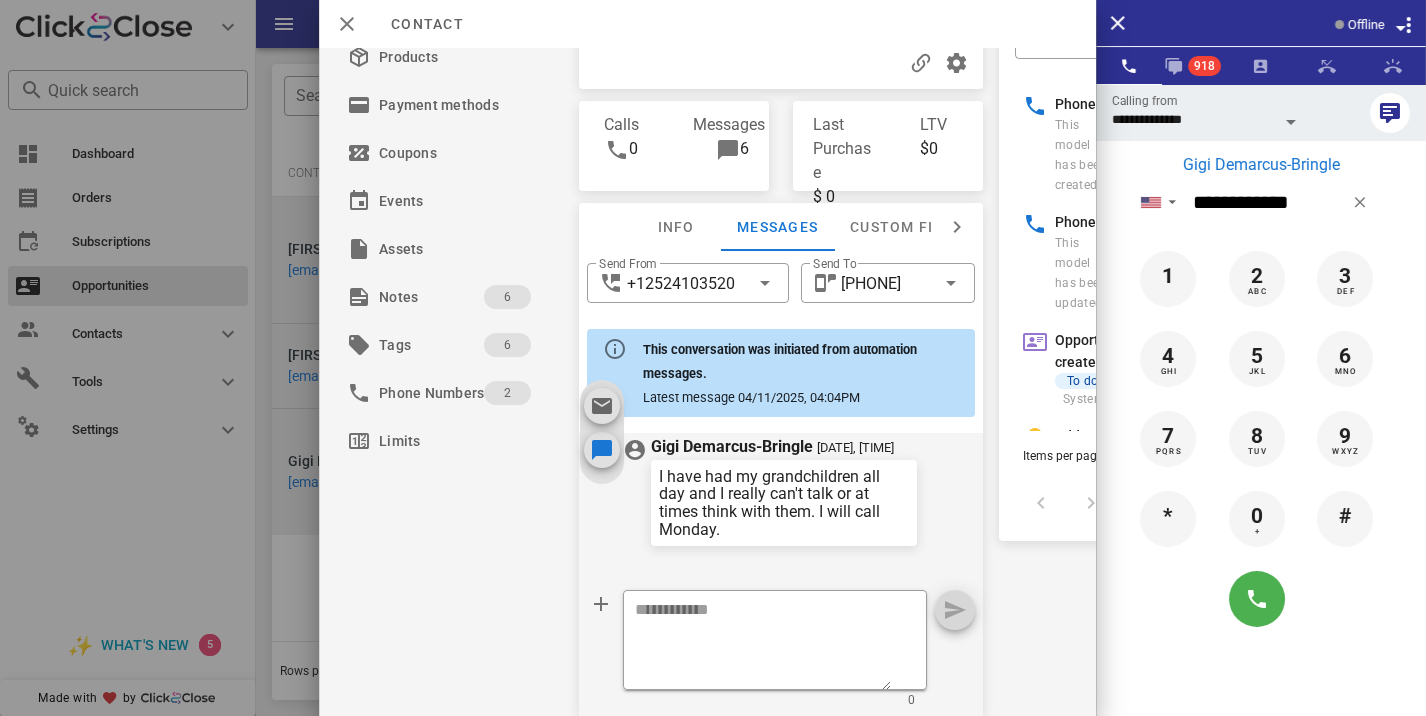 drag, startPoint x: 725, startPoint y: 517, endPoint x: 655, endPoint y: 463, distance: 88.40814 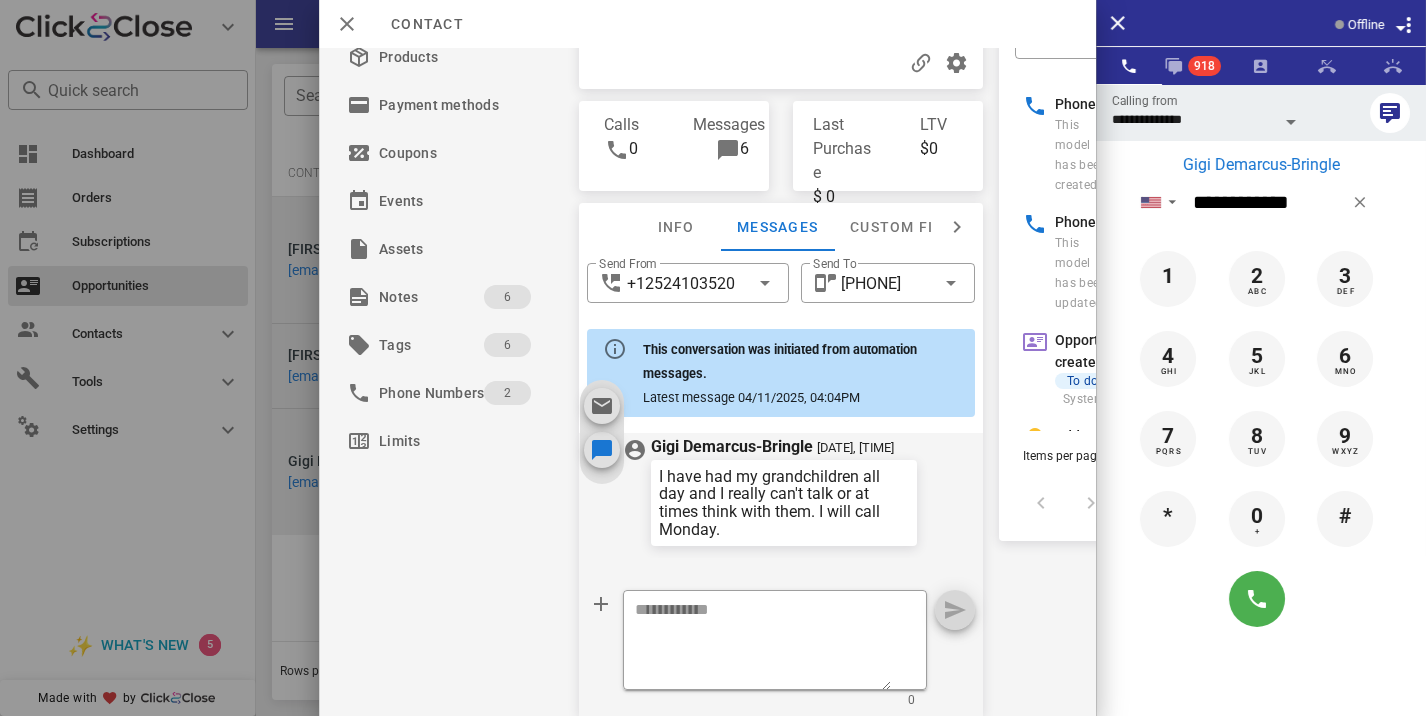 copy on "I have had my grandchildren all day and I really can't talk or at times think with them. I will call Monday." 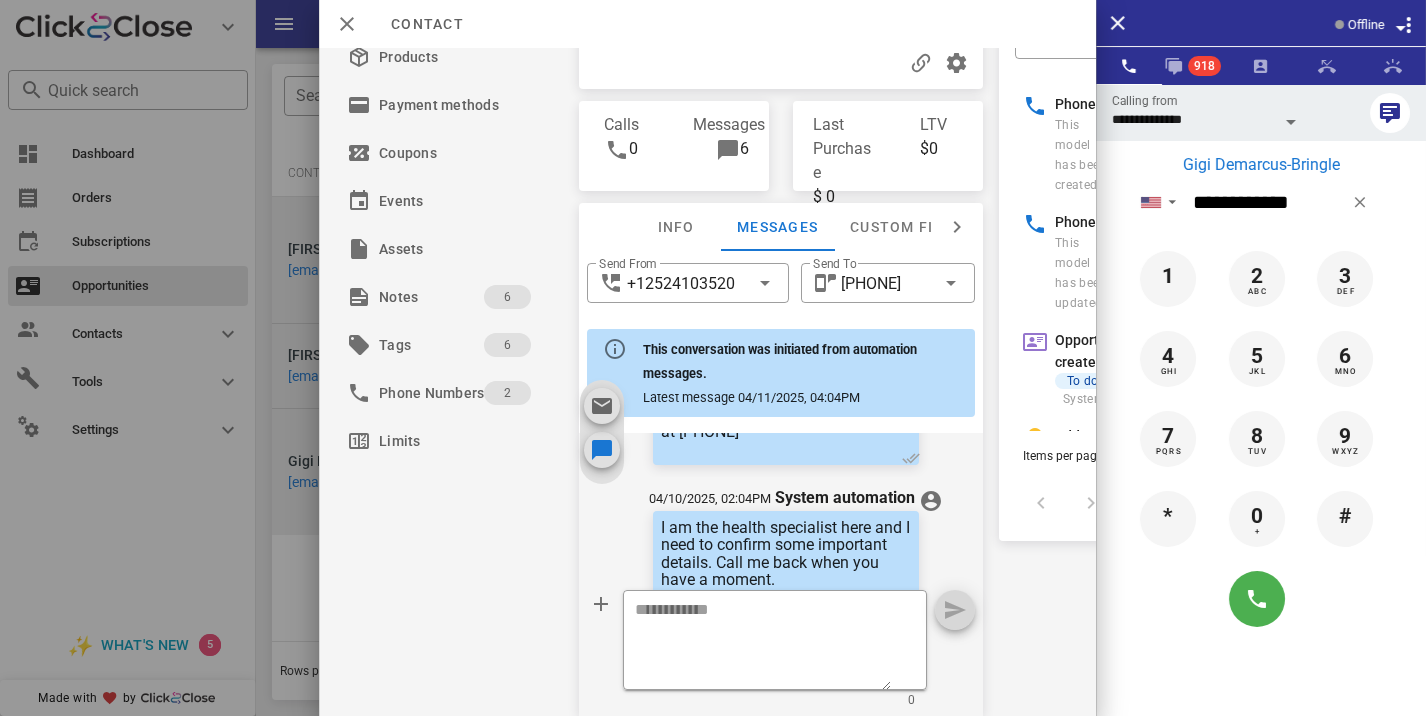 scroll, scrollTop: 904, scrollLeft: 0, axis: vertical 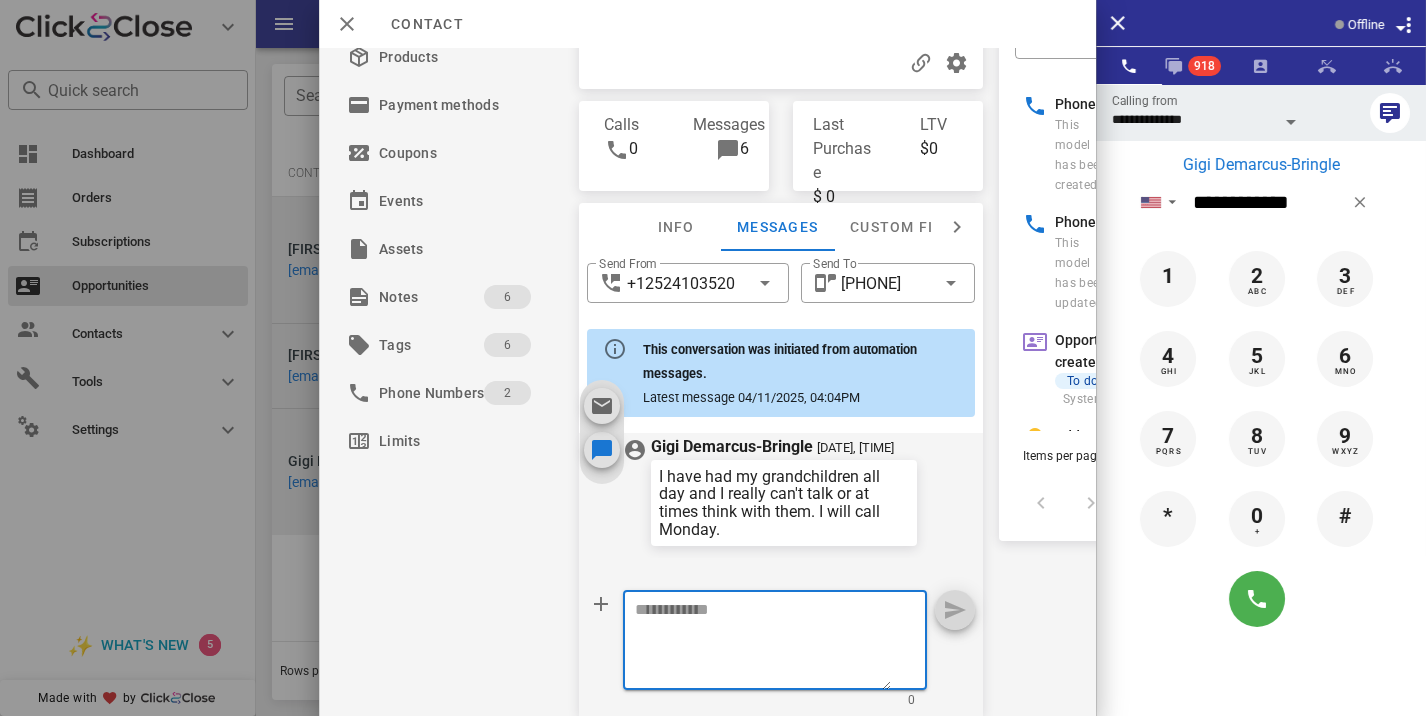 click at bounding box center [763, 643] 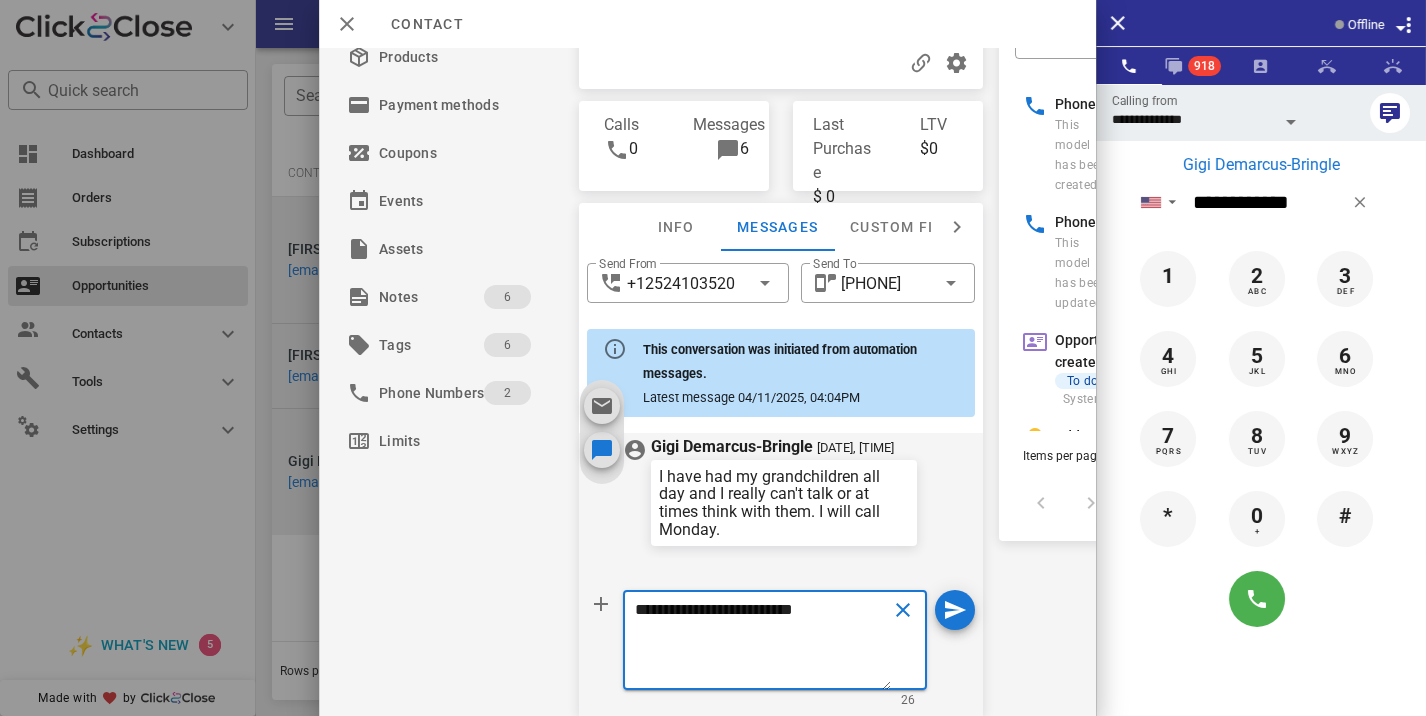 paste on "**********" 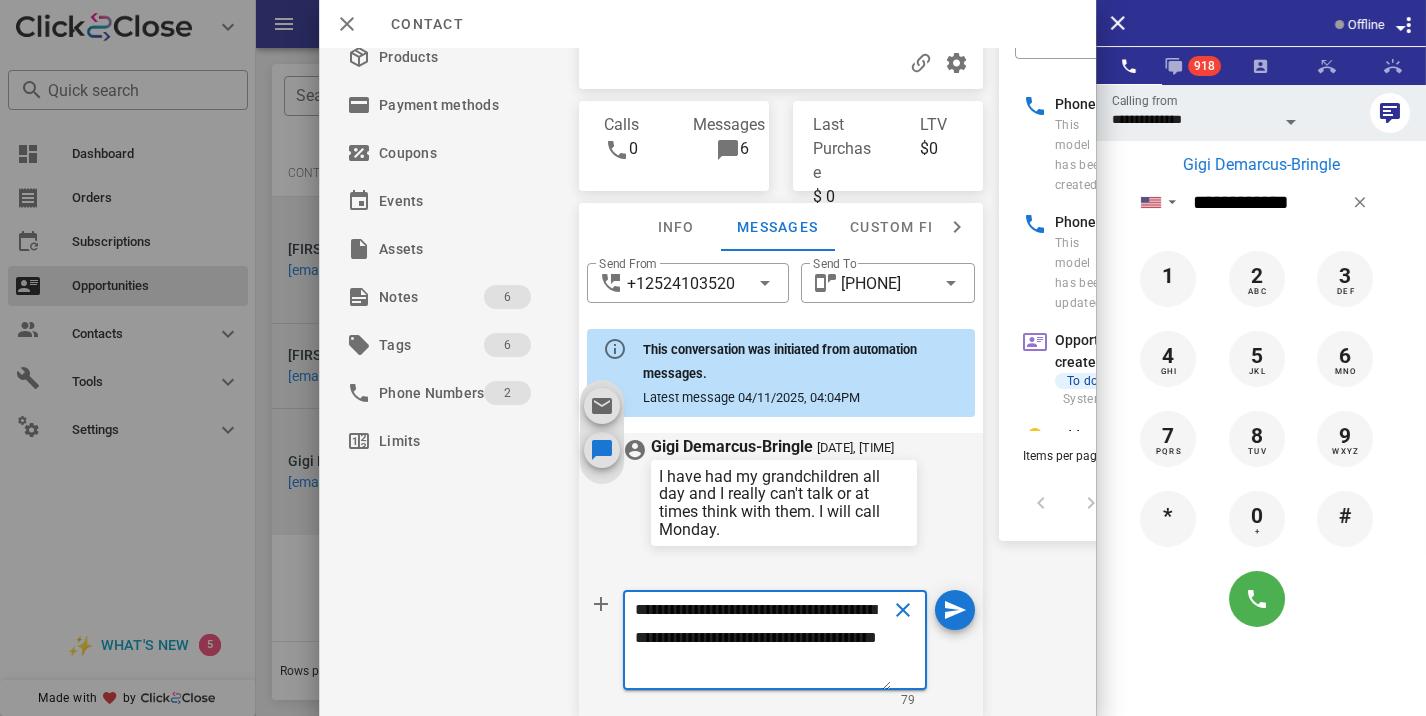 scroll, scrollTop: 13, scrollLeft: 0, axis: vertical 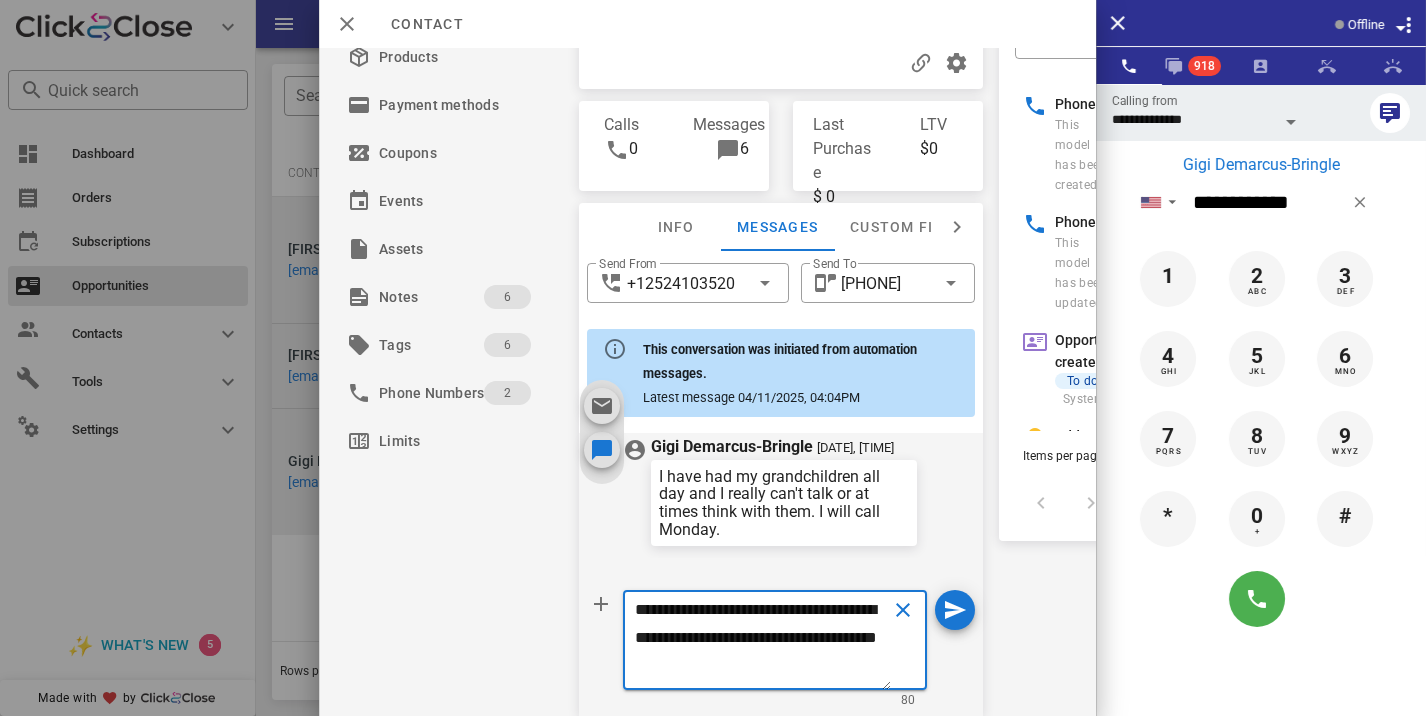 type on "**********" 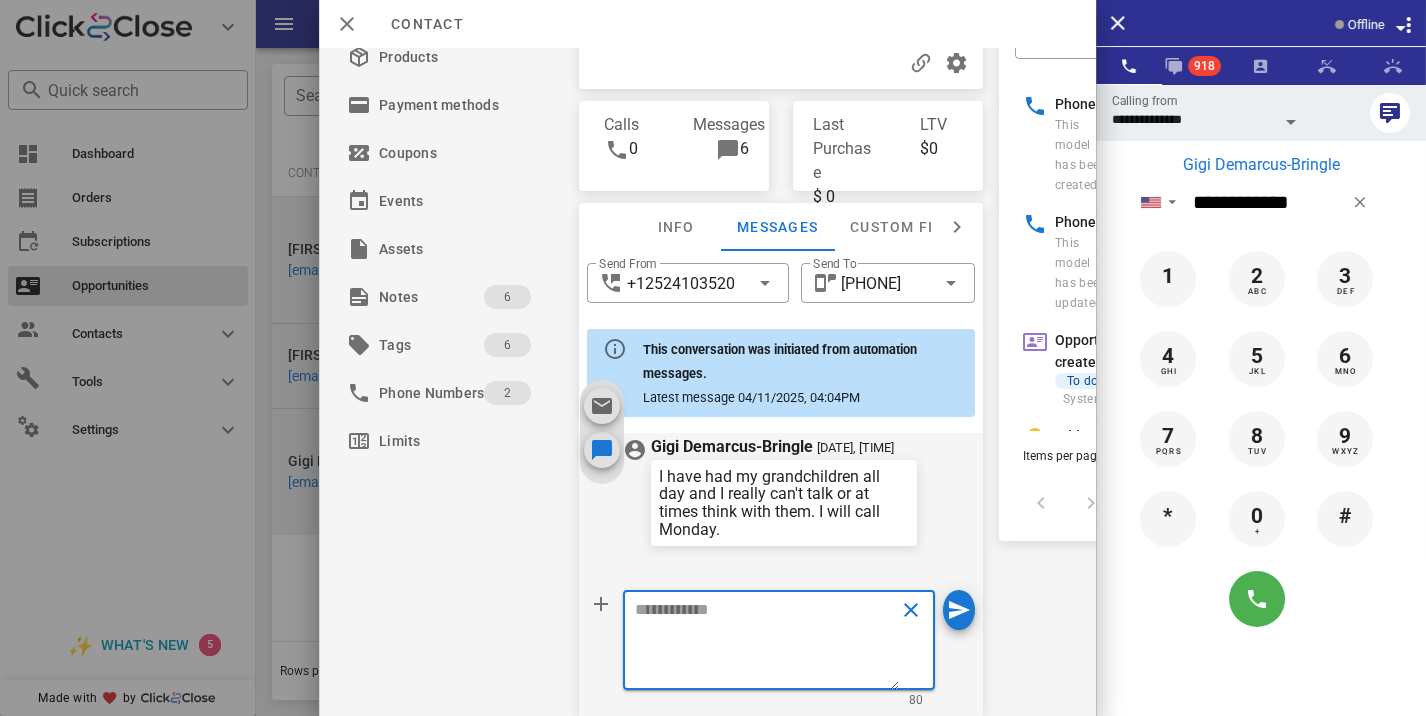 scroll, scrollTop: 0, scrollLeft: 0, axis: both 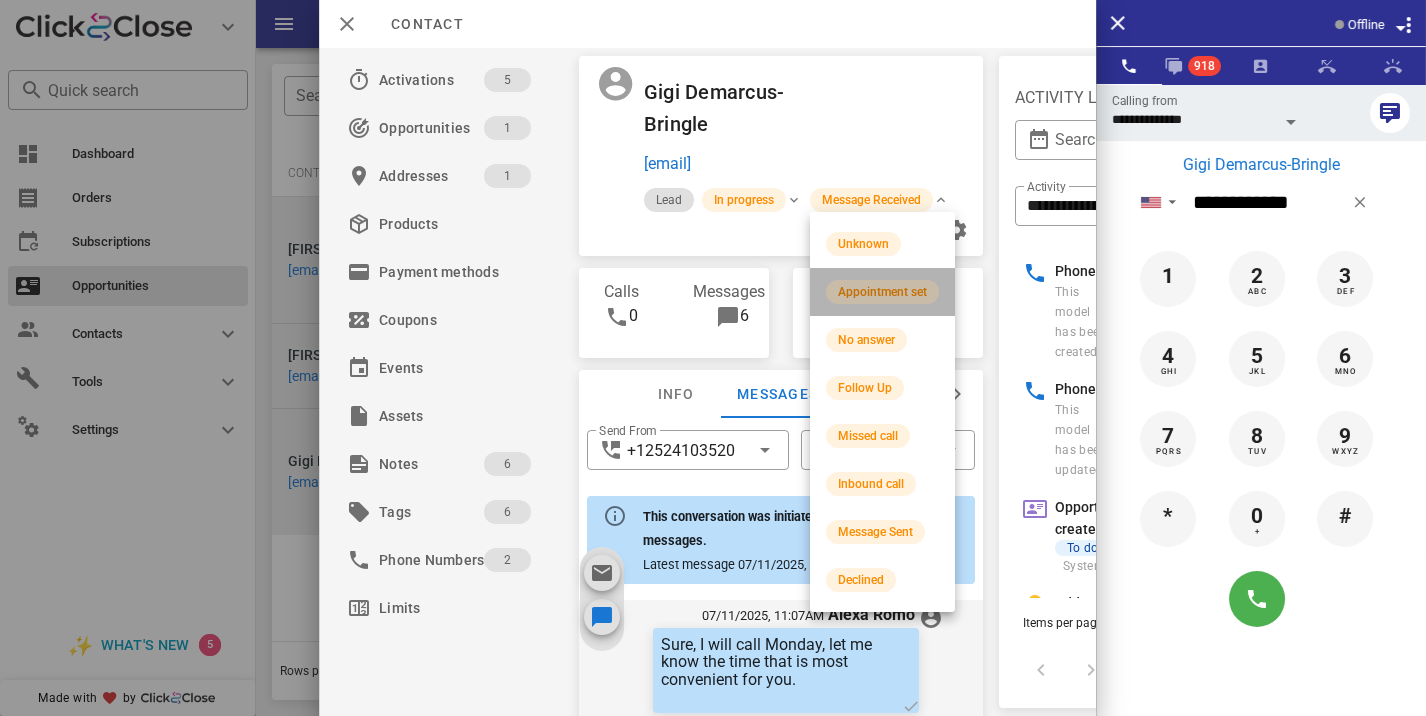click on "Appointment set" at bounding box center [882, 292] 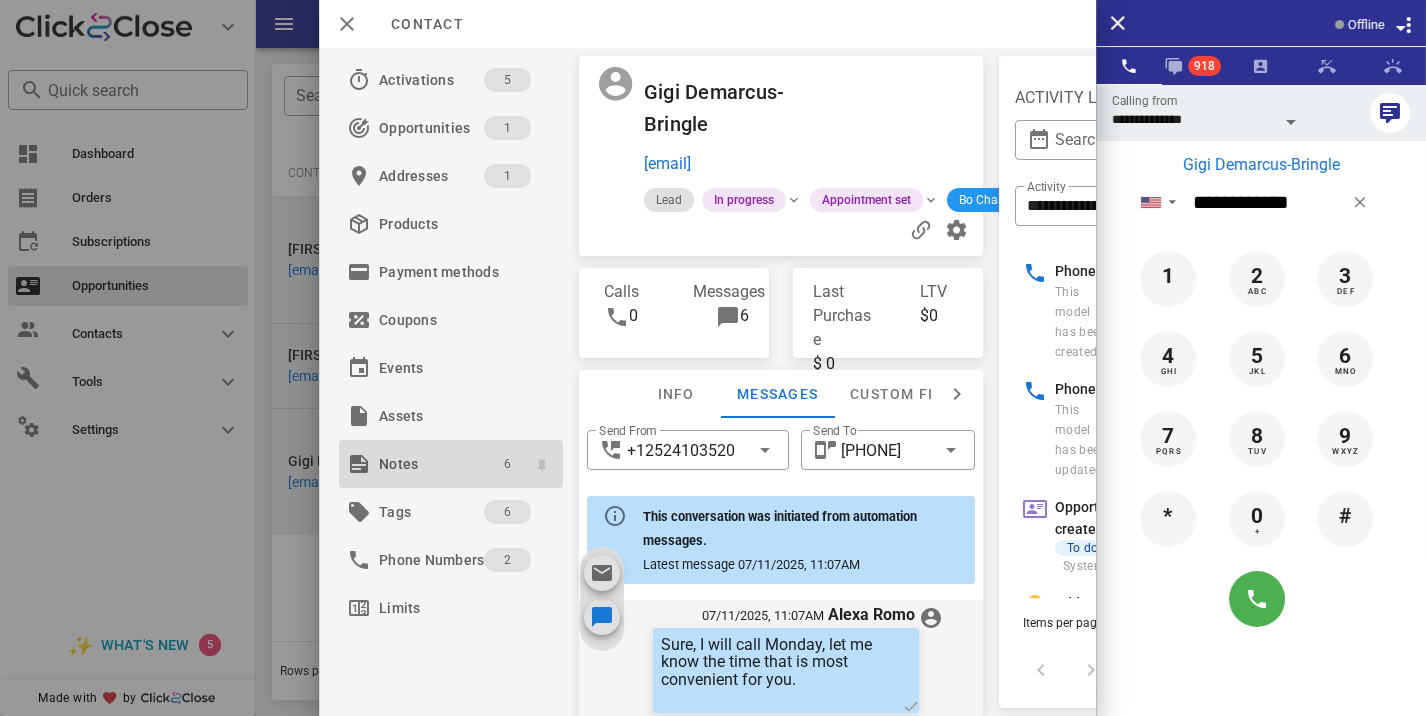 click on "6" at bounding box center (507, 464) 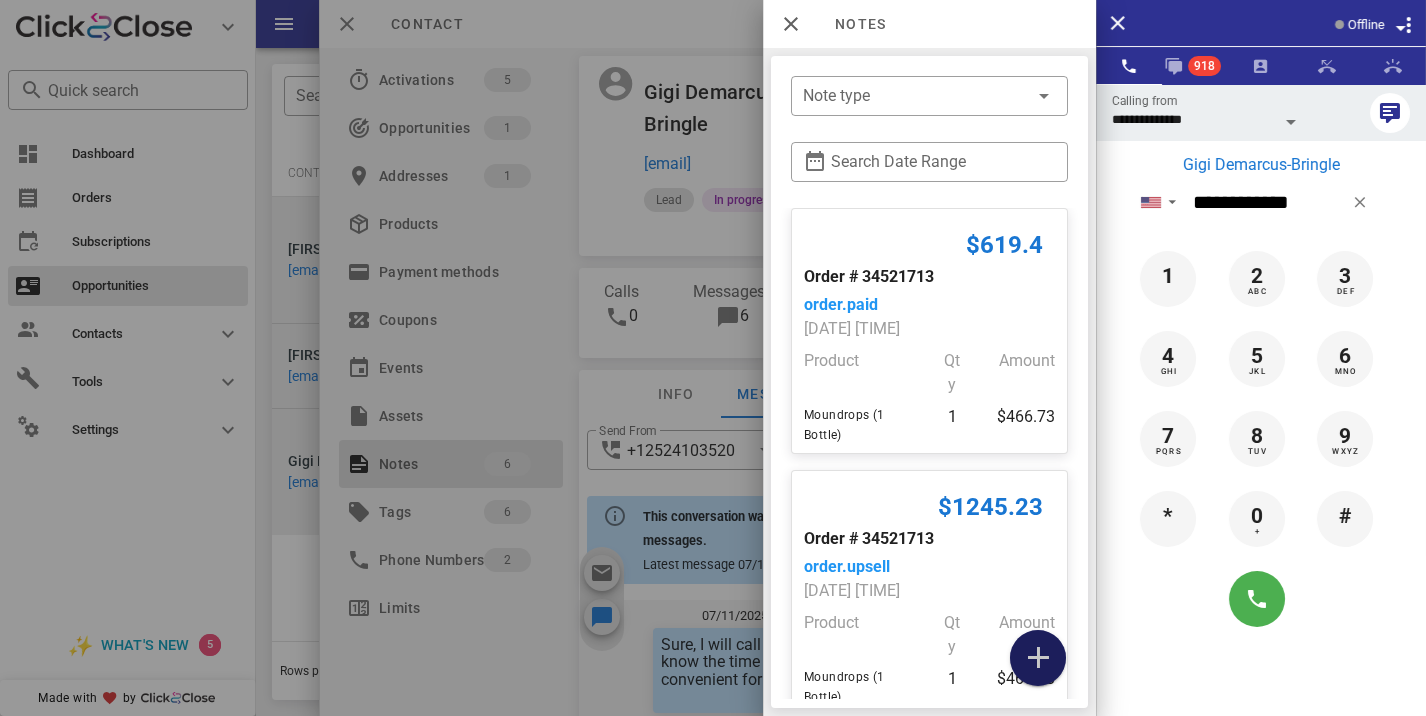 click at bounding box center (1038, 658) 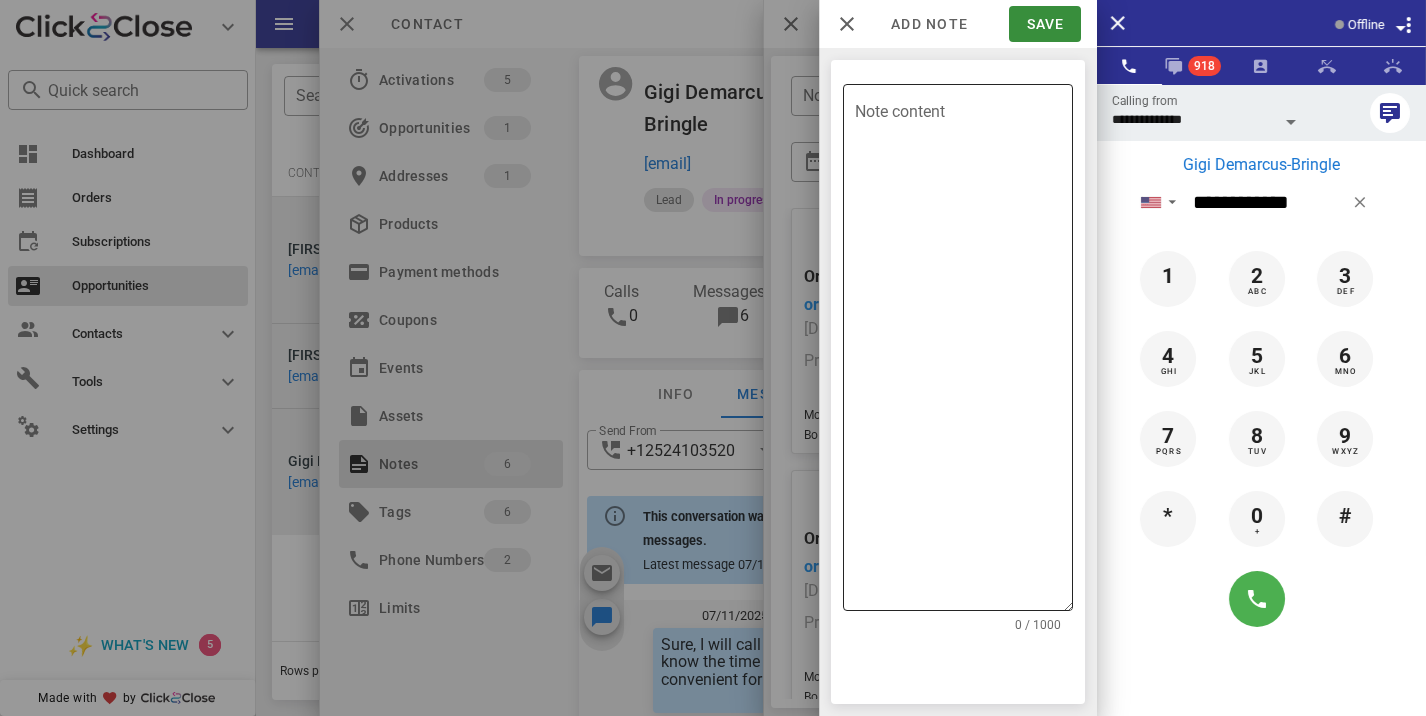 click on "Note content" at bounding box center (964, 352) 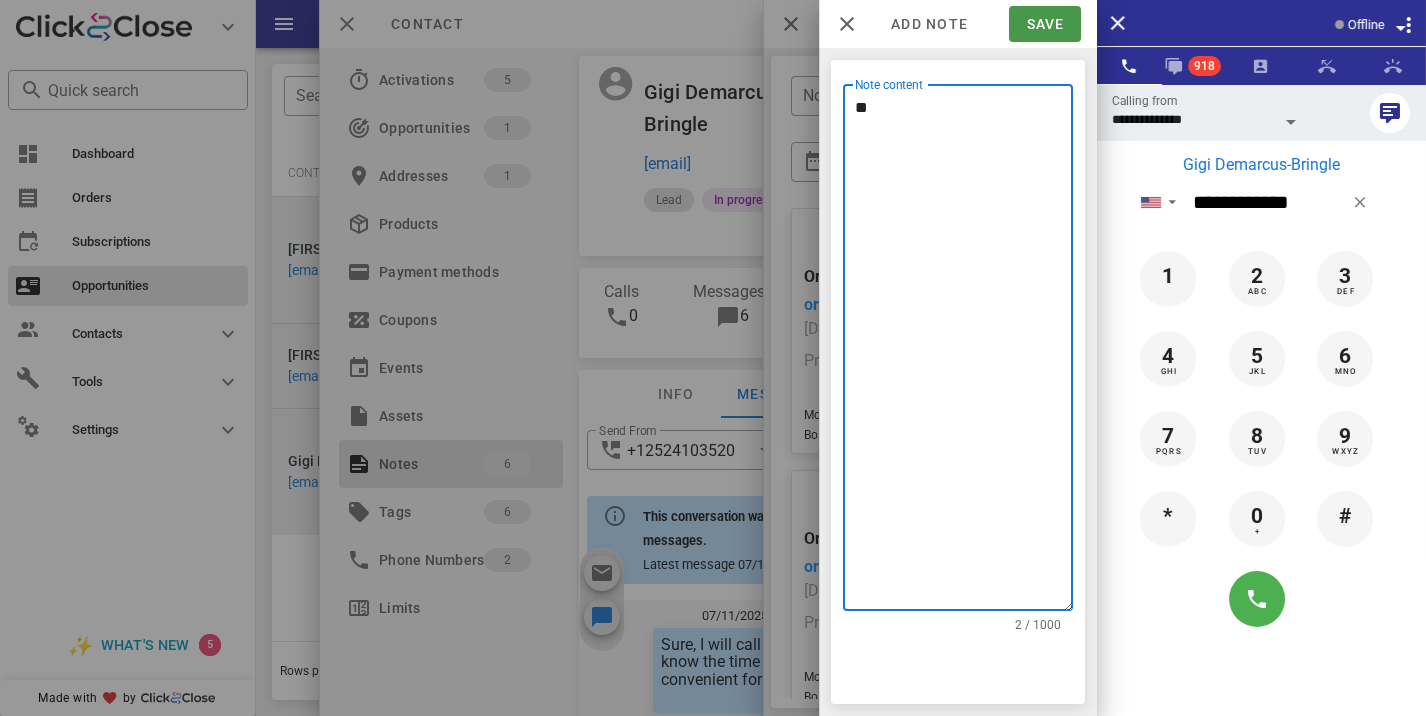 type on "**" 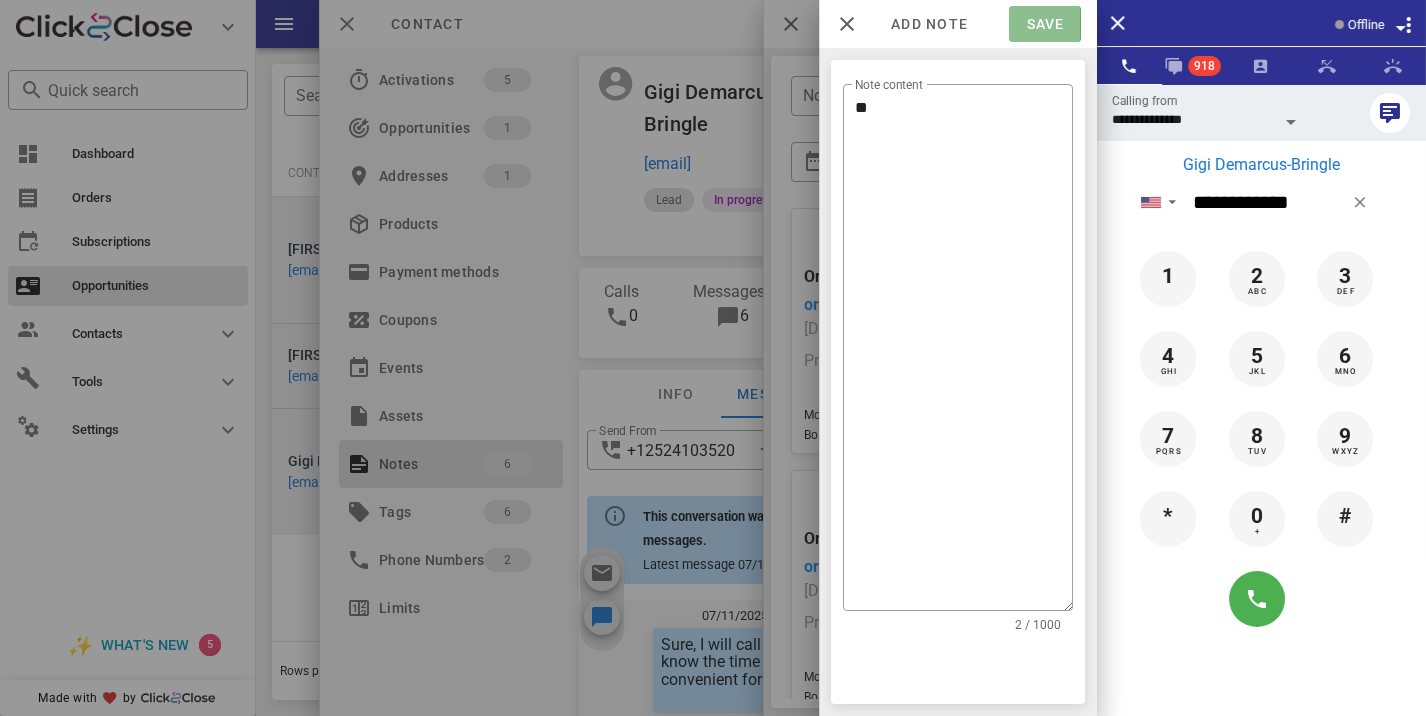 click on "Save" at bounding box center [1044, 24] 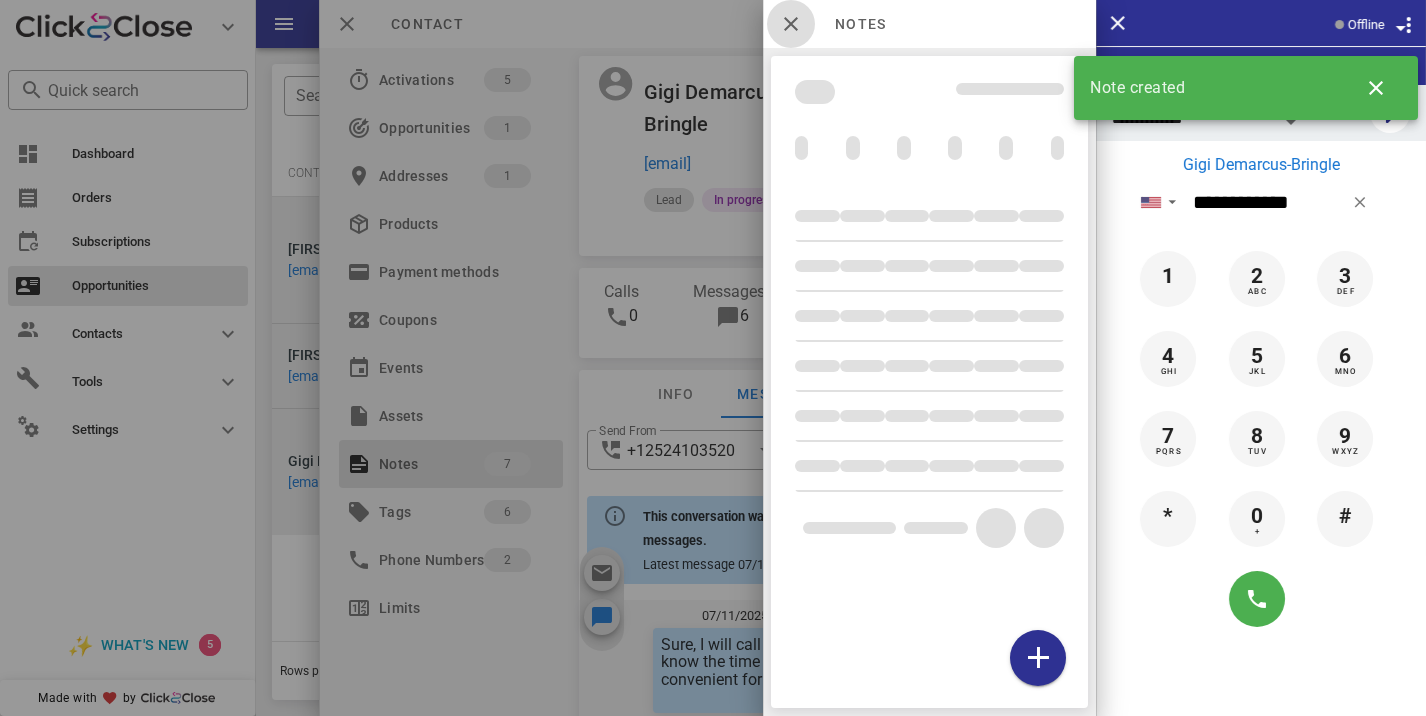 click at bounding box center [791, 24] 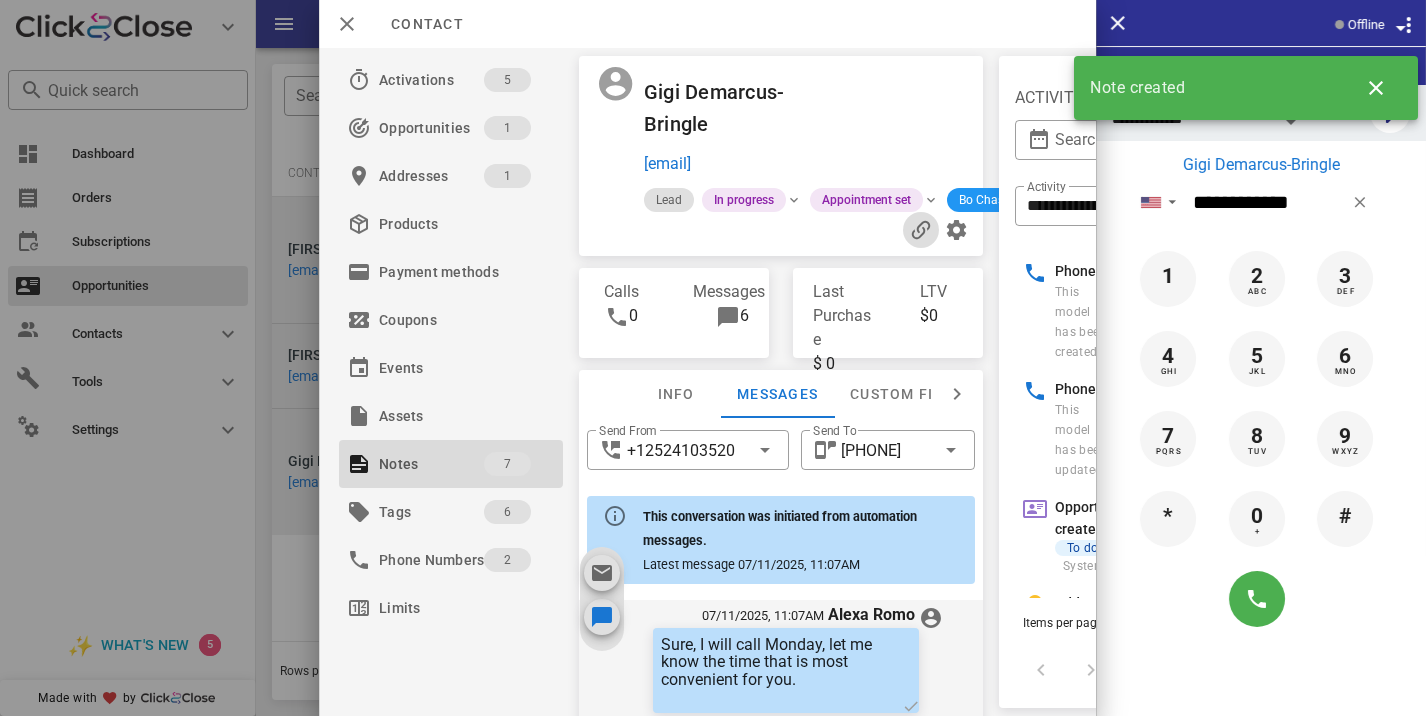 click at bounding box center (921, 230) 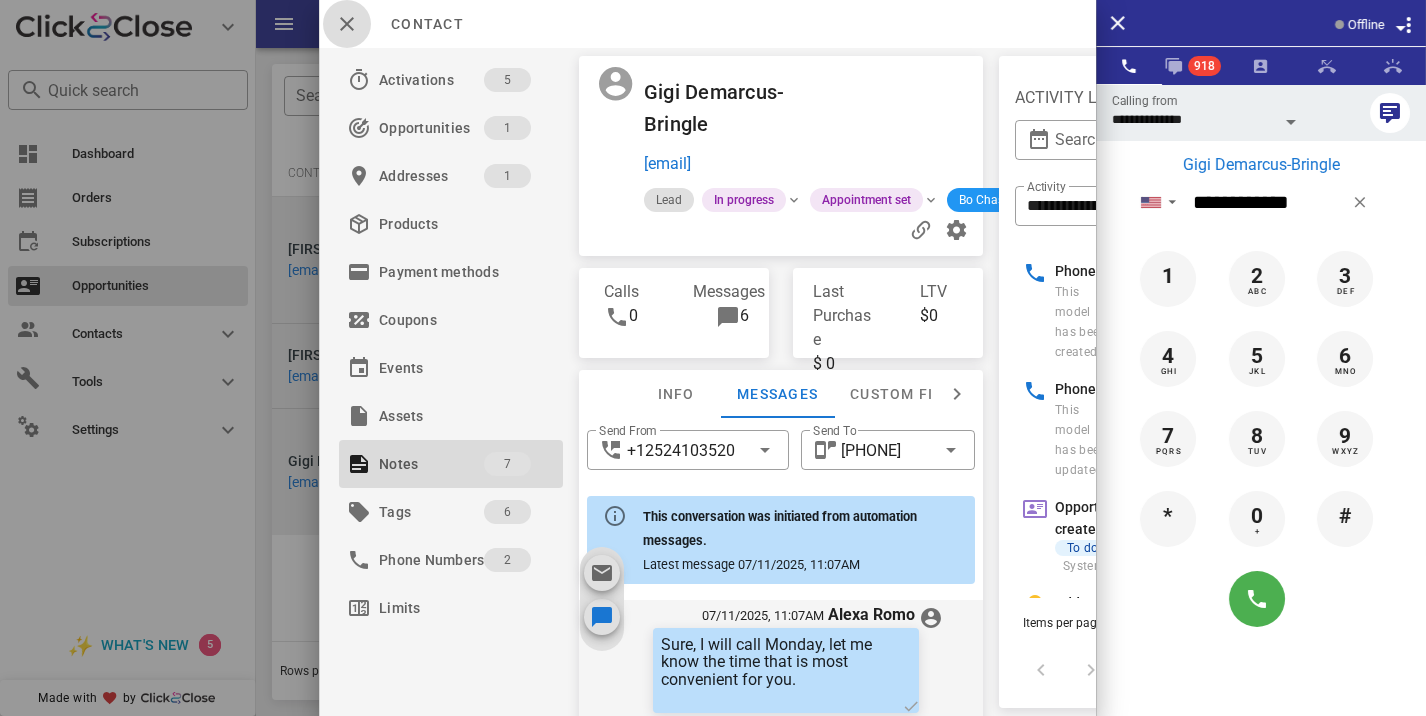 click at bounding box center (347, 24) 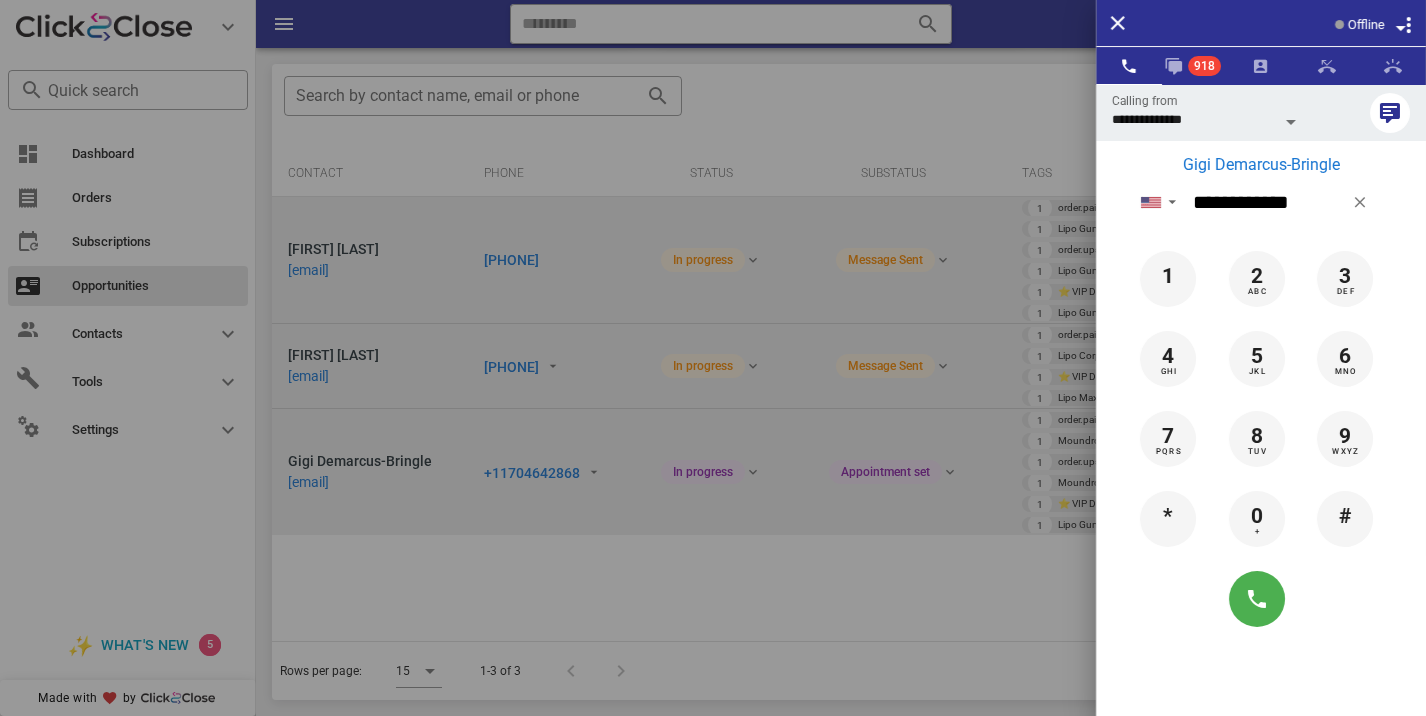click at bounding box center [713, 358] 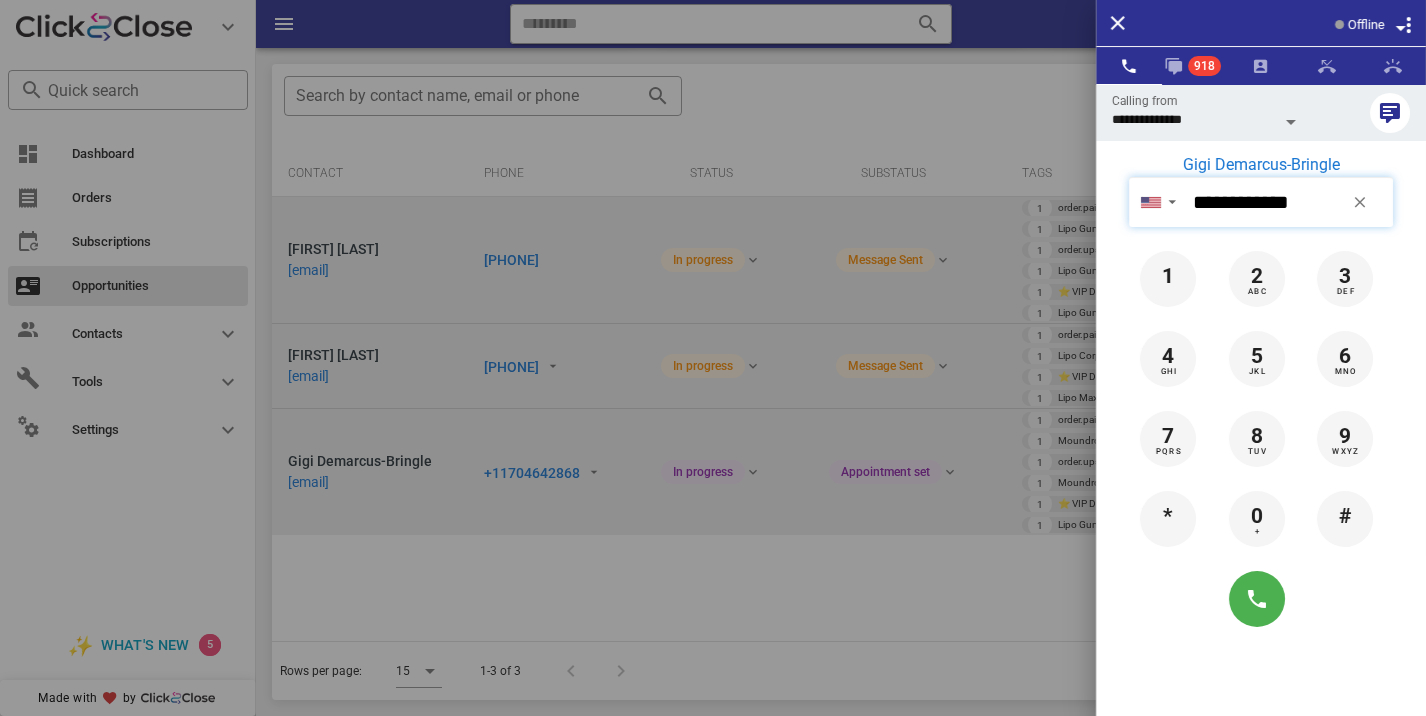 type 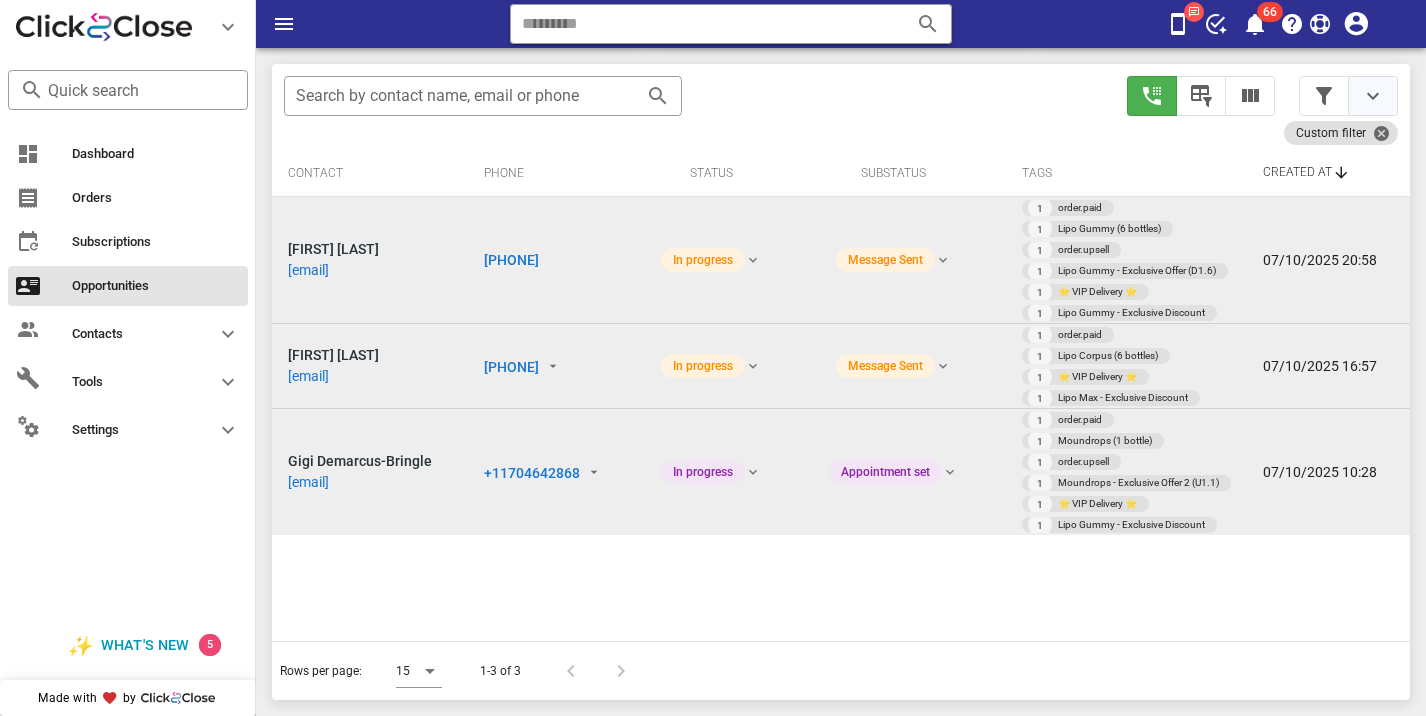 click at bounding box center (1373, 96) 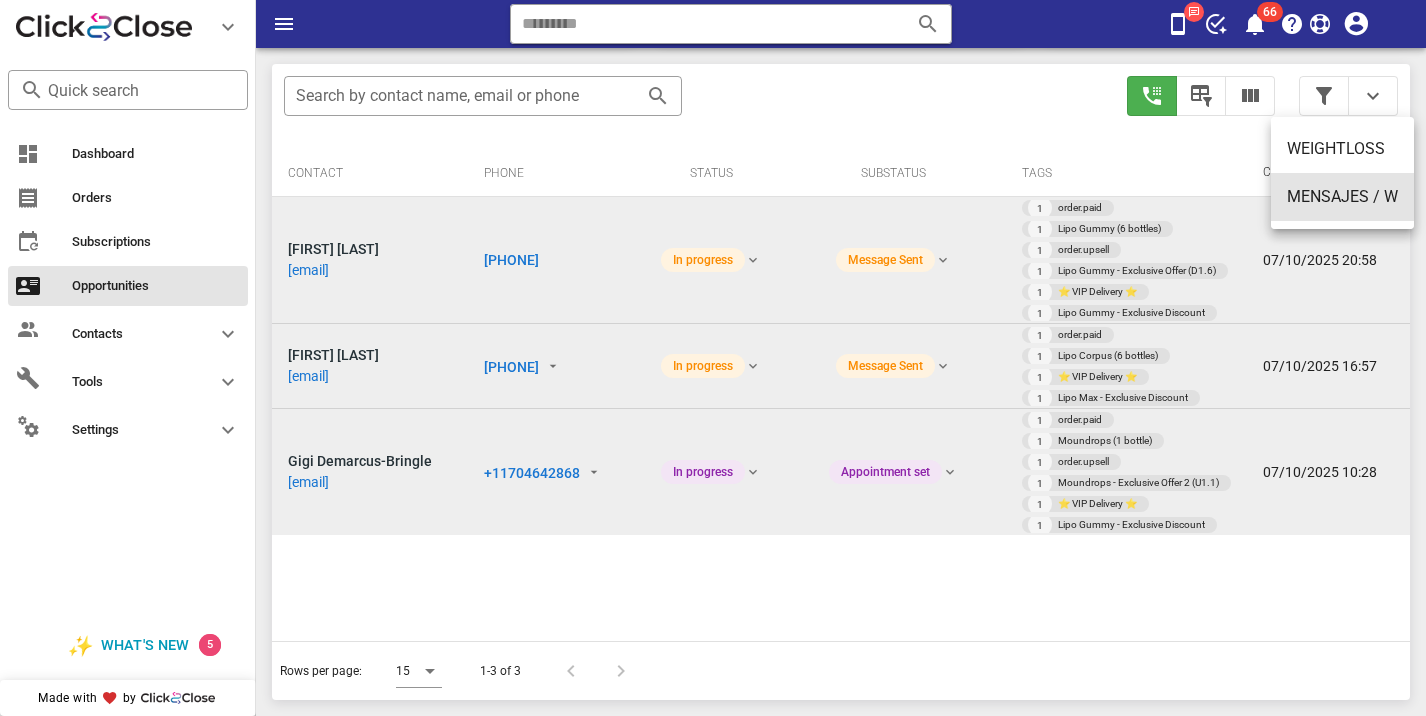 click on "MENSAJES / W" at bounding box center (1342, 196) 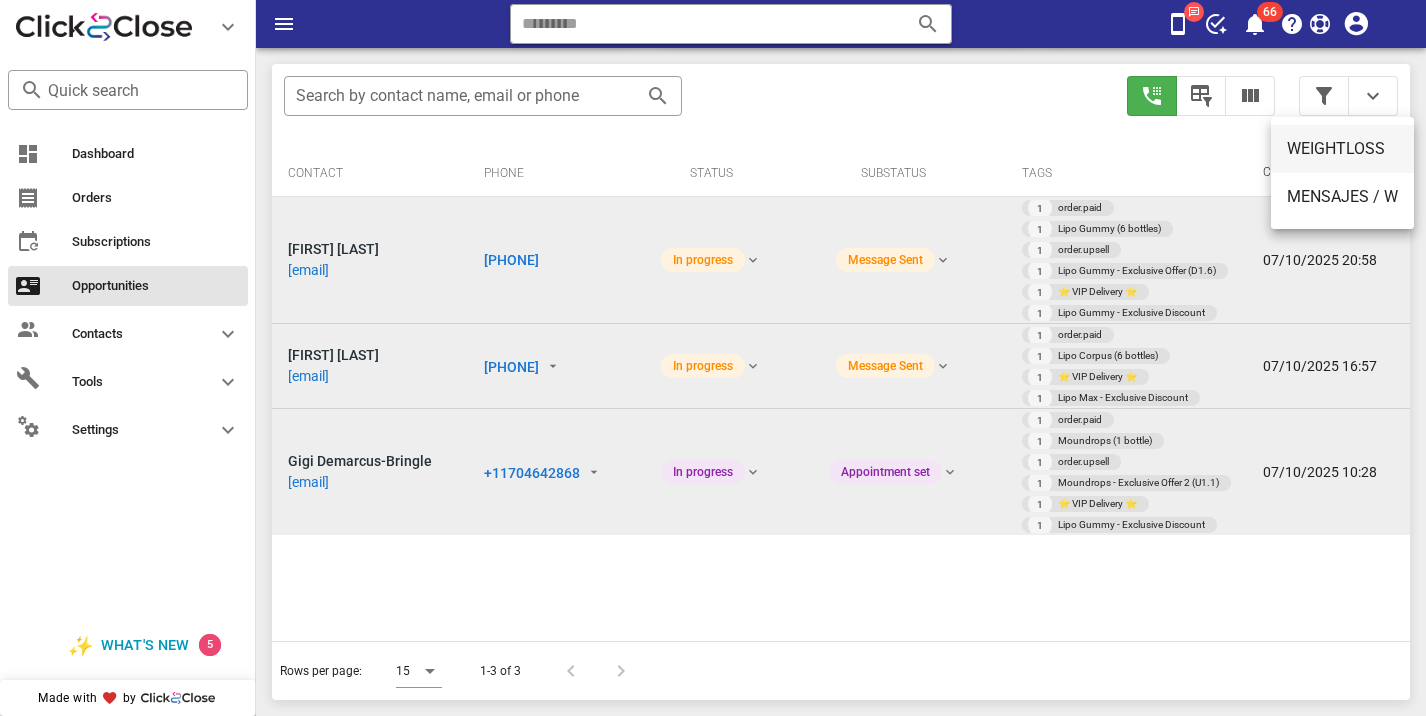 type on "**********" 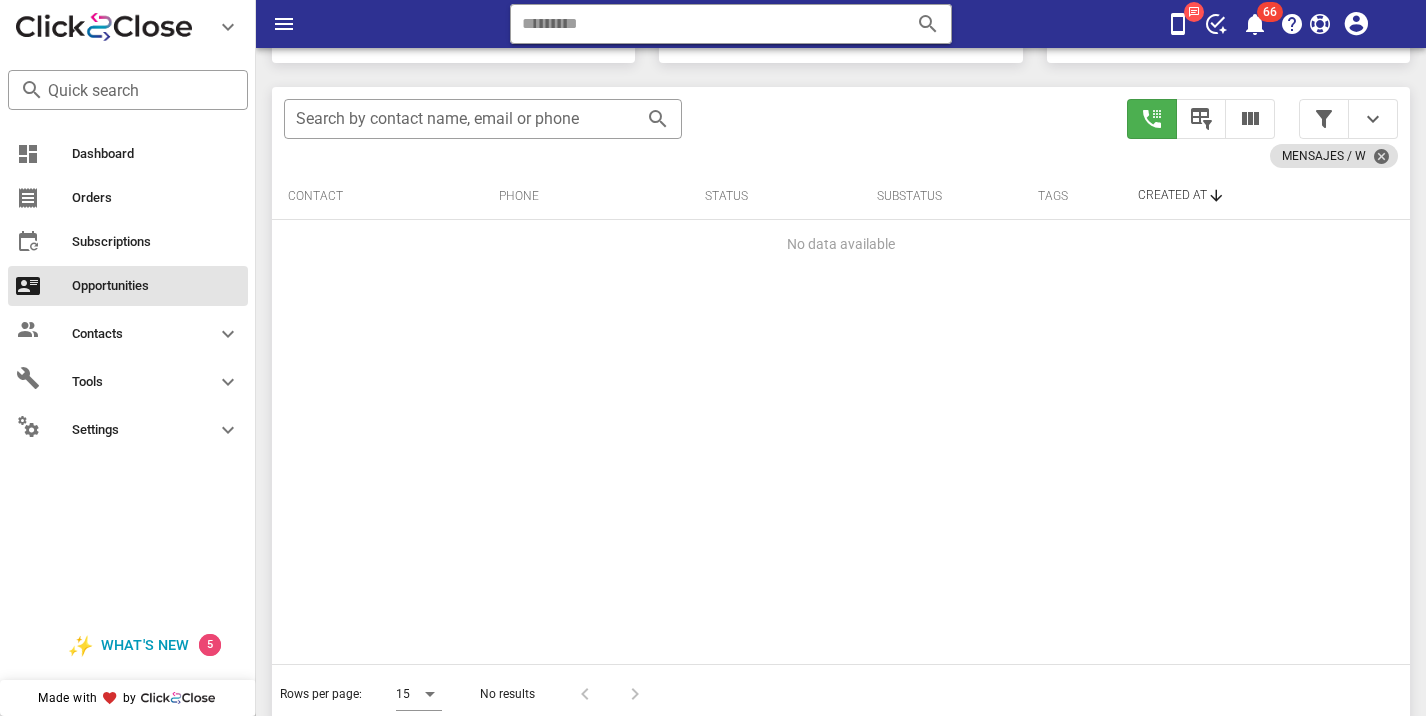 scroll, scrollTop: 379, scrollLeft: 0, axis: vertical 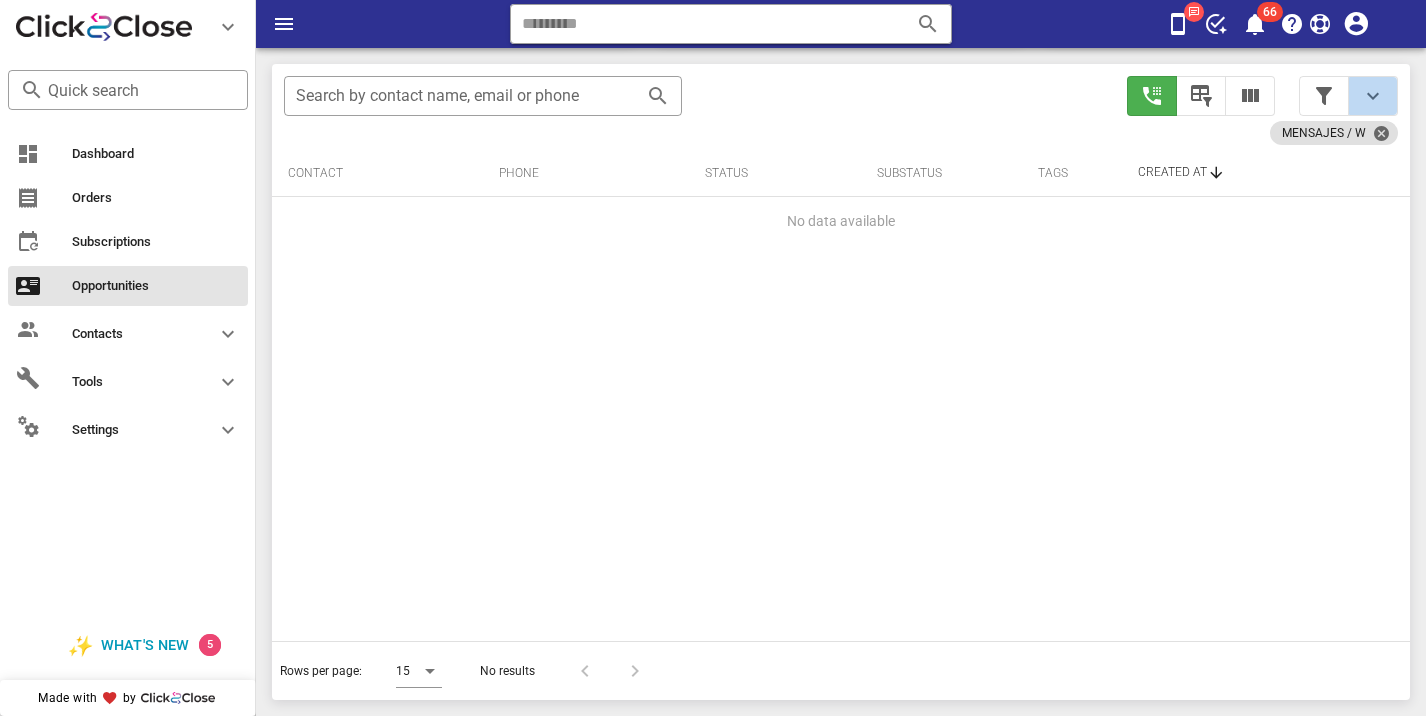 click at bounding box center [1373, 96] 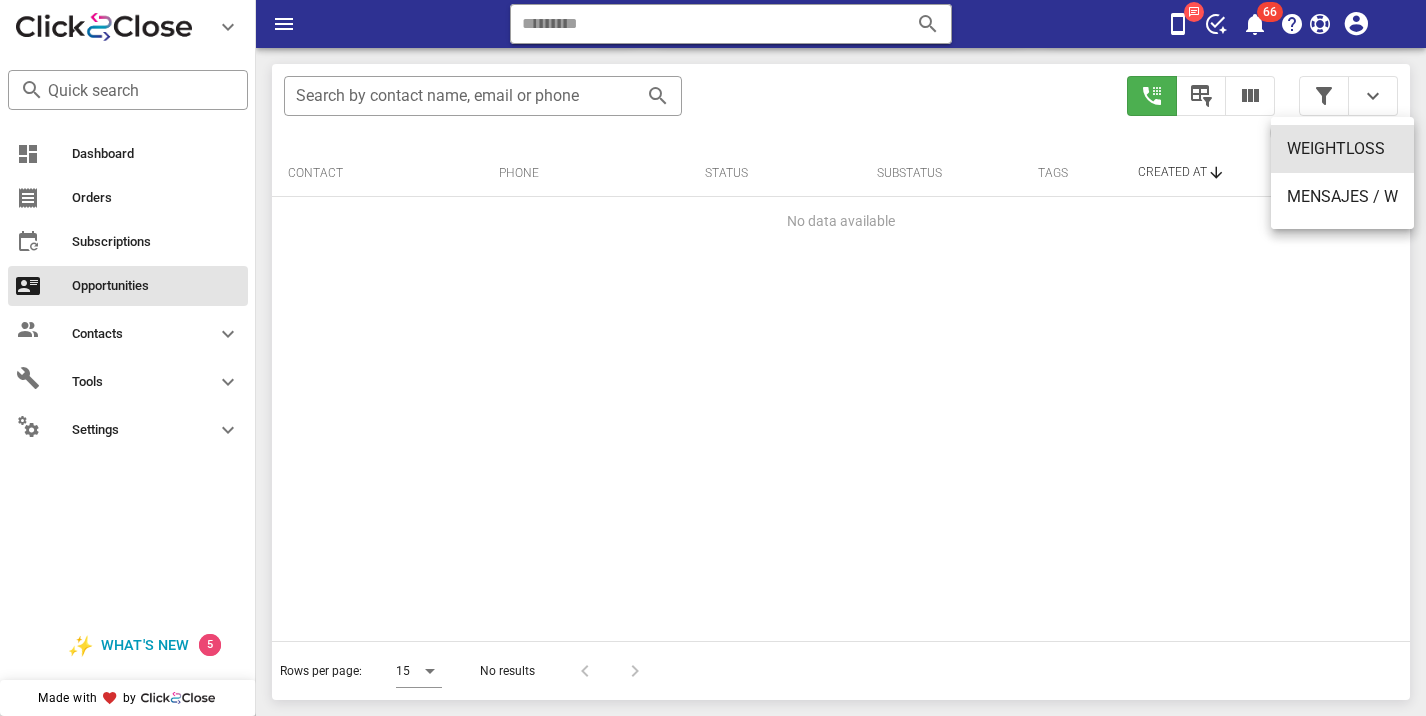 click on "WEIGHTLOSS" at bounding box center [1342, 149] 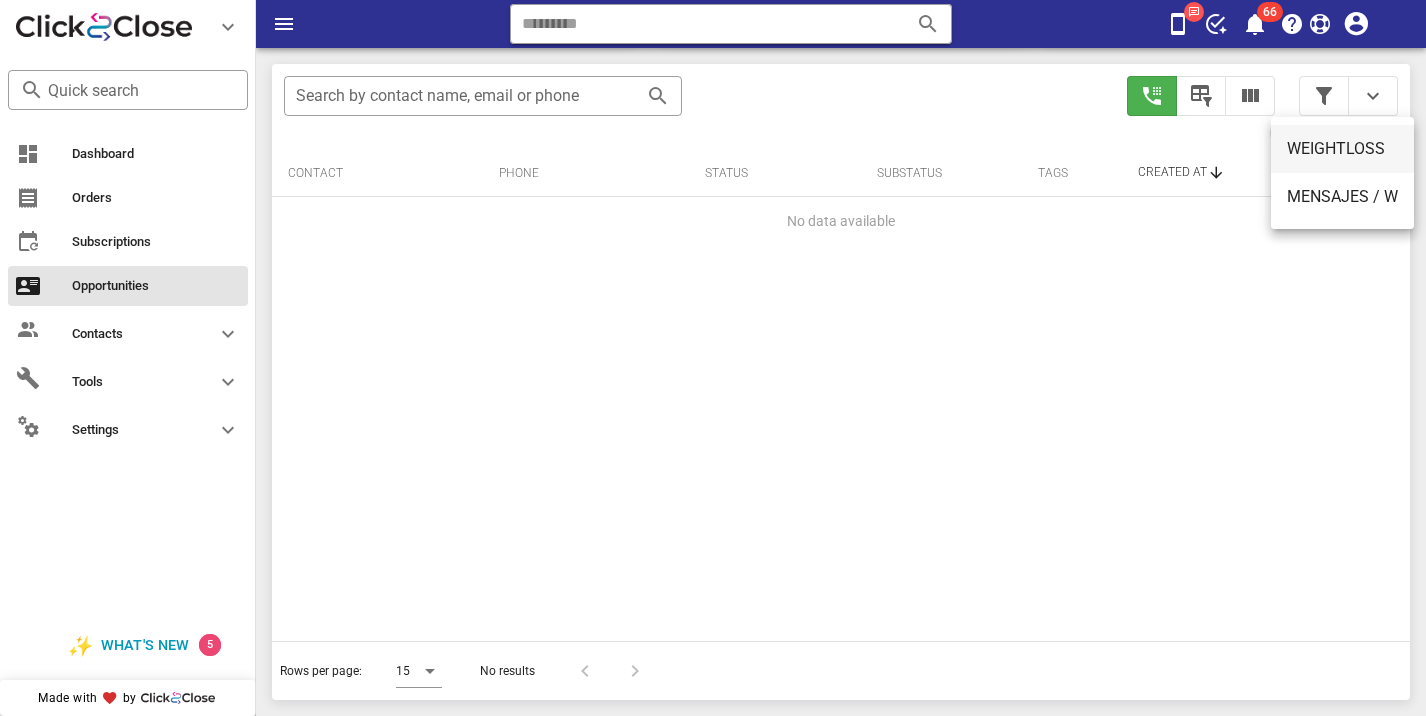 type on "**********" 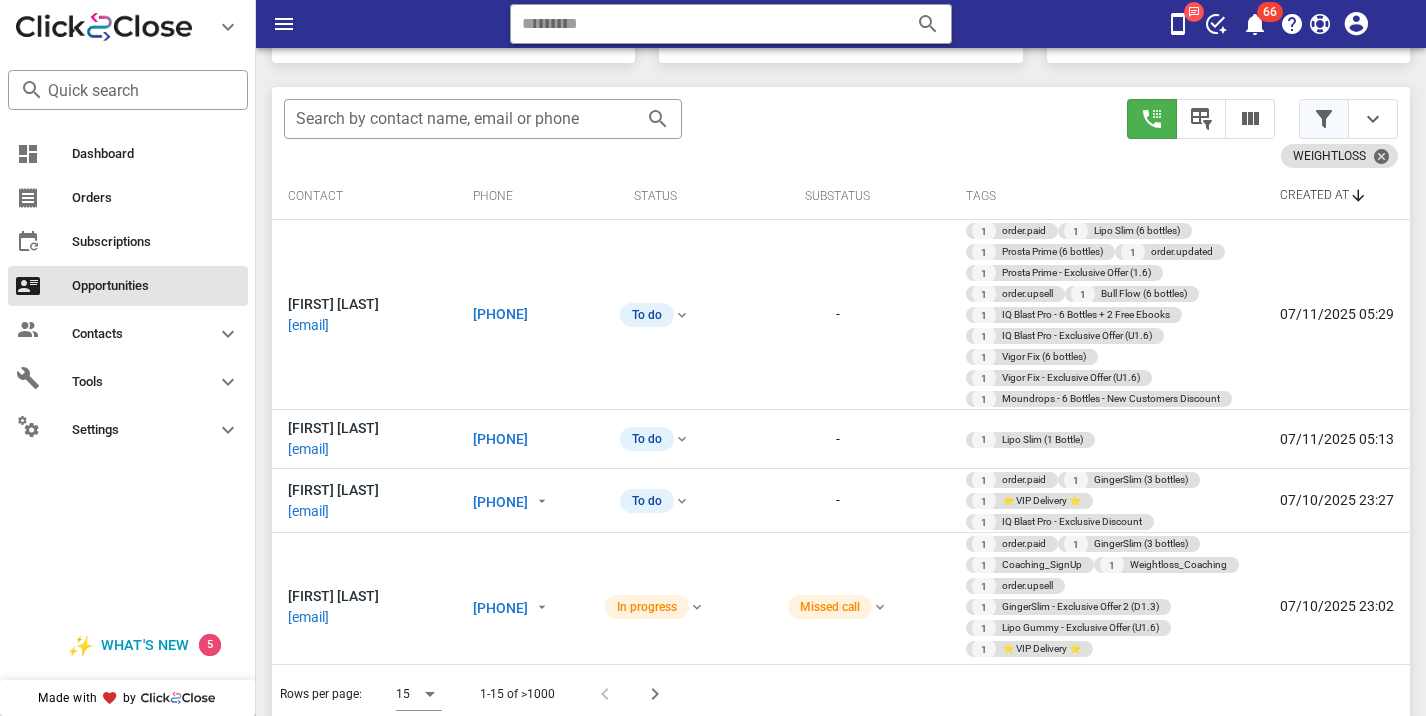 scroll, scrollTop: 379, scrollLeft: 0, axis: vertical 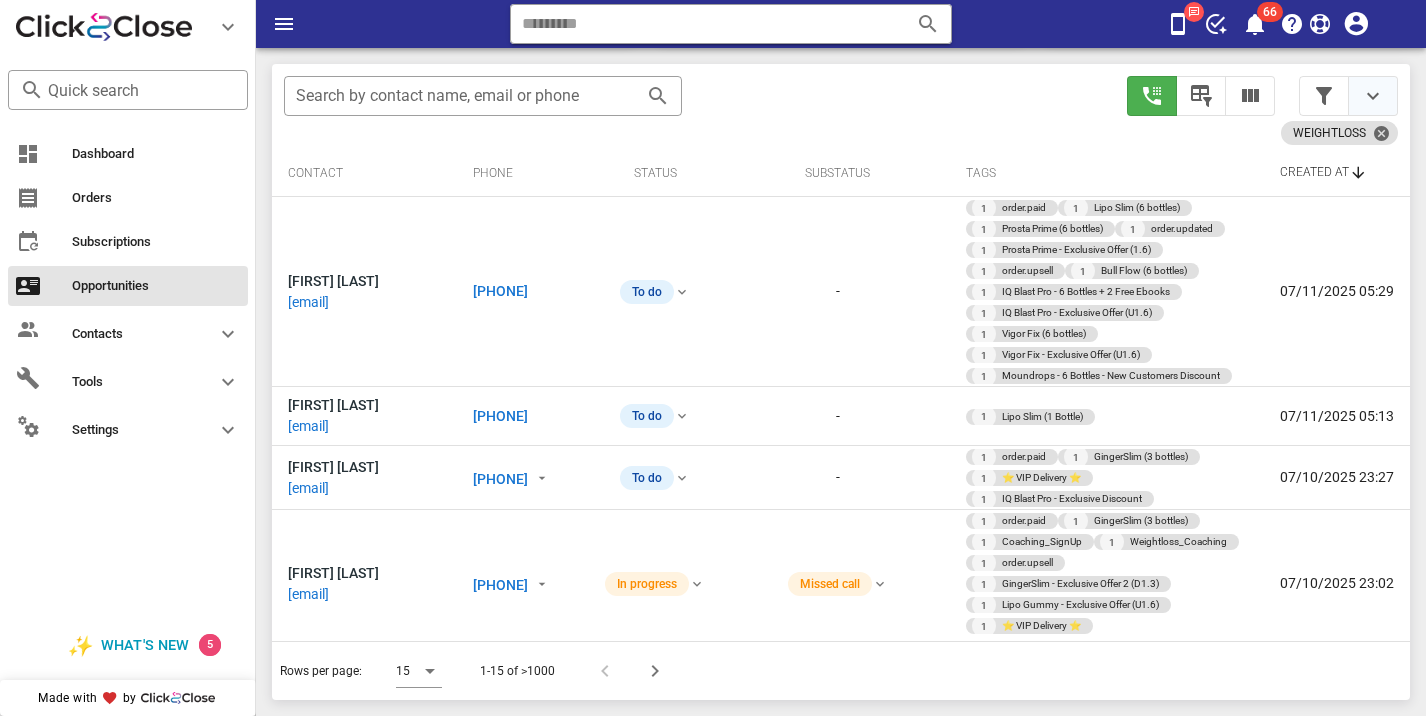 click at bounding box center [1373, 96] 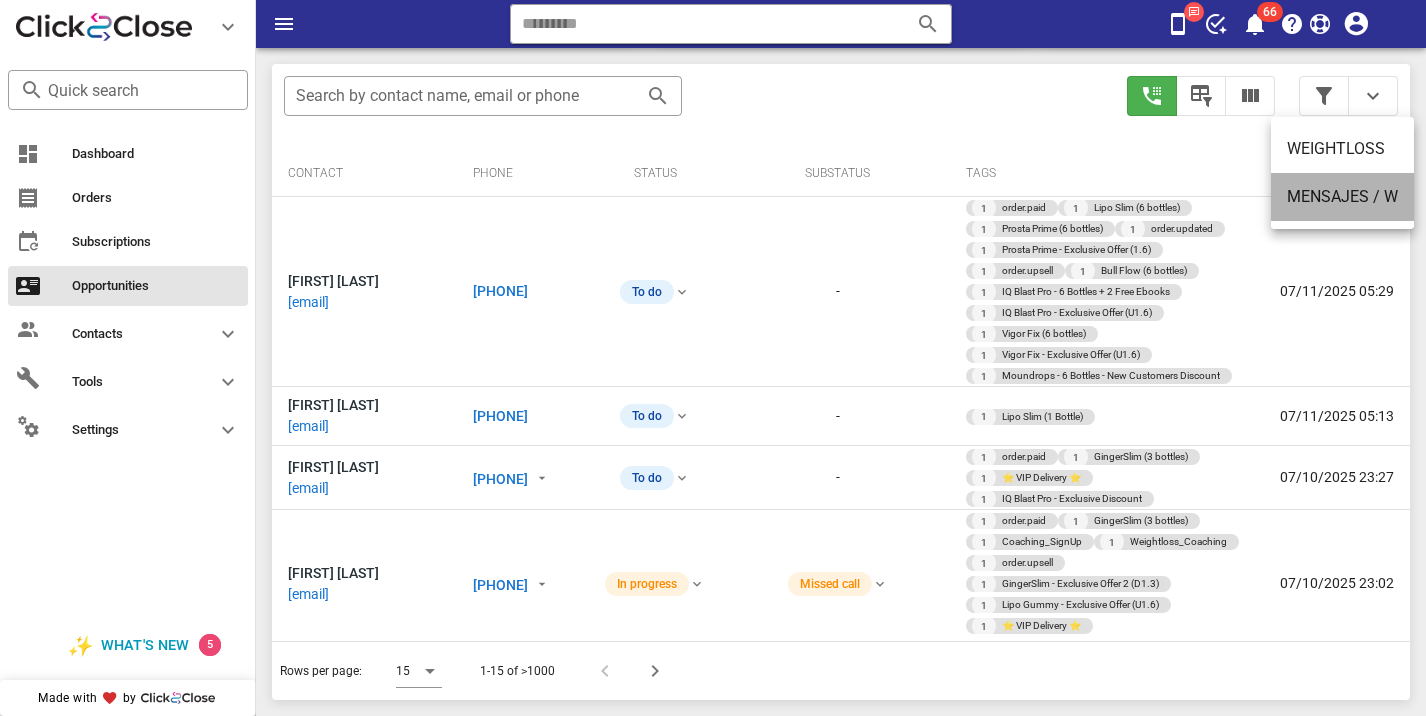 click on "MENSAJES / W" at bounding box center [1342, 196] 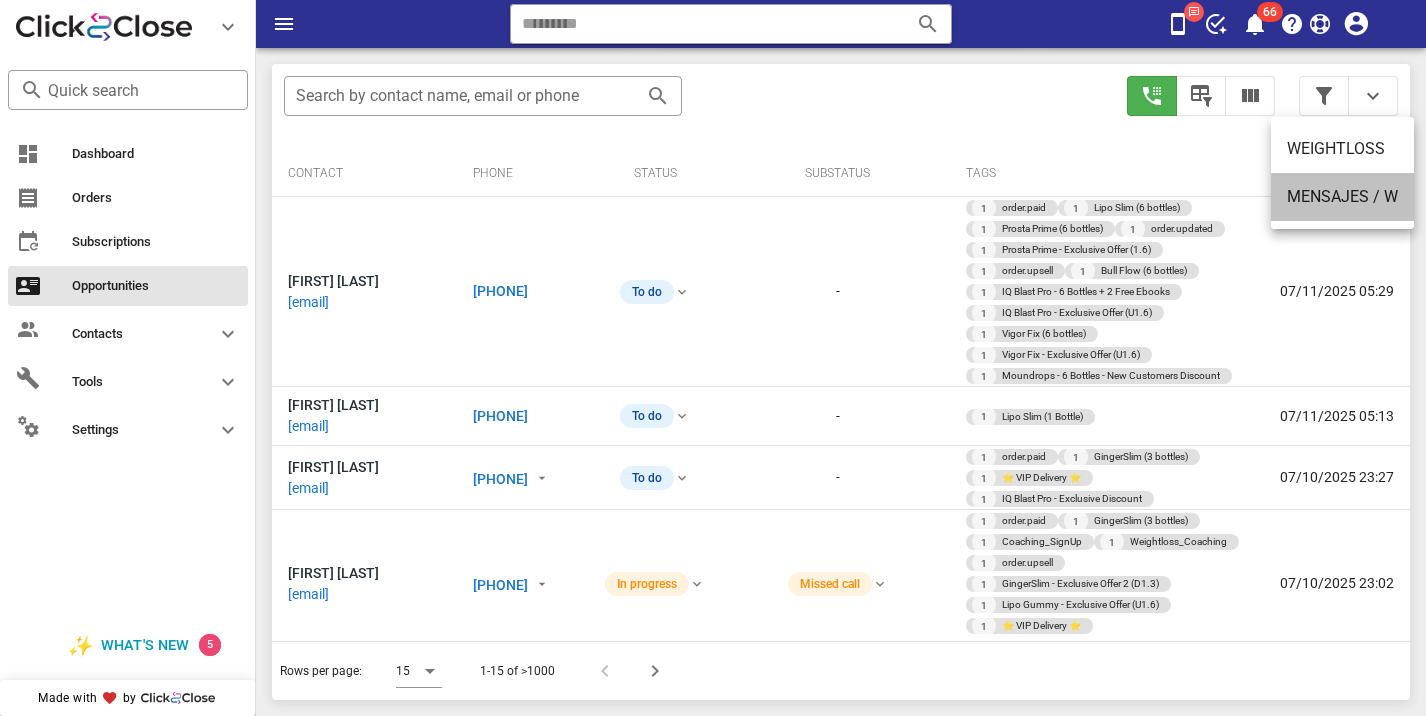 type on "**********" 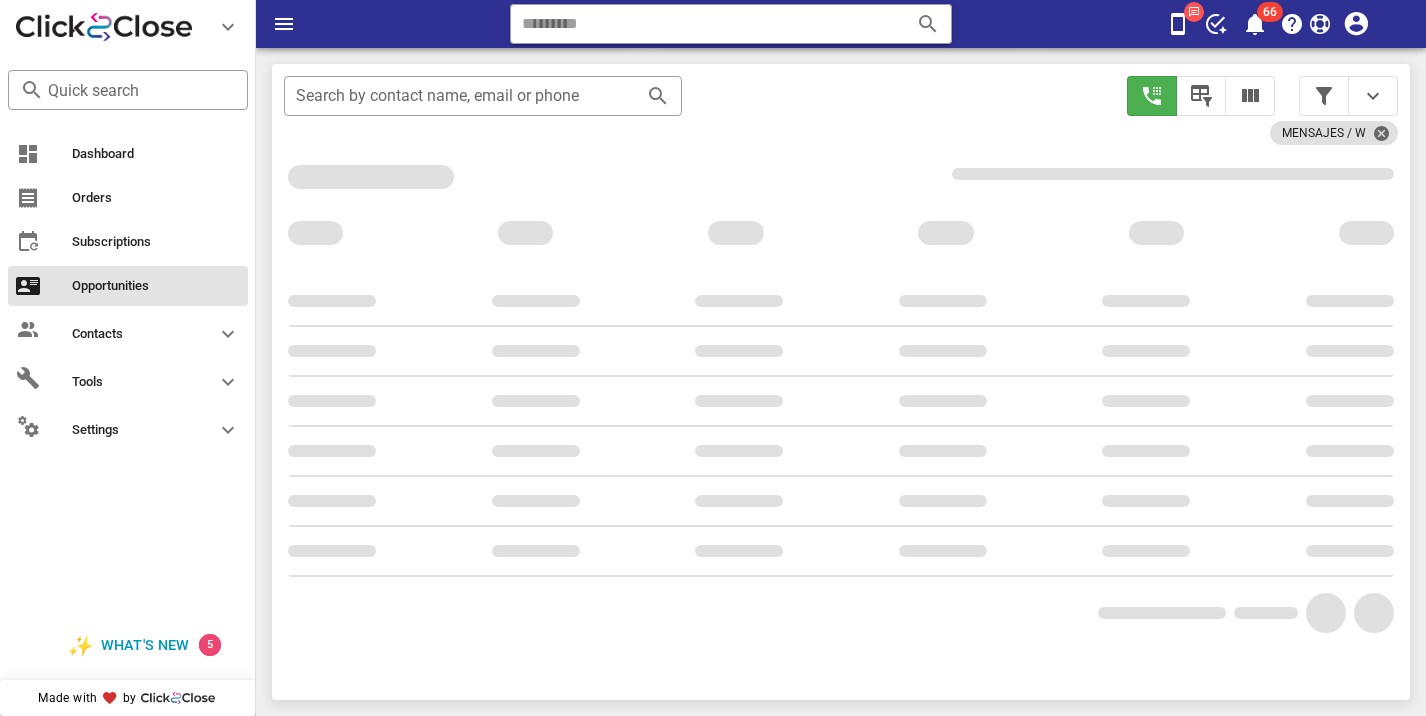 scroll, scrollTop: 356, scrollLeft: 0, axis: vertical 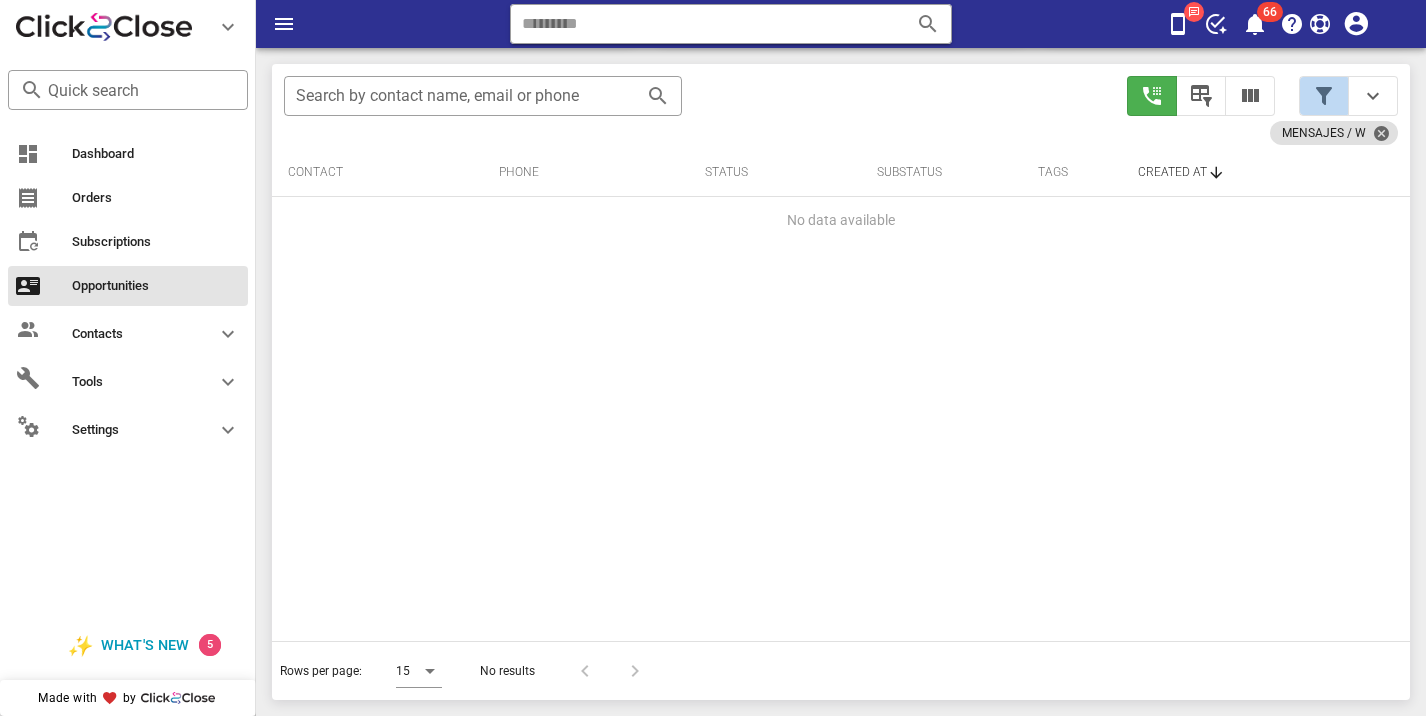 click at bounding box center (1324, 96) 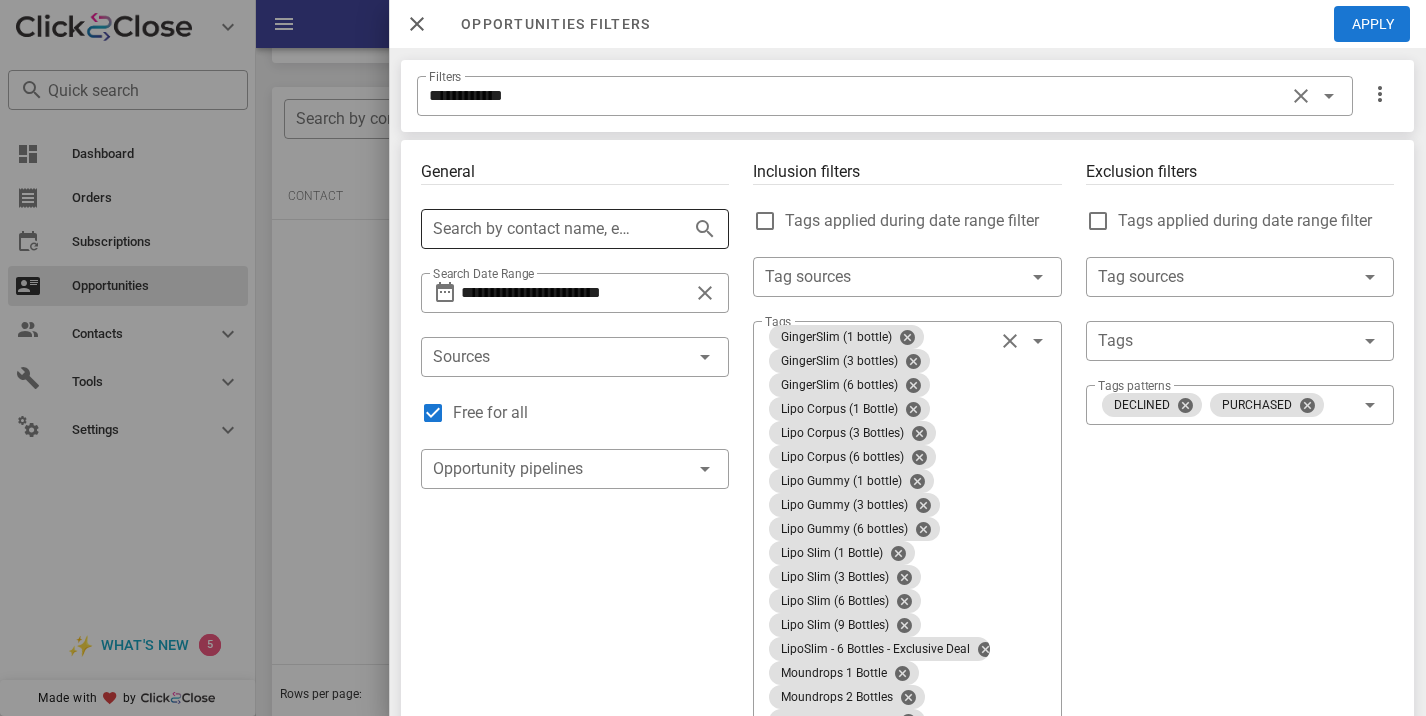 scroll, scrollTop: 377, scrollLeft: 0, axis: vertical 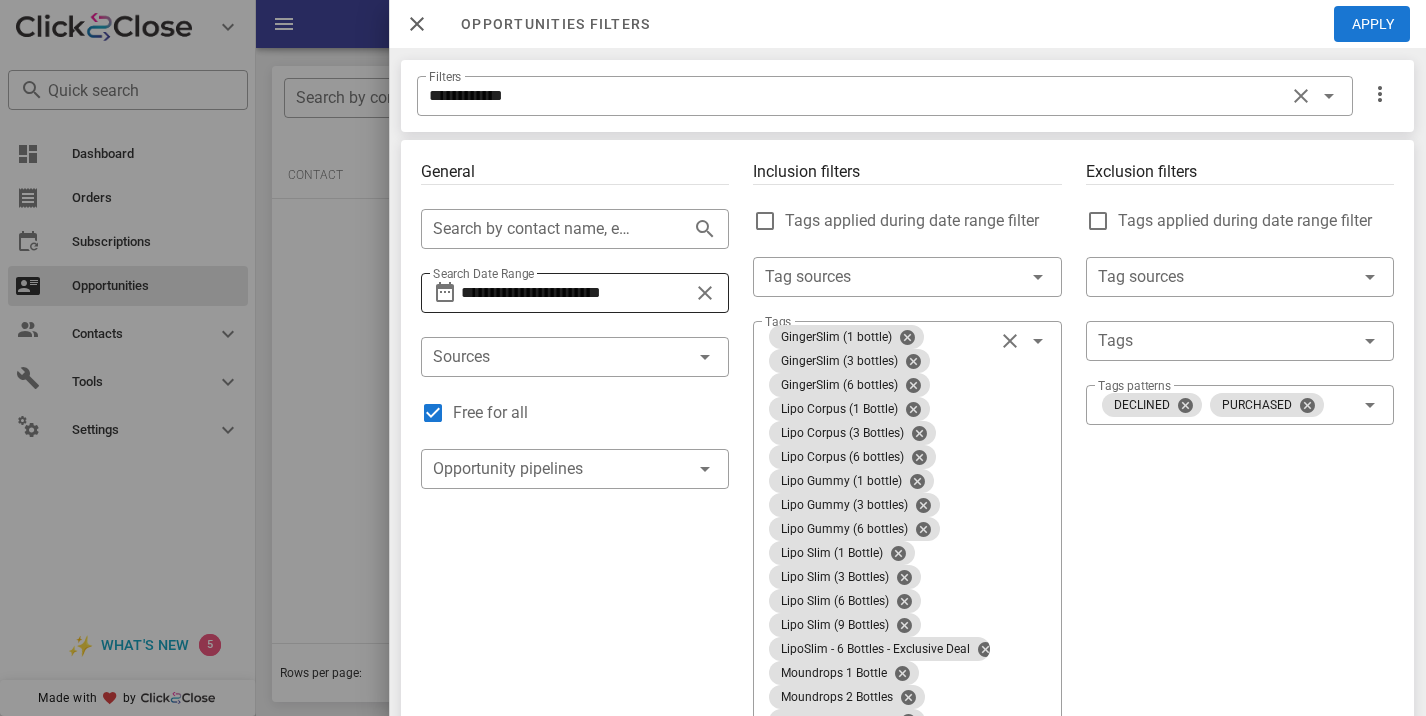 click on "**********" at bounding box center [575, 293] 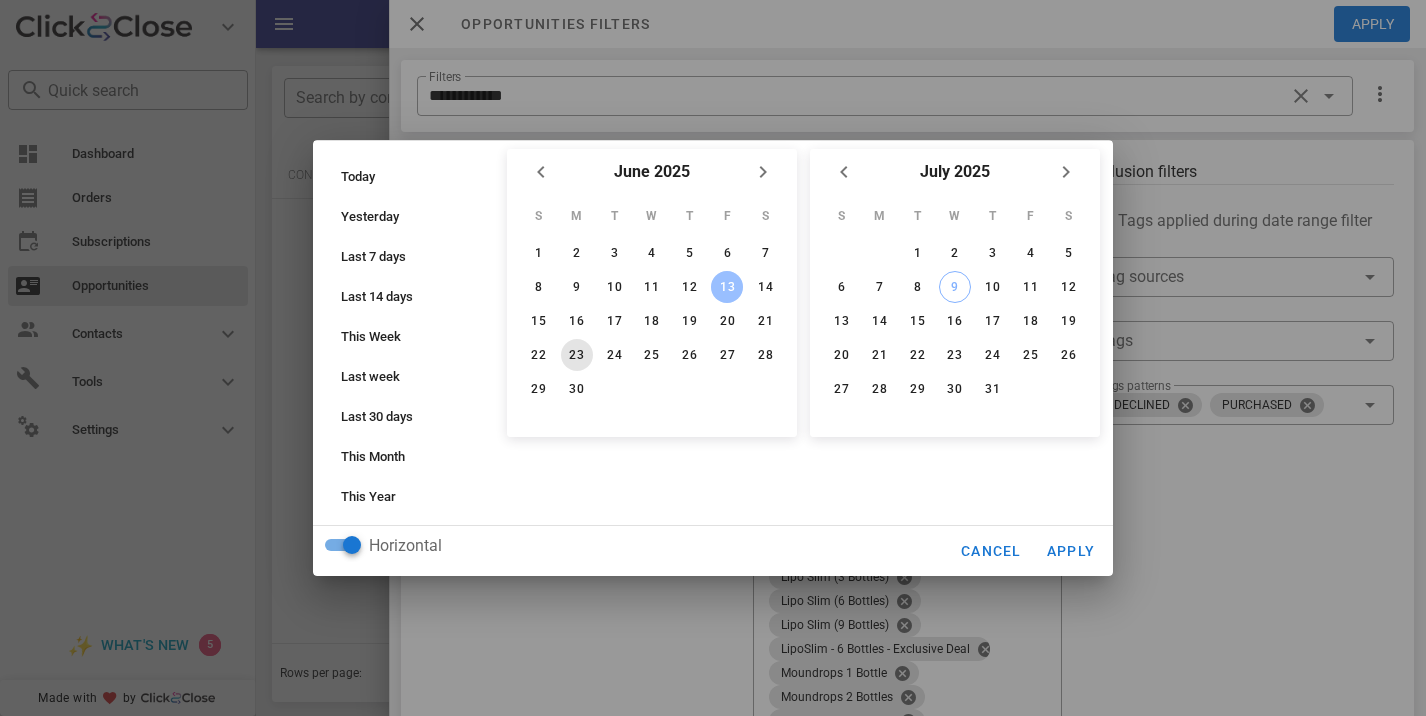 click on "23" at bounding box center [577, 355] 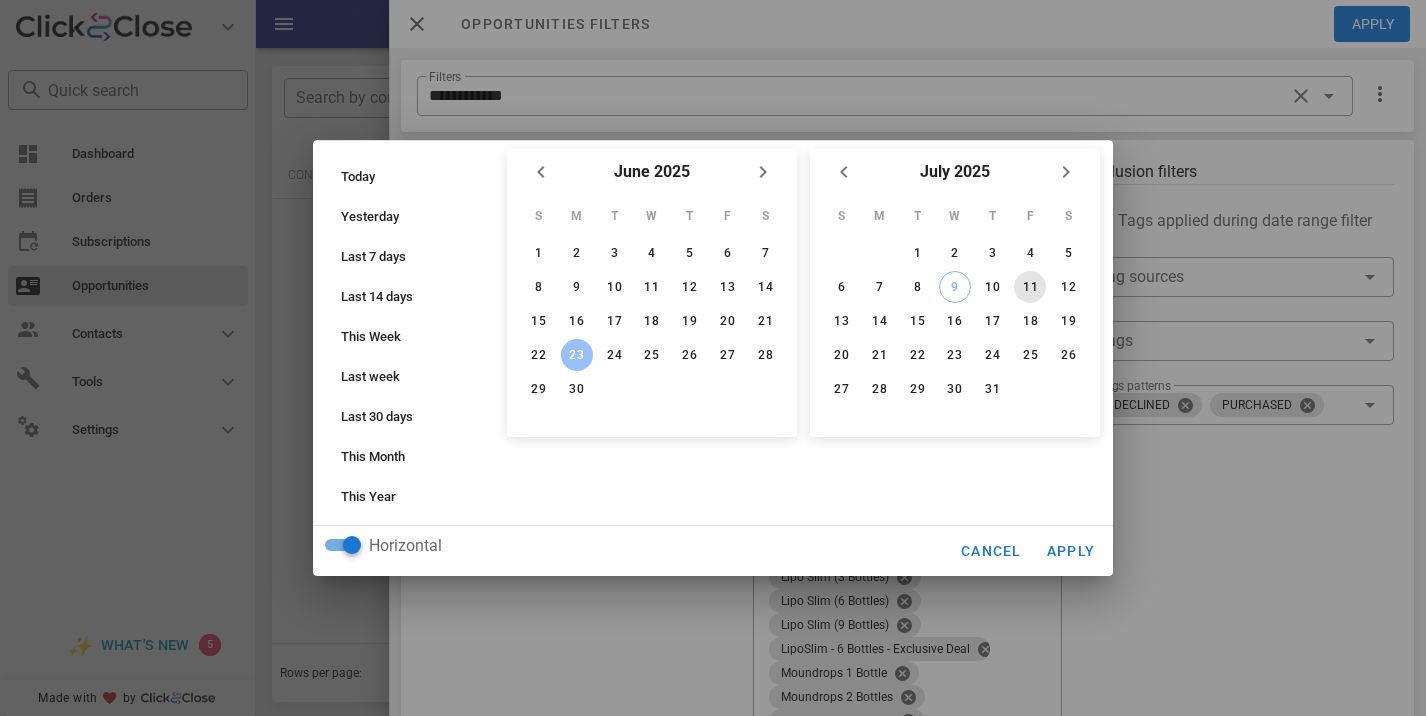click on "11" at bounding box center [1030, 287] 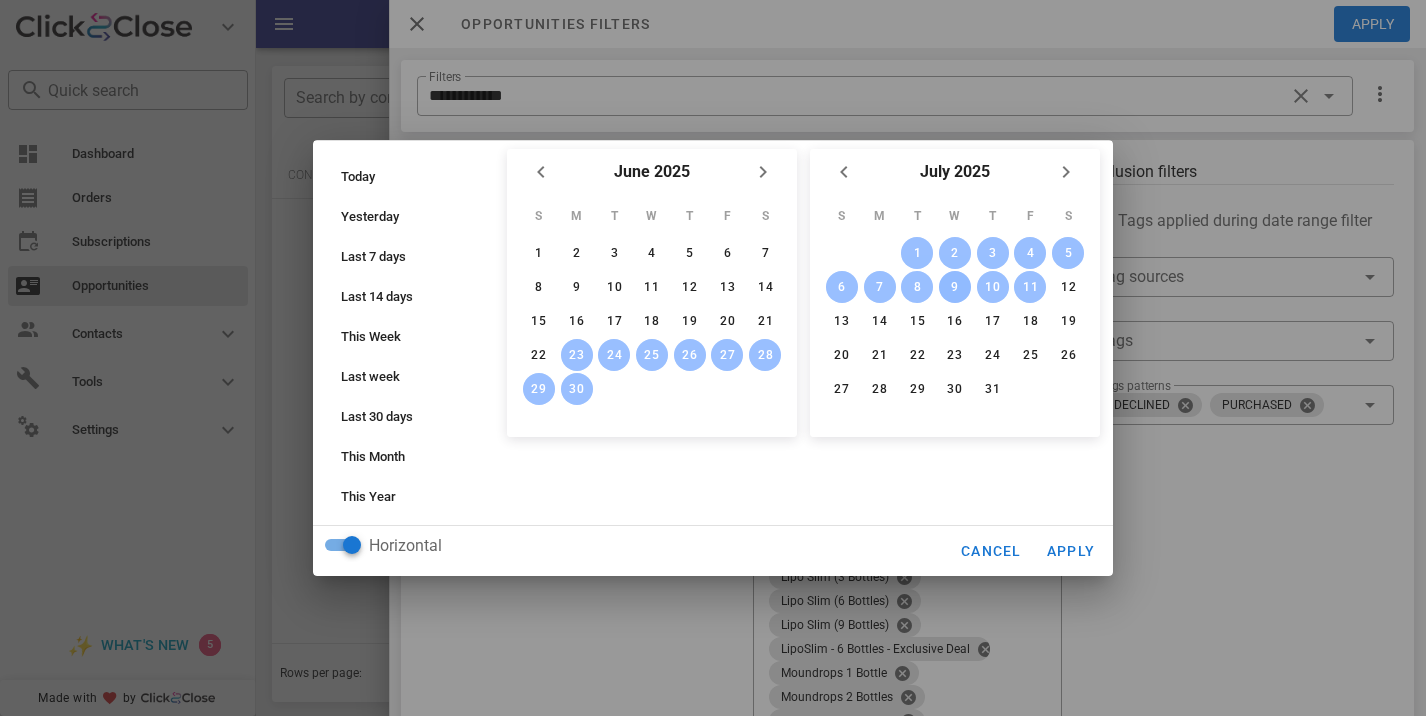 click on "Horizontal Cancel Apply" at bounding box center (713, 551) 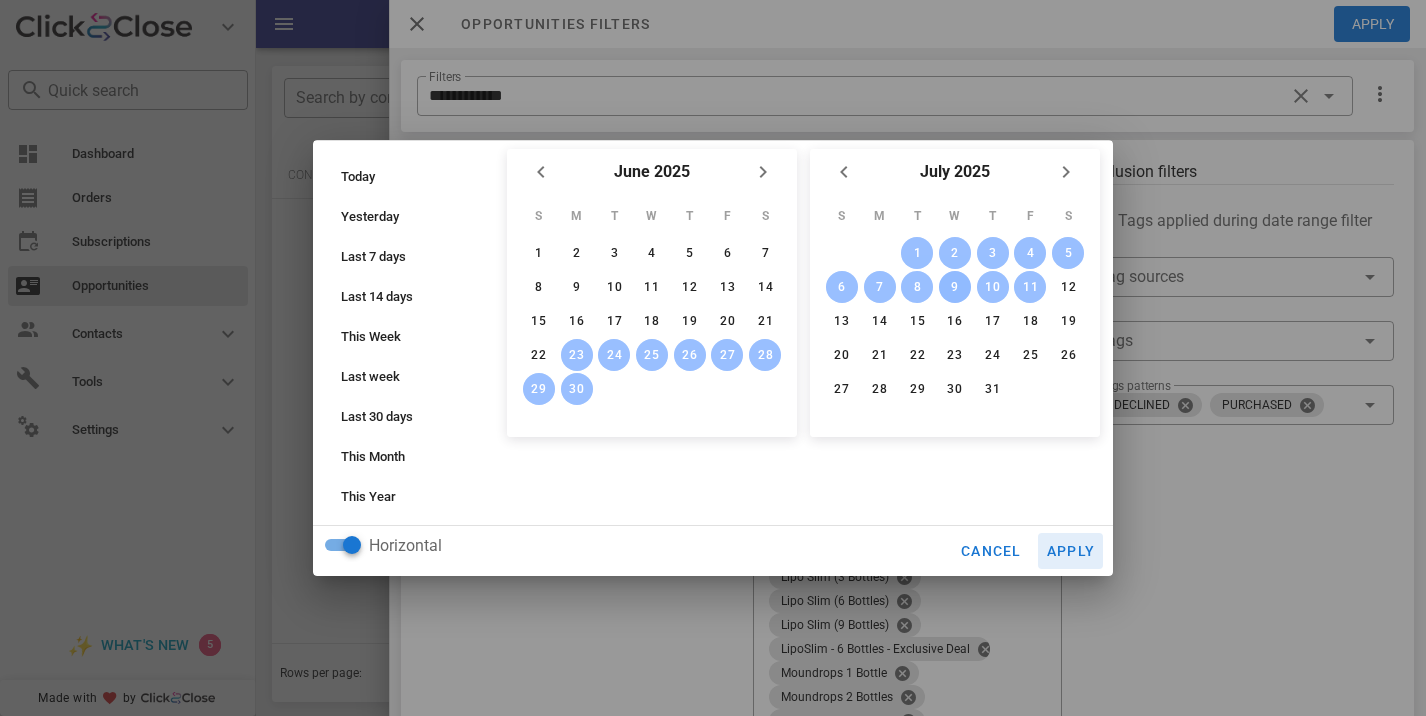 click on "Apply" at bounding box center (1071, 551) 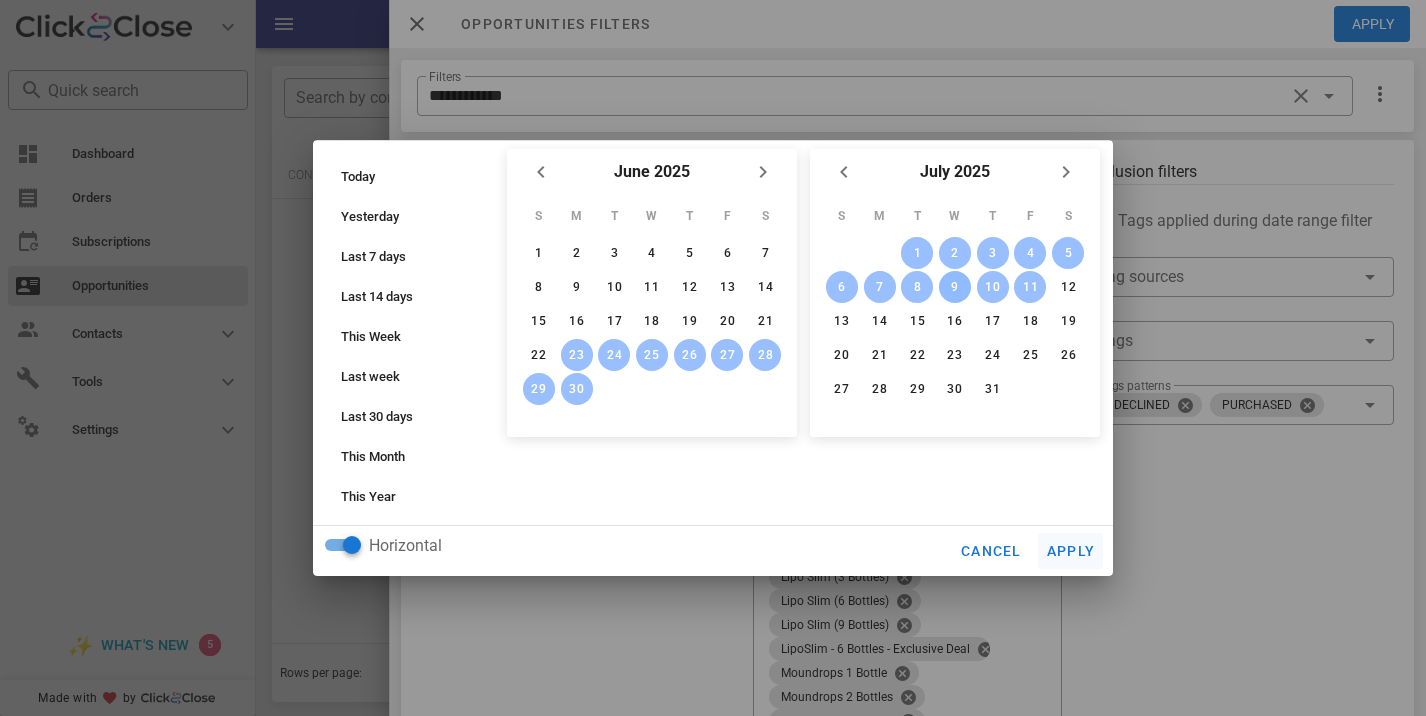 type 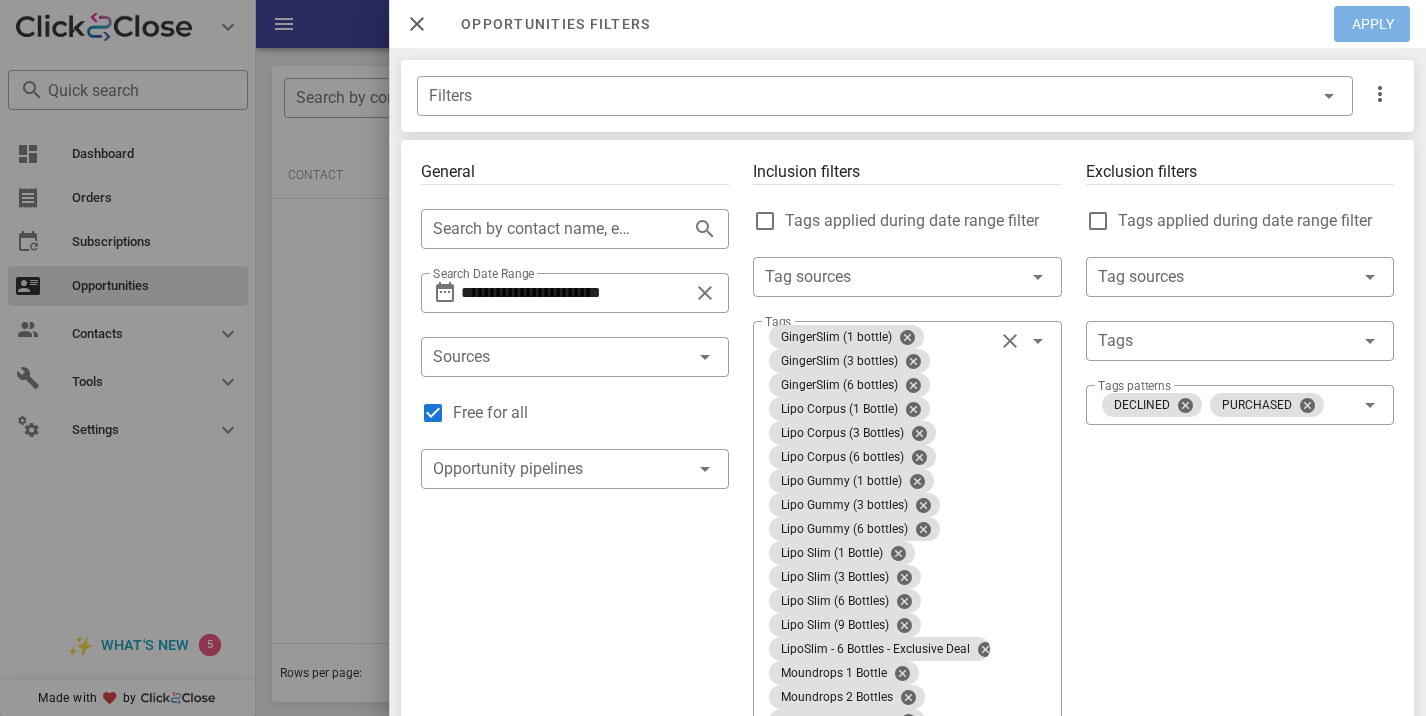 click on "Apply" at bounding box center [1373, 24] 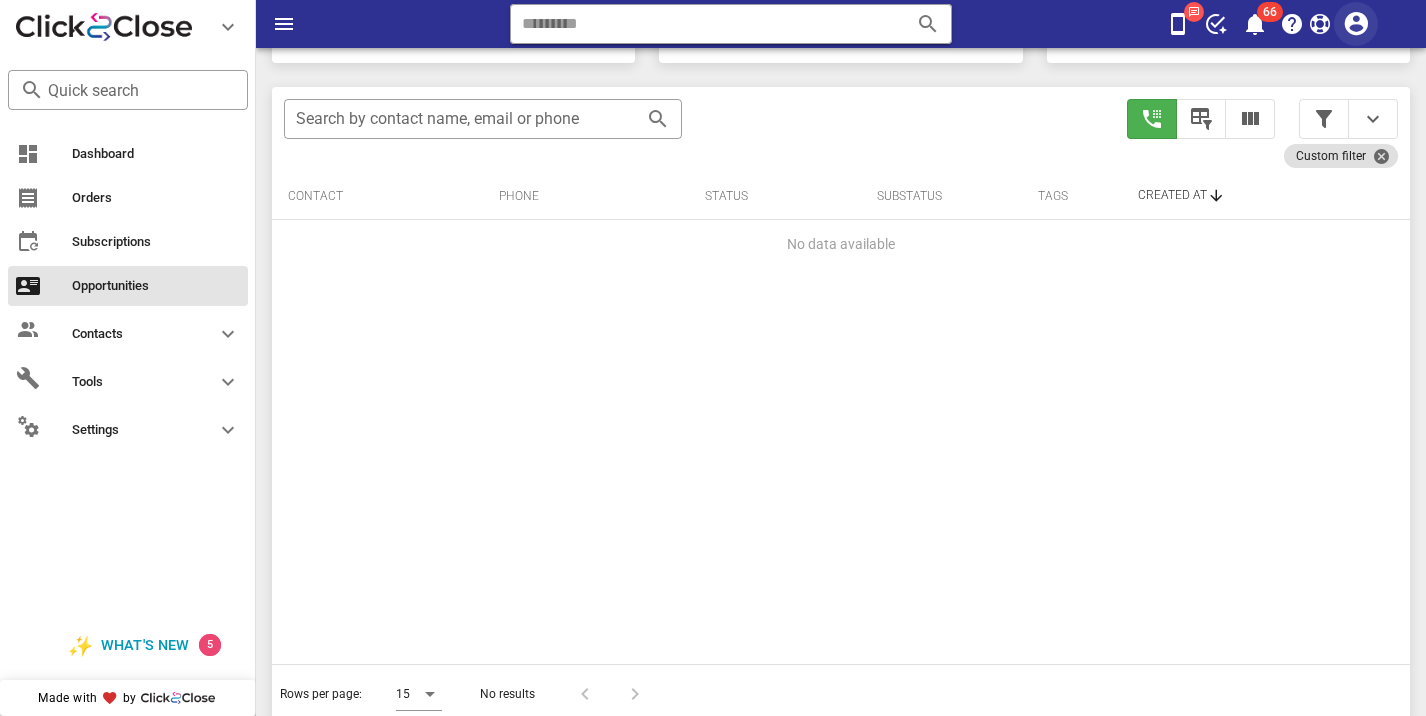 scroll, scrollTop: 377, scrollLeft: 0, axis: vertical 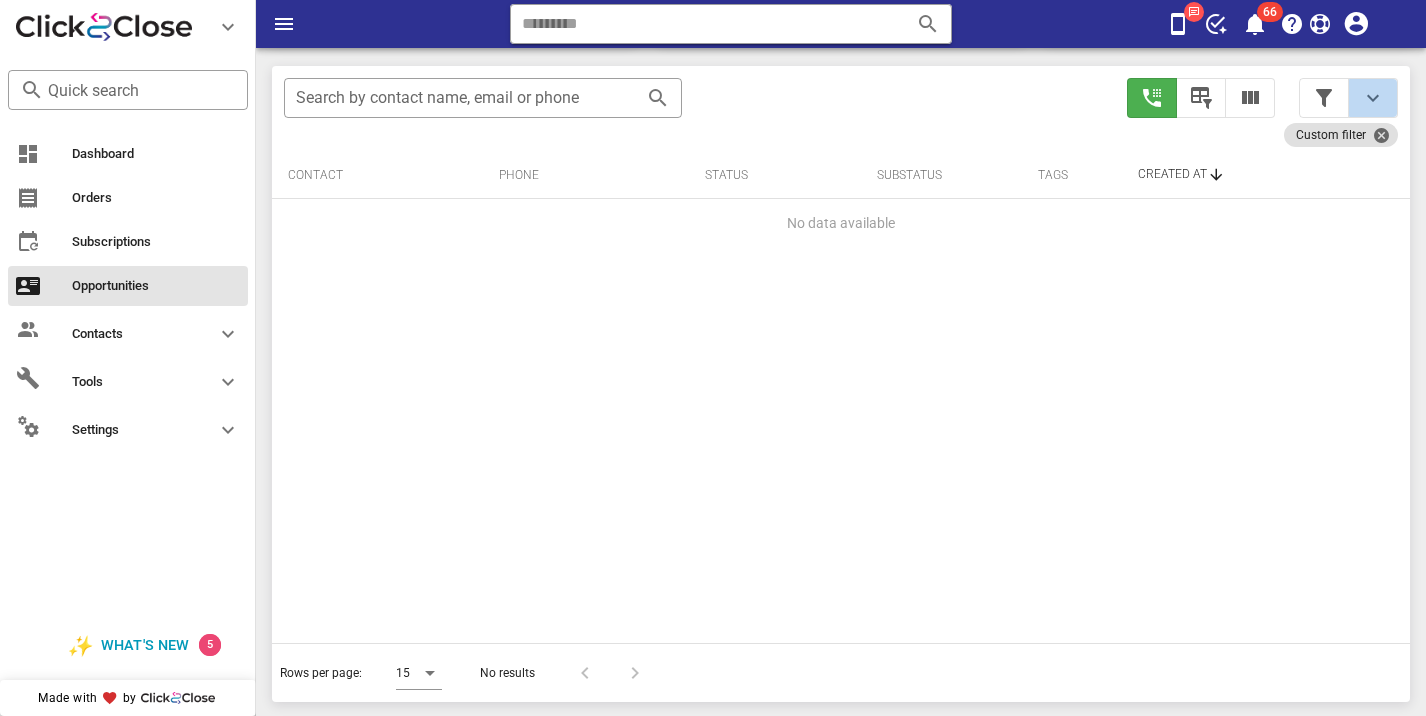 click at bounding box center (1373, 98) 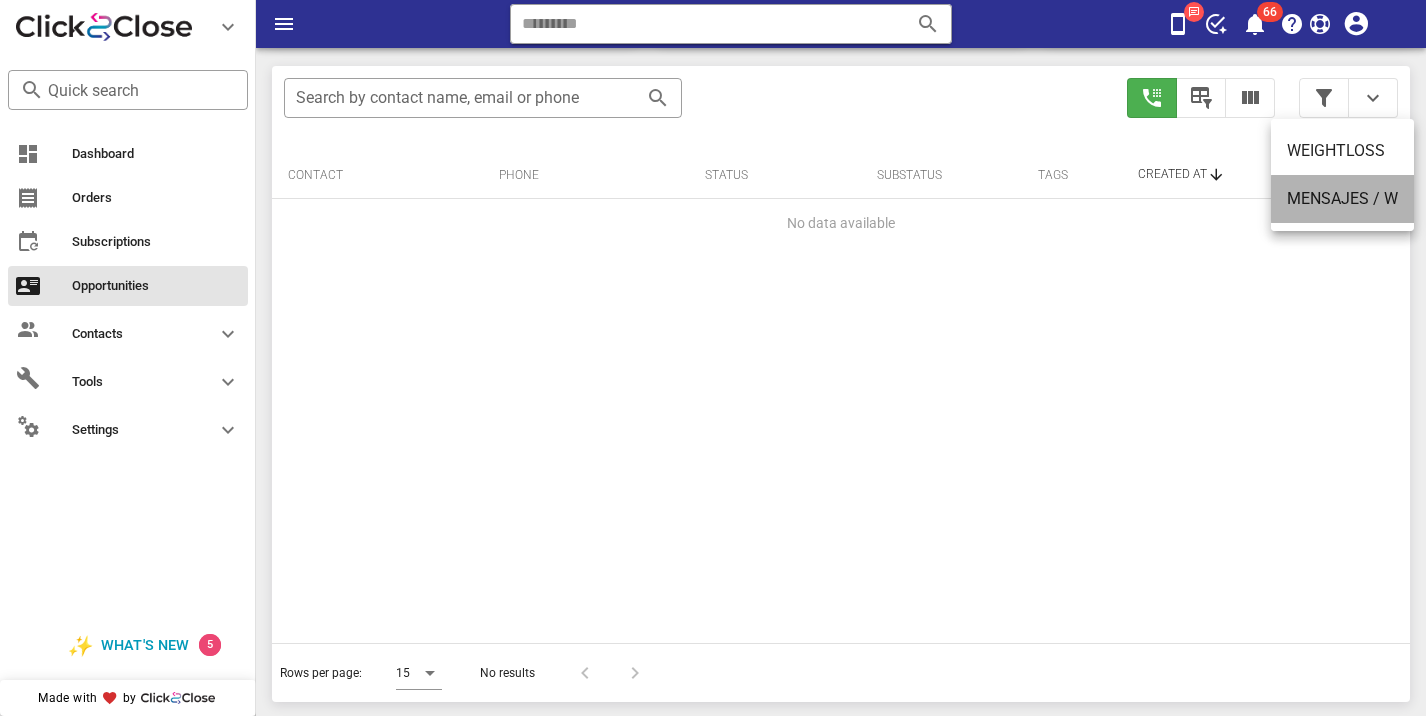 click on "MENSAJES / W" at bounding box center (1342, 199) 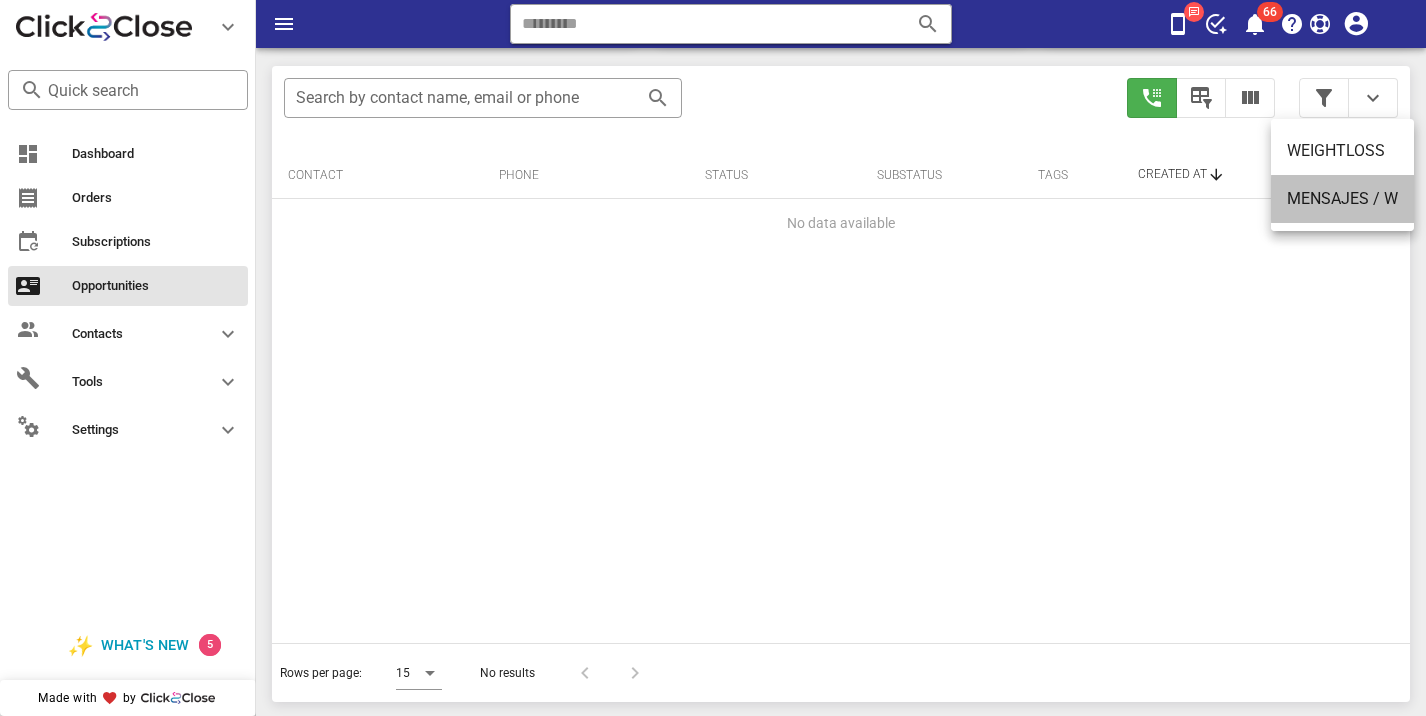 type on "**********" 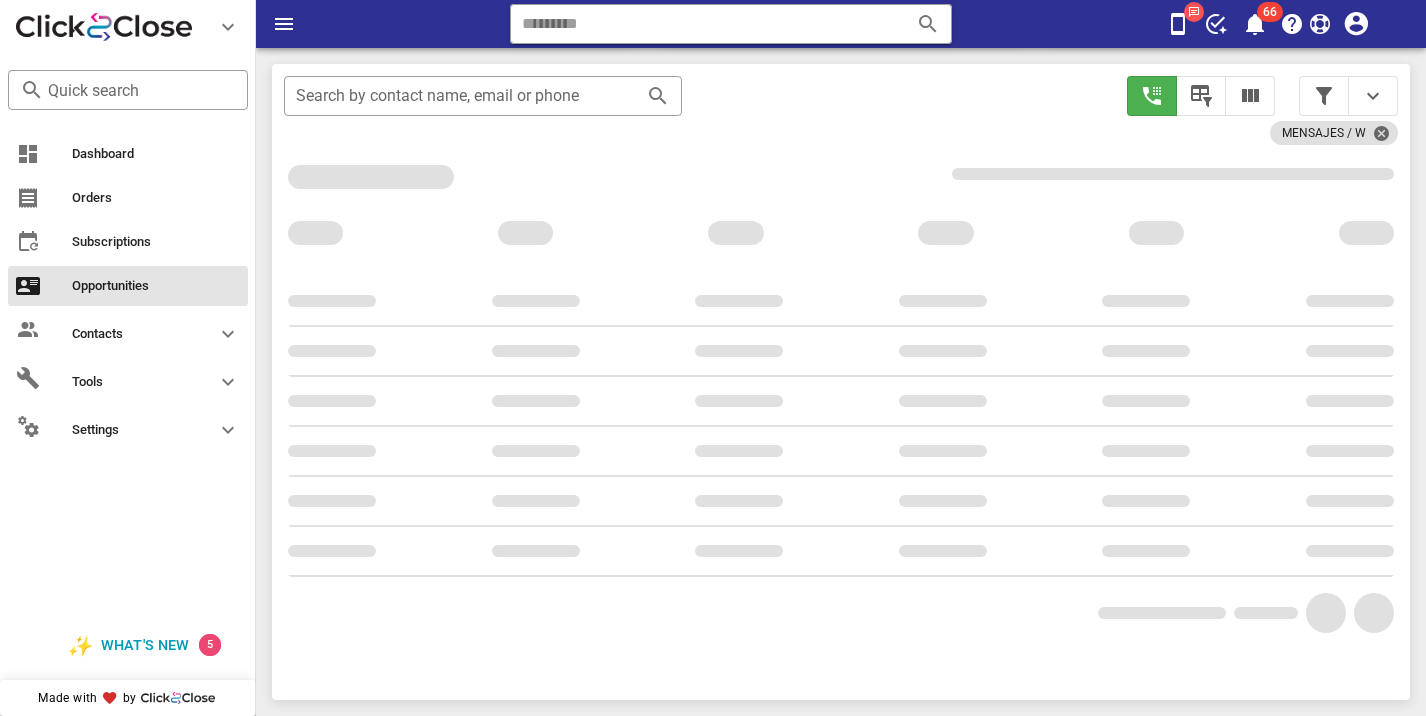 scroll, scrollTop: 356, scrollLeft: 0, axis: vertical 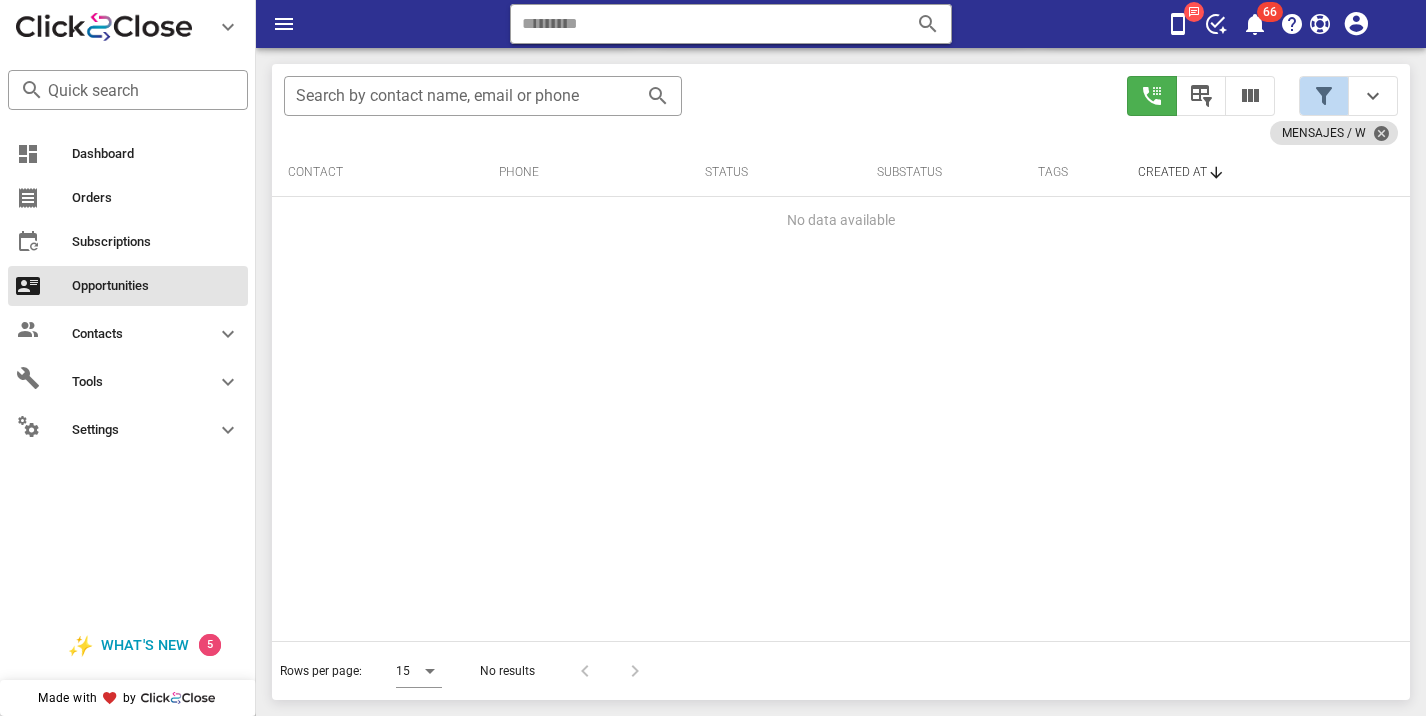 click at bounding box center (1324, 96) 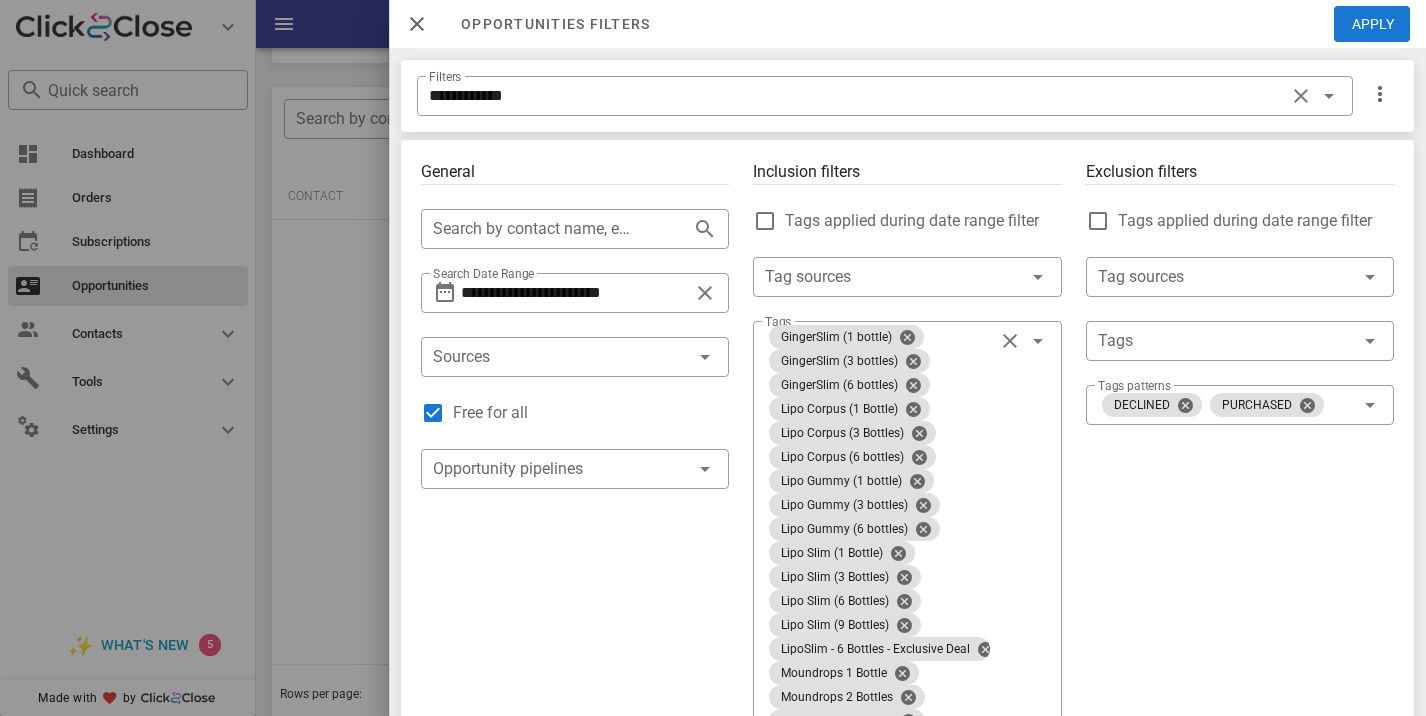 scroll, scrollTop: 377, scrollLeft: 0, axis: vertical 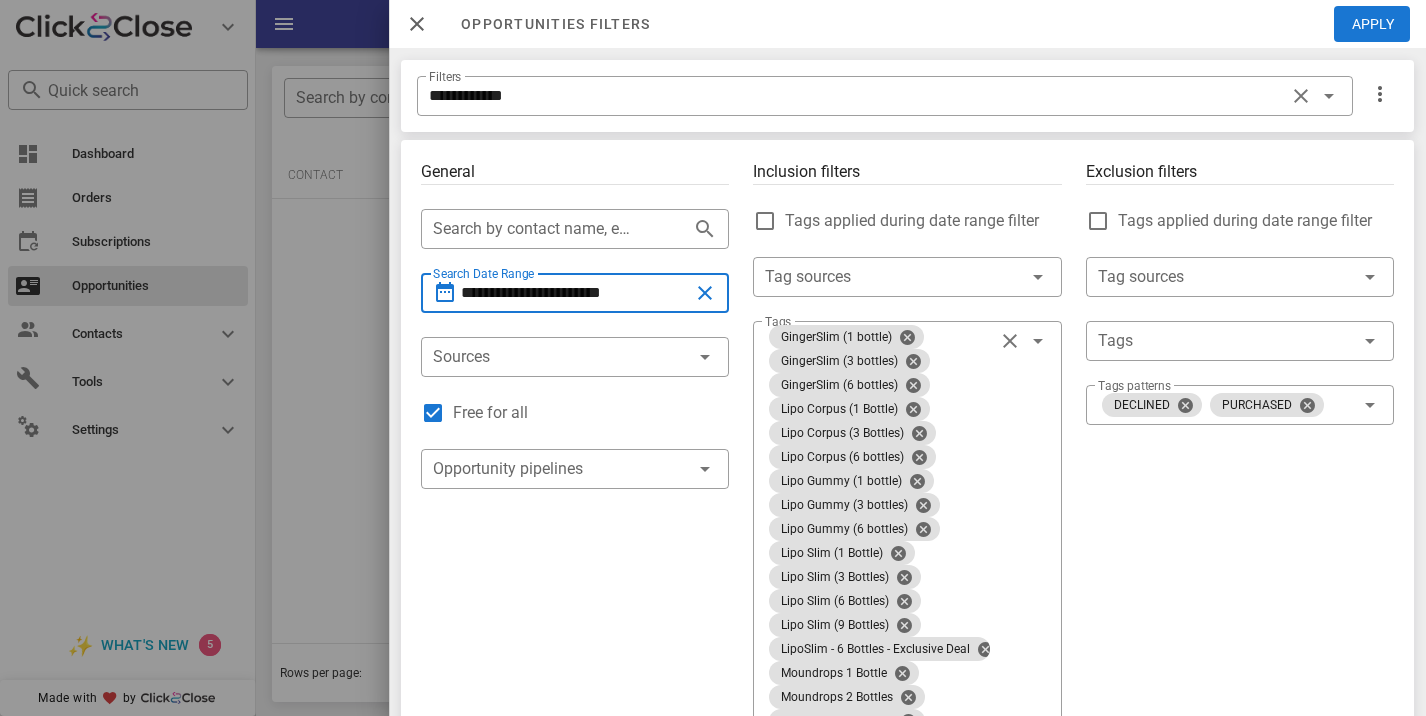 click on "**********" at bounding box center [575, 293] 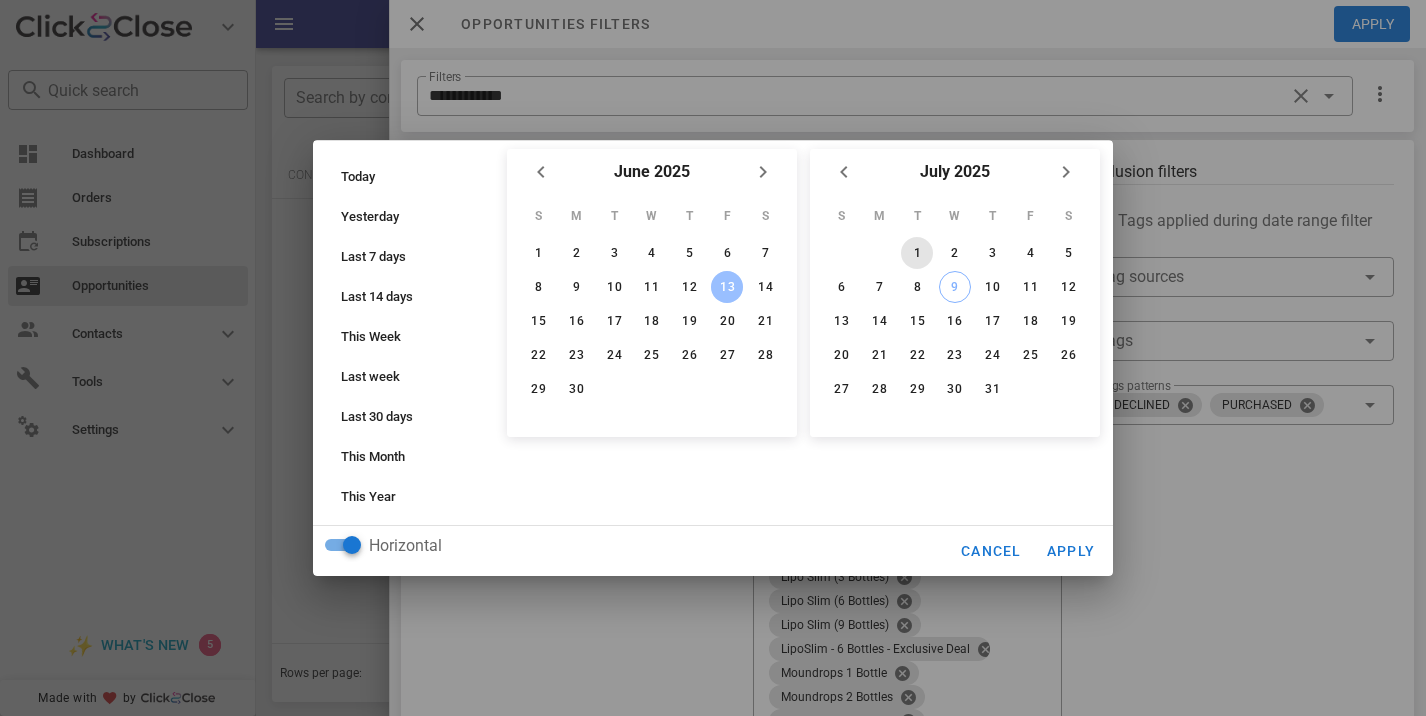 click on "1" at bounding box center [917, 253] 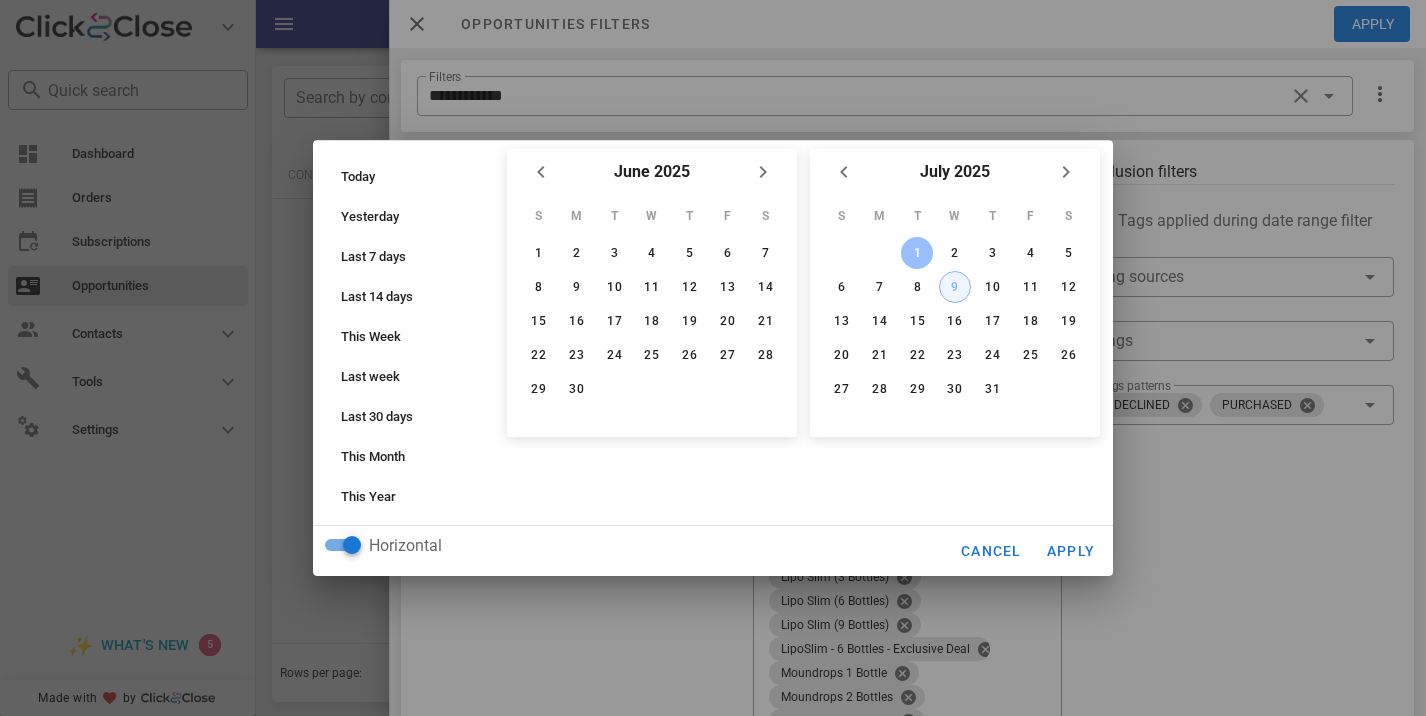 click on "9" at bounding box center [955, 287] 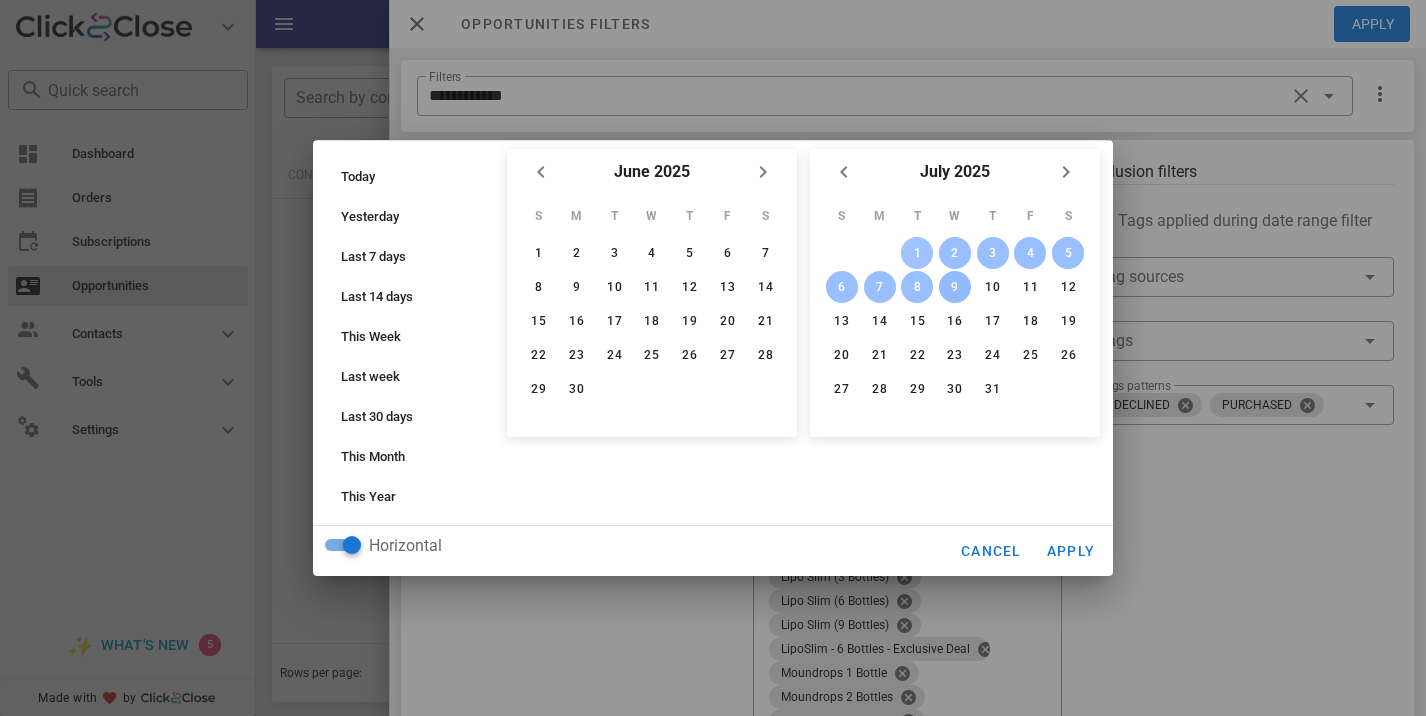 click on "1" at bounding box center [917, 253] 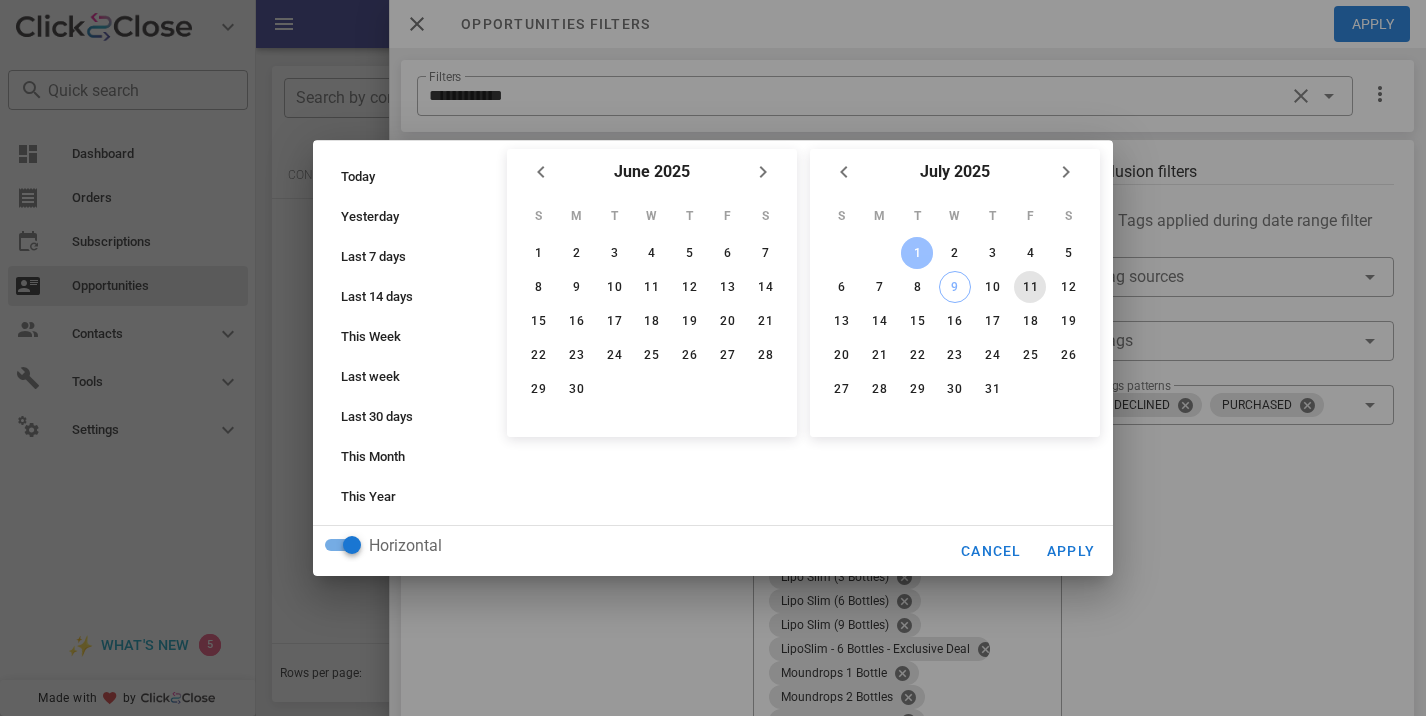 click on "11" at bounding box center [1030, 287] 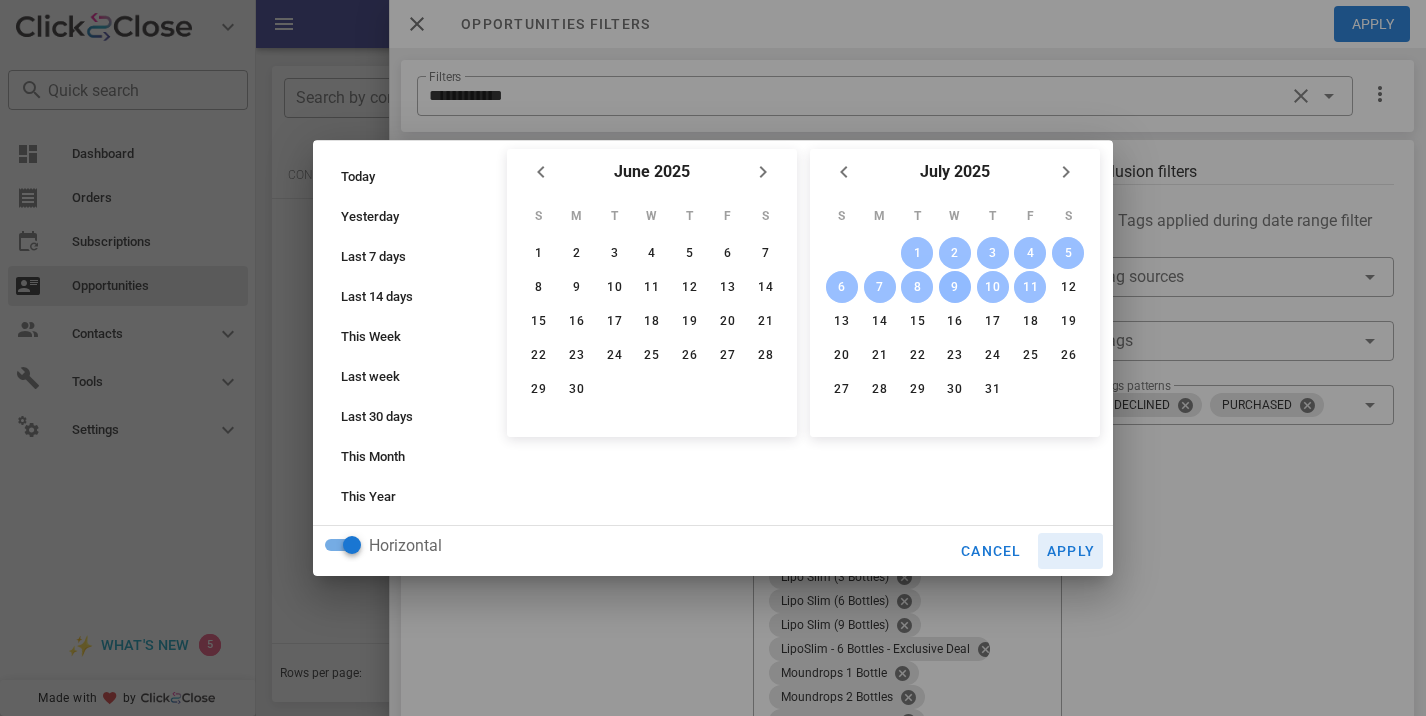 click on "Apply" at bounding box center (1071, 551) 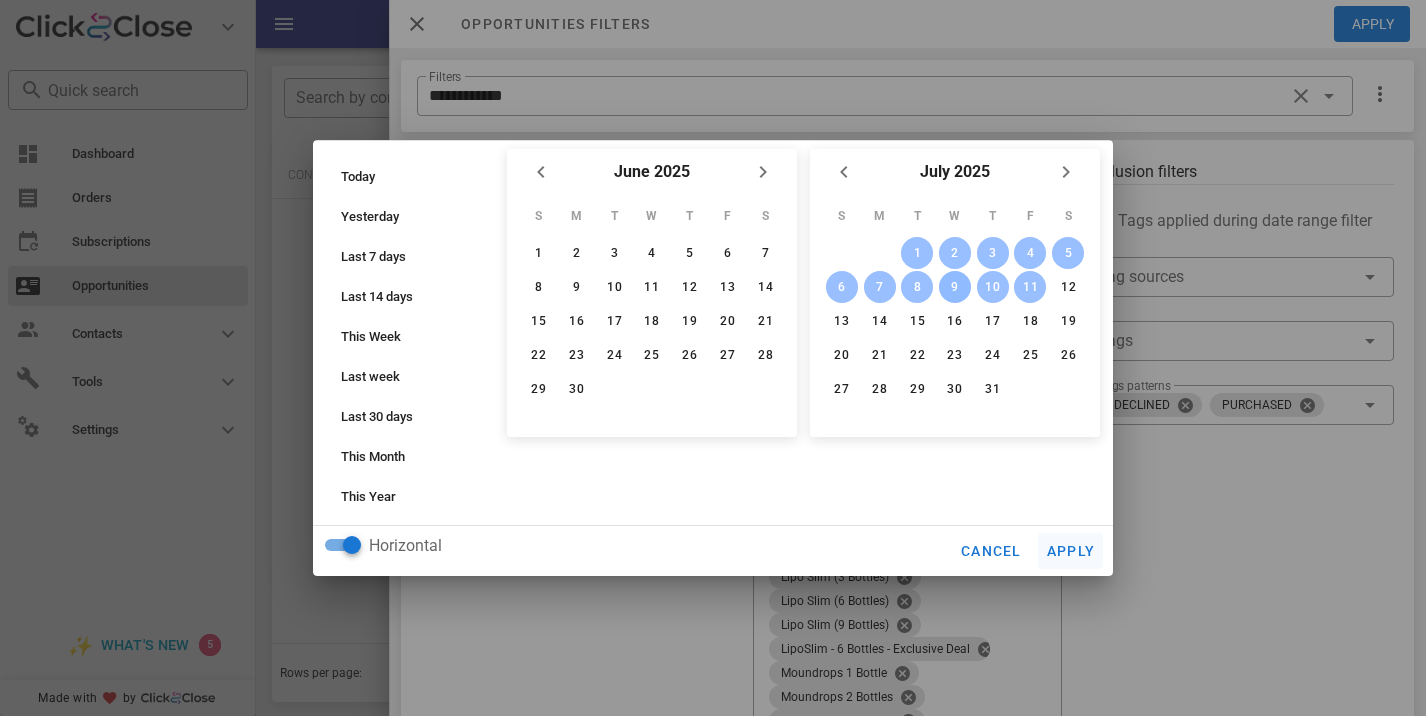 type 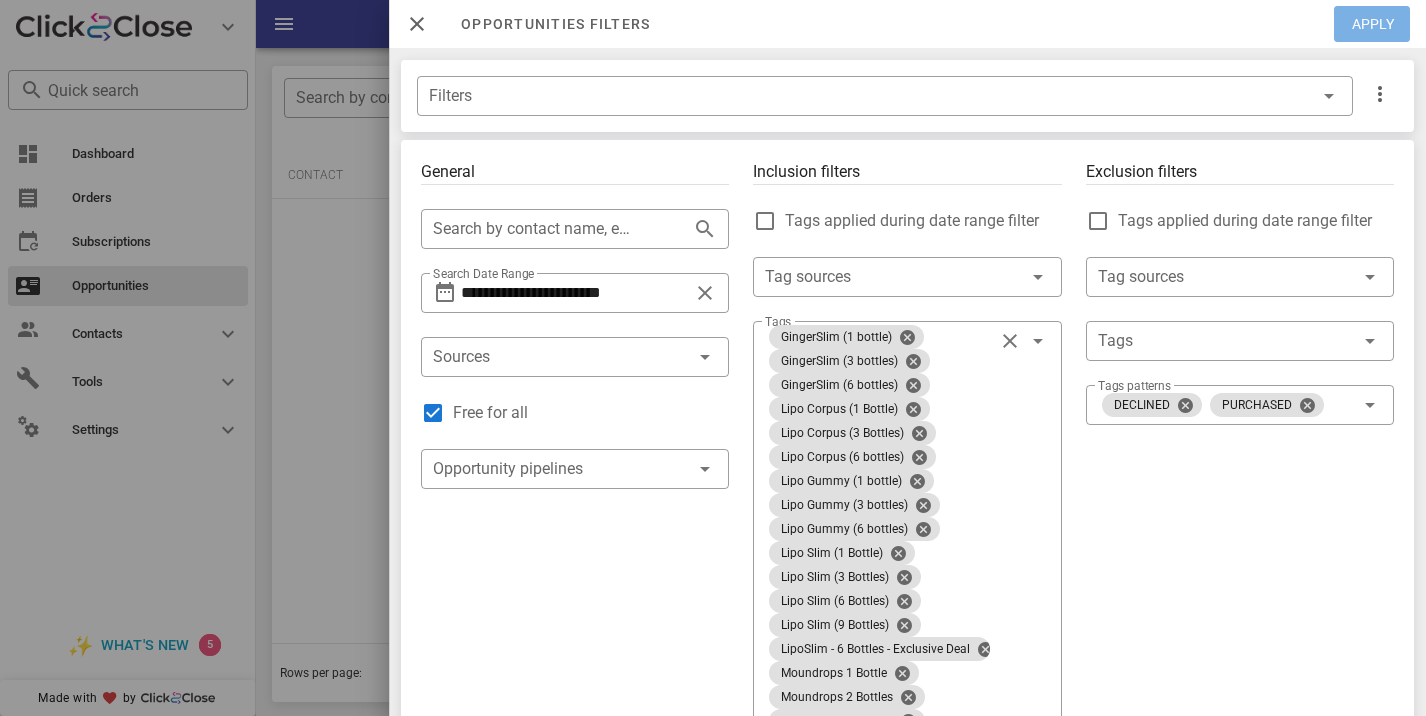 click on "Apply" at bounding box center [1373, 24] 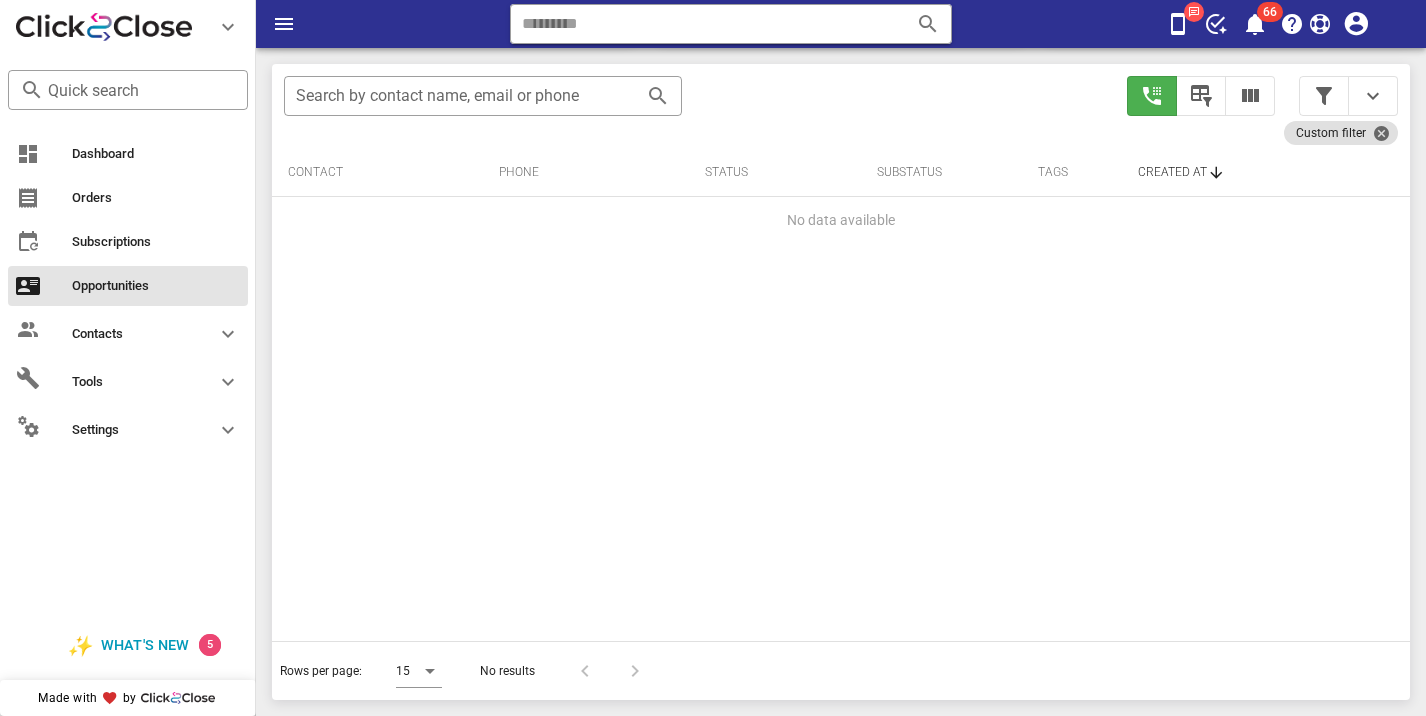 scroll, scrollTop: 377, scrollLeft: 0, axis: vertical 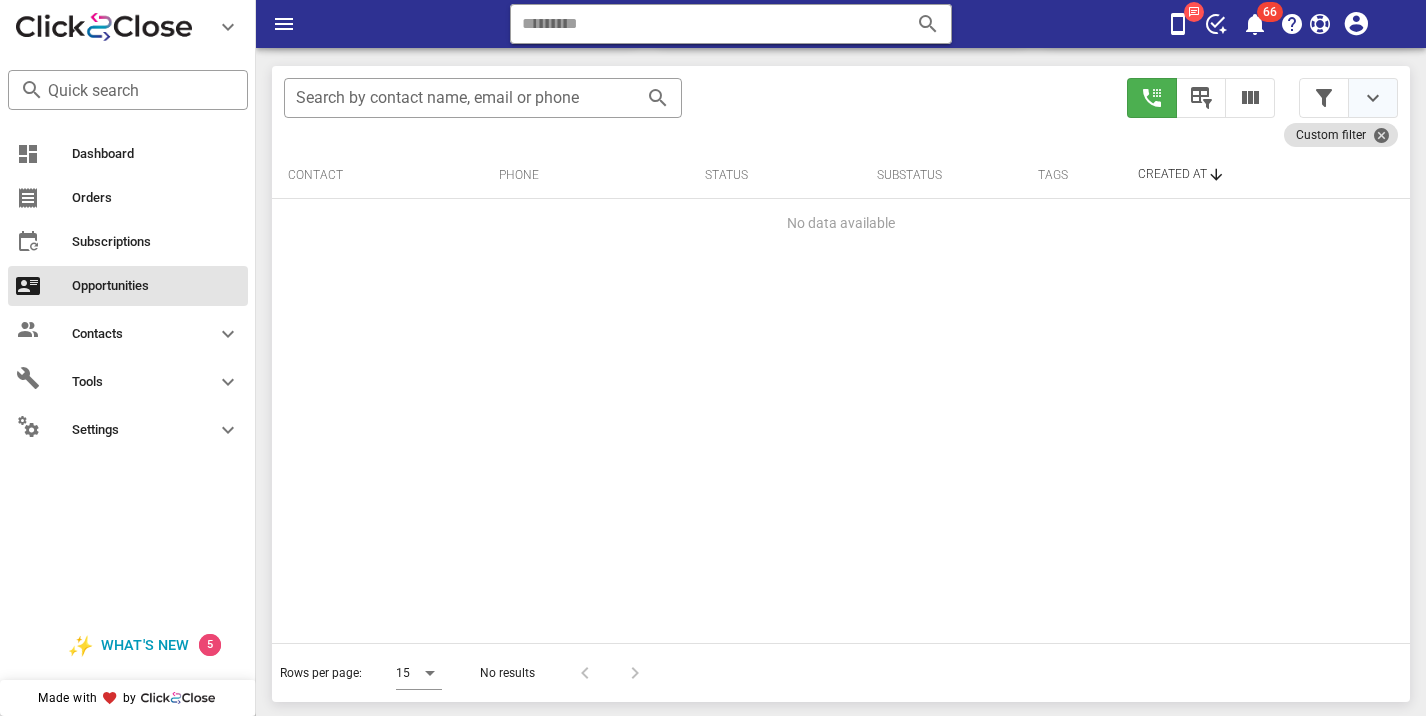 click at bounding box center [1373, 98] 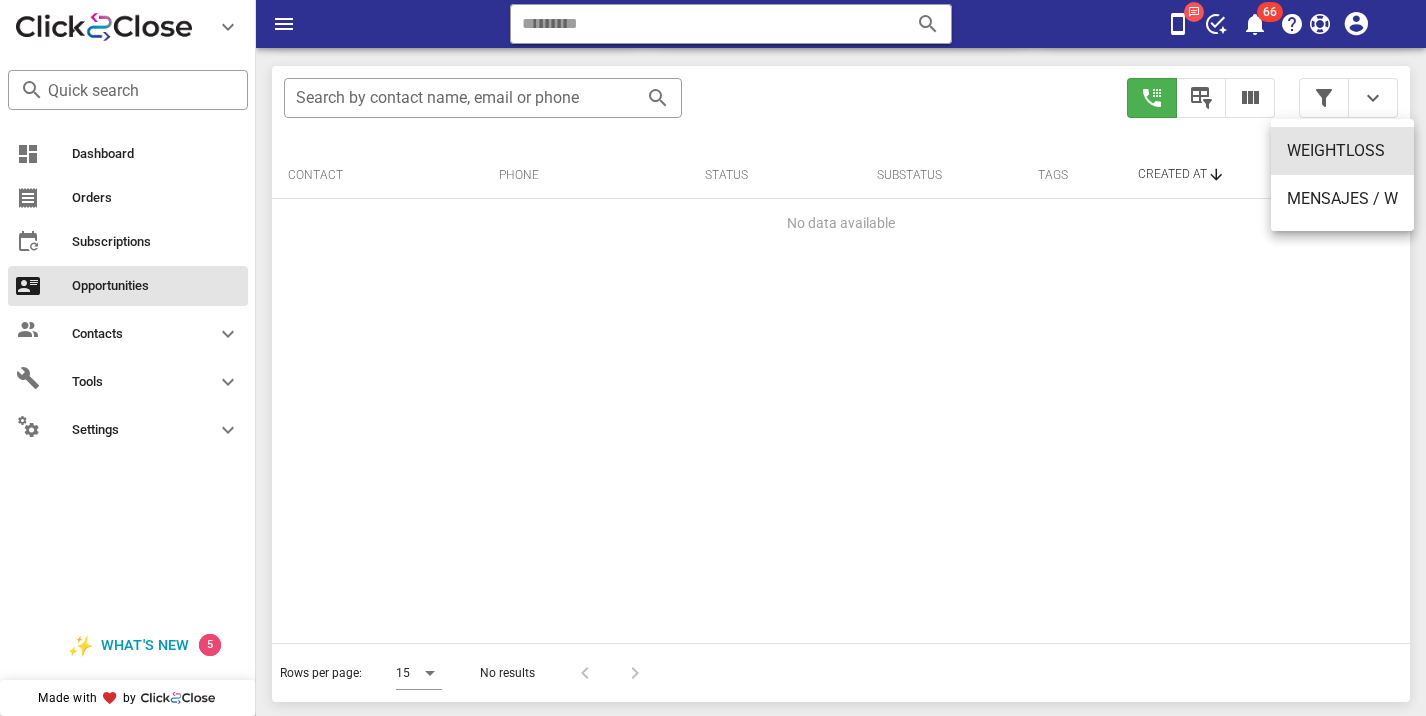 click on "WEIGHTLOSS" at bounding box center (1342, 151) 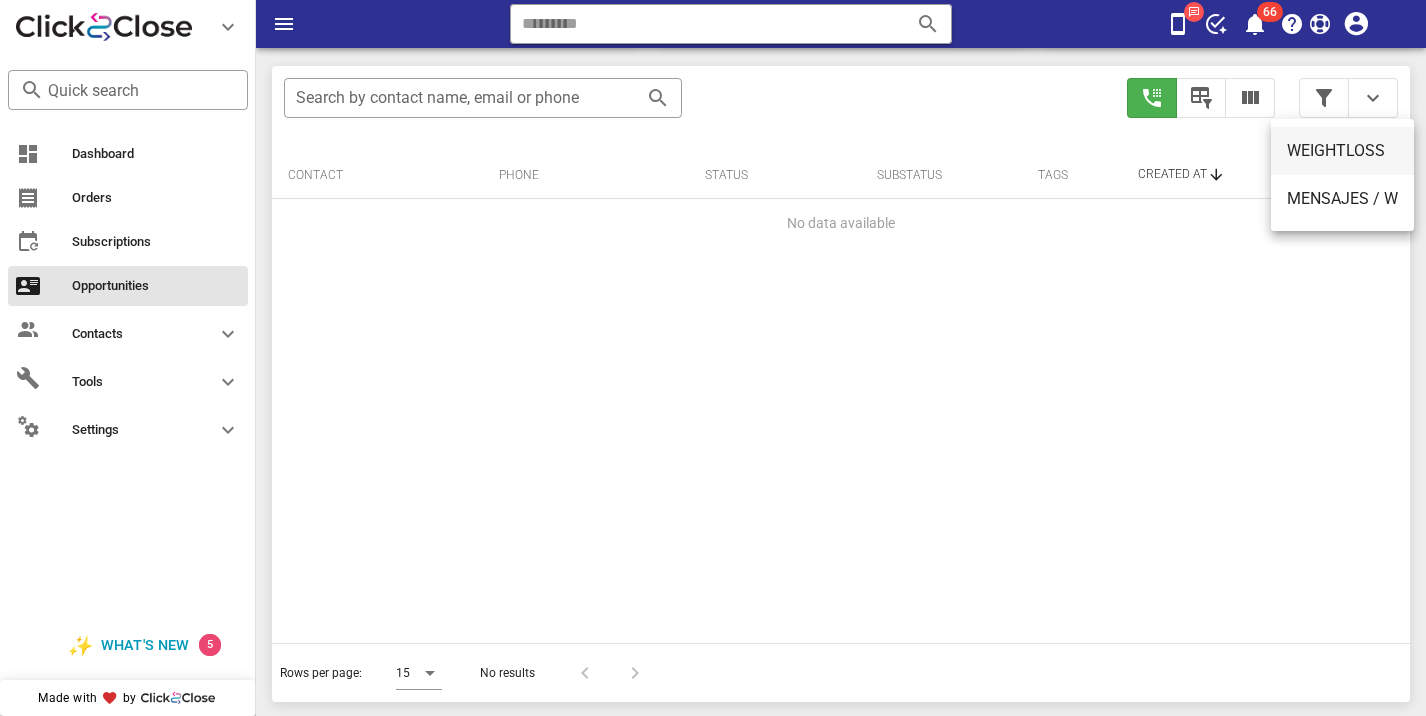 type on "**********" 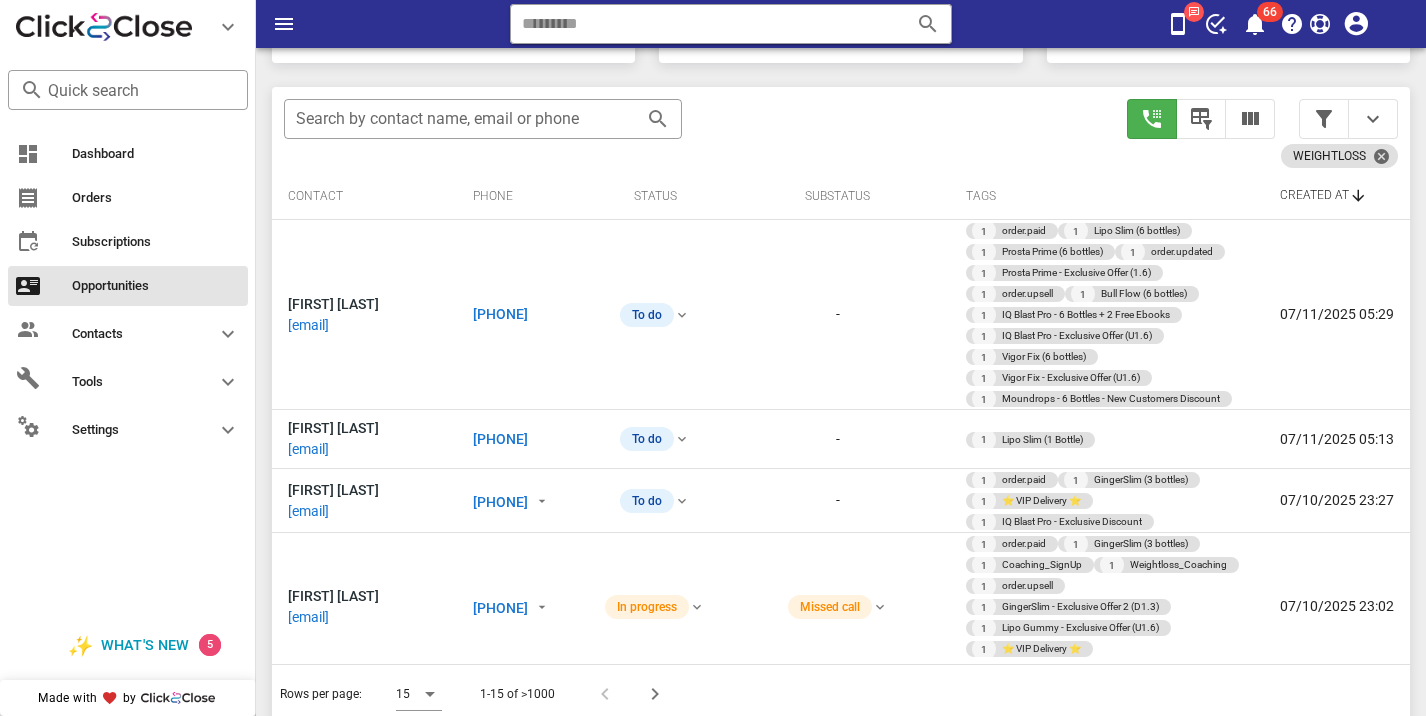 scroll, scrollTop: 377, scrollLeft: 0, axis: vertical 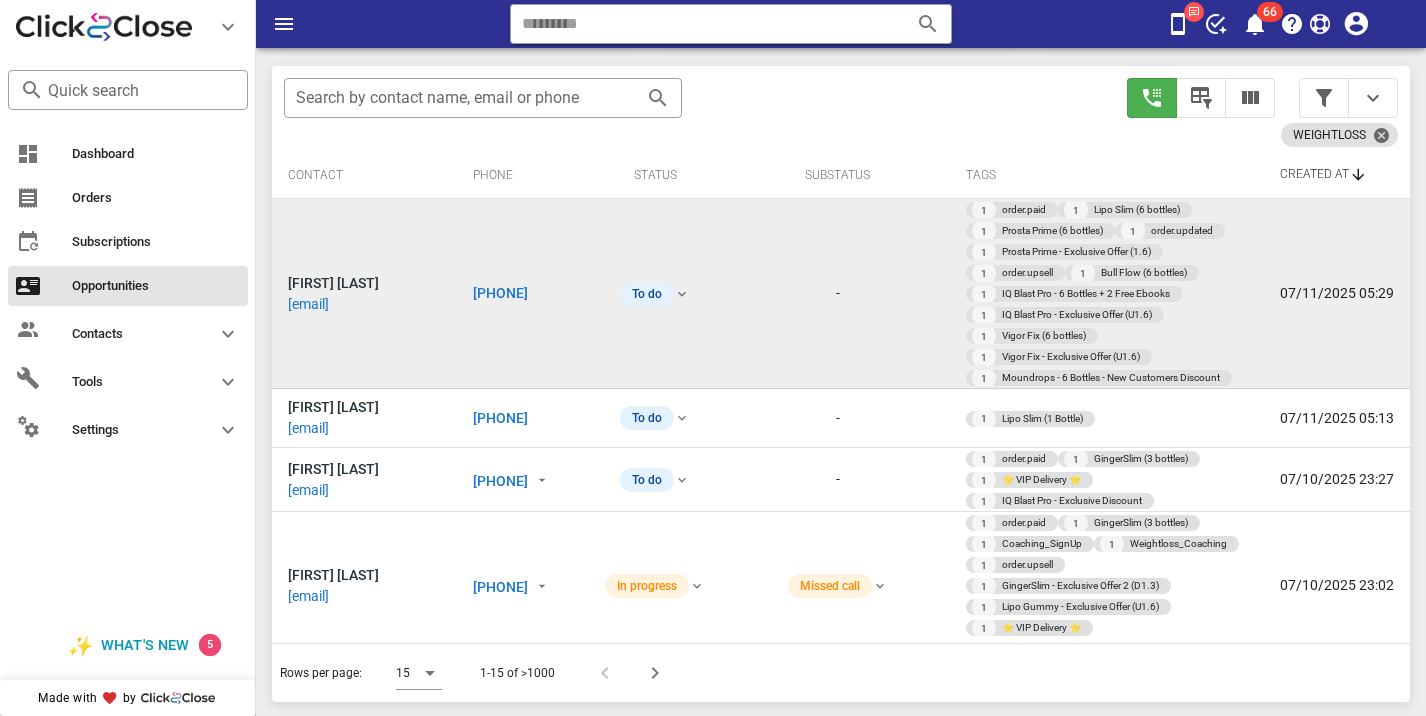 click on "[PHONE]" at bounding box center [500, 293] 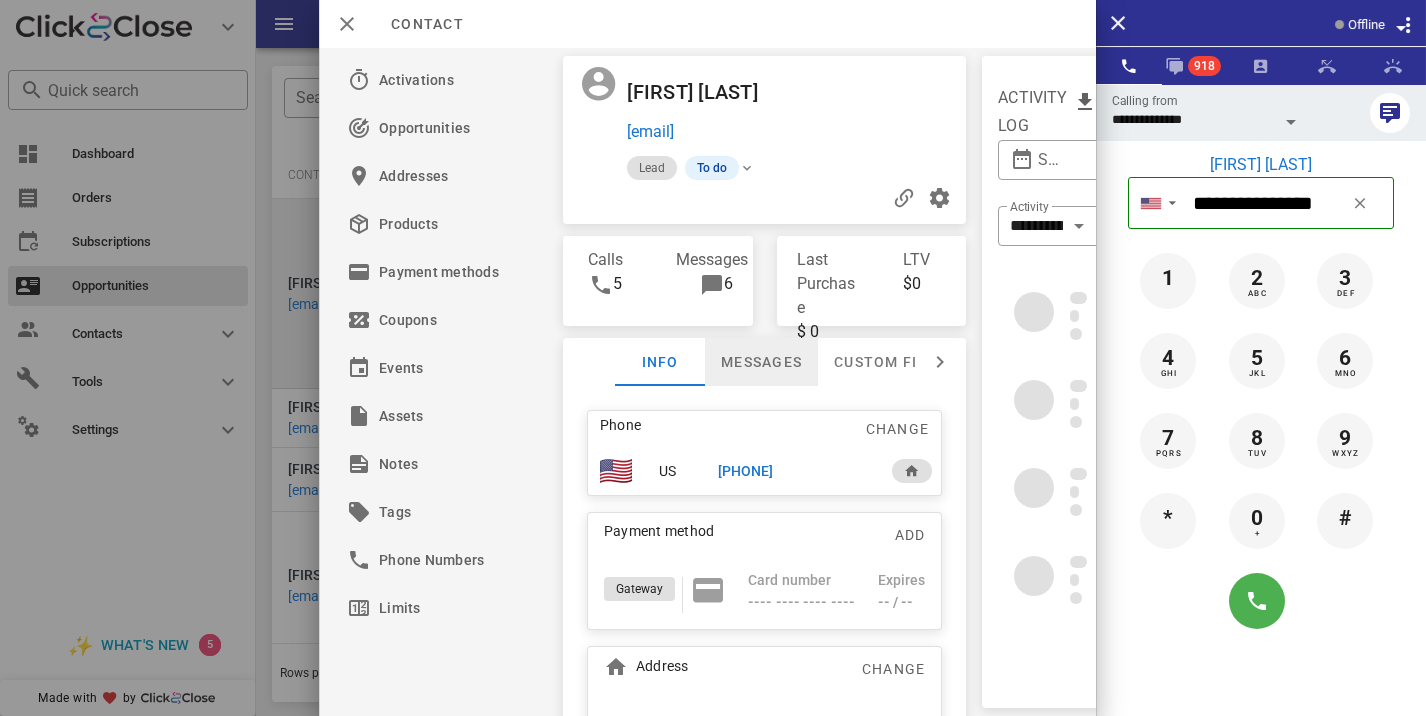 click on "Messages" at bounding box center (761, 362) 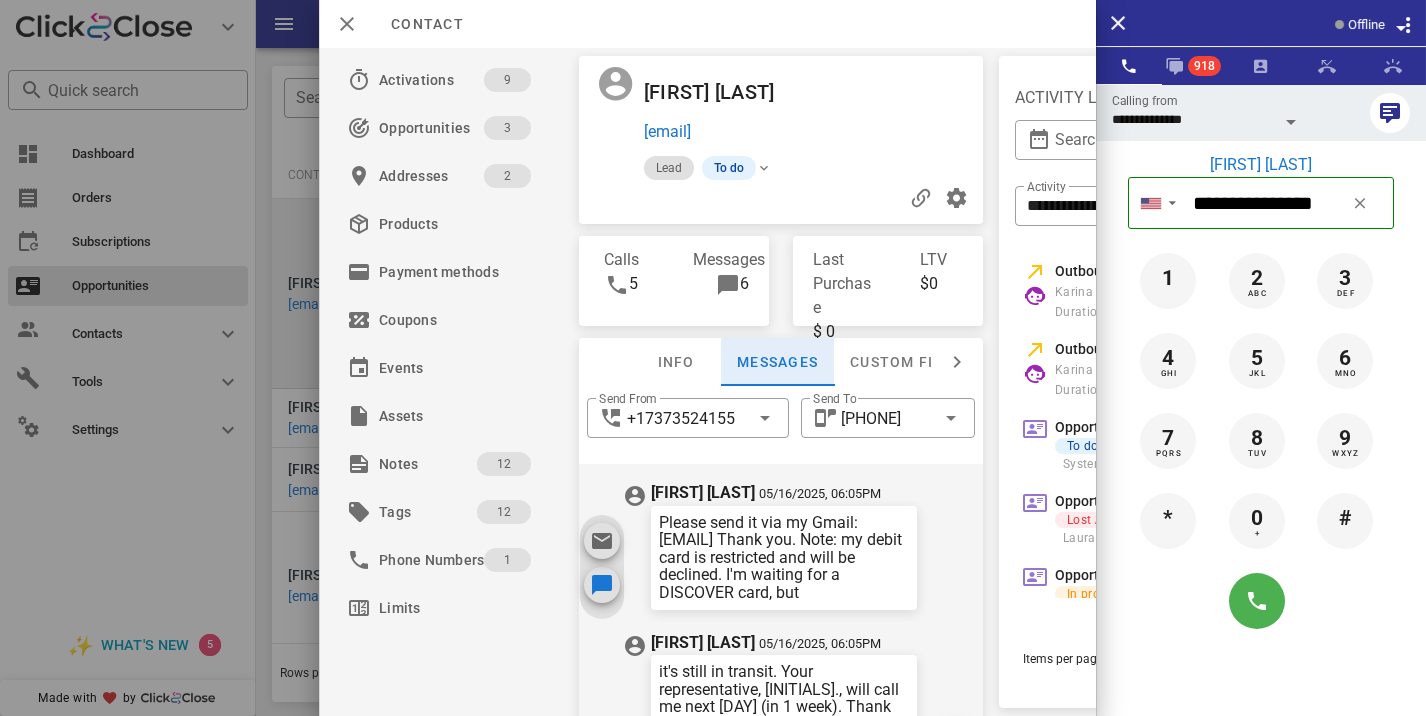 scroll, scrollTop: 2064, scrollLeft: 0, axis: vertical 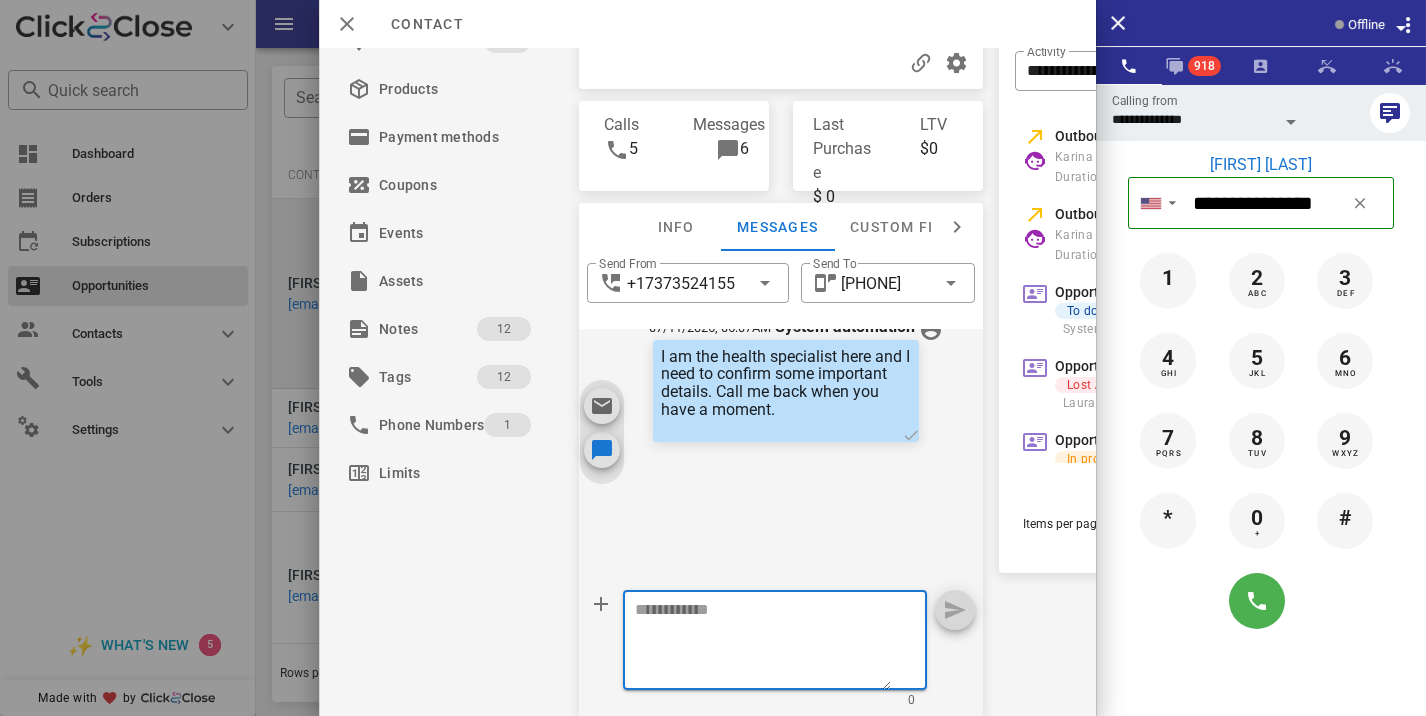click at bounding box center (763, 643) 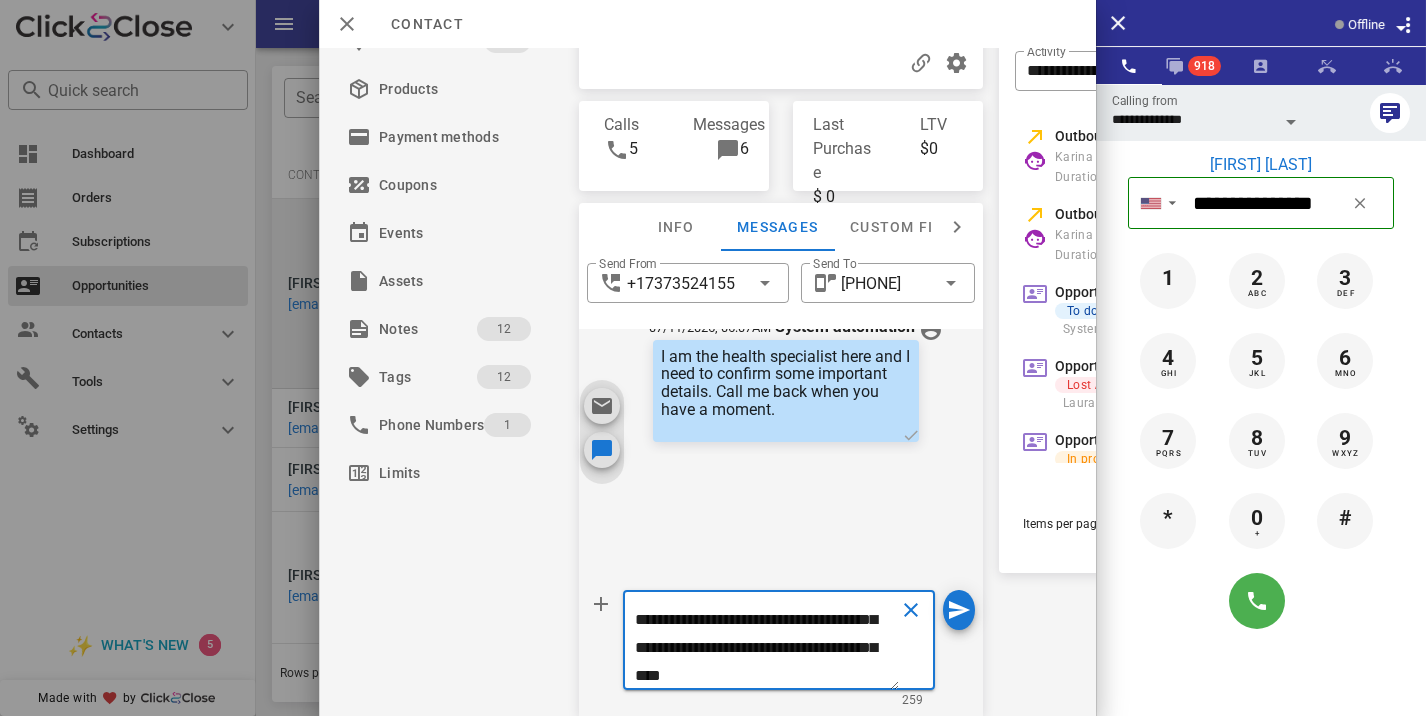 scroll, scrollTop: 0, scrollLeft: 0, axis: both 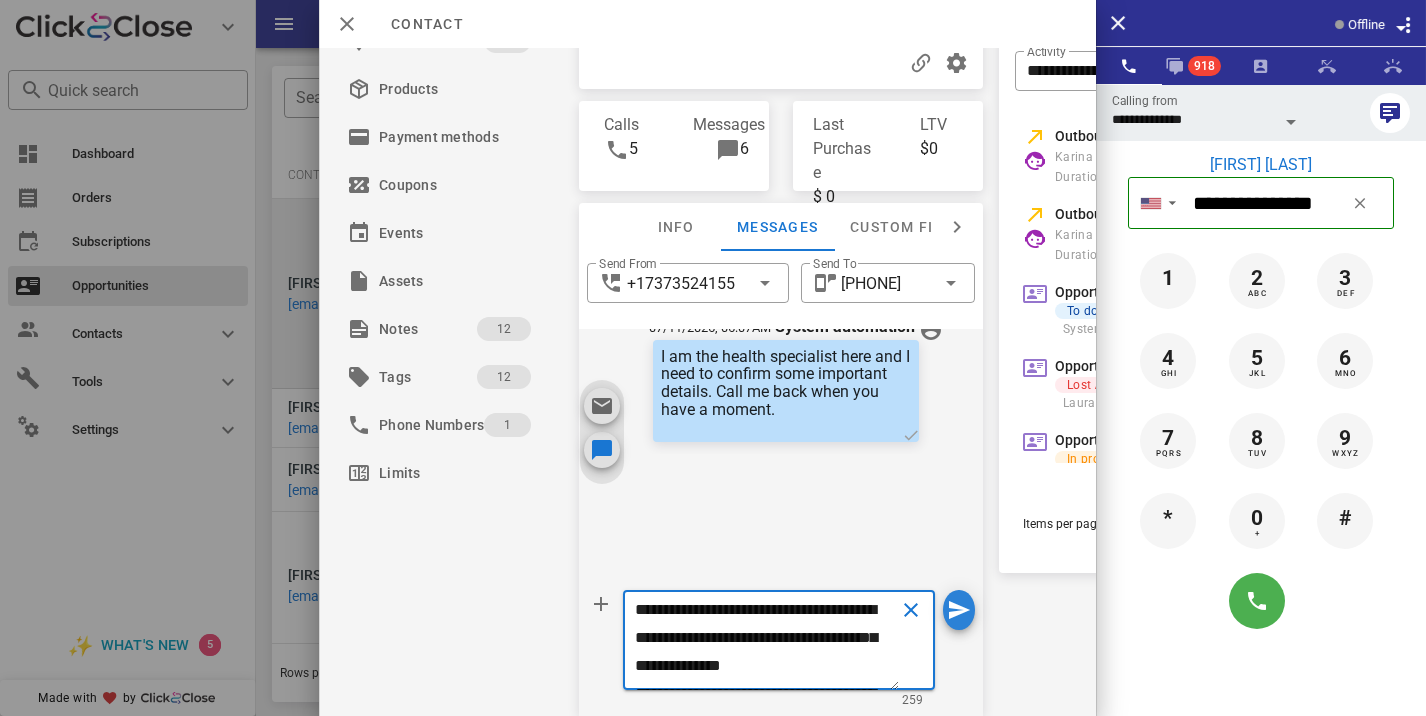 type on "**********" 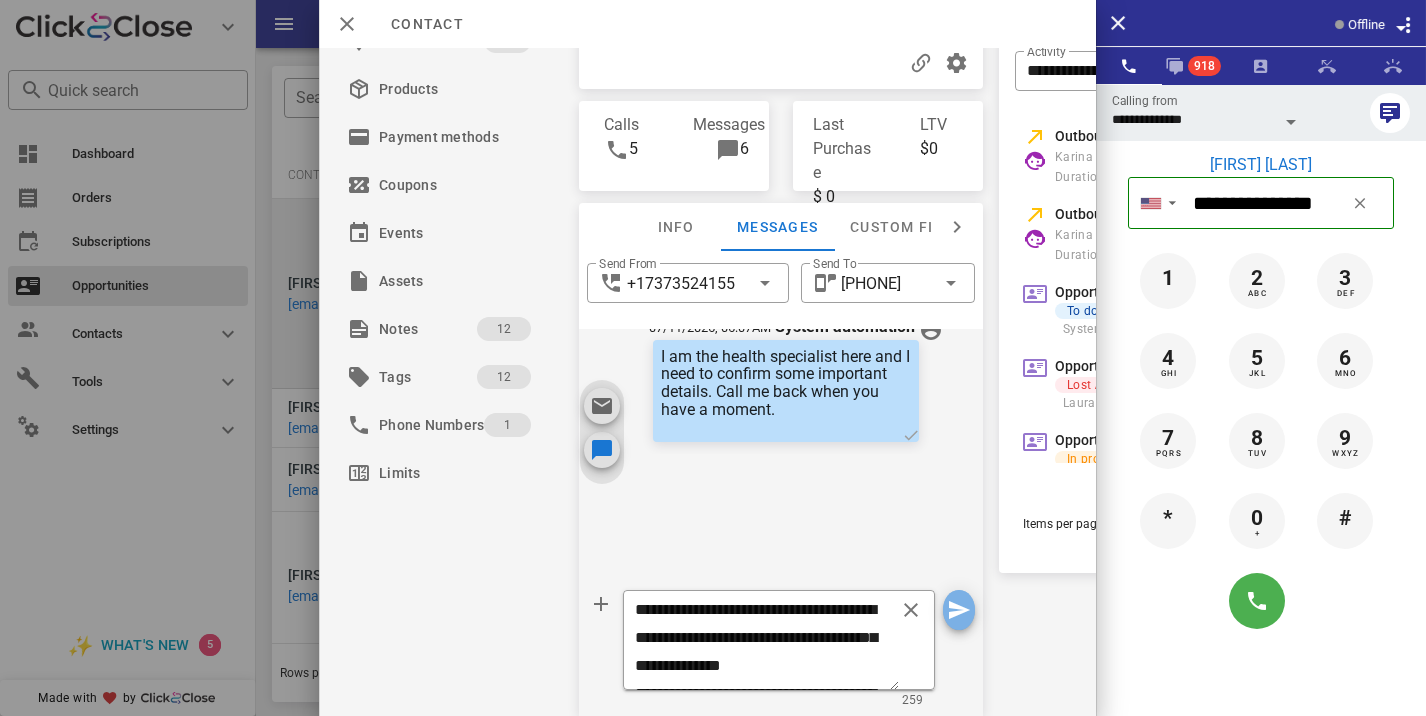 click at bounding box center [959, 610] 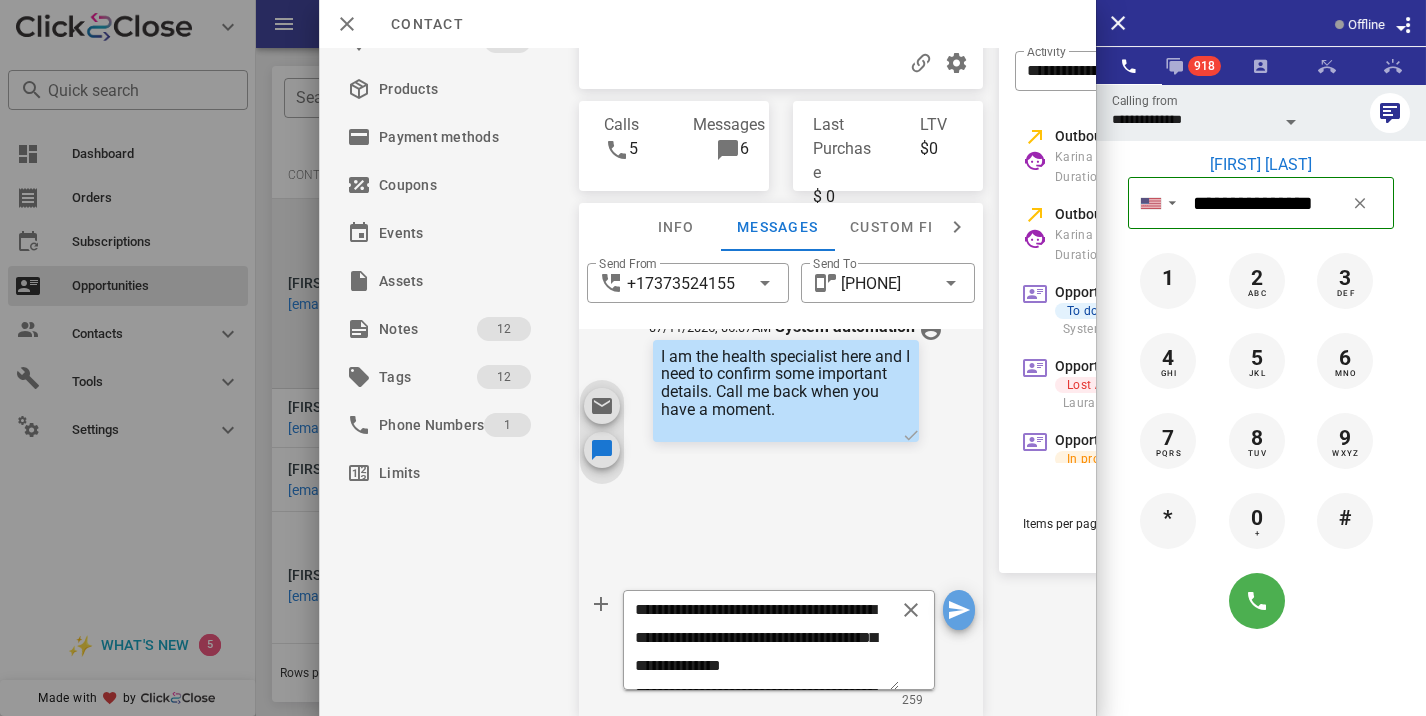 type 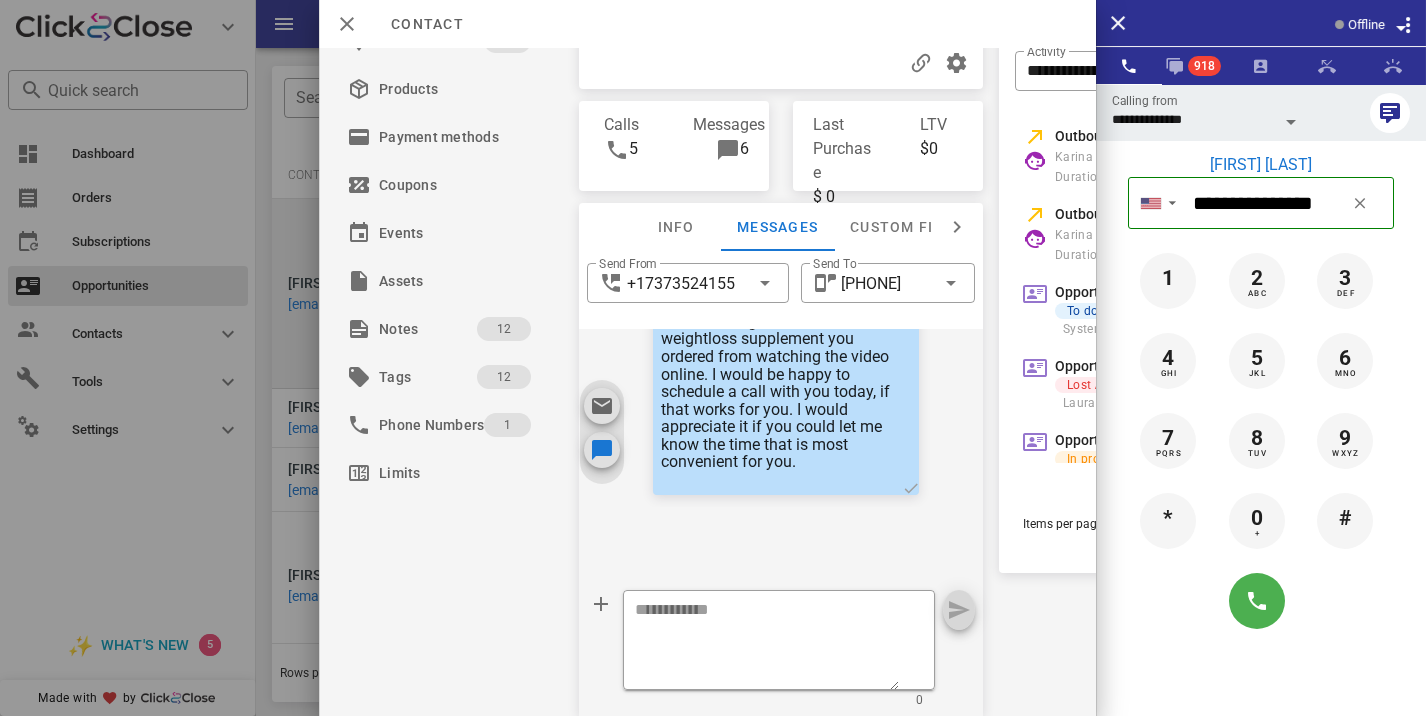 scroll, scrollTop: 2196, scrollLeft: 0, axis: vertical 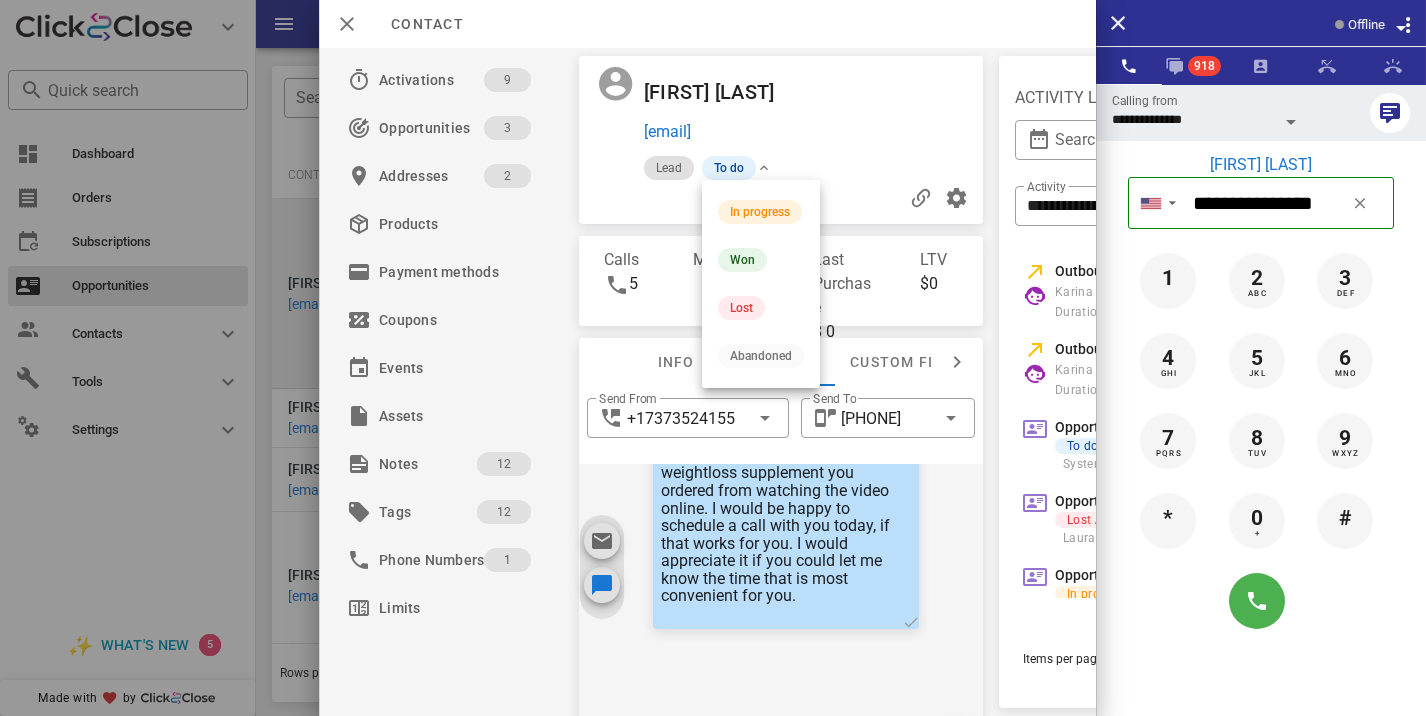 click on "In progress   Won   Lost   Abandoned" at bounding box center (761, 284) 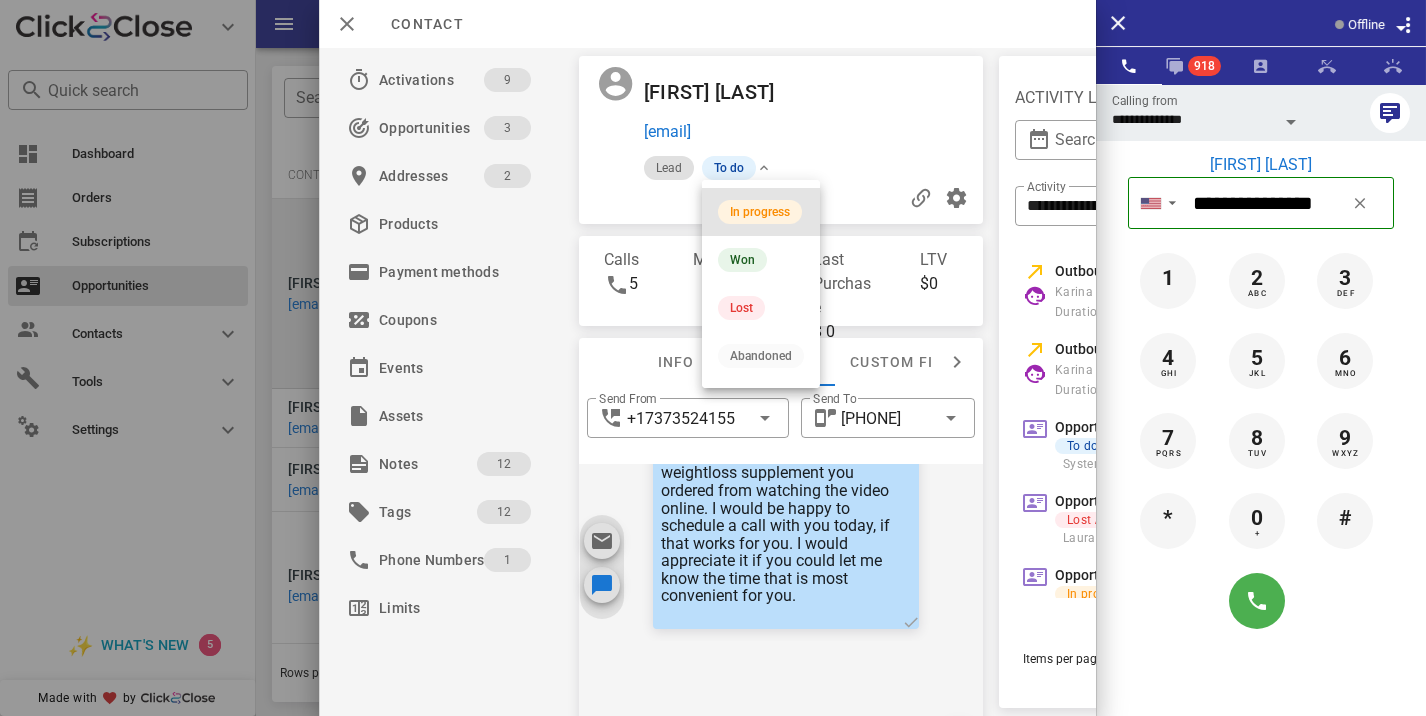 click on "In progress" at bounding box center (761, 212) 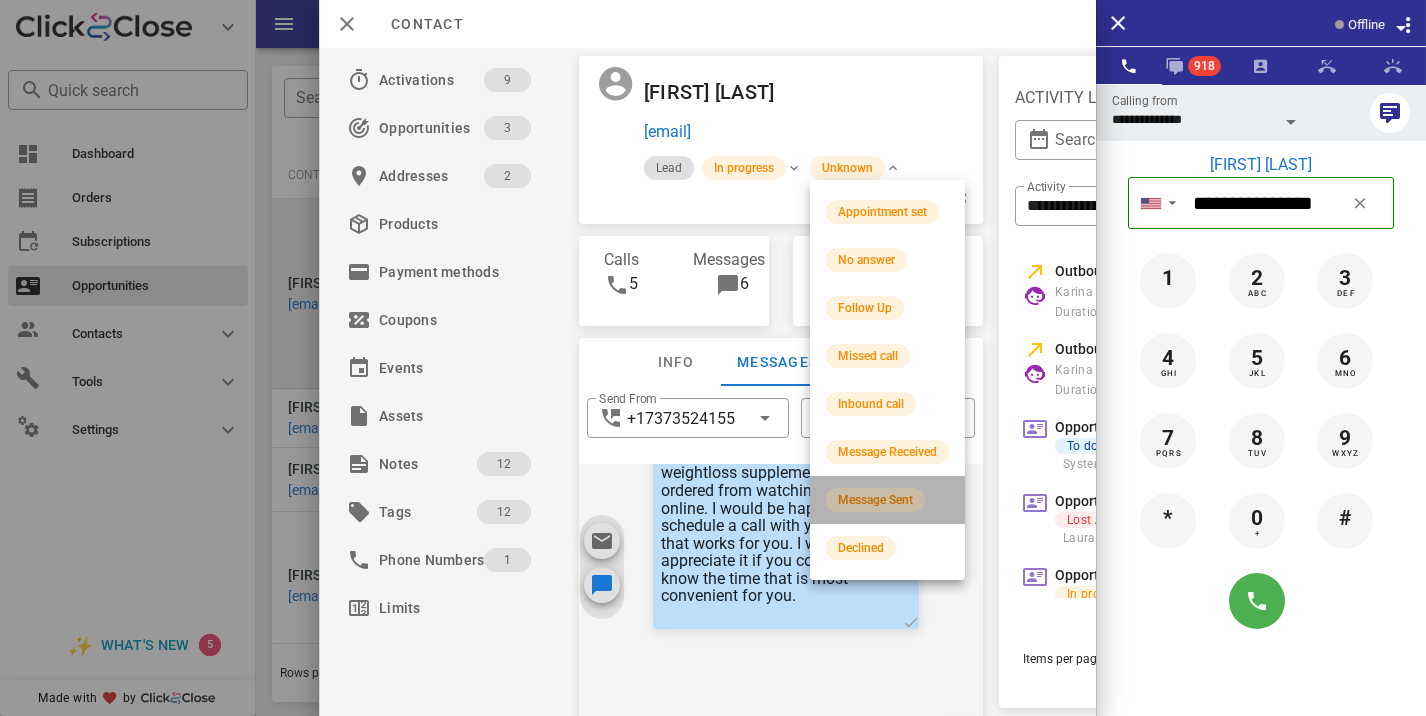 click on "Message Sent" at bounding box center (875, 500) 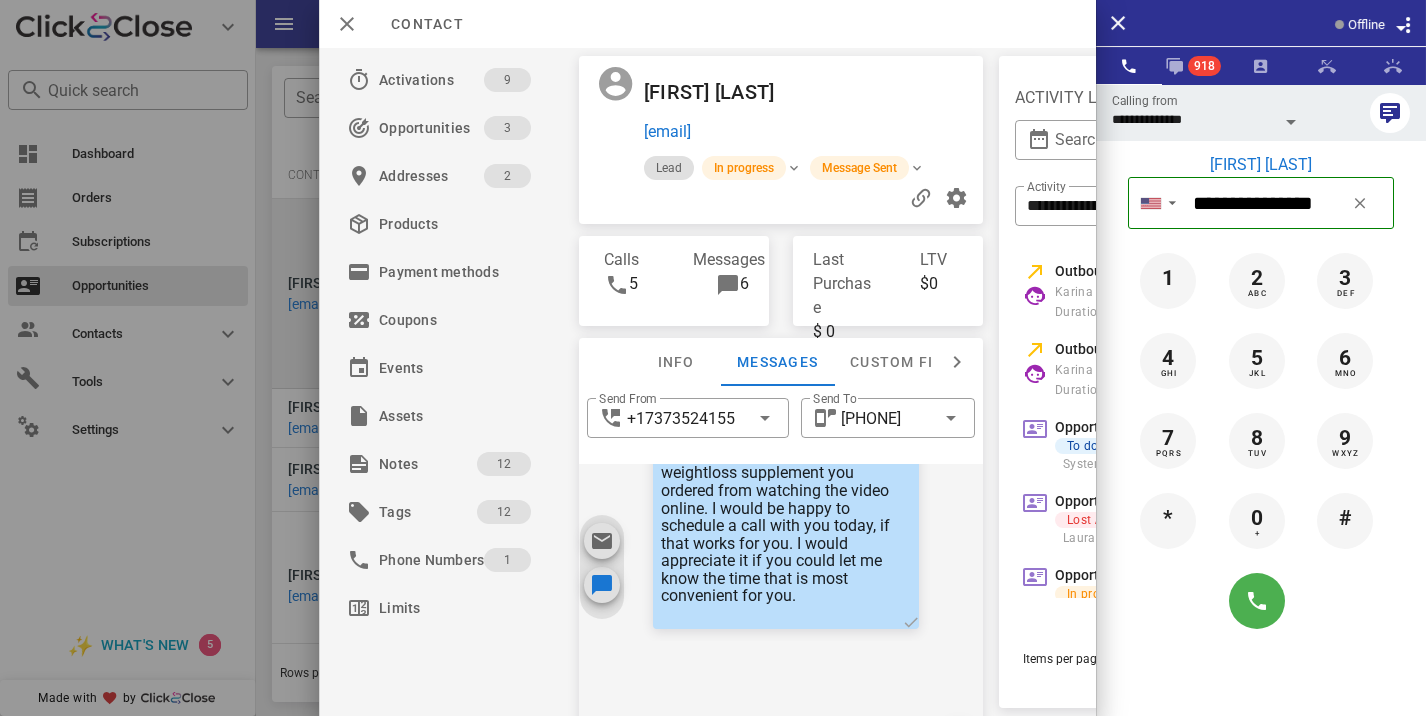 click at bounding box center [713, 358] 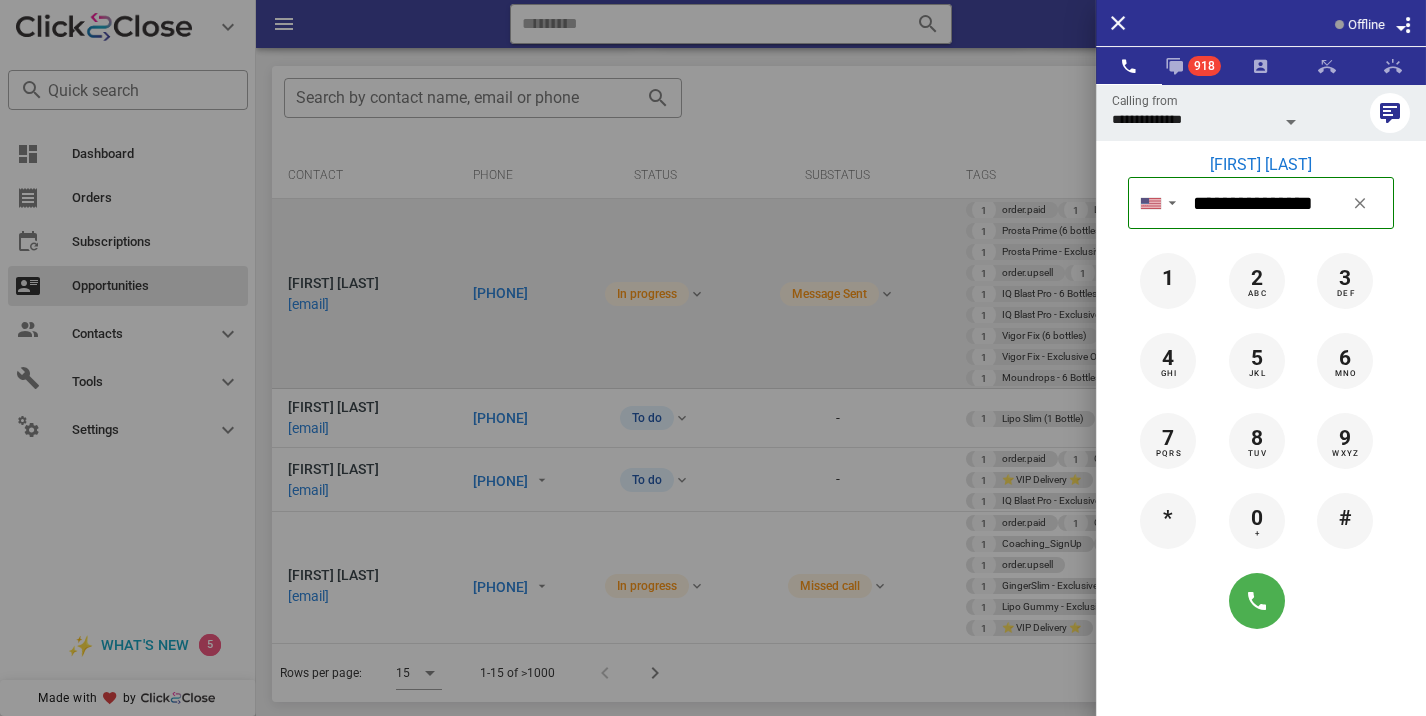 click at bounding box center (713, 358) 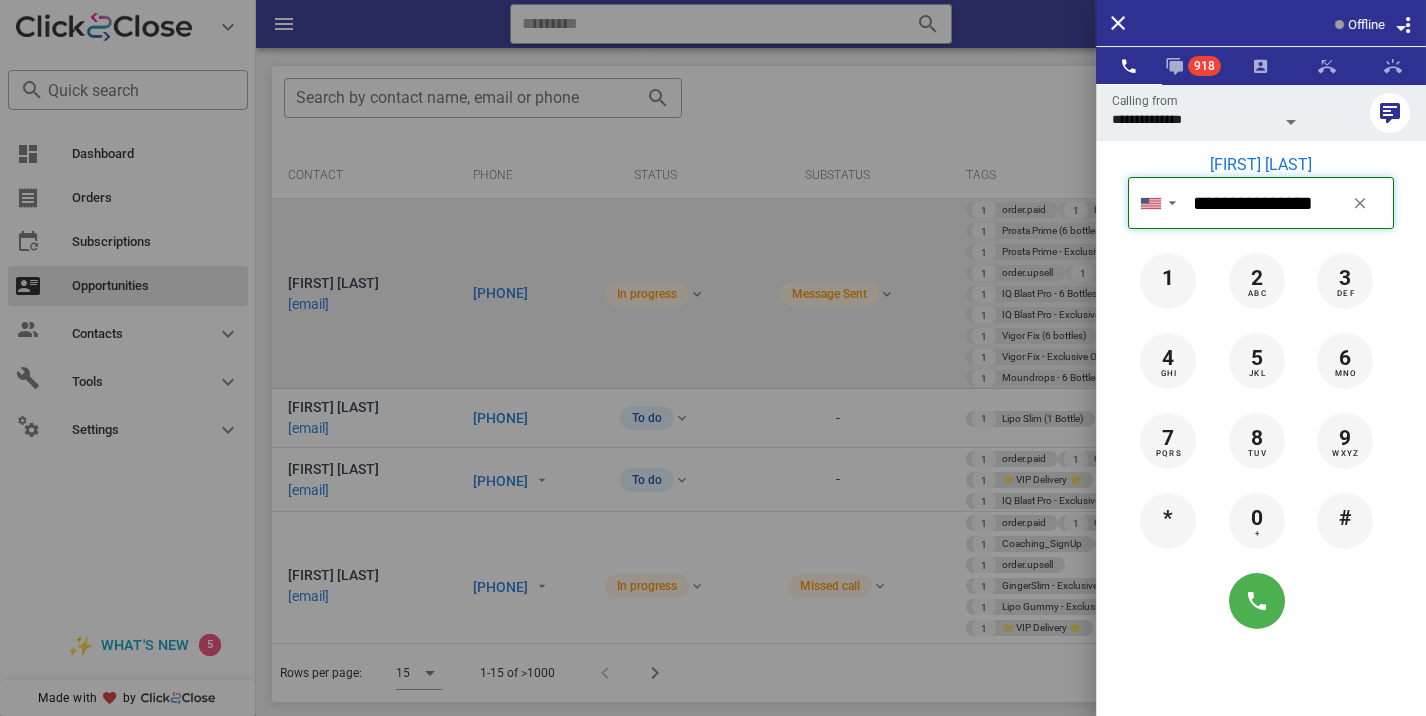 type 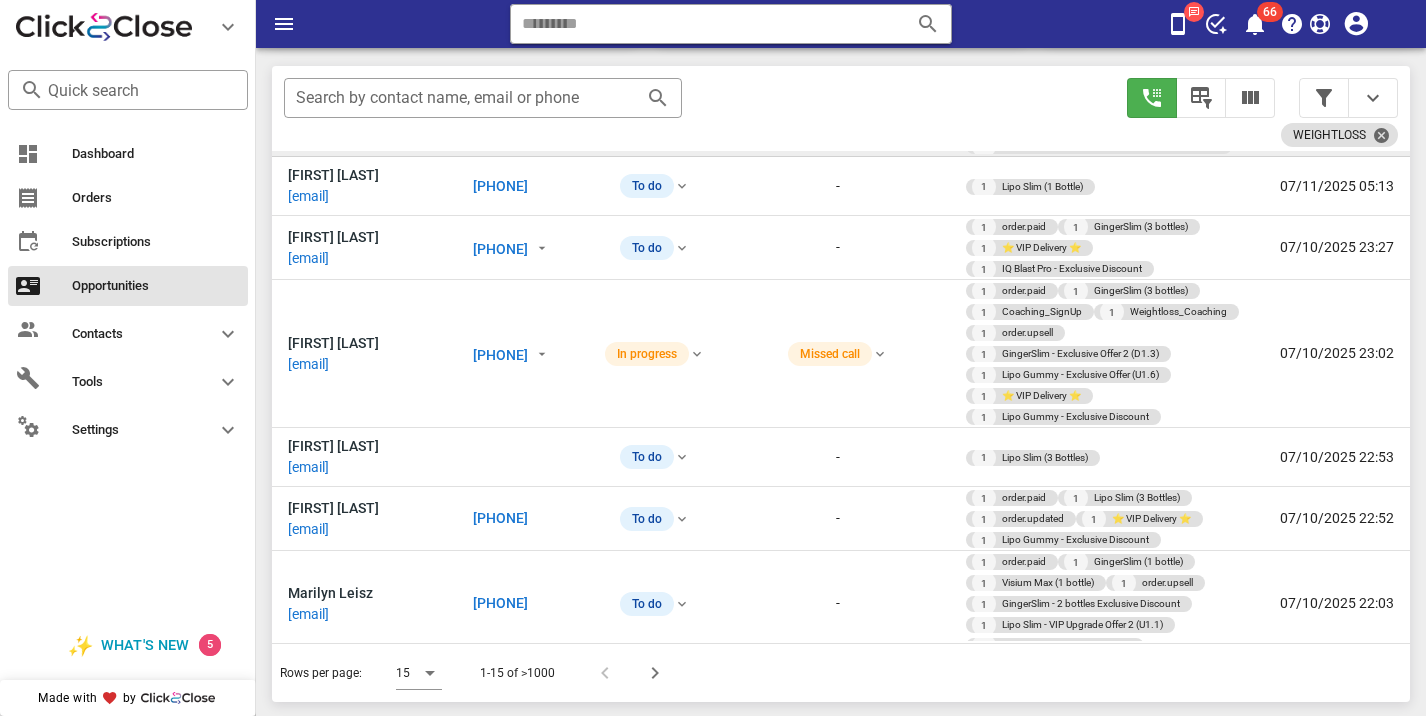 scroll, scrollTop: 236, scrollLeft: 0, axis: vertical 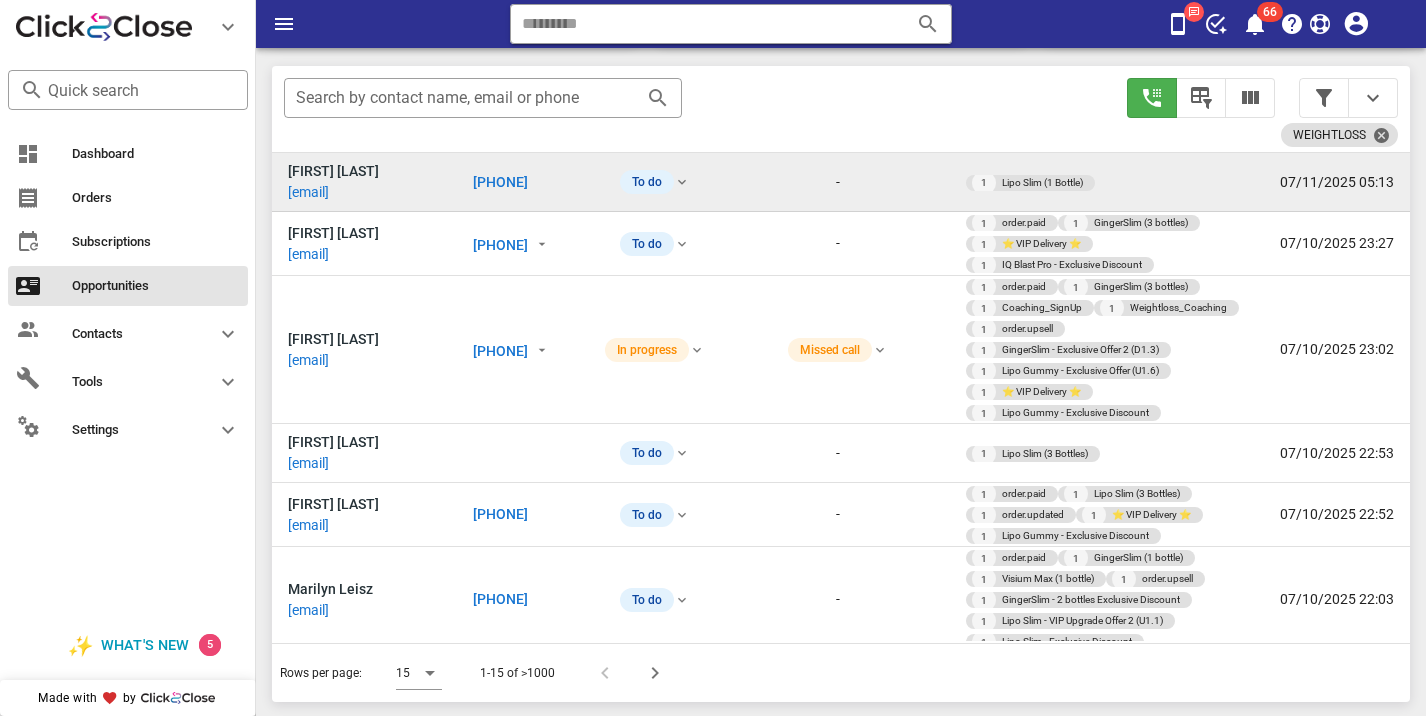click on "[PHONE]" at bounding box center (521, 182) 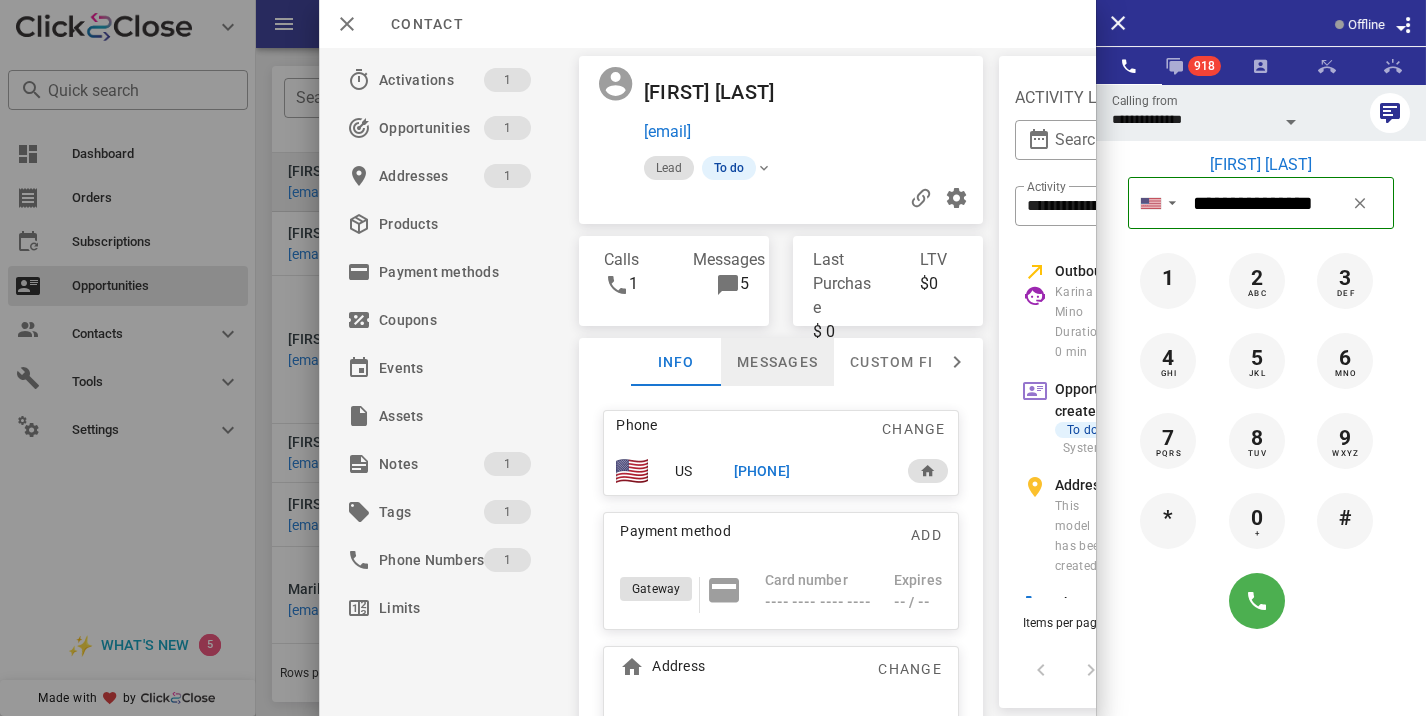 click on "Messages" at bounding box center (777, 362) 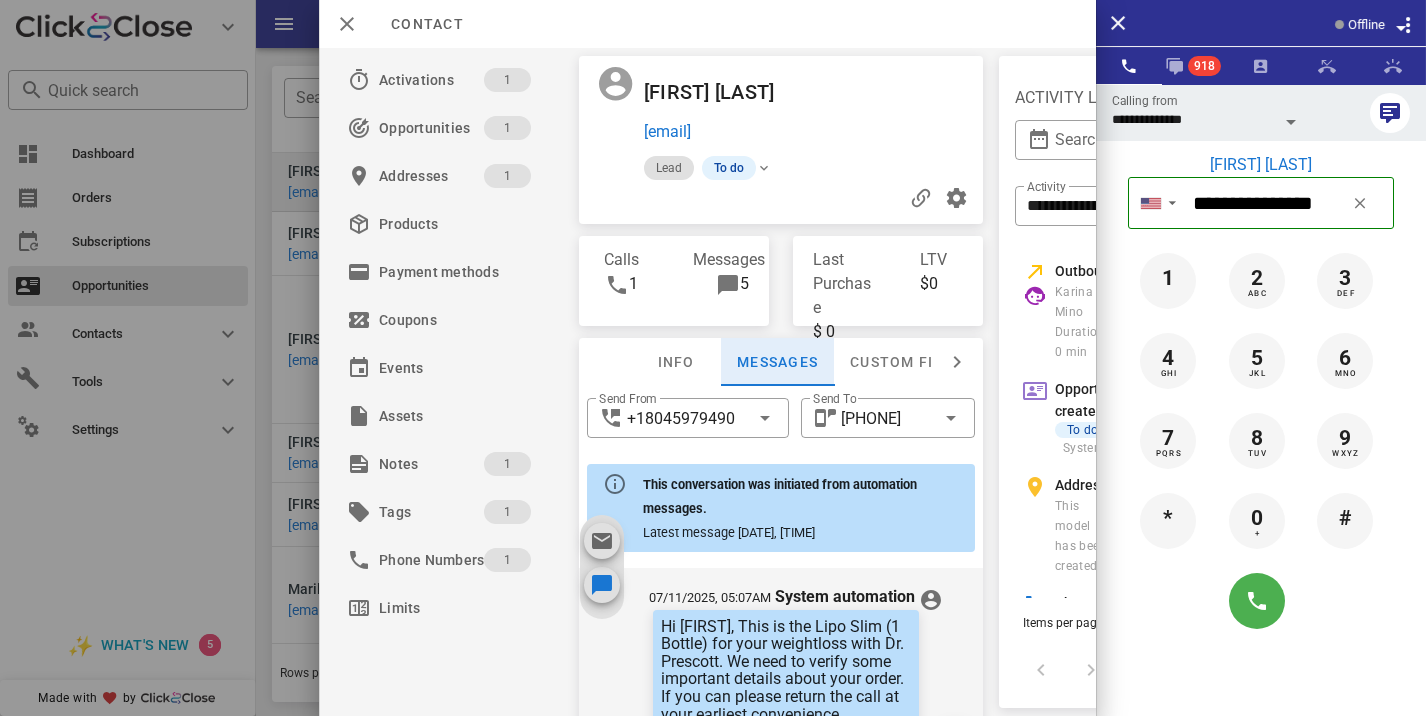 scroll, scrollTop: 675, scrollLeft: 0, axis: vertical 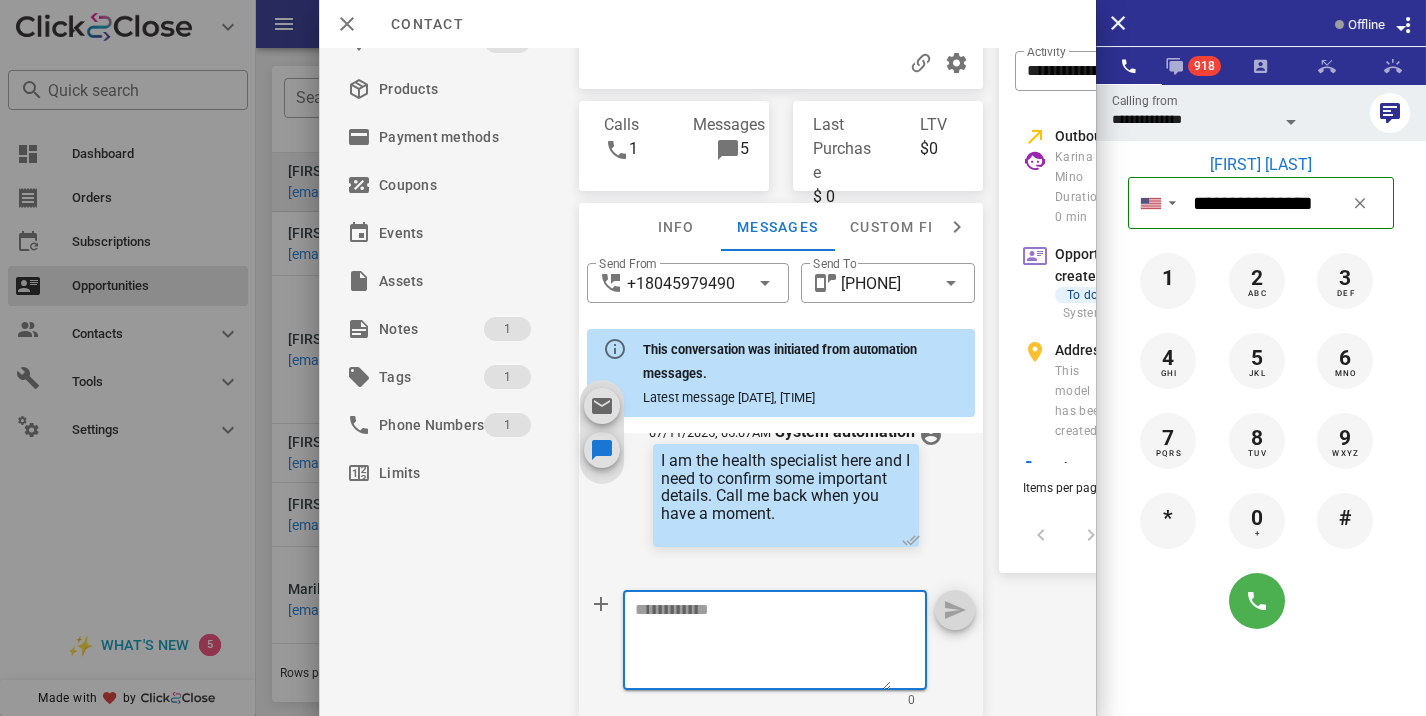click at bounding box center (763, 643) 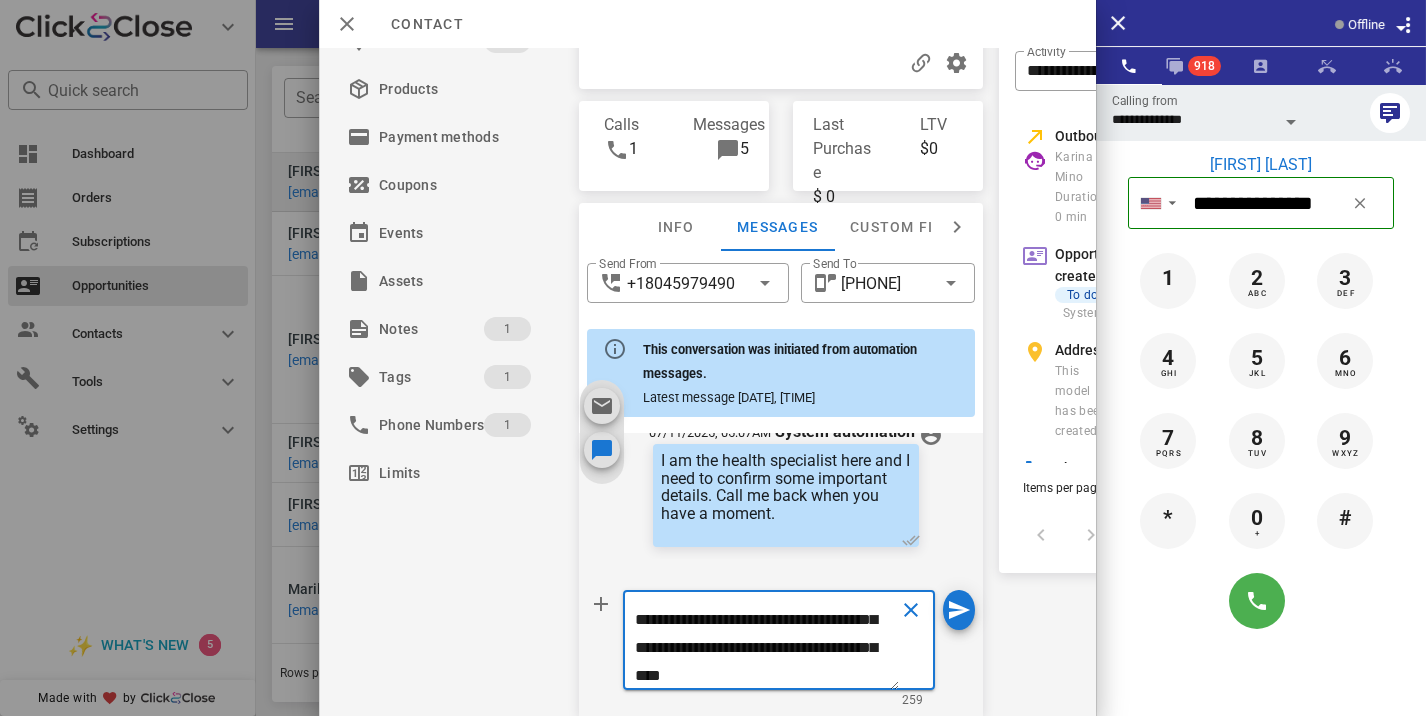 scroll, scrollTop: 0, scrollLeft: 0, axis: both 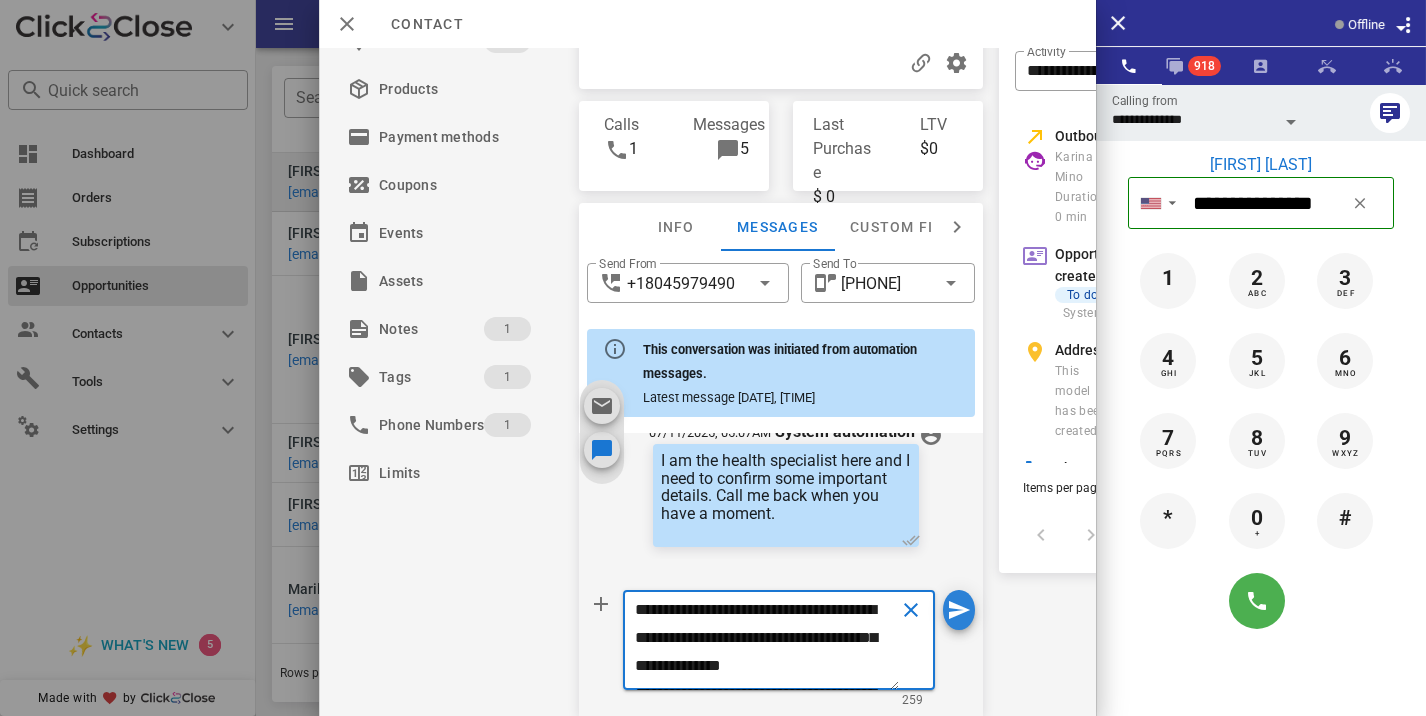 type on "**********" 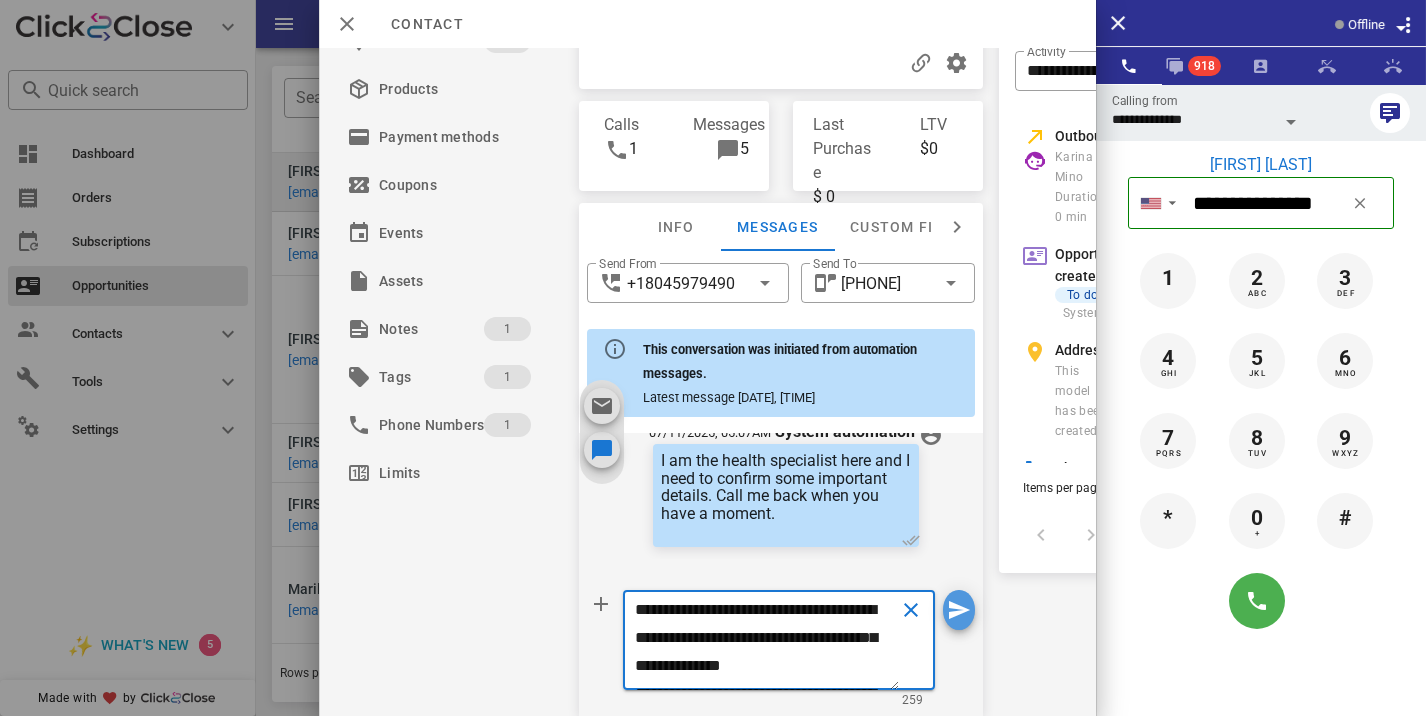 click at bounding box center (959, 610) 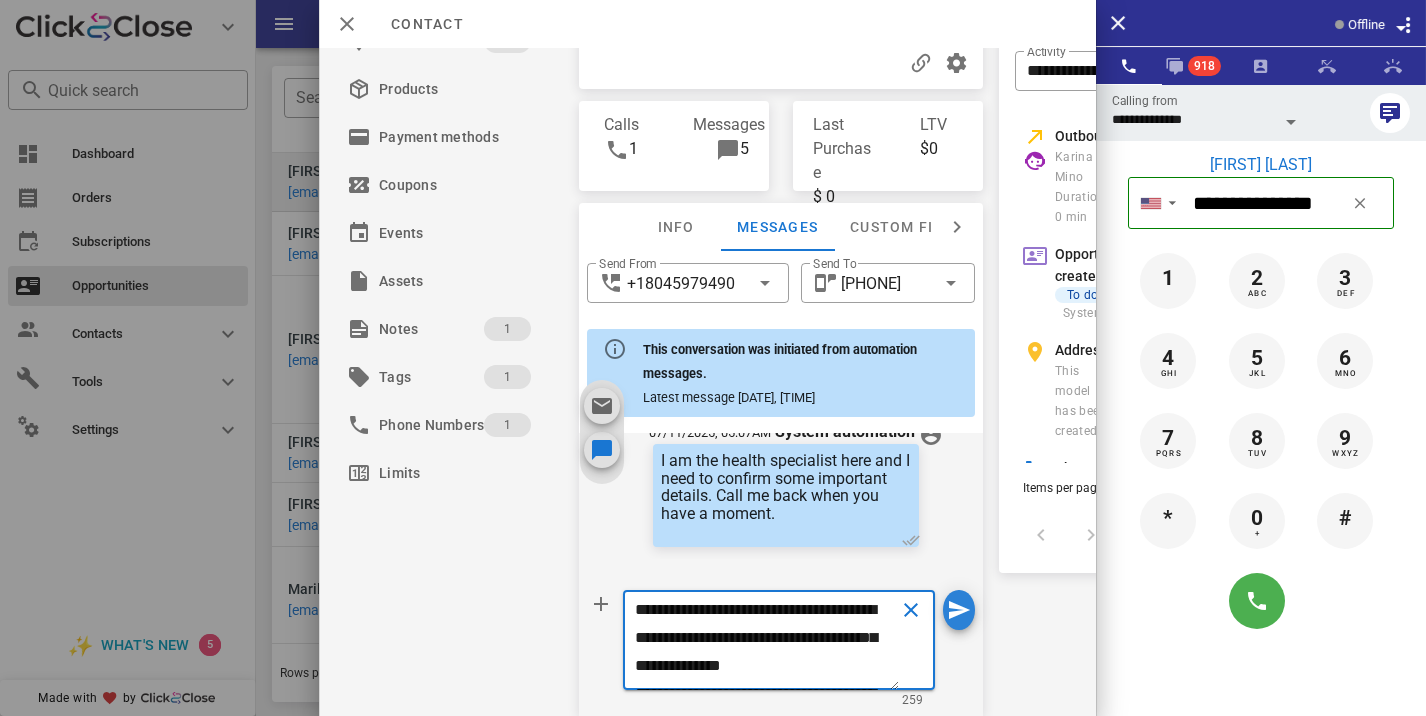type 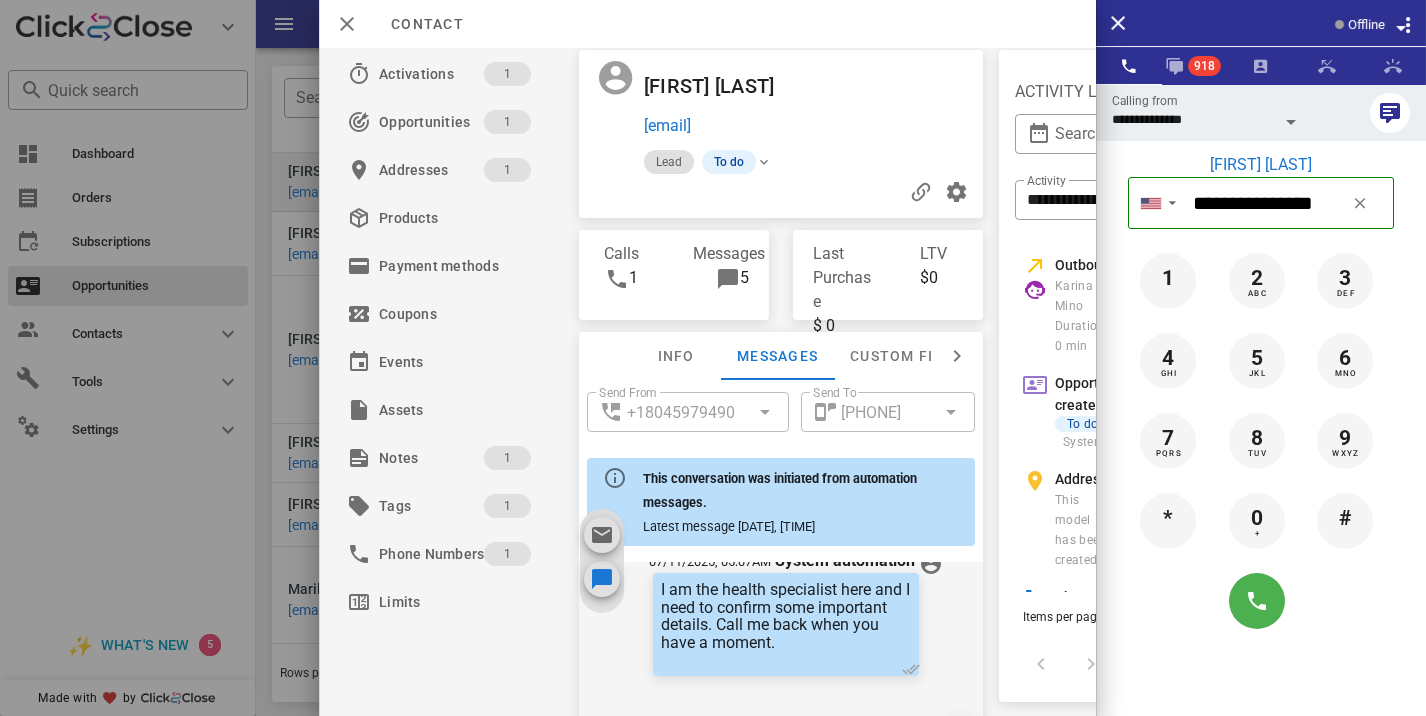 scroll, scrollTop: 0, scrollLeft: 0, axis: both 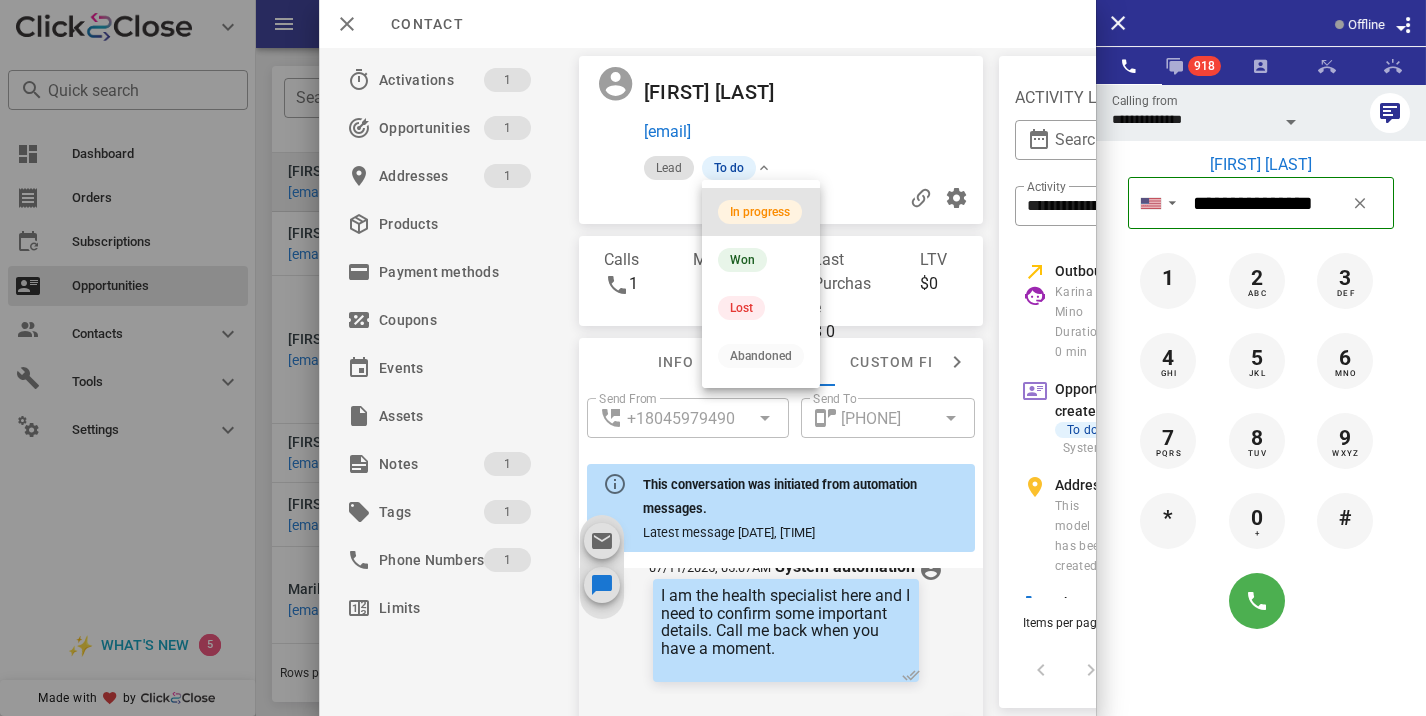 click on "In progress" at bounding box center (761, 212) 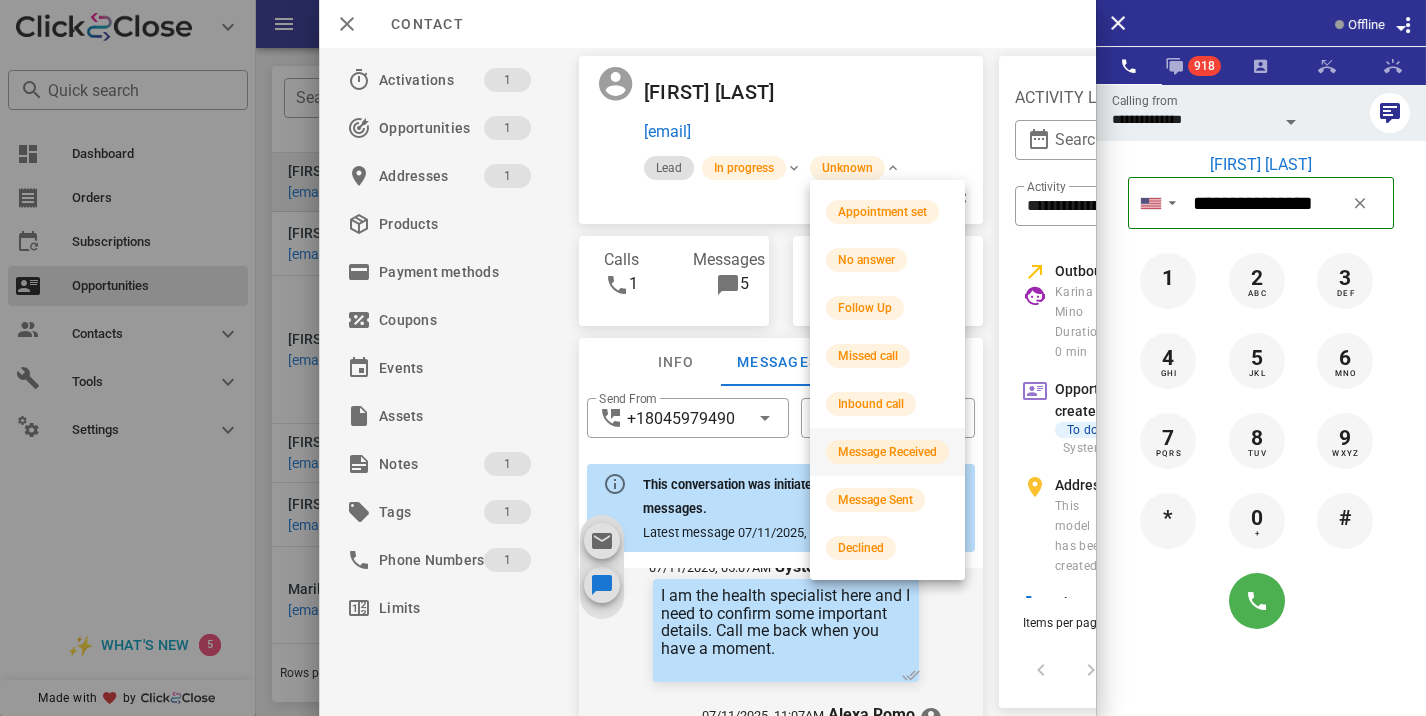 scroll, scrollTop: 911, scrollLeft: 0, axis: vertical 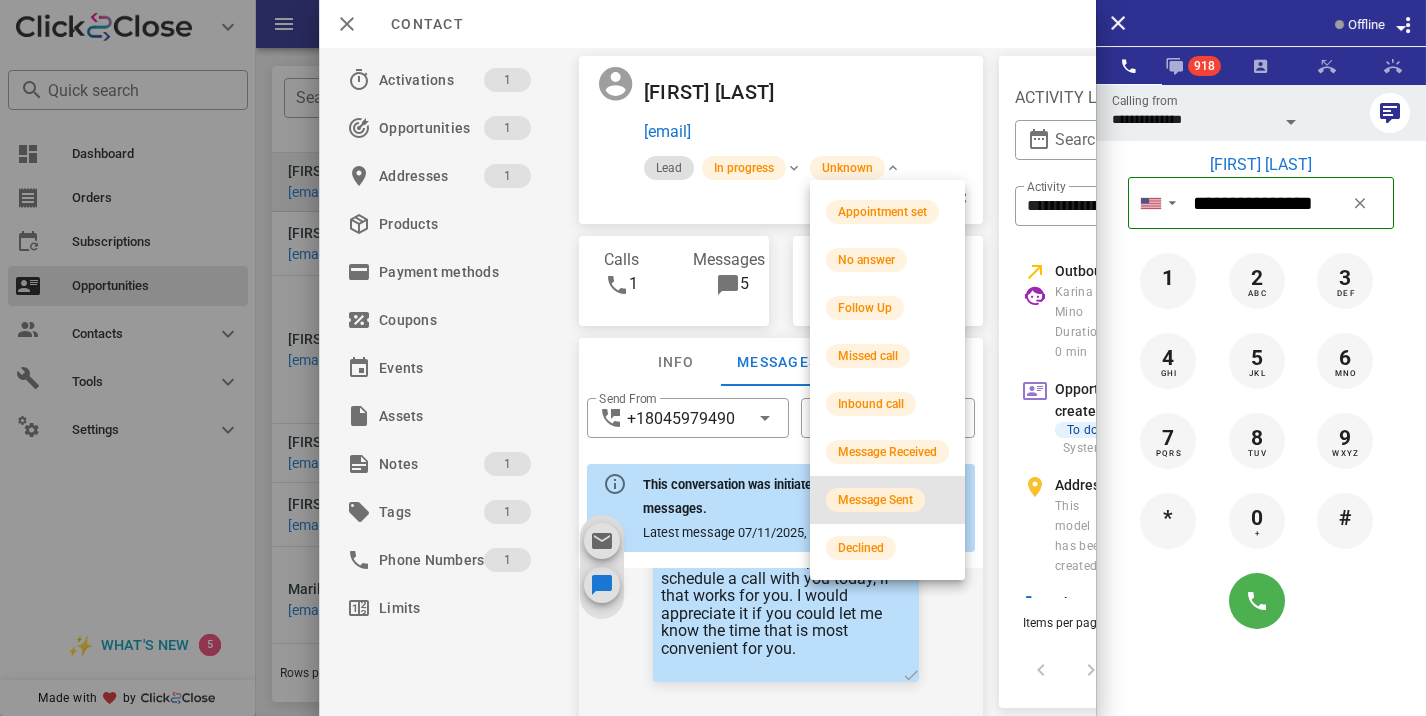 click on "Message Sent" at bounding box center (875, 500) 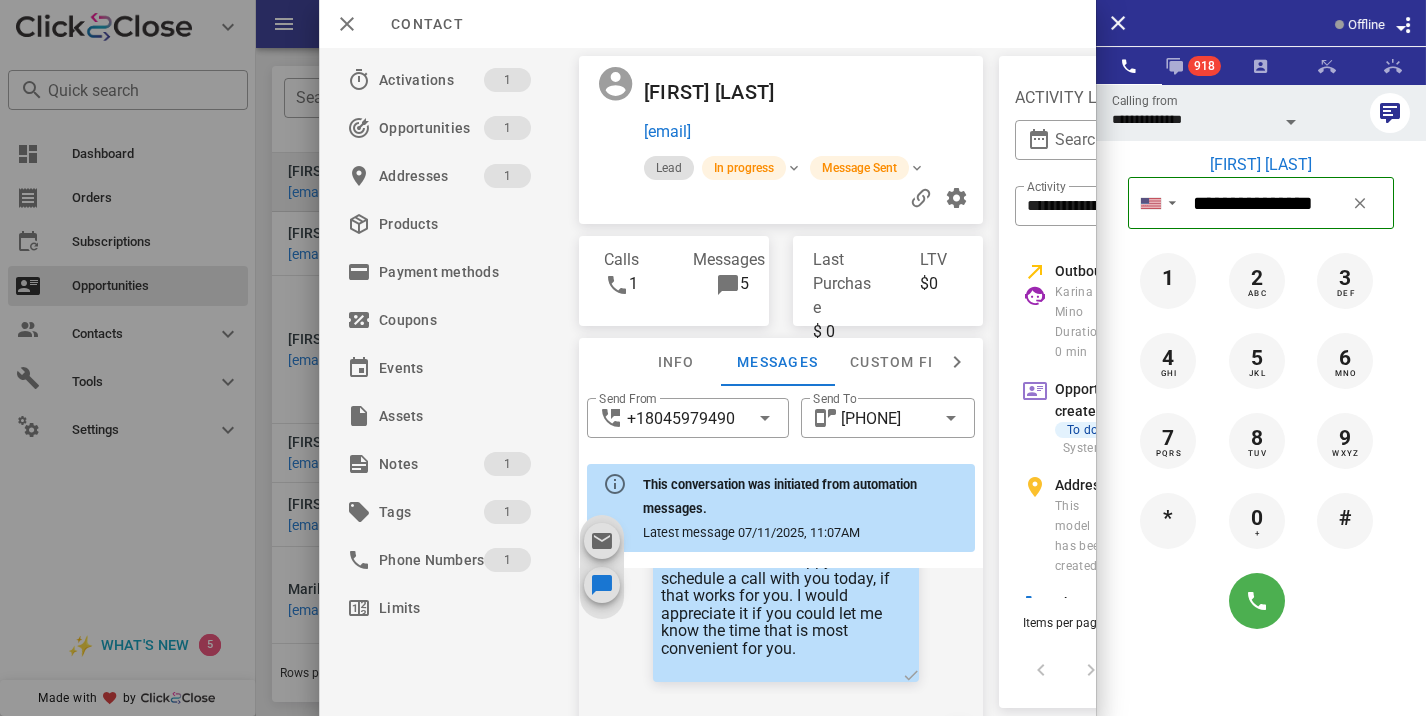 click at bounding box center [713, 358] 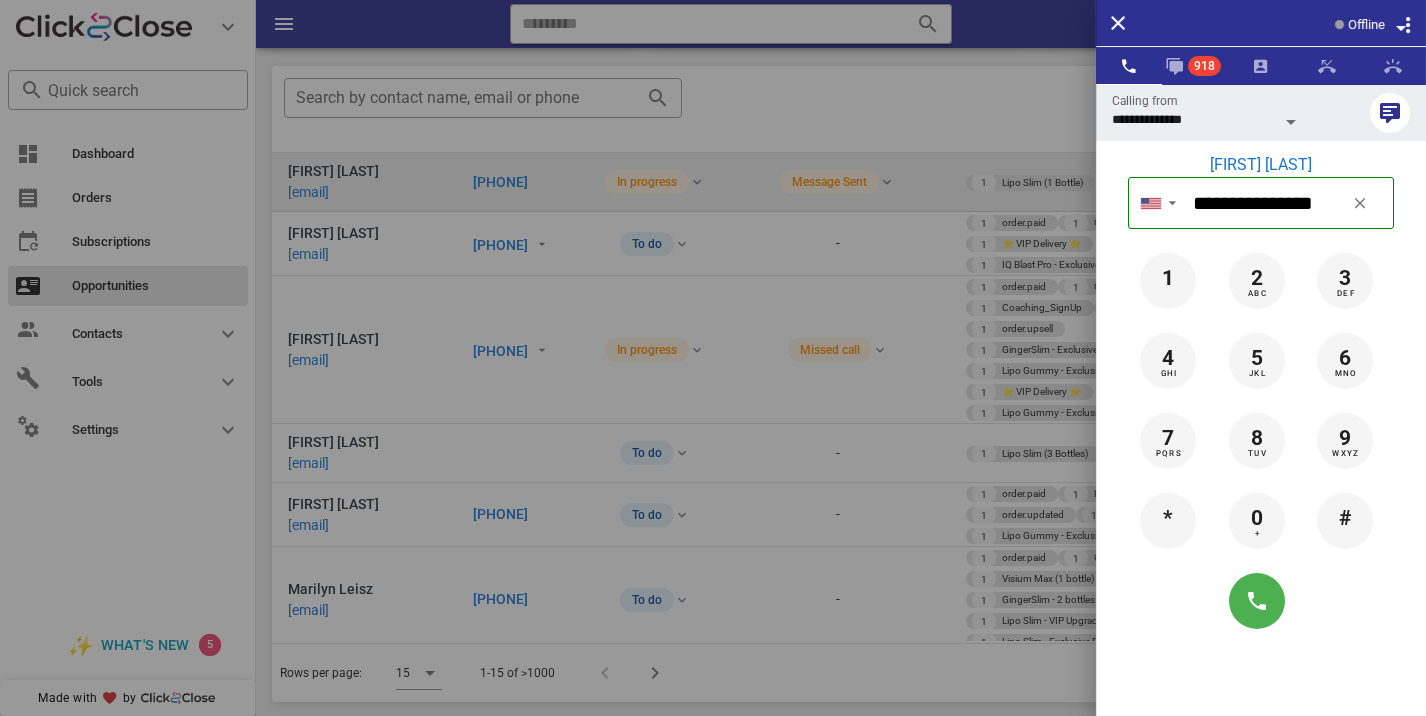 click at bounding box center (713, 358) 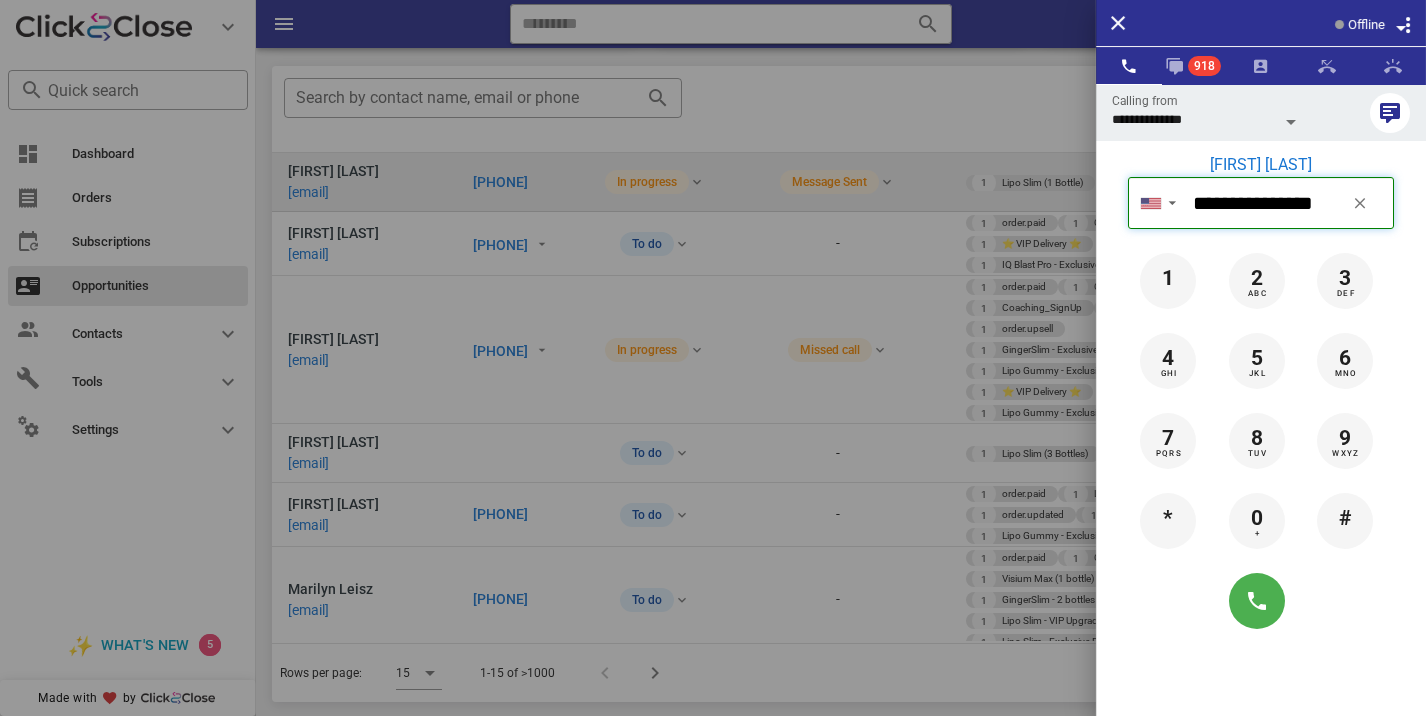 type 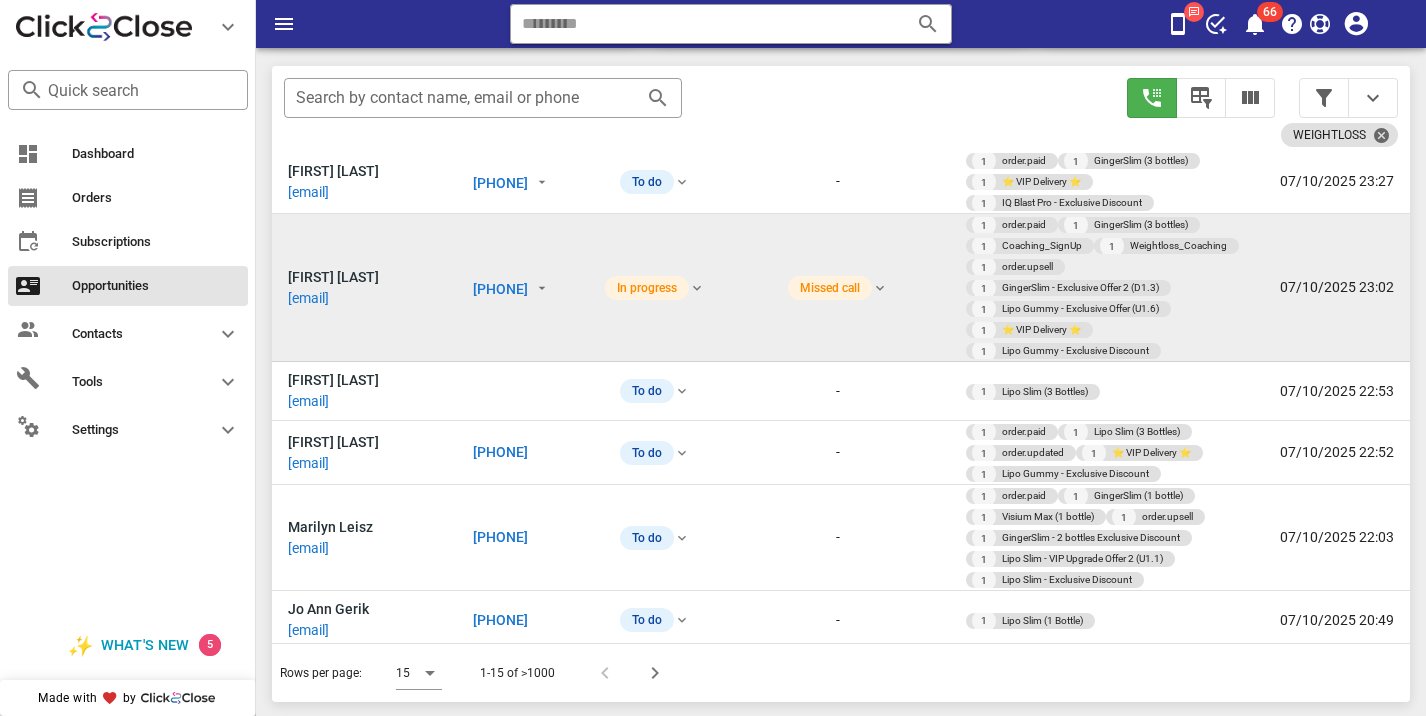 scroll, scrollTop: 294, scrollLeft: 0, axis: vertical 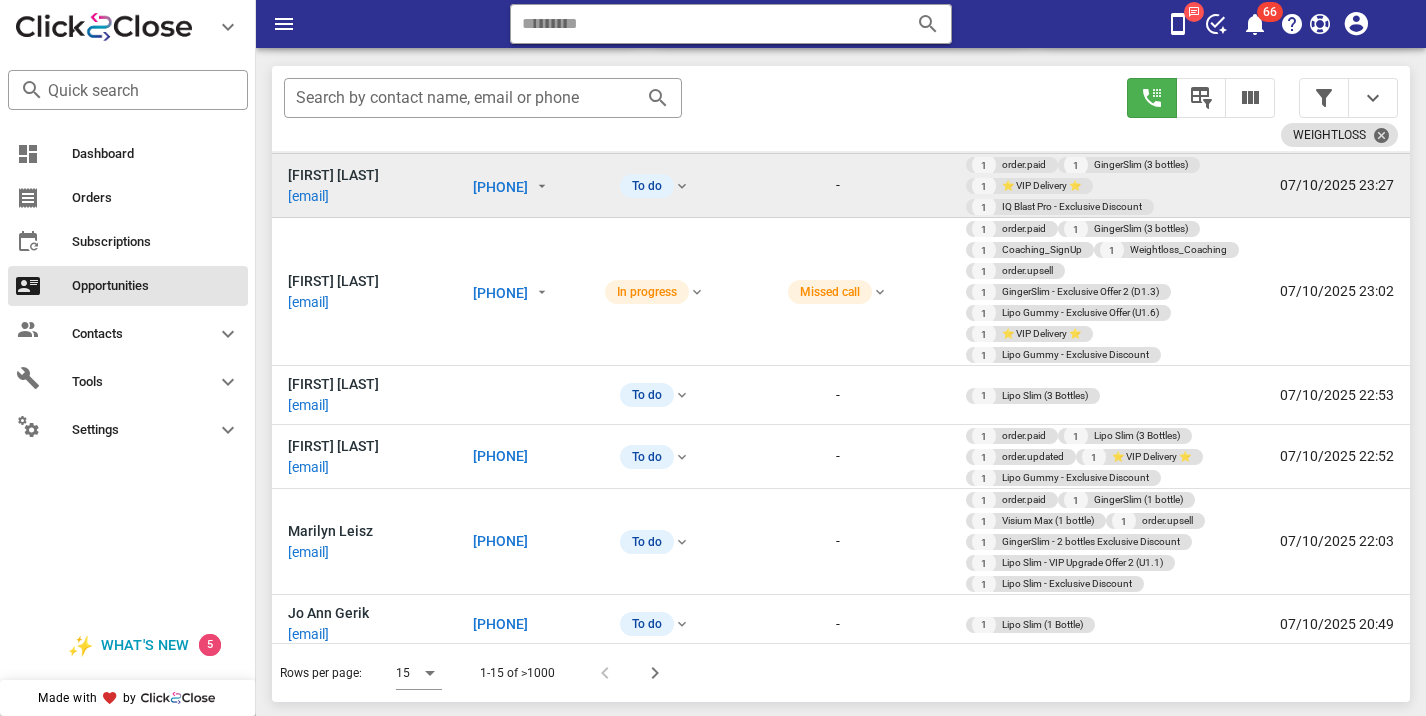 click on "[PHONE]" at bounding box center [500, 187] 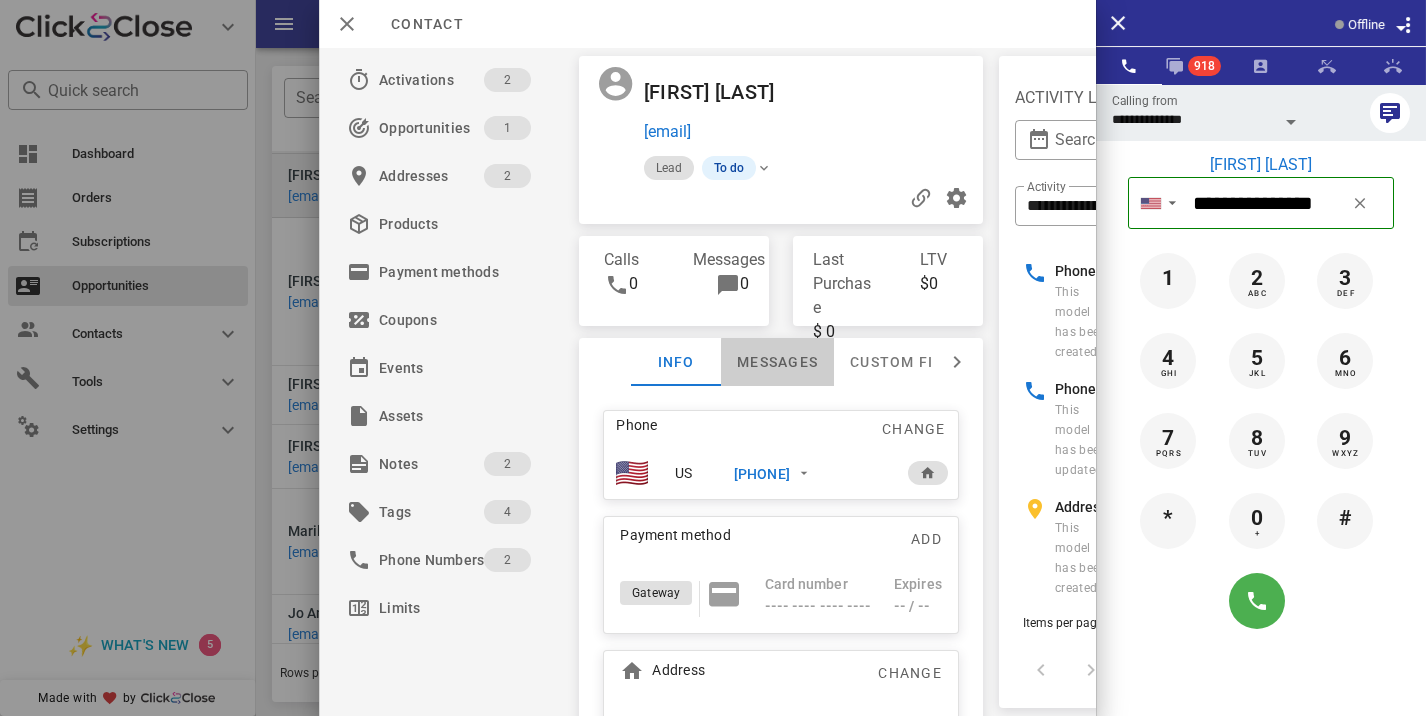 click on "Messages" at bounding box center (777, 362) 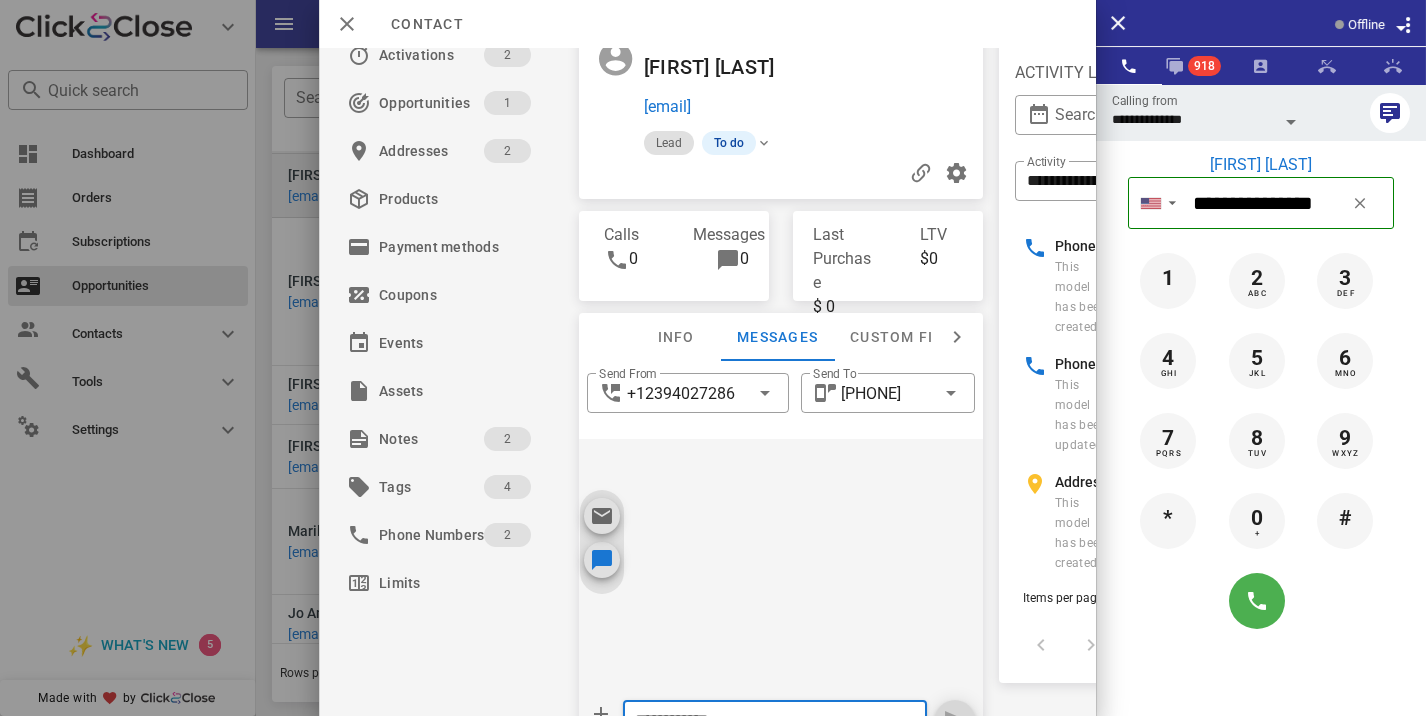 scroll, scrollTop: 151, scrollLeft: 0, axis: vertical 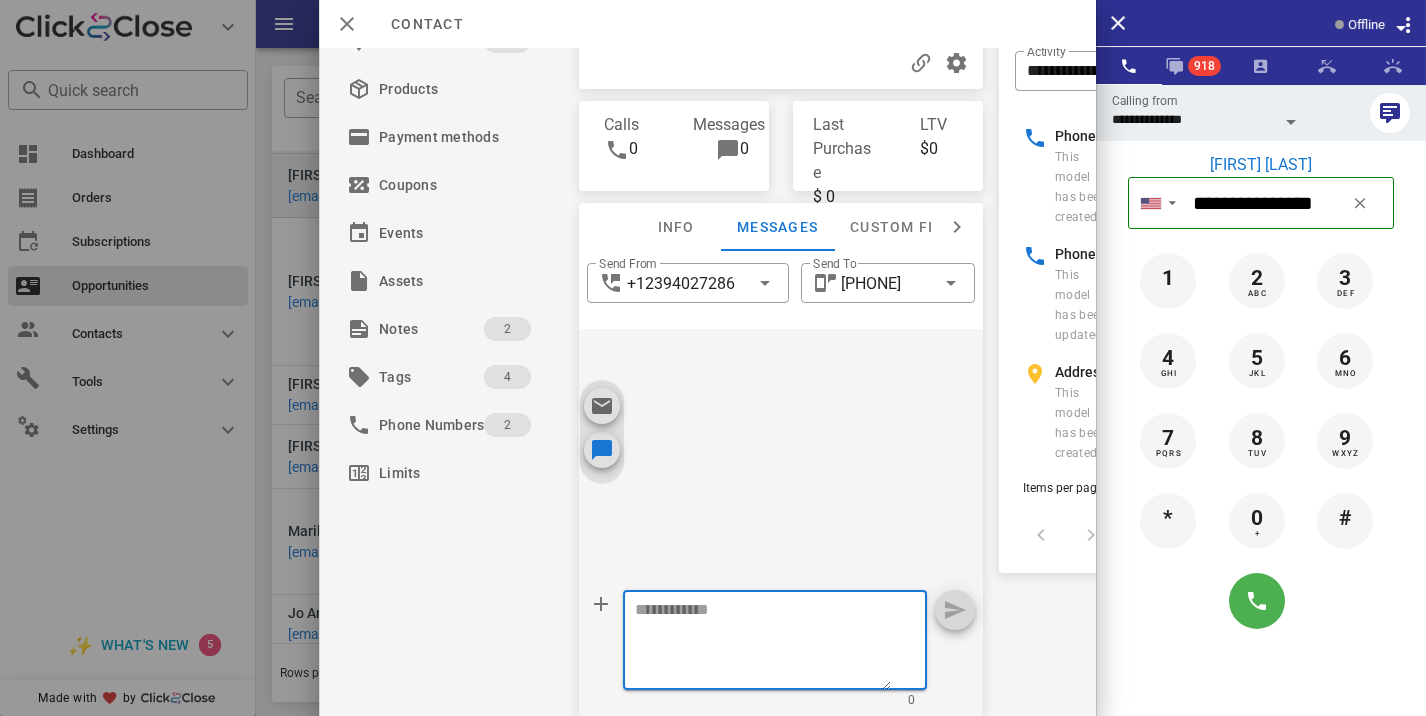 click at bounding box center [763, 643] 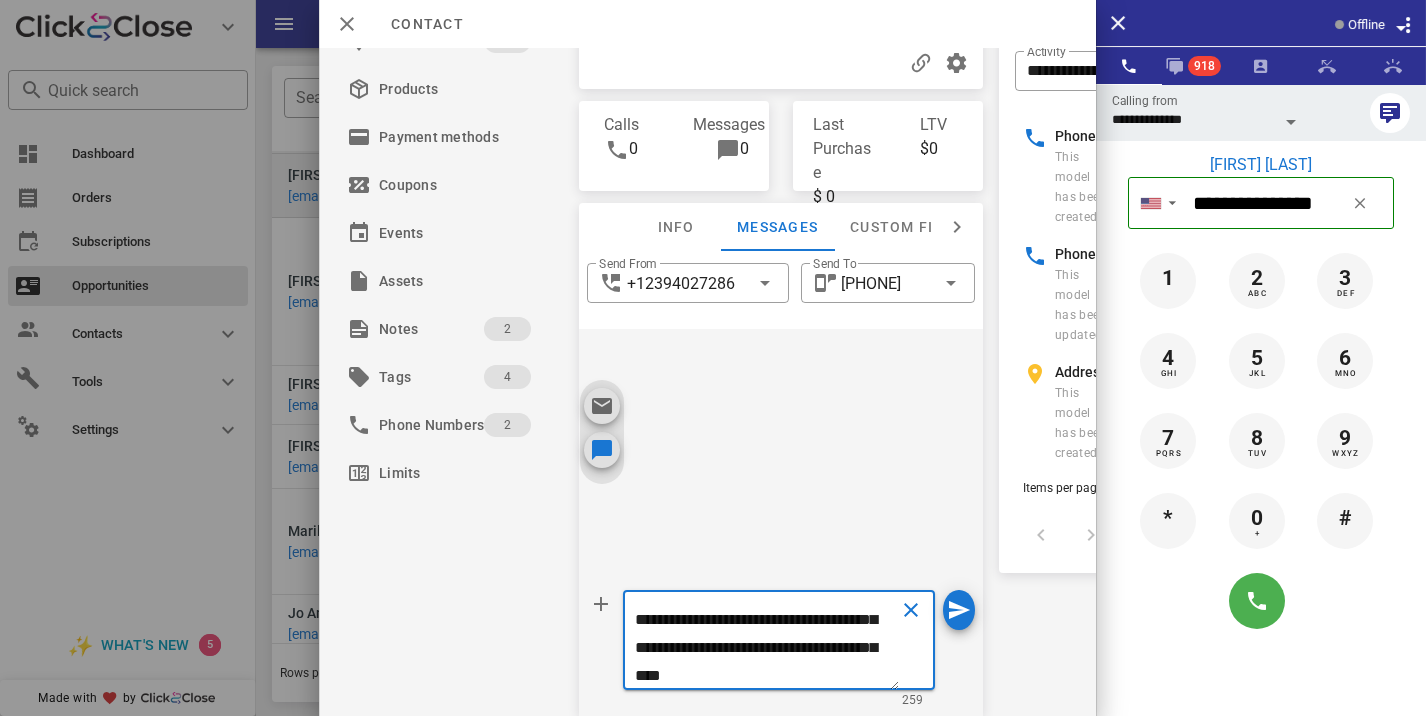 scroll, scrollTop: 0, scrollLeft: 0, axis: both 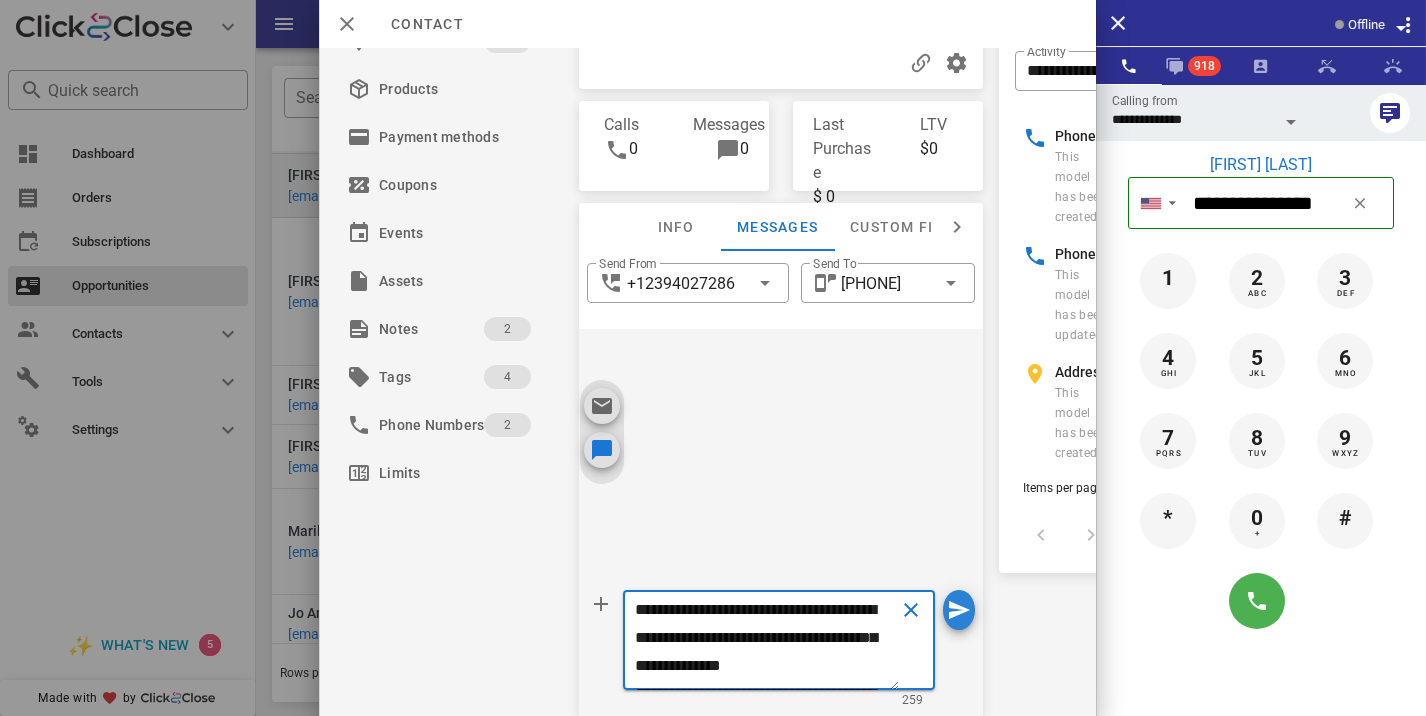 type on "**********" 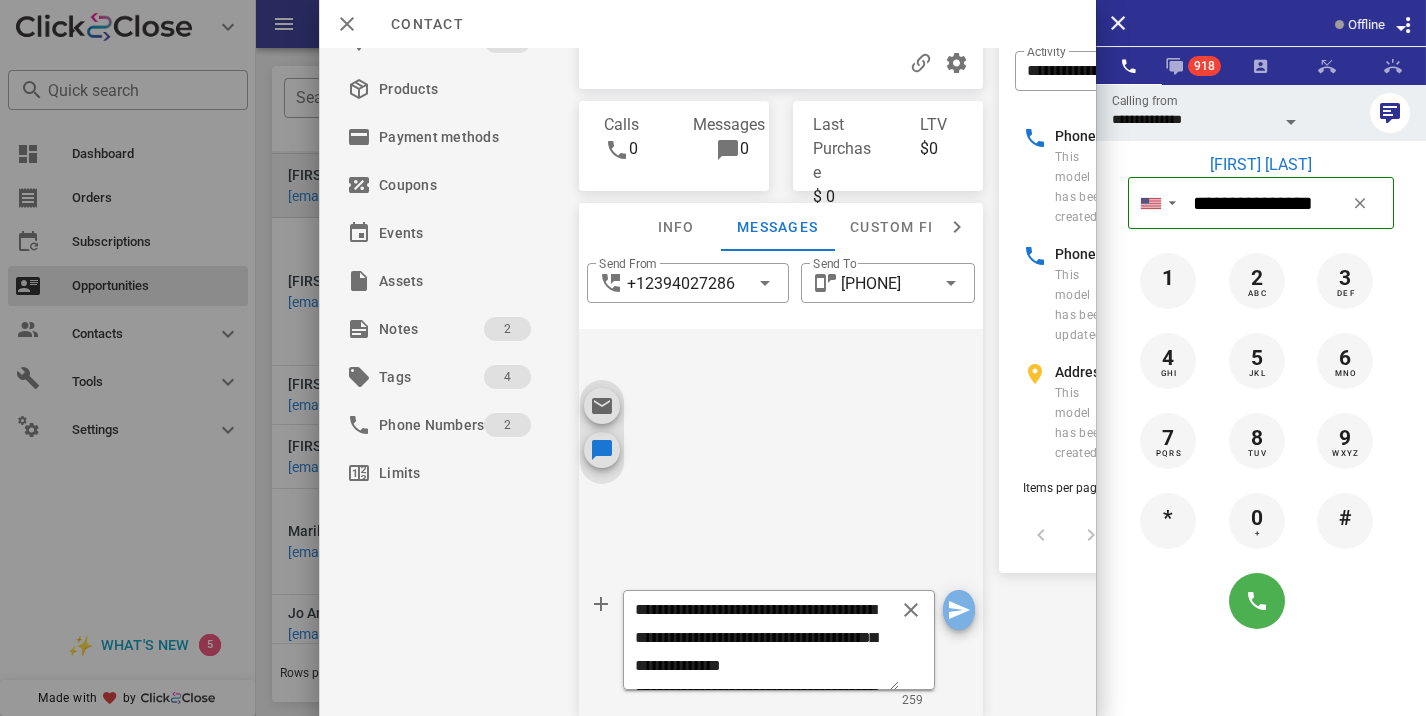 click at bounding box center (959, 610) 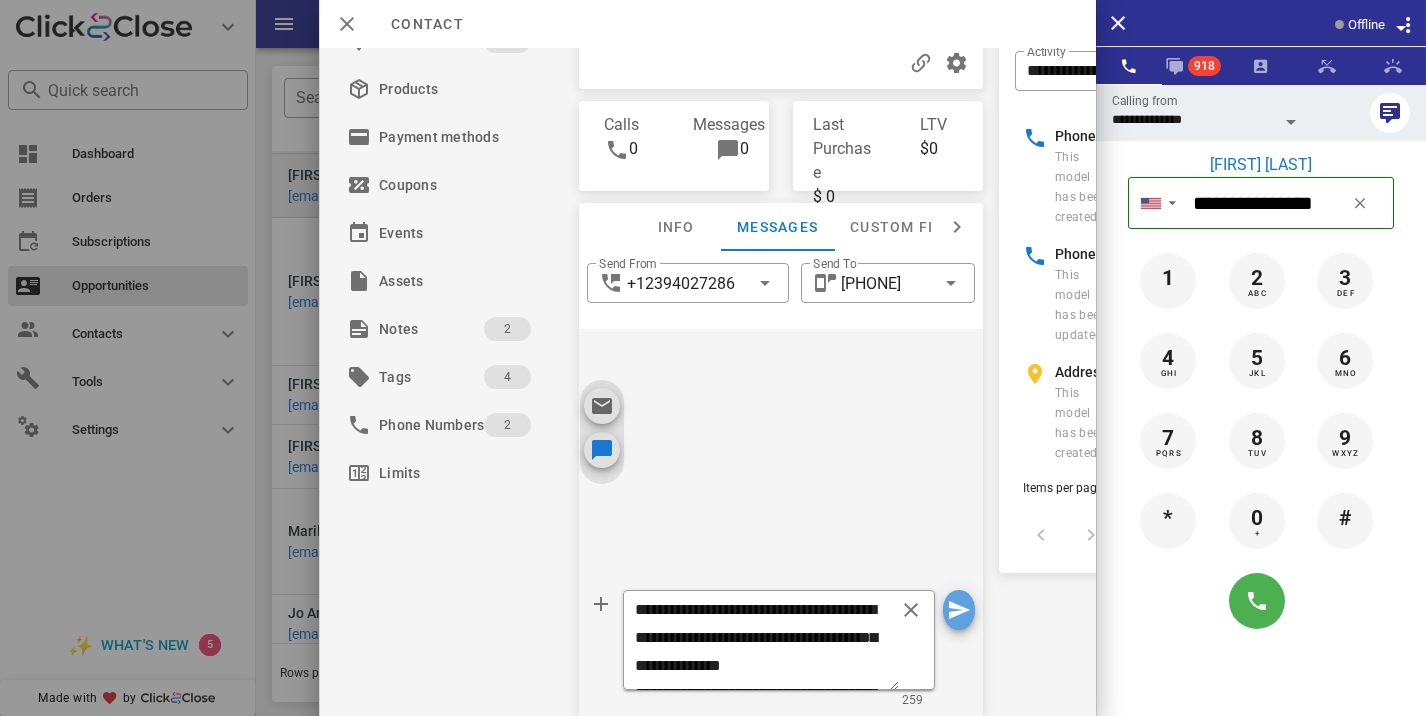 type 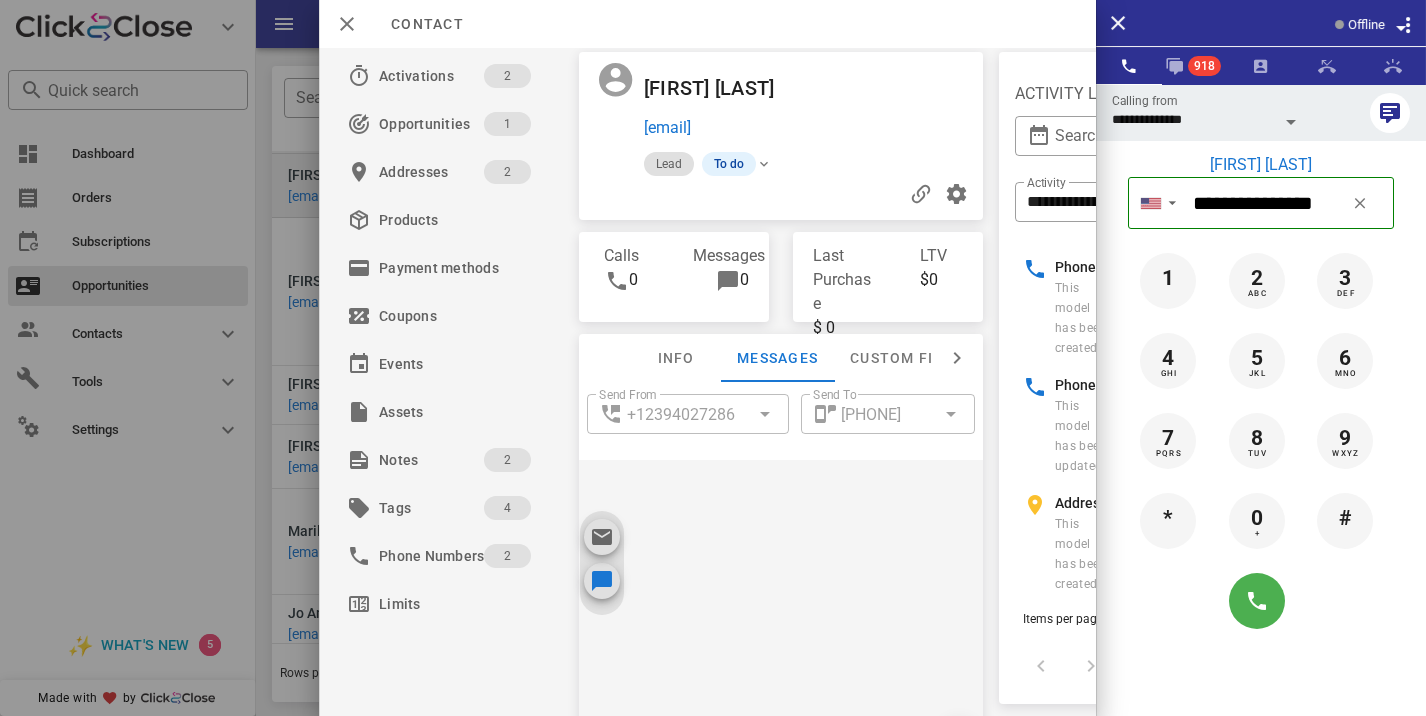 scroll, scrollTop: 0, scrollLeft: 0, axis: both 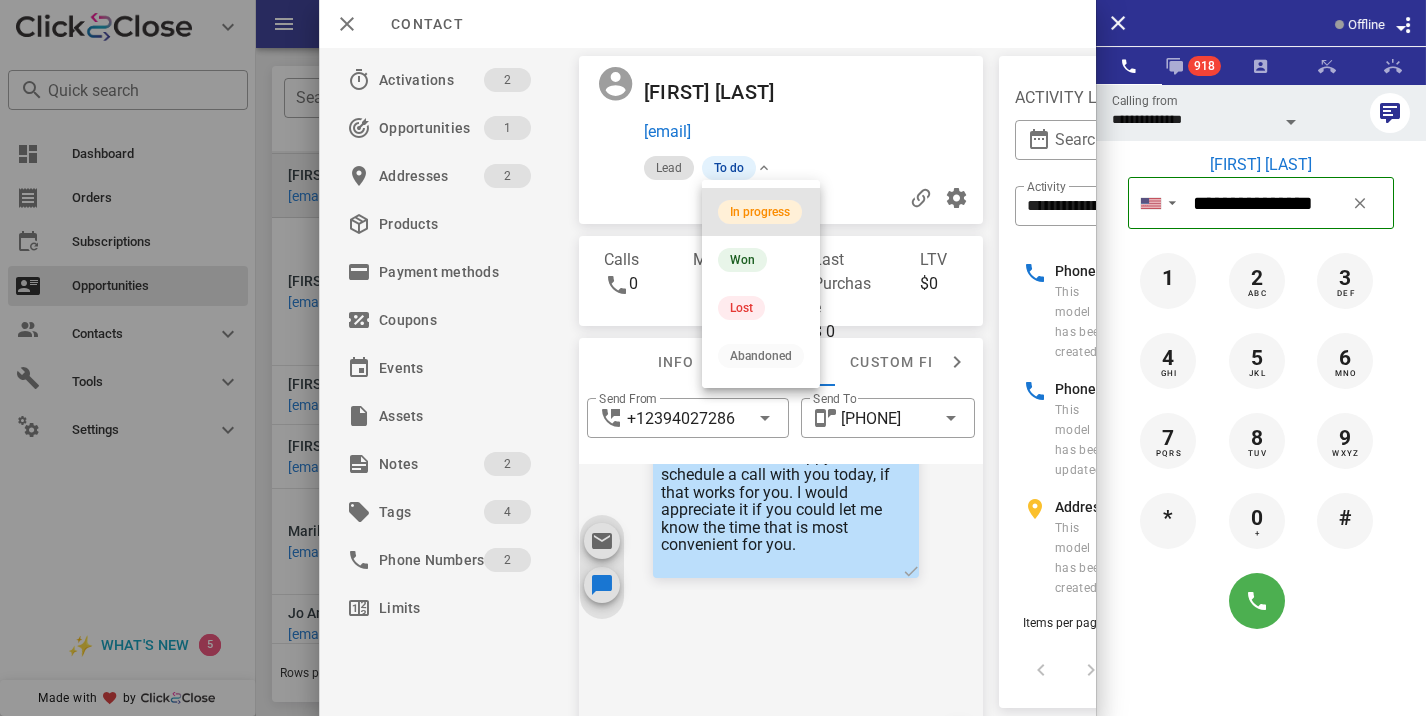 click on "In progress" at bounding box center (760, 212) 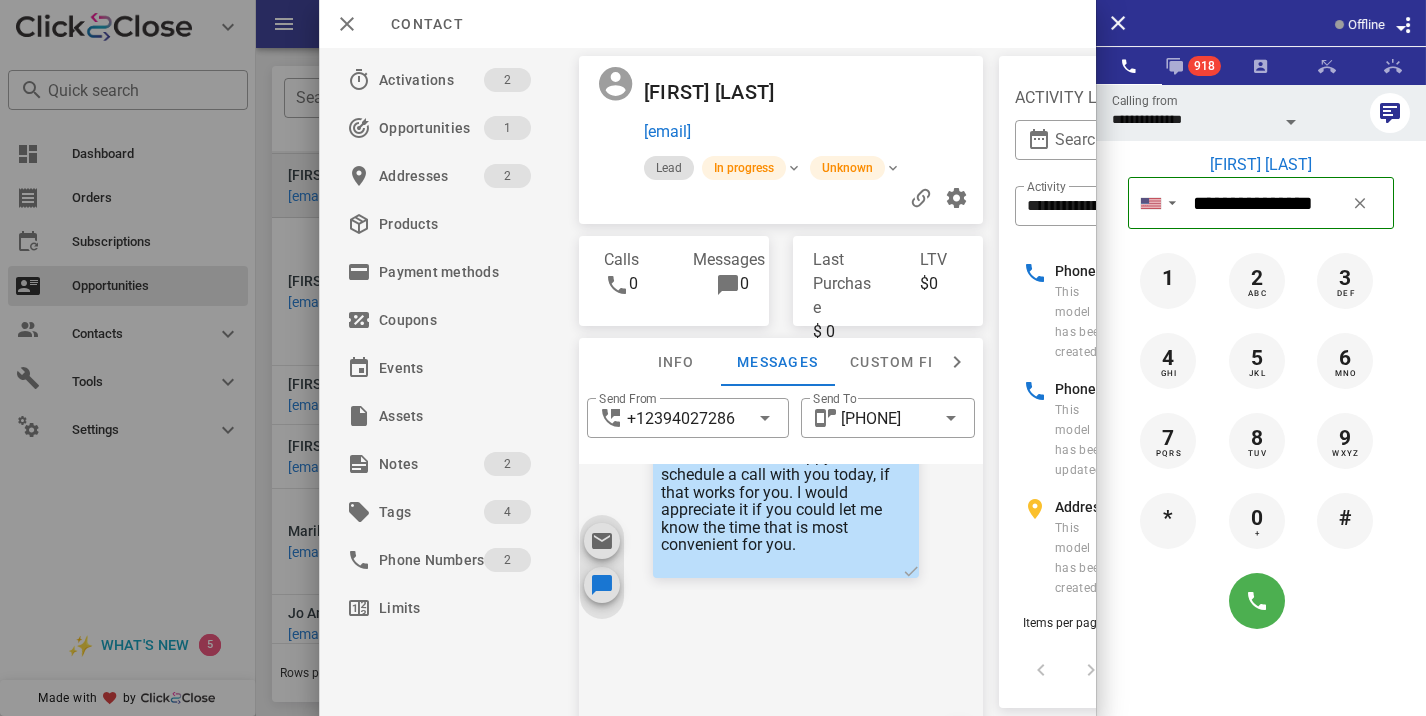 scroll, scrollTop: 19, scrollLeft: 0, axis: vertical 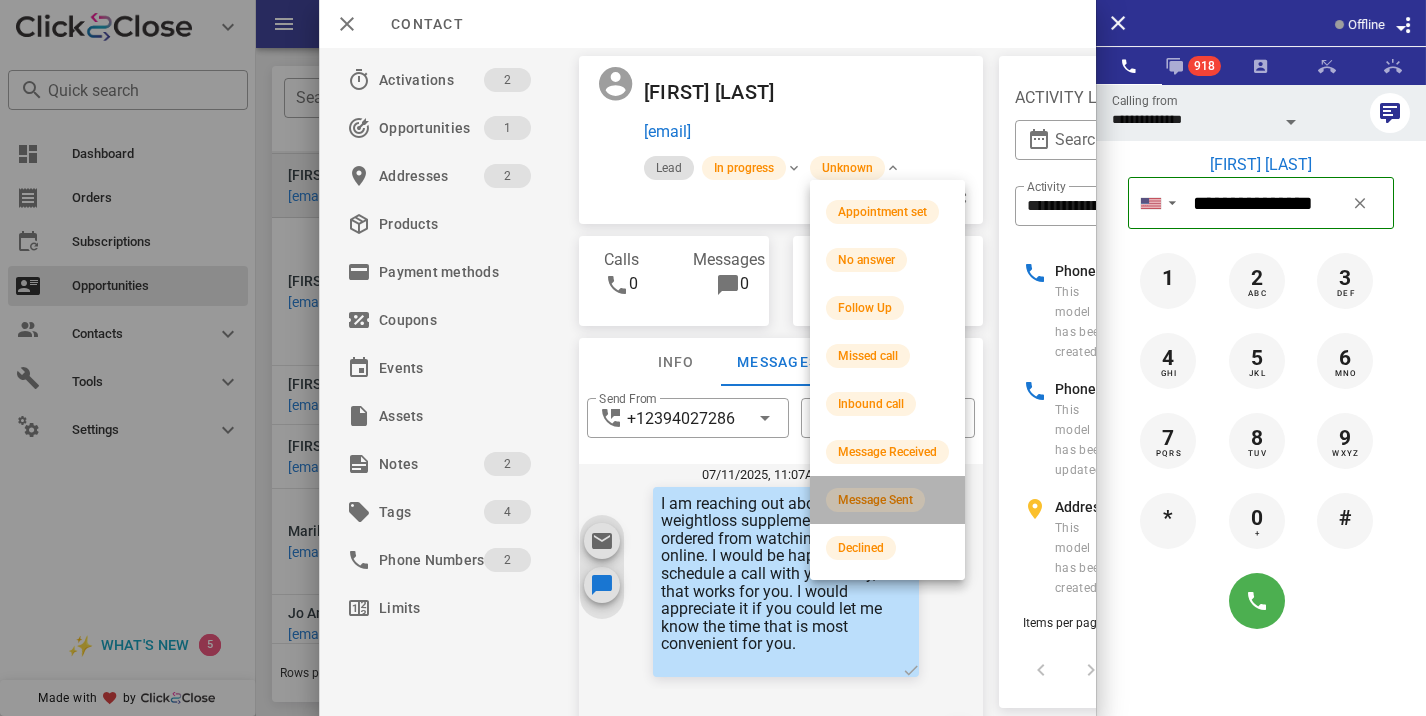 click on "Message Sent" at bounding box center (887, 500) 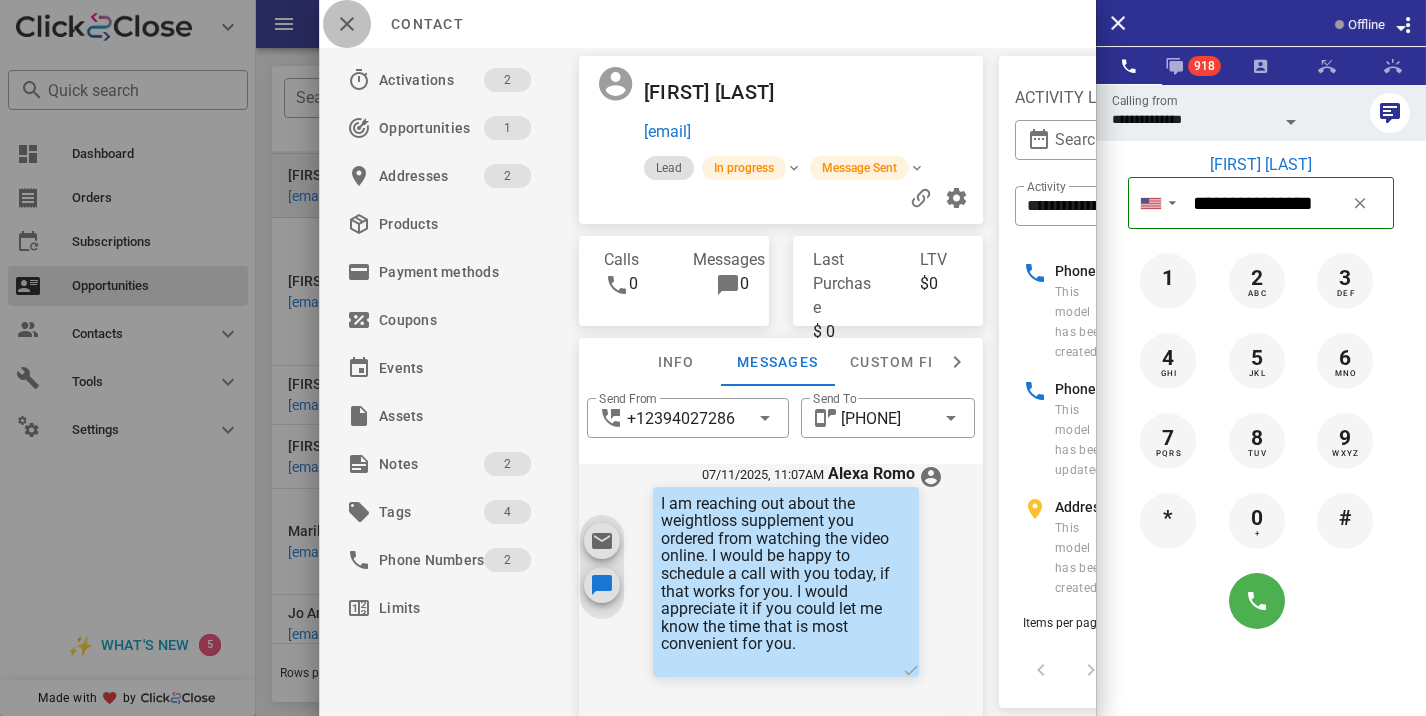 click at bounding box center (347, 24) 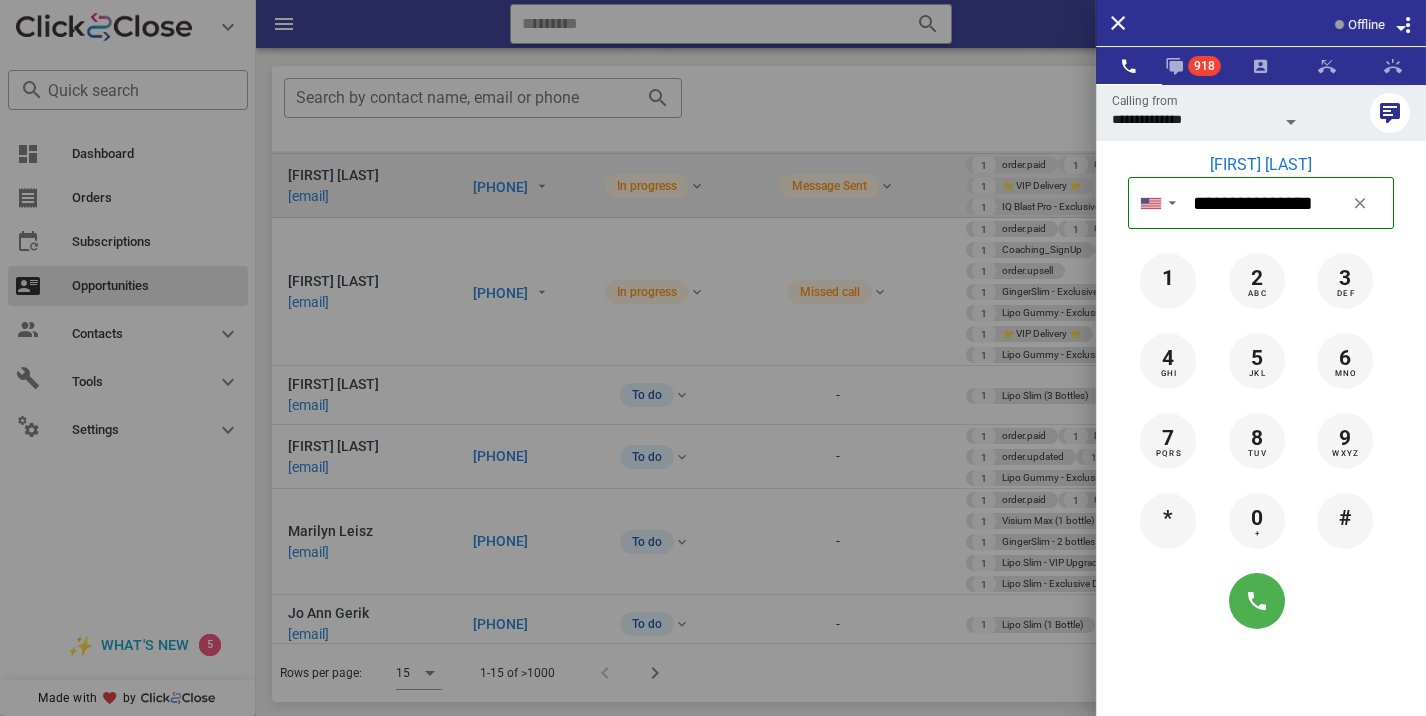 click at bounding box center [713, 358] 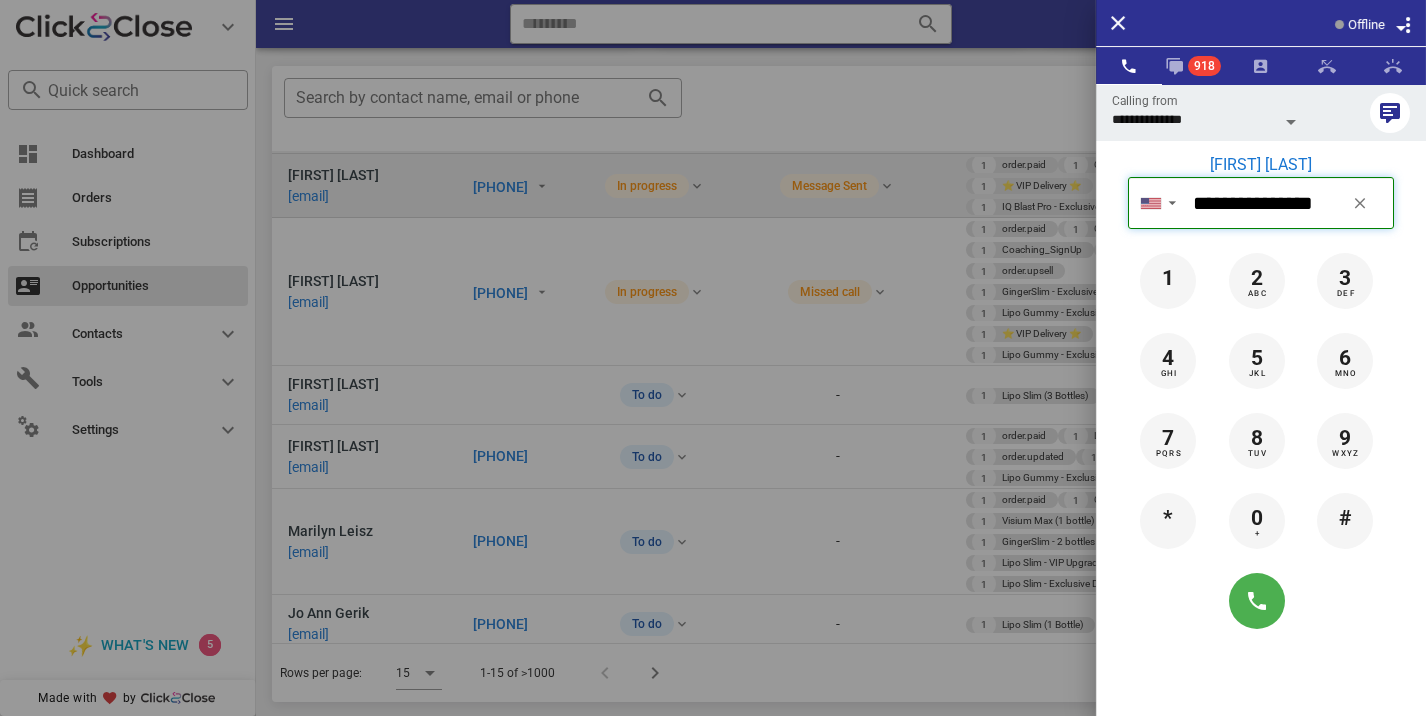 type 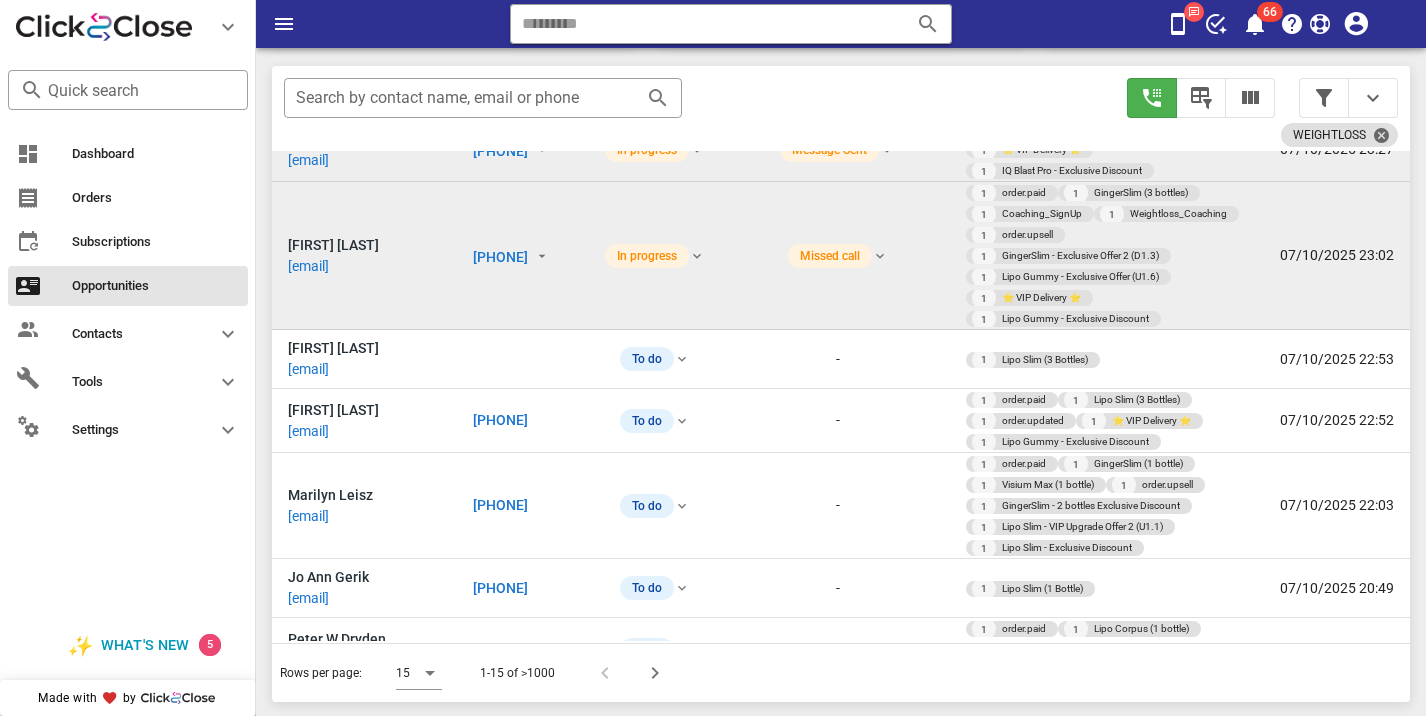 scroll, scrollTop: 333, scrollLeft: 0, axis: vertical 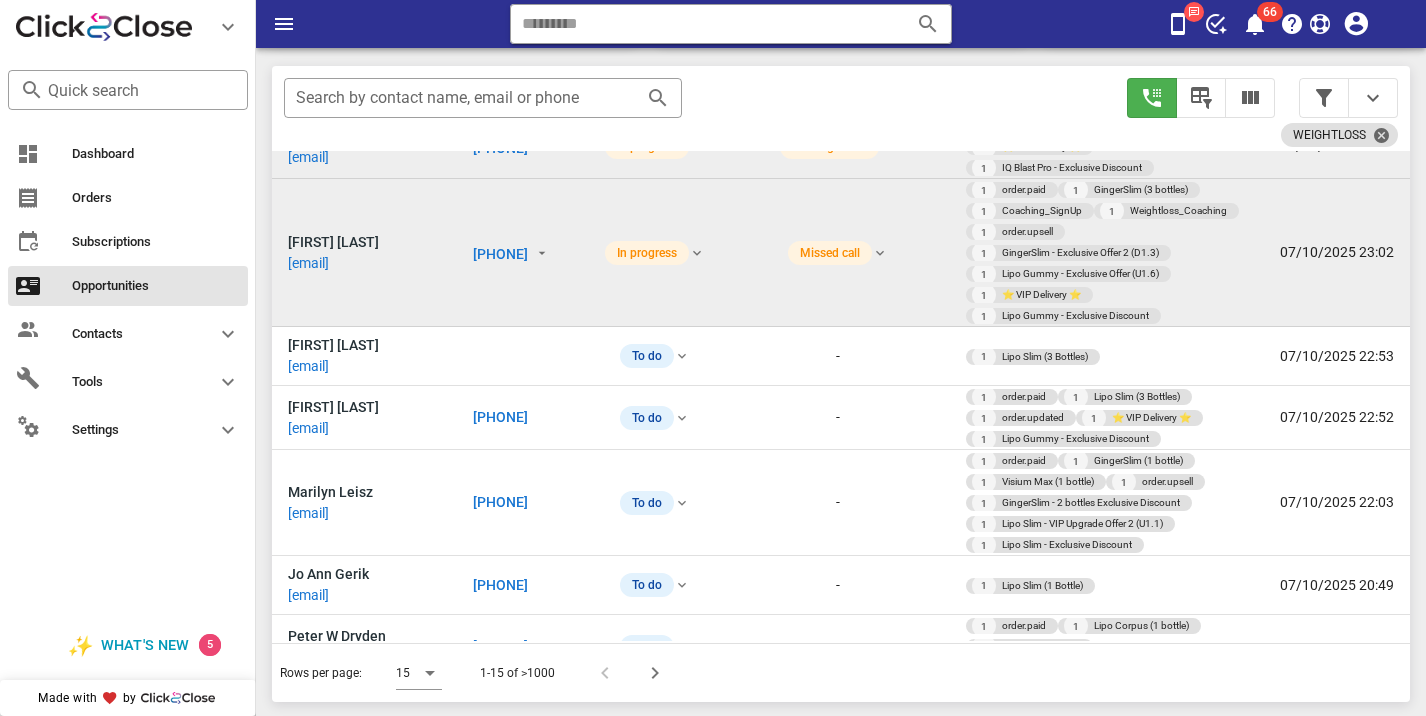 click on "[PHONE]" at bounding box center [500, 254] 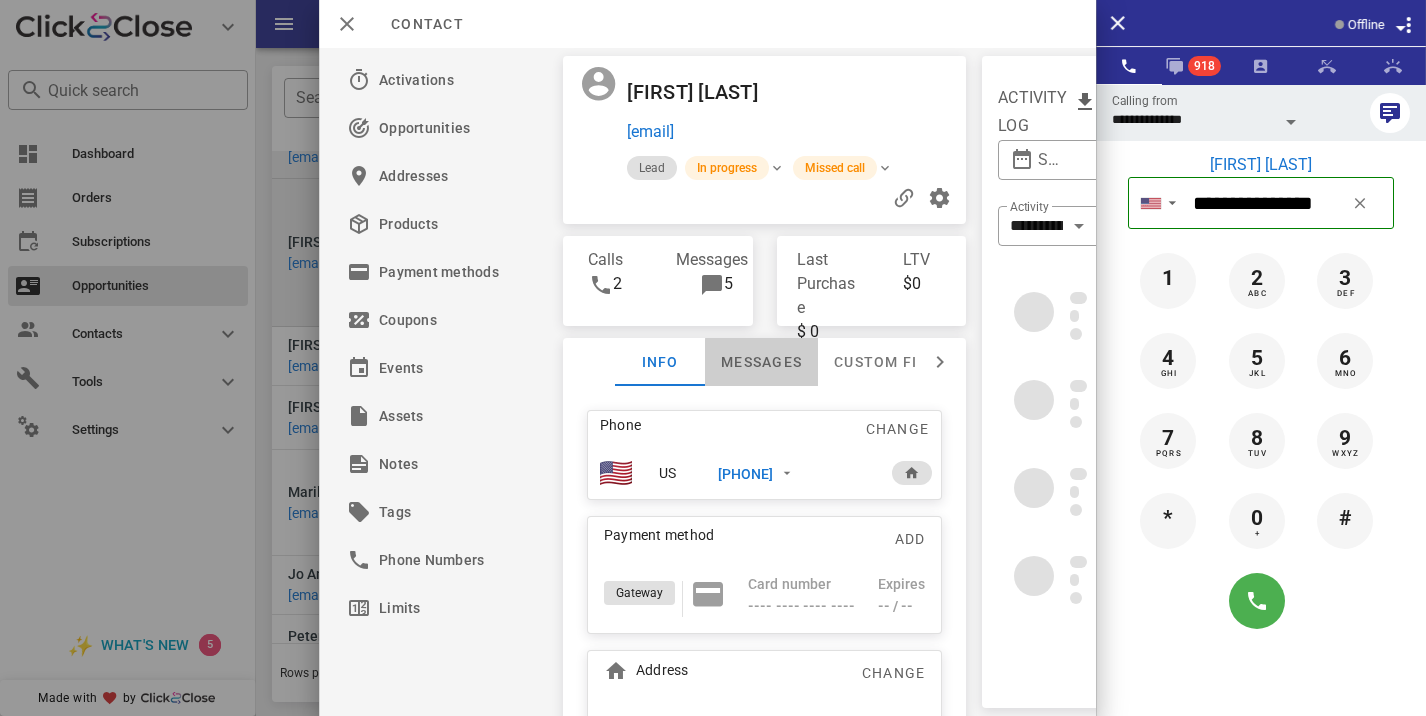 click on "Messages" at bounding box center [761, 362] 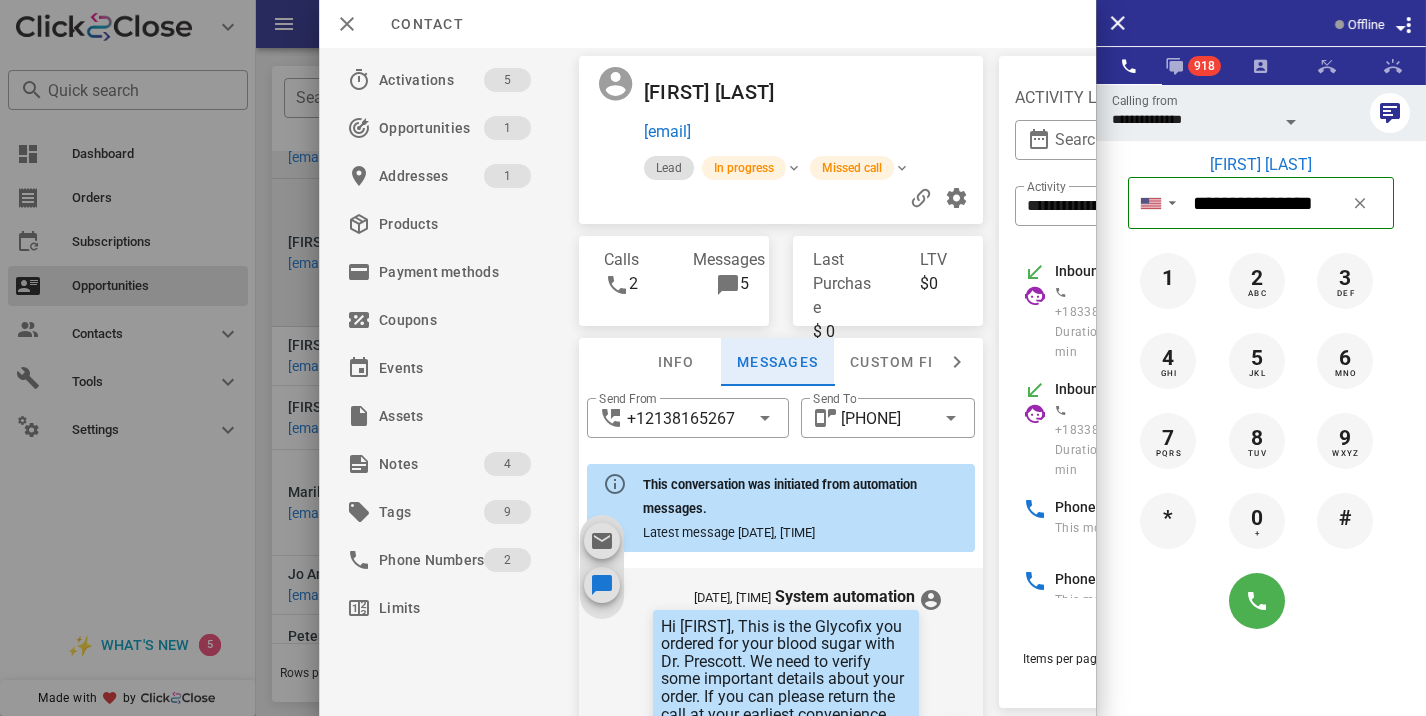 scroll, scrollTop: 675, scrollLeft: 0, axis: vertical 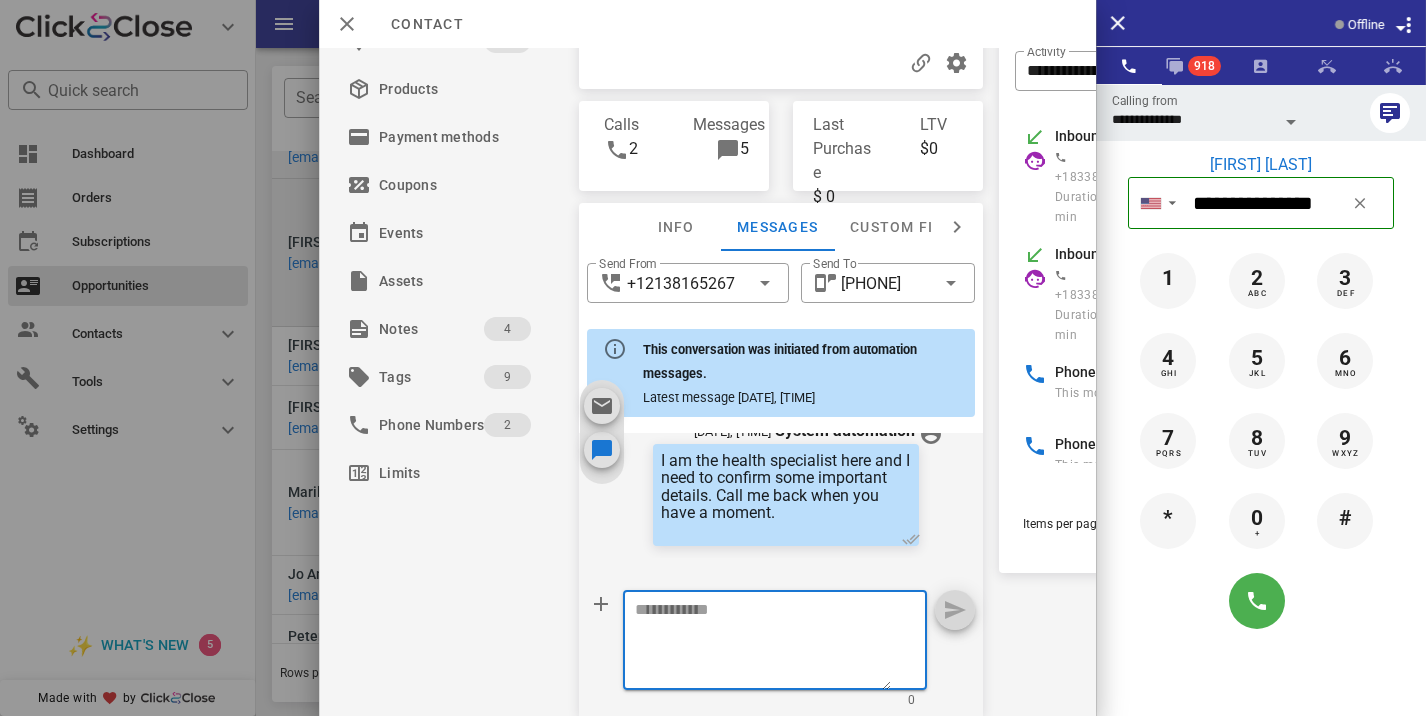 click at bounding box center [763, 643] 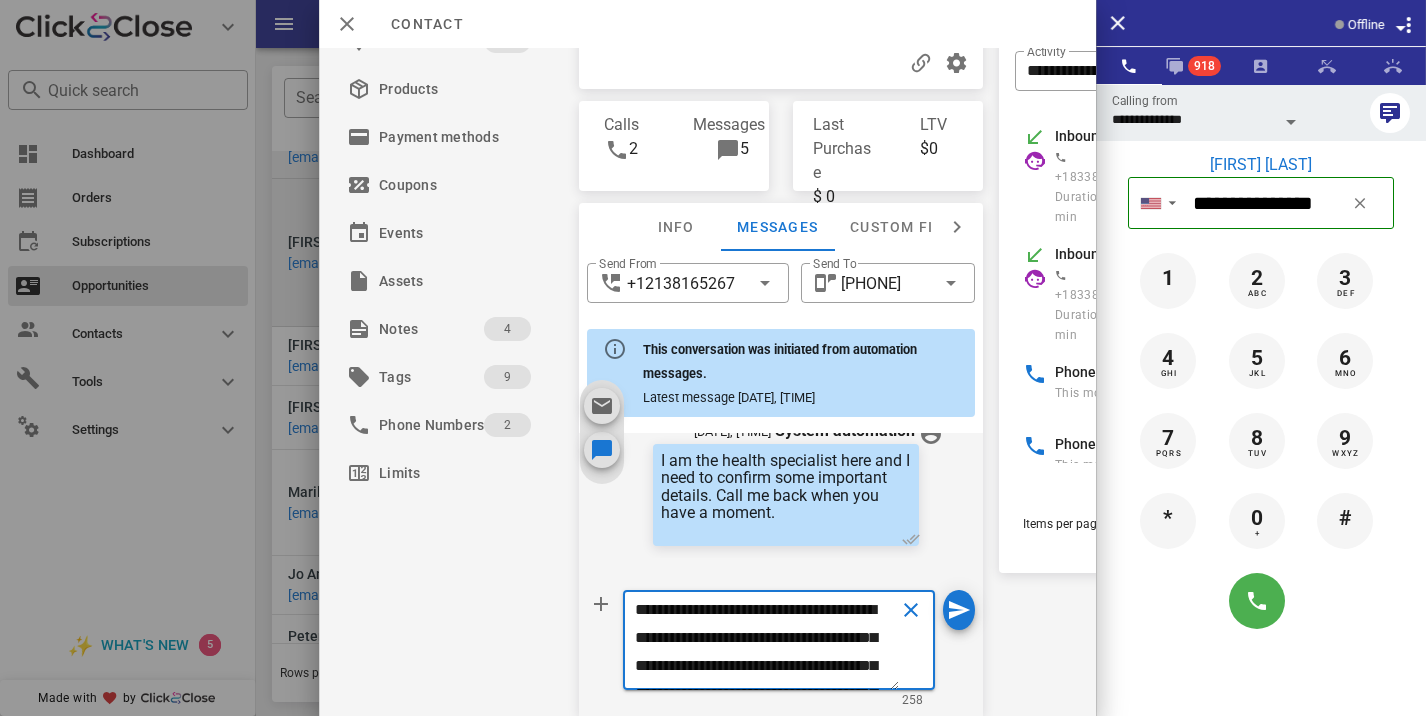 scroll, scrollTop: 0, scrollLeft: 0, axis: both 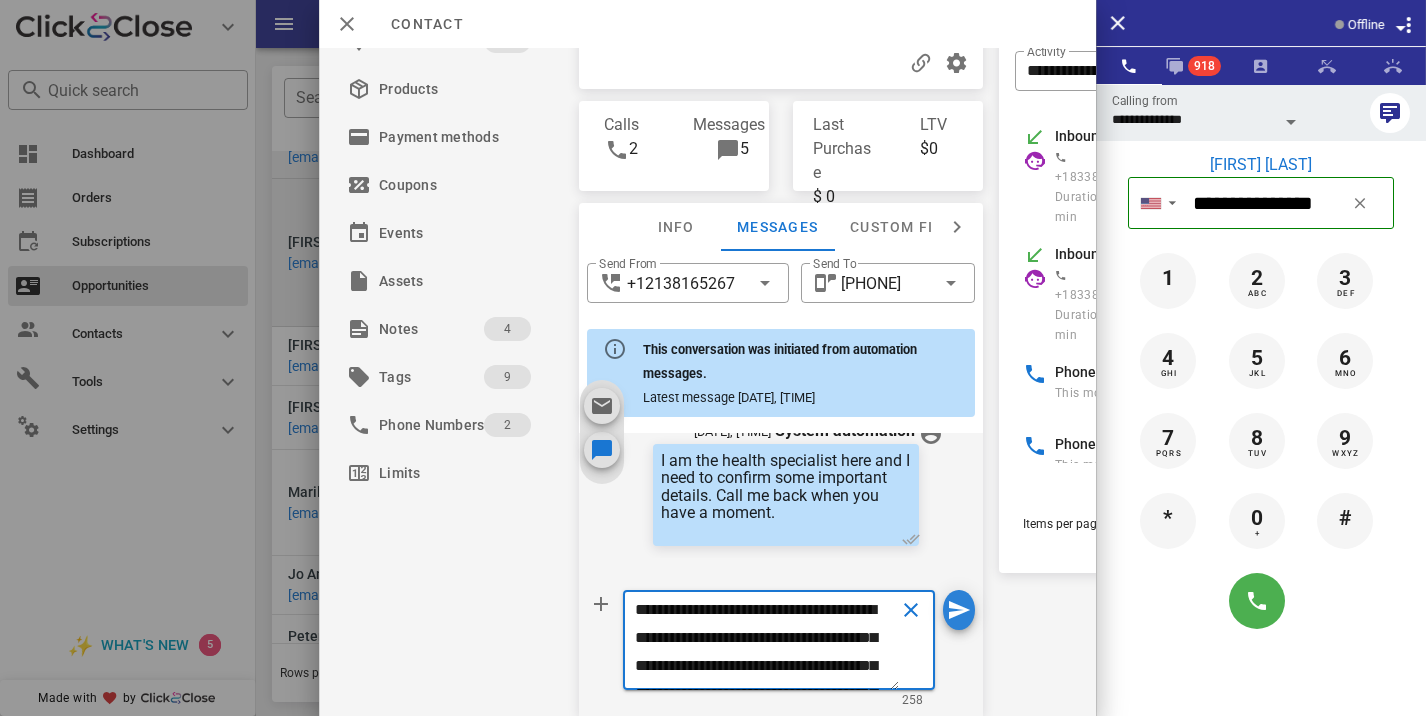 type on "**********" 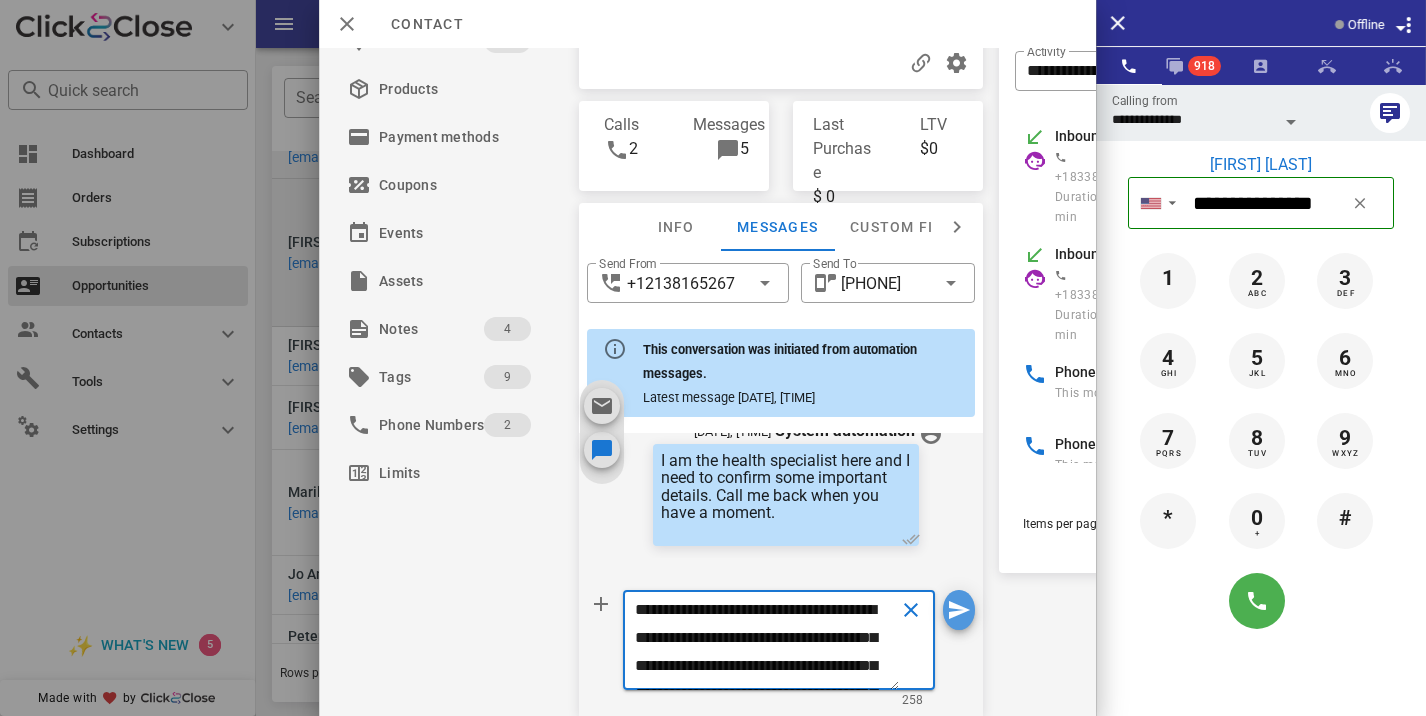 click at bounding box center (959, 610) 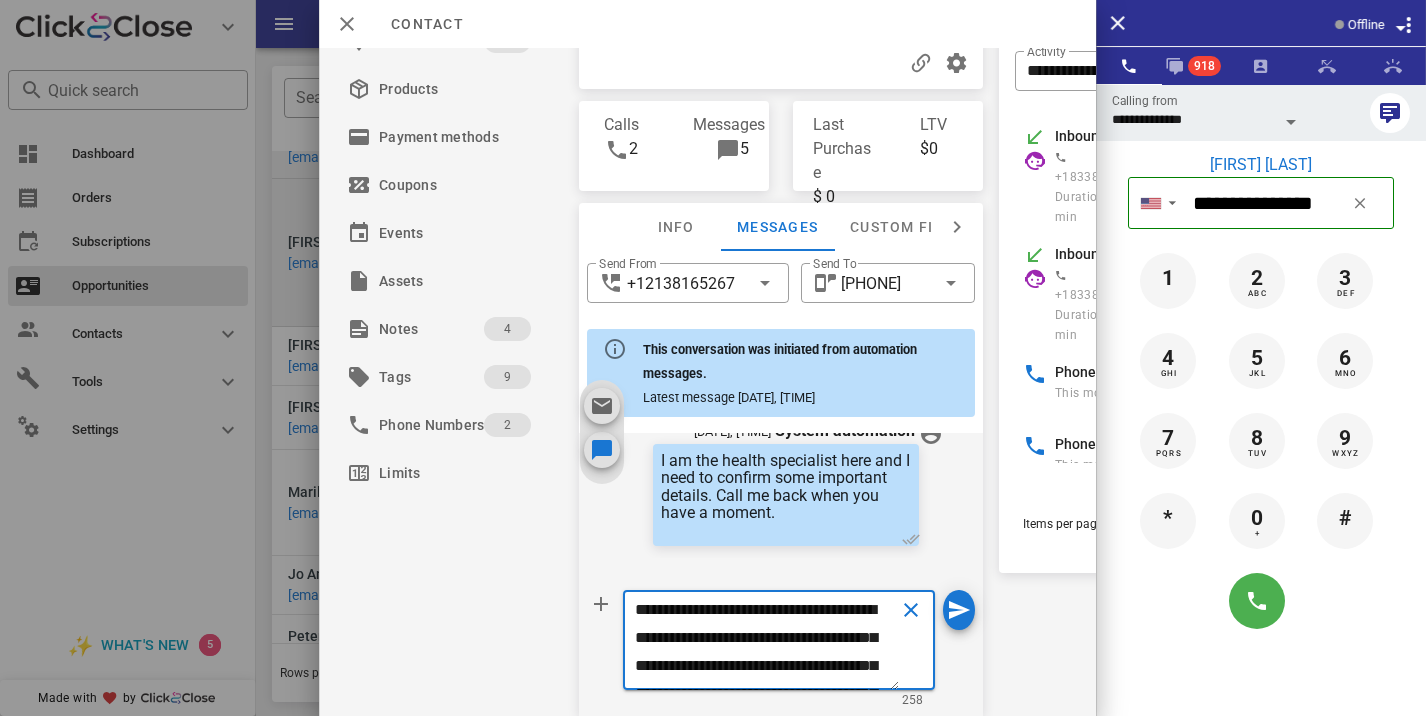 type 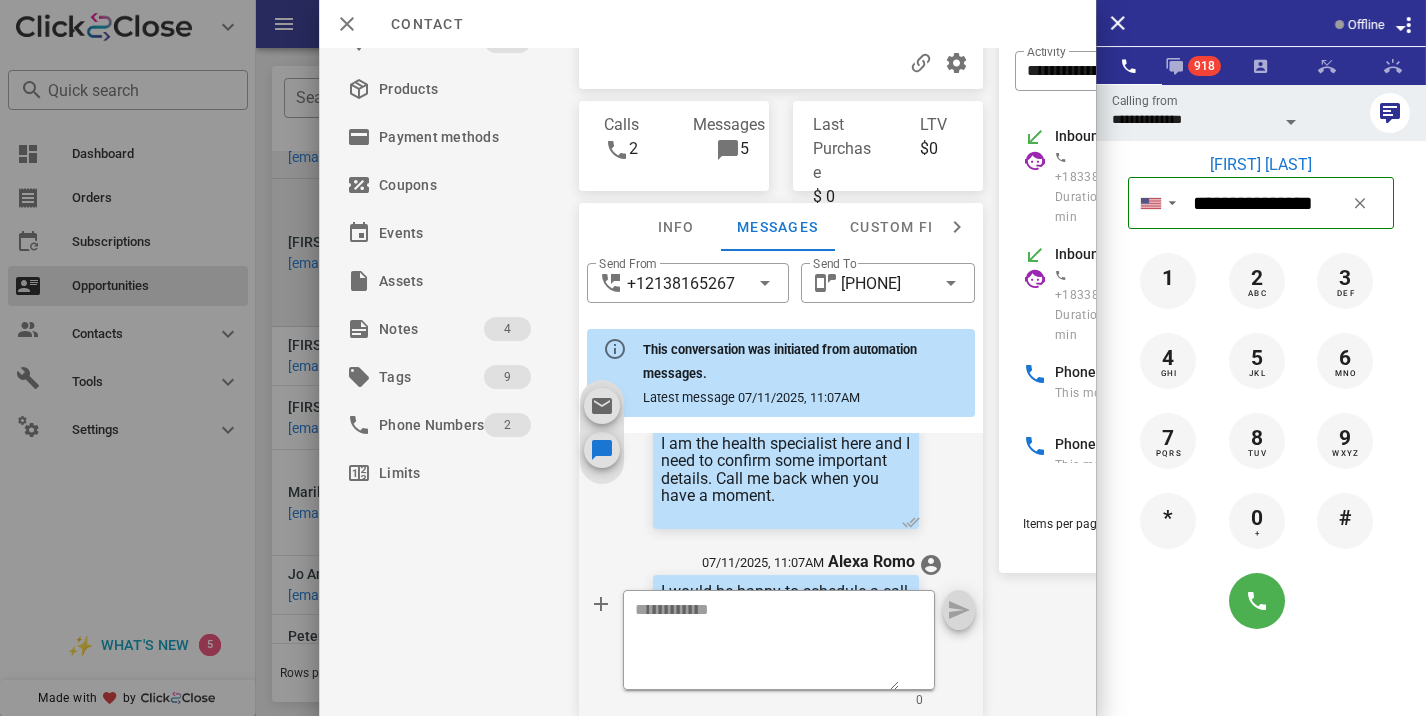 scroll, scrollTop: 893, scrollLeft: 0, axis: vertical 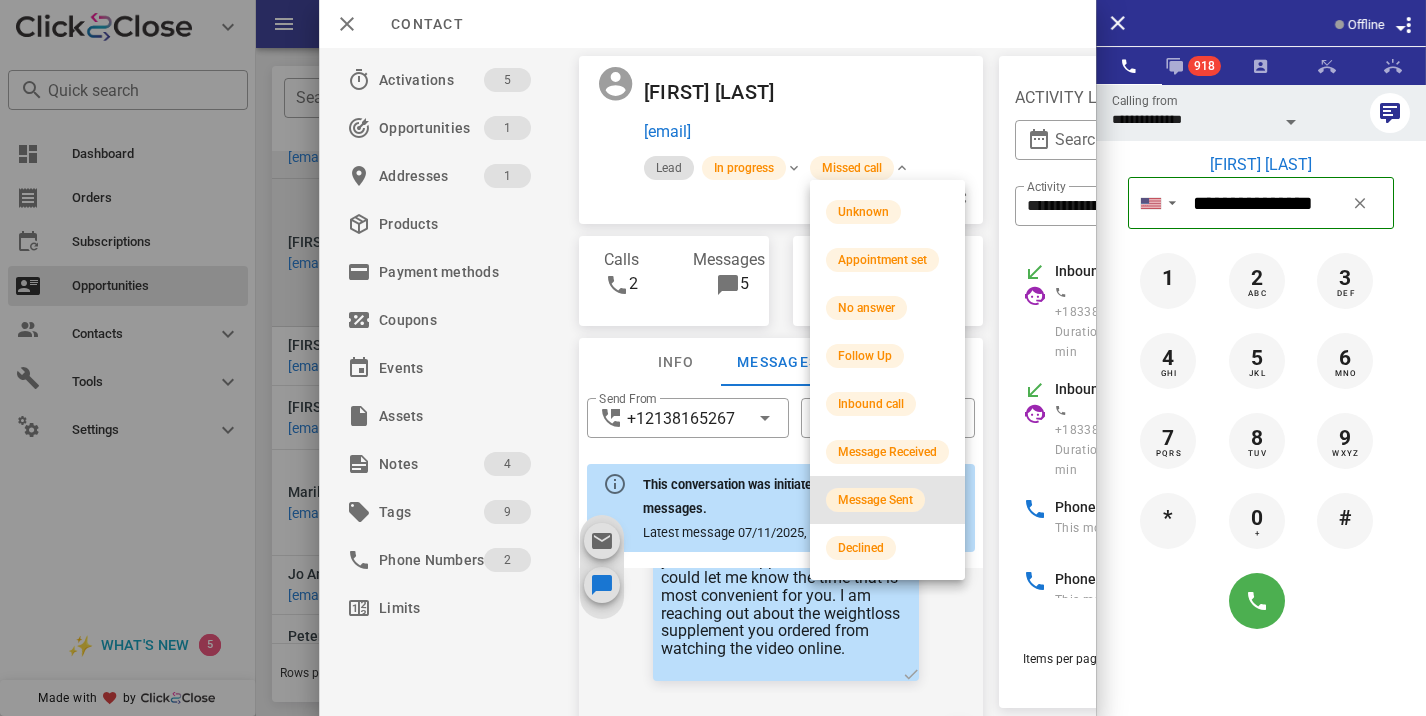 click on "Message Sent" at bounding box center (875, 500) 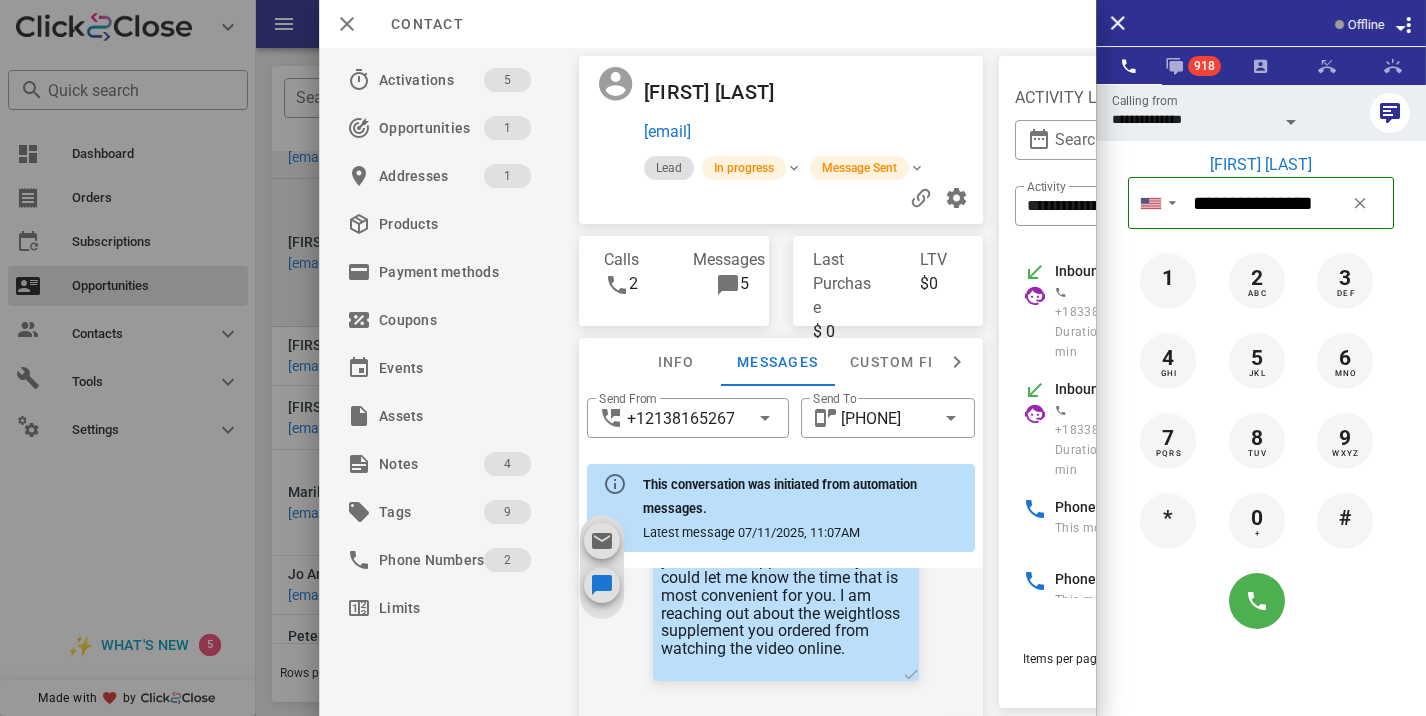 click at bounding box center [713, 358] 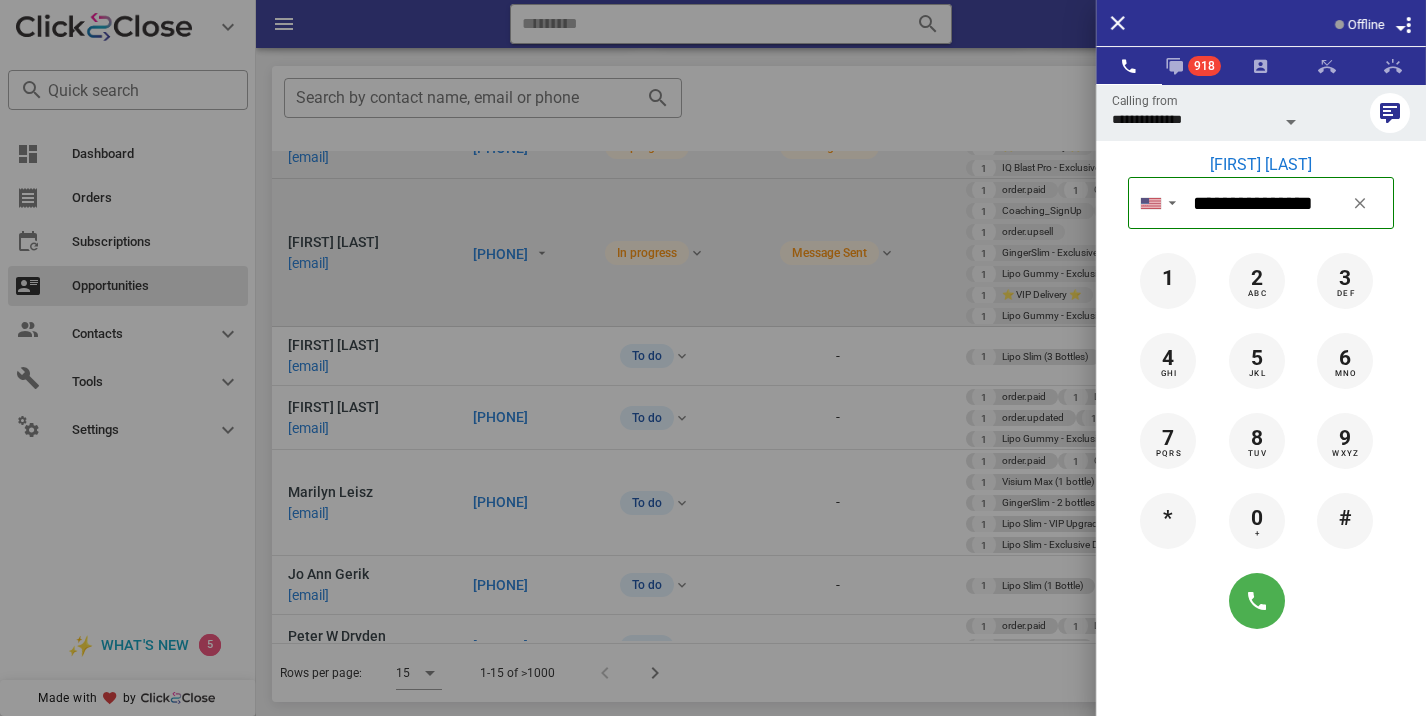 click at bounding box center (713, 358) 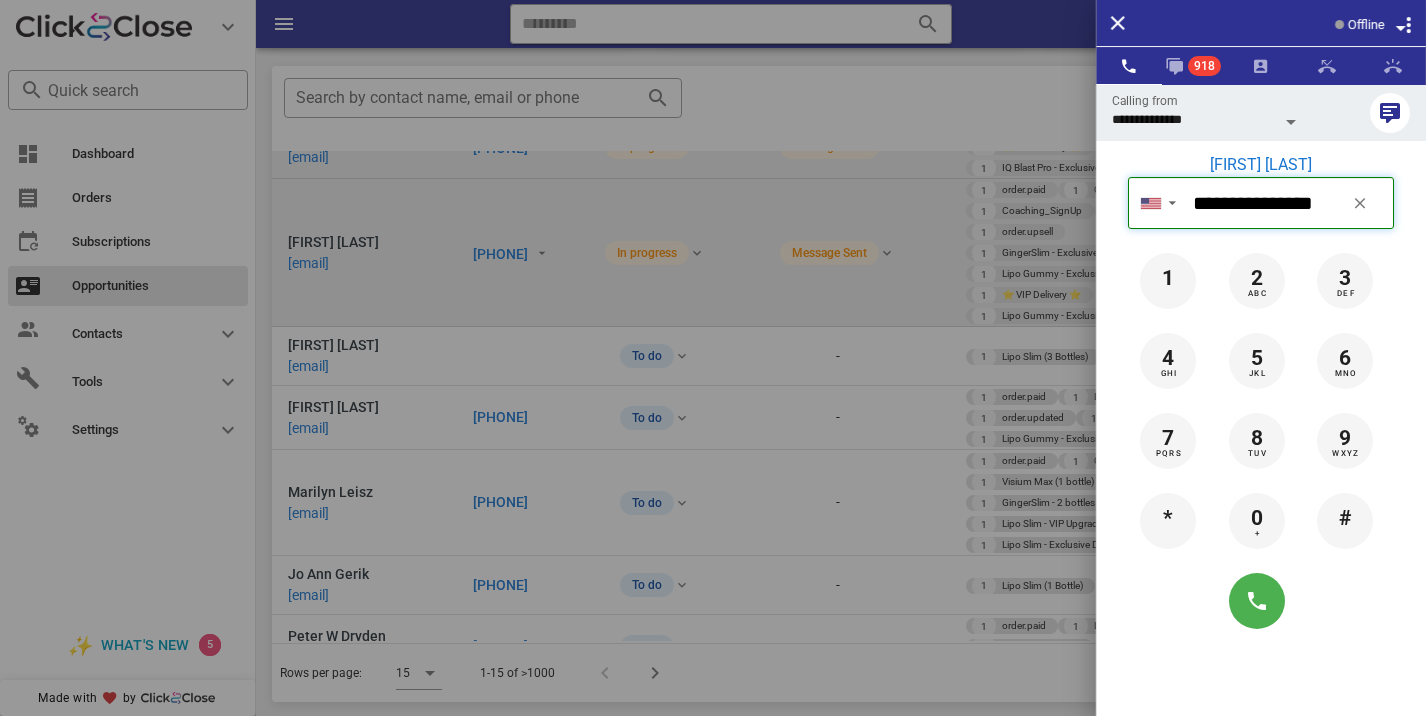 type 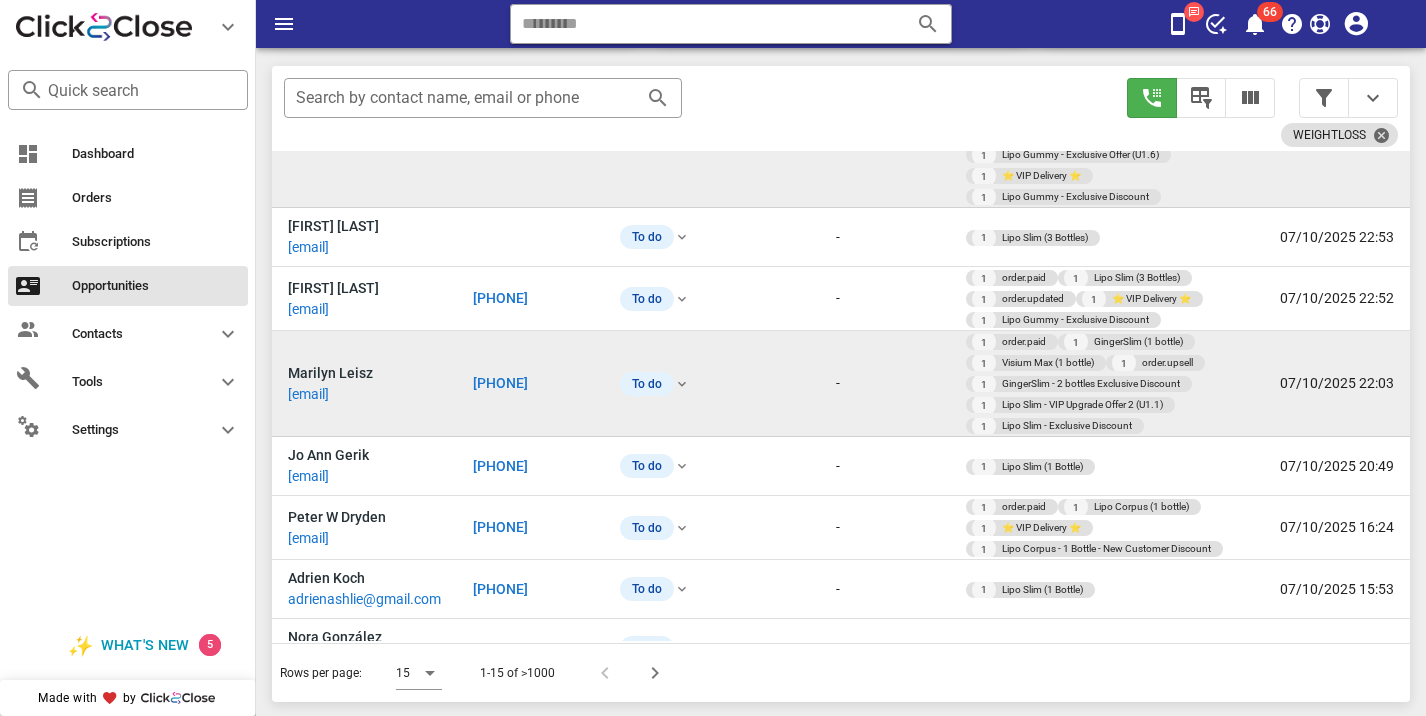 scroll, scrollTop: 455, scrollLeft: 0, axis: vertical 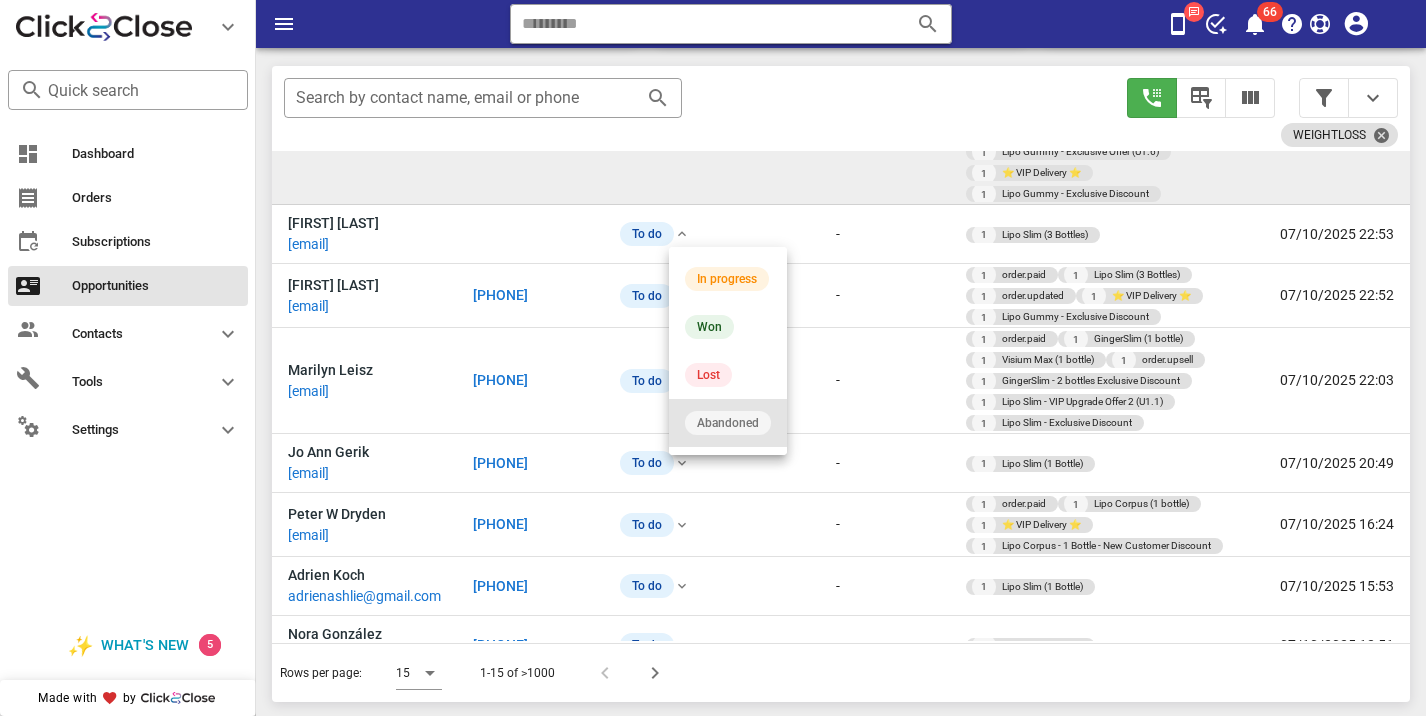 click on "Abandoned" at bounding box center (728, 423) 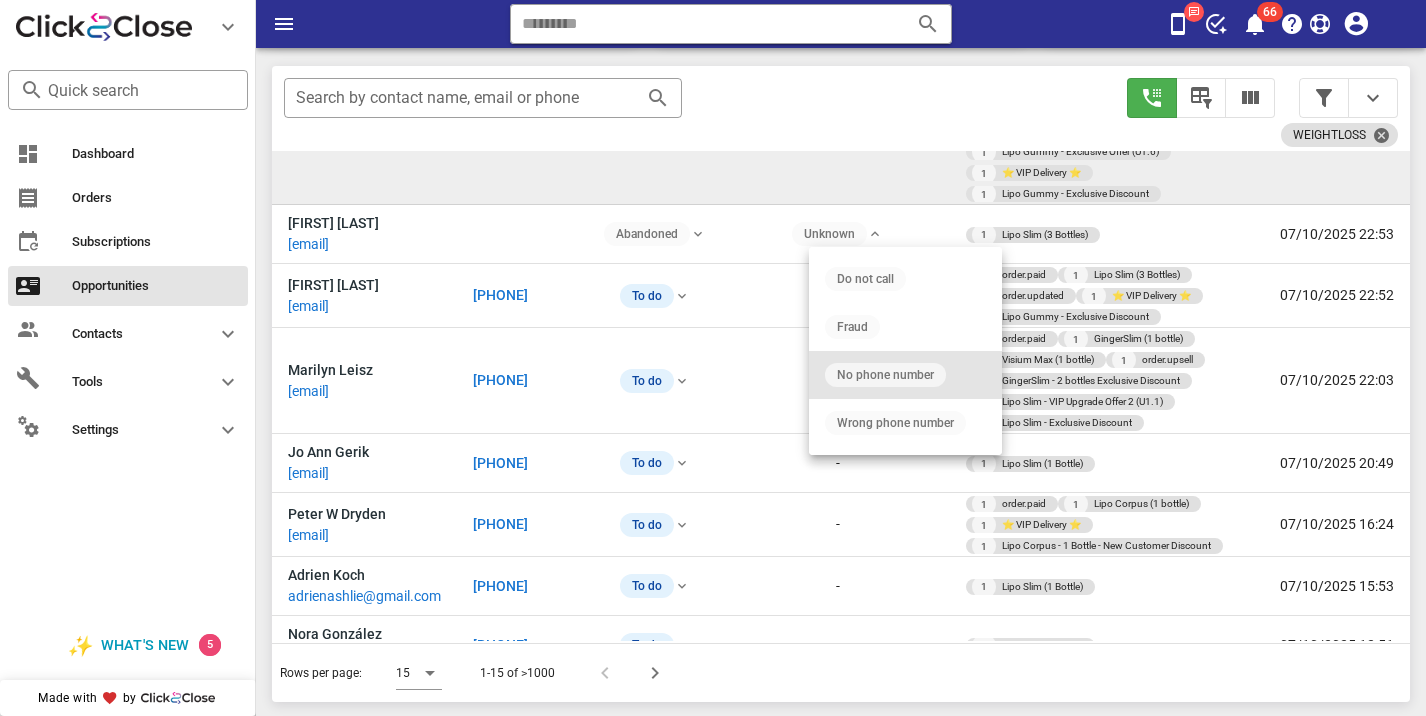 click on "No phone number" at bounding box center (885, 375) 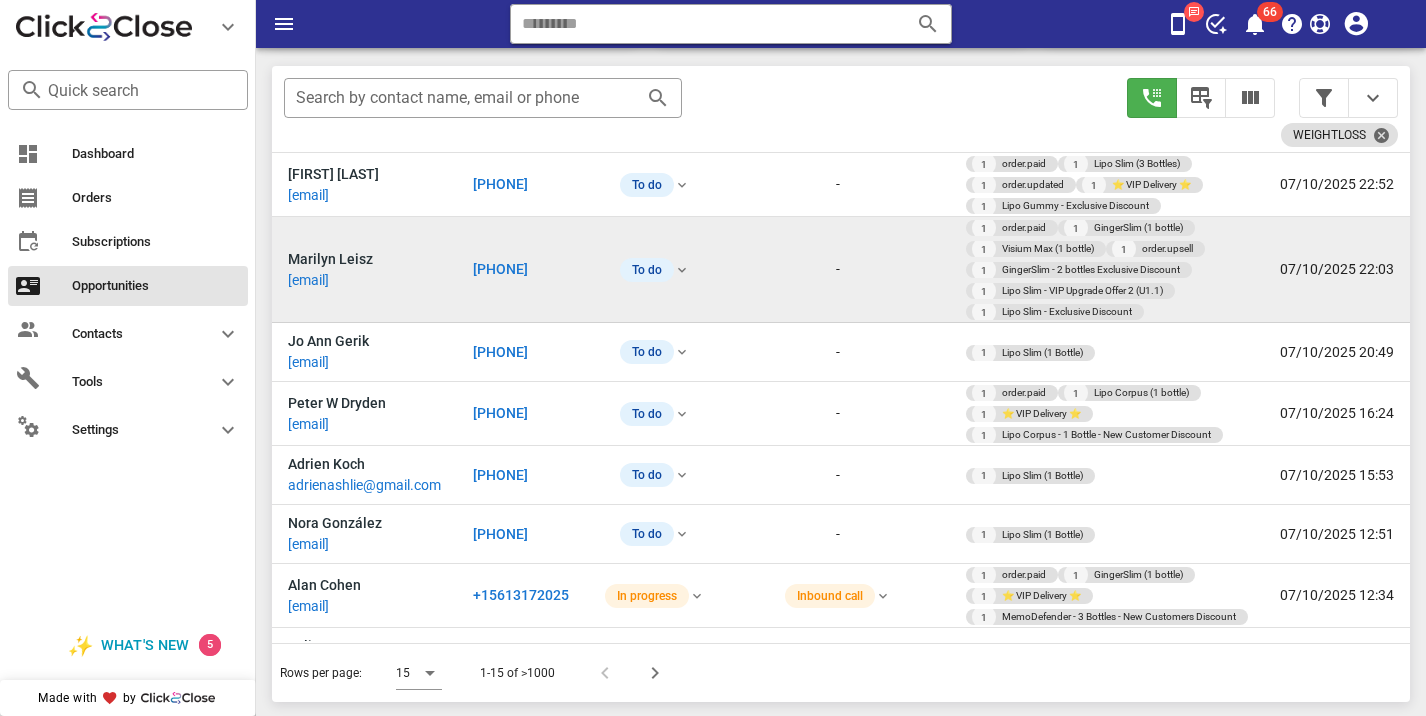 scroll, scrollTop: 578, scrollLeft: 0, axis: vertical 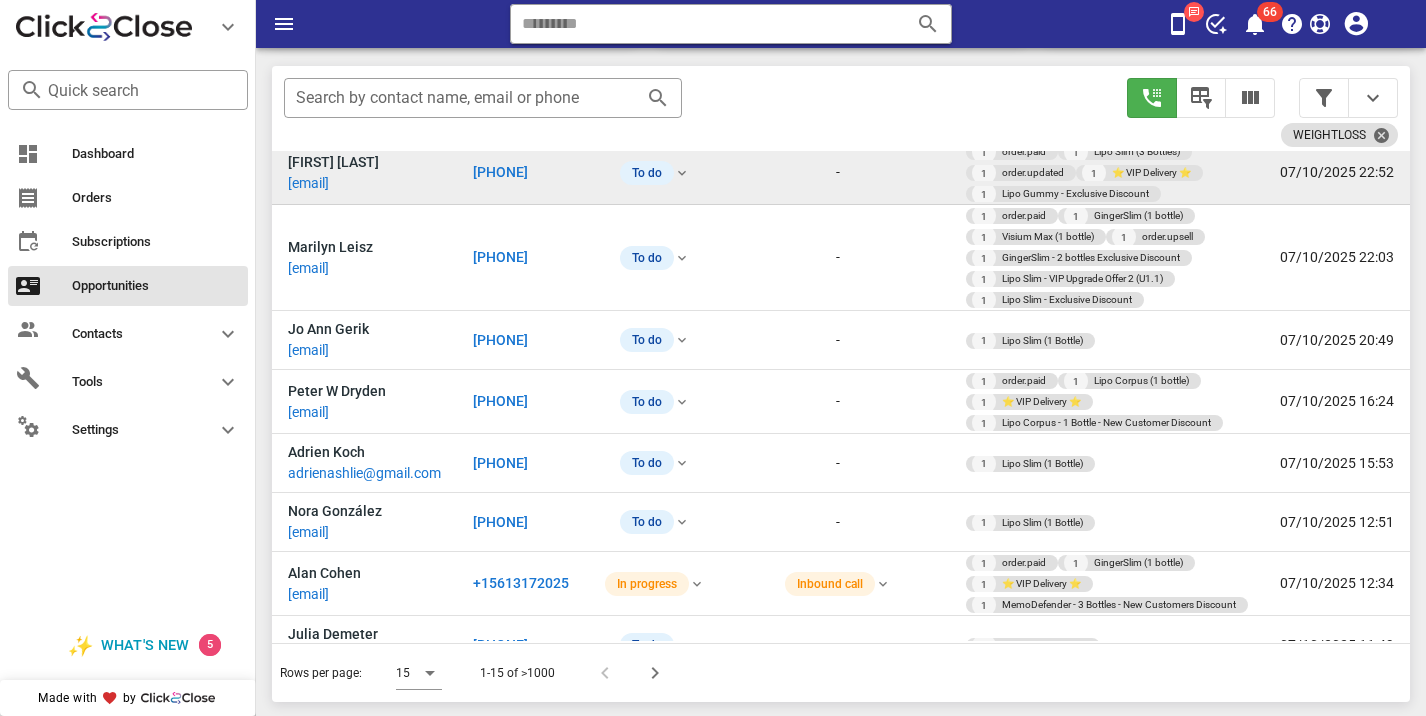 click on "[PHONE]" at bounding box center (500, 172) 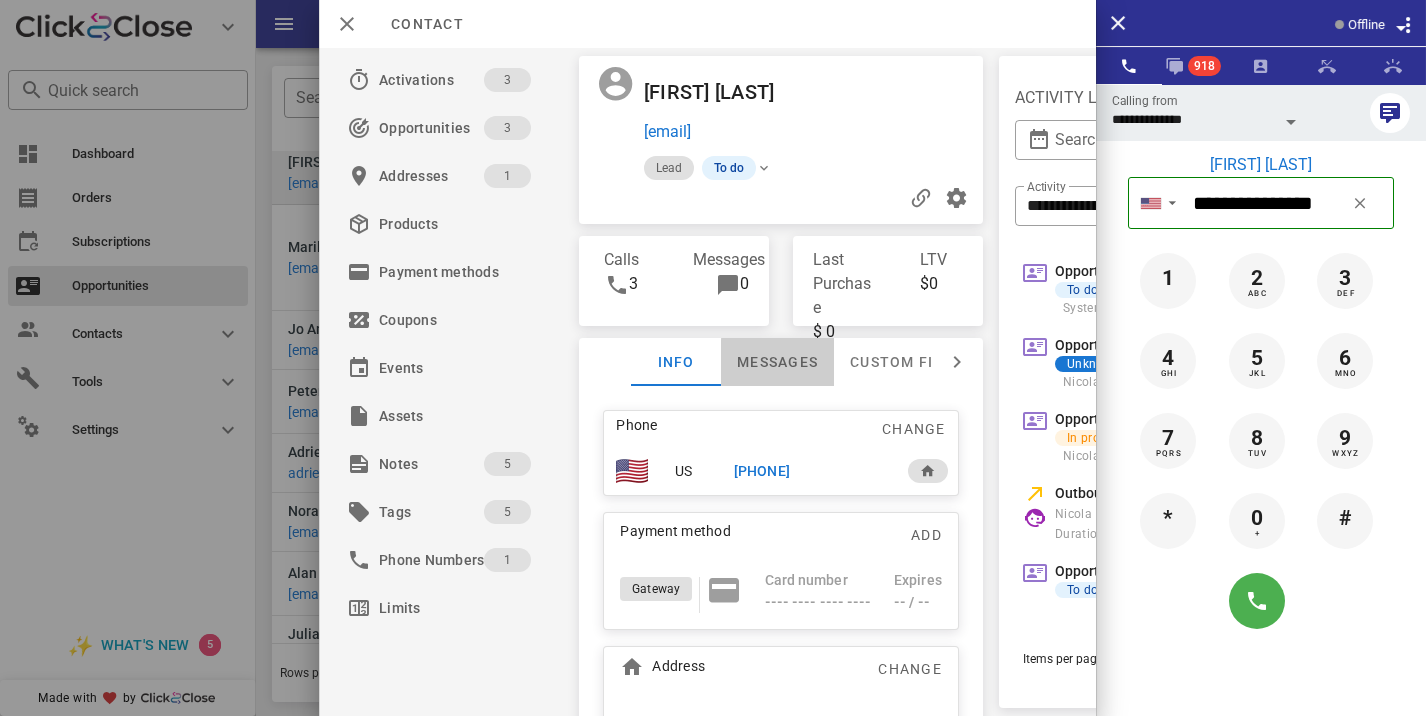 click on "Messages" at bounding box center (777, 362) 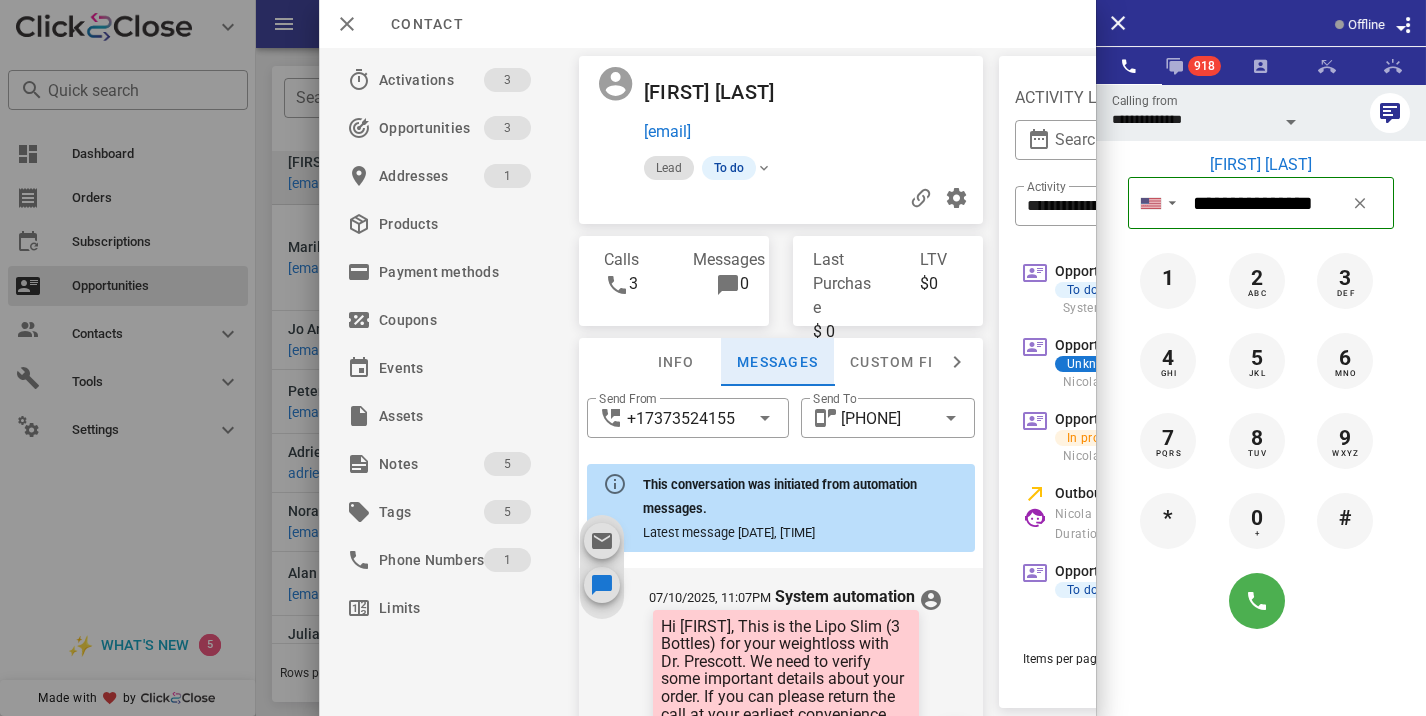 scroll, scrollTop: 675, scrollLeft: 0, axis: vertical 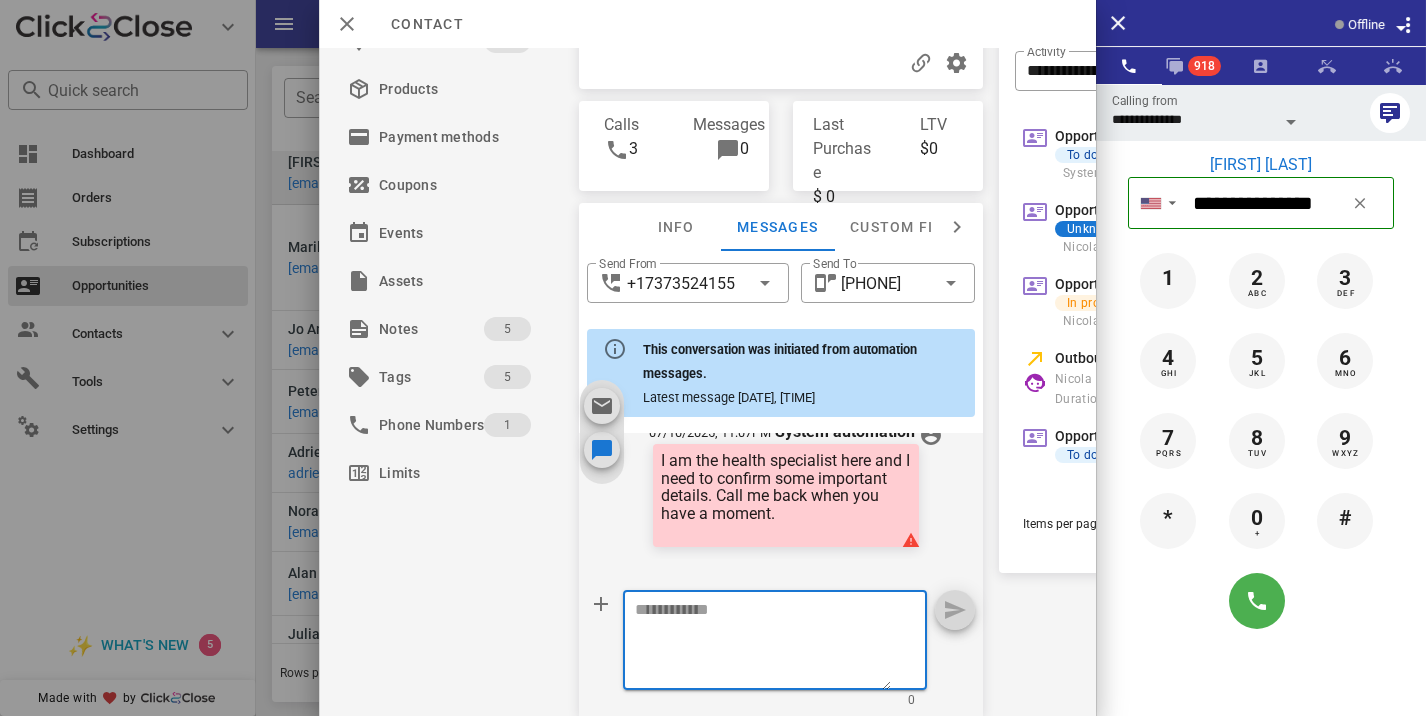 click at bounding box center [763, 643] 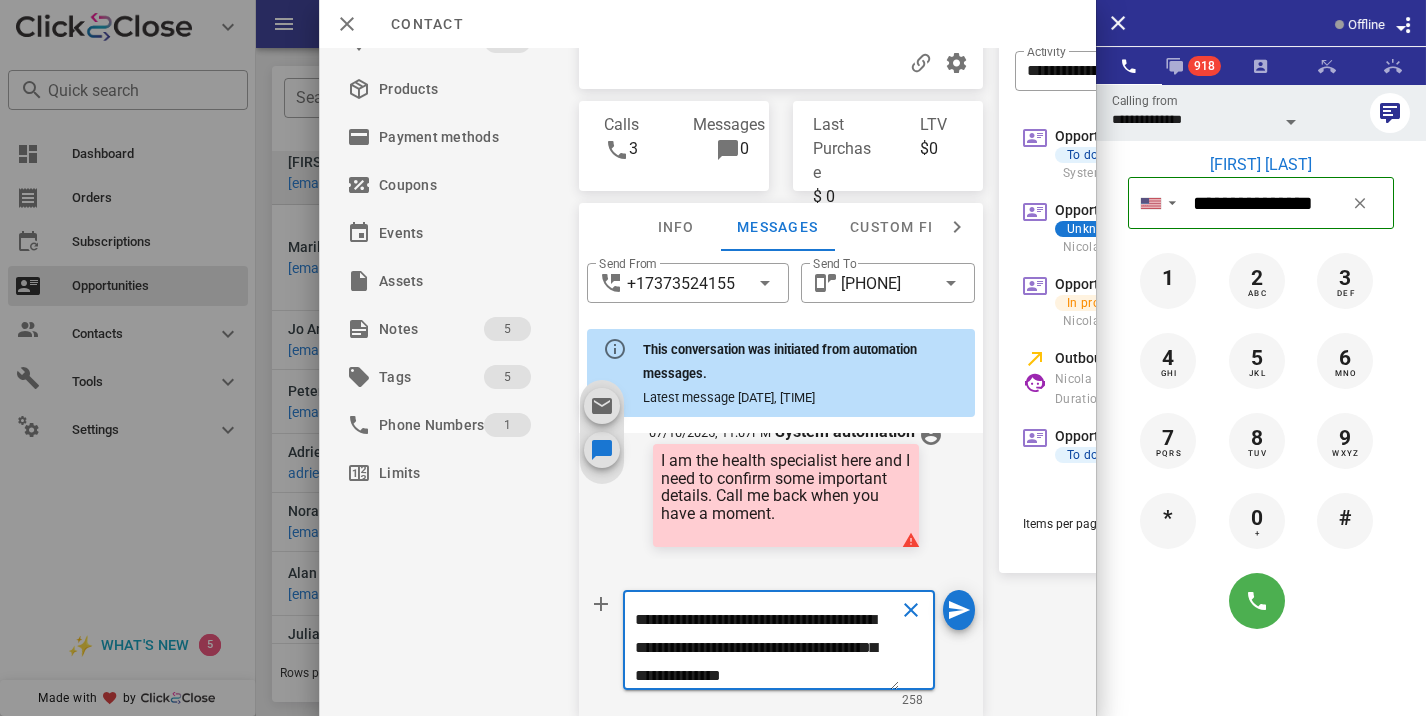 scroll, scrollTop: 0, scrollLeft: 0, axis: both 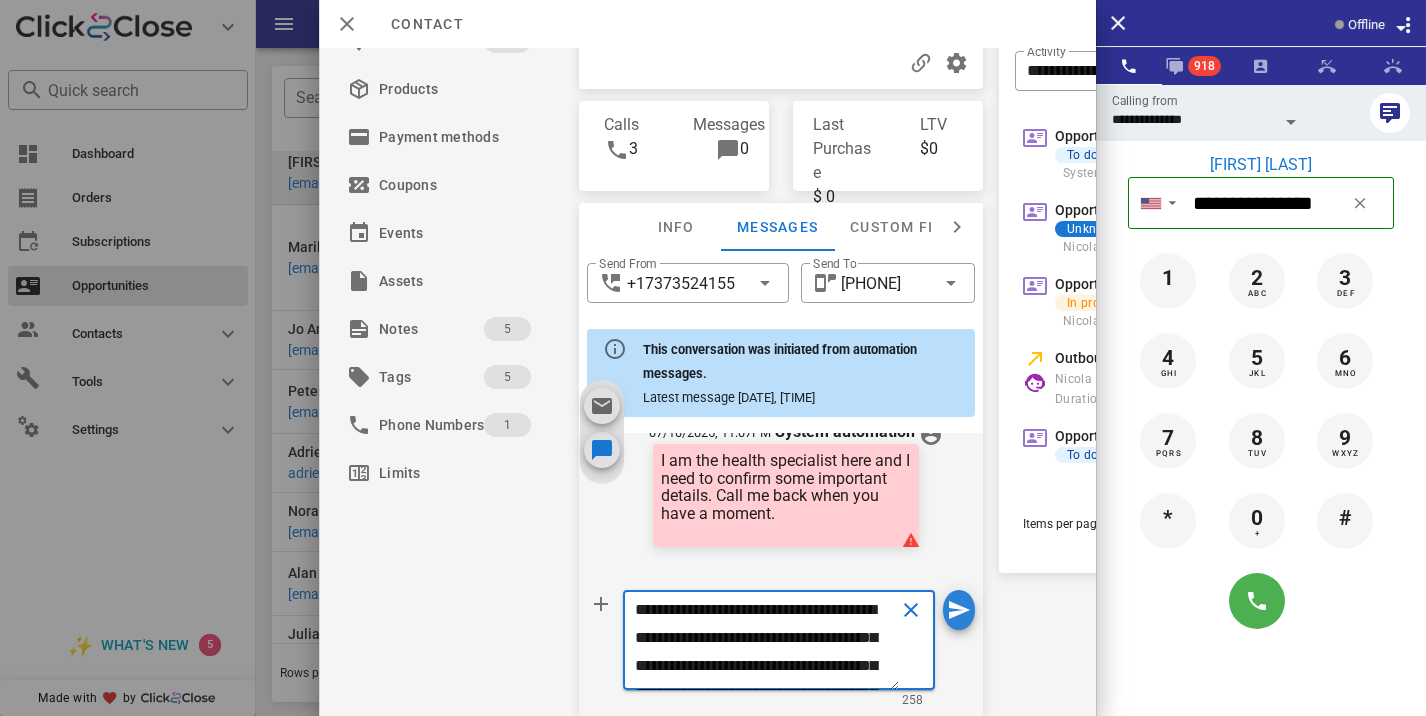 type on "**********" 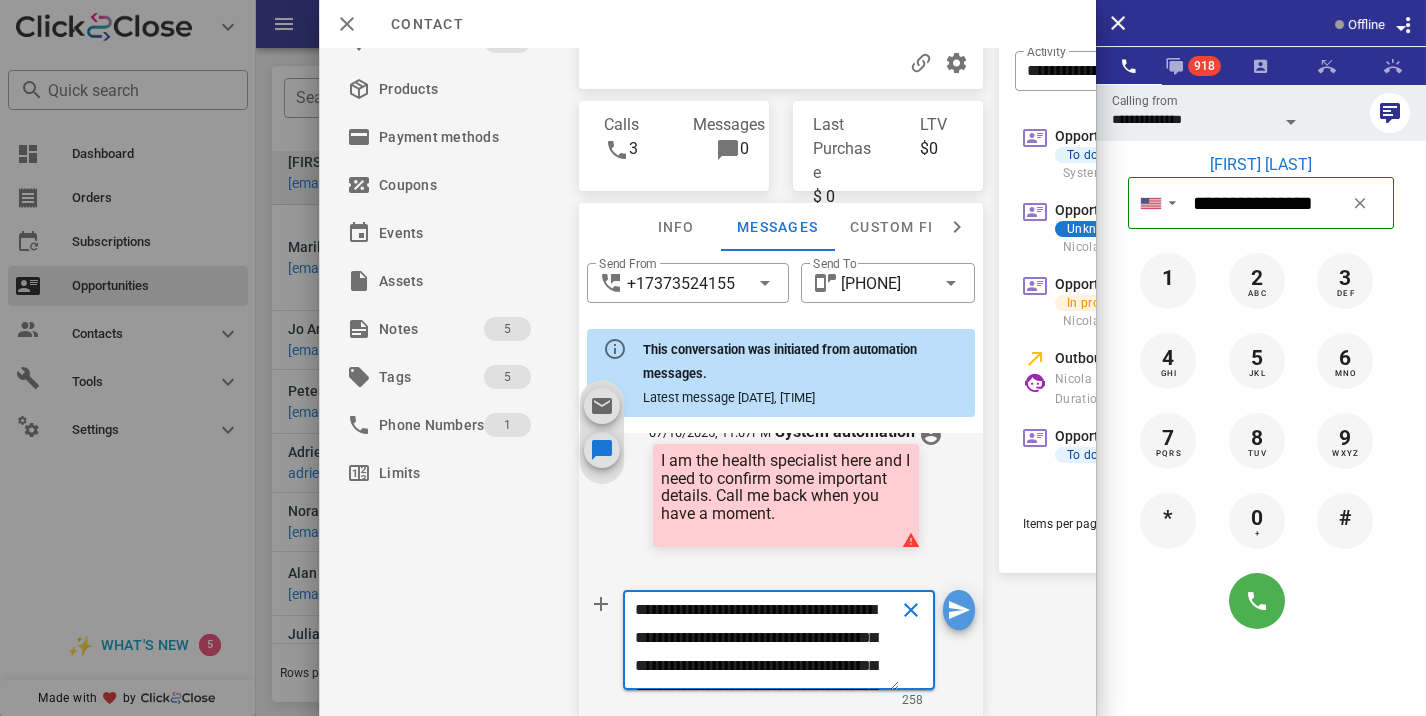 click at bounding box center (959, 610) 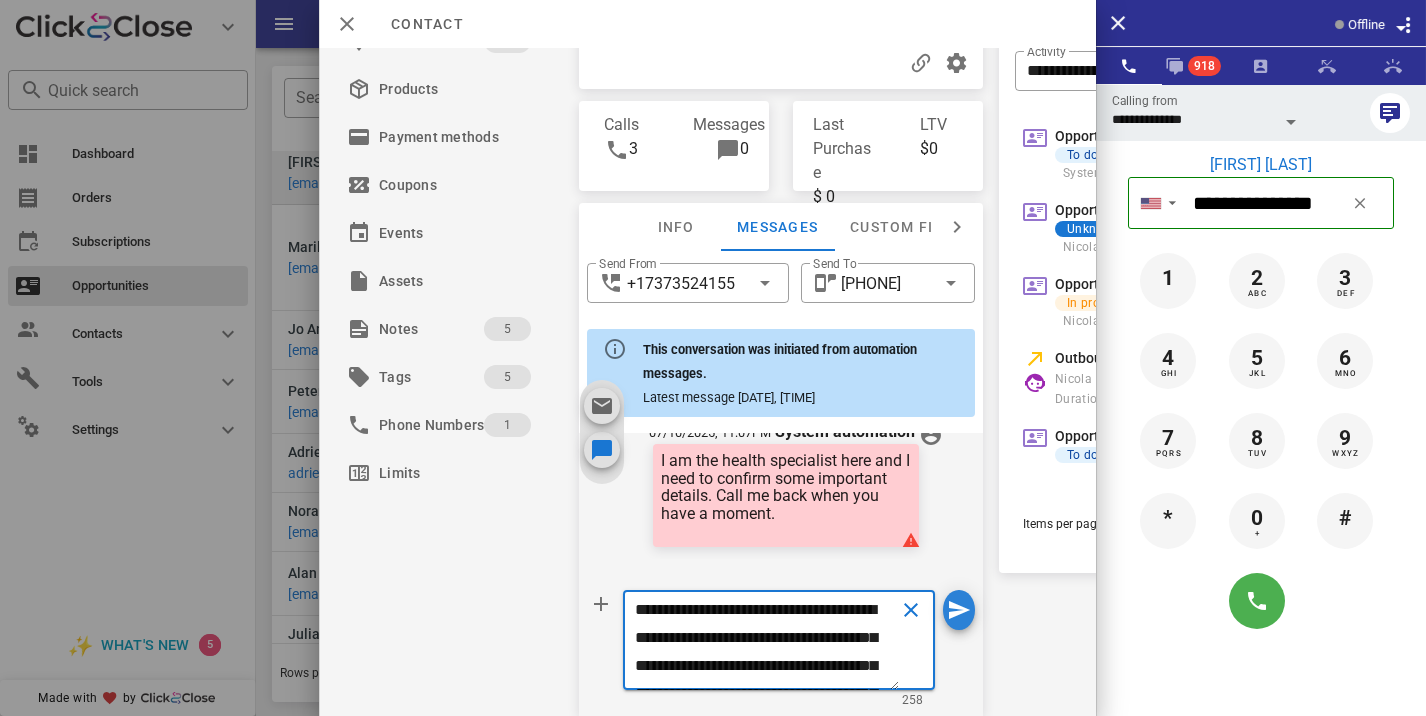 type 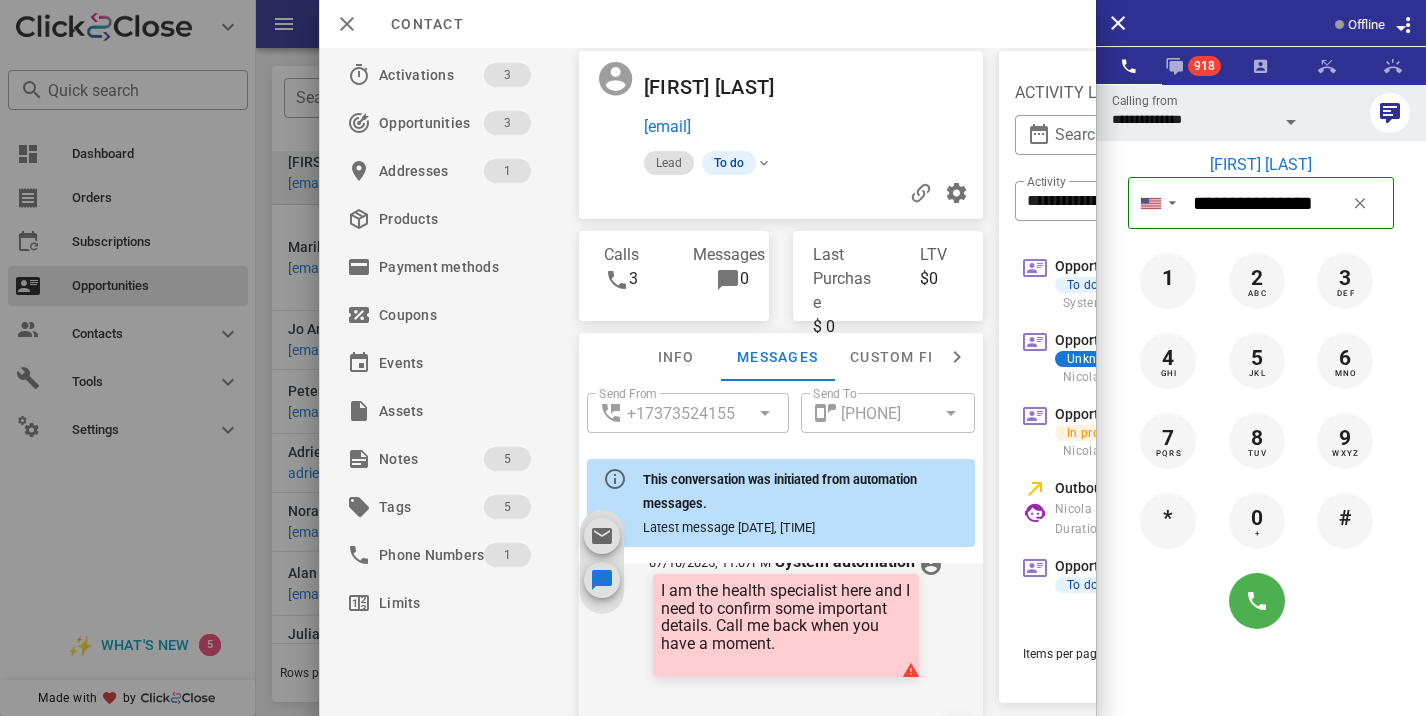 scroll, scrollTop: 0, scrollLeft: 0, axis: both 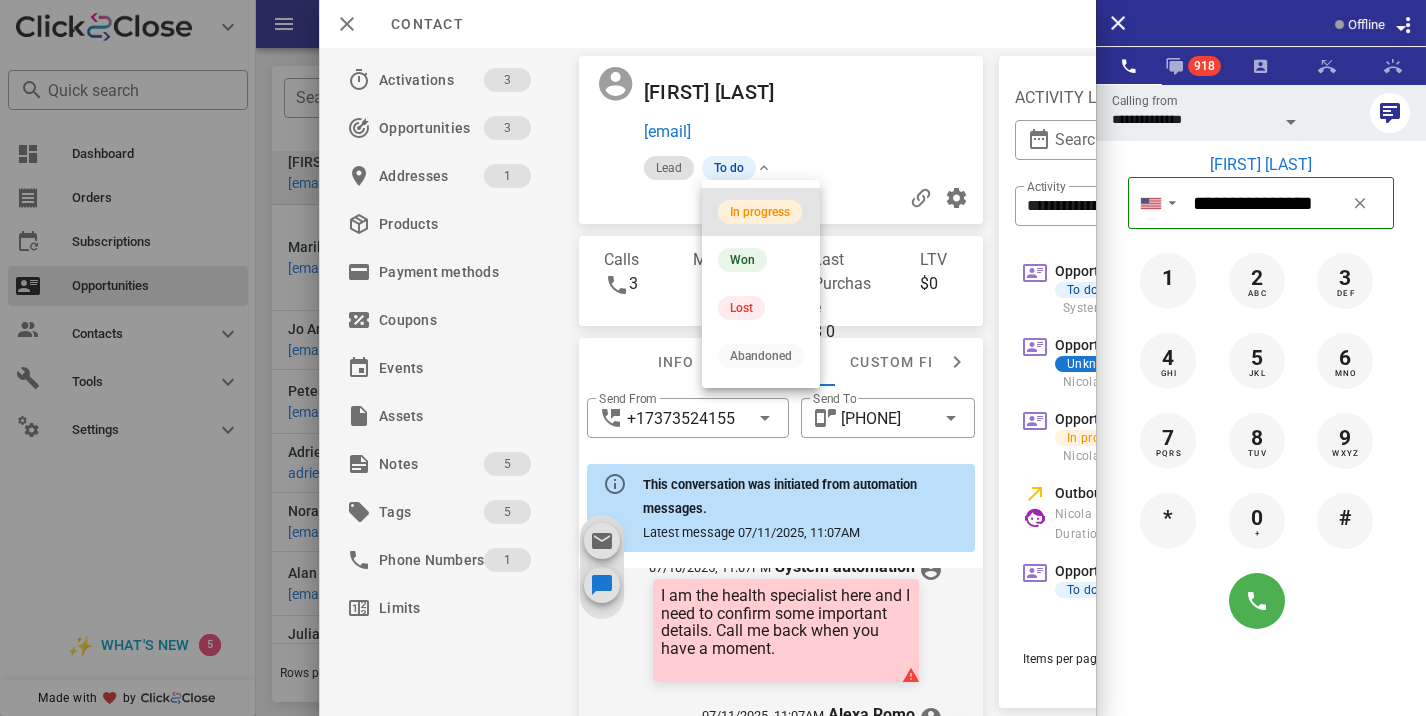 click on "In progress" at bounding box center [760, 212] 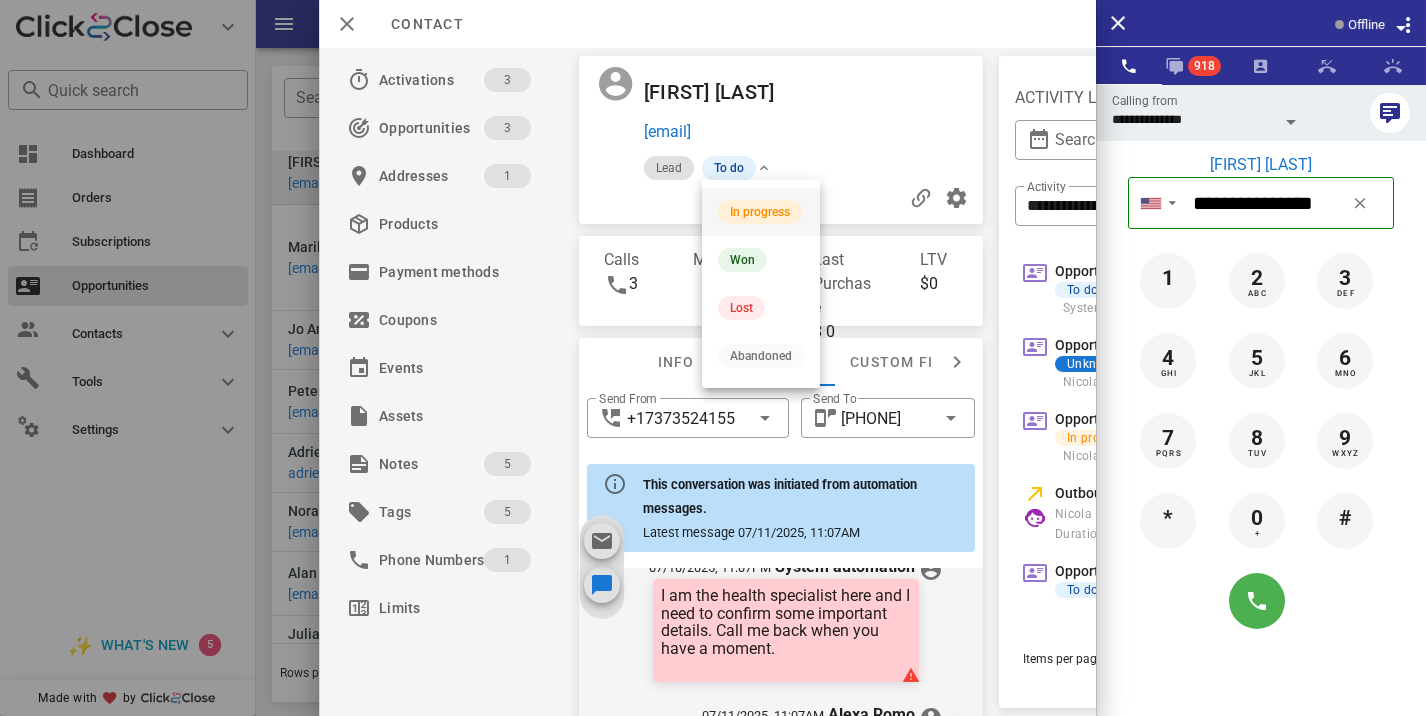 scroll, scrollTop: 893, scrollLeft: 0, axis: vertical 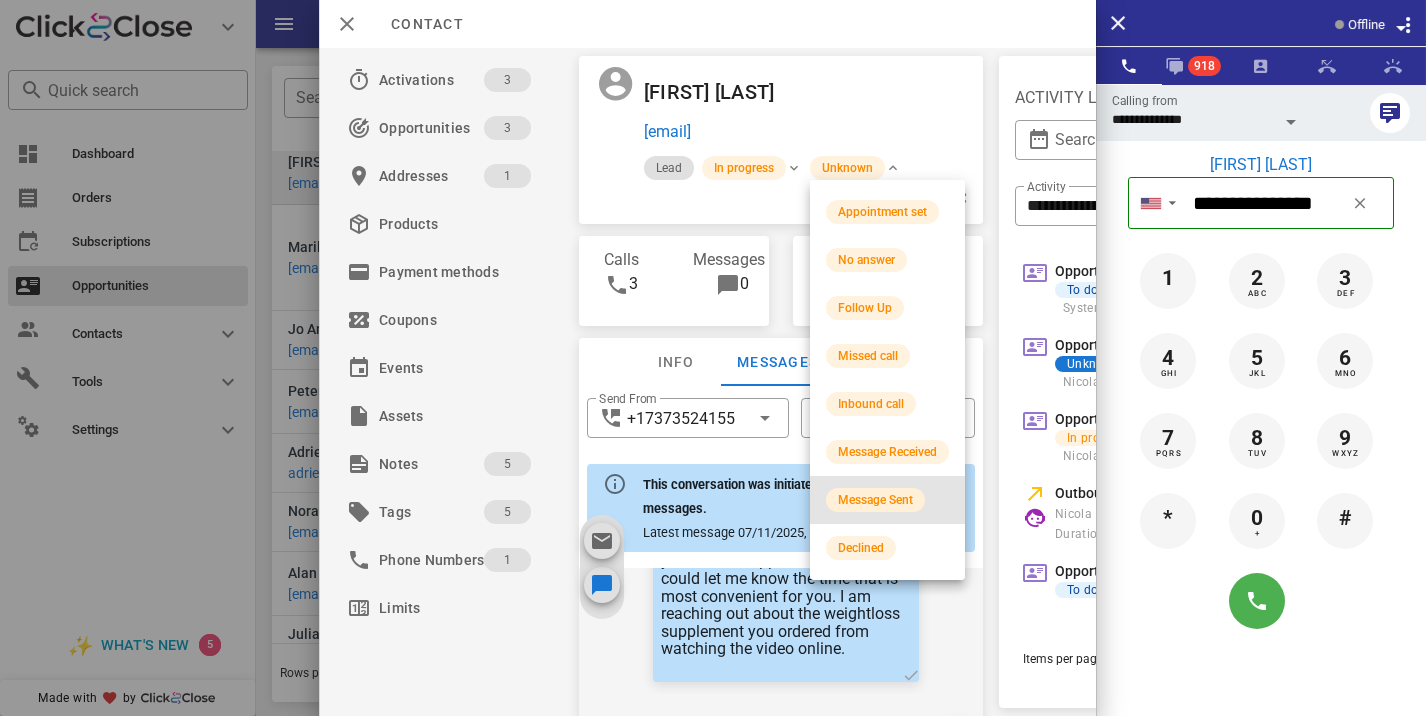 click on "Message Sent" at bounding box center (875, 500) 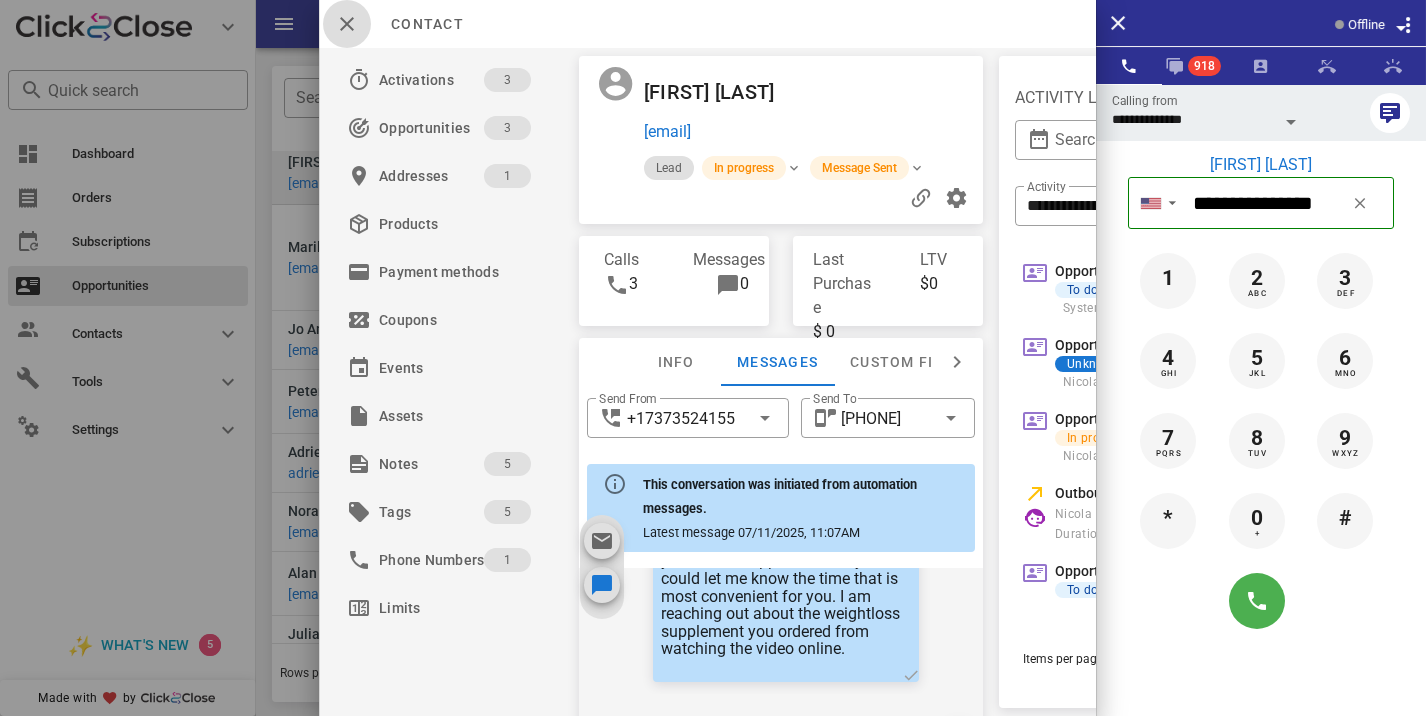 click at bounding box center [347, 24] 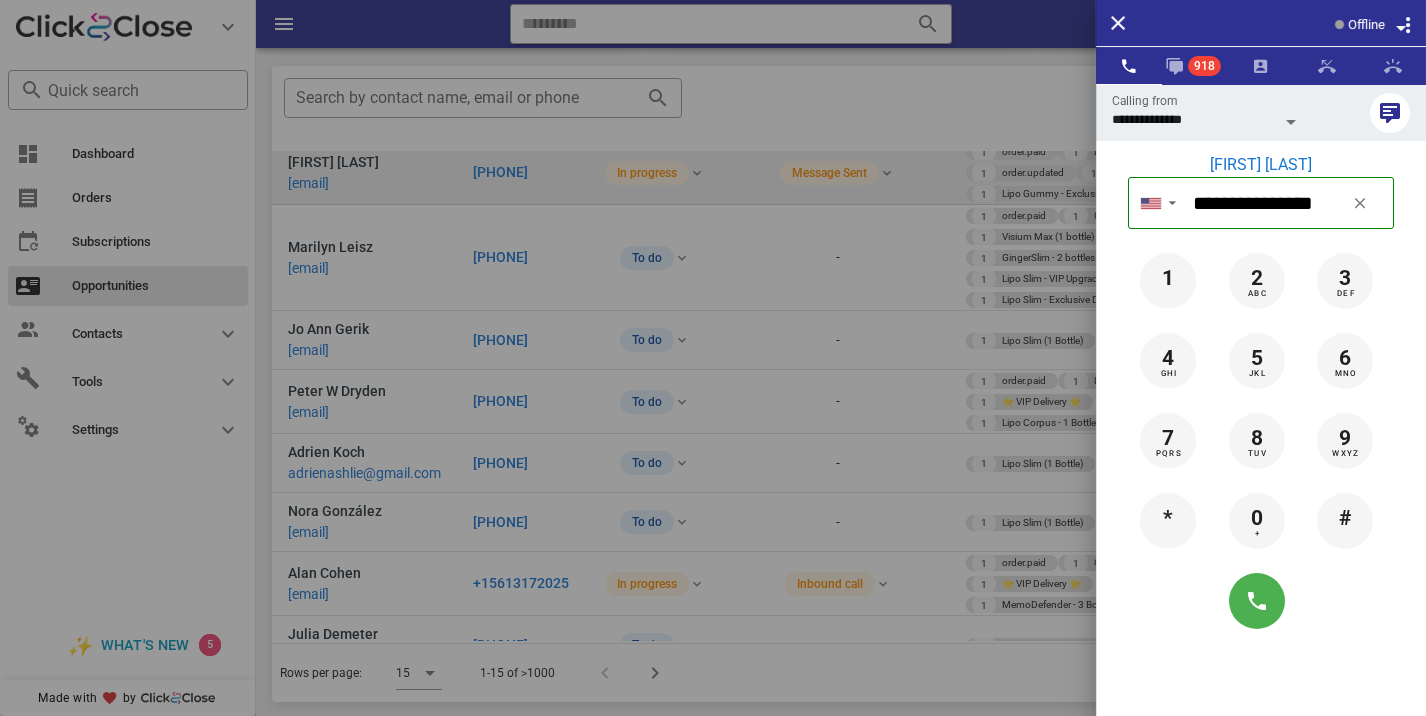 click at bounding box center [713, 358] 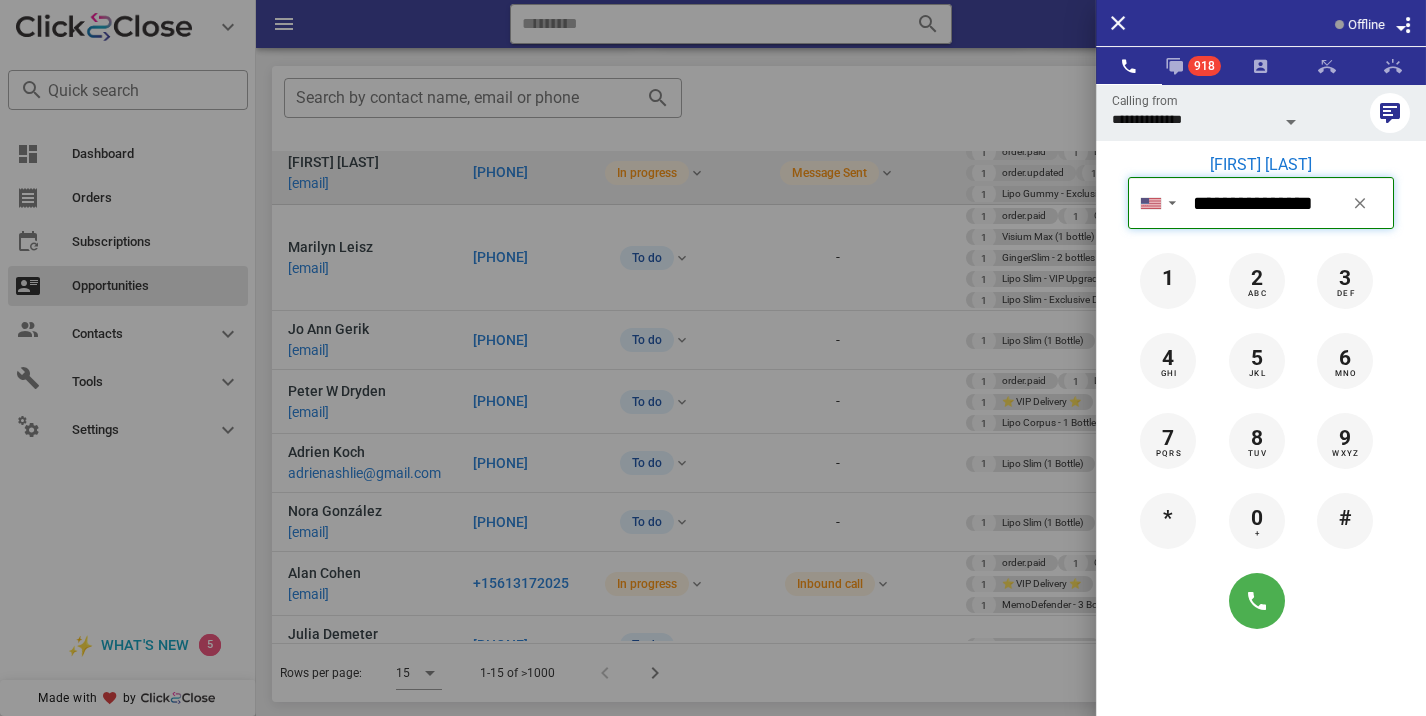 type 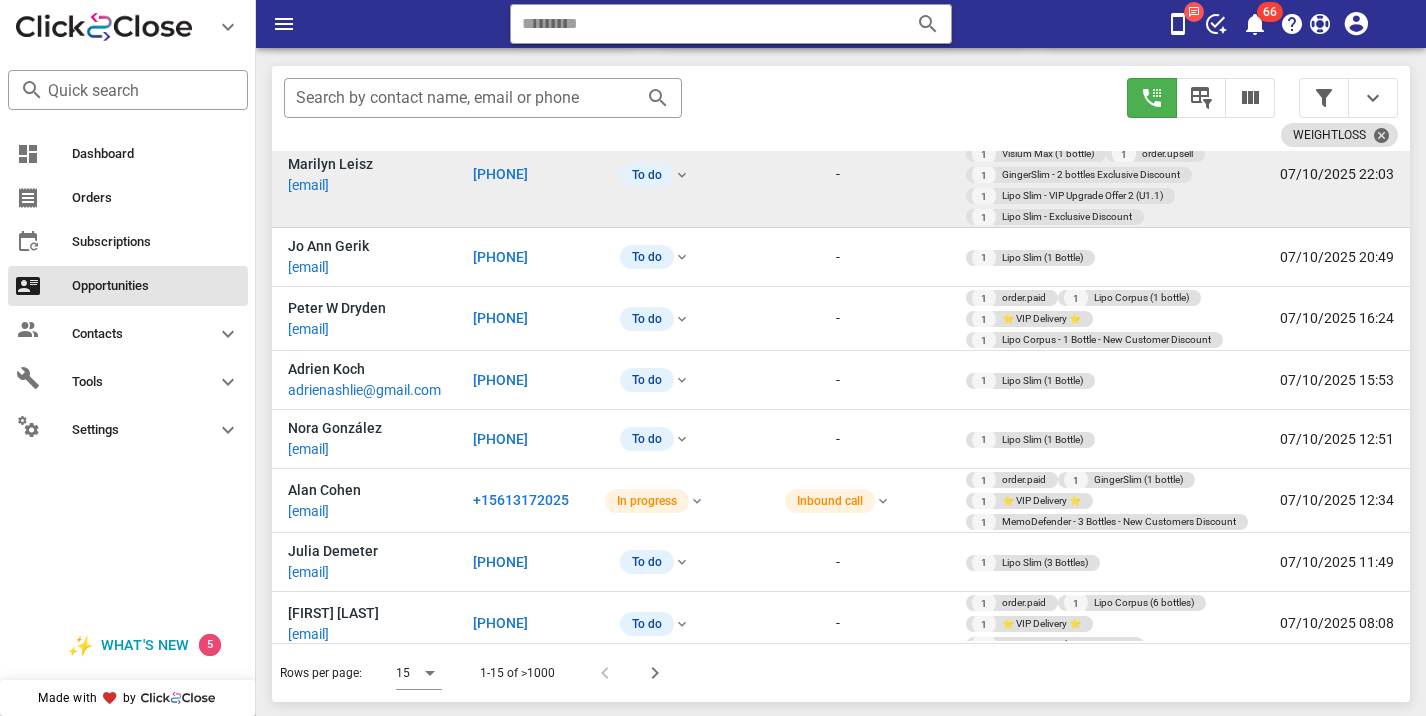 scroll, scrollTop: 656, scrollLeft: 0, axis: vertical 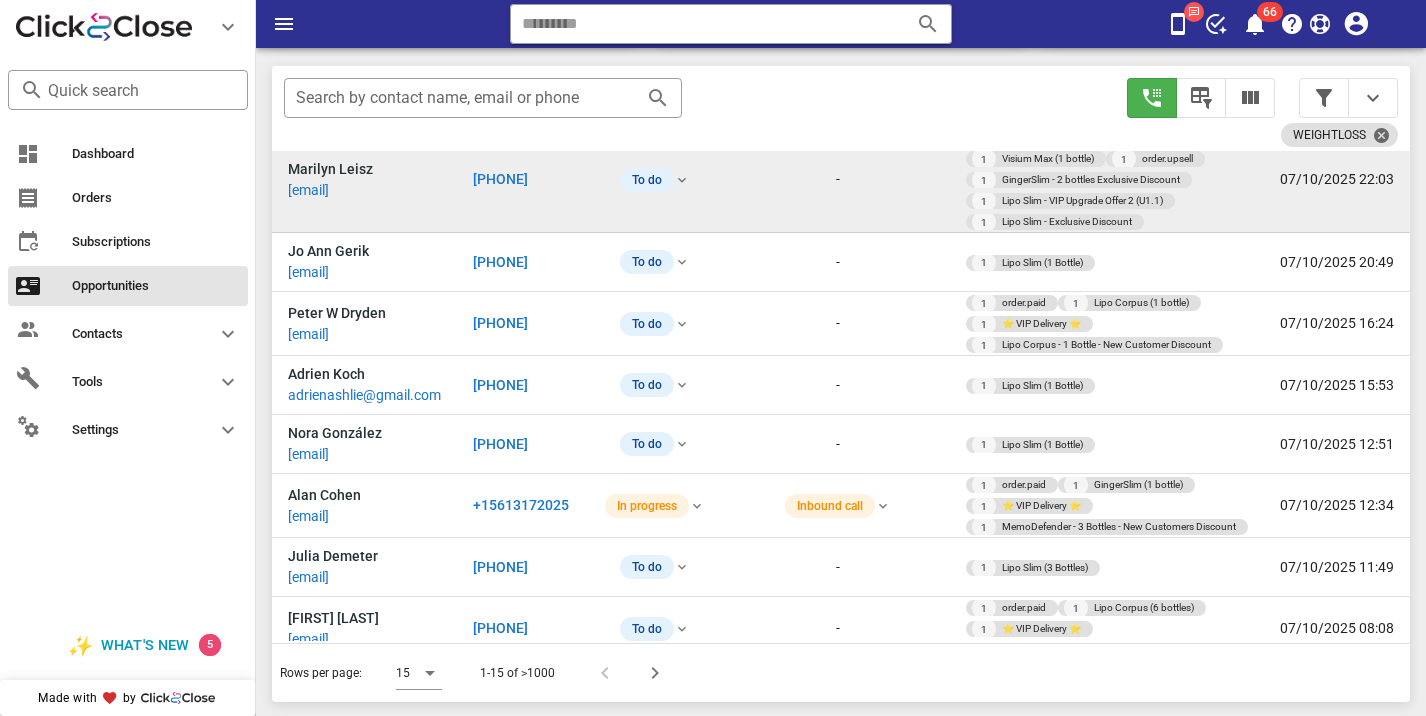 click on "[PHONE]" at bounding box center (500, 179) 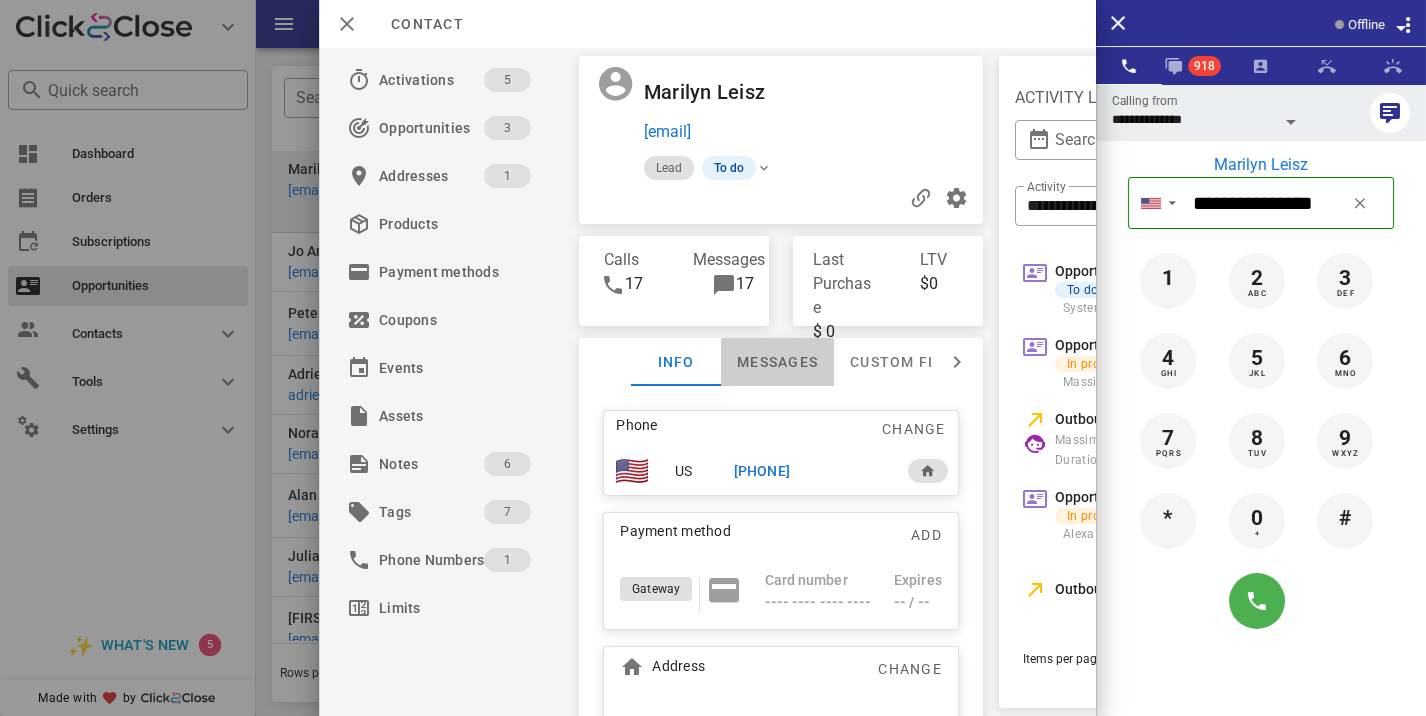 click on "Messages" at bounding box center [777, 362] 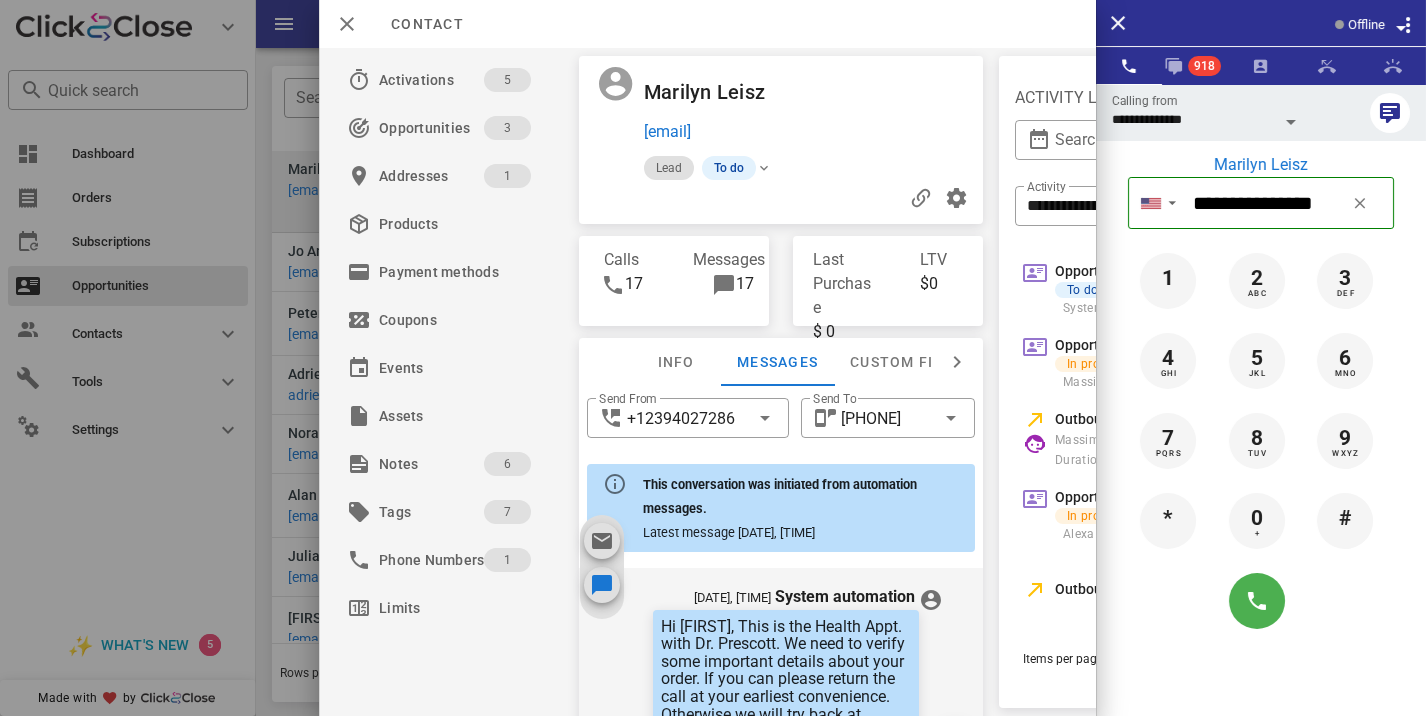 scroll, scrollTop: 3102, scrollLeft: 0, axis: vertical 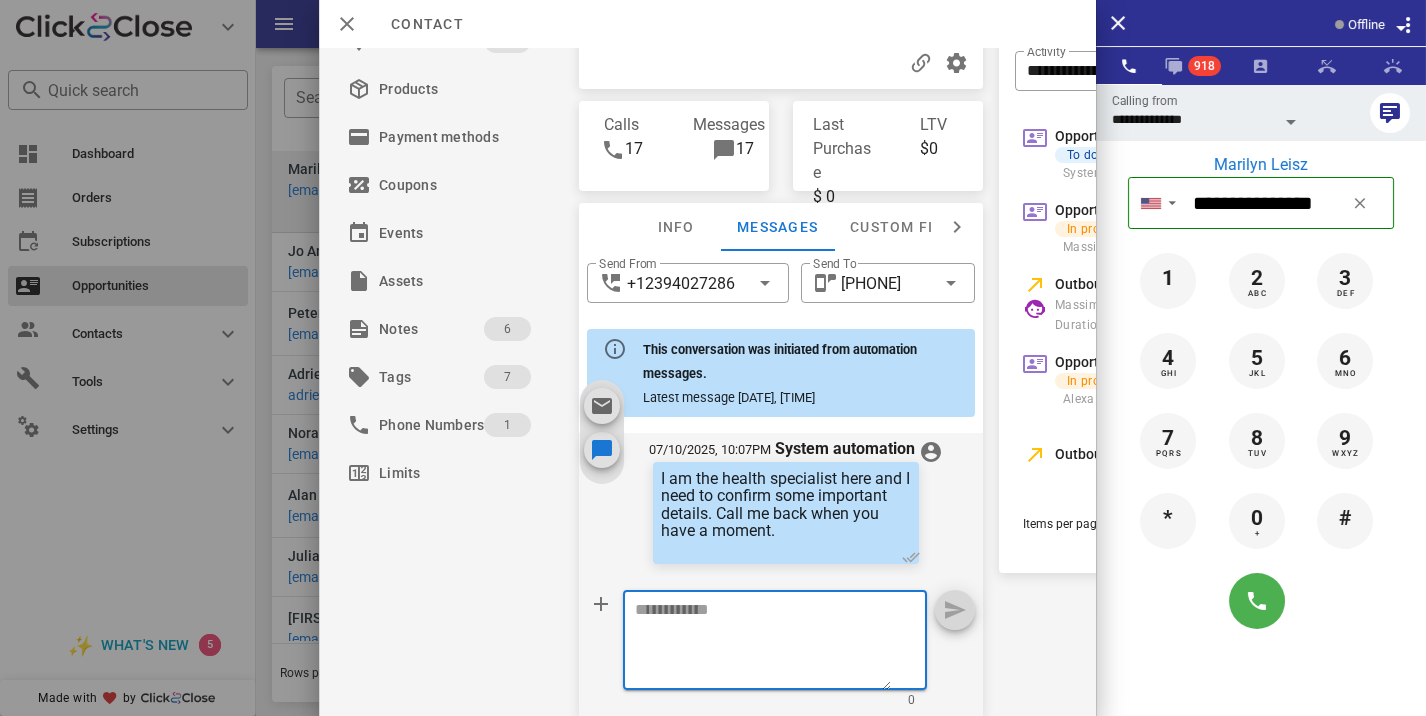 click at bounding box center (763, 643) 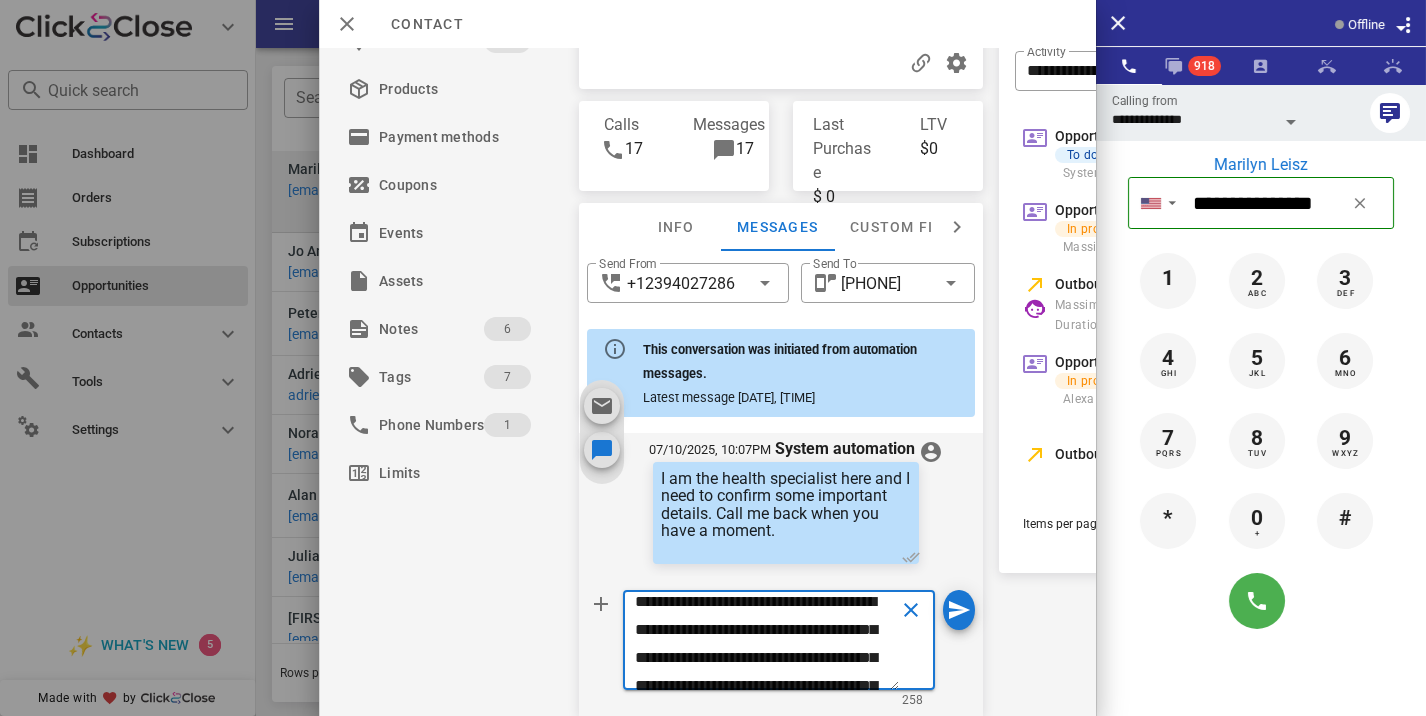 scroll, scrollTop: 0, scrollLeft: 0, axis: both 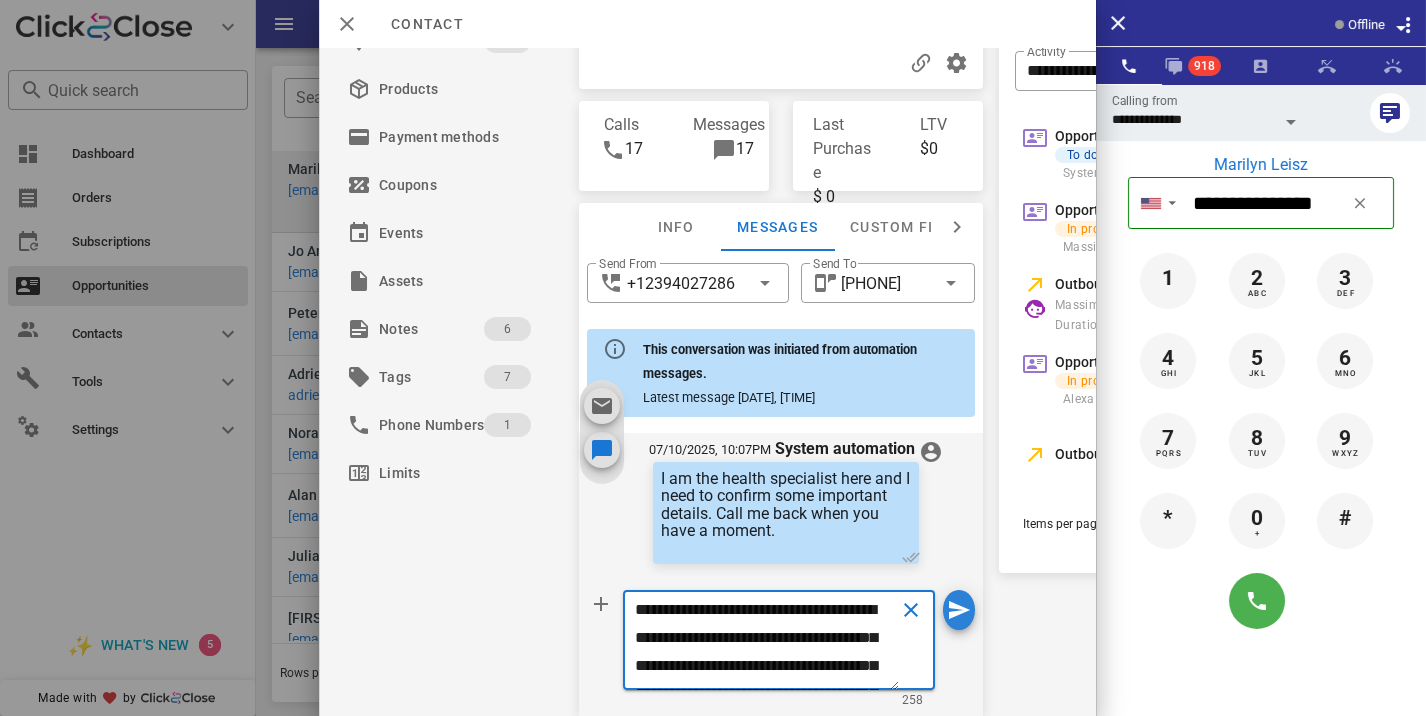 type on "**********" 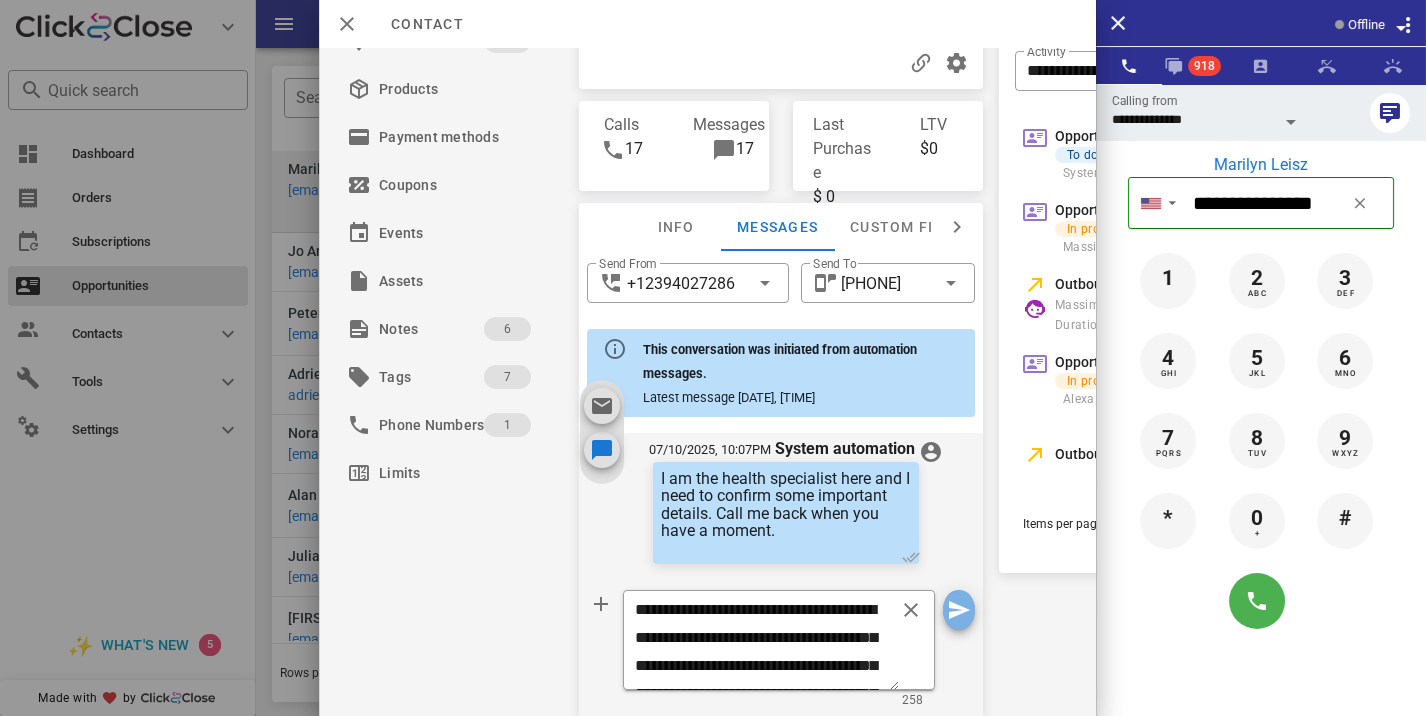 click at bounding box center [959, 610] 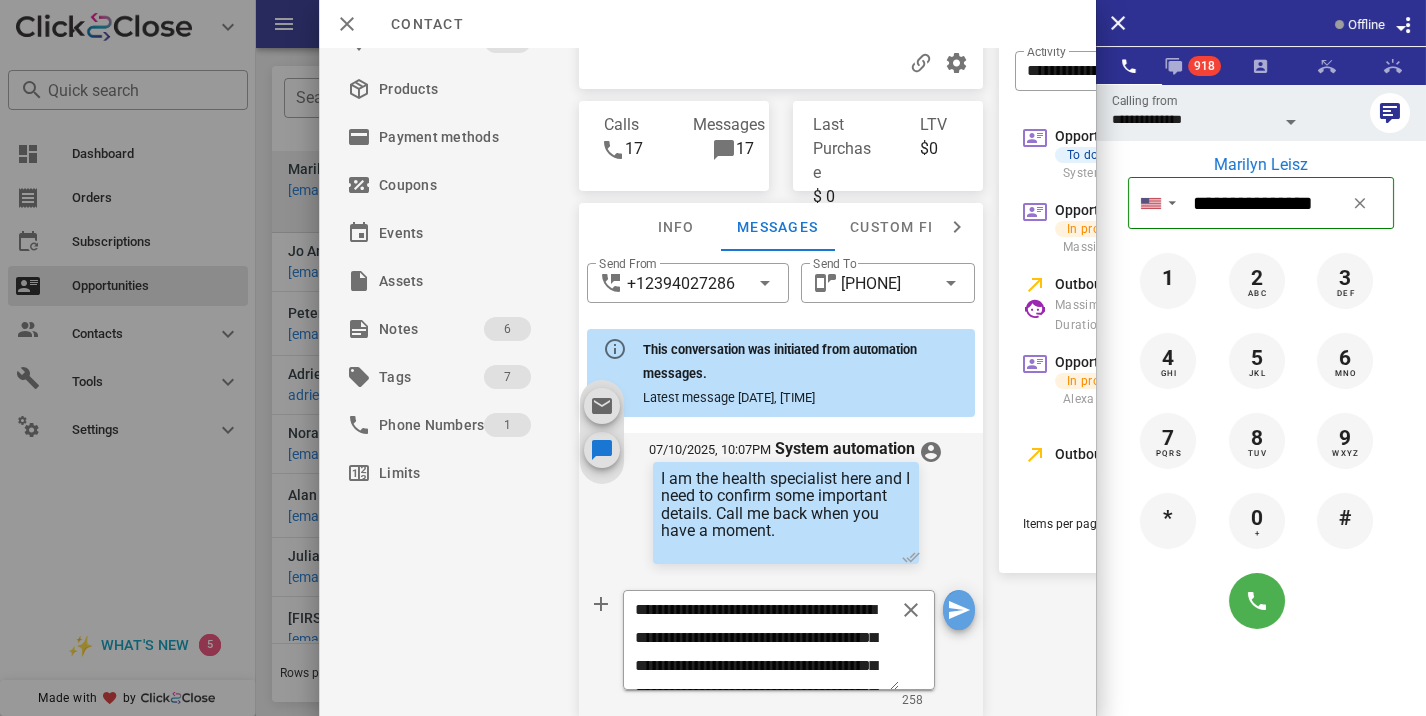 type 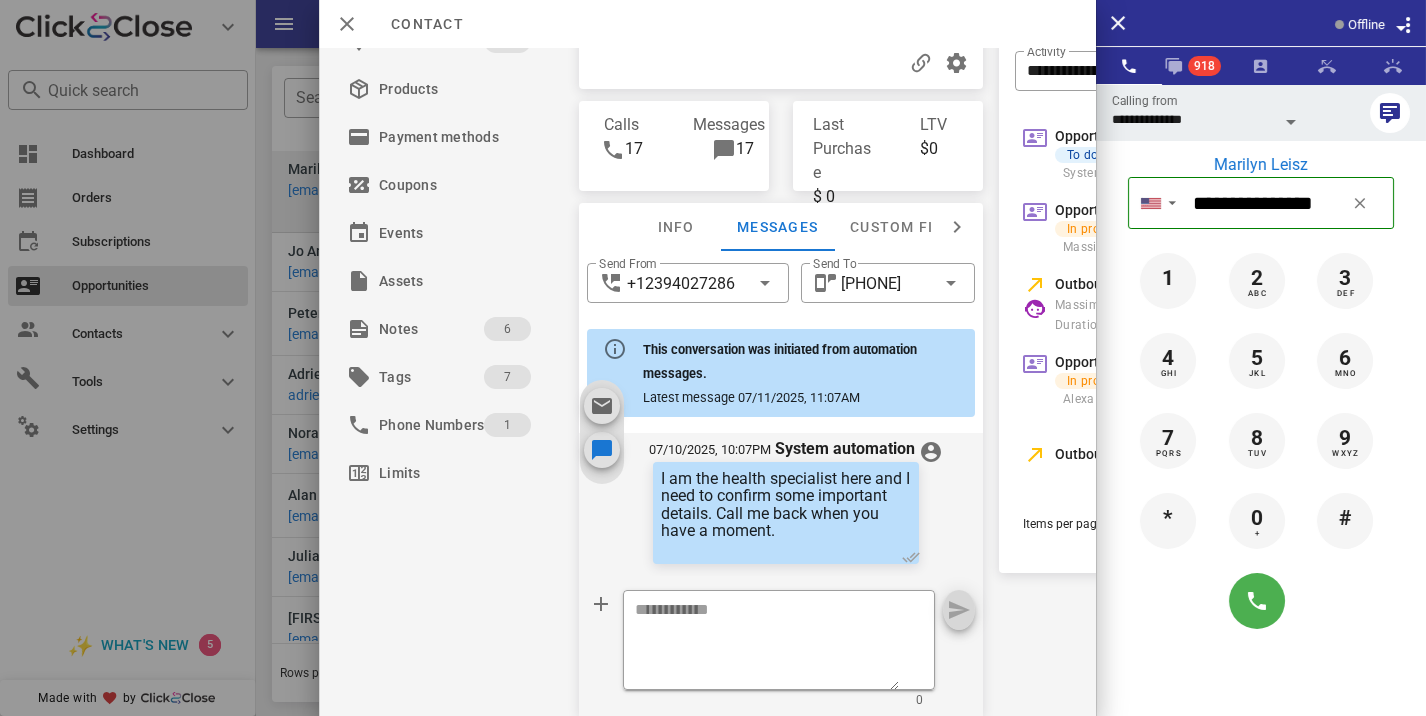 scroll, scrollTop: 3320, scrollLeft: 0, axis: vertical 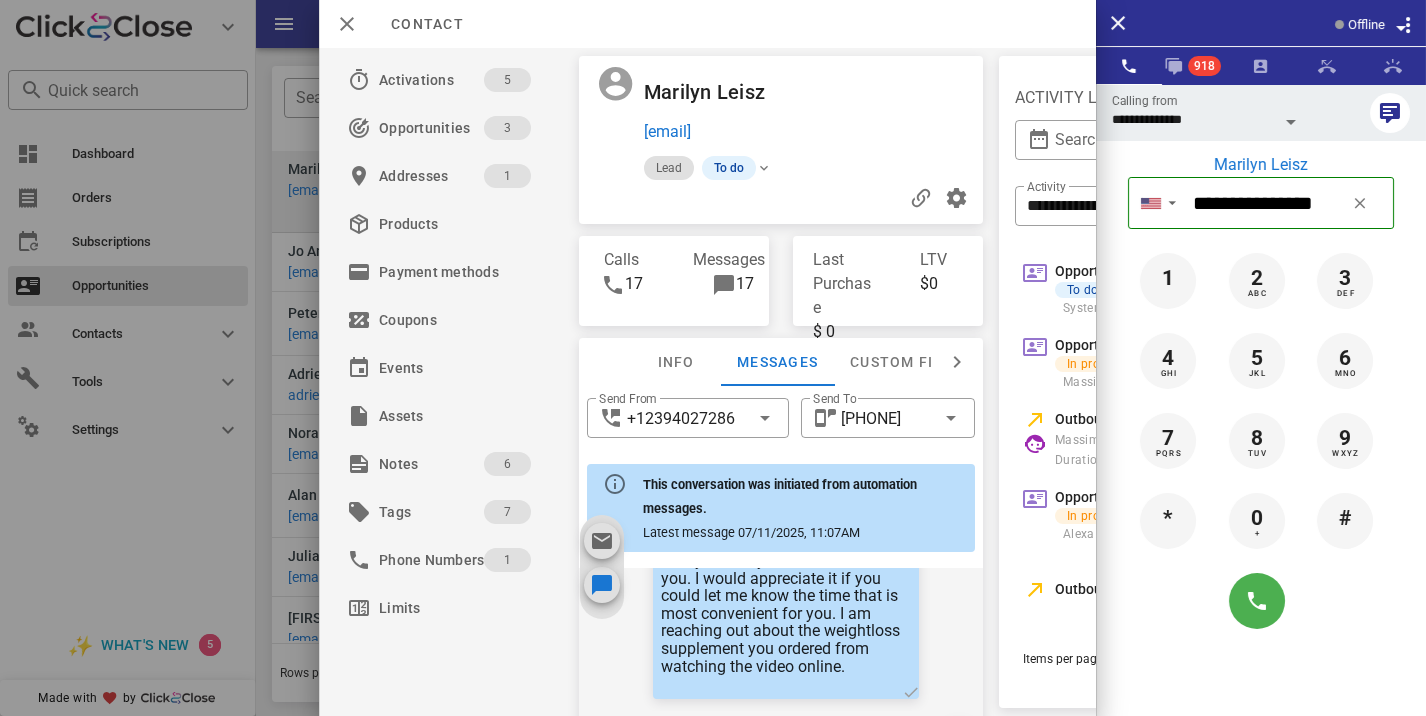 click at bounding box center (781, 198) 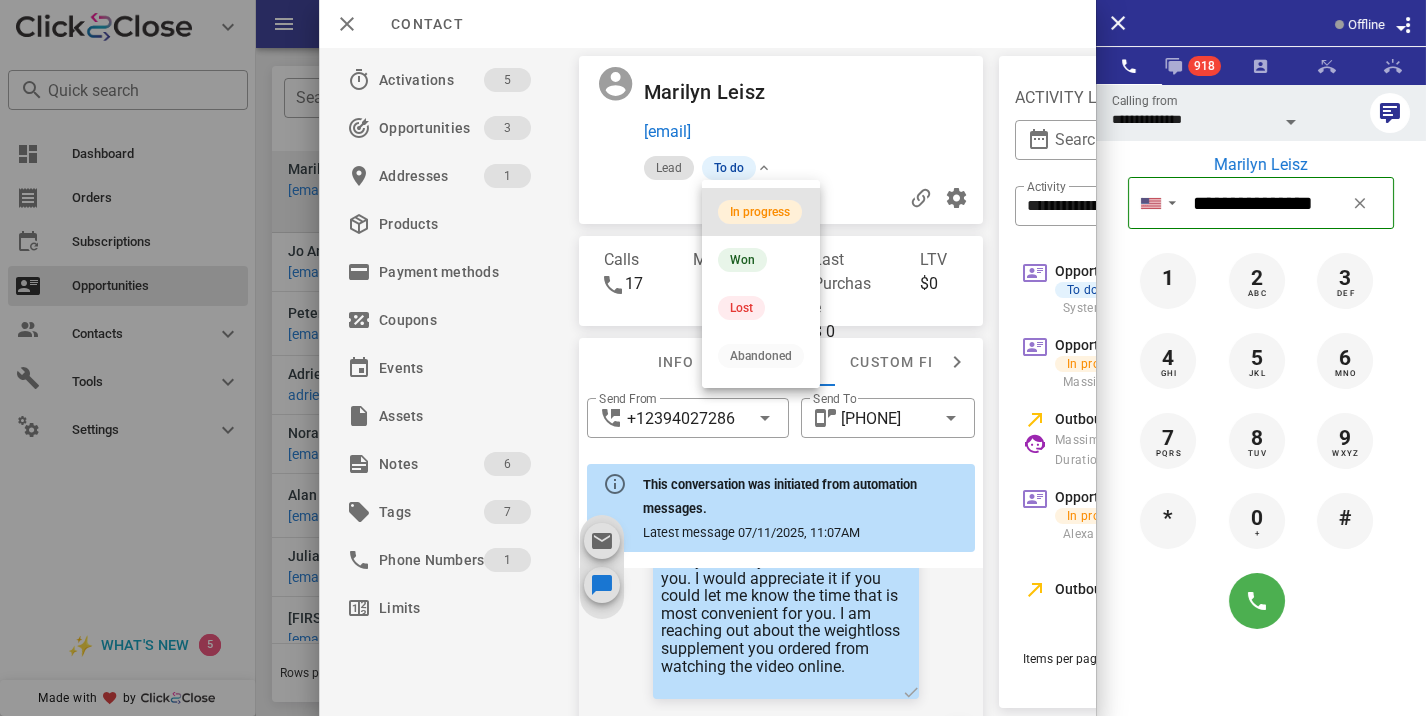 click on "In progress" at bounding box center [760, 212] 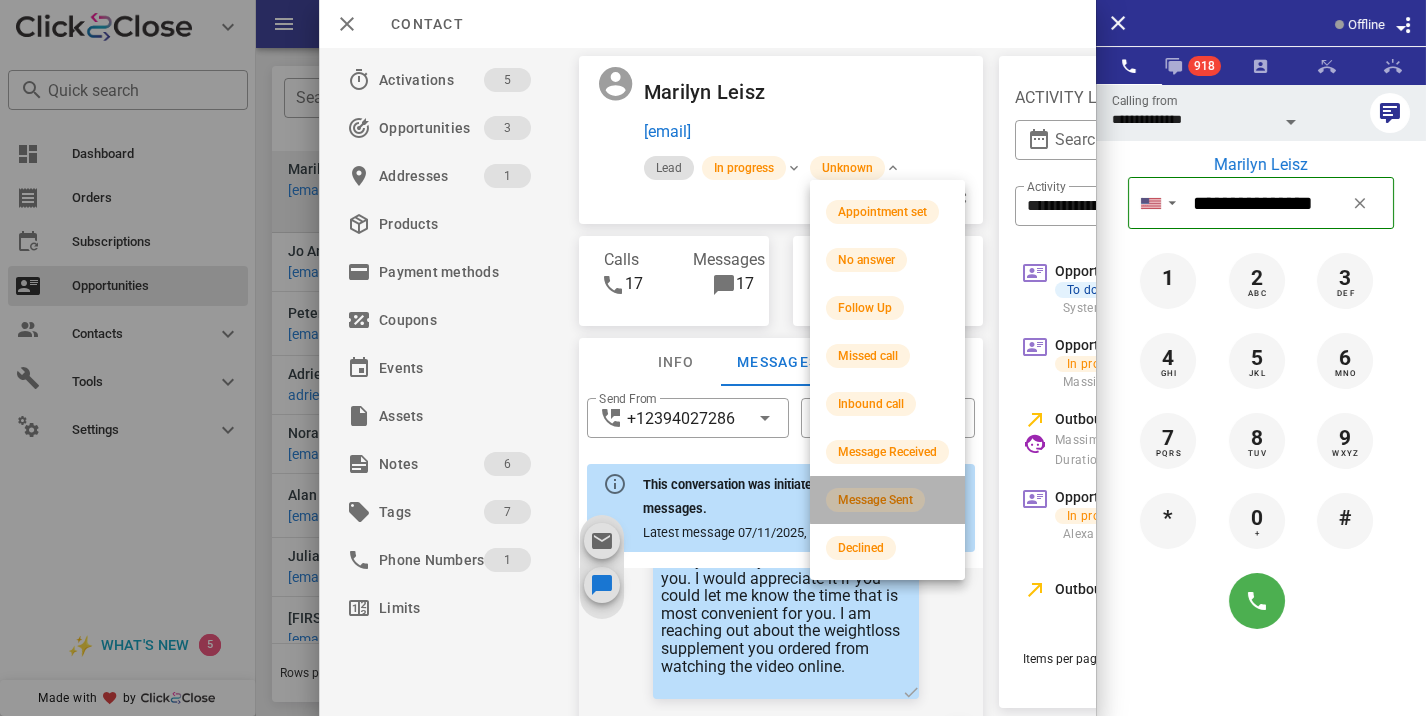 click on "Message Sent" at bounding box center (875, 500) 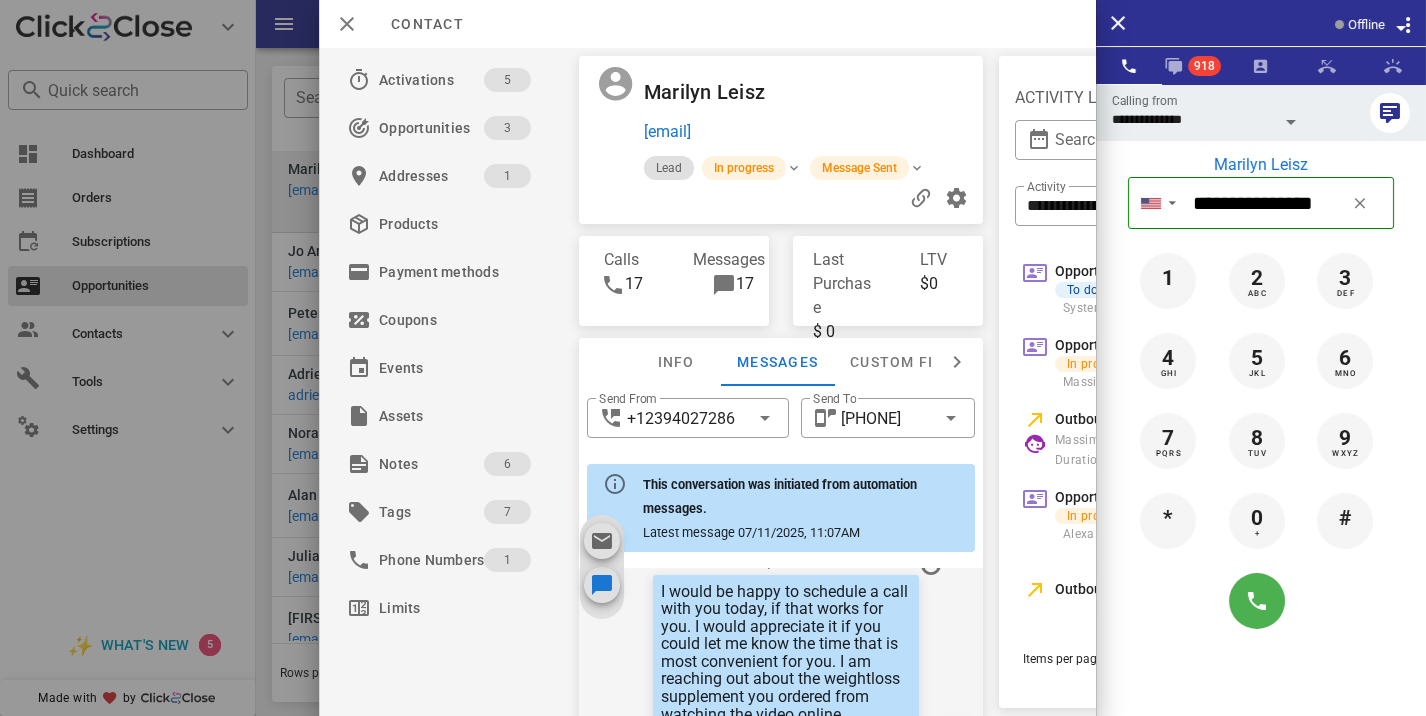 scroll, scrollTop: 3320, scrollLeft: 0, axis: vertical 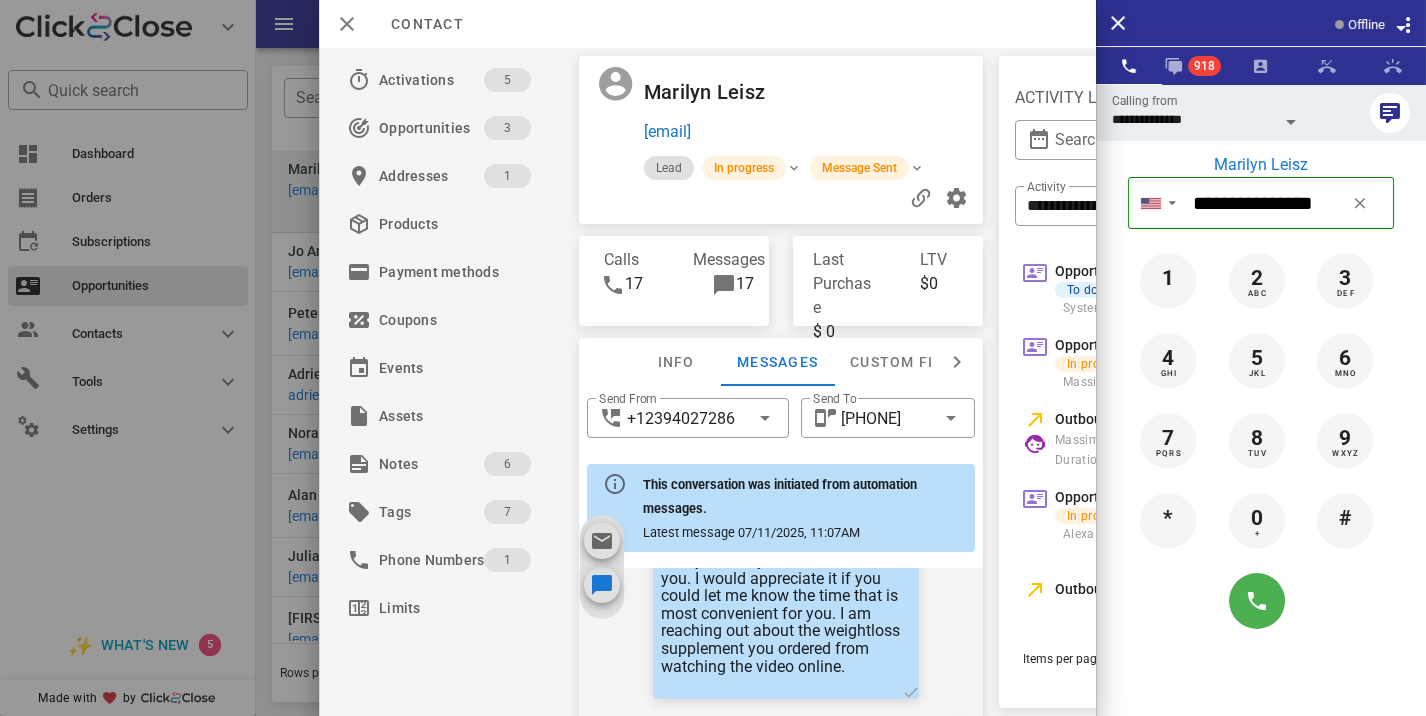 click at bounding box center (713, 358) 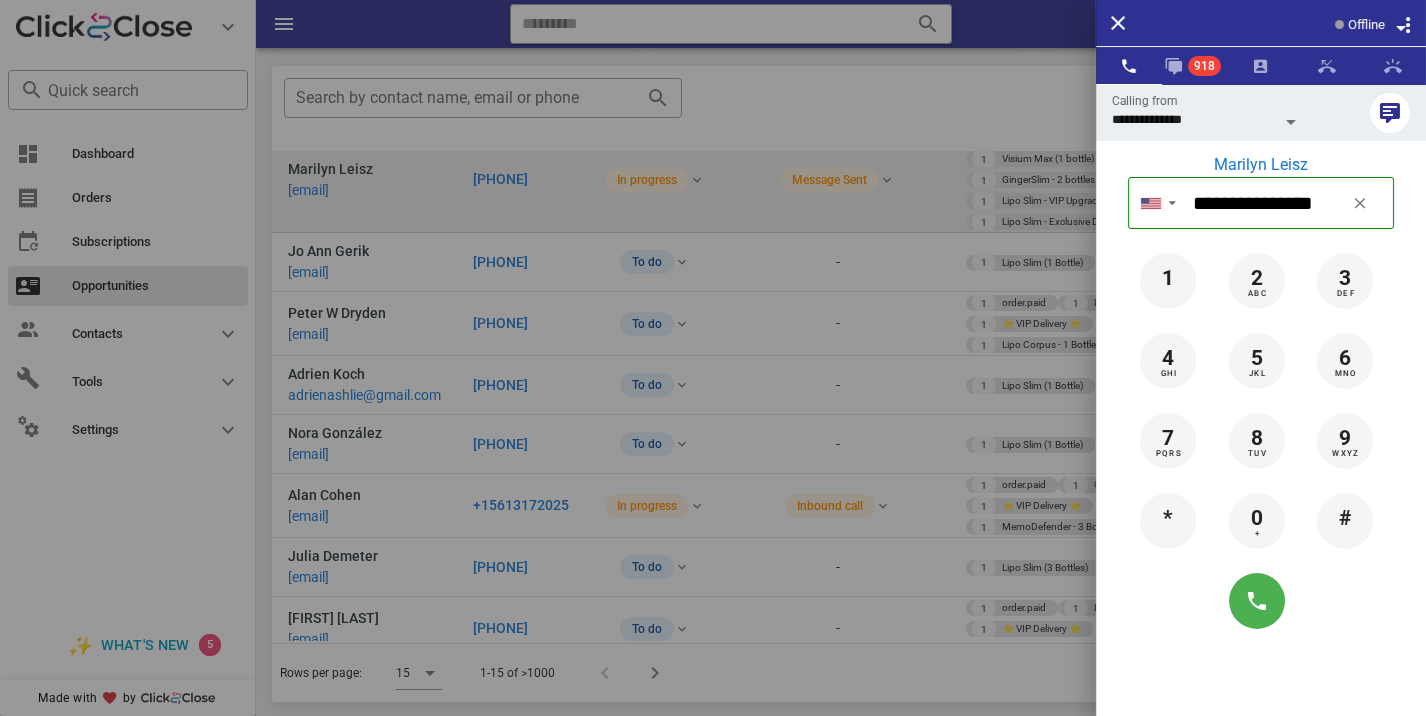 click at bounding box center [713, 358] 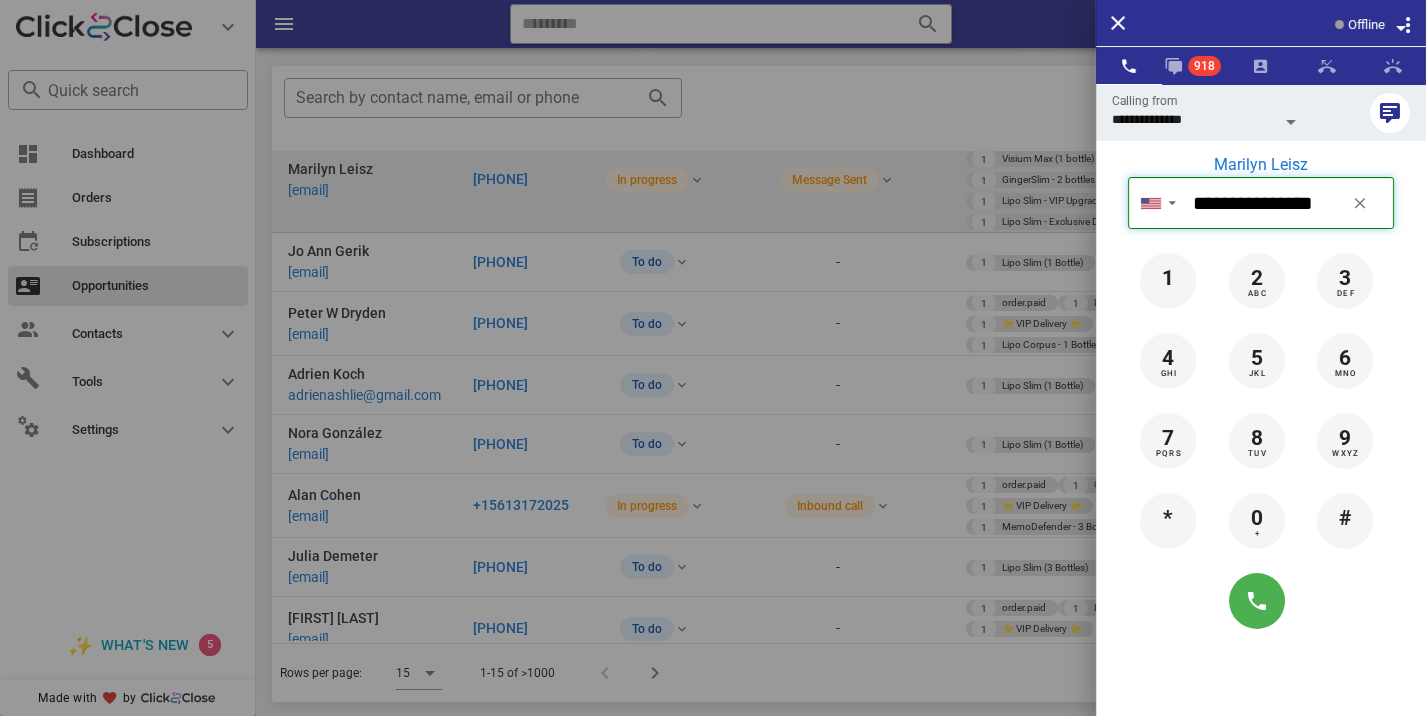 type 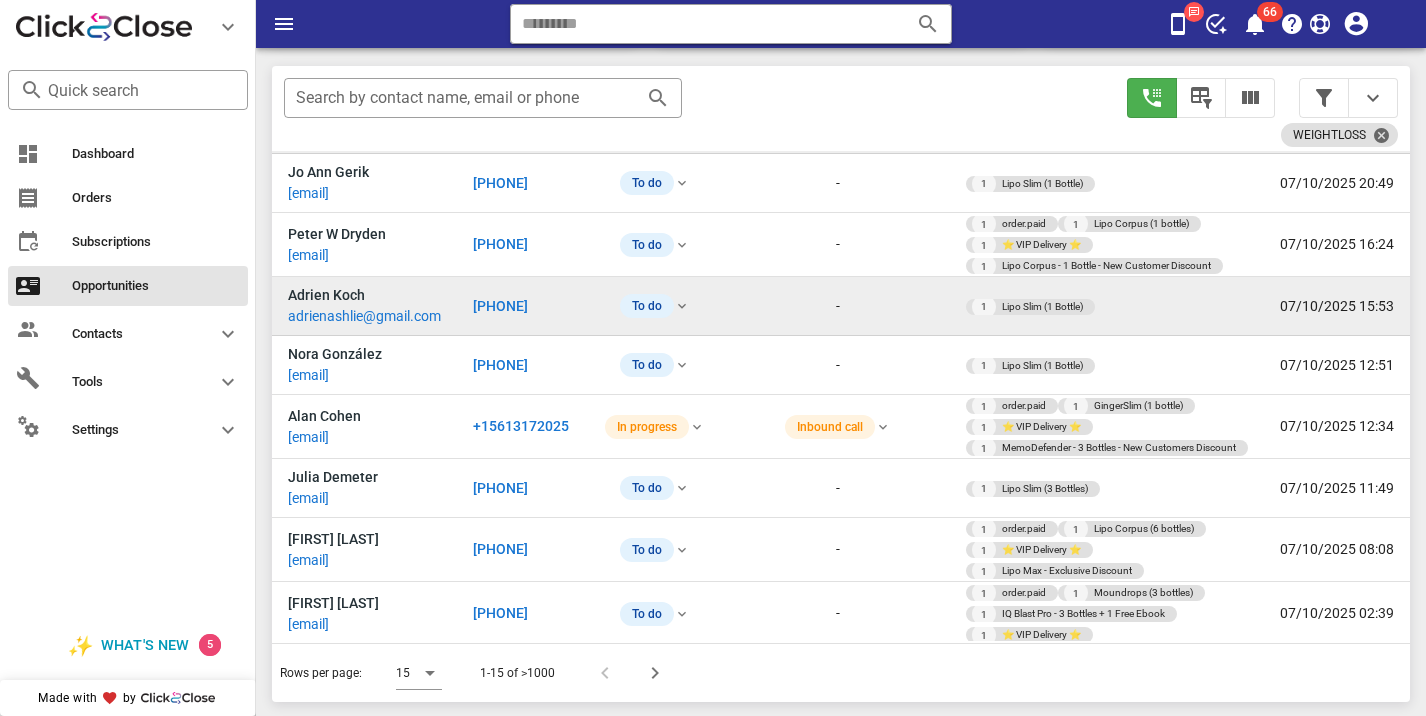 scroll, scrollTop: 731, scrollLeft: 0, axis: vertical 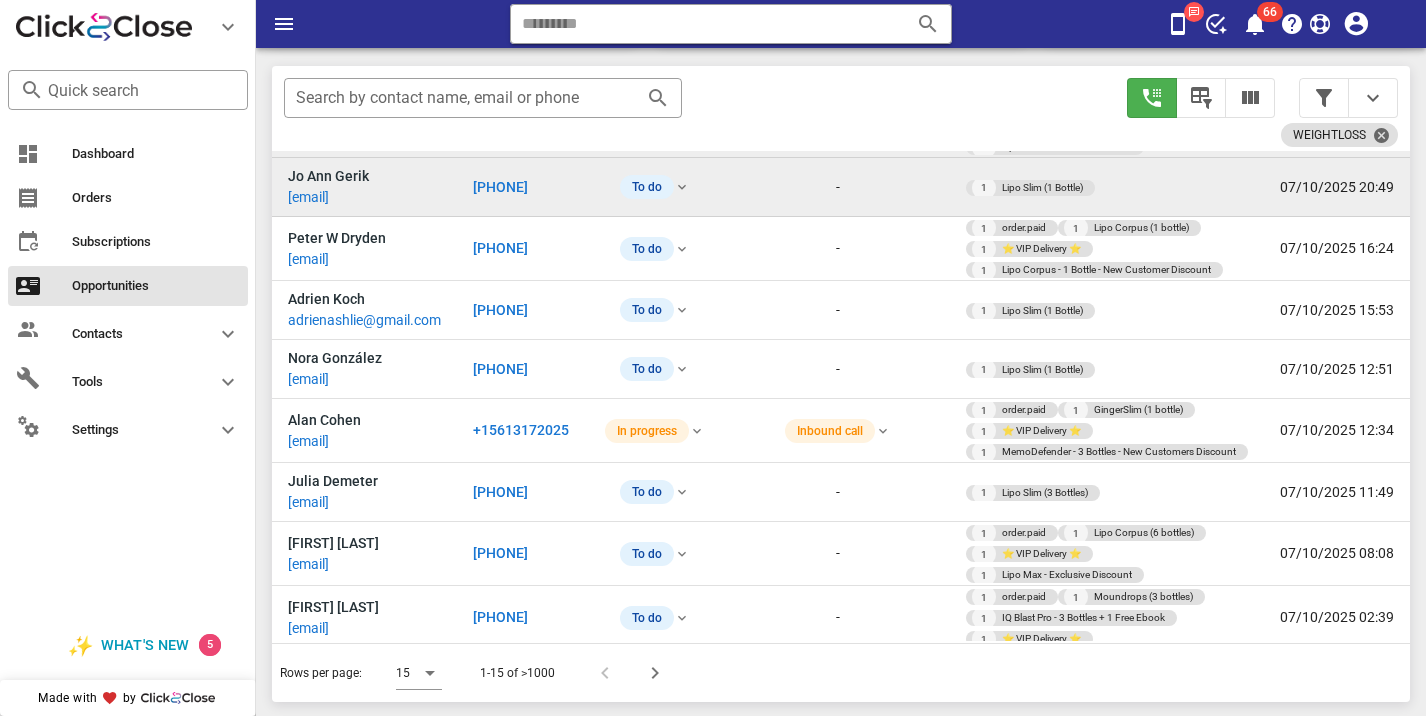 click on "[PHONE]" at bounding box center (500, 187) 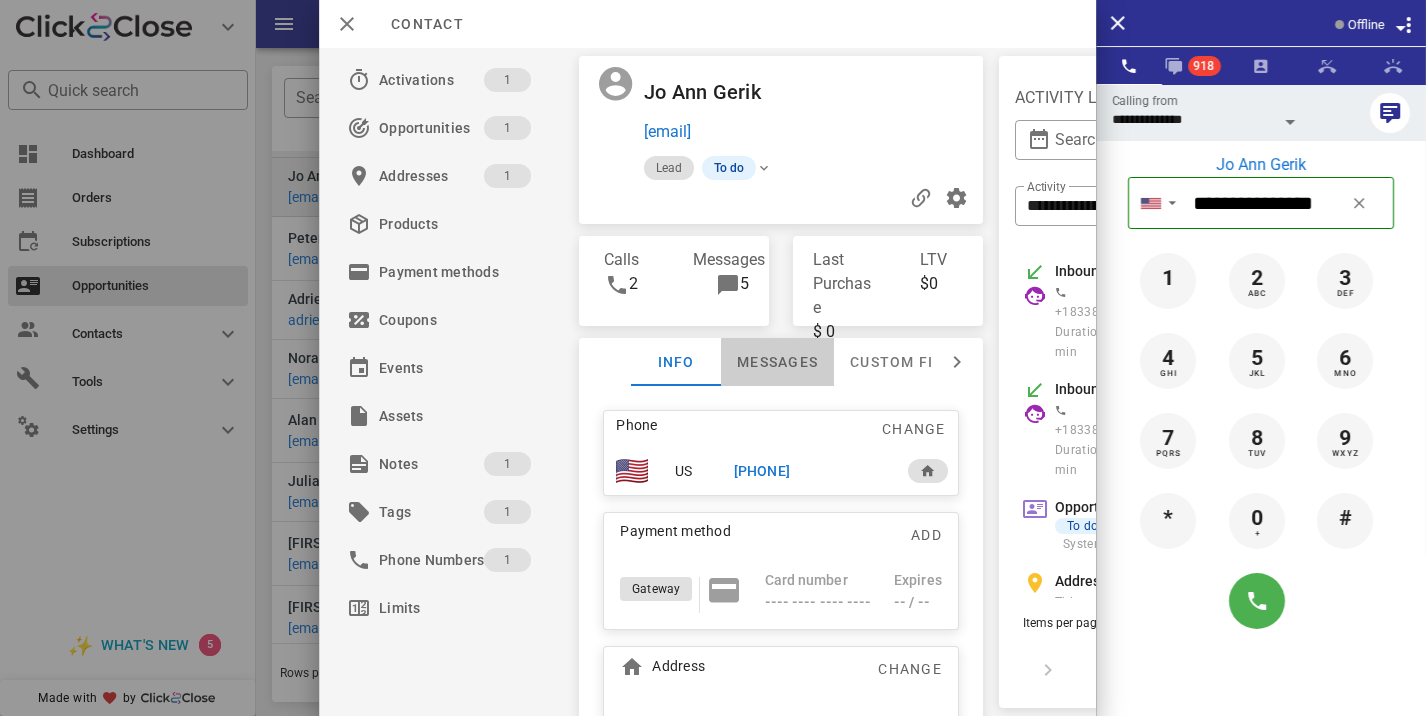 click on "Messages" at bounding box center [777, 362] 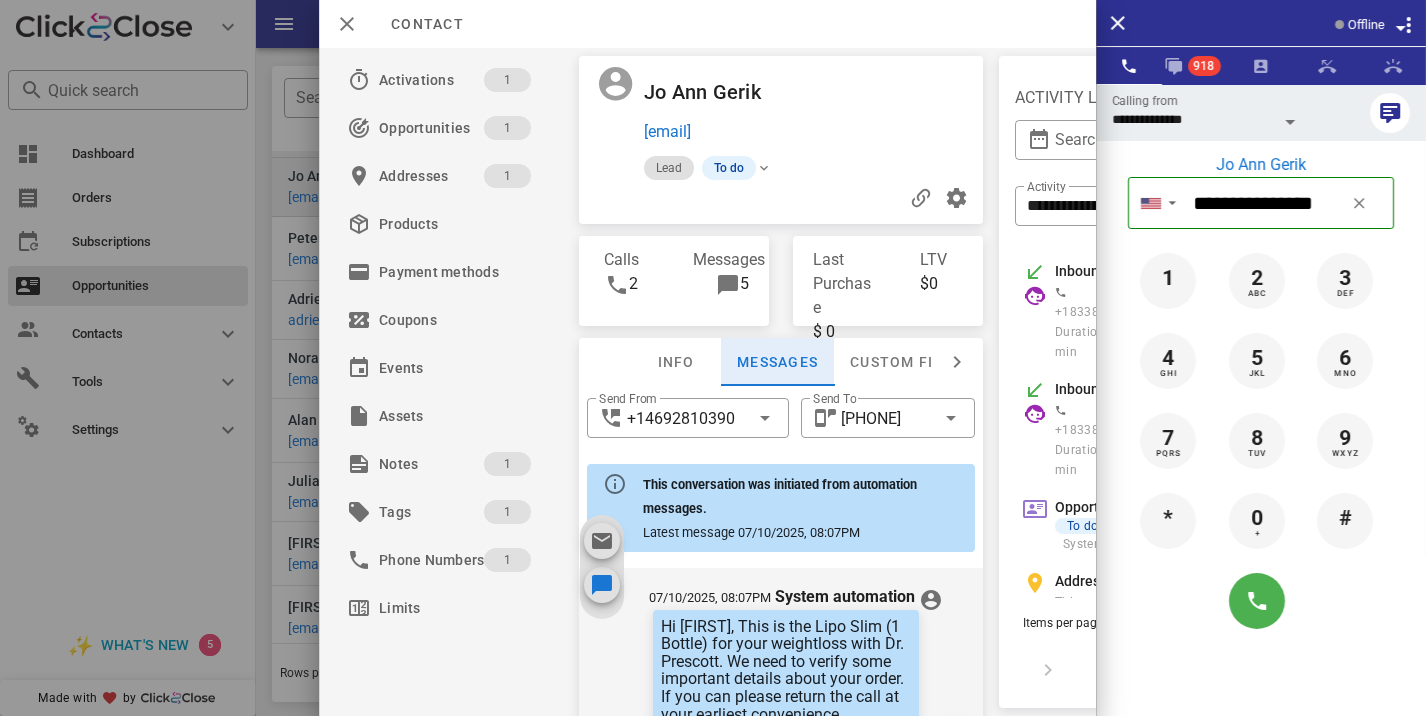 scroll, scrollTop: 675, scrollLeft: 0, axis: vertical 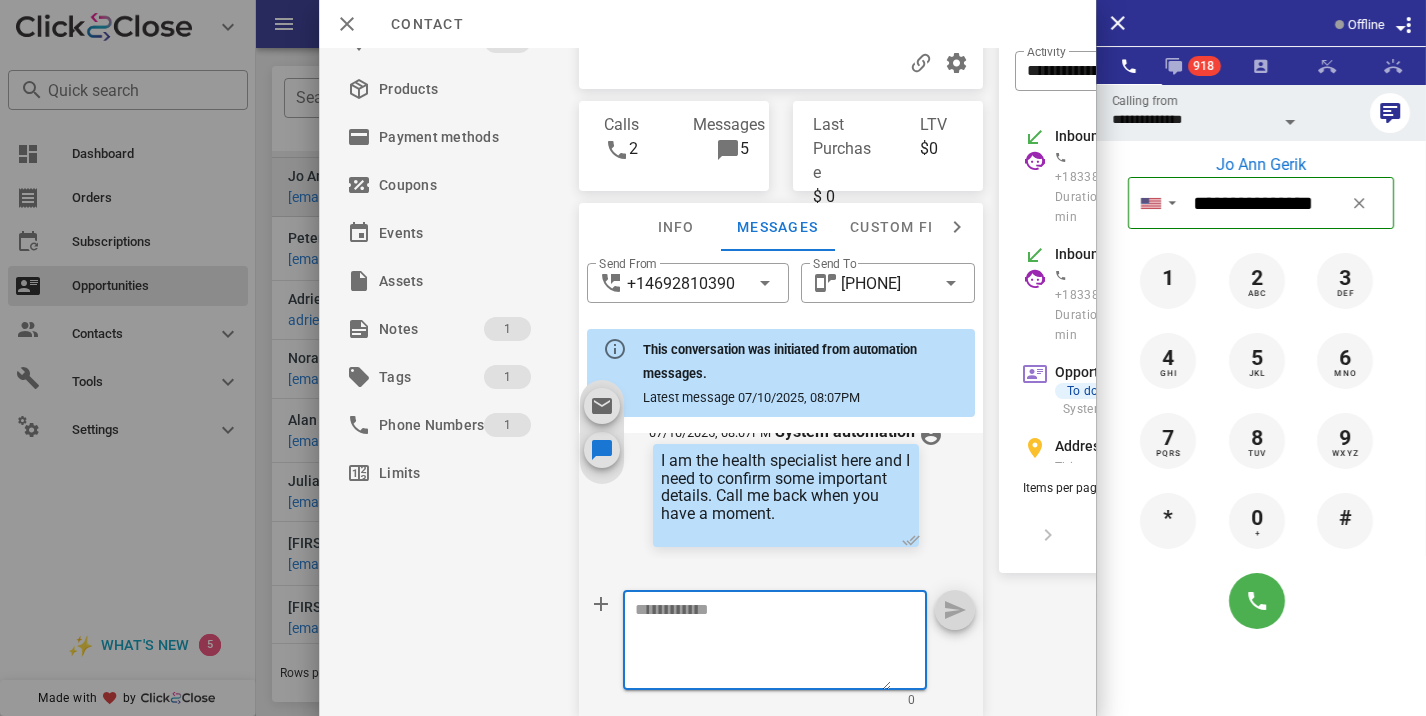 click at bounding box center (763, 643) 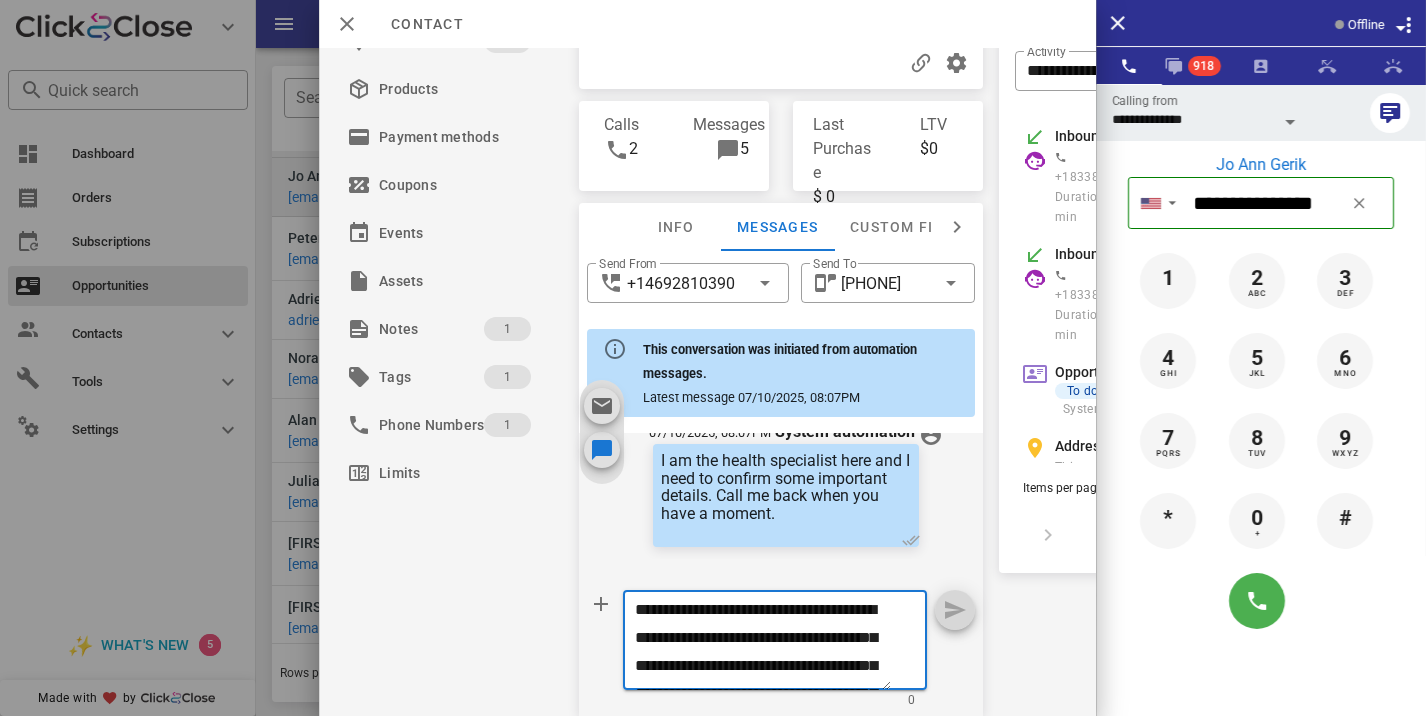 scroll, scrollTop: 153, scrollLeft: 0, axis: vertical 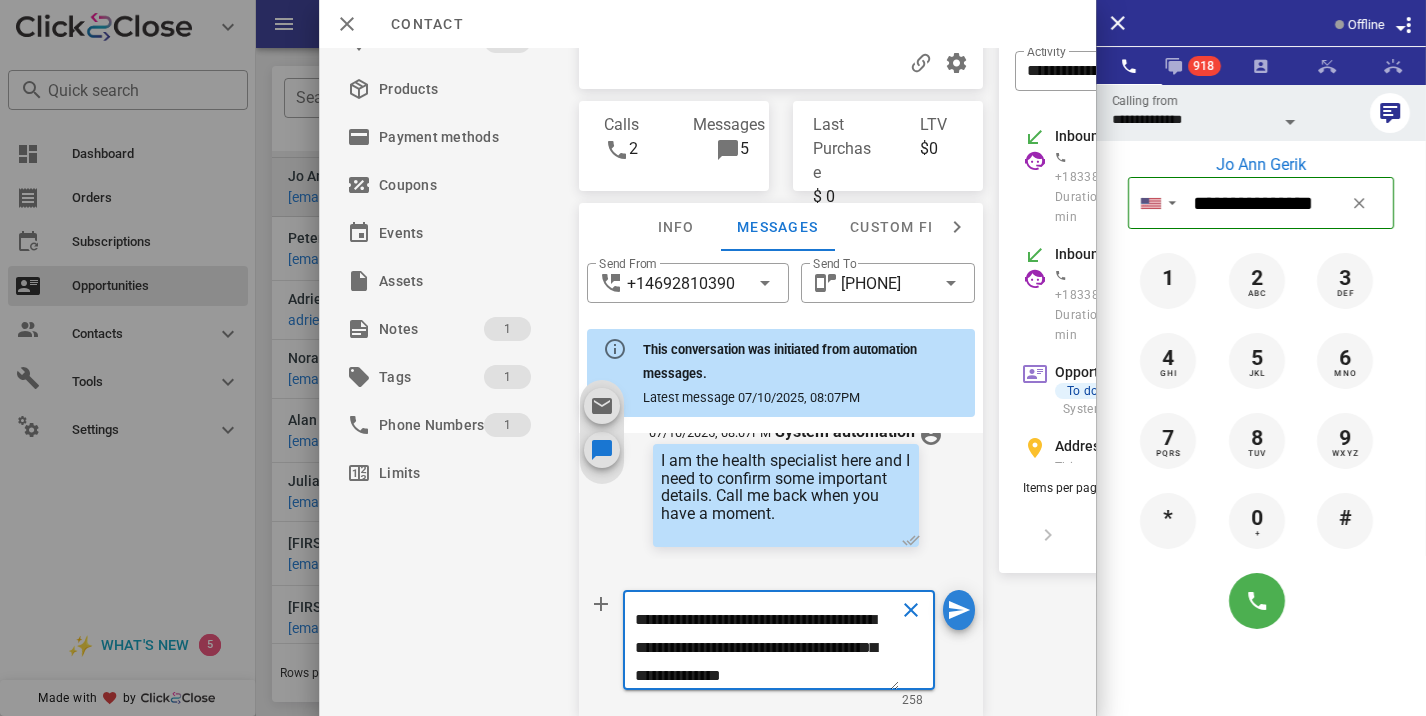 type on "**********" 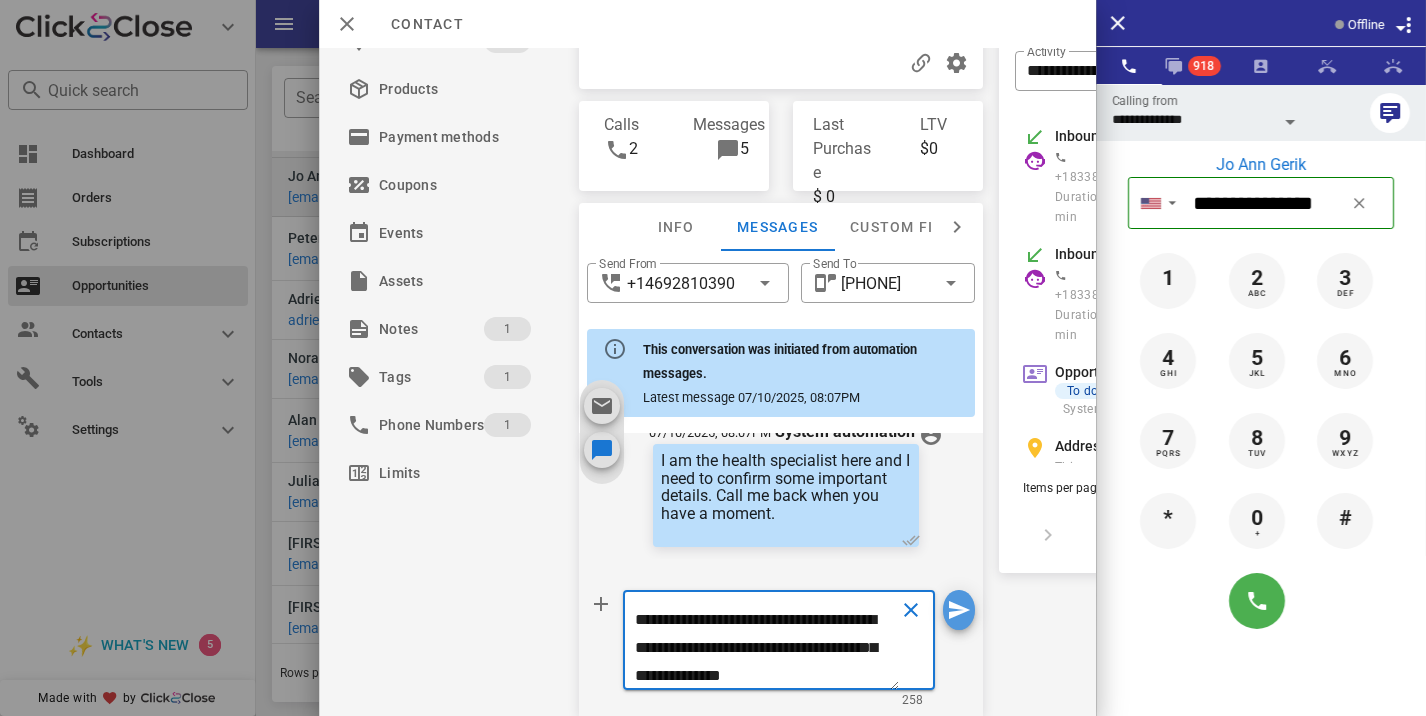 click at bounding box center [959, 610] 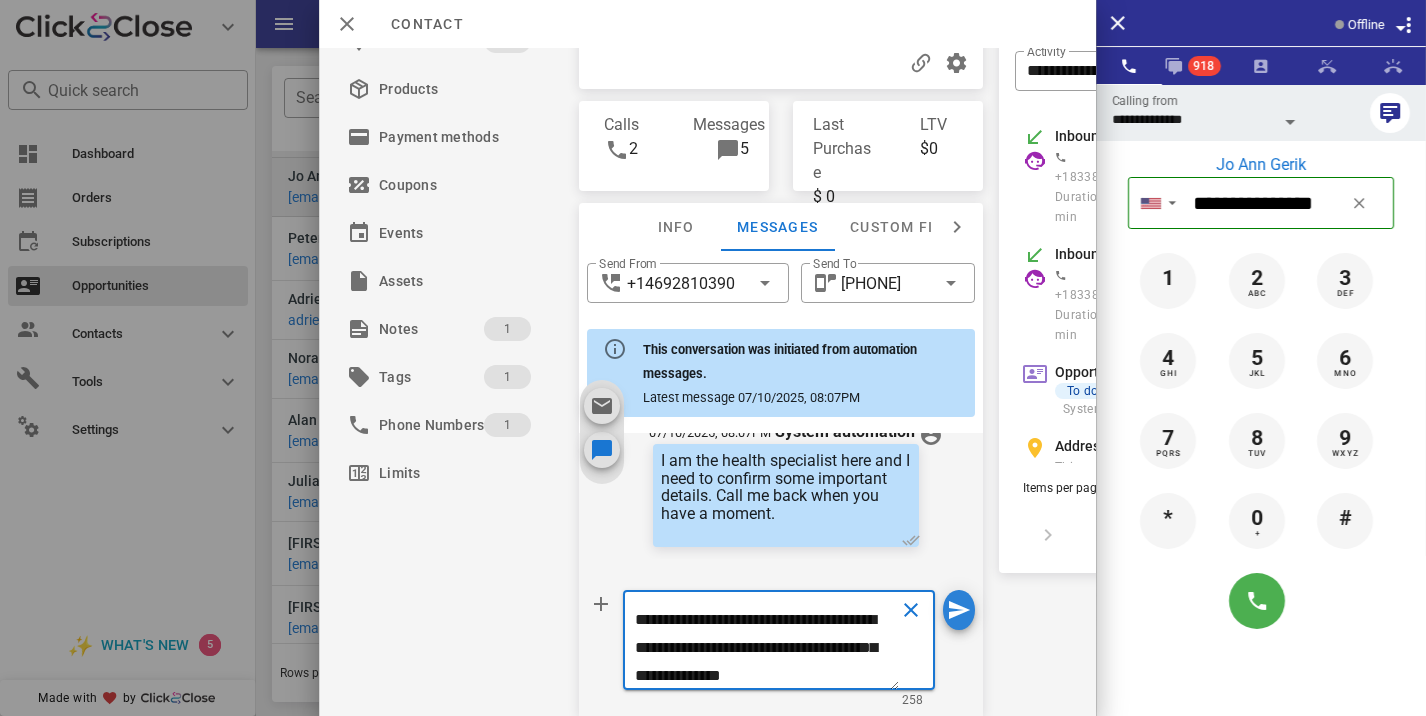 type 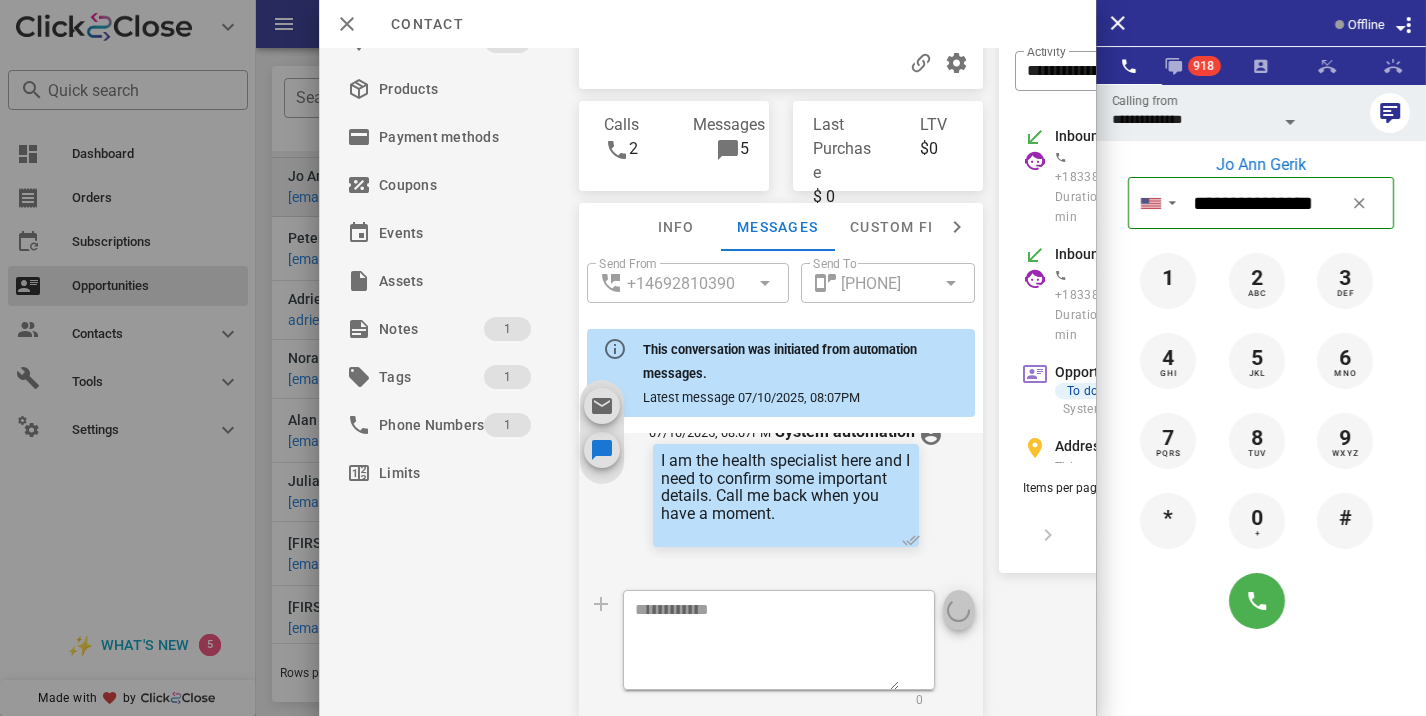 scroll, scrollTop: 0, scrollLeft: 0, axis: both 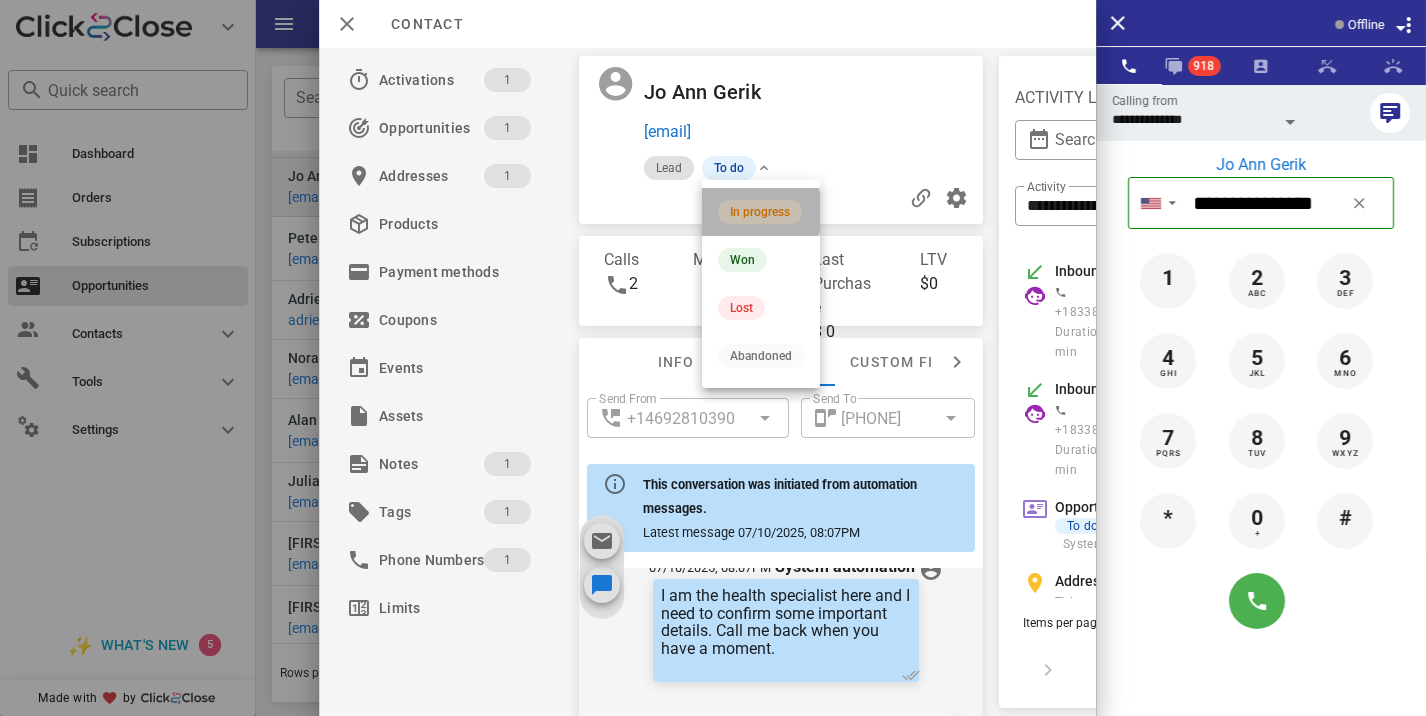 click on "In progress" at bounding box center (761, 212) 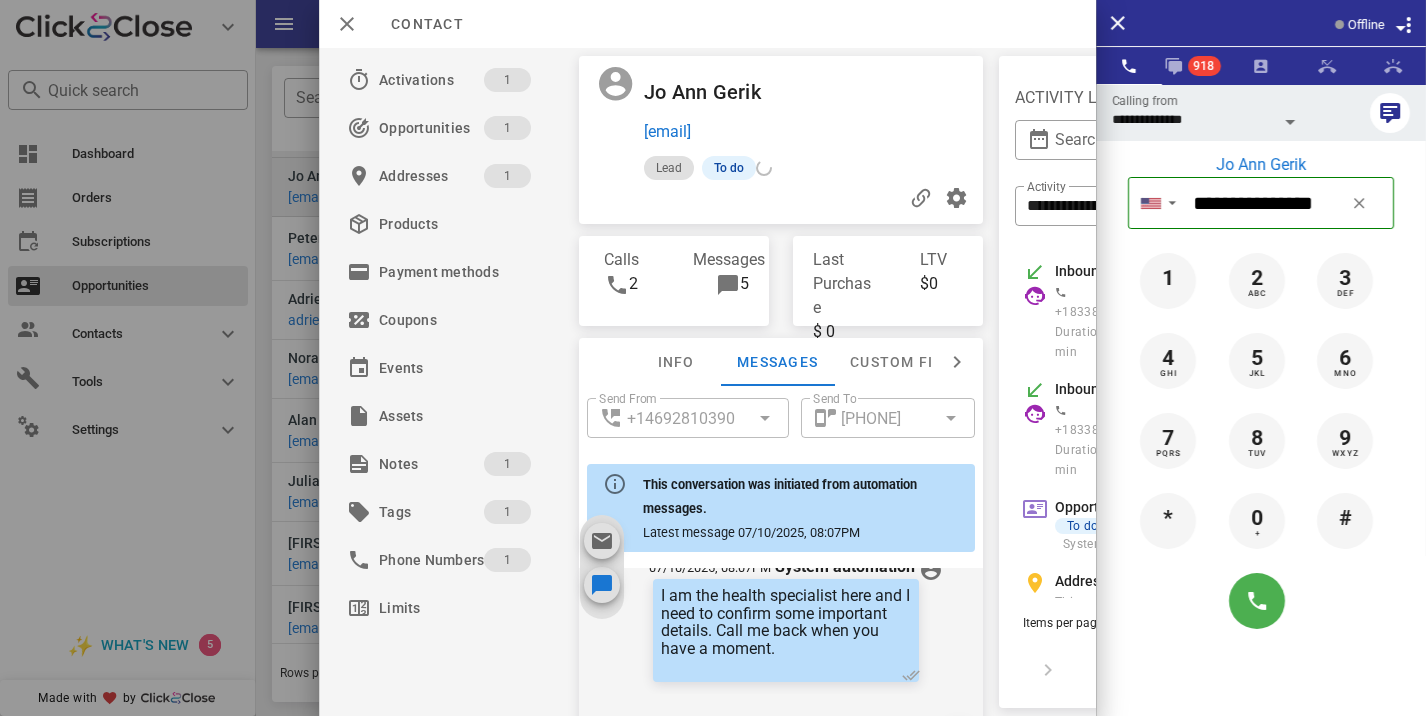 scroll, scrollTop: 893, scrollLeft: 0, axis: vertical 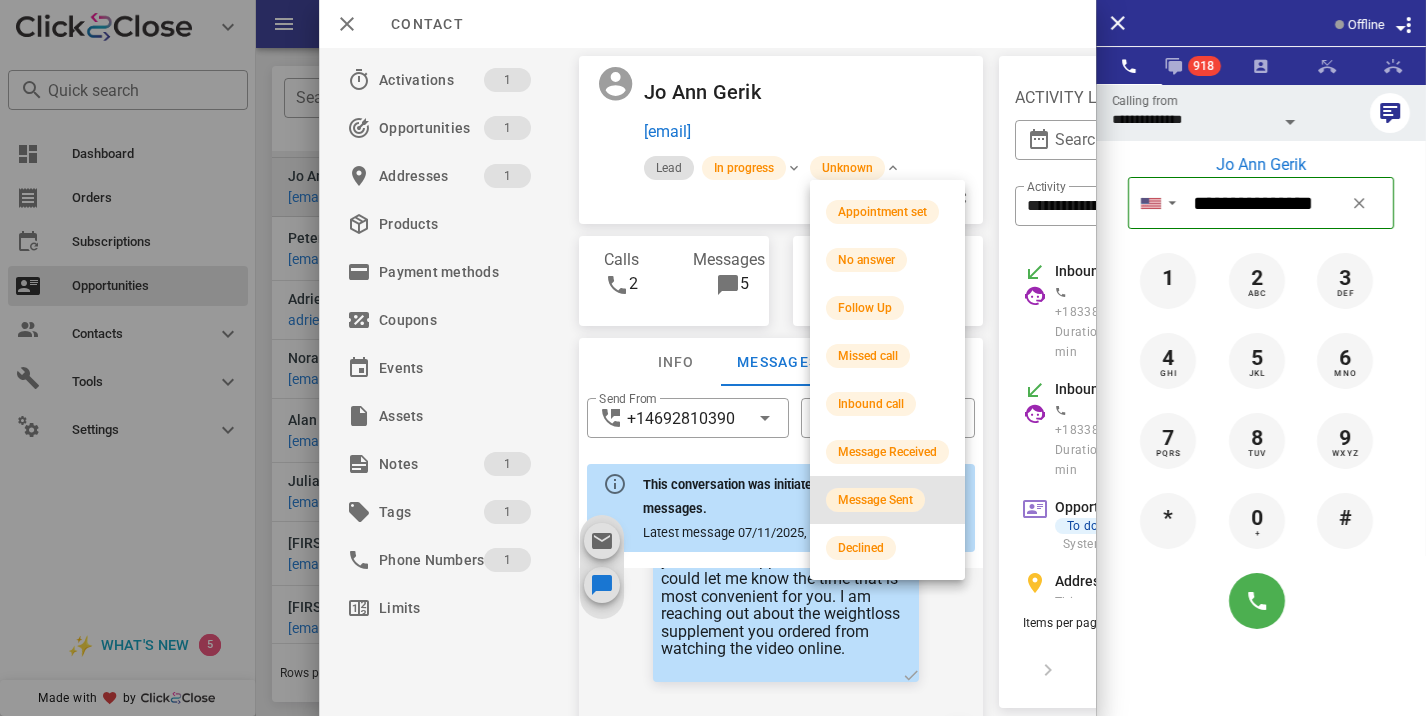 click on "Message Sent" at bounding box center (875, 500) 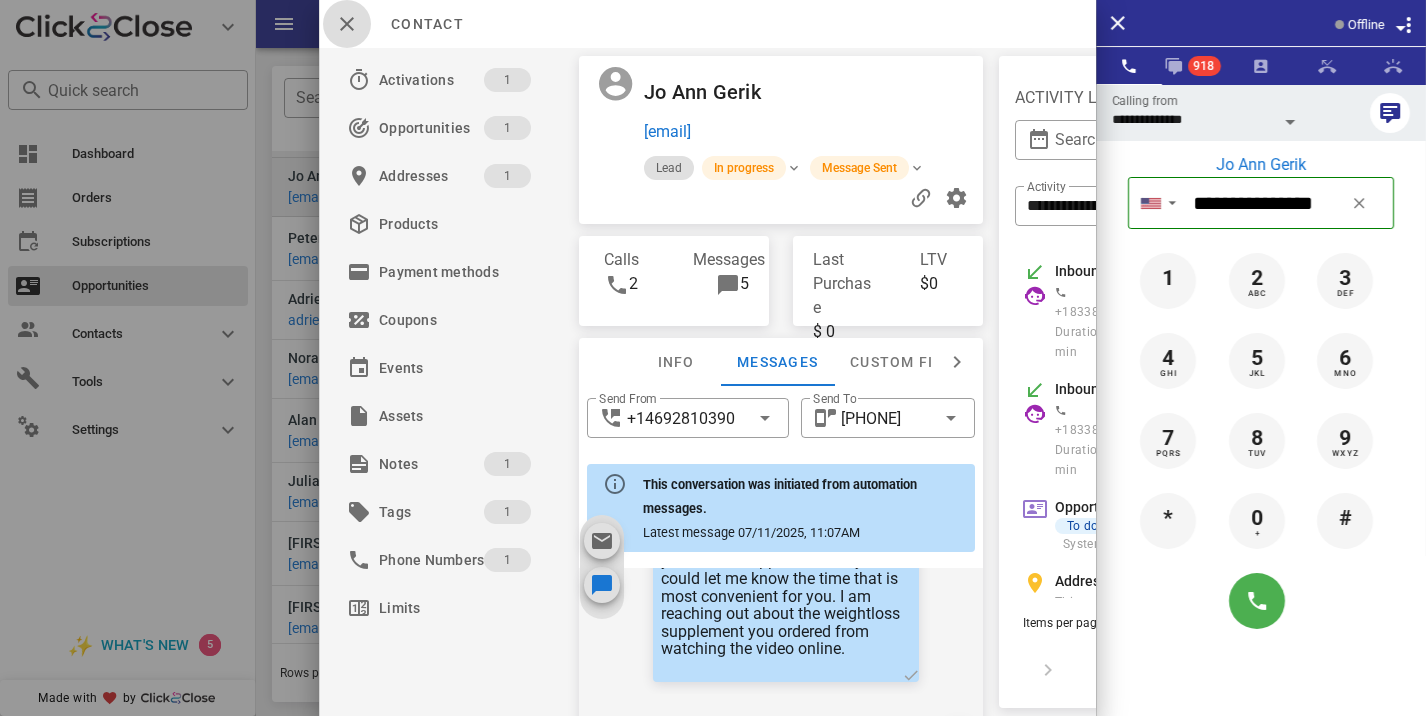 click at bounding box center (347, 24) 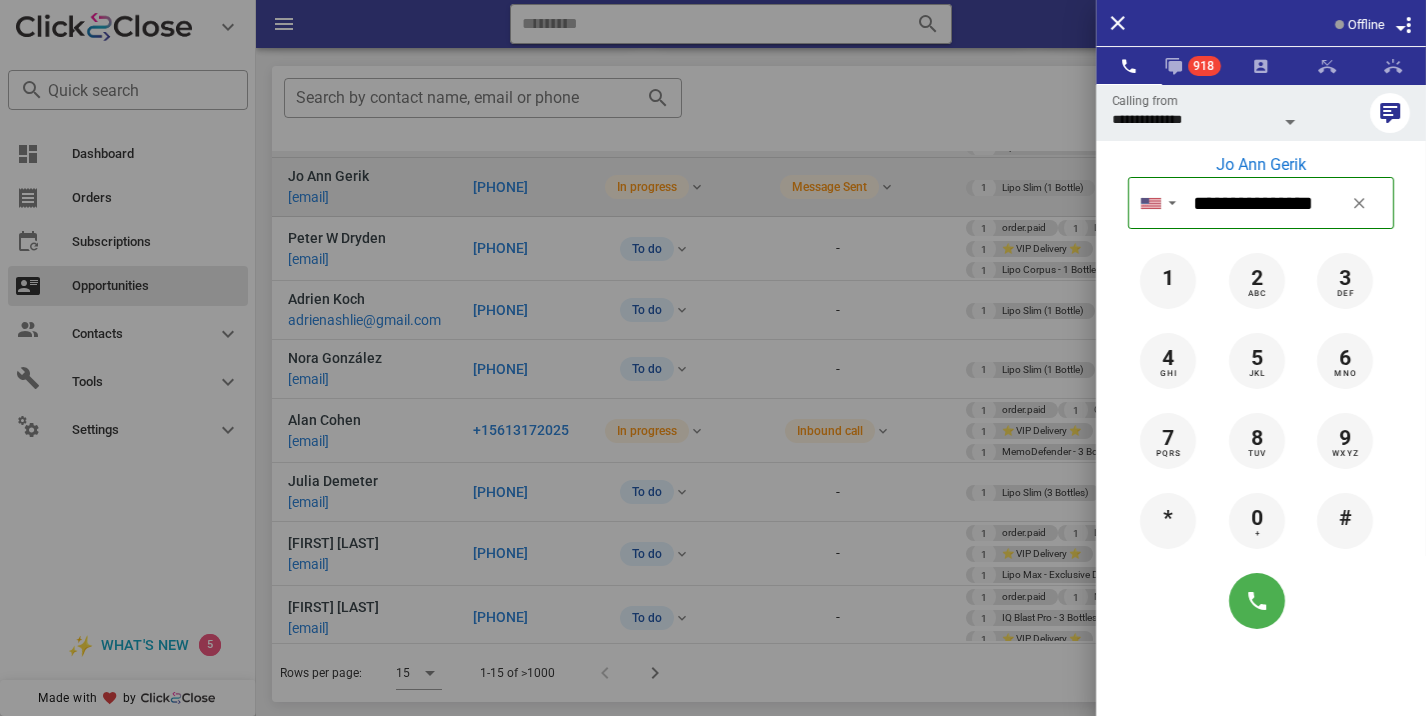 click at bounding box center [713, 358] 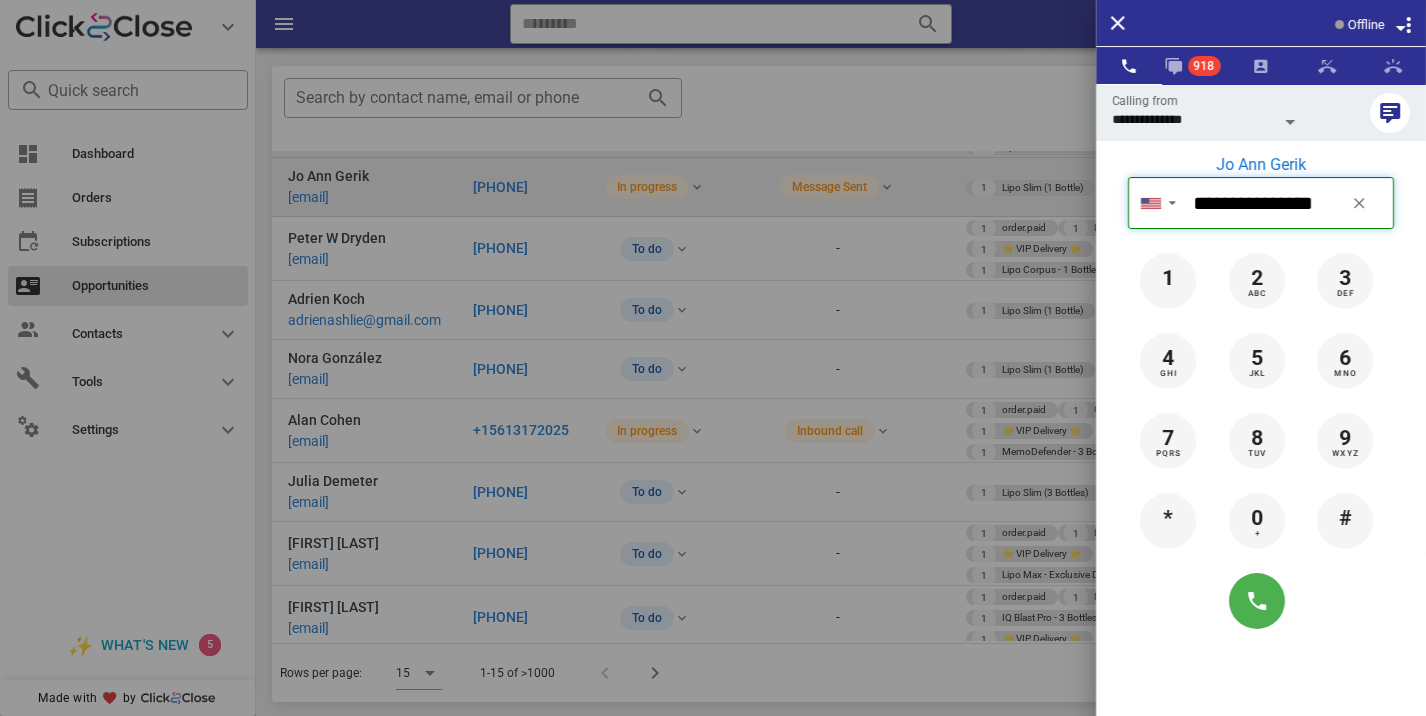 type 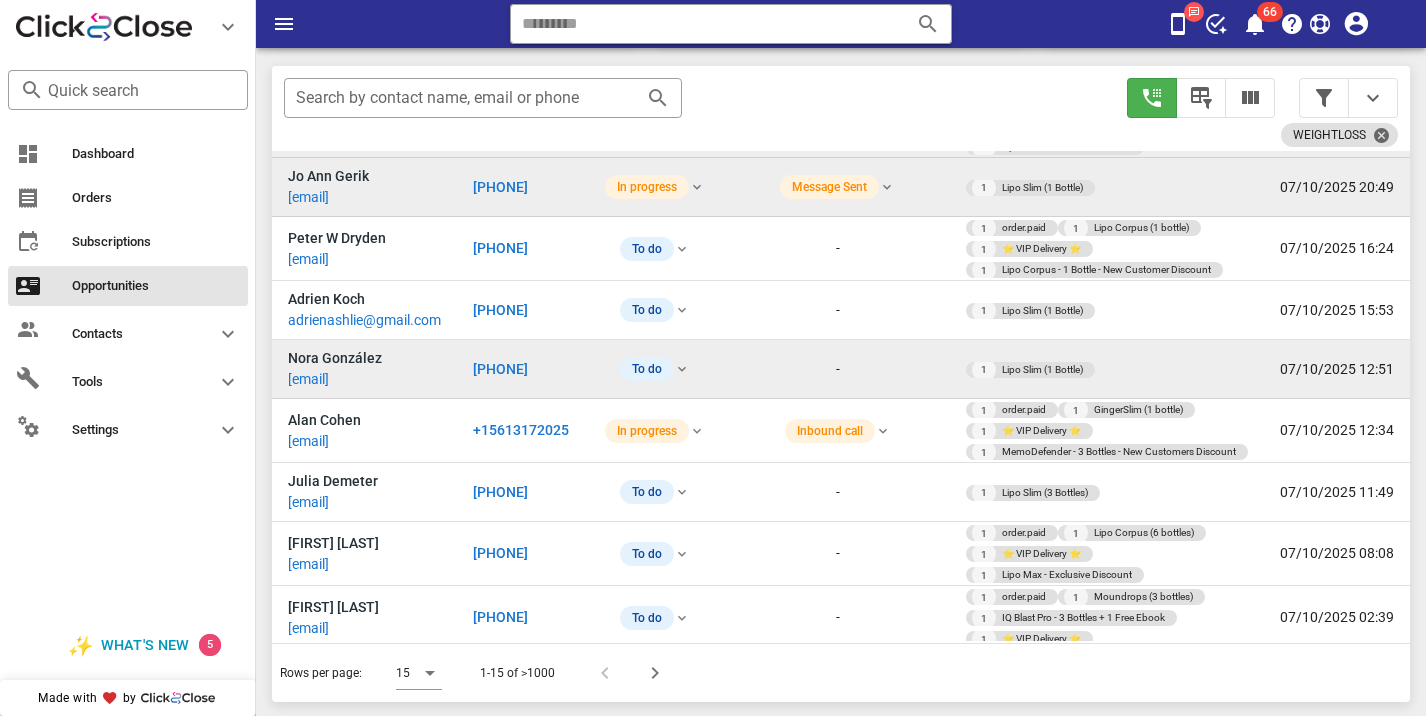 scroll, scrollTop: 755, scrollLeft: 0, axis: vertical 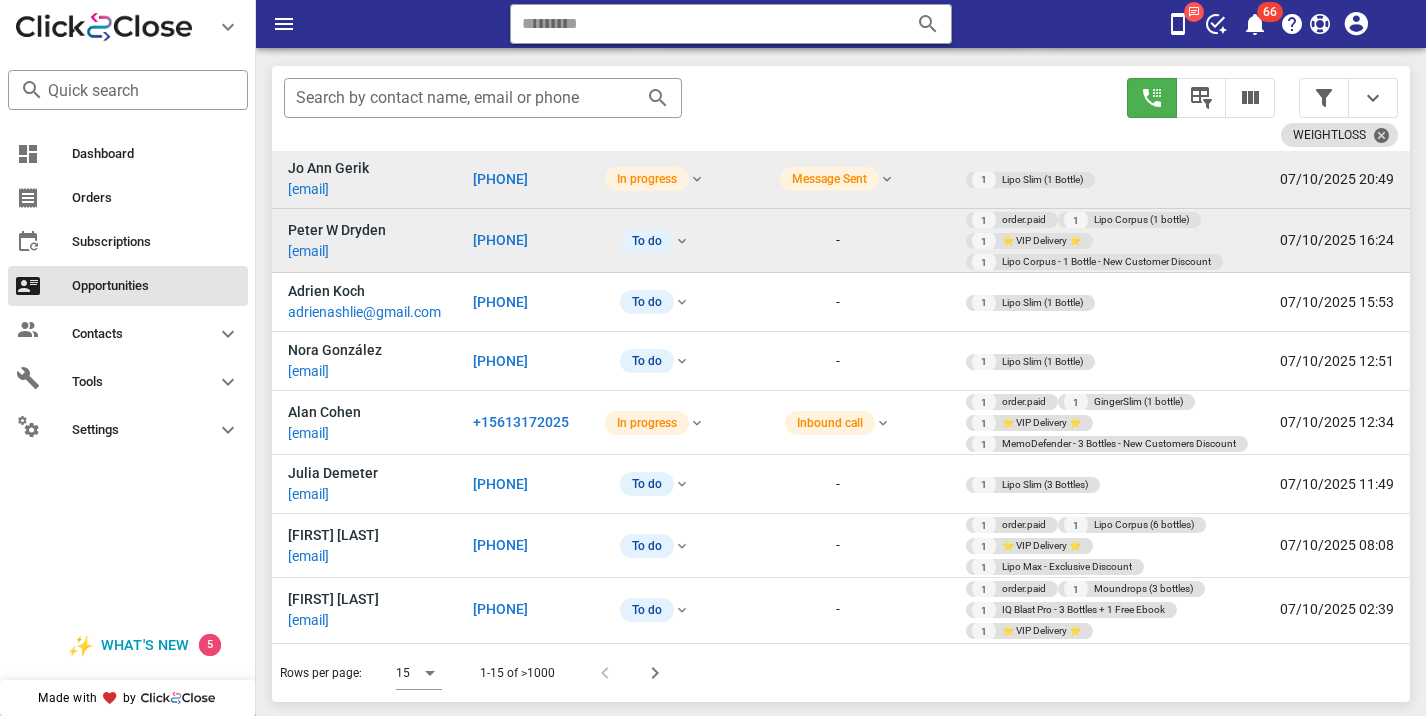 click on "[PHONE]" at bounding box center (500, 240) 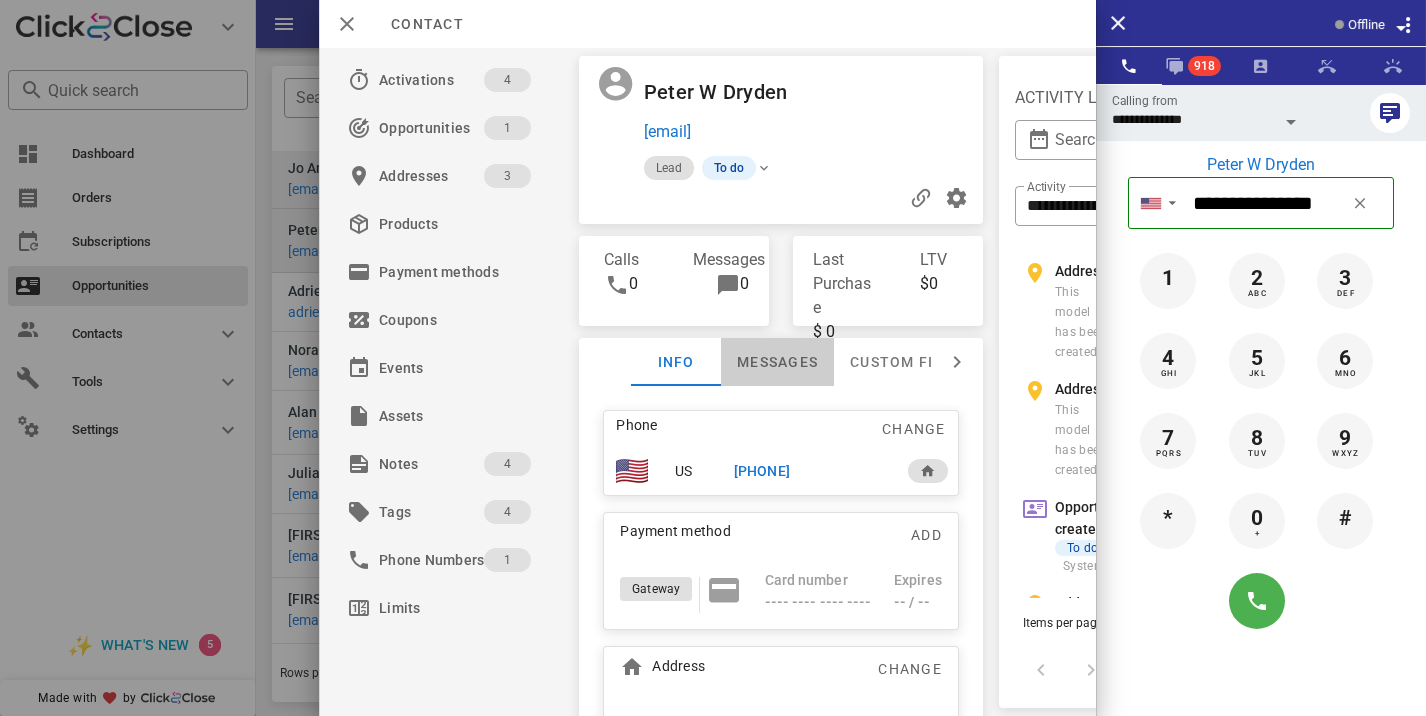 click on "Messages" at bounding box center [777, 362] 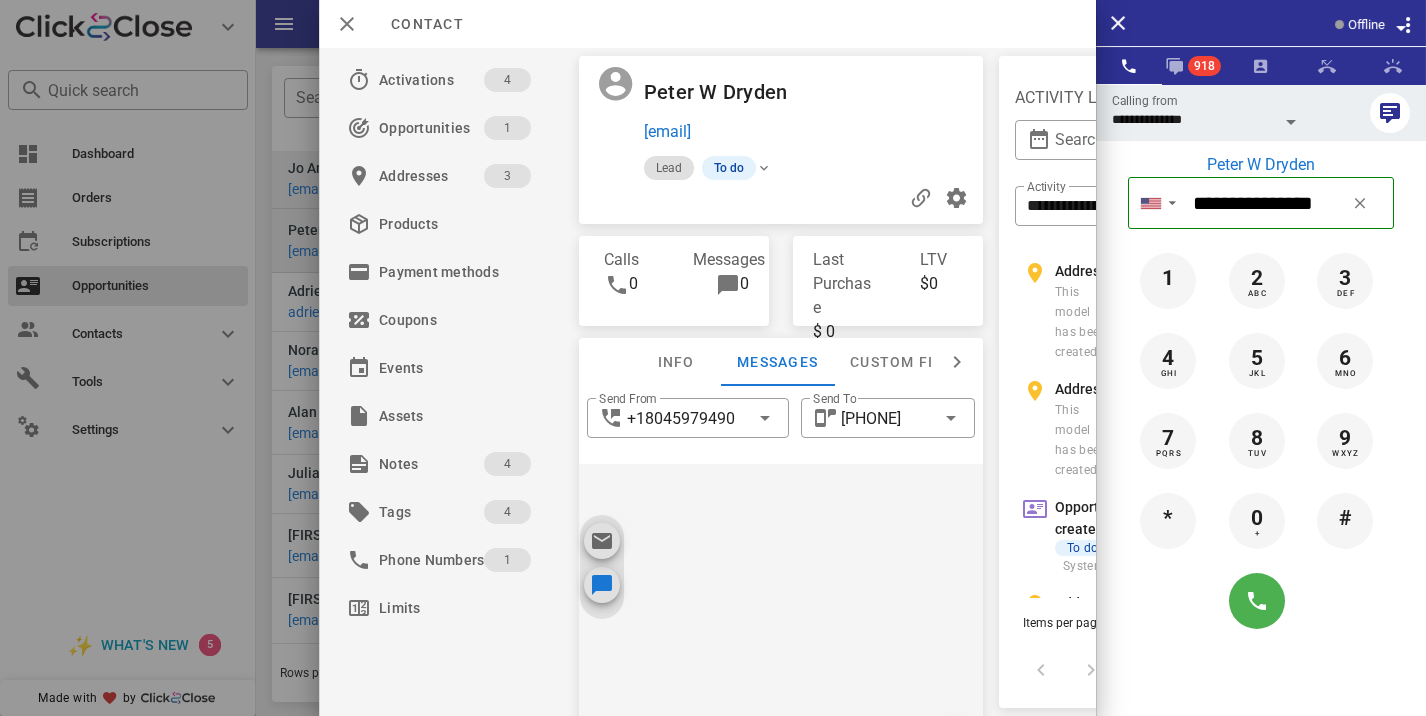 scroll, scrollTop: 151, scrollLeft: 0, axis: vertical 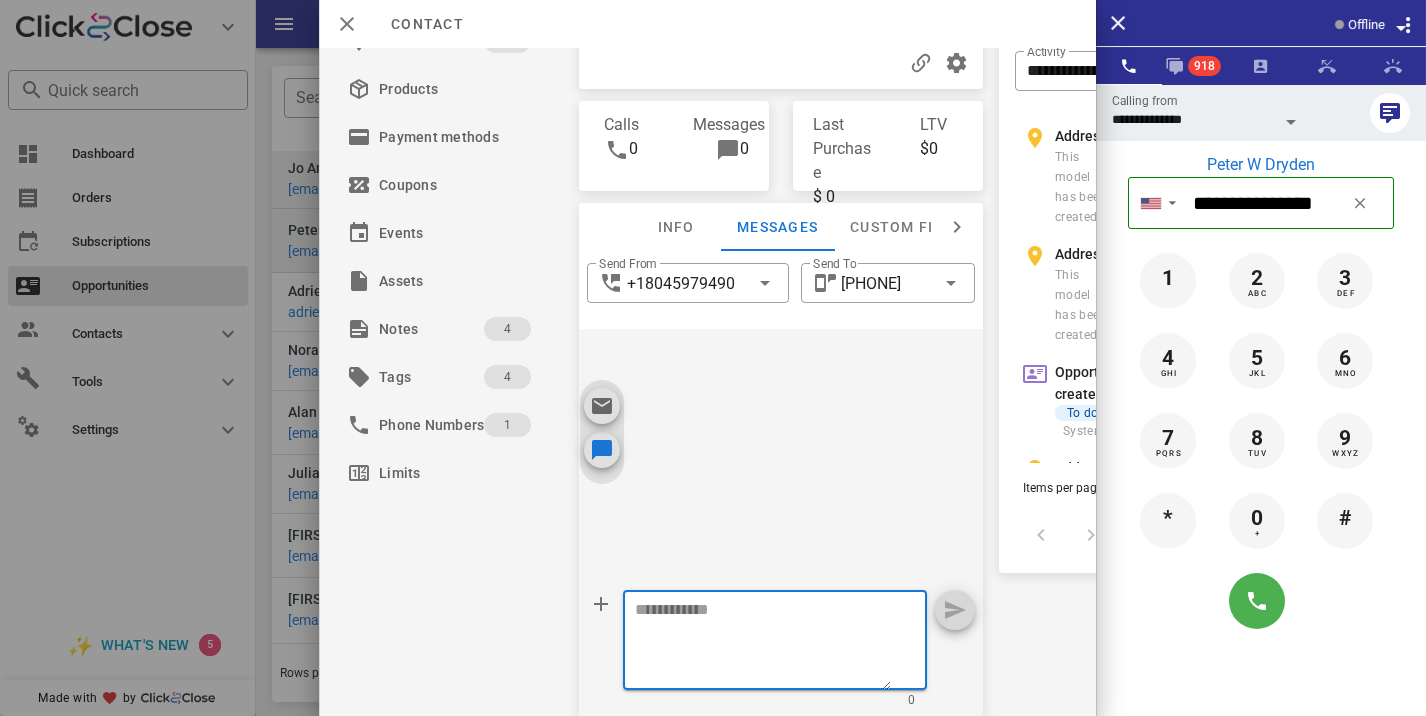 click at bounding box center [763, 643] 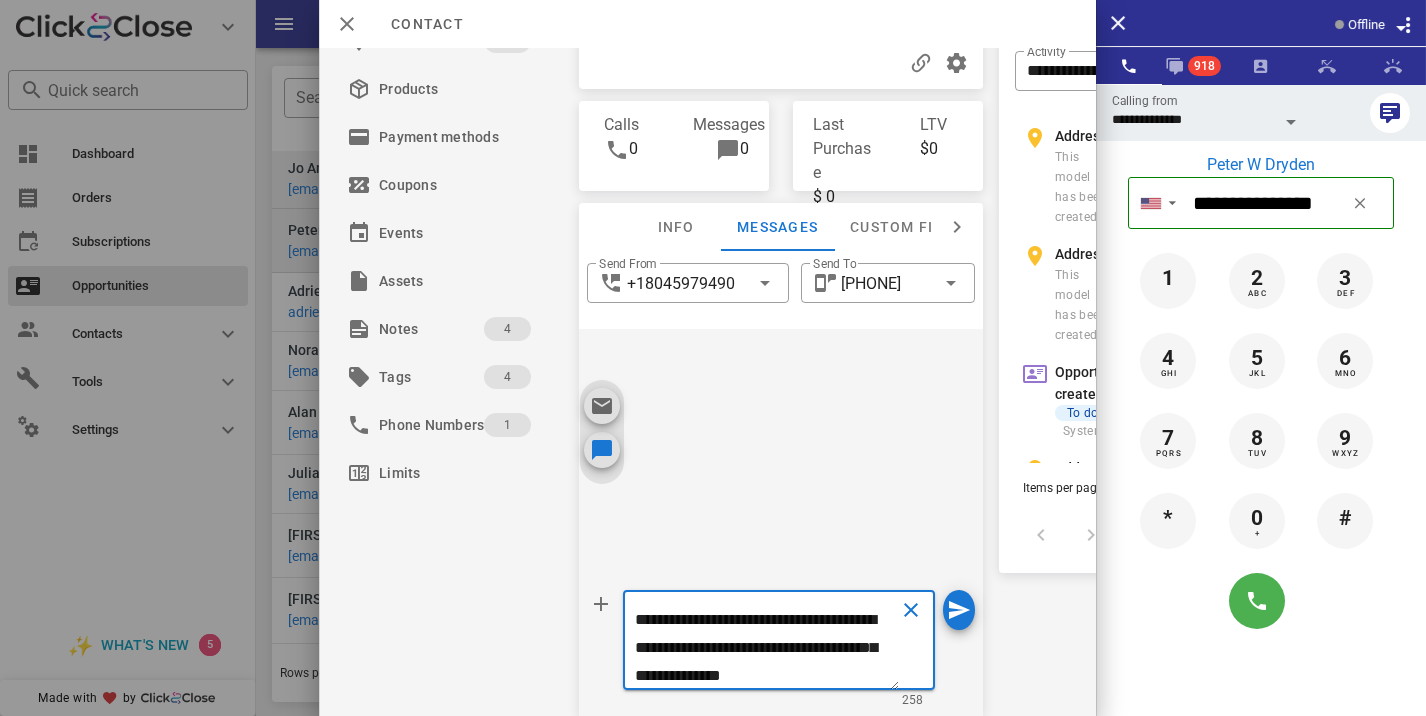 scroll, scrollTop: 0, scrollLeft: 0, axis: both 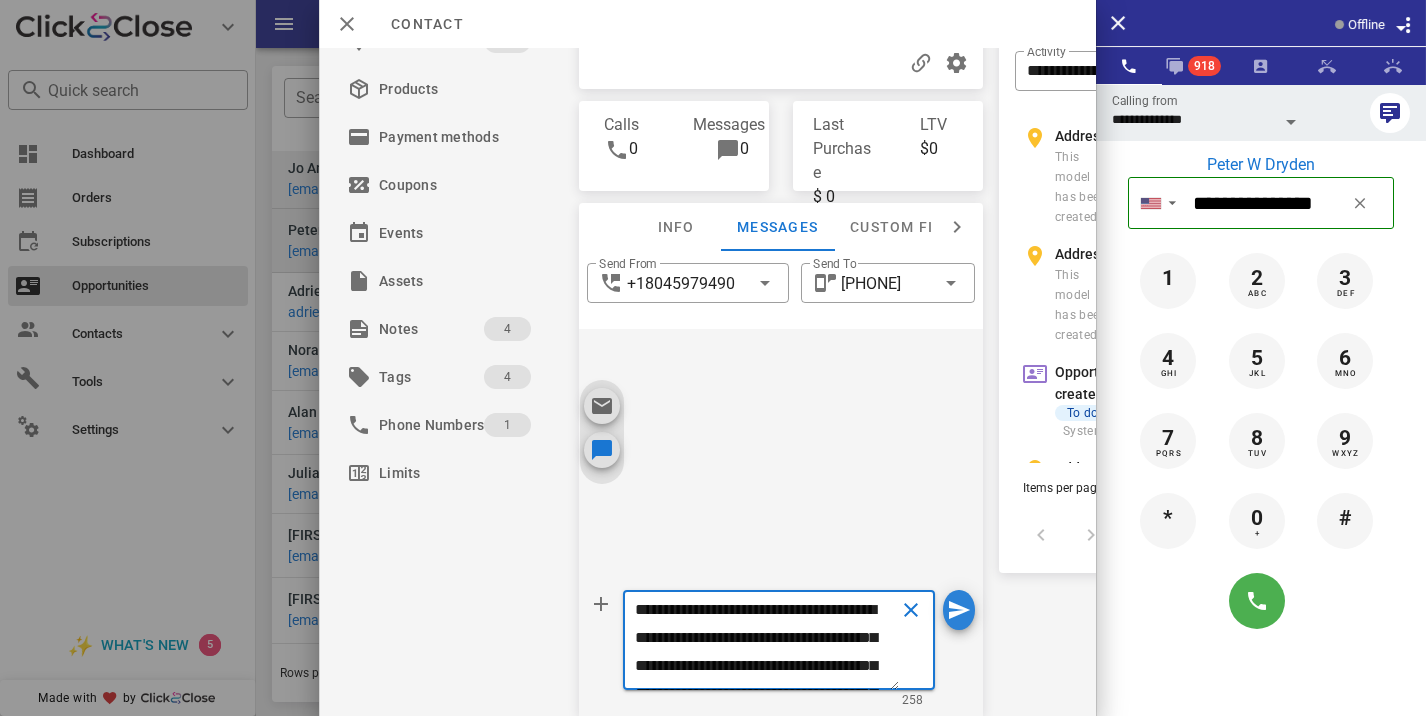 type on "**********" 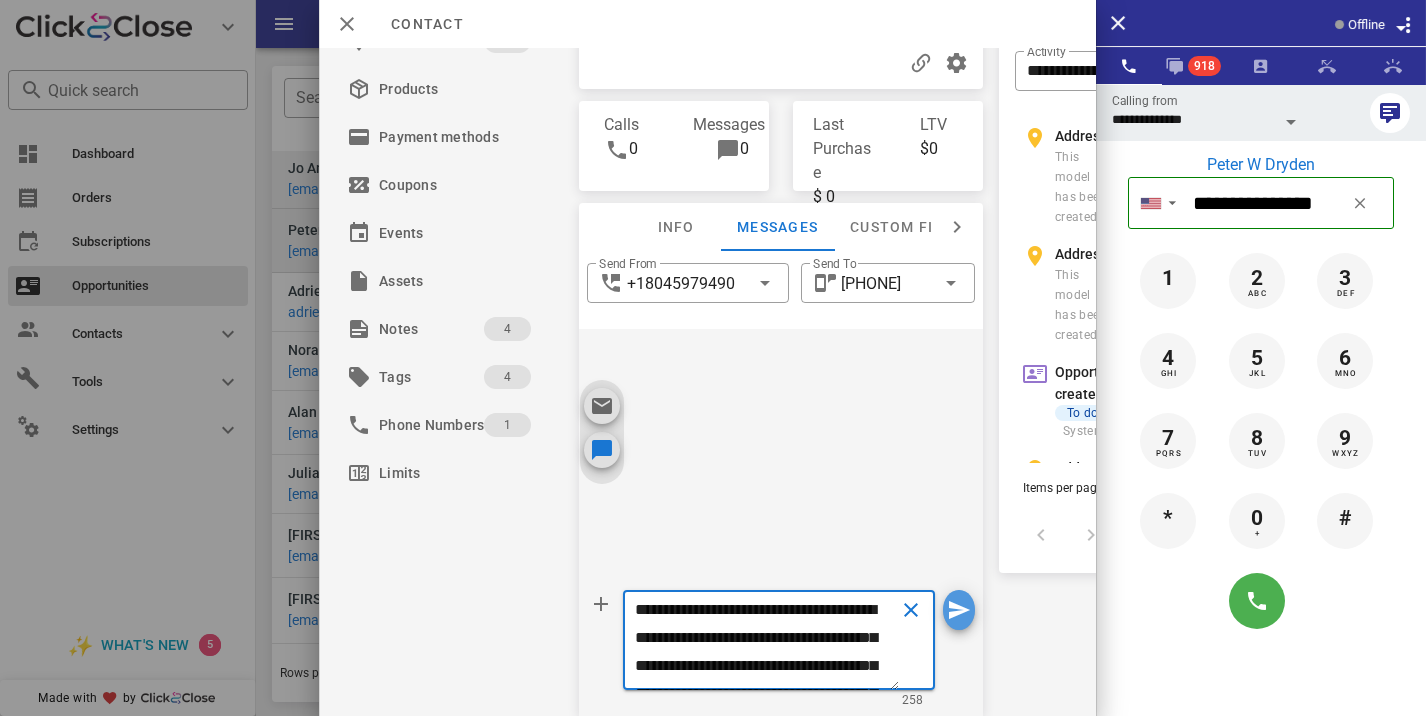 click at bounding box center [959, 610] 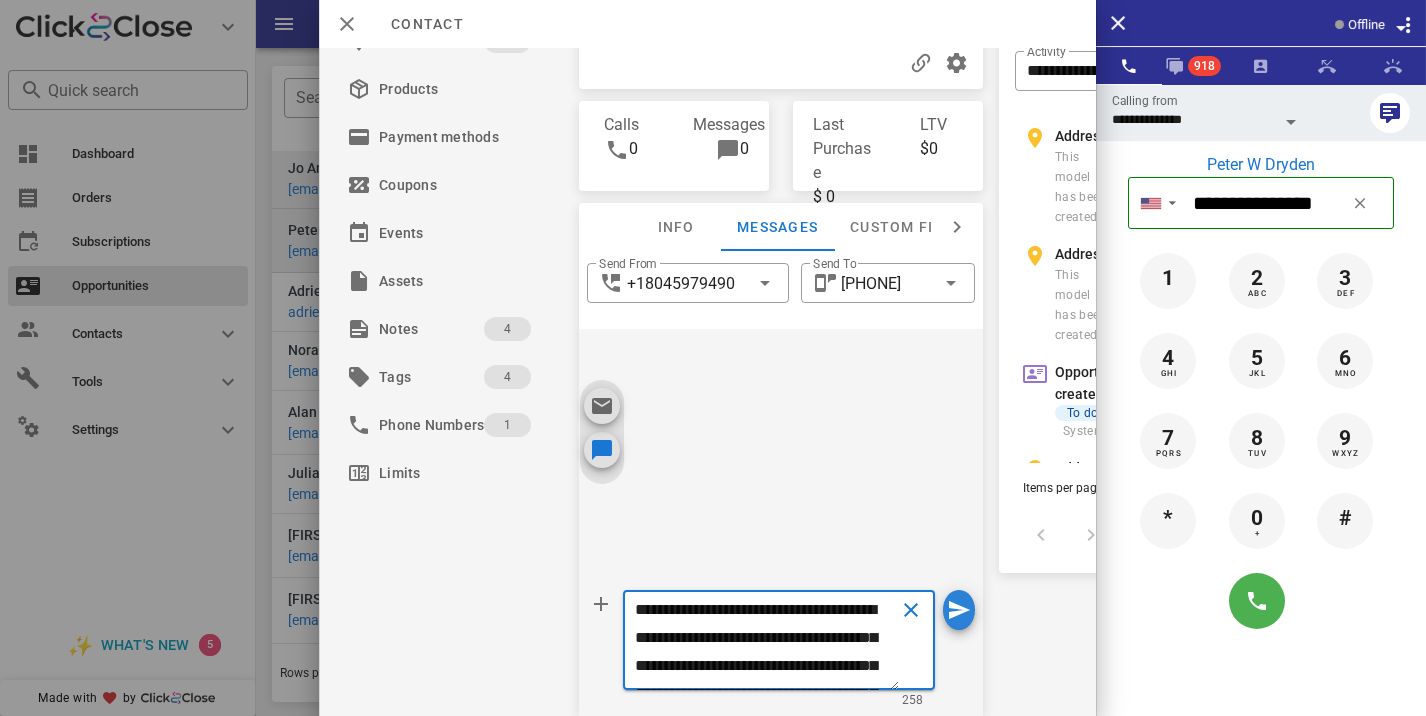 type 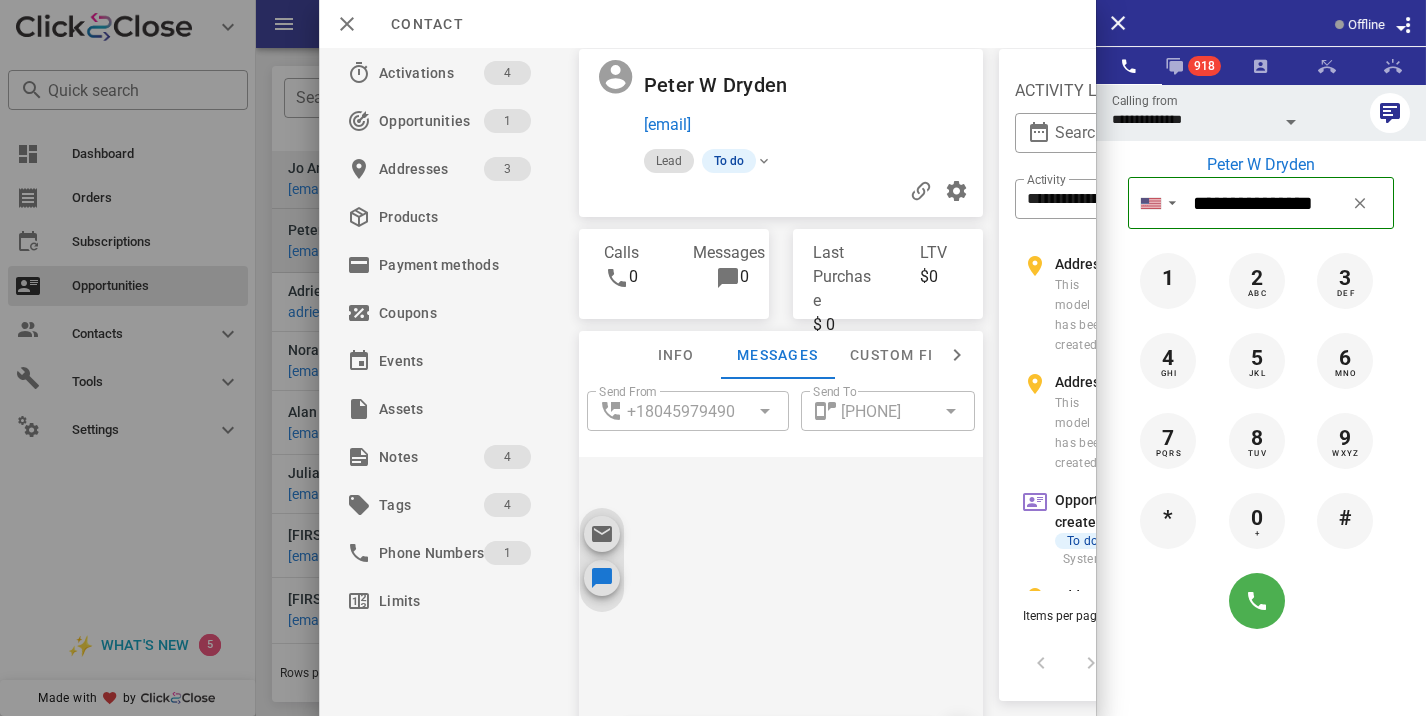 scroll, scrollTop: 0, scrollLeft: 0, axis: both 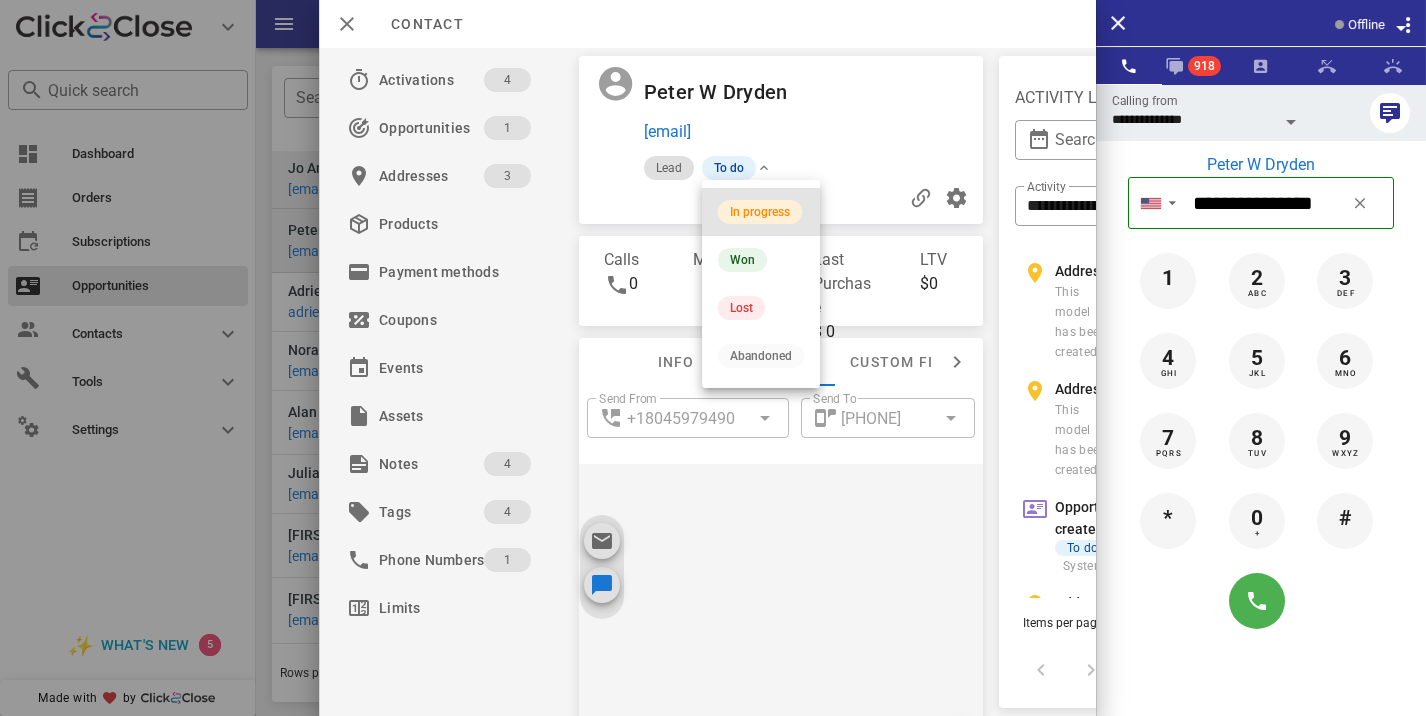 click on "In progress" at bounding box center (760, 212) 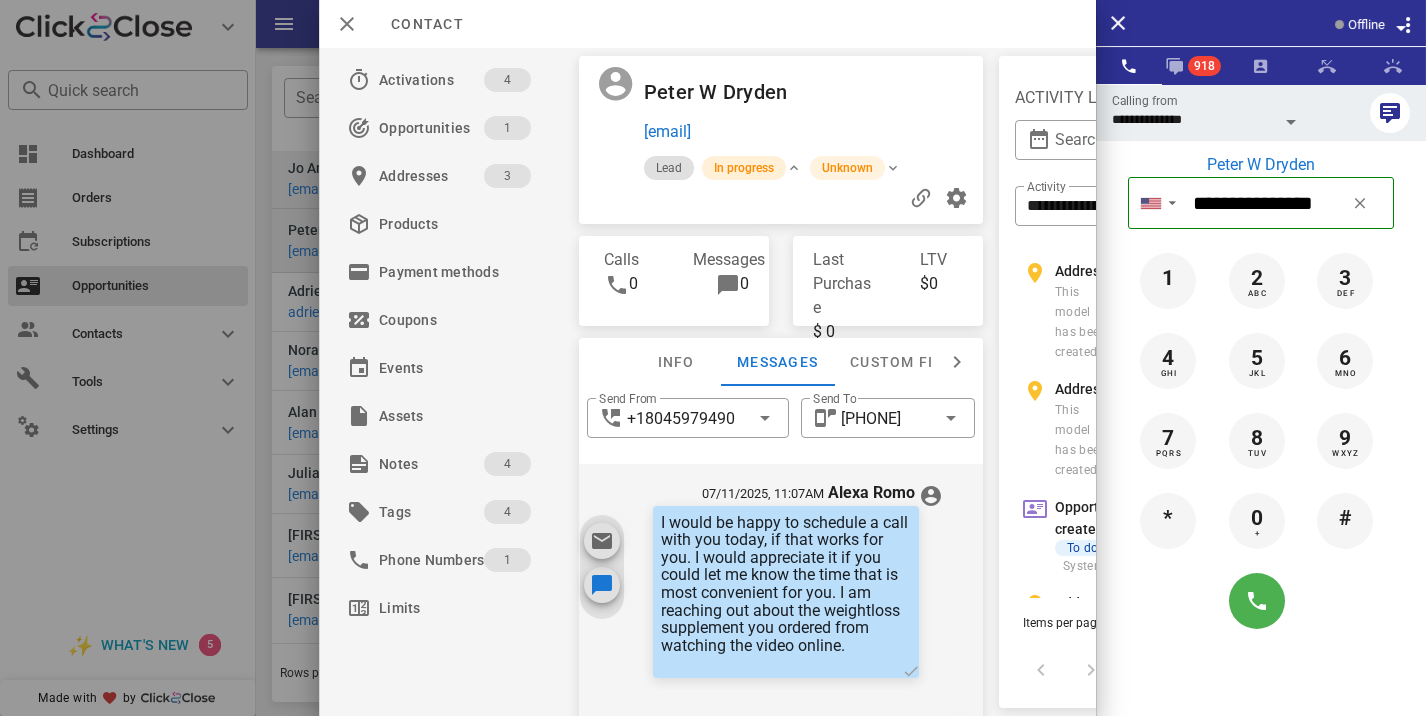 scroll, scrollTop: 101, scrollLeft: 0, axis: vertical 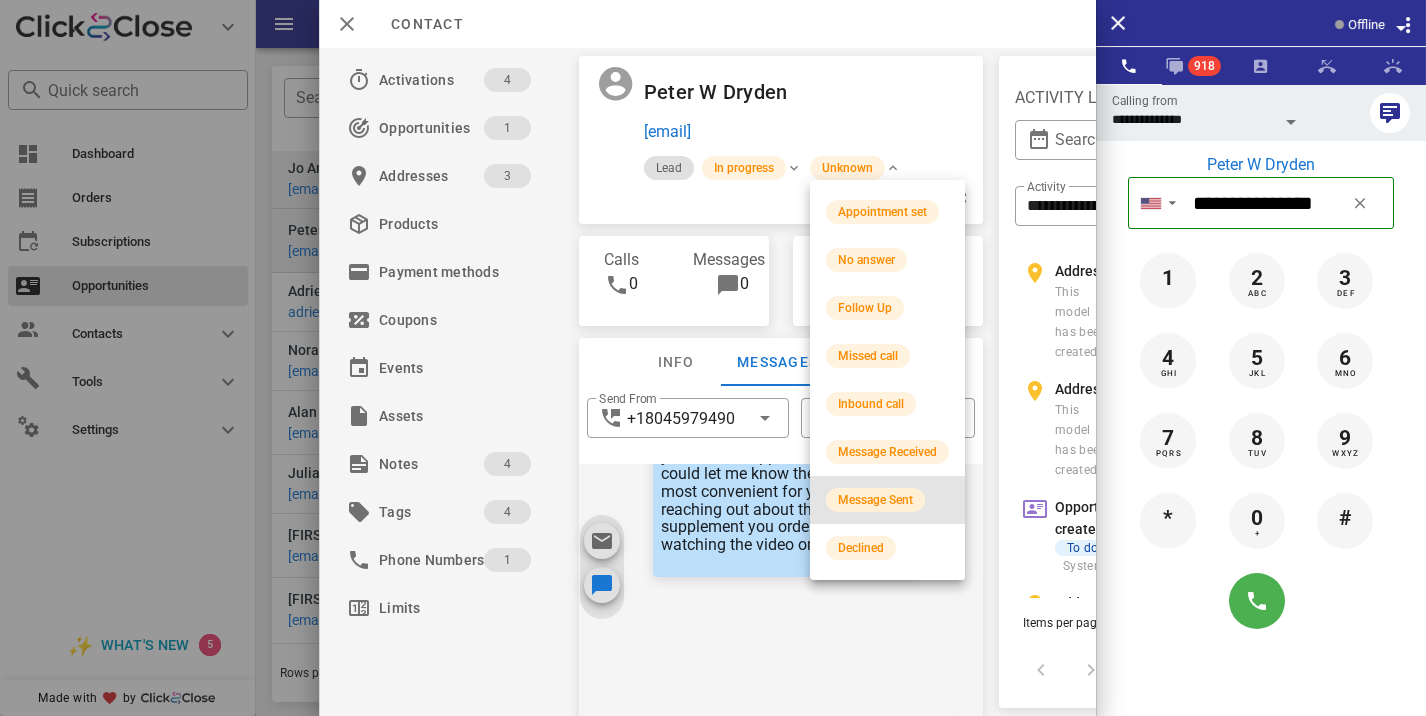 click on "Message Sent" at bounding box center (875, 500) 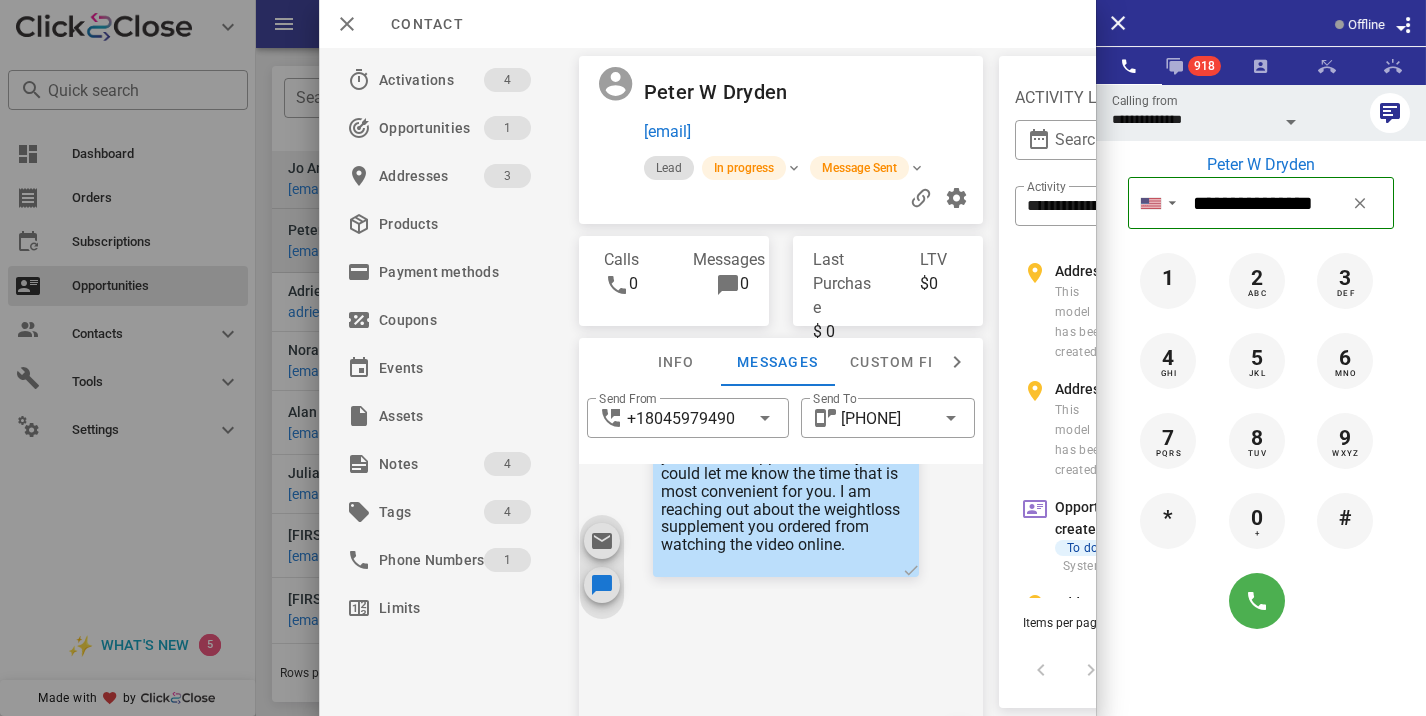 click at bounding box center [713, 358] 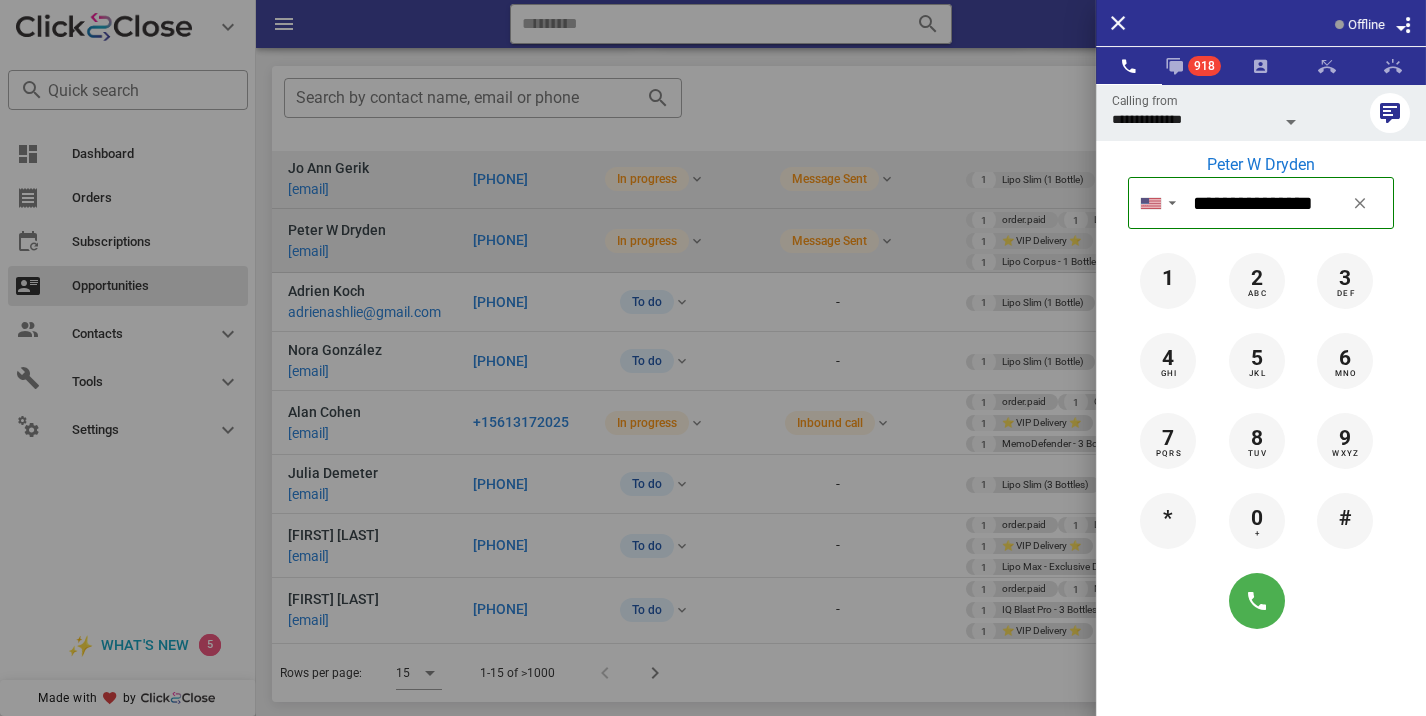 click at bounding box center (713, 358) 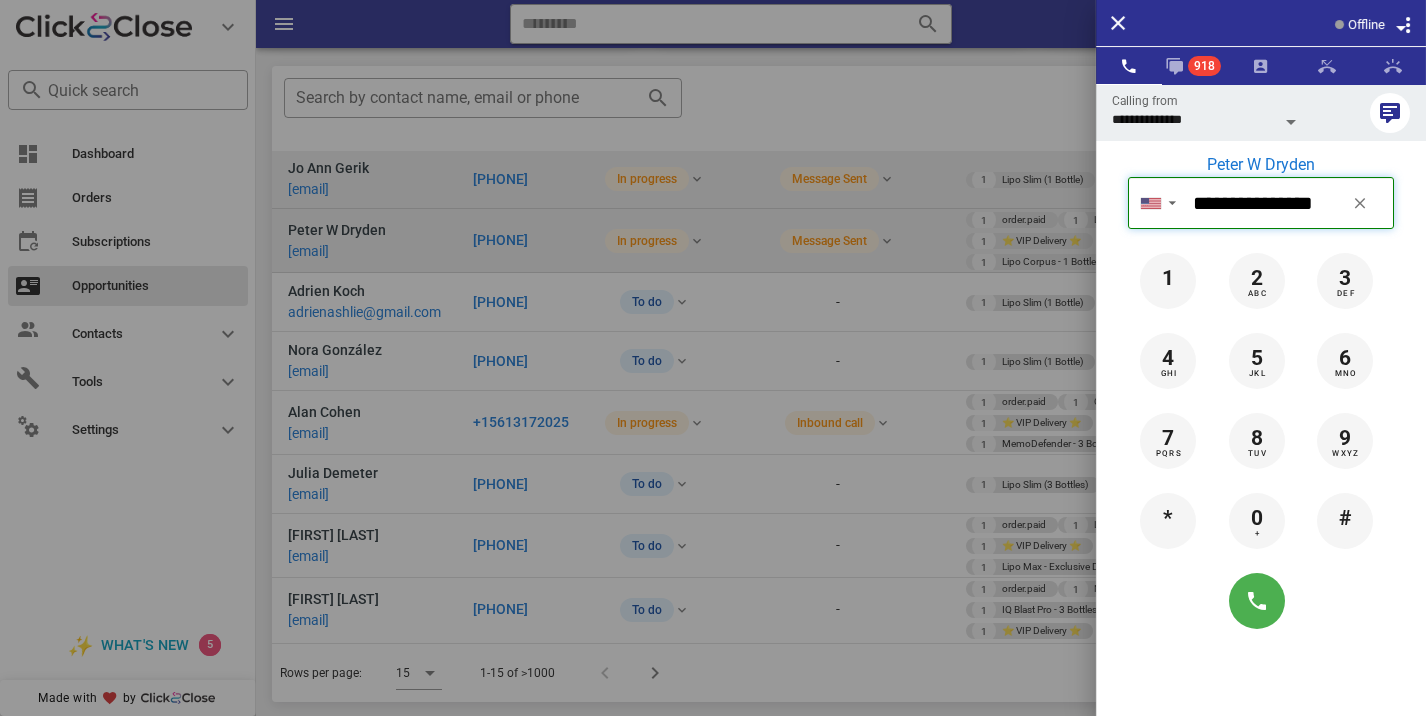 type 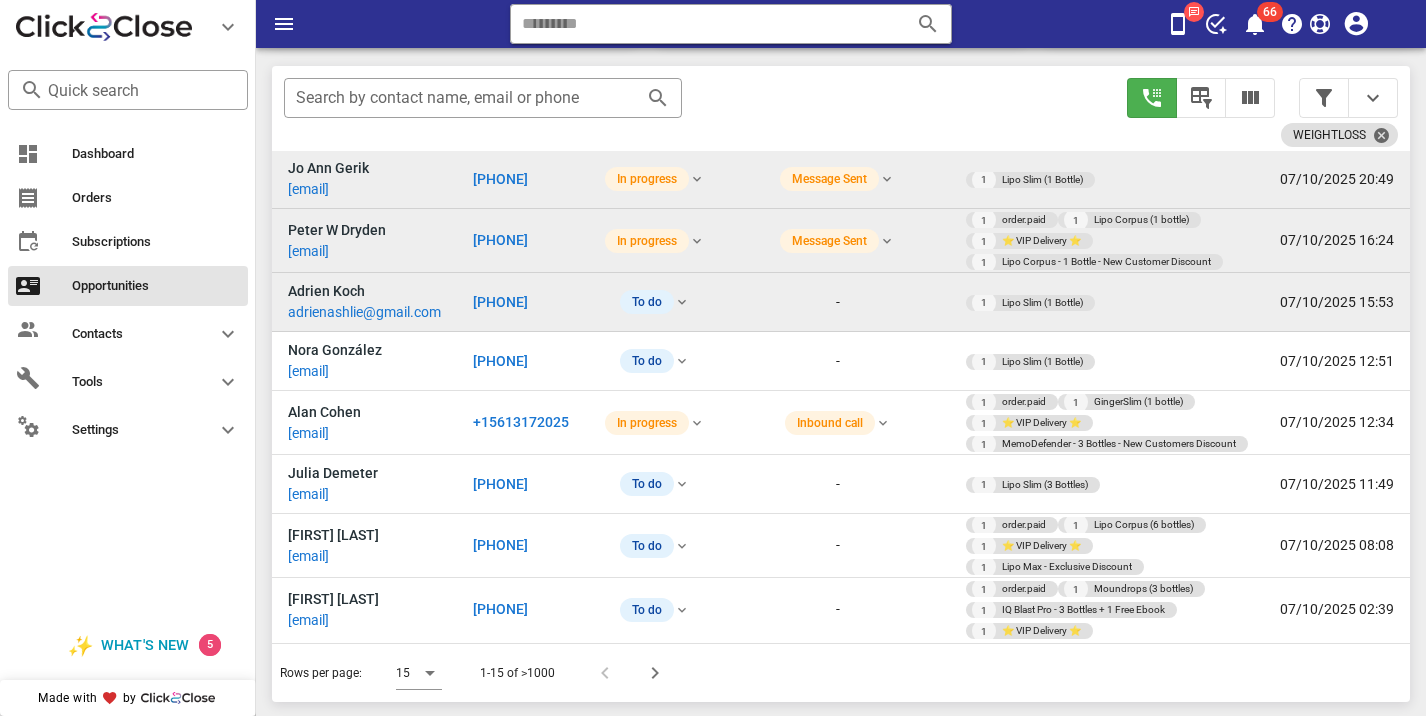 scroll, scrollTop: 379, scrollLeft: 0, axis: vertical 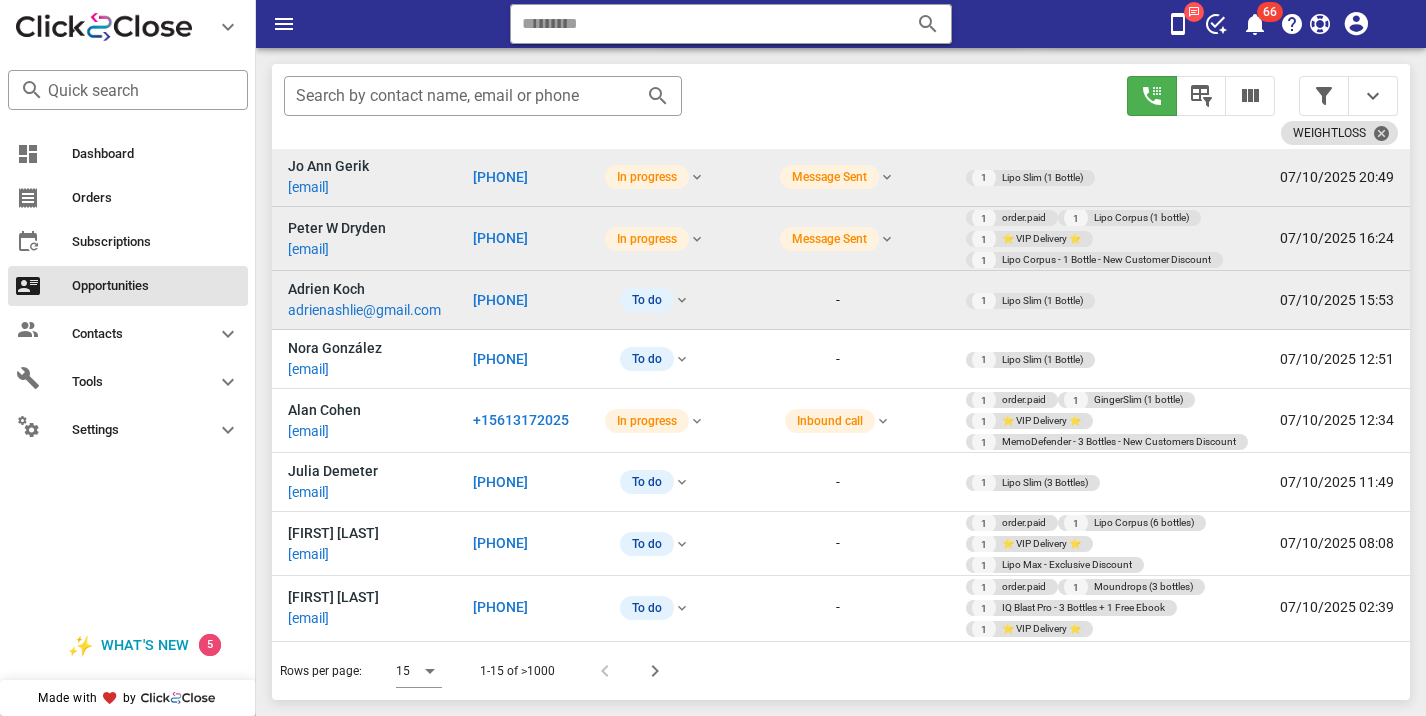 click on "[PHONE]" at bounding box center (500, 300) 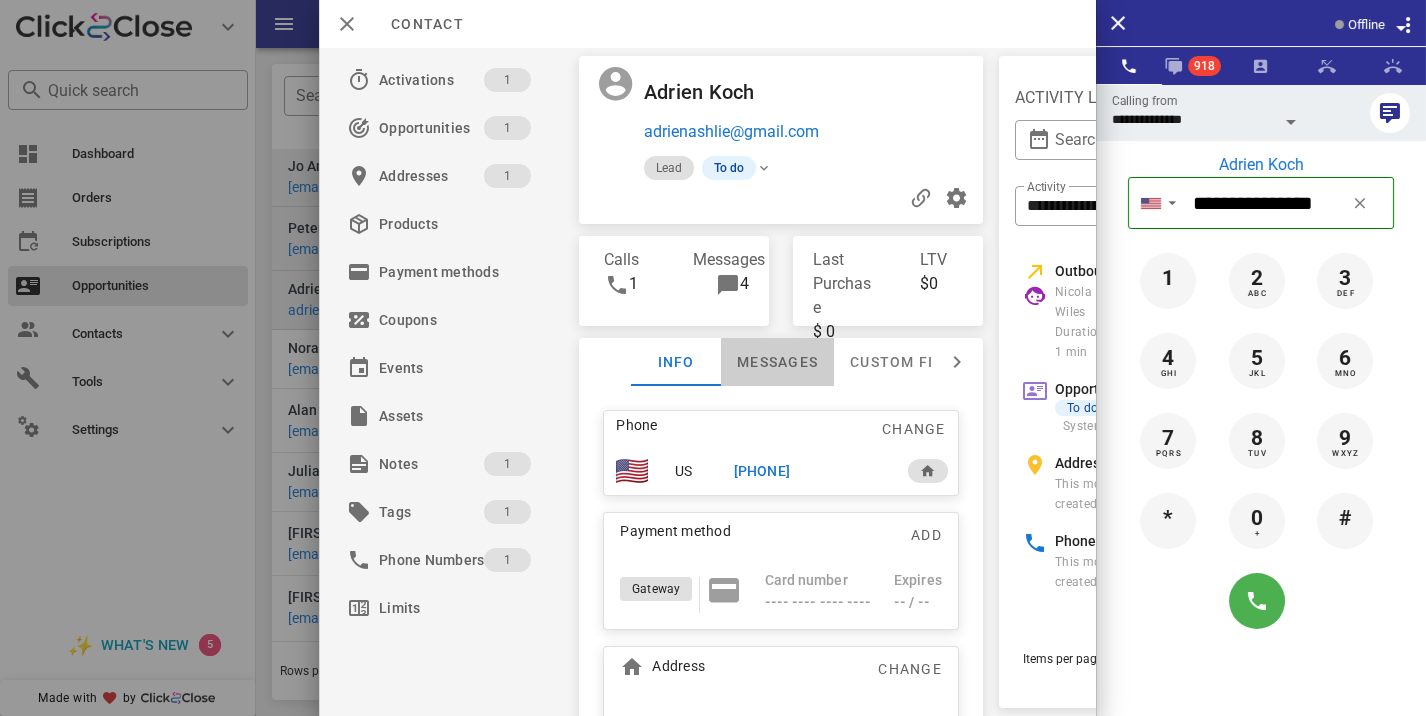 click on "Messages" at bounding box center [777, 362] 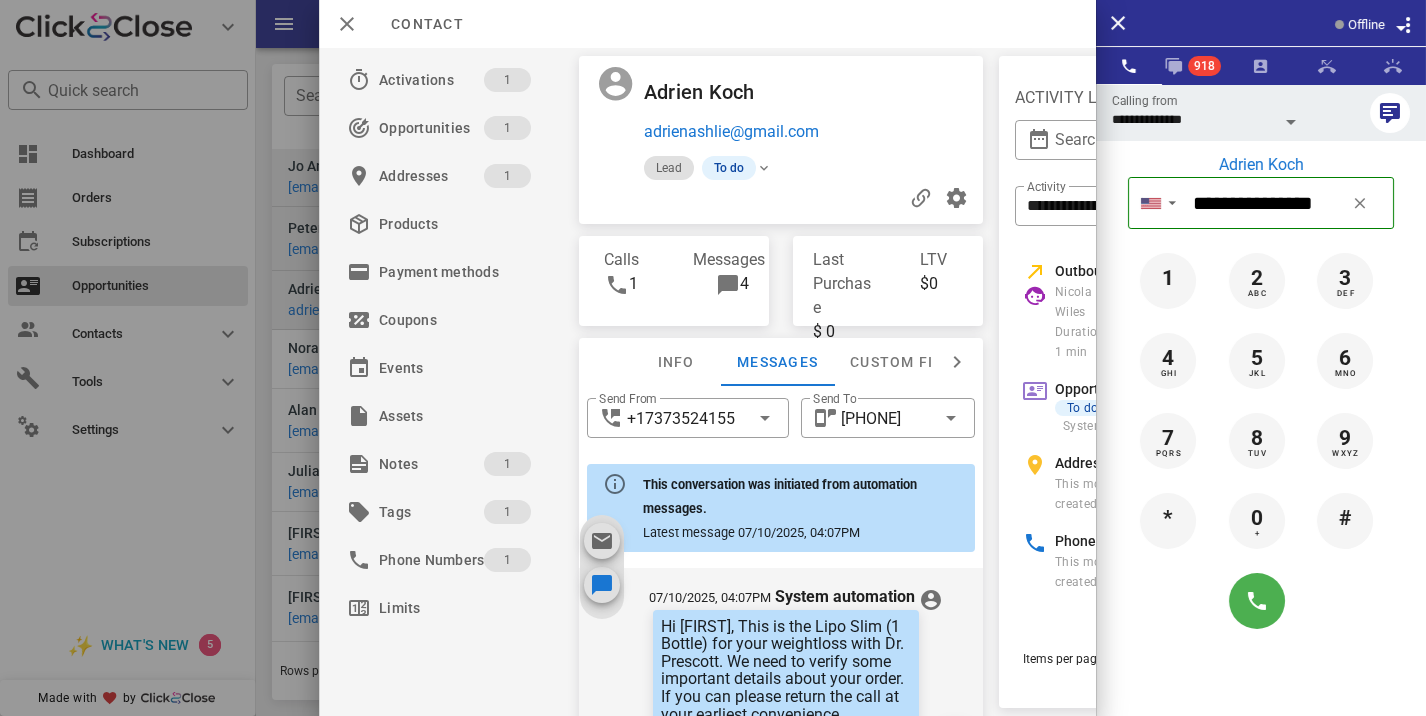 scroll, scrollTop: 675, scrollLeft: 0, axis: vertical 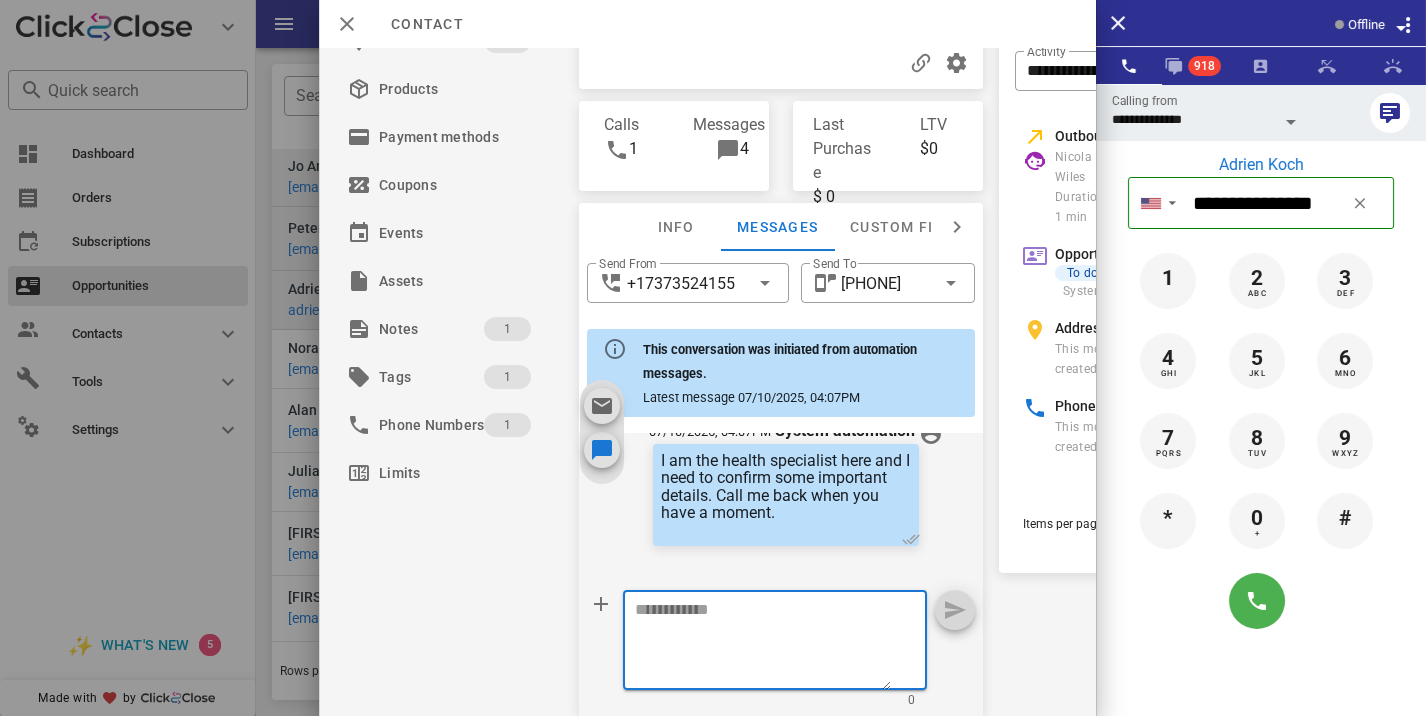 click at bounding box center [763, 643] 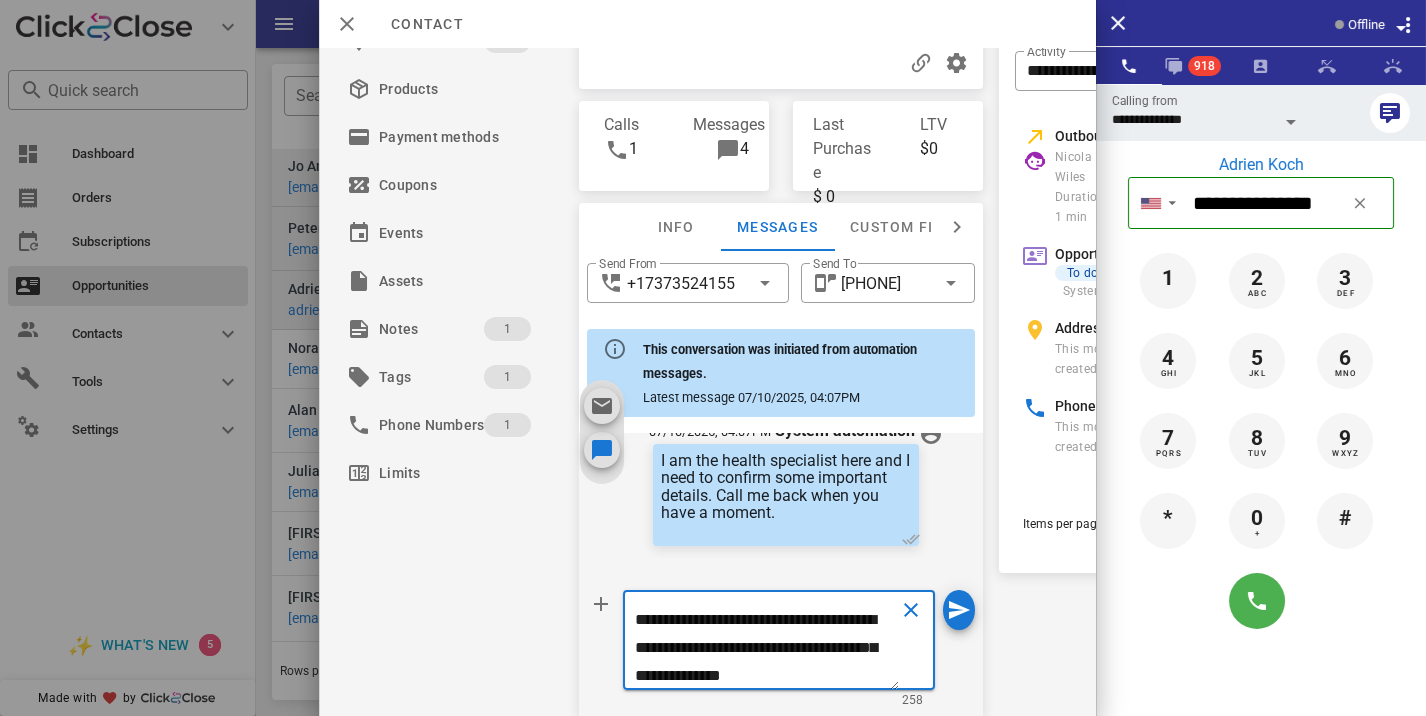scroll, scrollTop: 0, scrollLeft: 0, axis: both 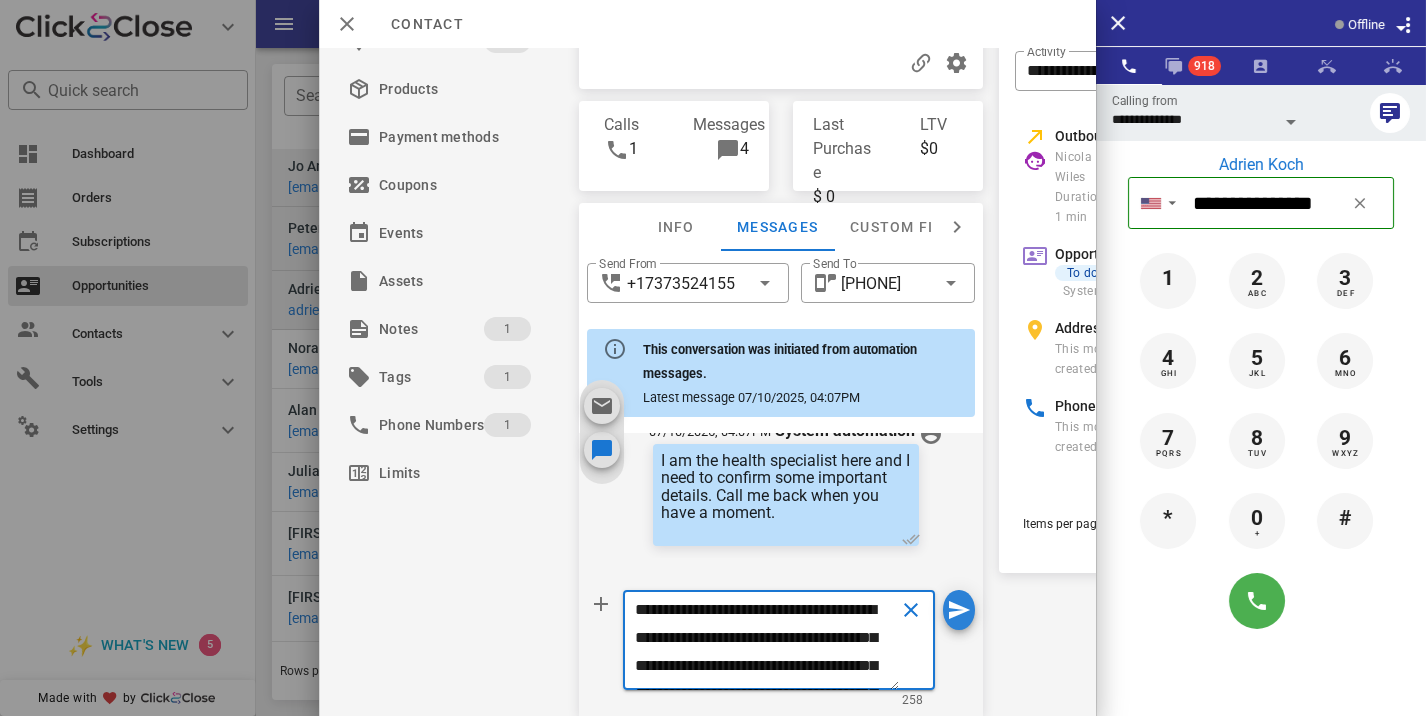 type on "**********" 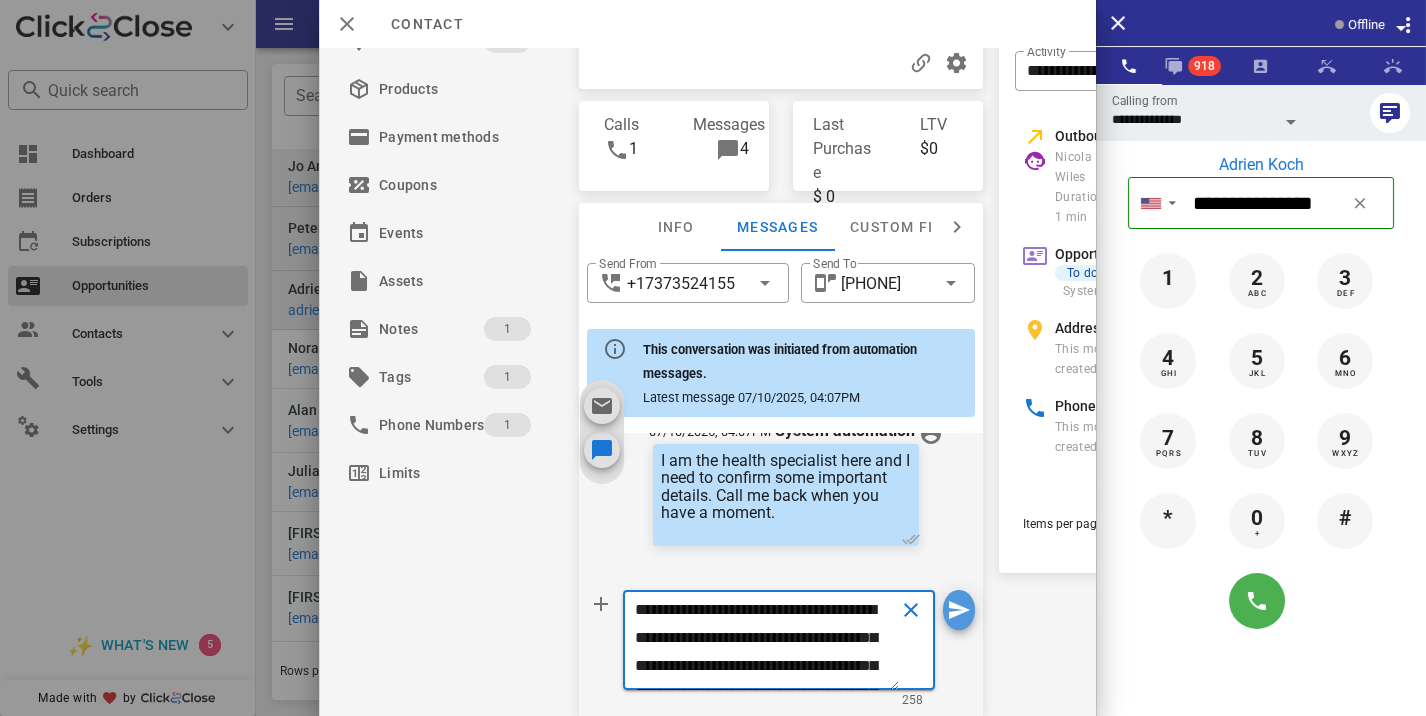 click at bounding box center [959, 610] 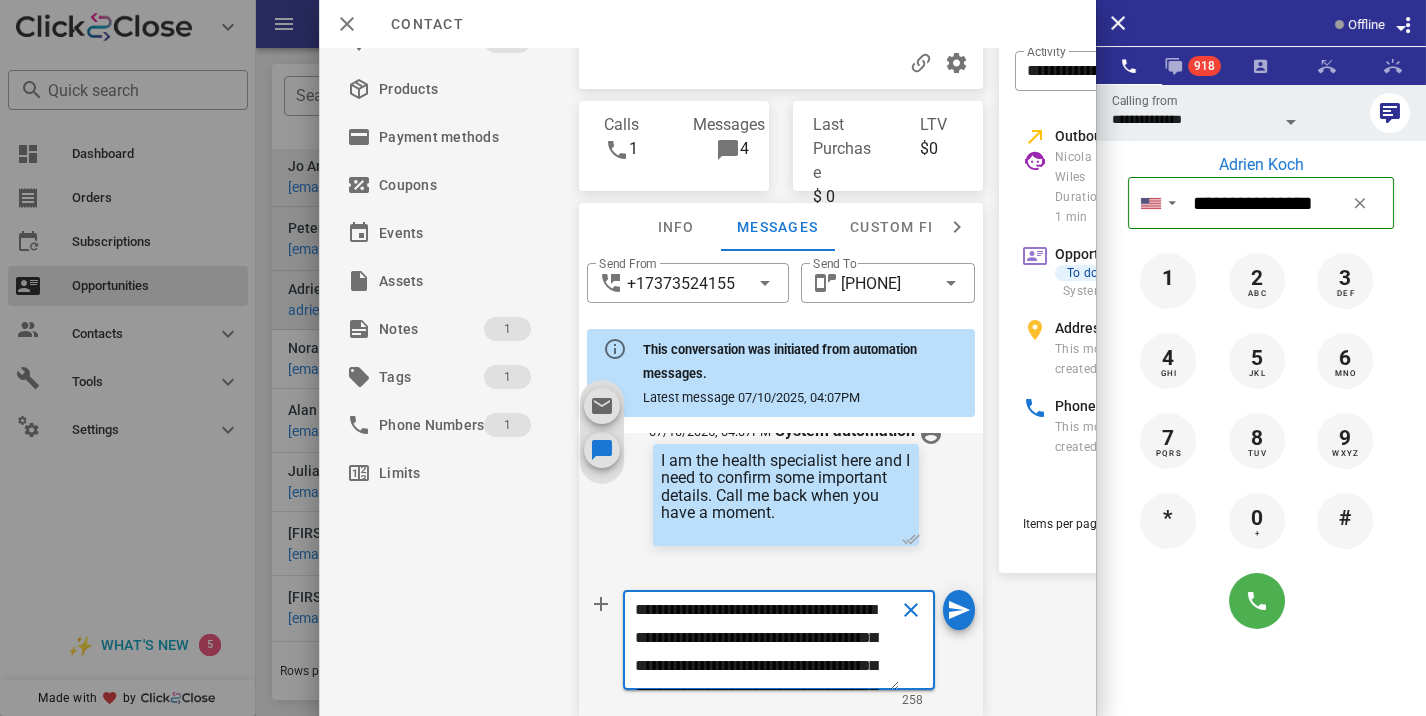type 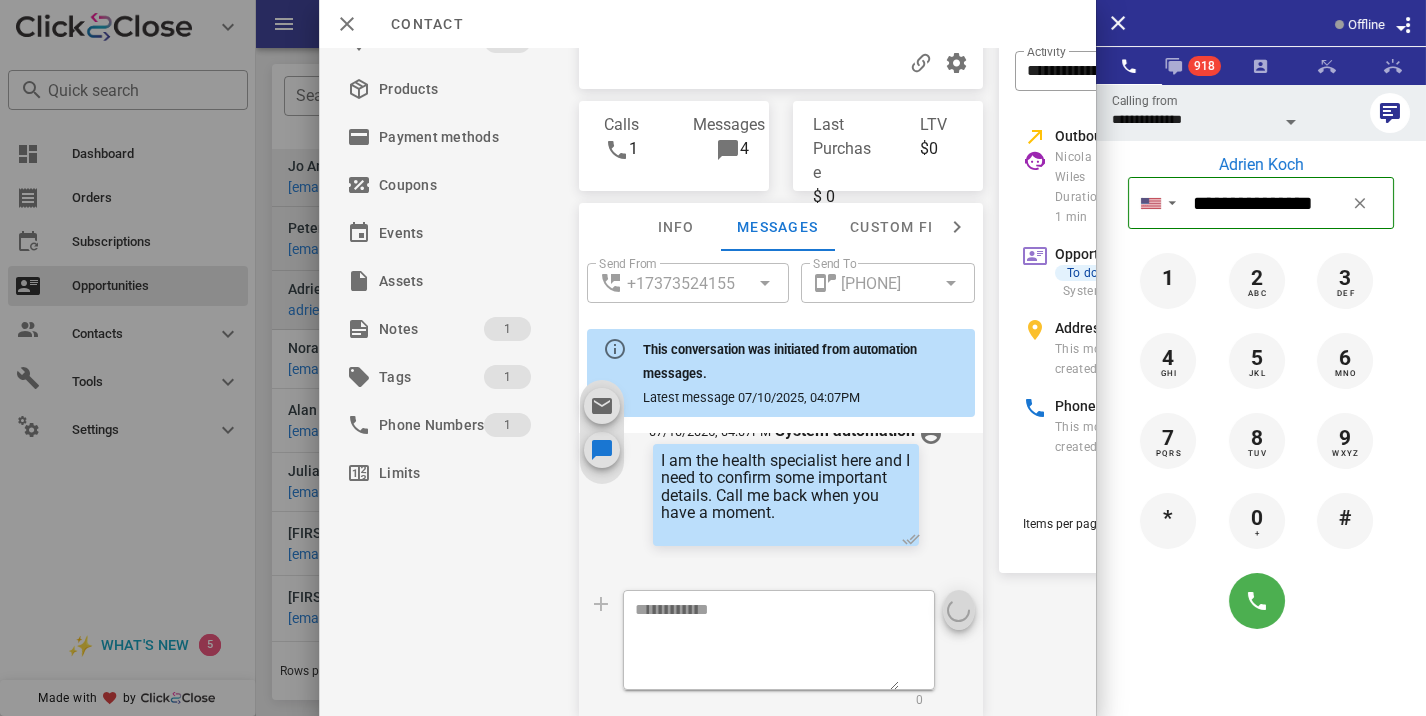 scroll, scrollTop: 0, scrollLeft: 0, axis: both 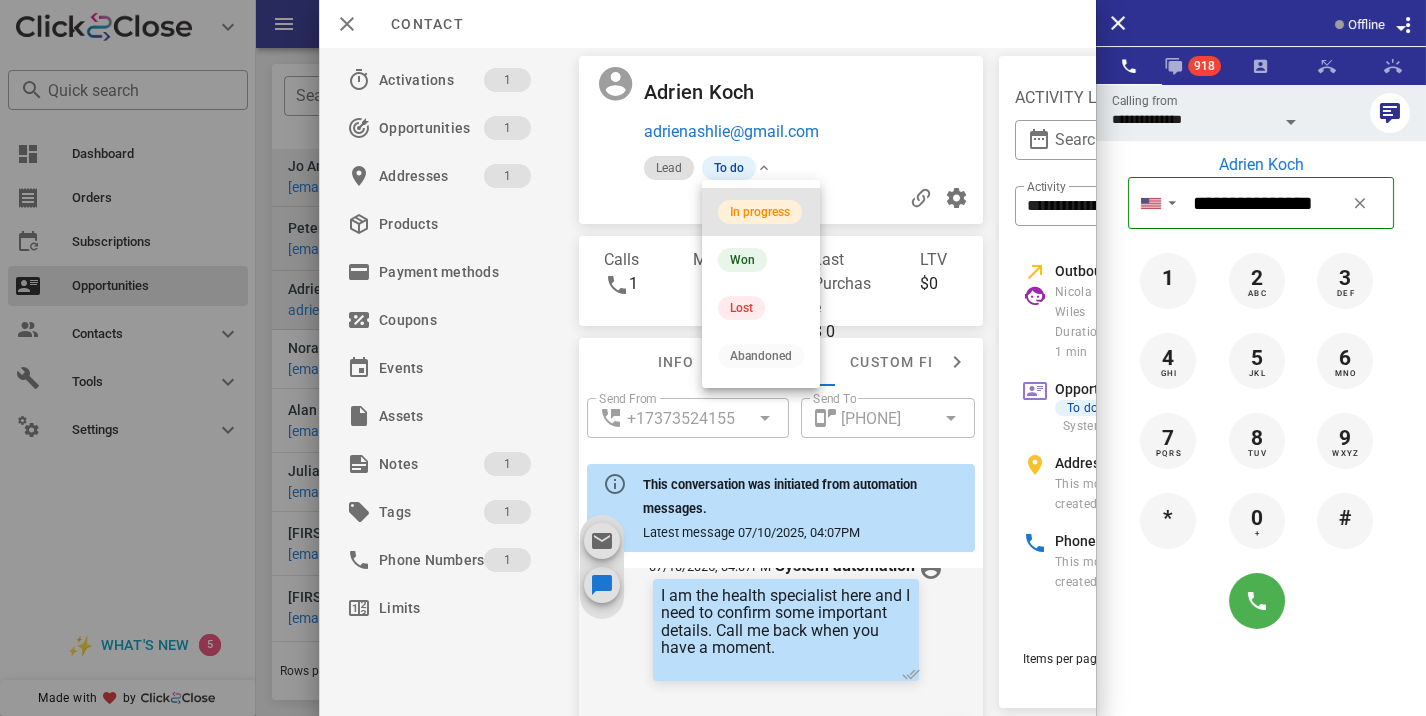 click on "In progress" at bounding box center (760, 212) 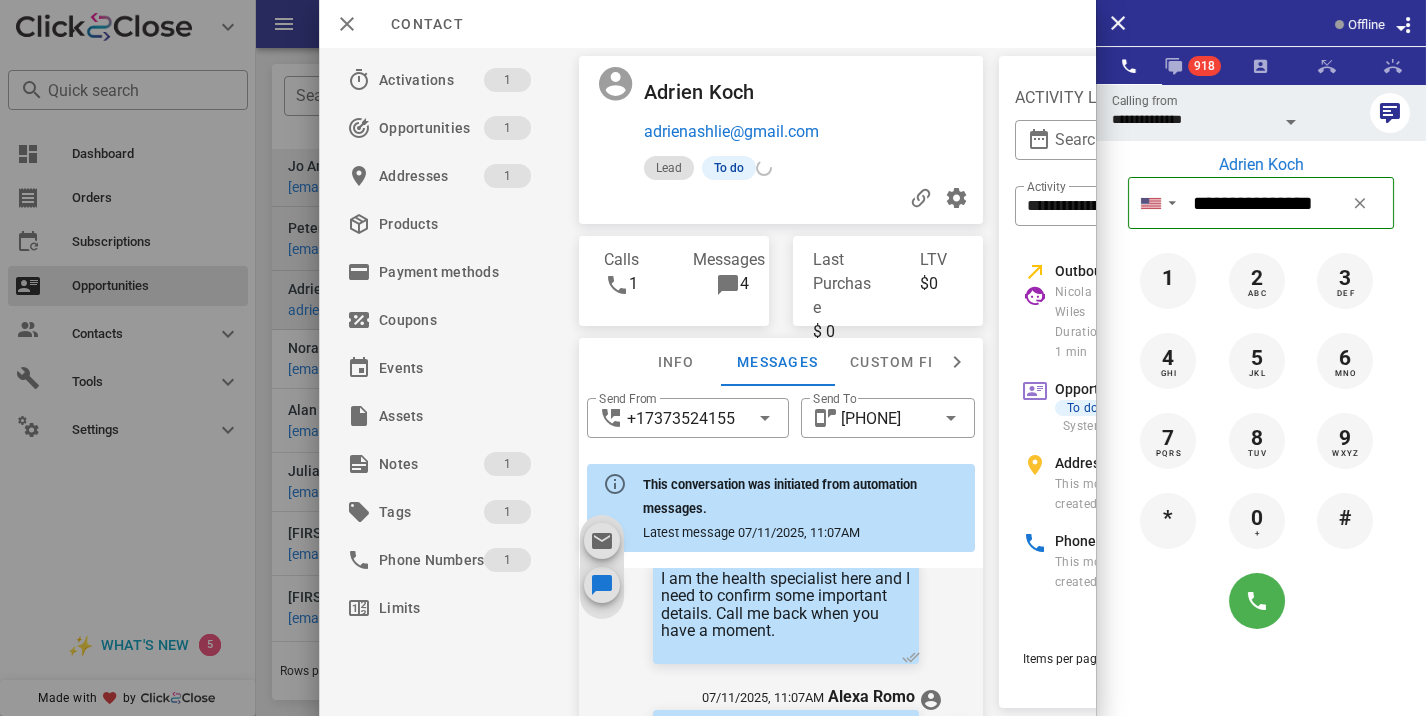scroll, scrollTop: 893, scrollLeft: 0, axis: vertical 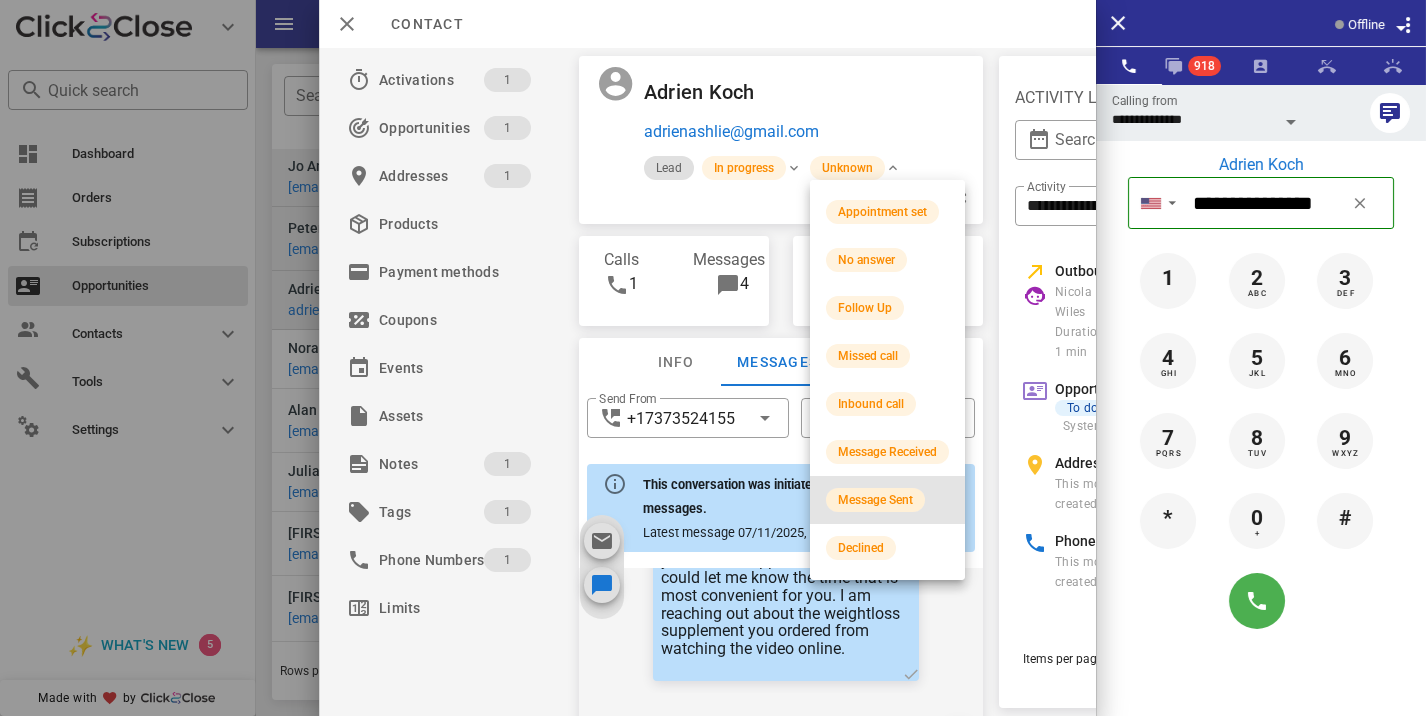 click on "Message Sent" at bounding box center [875, 500] 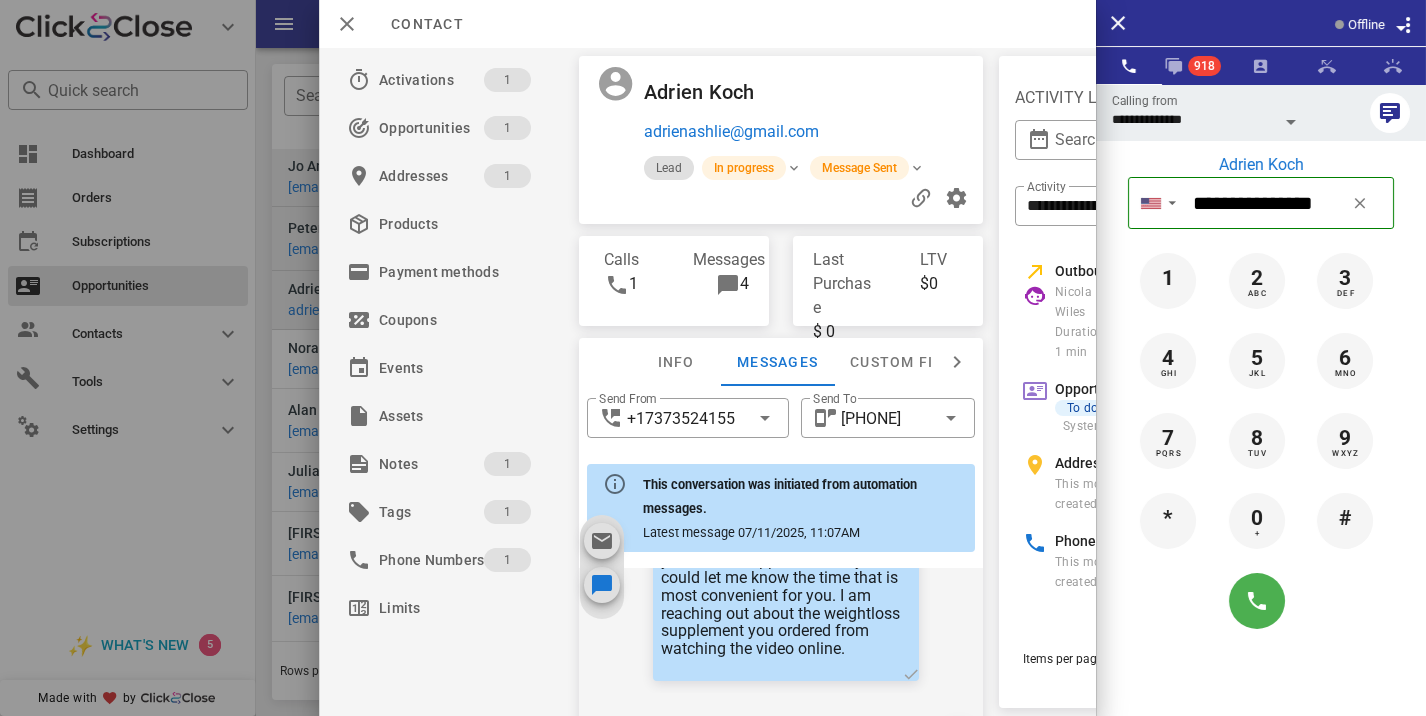 click at bounding box center (713, 358) 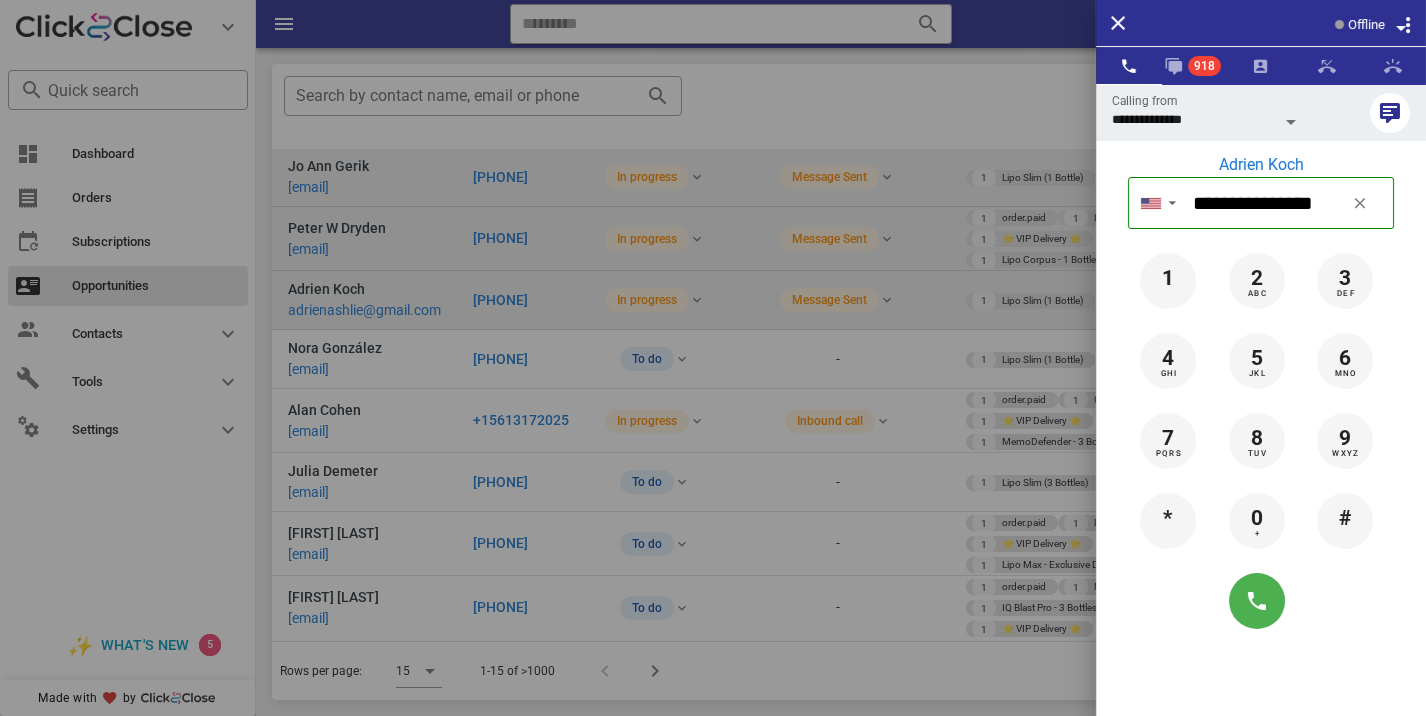 click at bounding box center (713, 358) 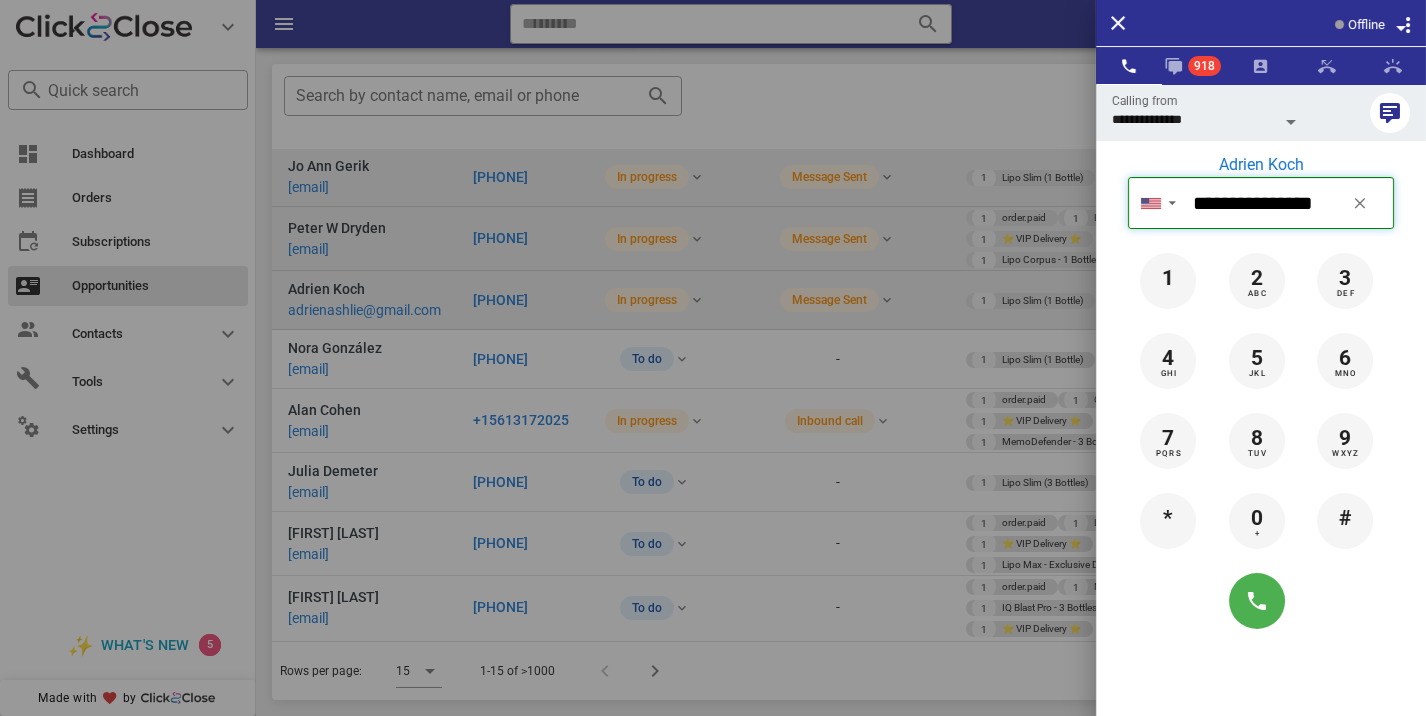 type 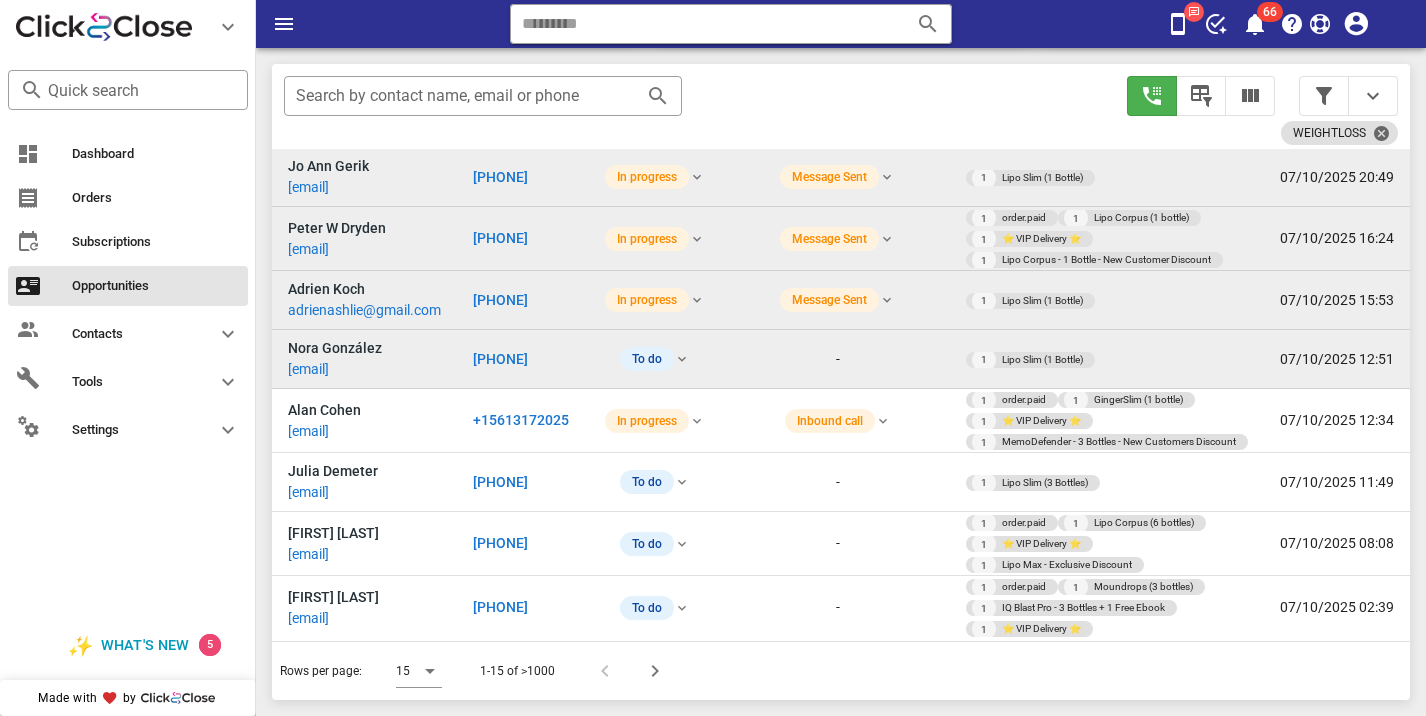 click on "[PHONE]" at bounding box center (500, 359) 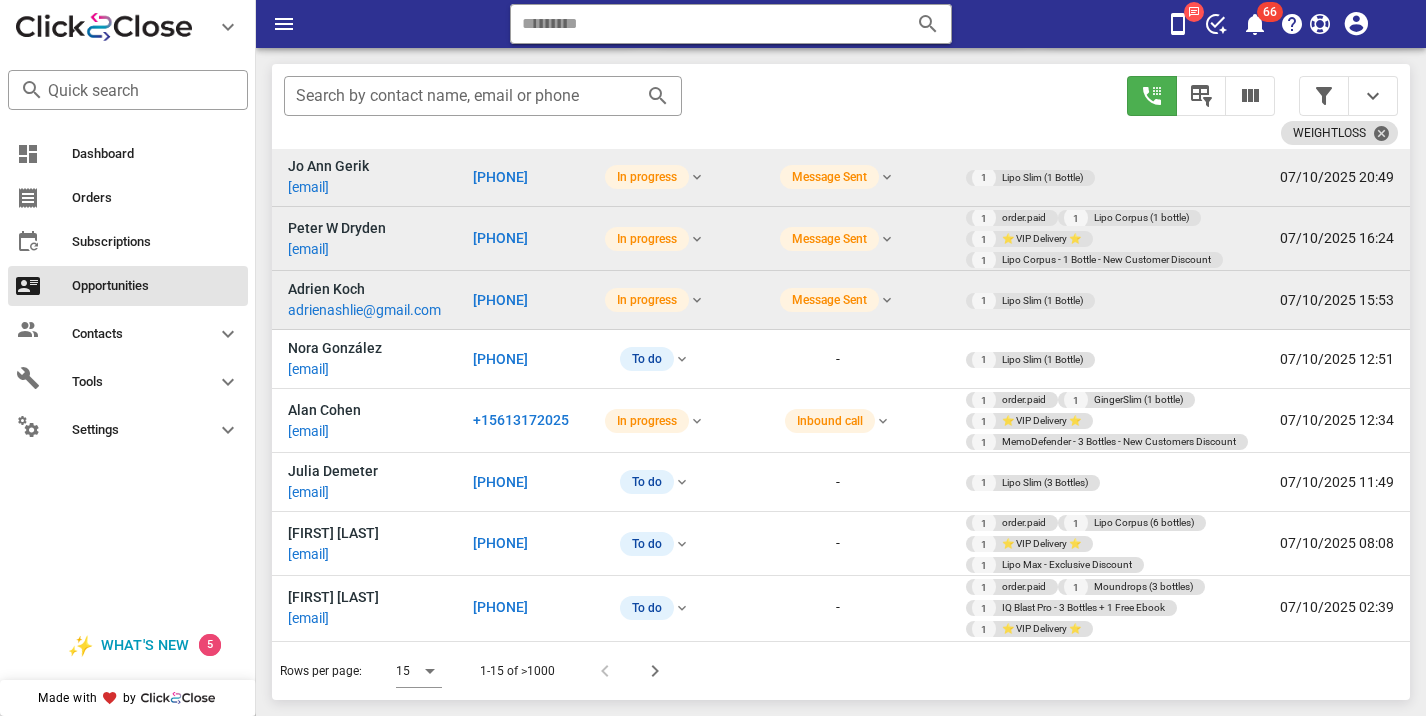 type on "**********" 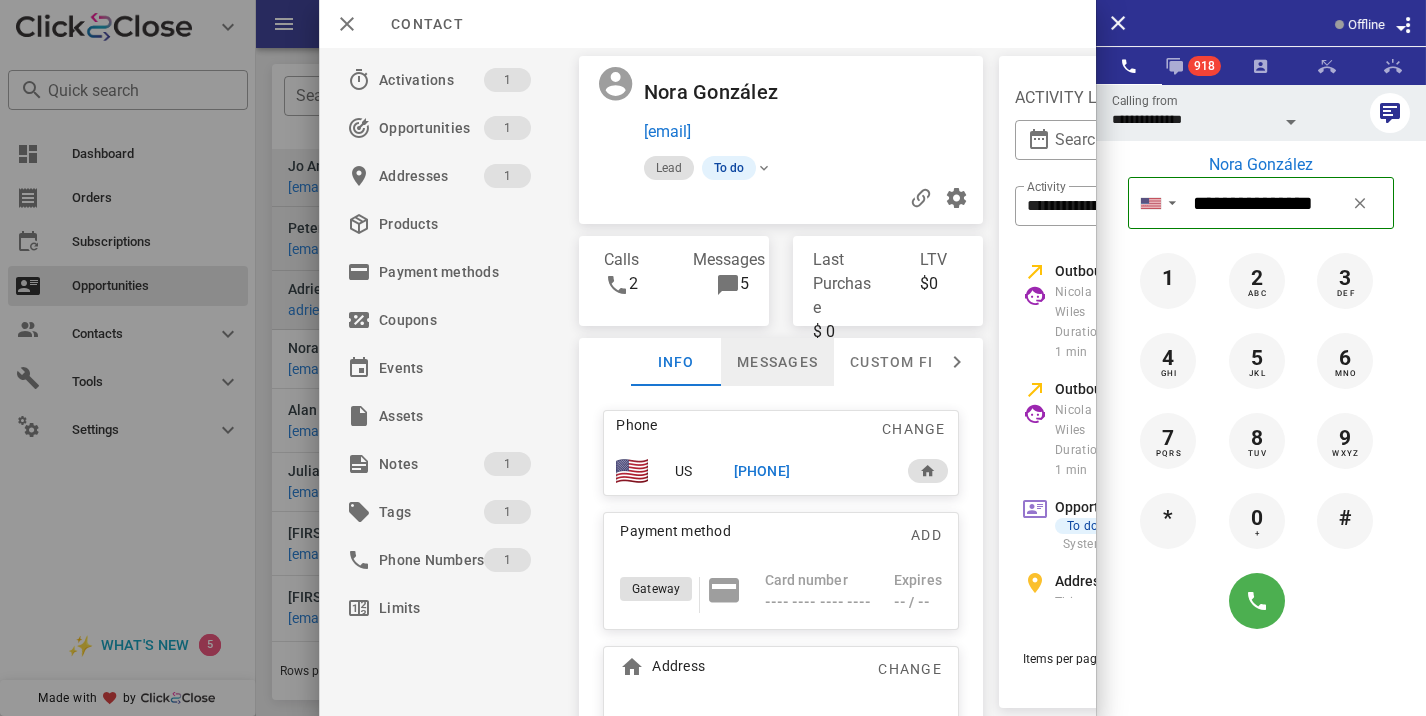click on "Messages" at bounding box center (777, 362) 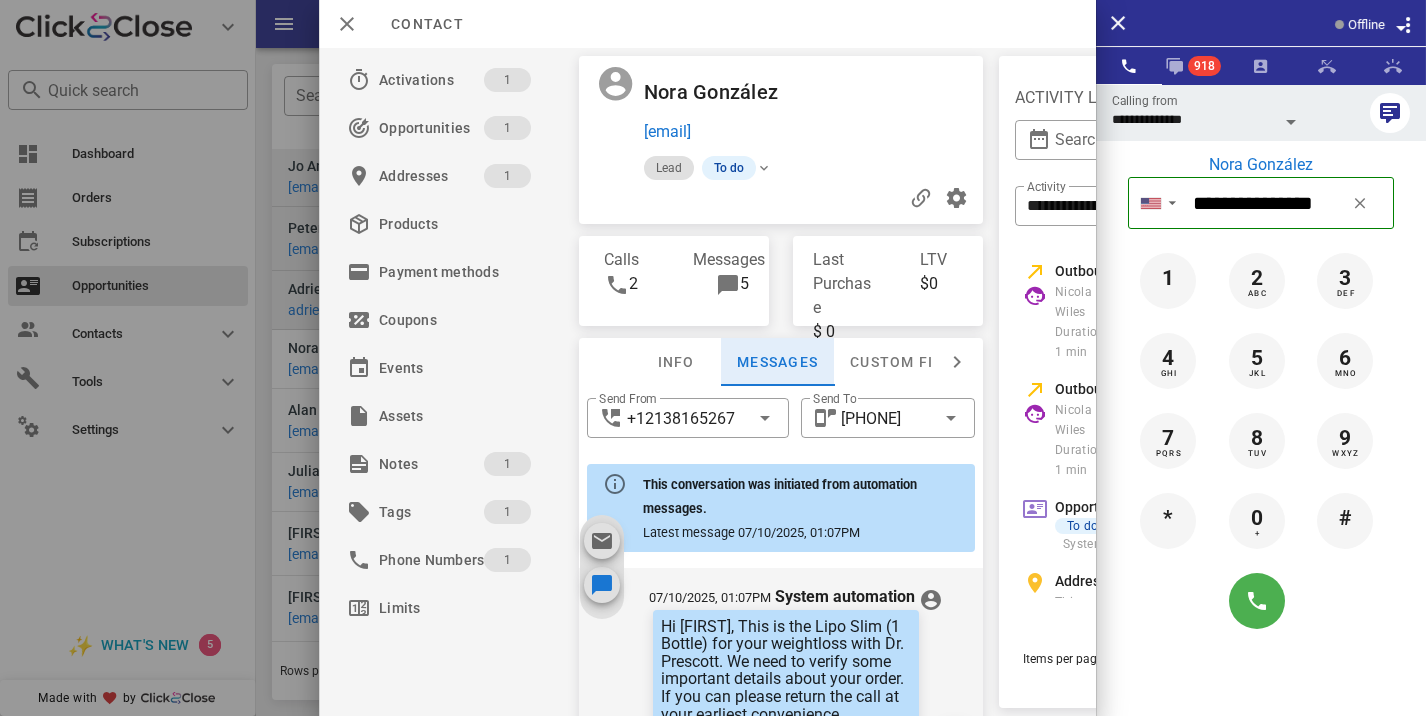 scroll, scrollTop: 675, scrollLeft: 0, axis: vertical 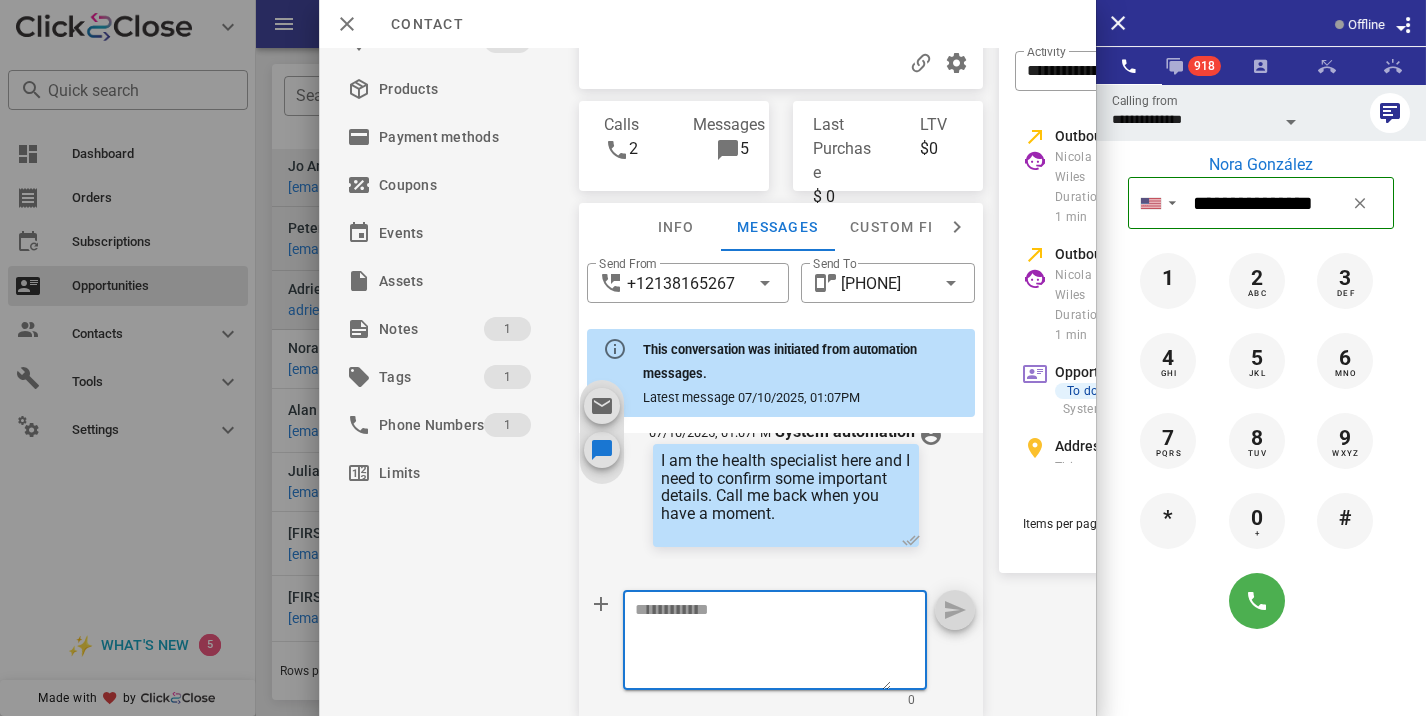 click at bounding box center (763, 643) 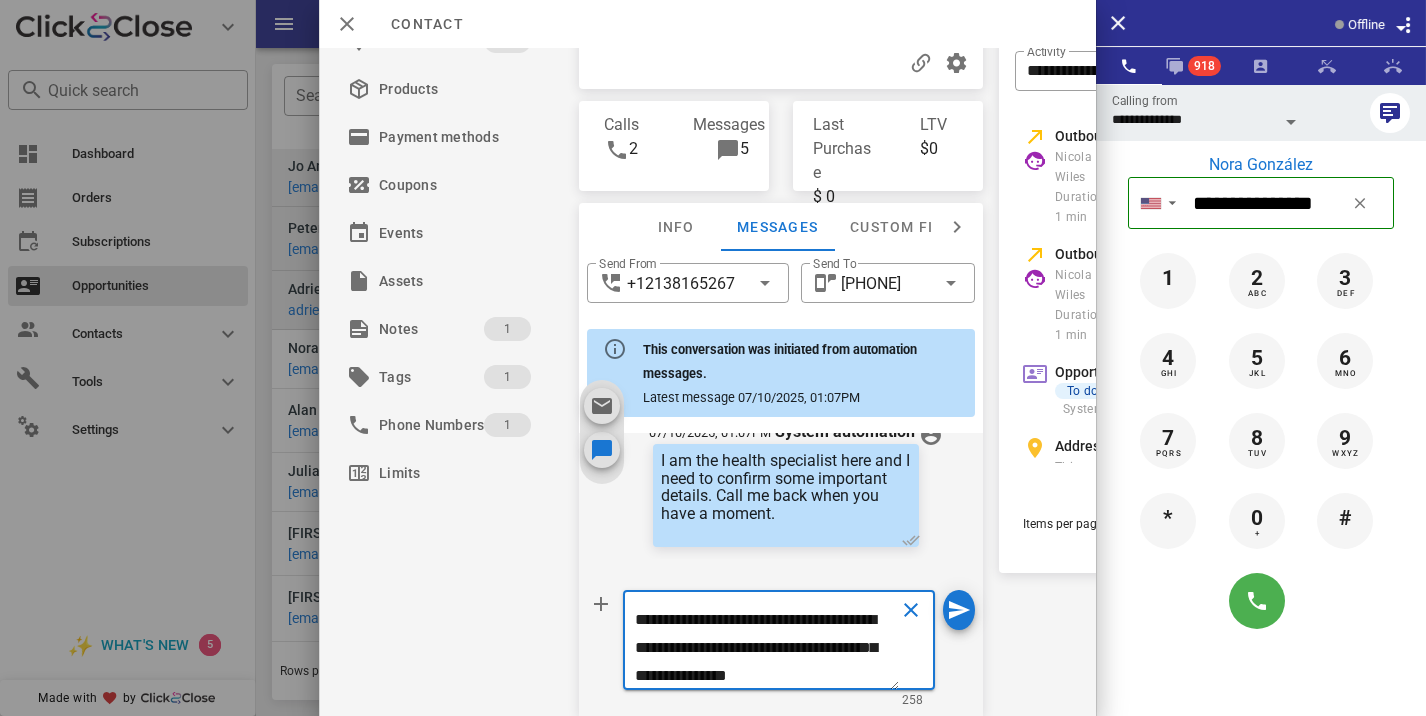 scroll, scrollTop: 181, scrollLeft: 0, axis: vertical 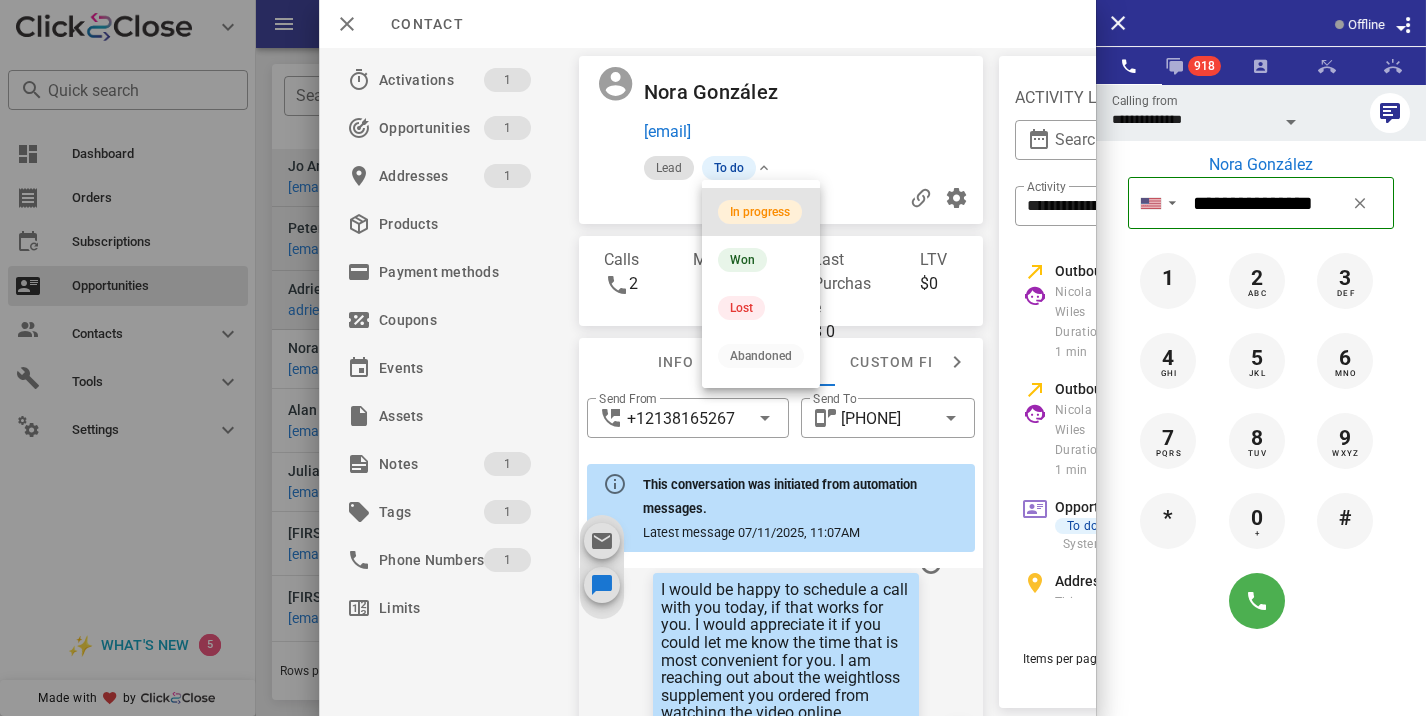 click on "In progress" at bounding box center [760, 212] 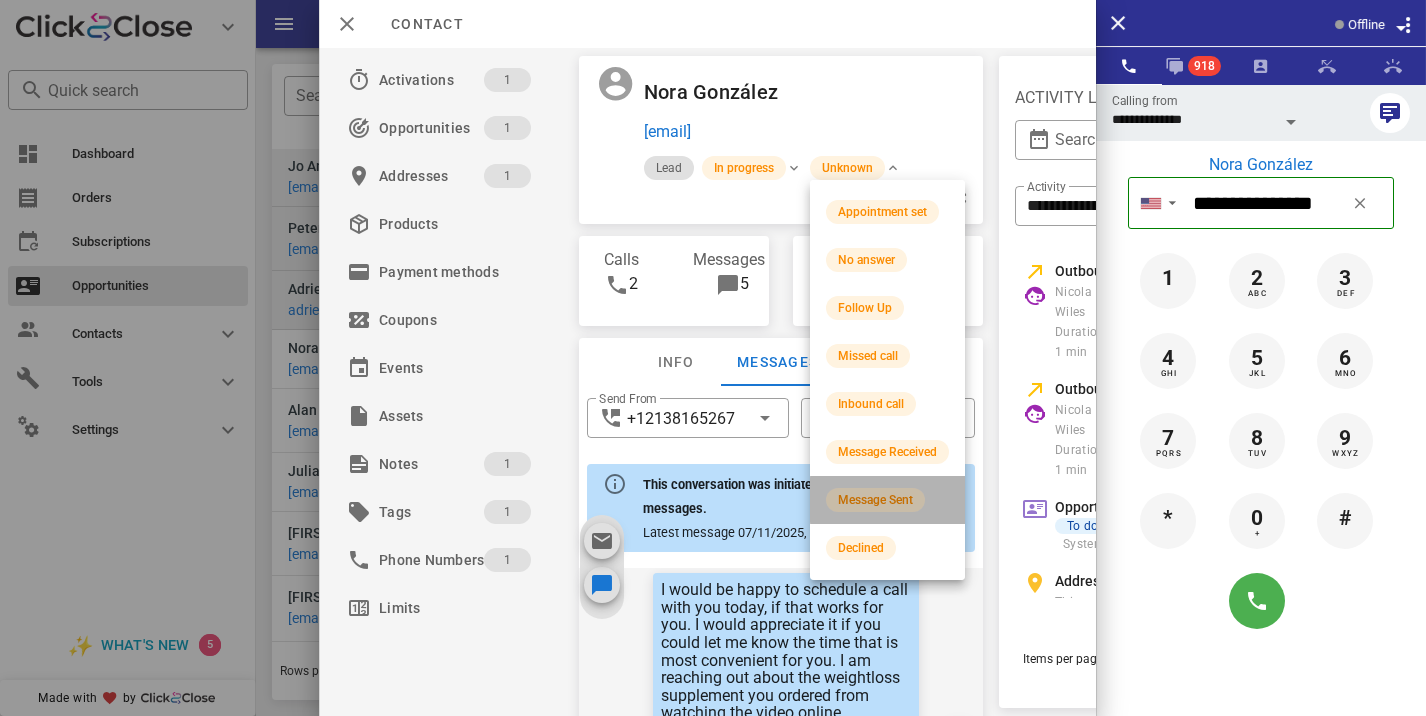 click on "Message Sent" at bounding box center (875, 500) 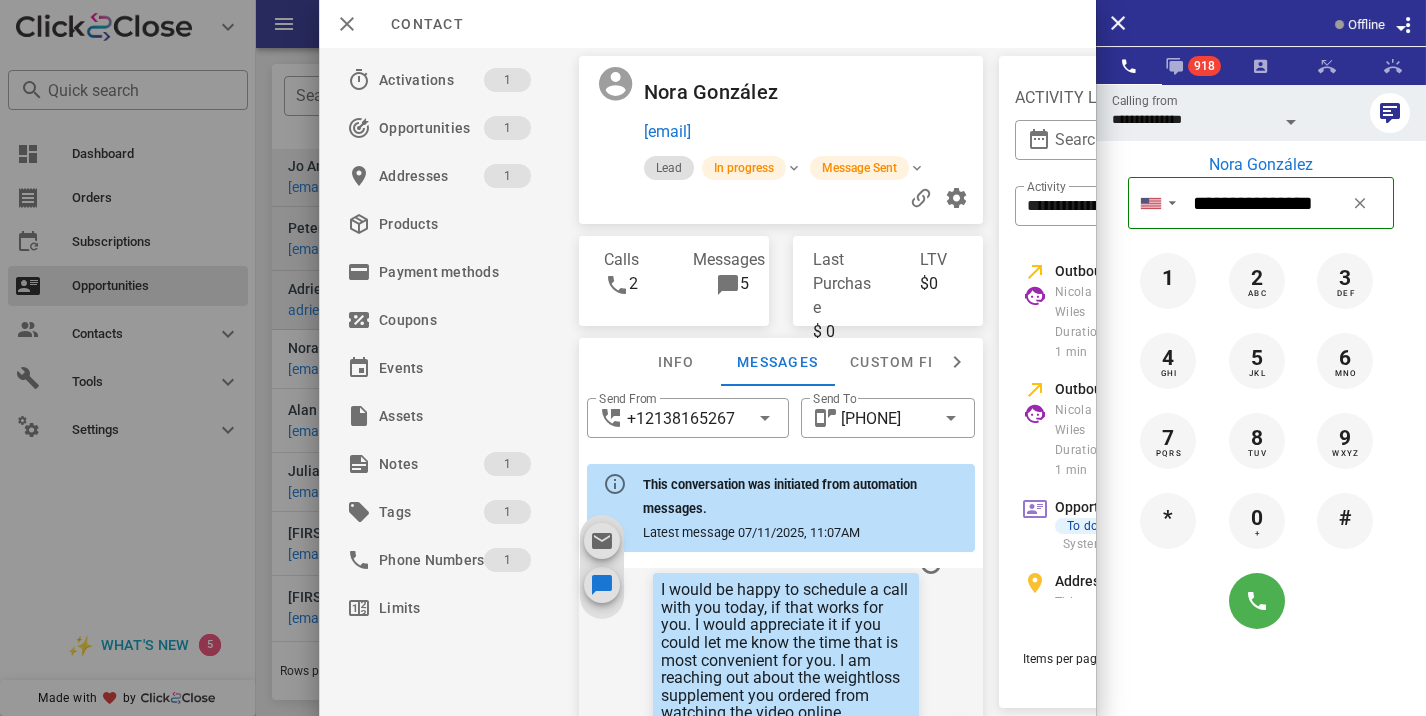 click at bounding box center (713, 358) 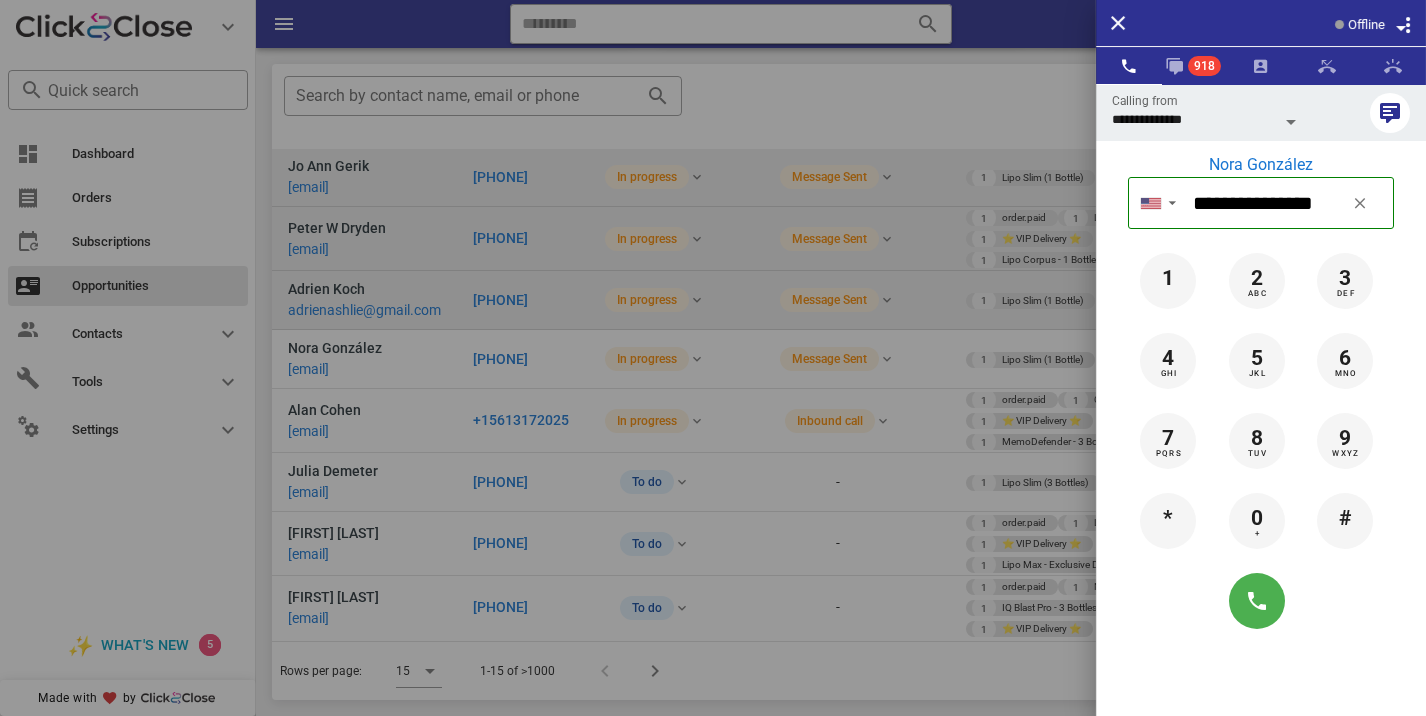 click at bounding box center [713, 358] 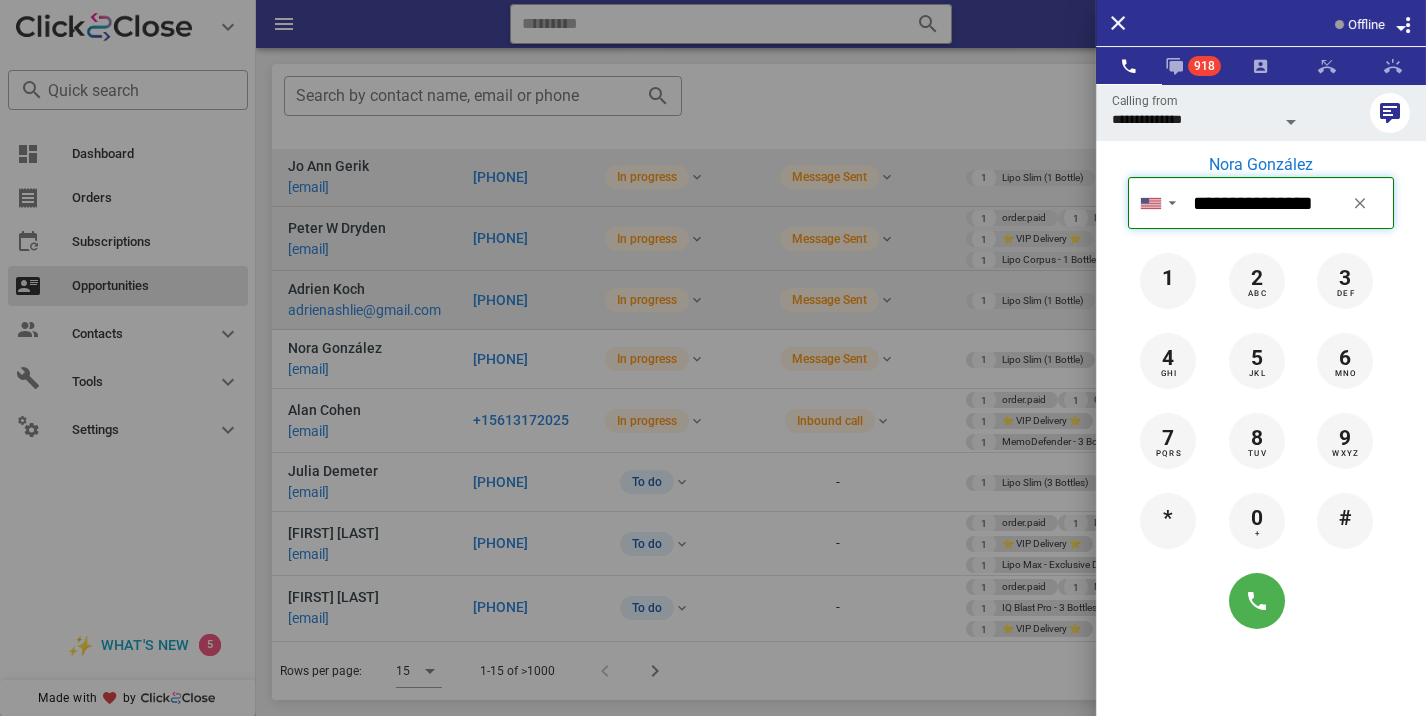 type 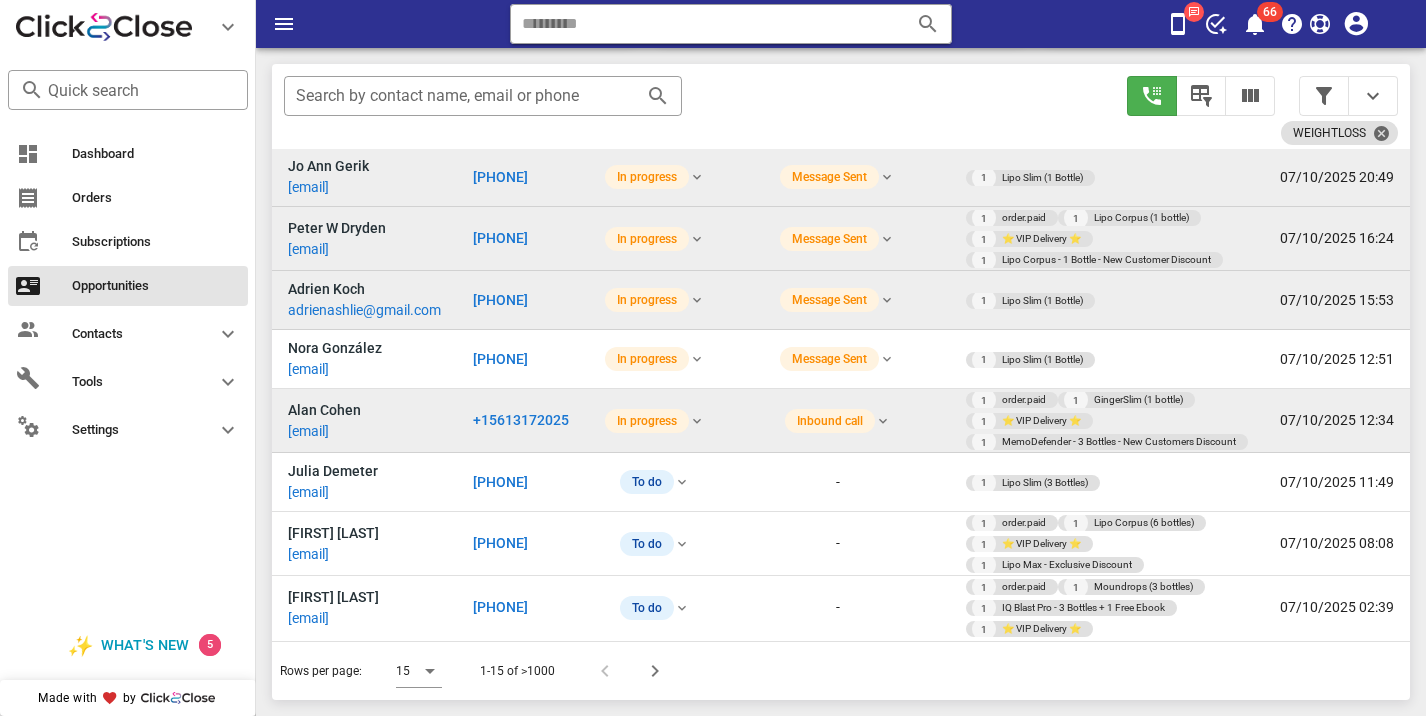 click on "+15613172025" at bounding box center (521, 420) 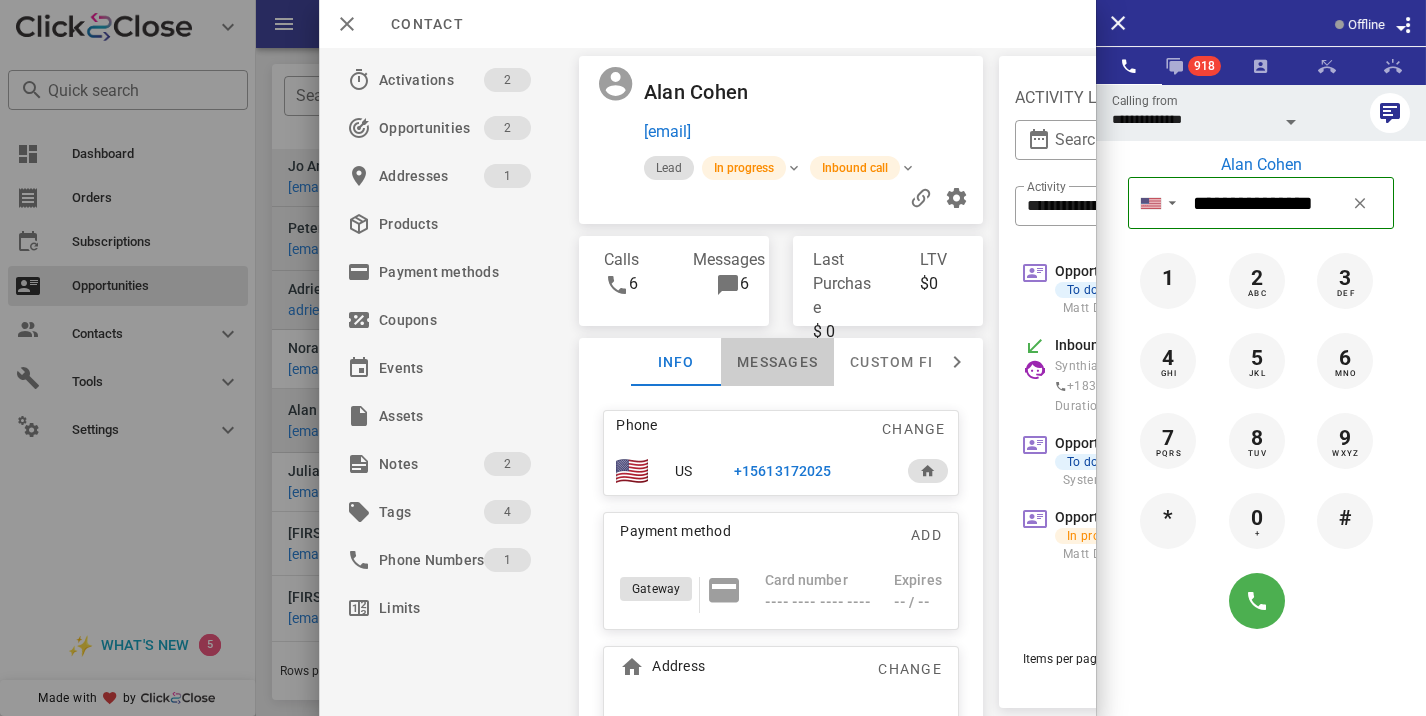 click on "Messages" at bounding box center [777, 362] 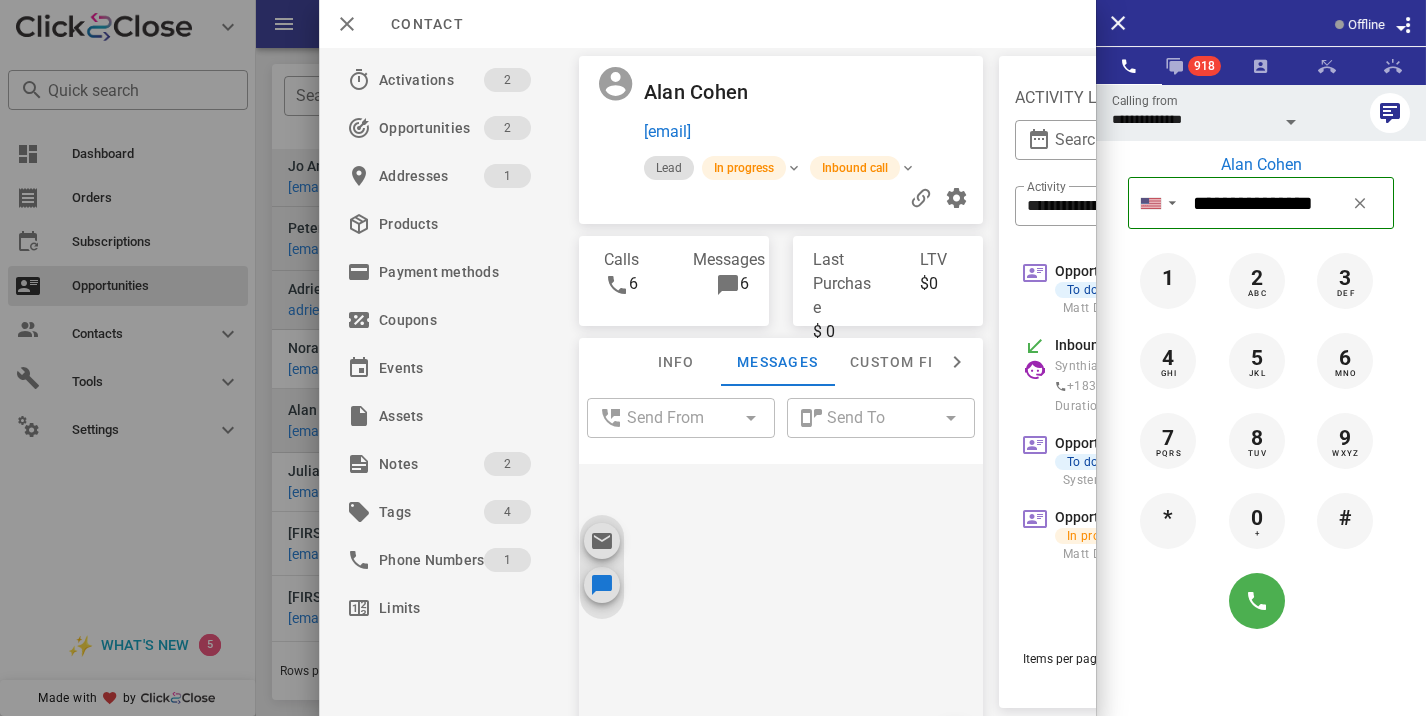 scroll, scrollTop: 893, scrollLeft: 0, axis: vertical 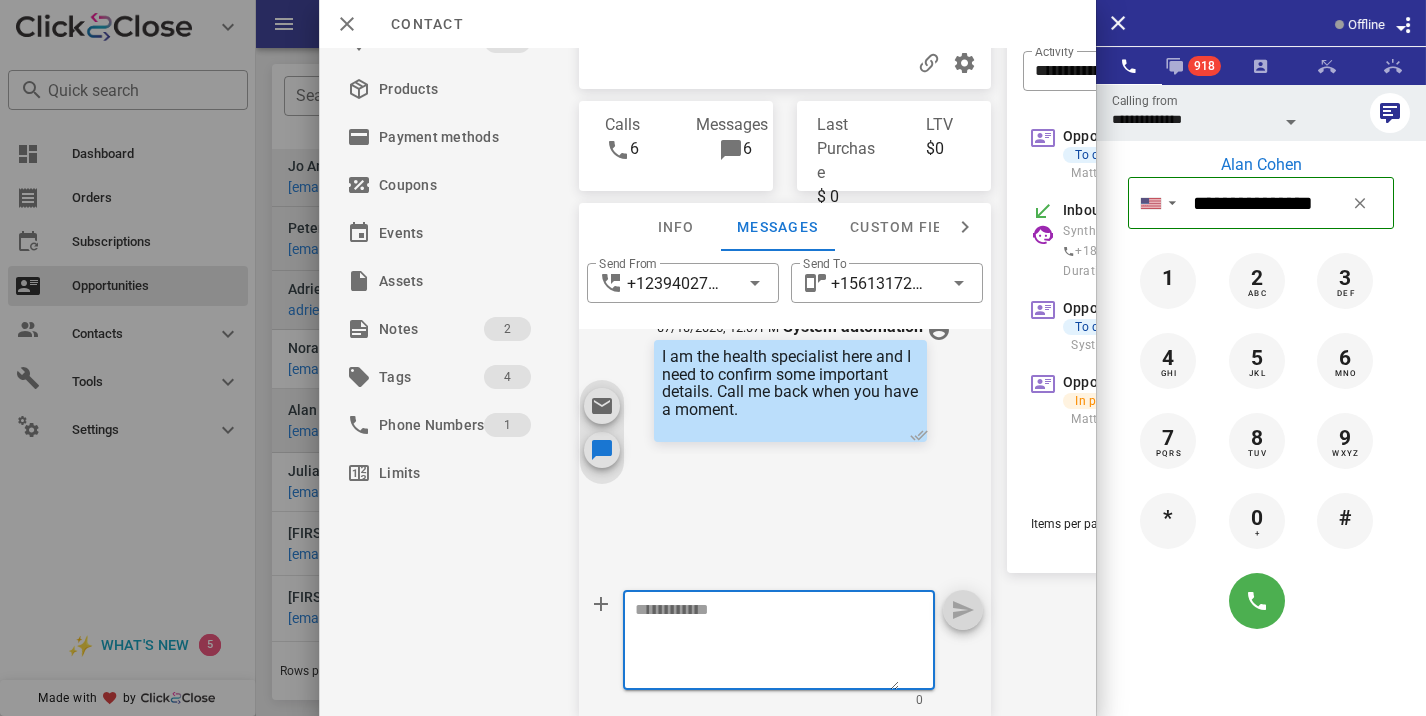 click at bounding box center (767, 643) 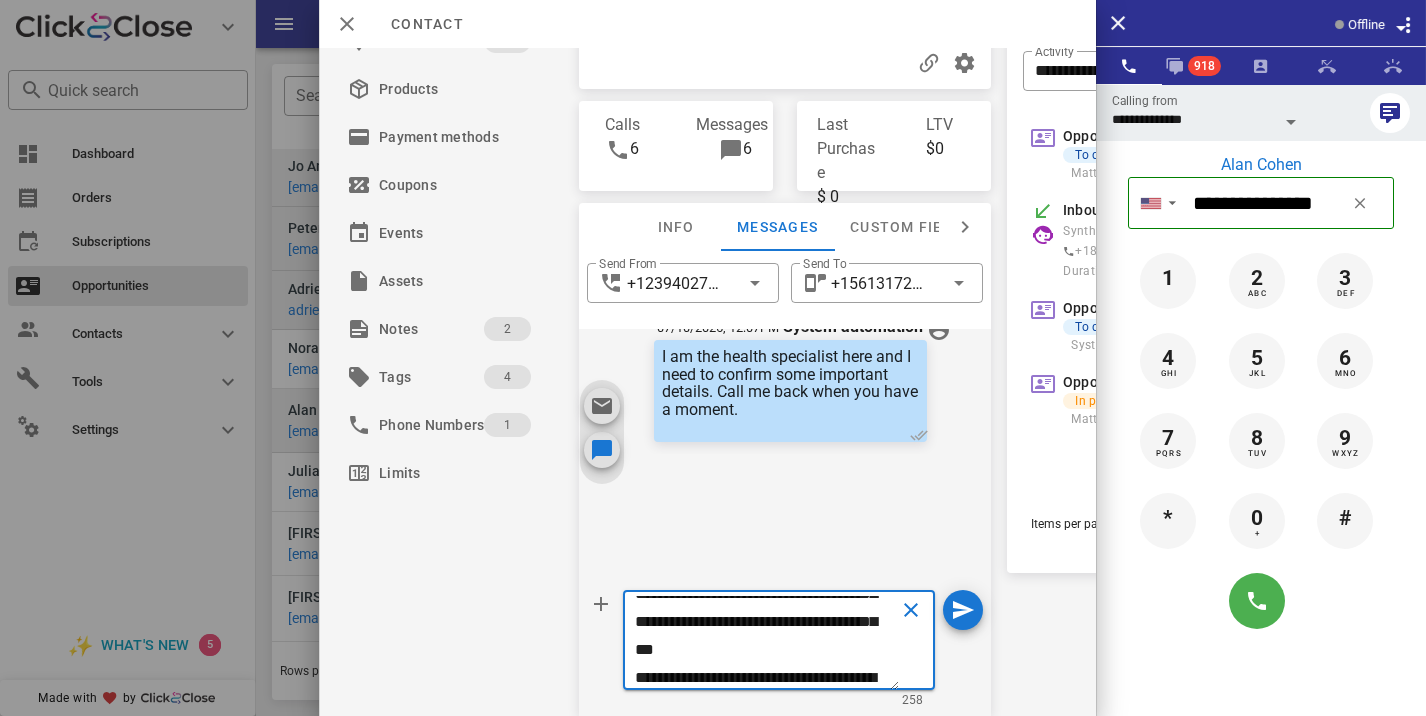 scroll, scrollTop: 0, scrollLeft: 0, axis: both 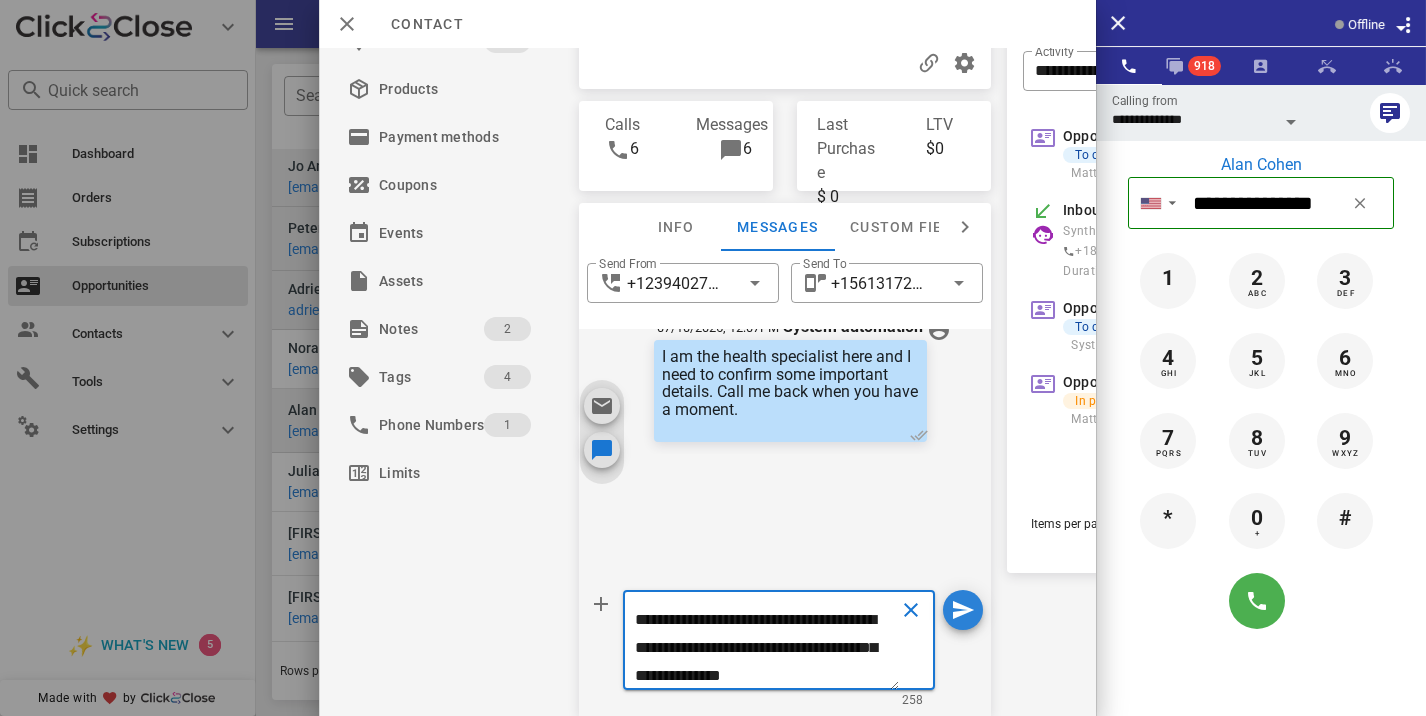 type on "**********" 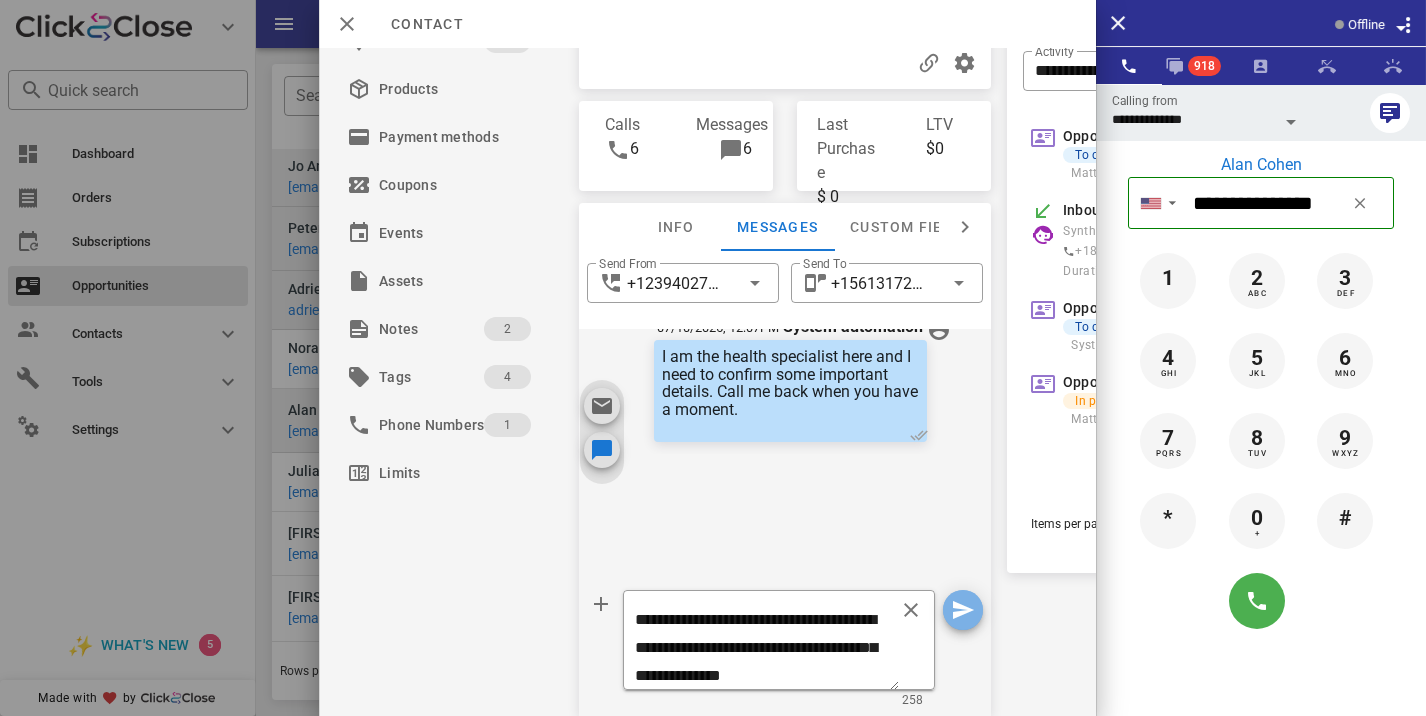 click at bounding box center (963, 610) 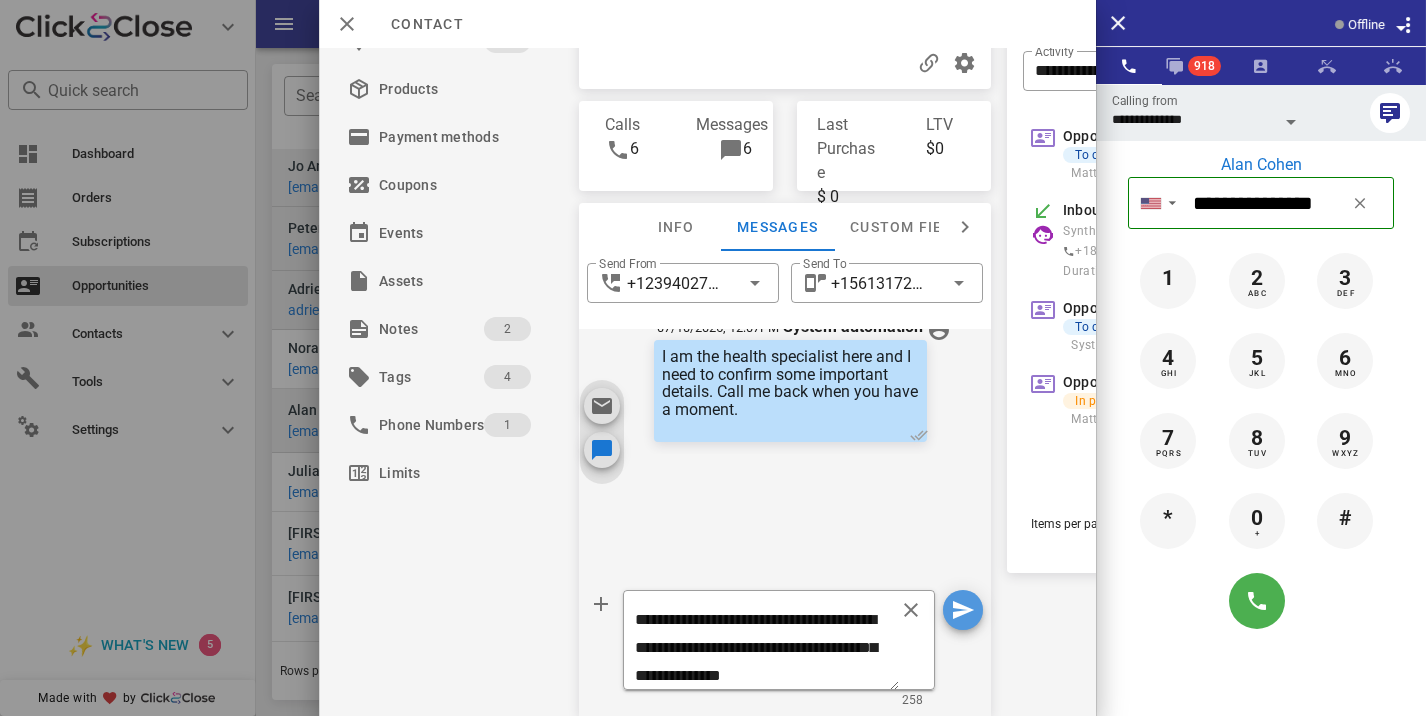 type 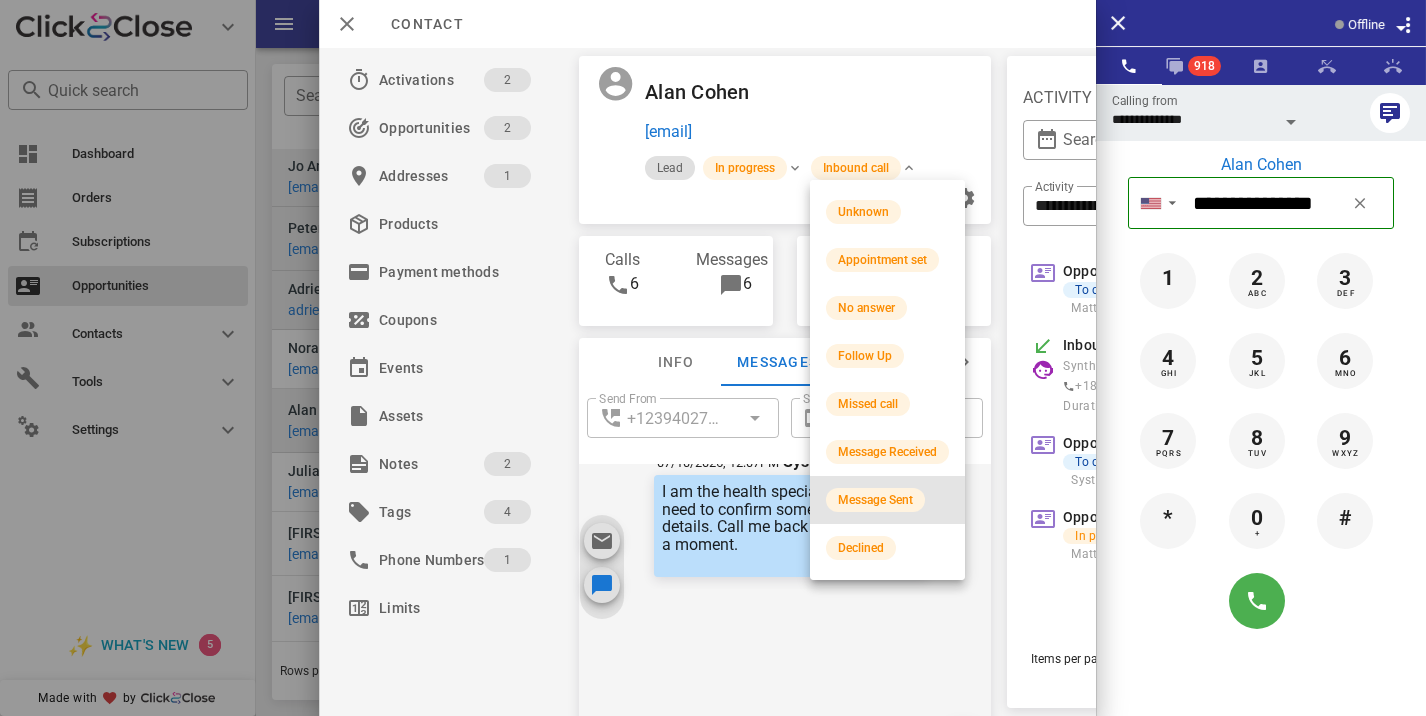 click on "Message Sent" at bounding box center [887, 500] 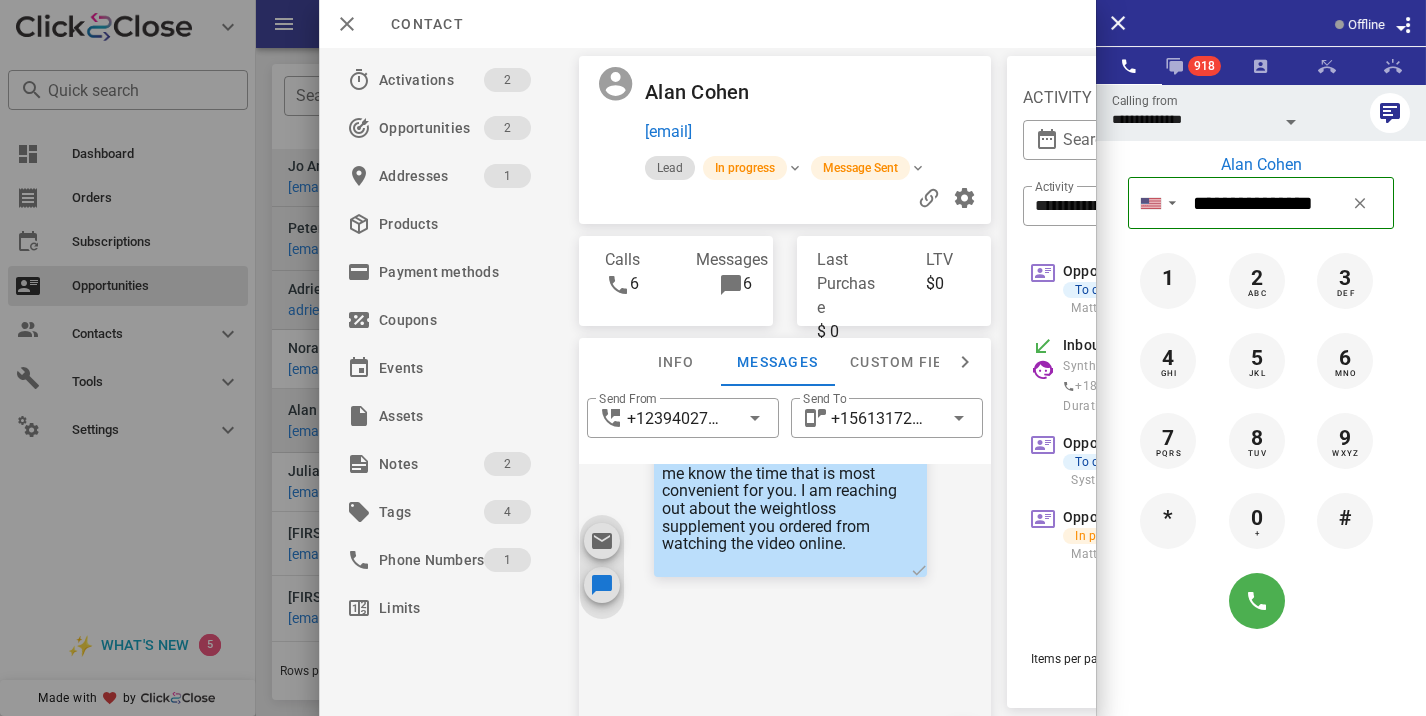 click at bounding box center (713, 358) 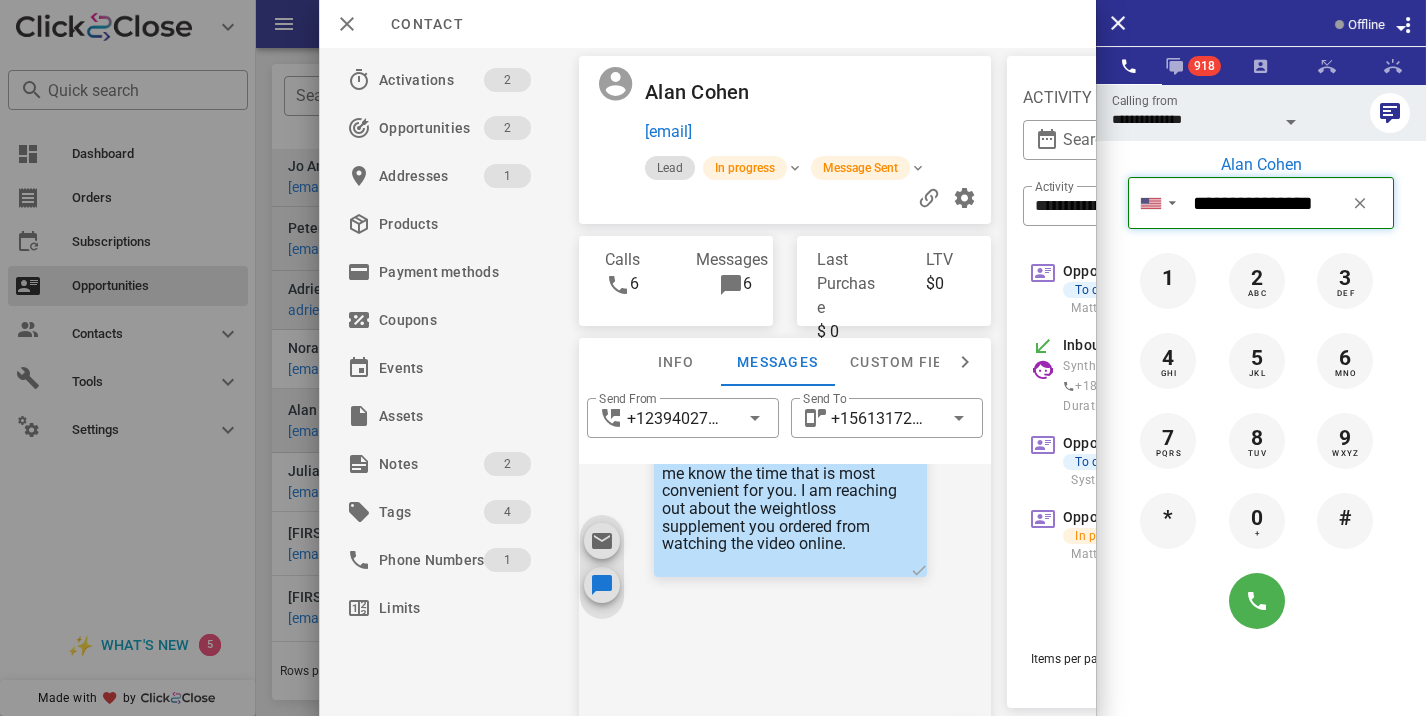 type 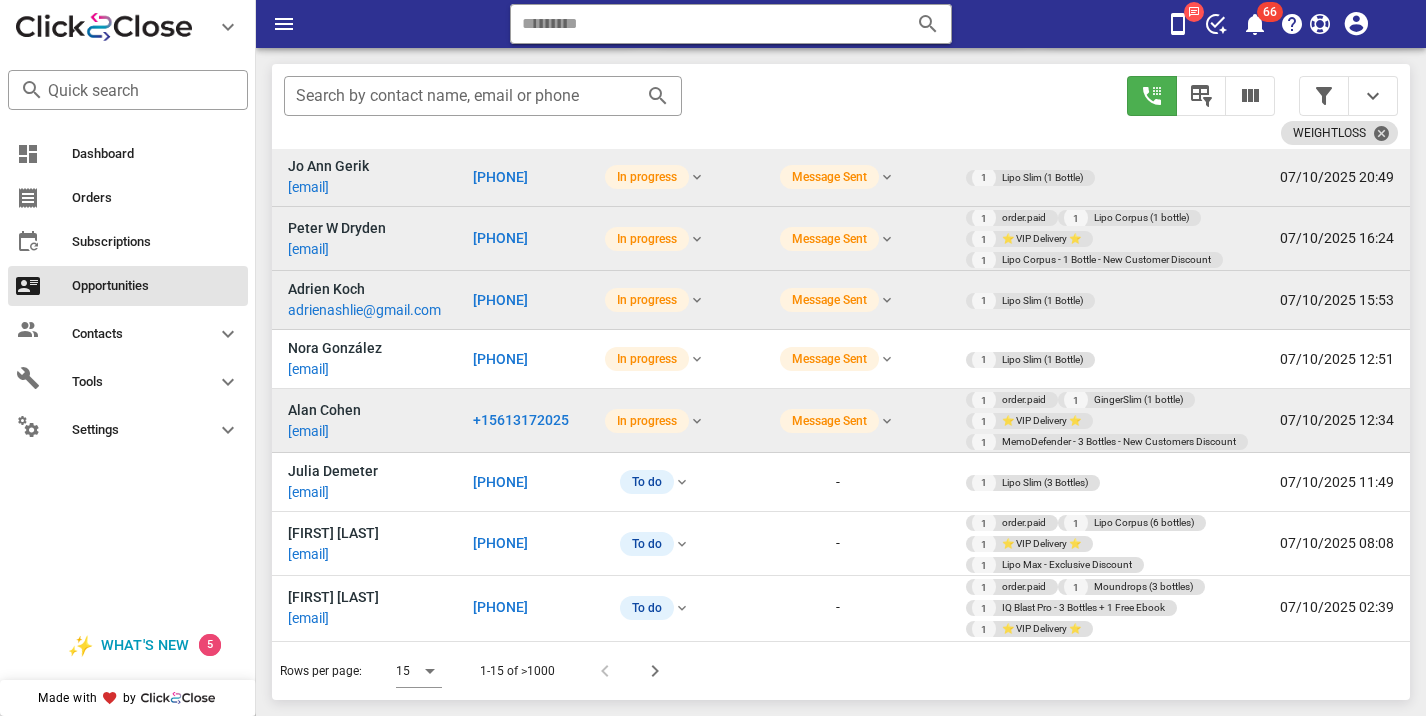 click on "adrienashlie@gmail.com" at bounding box center (364, 310) 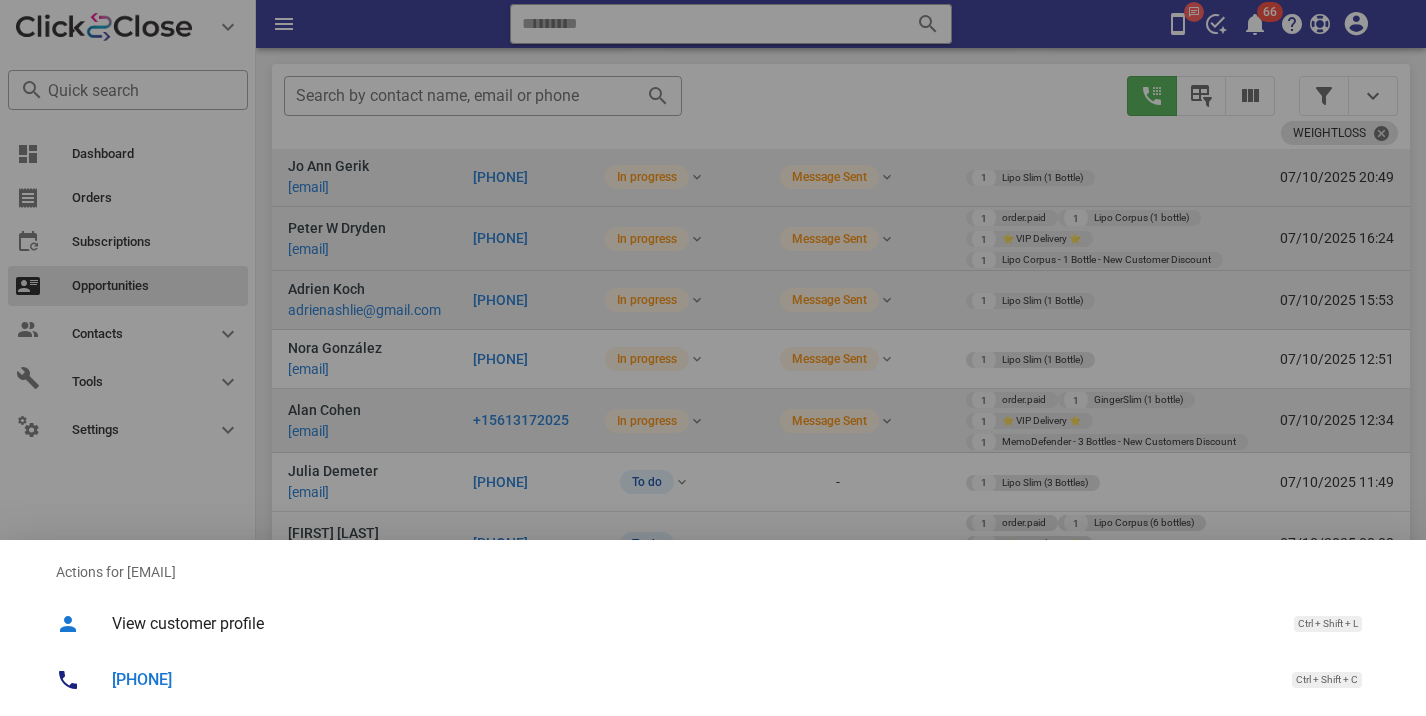 click at bounding box center [713, 358] 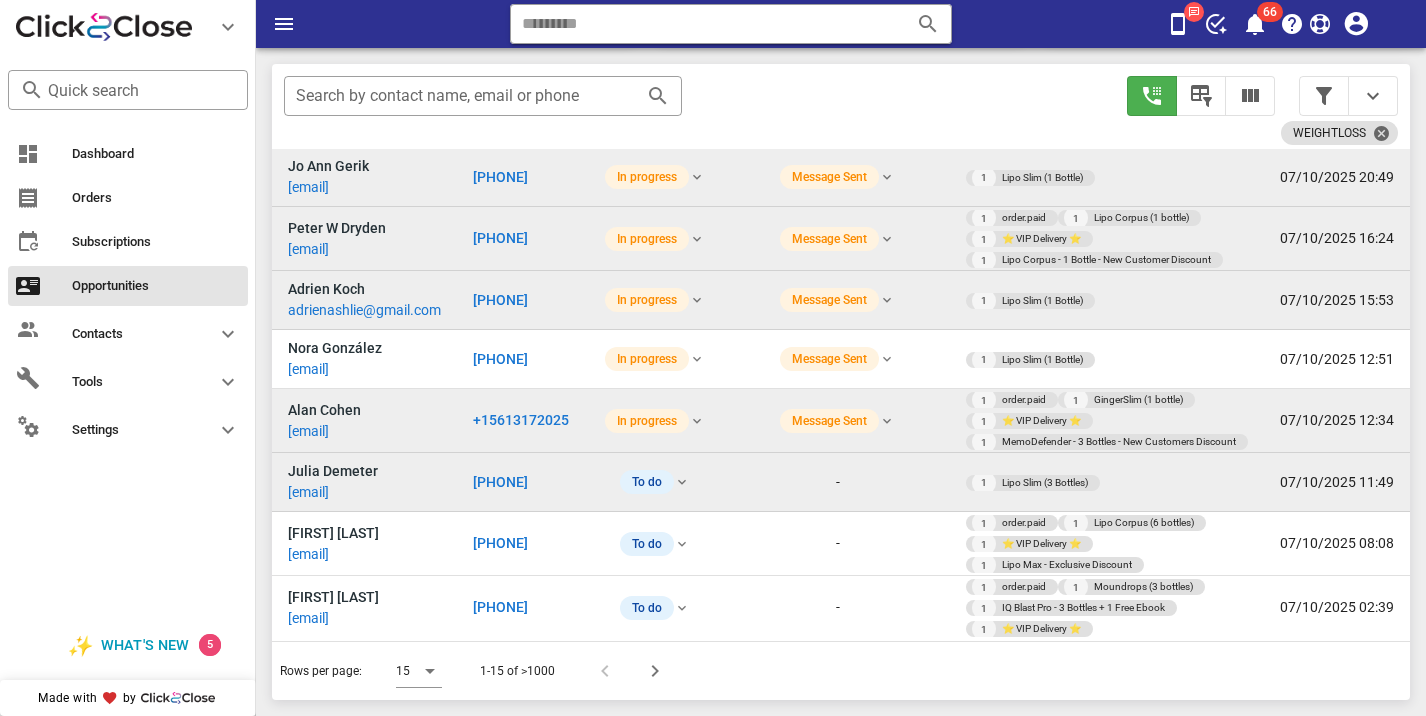 click on "[PHONE]" at bounding box center [500, 482] 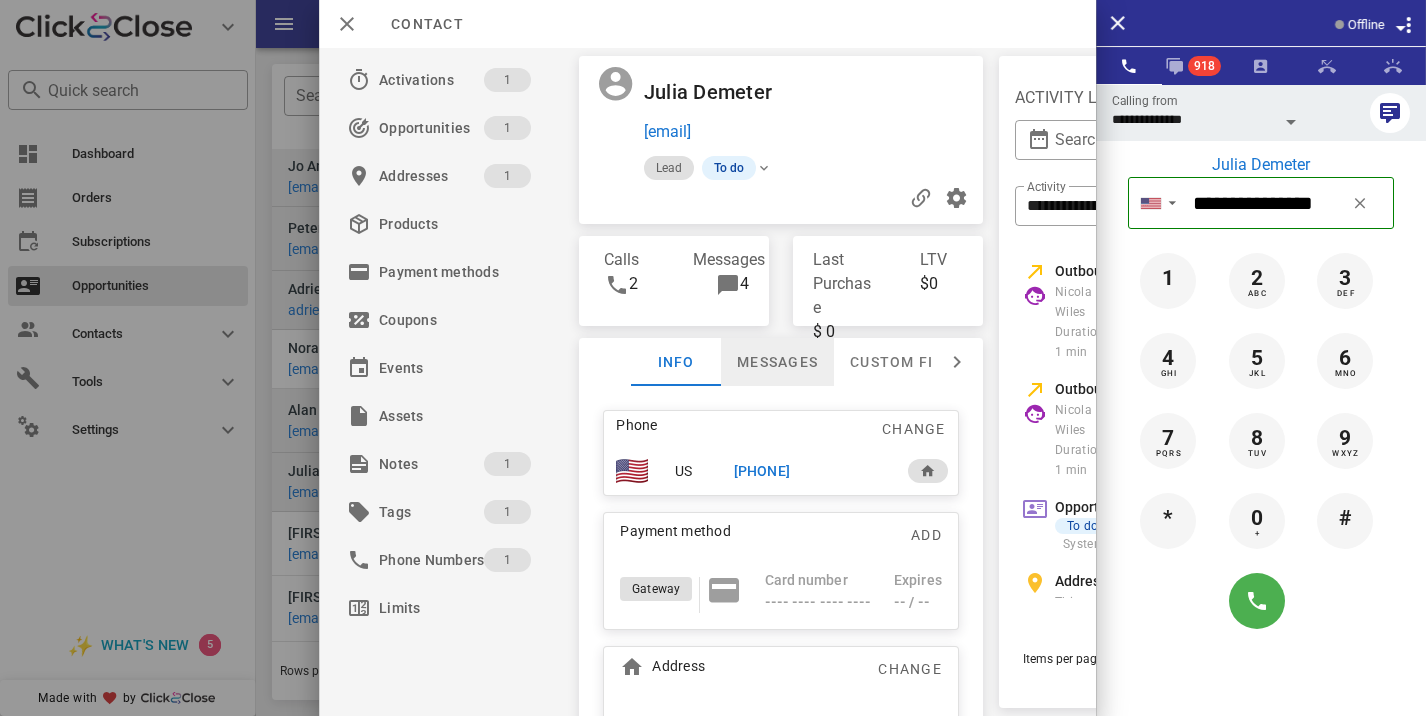 click on "Messages" at bounding box center [777, 362] 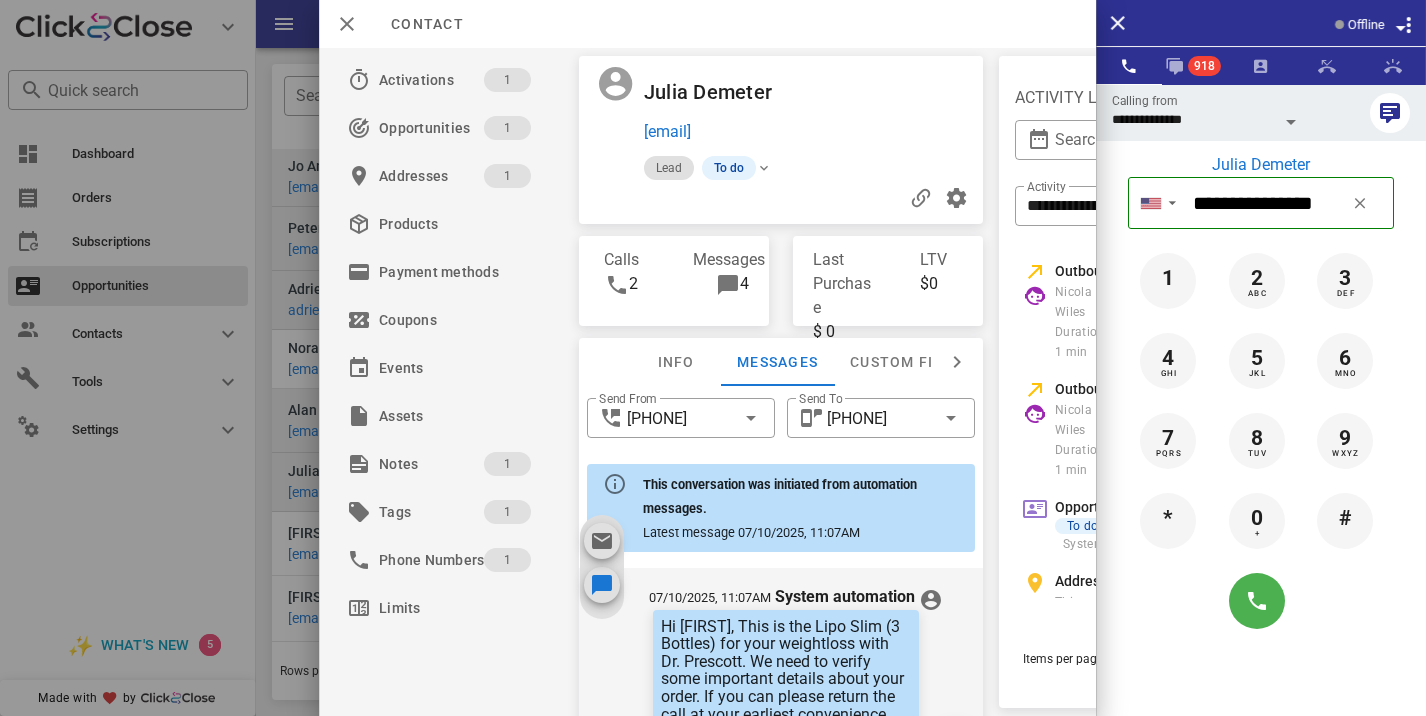 scroll, scrollTop: 151, scrollLeft: 0, axis: vertical 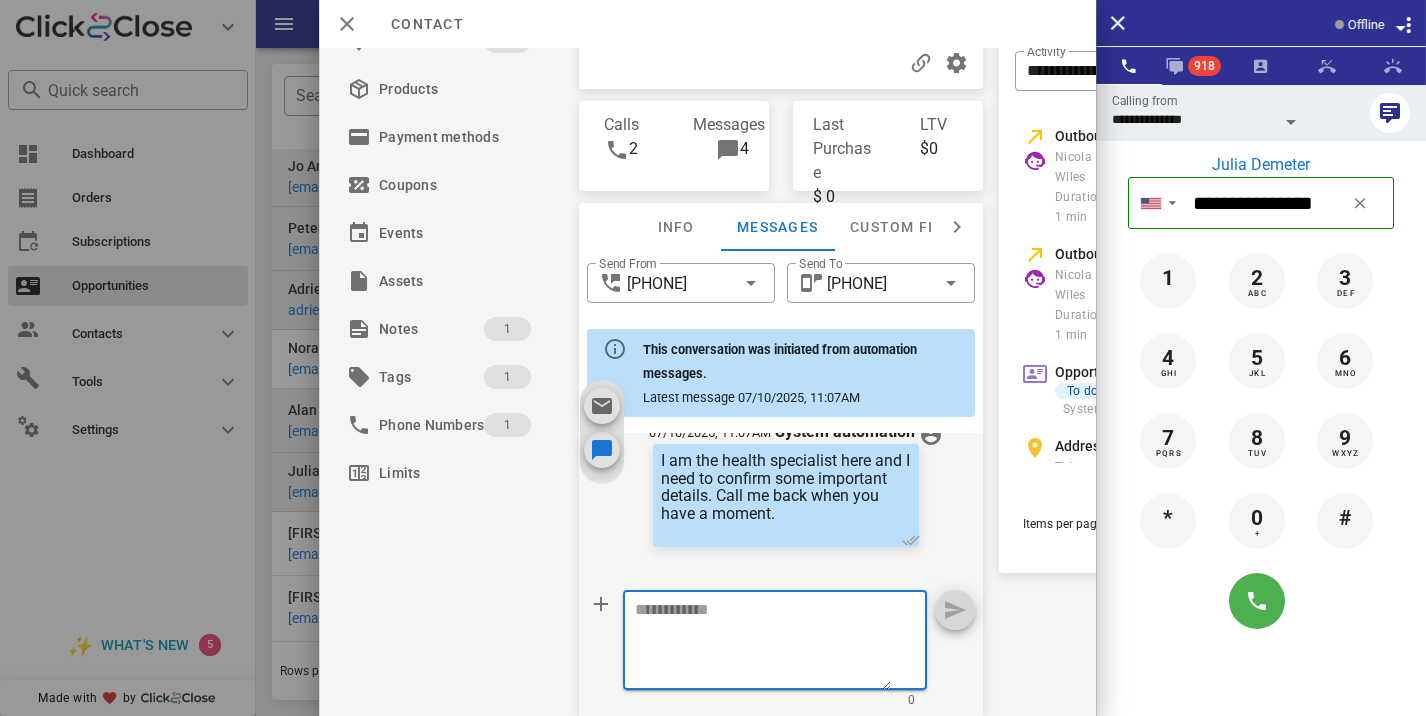 click at bounding box center (763, 643) 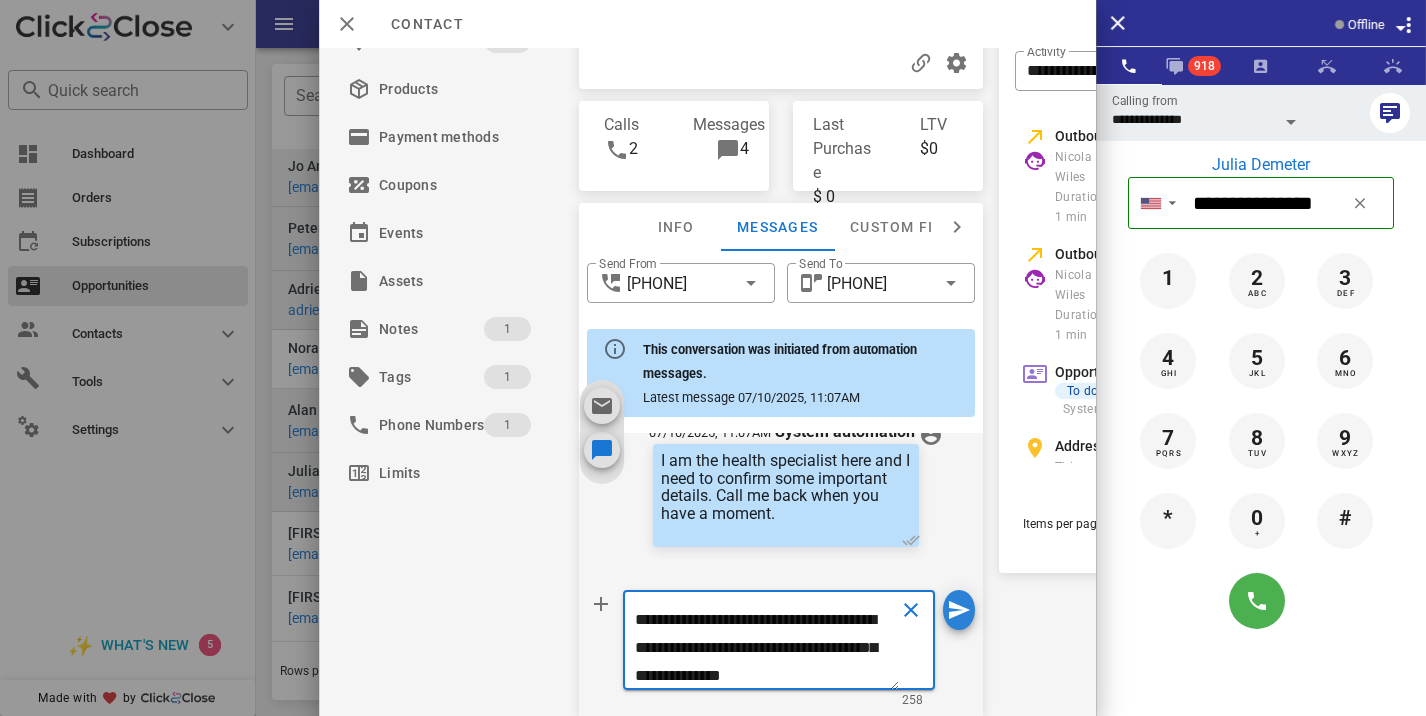 type on "**********" 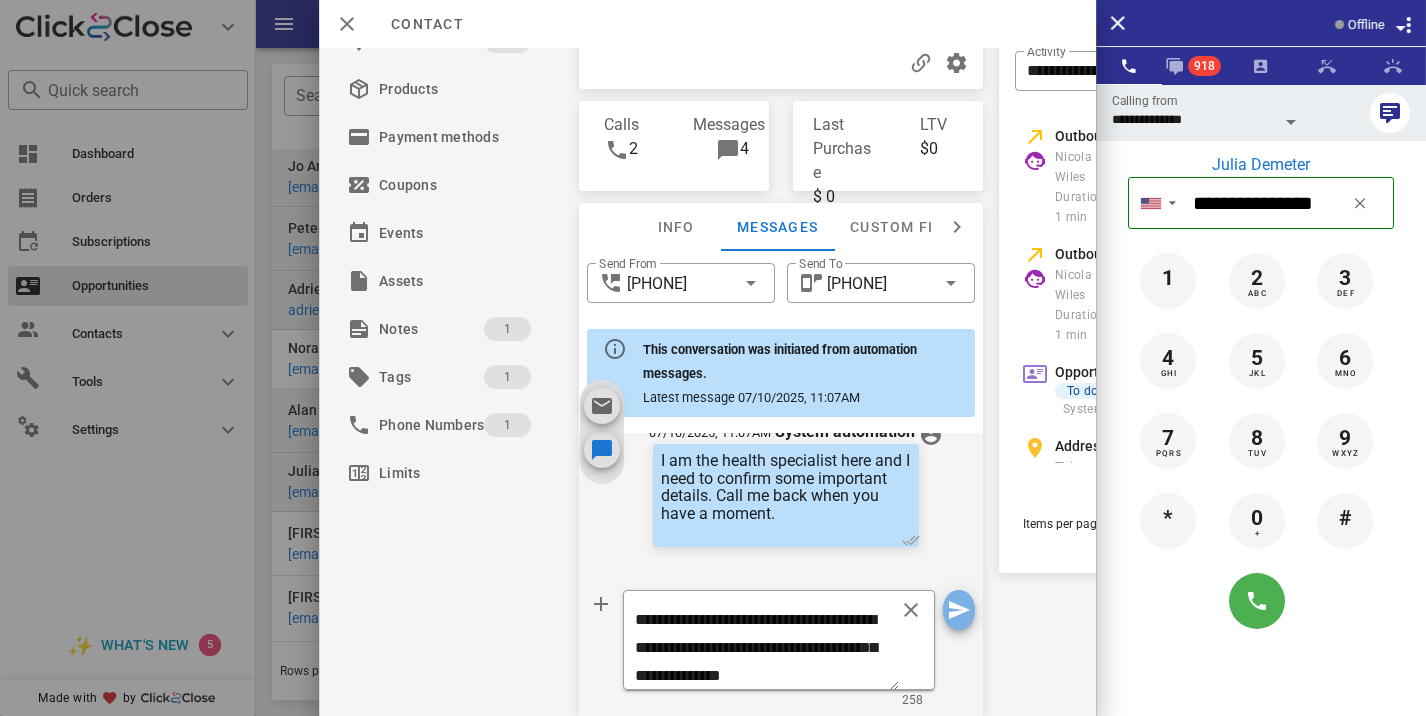 click at bounding box center [959, 610] 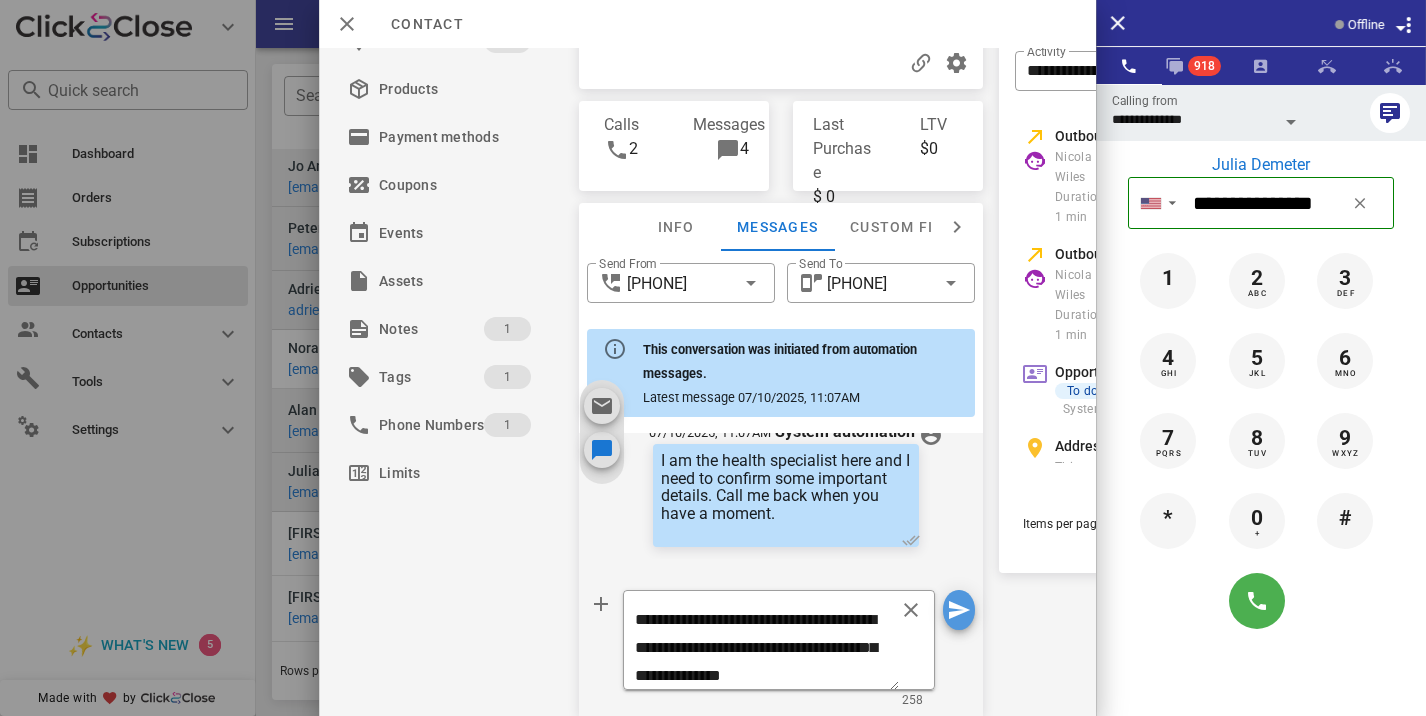 type 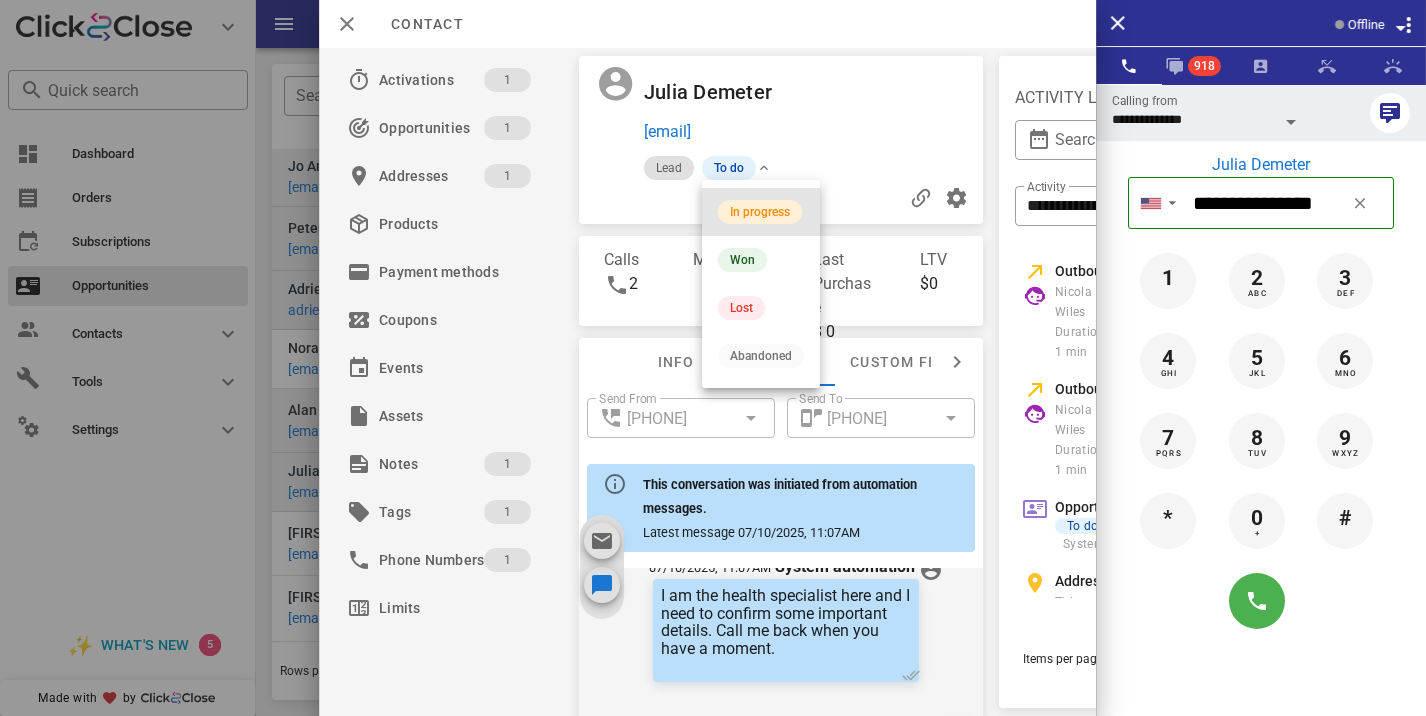 click on "In progress" at bounding box center (760, 212) 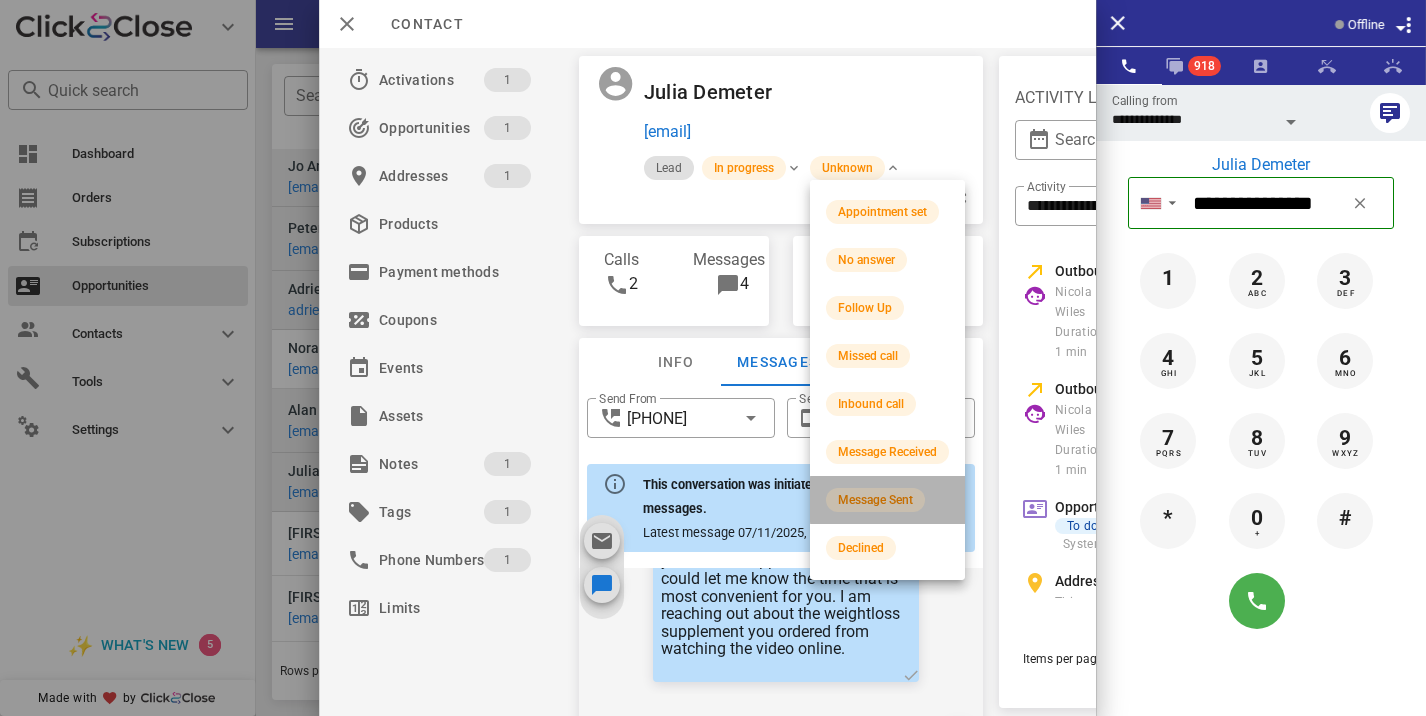 click on "Message Sent" at bounding box center (887, 500) 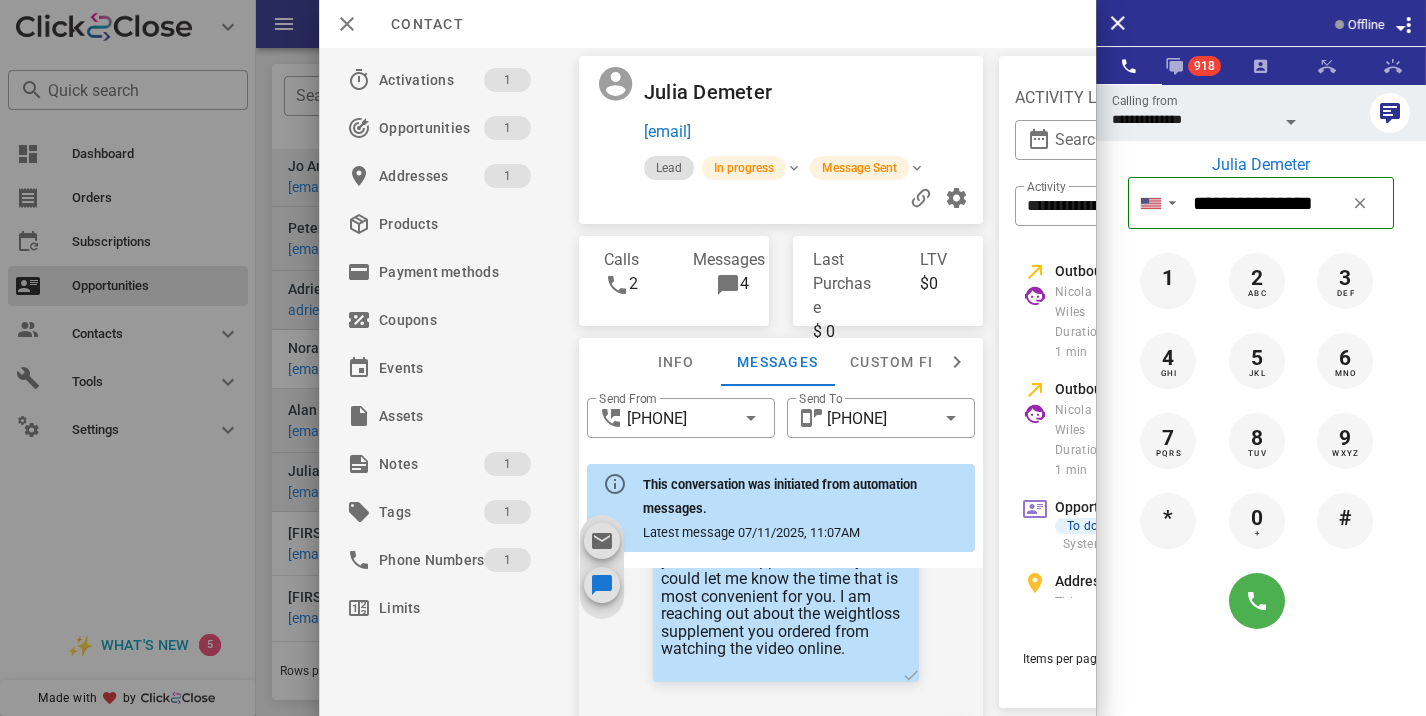 click at bounding box center (713, 358) 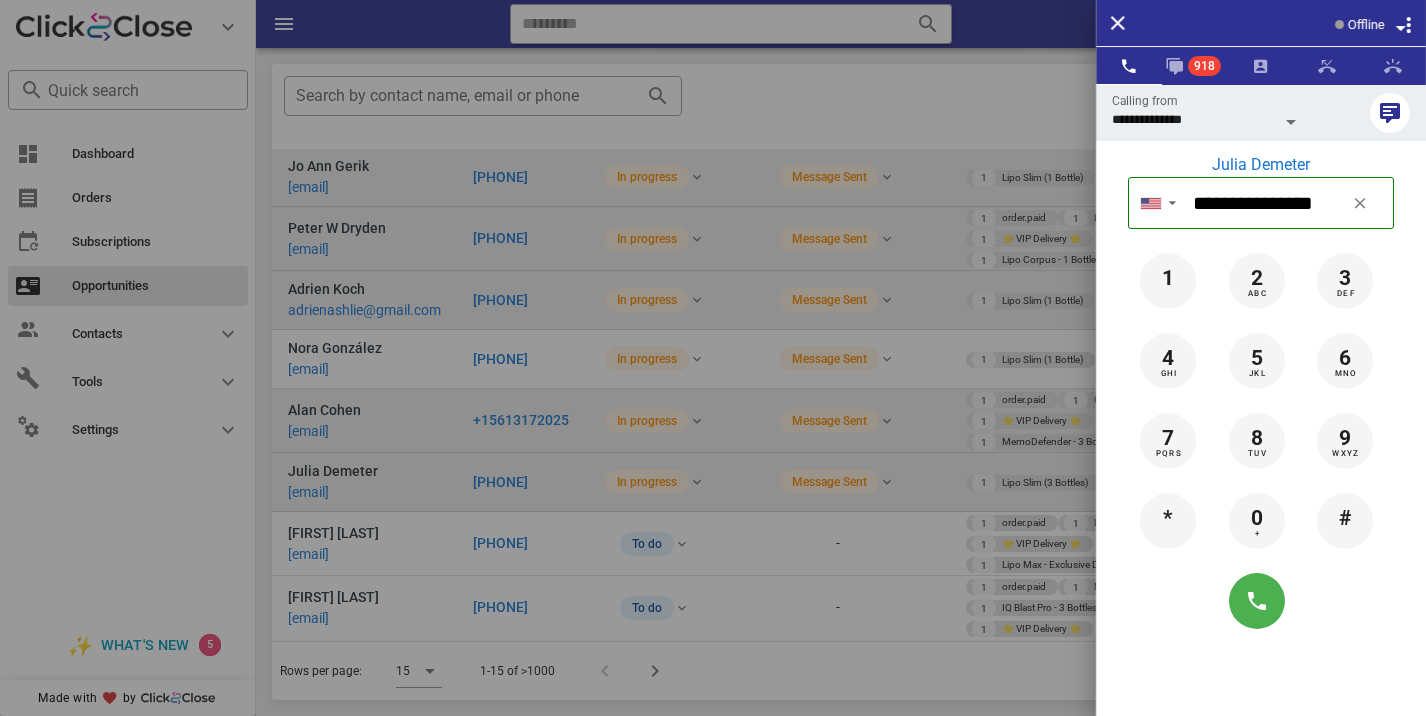click at bounding box center [713, 358] 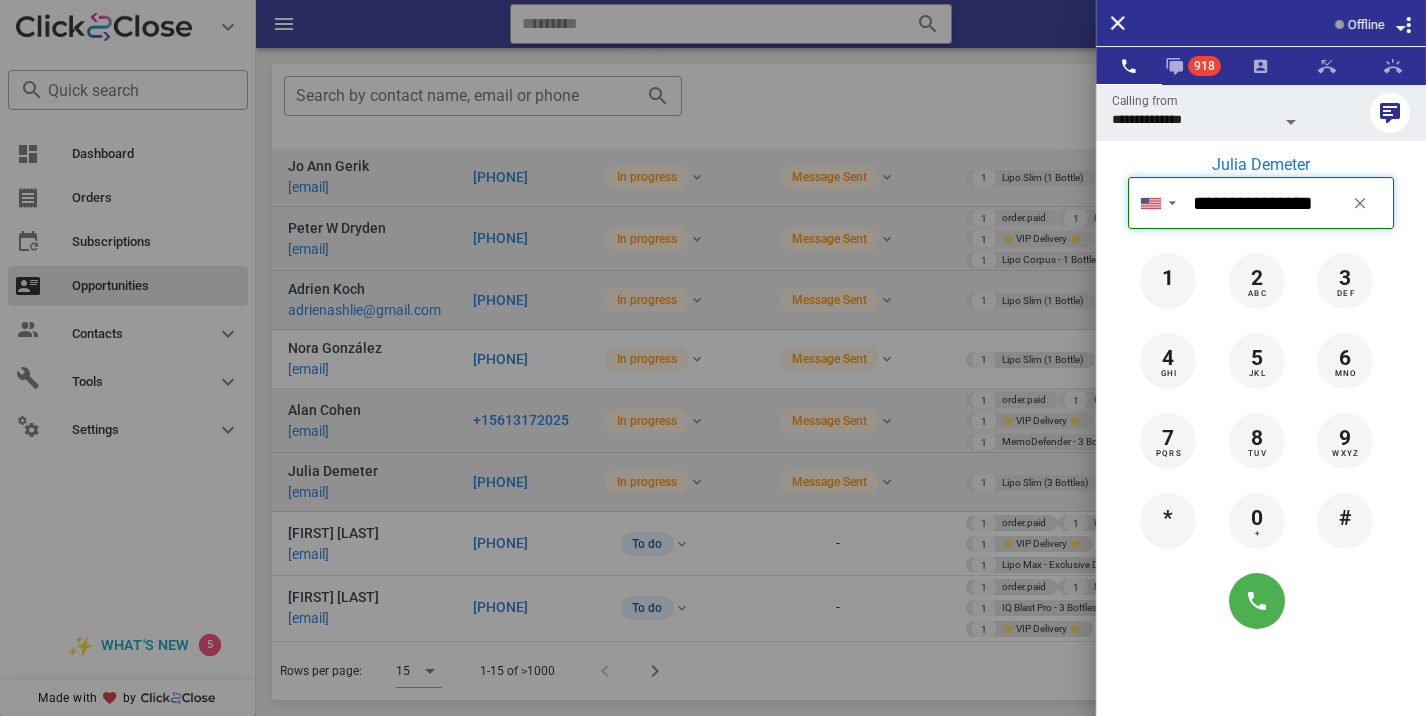 type 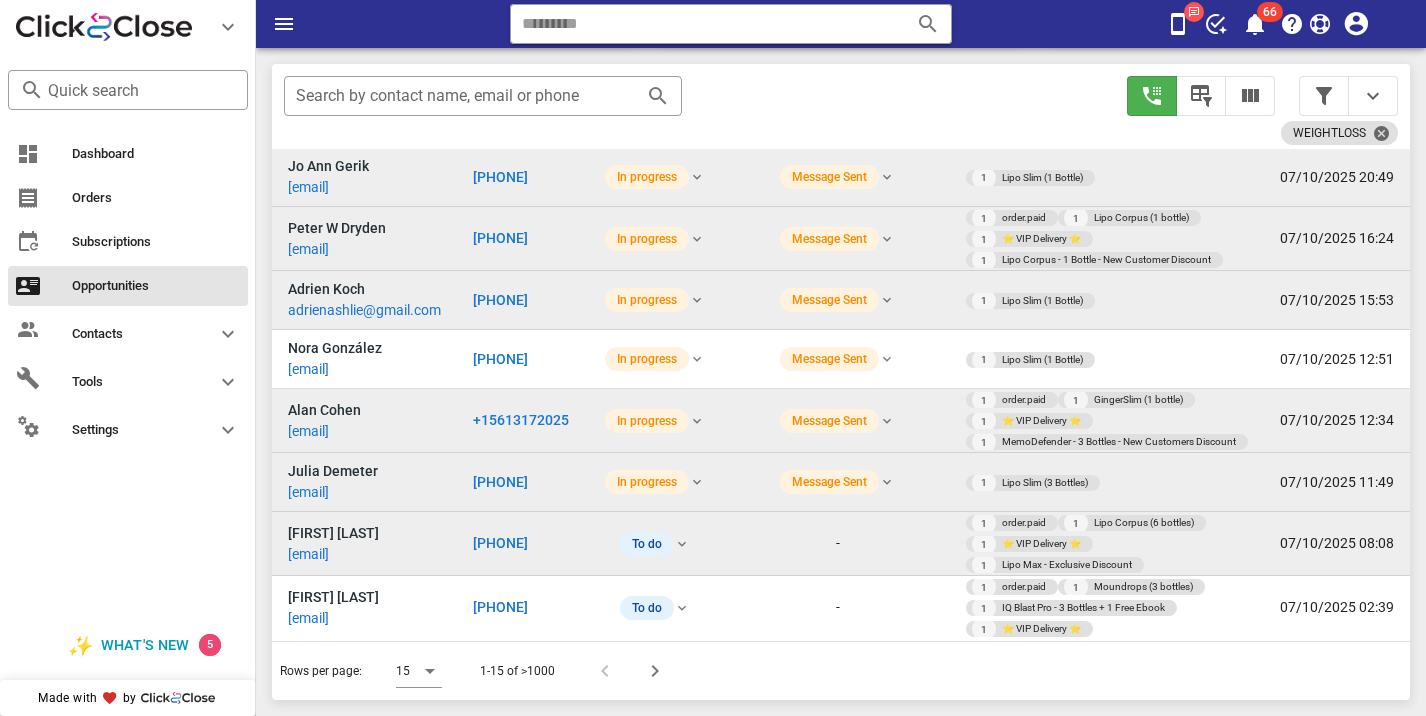 click on "[PHONE]" at bounding box center [500, 543] 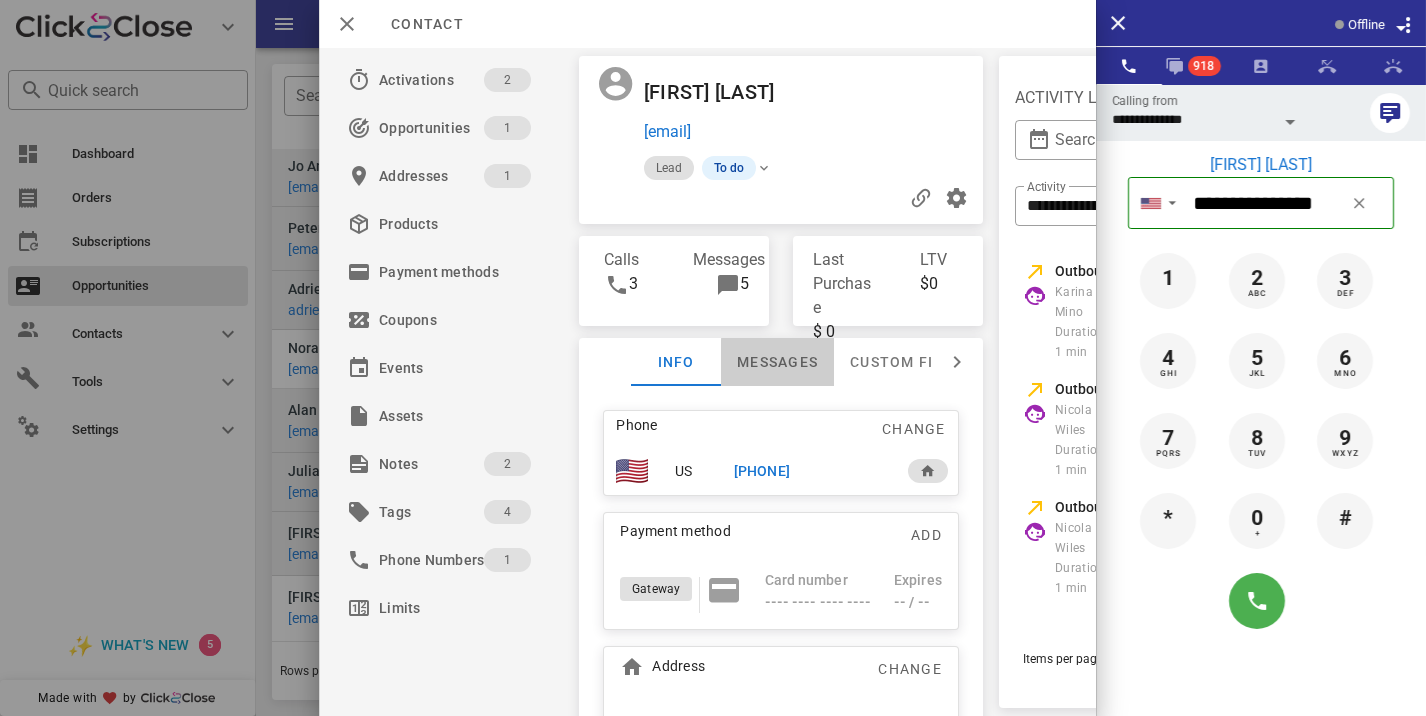 click on "Messages" at bounding box center [777, 362] 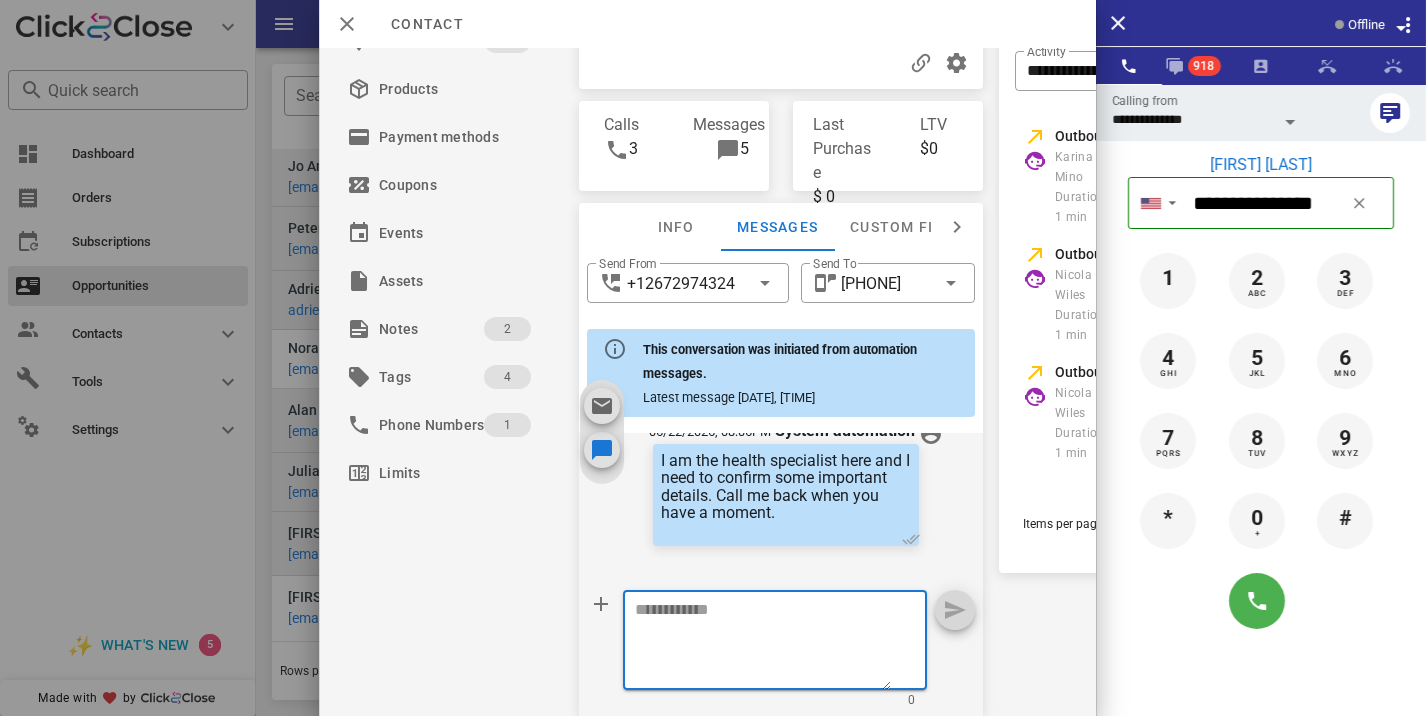 click at bounding box center [763, 643] 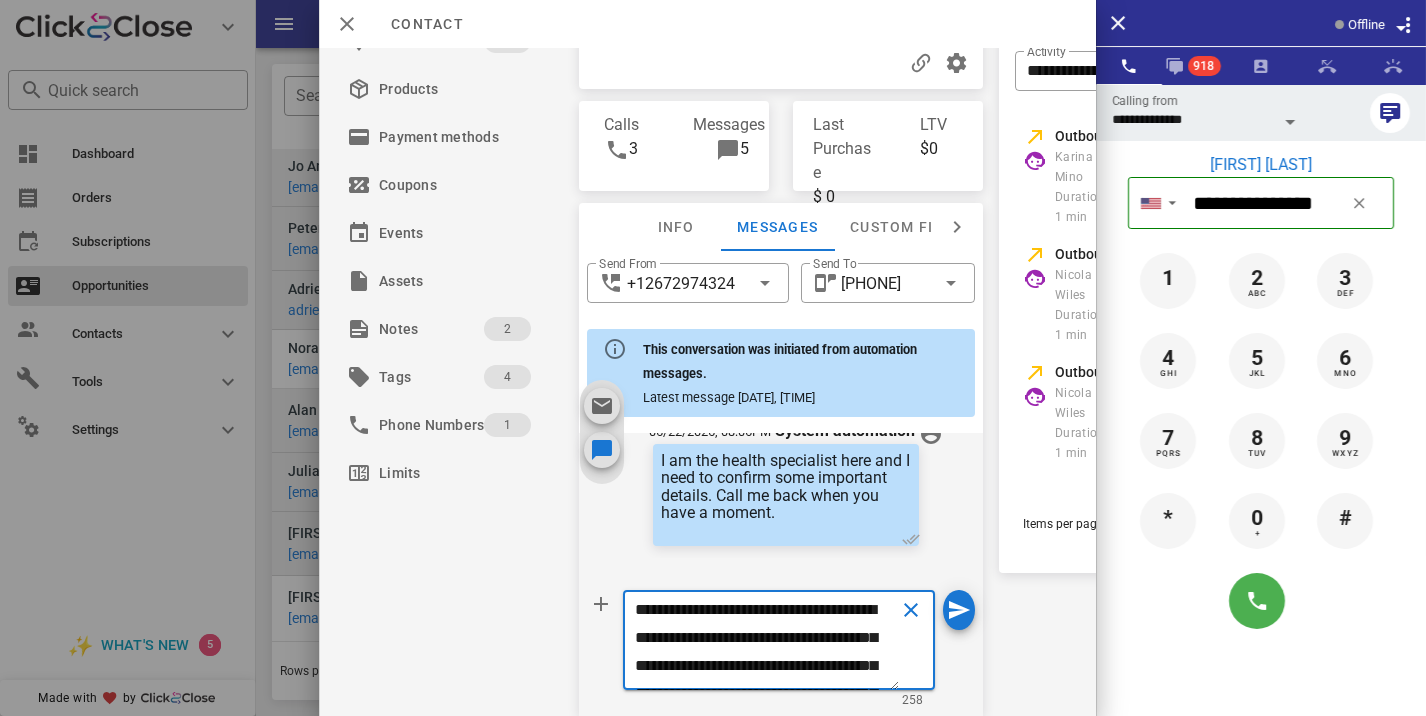 type on "**********" 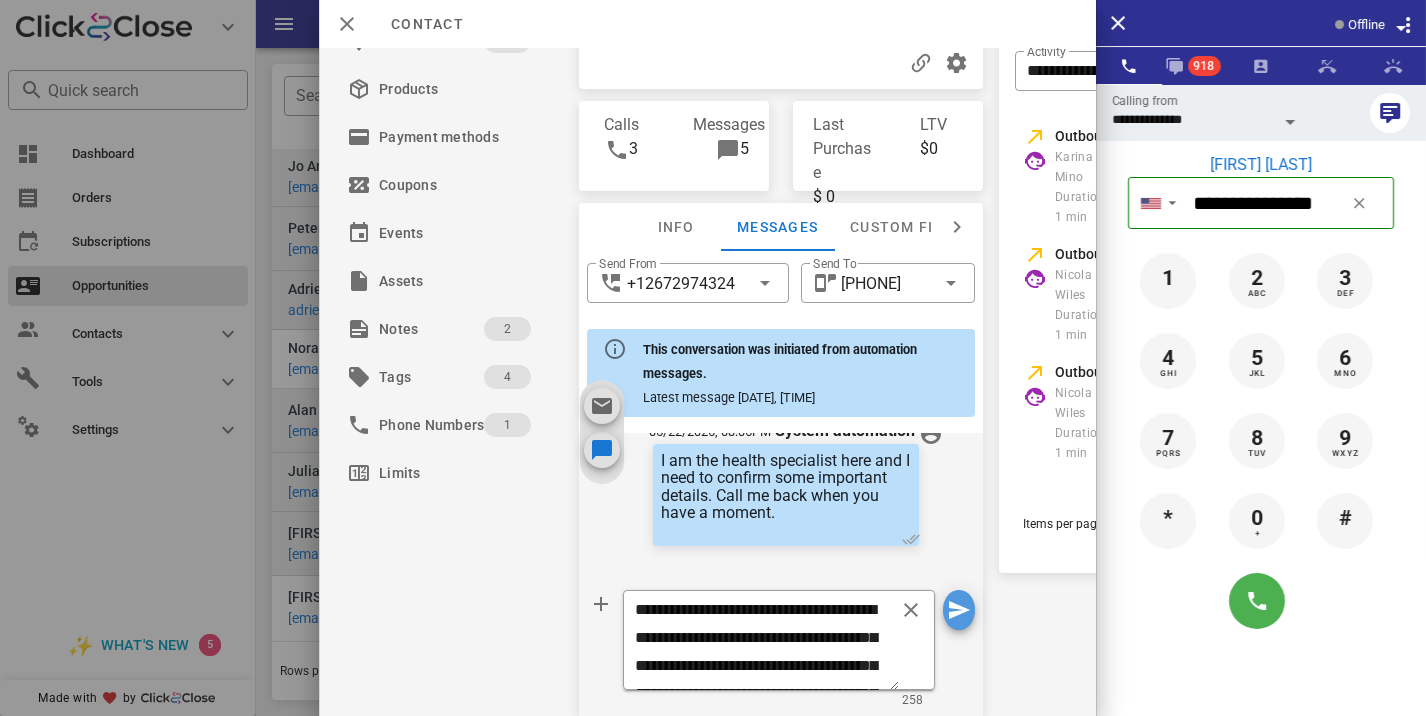 click at bounding box center [959, 610] 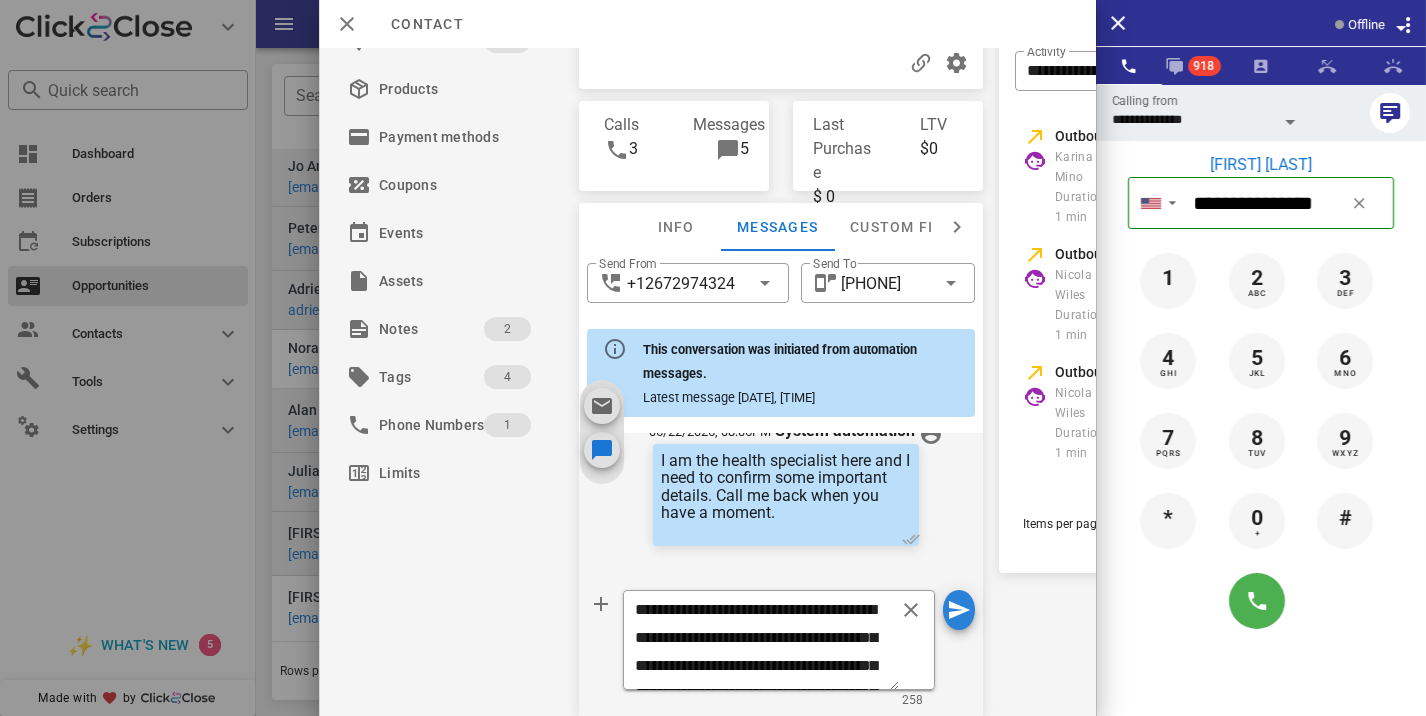 type 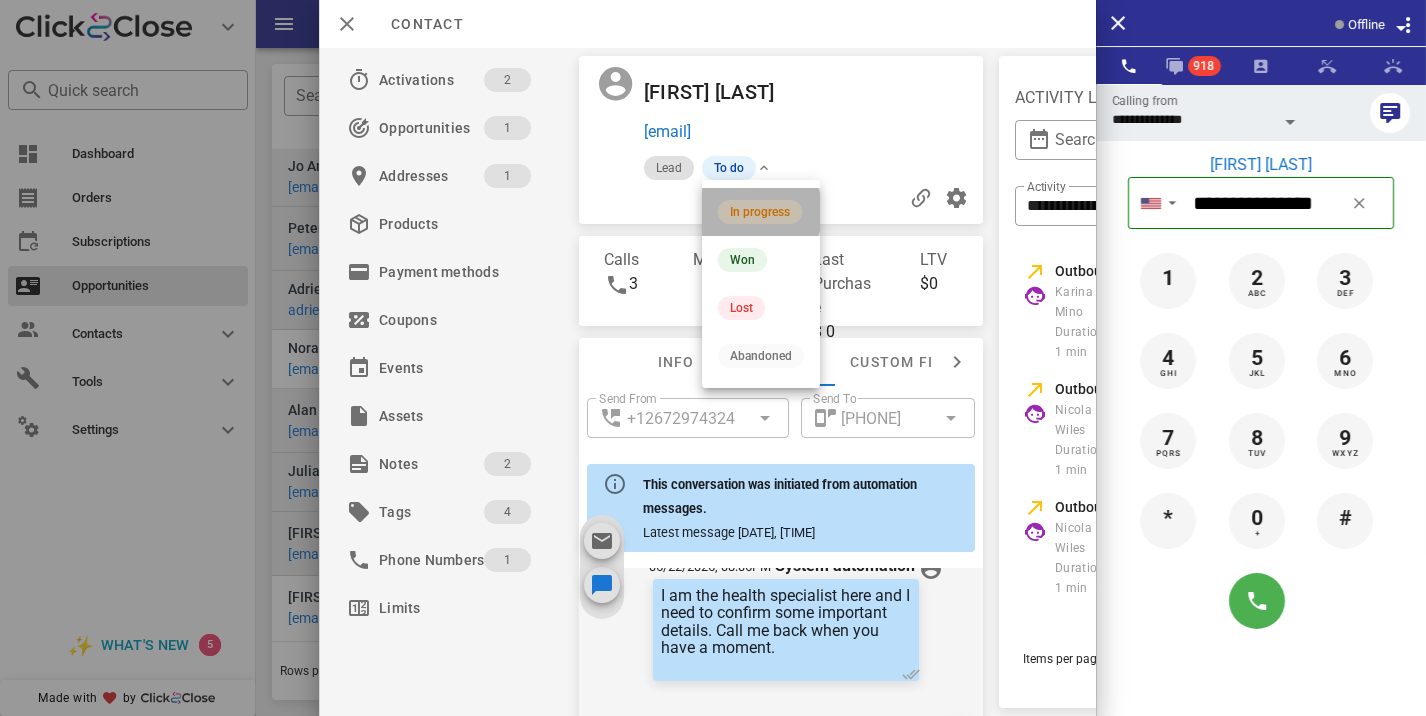 click on "In progress" at bounding box center [761, 212] 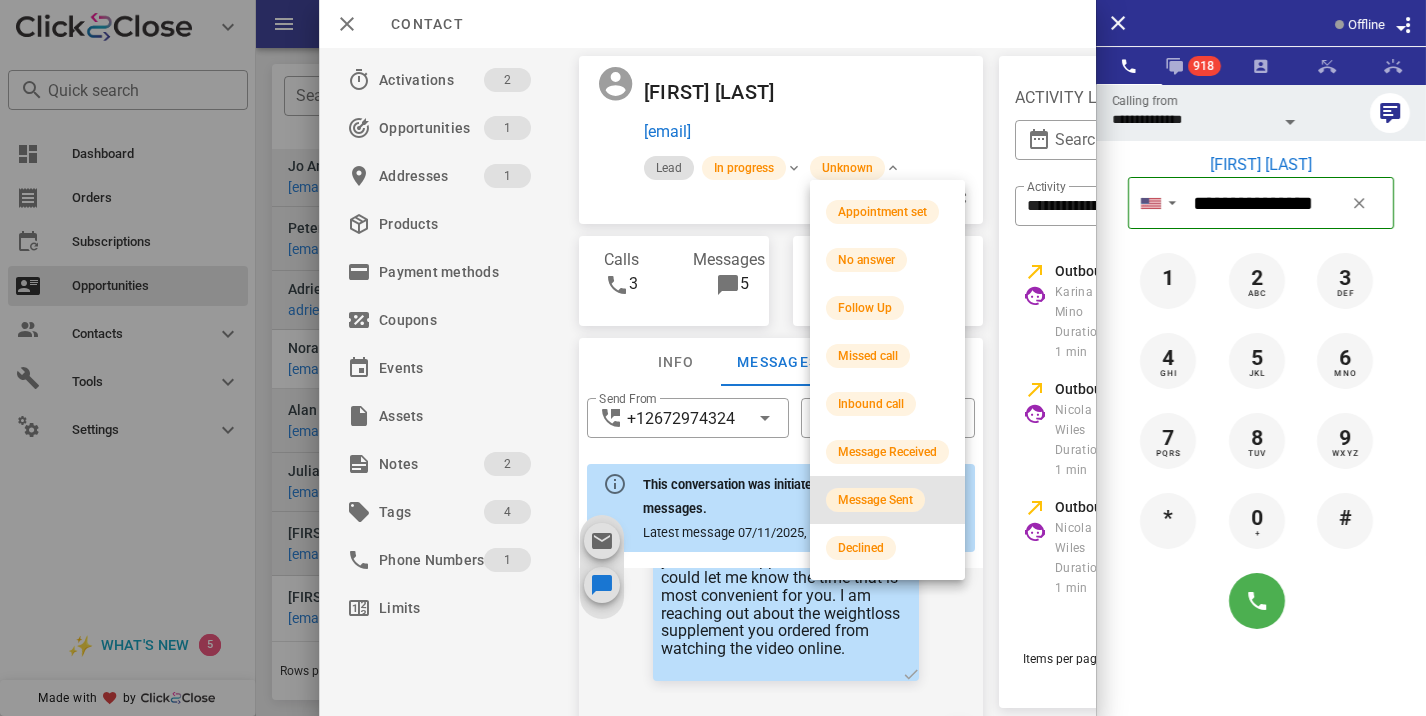 click on "Message Sent" at bounding box center (875, 500) 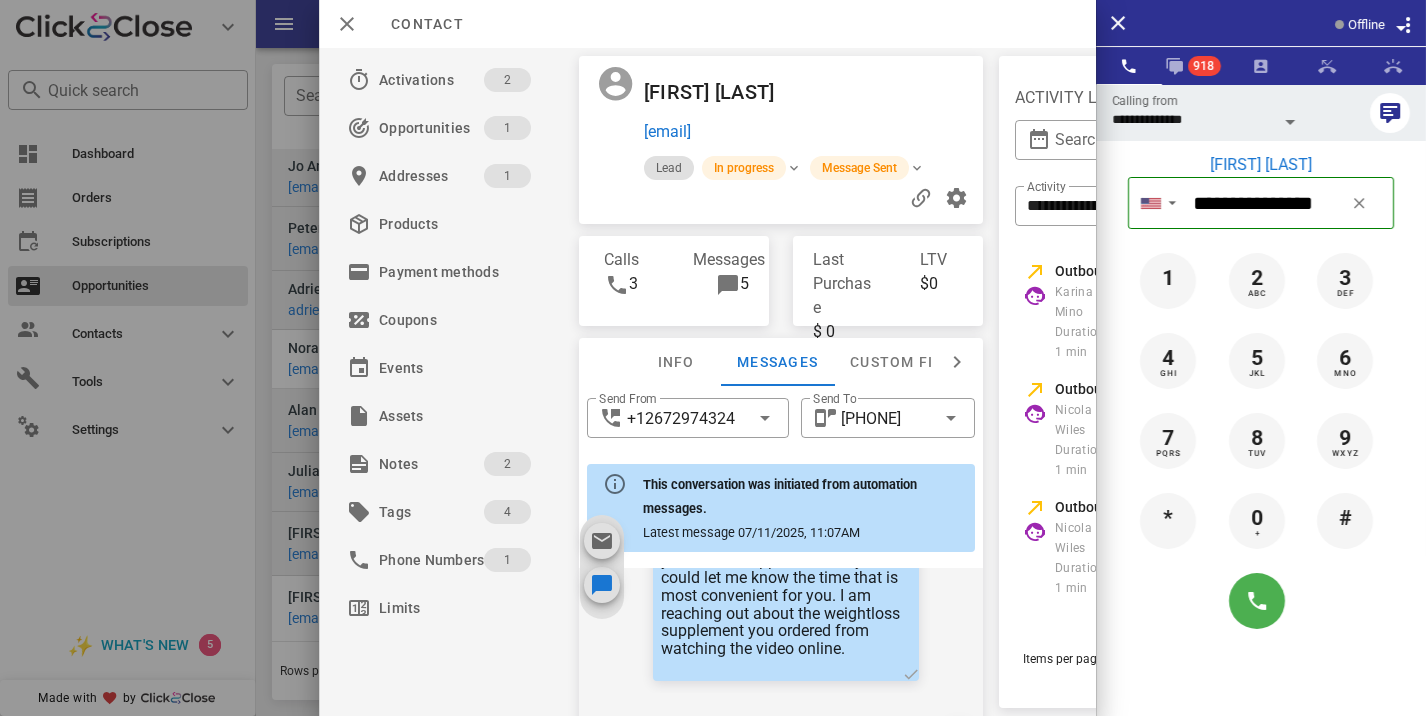 click at bounding box center [713, 358] 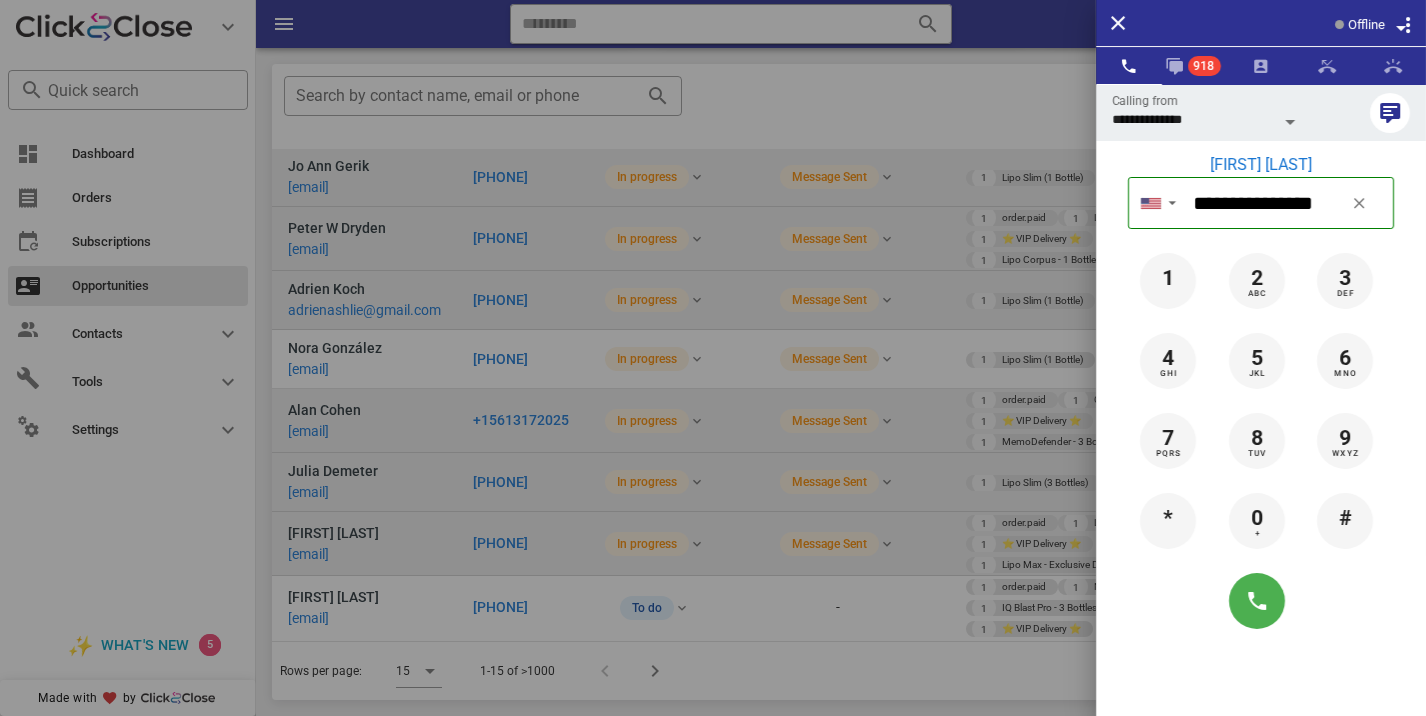 click at bounding box center [713, 358] 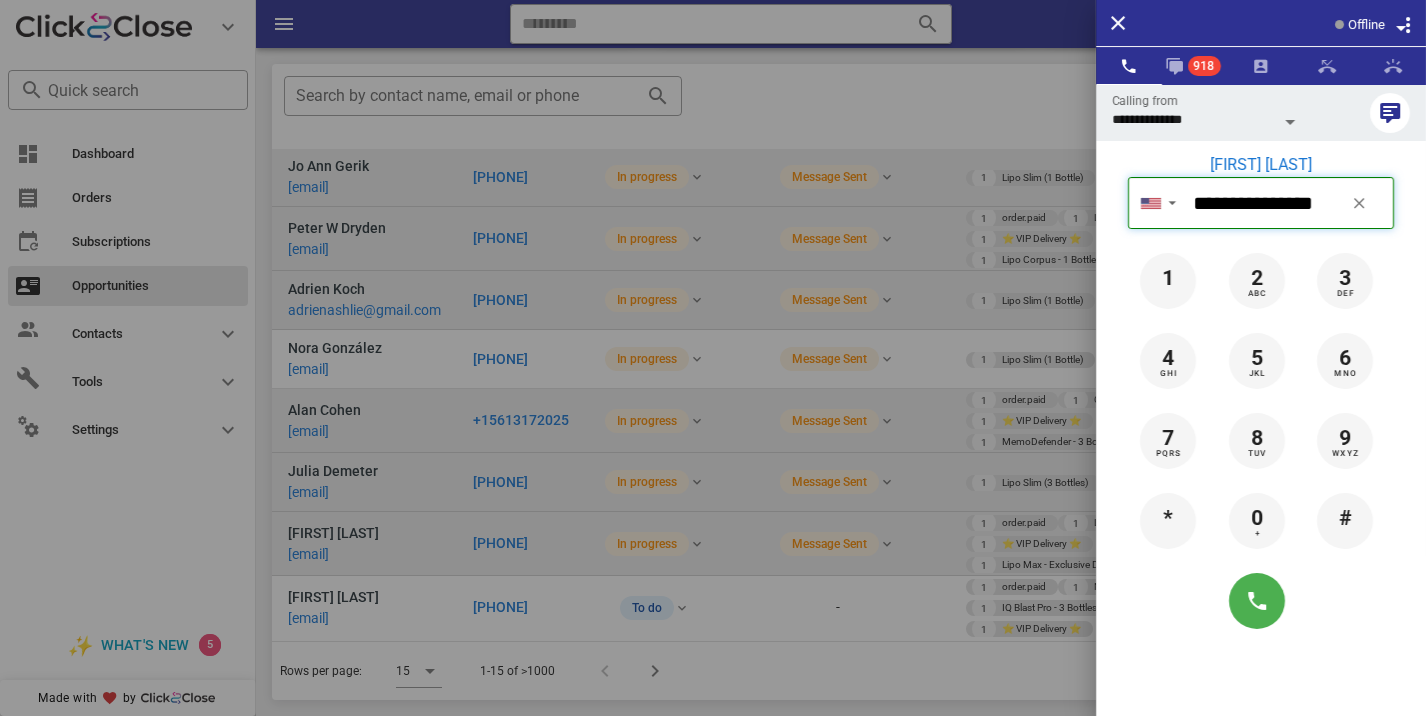 type 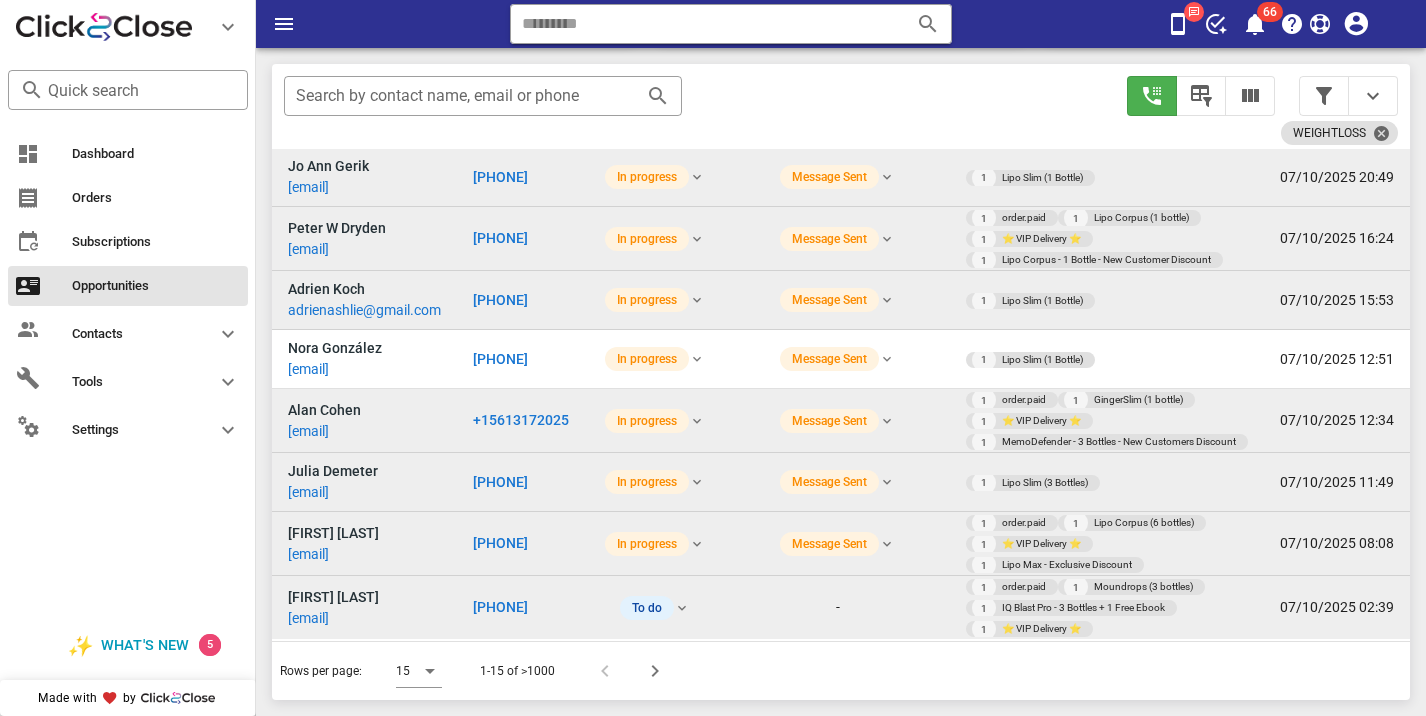 click on "[PHONE]" at bounding box center [500, 607] 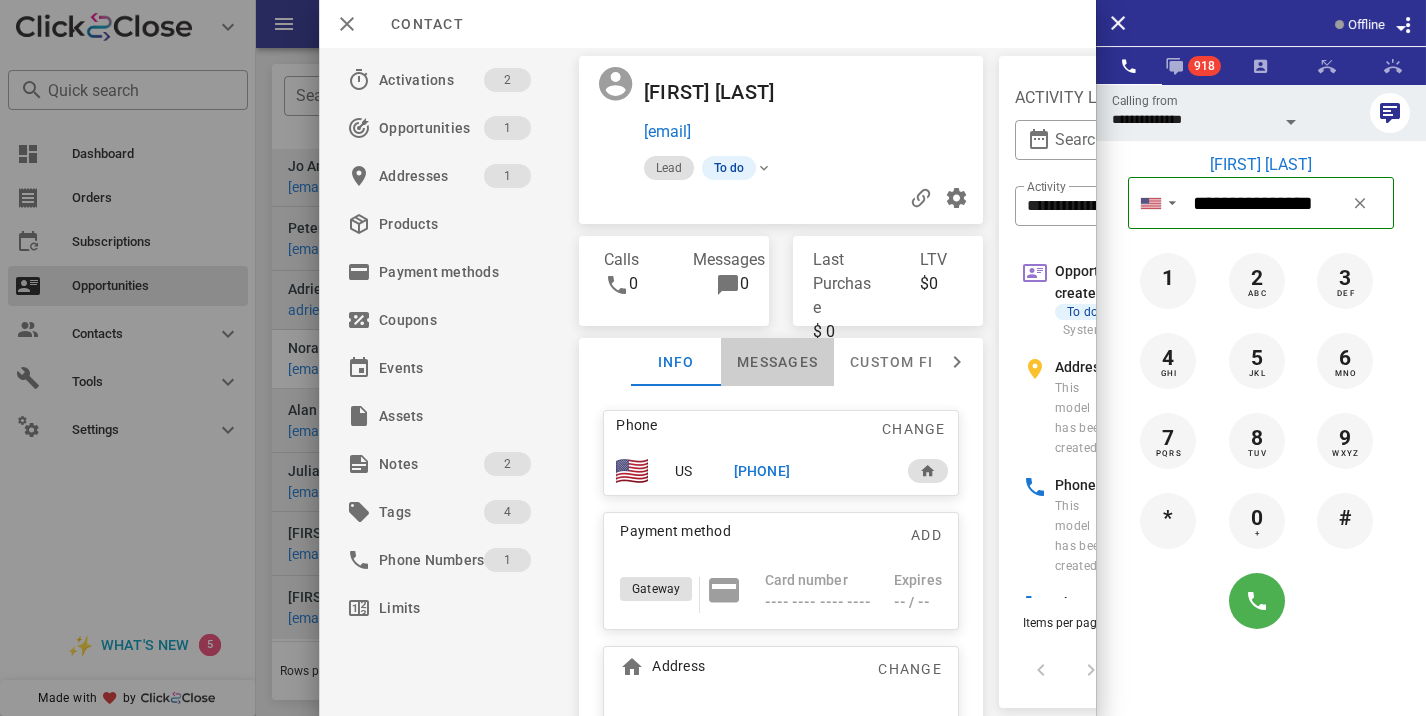 click on "Messages" at bounding box center (777, 362) 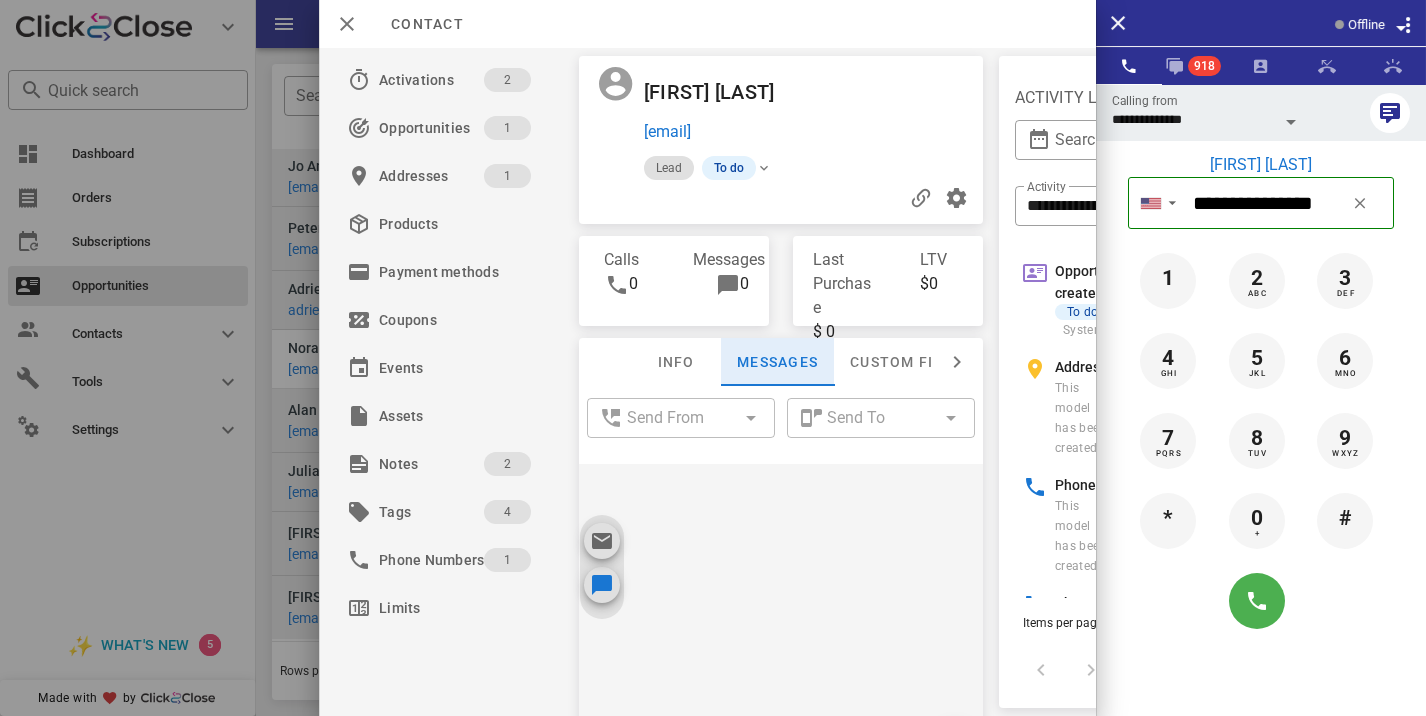 scroll, scrollTop: 657, scrollLeft: 0, axis: vertical 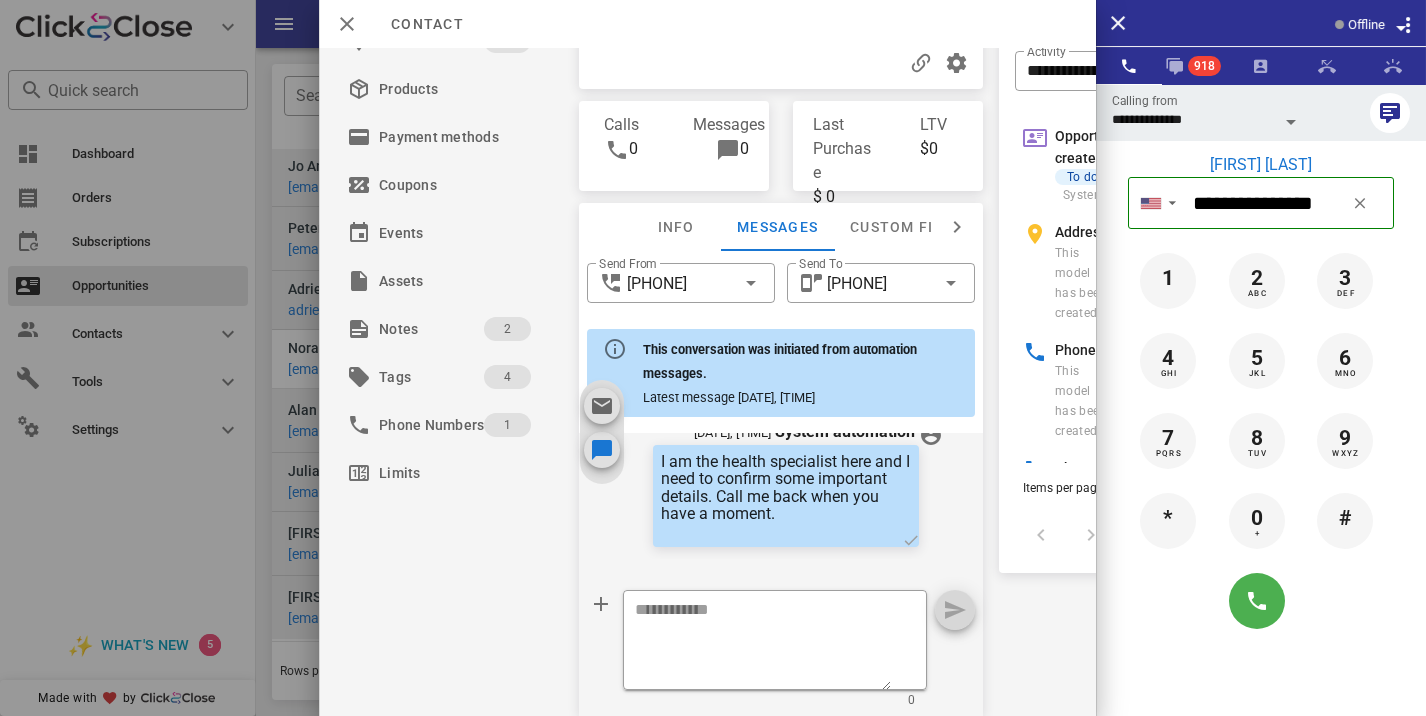 click on "[DATE], [TIME] System automation  Hi  [FIRST], This is the Liposlim for your weightloss with Dr. Prescott. We need to verify some important details about your order. If you can please return the call at your earliest convenience. Otherwise we will try back at another time. The phone number is [PHONE]. Thank you have a great day.  [DATE], [TIME] System automation  OK. I can send it your email on file or would you prefer that we go over it on the phone? I do have a question pertaining your health.  [DATE], [TIME] System automation  You can reach me at [PHONE]  [DATE], [TIME] System automation  [FIRST] Is now a good time for a call? Remember you can reach me at [PHONE]  [DATE], [TIME] System automation  I am the health specialist here and I need to confirm some important details. Call me back when you have a moment." at bounding box center (785, 317) 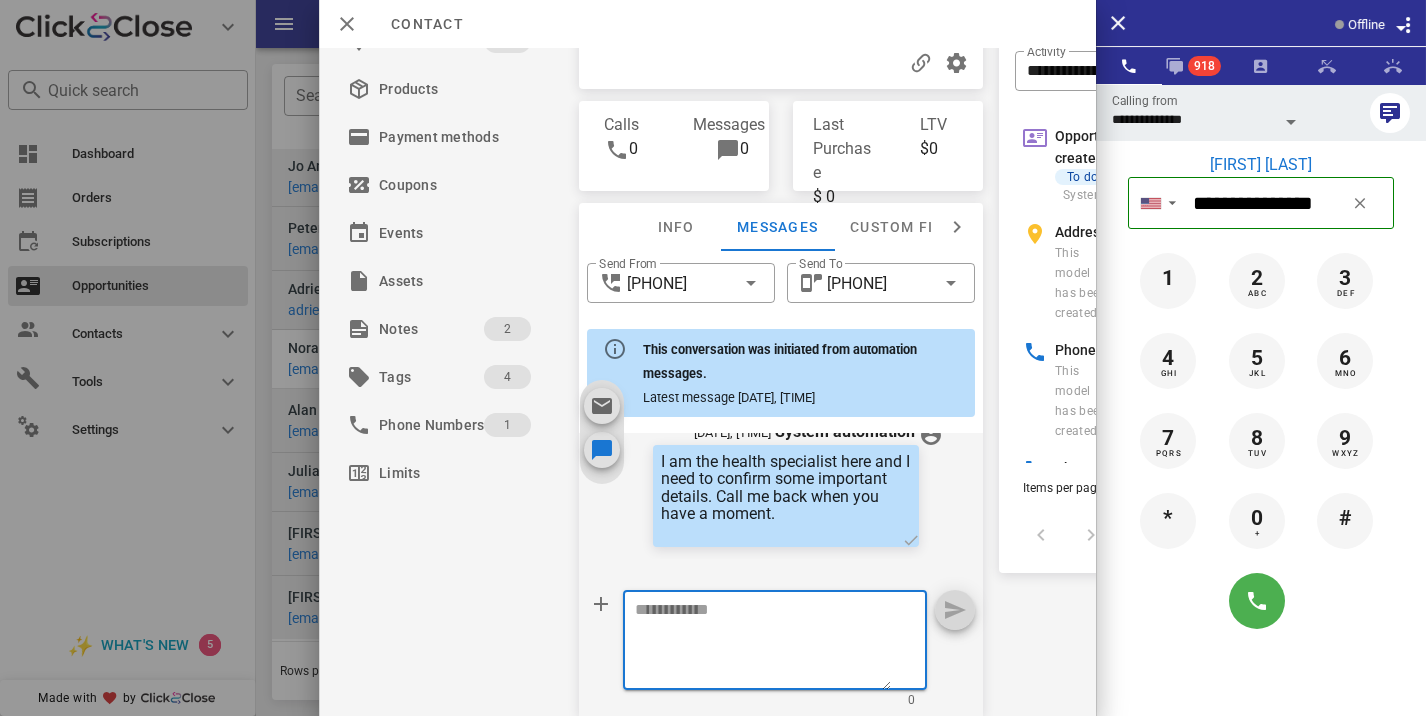 click at bounding box center (763, 643) 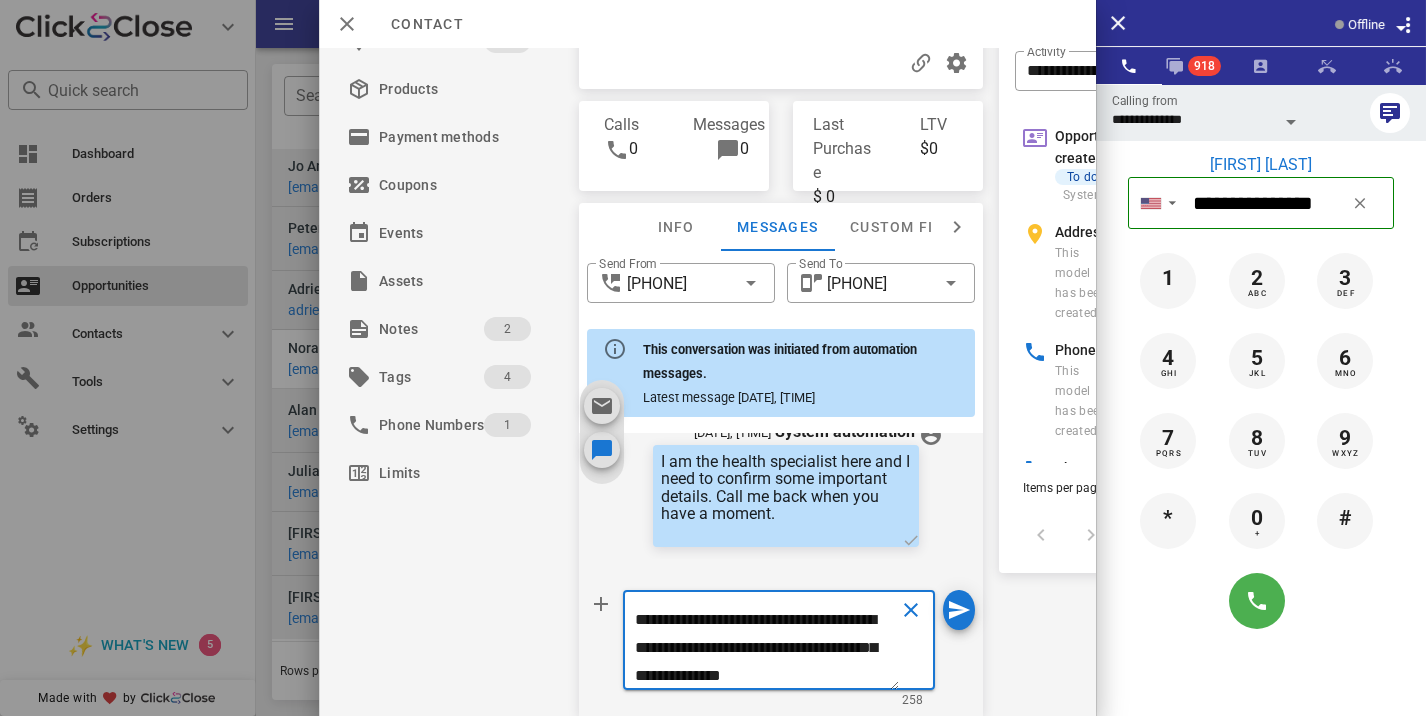 scroll, scrollTop: 0, scrollLeft: 0, axis: both 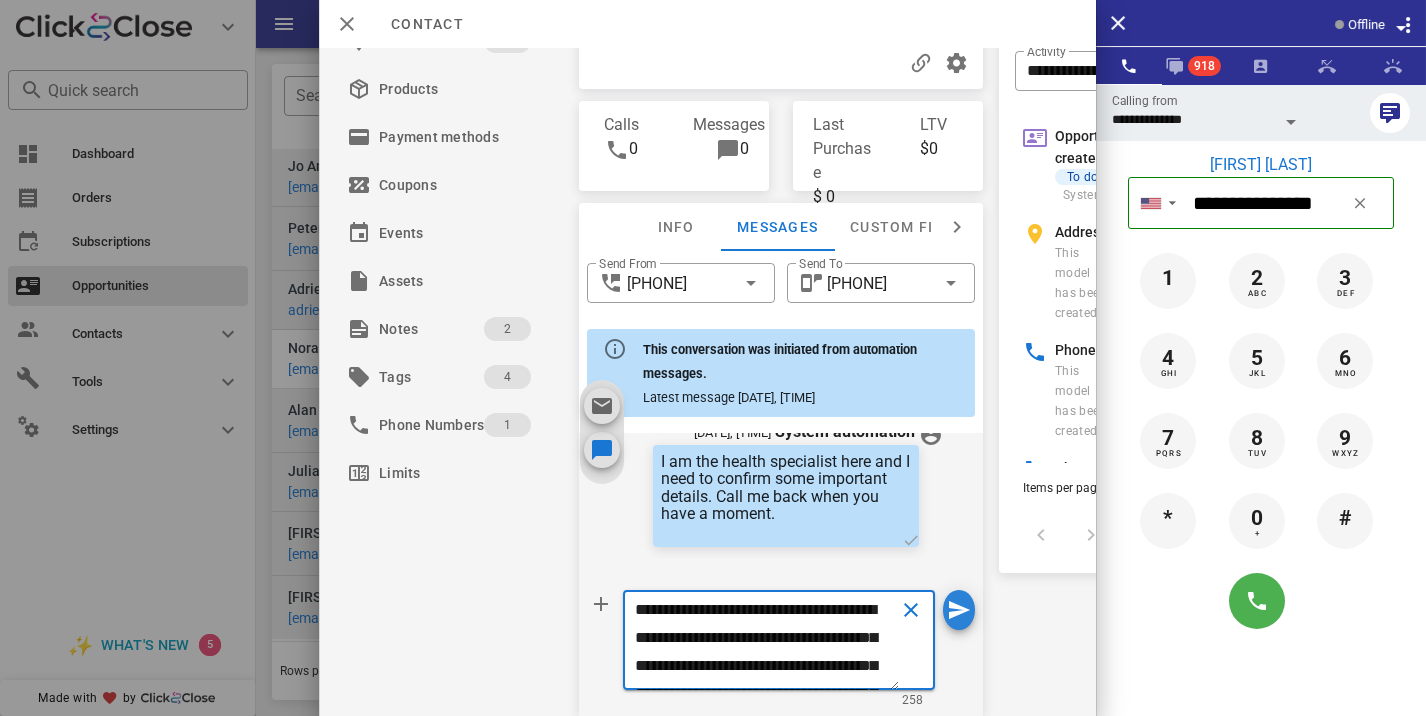 type on "**********" 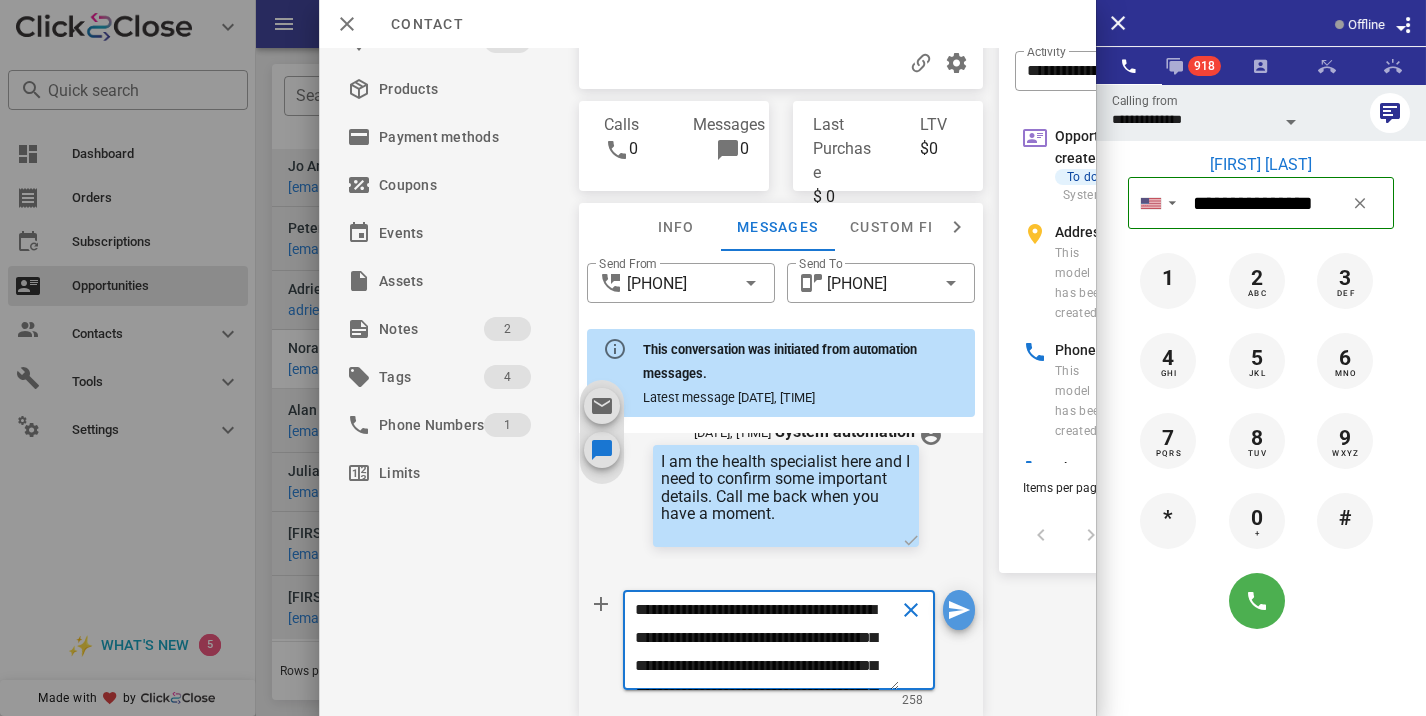 click at bounding box center (959, 610) 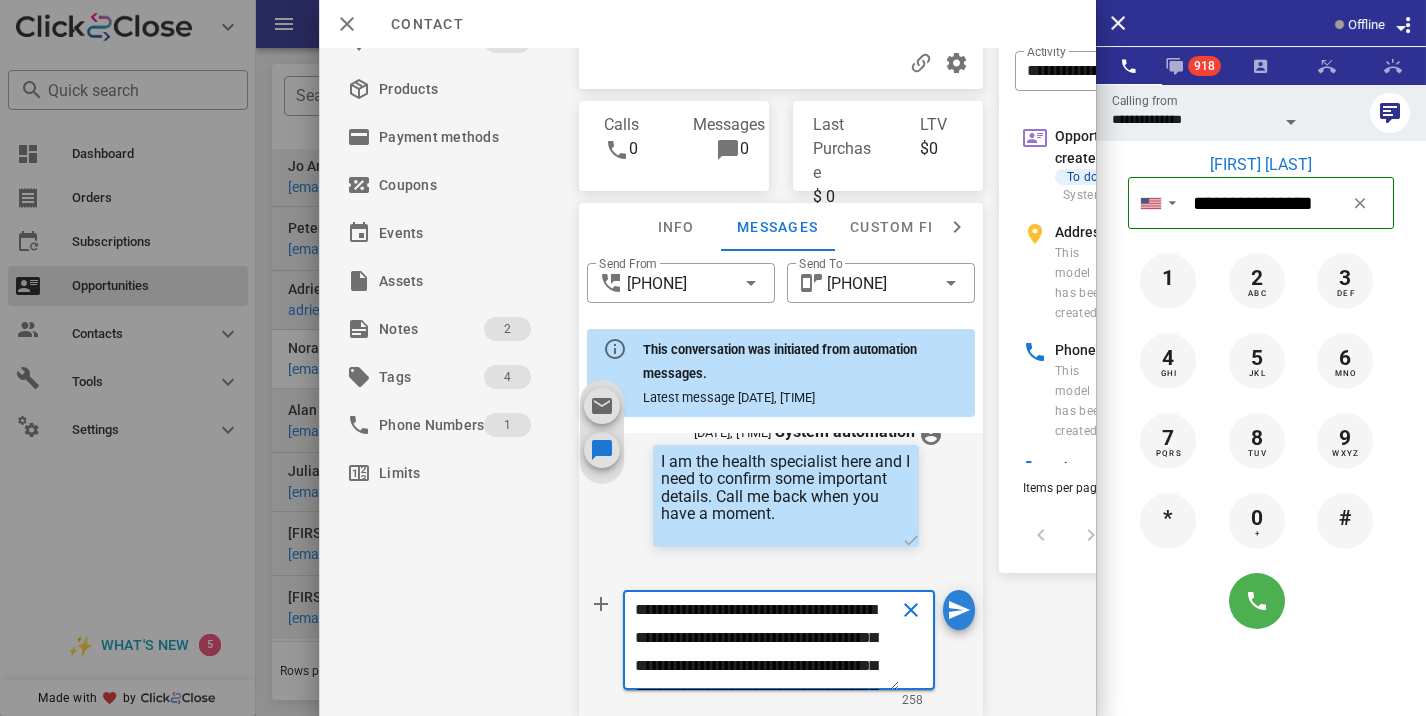 type 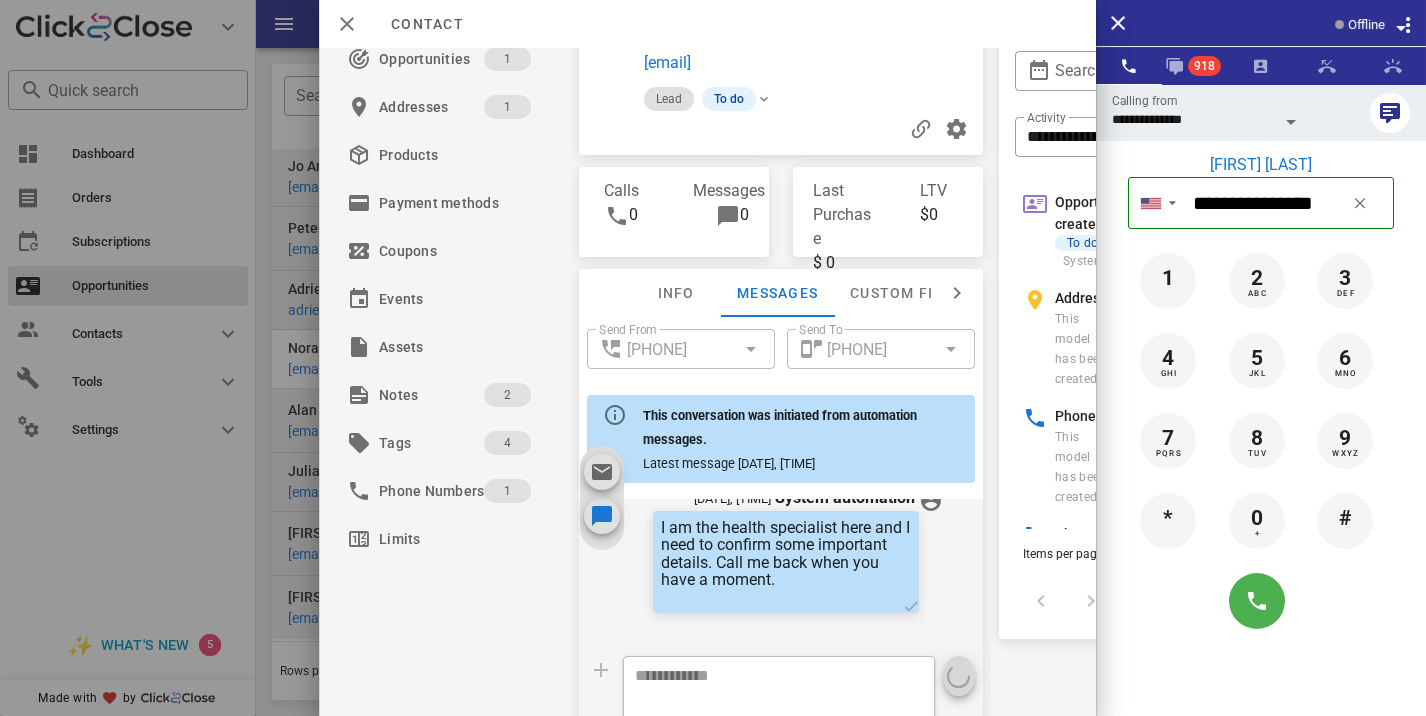 scroll, scrollTop: 0, scrollLeft: 0, axis: both 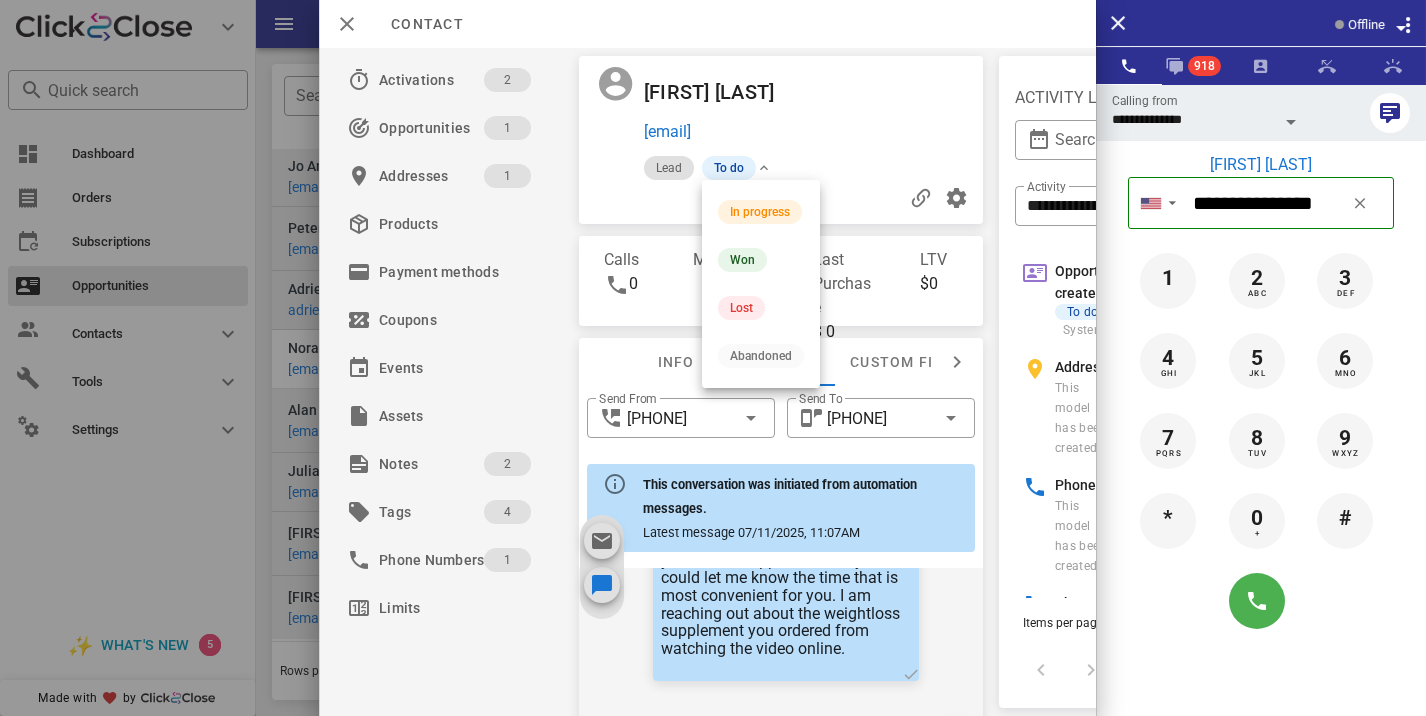 click on "In progress   Won   Lost   Abandoned" at bounding box center (761, 284) 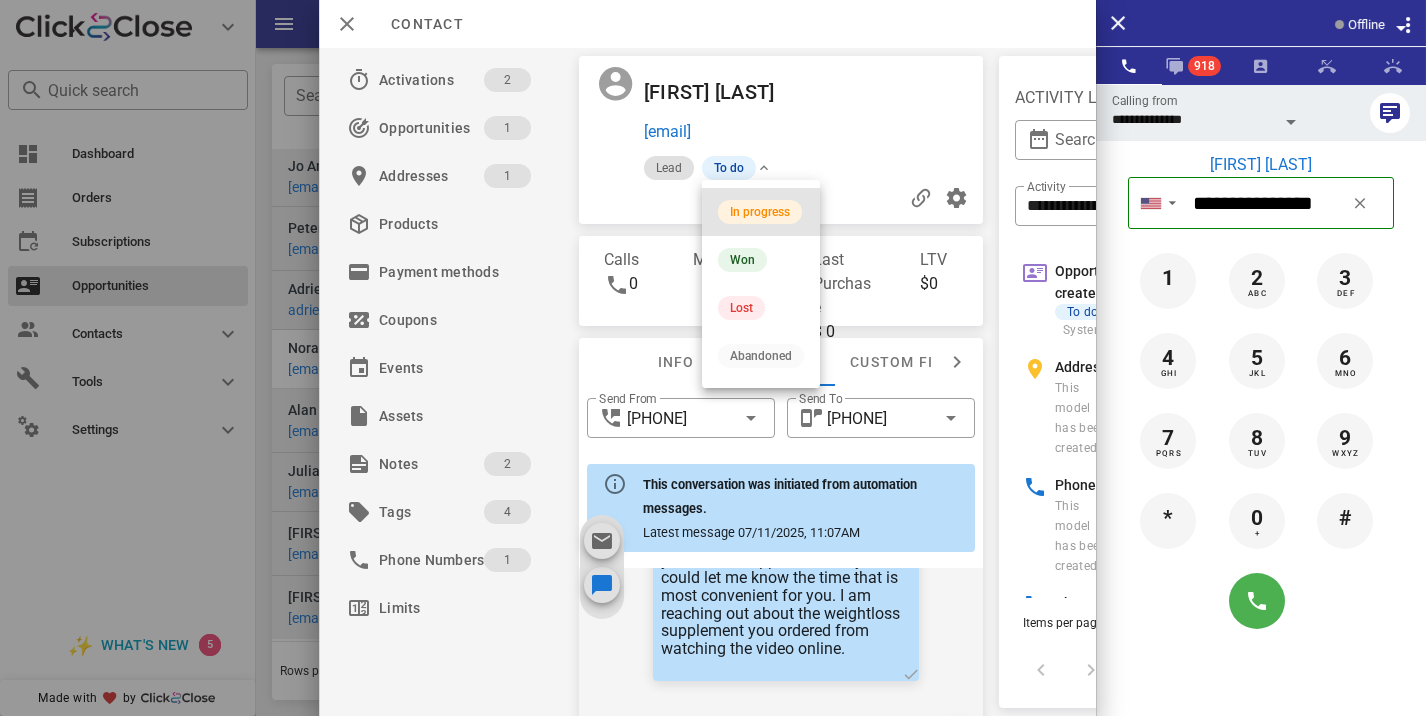 click on "In progress" at bounding box center (761, 212) 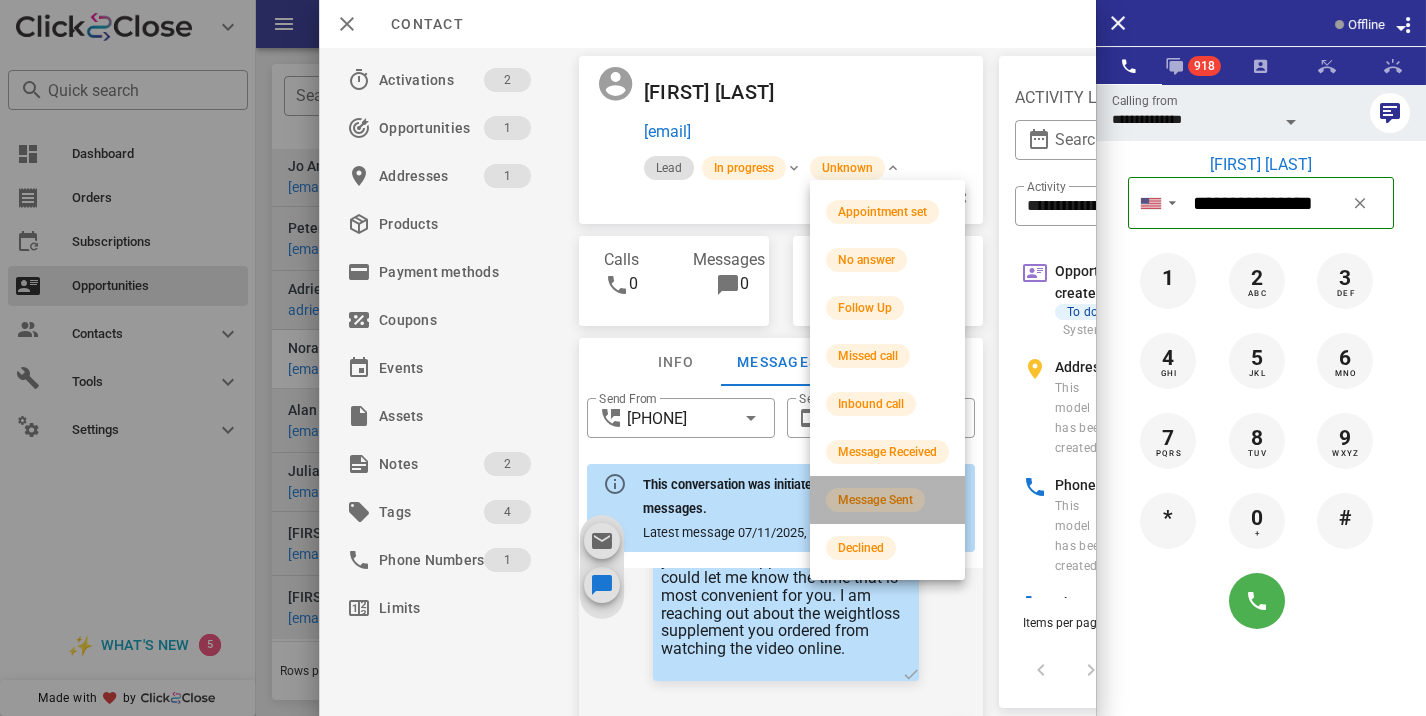 click on "Message Sent" at bounding box center (875, 500) 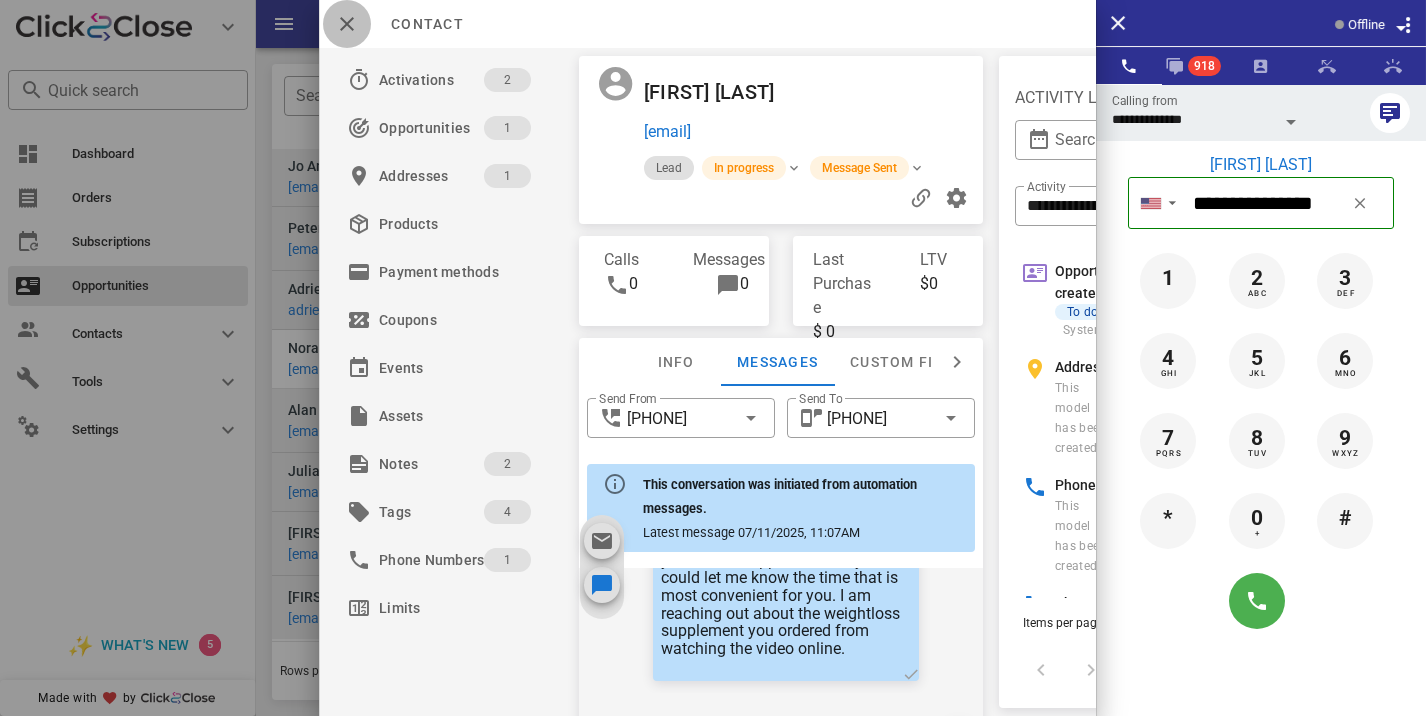 click at bounding box center (347, 24) 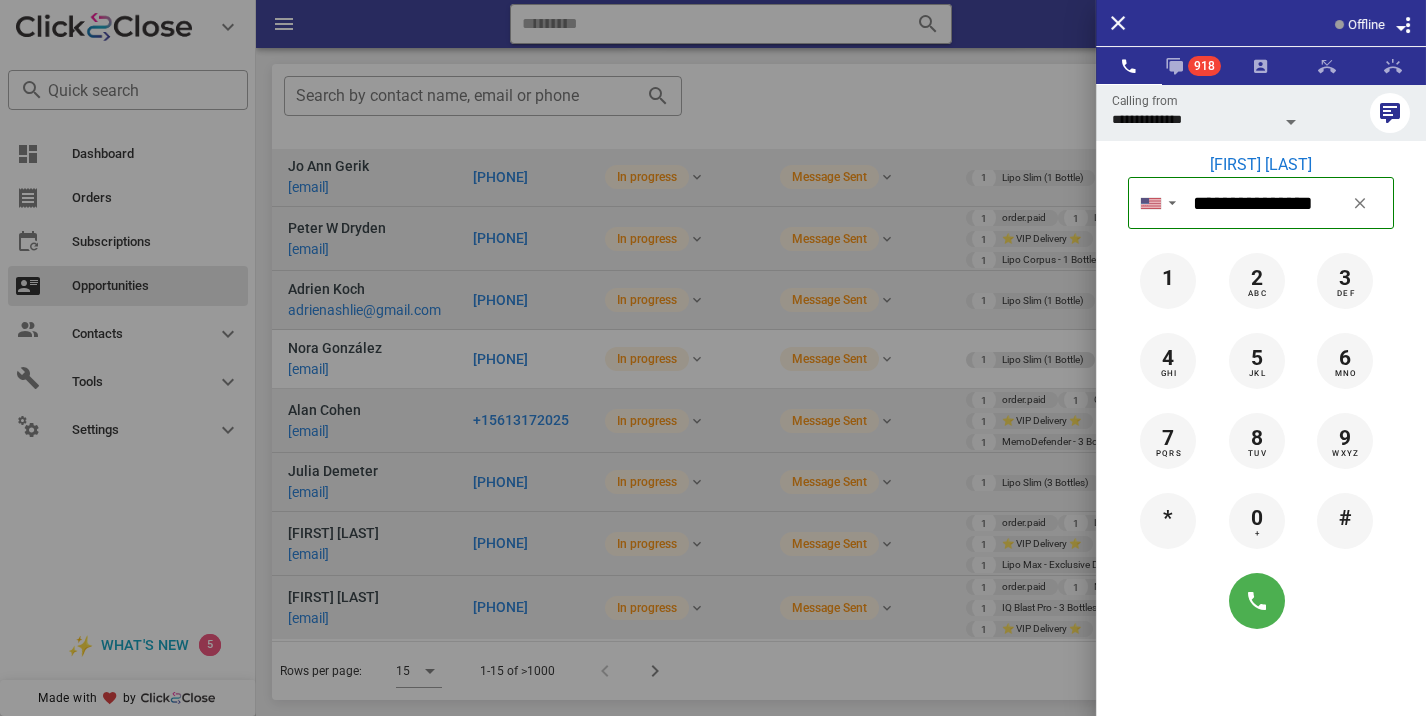click at bounding box center [713, 358] 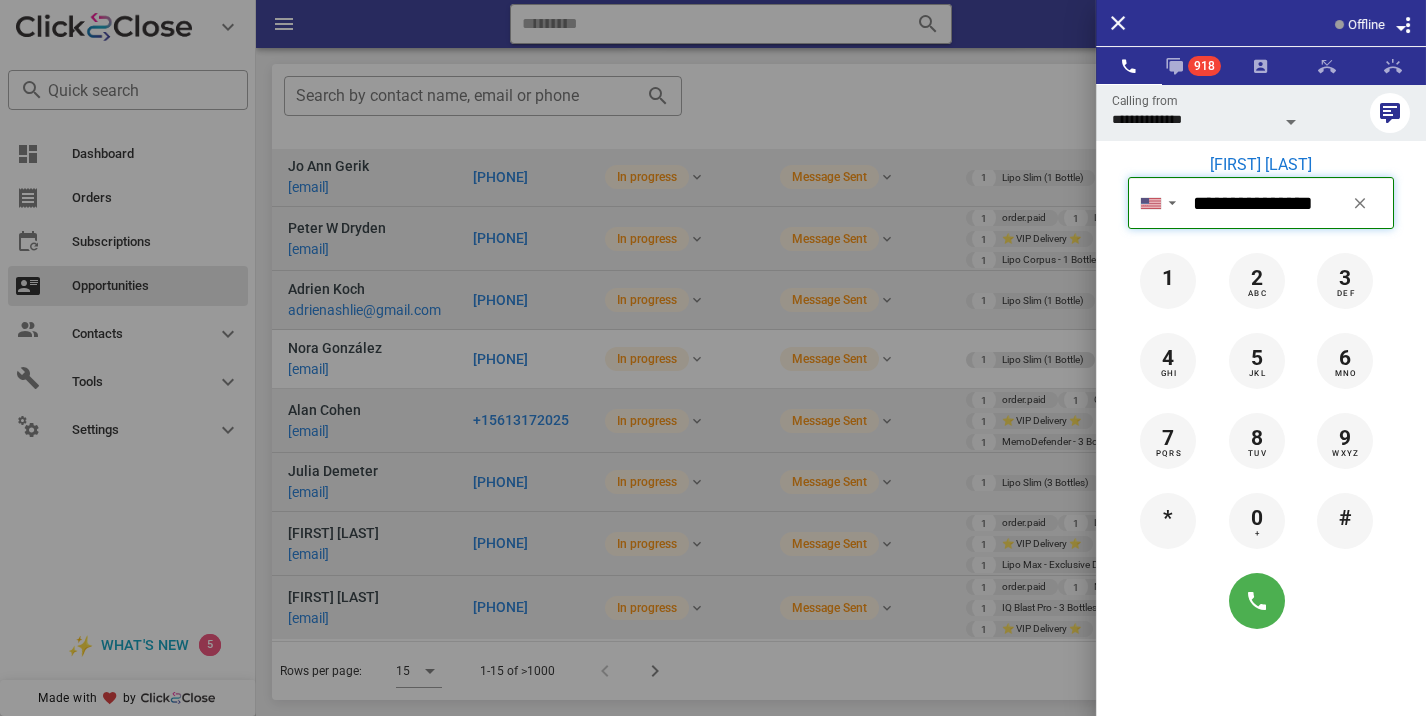 type 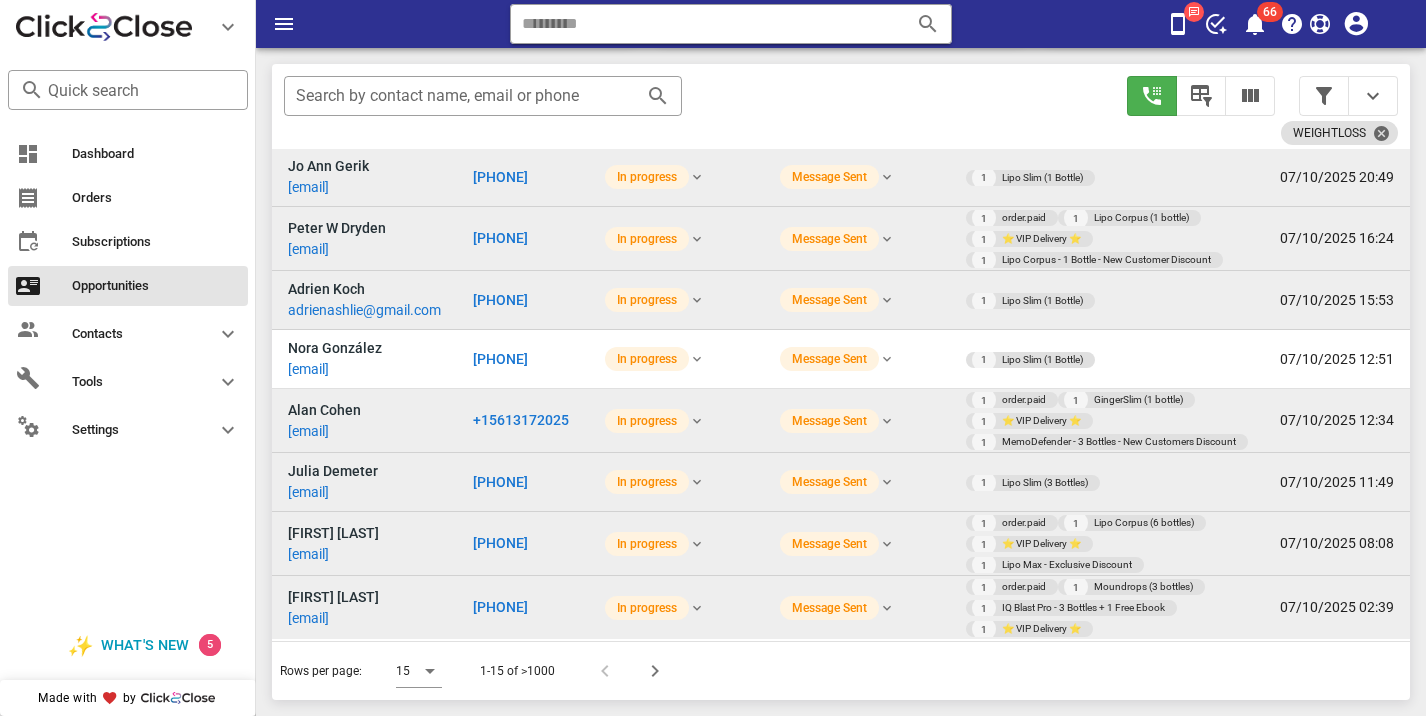 scroll, scrollTop: 304, scrollLeft: 0, axis: vertical 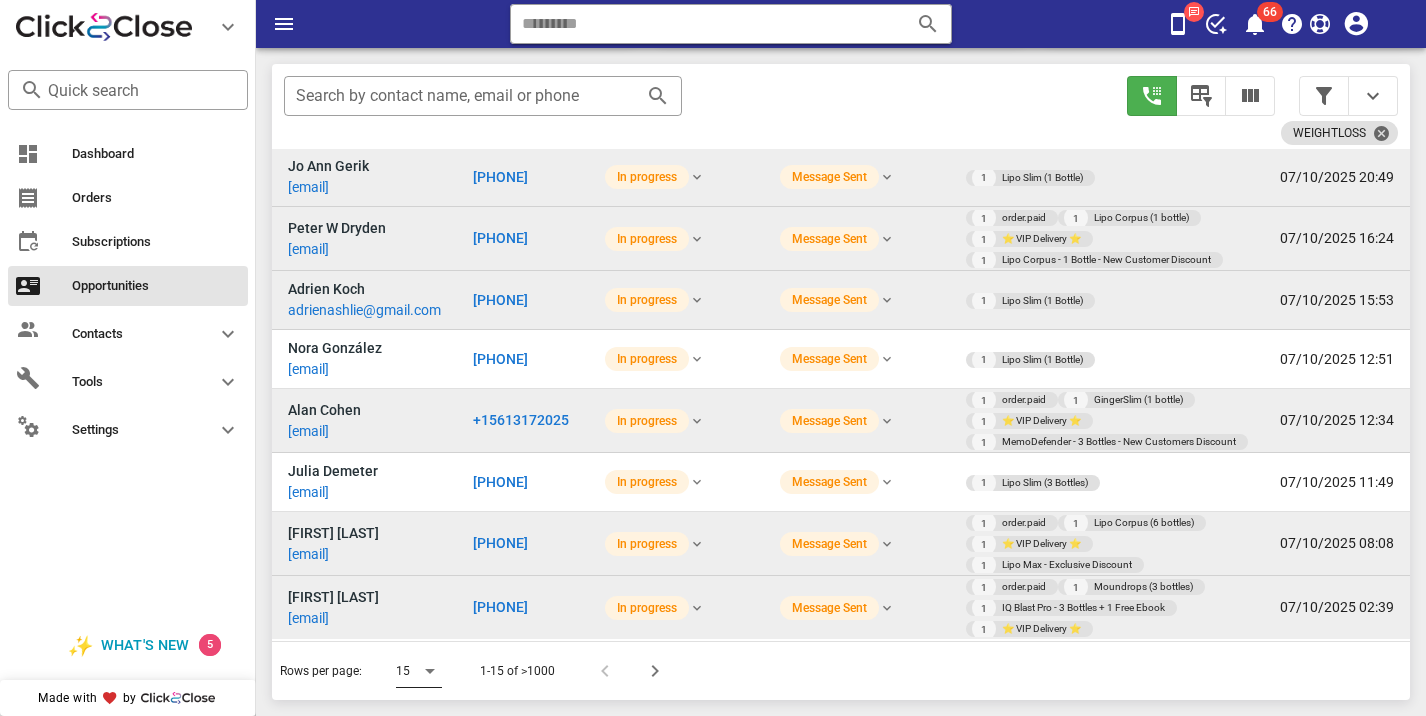 click on "15" at bounding box center (403, 671) 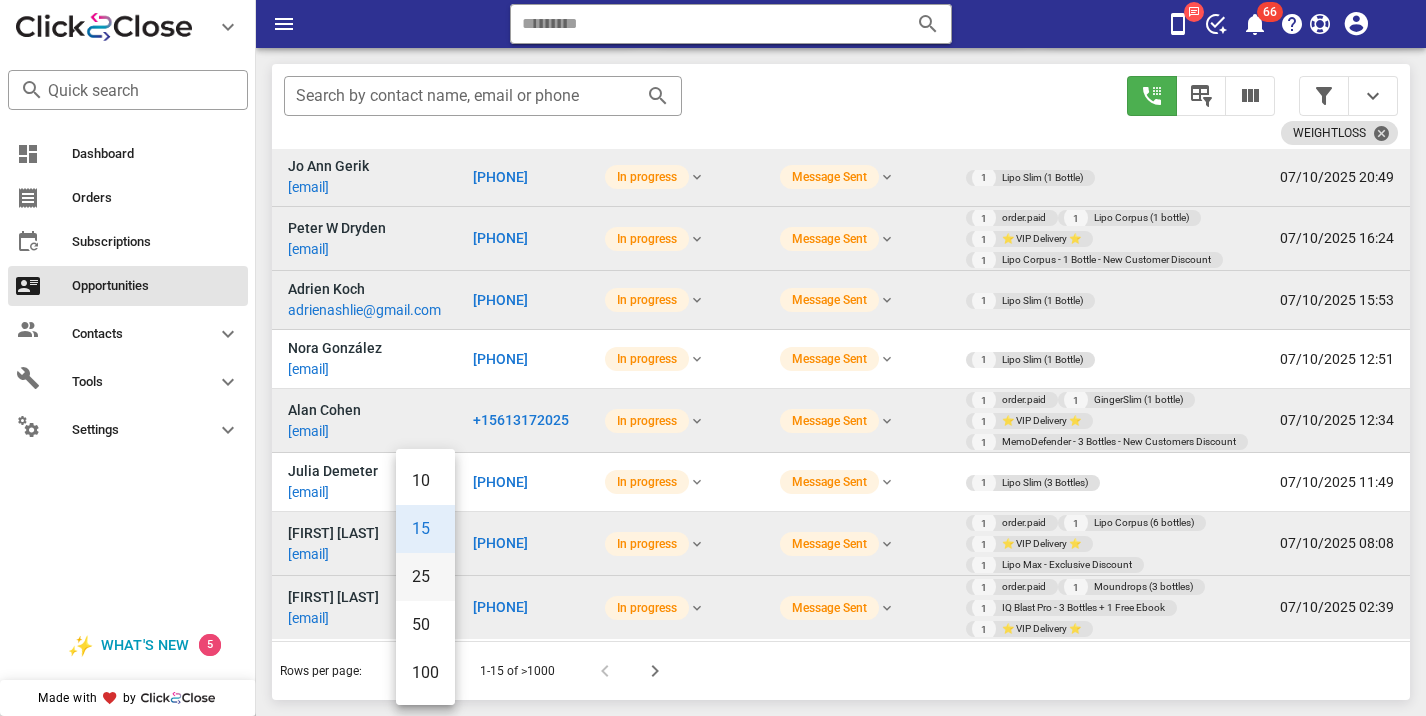click on "25" at bounding box center (425, 576) 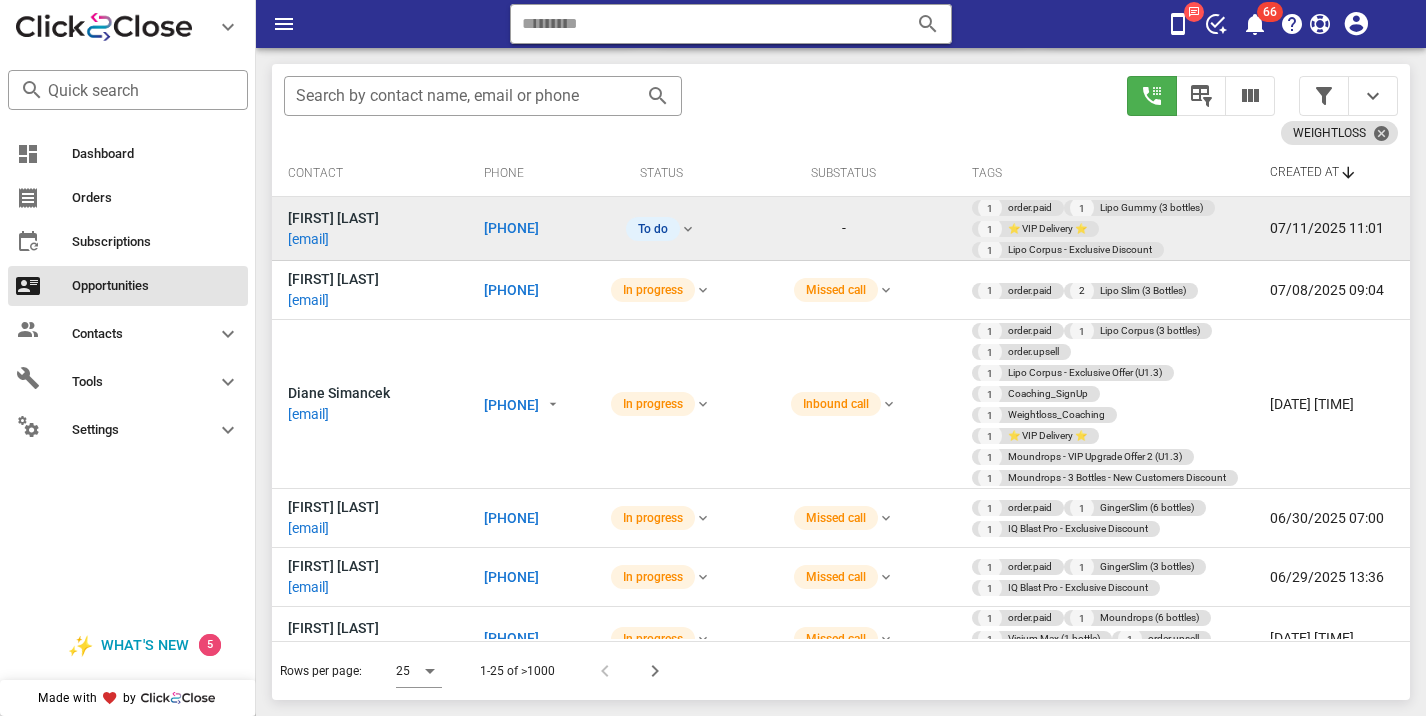 click on "[PHONE]" at bounding box center (511, 228) 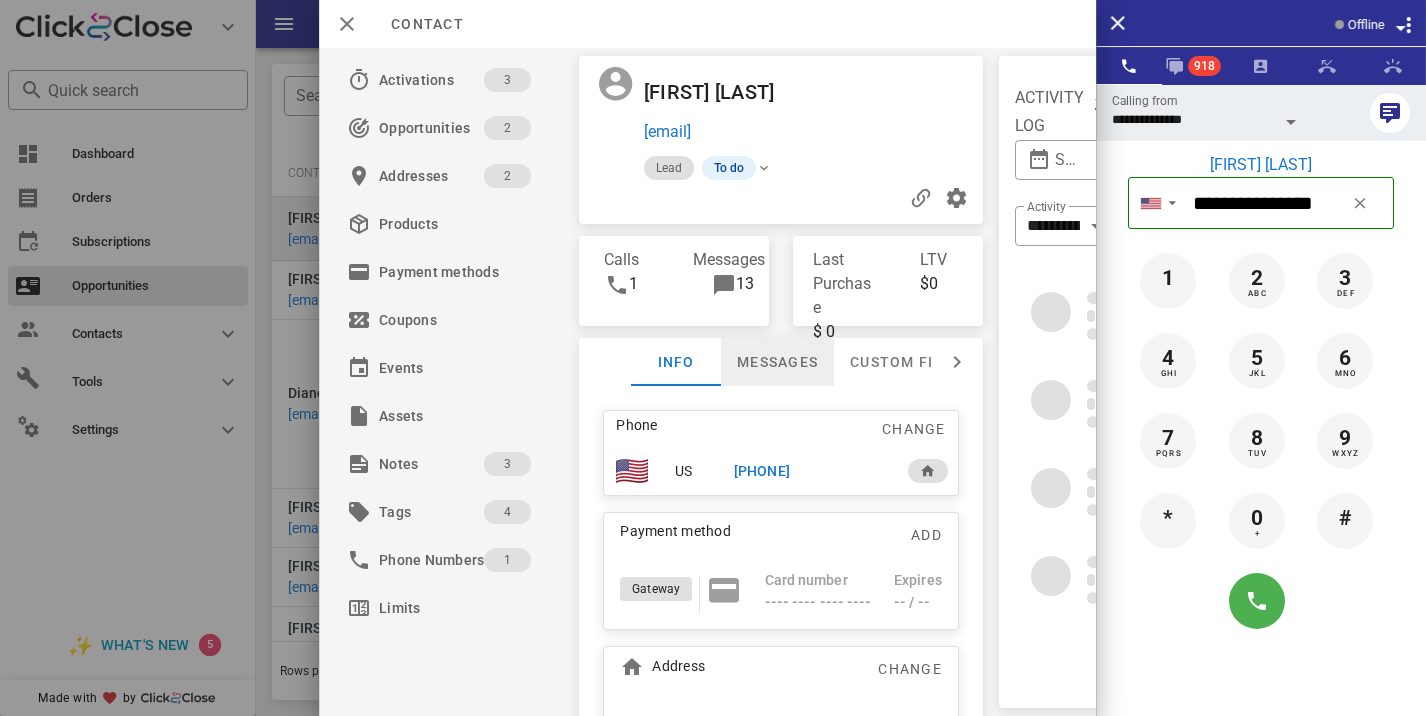 click on "Messages" at bounding box center (777, 362) 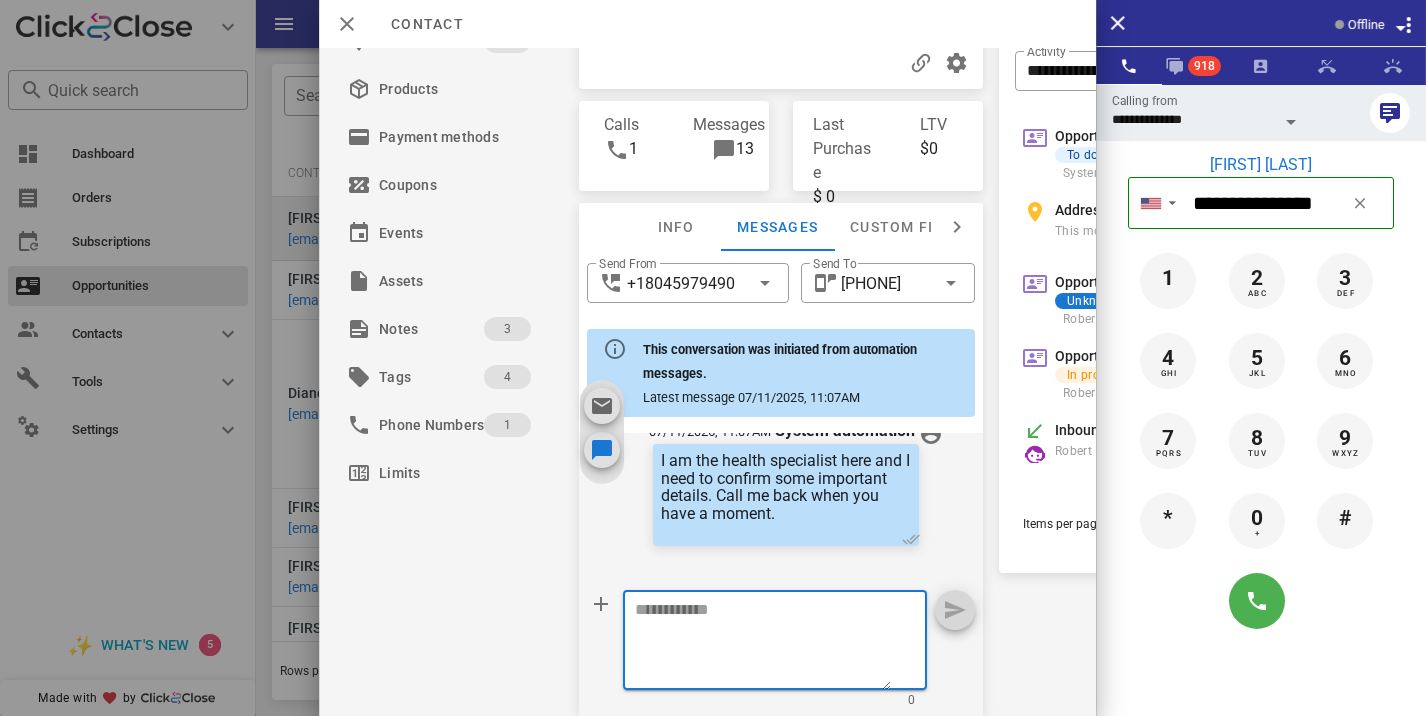 click at bounding box center [763, 643] 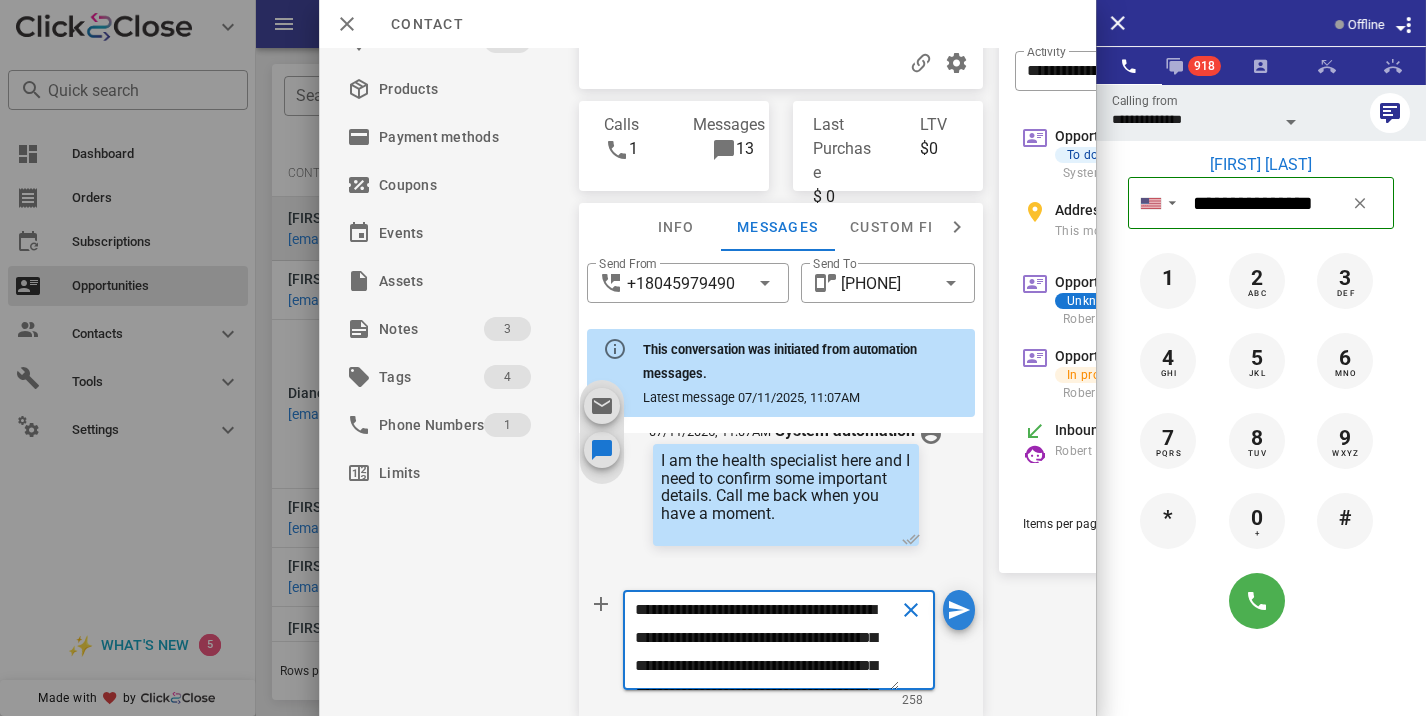 type on "**********" 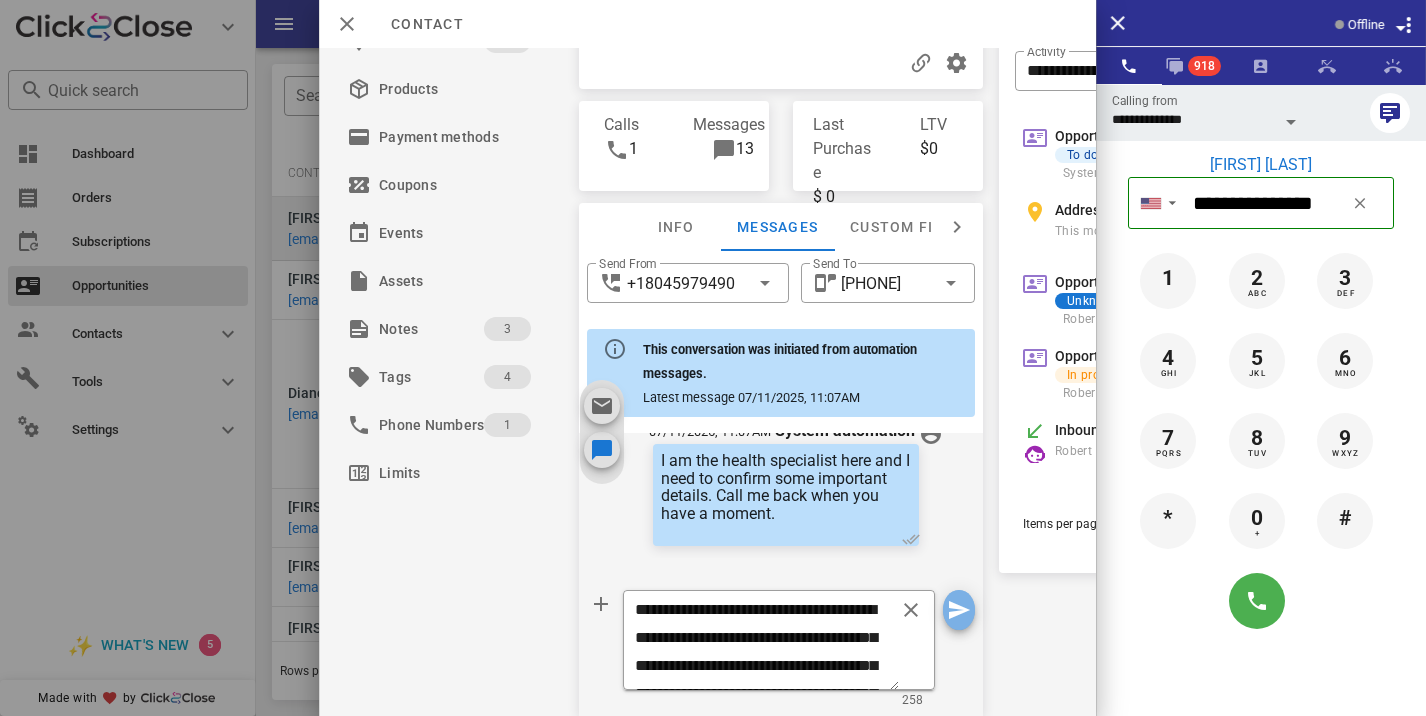 click at bounding box center [959, 610] 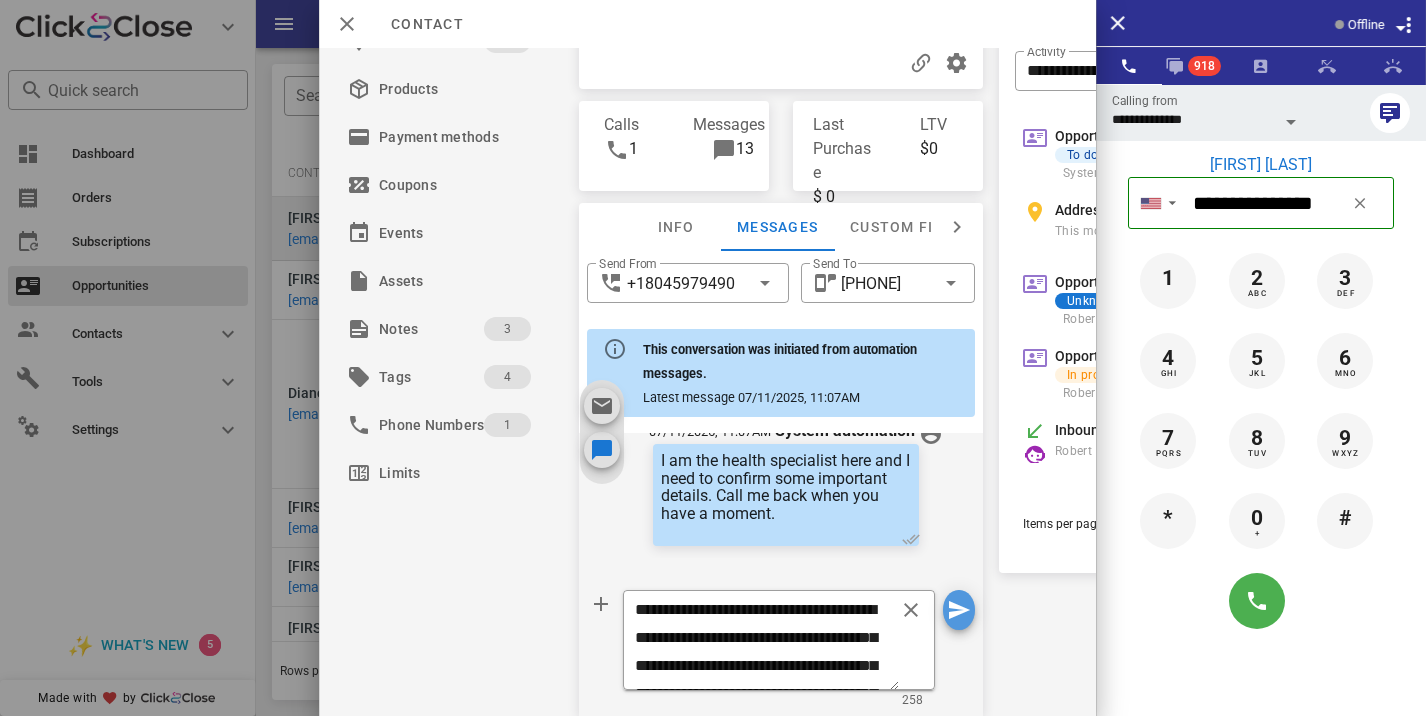 type 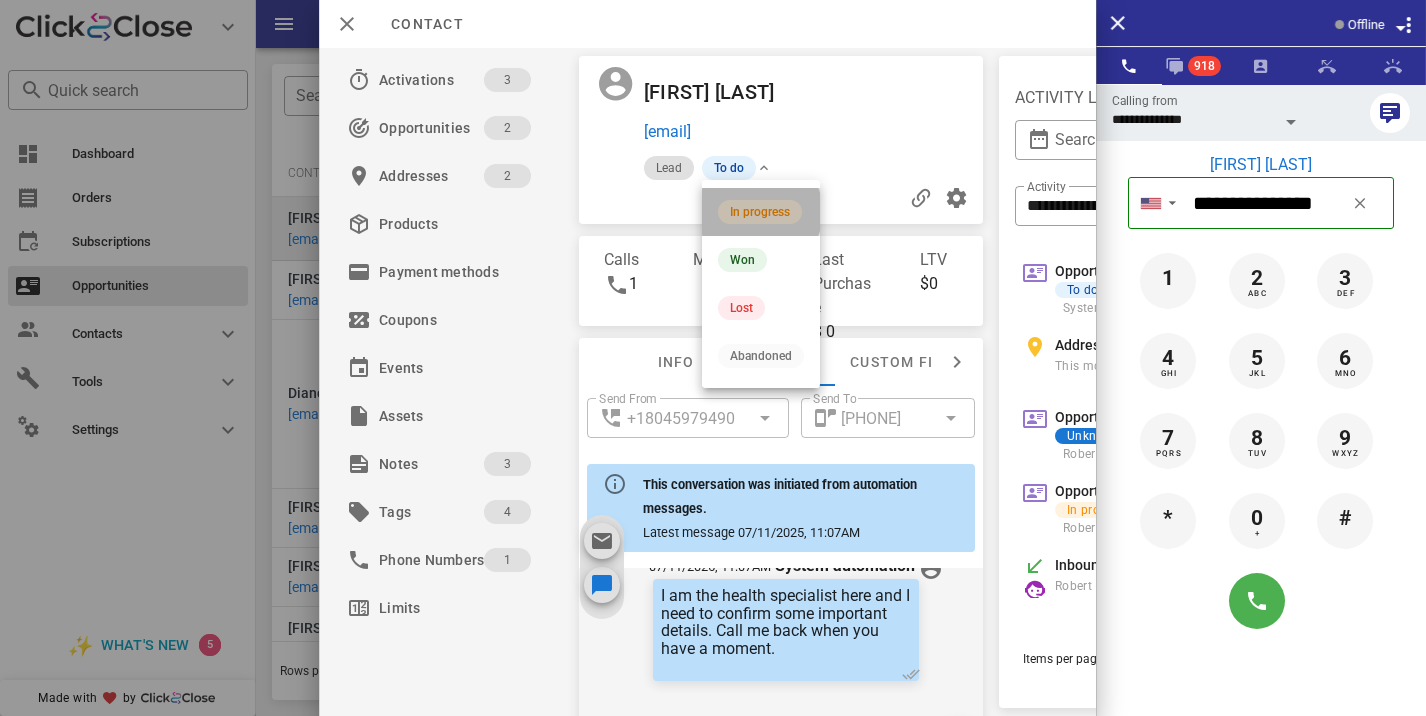 click on "In progress" at bounding box center [761, 212] 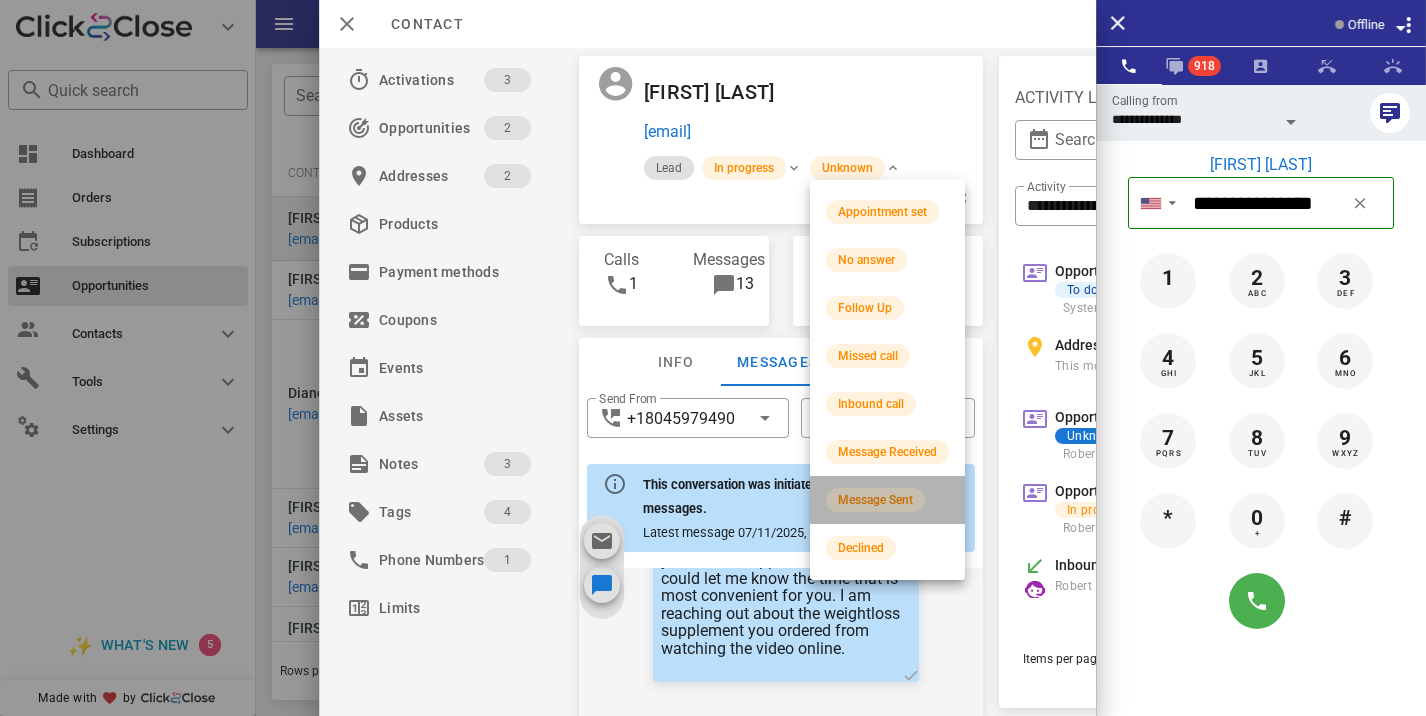 click on "Message Sent" at bounding box center [887, 500] 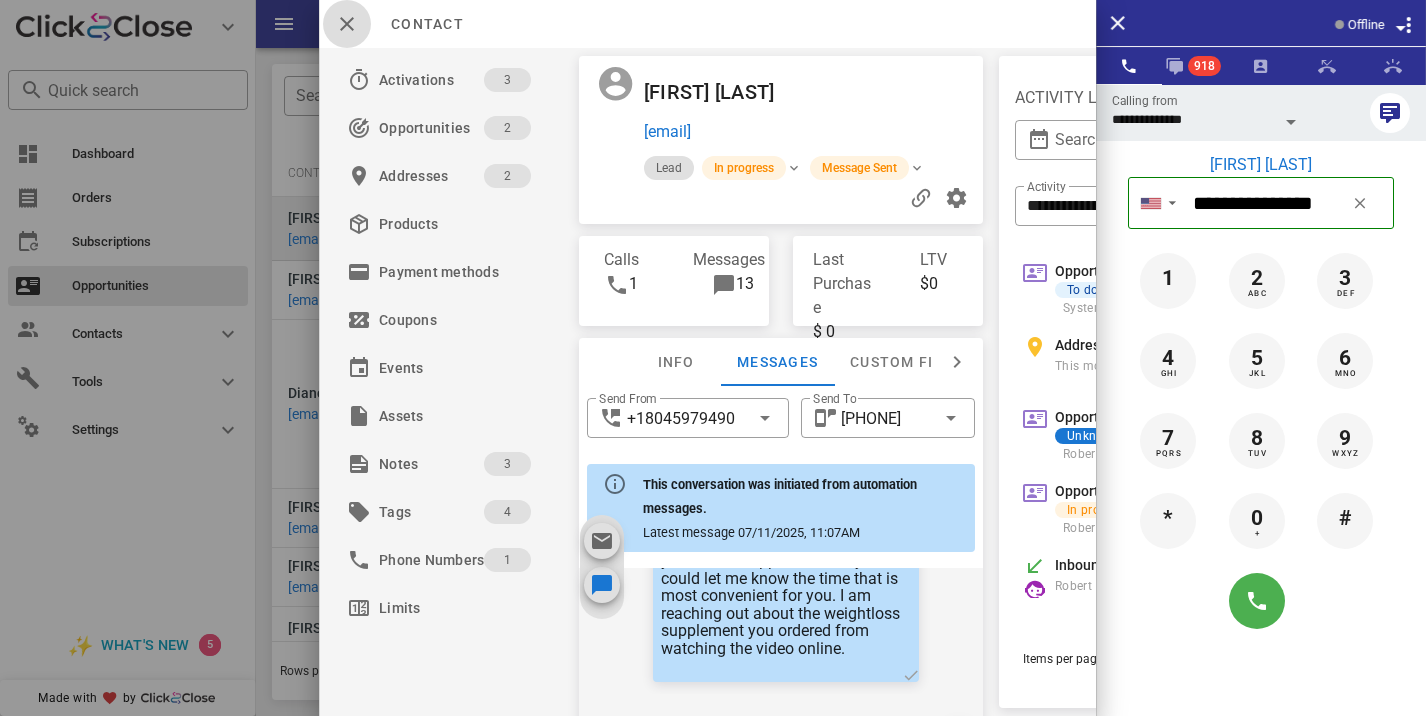 click at bounding box center (347, 24) 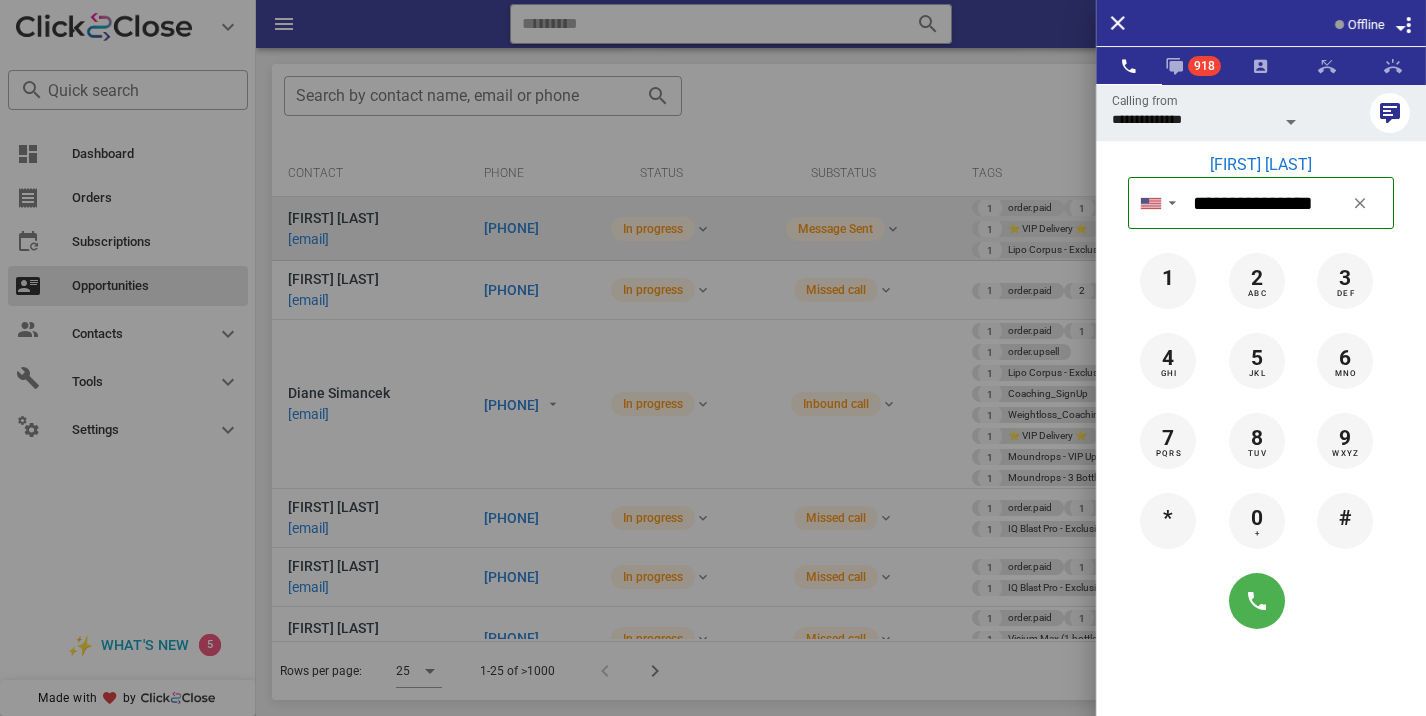 click at bounding box center (713, 358) 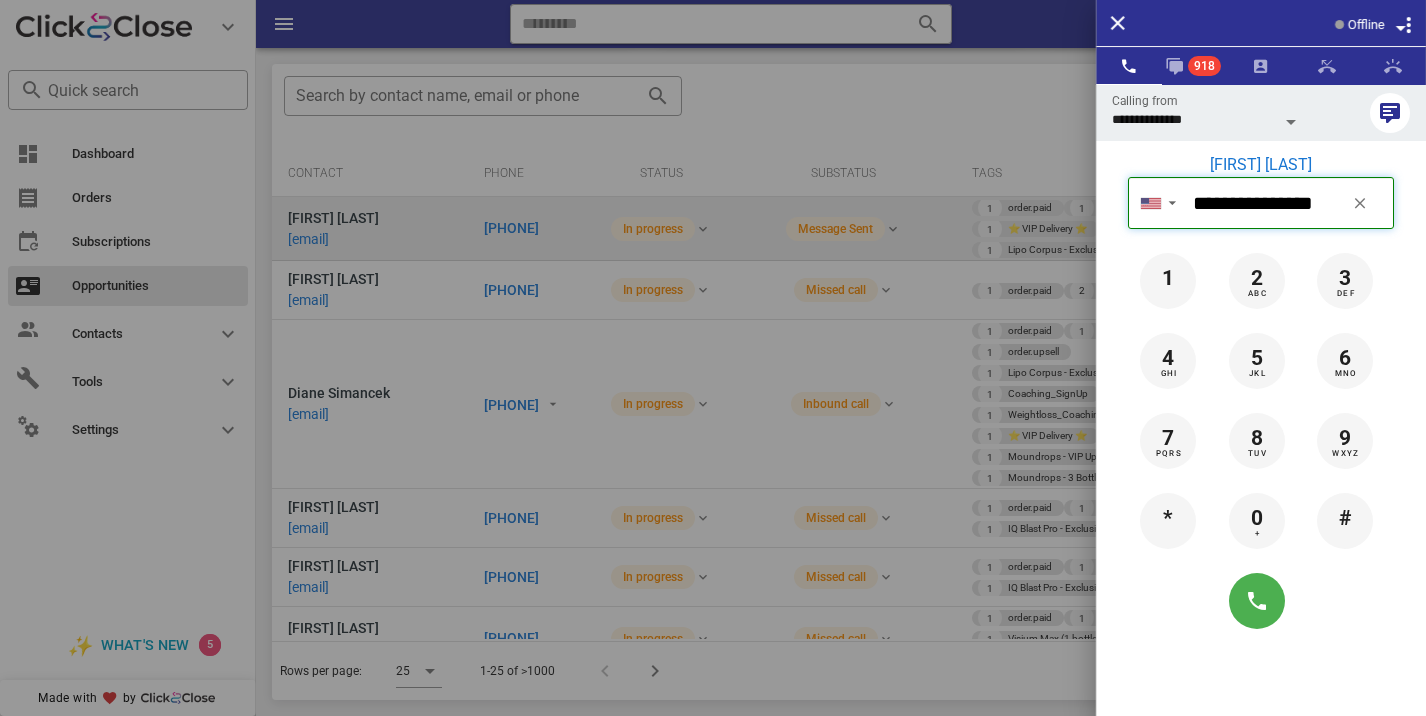 type 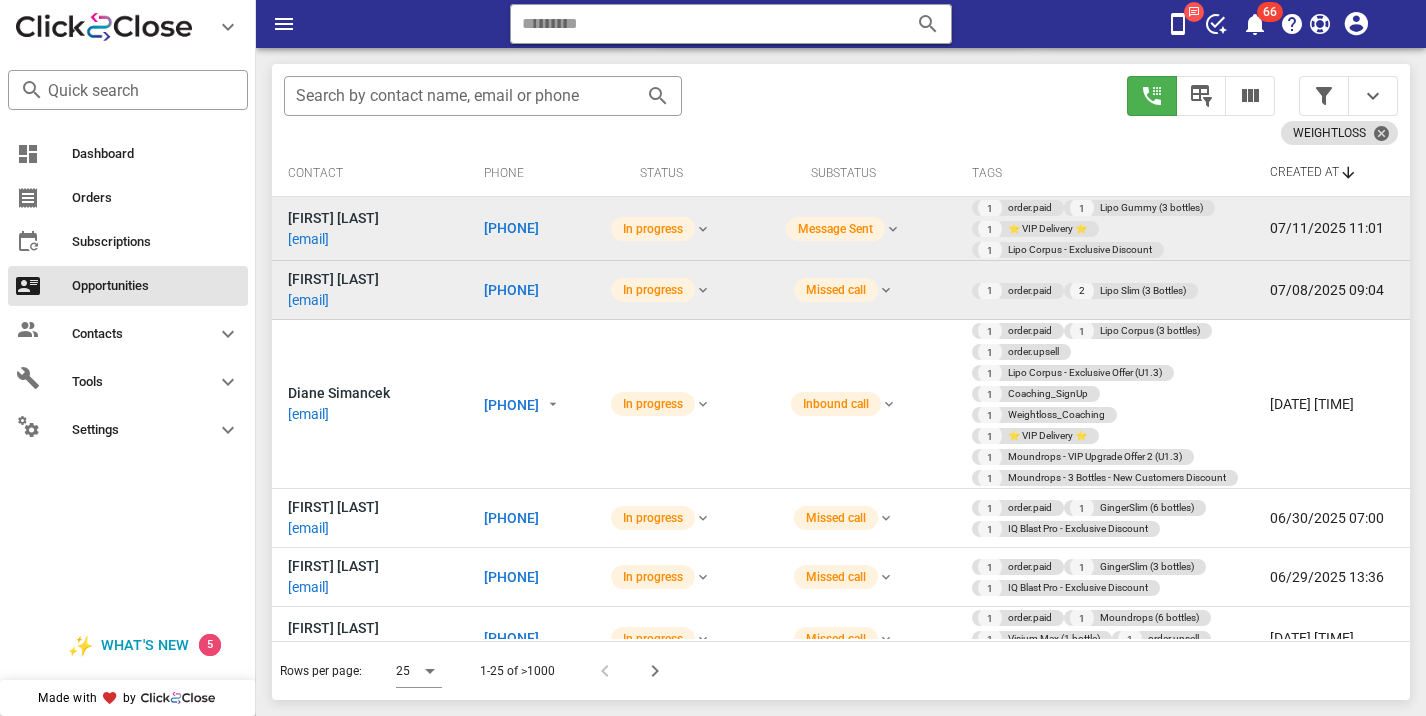 click on "[PHONE]" at bounding box center (511, 290) 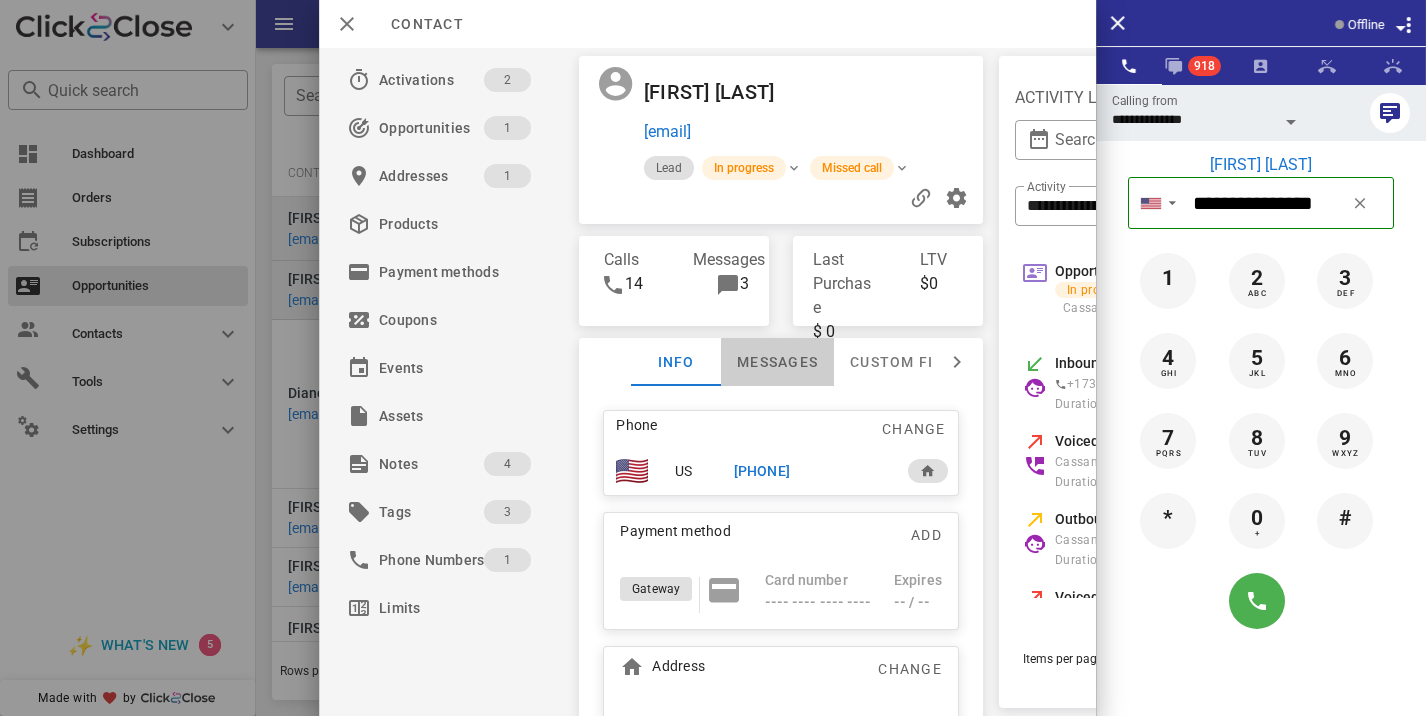 click on "Messages" at bounding box center [777, 362] 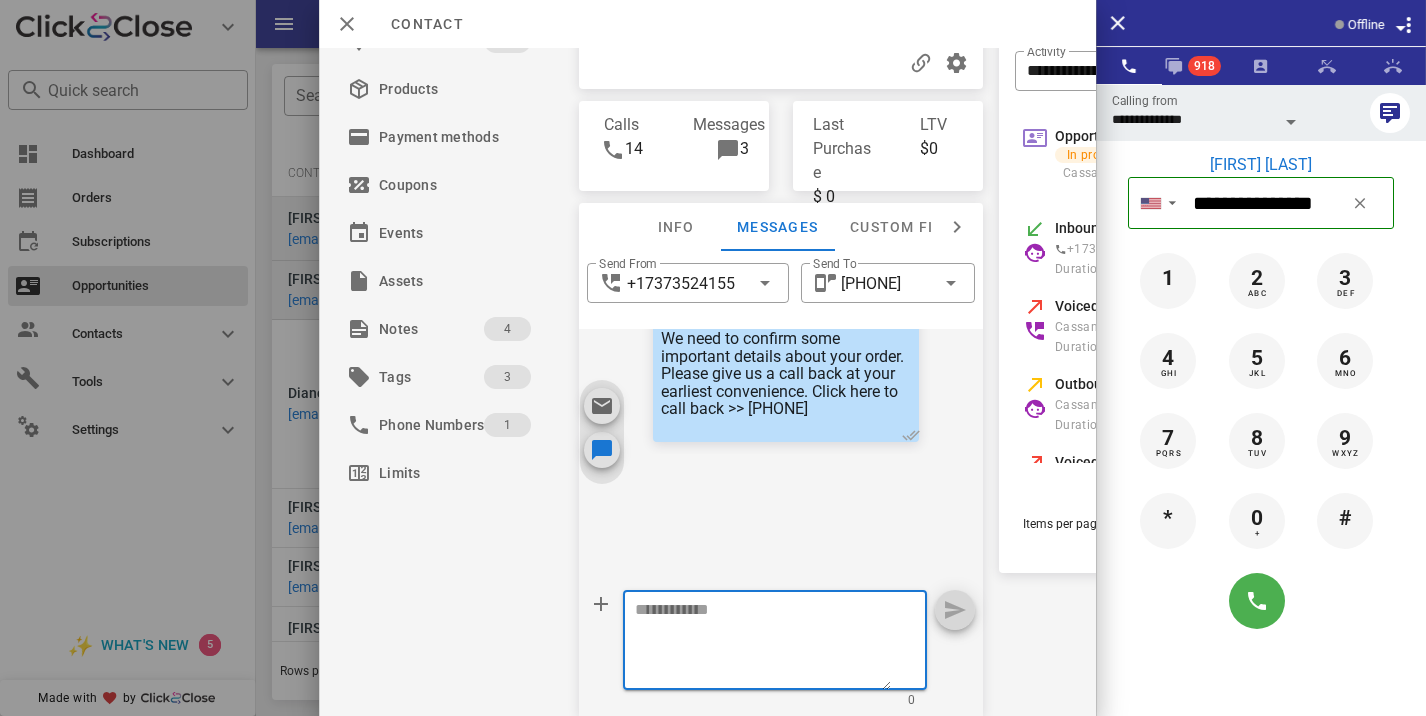 click at bounding box center [763, 643] 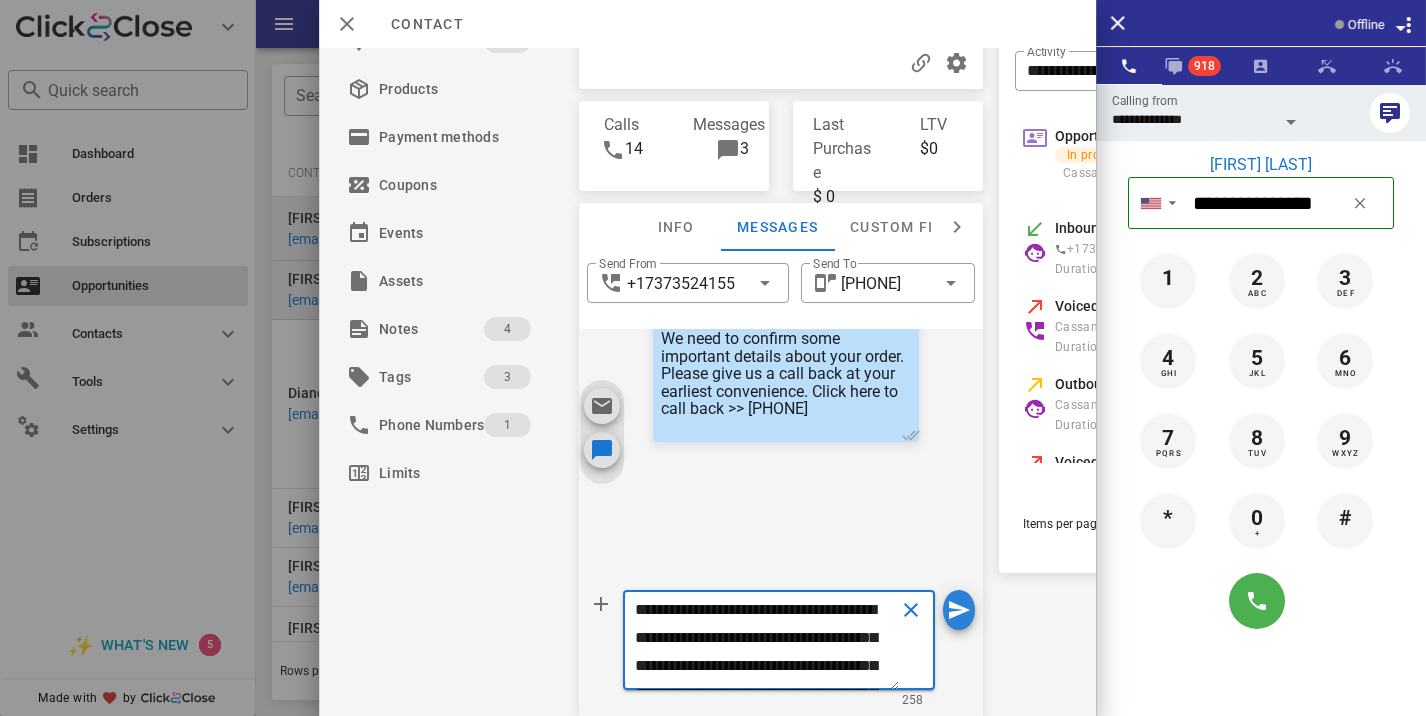 type on "**********" 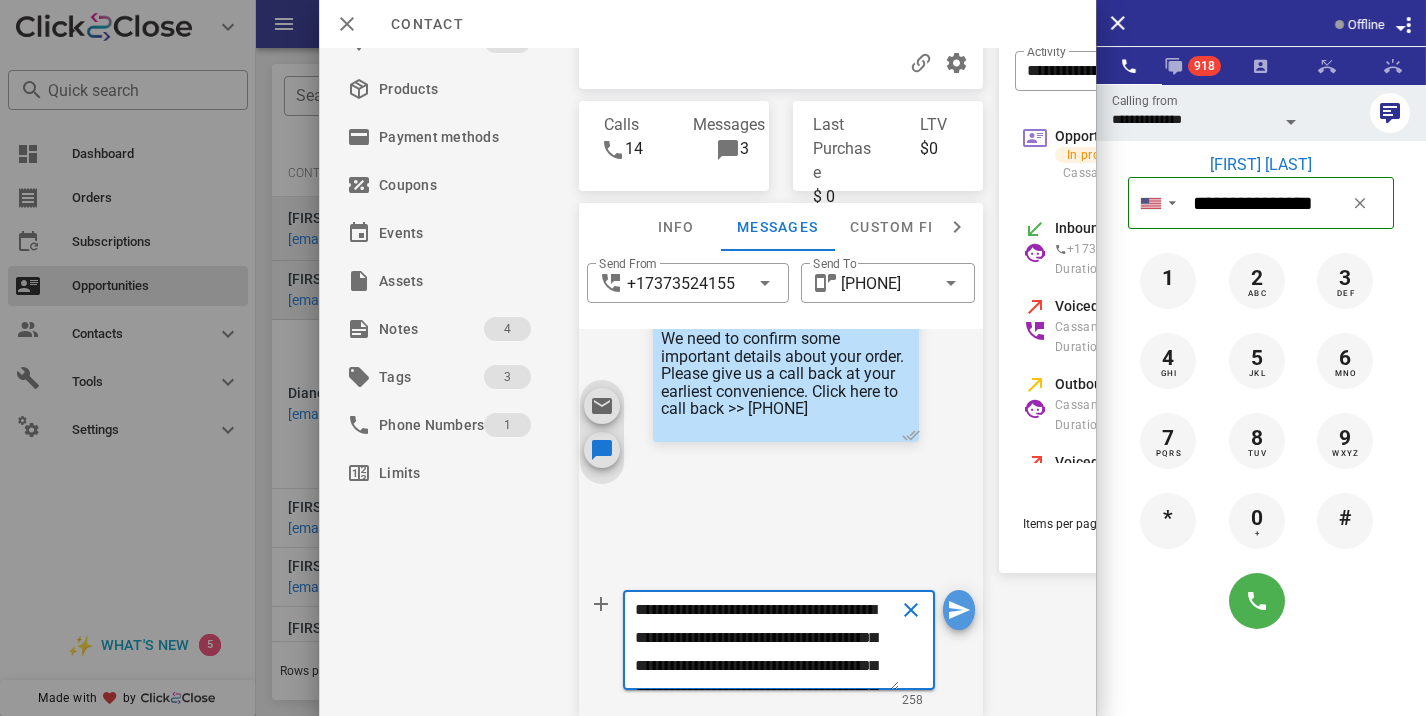 click at bounding box center (959, 610) 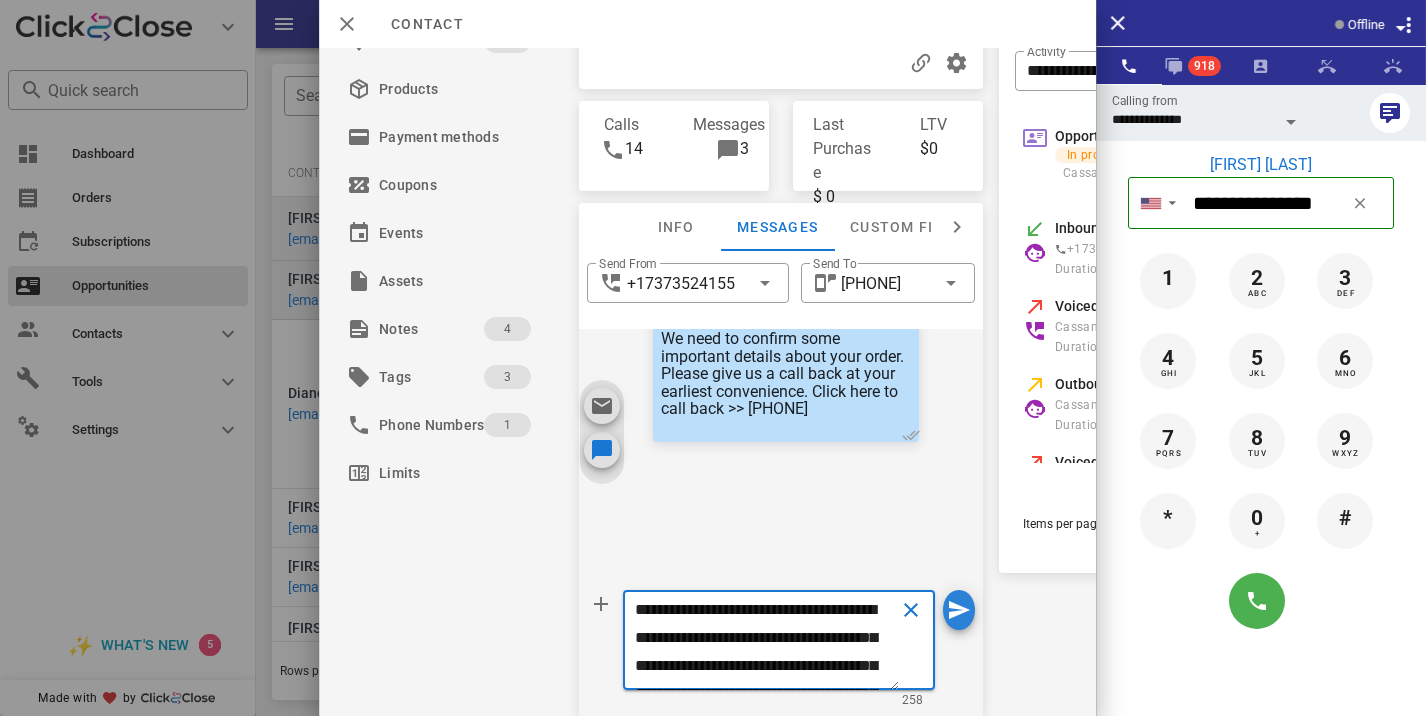 type 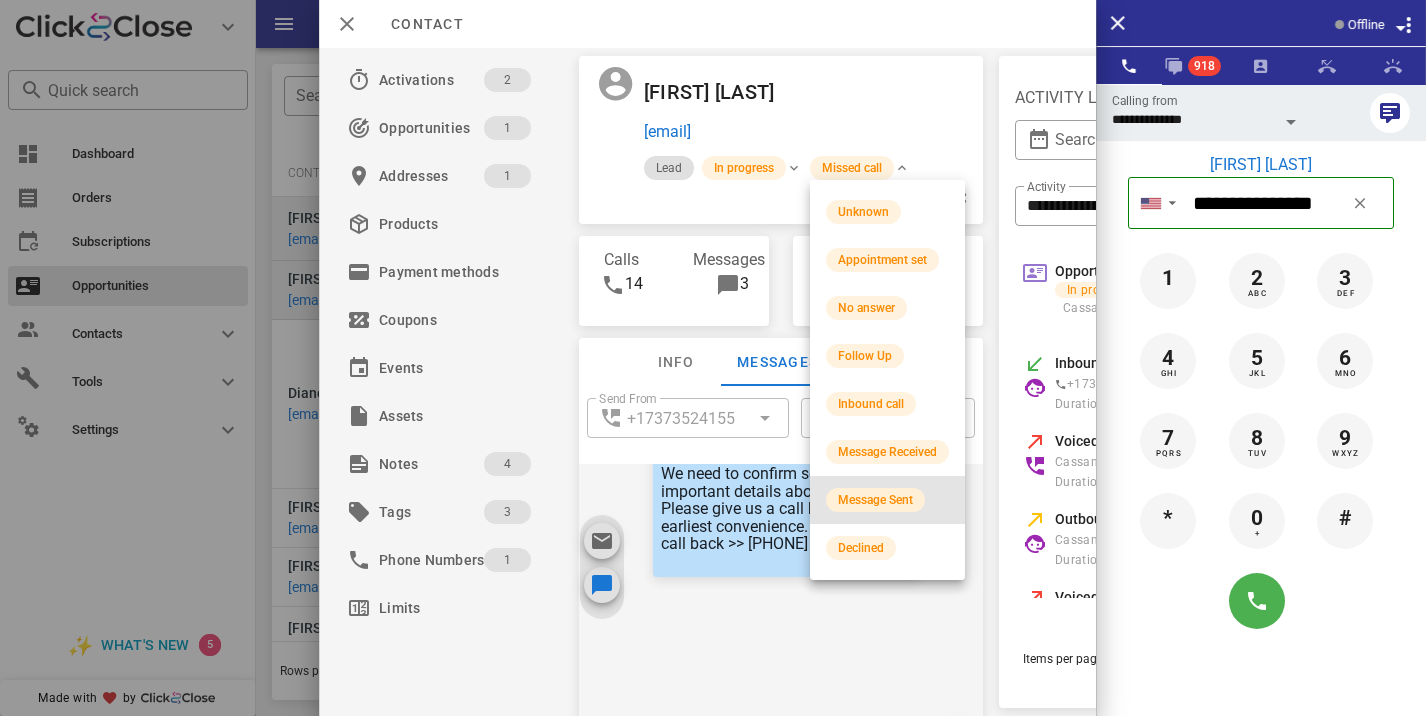 click on "Message Sent" at bounding box center (875, 500) 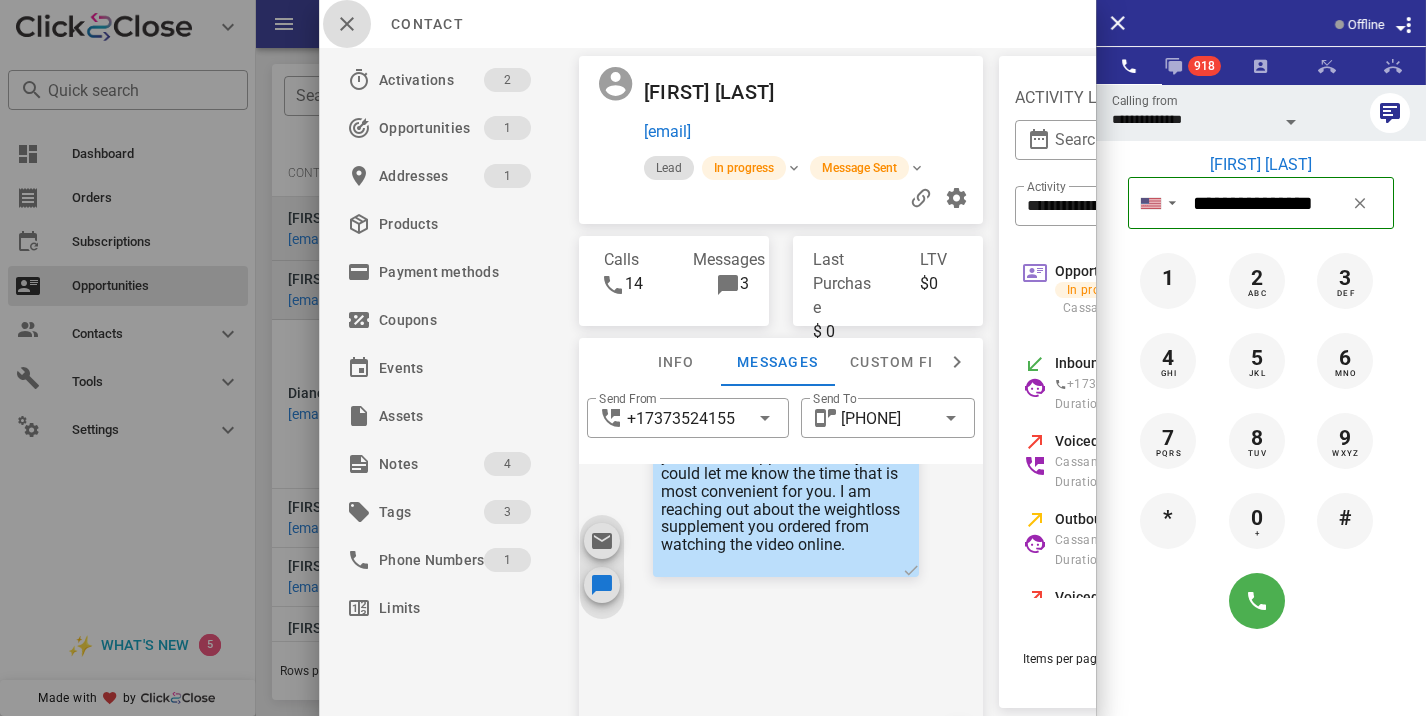 click at bounding box center [347, 24] 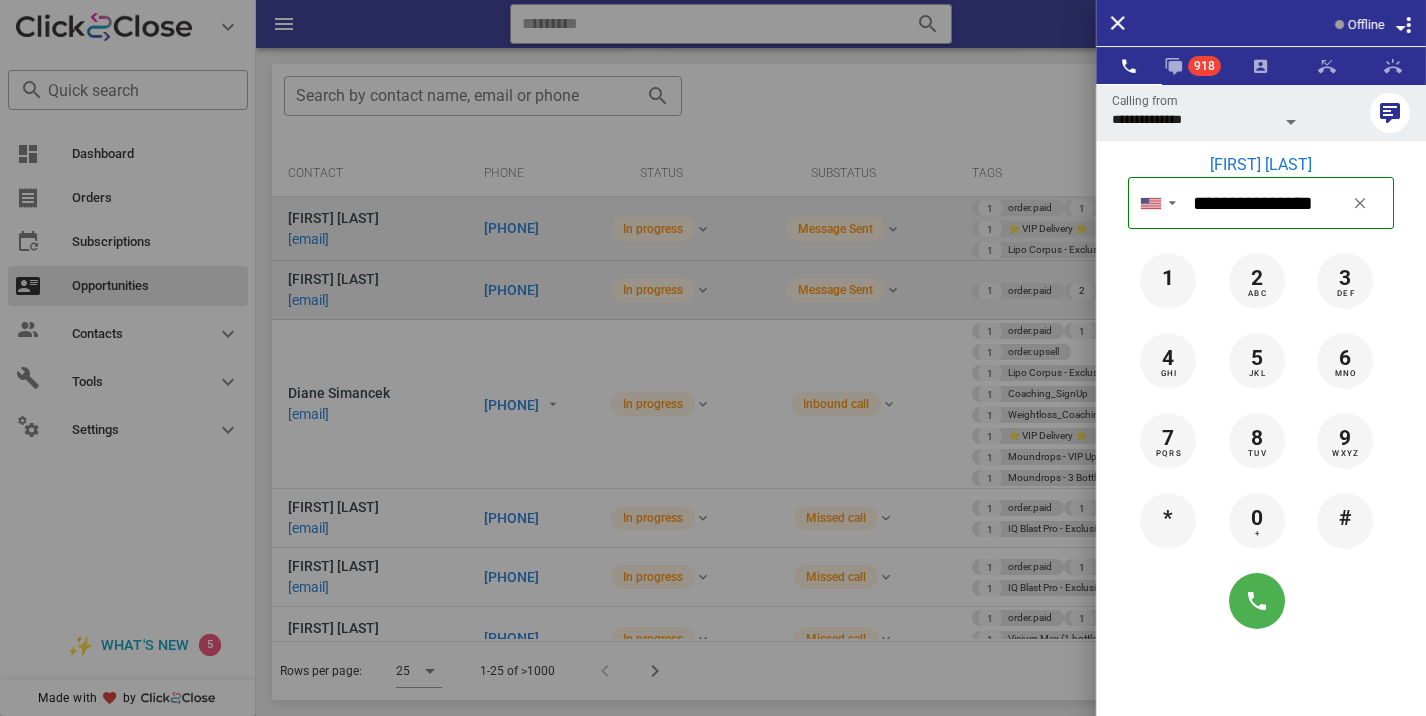 click at bounding box center [713, 358] 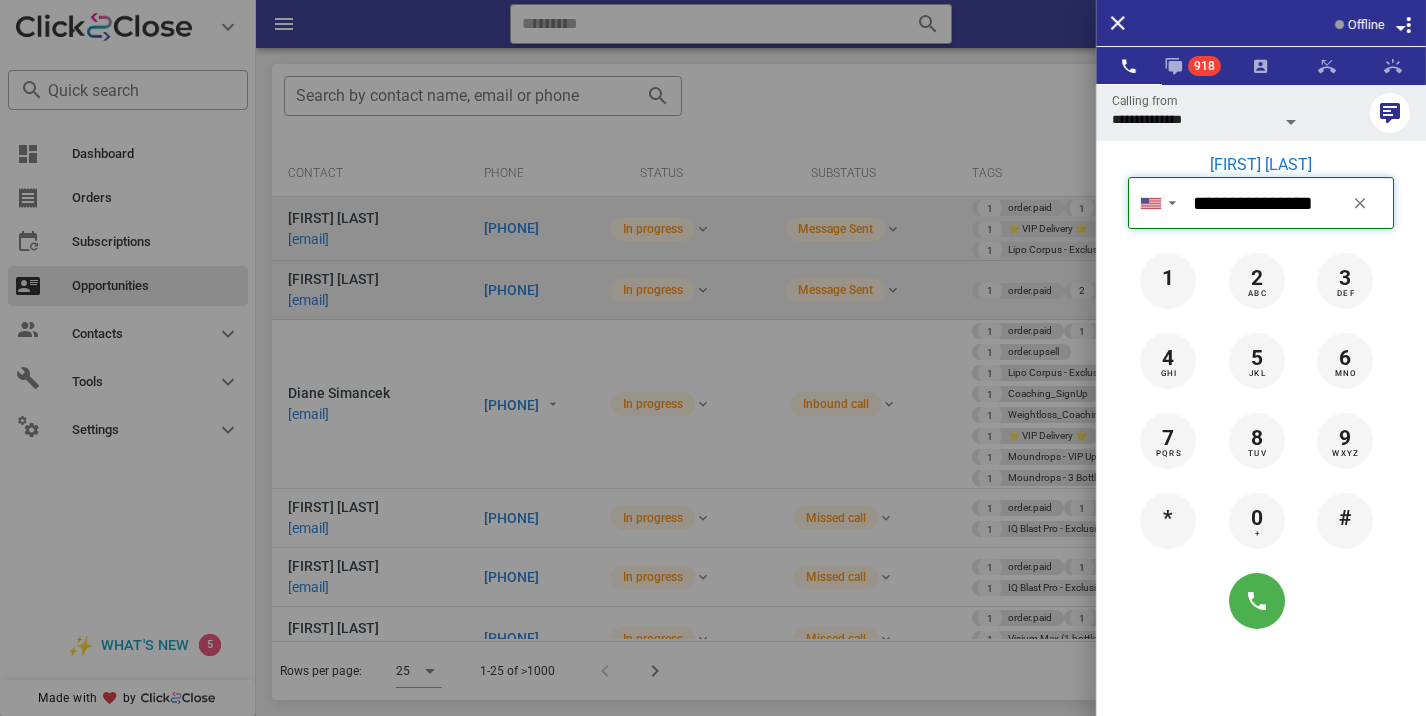 type 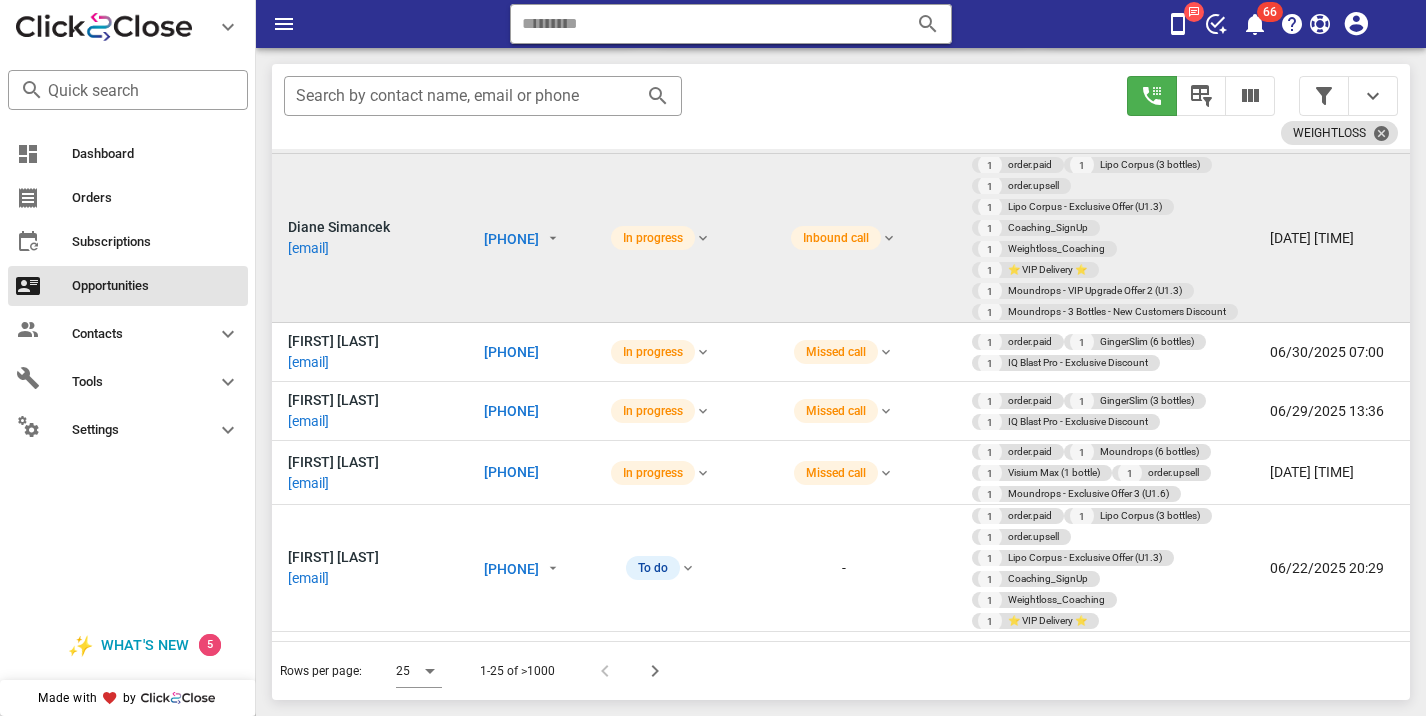 click on "[PHONE]" at bounding box center (511, 239) 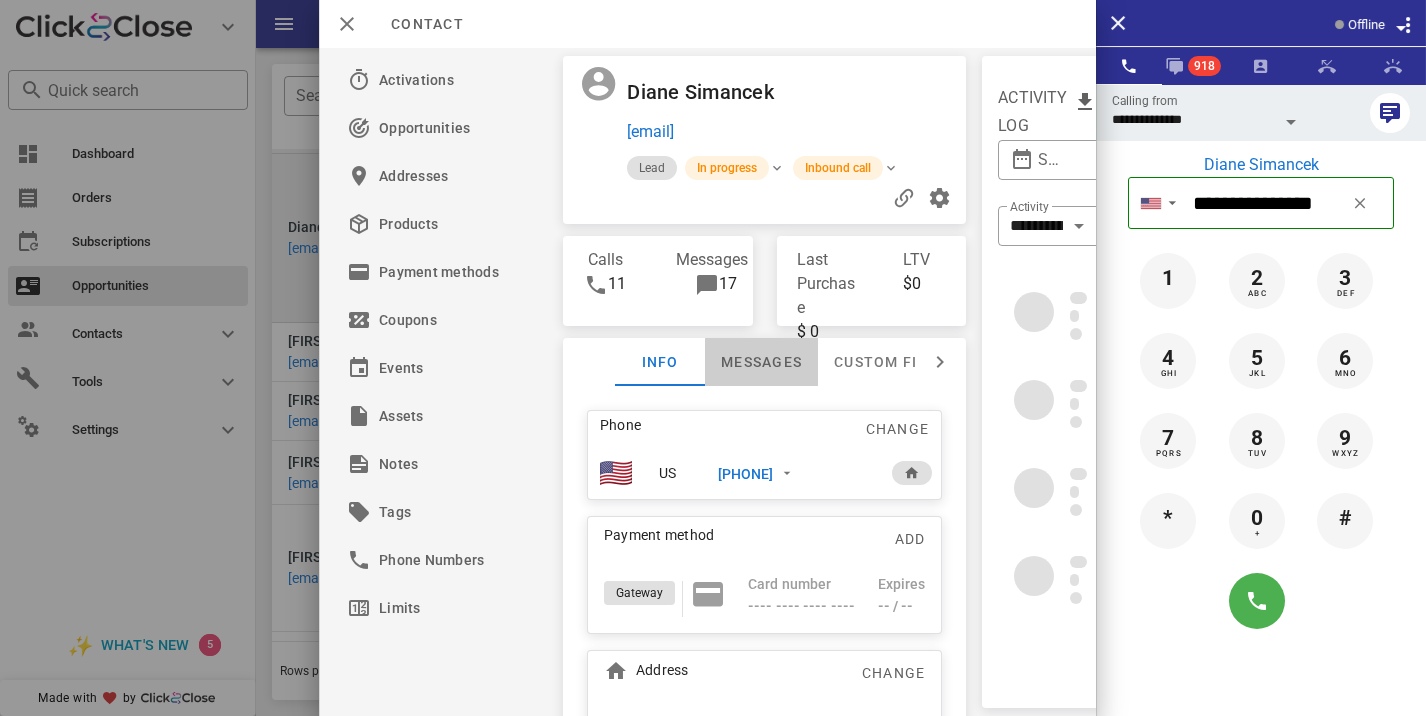 click on "Messages" at bounding box center (761, 362) 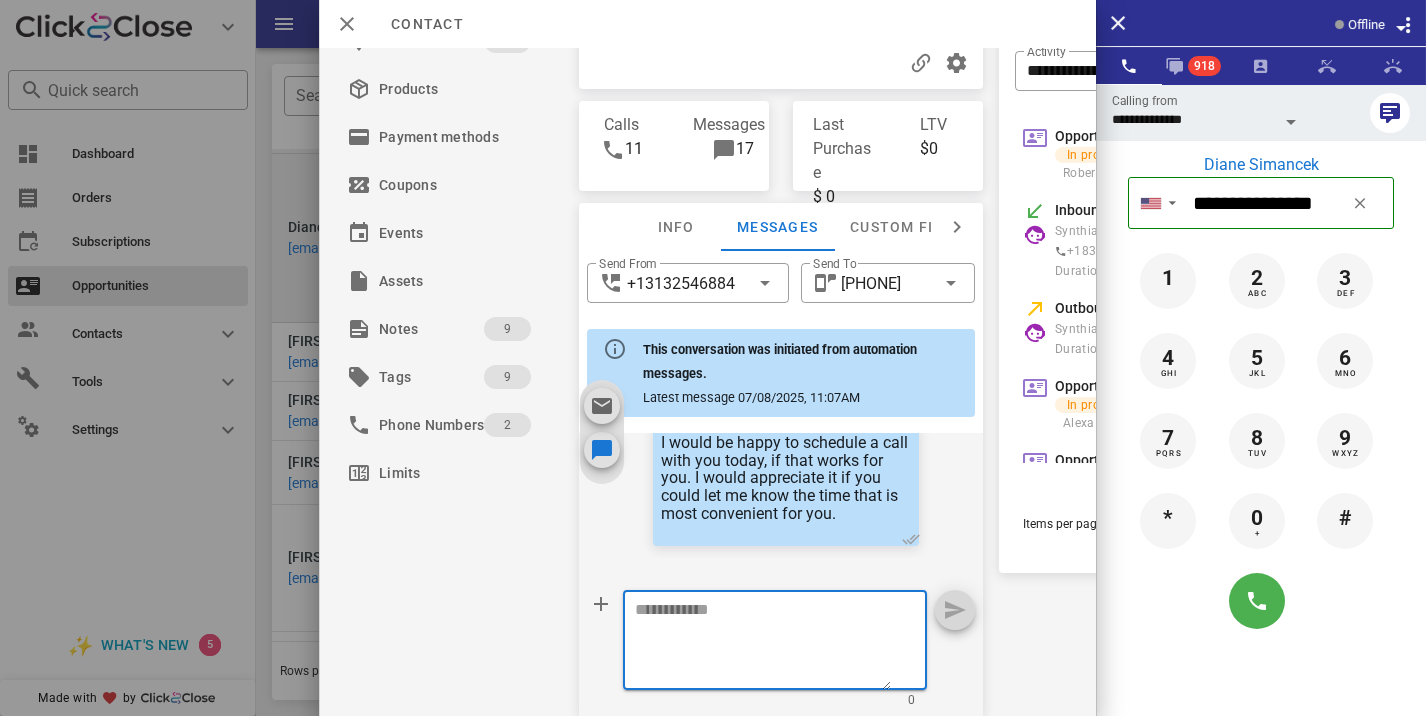 click at bounding box center [763, 643] 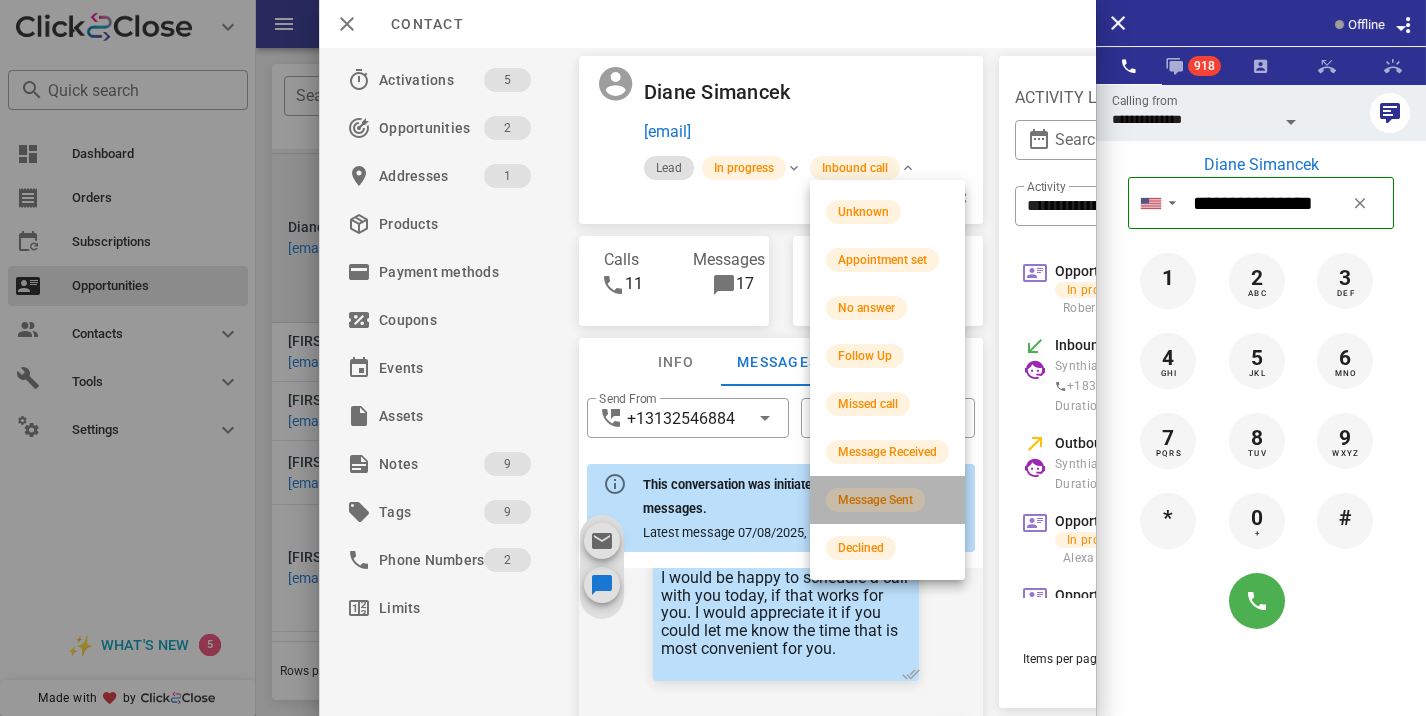 click on "Message Sent" at bounding box center [875, 500] 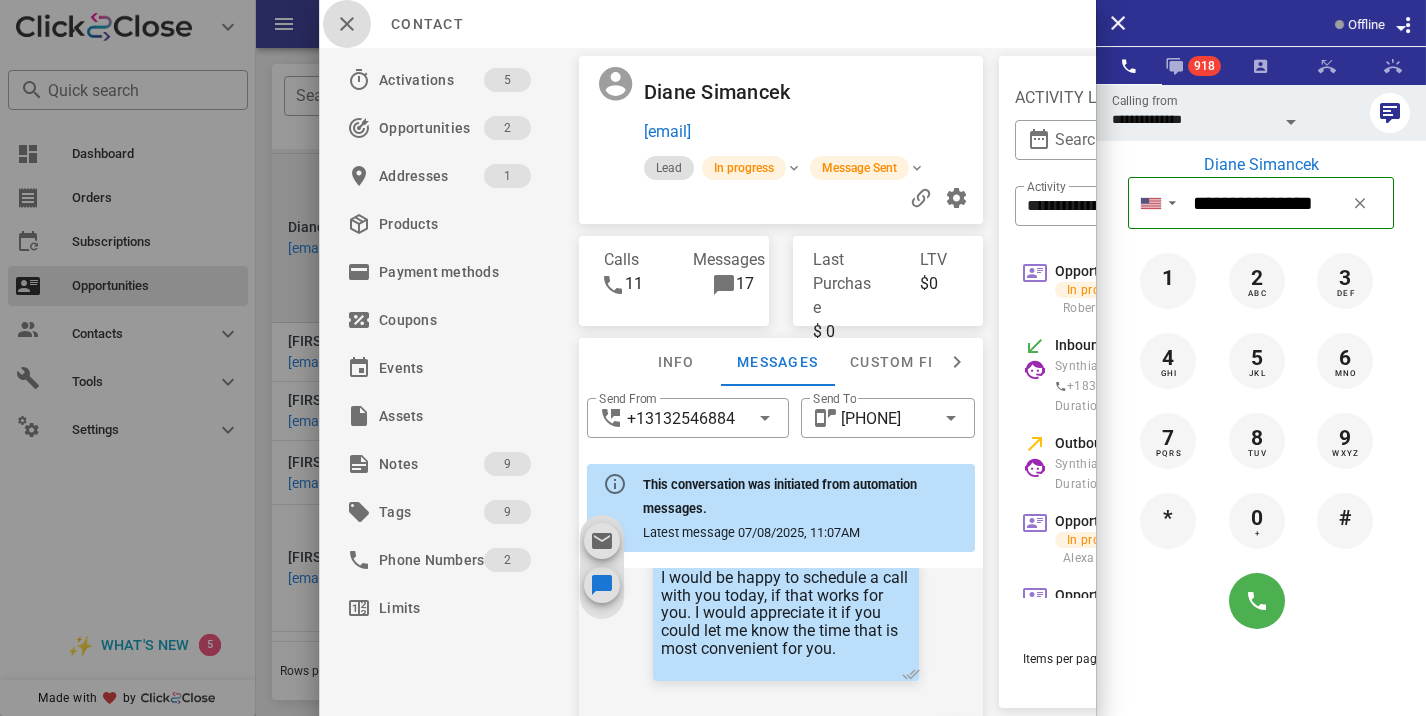 click at bounding box center (347, 24) 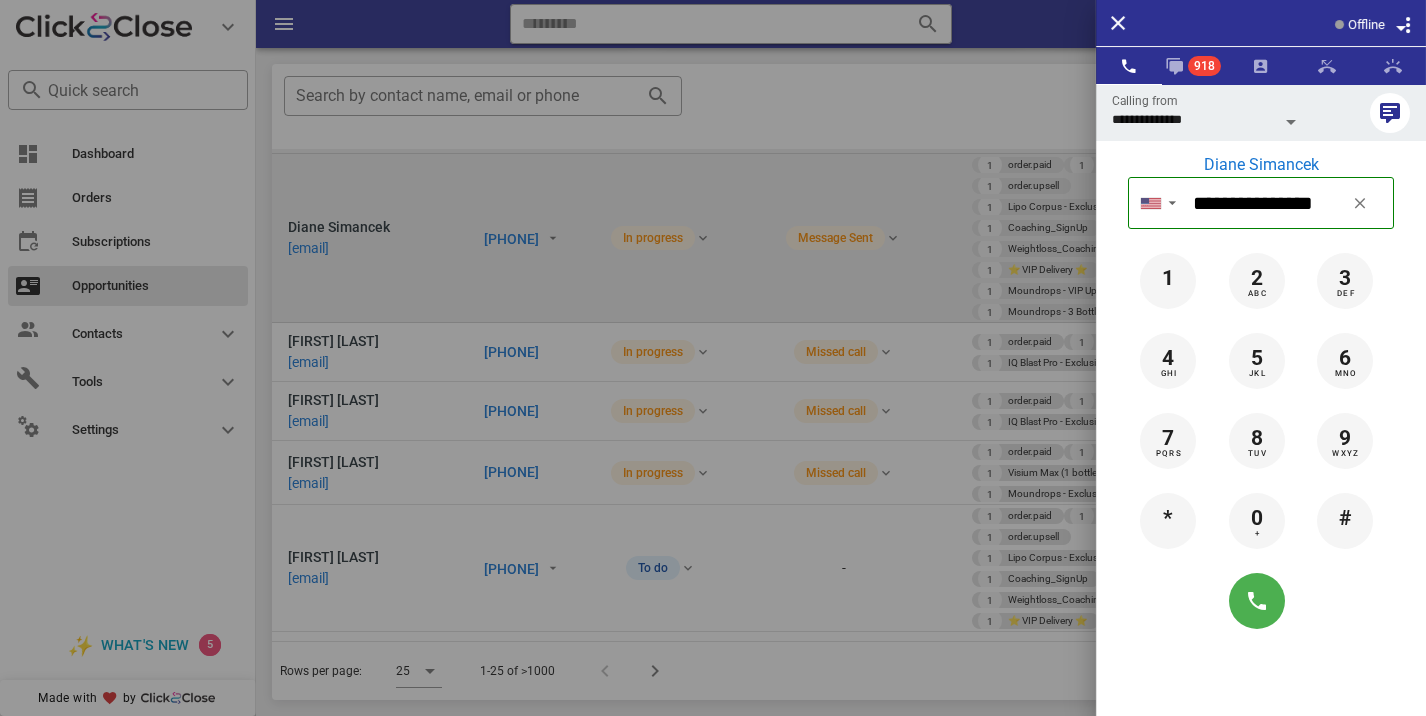 click at bounding box center [713, 358] 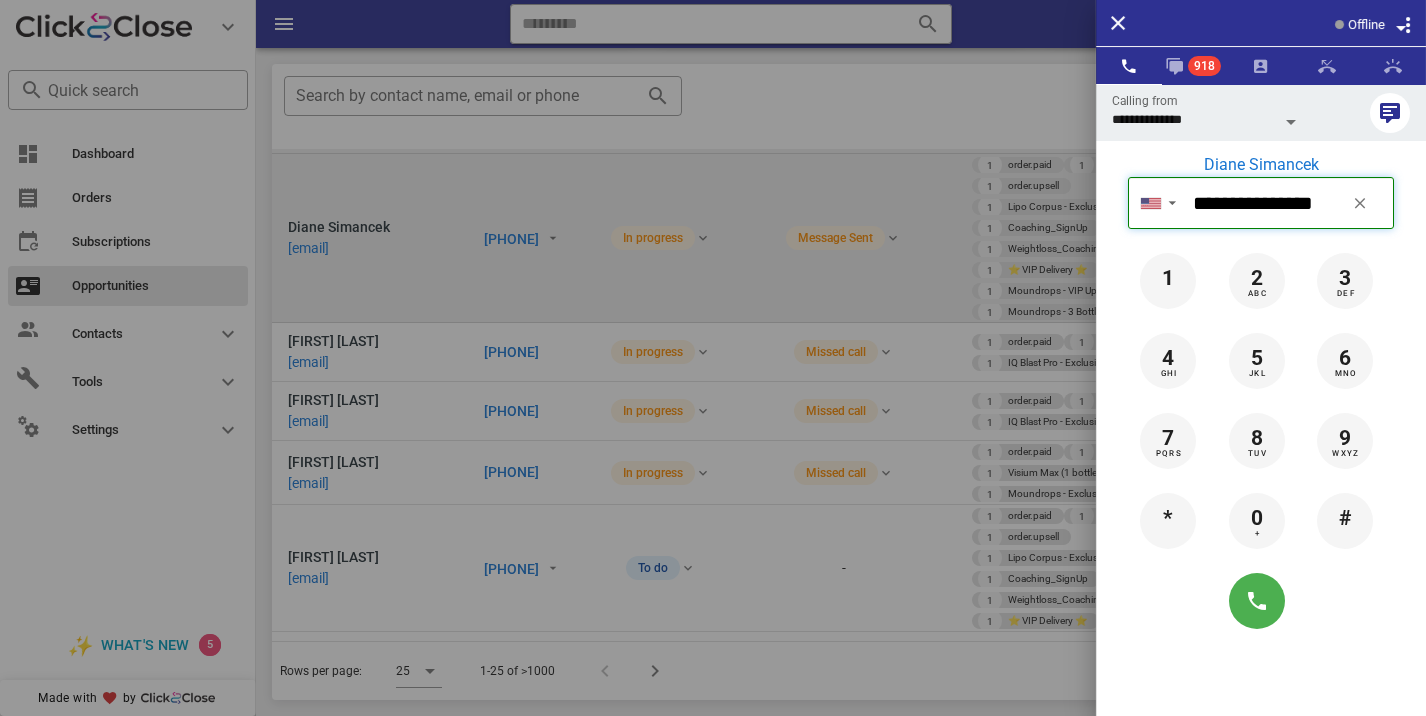 type 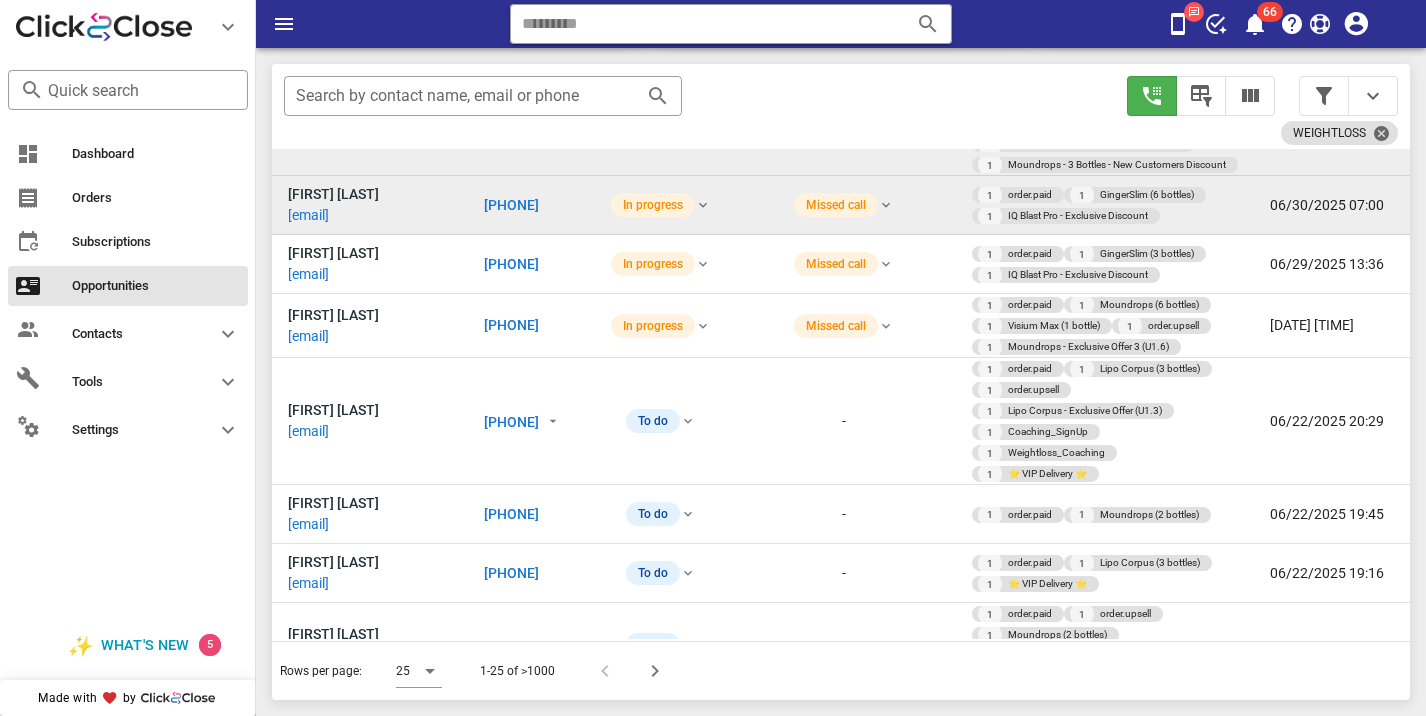 click on "[PHONE]" at bounding box center [511, 205] 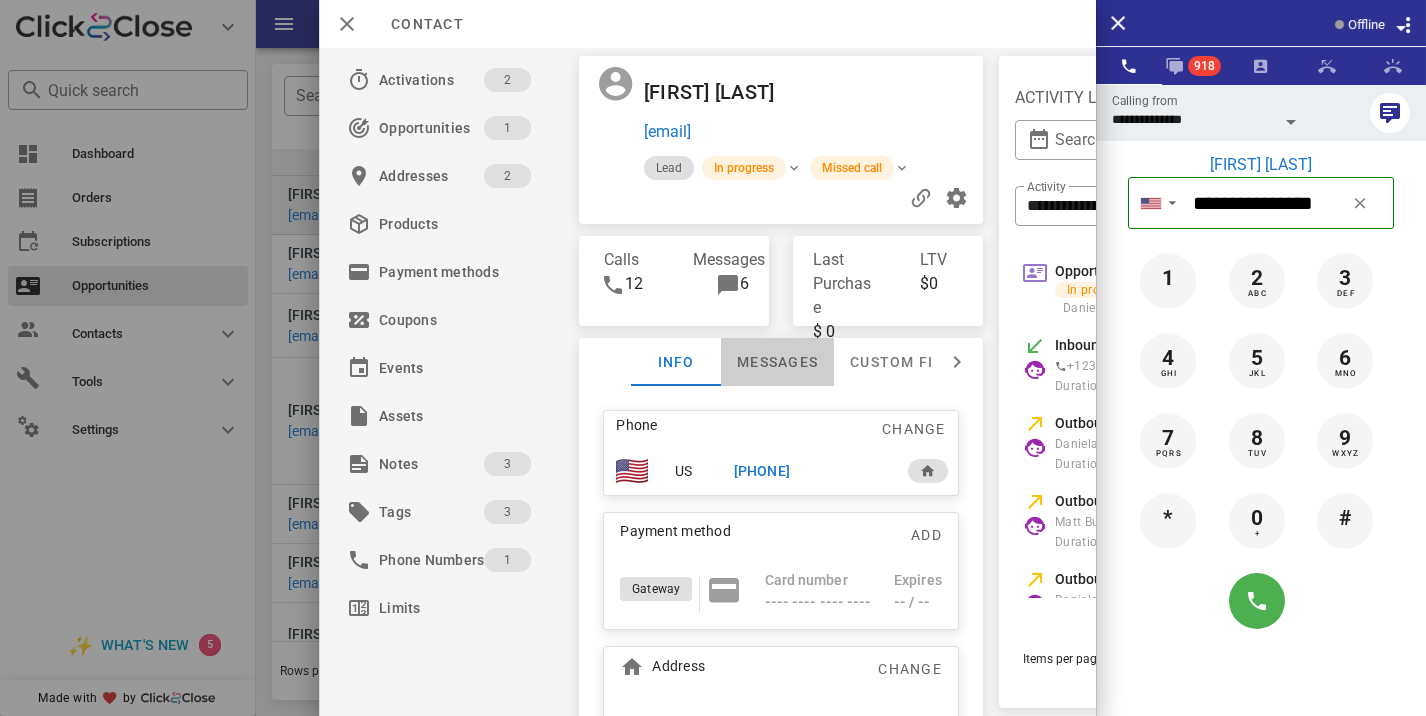click on "Messages" at bounding box center (777, 362) 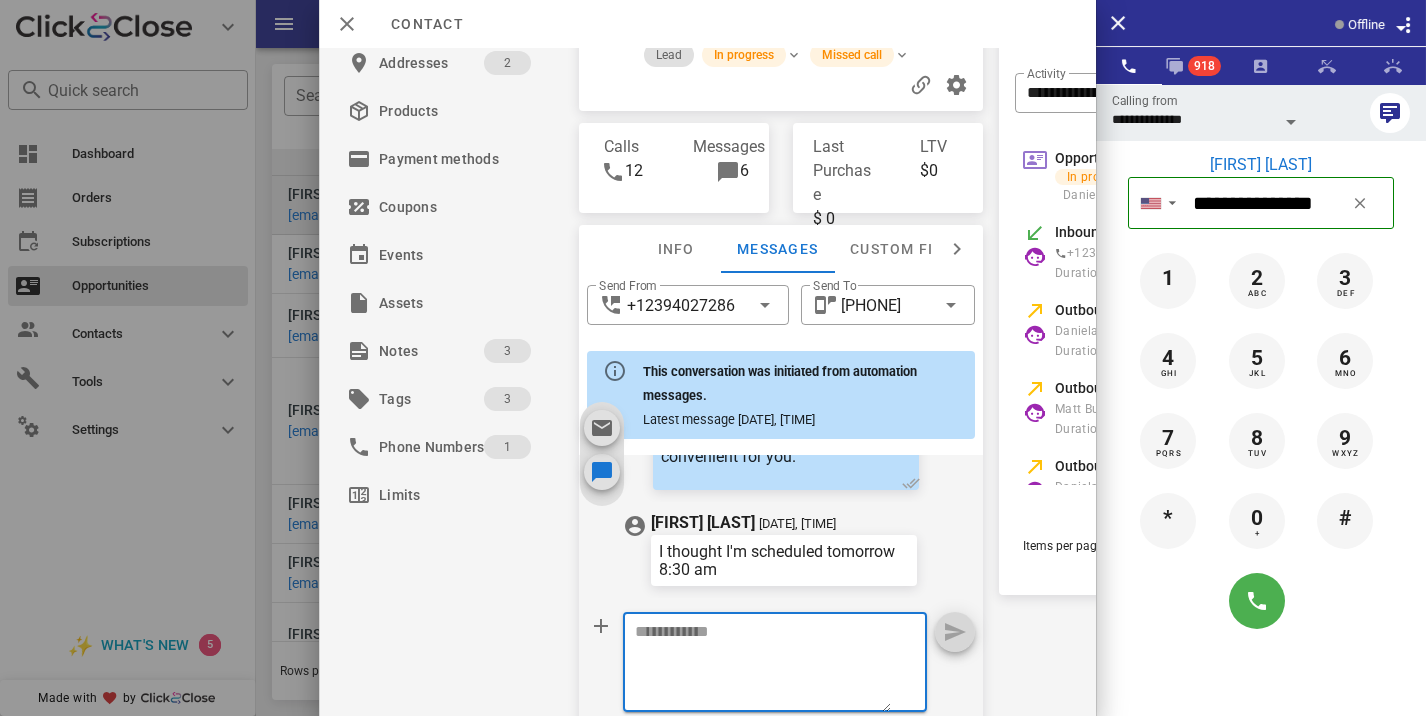 scroll, scrollTop: 125, scrollLeft: 0, axis: vertical 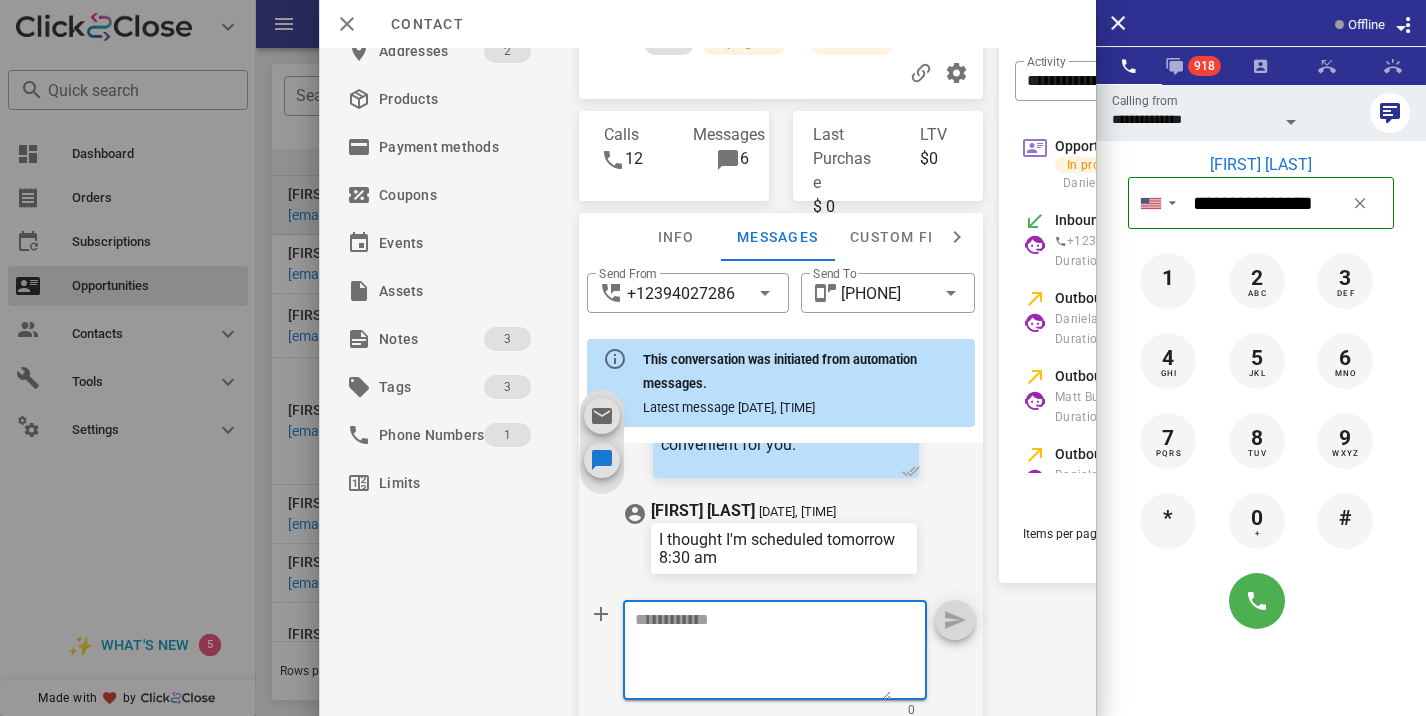 click at bounding box center [763, 653] 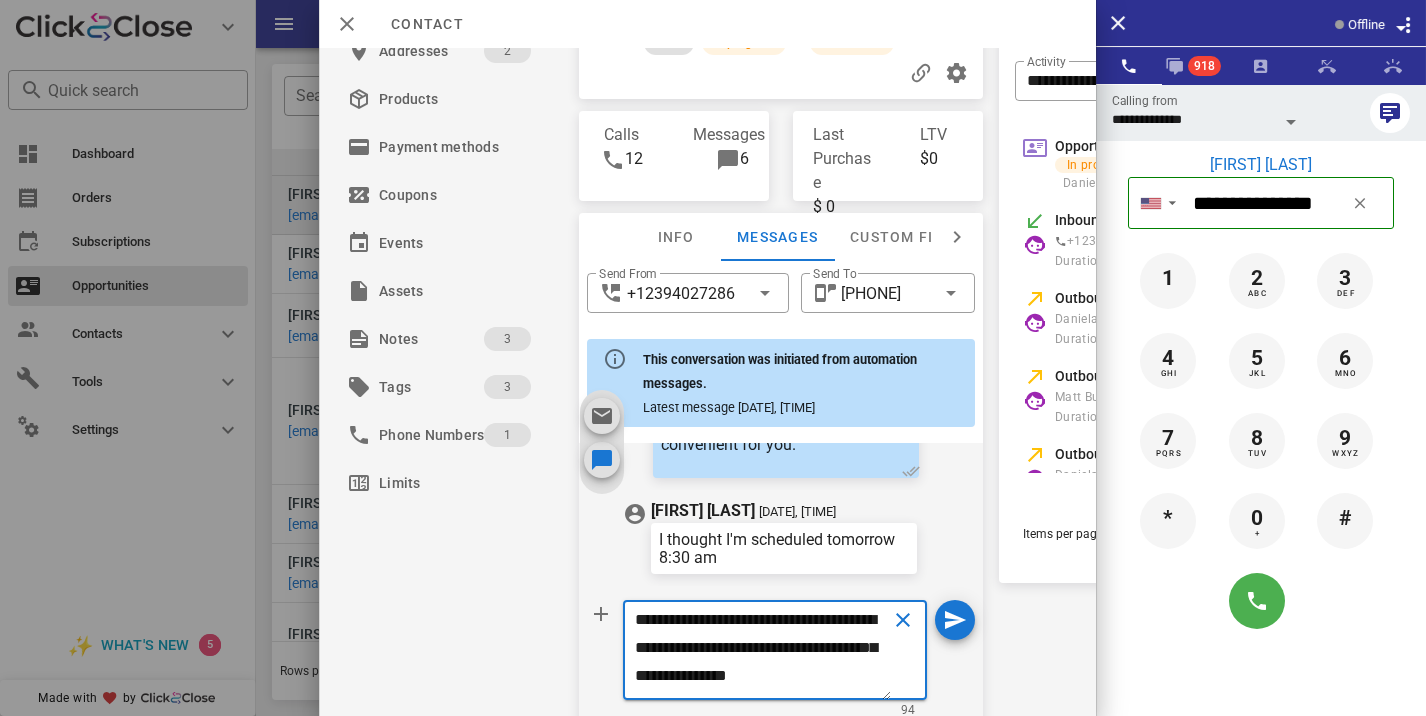 scroll, scrollTop: 13, scrollLeft: 0, axis: vertical 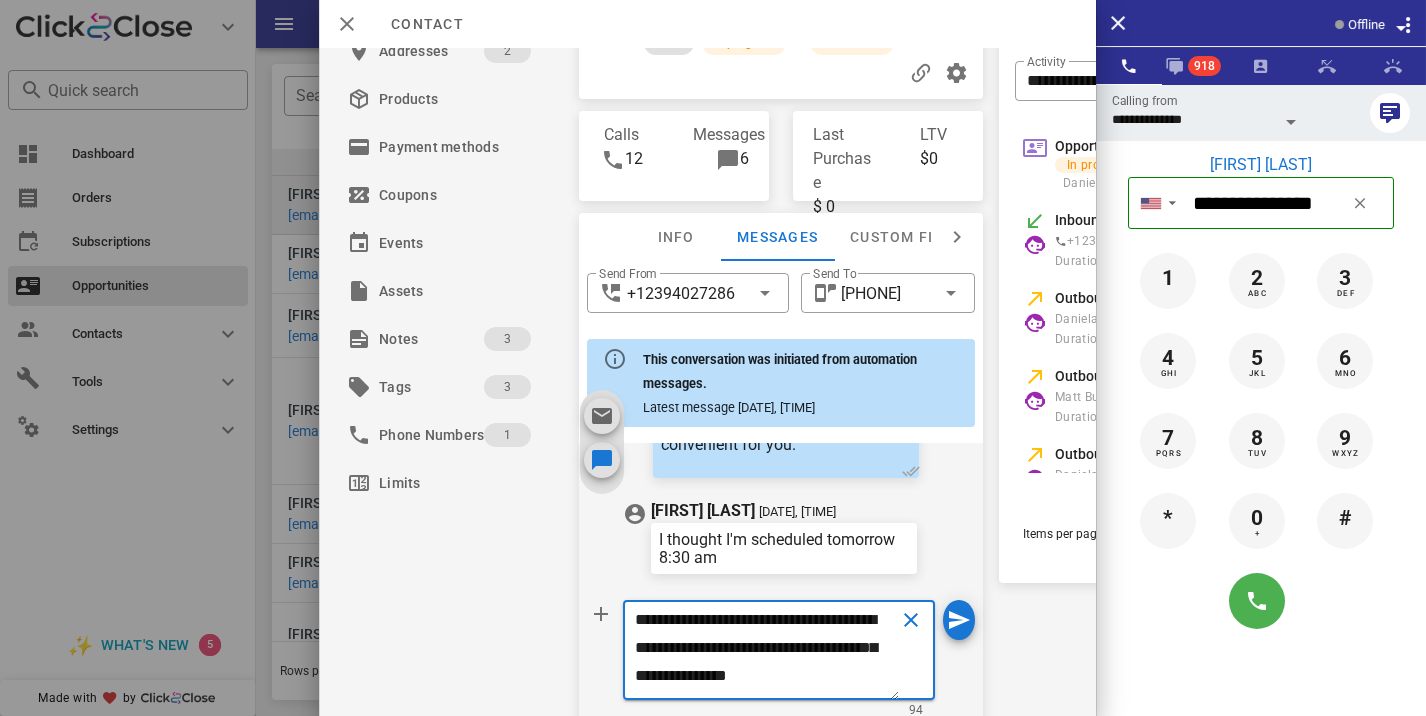 type on "**********" 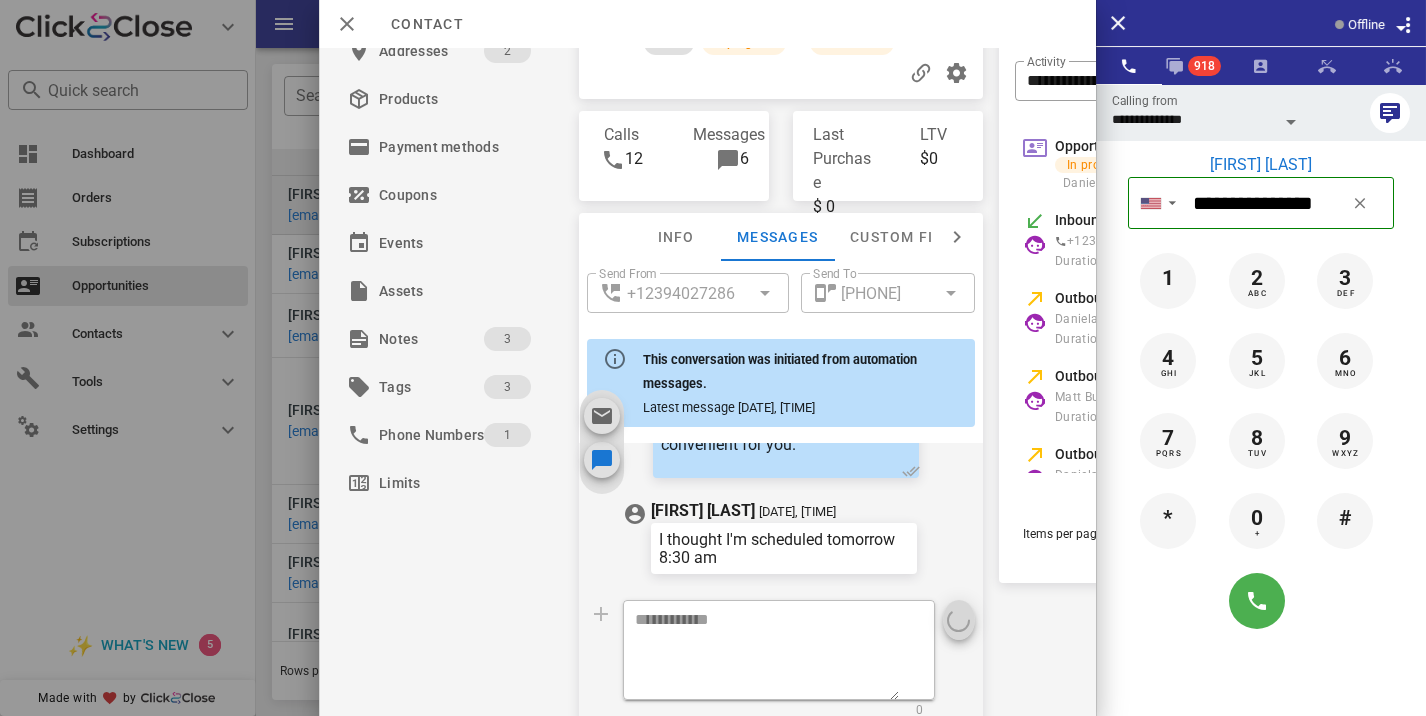 scroll, scrollTop: 0, scrollLeft: 0, axis: both 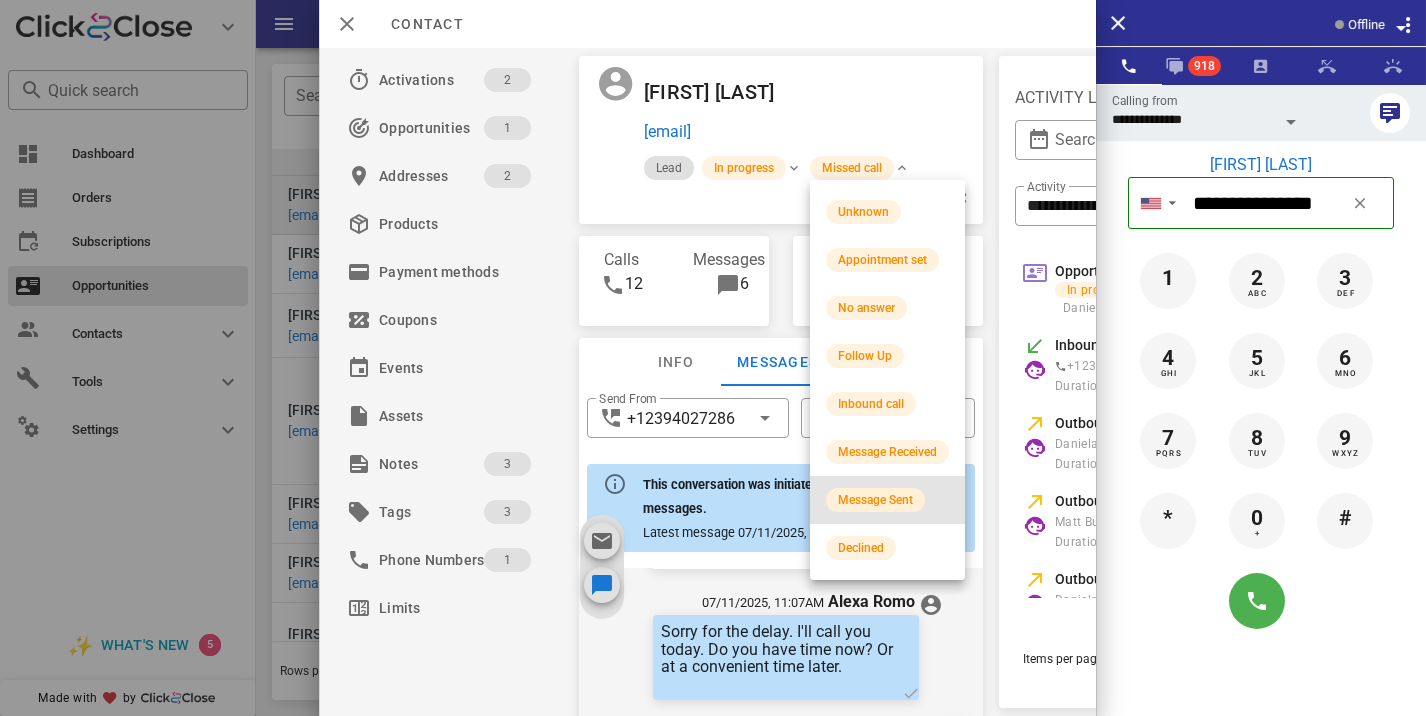 click on "Message Sent" at bounding box center [875, 500] 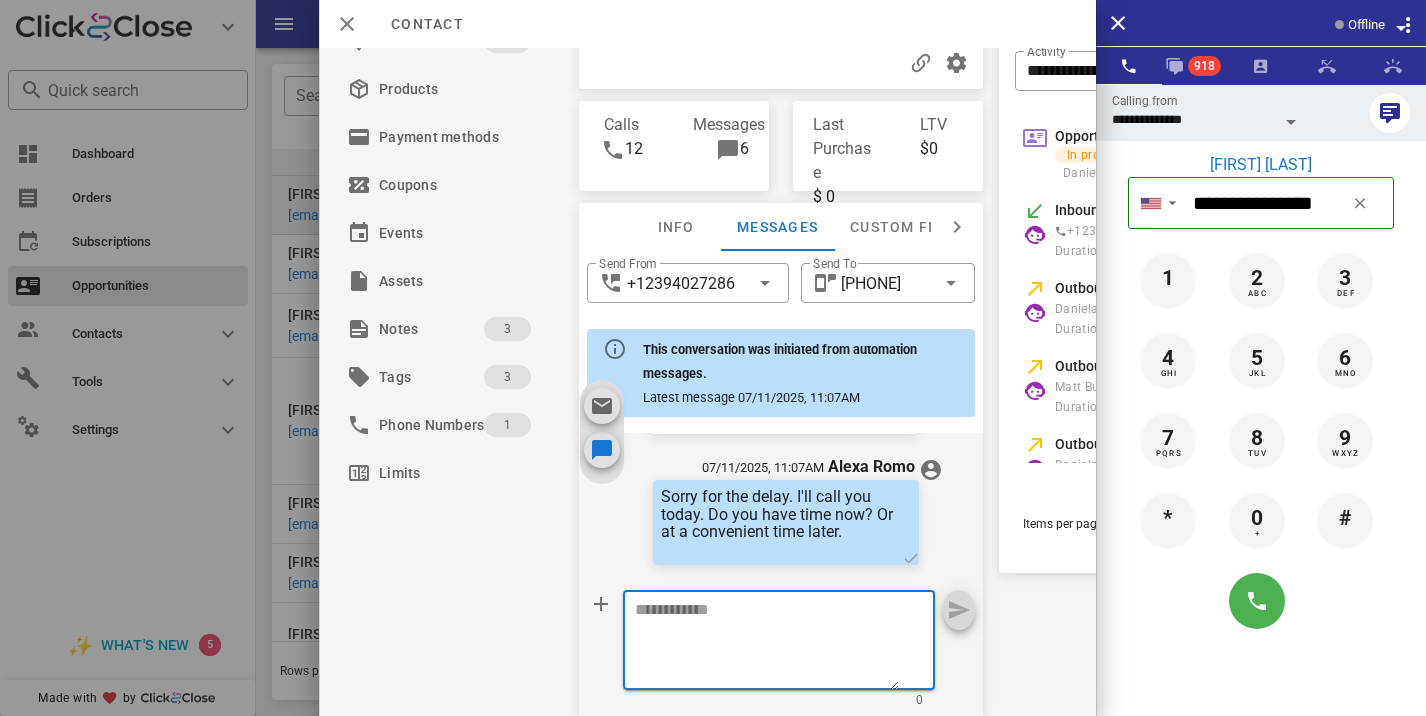 scroll, scrollTop: 0, scrollLeft: 0, axis: both 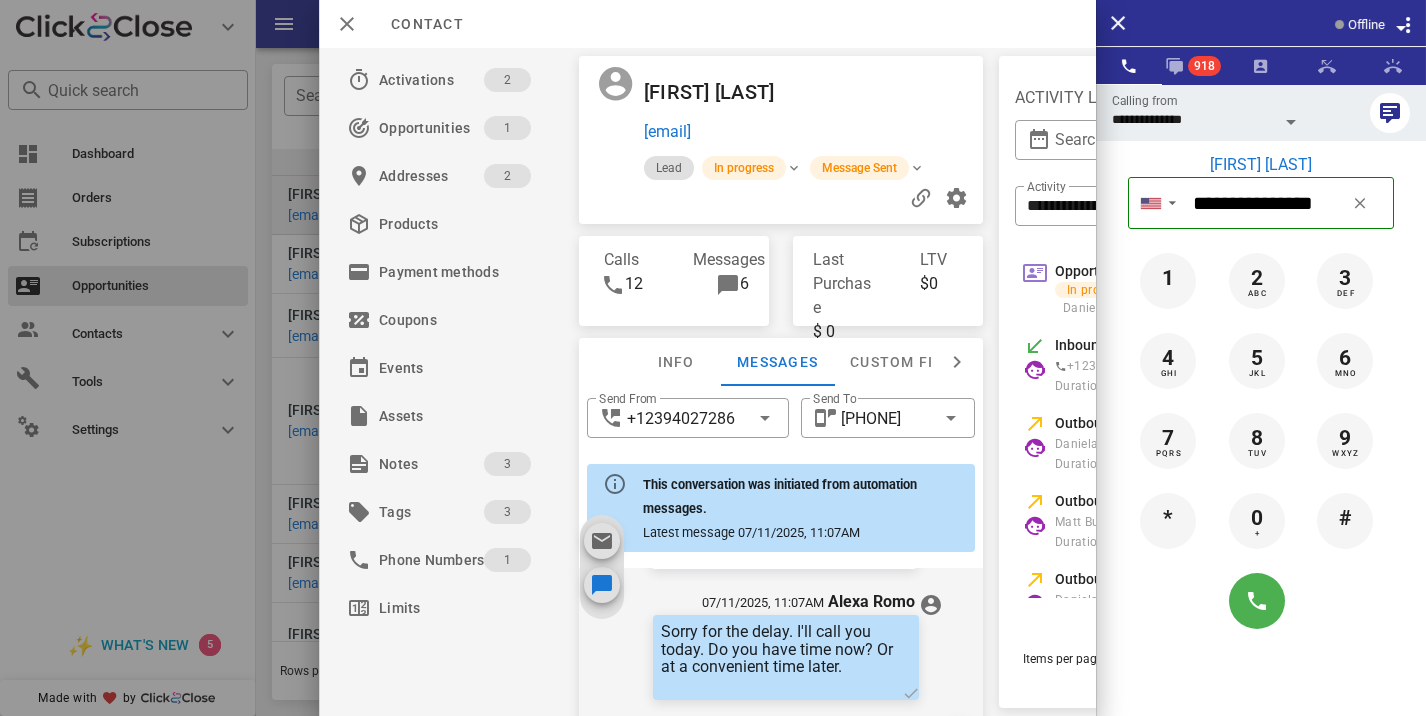 click at bounding box center (713, 358) 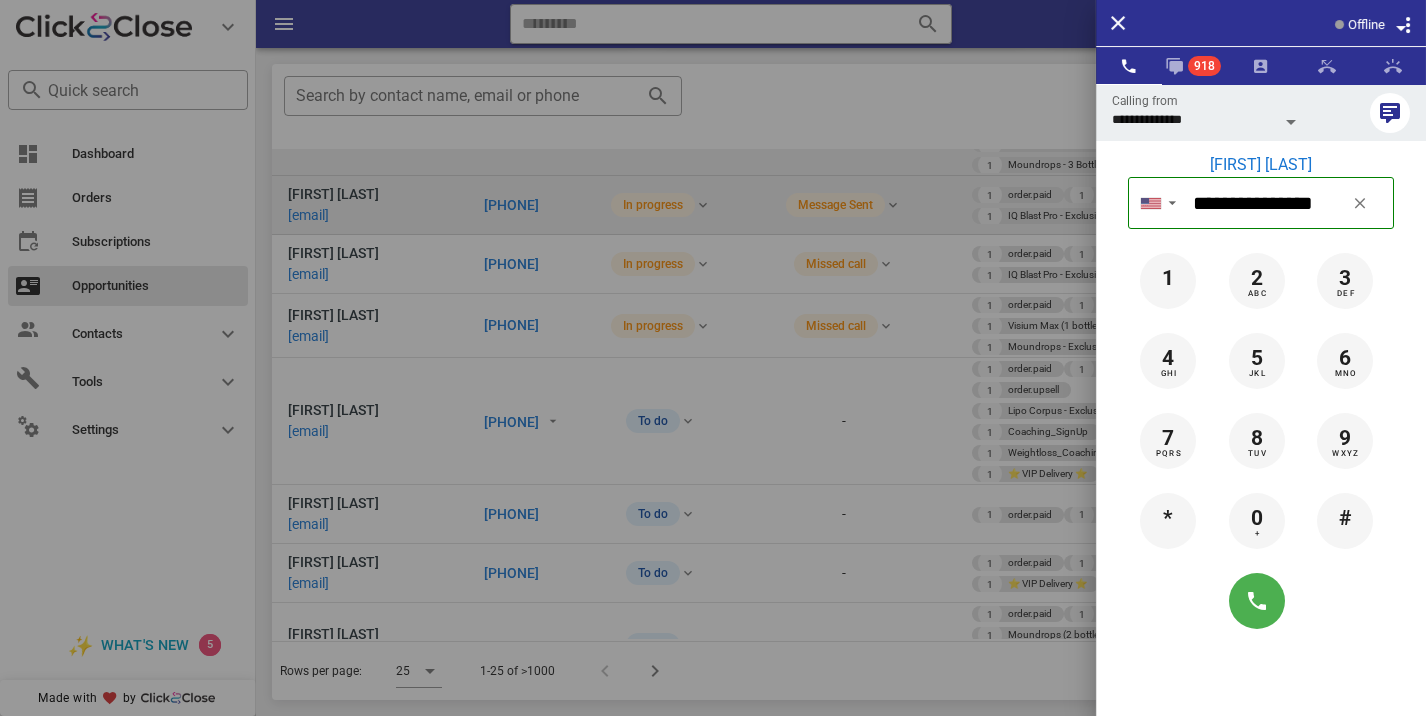 click at bounding box center (713, 358) 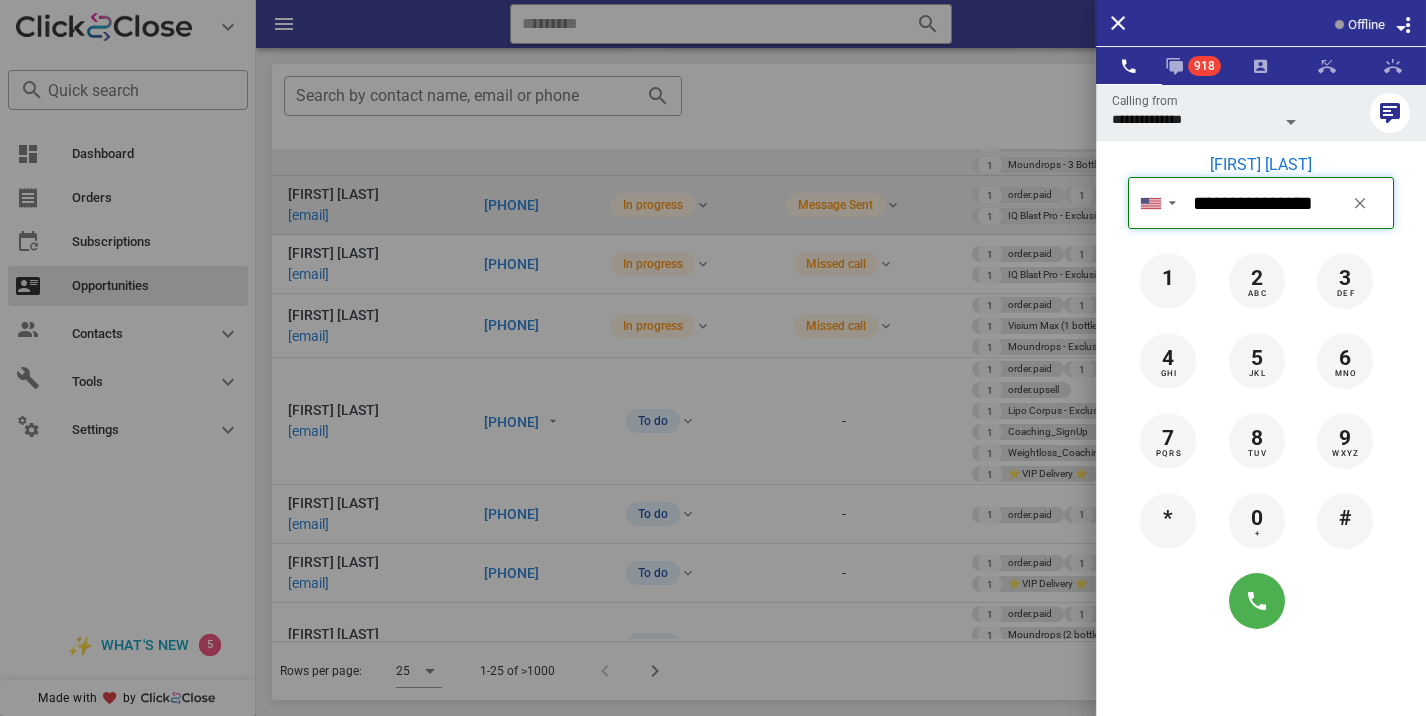 type 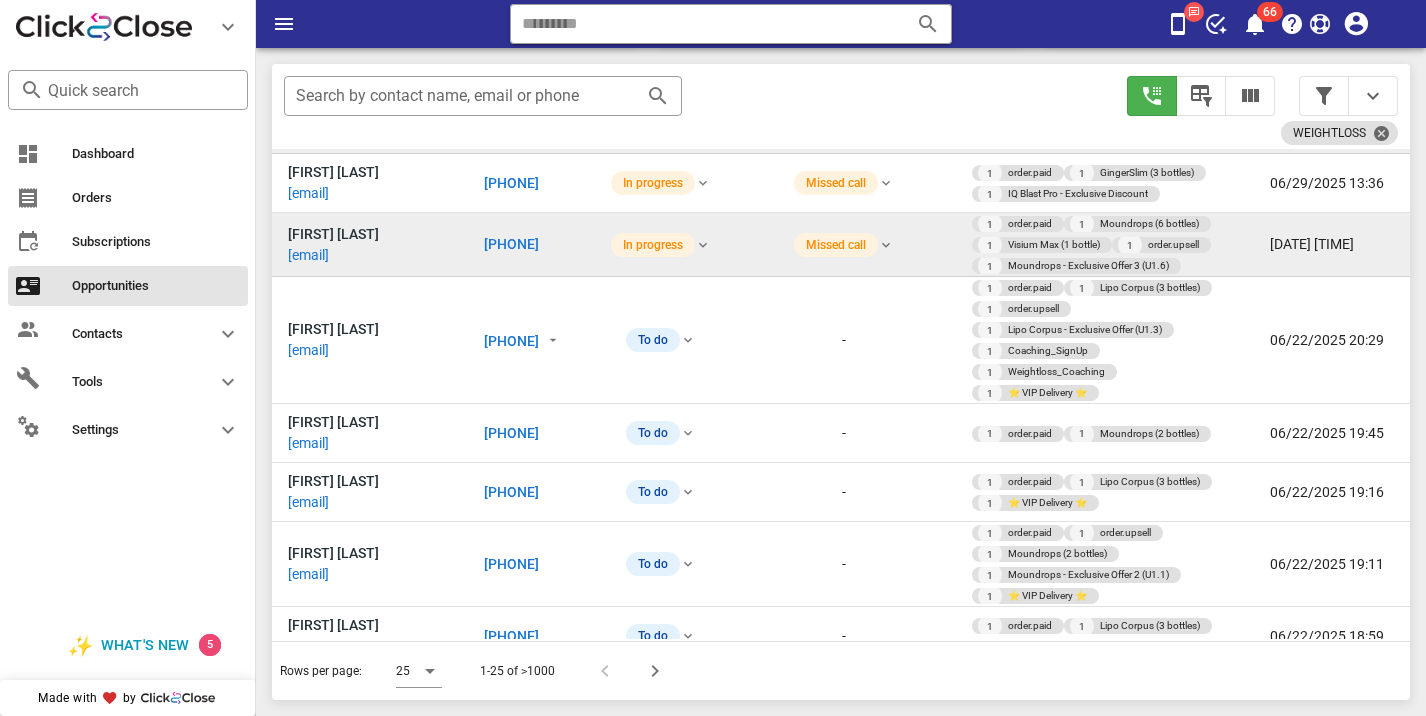 scroll, scrollTop: 402, scrollLeft: 0, axis: vertical 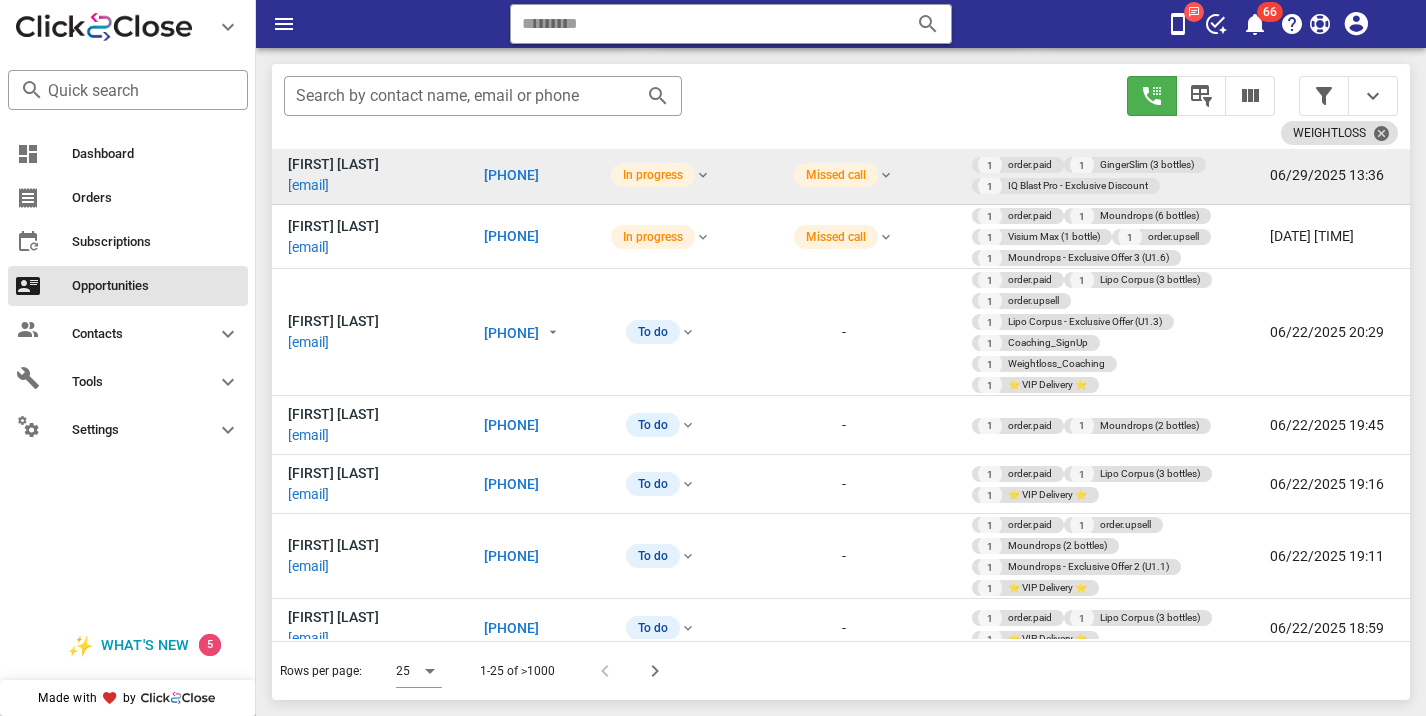 click on "[PHONE]" at bounding box center (511, 175) 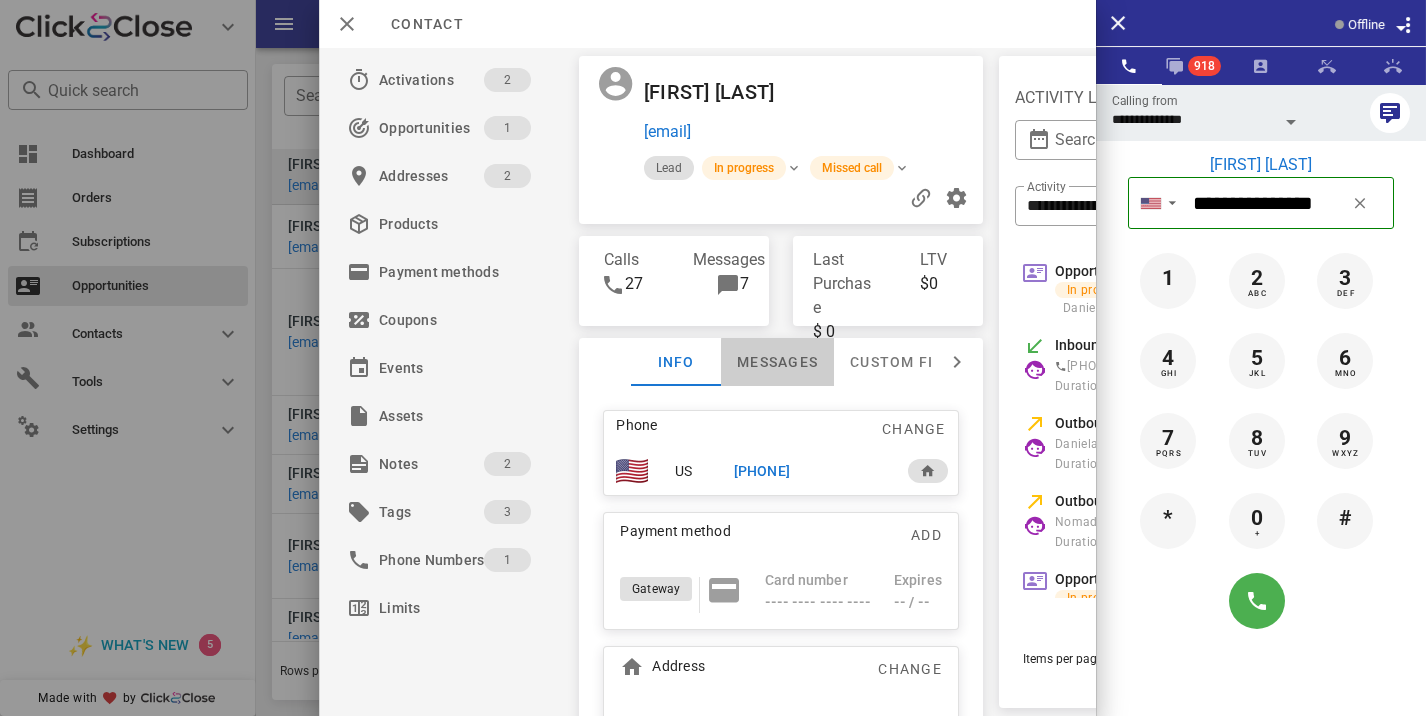 click on "Messages" at bounding box center (777, 362) 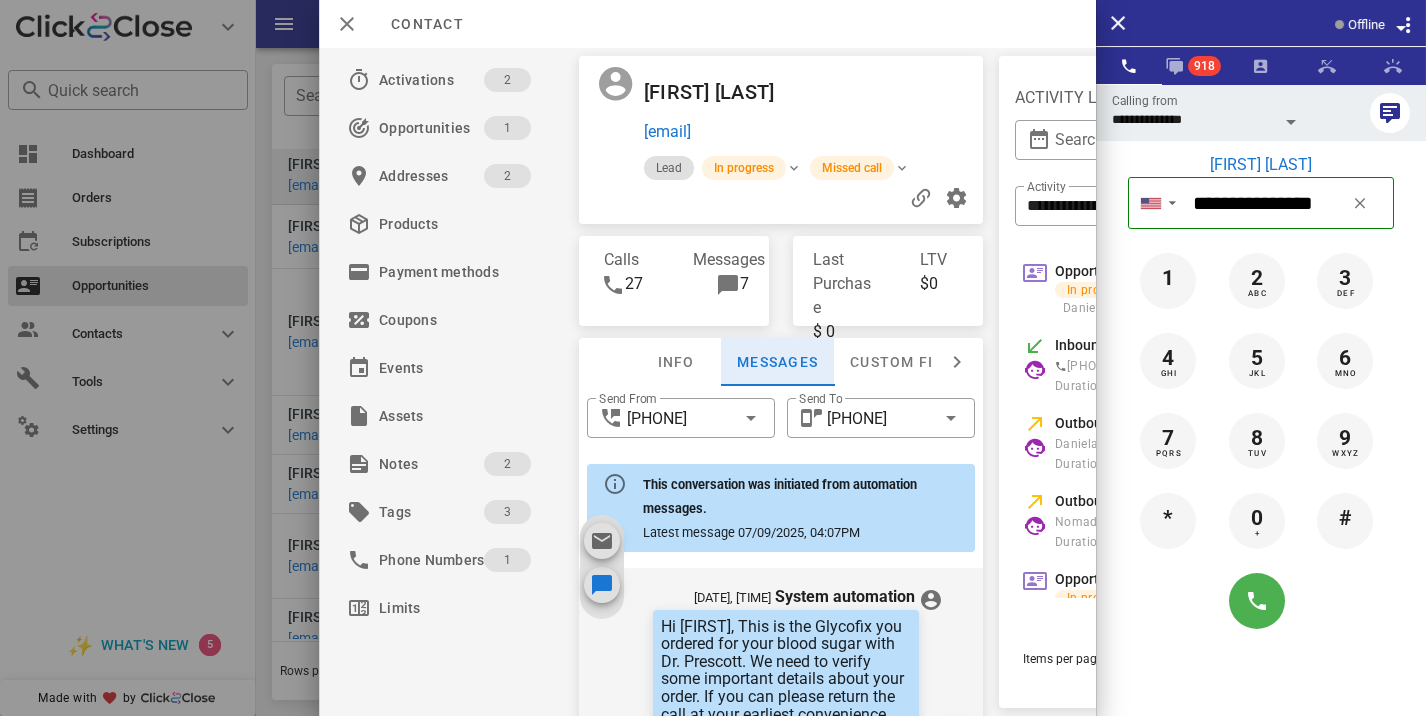scroll, scrollTop: 1478, scrollLeft: 0, axis: vertical 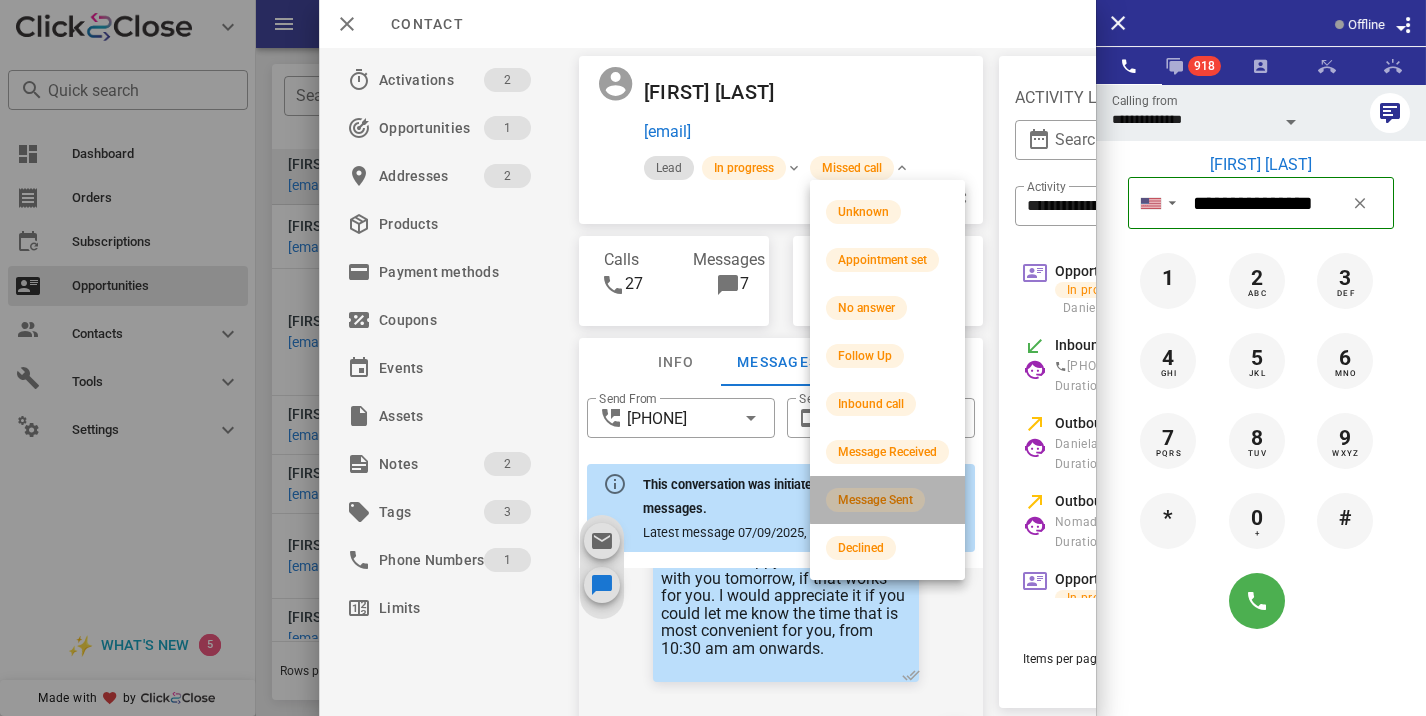 click on "Message Sent" at bounding box center [875, 500] 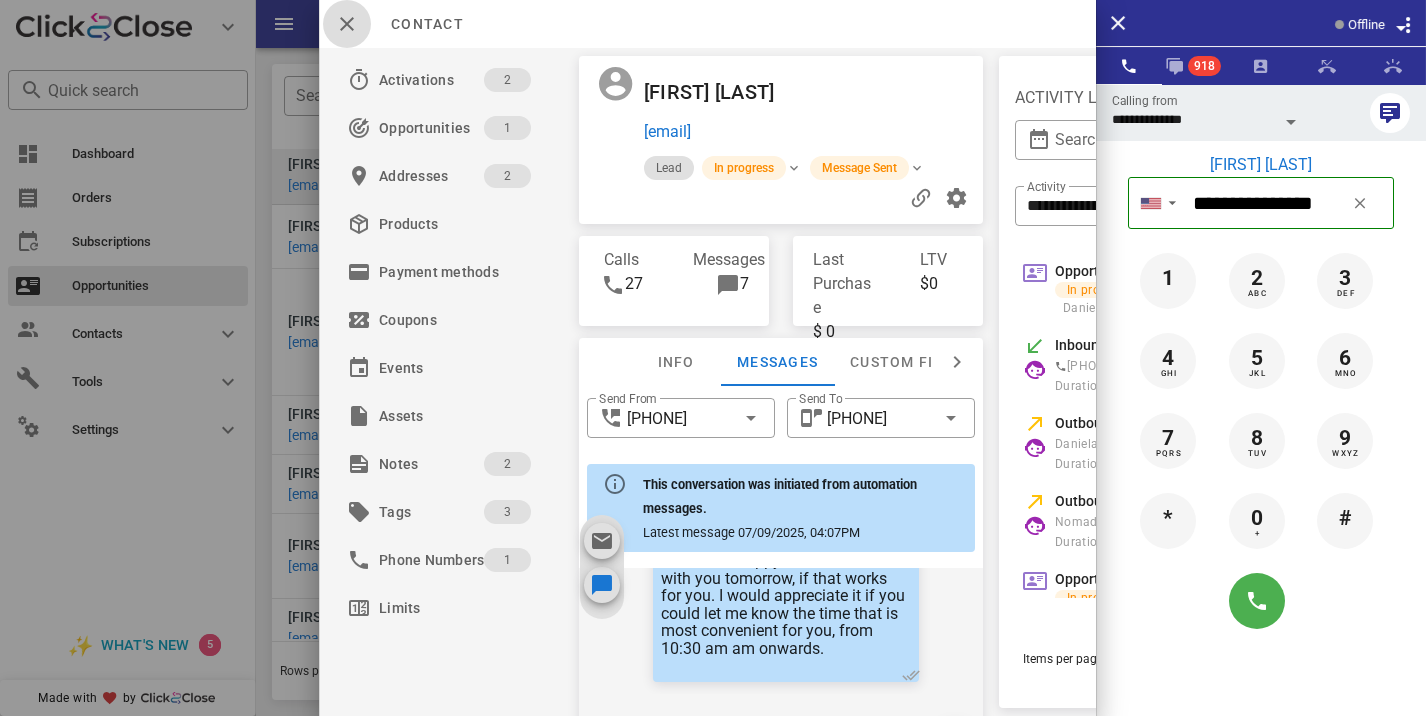 click at bounding box center [347, 24] 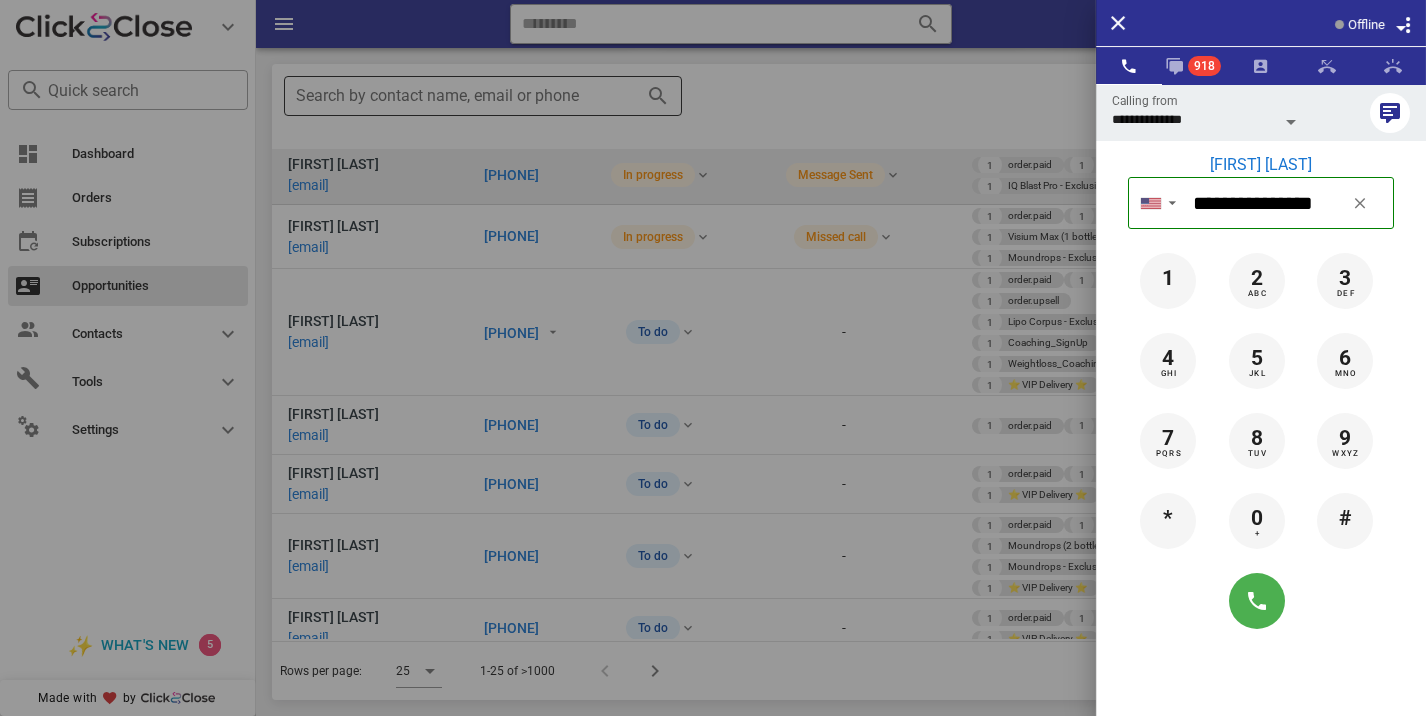 click at bounding box center [713, 358] 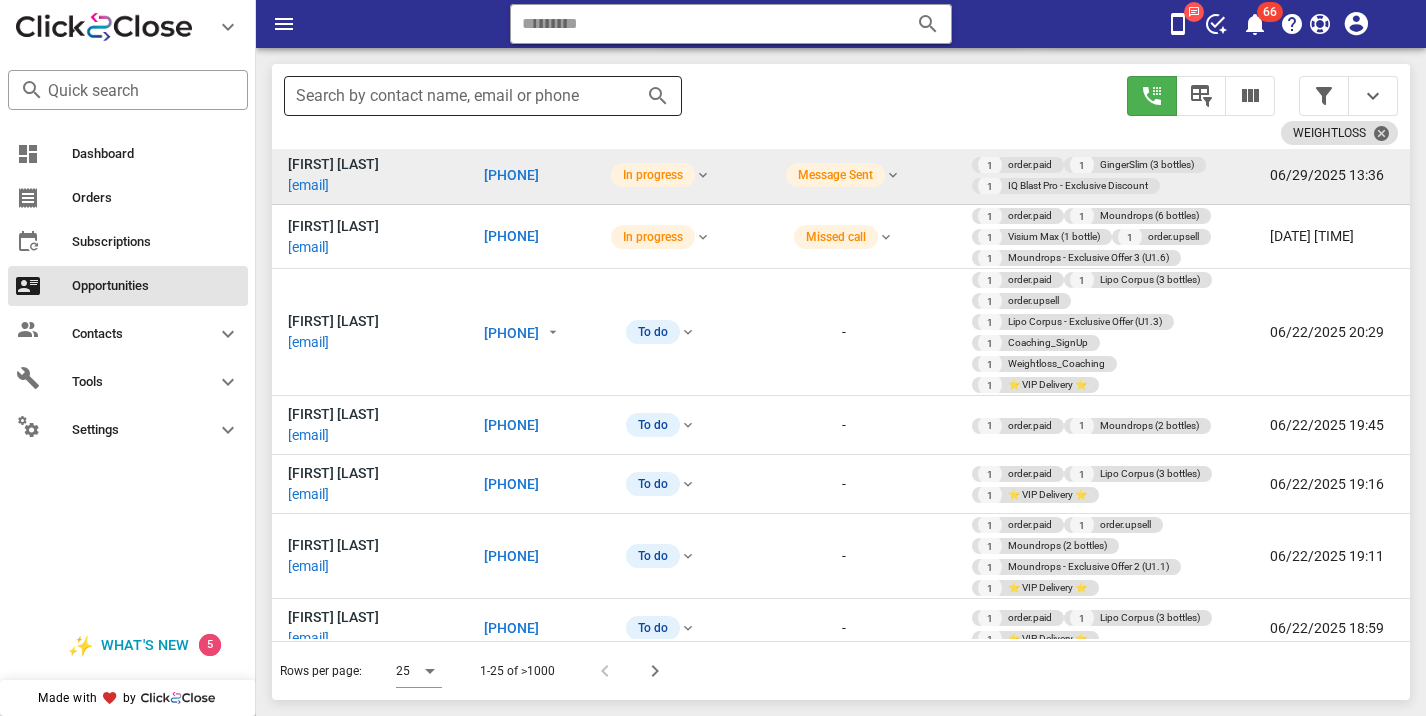 type 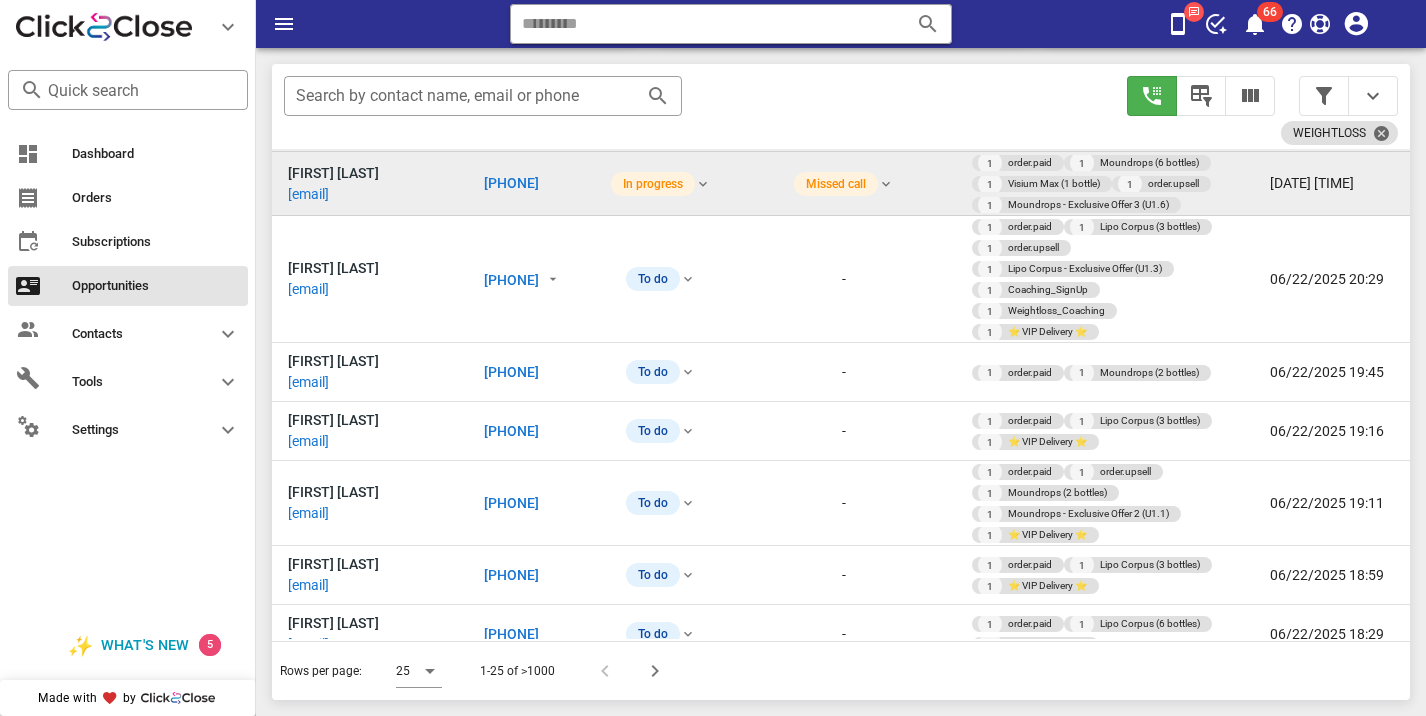 scroll, scrollTop: 460, scrollLeft: 0, axis: vertical 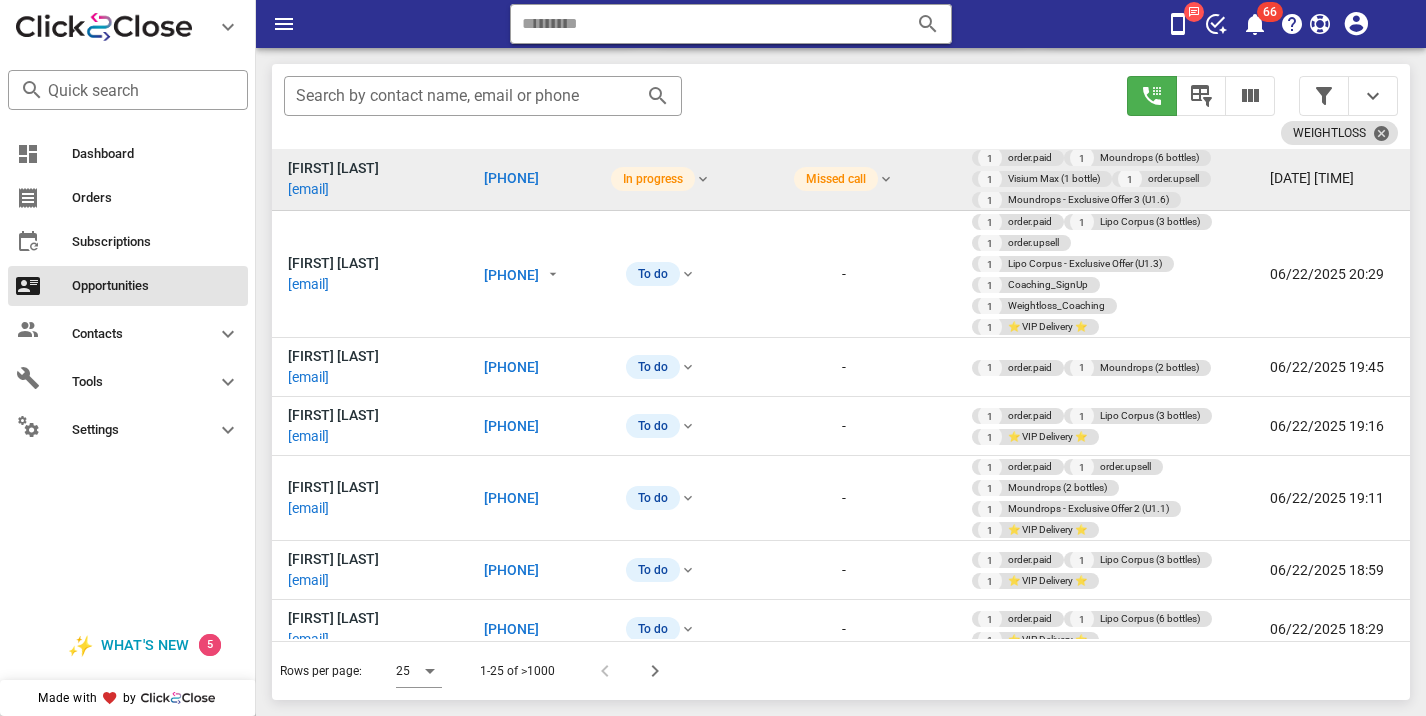 click on "[PHONE]" at bounding box center (511, 178) 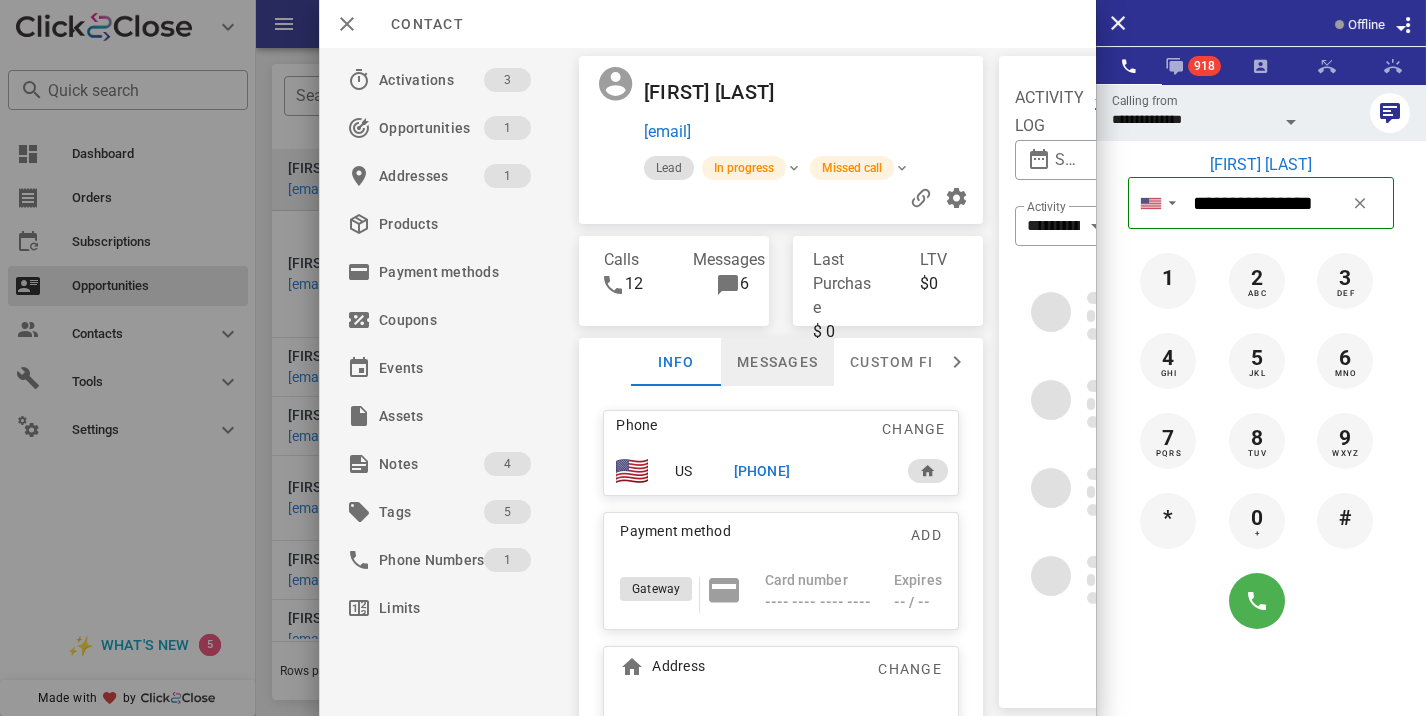 click on "Messages" at bounding box center [777, 362] 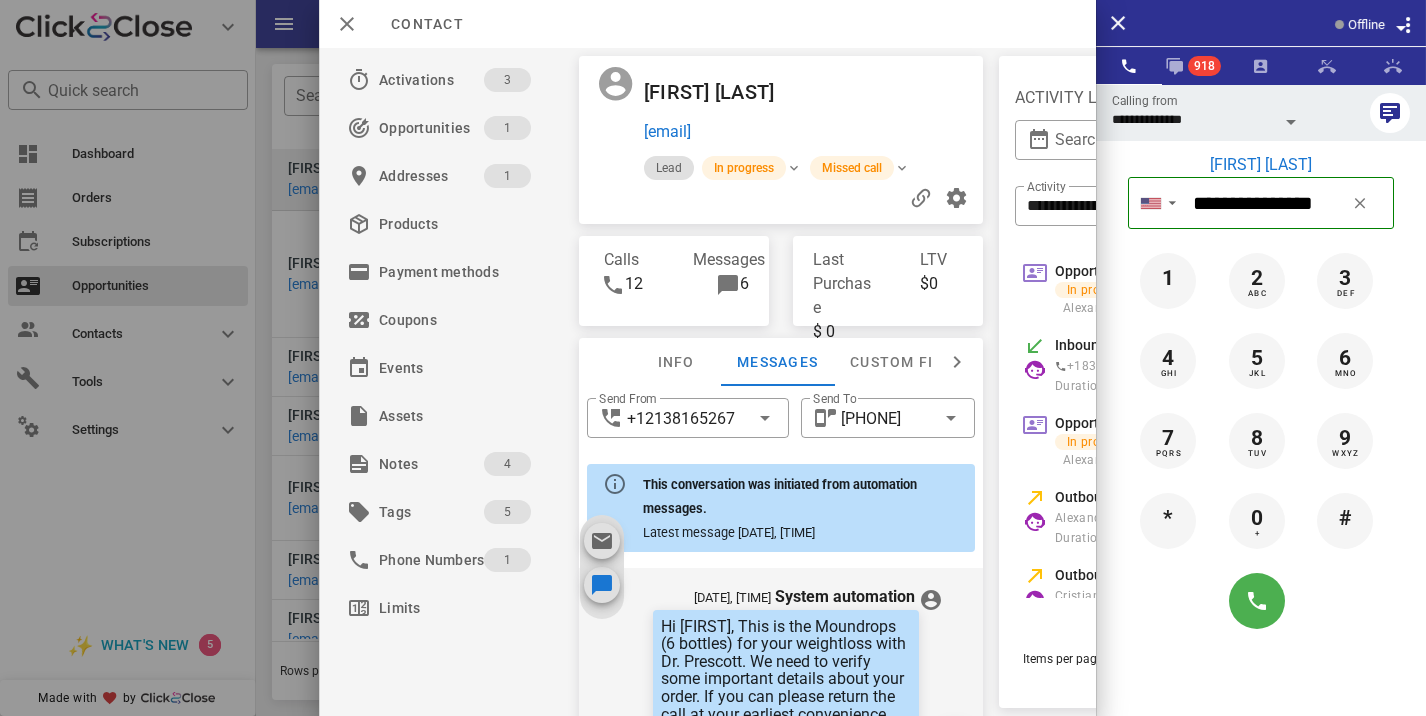 scroll, scrollTop: 911, scrollLeft: 0, axis: vertical 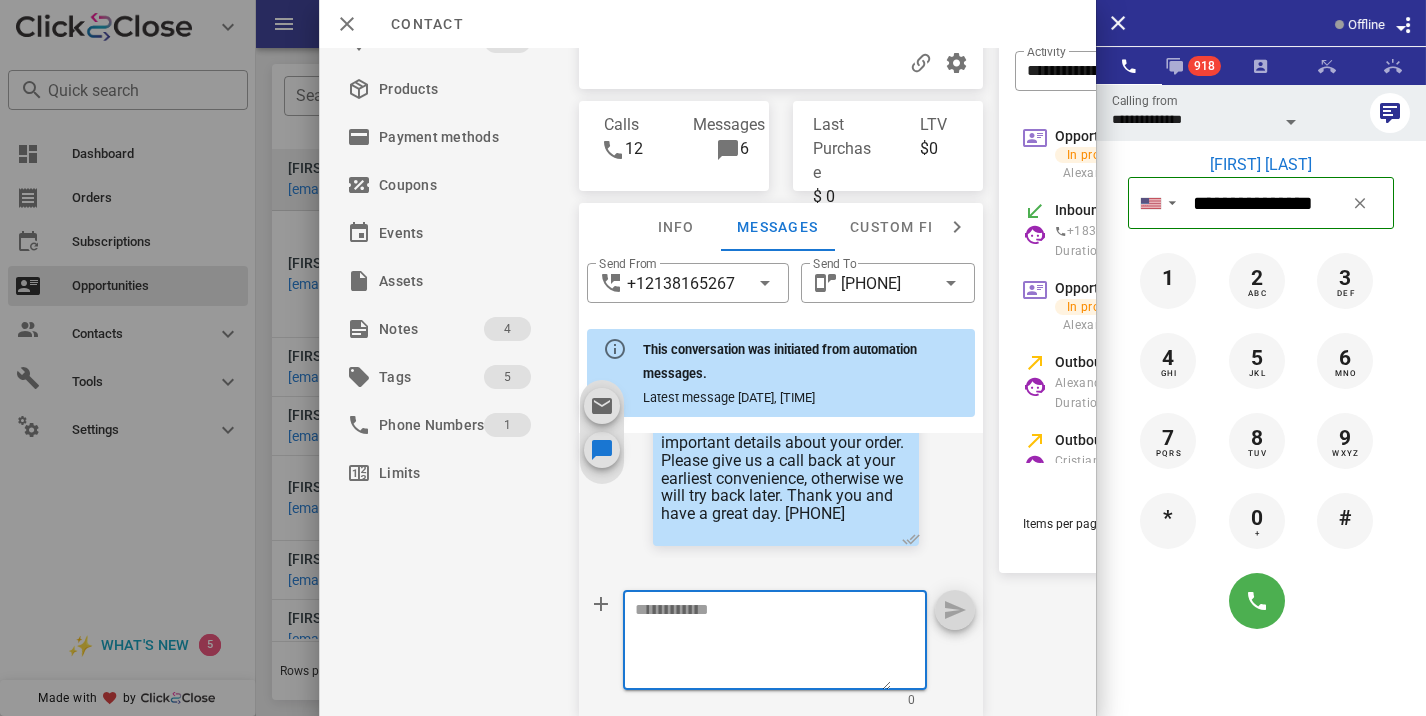 click at bounding box center [763, 643] 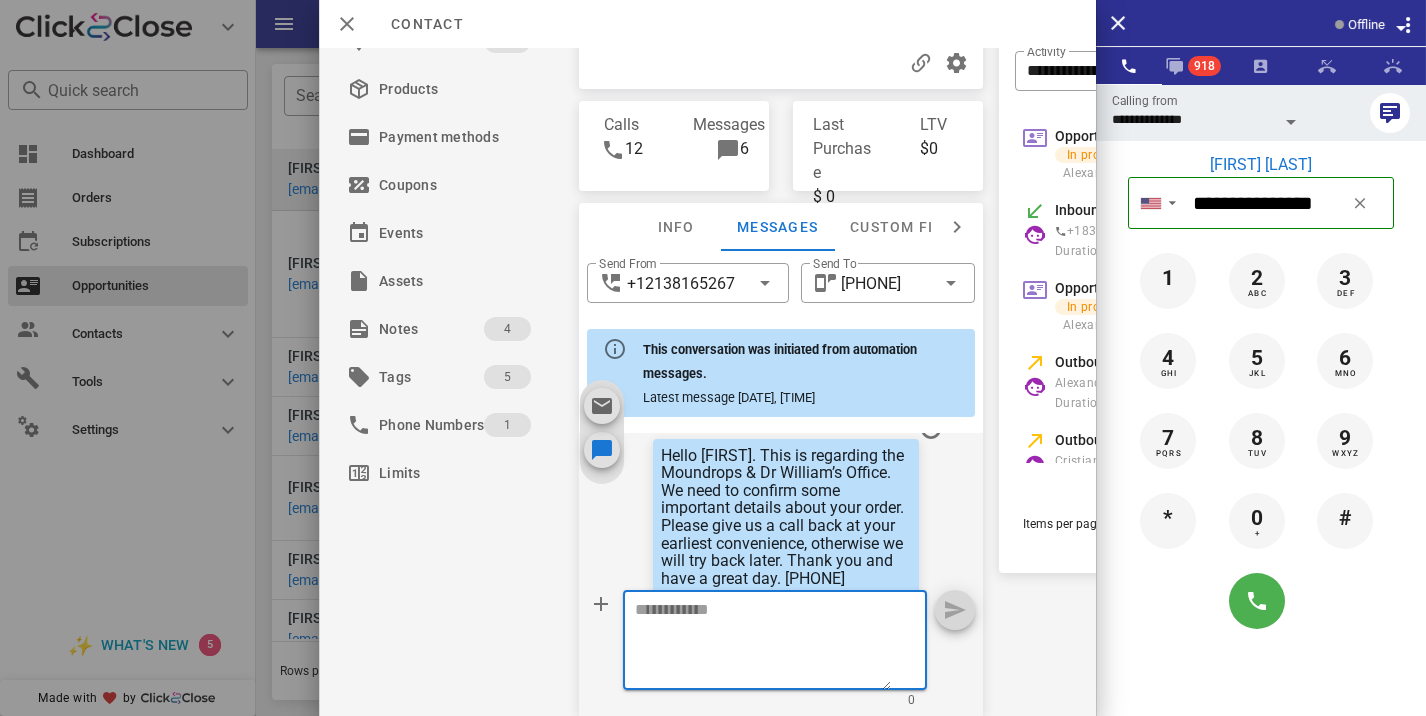 scroll, scrollTop: 911, scrollLeft: 0, axis: vertical 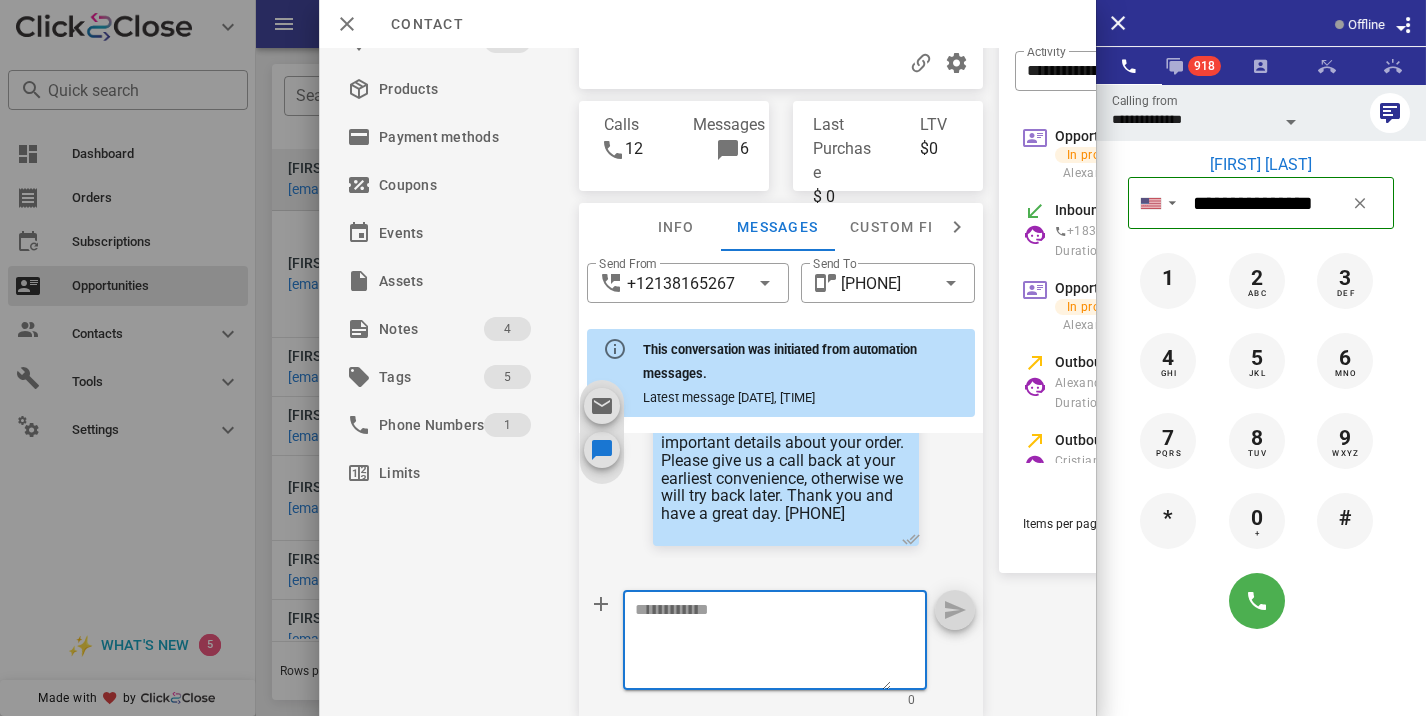 click at bounding box center (763, 643) 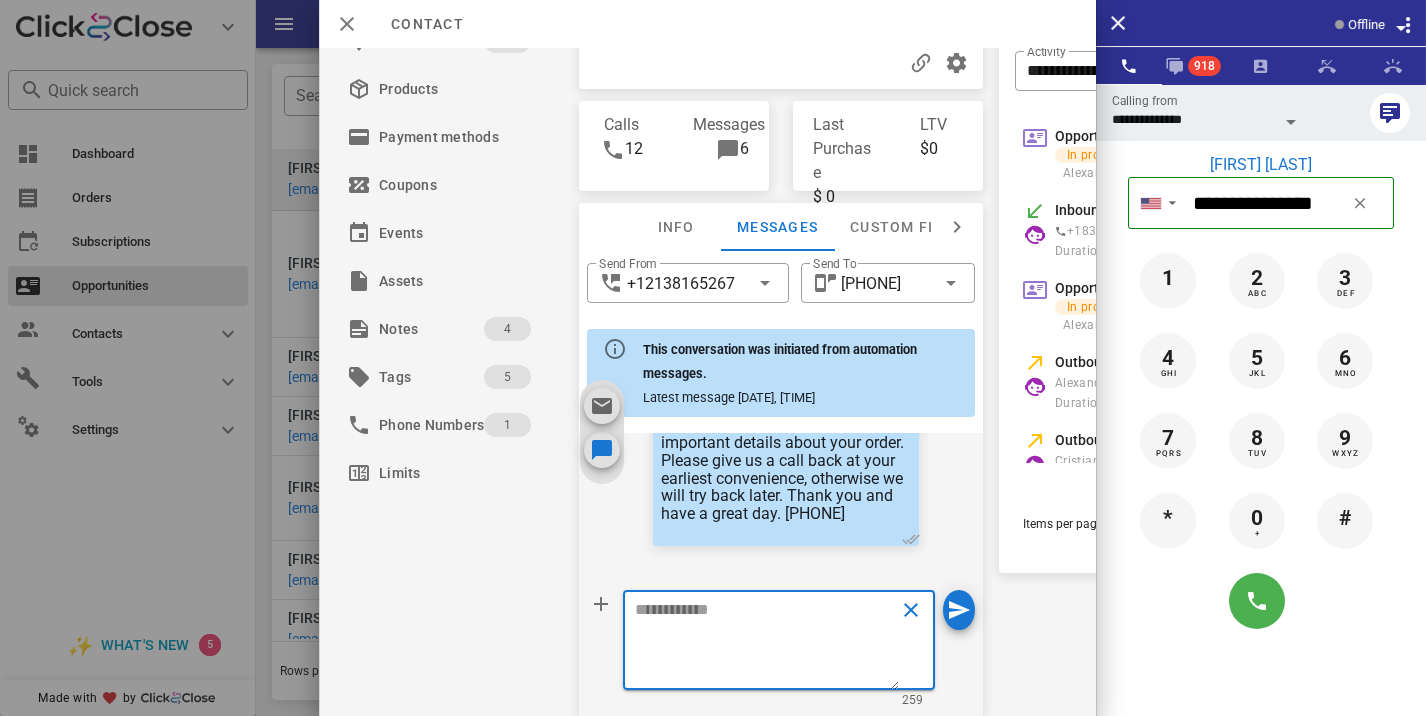 scroll, scrollTop: 0, scrollLeft: 0, axis: both 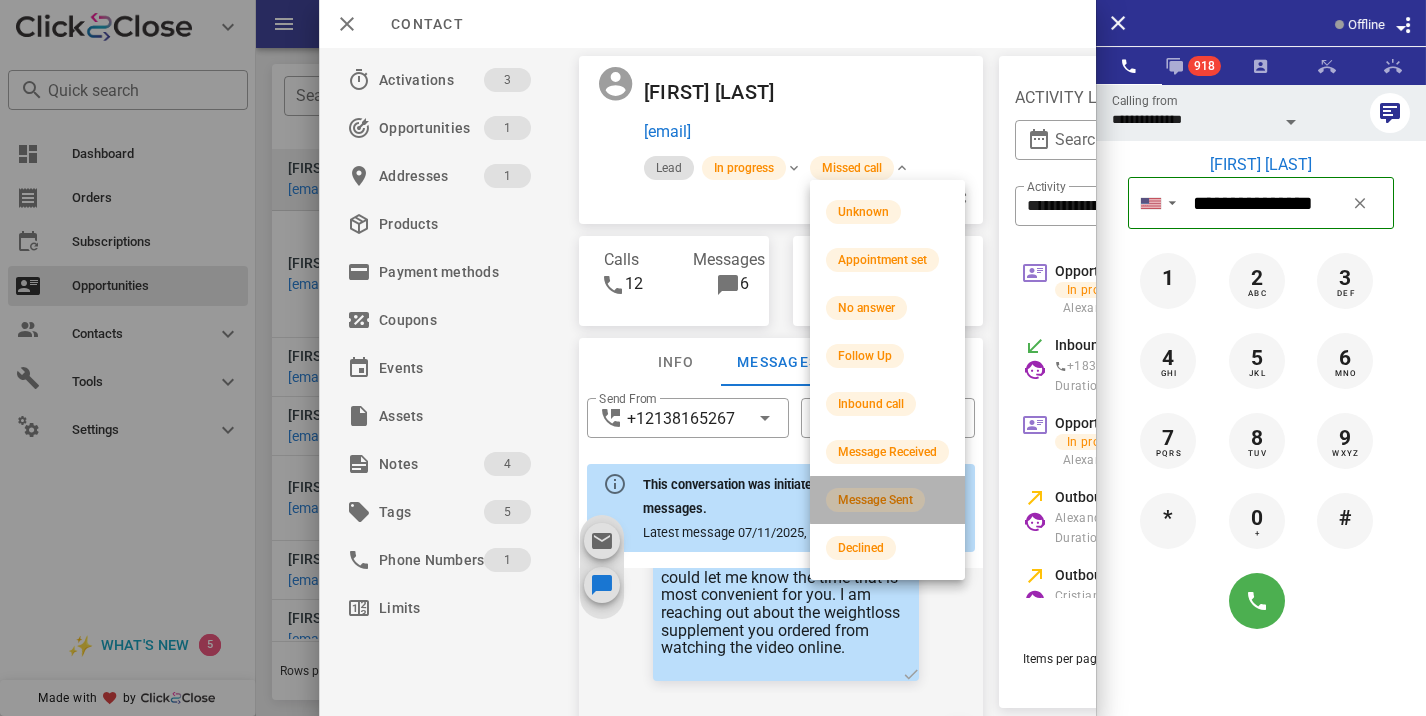 click on "Message Sent" at bounding box center [875, 500] 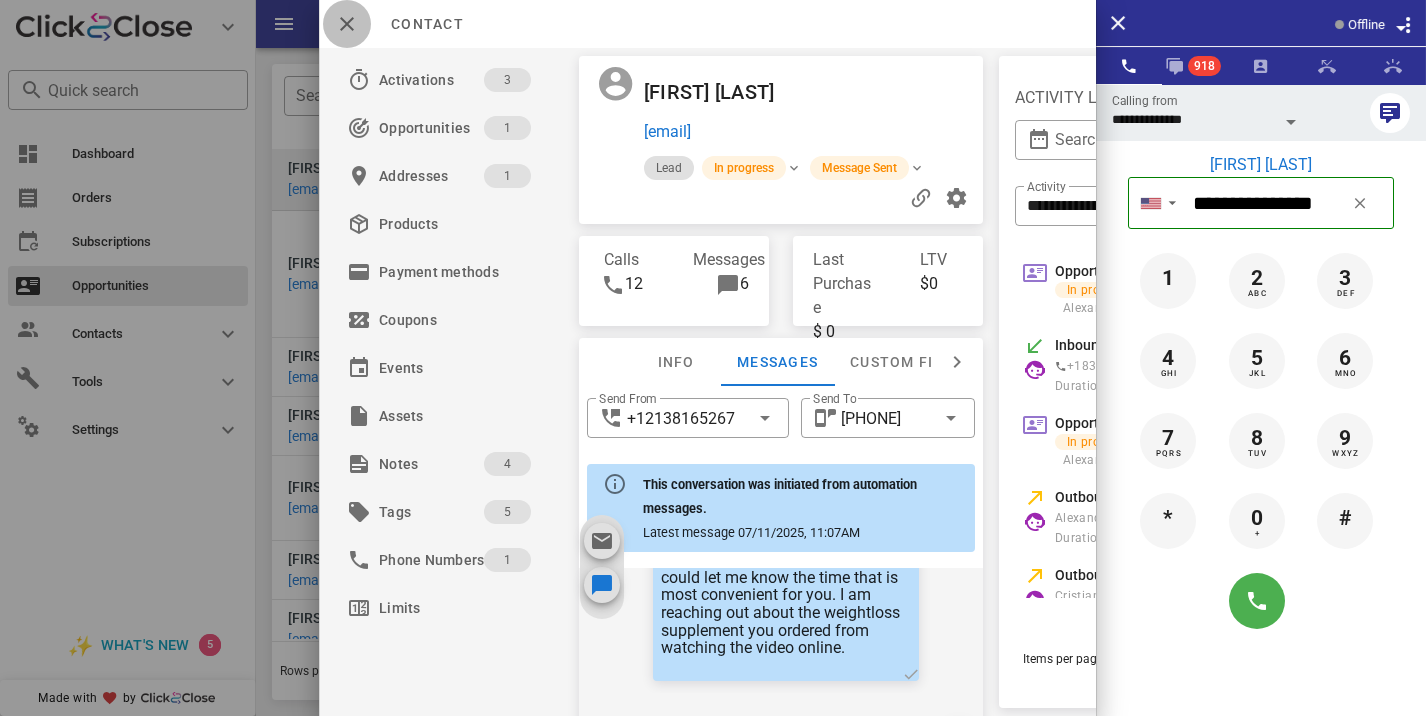 click at bounding box center (347, 24) 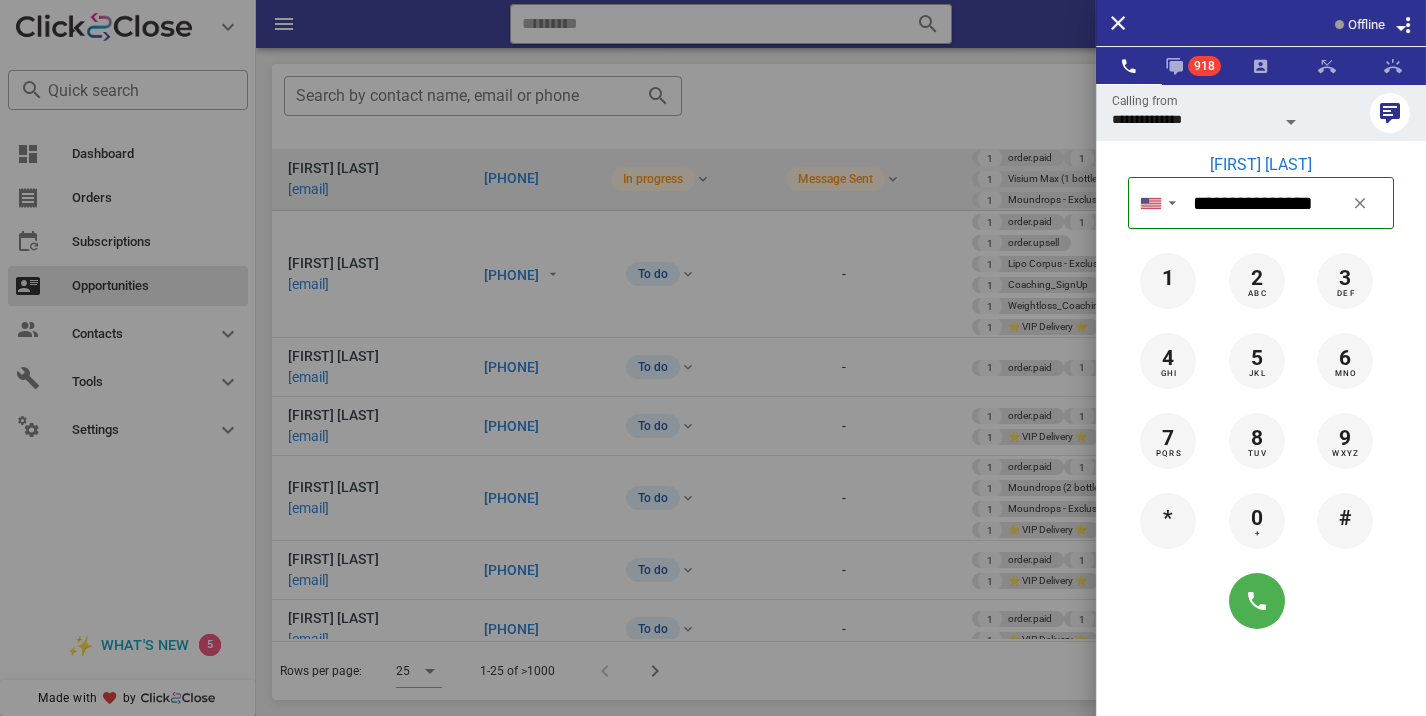 click at bounding box center (713, 358) 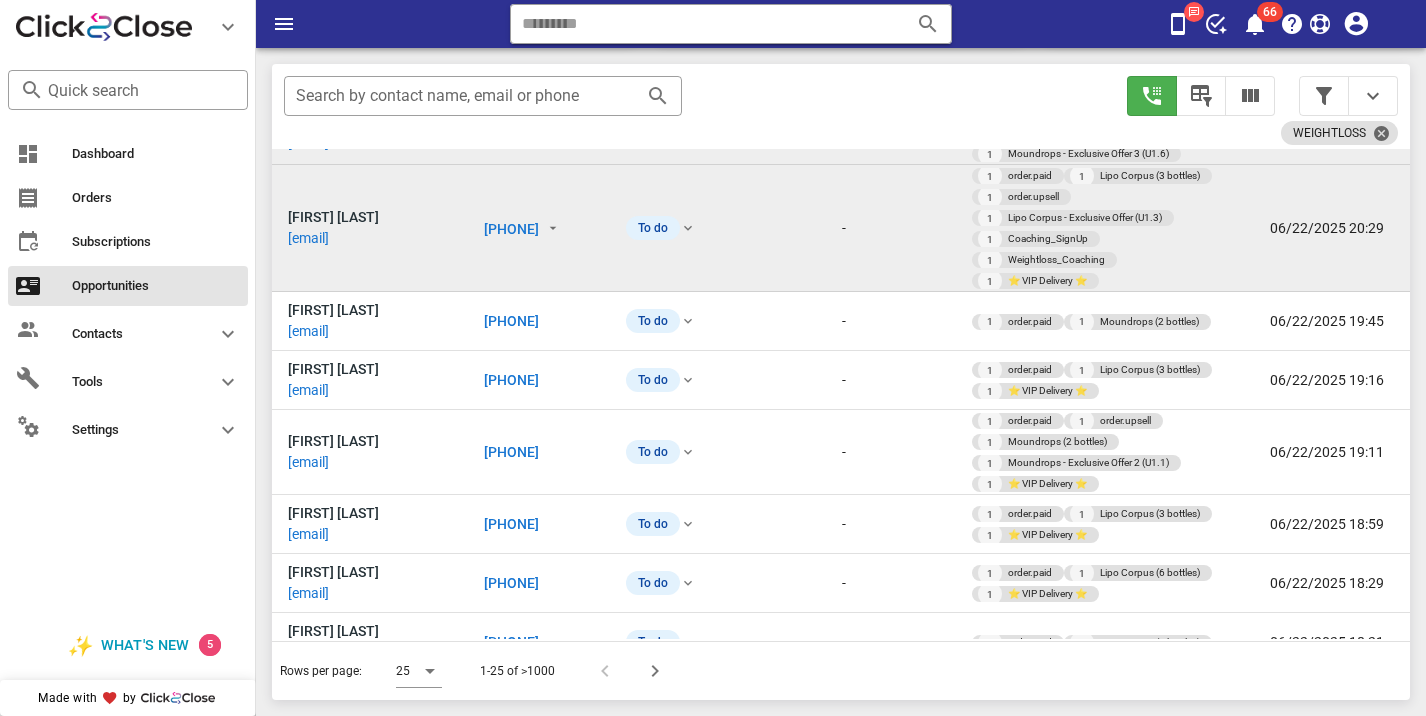 scroll, scrollTop: 476, scrollLeft: 0, axis: vertical 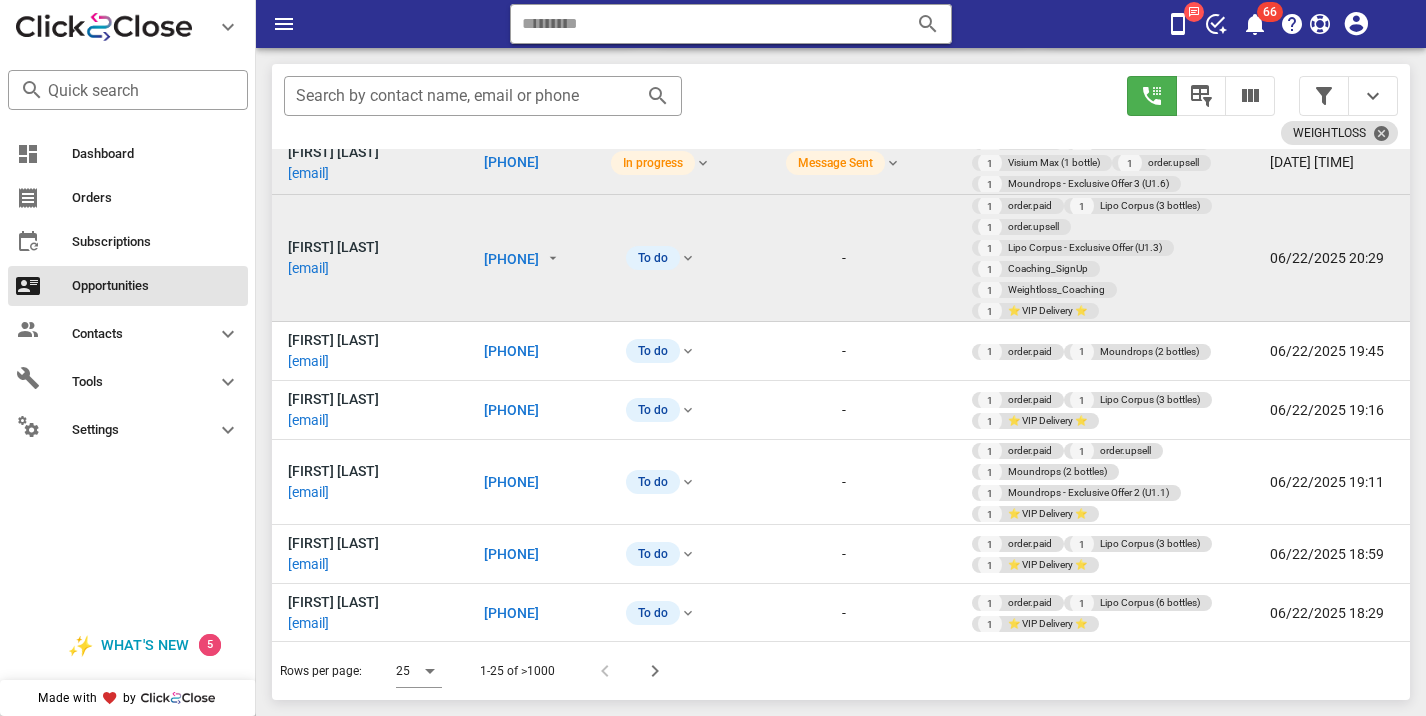 click on "[PHONE]" at bounding box center (511, 259) 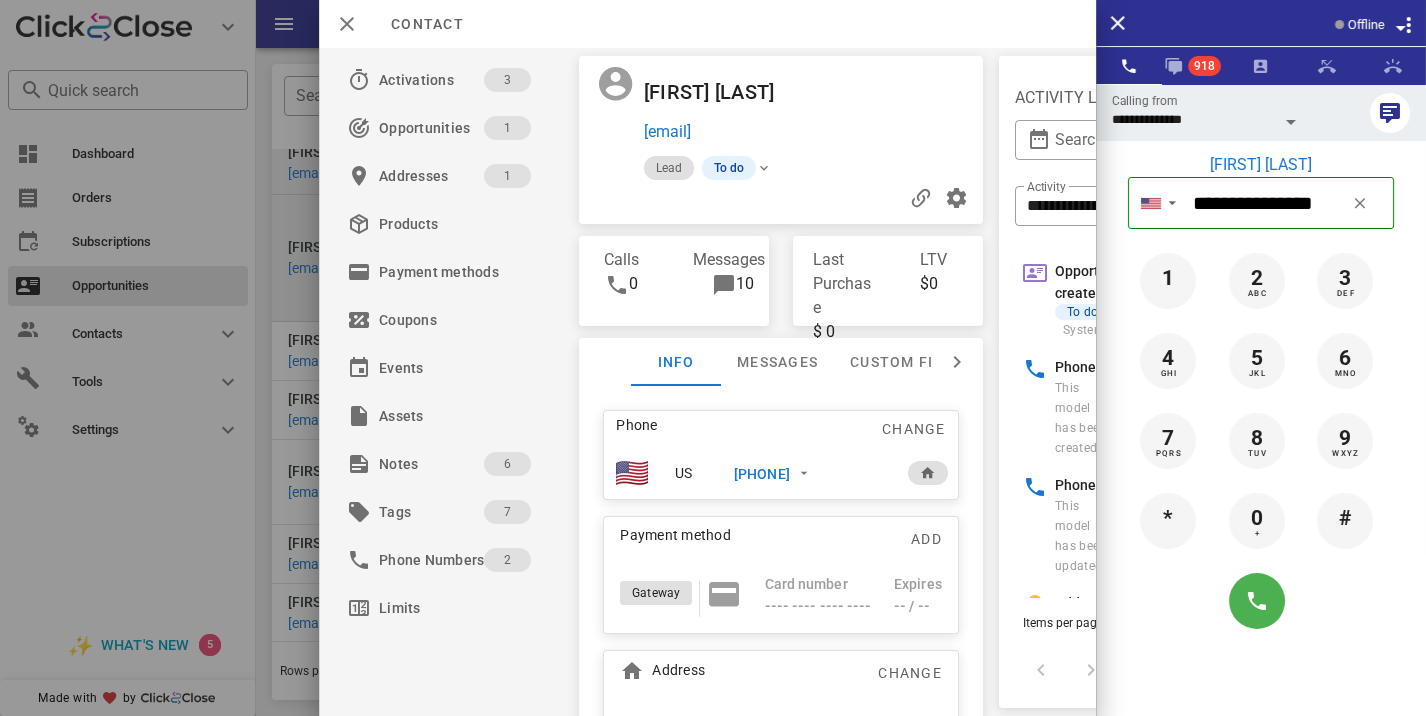 click on "Phone   Change   US   [PHONE]   Payment method   Add  Gateway  Card number  ---- ---- ---- ----  Expires  -- / --  Address   Change   [NUMBER] [STREET] .
[CITY], [STATE], [POSTAL_CODE].
US" at bounding box center [781, 605] 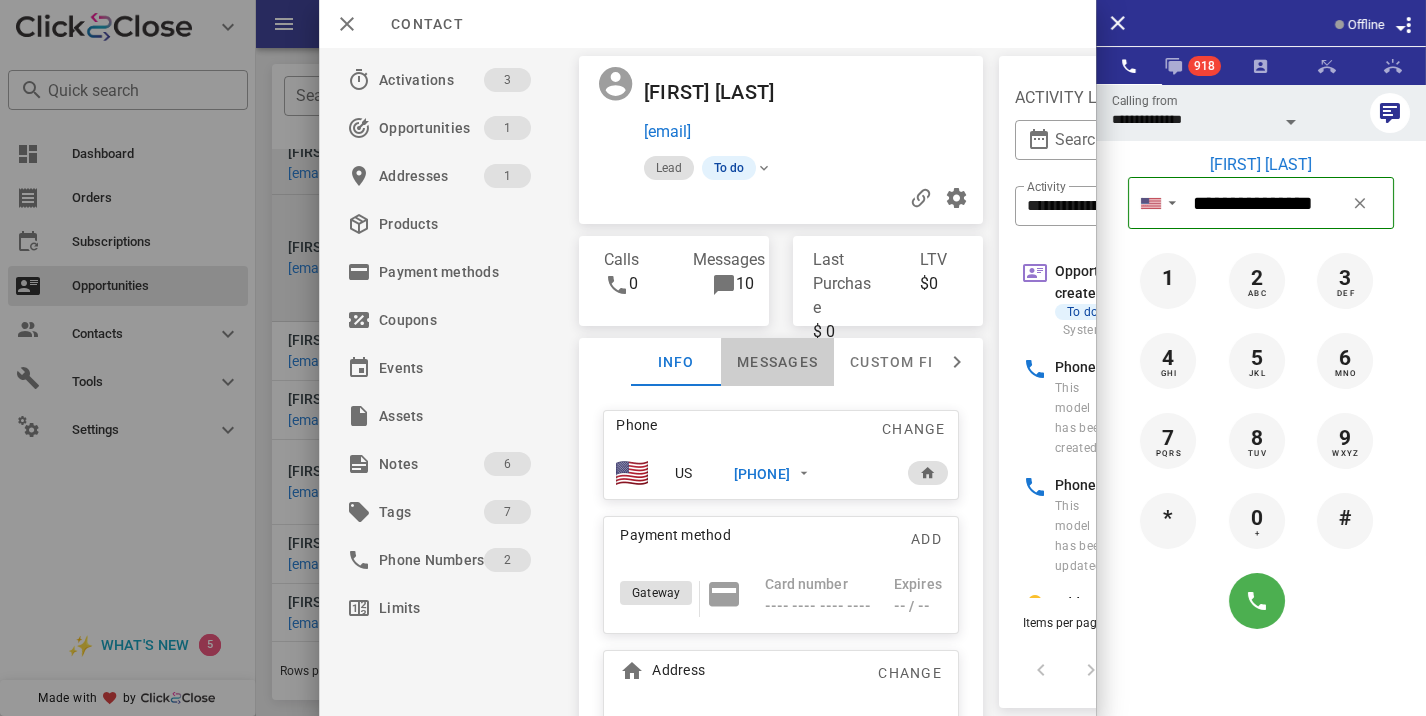 click on "Messages" at bounding box center (777, 362) 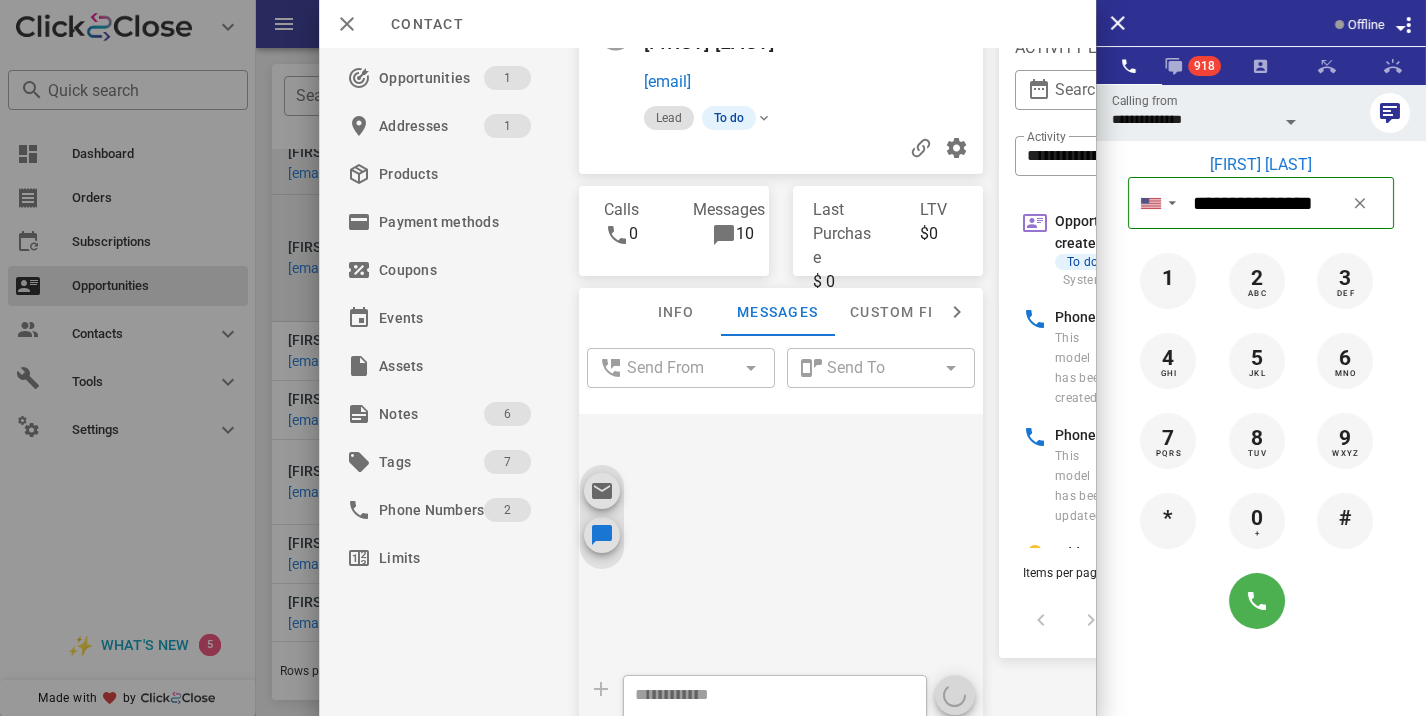 scroll, scrollTop: 61, scrollLeft: 0, axis: vertical 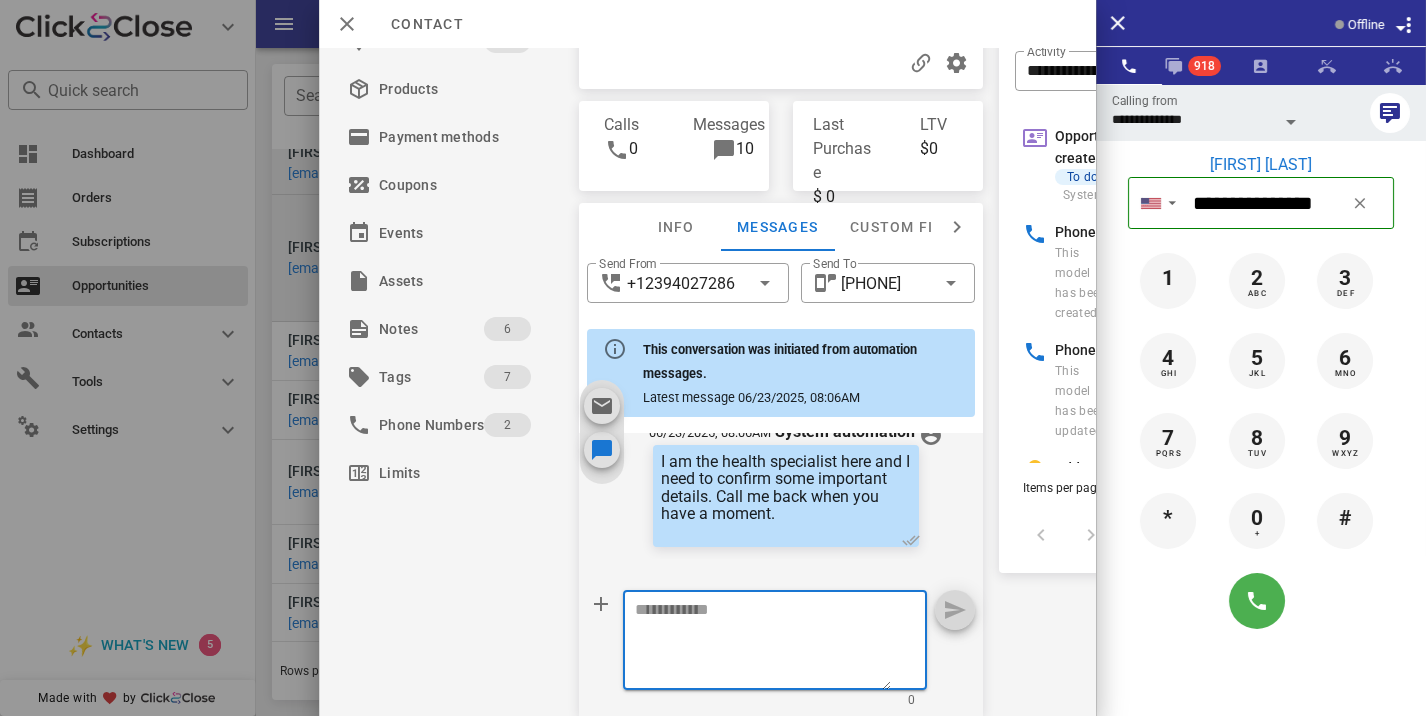 click at bounding box center [763, 643] 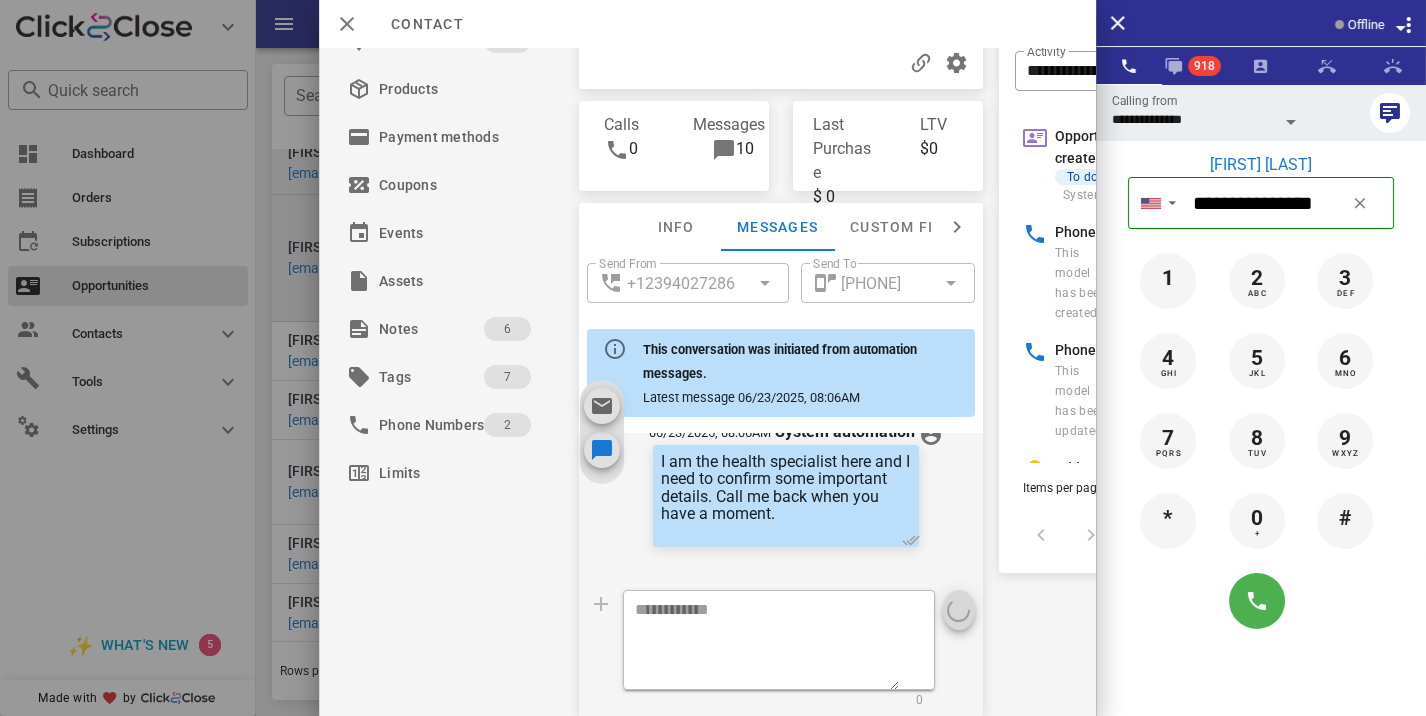 scroll, scrollTop: 0, scrollLeft: 0, axis: both 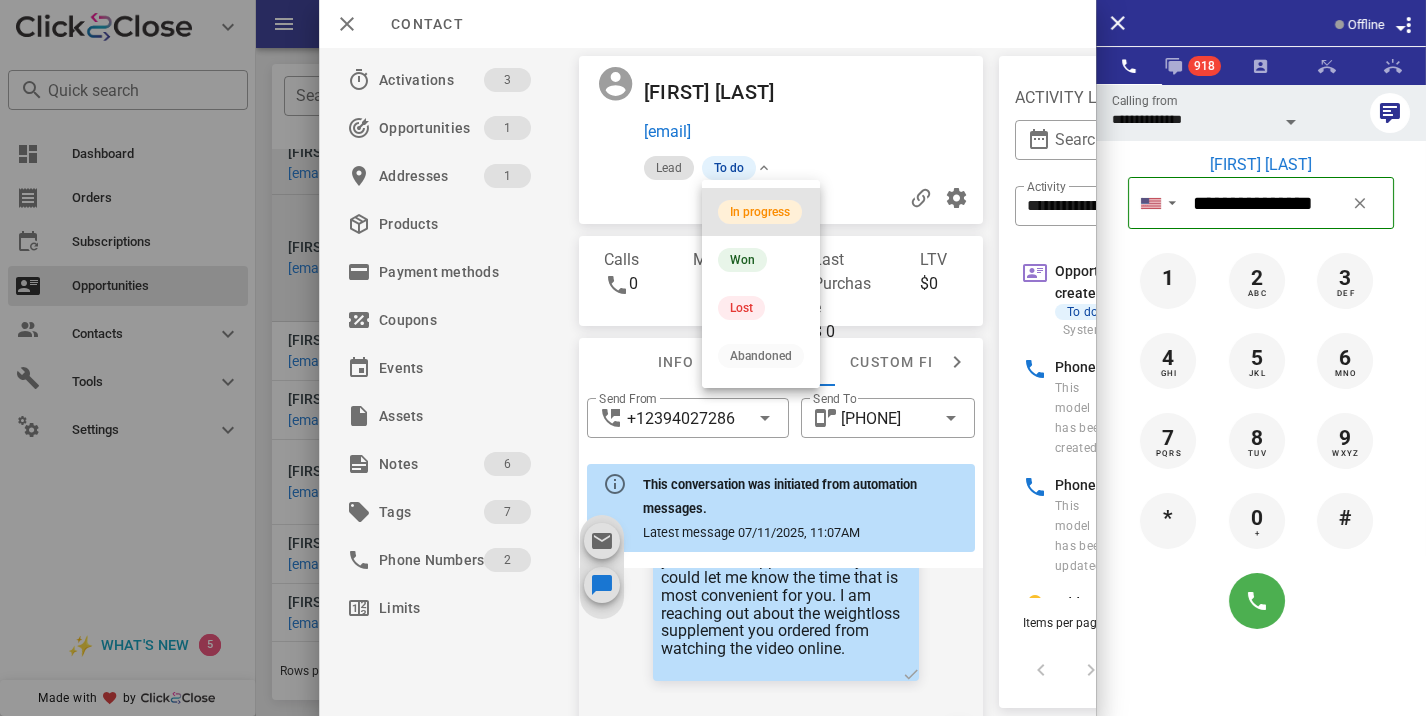 click on "In progress" at bounding box center (760, 212) 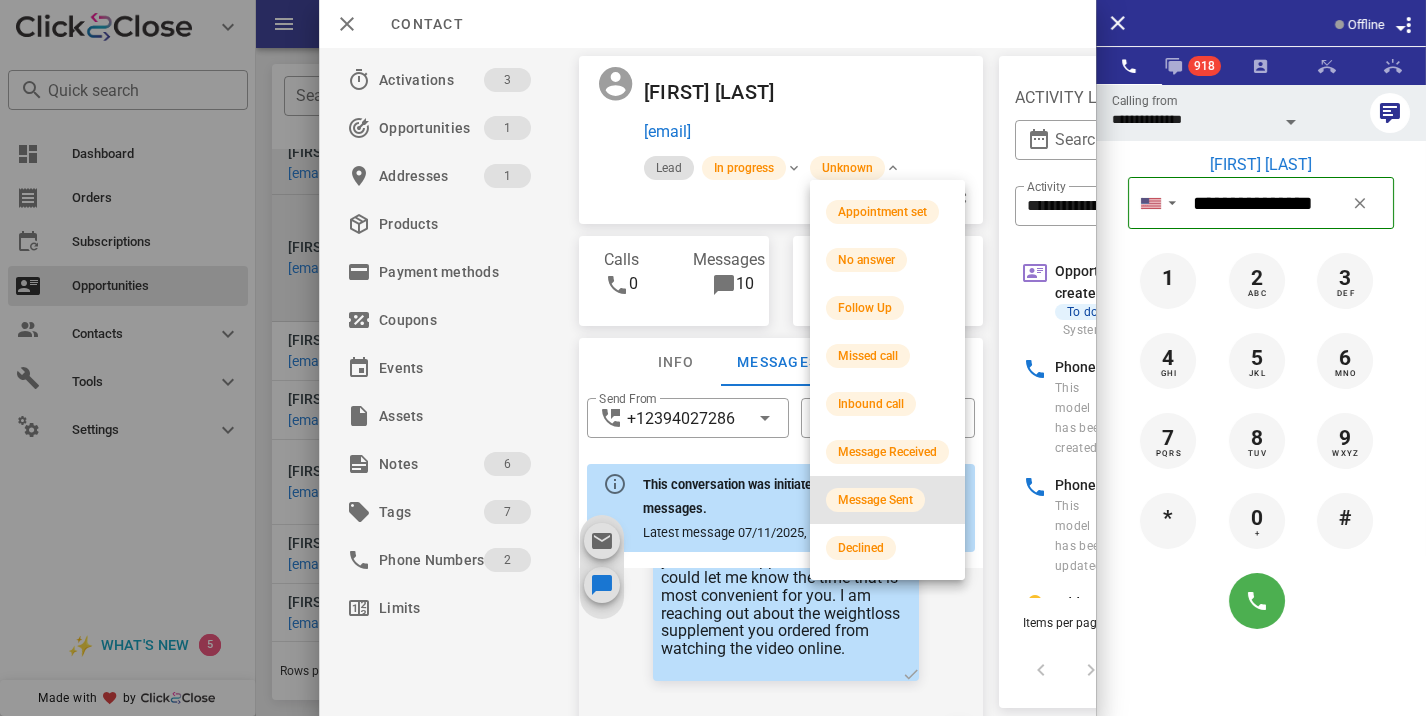 click on "Message Sent" at bounding box center [887, 500] 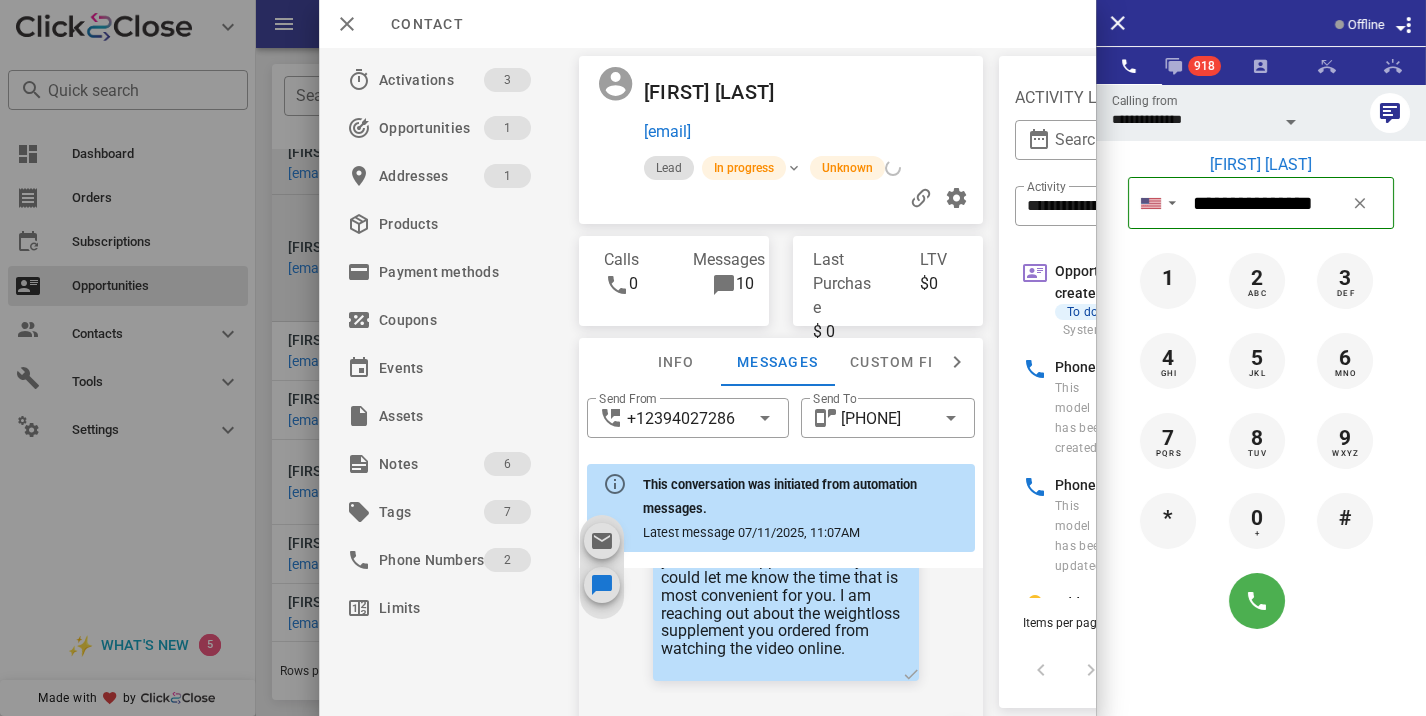 click at bounding box center (713, 358) 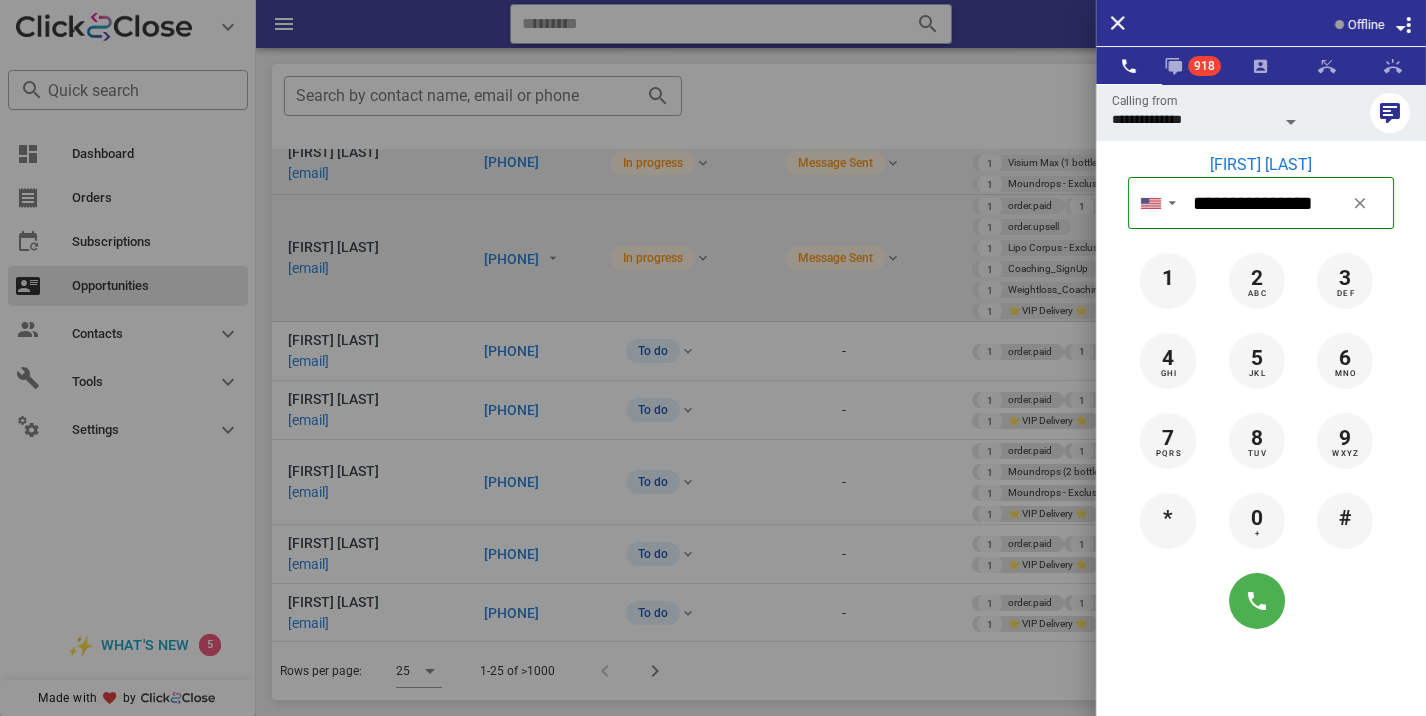 click at bounding box center [713, 358] 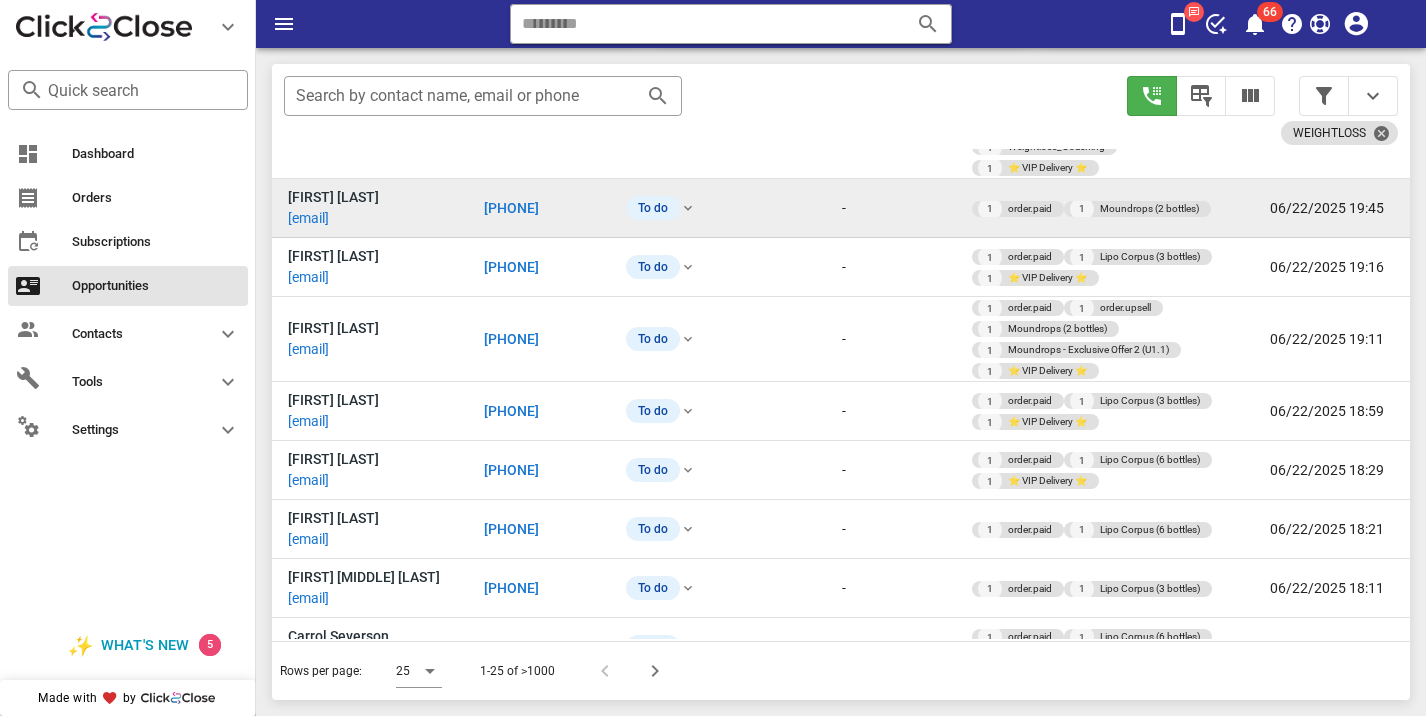 scroll, scrollTop: 622, scrollLeft: 0, axis: vertical 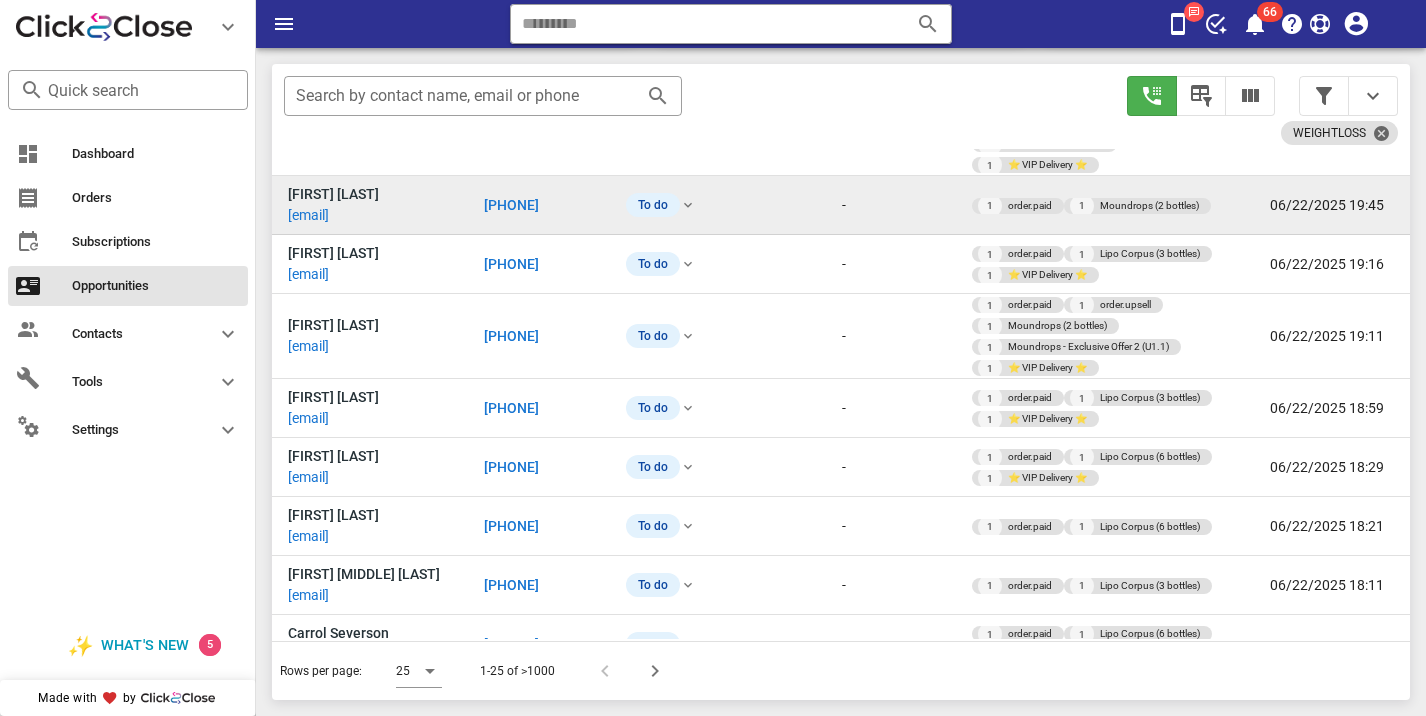 click on "[PHONE]" at bounding box center [529, 205] 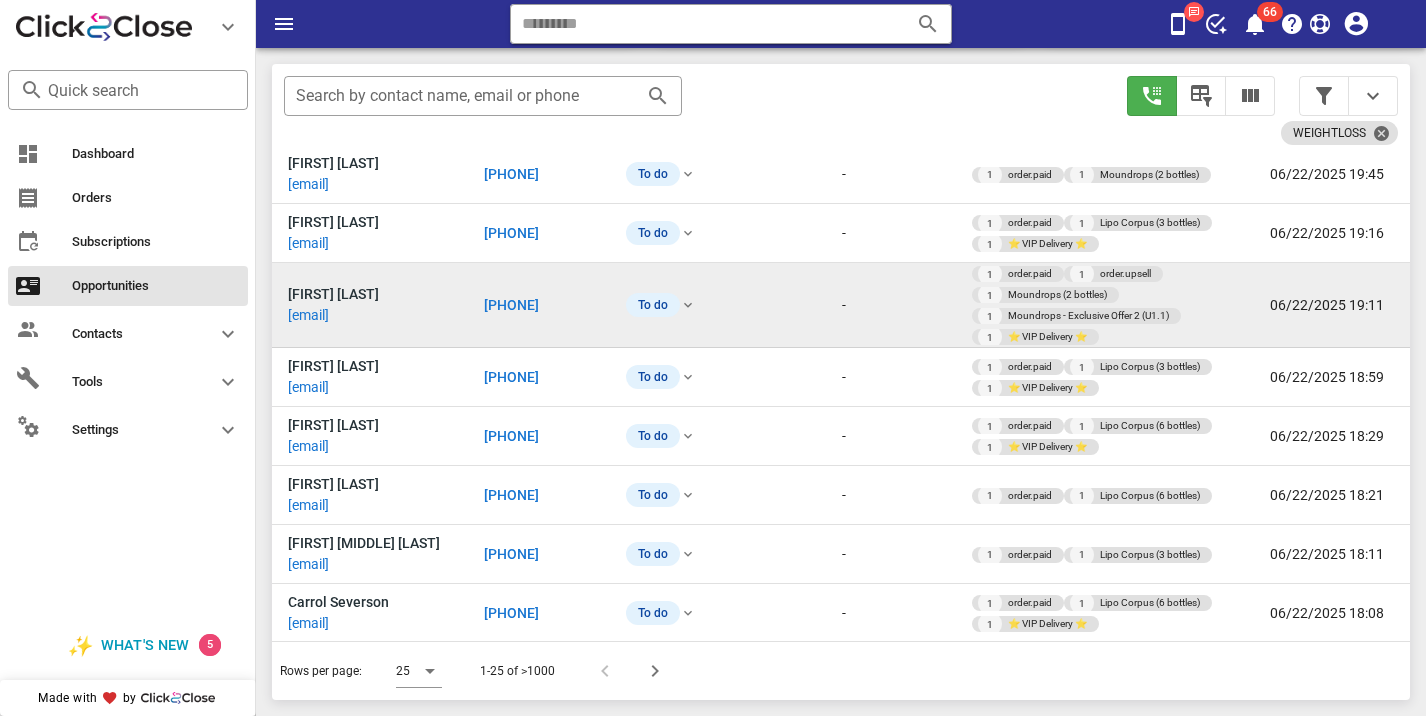 scroll, scrollTop: 666, scrollLeft: 0, axis: vertical 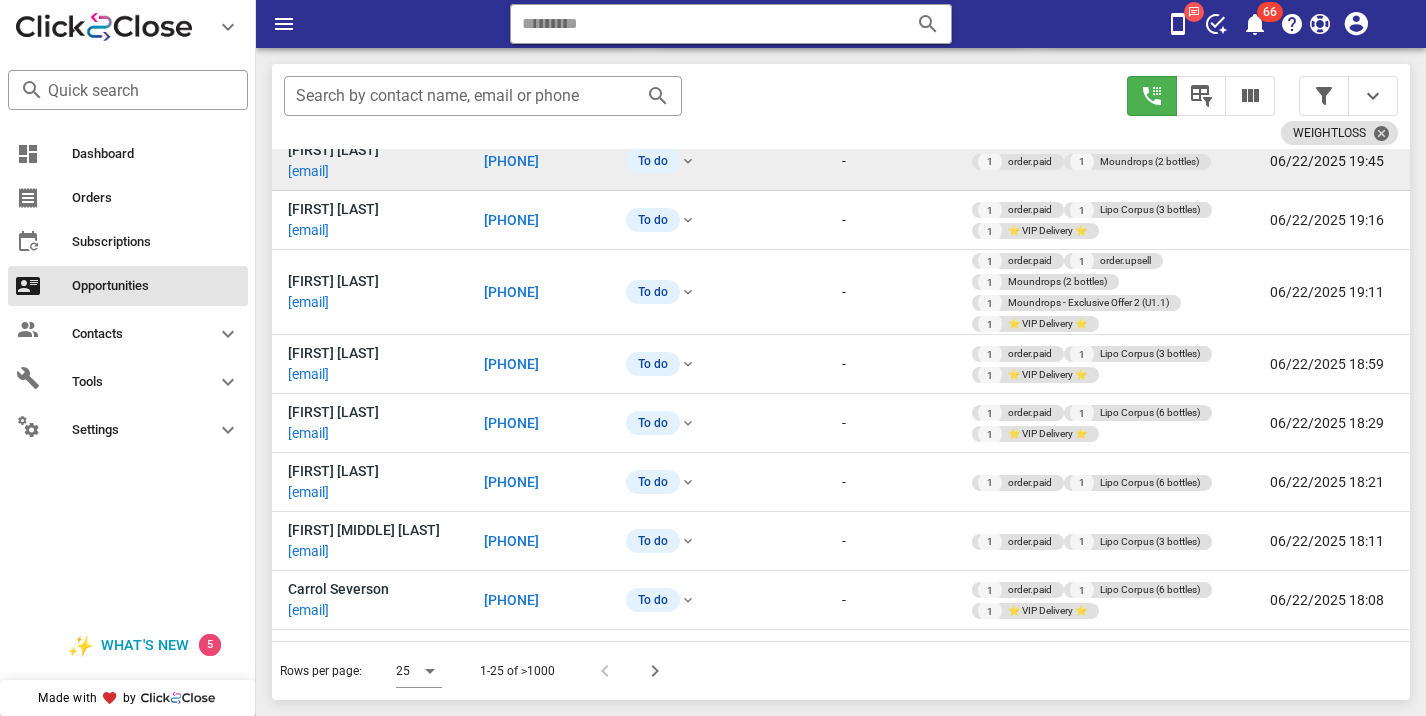 click on "[PHONE]" at bounding box center [511, 161] 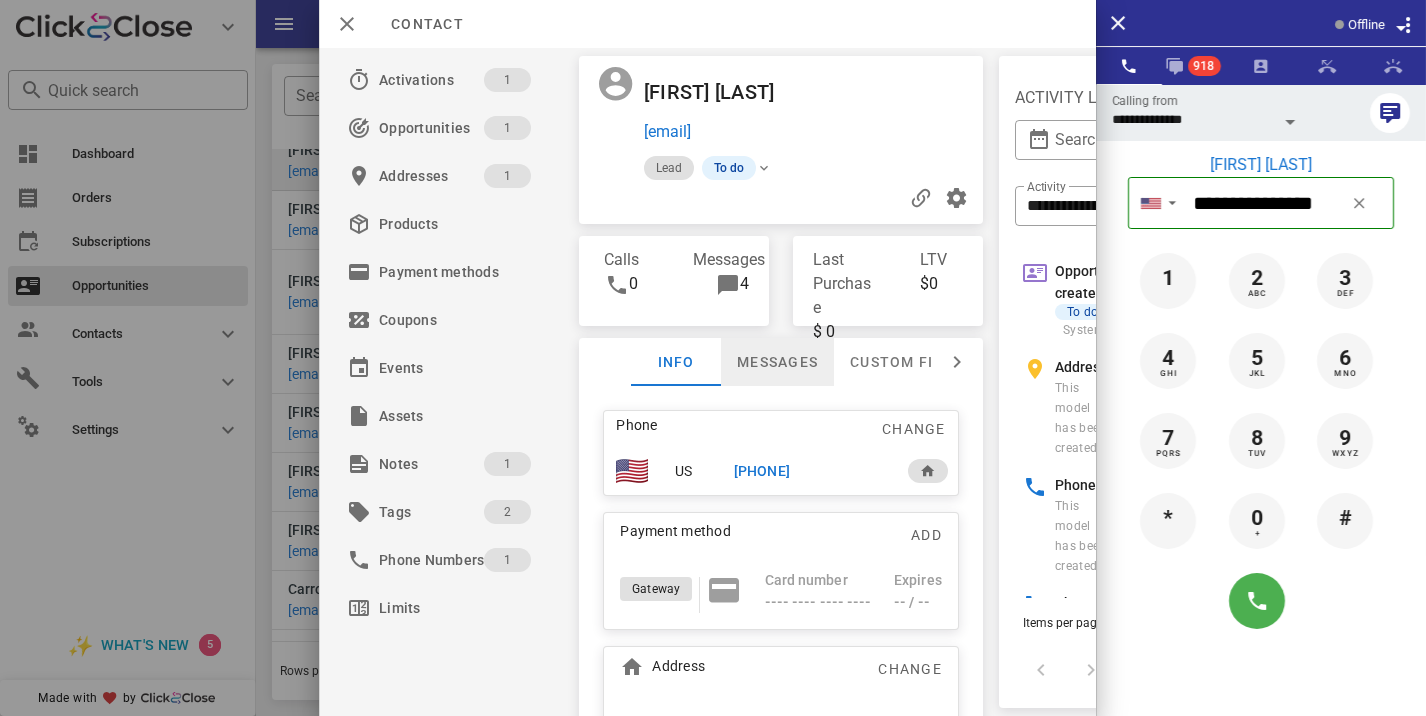 click on "Messages" at bounding box center (777, 362) 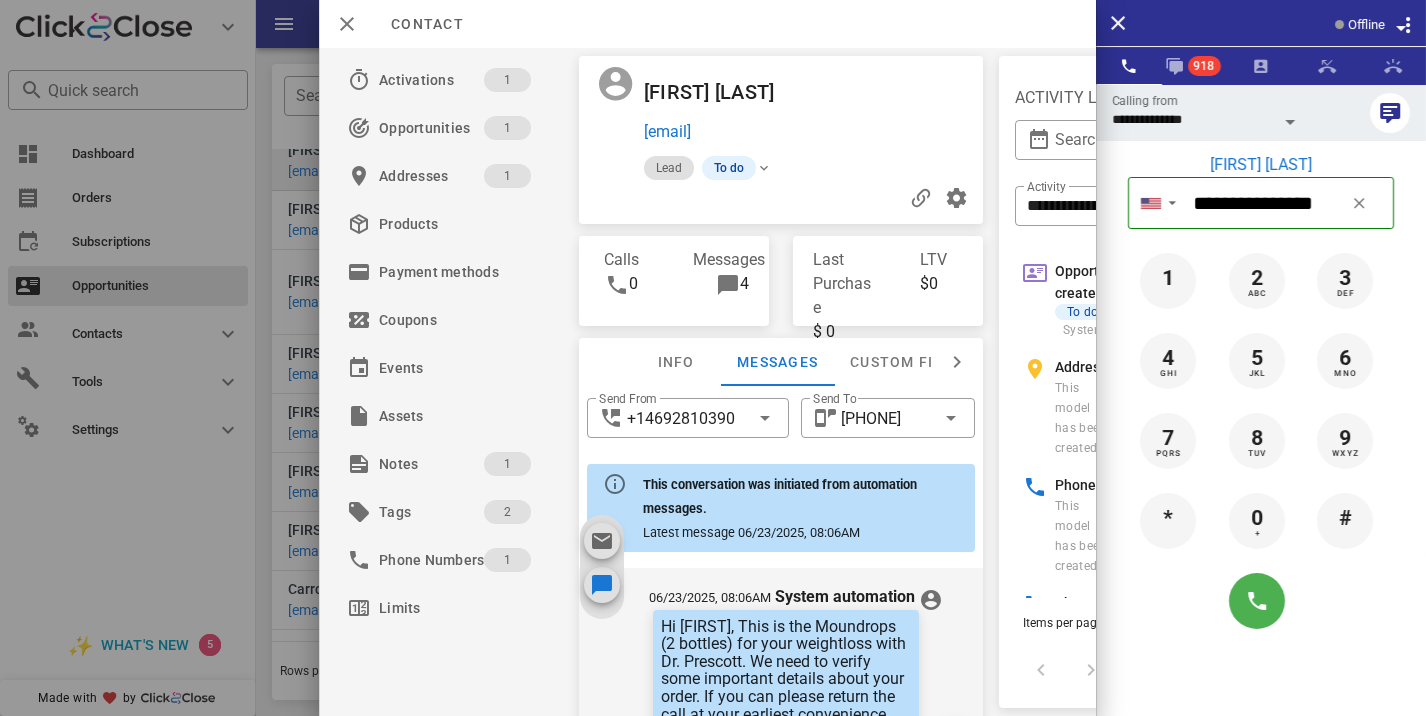 scroll, scrollTop: 675, scrollLeft: 0, axis: vertical 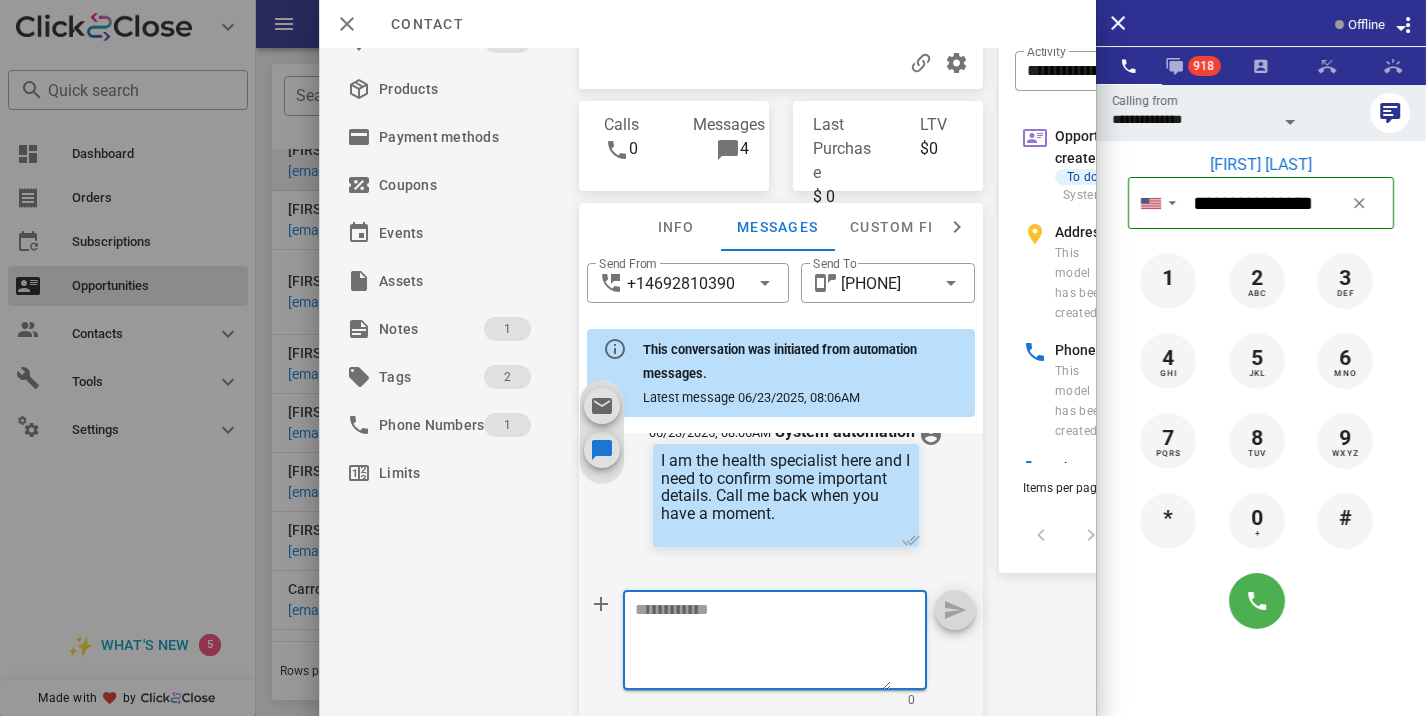click at bounding box center (763, 643) 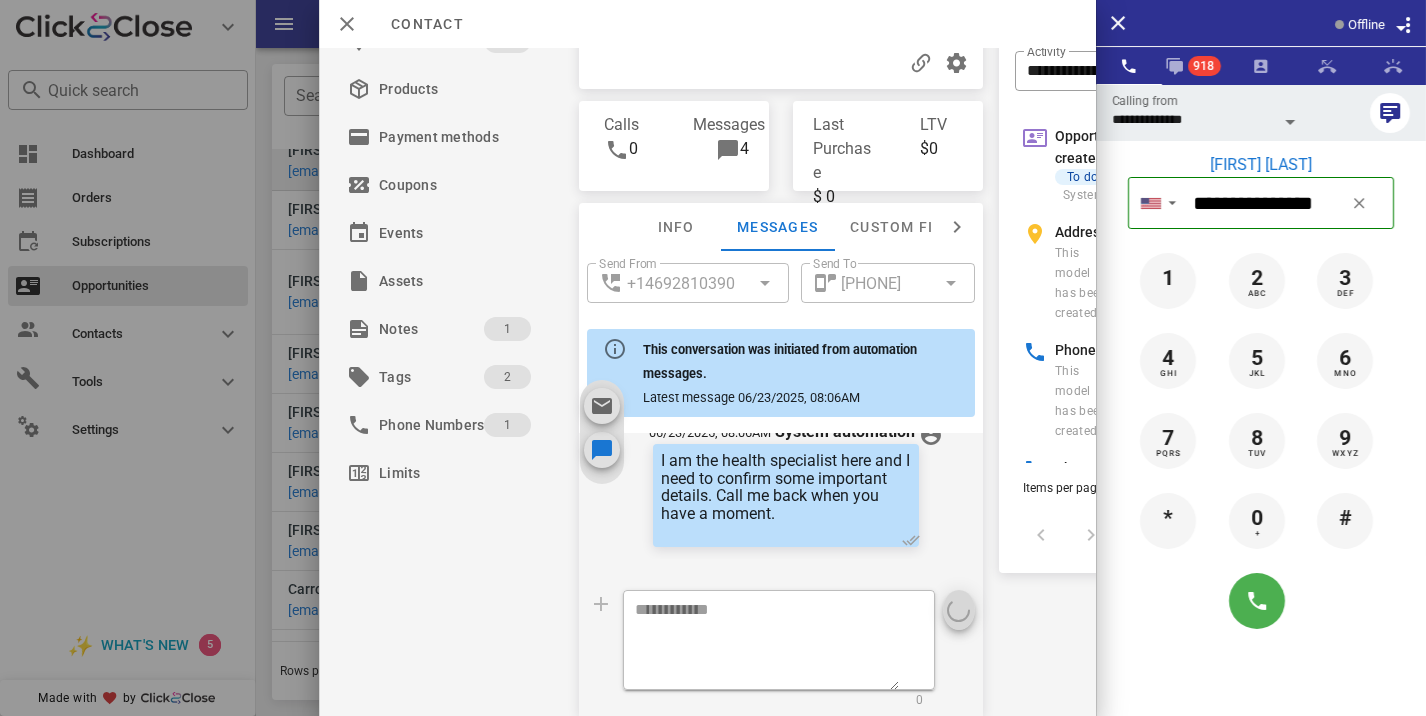 scroll, scrollTop: 0, scrollLeft: 0, axis: both 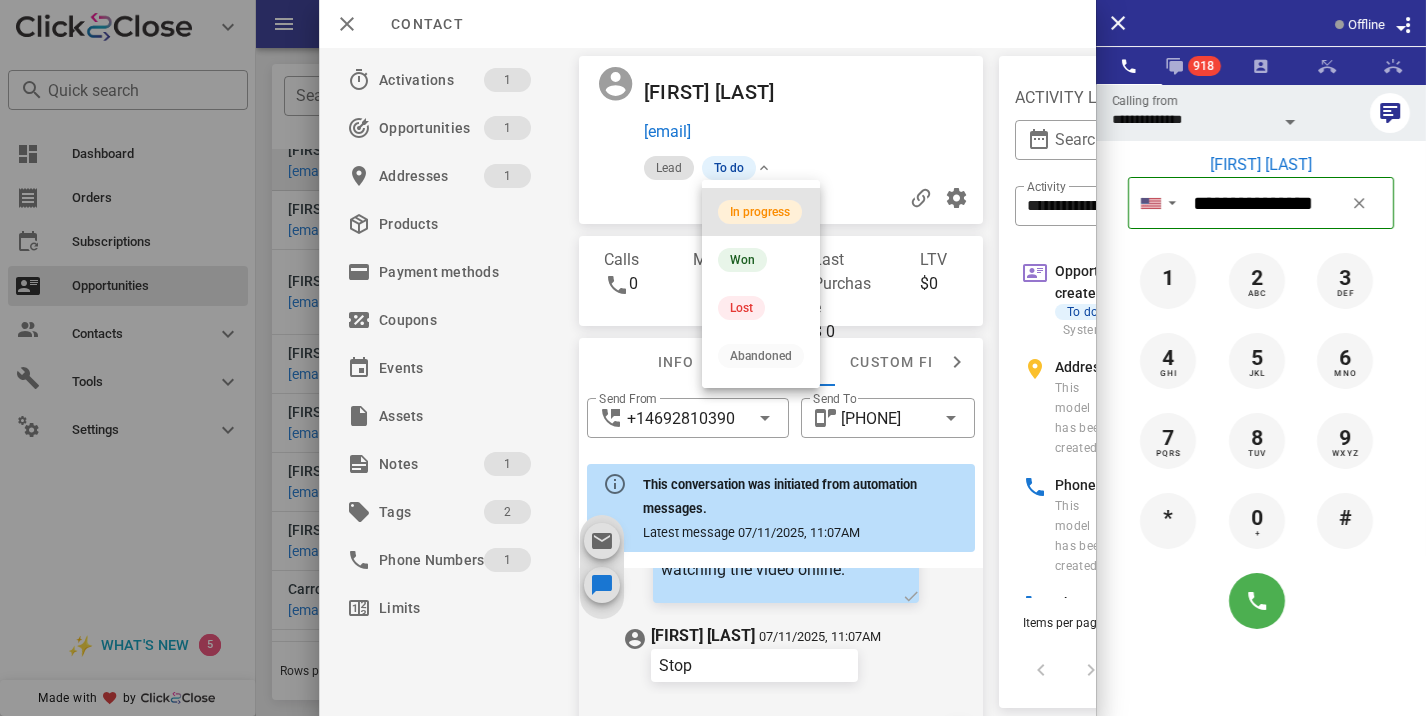 click on "In progress" at bounding box center (760, 212) 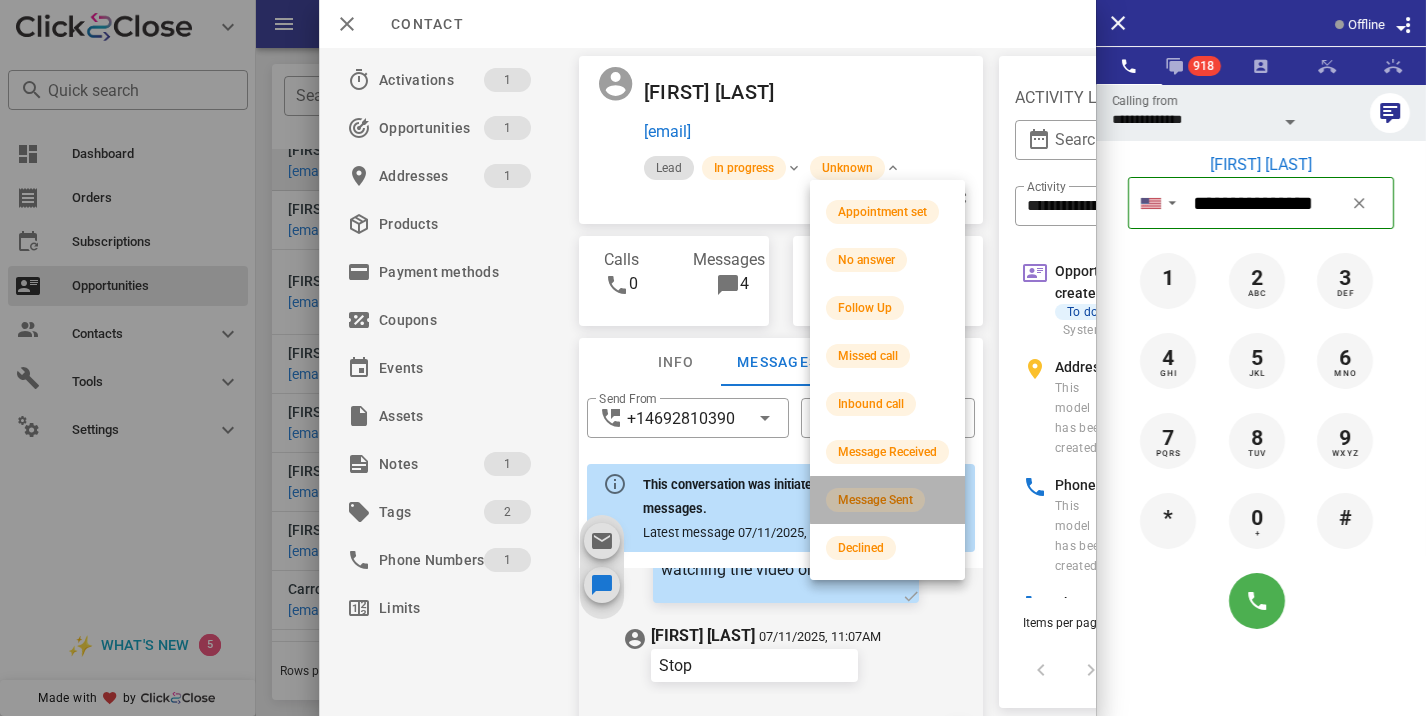 click on "Message Sent" at bounding box center [875, 500] 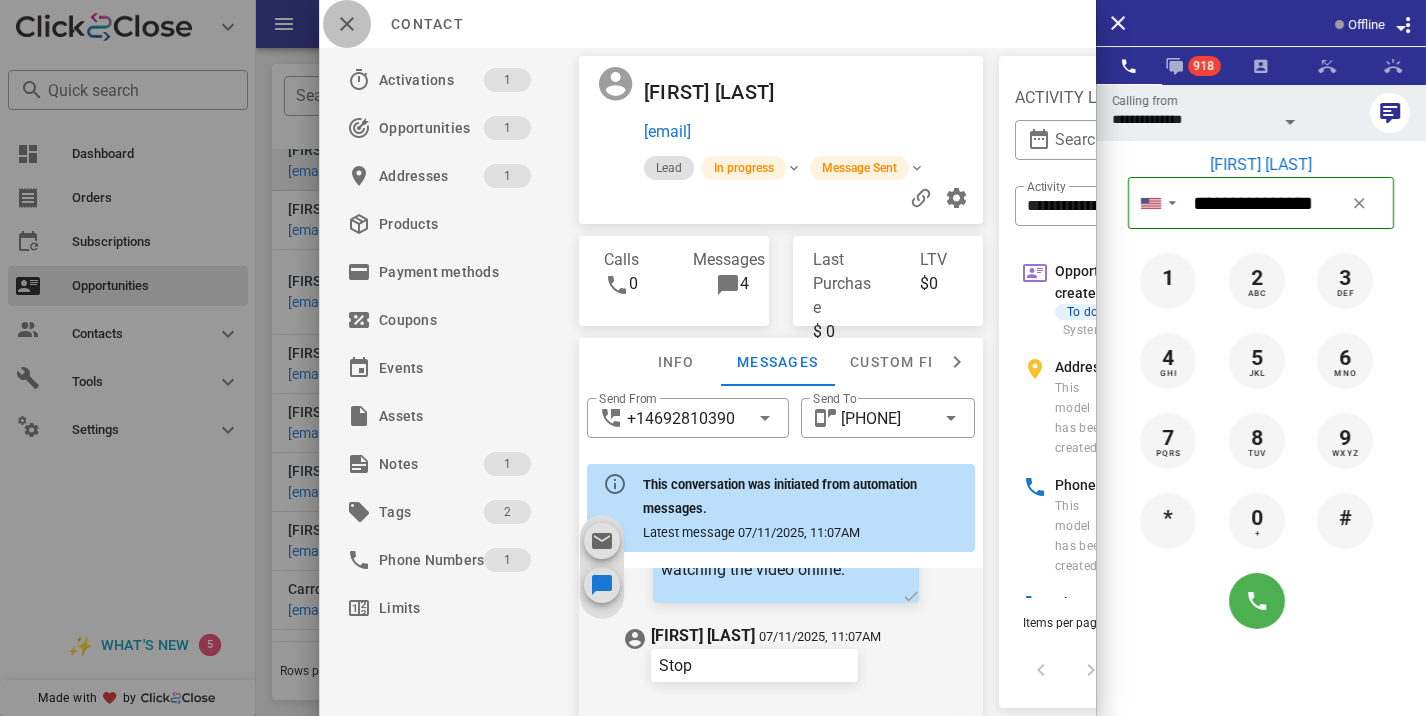click at bounding box center (347, 24) 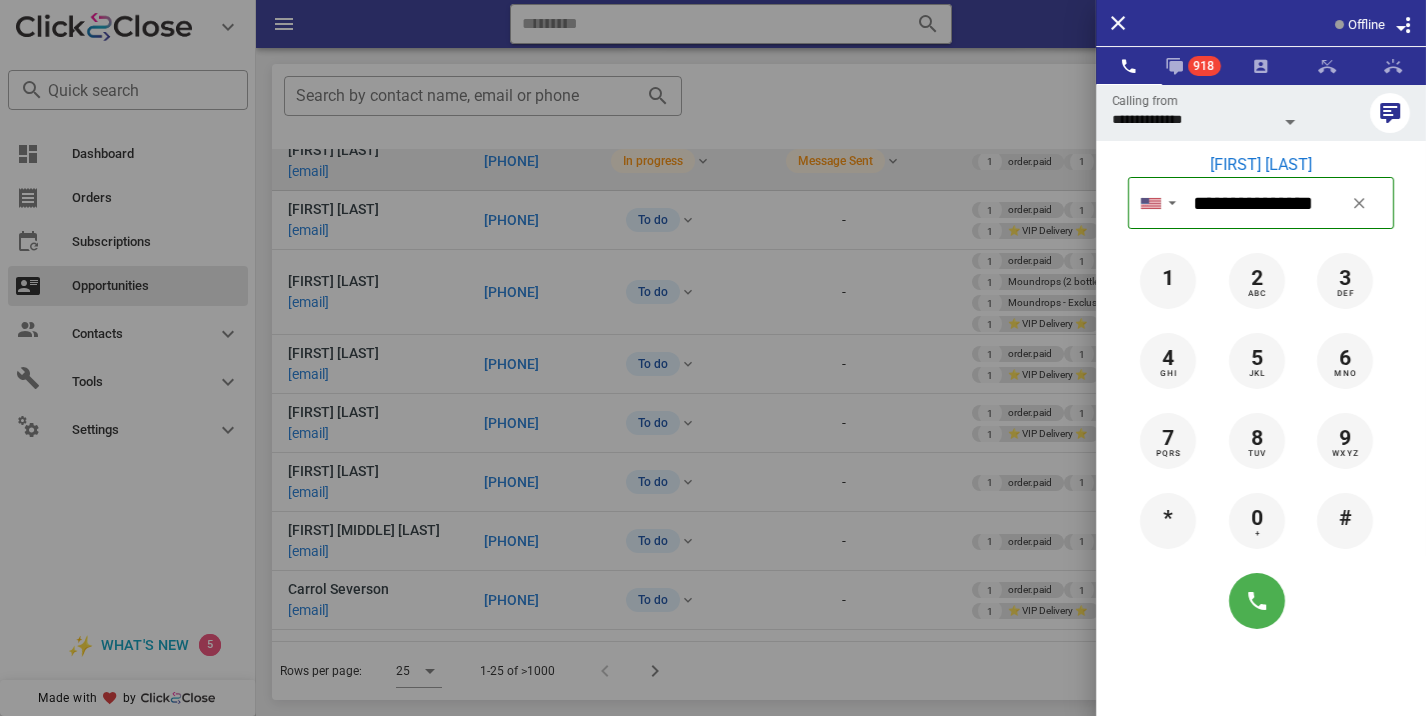 click at bounding box center (713, 358) 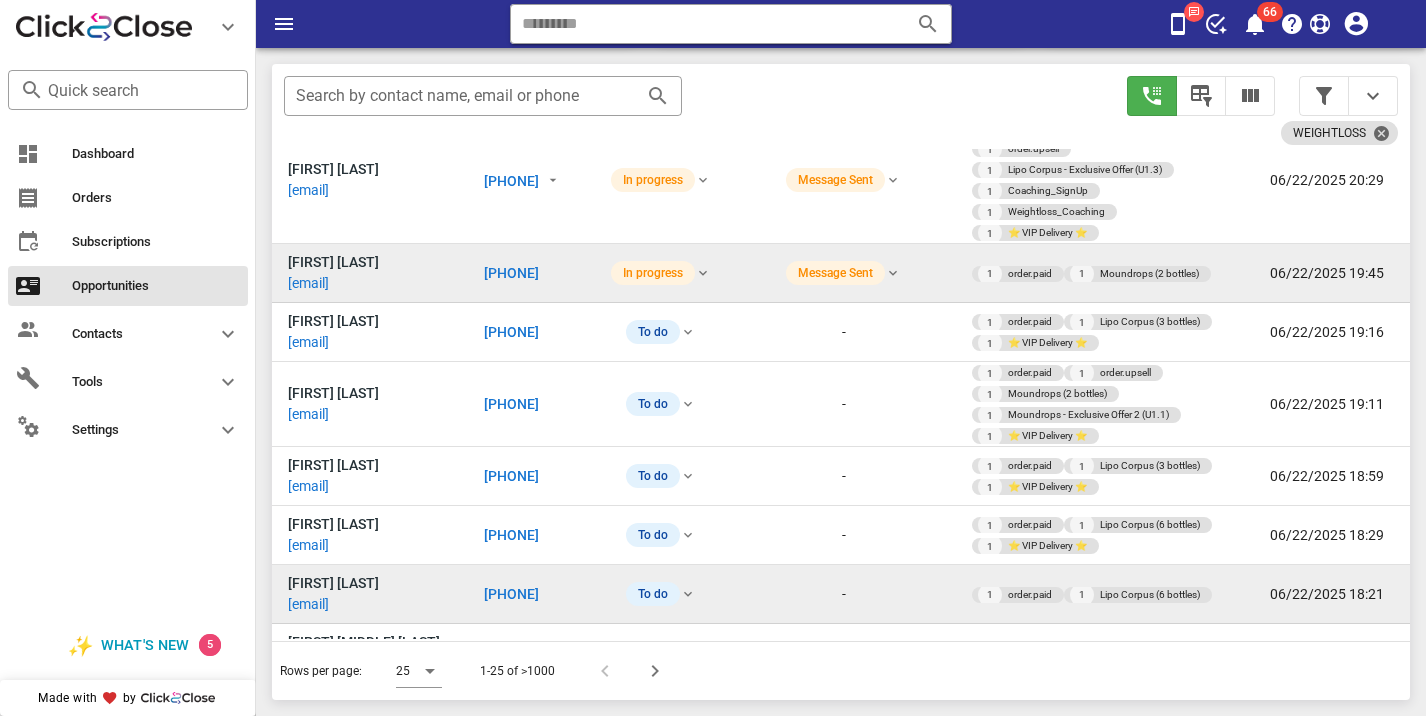 scroll, scrollTop: 550, scrollLeft: 0, axis: vertical 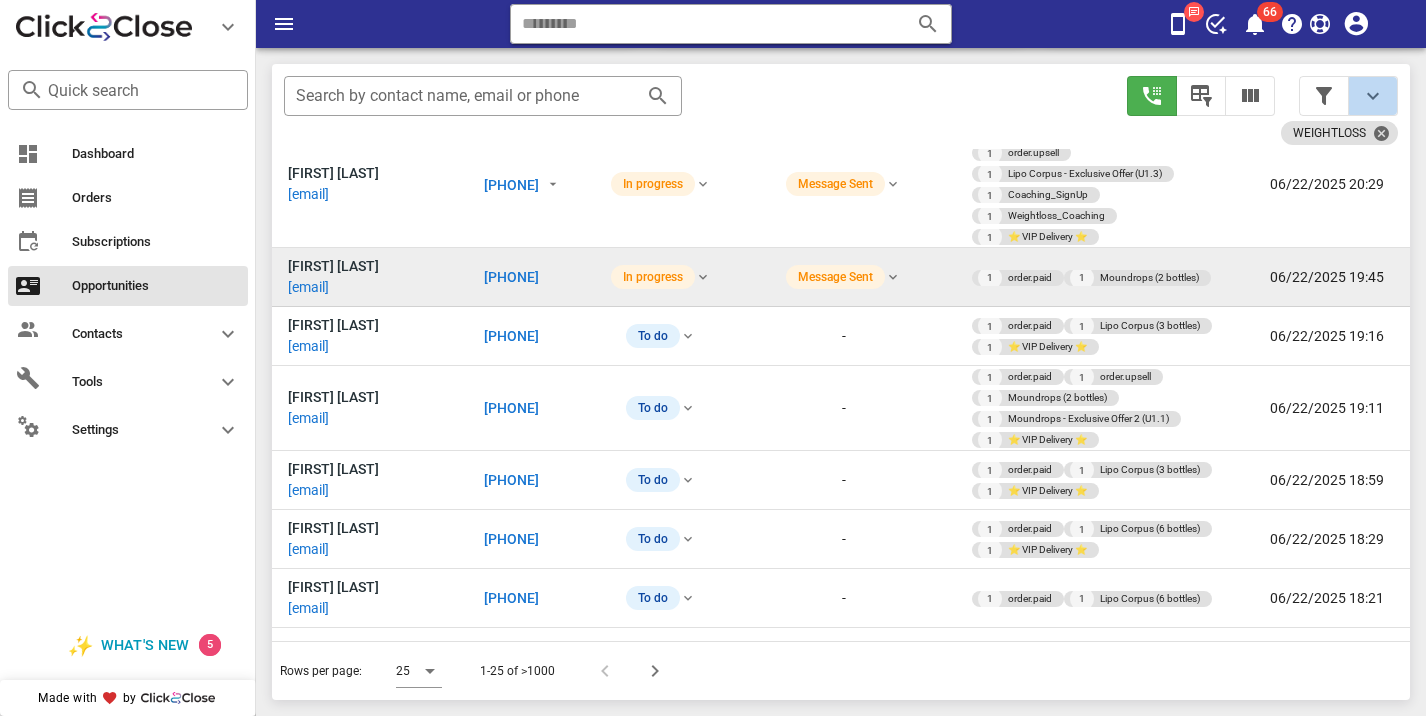 click at bounding box center (1373, 96) 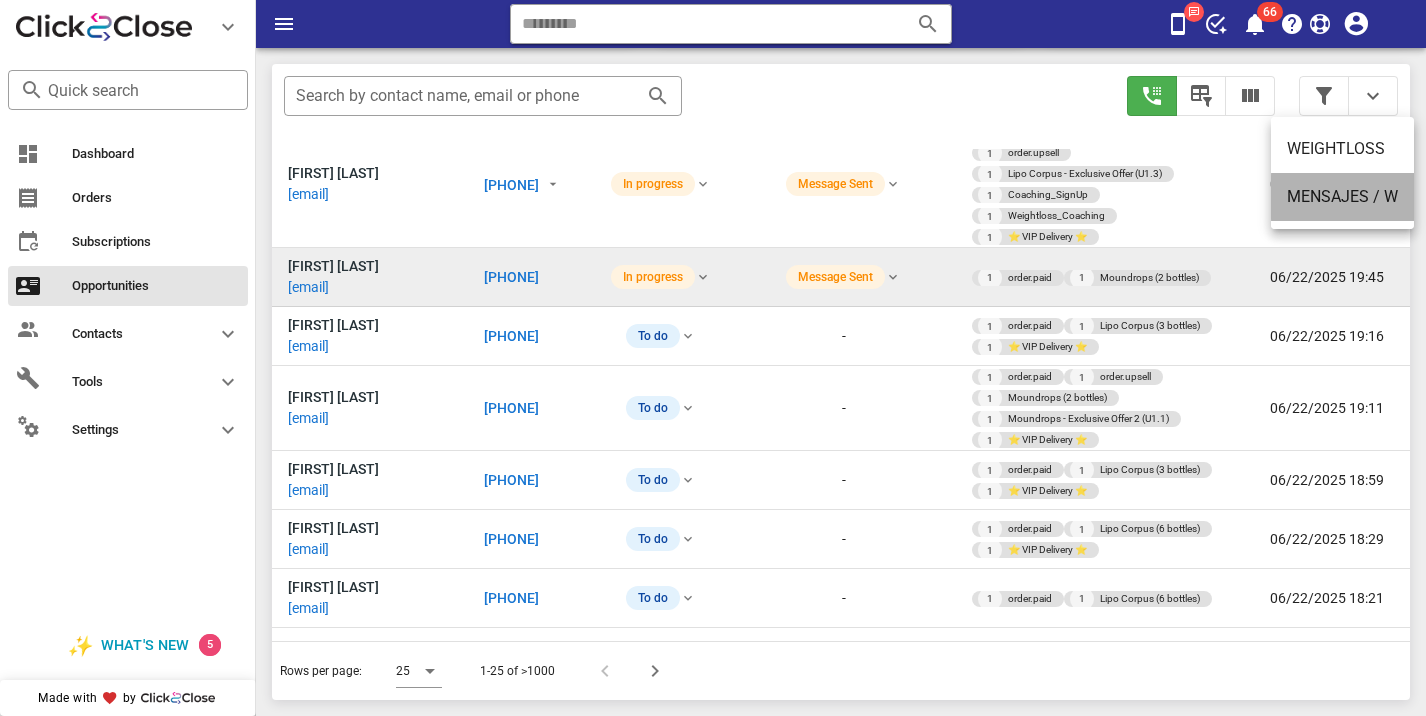 click on "MENSAJES / W" at bounding box center [1342, 196] 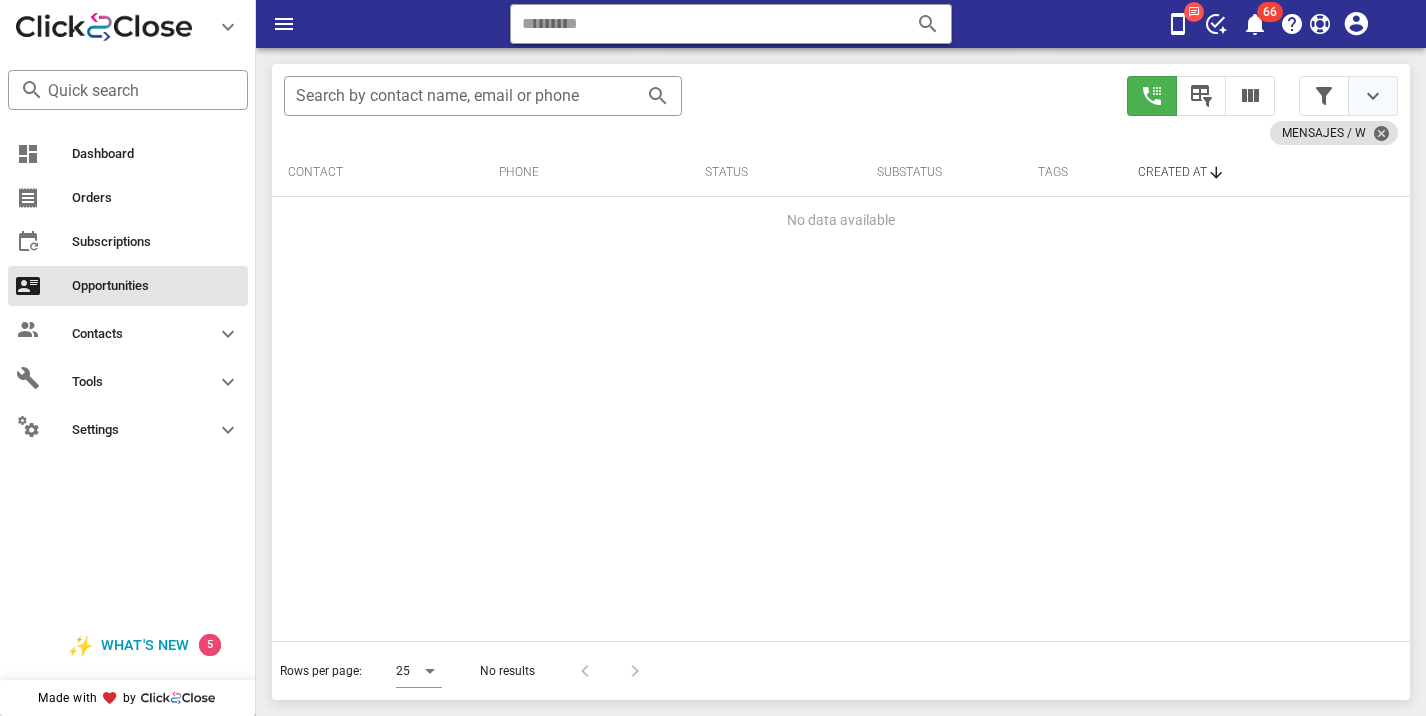 scroll, scrollTop: 379, scrollLeft: 0, axis: vertical 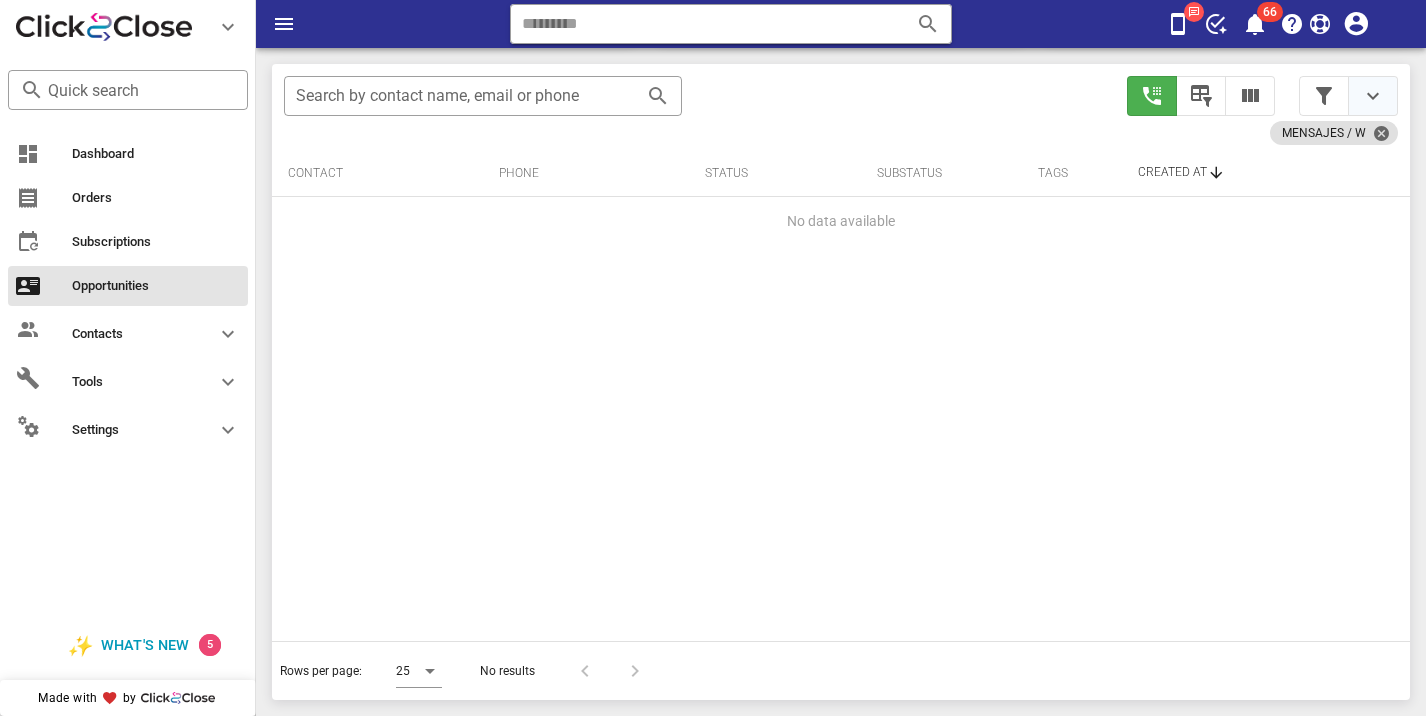 click at bounding box center (1373, 96) 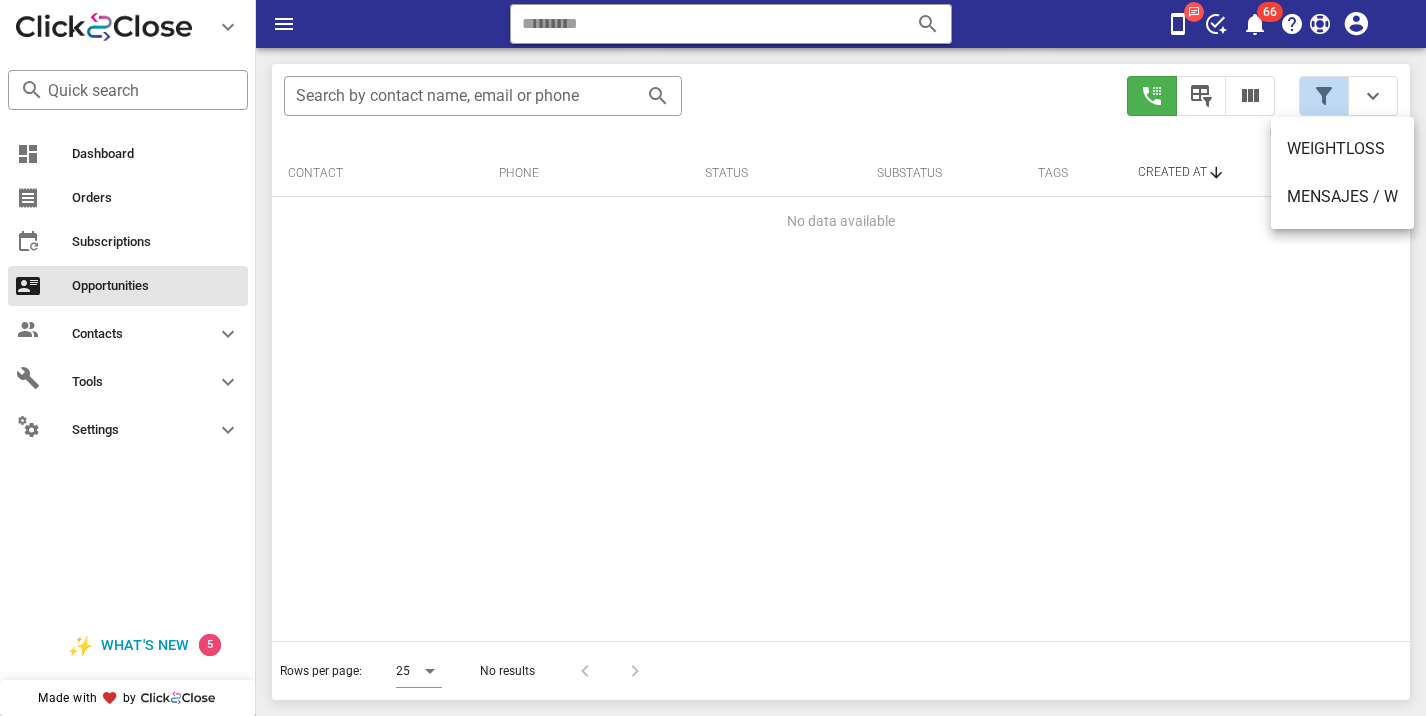 click at bounding box center [1324, 96] 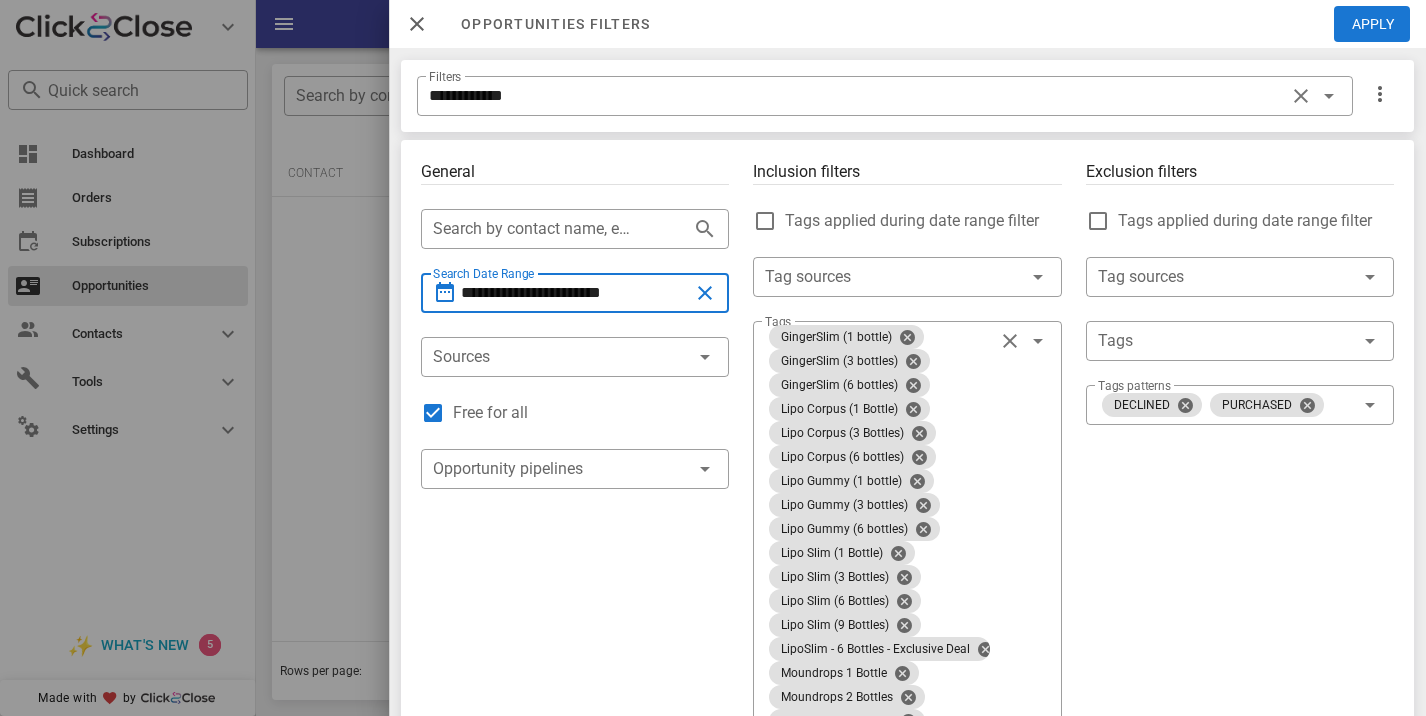 click on "**********" at bounding box center (575, 293) 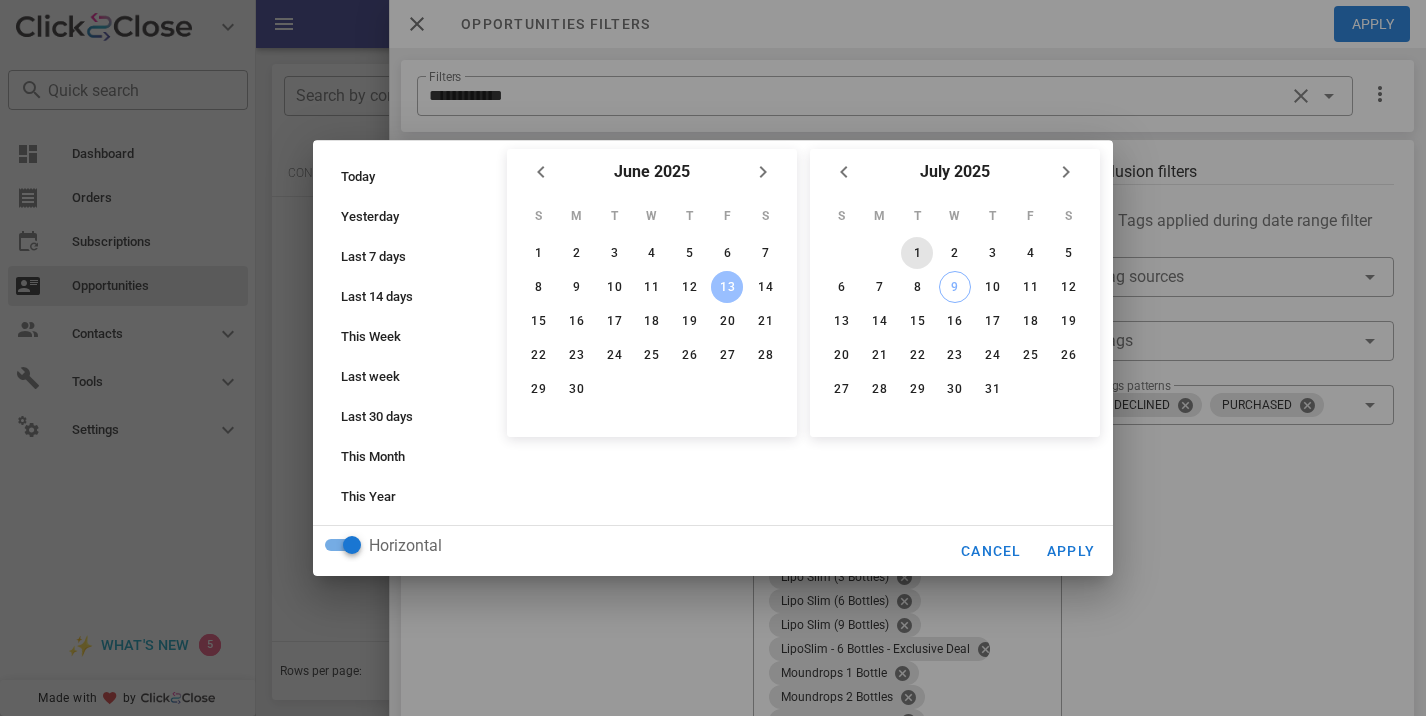 click on "1" at bounding box center (917, 253) 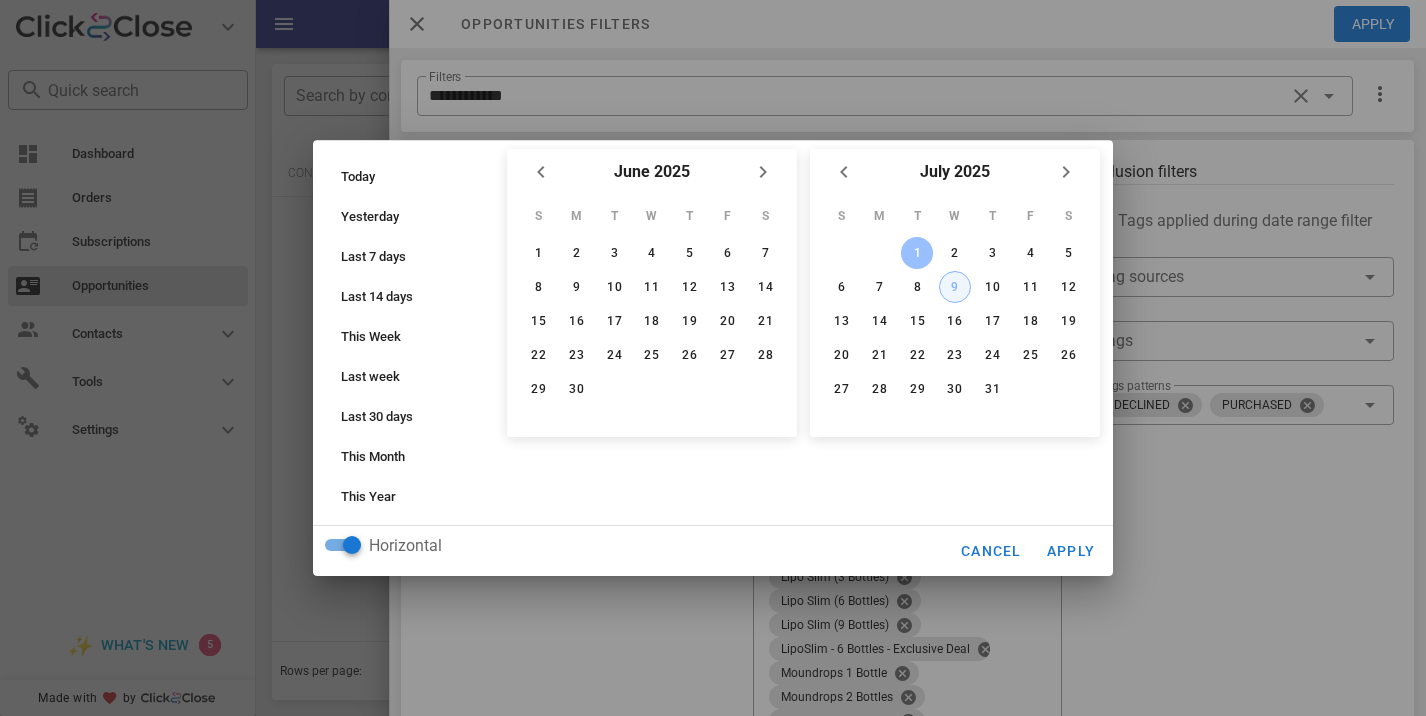 click on "9" at bounding box center (955, 287) 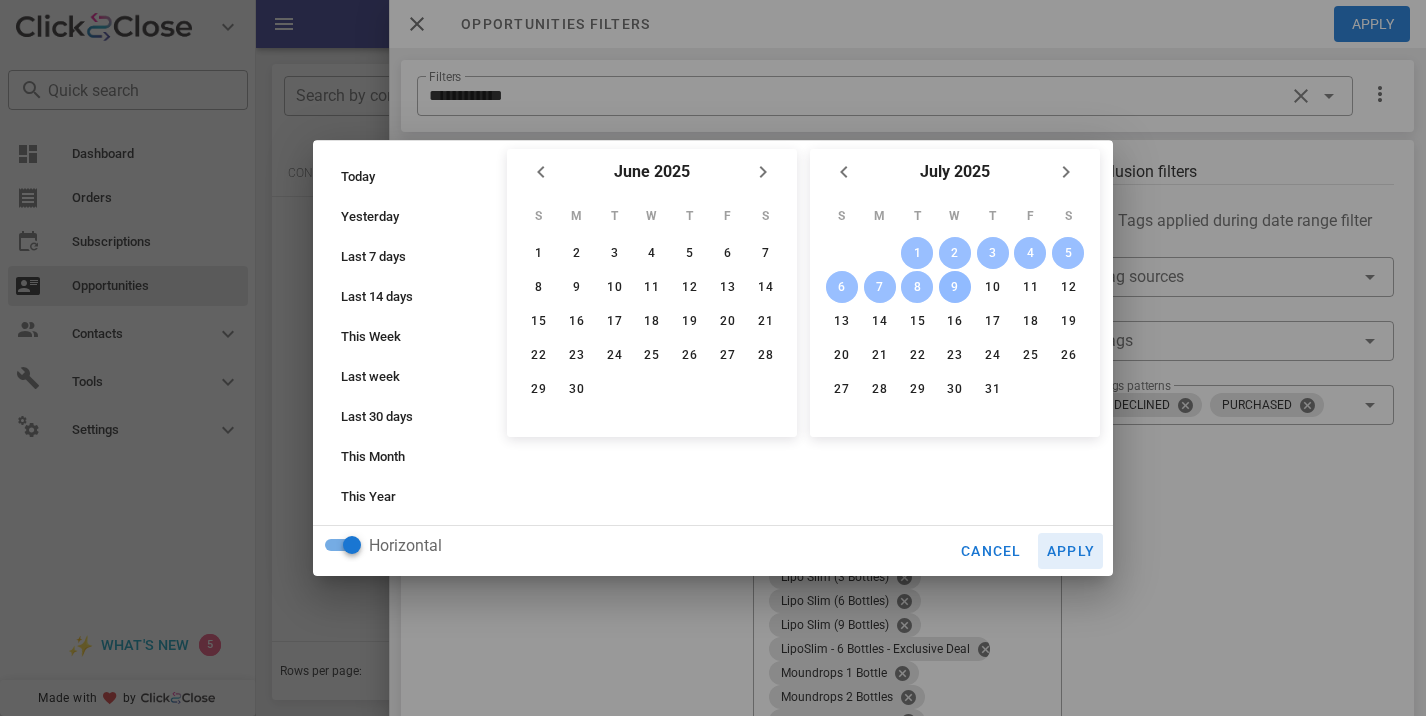 click on "Apply" at bounding box center [1071, 551] 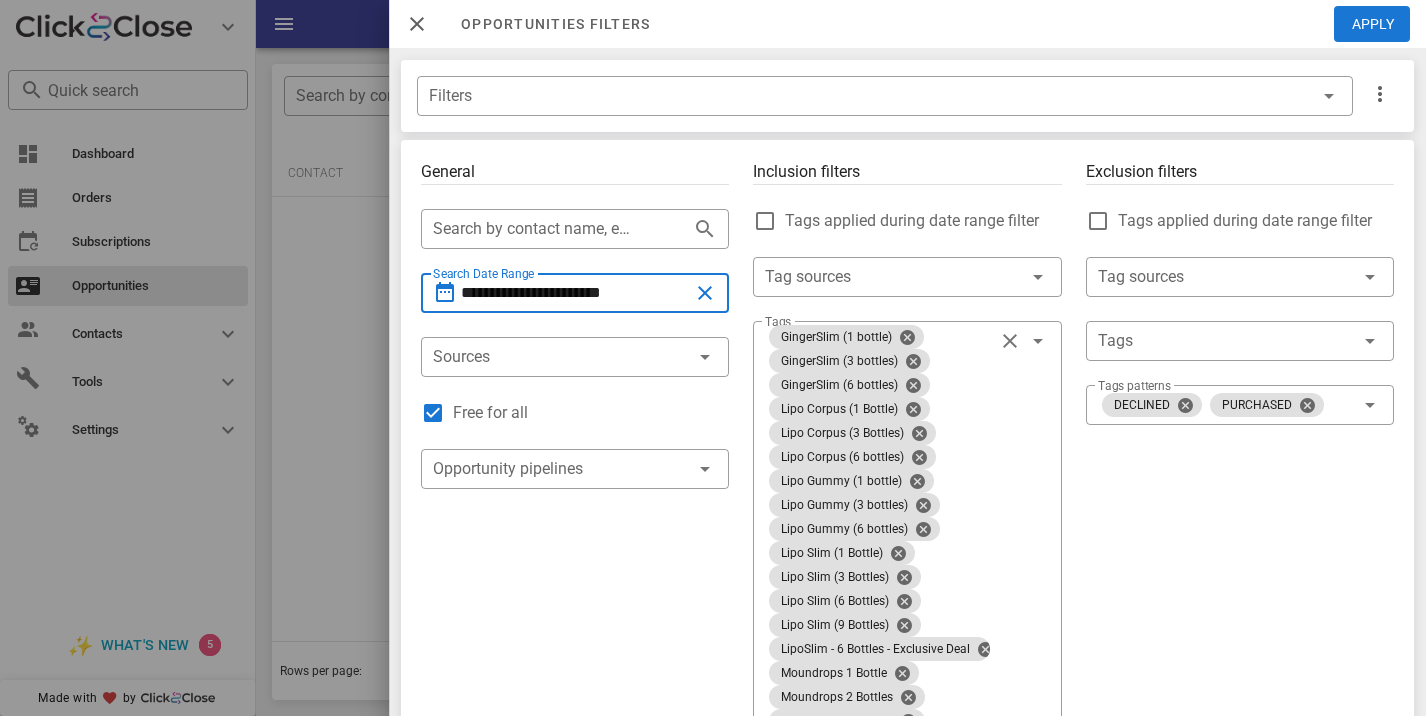 click on "**********" at bounding box center (575, 293) 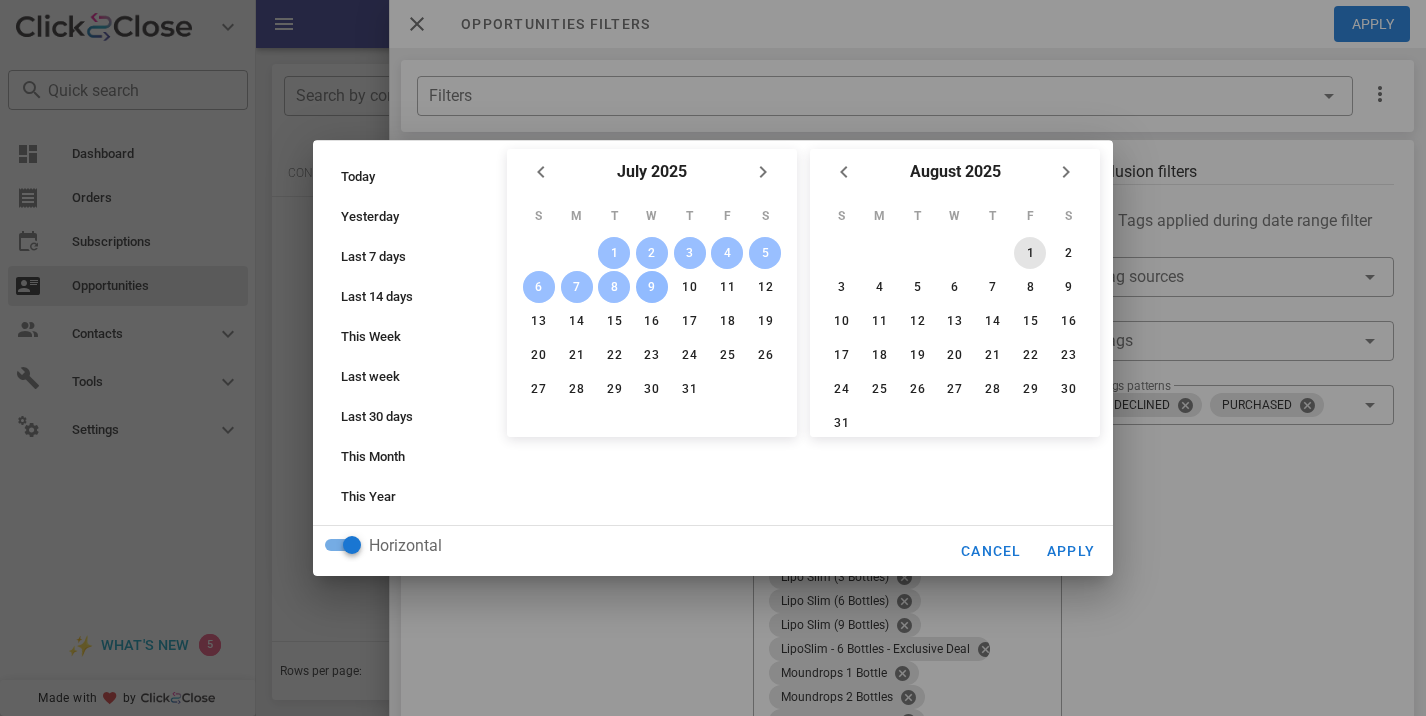 click on "1" at bounding box center (1030, 253) 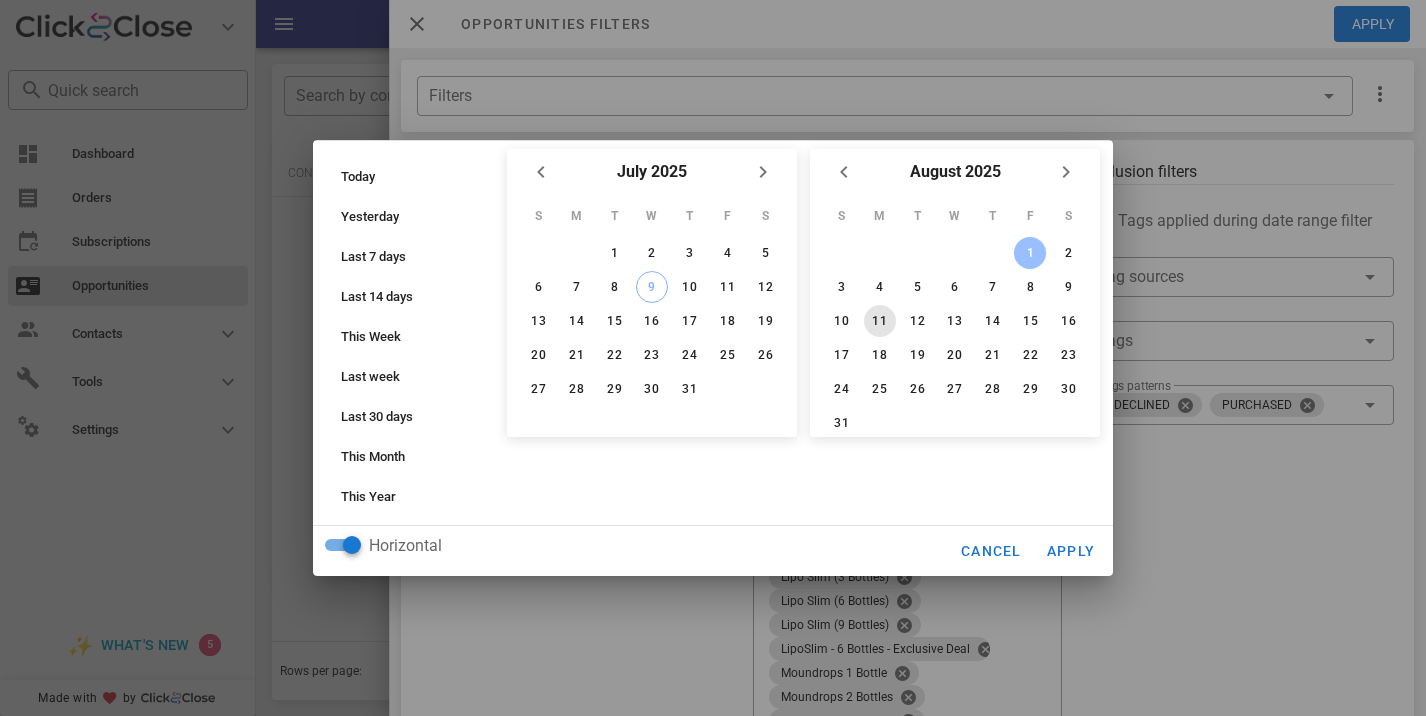 click on "11" at bounding box center [880, 321] 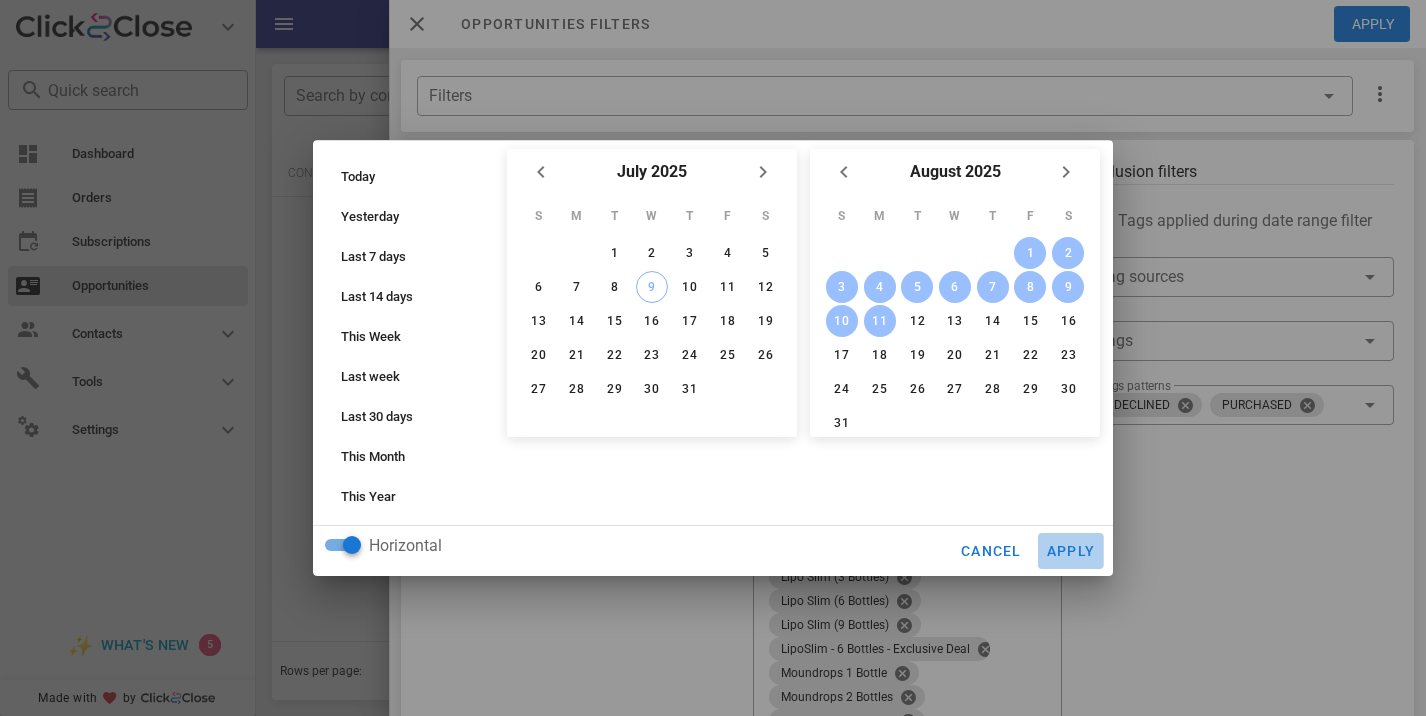 click on "Apply" at bounding box center [1071, 551] 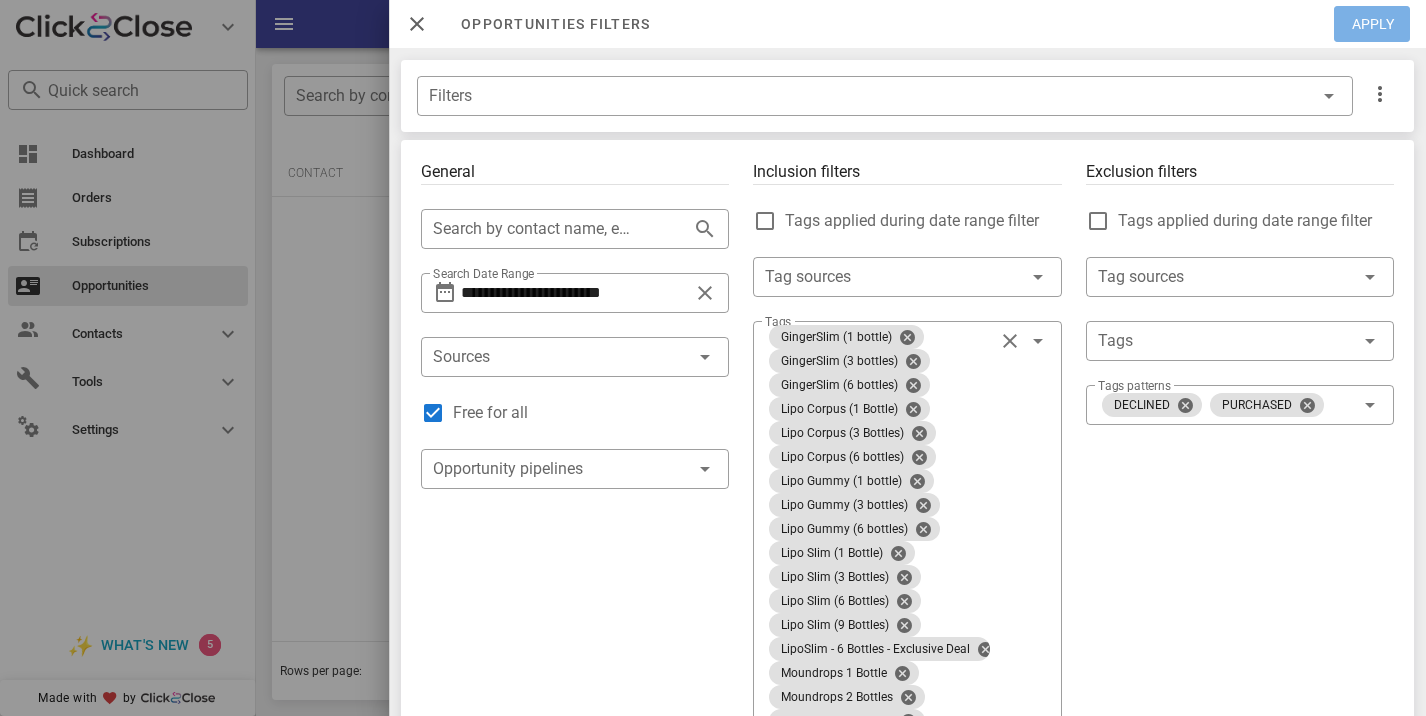 click on "Apply" at bounding box center (1373, 24) 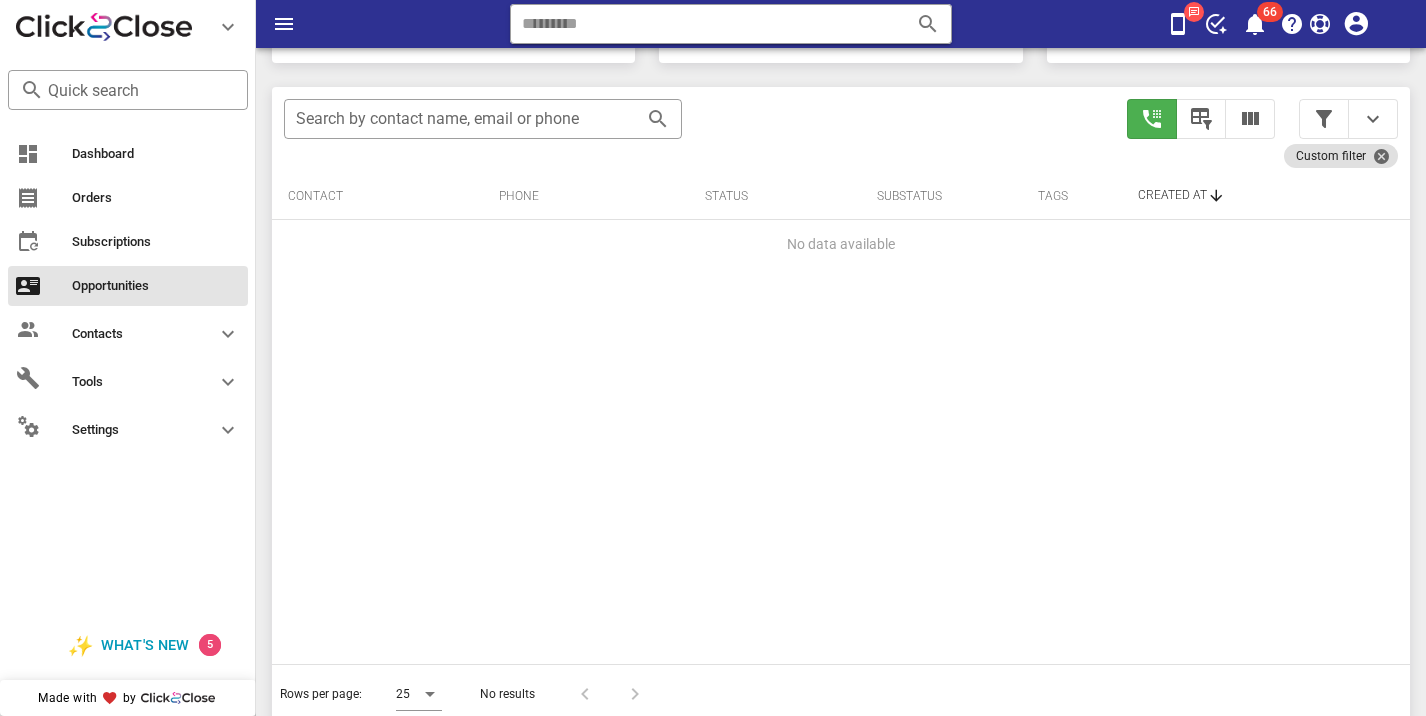 scroll, scrollTop: 379, scrollLeft: 0, axis: vertical 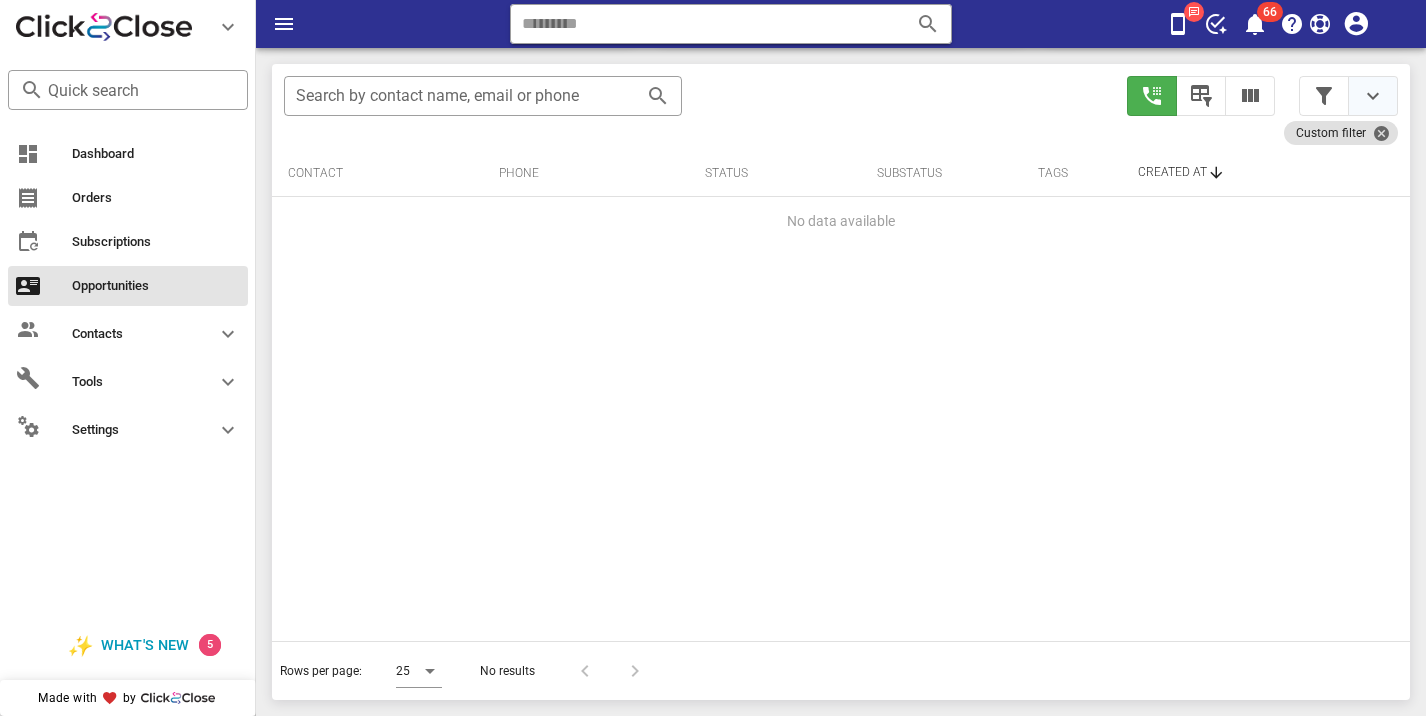 click at bounding box center [1373, 96] 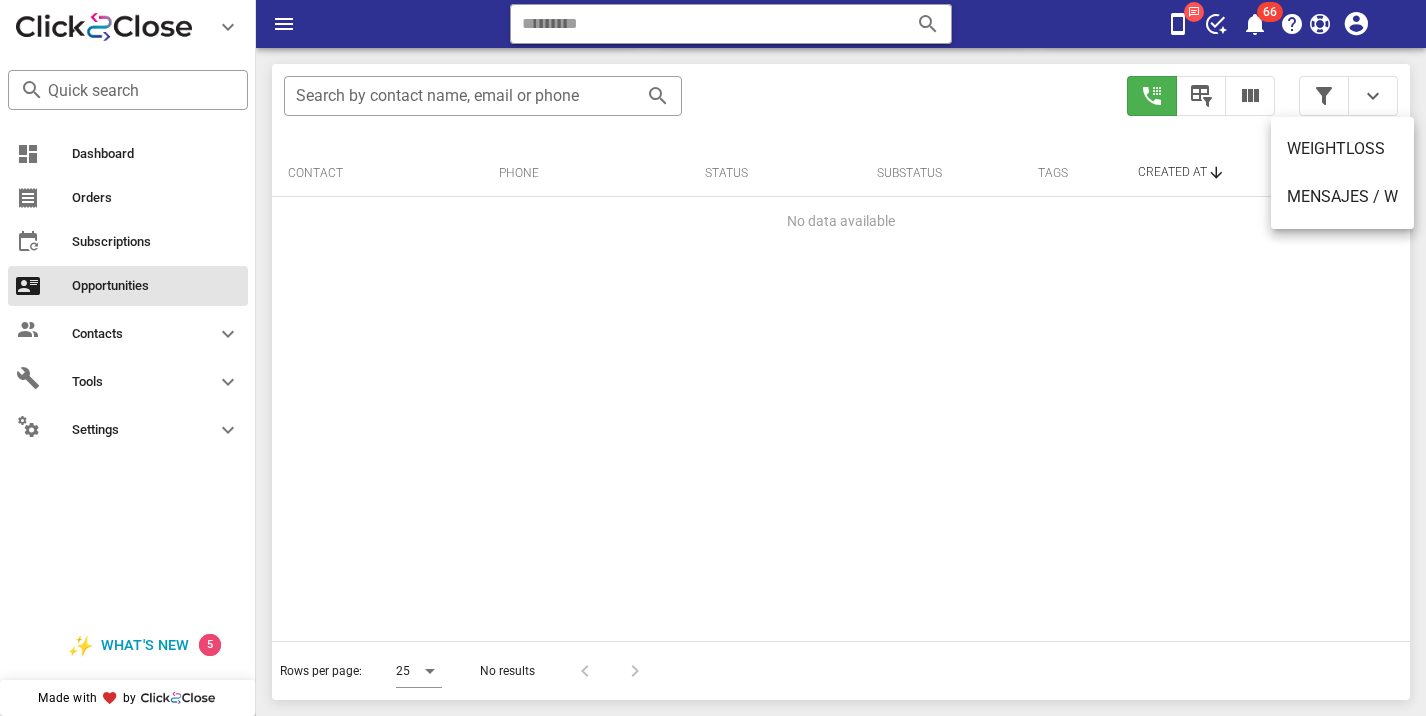 click on "​ Search by contact name, email or phone Custom filter Contact Phone Status Substatus Tags Created at No data available Rows per page: 25  No results" at bounding box center [841, 382] 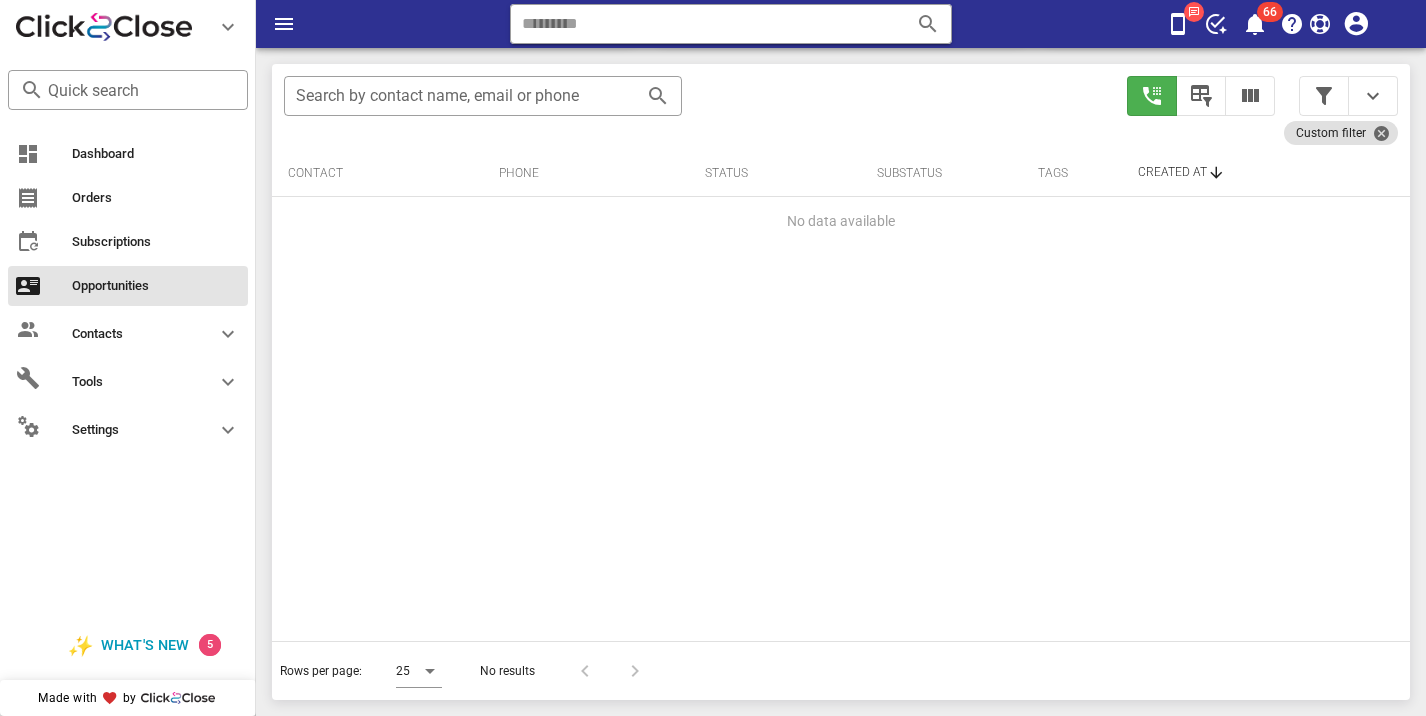 click at bounding box center (1348, 96) 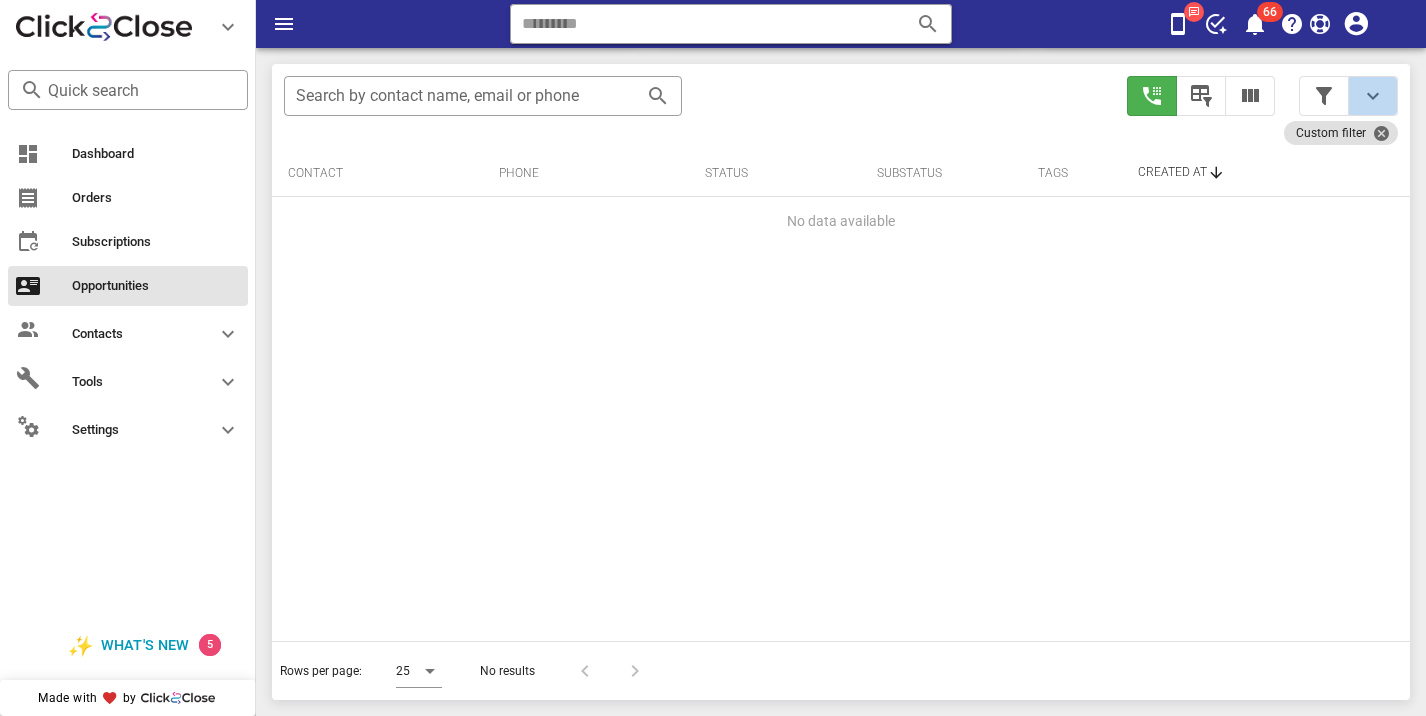 click at bounding box center [1373, 96] 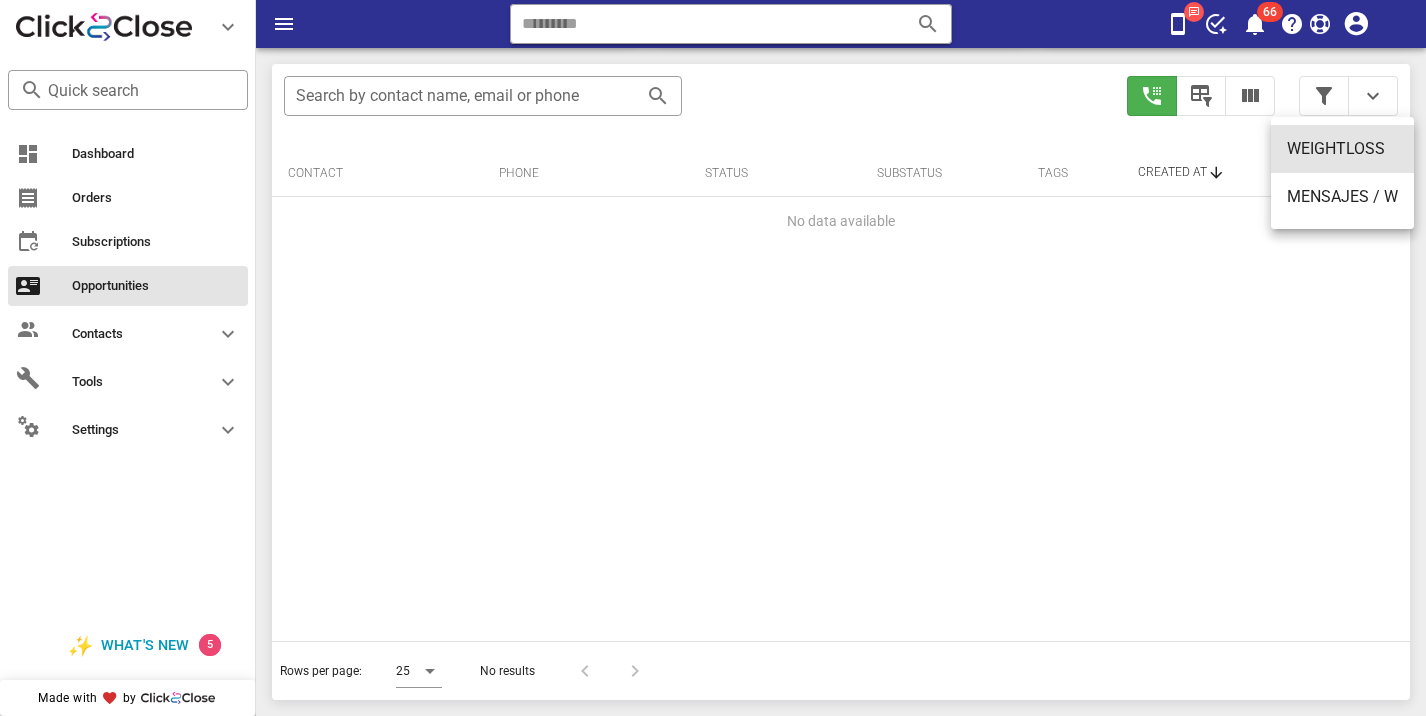 click on "WEIGHTLOSS" at bounding box center (1342, 149) 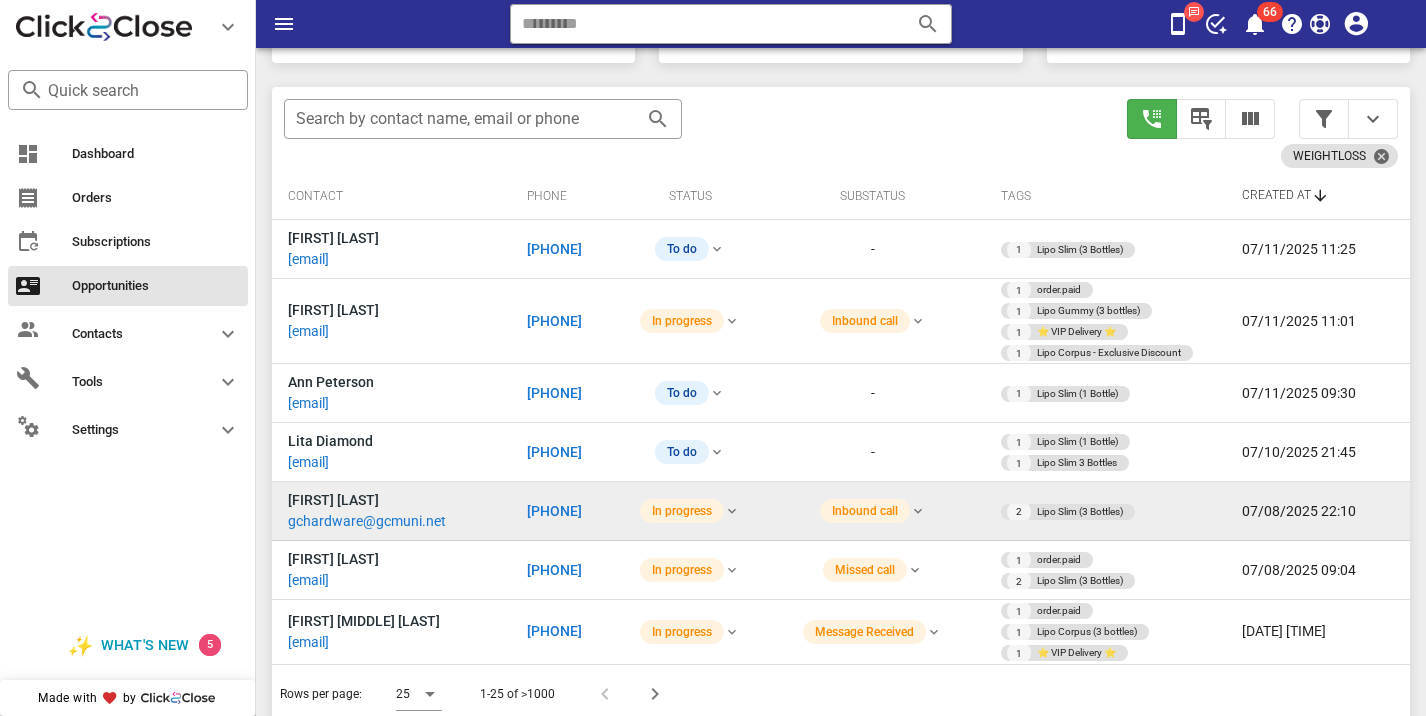 scroll, scrollTop: 379, scrollLeft: 0, axis: vertical 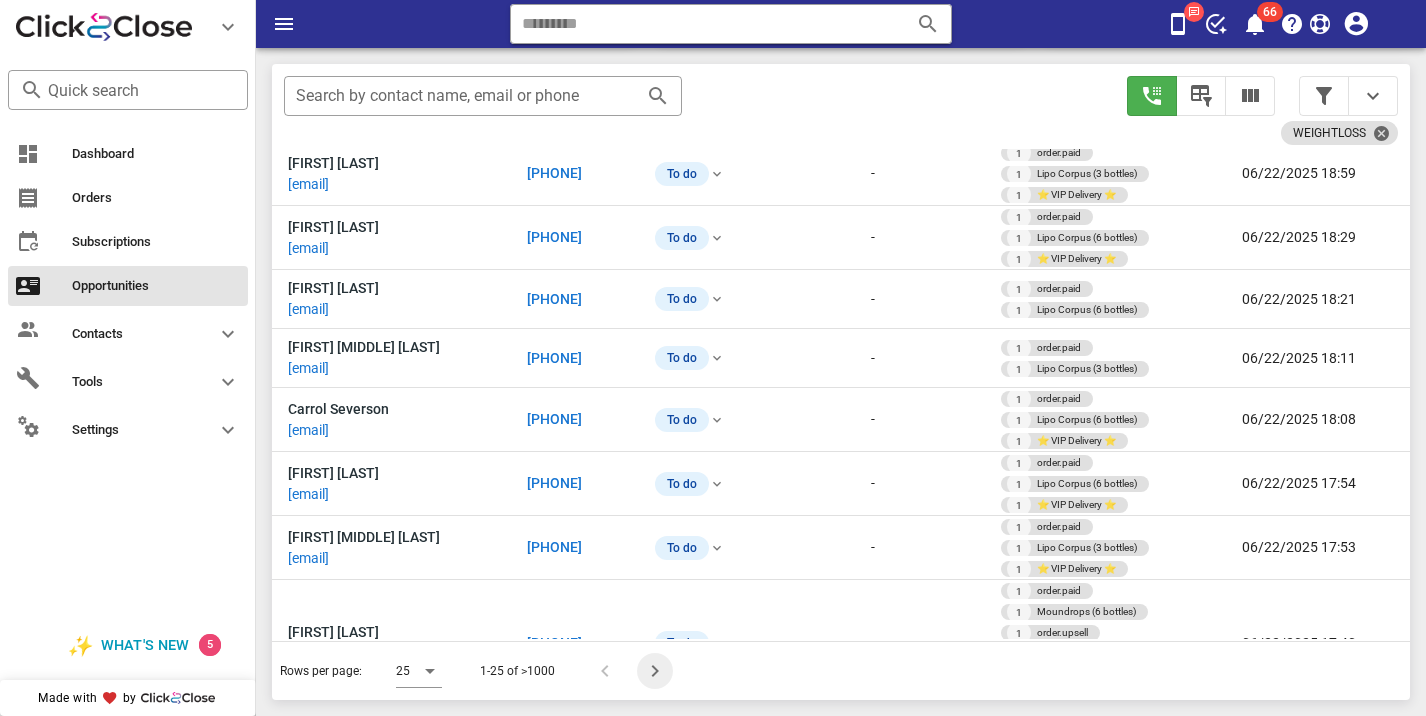 click at bounding box center [655, 671] 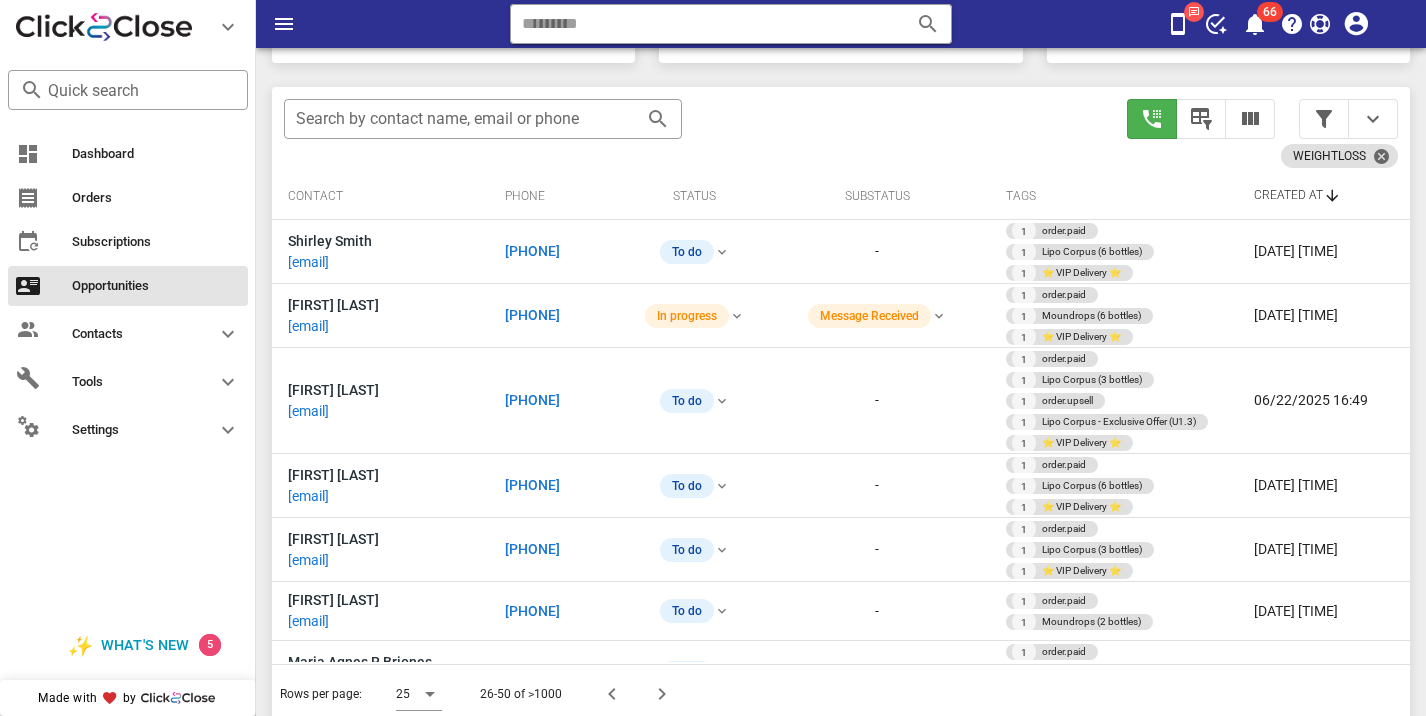 scroll, scrollTop: 379, scrollLeft: 0, axis: vertical 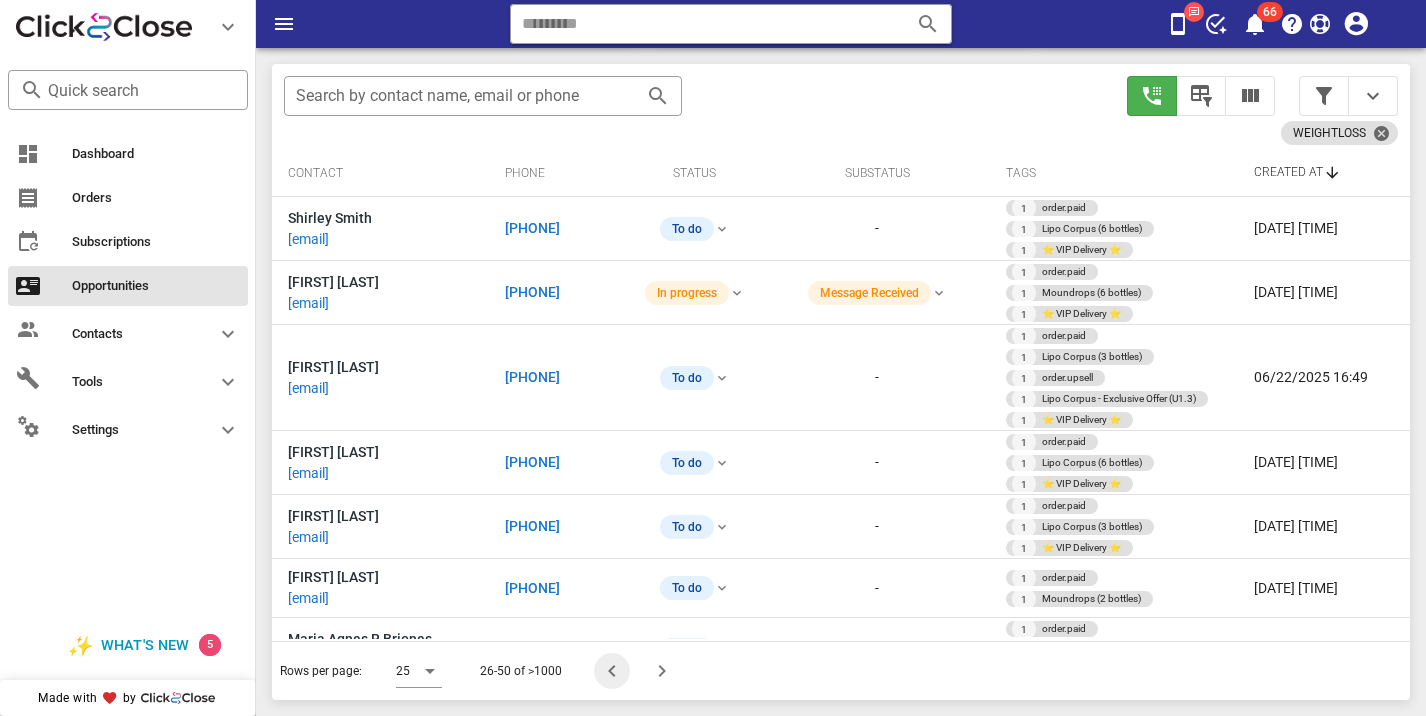 click at bounding box center (612, 671) 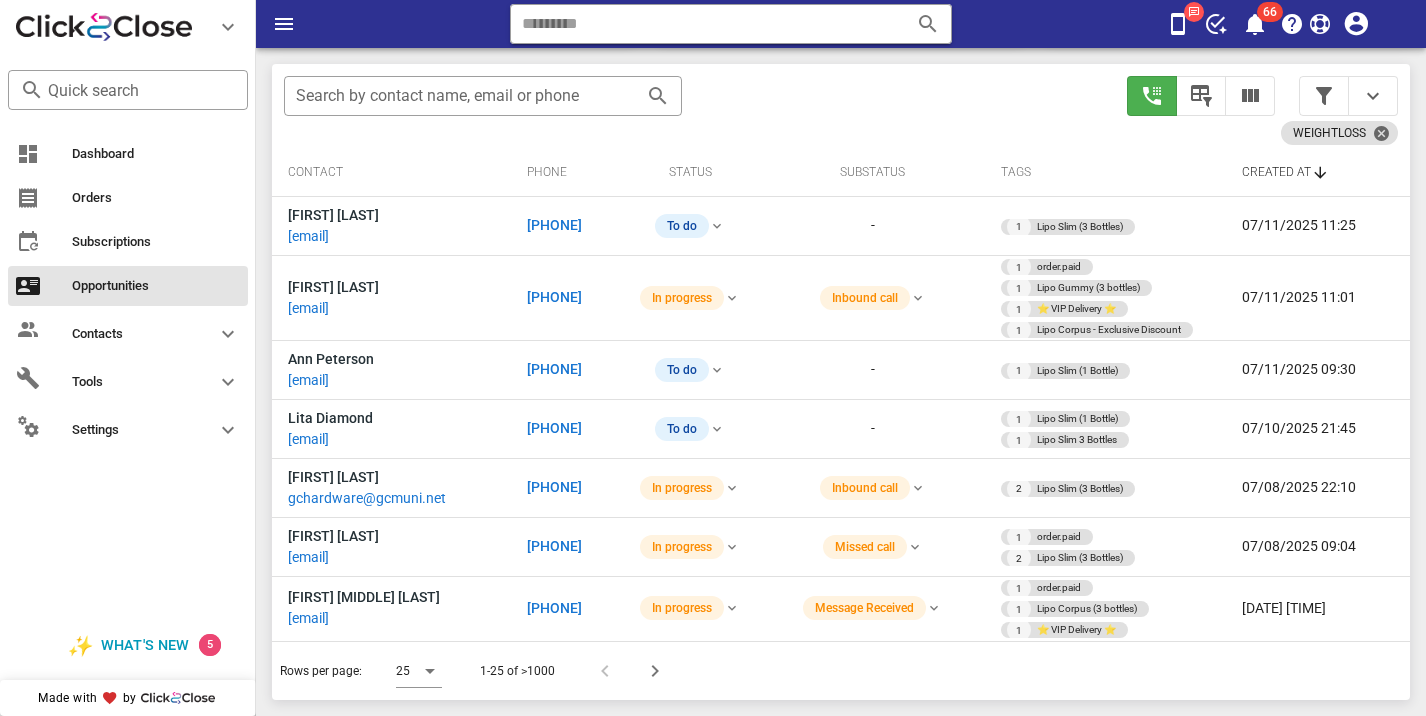 scroll, scrollTop: 379, scrollLeft: 0, axis: vertical 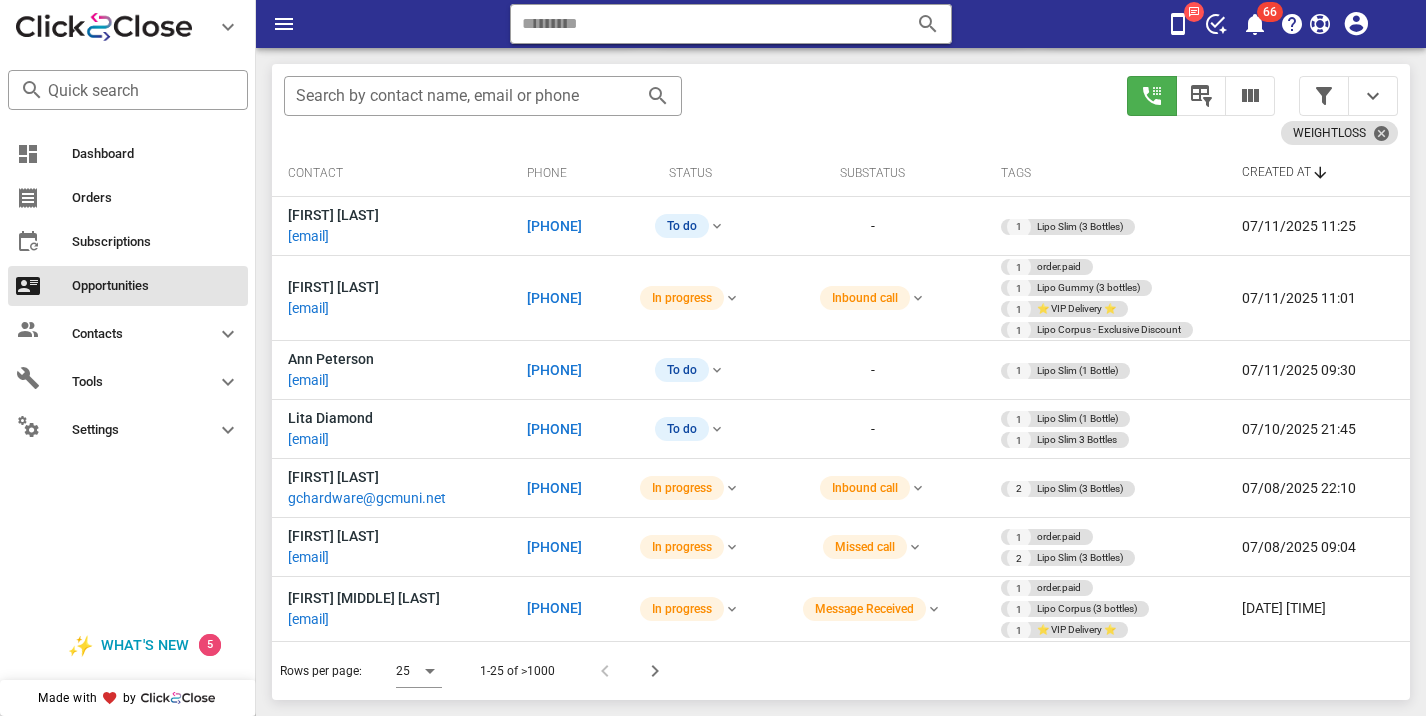 click on "Rows per page: 25" at bounding box center [361, 671] 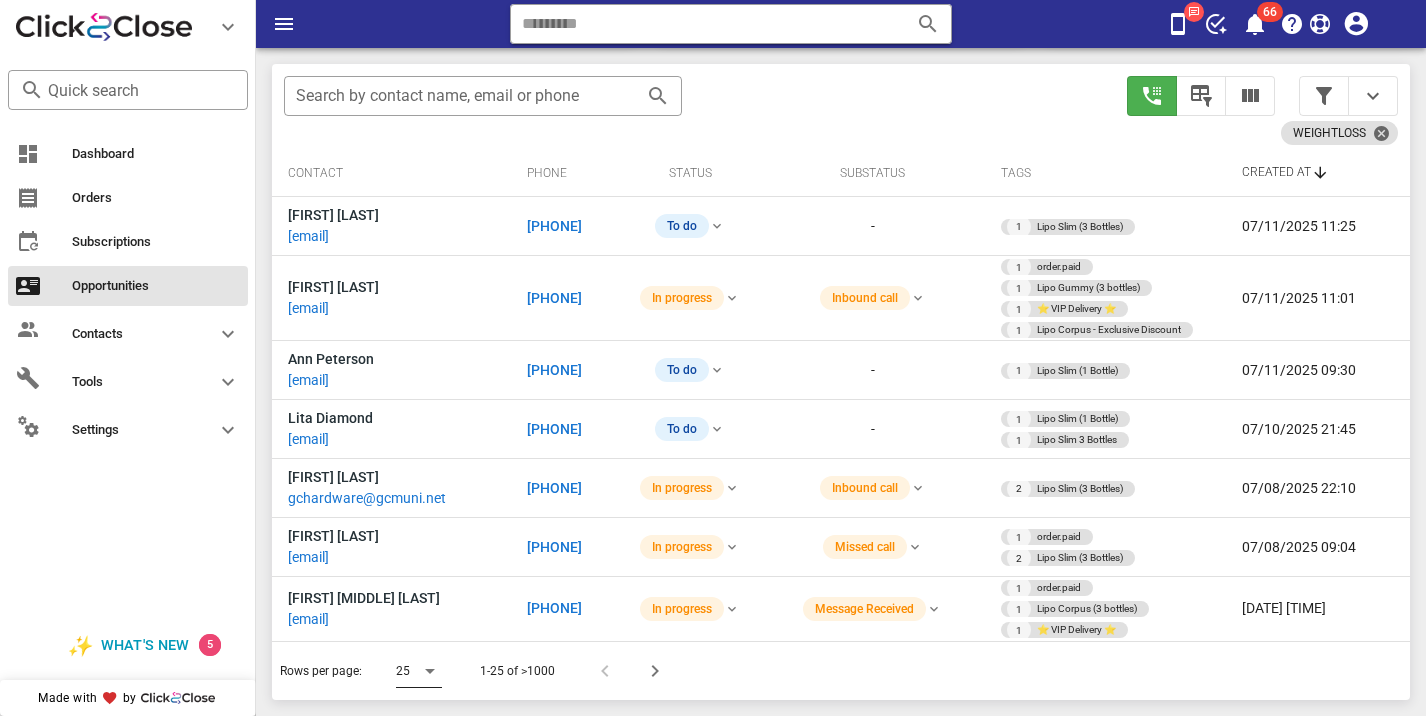 click on "25" at bounding box center (419, 671) 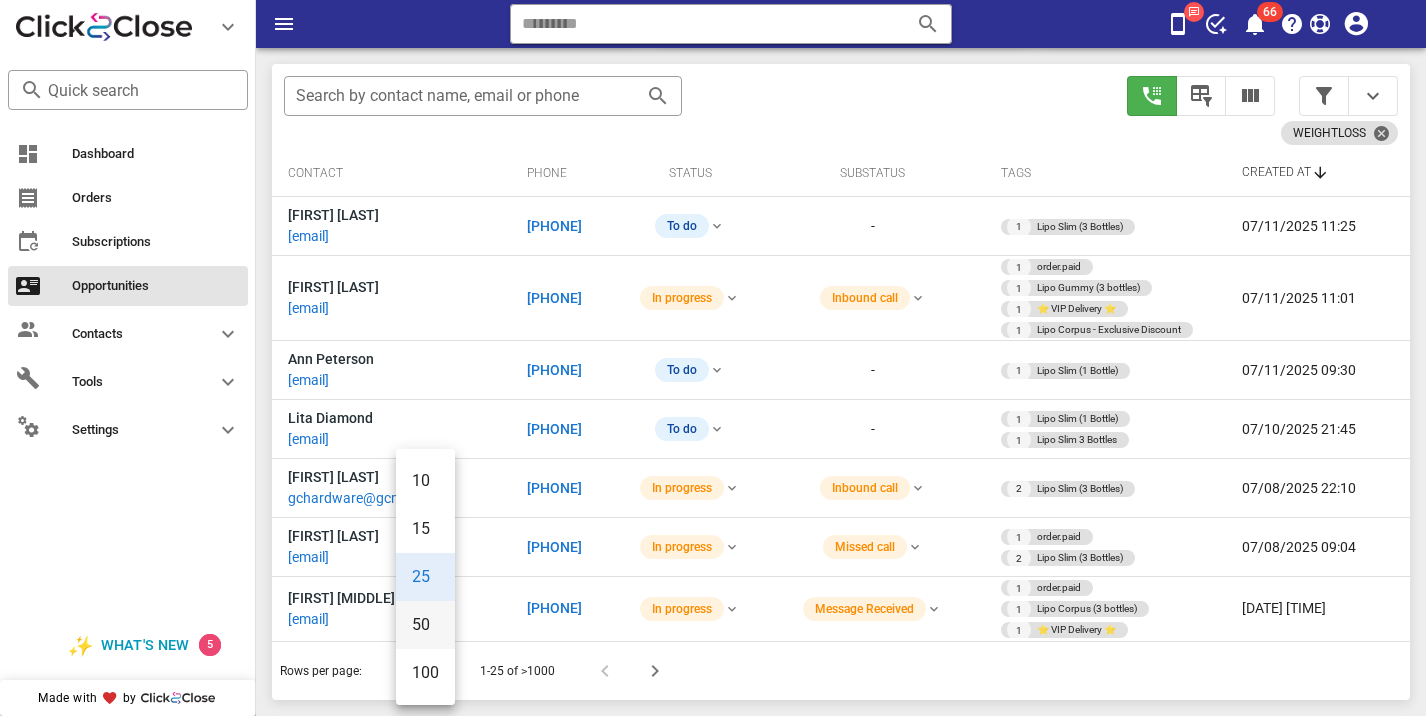 click on "50" at bounding box center [425, 624] 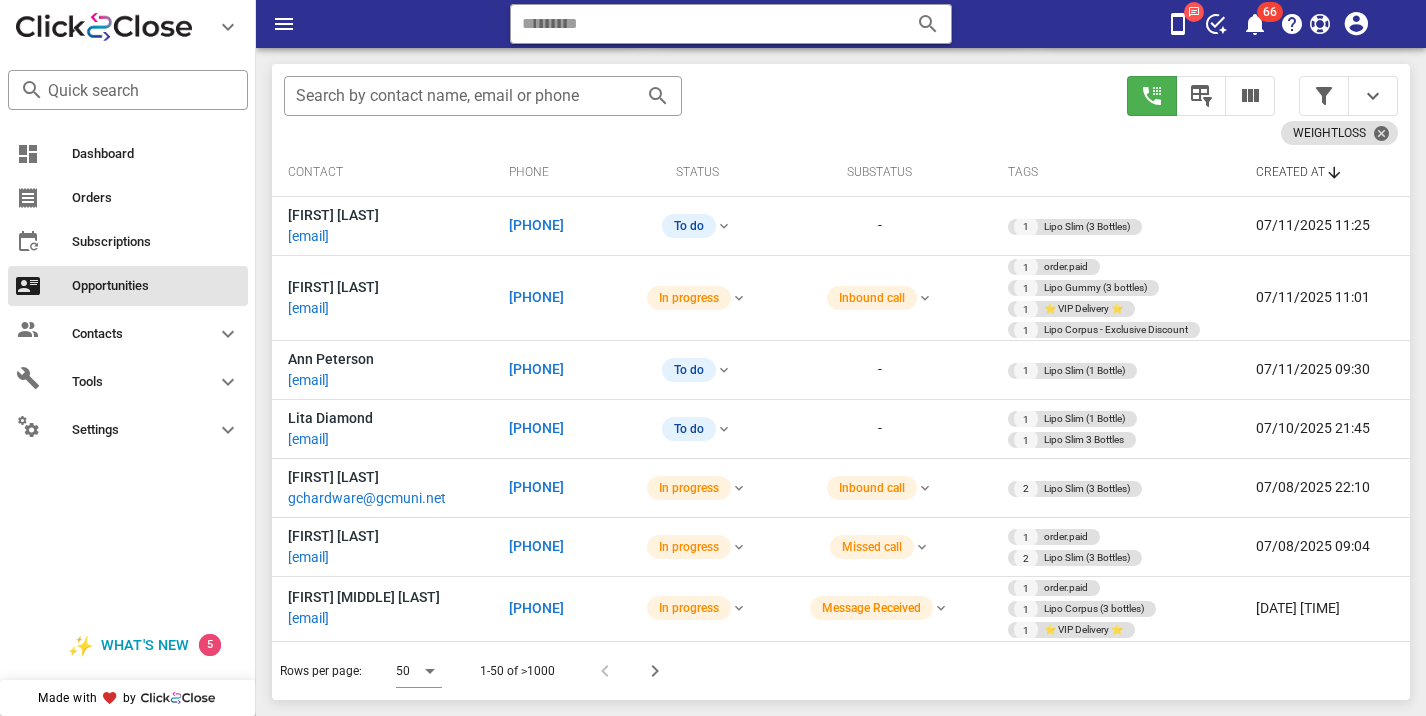 scroll, scrollTop: 379, scrollLeft: 0, axis: vertical 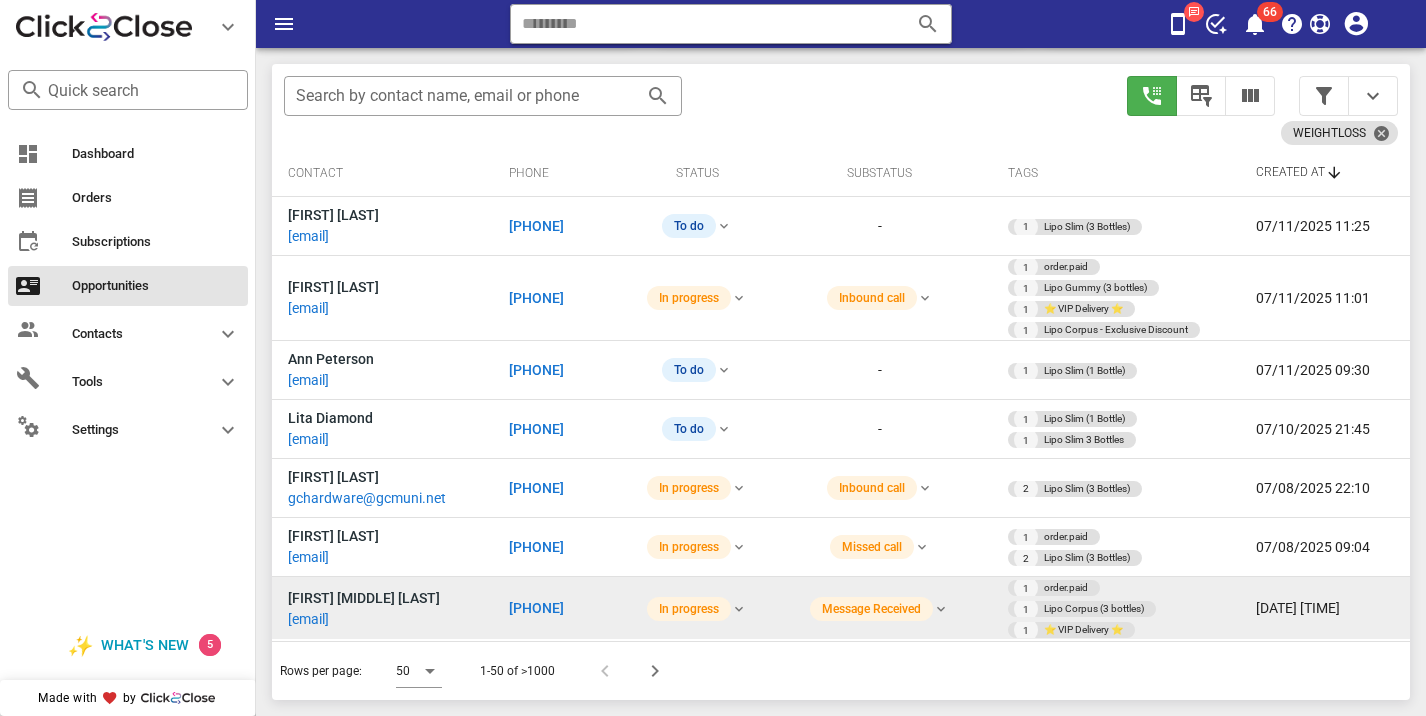click on "[PHONE]" at bounding box center (536, 608) 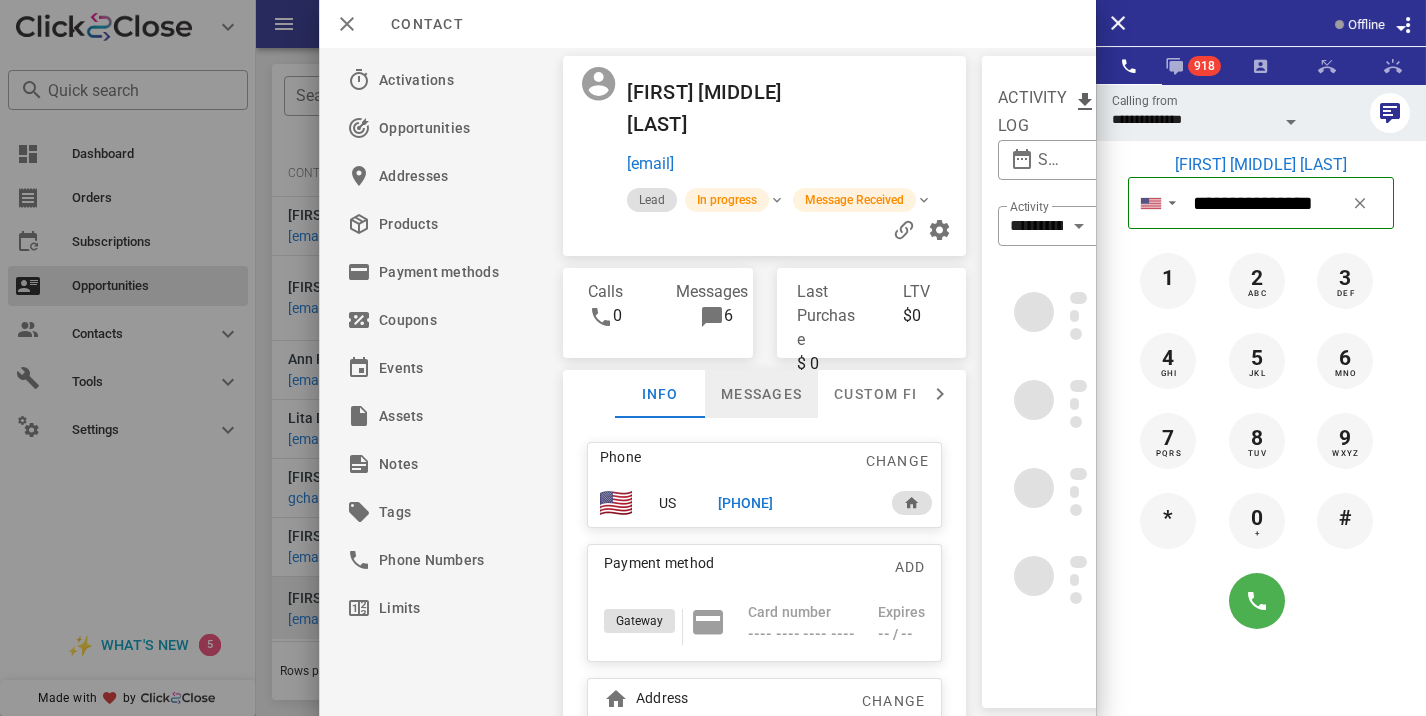click on "Messages" at bounding box center [761, 394] 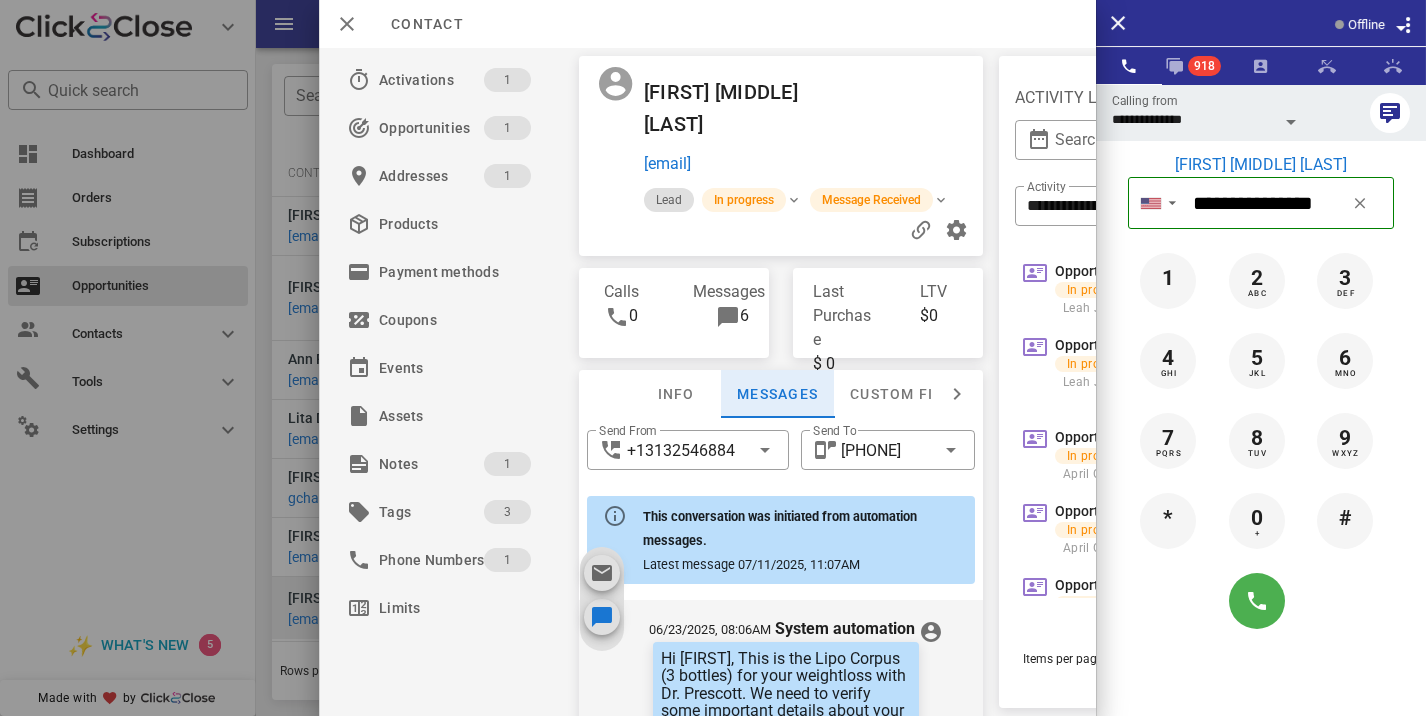 scroll, scrollTop: 1321, scrollLeft: 0, axis: vertical 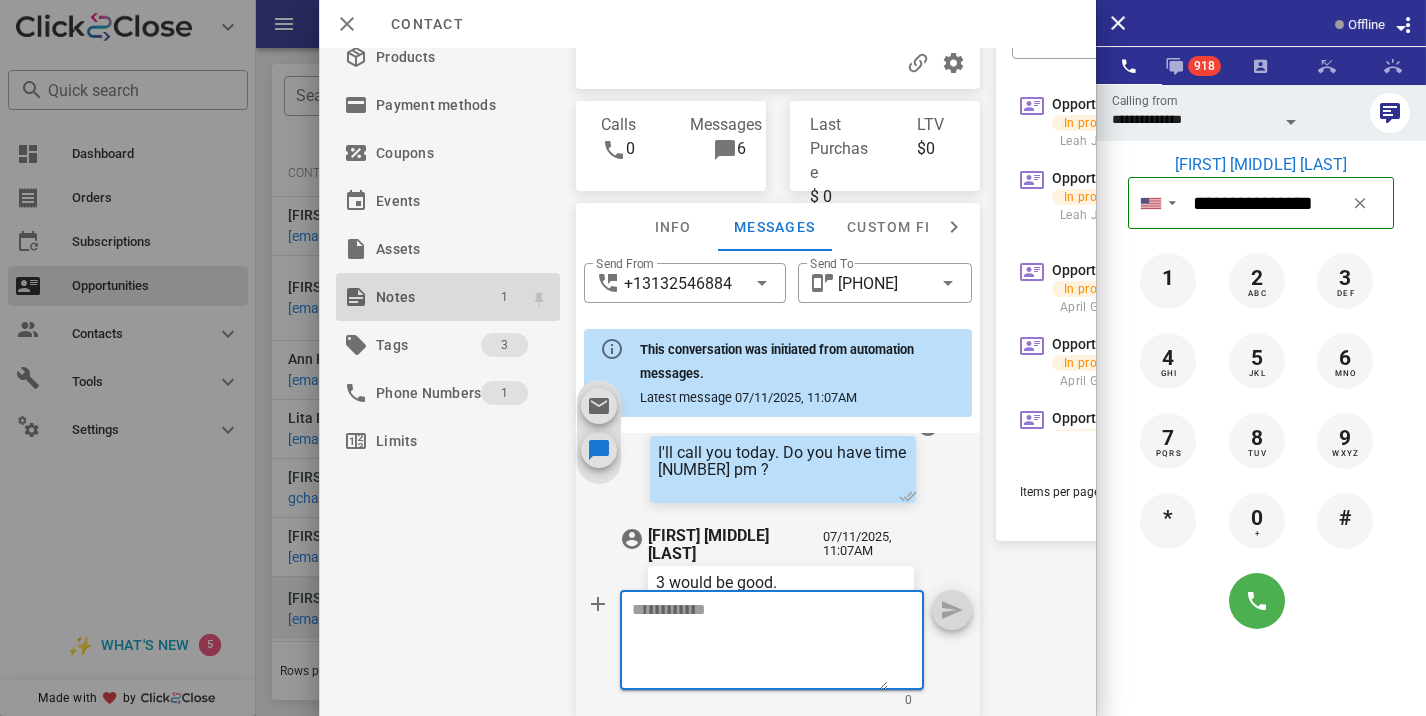 click on "1" at bounding box center (504, 297) 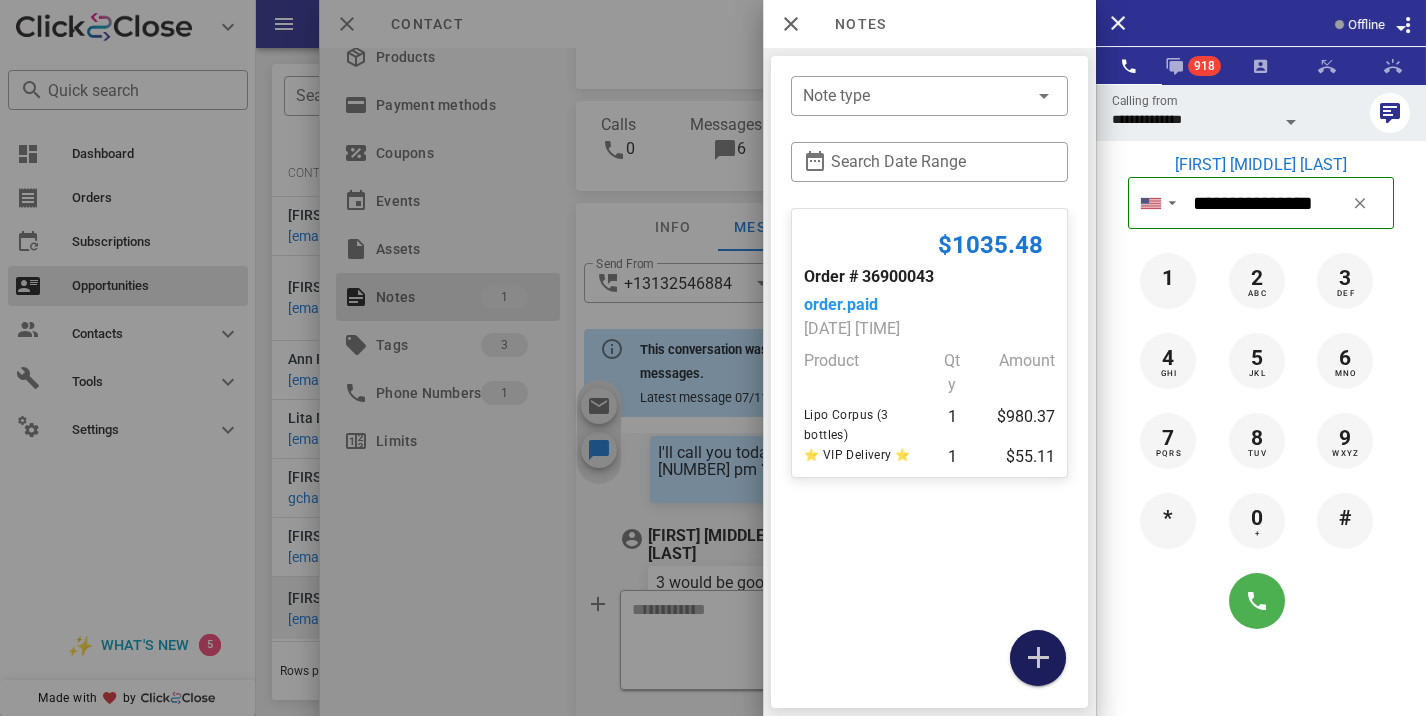 click at bounding box center (1038, 658) 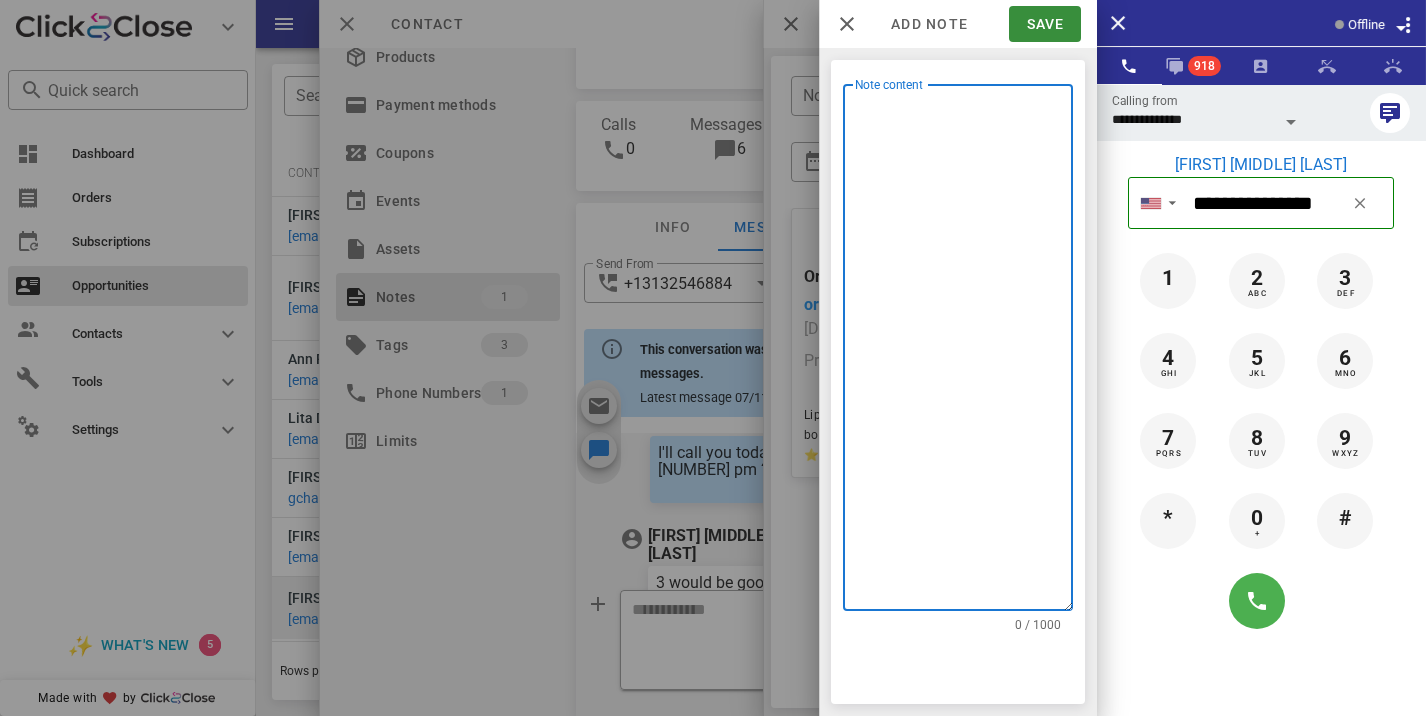 click on "Note content" at bounding box center [964, 352] 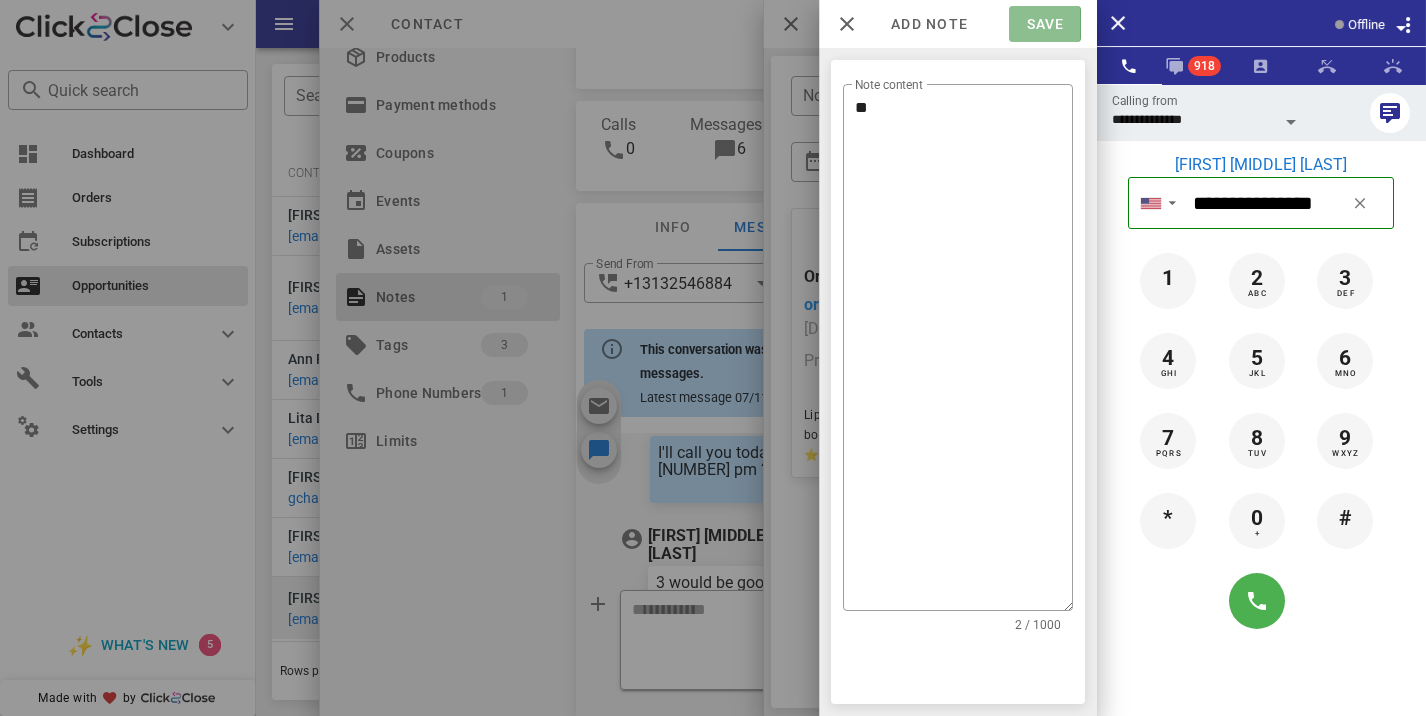 click on "Save" at bounding box center (1044, 24) 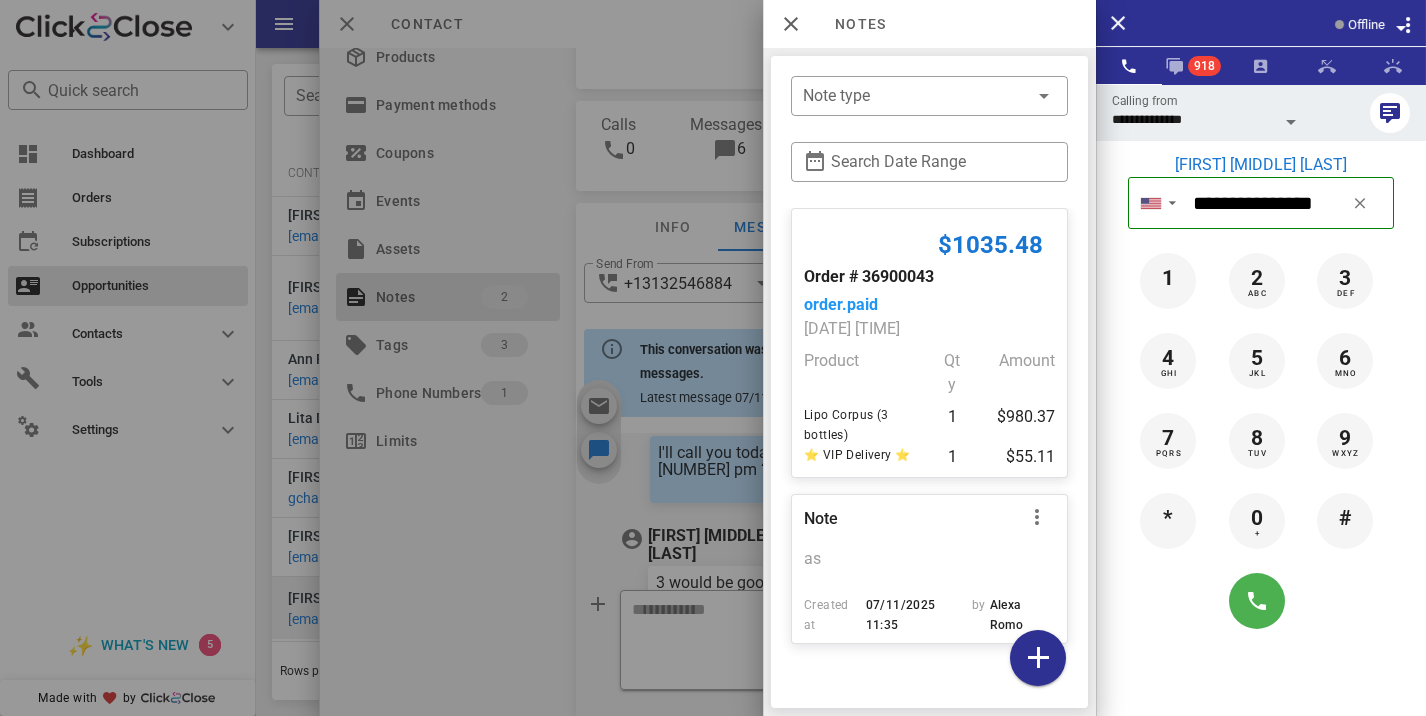 click at bounding box center [713, 358] 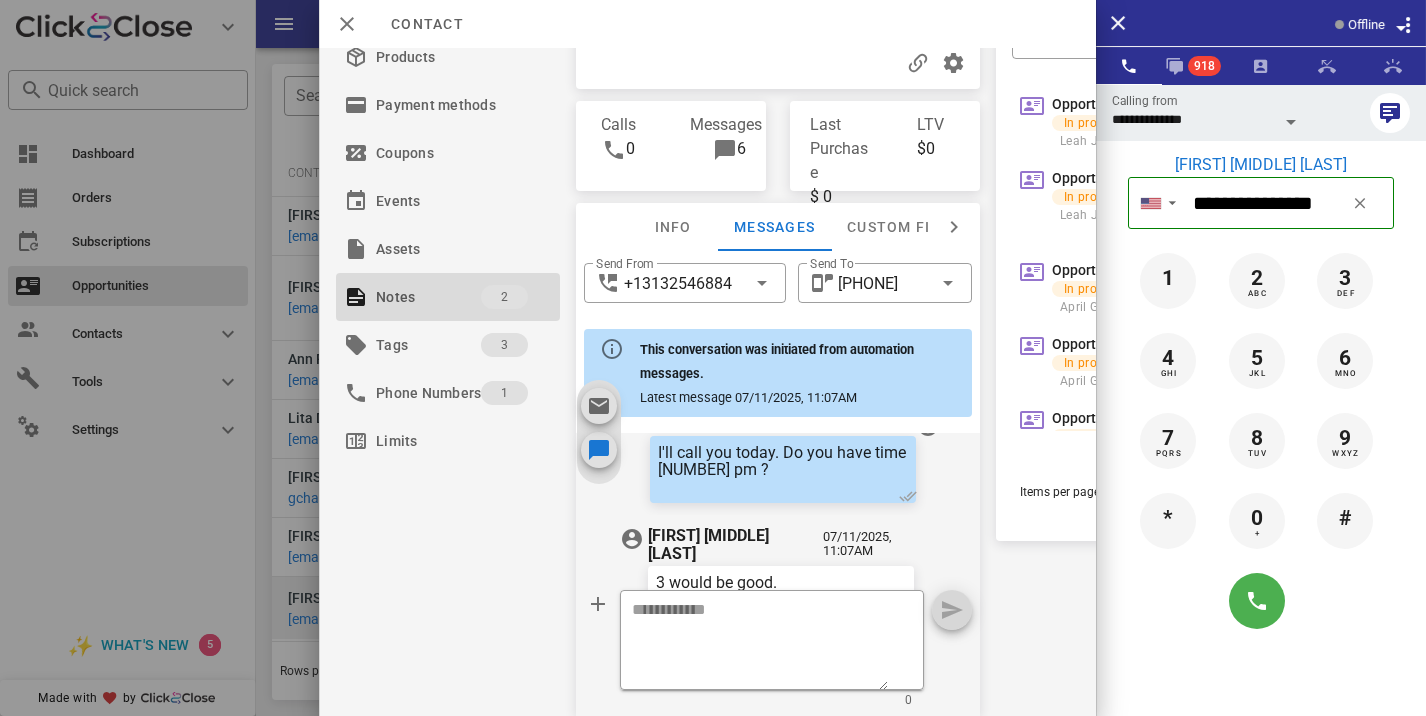 click on "This conversation was initiated from automation messages." at bounding box center (777, 361) 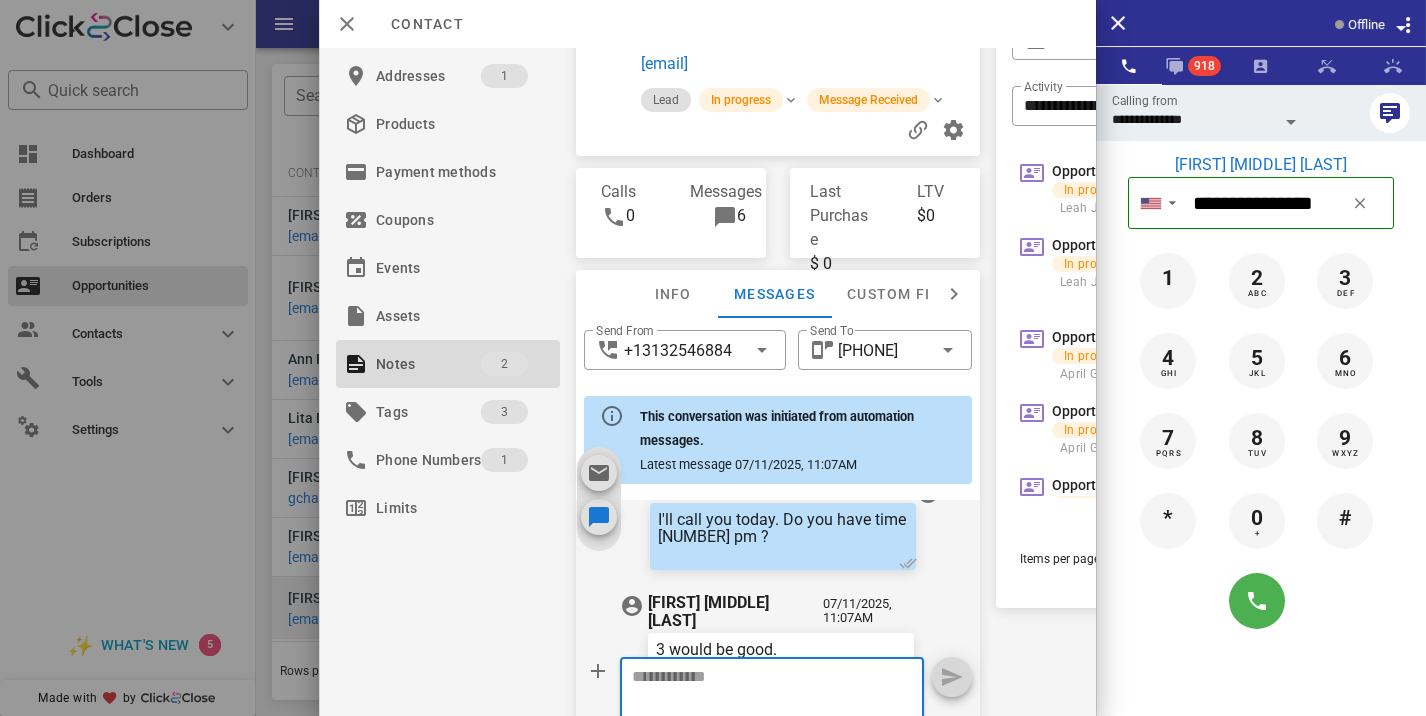 scroll, scrollTop: 0, scrollLeft: 3, axis: horizontal 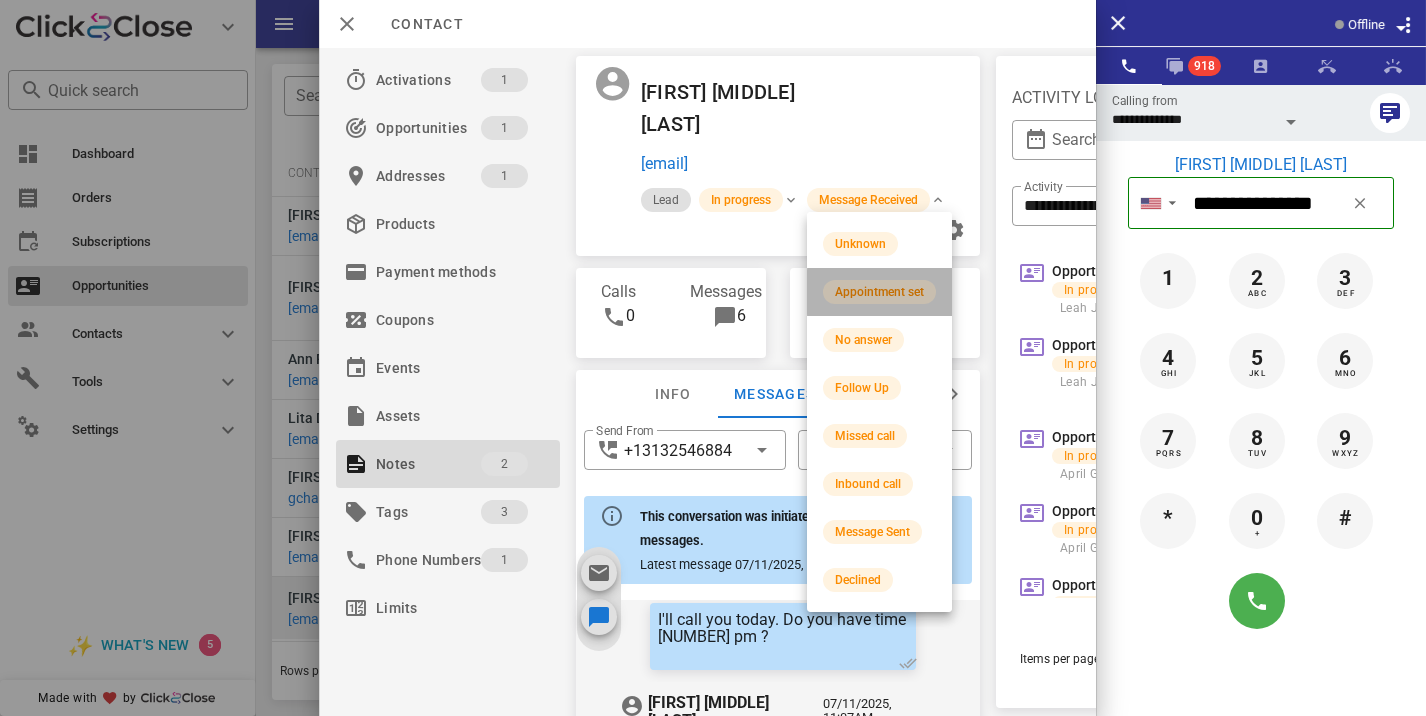 click on "Appointment set" at bounding box center [879, 292] 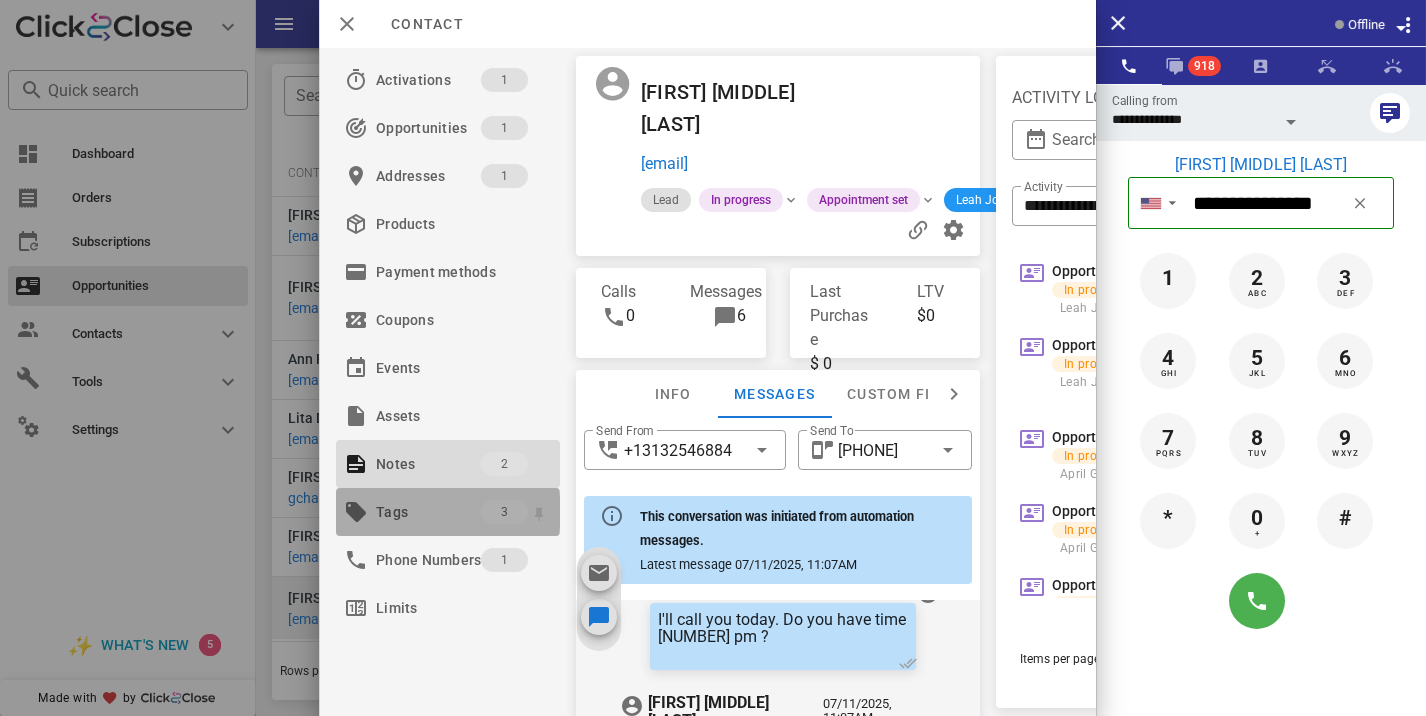 click on "Tags  3" at bounding box center [448, 512] 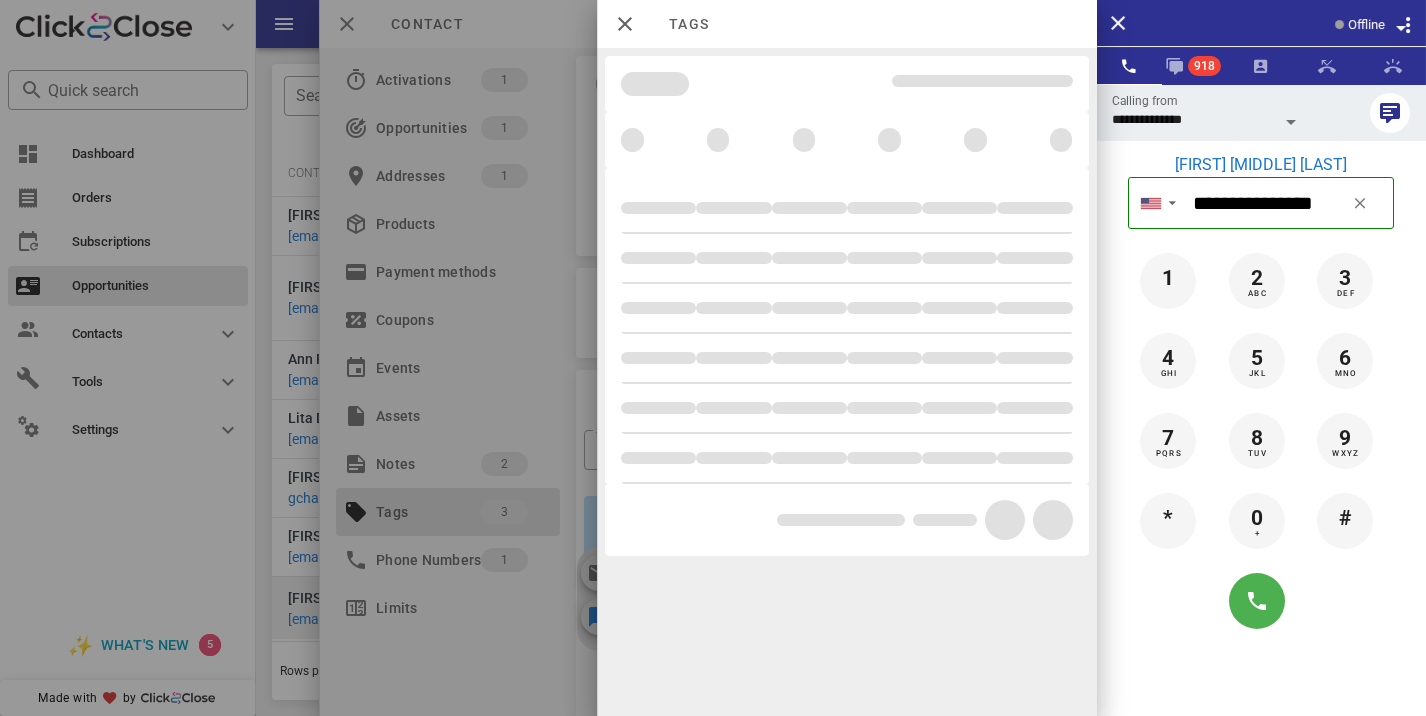 click at bounding box center (713, 358) 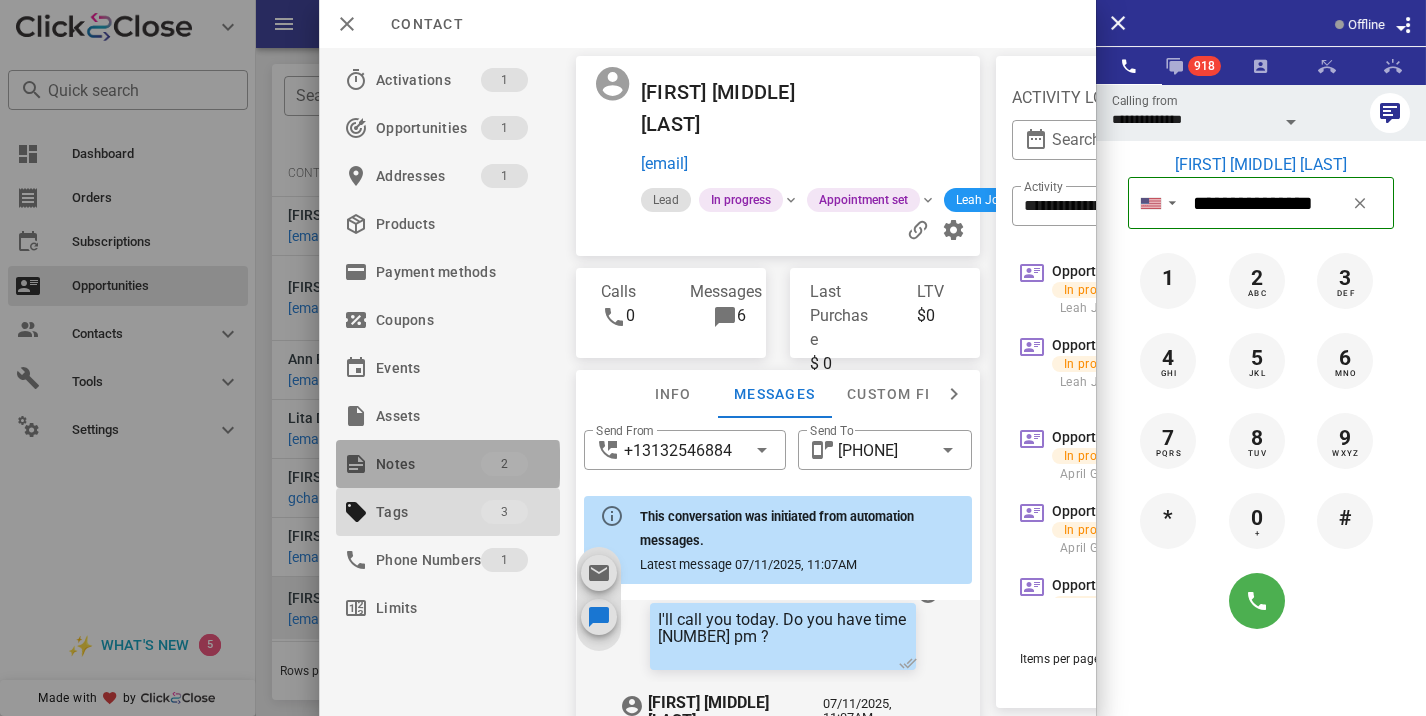 click on "Notes" at bounding box center (428, 464) 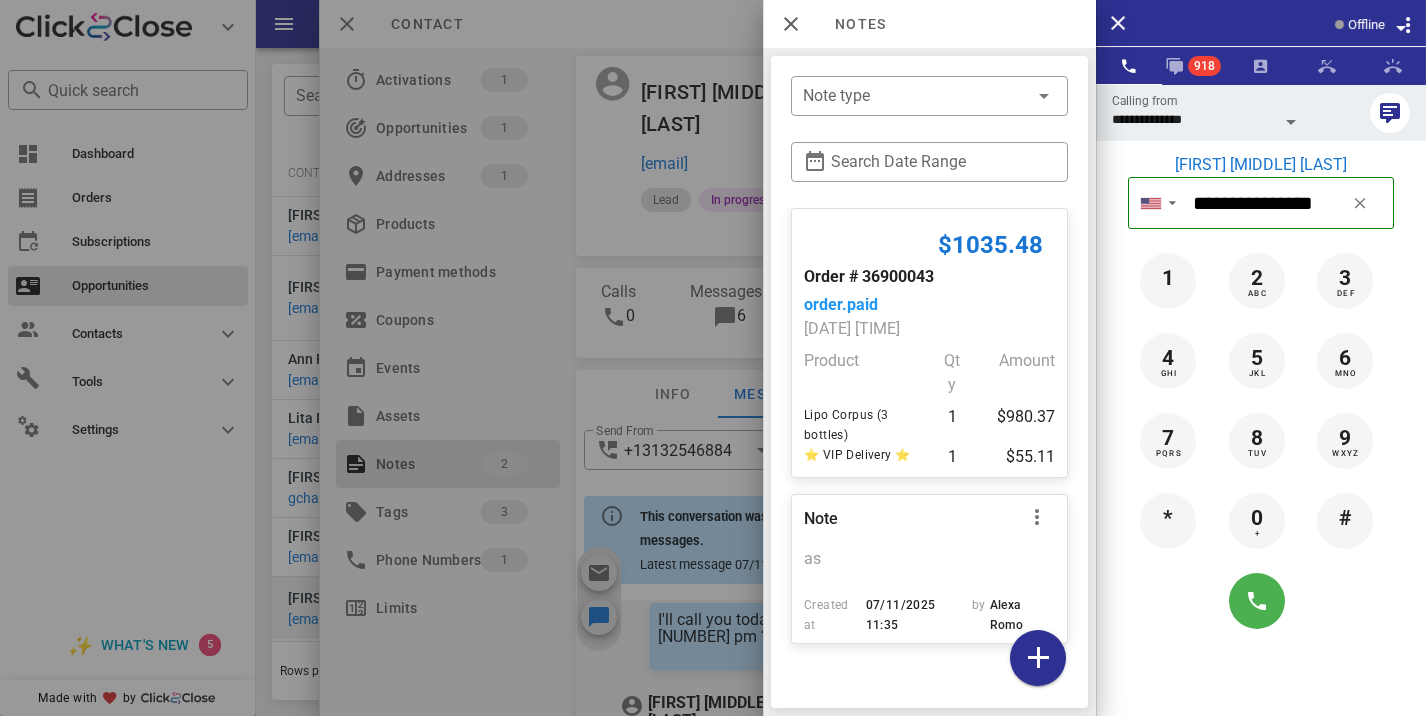 click at bounding box center [713, 358] 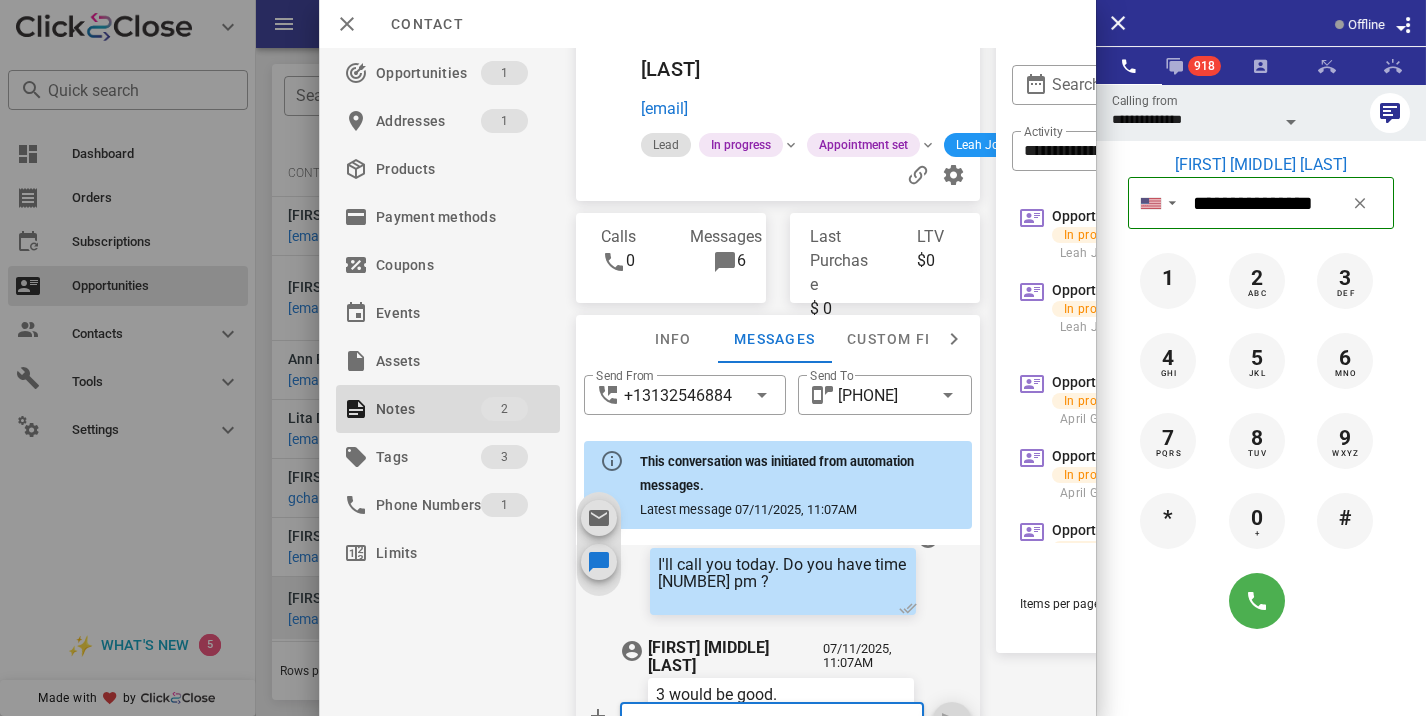 scroll, scrollTop: 183, scrollLeft: 3, axis: both 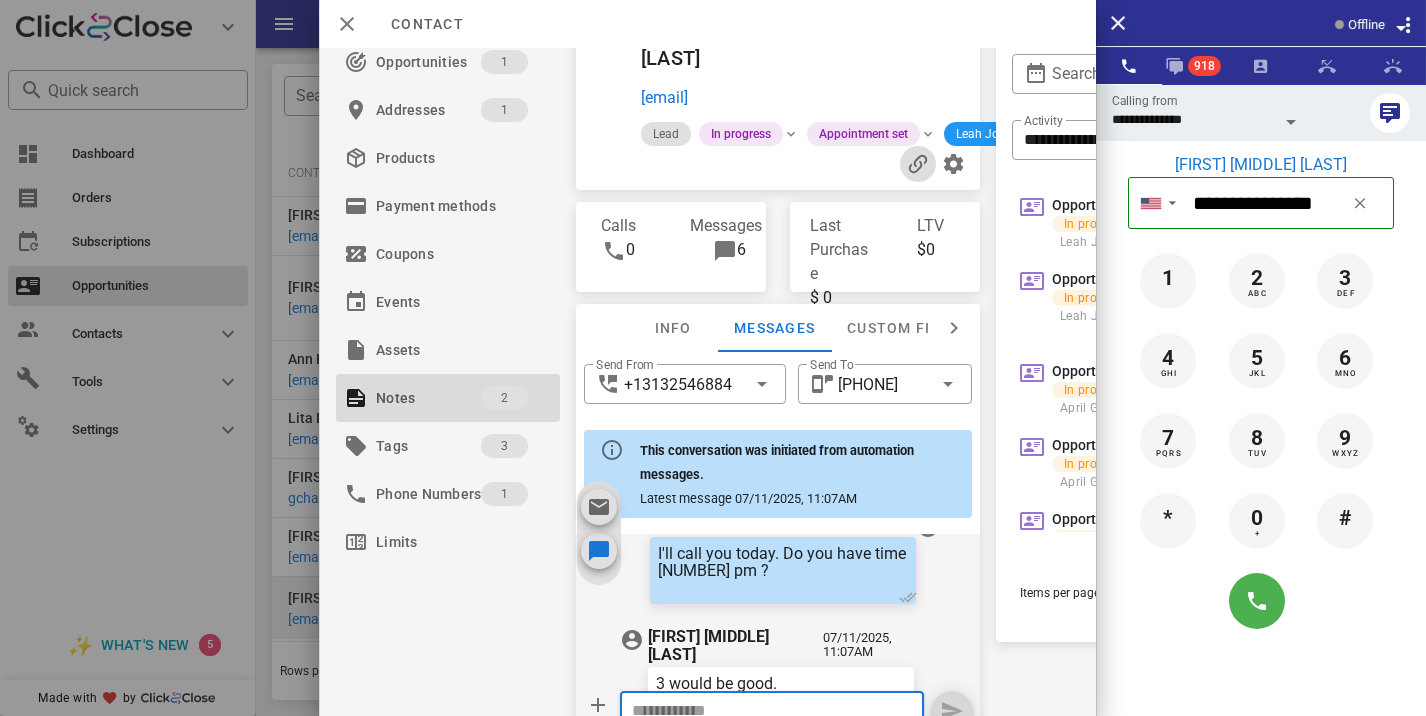 click at bounding box center (918, 164) 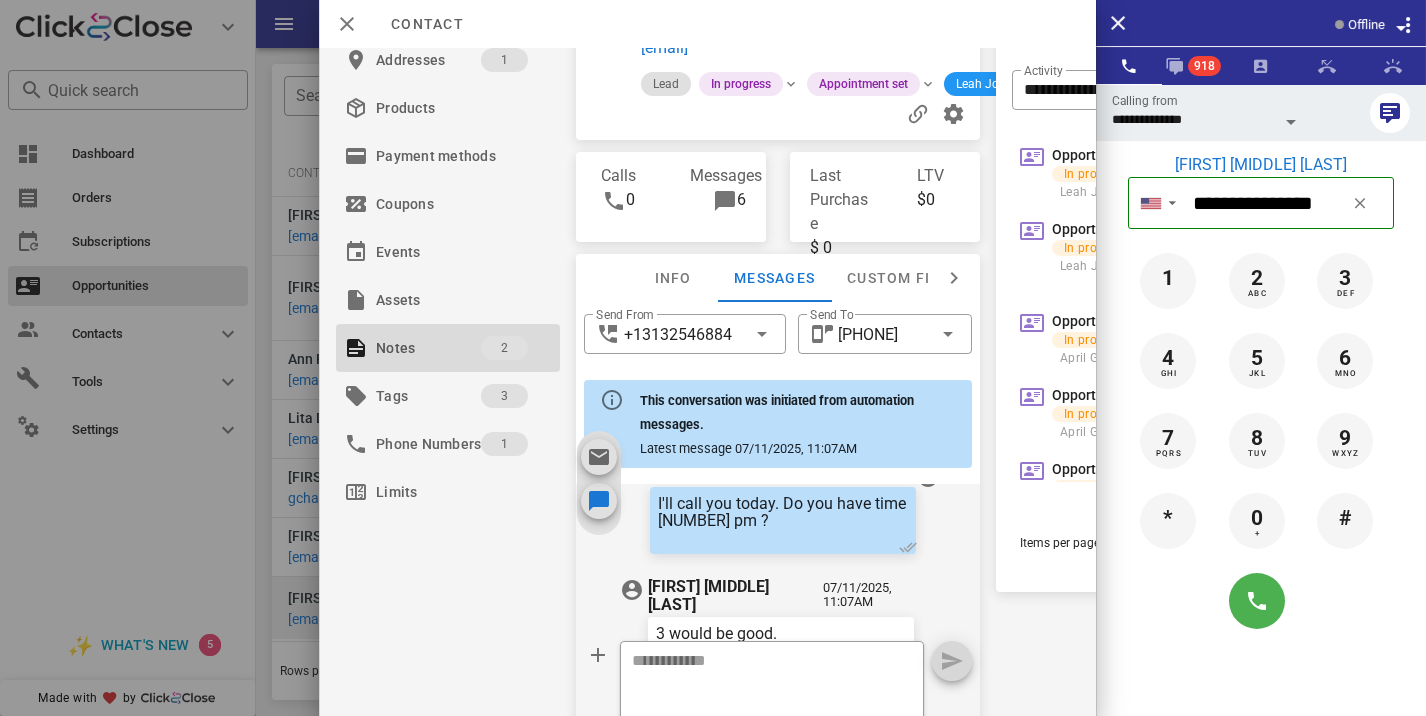 scroll, scrollTop: 107, scrollLeft: 3, axis: both 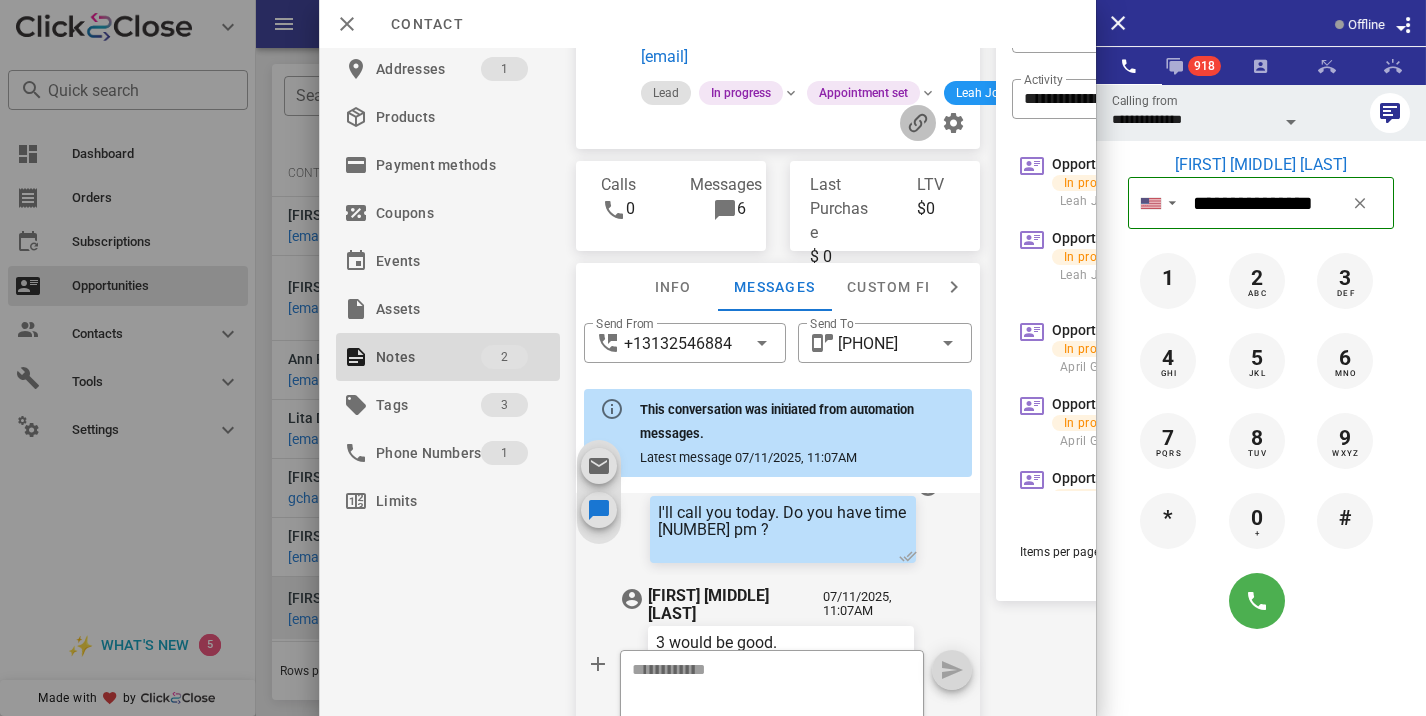 click at bounding box center [918, 123] 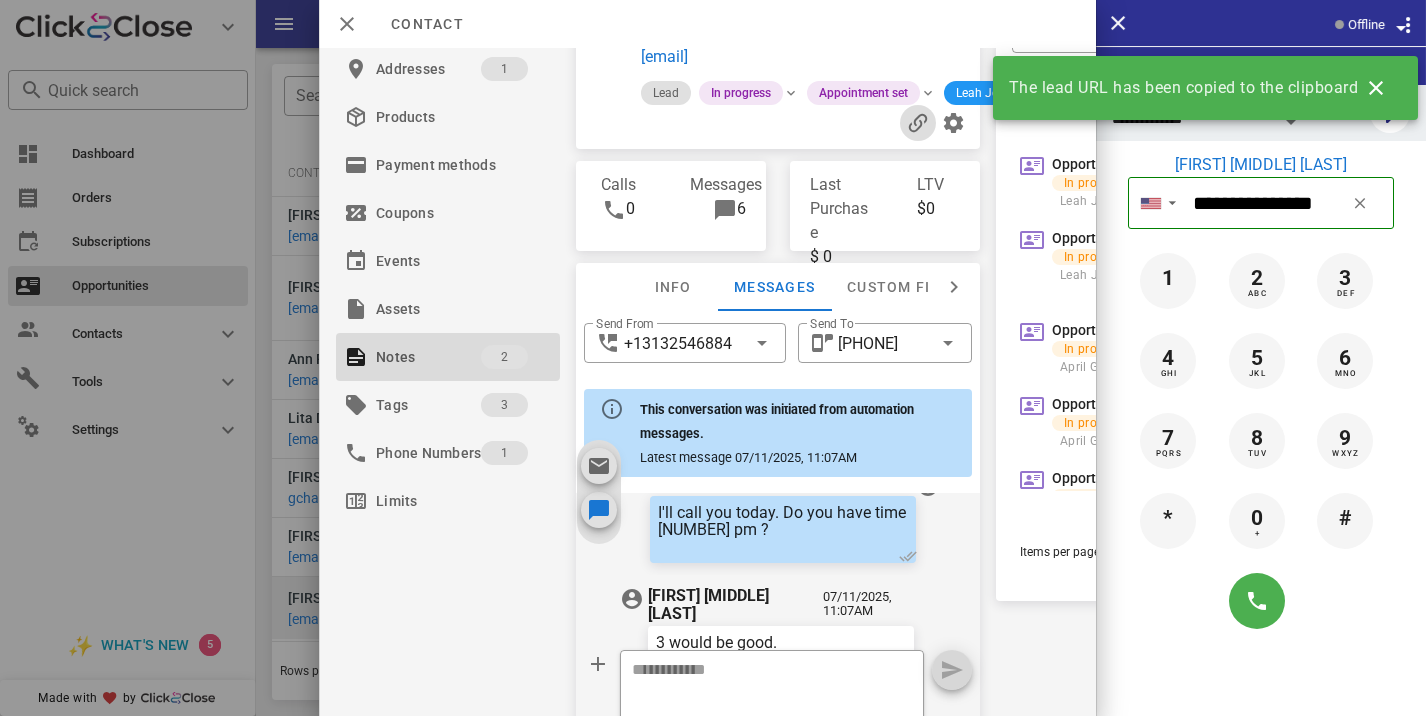 click at bounding box center (918, 123) 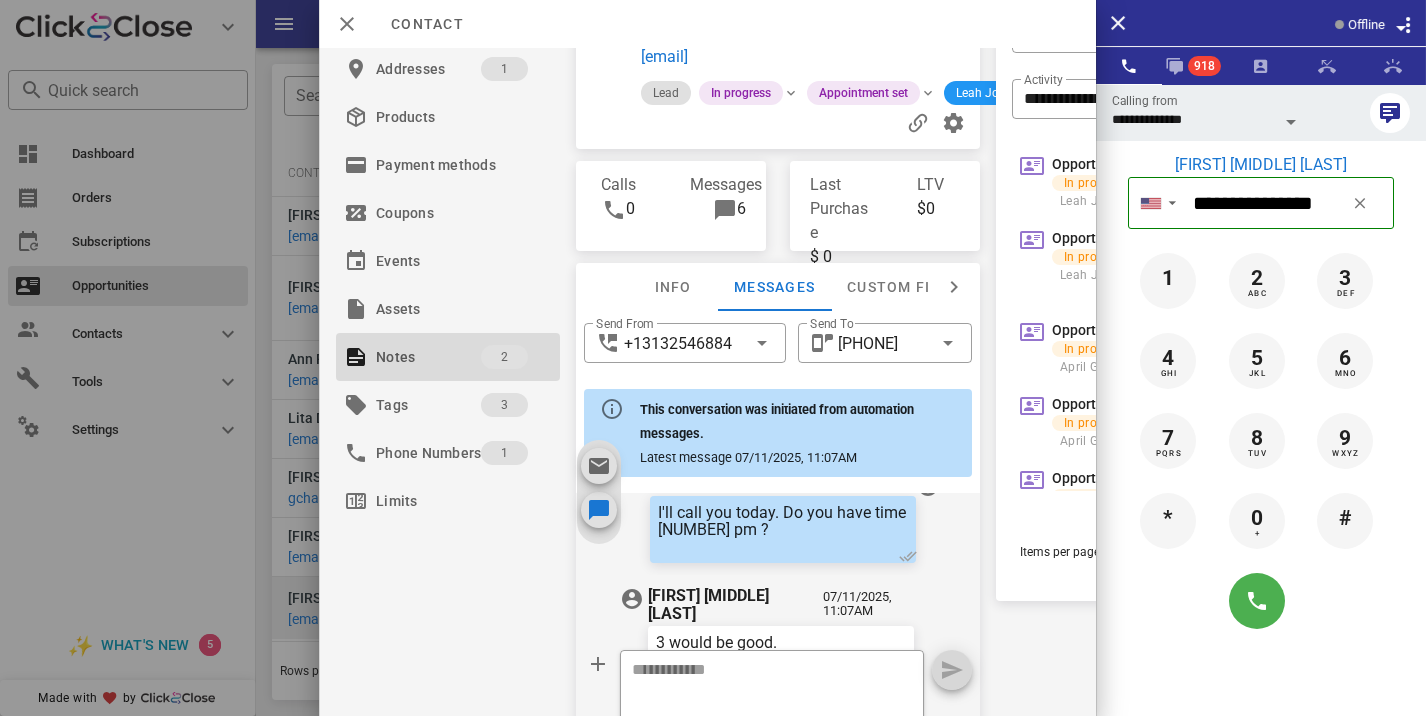 scroll, scrollTop: 183, scrollLeft: 3, axis: both 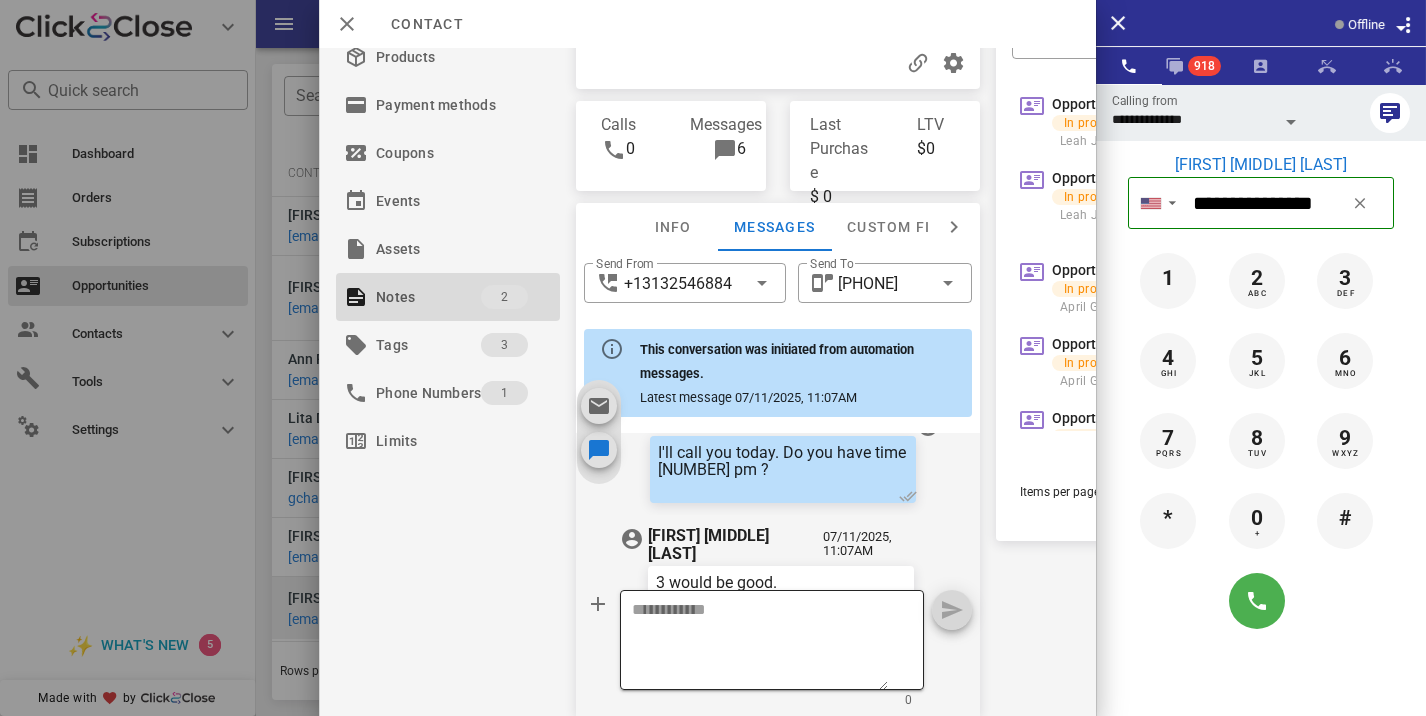 click at bounding box center [760, 643] 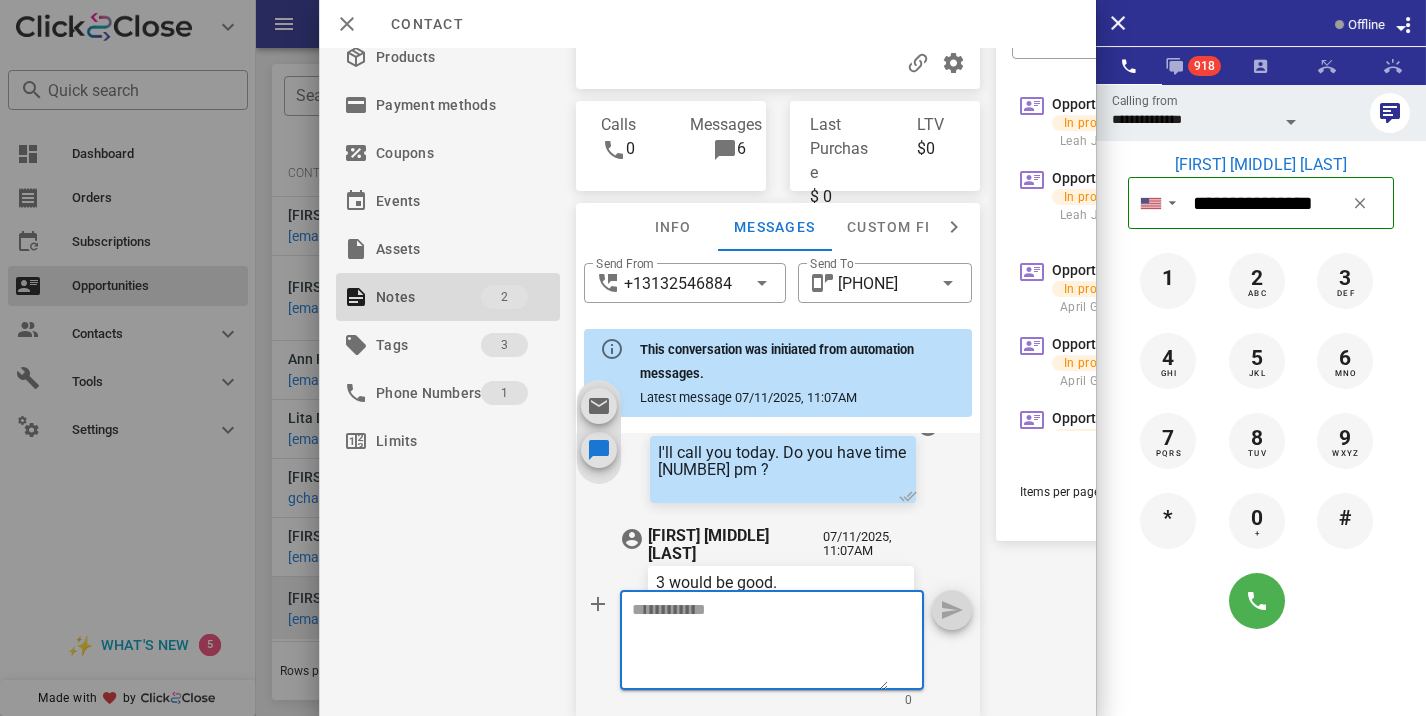 paste on "**********" 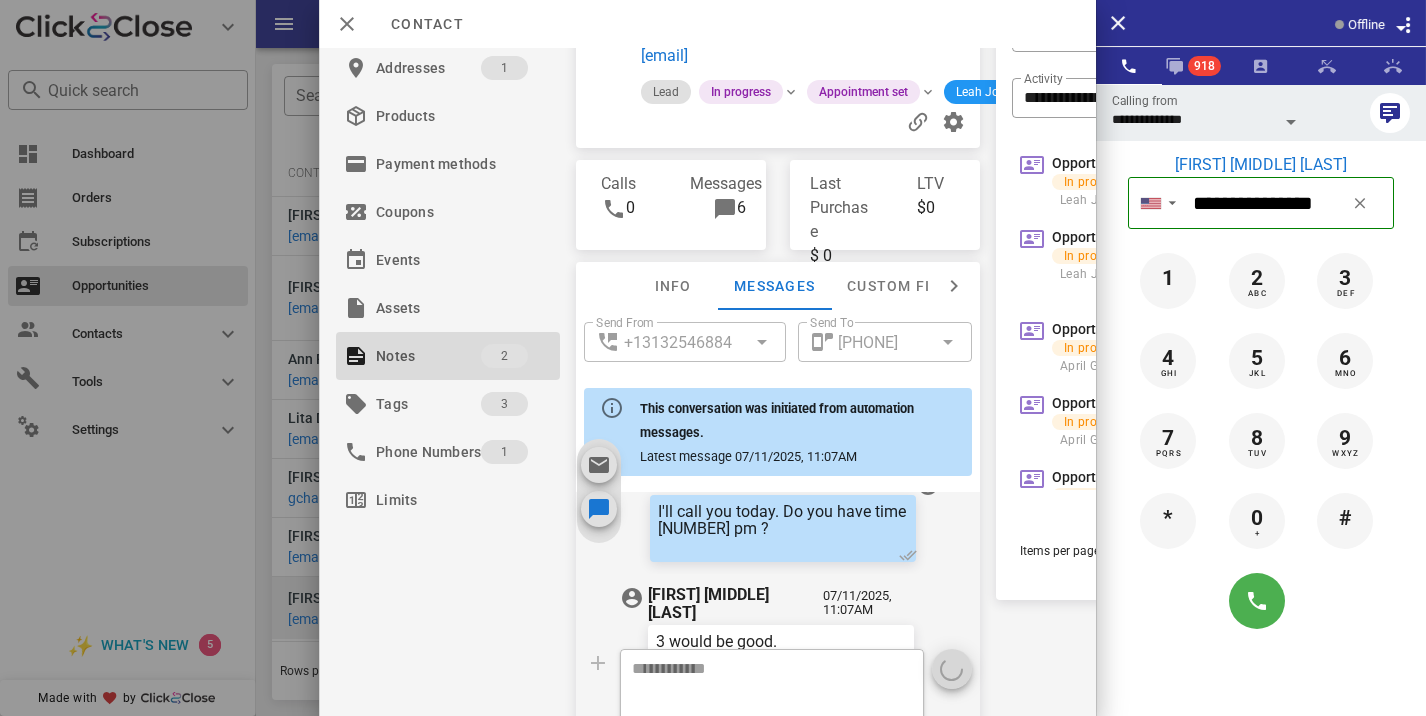 scroll, scrollTop: 0, scrollLeft: 3, axis: horizontal 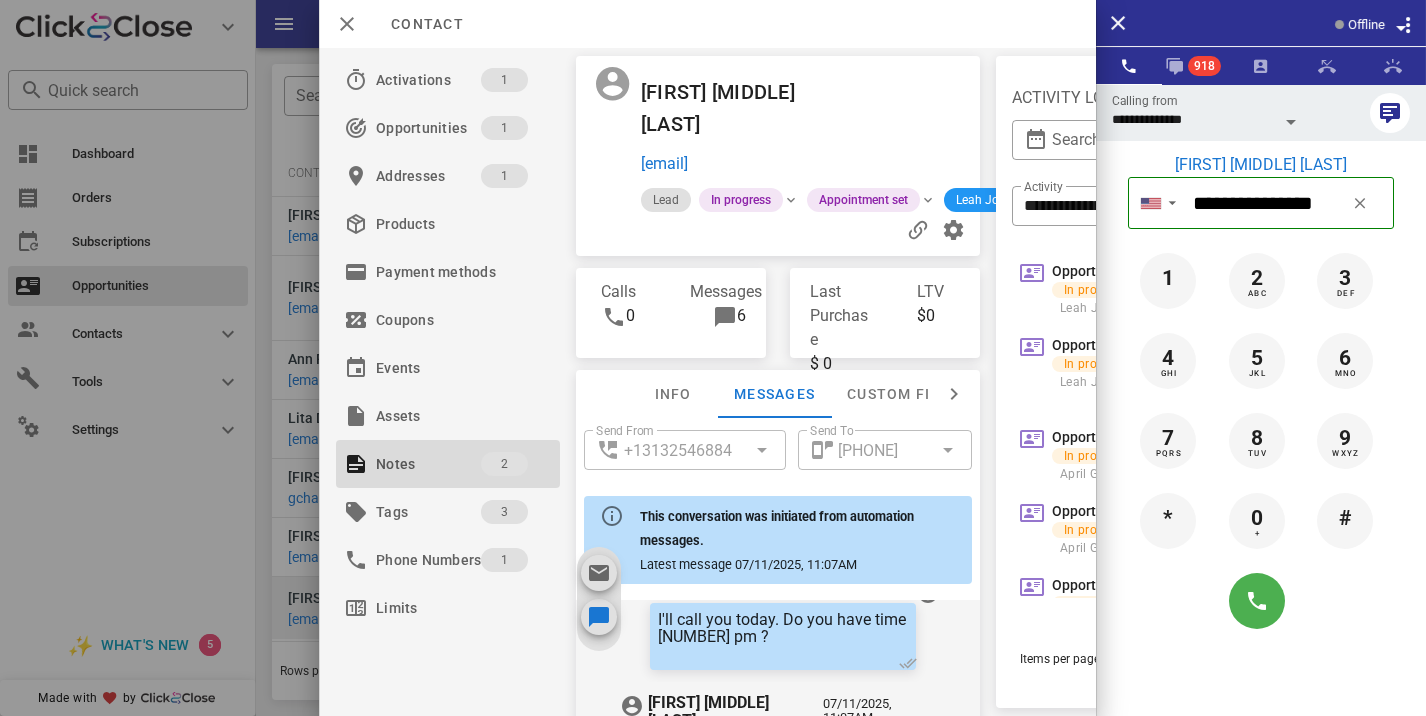 click on "​ Send From [PHONE] ​ Send To [PHONE]  This conversation was initiated from automation messages.  Latest message [DATE], [TIME]" at bounding box center (778, 509) 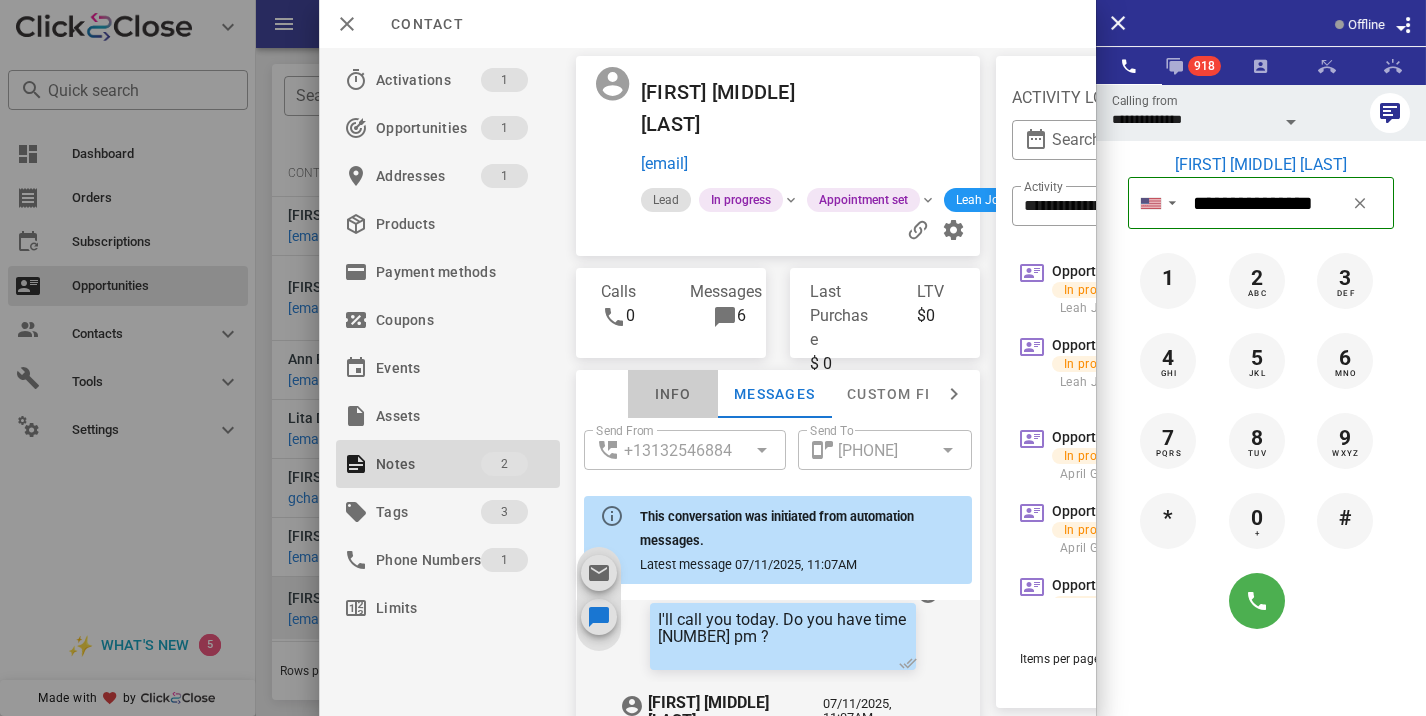 click on "Info" at bounding box center [673, 394] 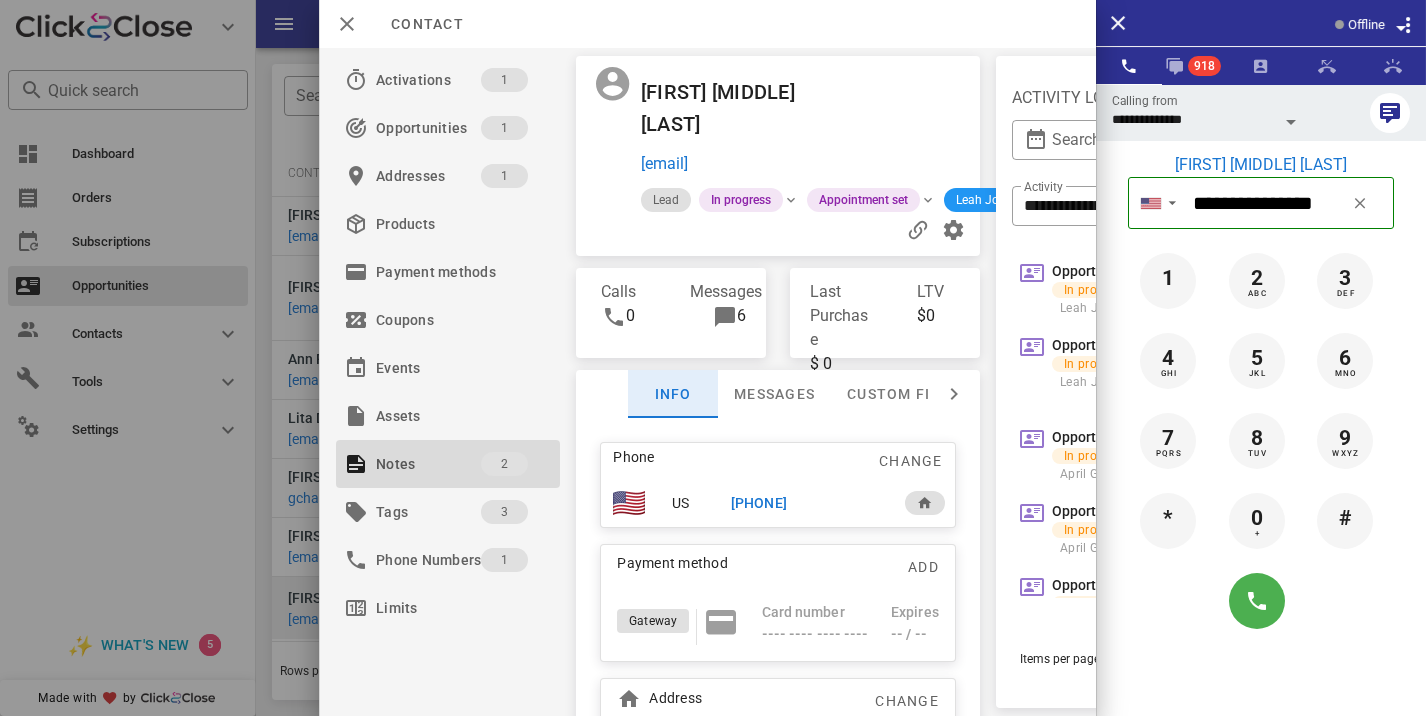 scroll, scrollTop: 1469, scrollLeft: 0, axis: vertical 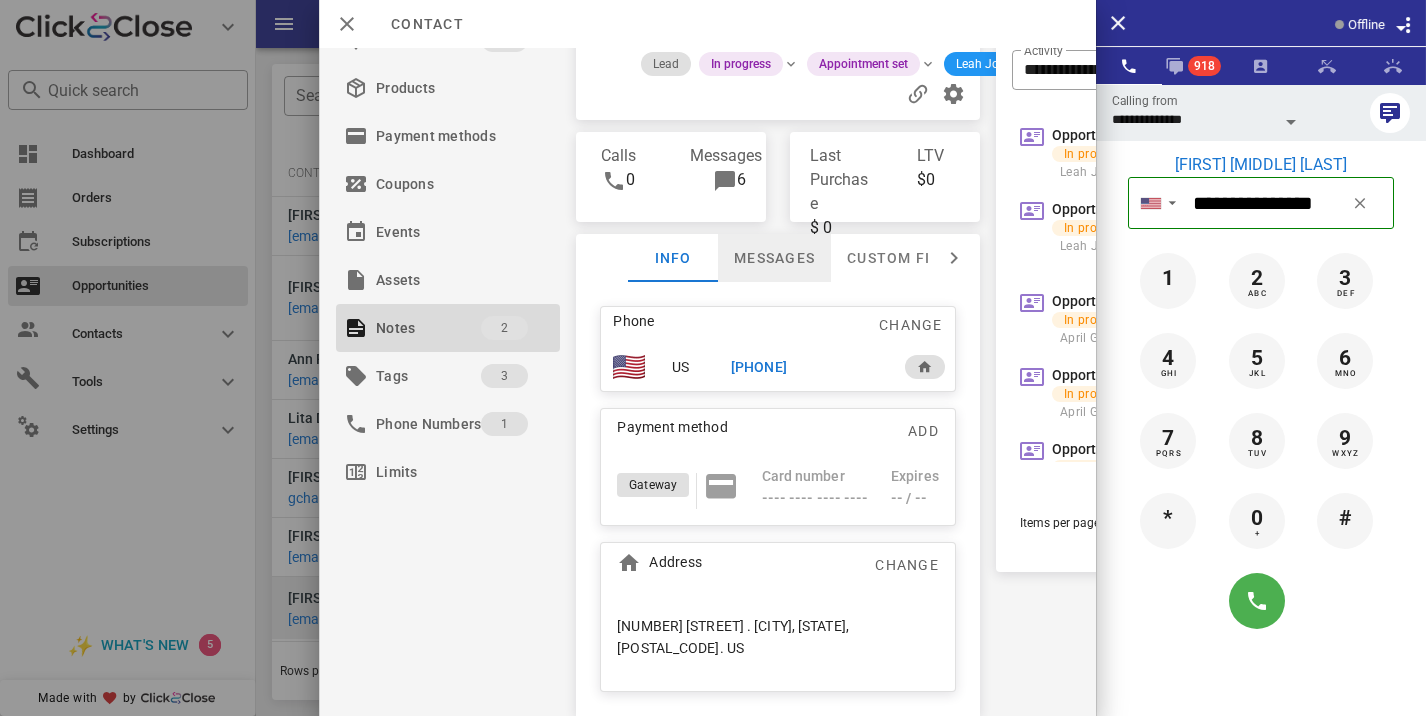 click on "Messages" at bounding box center [774, 258] 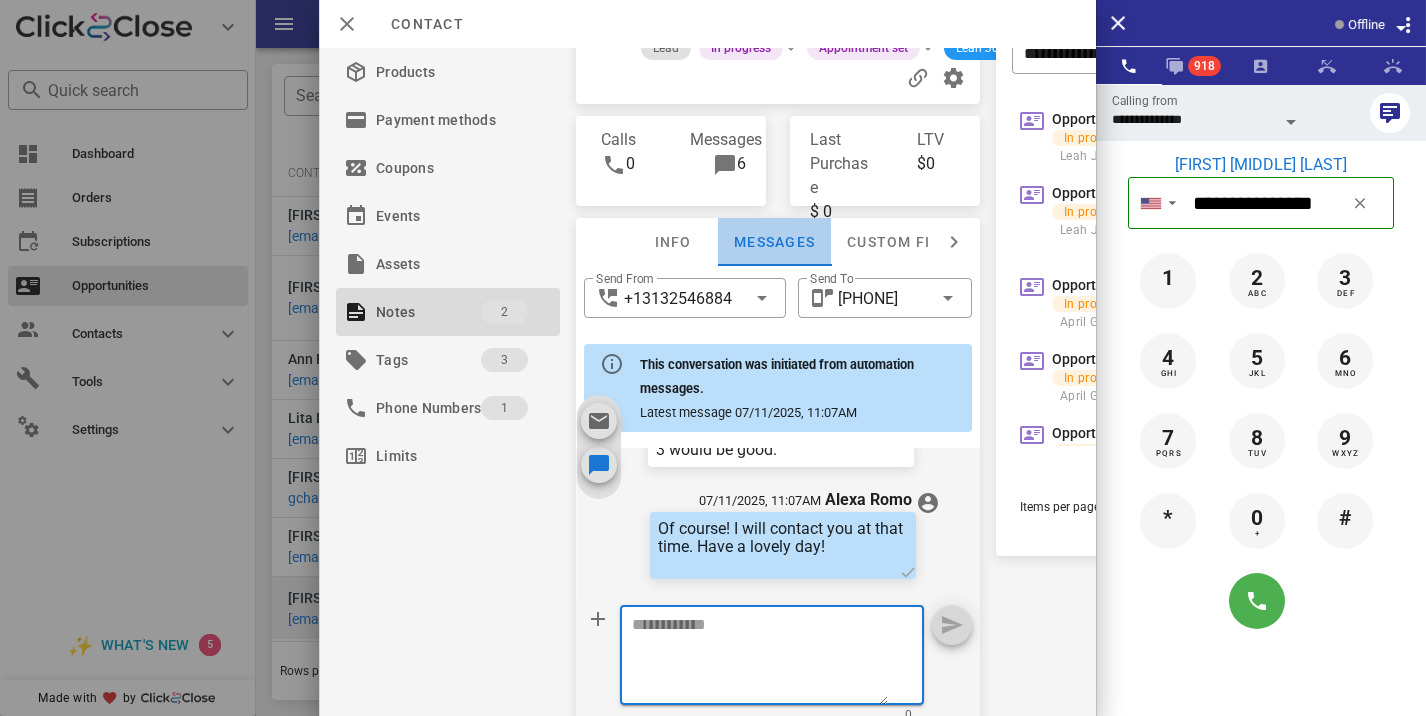 scroll, scrollTop: 1434, scrollLeft: 0, axis: vertical 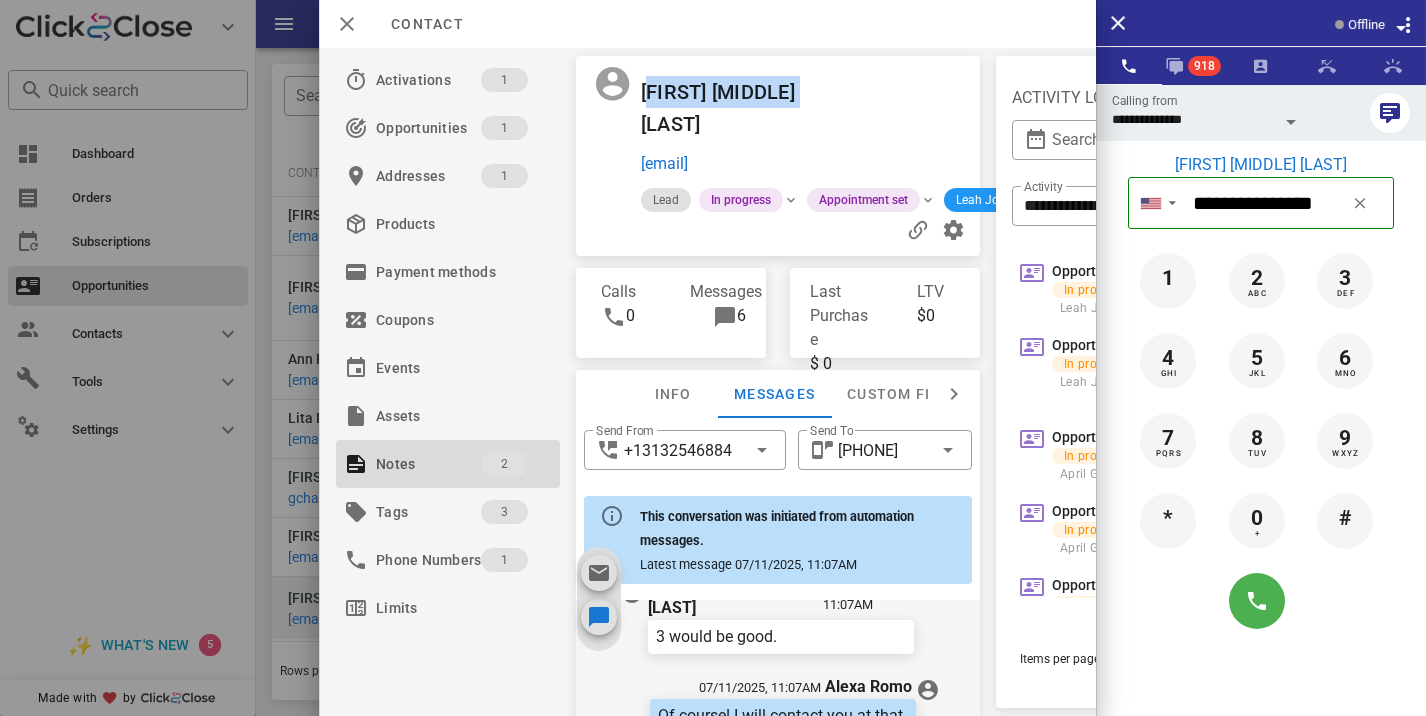 drag, startPoint x: 733, startPoint y: 129, endPoint x: 649, endPoint y: 106, distance: 87.0919 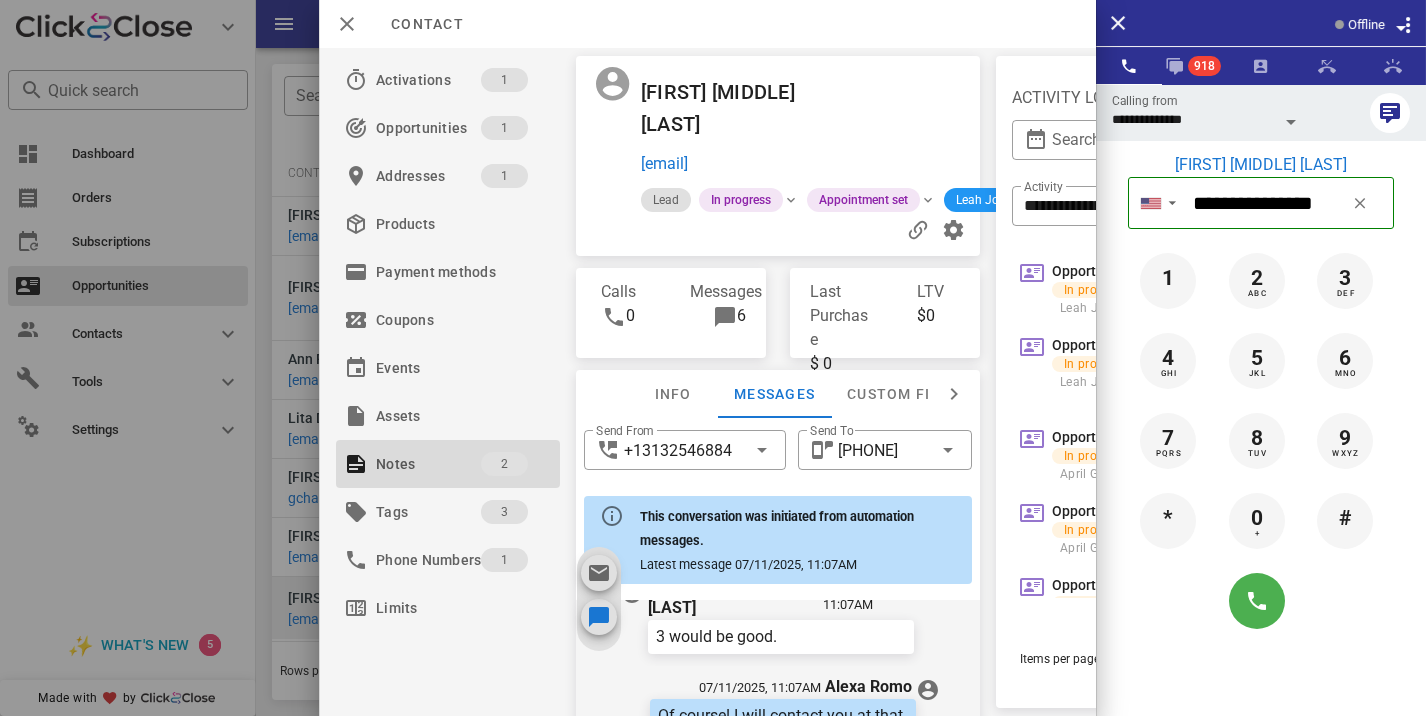 click on "[FIRST] [MIDDLE] [LAST]" at bounding box center [723, 108] 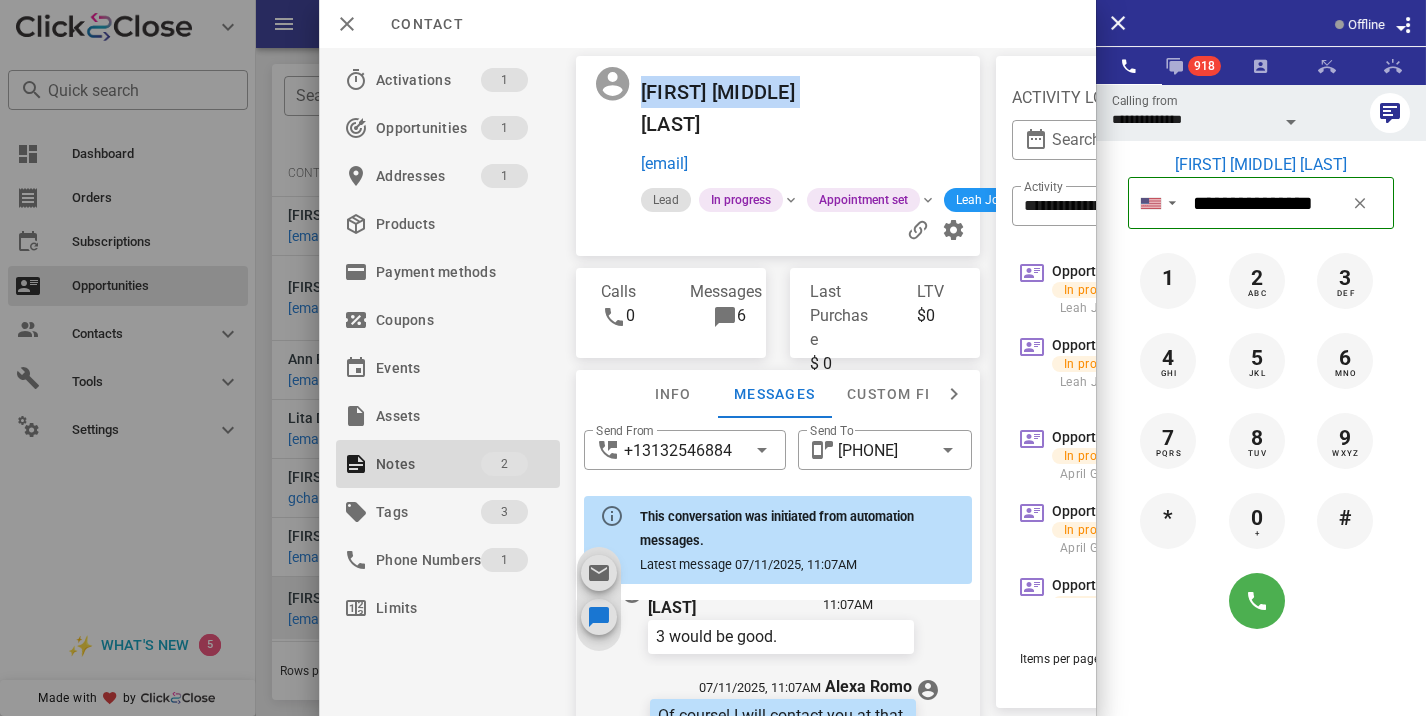 drag, startPoint x: 735, startPoint y: 125, endPoint x: 630, endPoint y: 77, distance: 115.45129 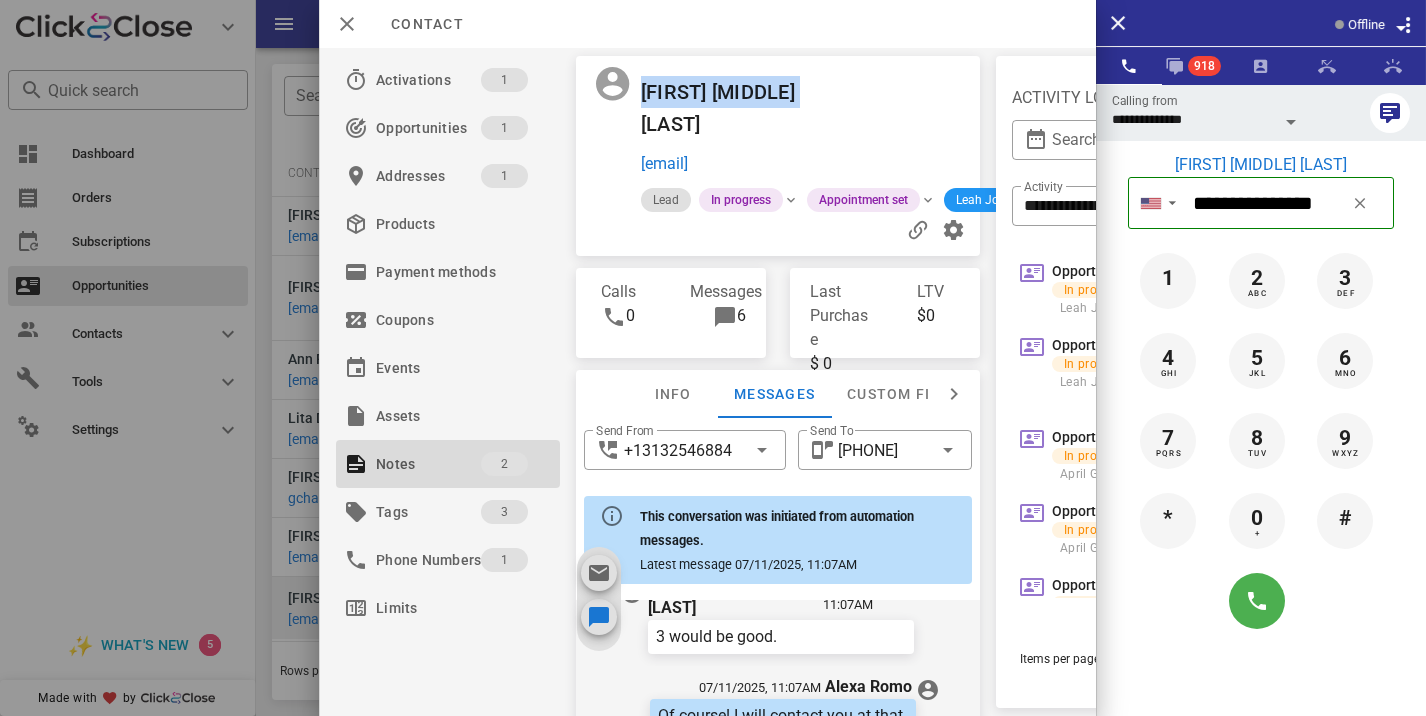 copy on "[FIRST] [MIDDLE] [LAST]" 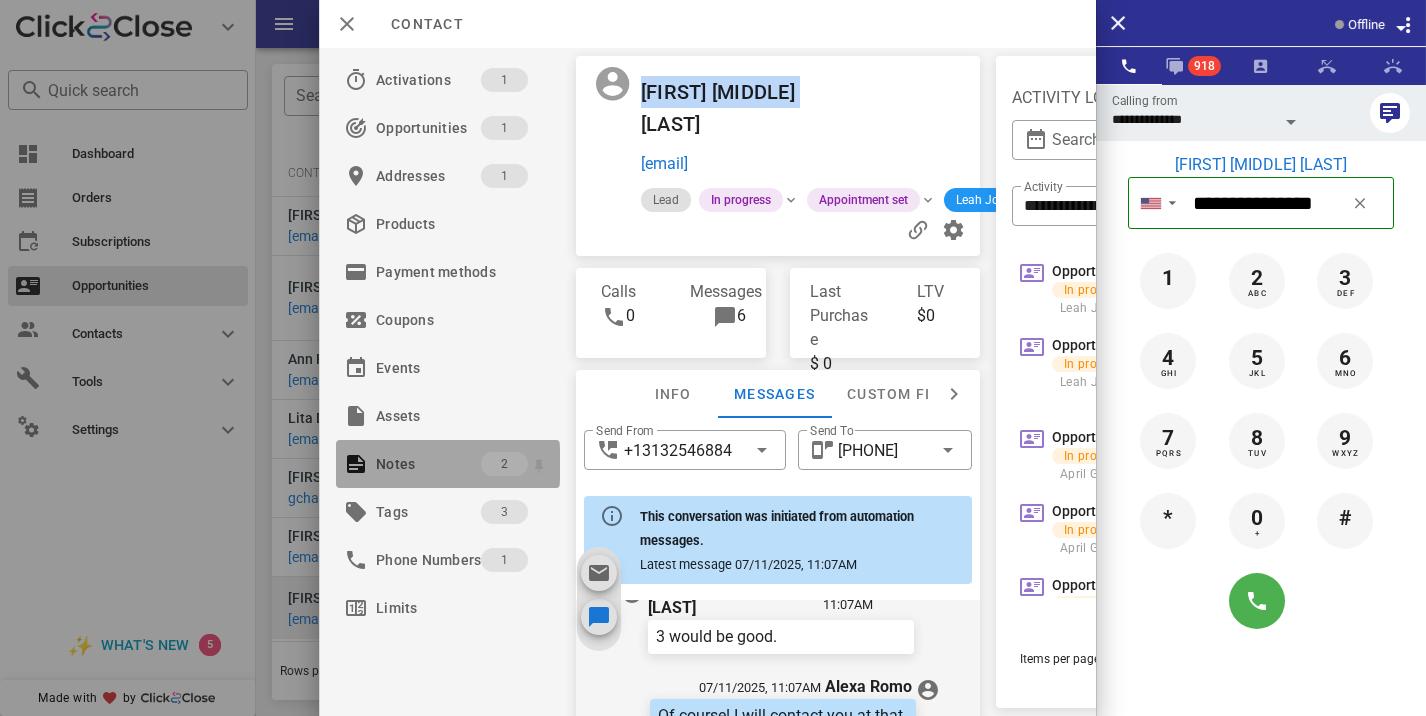 click on "Notes" at bounding box center (428, 464) 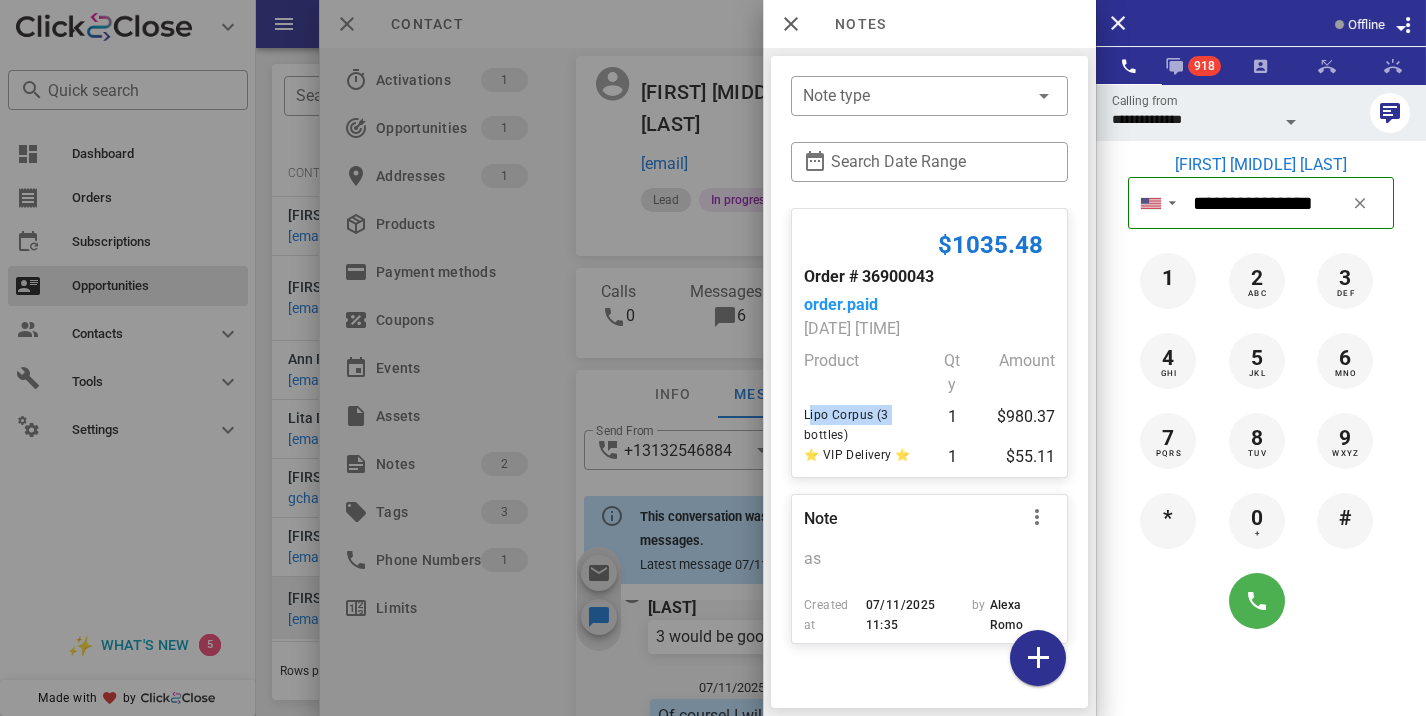 drag, startPoint x: 890, startPoint y: 412, endPoint x: 795, endPoint y: 414, distance: 95.02105 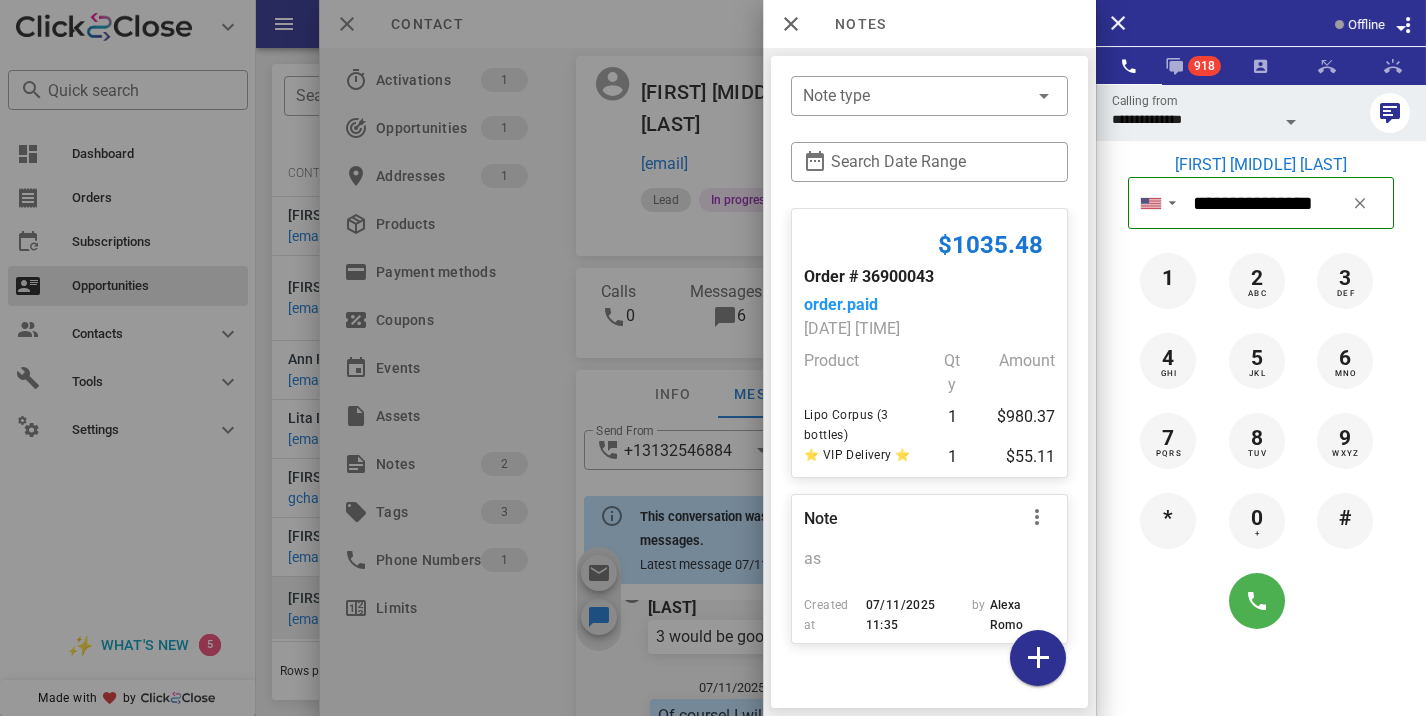 click at bounding box center [713, 358] 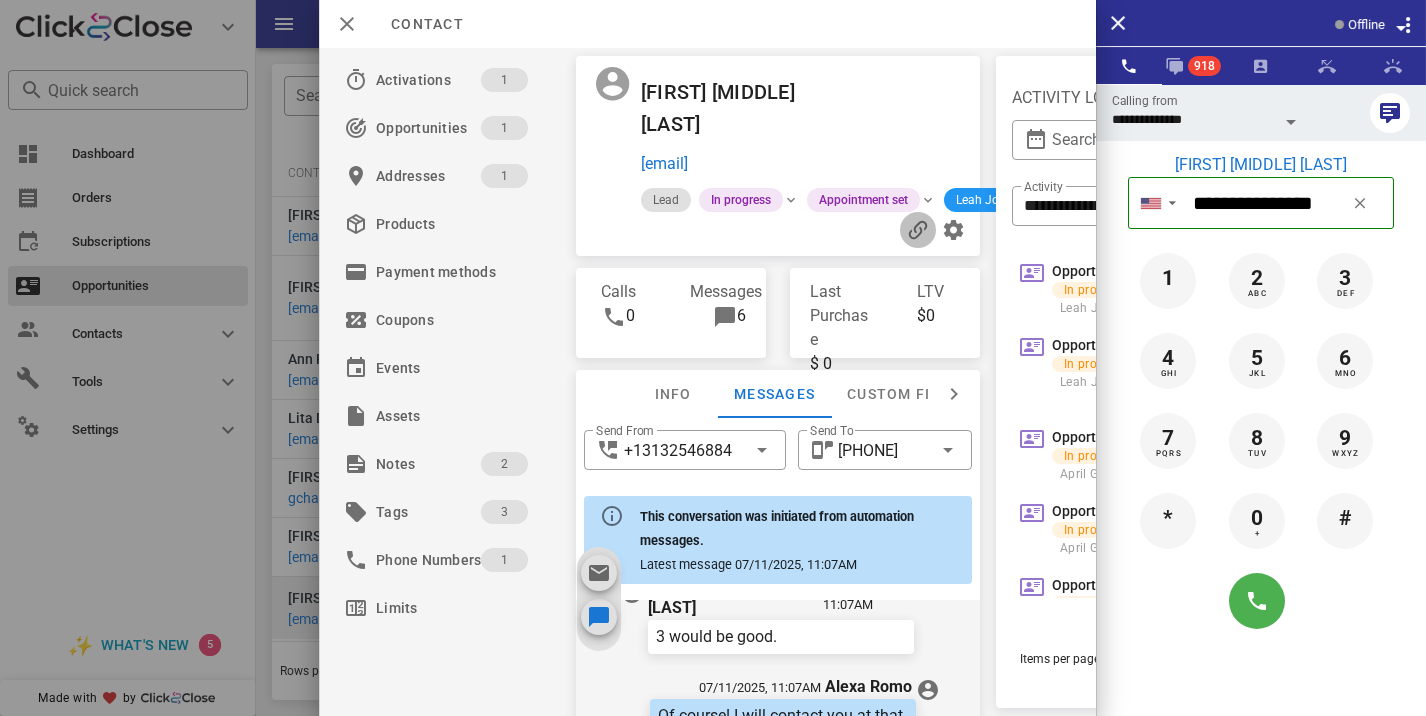 click at bounding box center (918, 230) 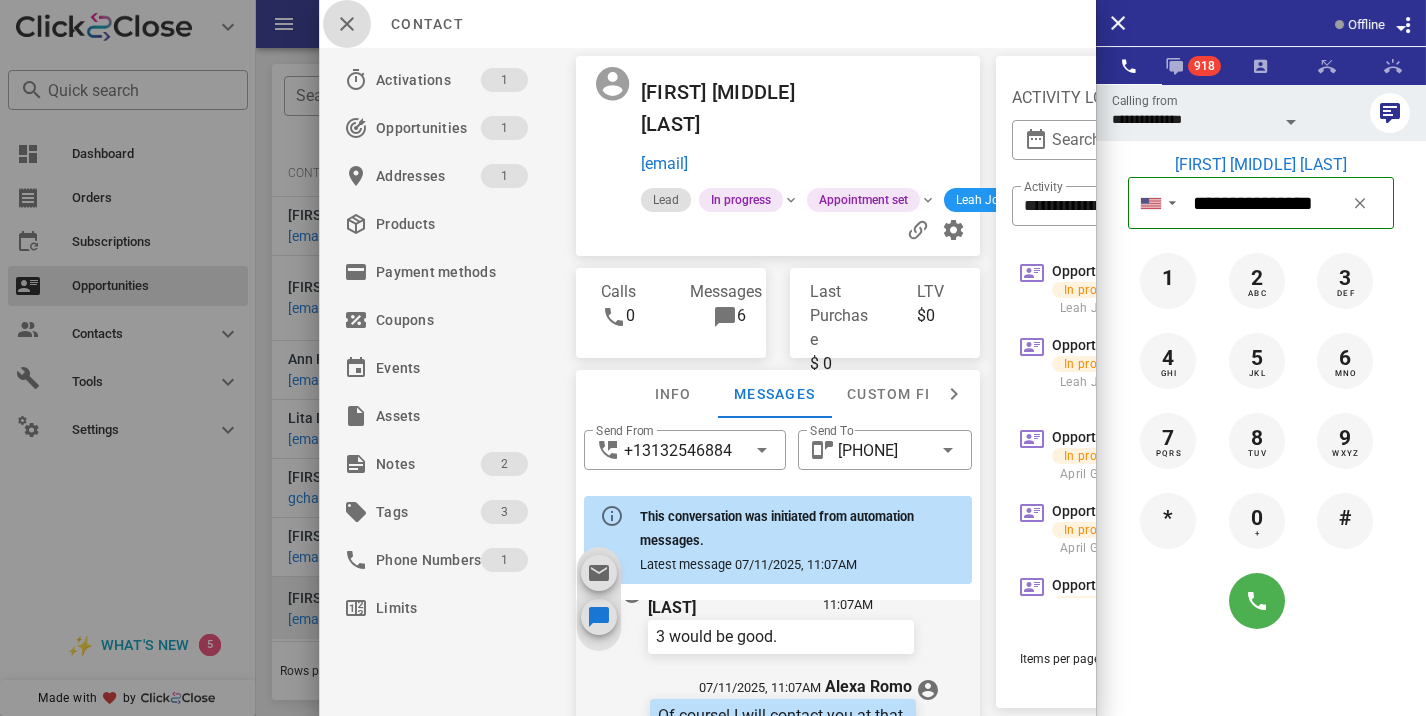 click at bounding box center [347, 24] 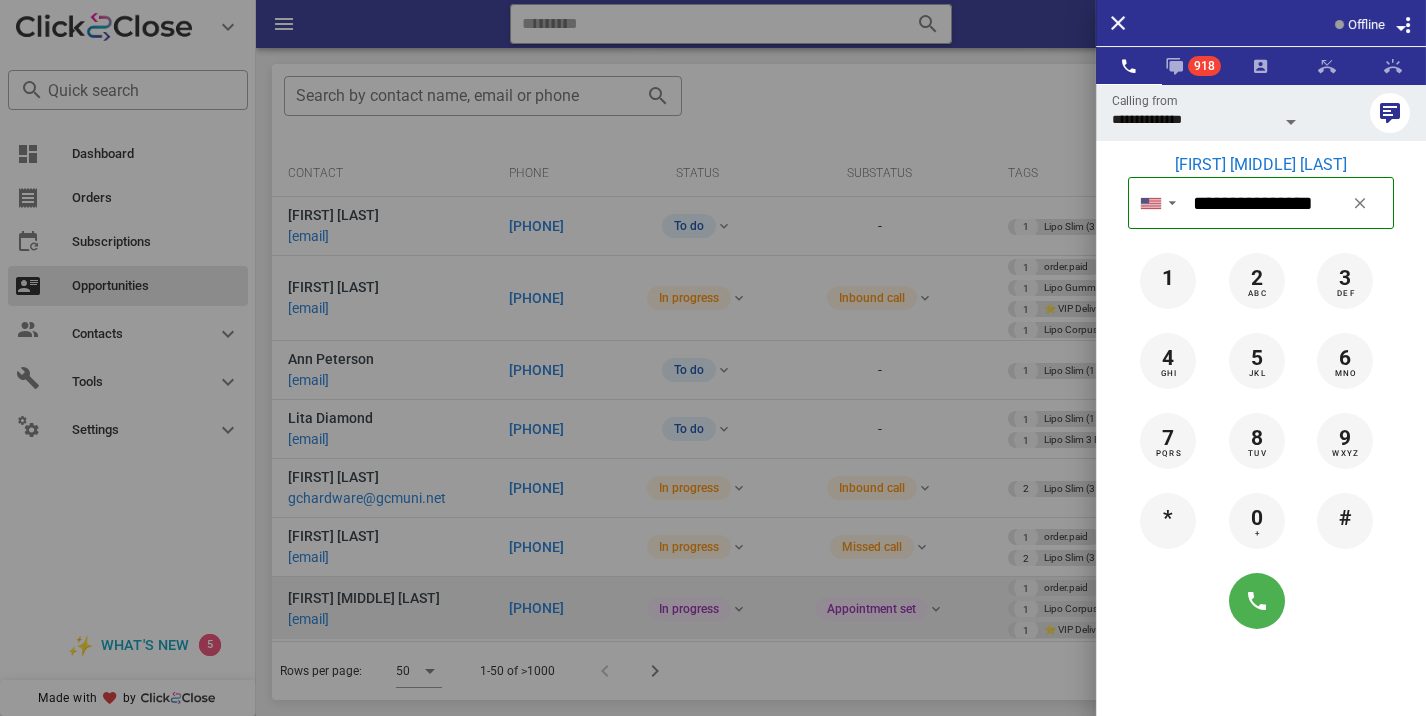 click at bounding box center [713, 358] 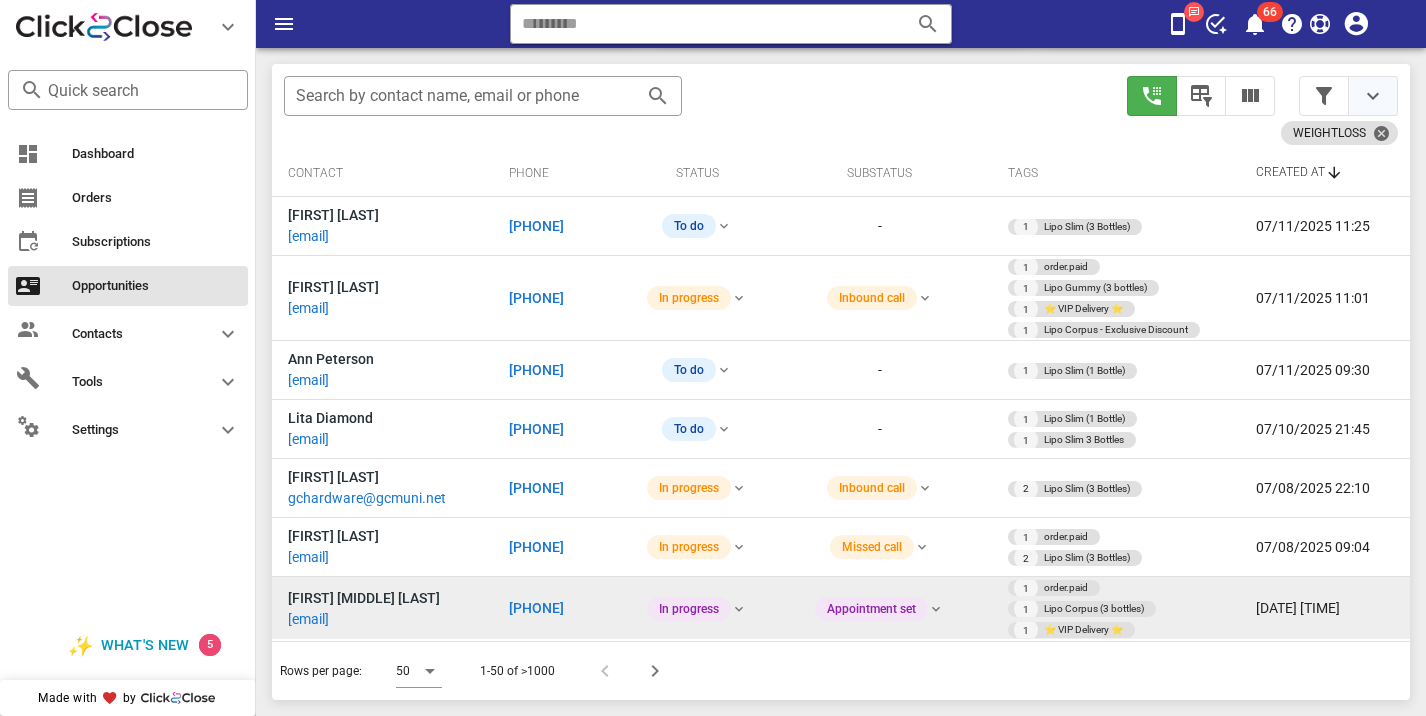 click at bounding box center (1373, 96) 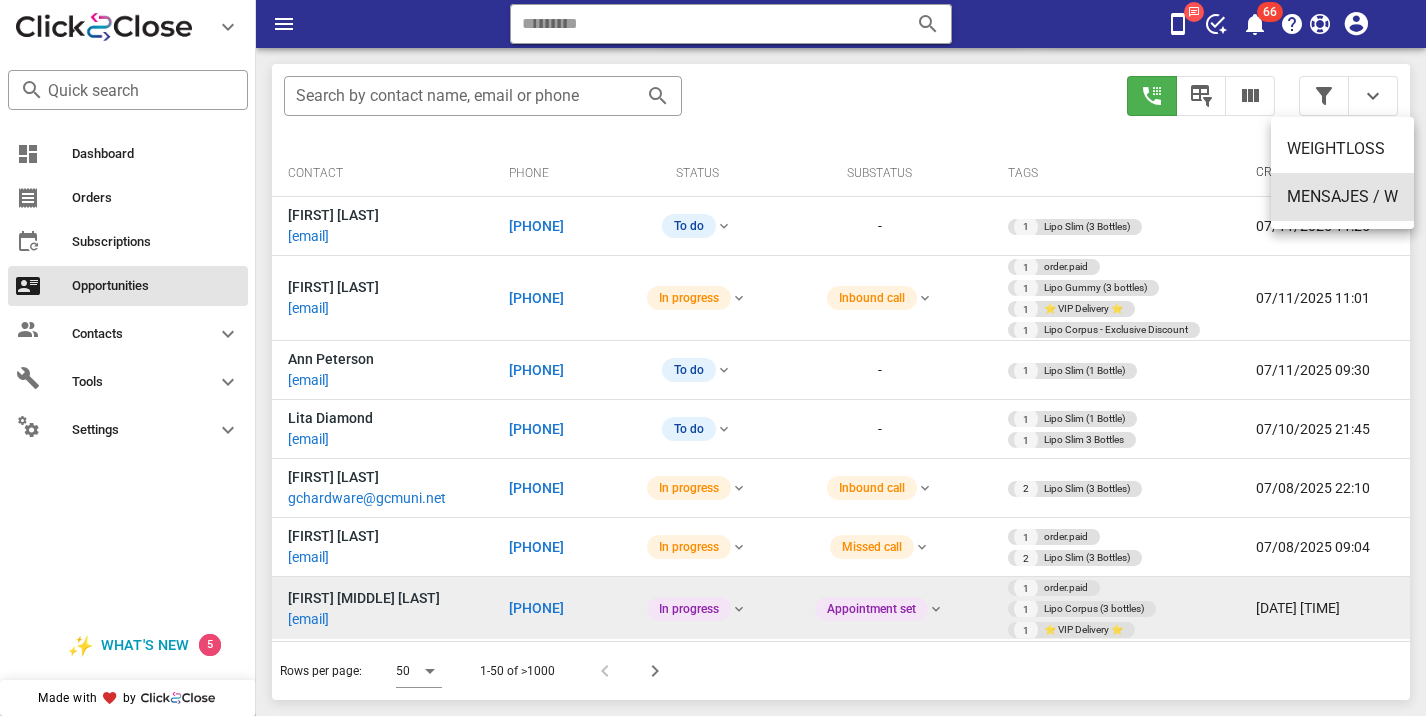click on "MENSAJES / W" at bounding box center (1342, 196) 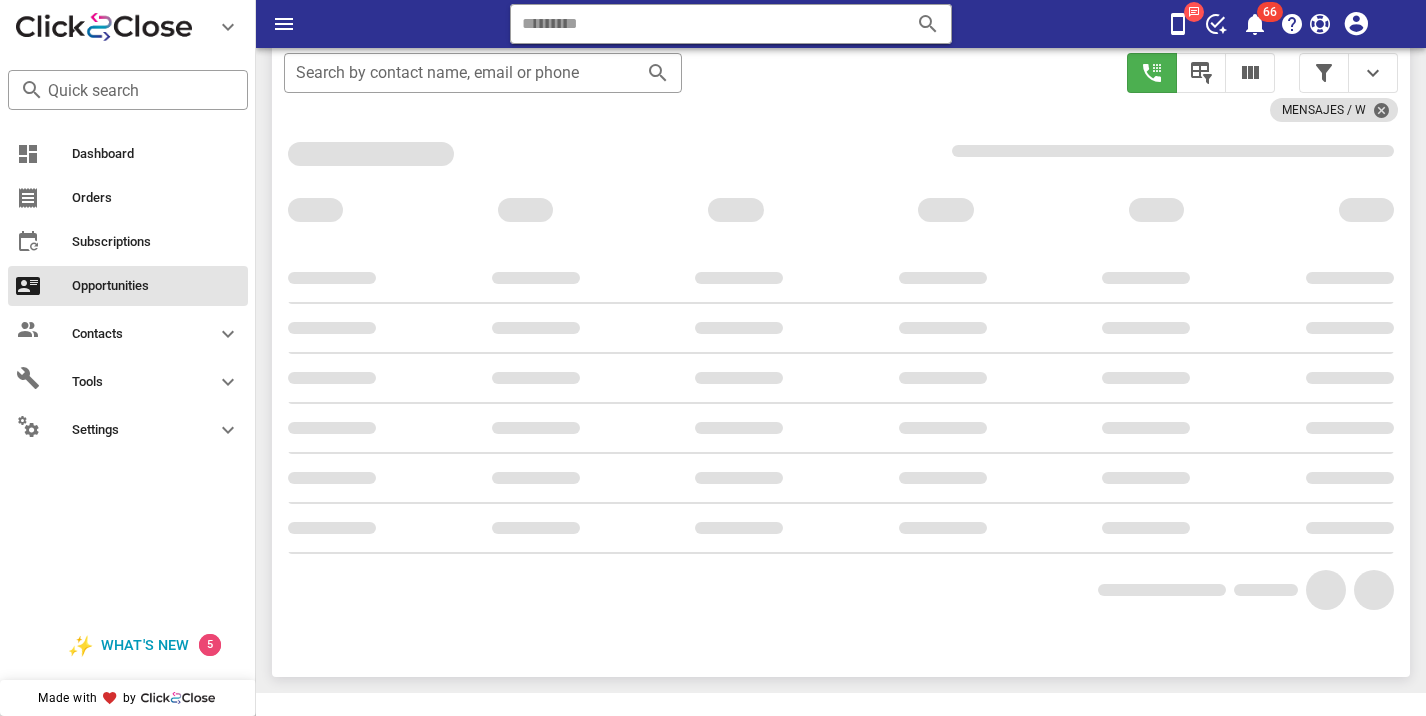 scroll, scrollTop: 356, scrollLeft: 0, axis: vertical 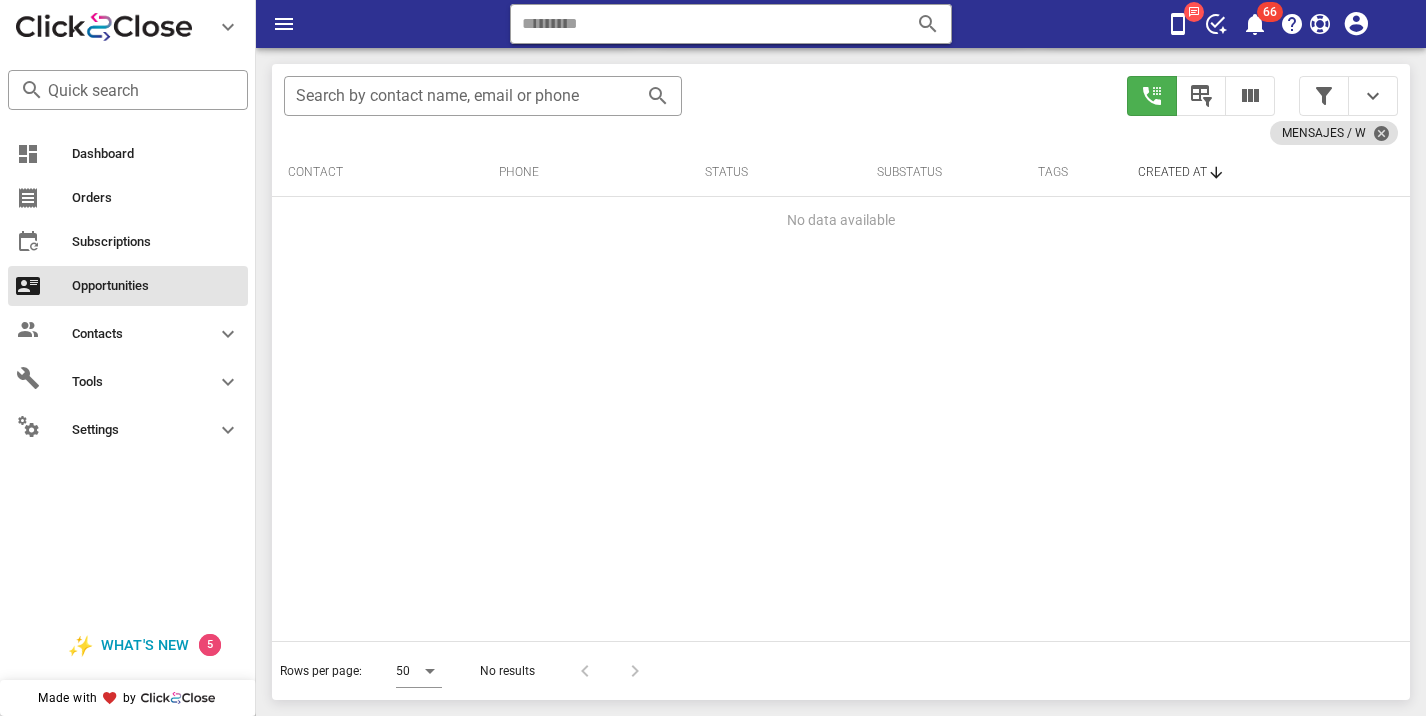 click at bounding box center (1348, 96) 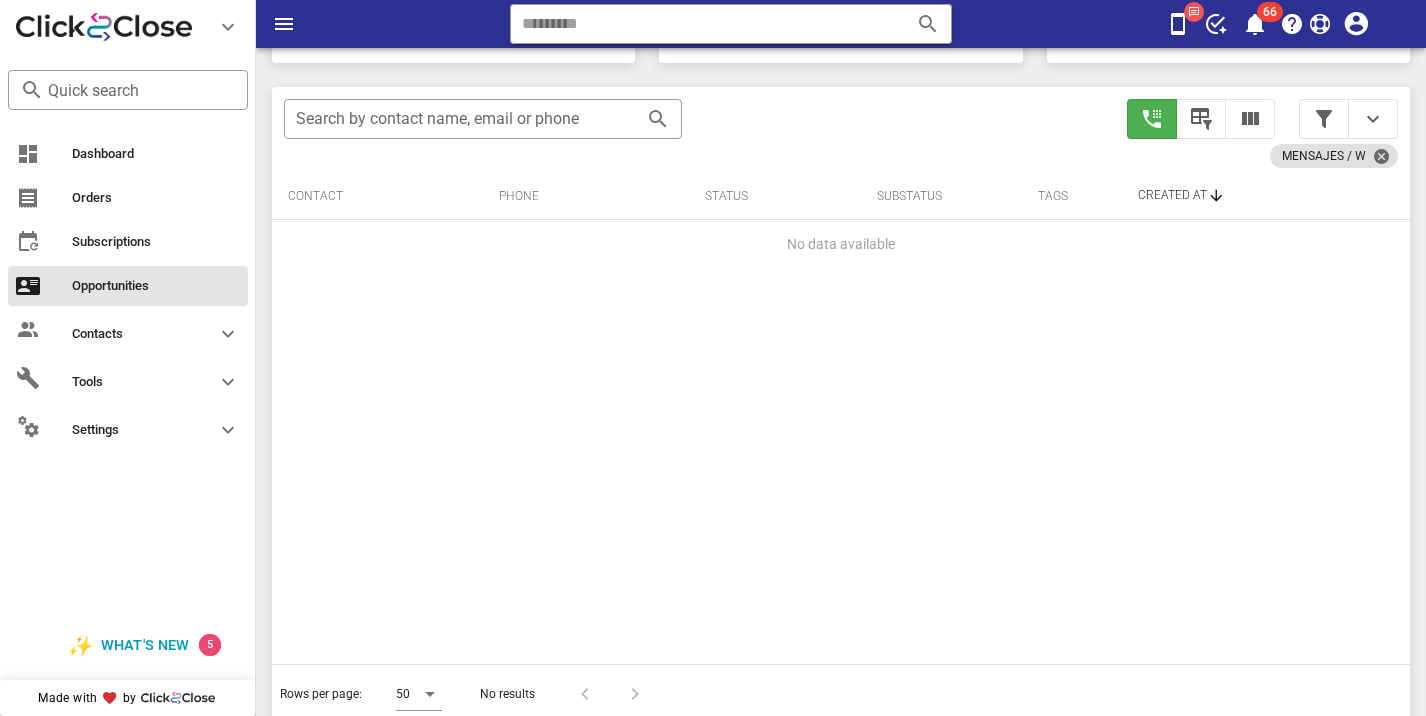 scroll, scrollTop: 379, scrollLeft: 0, axis: vertical 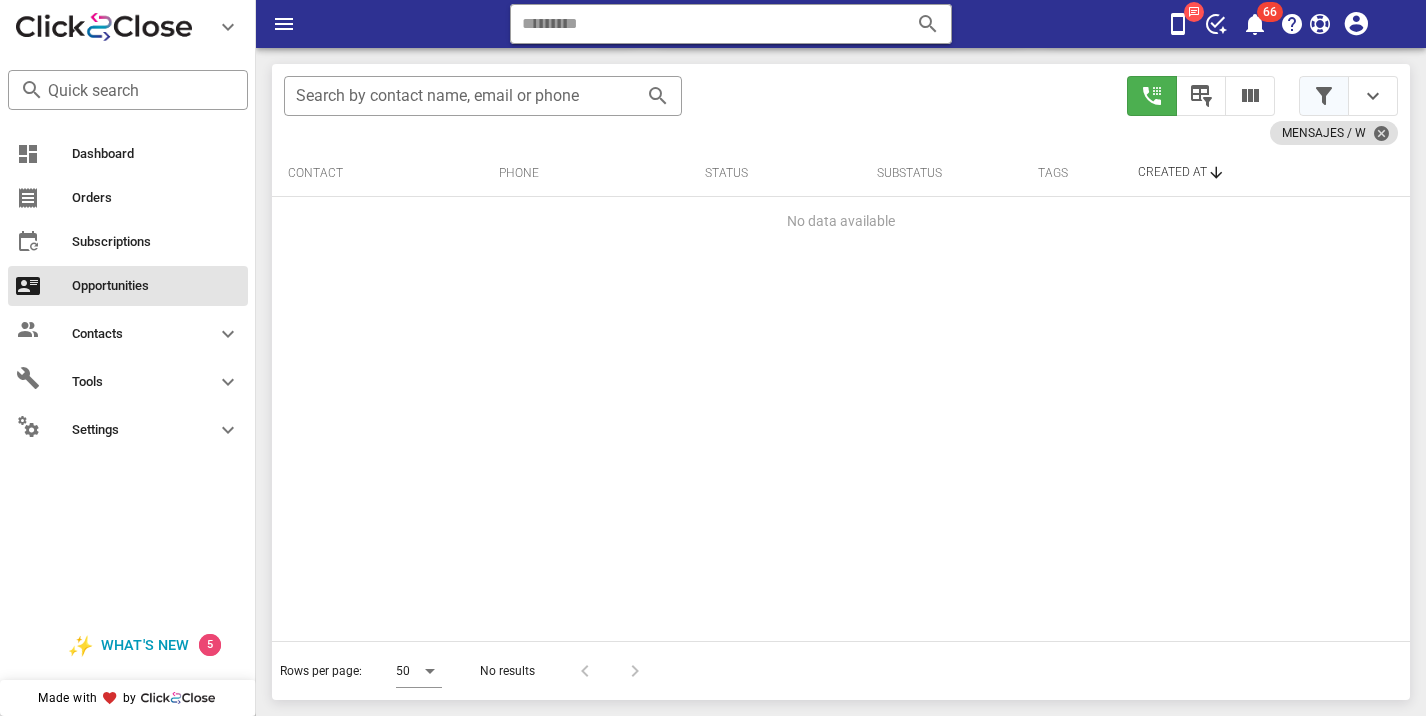 click at bounding box center (1324, 96) 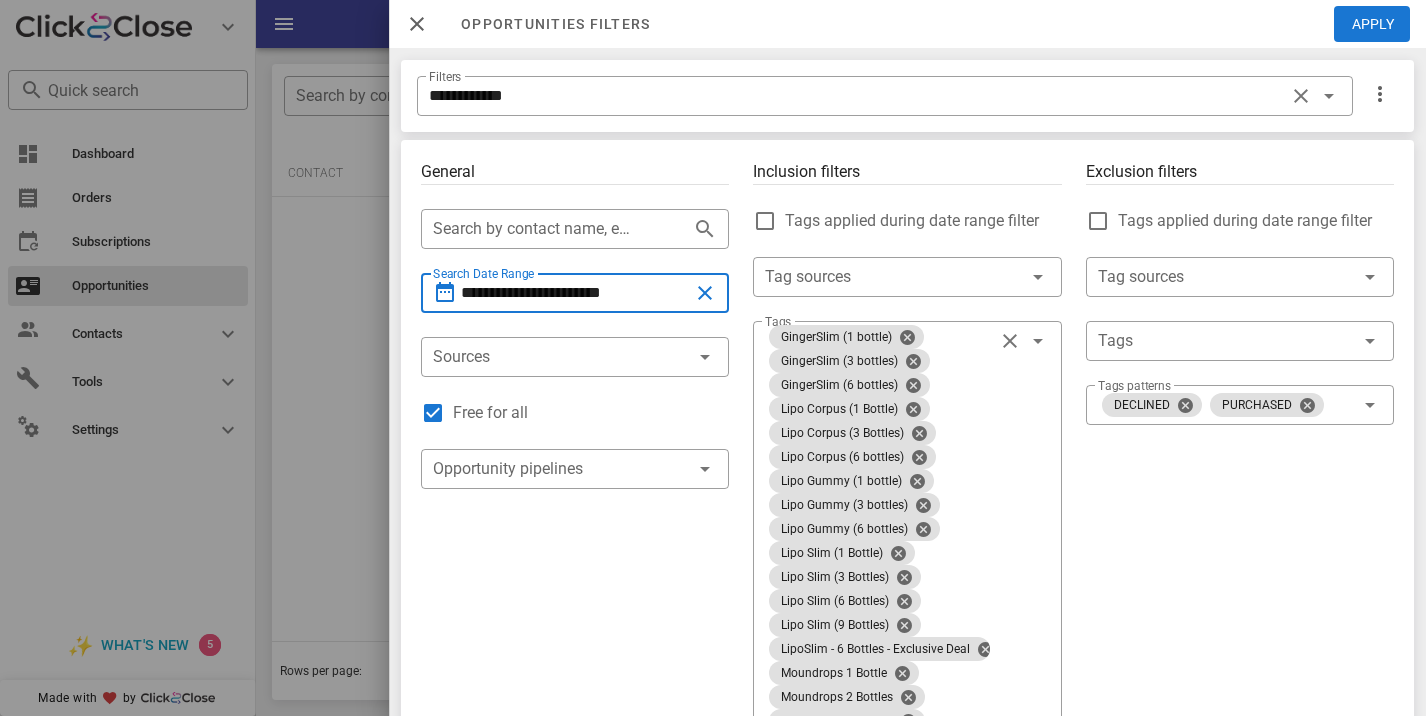 click on "**********" at bounding box center [575, 293] 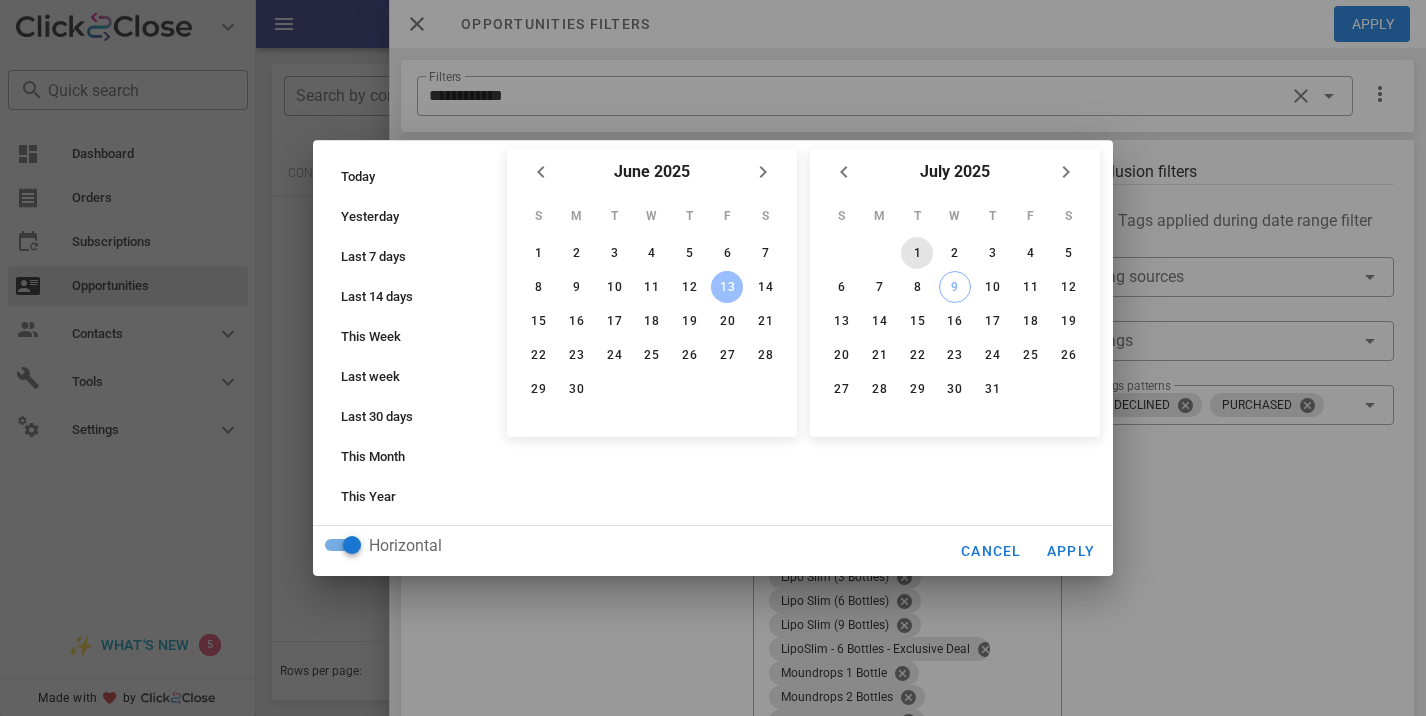 click on "1" at bounding box center (917, 253) 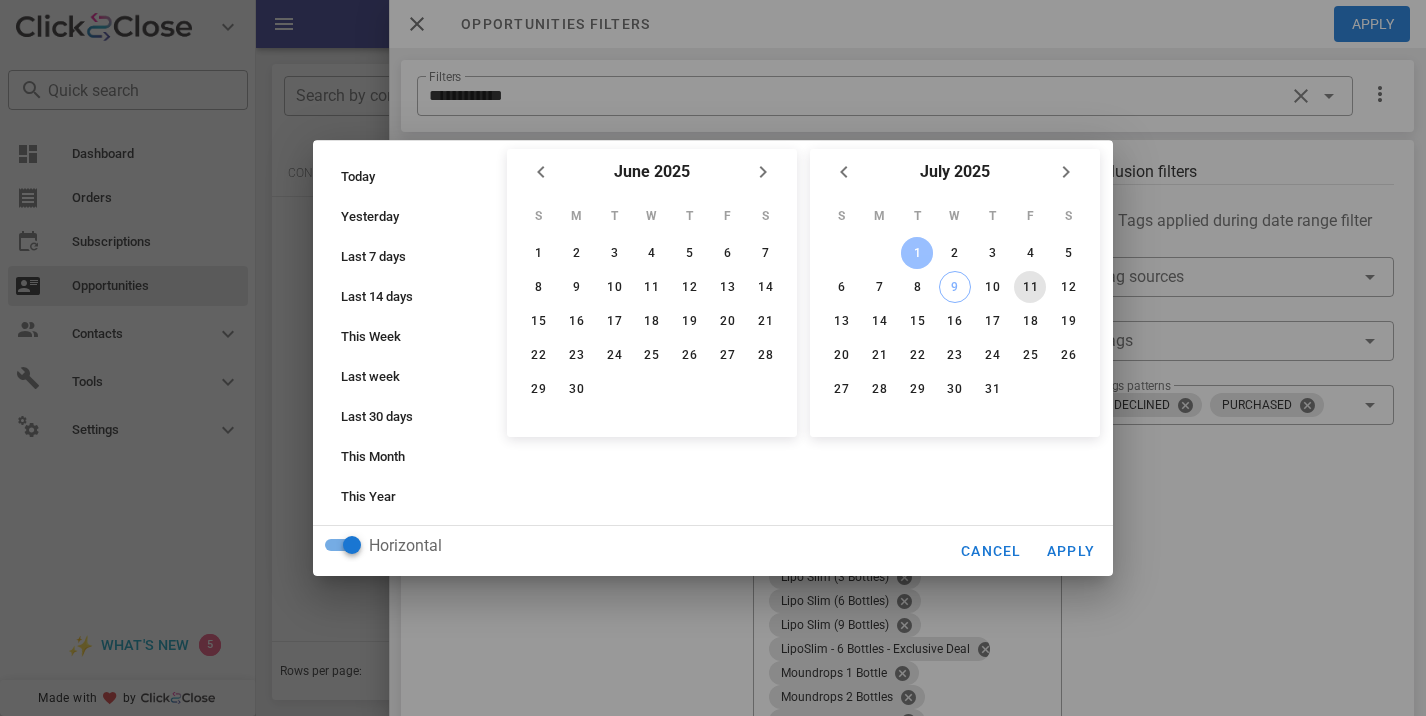 click on "11" at bounding box center (1030, 287) 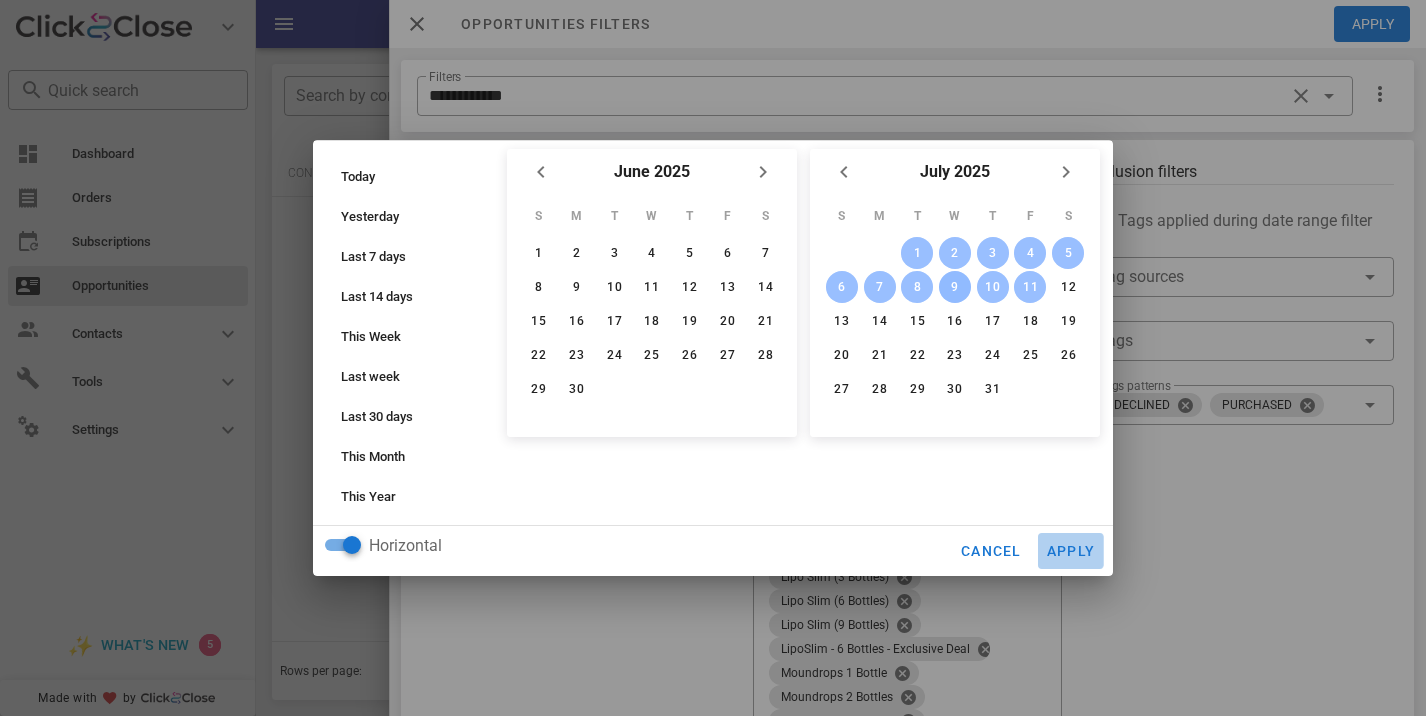 click on "Apply" at bounding box center (1071, 551) 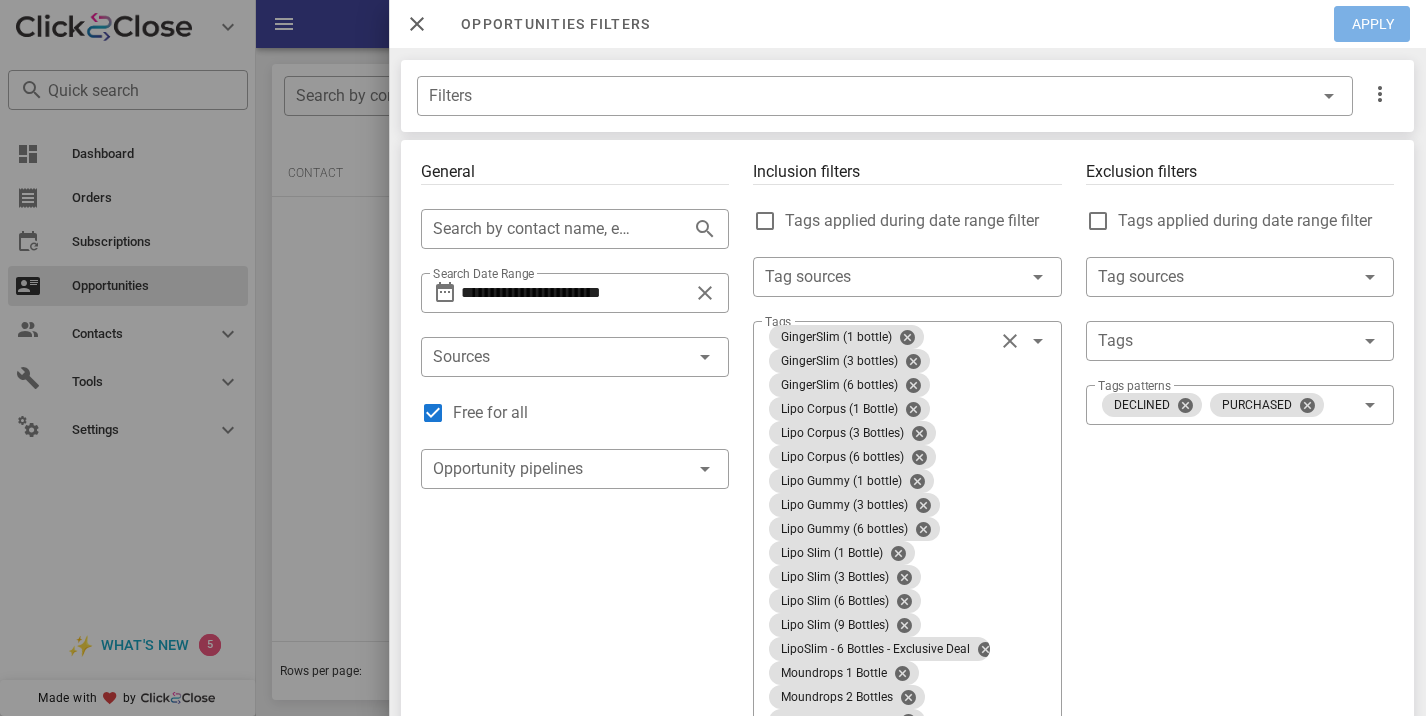 click on "Apply" at bounding box center [1373, 24] 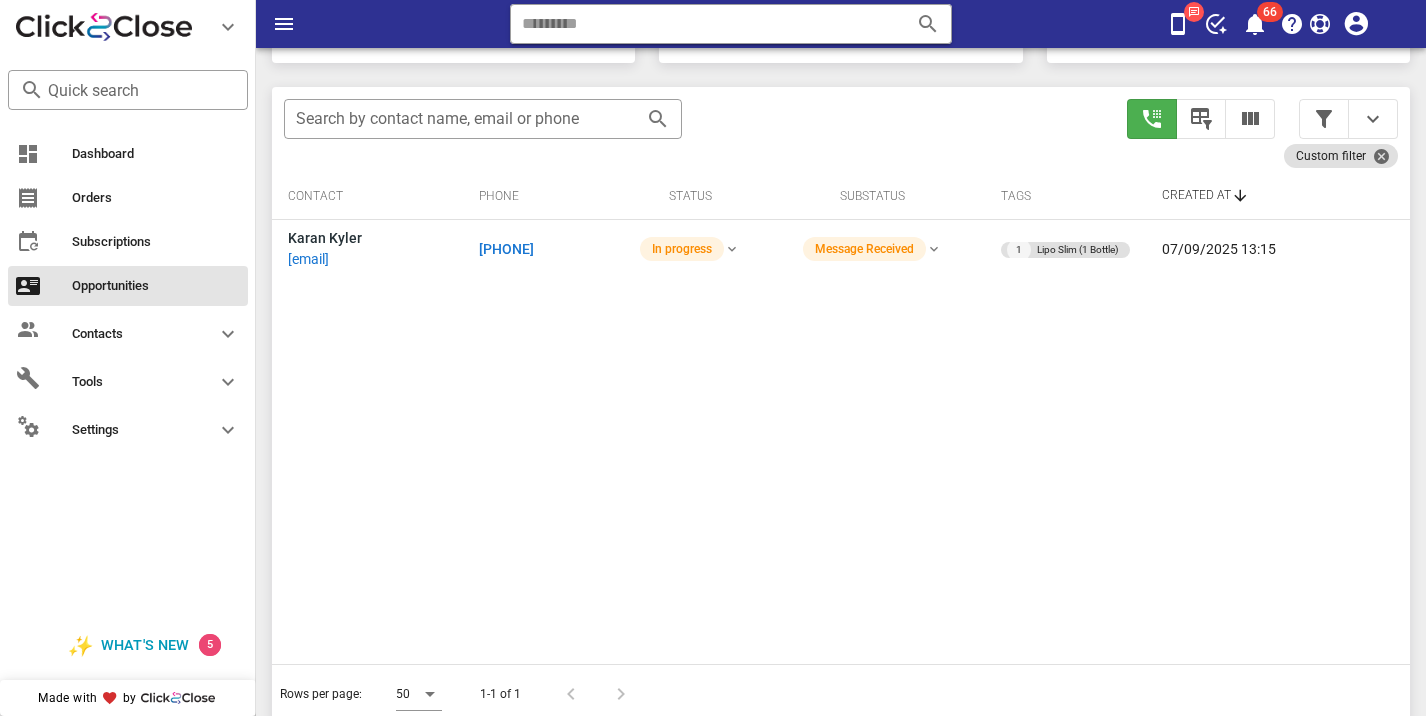 scroll, scrollTop: 379, scrollLeft: 0, axis: vertical 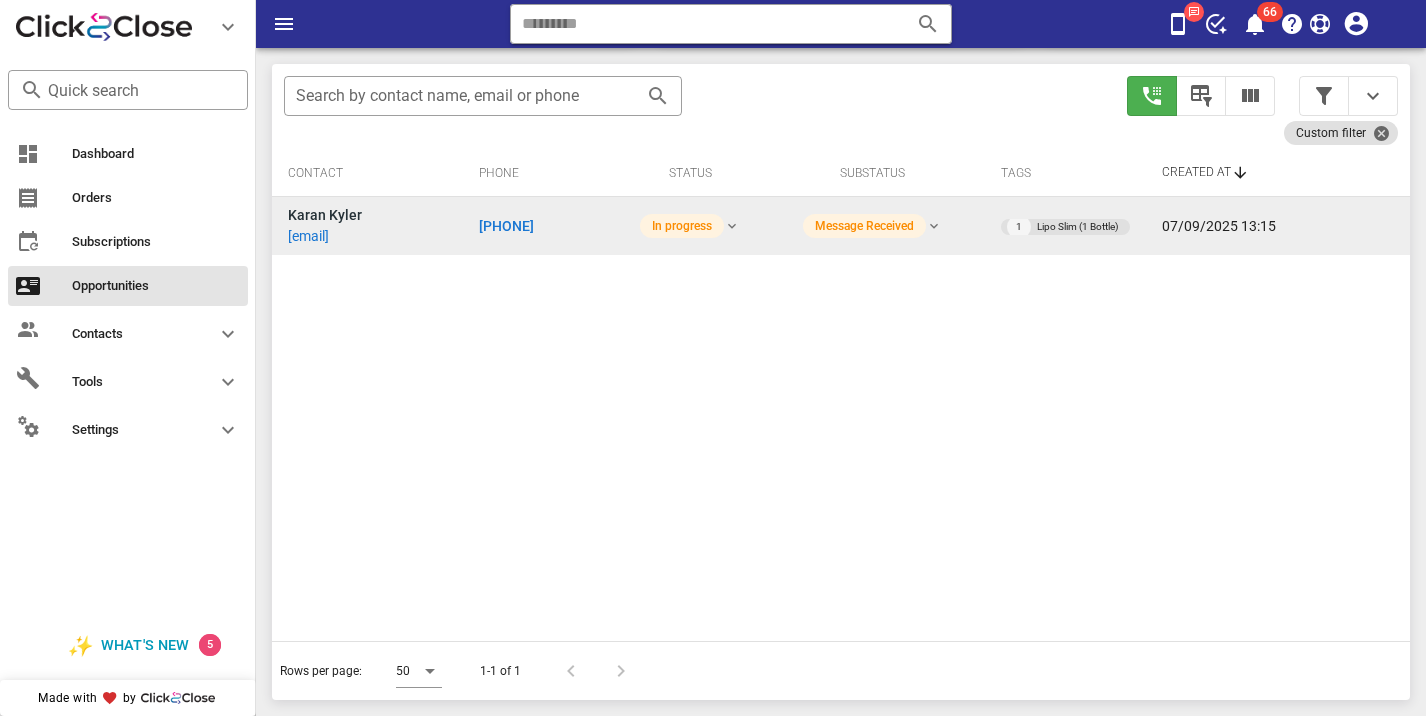 click on "[PHONE]" at bounding box center [506, 226] 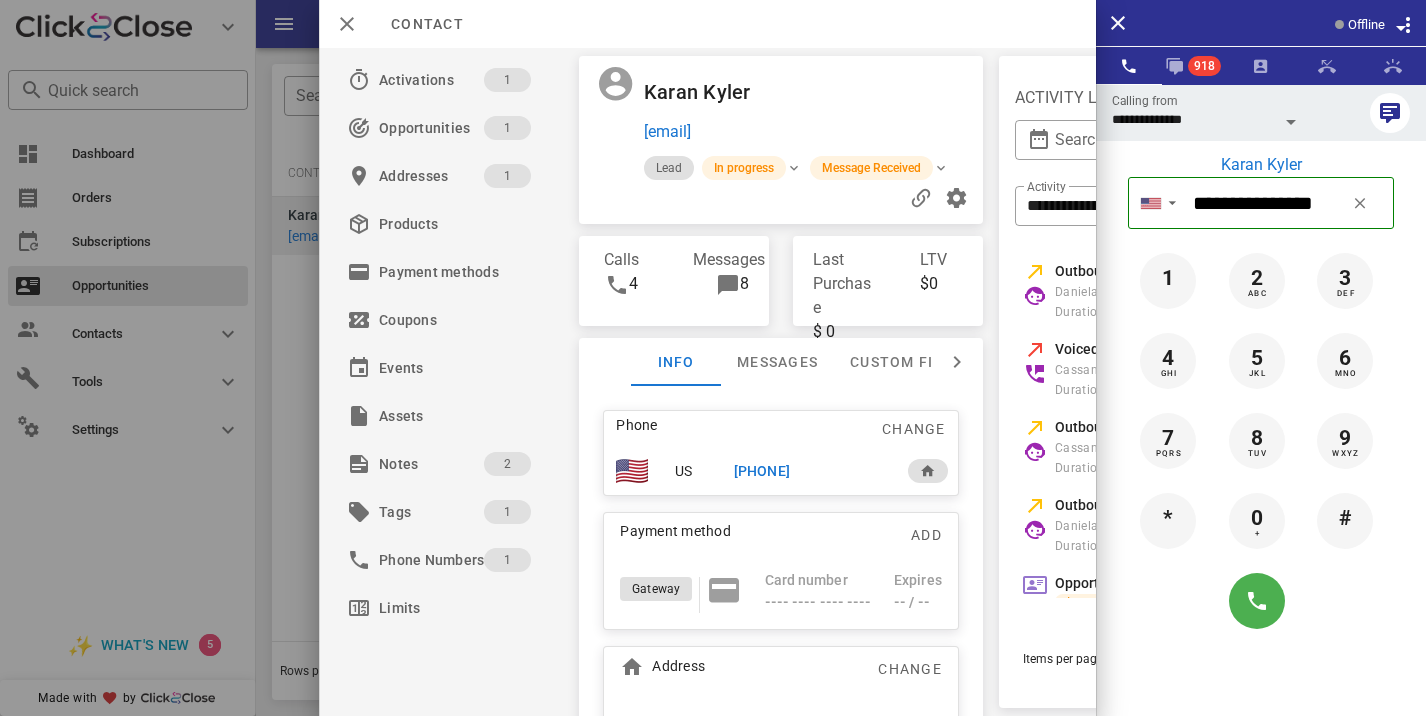 click on "Phone   Change   US   [PHONE]   Payment method   Add  Gateway  Card number  ---- ---- ---- ----  Expires  -- / --  Address   Change   [NUMBER] [STREET] .
[CITY], [STATE], [POSTAL_CODE].
US" at bounding box center (781, 603) 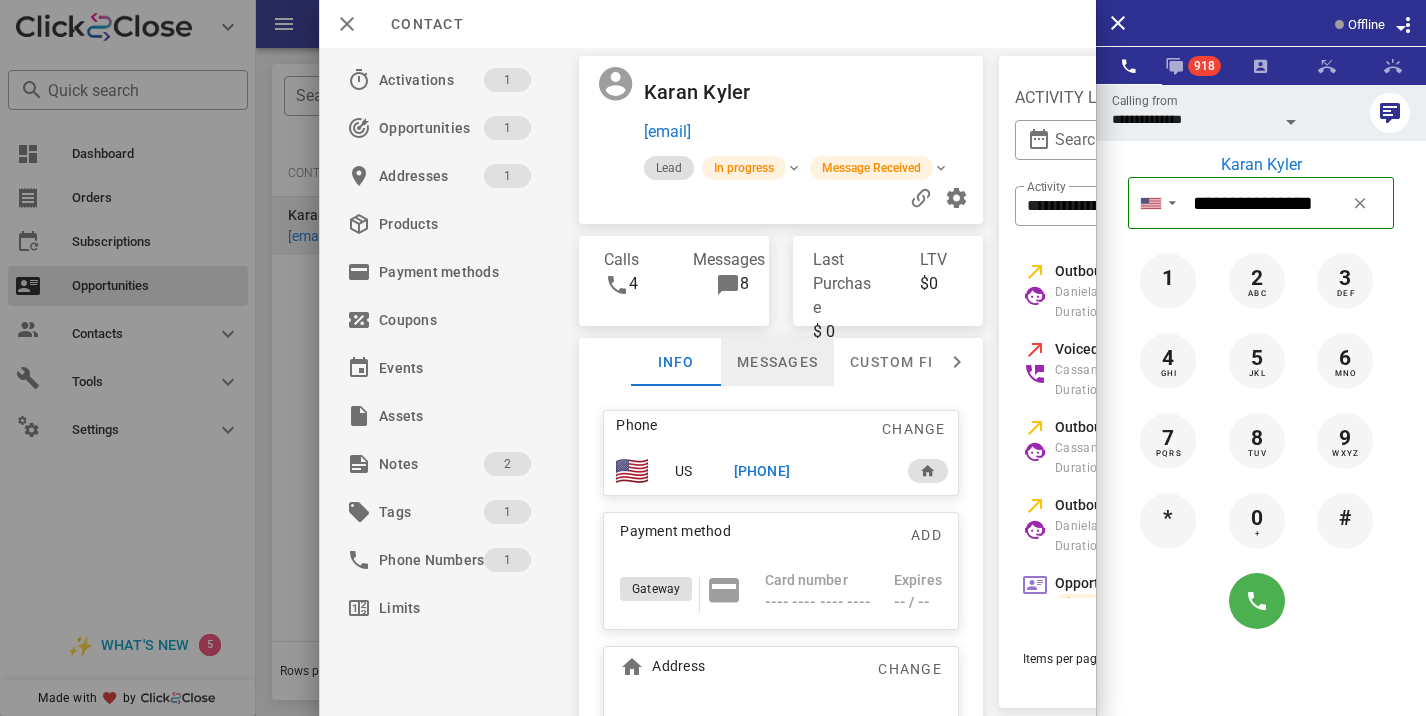 click on "Messages" at bounding box center (777, 362) 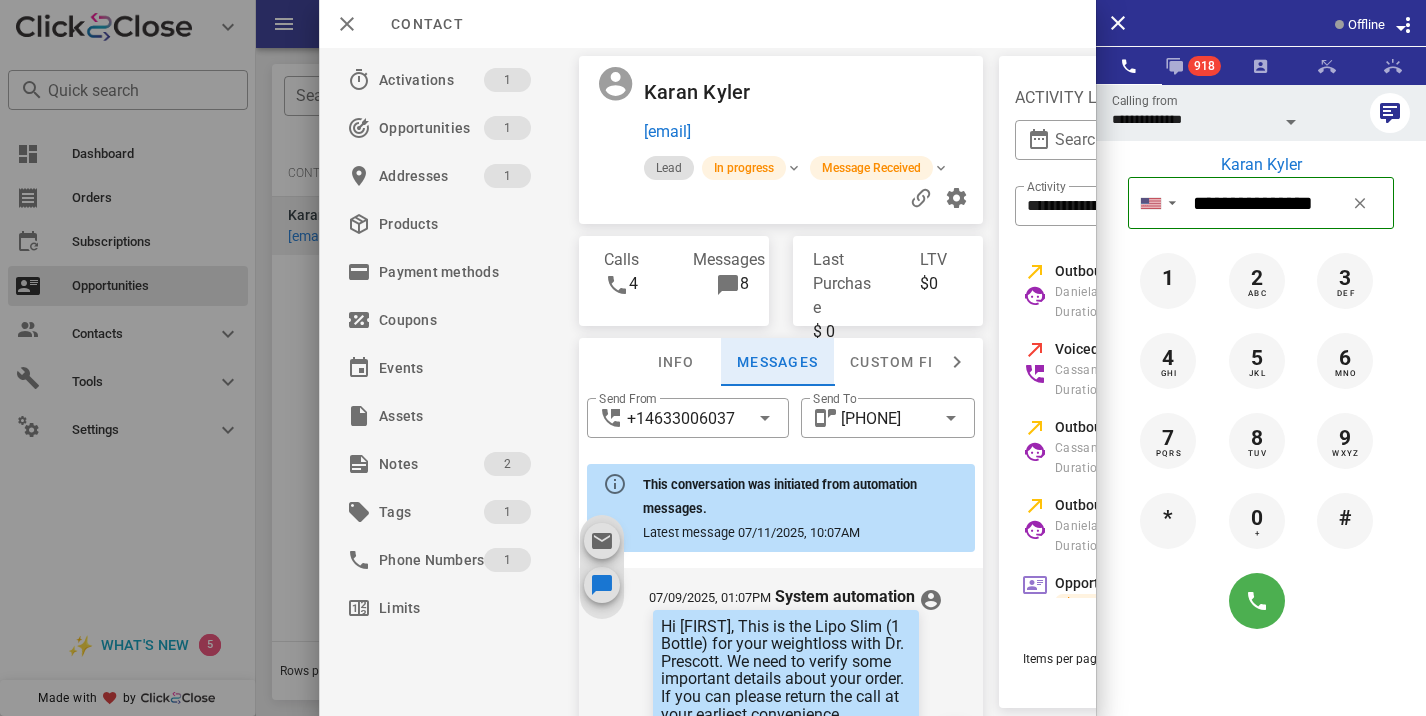 scroll, scrollTop: 1252, scrollLeft: 0, axis: vertical 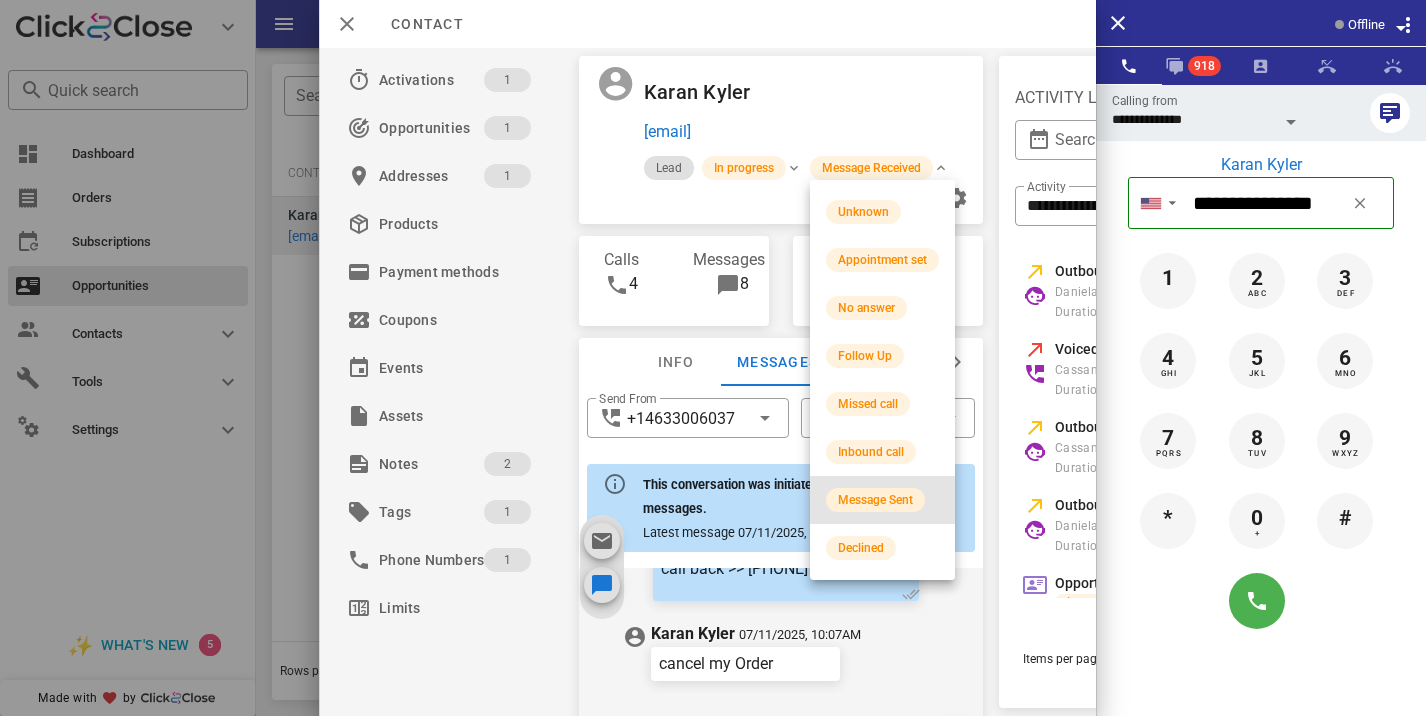 click on "Message Sent" at bounding box center (875, 500) 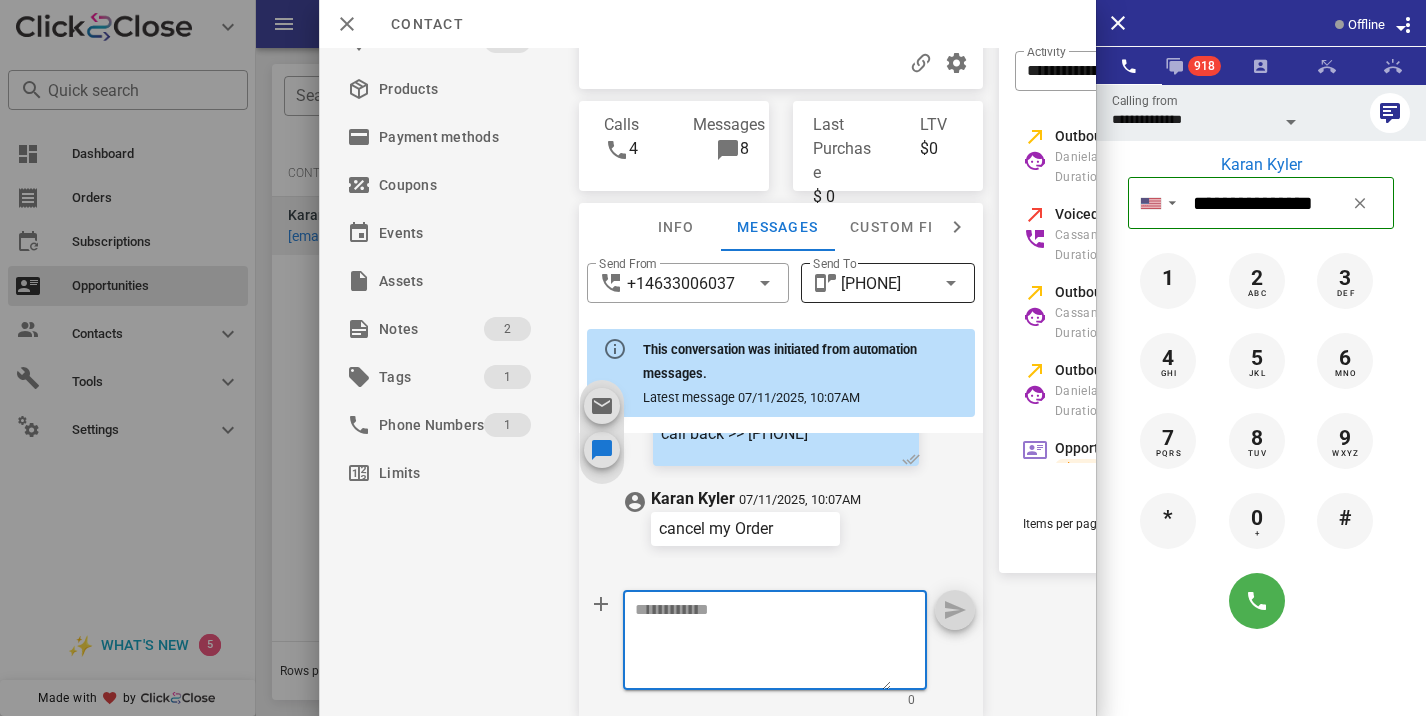scroll, scrollTop: 0, scrollLeft: 0, axis: both 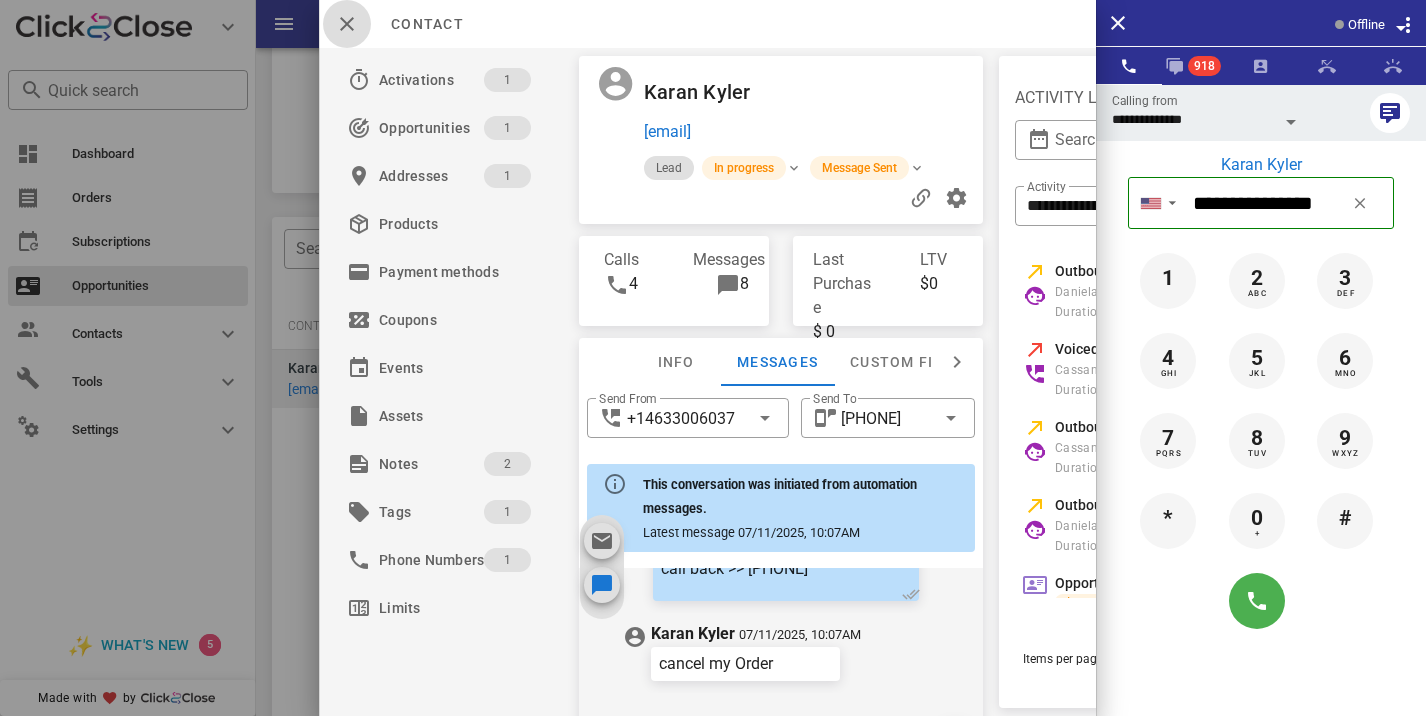 click at bounding box center (347, 24) 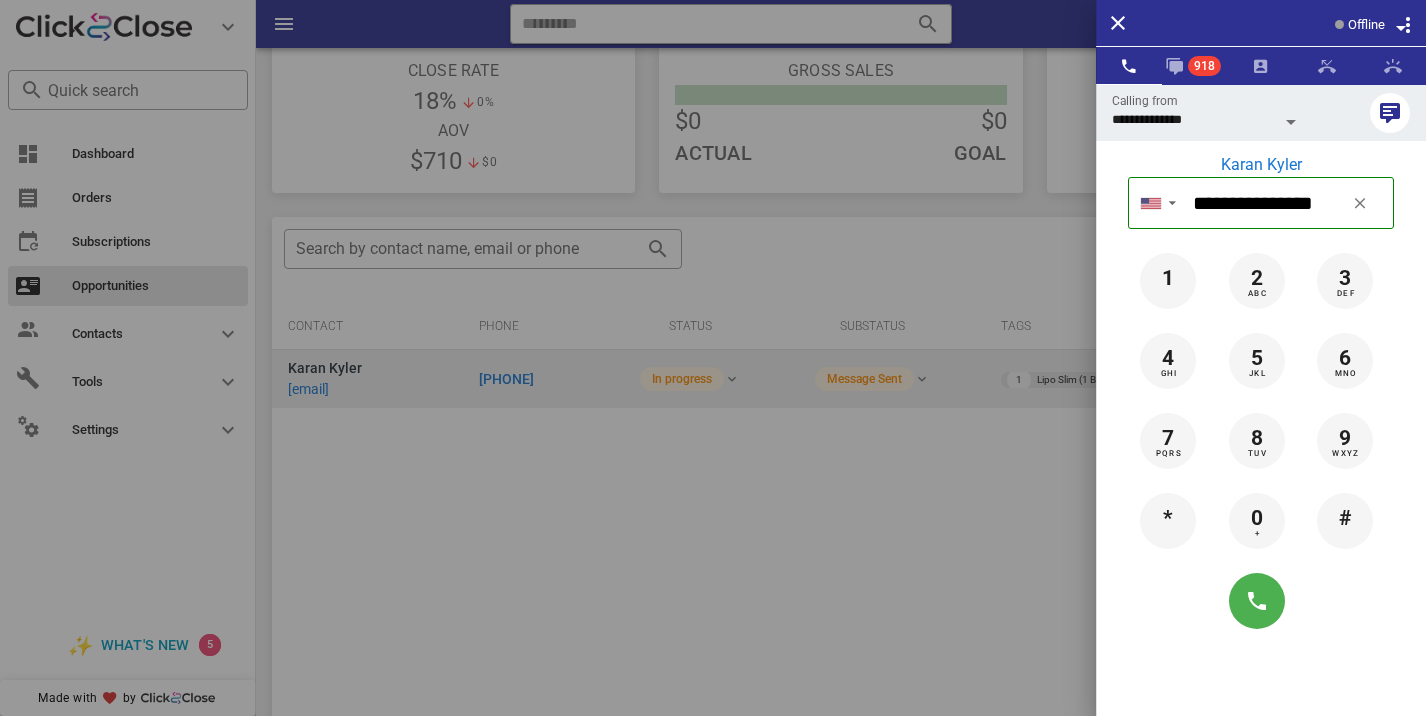 click at bounding box center (713, 358) 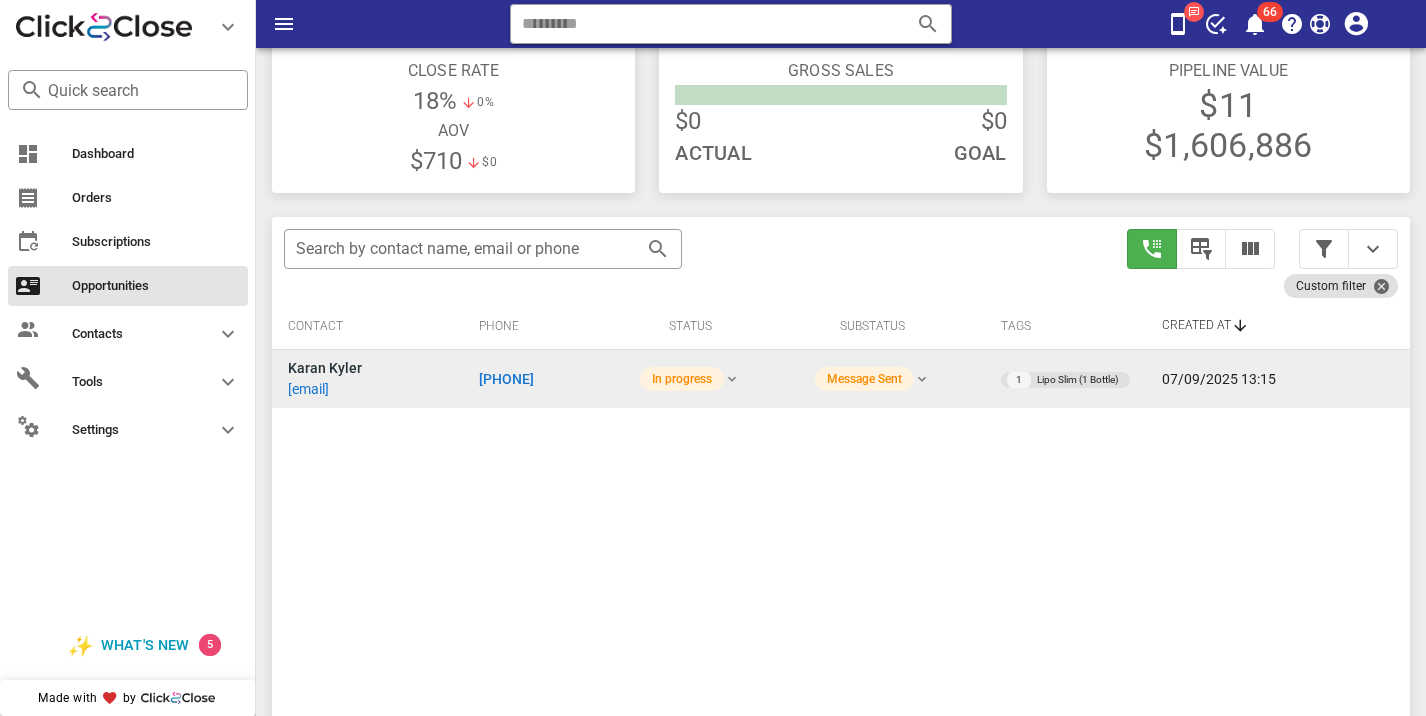 scroll, scrollTop: 379, scrollLeft: 0, axis: vertical 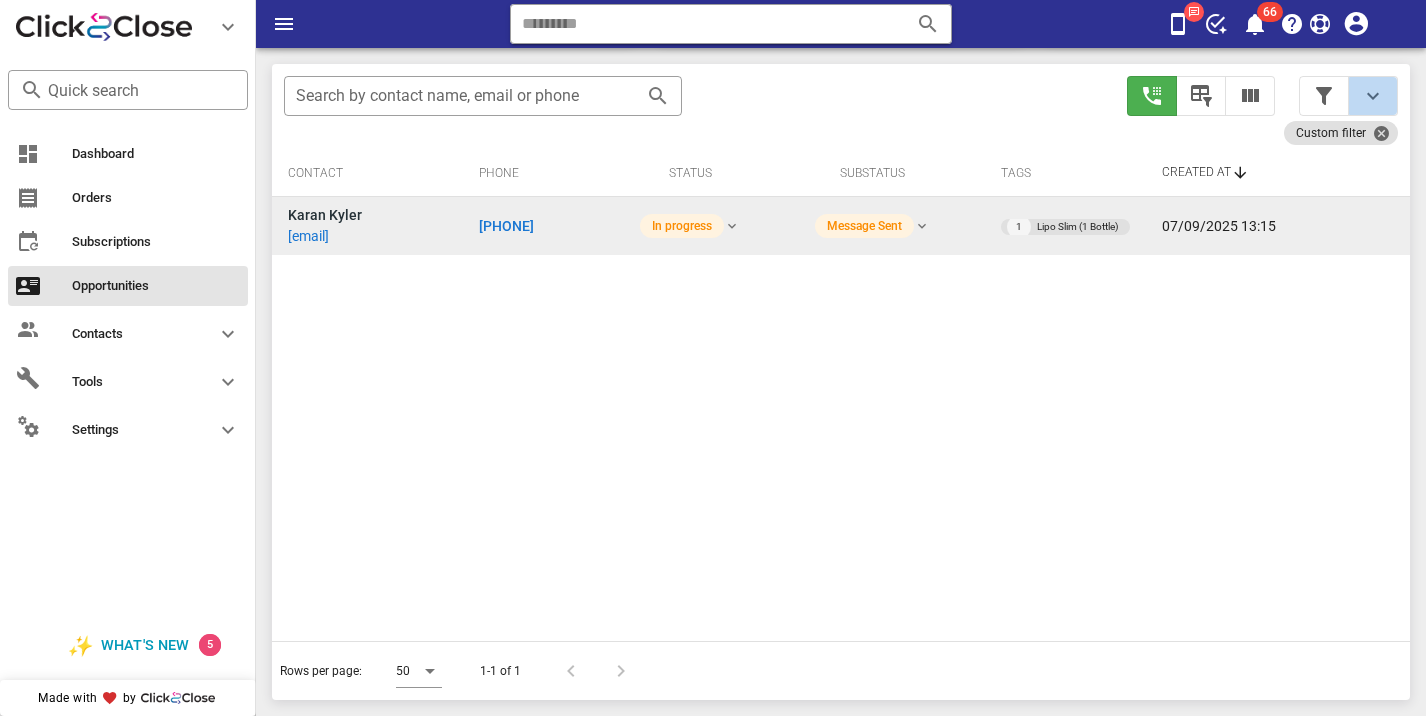 click at bounding box center [1373, 96] 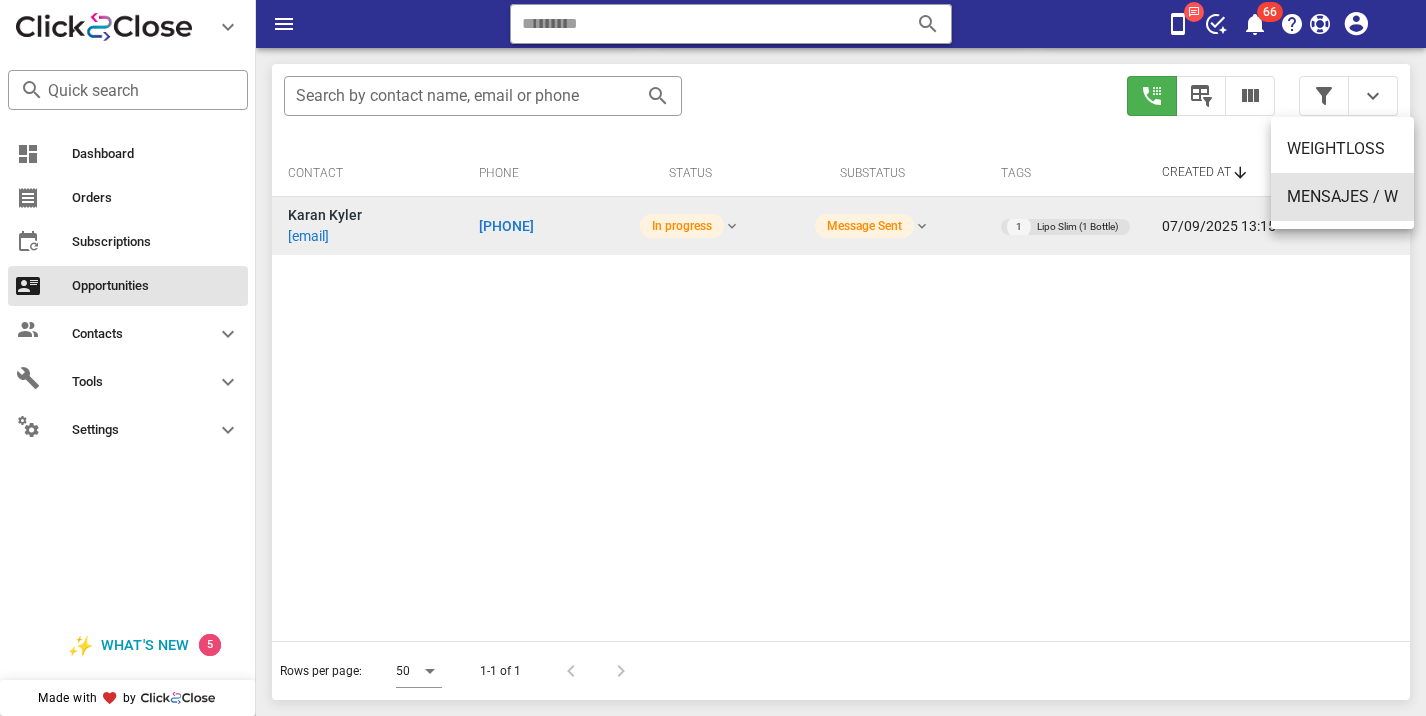 click on "MENSAJES / W" at bounding box center (1342, 196) 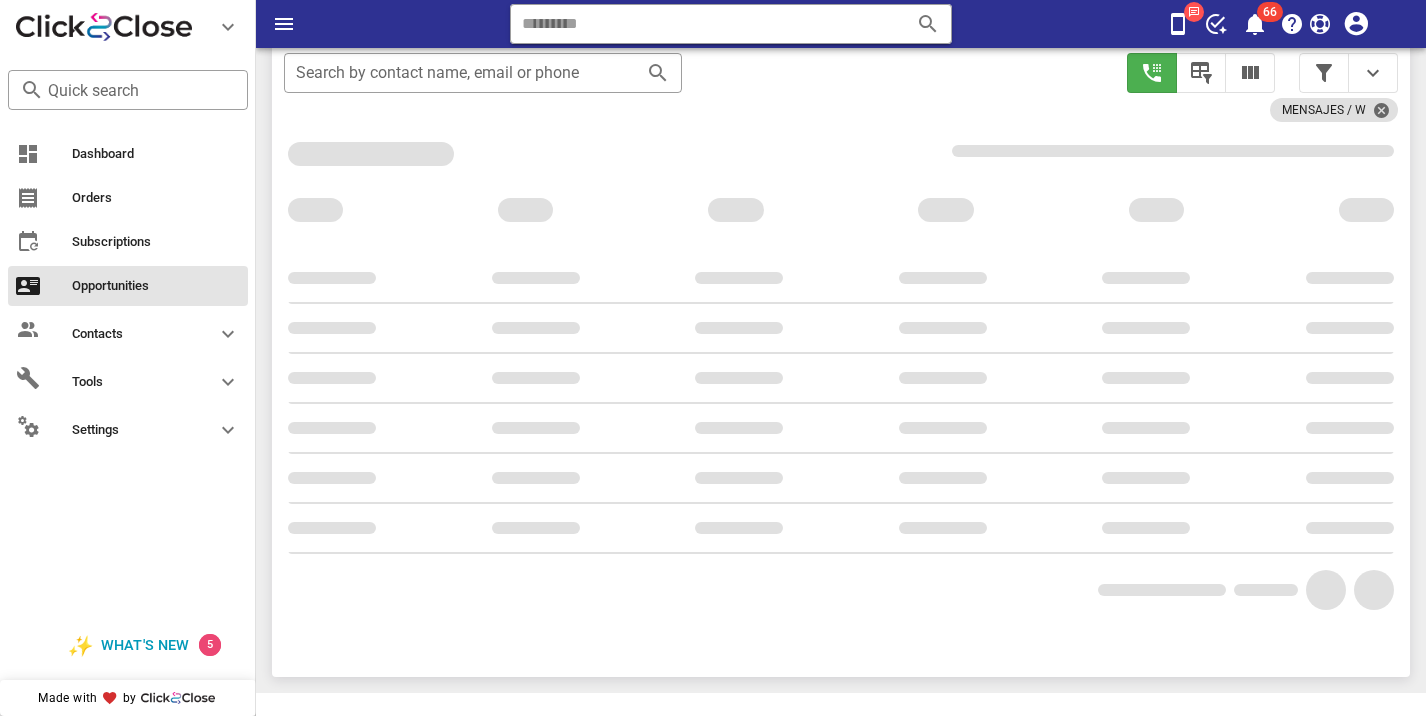 scroll, scrollTop: 356, scrollLeft: 0, axis: vertical 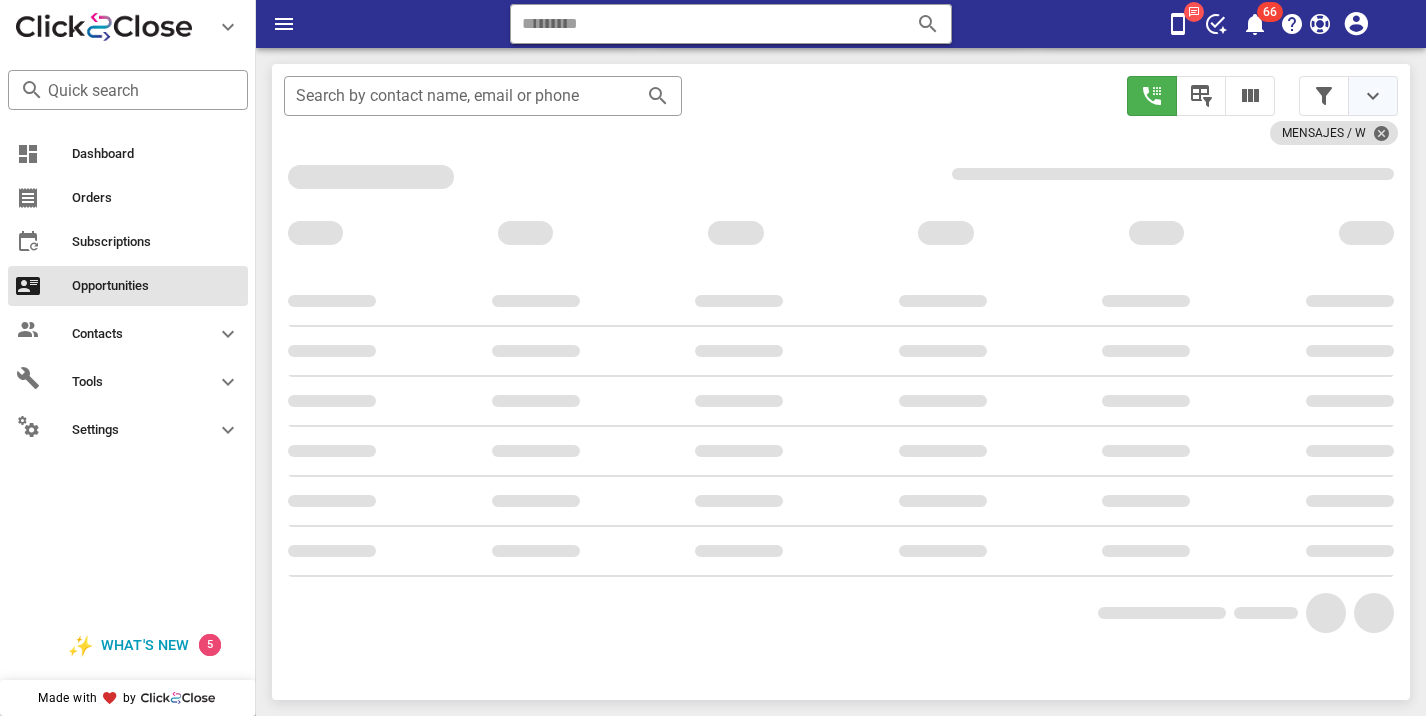click at bounding box center (1373, 96) 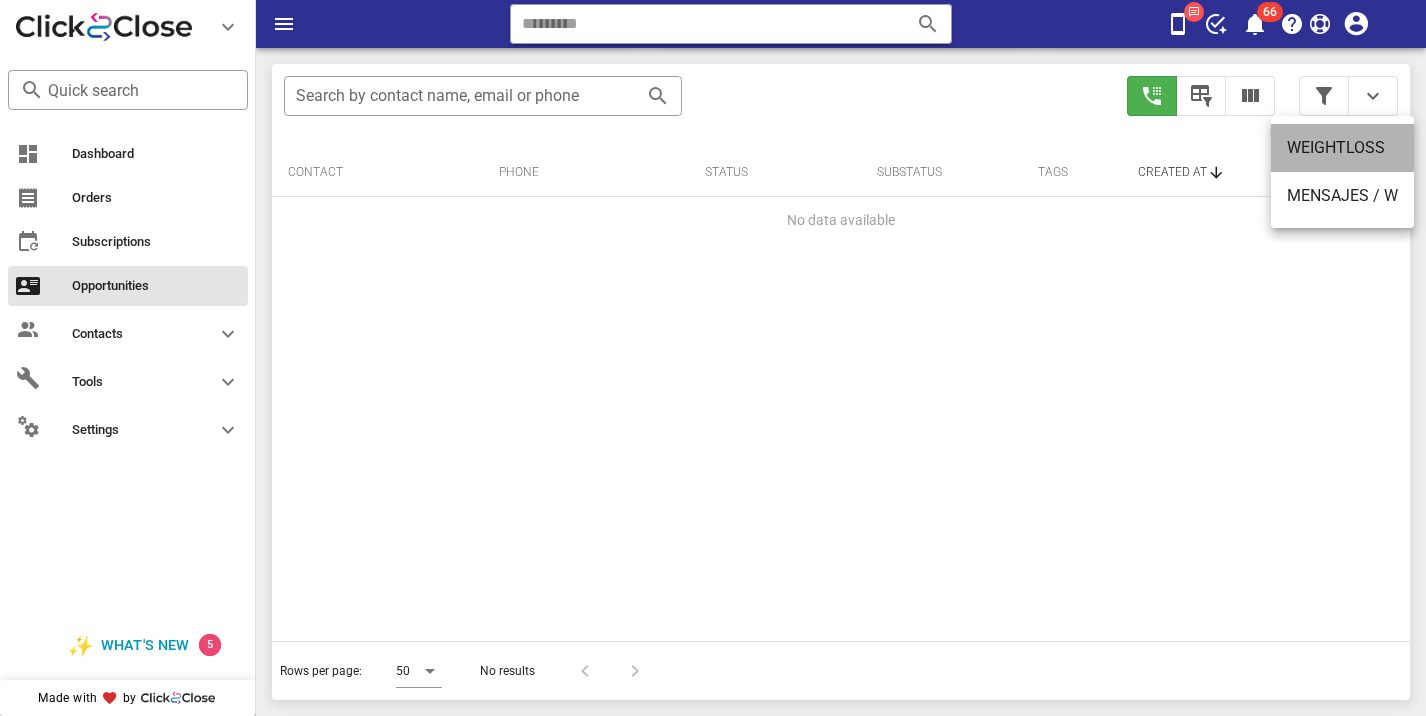 click on "WEIGHTLOSS" at bounding box center (1342, 148) 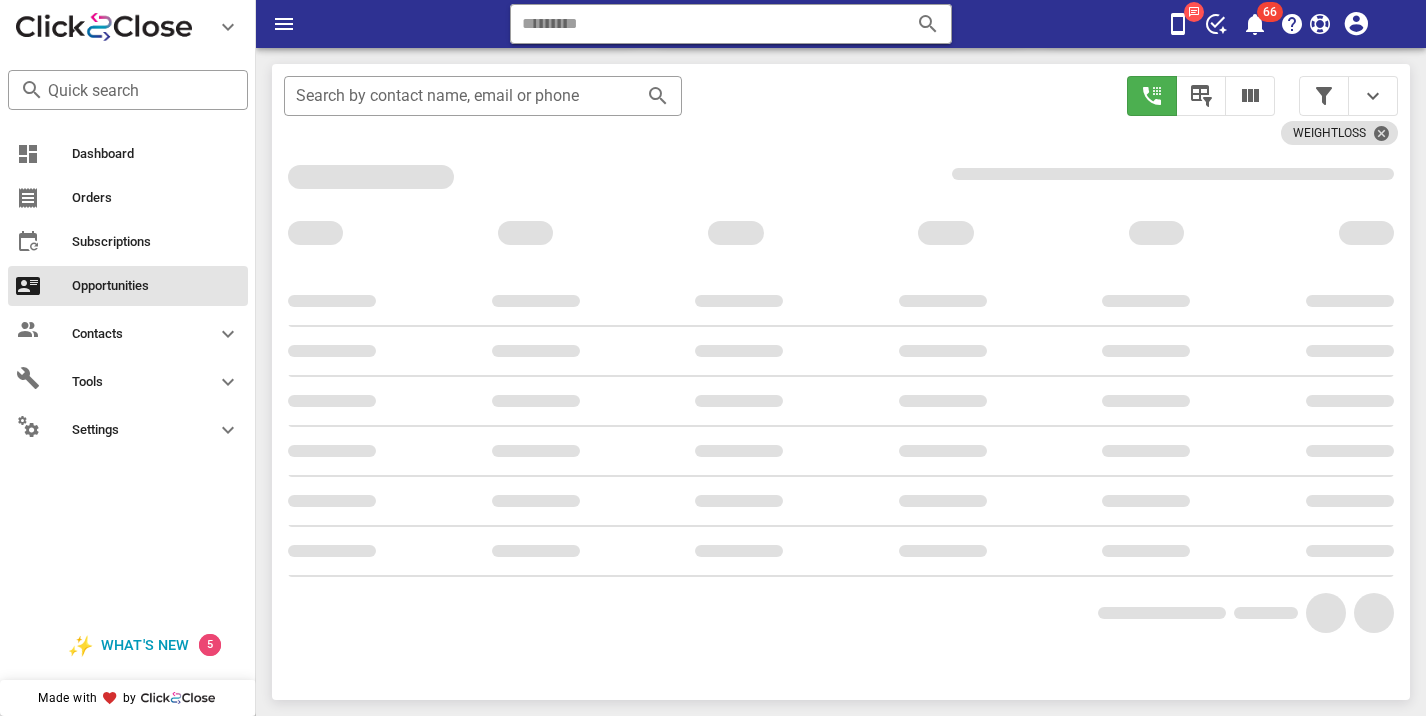 scroll, scrollTop: 377, scrollLeft: 0, axis: vertical 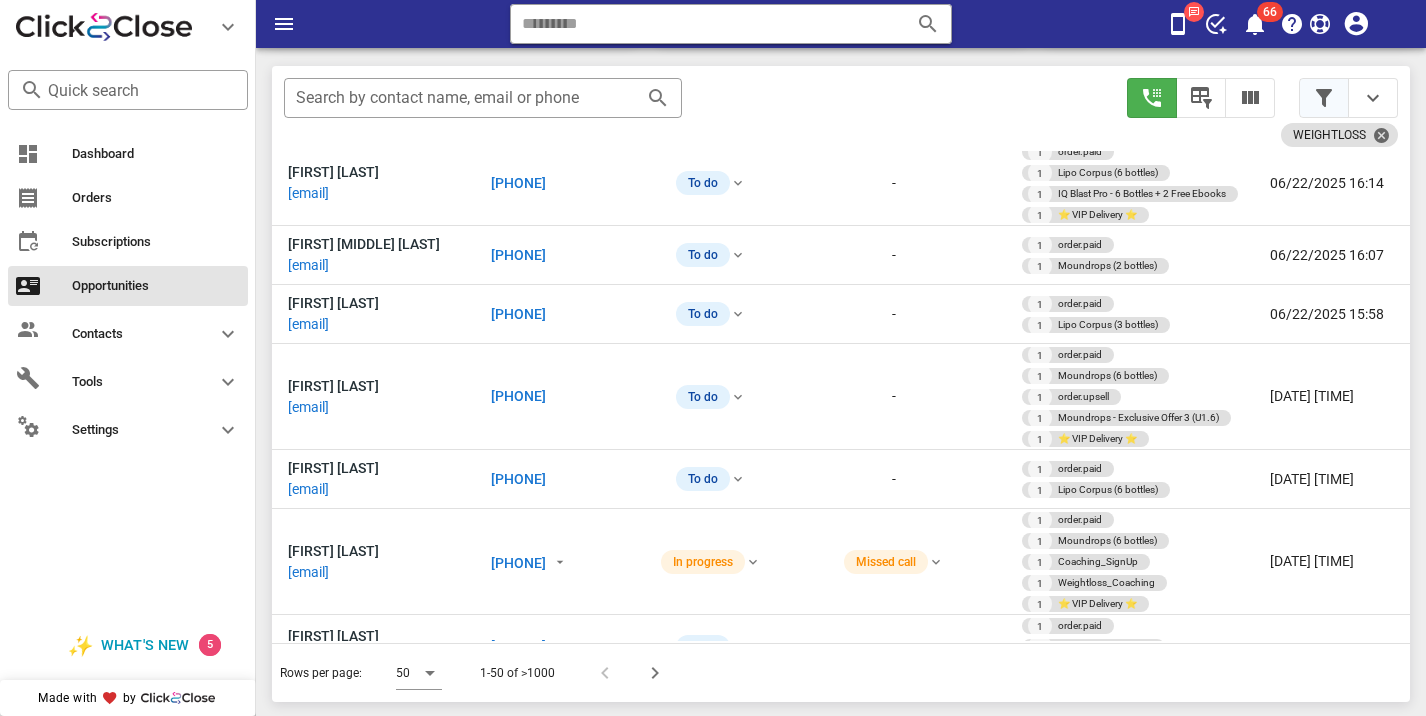 click at bounding box center (1324, 98) 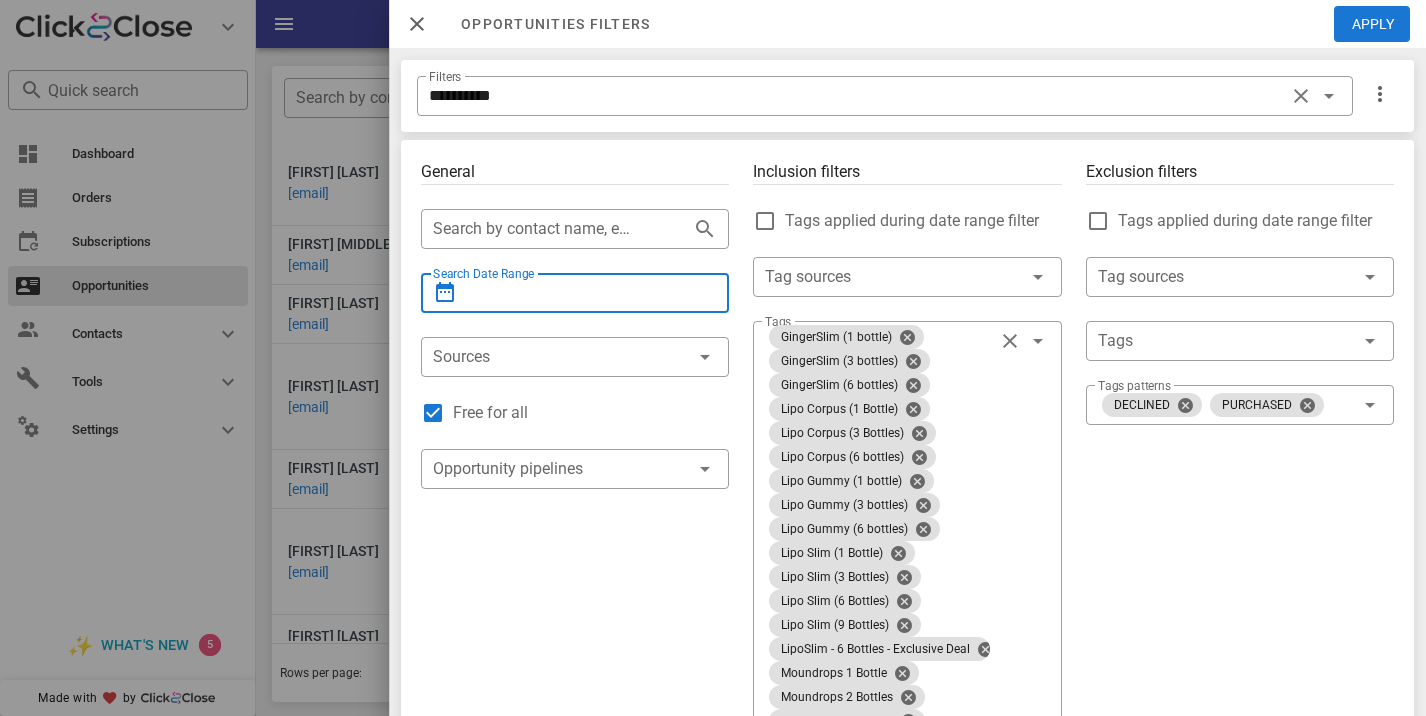 click on "Search Date Range" at bounding box center [575, 293] 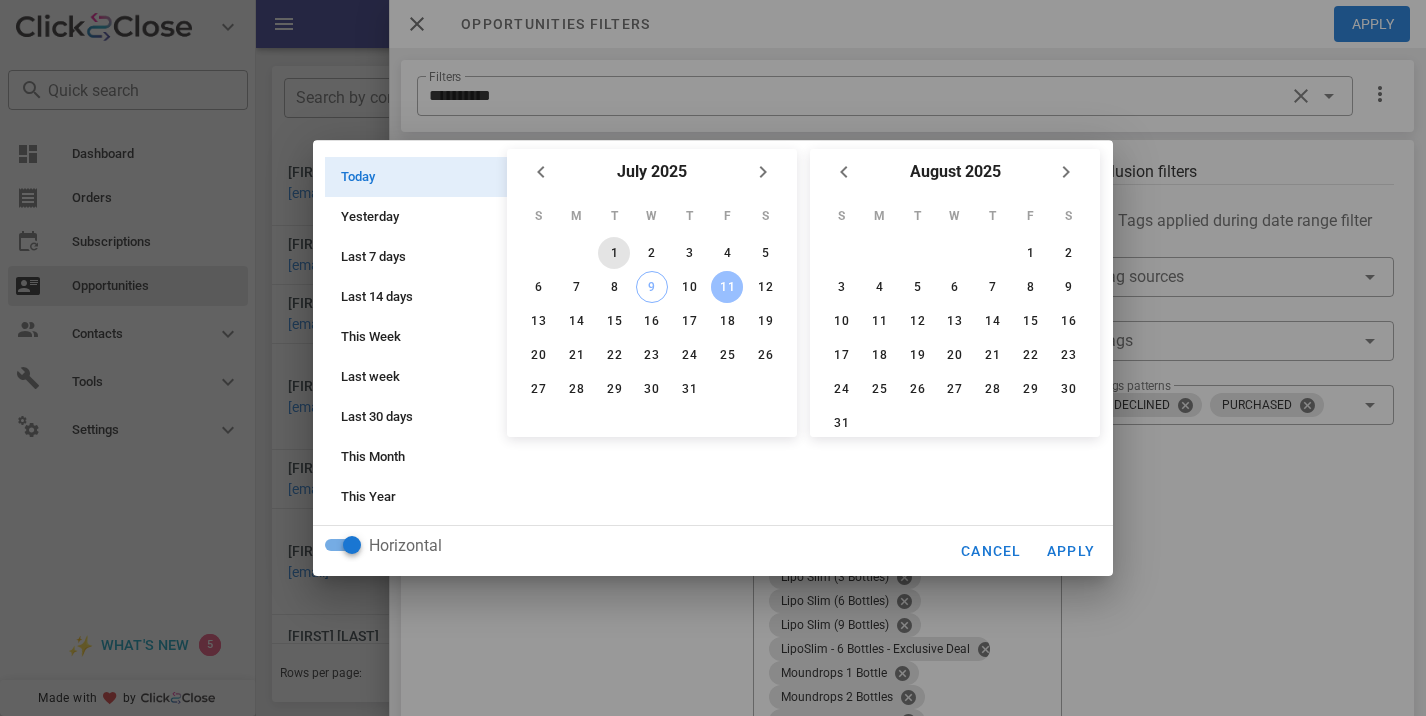 click on "1" at bounding box center (614, 253) 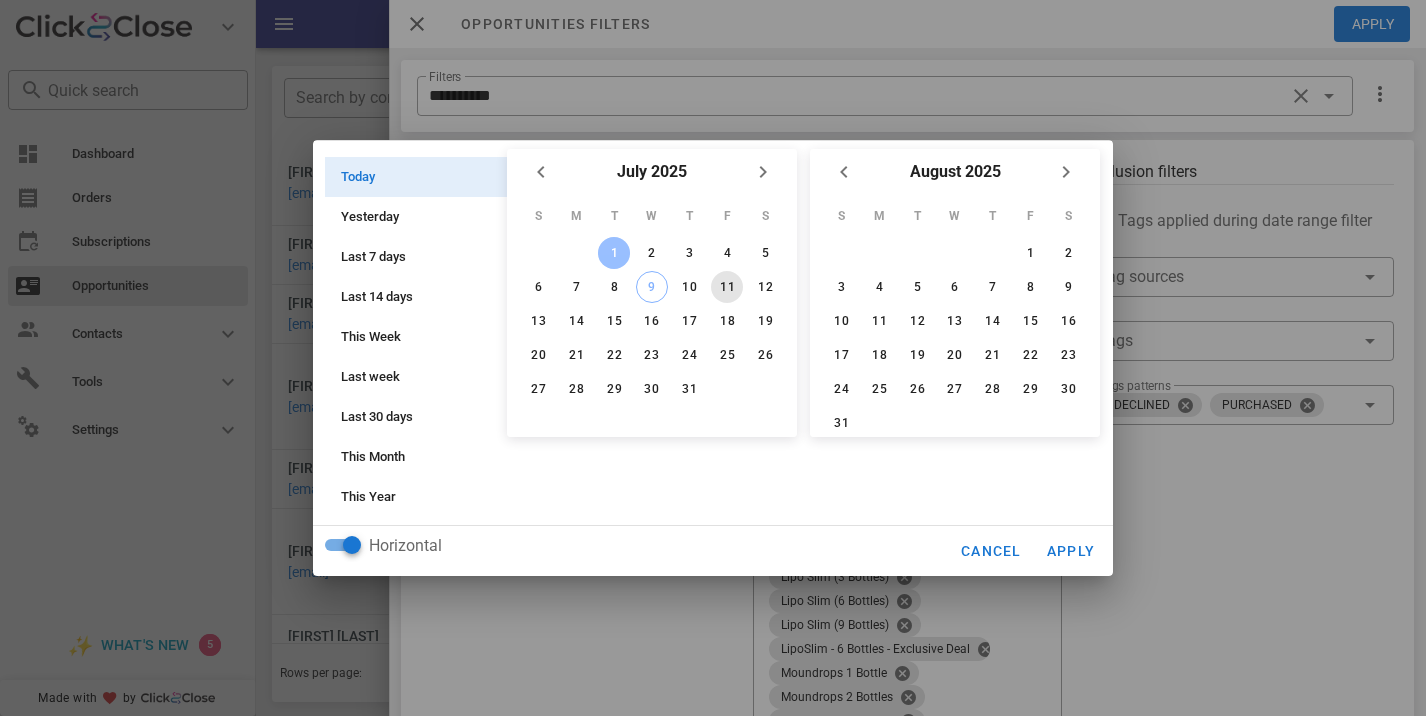 click on "11" at bounding box center (727, 287) 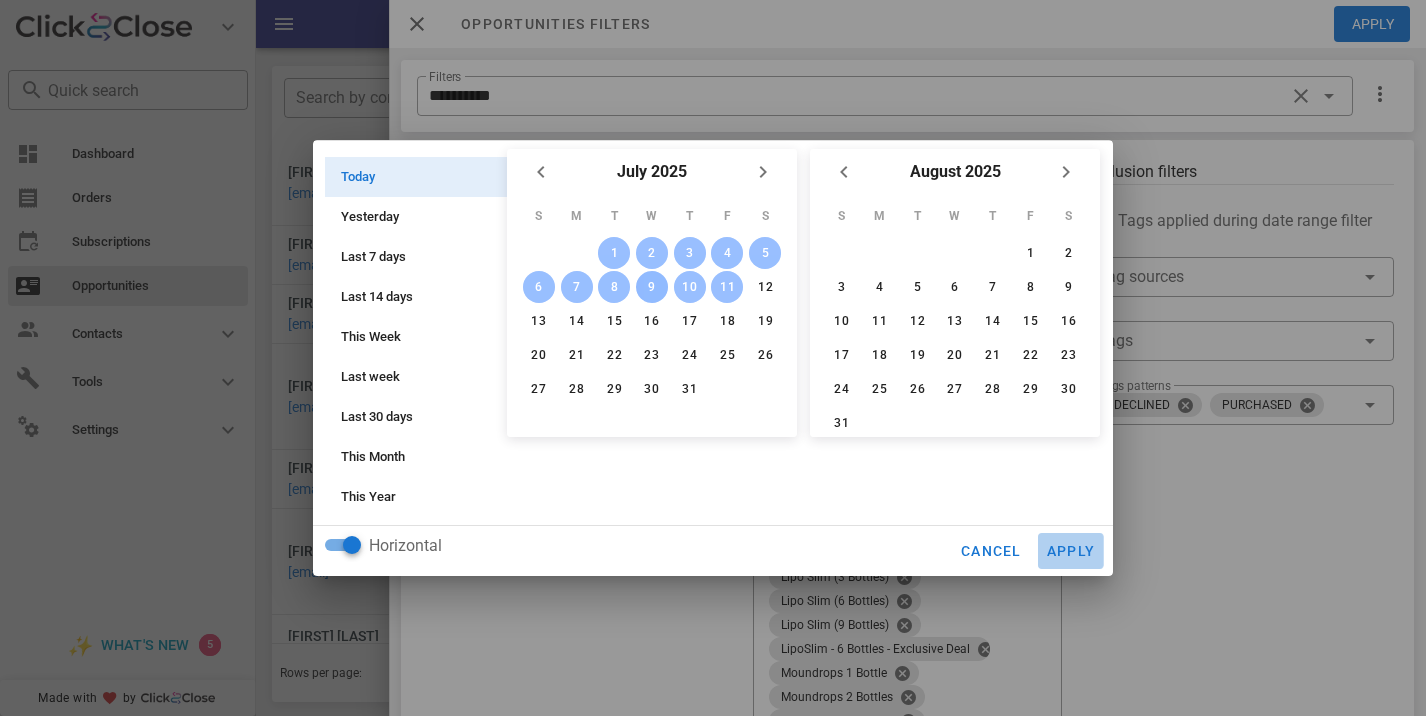 click on "Apply" at bounding box center (1071, 551) 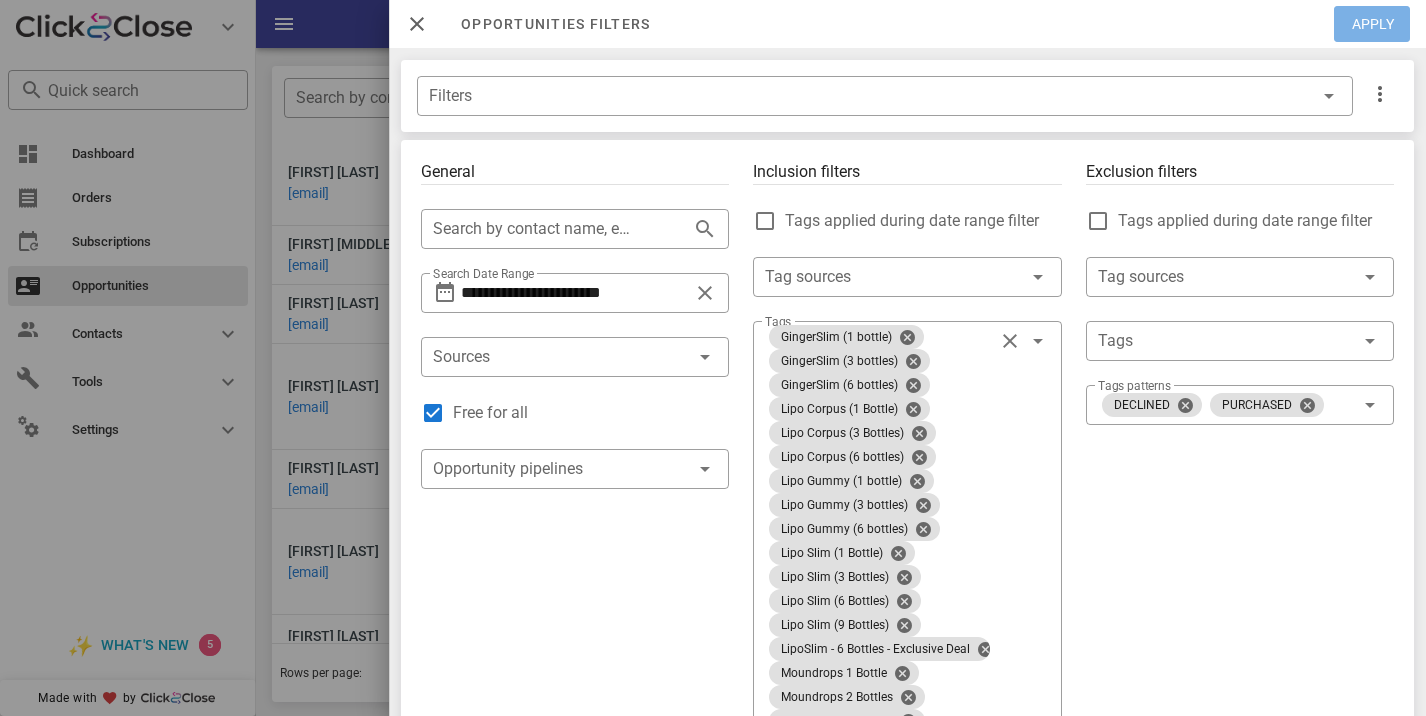 click on "Apply" at bounding box center (1373, 24) 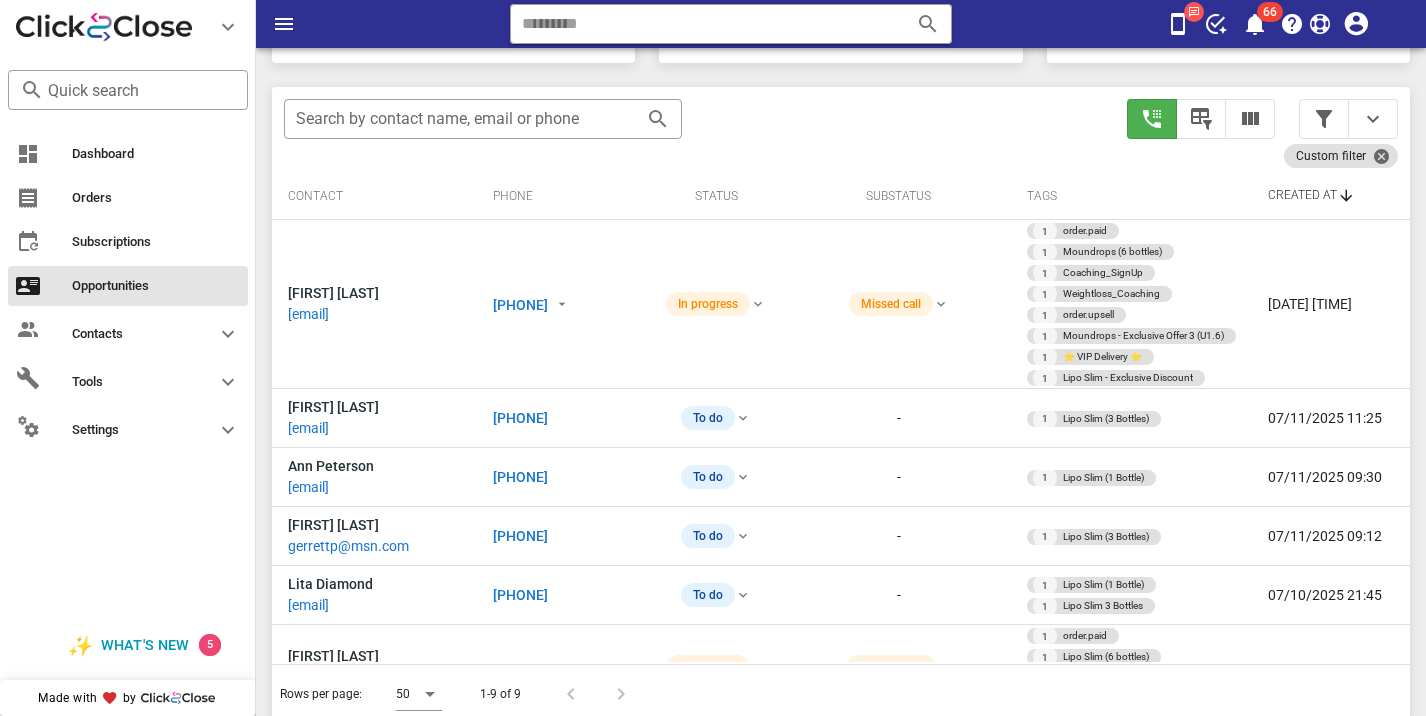 scroll, scrollTop: 377, scrollLeft: 0, axis: vertical 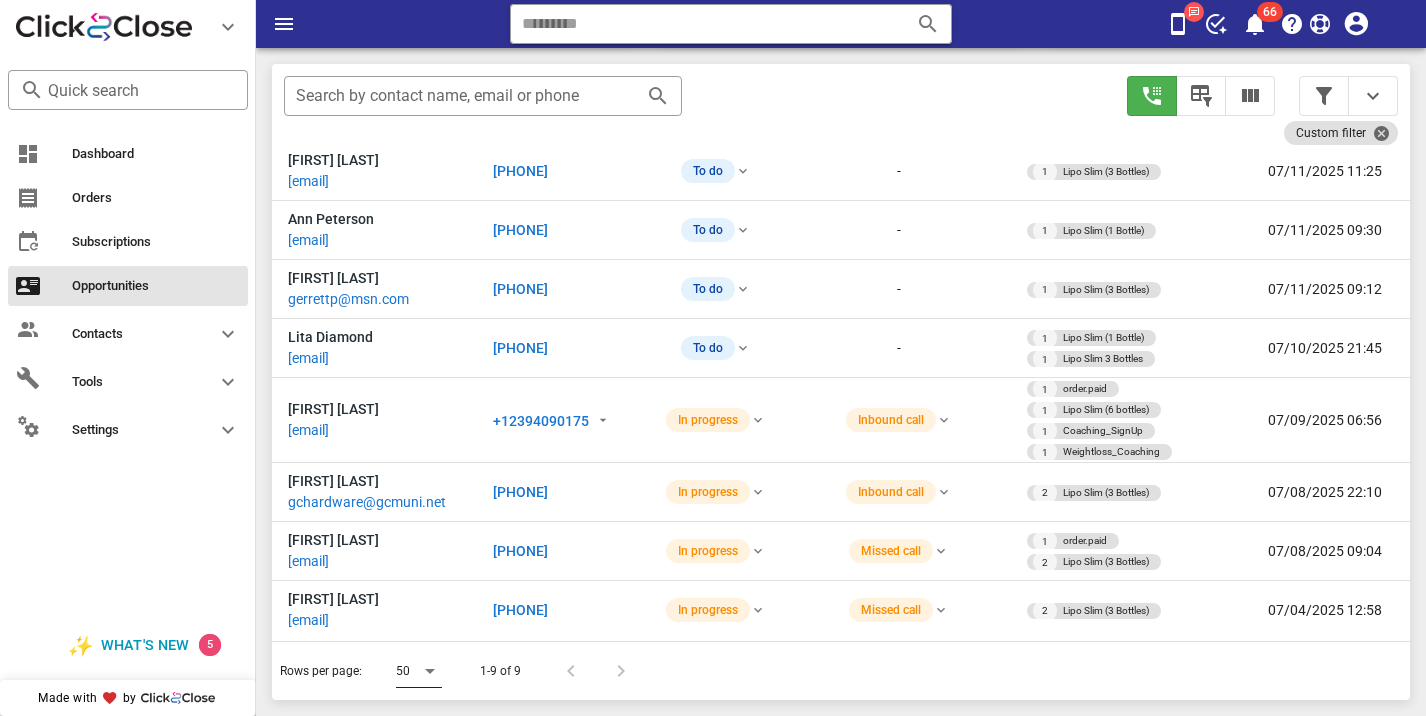 click at bounding box center (430, 671) 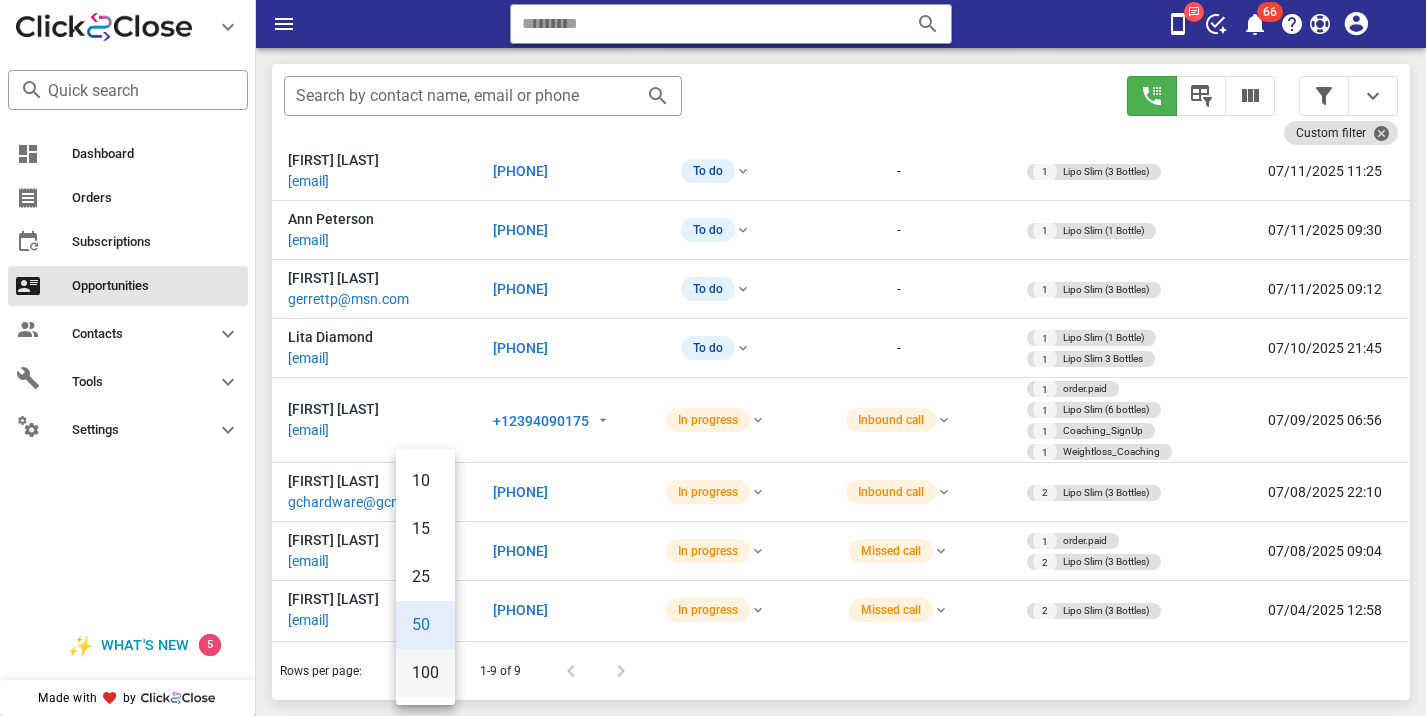 click on "100" at bounding box center (425, 672) 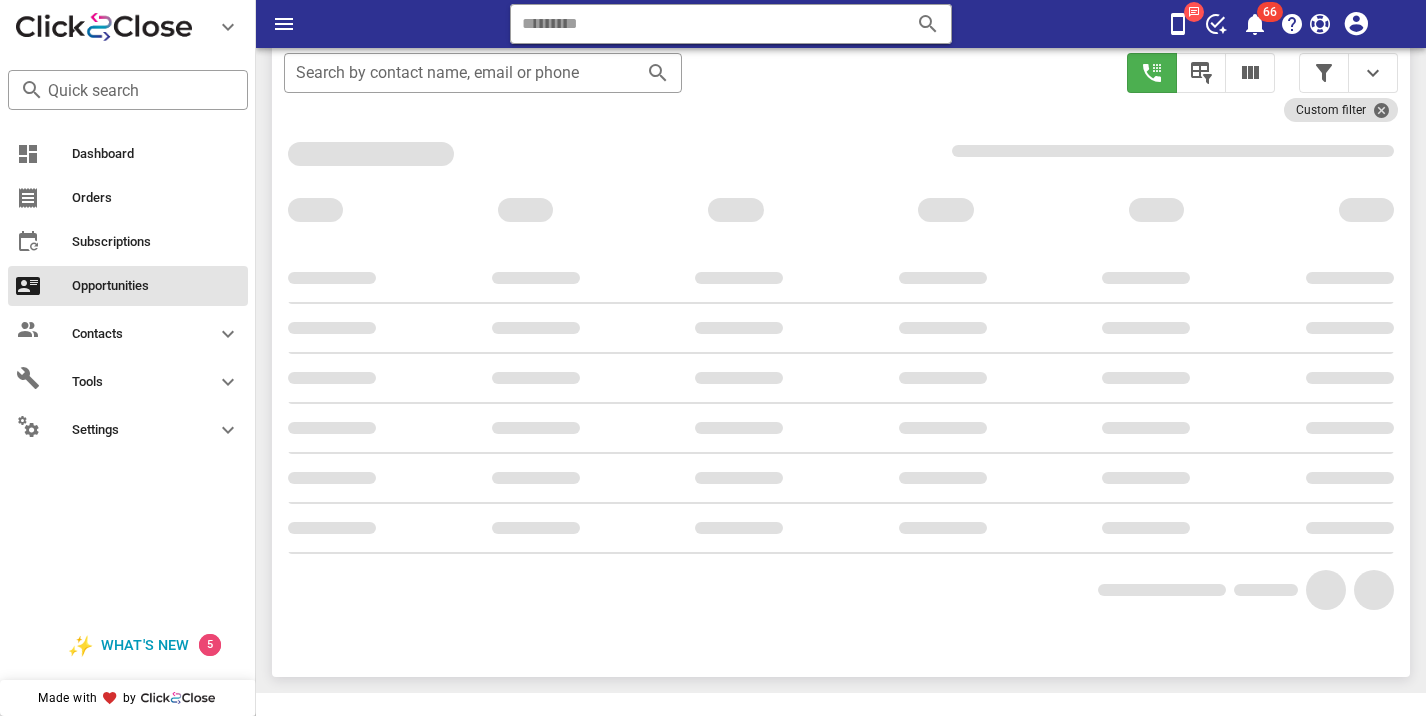 scroll, scrollTop: 356, scrollLeft: 0, axis: vertical 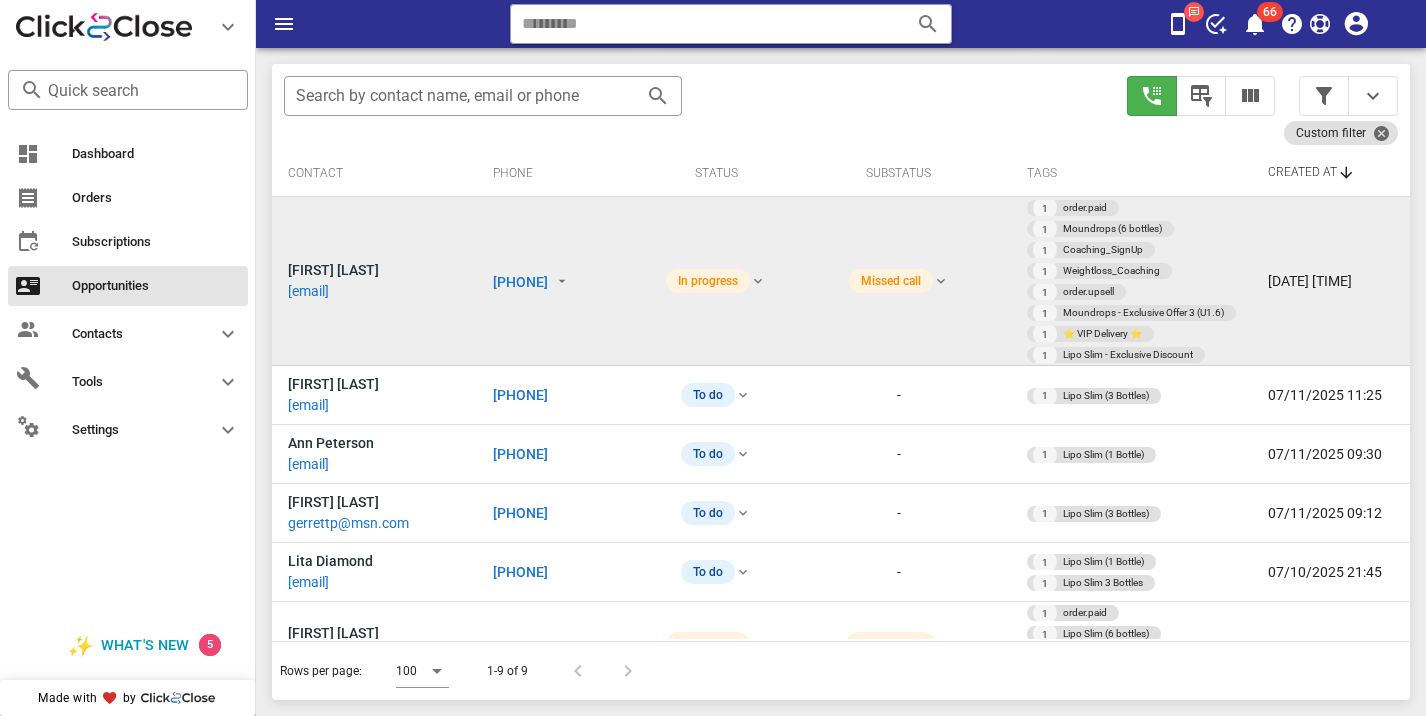 click on "[PHONE]" at bounding box center [520, 282] 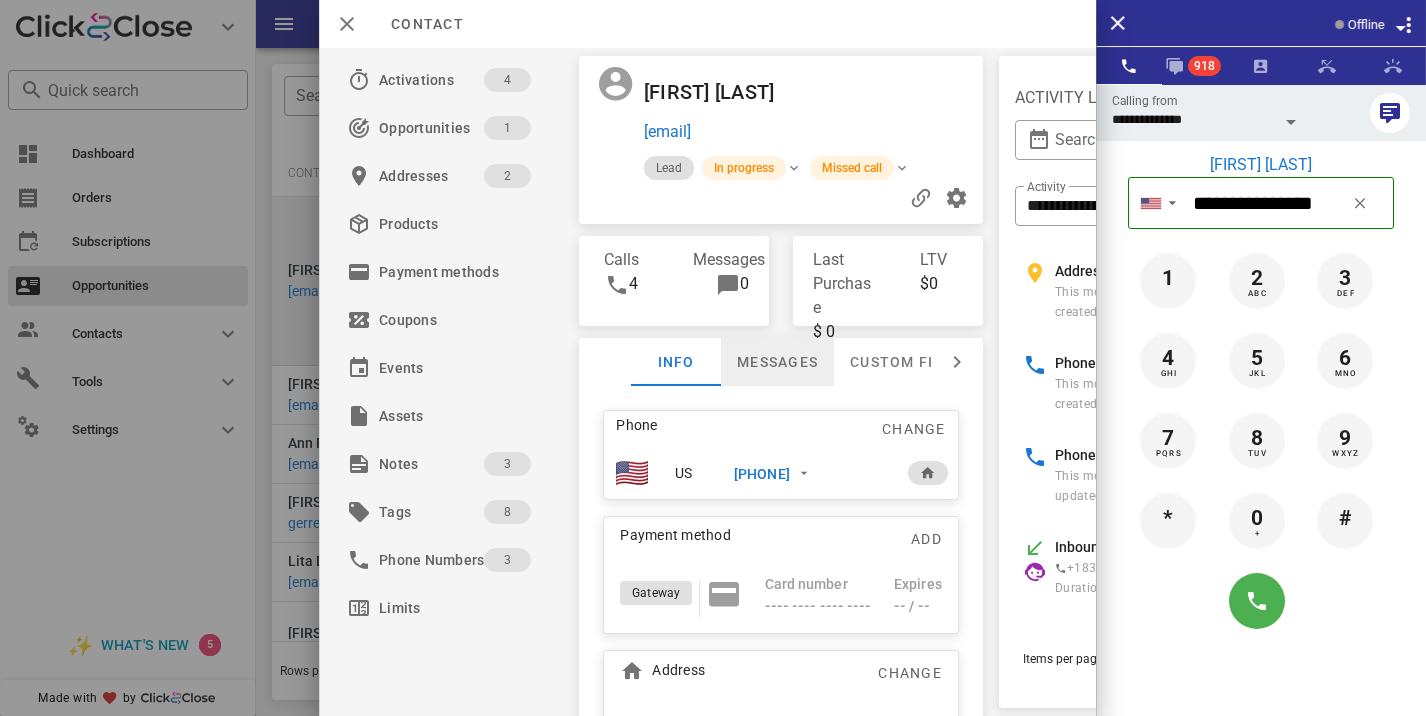 click on "Messages" at bounding box center (777, 362) 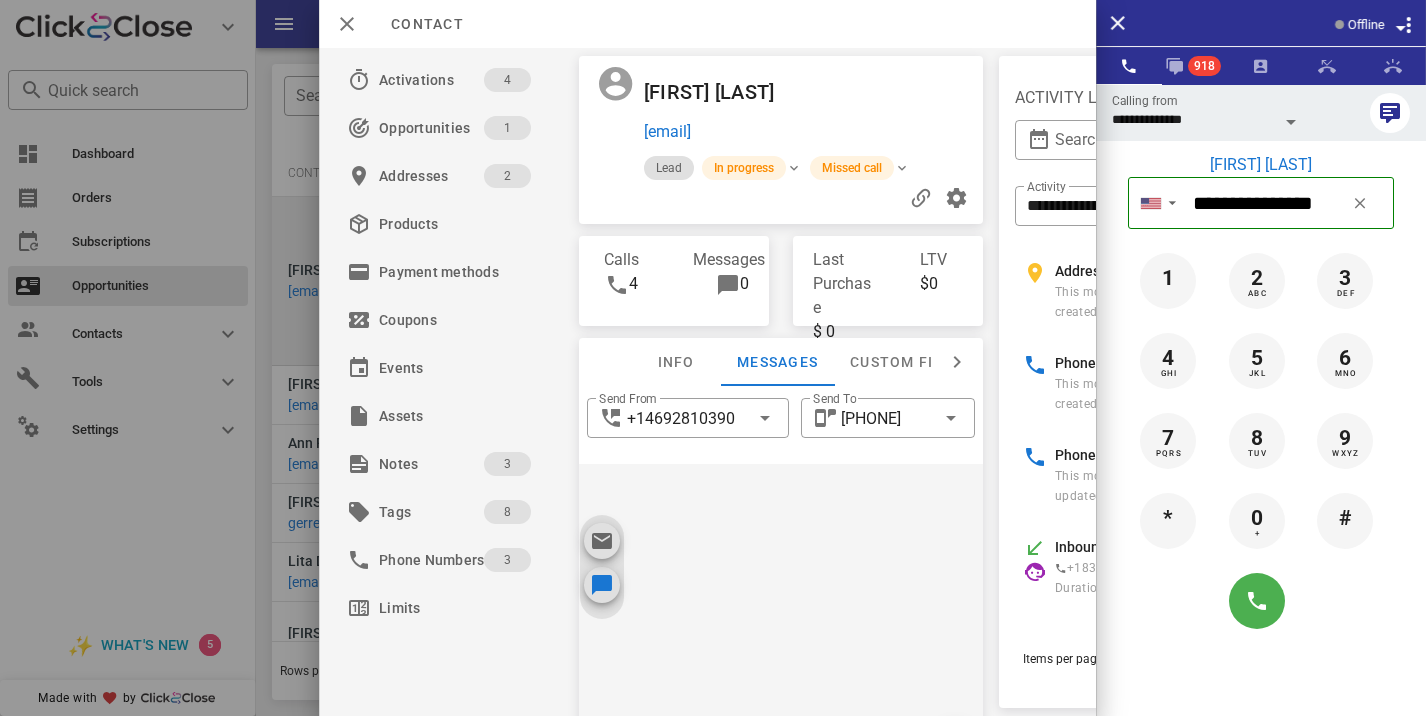 scroll, scrollTop: 151, scrollLeft: 0, axis: vertical 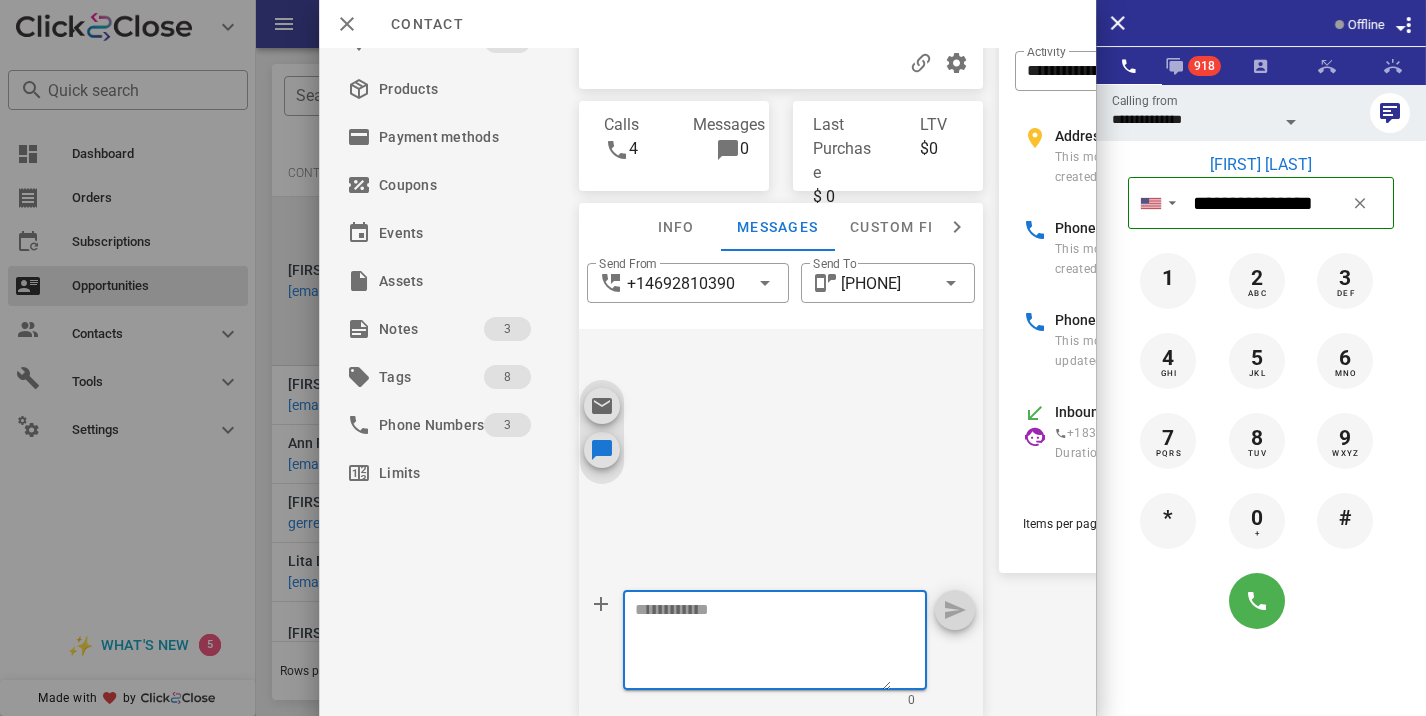 click at bounding box center (763, 643) 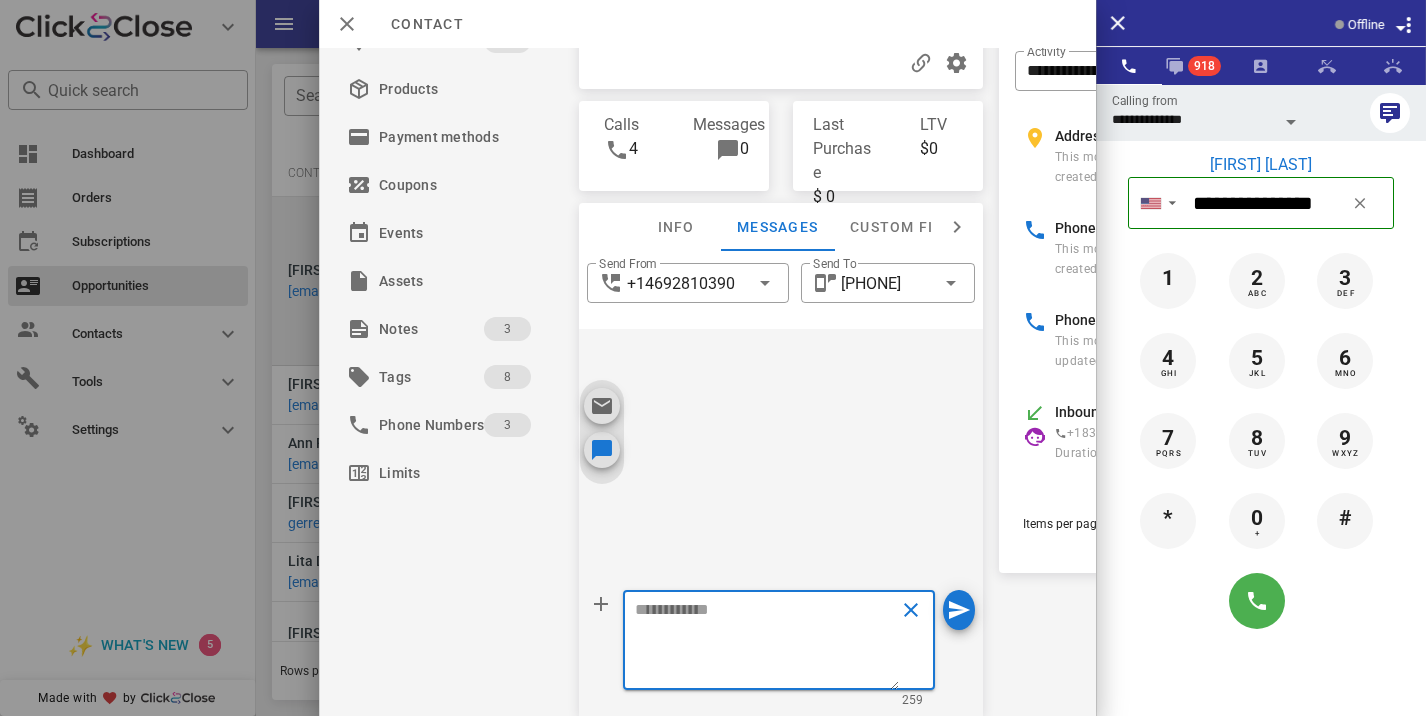 scroll, scrollTop: 0, scrollLeft: 0, axis: both 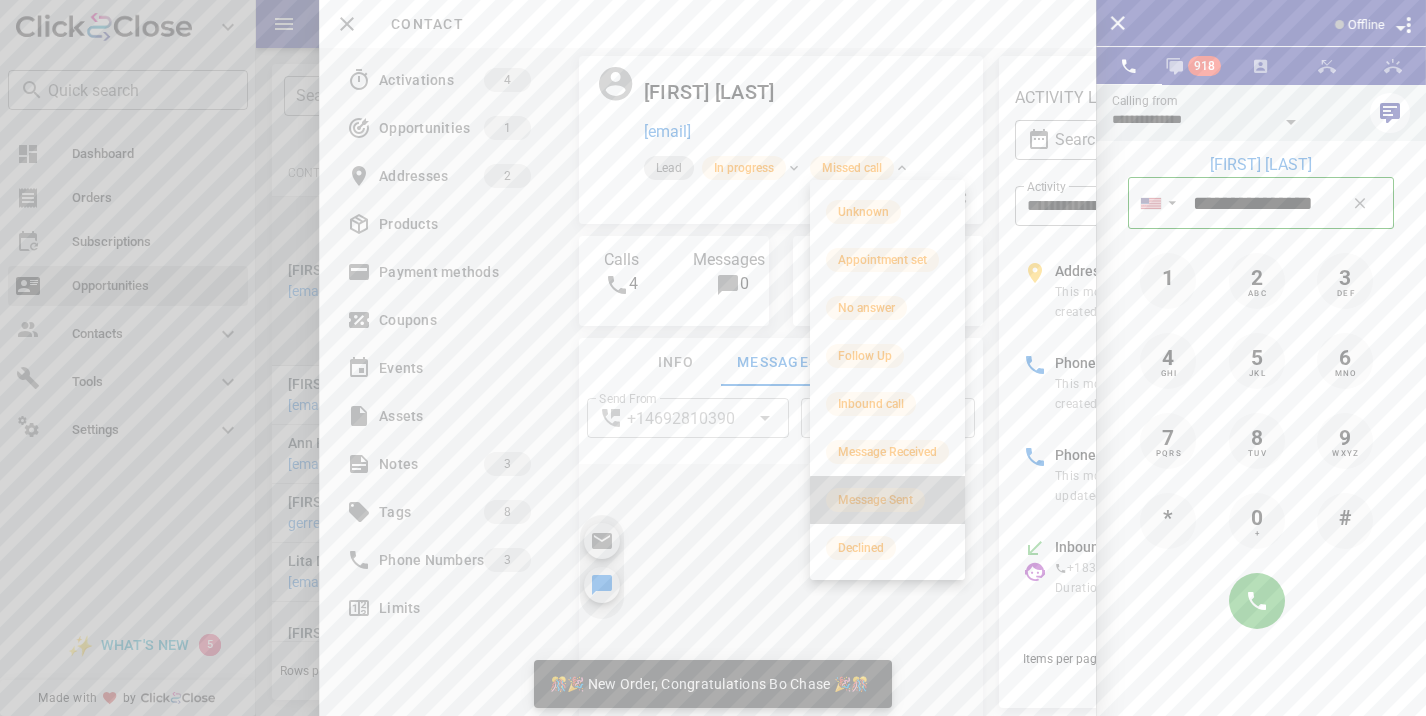 click on "Message Sent" at bounding box center [875, 500] 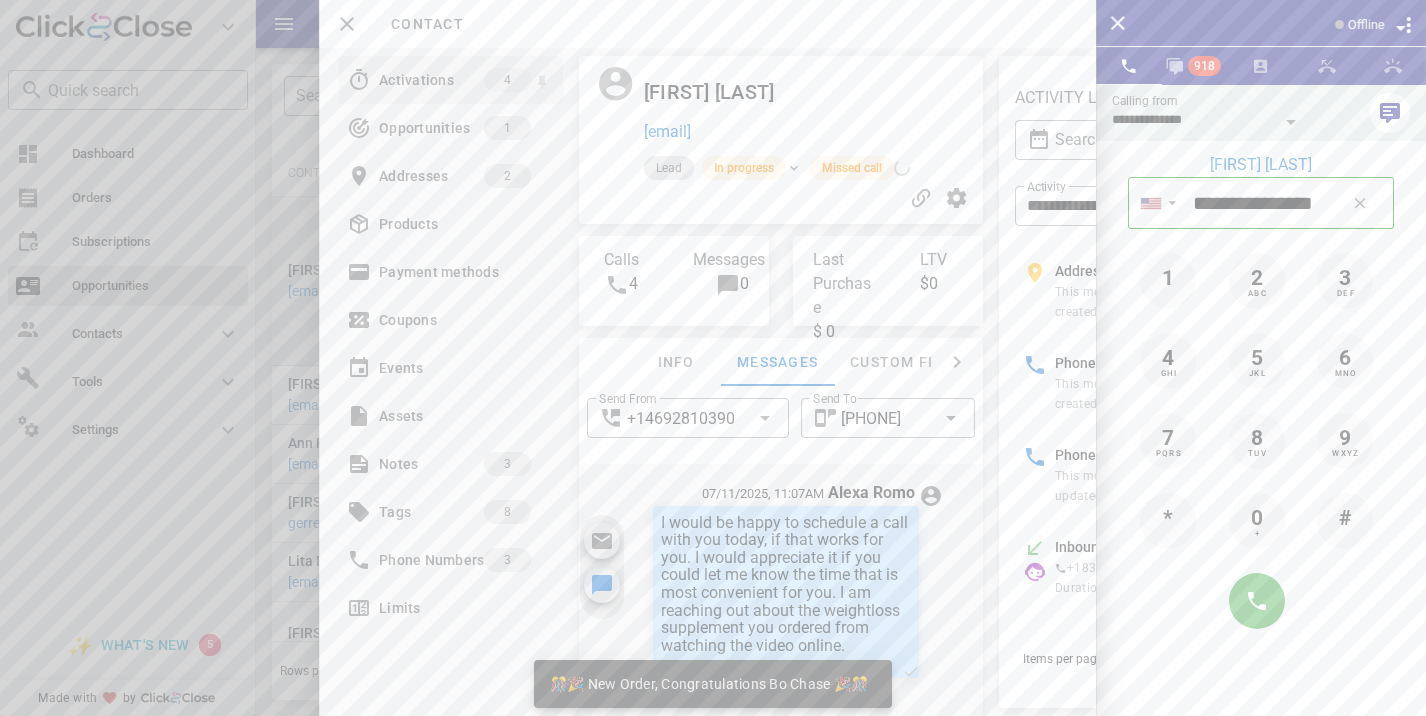 scroll, scrollTop: 101, scrollLeft: 0, axis: vertical 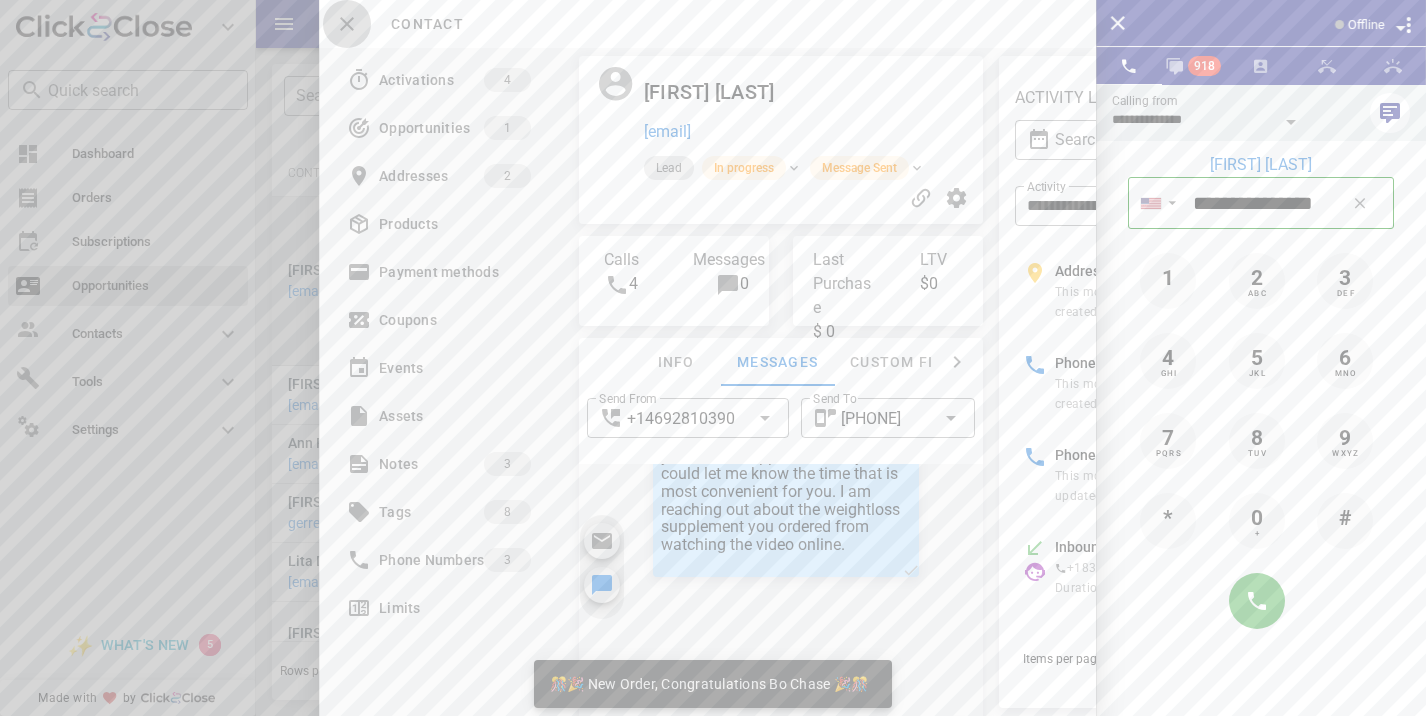 click at bounding box center [347, 24] 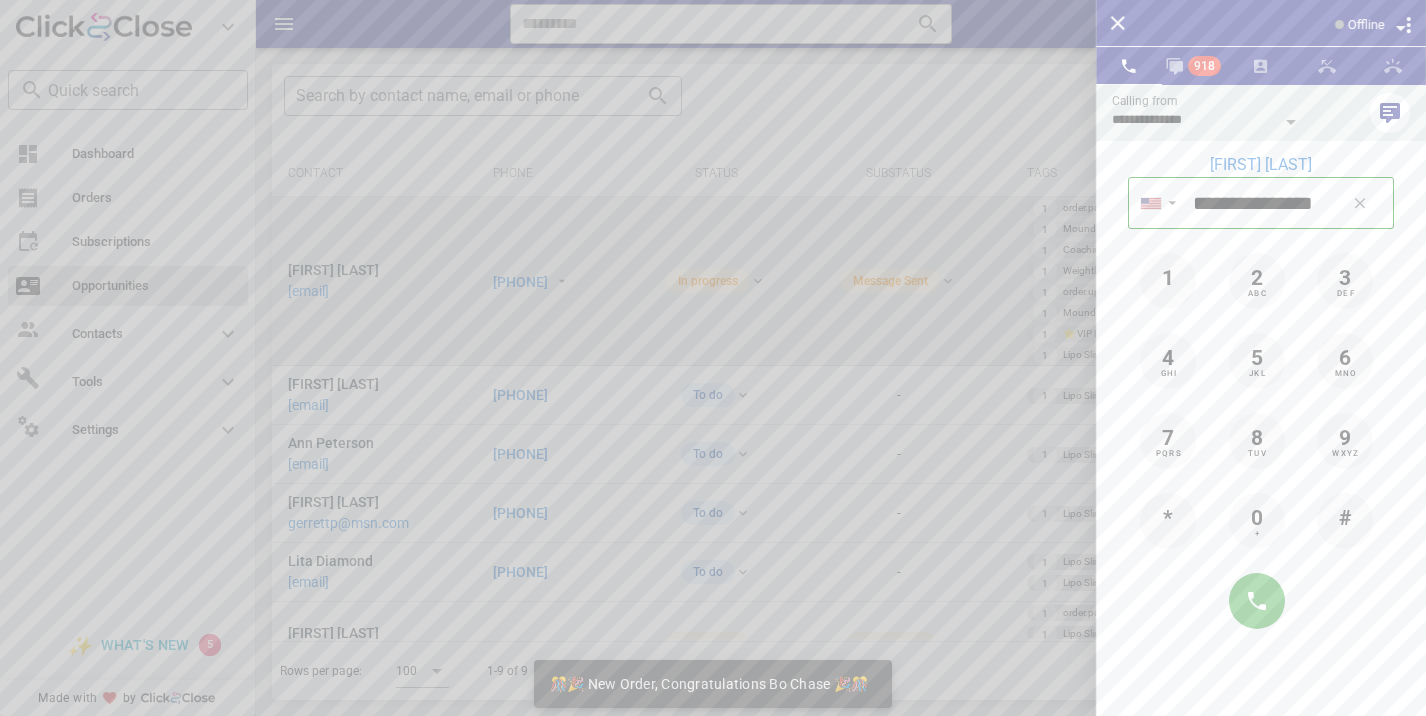 click at bounding box center (713, 358) 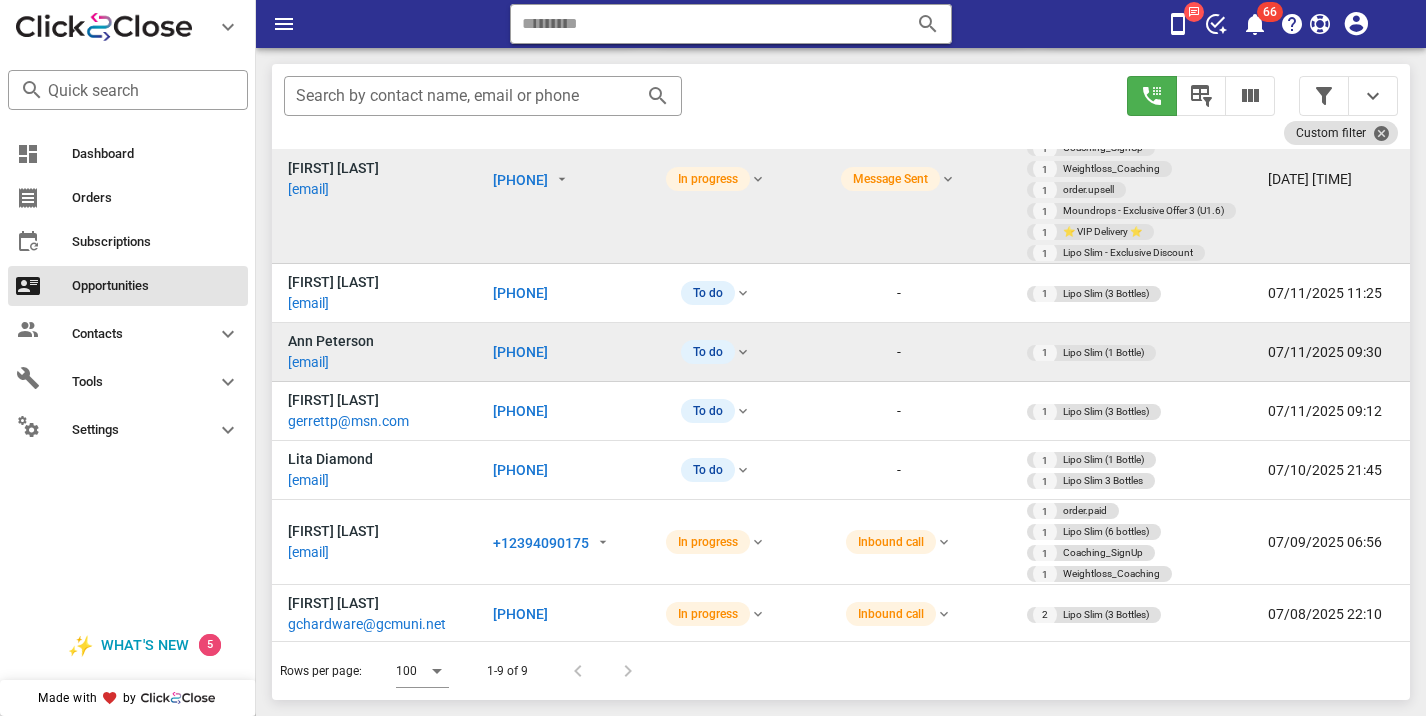 scroll, scrollTop: 139, scrollLeft: 0, axis: vertical 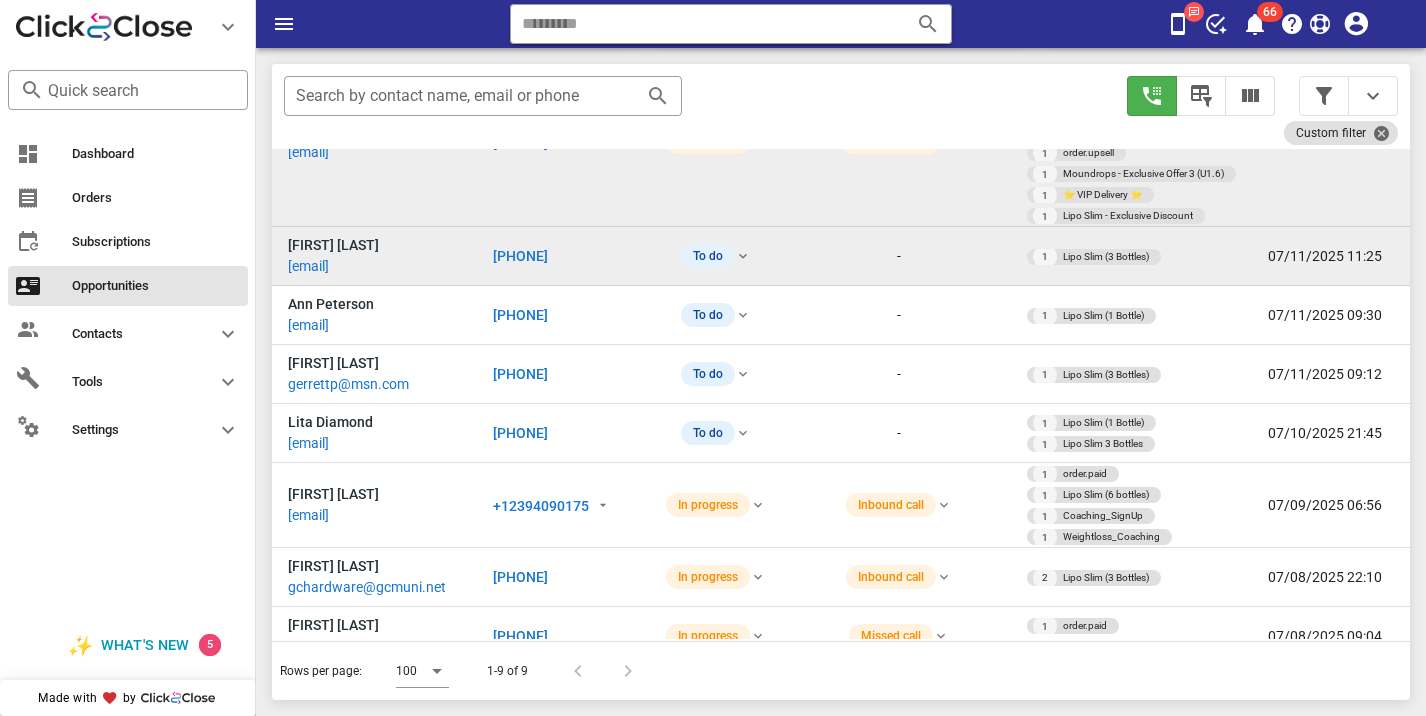 click on "[PHONE]" at bounding box center [520, 256] 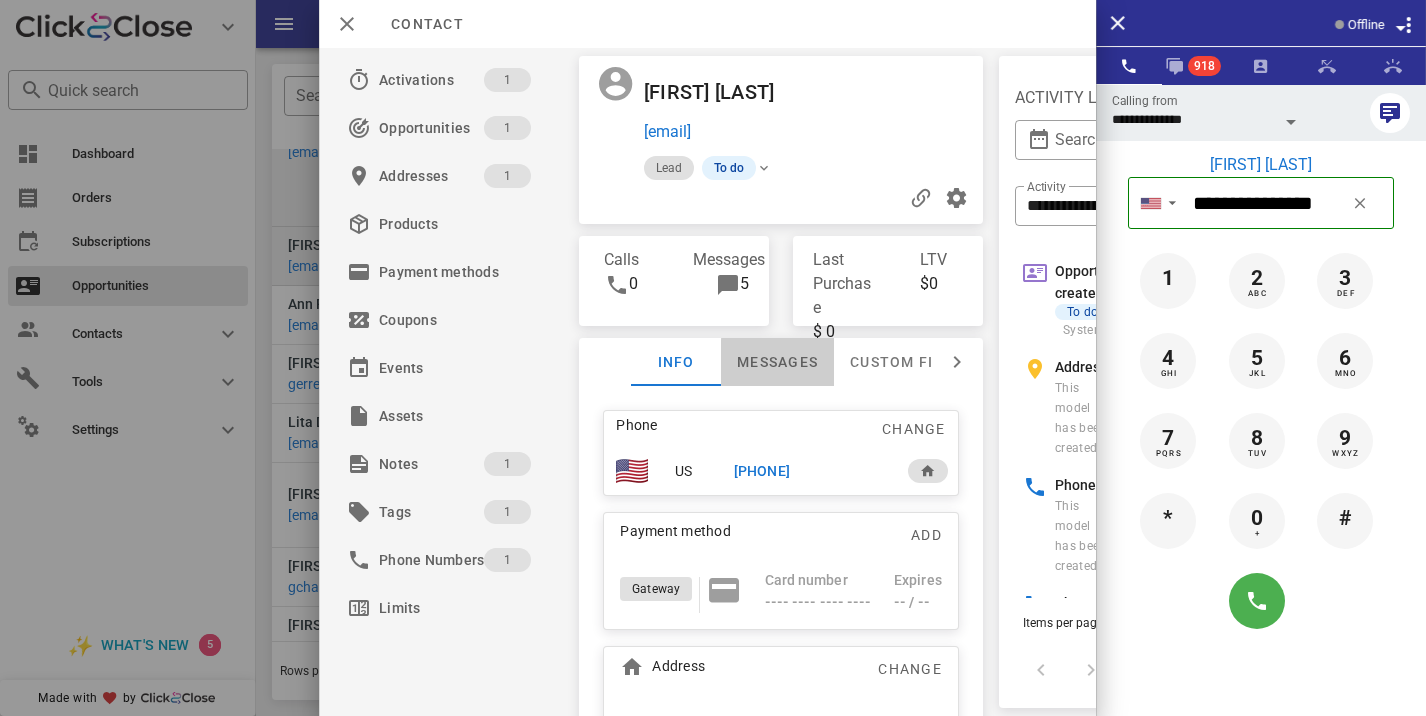 click on "Messages" at bounding box center (777, 362) 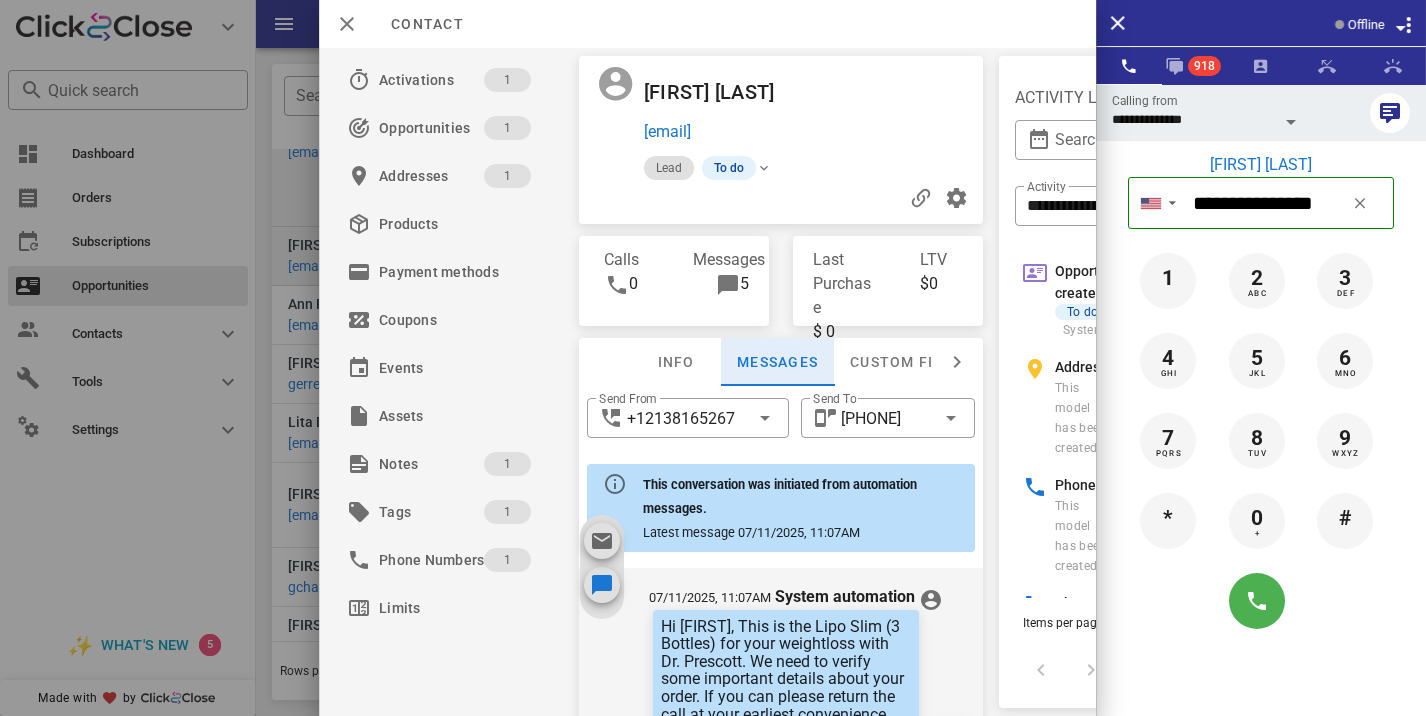 scroll, scrollTop: 675, scrollLeft: 0, axis: vertical 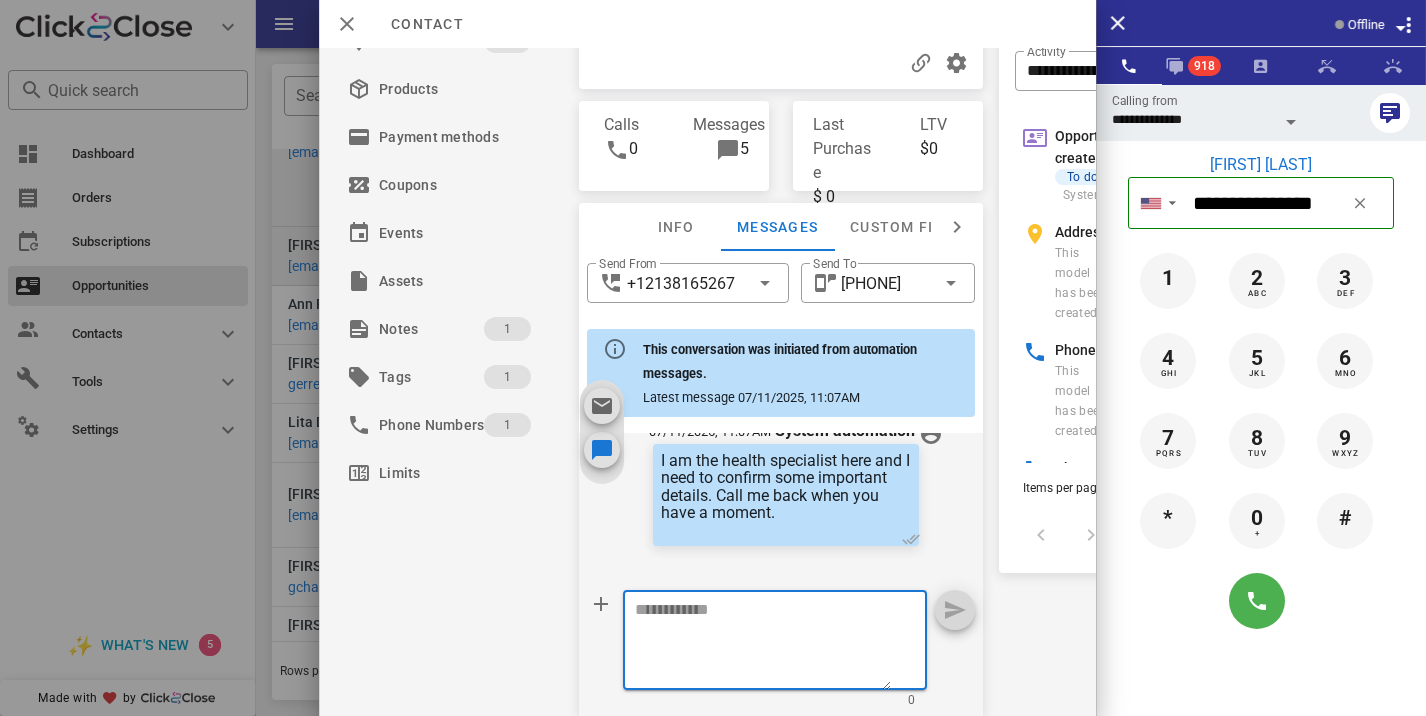 click at bounding box center (763, 643) 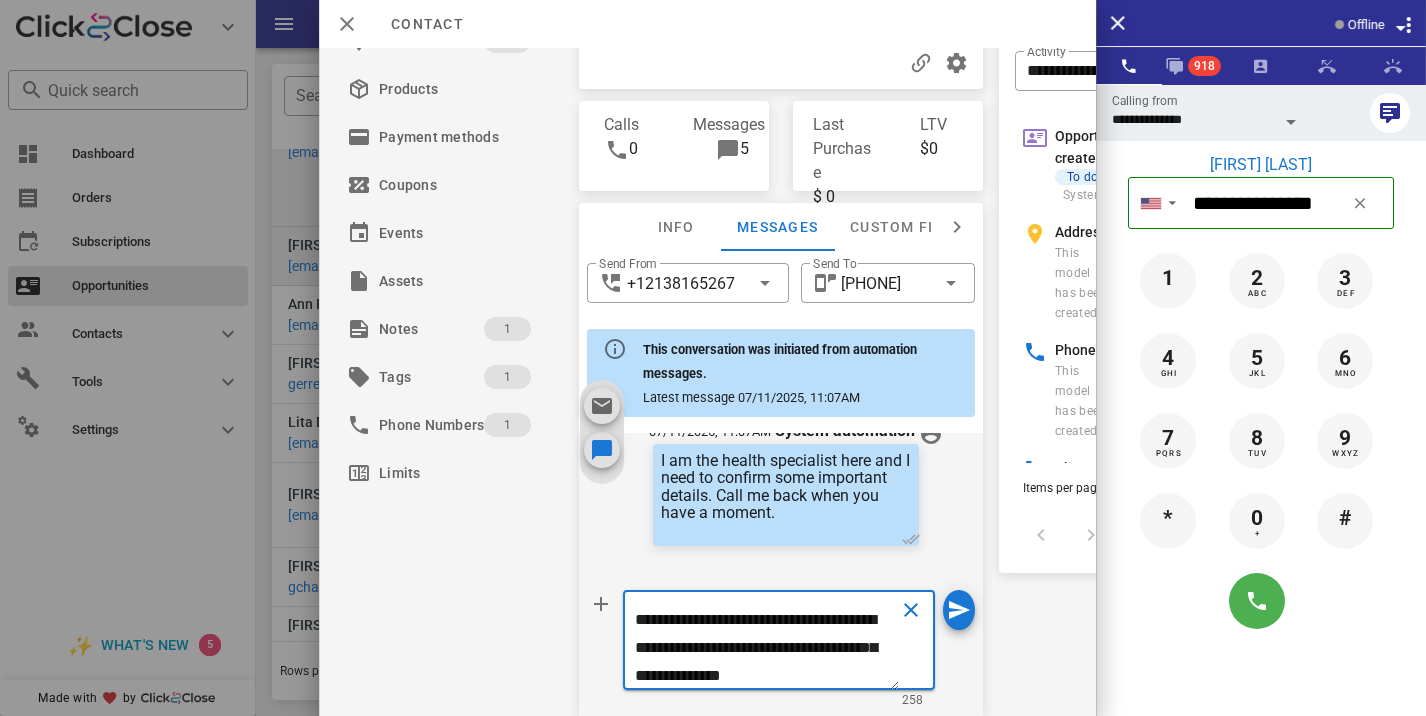 scroll, scrollTop: 0, scrollLeft: 0, axis: both 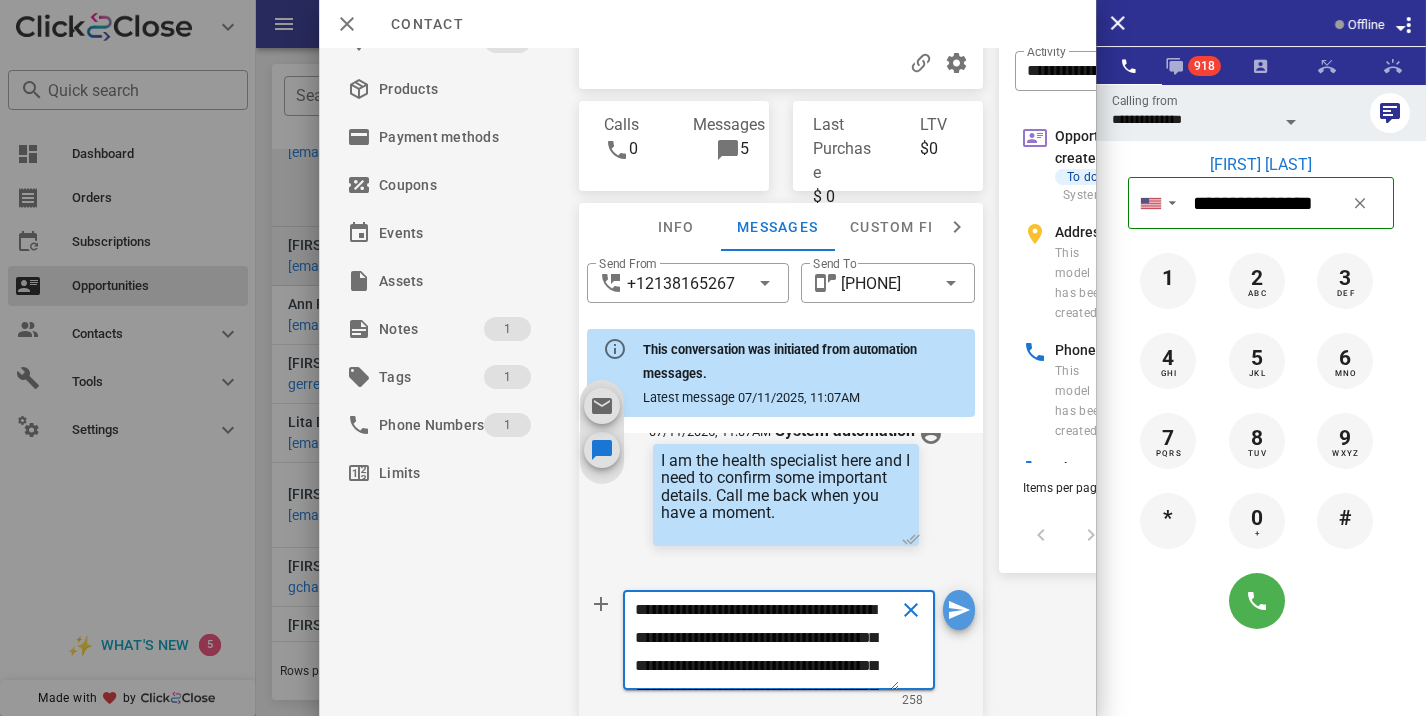 click at bounding box center (959, 610) 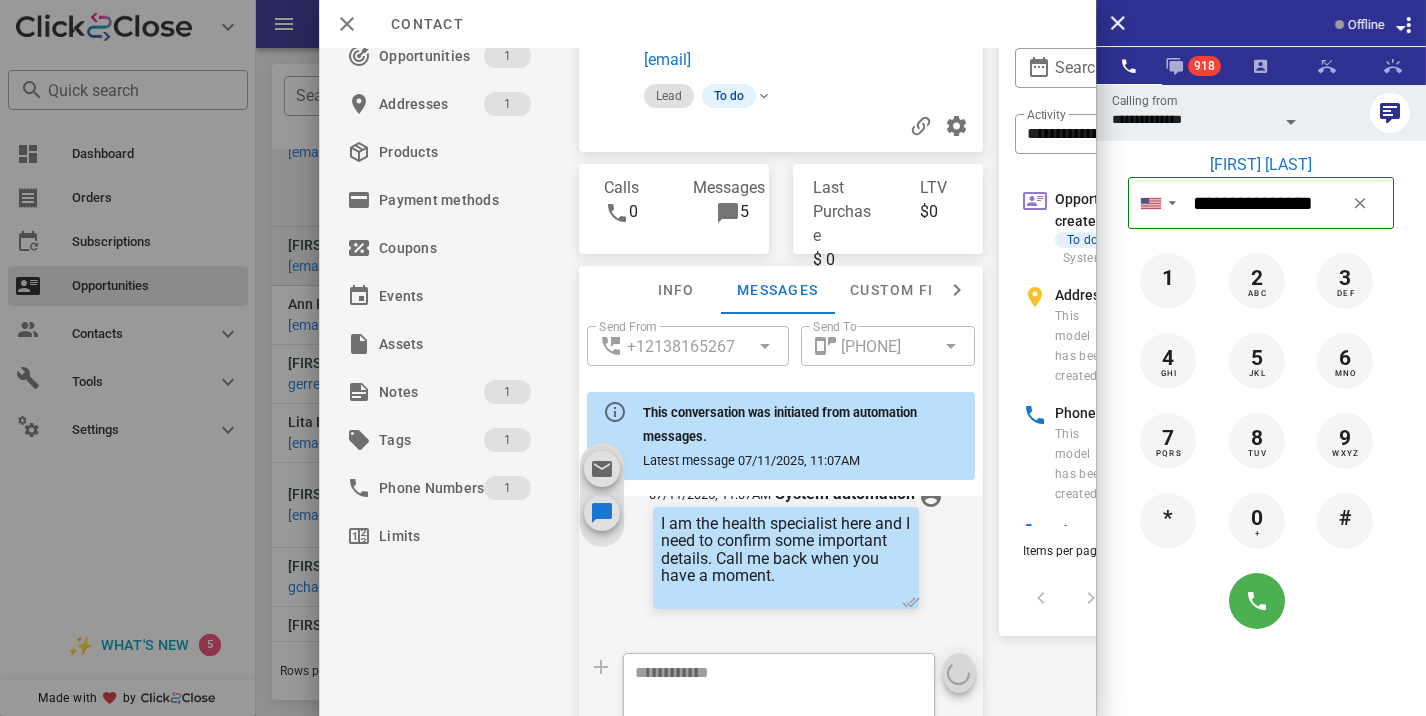 scroll, scrollTop: 0, scrollLeft: 0, axis: both 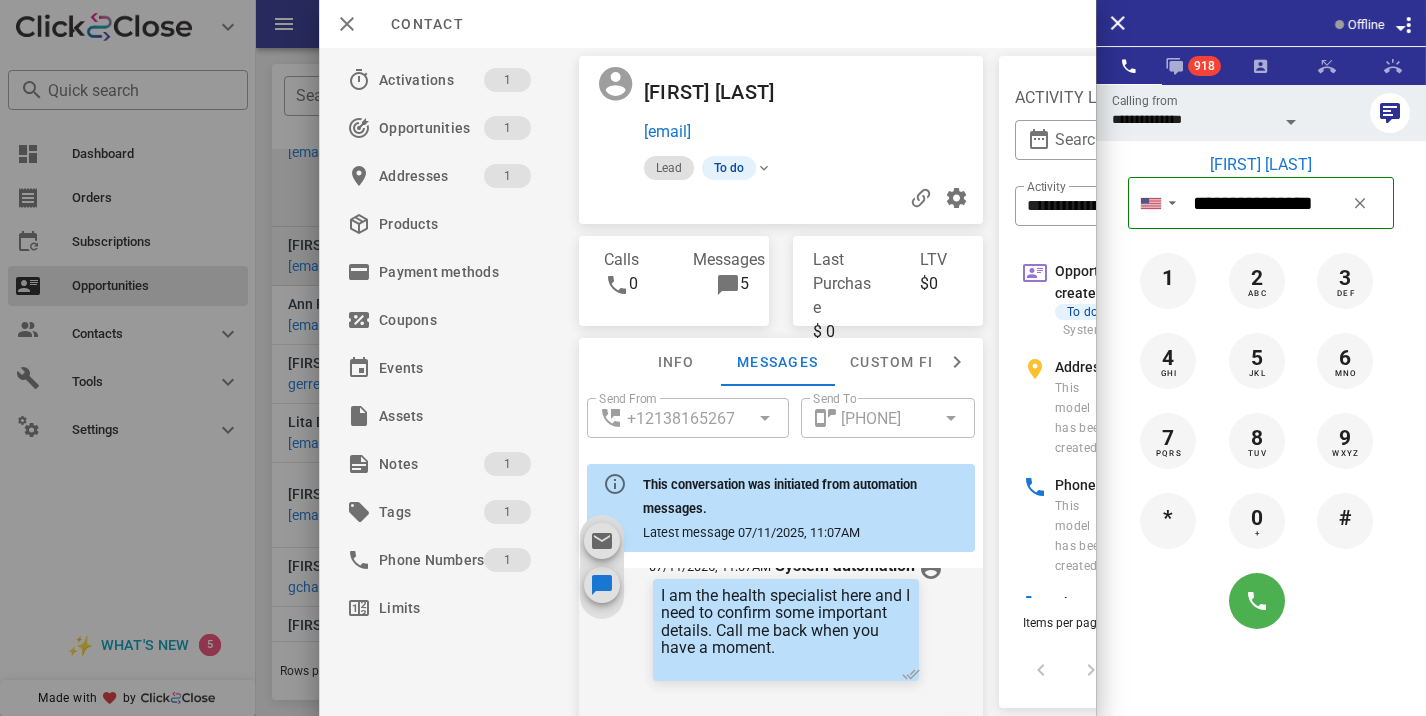 click at bounding box center [781, 198] 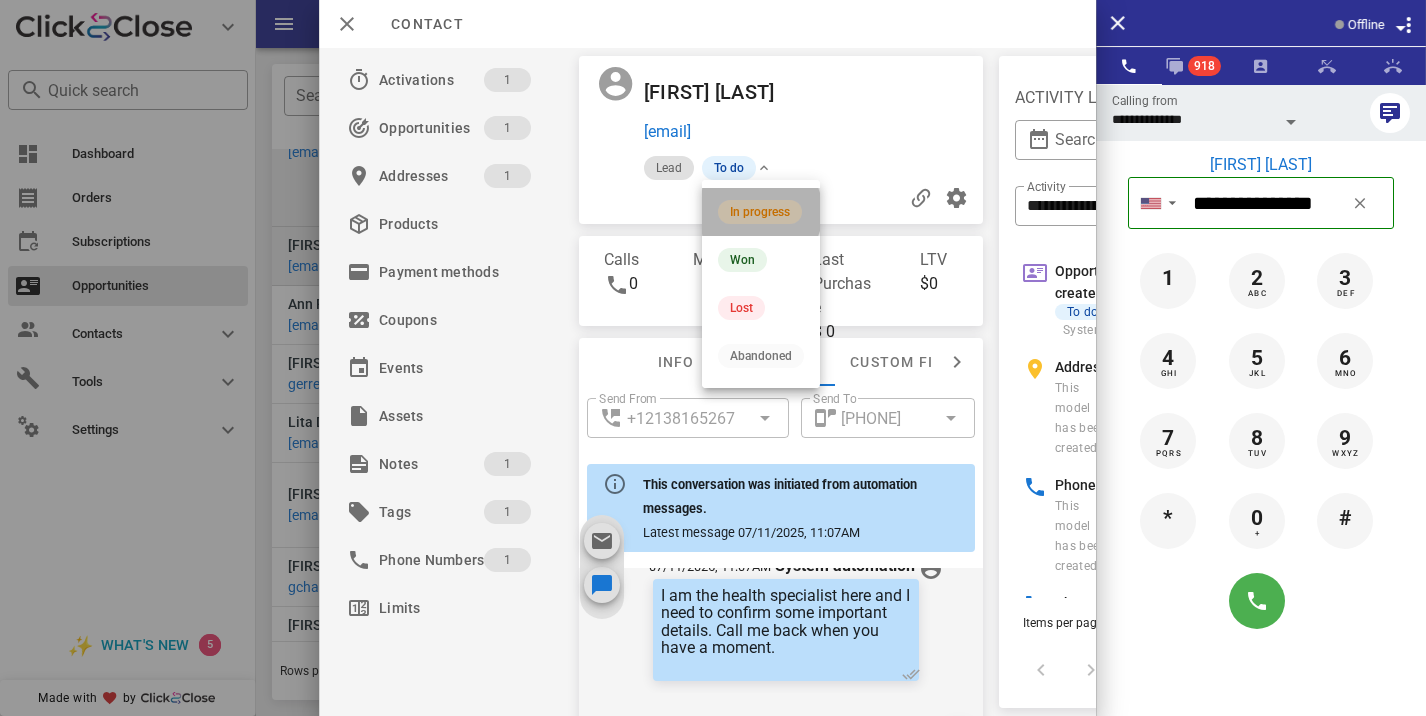 click on "In progress" at bounding box center [760, 212] 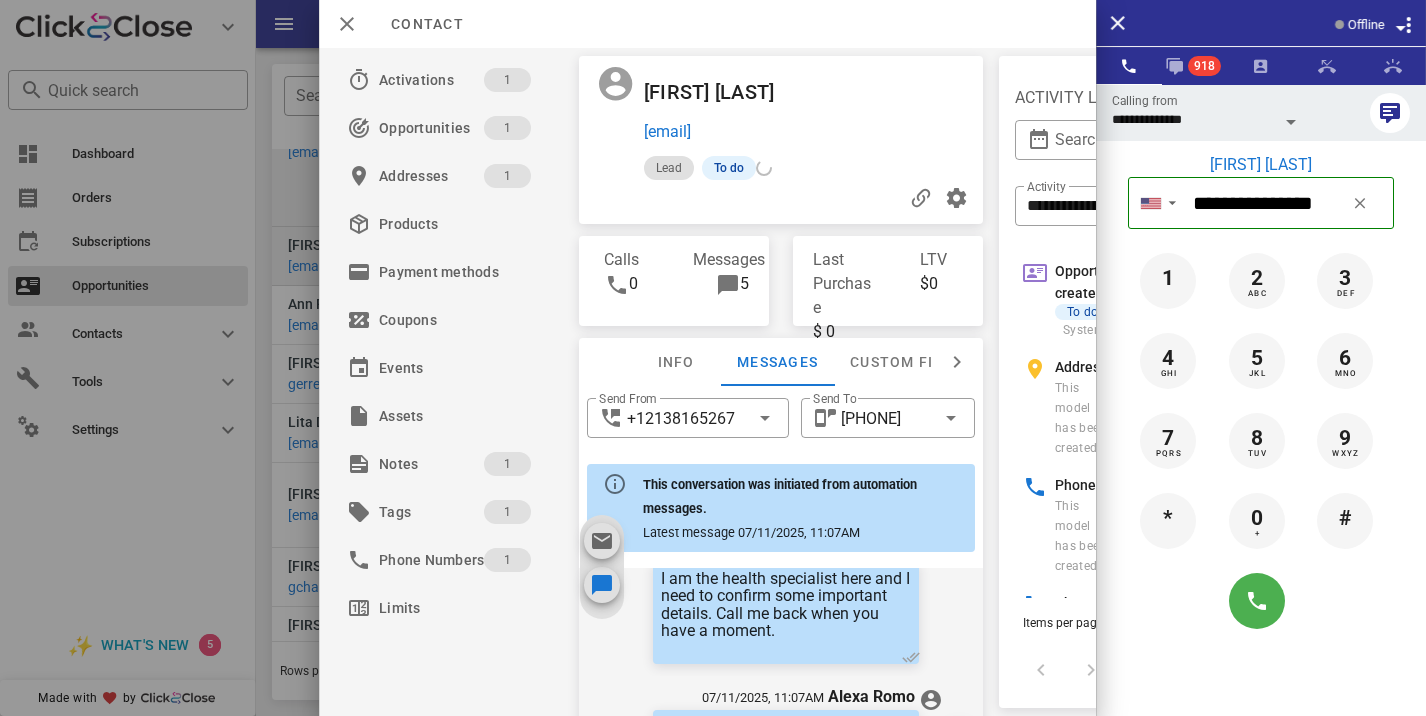 scroll, scrollTop: 893, scrollLeft: 0, axis: vertical 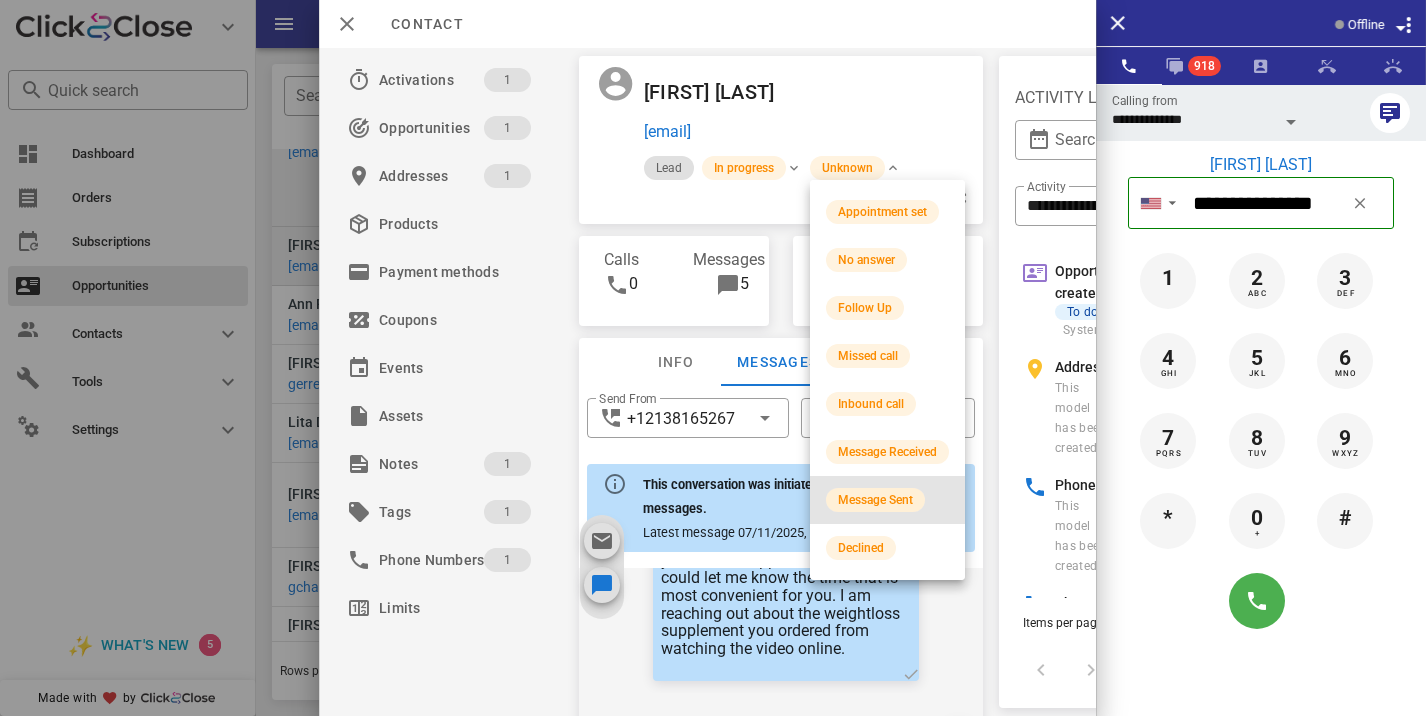 click on "Message Sent" at bounding box center (875, 500) 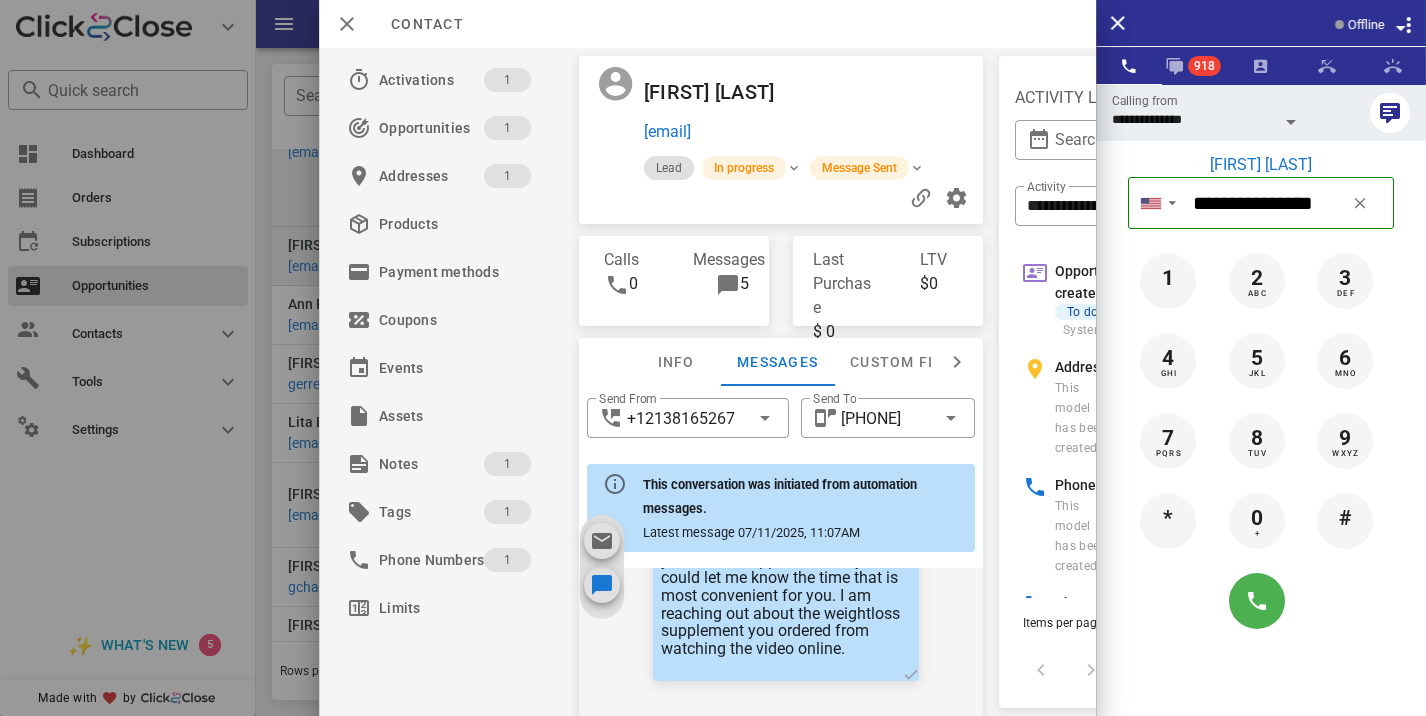 click at bounding box center [713, 358] 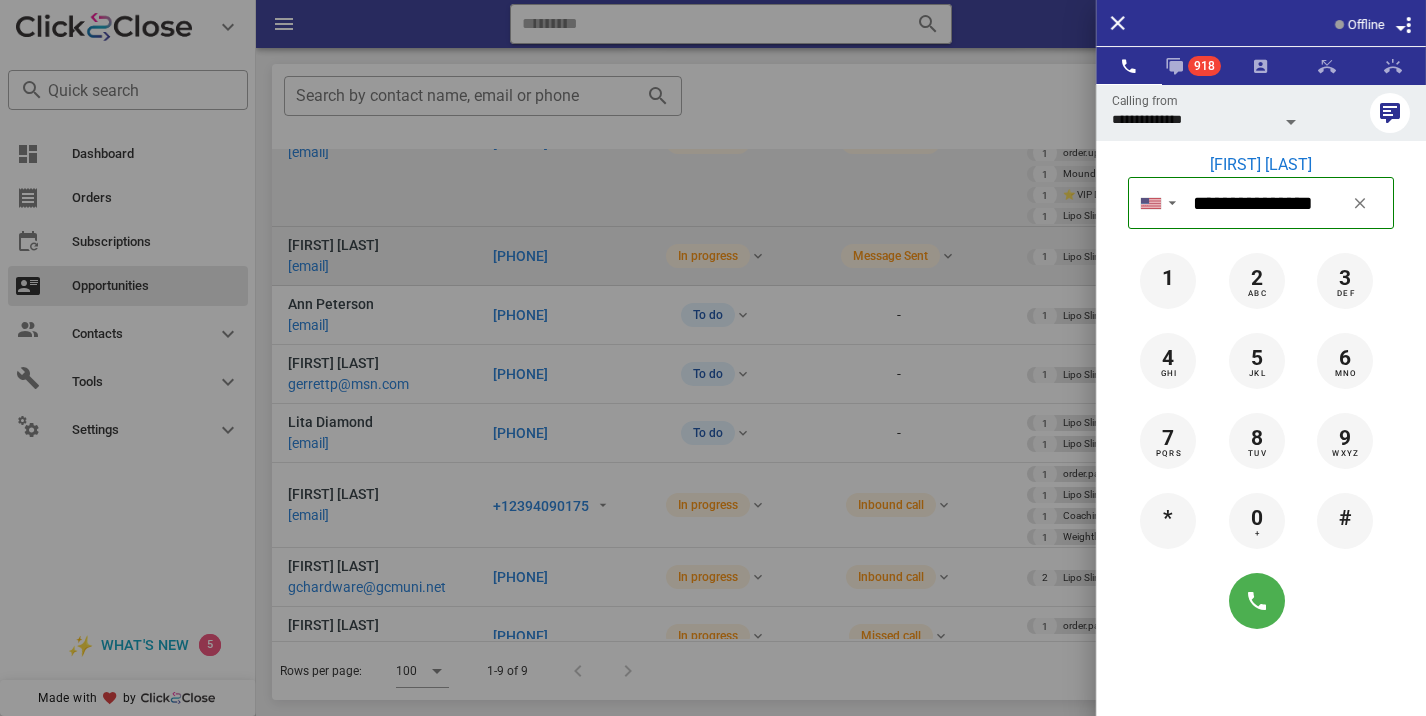 click at bounding box center (713, 358) 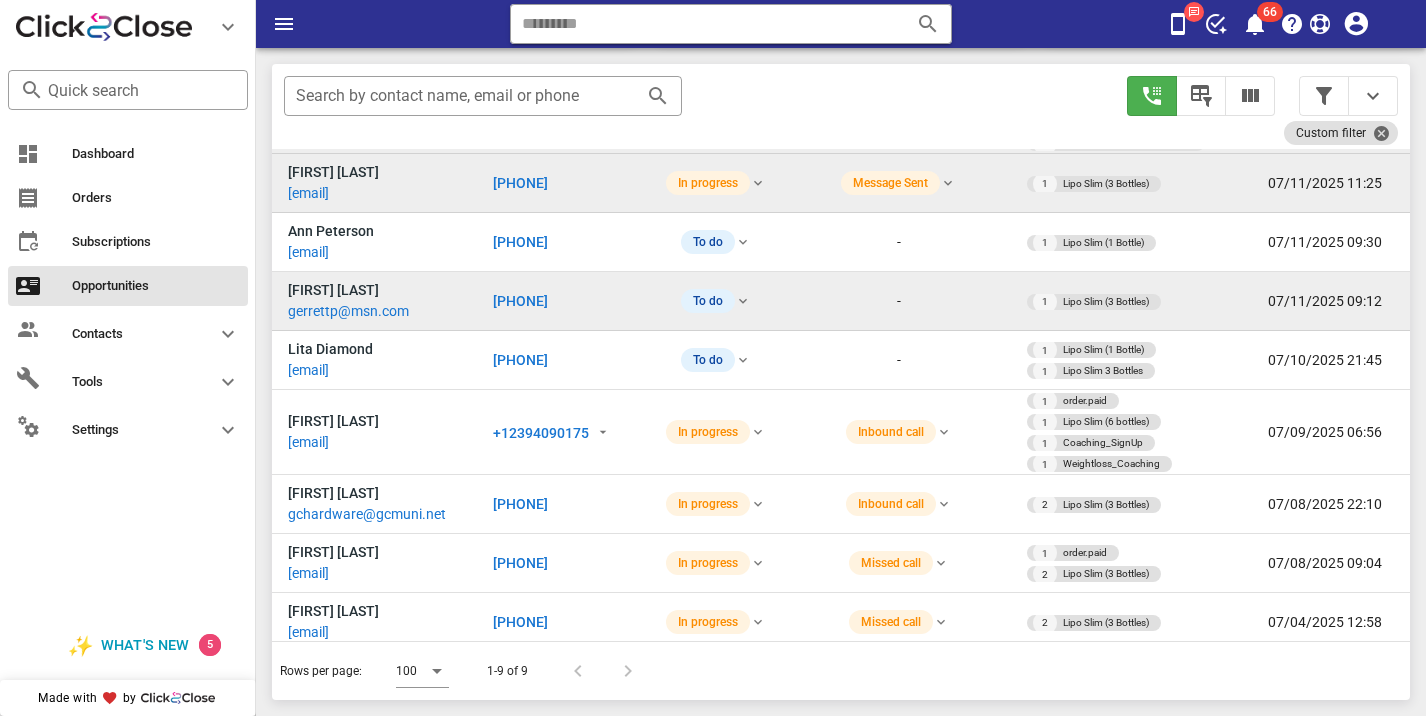 scroll, scrollTop: 224, scrollLeft: 0, axis: vertical 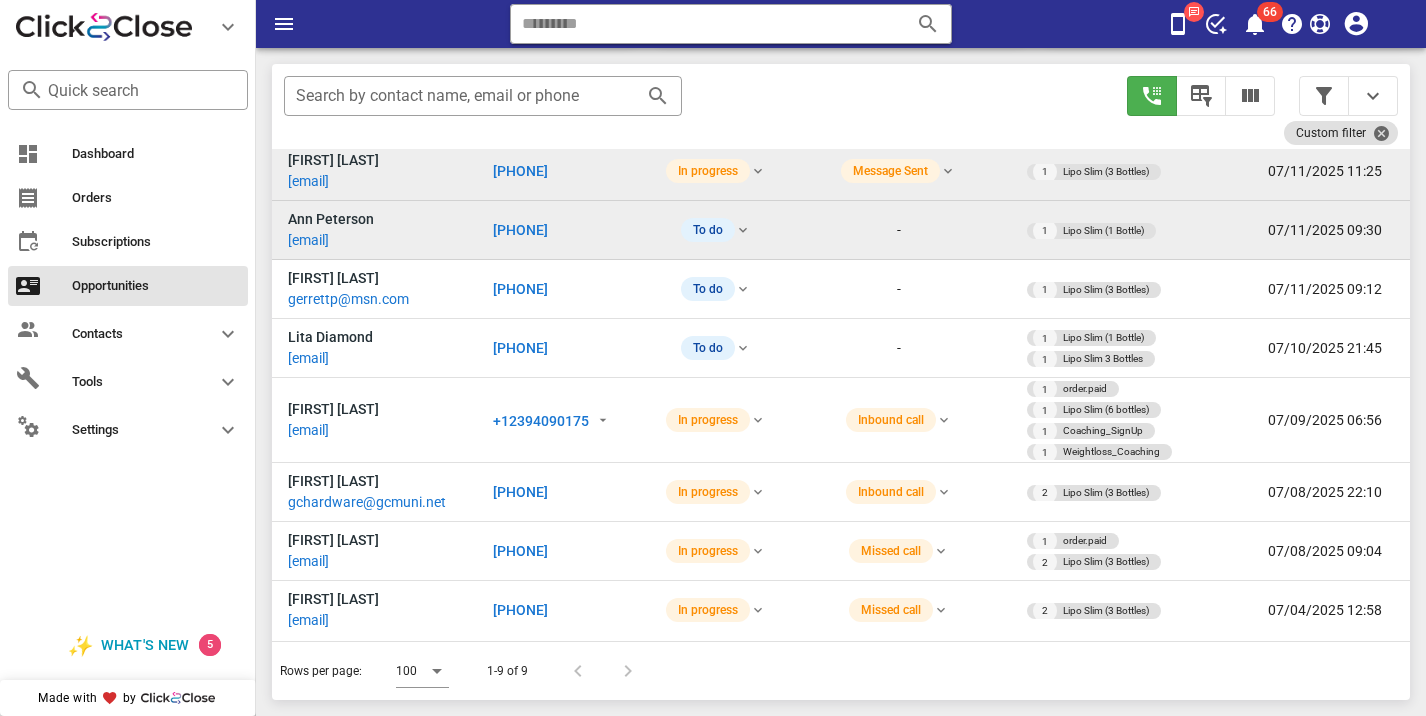 click on "[PHONE]" at bounding box center [520, 230] 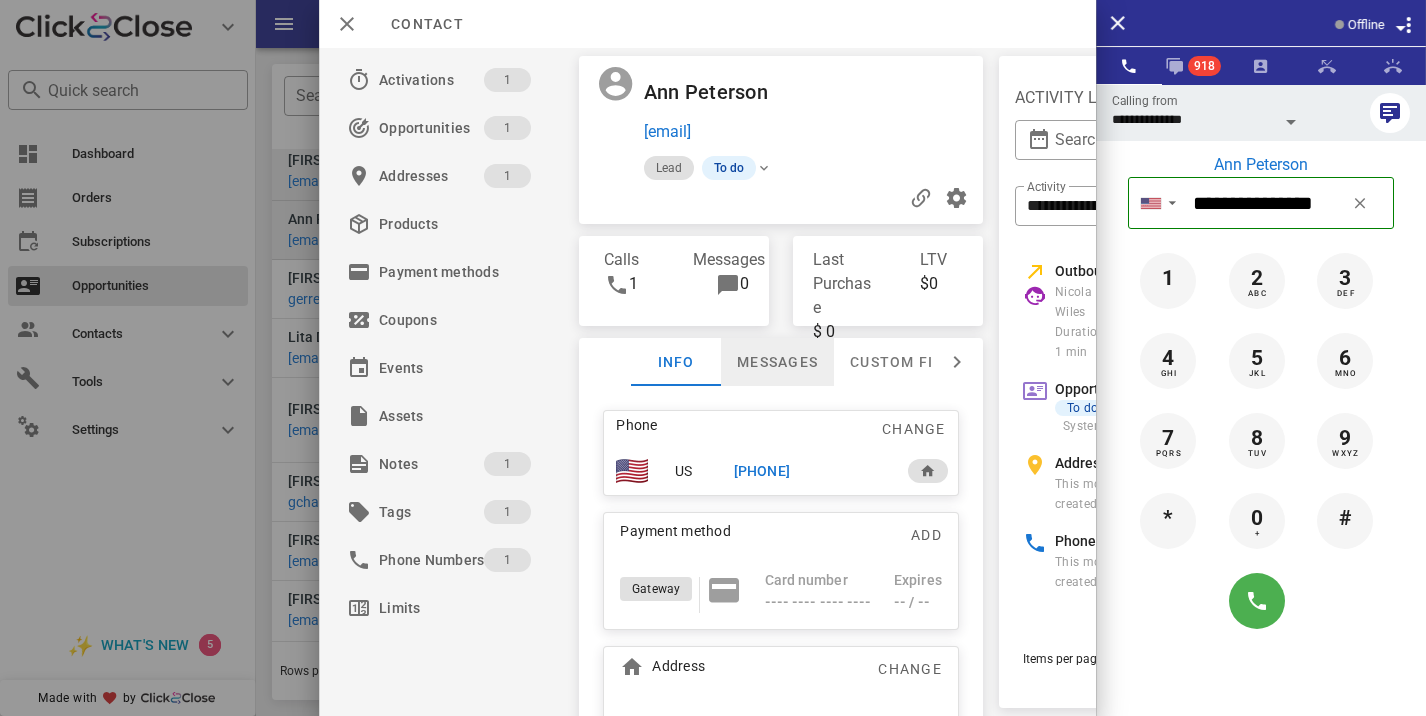 click on "Messages" at bounding box center [777, 362] 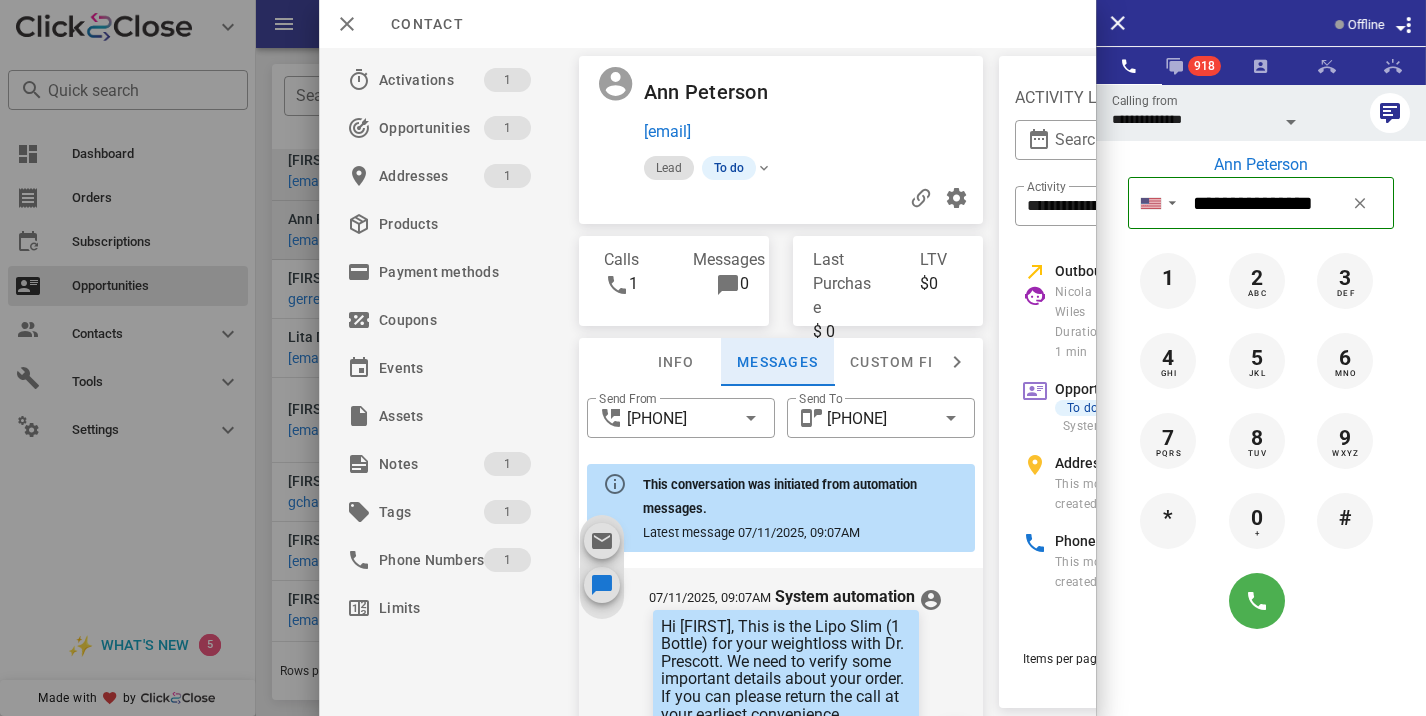 scroll, scrollTop: 675, scrollLeft: 0, axis: vertical 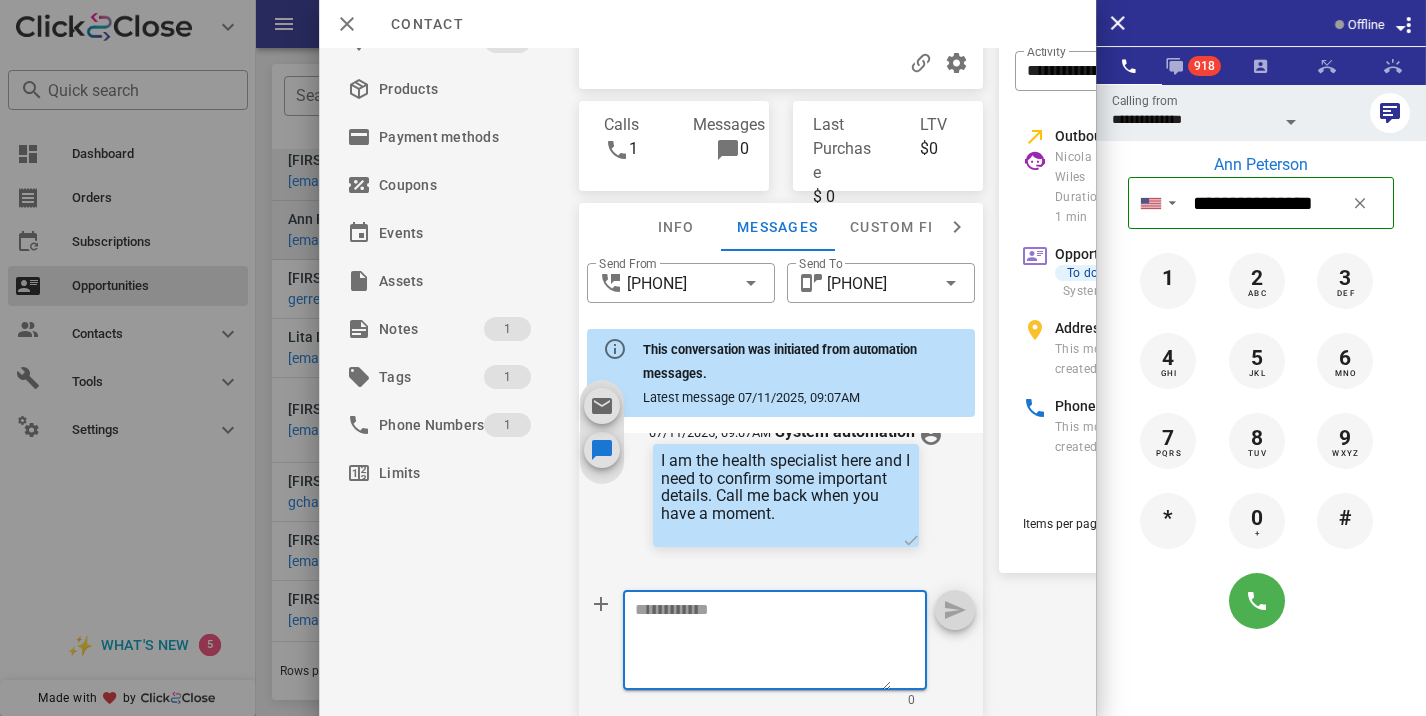 click at bounding box center (763, 643) 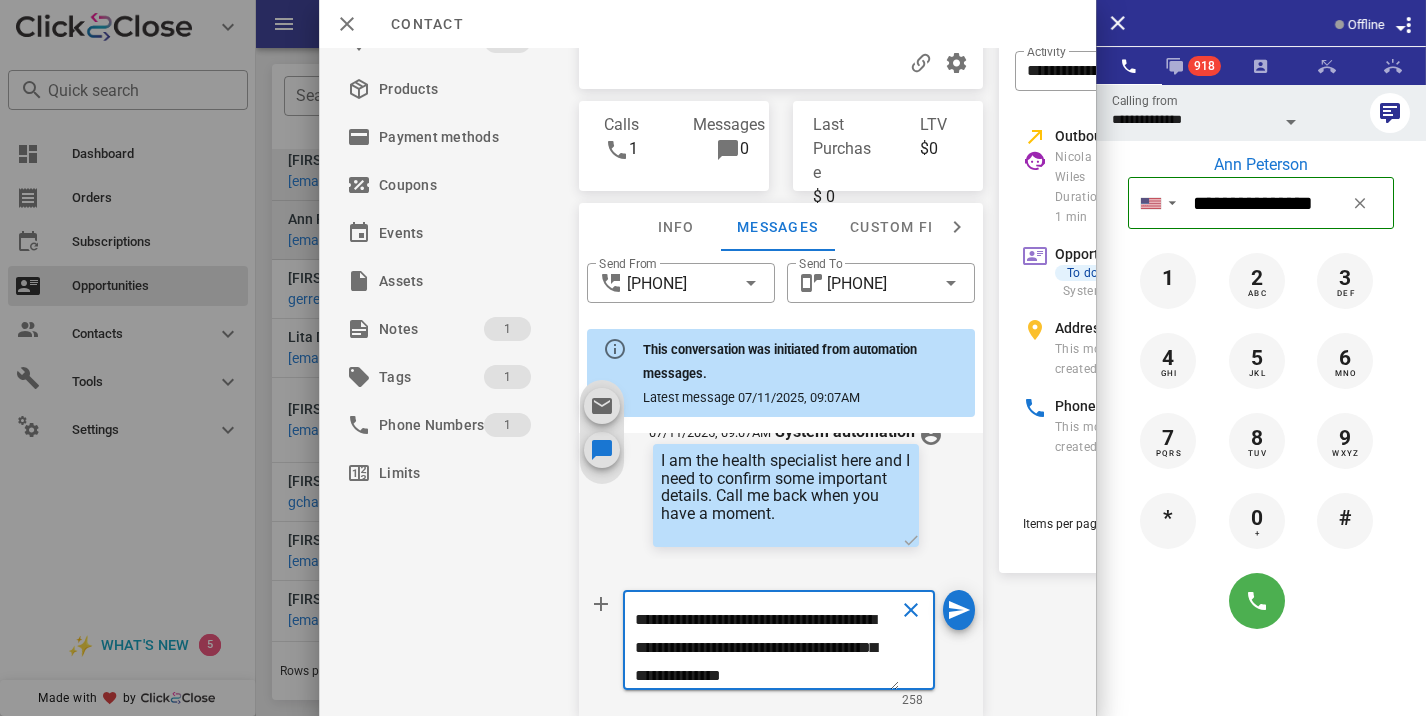scroll, scrollTop: 0, scrollLeft: 0, axis: both 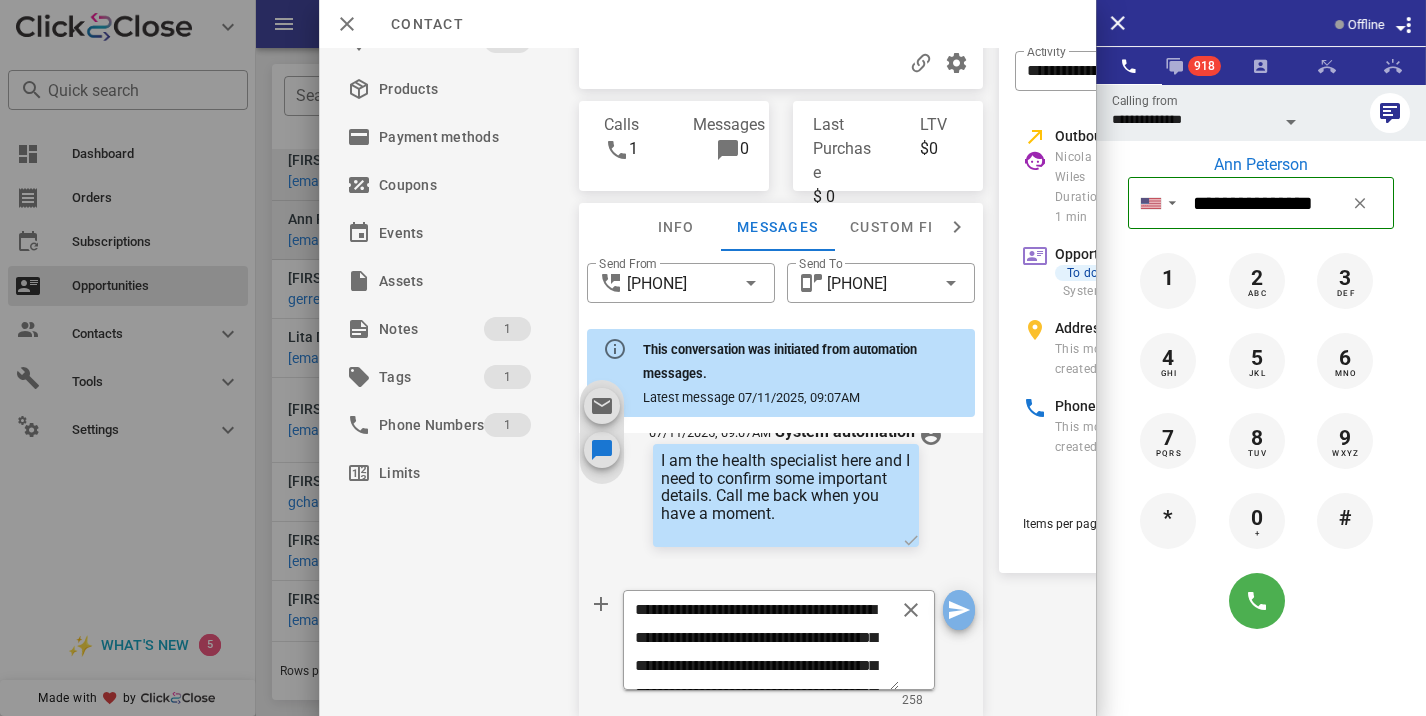 click at bounding box center (959, 610) 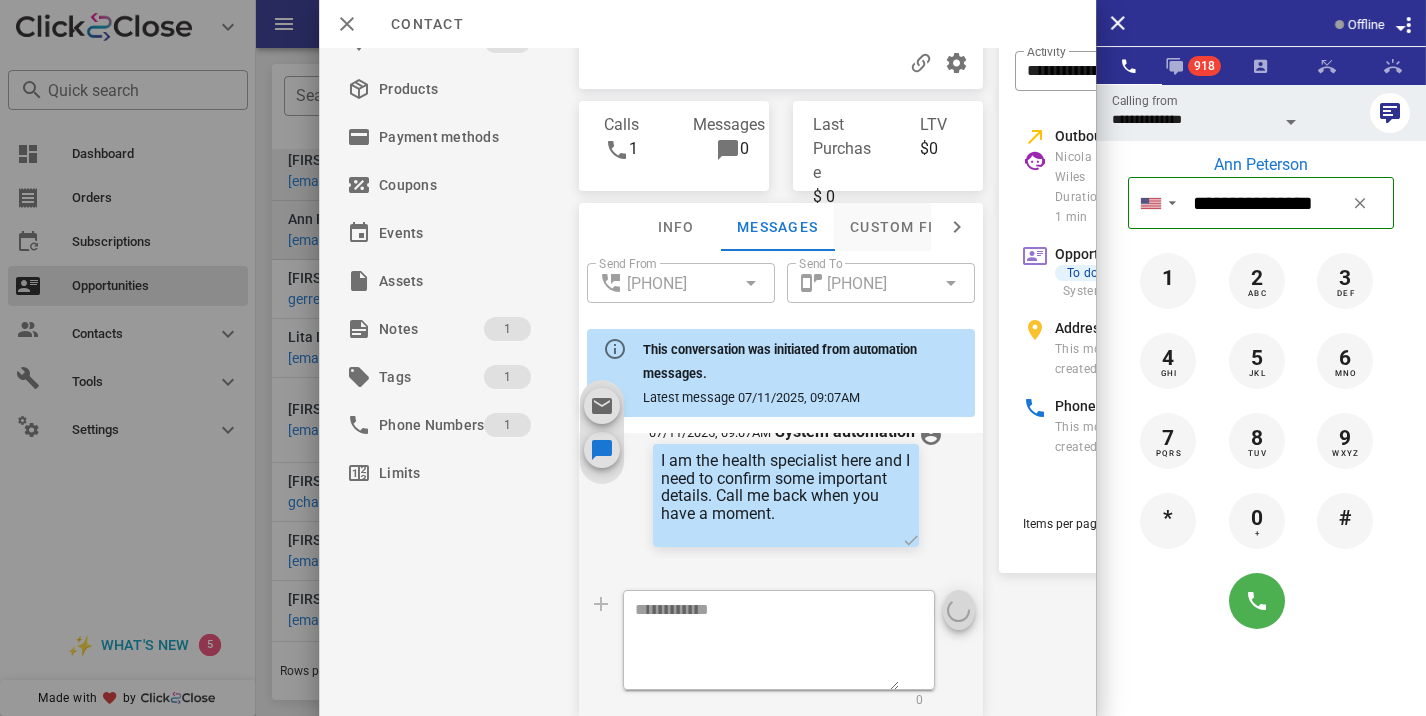 scroll, scrollTop: 0, scrollLeft: 0, axis: both 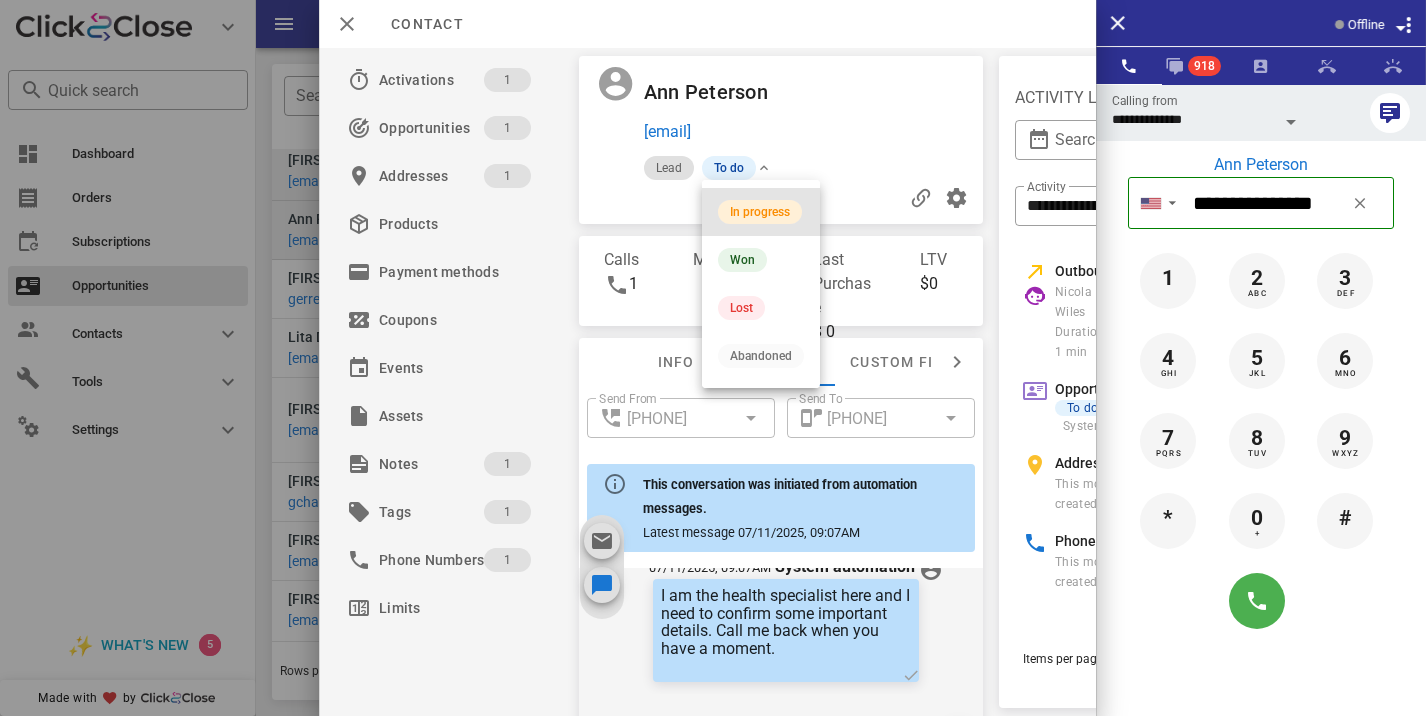 click on "In progress" at bounding box center (760, 212) 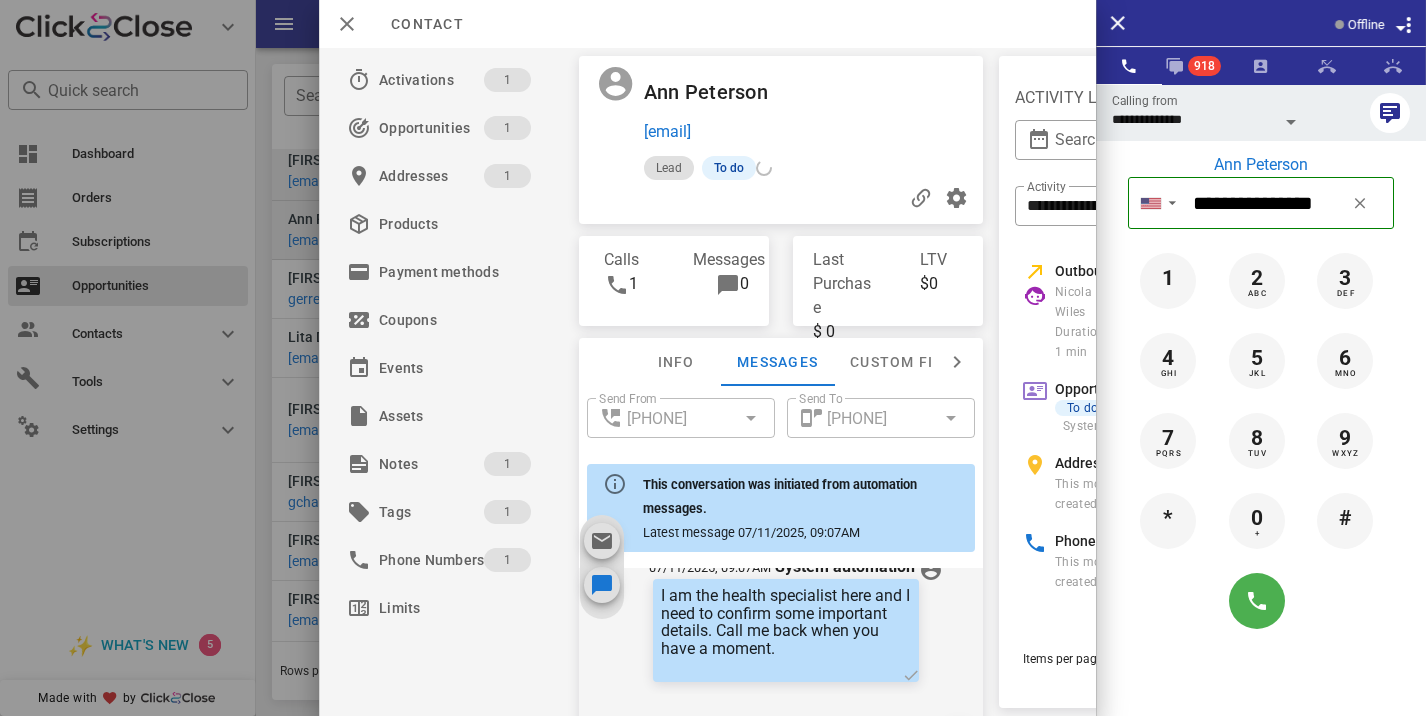 scroll, scrollTop: 893, scrollLeft: 0, axis: vertical 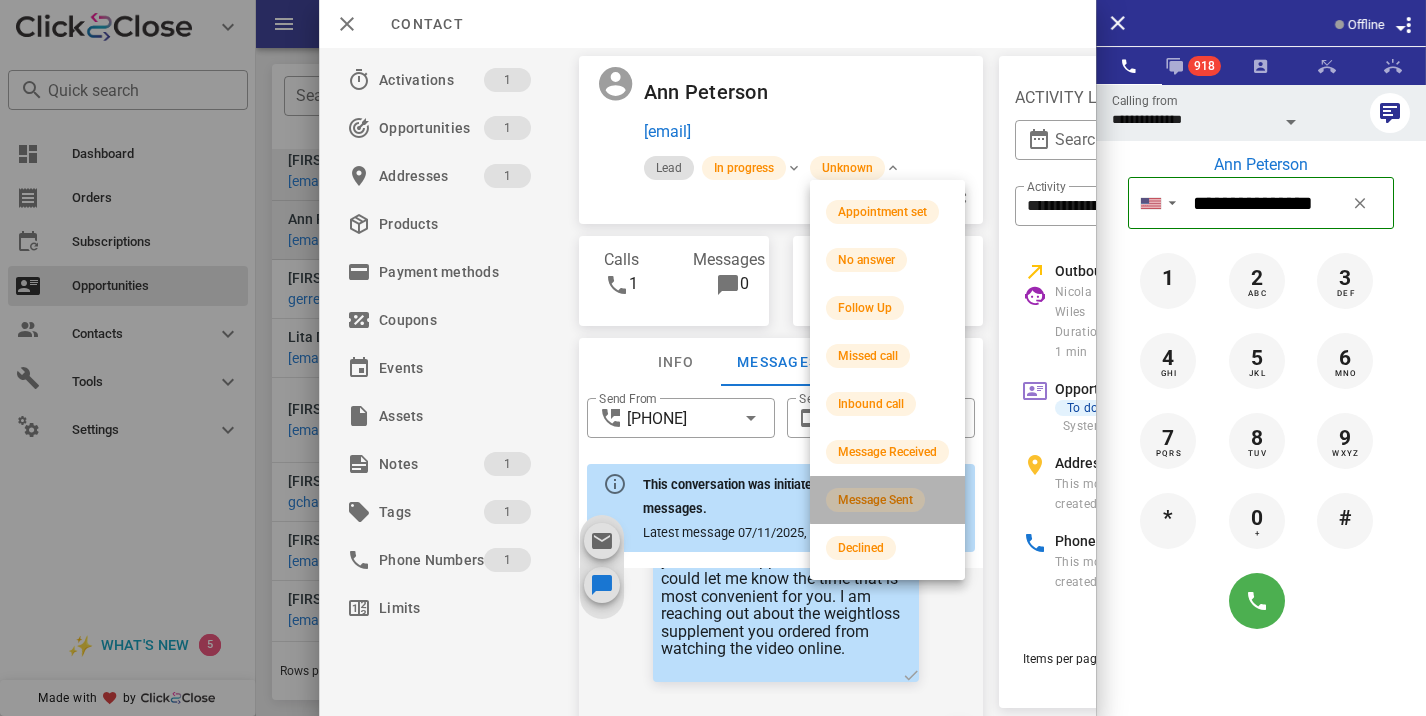 click on "Message Sent" at bounding box center (875, 500) 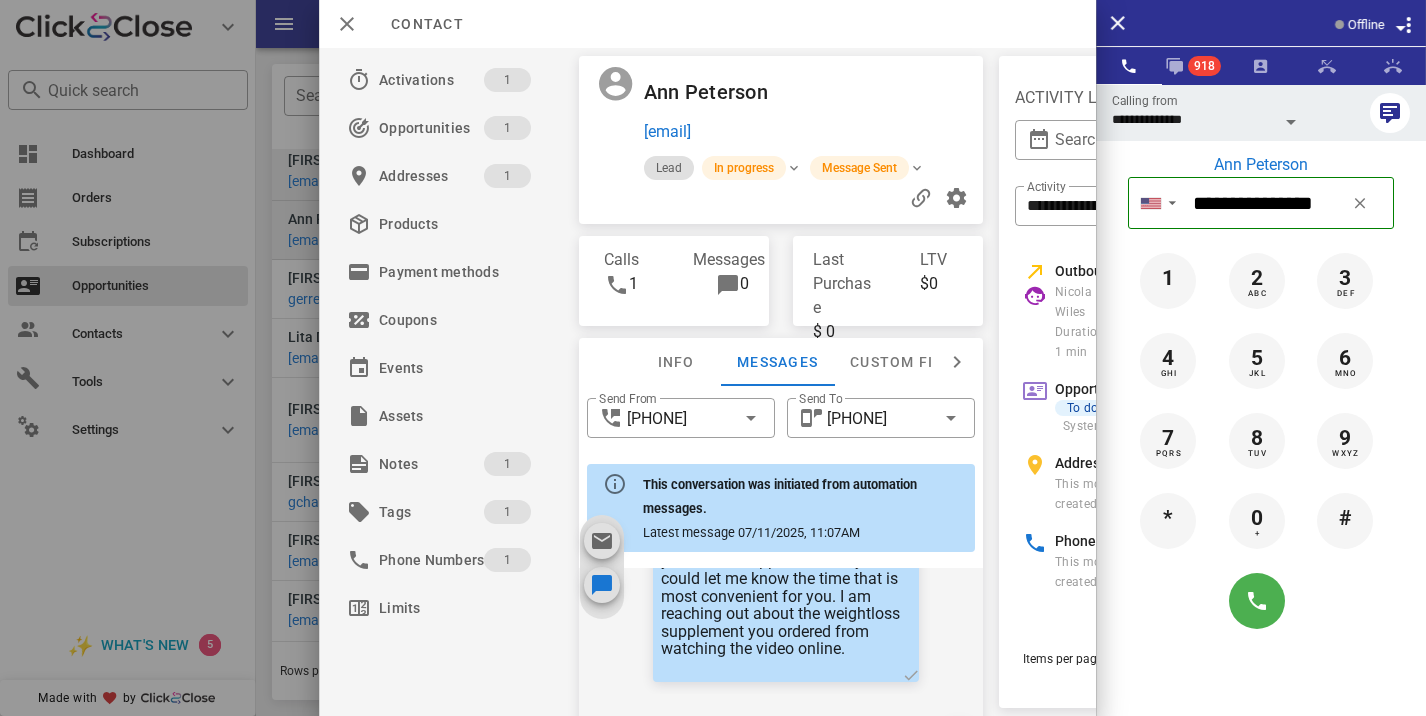 click at bounding box center [713, 358] 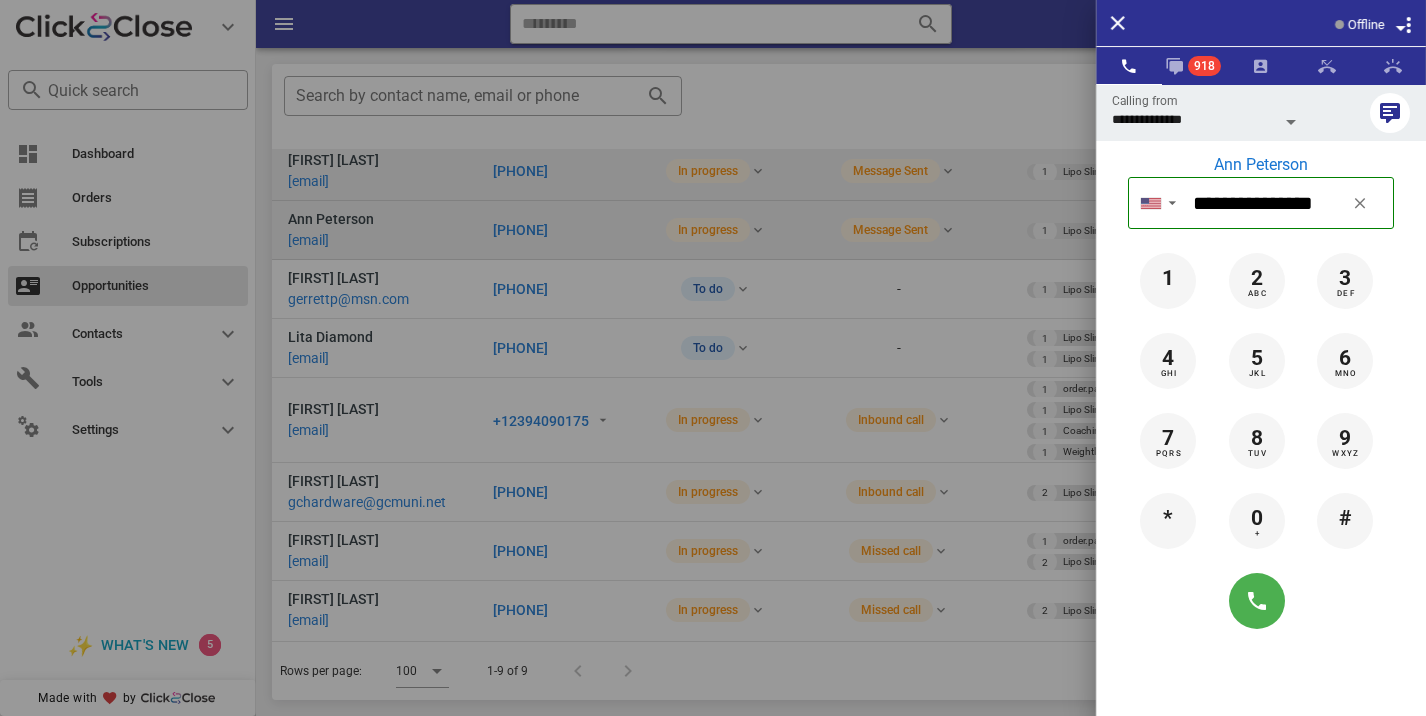 click at bounding box center (713, 358) 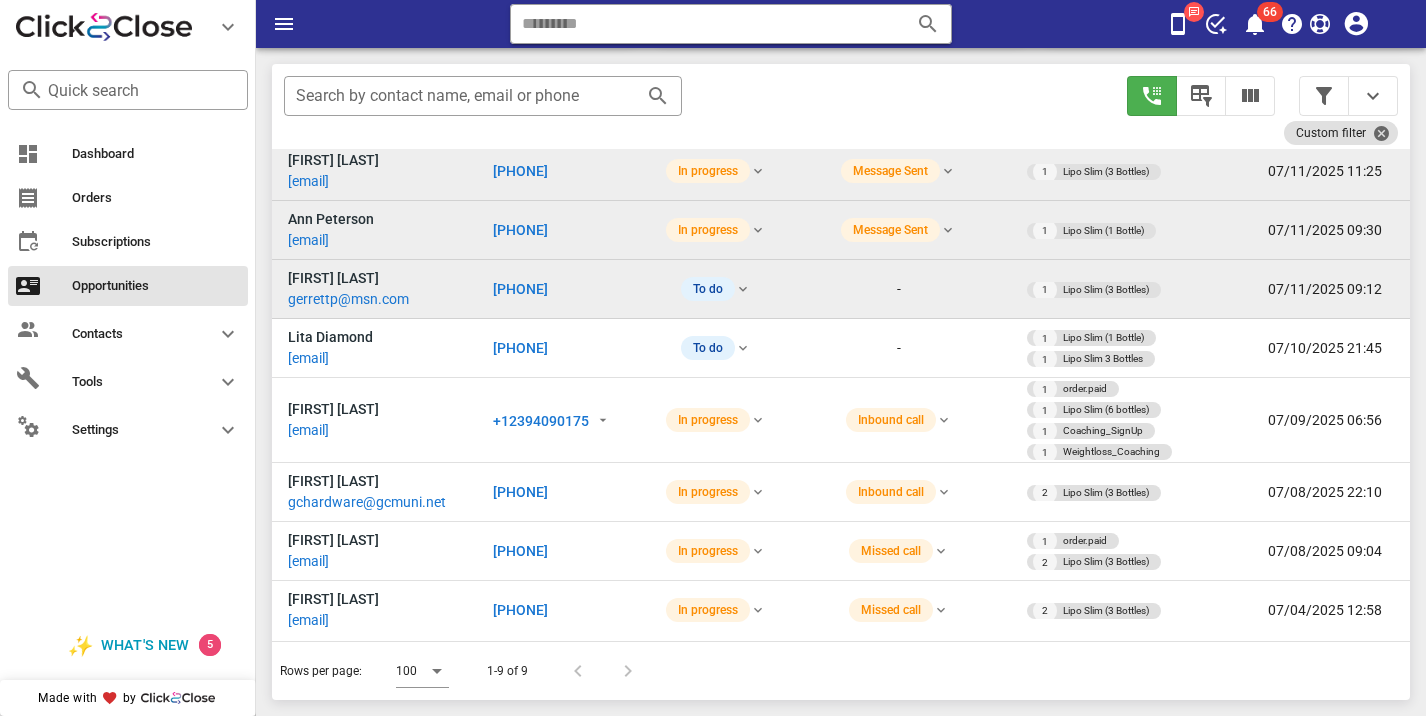 click on "[PHONE]" at bounding box center (520, 289) 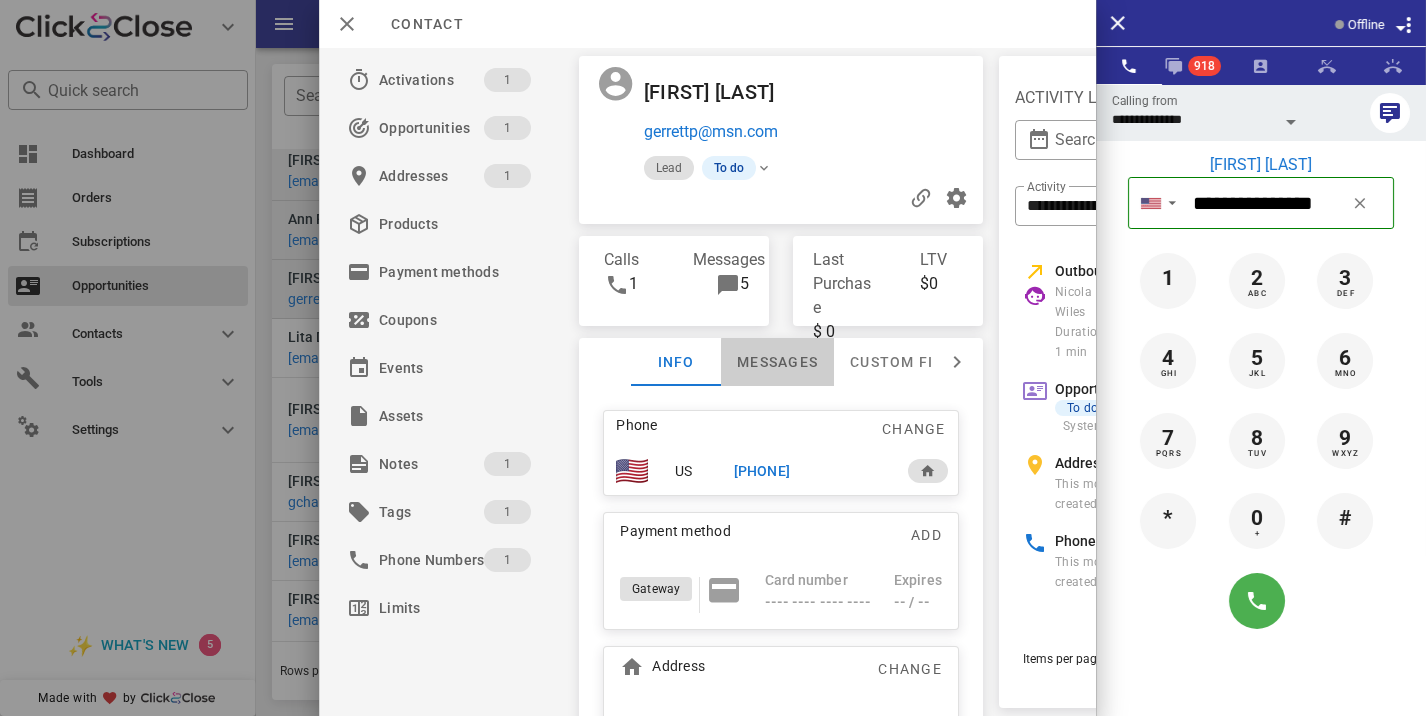 click on "Messages" at bounding box center (777, 362) 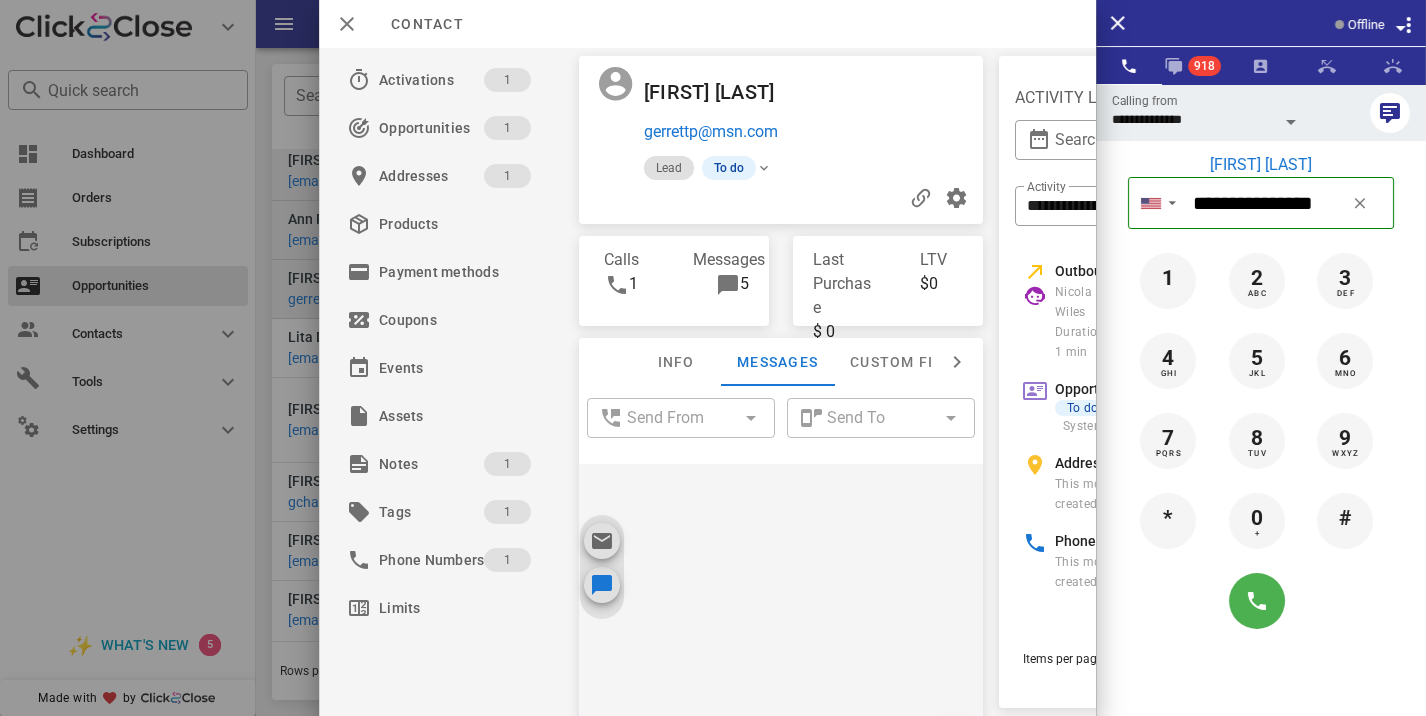 scroll, scrollTop: 675, scrollLeft: 0, axis: vertical 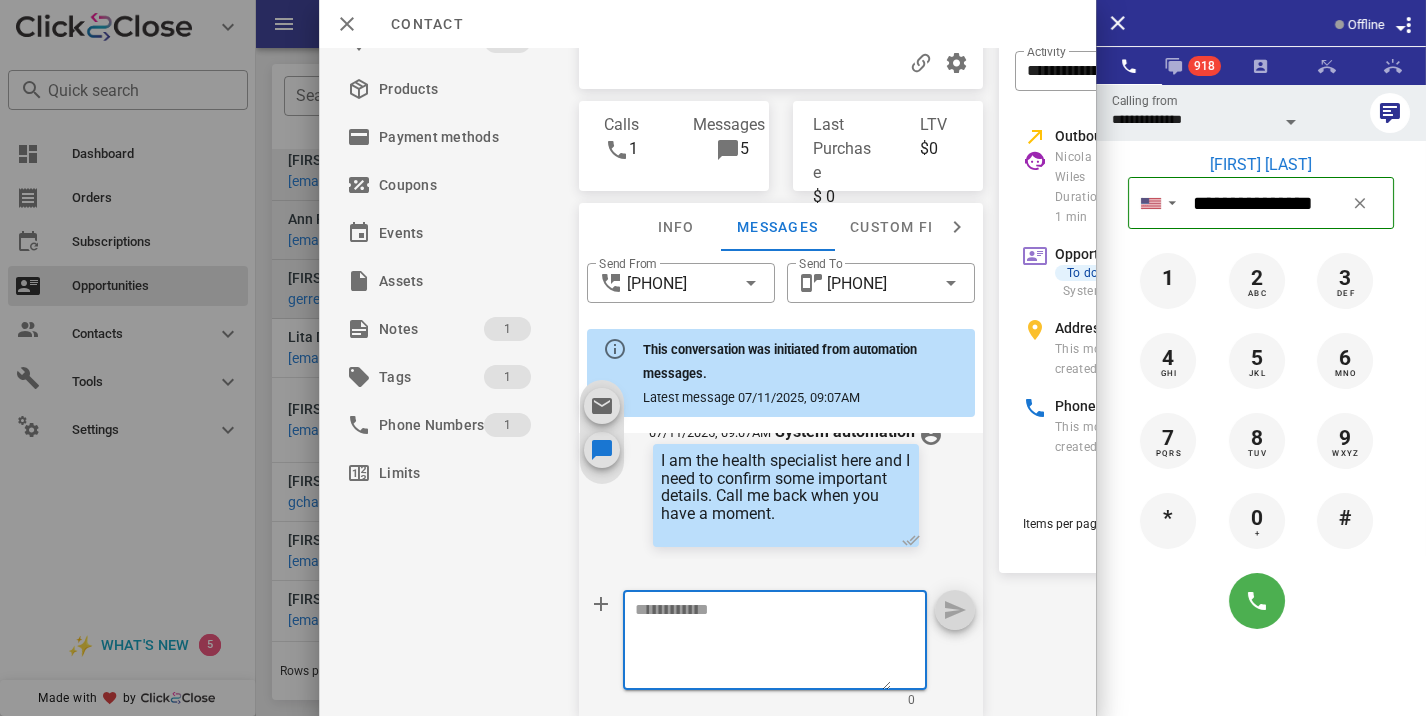 click at bounding box center (763, 643) 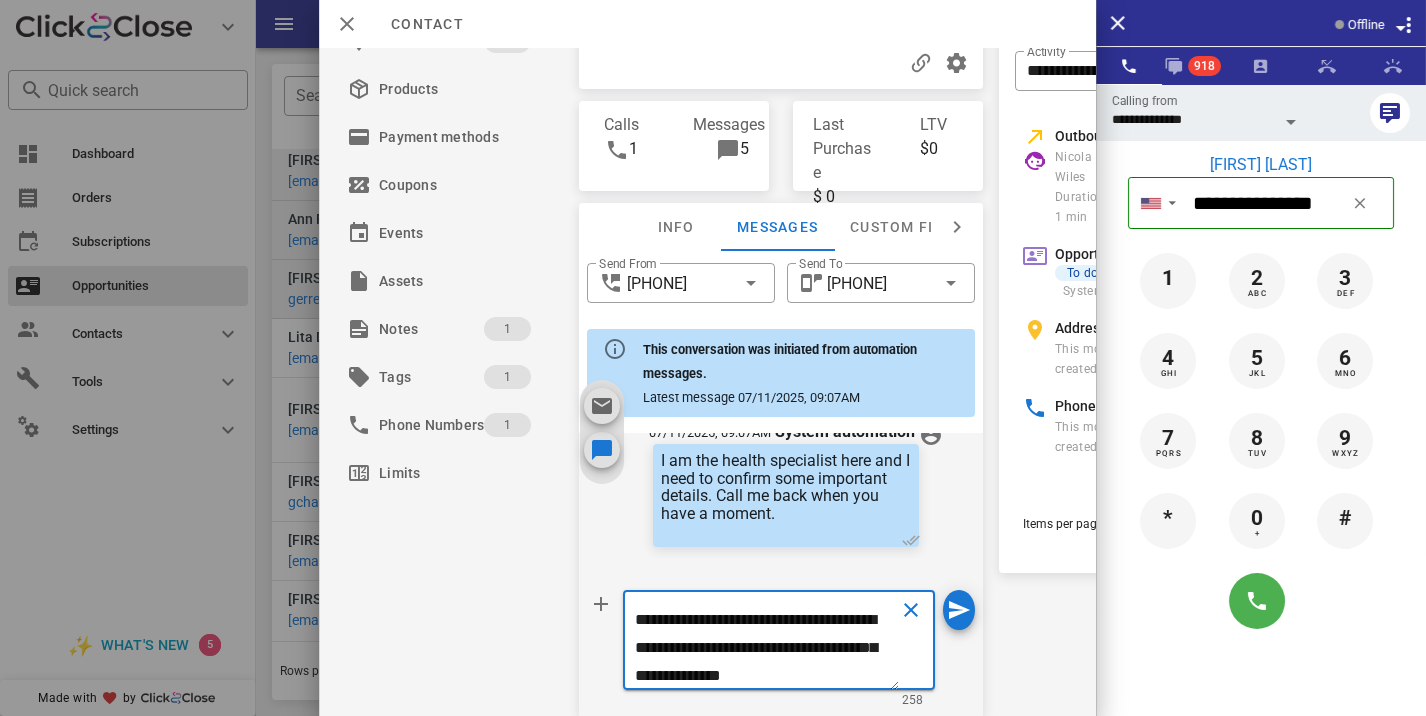 scroll, scrollTop: 0, scrollLeft: 0, axis: both 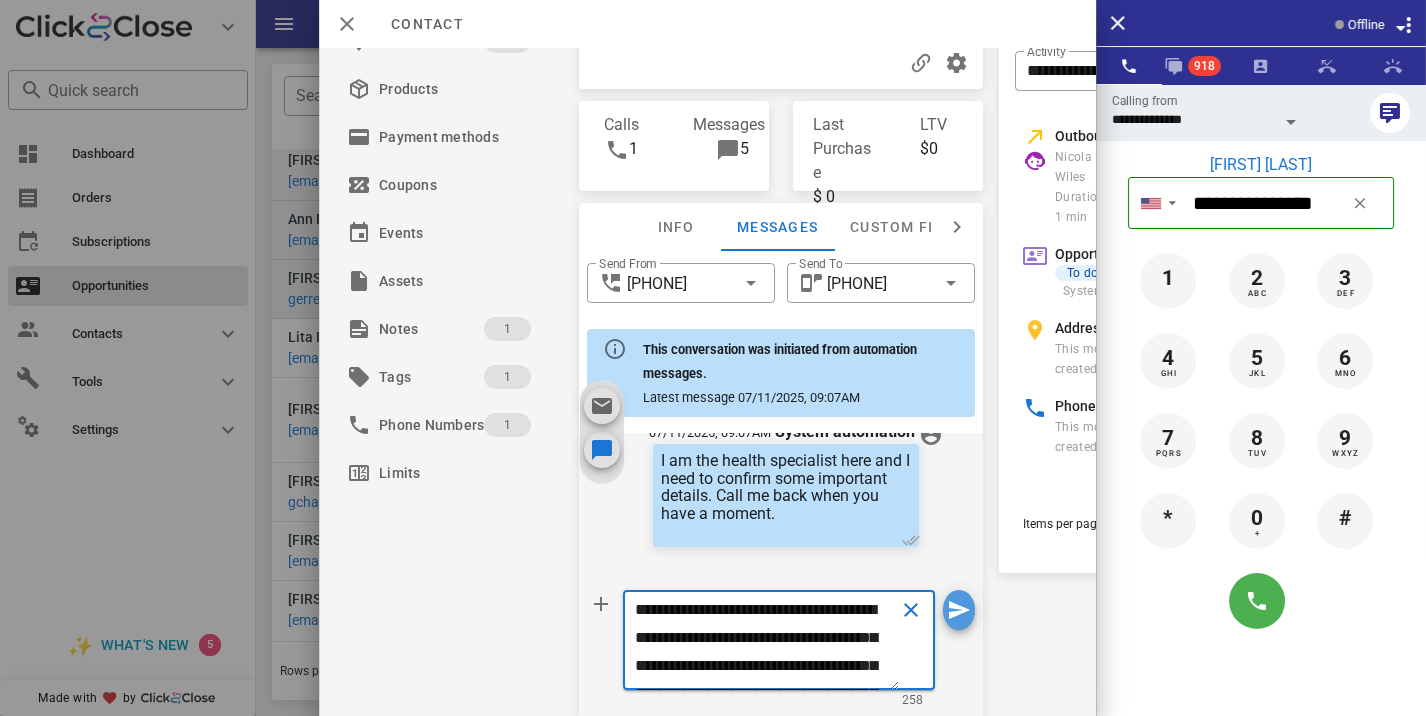 click at bounding box center (959, 610) 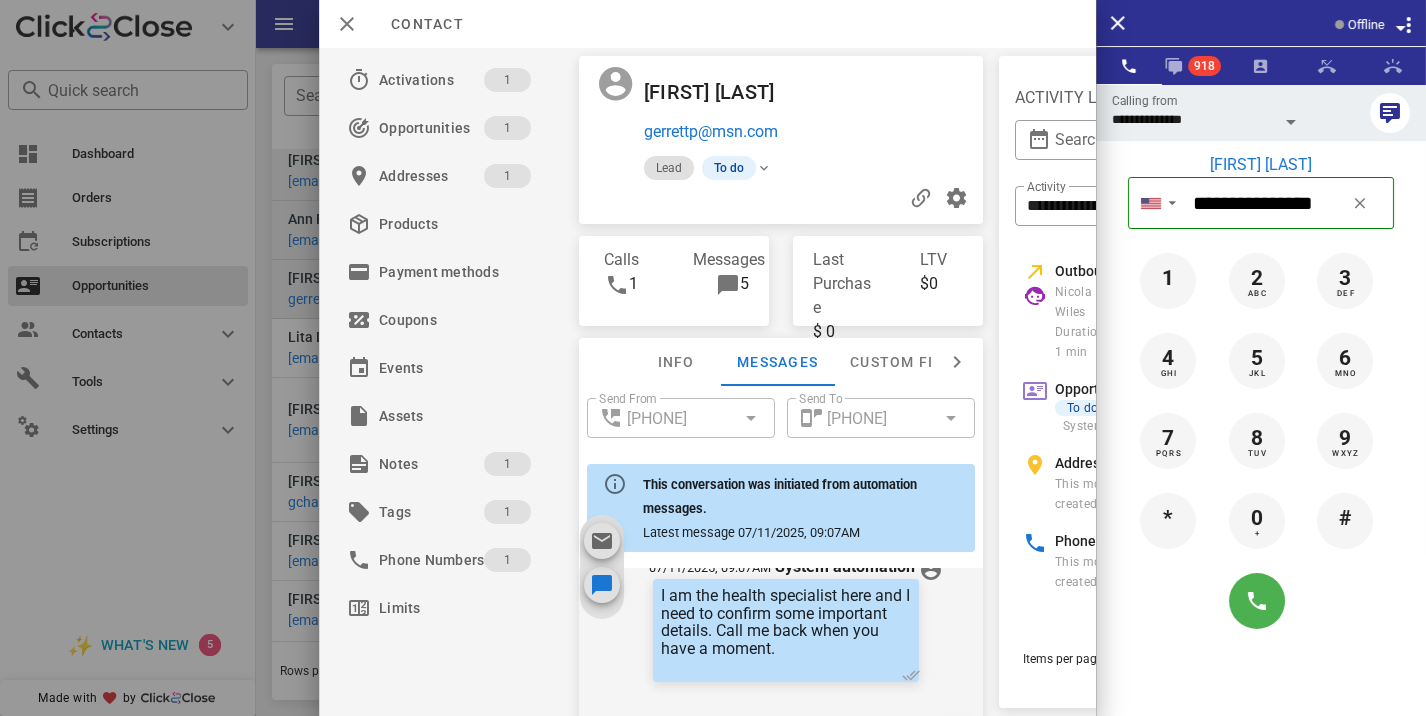 click at bounding box center [781, 198] 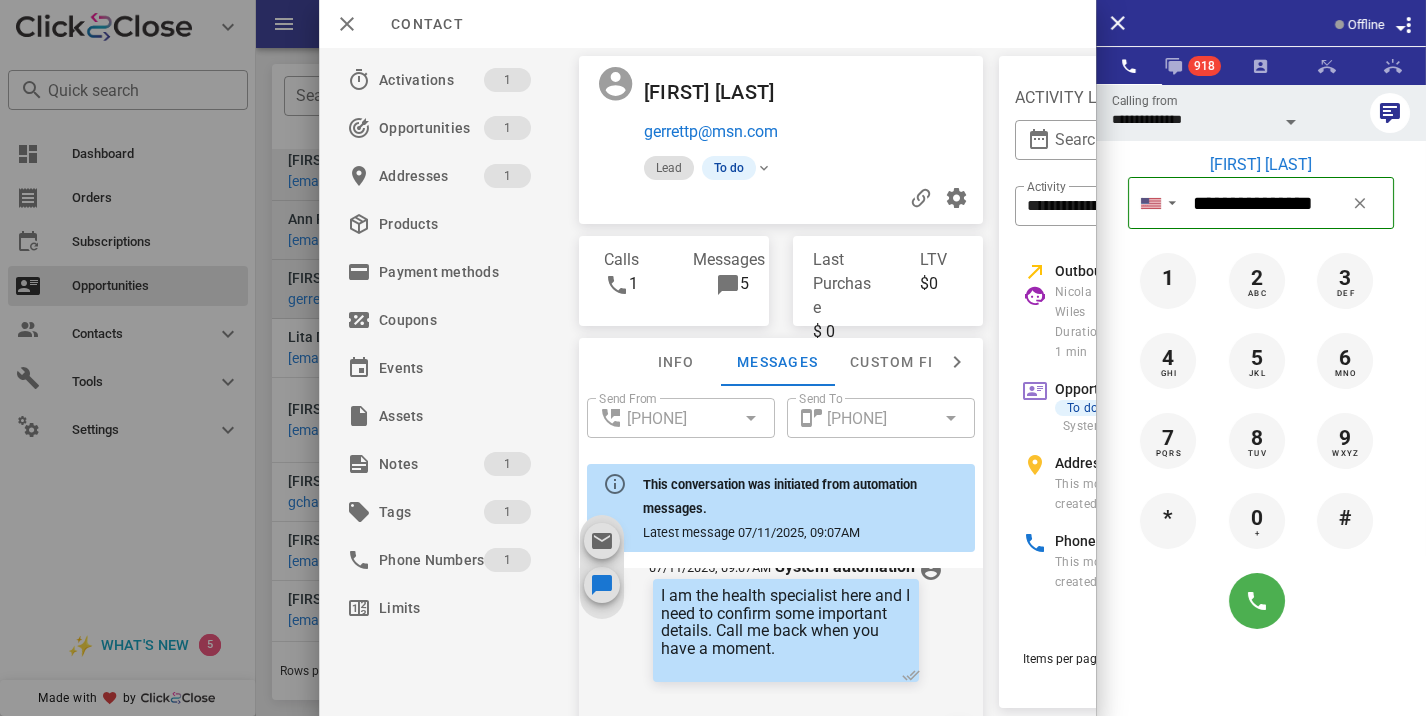 click at bounding box center [781, 198] 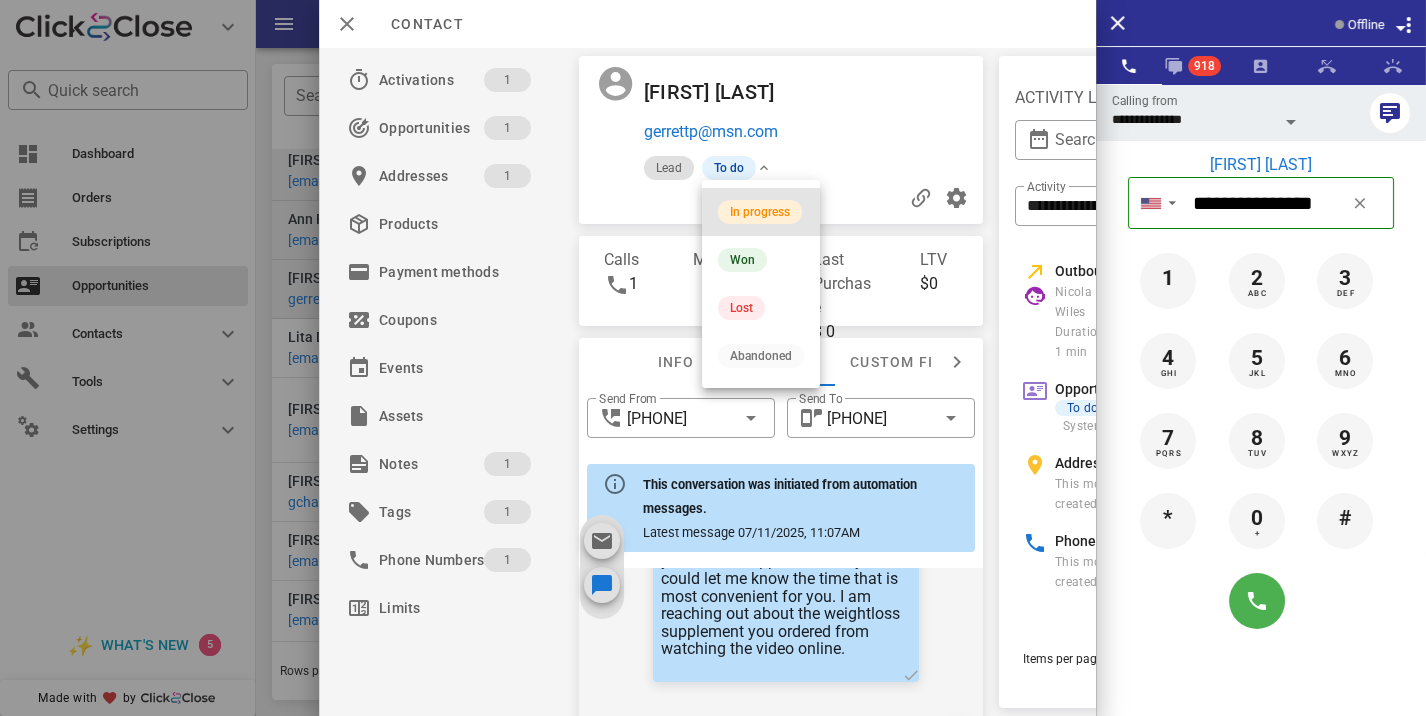 click on "In progress" at bounding box center [760, 212] 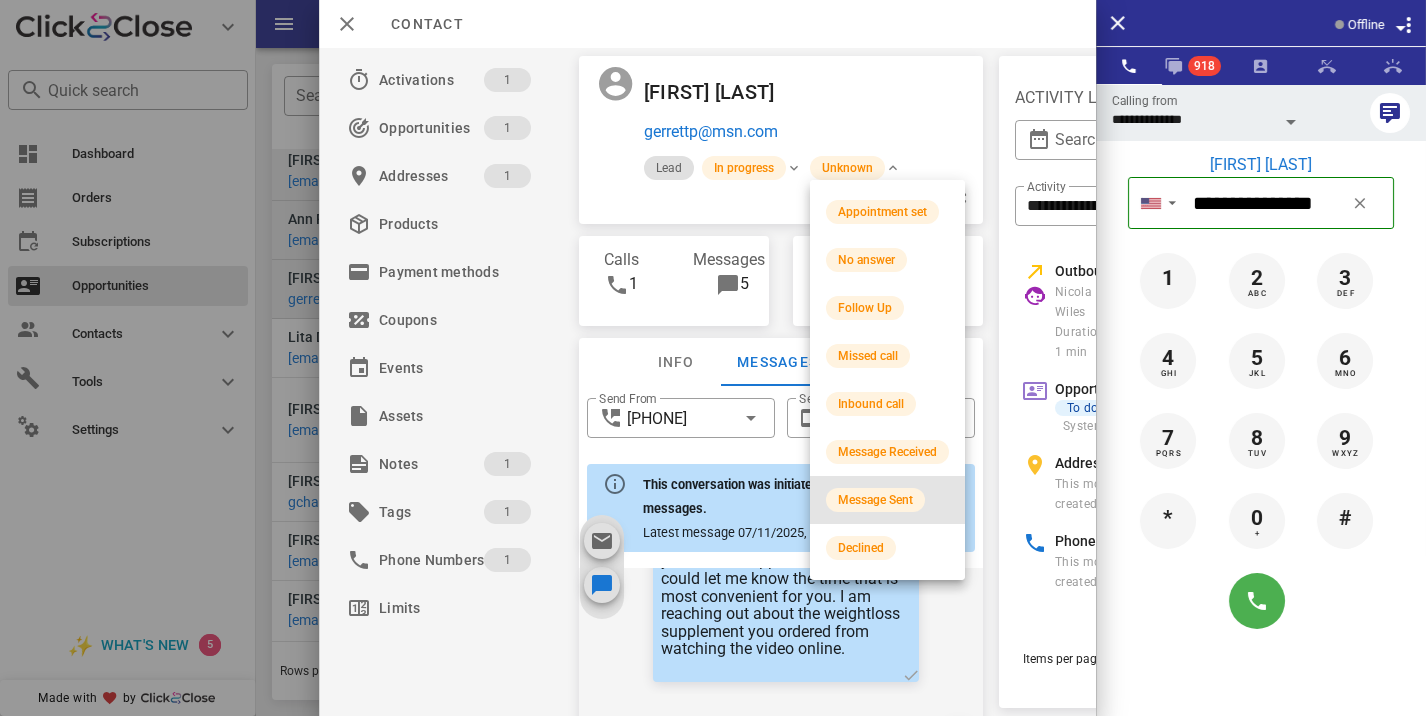 click on "Message Sent" at bounding box center [887, 500] 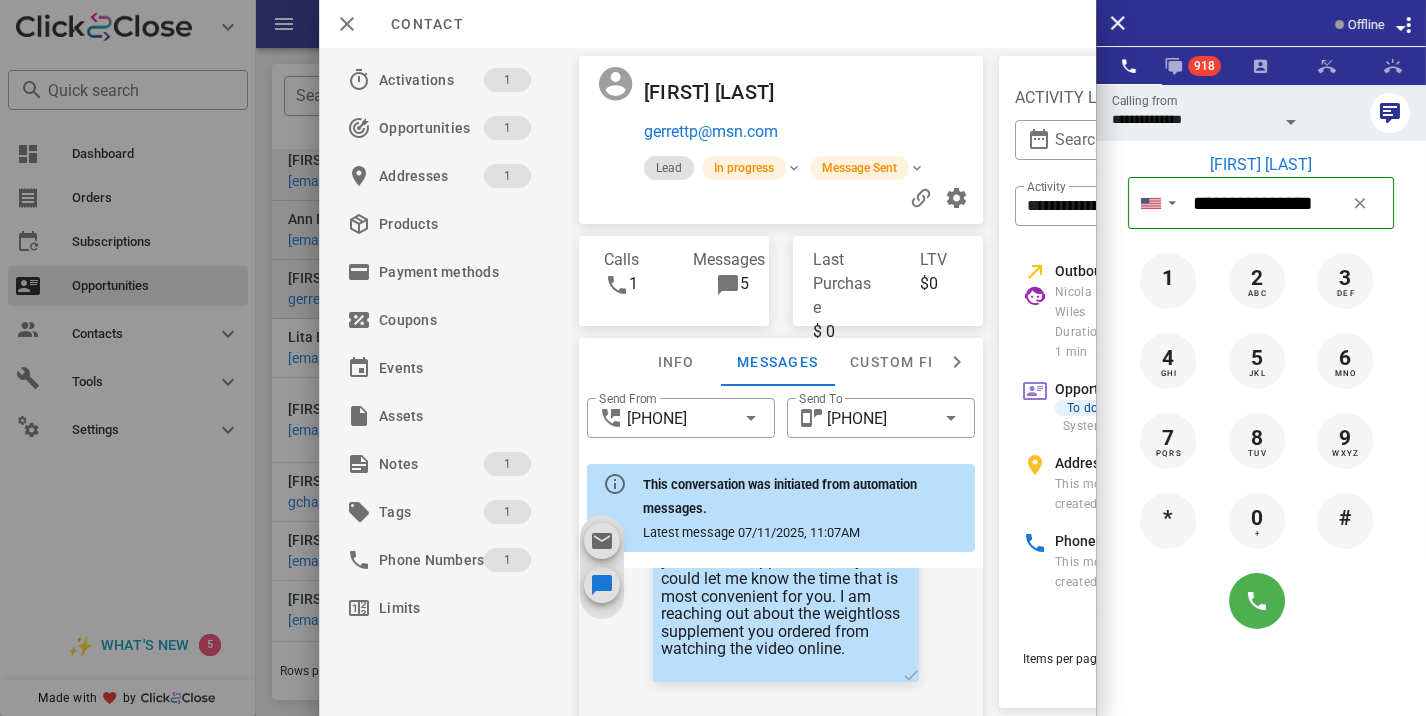click at bounding box center (713, 358) 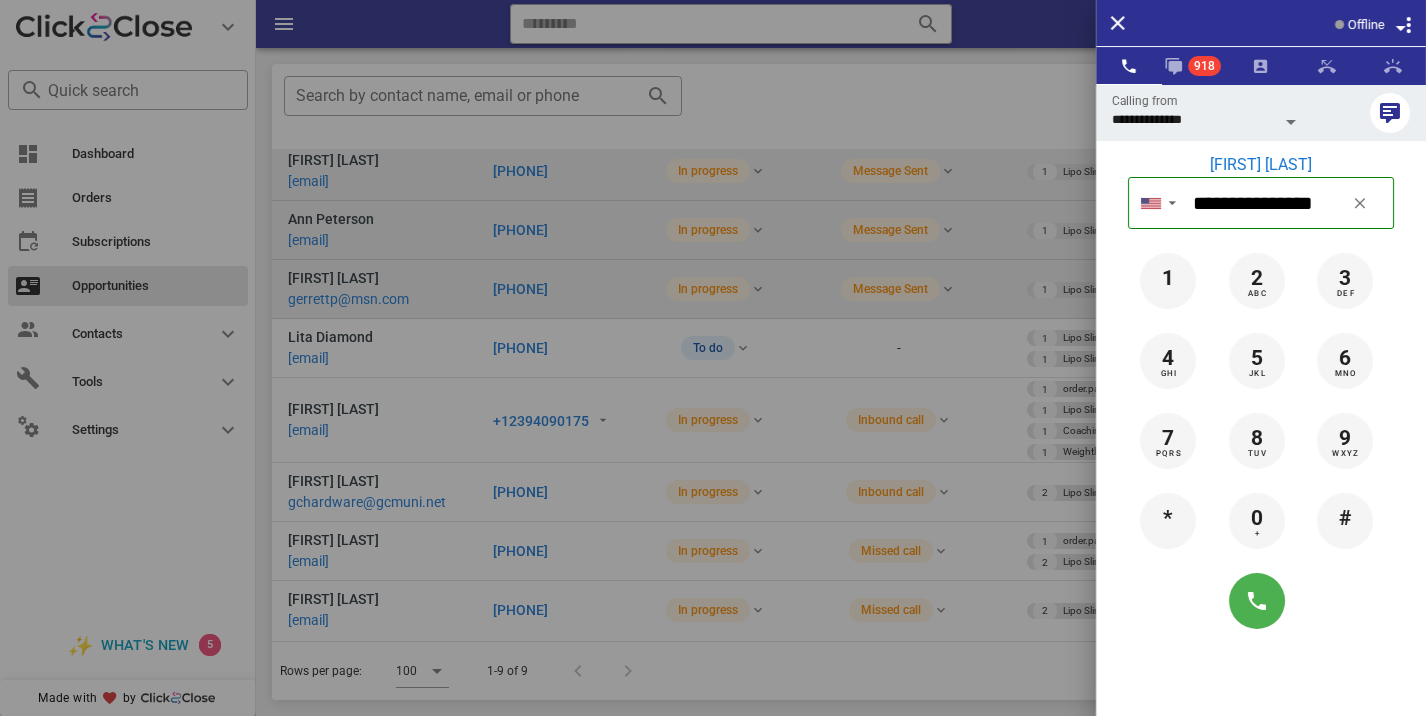 click at bounding box center [713, 358] 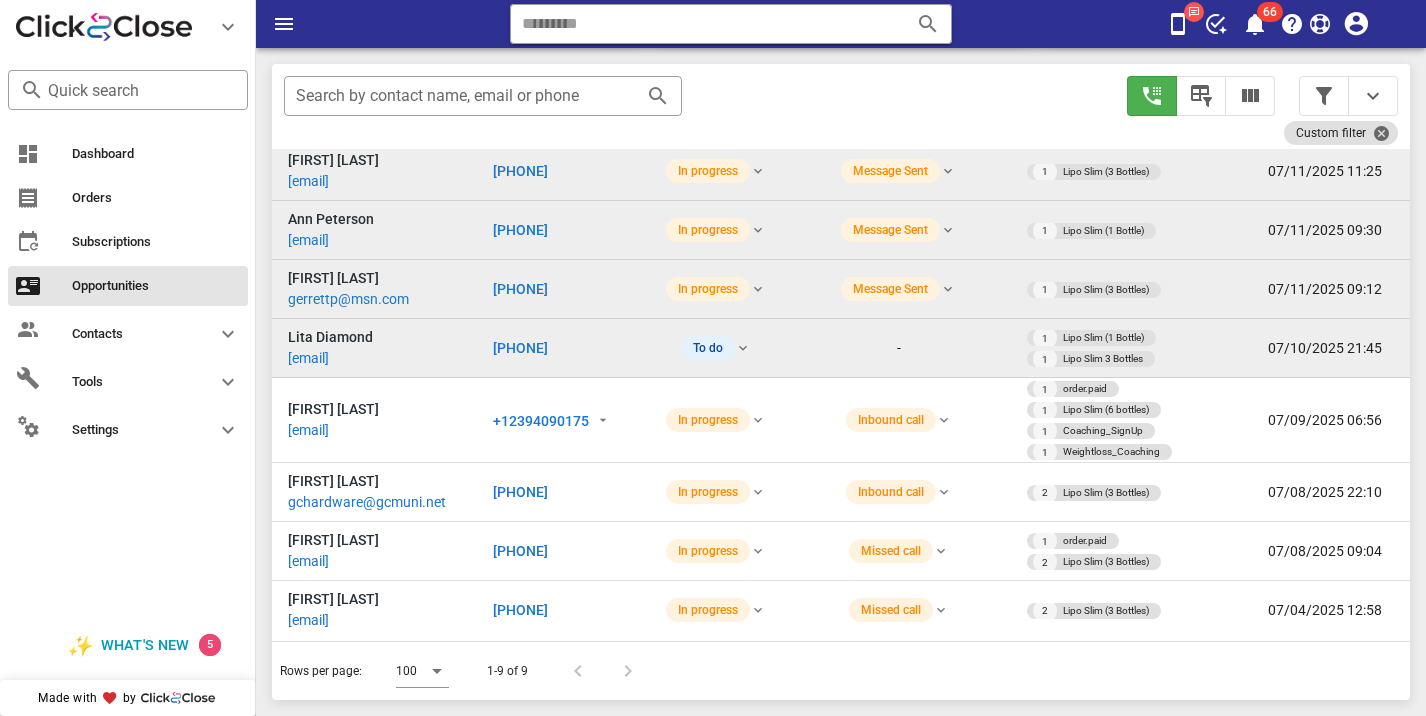 click on "[PHONE]" at bounding box center (520, 348) 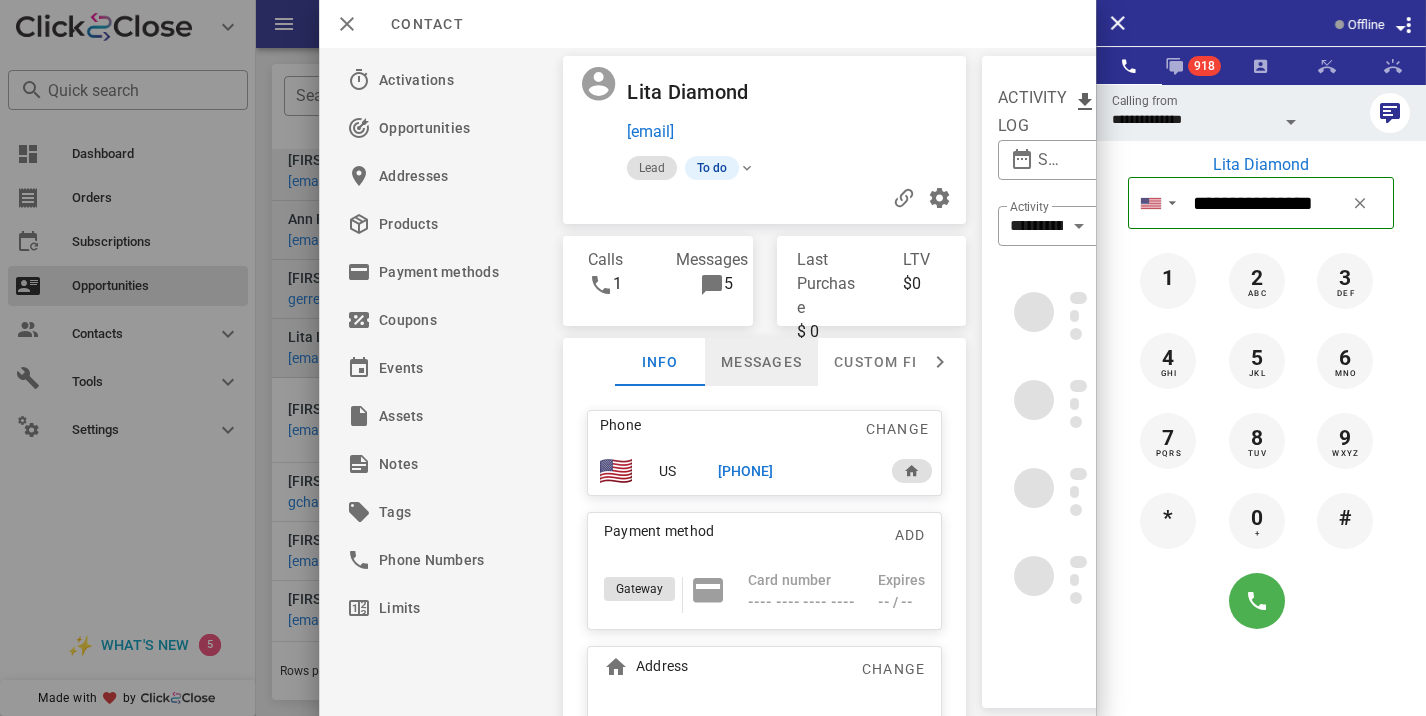 click on "Messages" at bounding box center [761, 362] 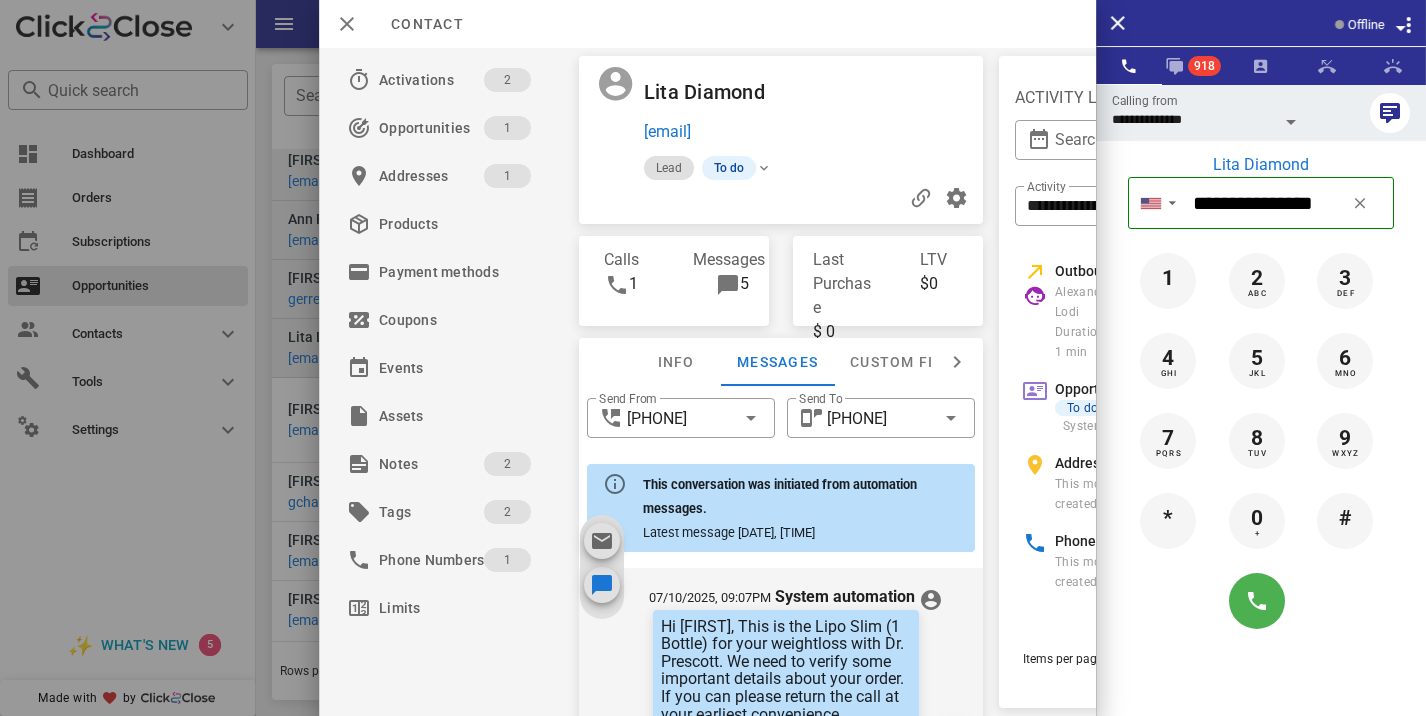 scroll, scrollTop: 675, scrollLeft: 0, axis: vertical 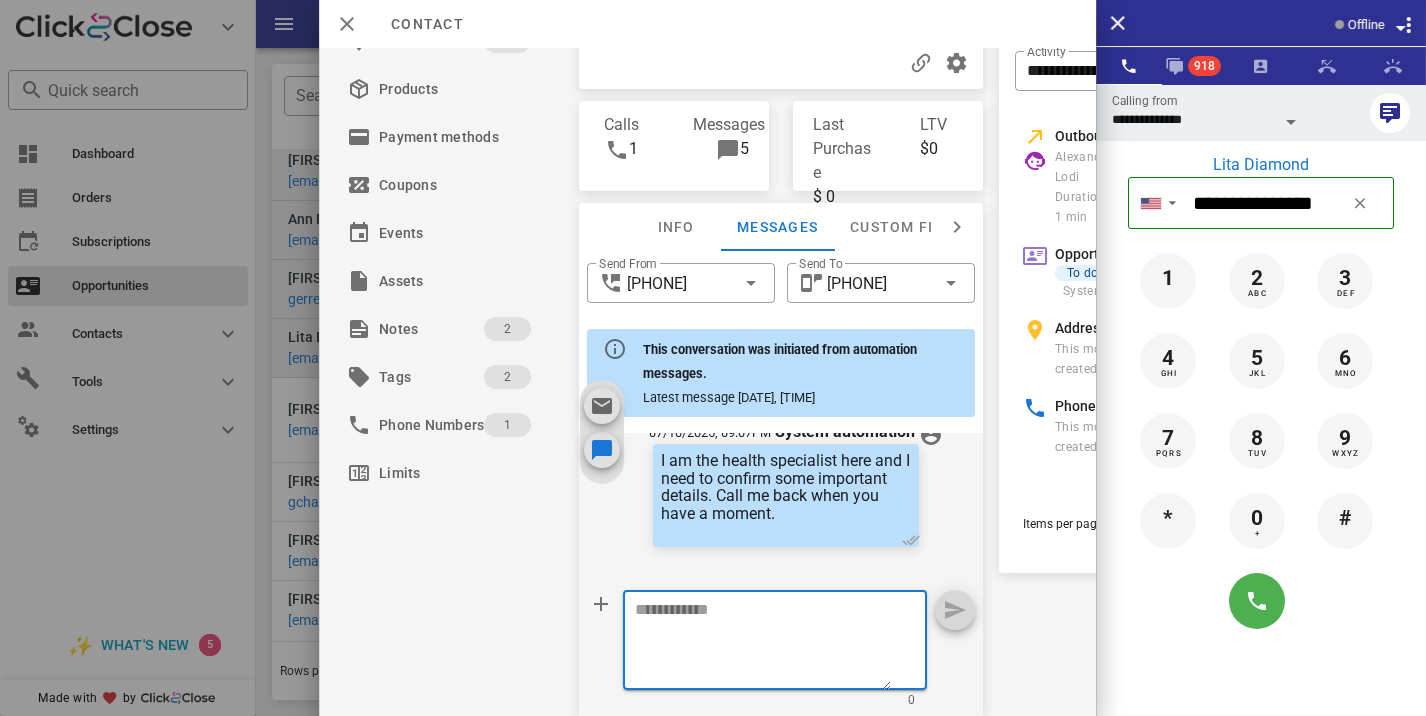 click at bounding box center (763, 643) 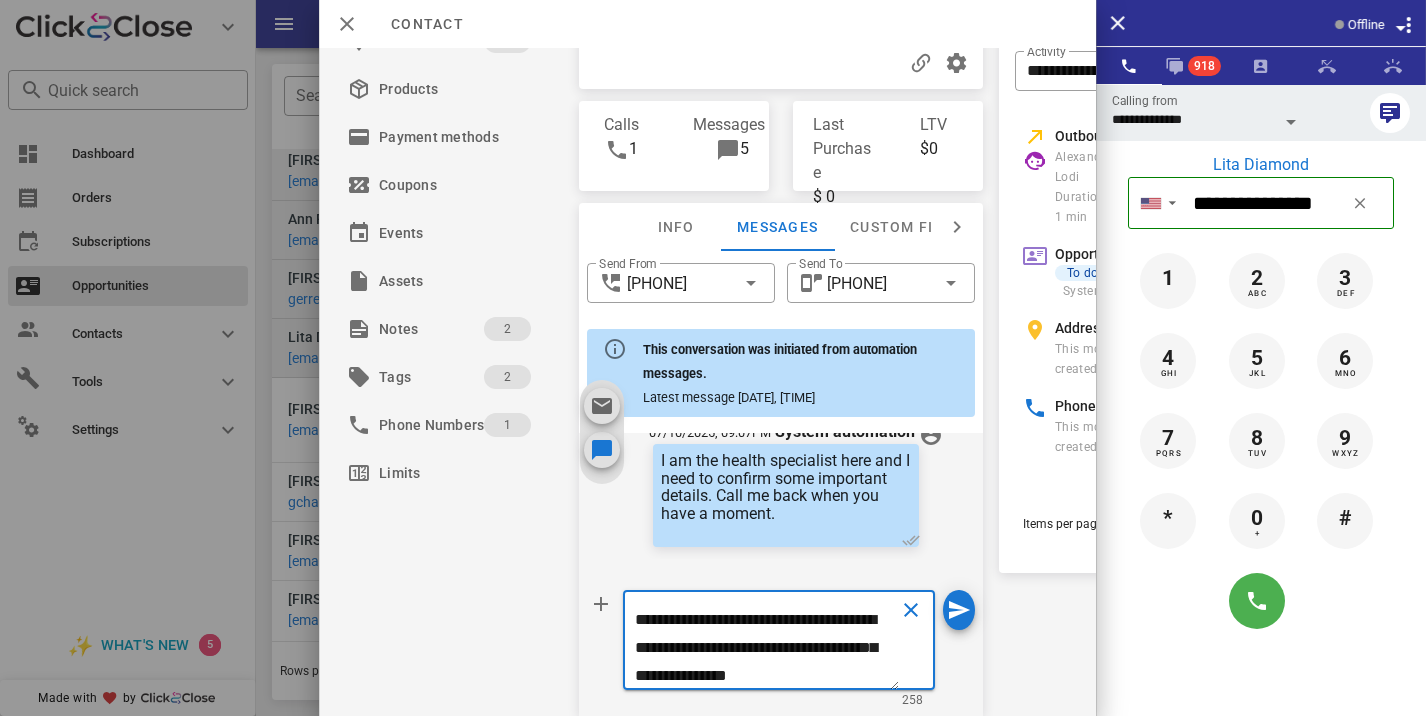 scroll, scrollTop: 0, scrollLeft: 0, axis: both 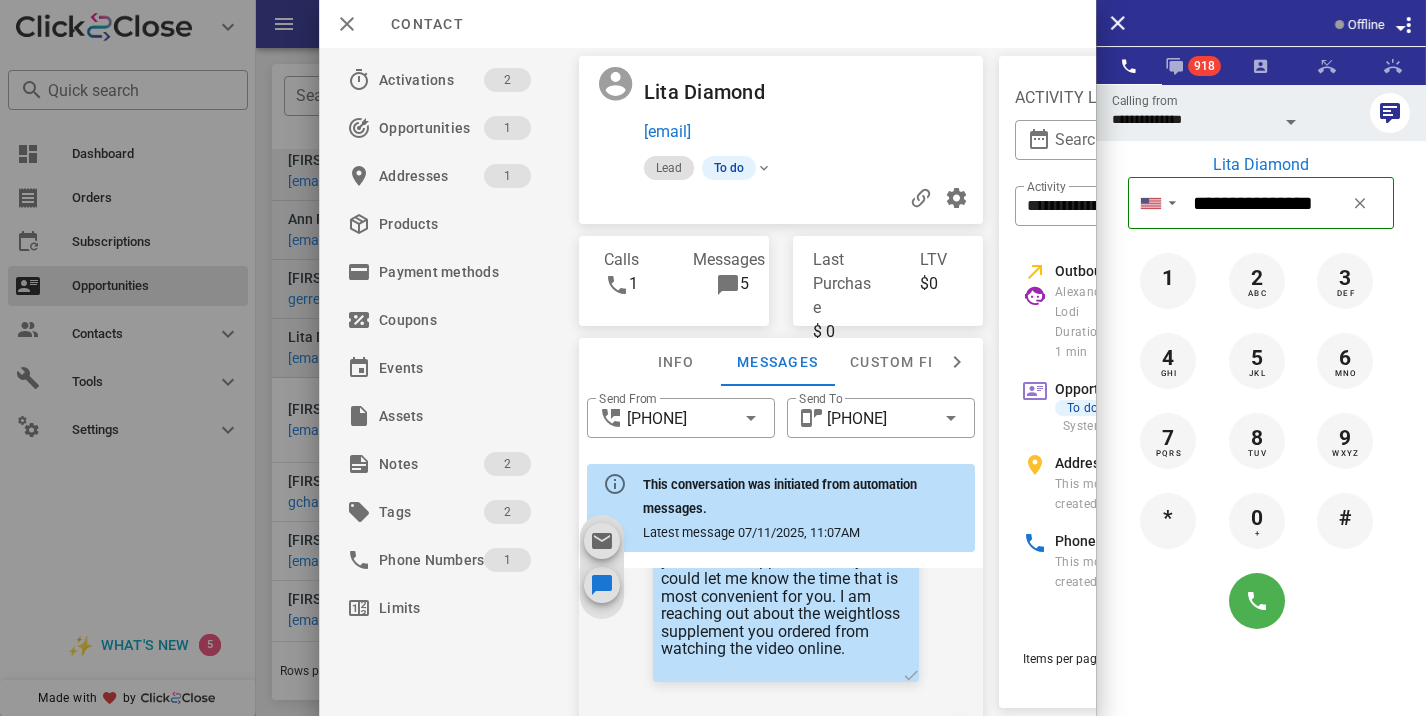 click on "[FIRST] [LAST]  [EMAIL]   Lead   To do" at bounding box center [781, 140] 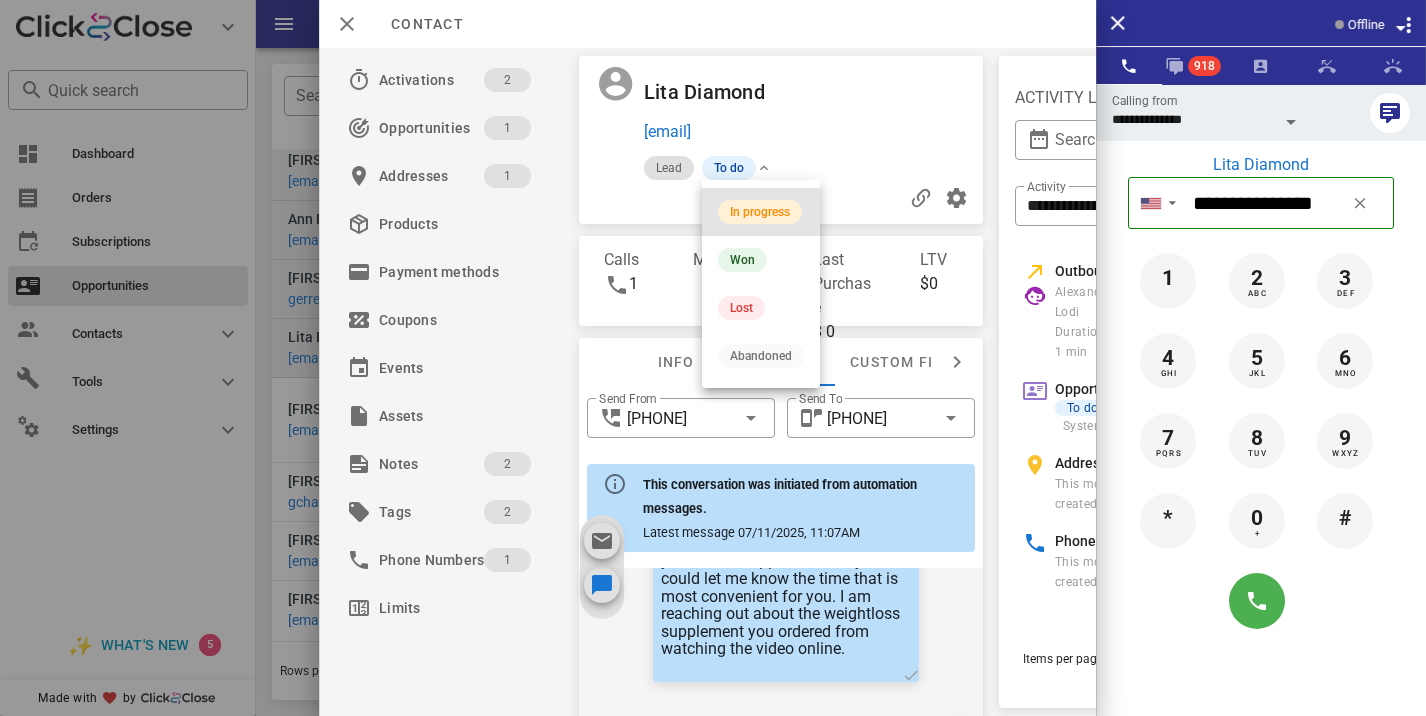 click on "In progress" at bounding box center [761, 212] 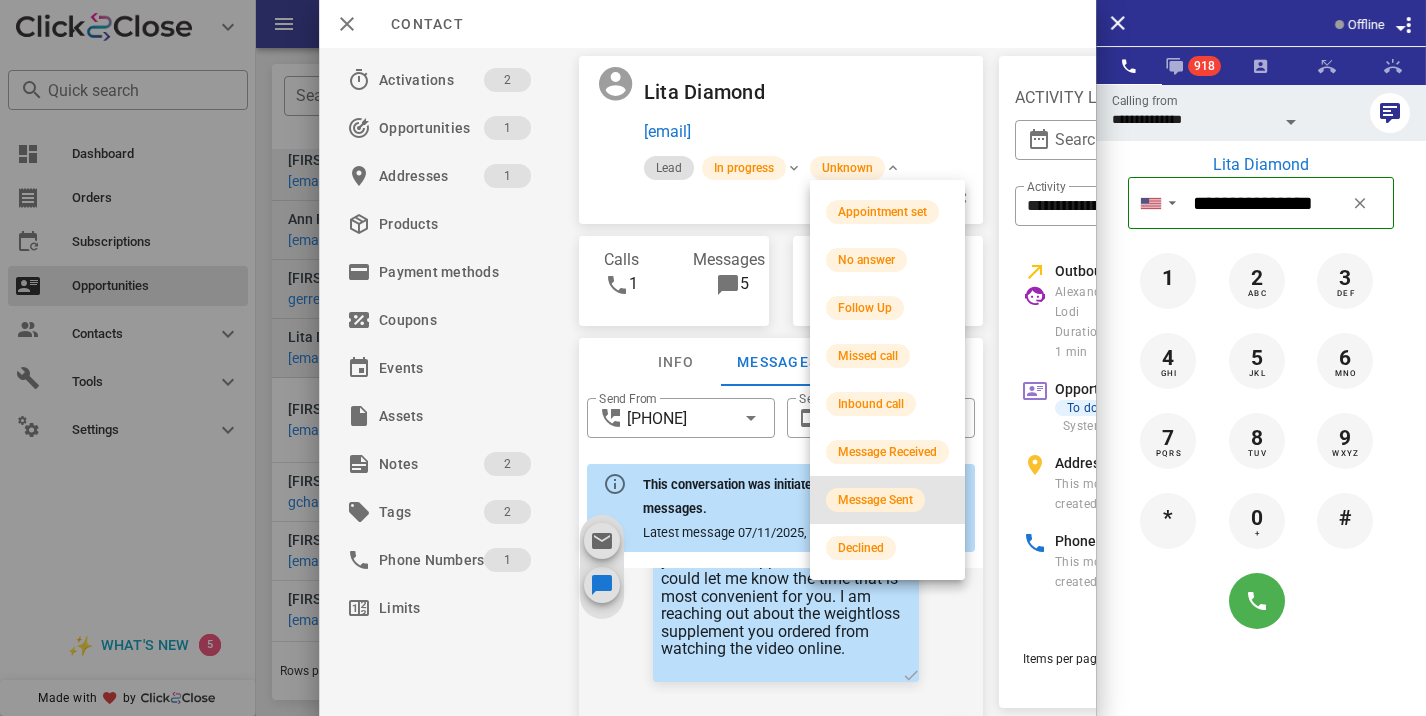 click on "Message Sent" at bounding box center (875, 500) 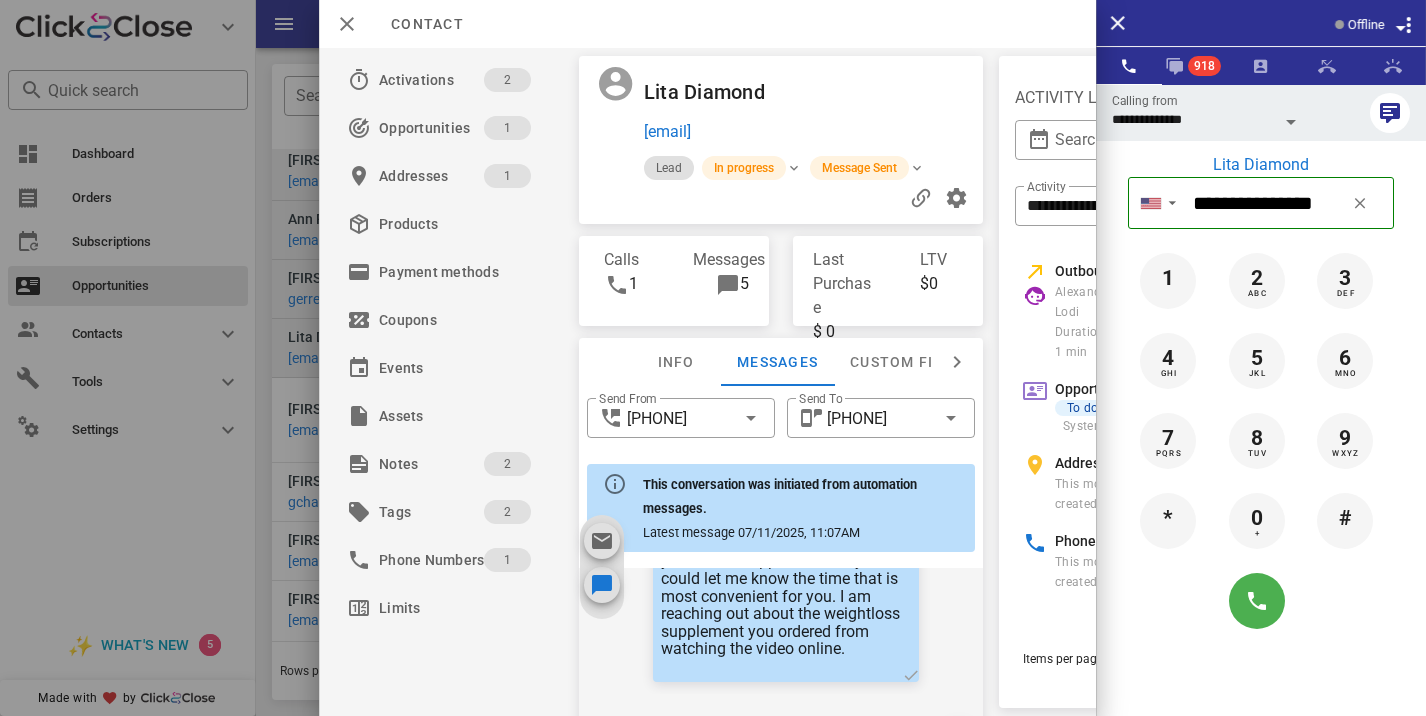 click at bounding box center (713, 358) 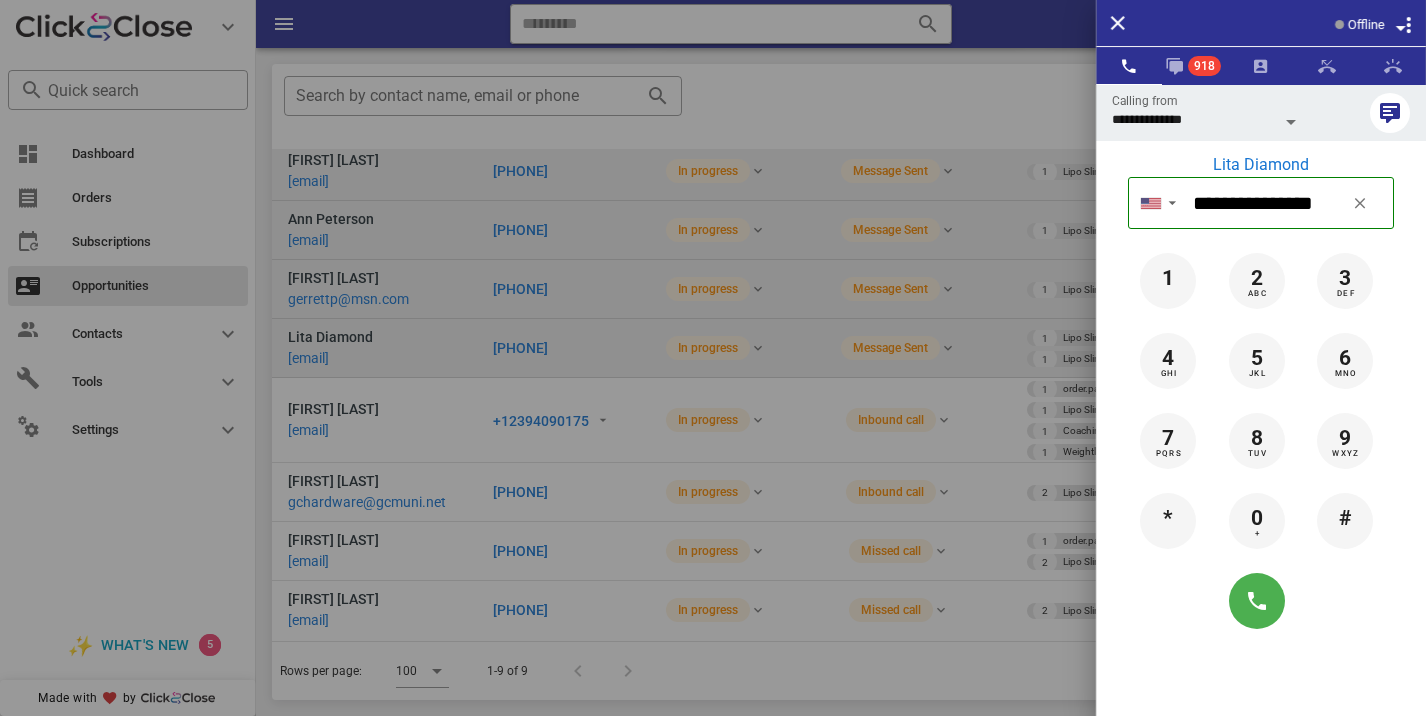 click at bounding box center (713, 358) 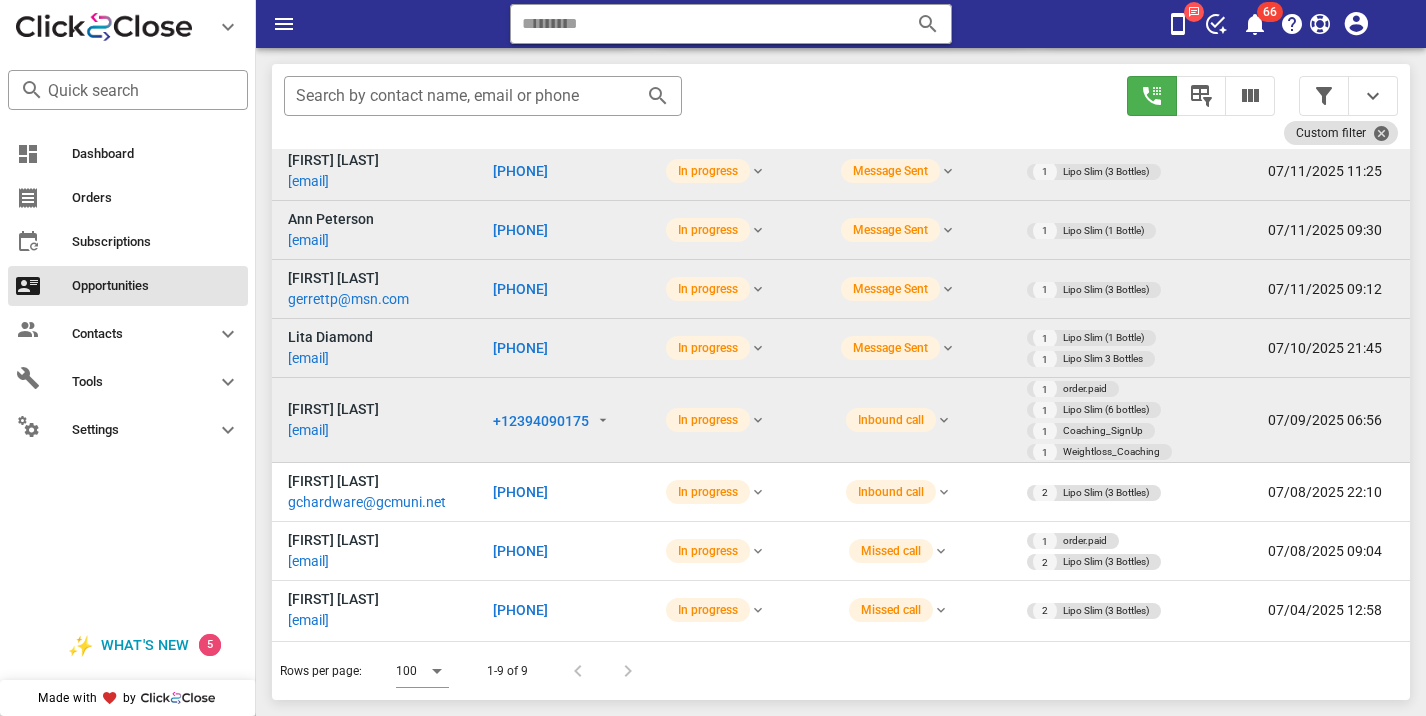 click on "+12394090175" at bounding box center (541, 421) 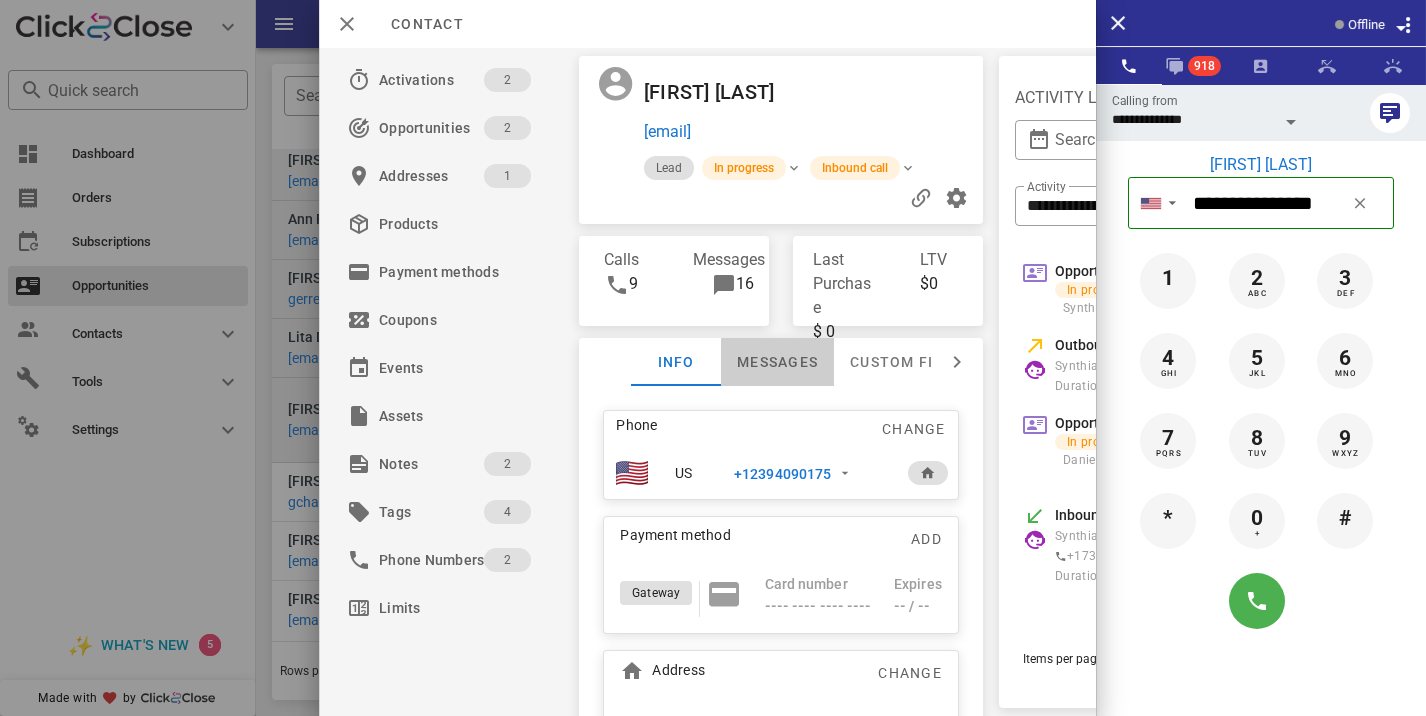 click on "Messages" at bounding box center [777, 362] 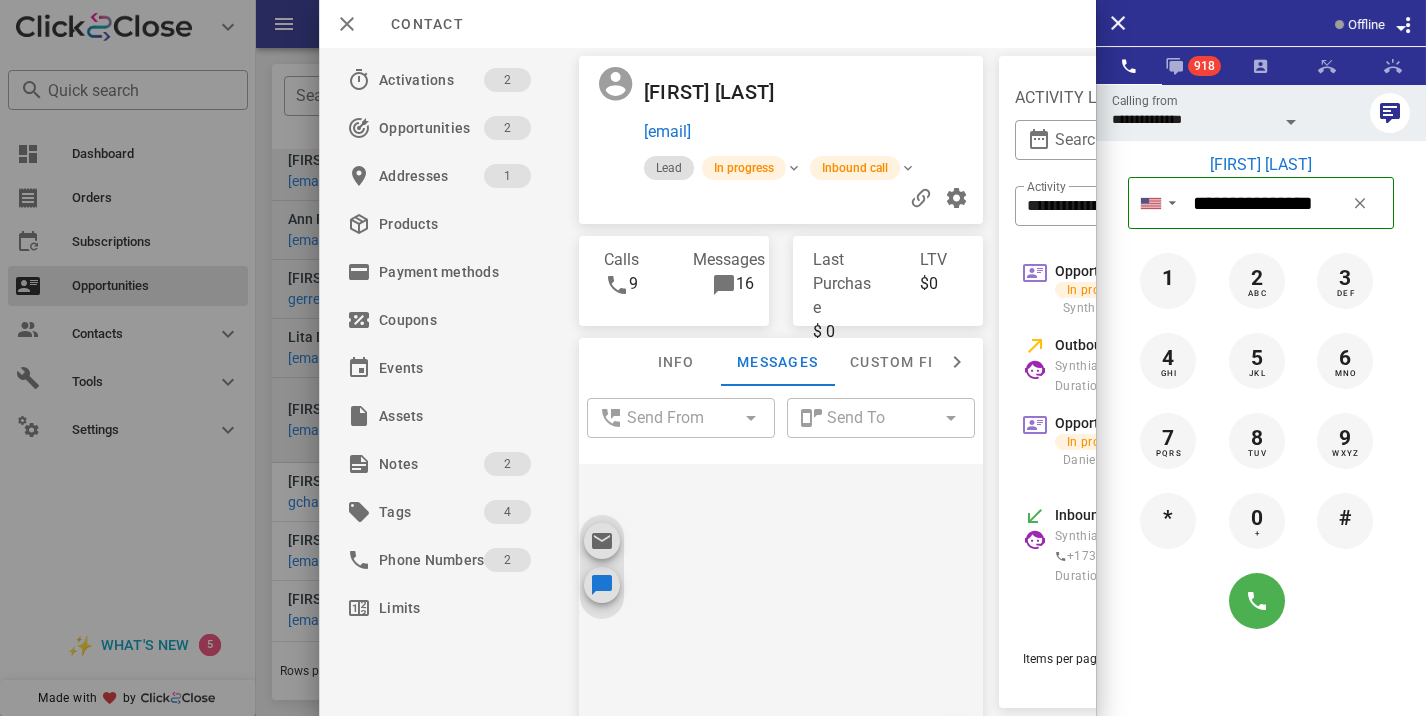 scroll, scrollTop: 2408, scrollLeft: 0, axis: vertical 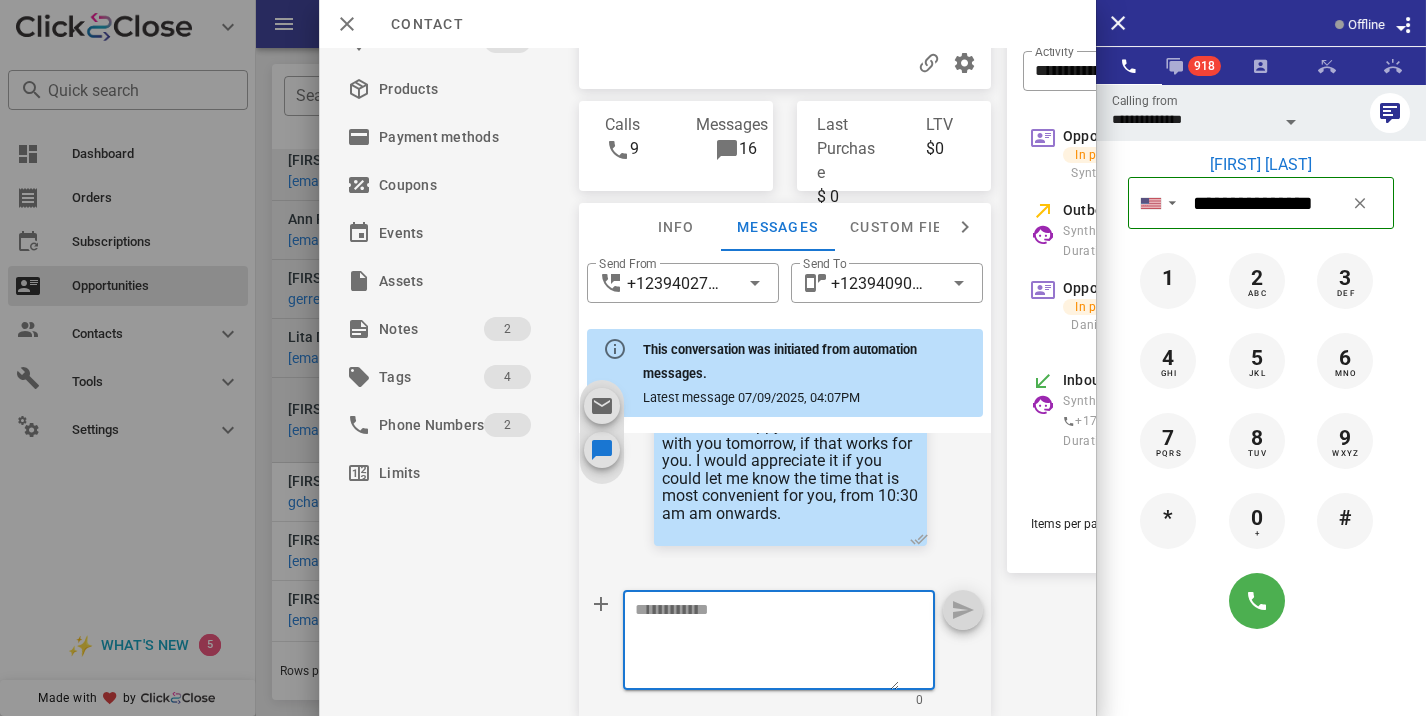 click at bounding box center [767, 643] 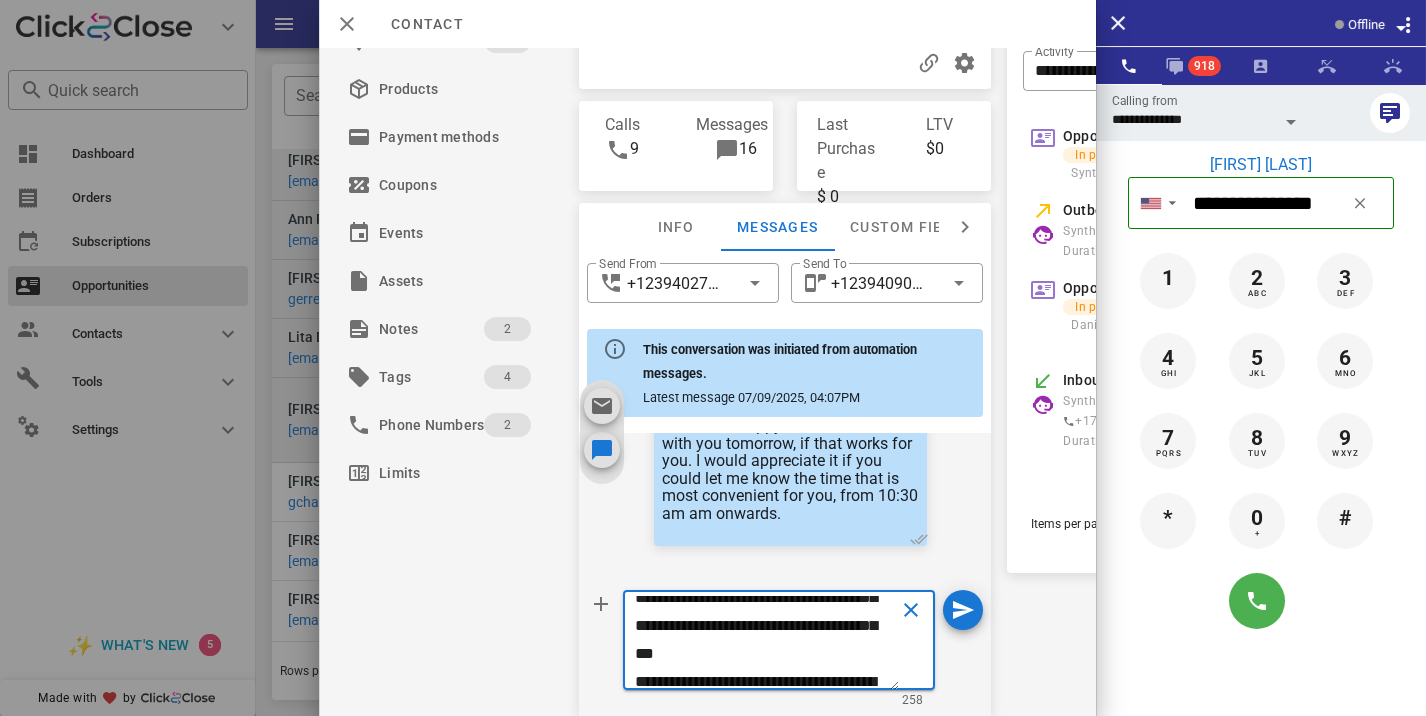 scroll, scrollTop: 0, scrollLeft: 0, axis: both 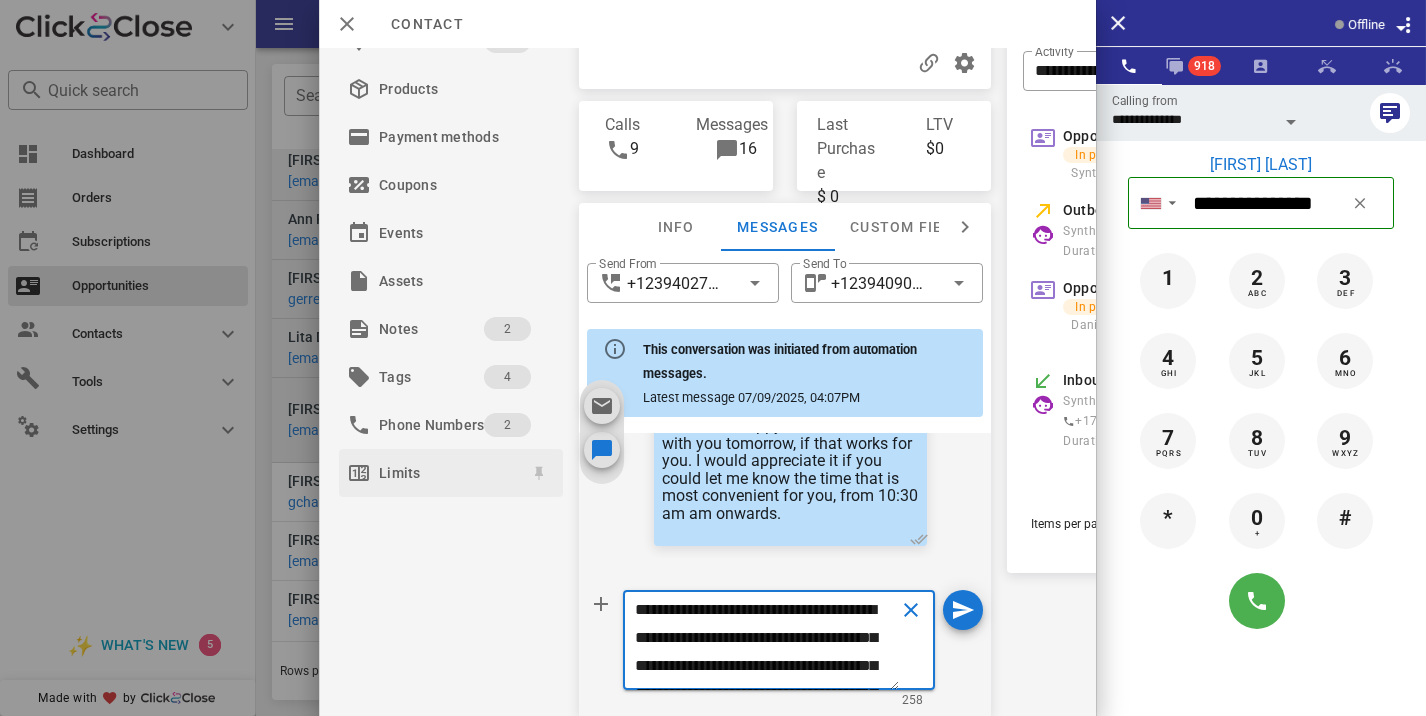 drag, startPoint x: 867, startPoint y: 637, endPoint x: 490, endPoint y: 456, distance: 418.19852 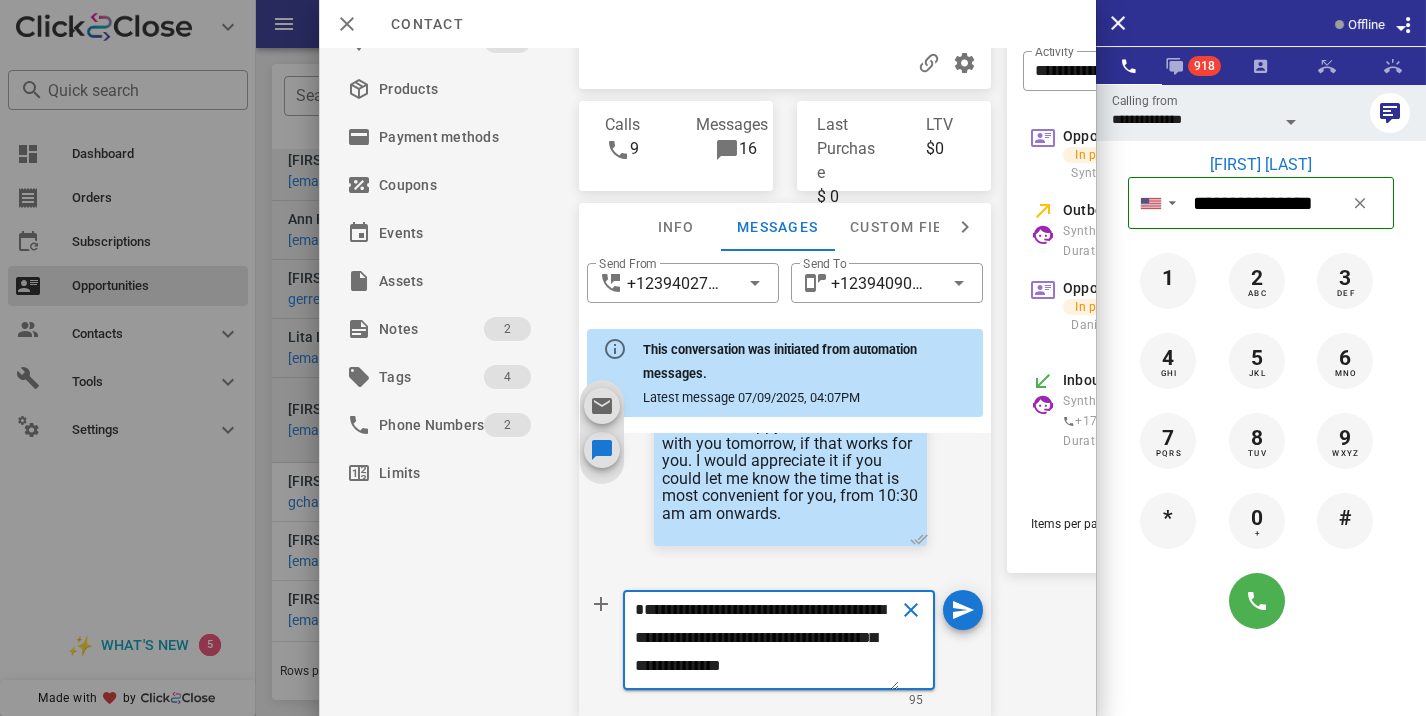 scroll, scrollTop: 46, scrollLeft: 0, axis: vertical 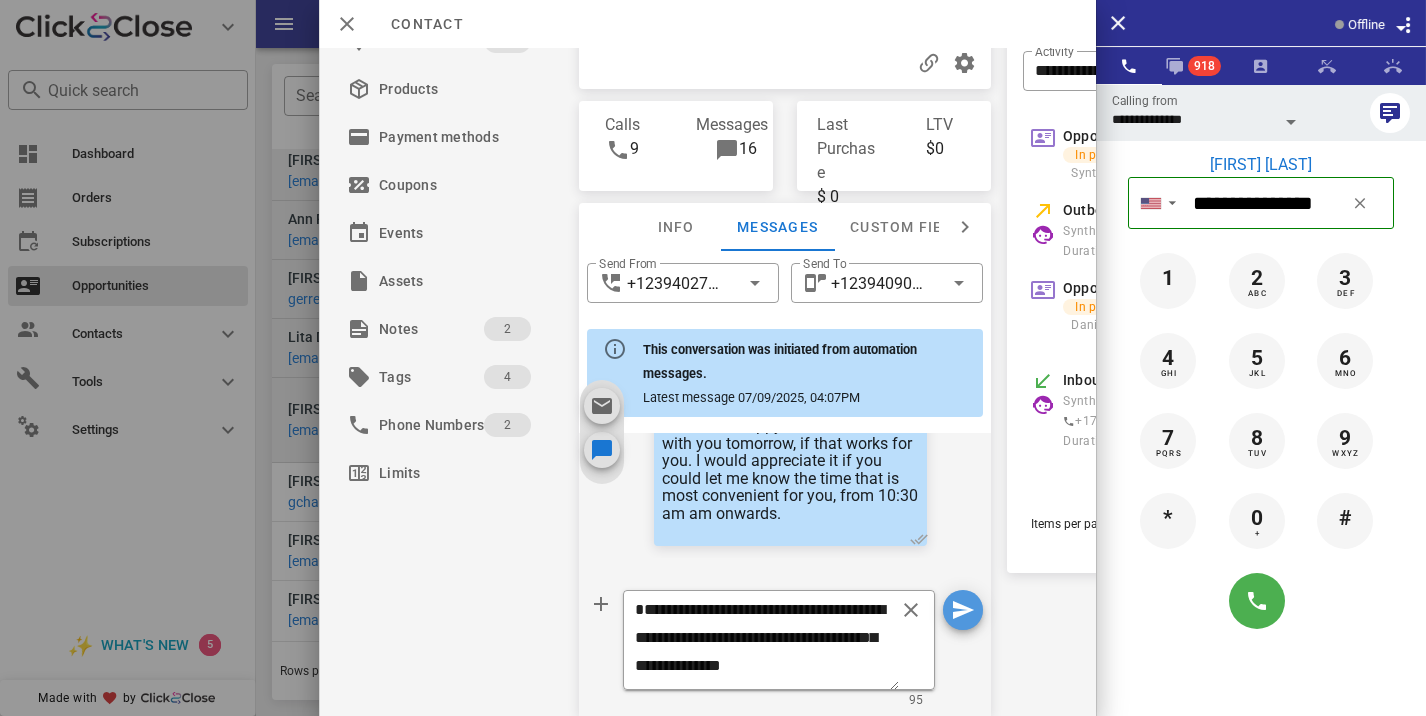 click at bounding box center (963, 610) 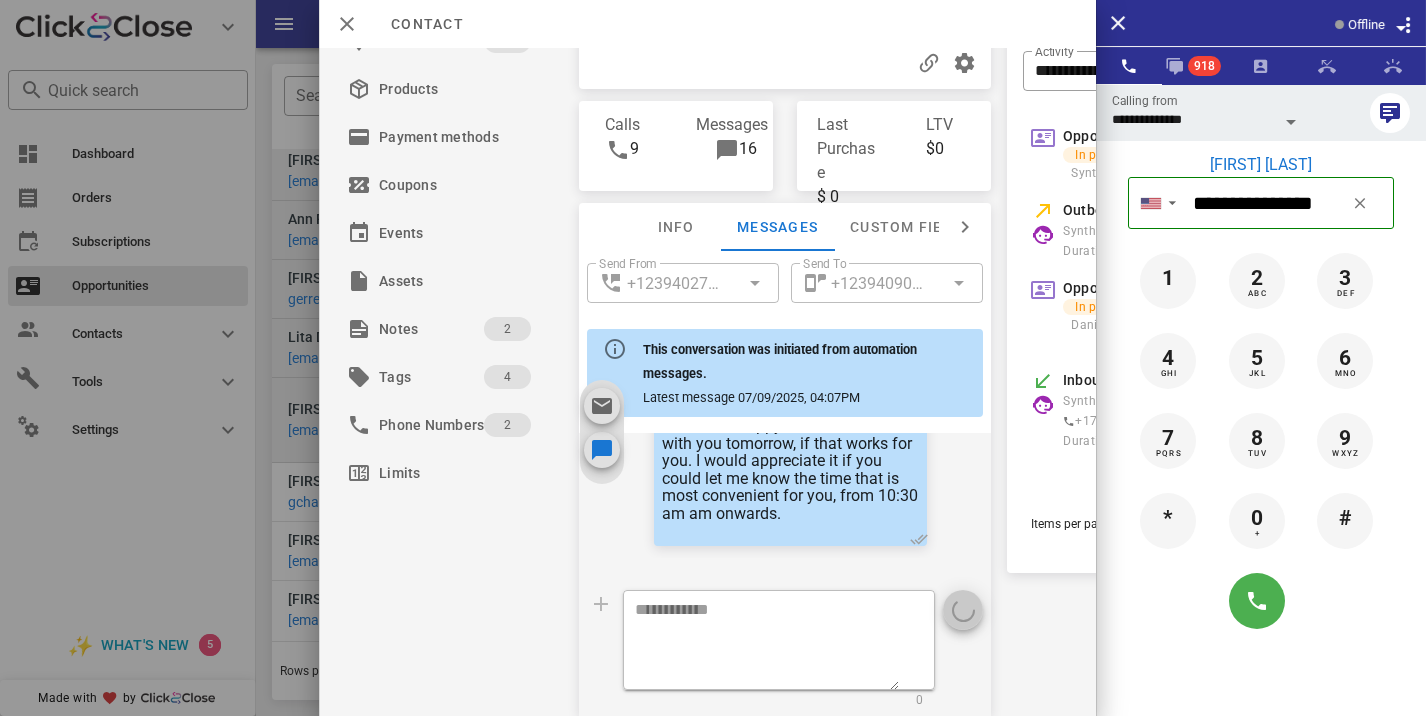 scroll, scrollTop: 0, scrollLeft: 0, axis: both 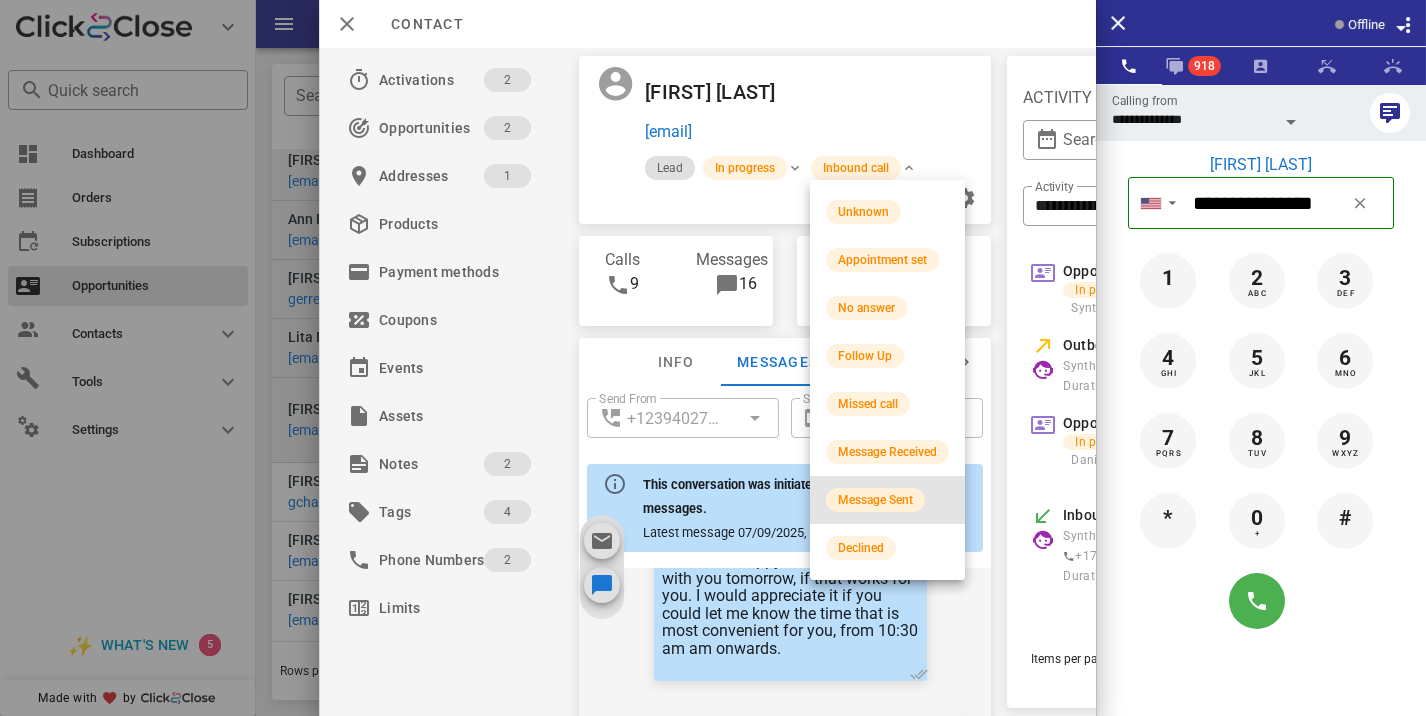 click on "Message Sent" at bounding box center [875, 500] 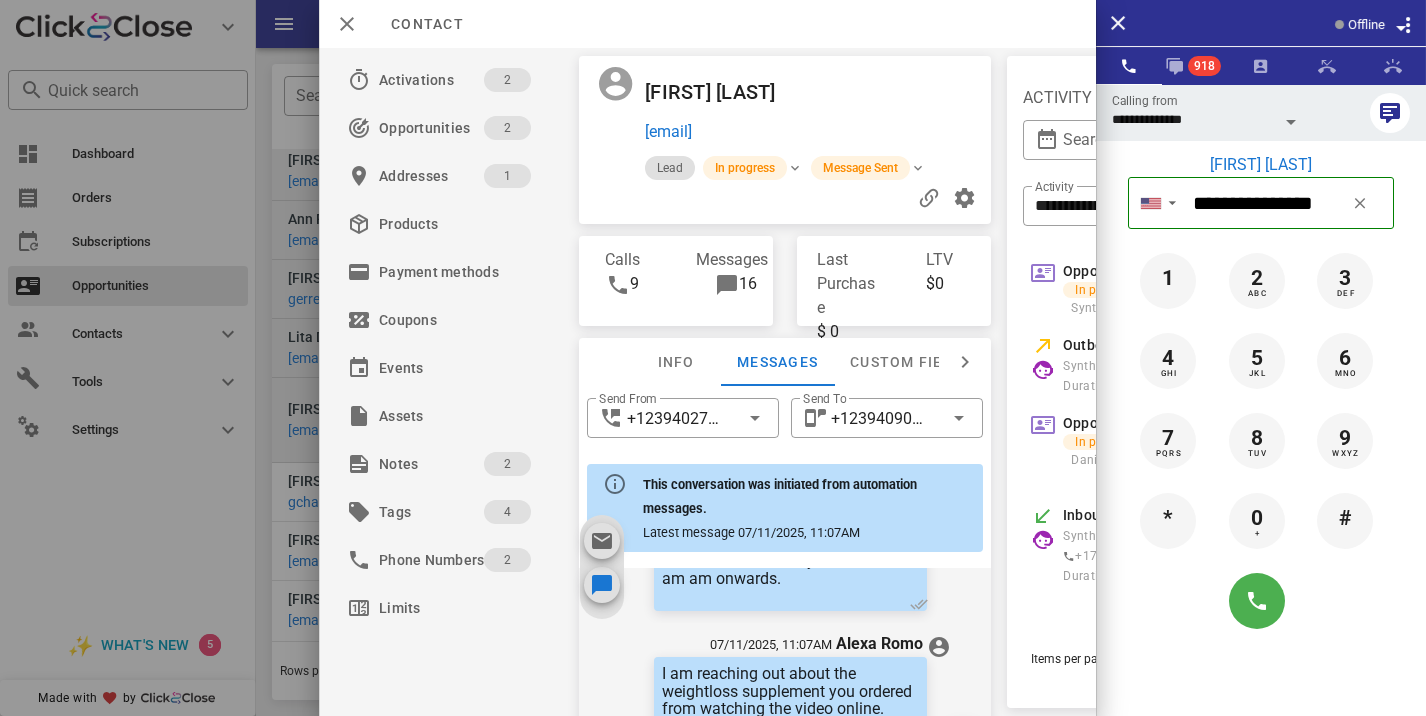 scroll, scrollTop: 2556, scrollLeft: 0, axis: vertical 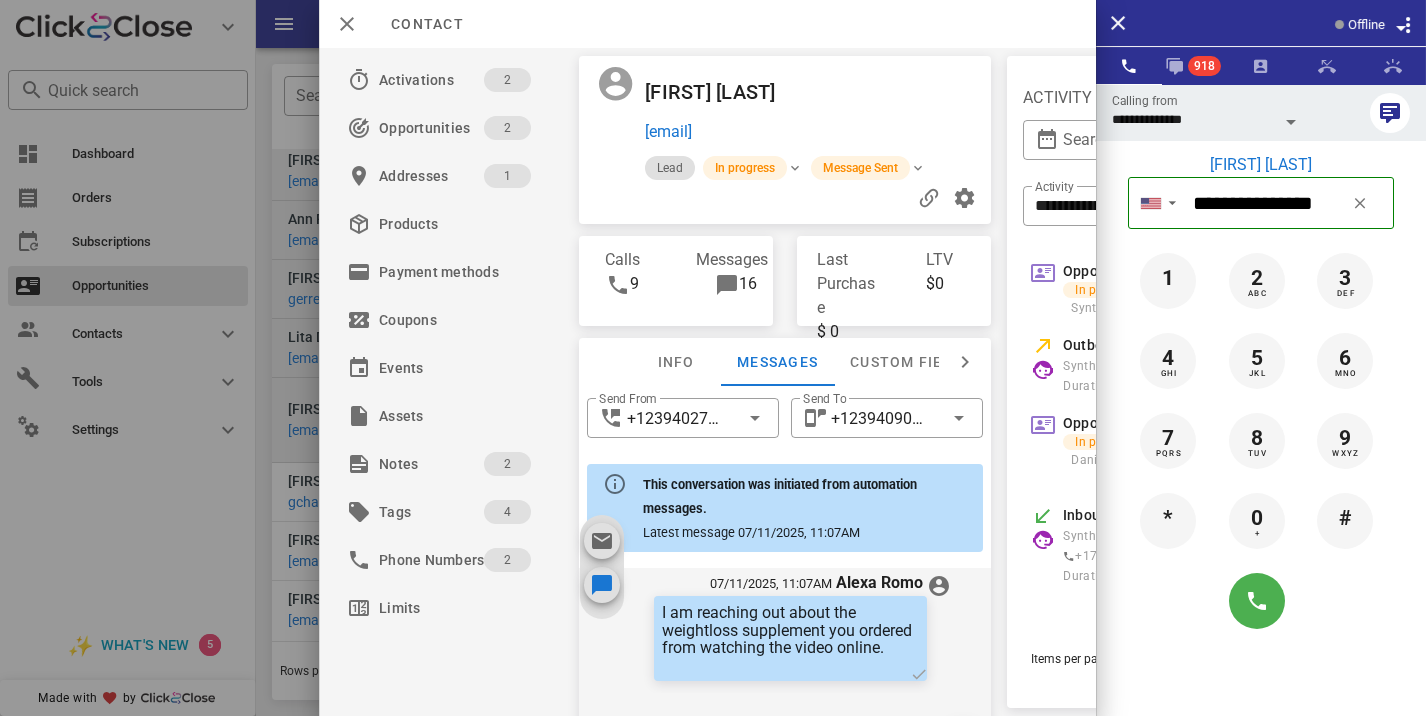 click at bounding box center (713, 358) 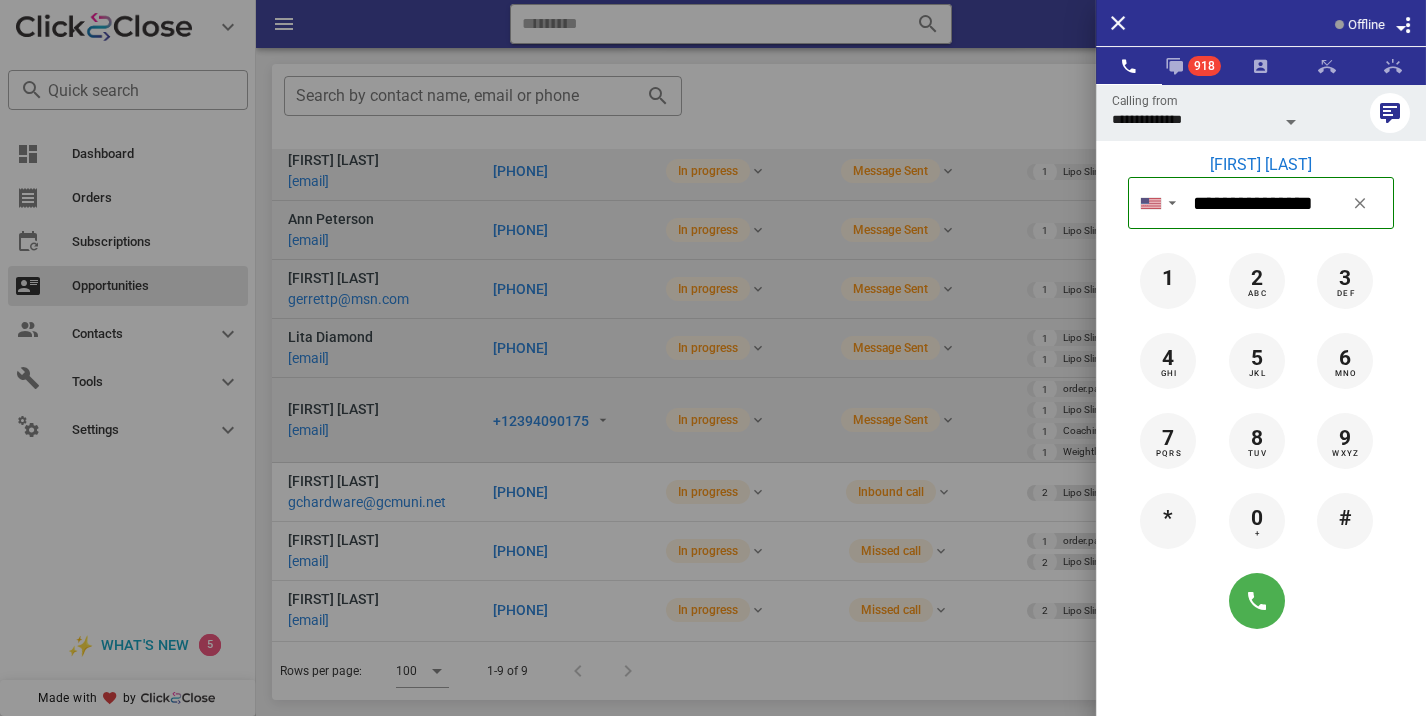click at bounding box center [713, 358] 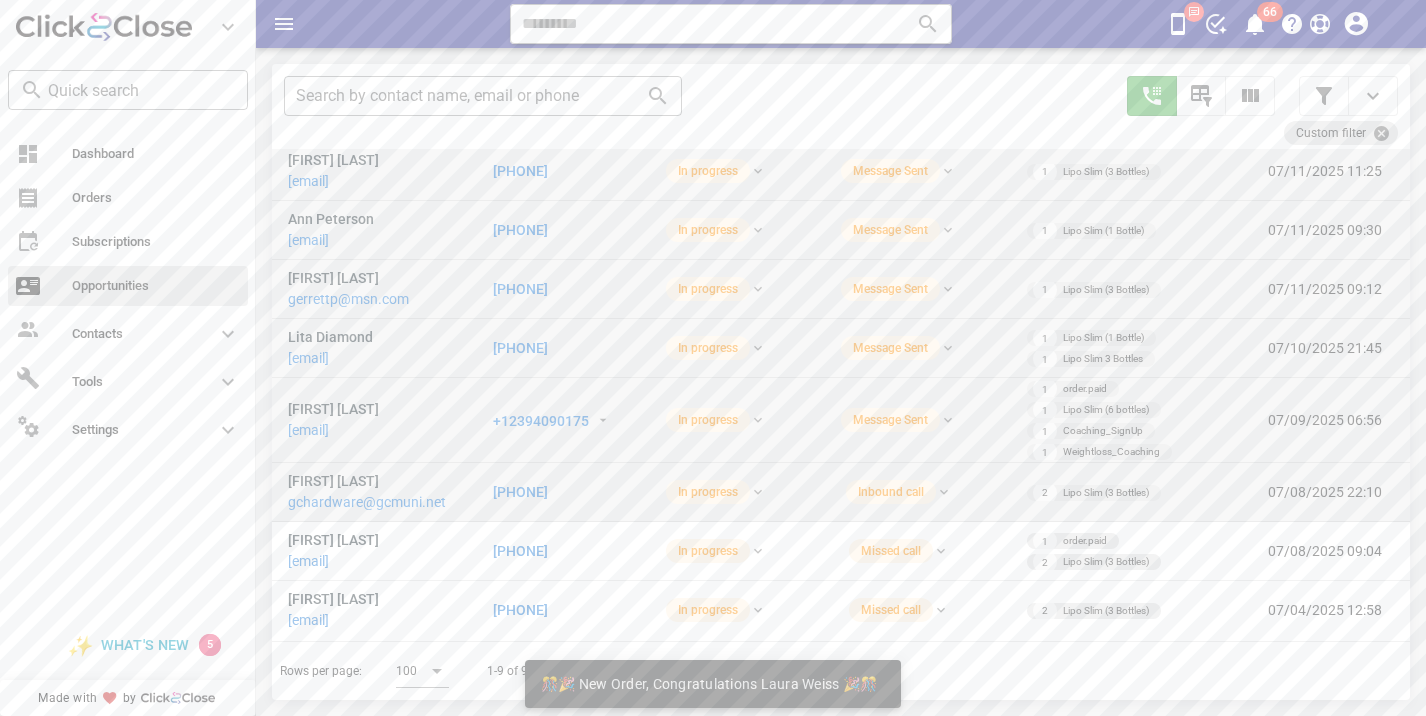 click on "[PHONE]" at bounding box center (520, 492) 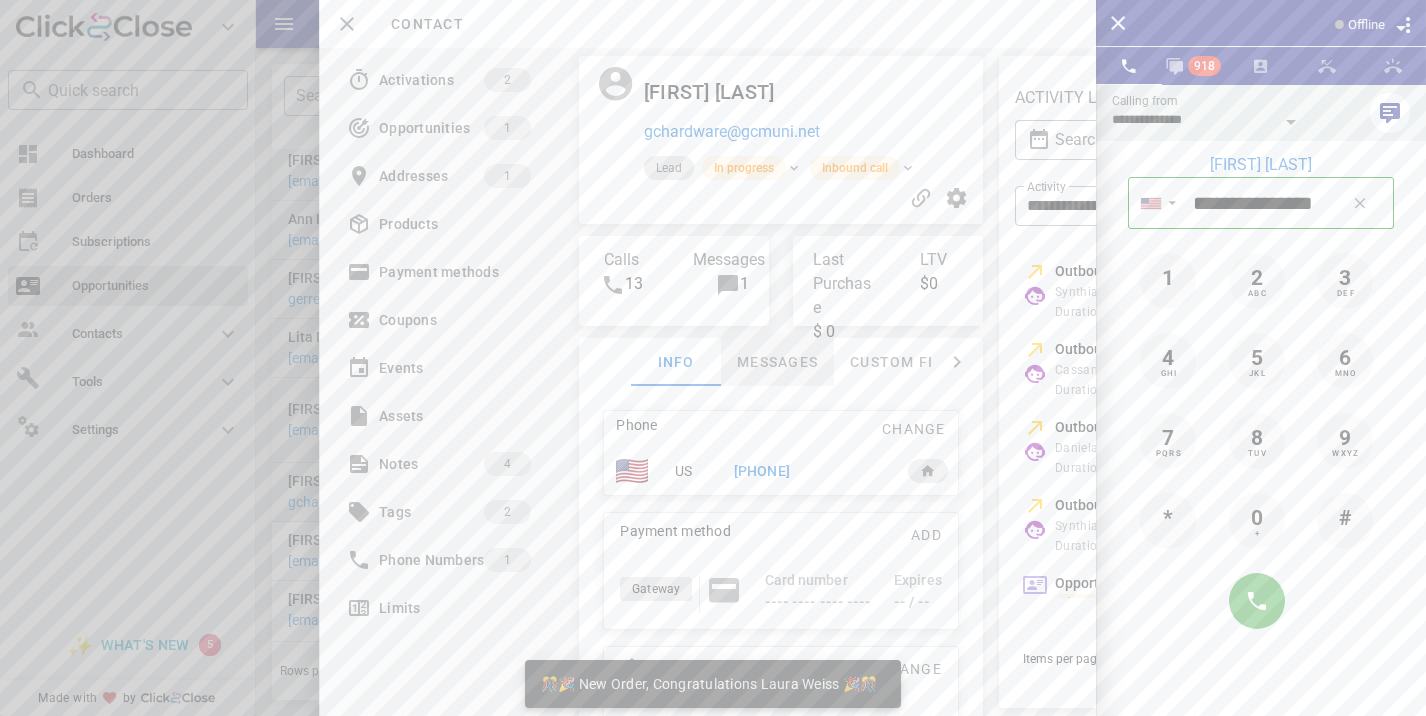 click on "Messages" at bounding box center (777, 362) 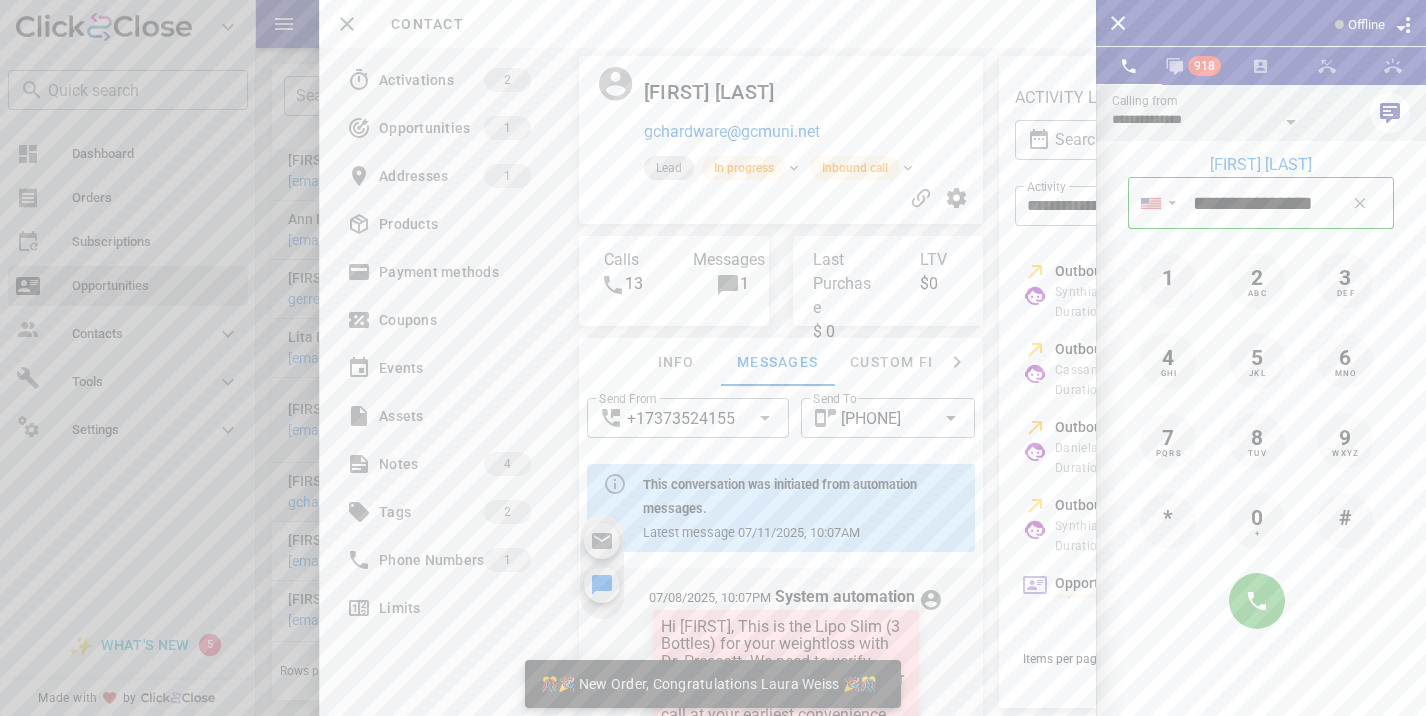 scroll, scrollTop: 1189, scrollLeft: 0, axis: vertical 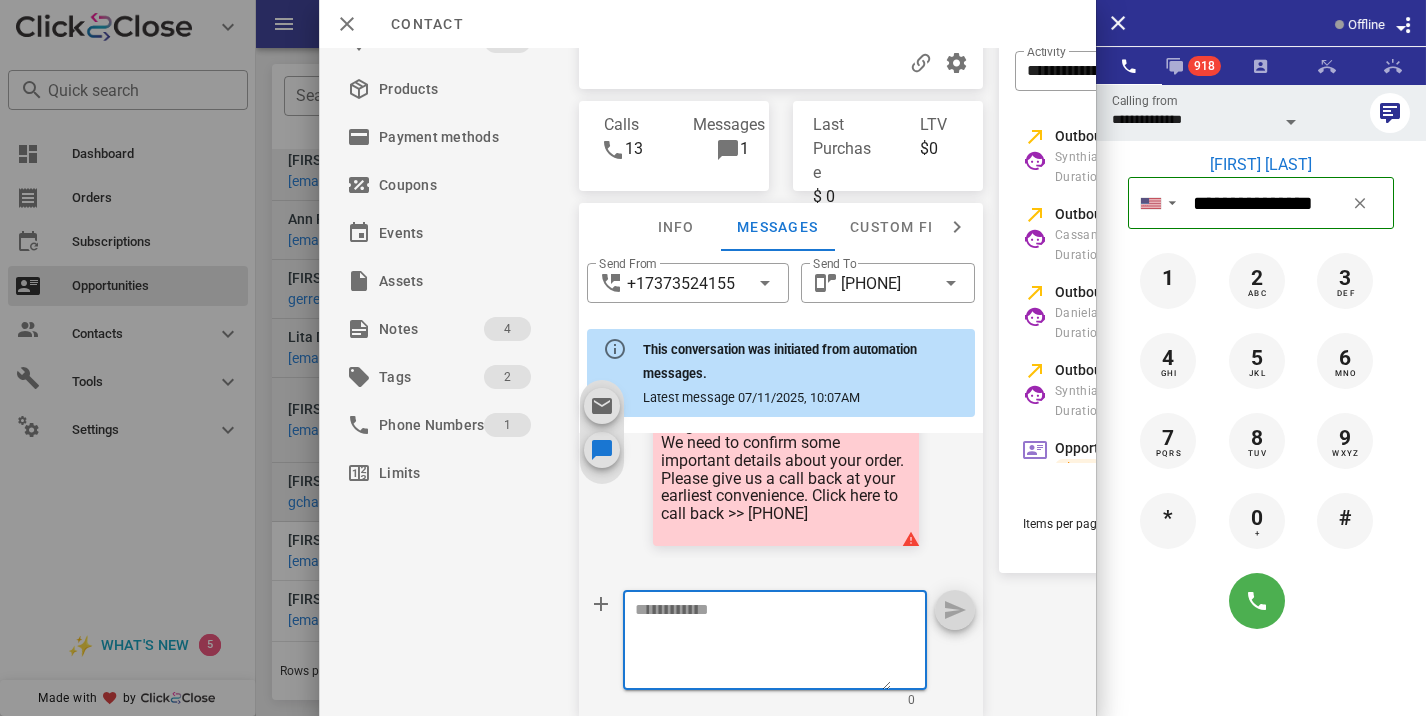 click at bounding box center (763, 643) 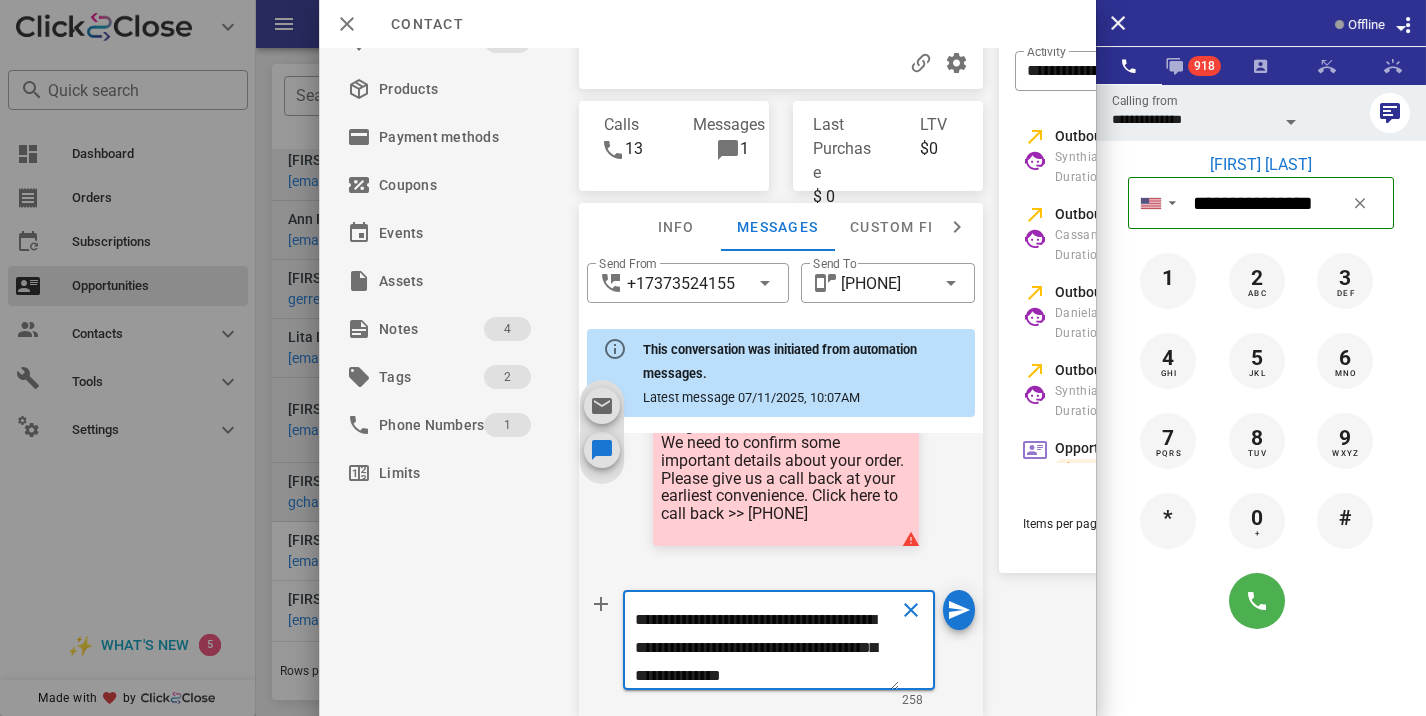 scroll, scrollTop: 0, scrollLeft: 0, axis: both 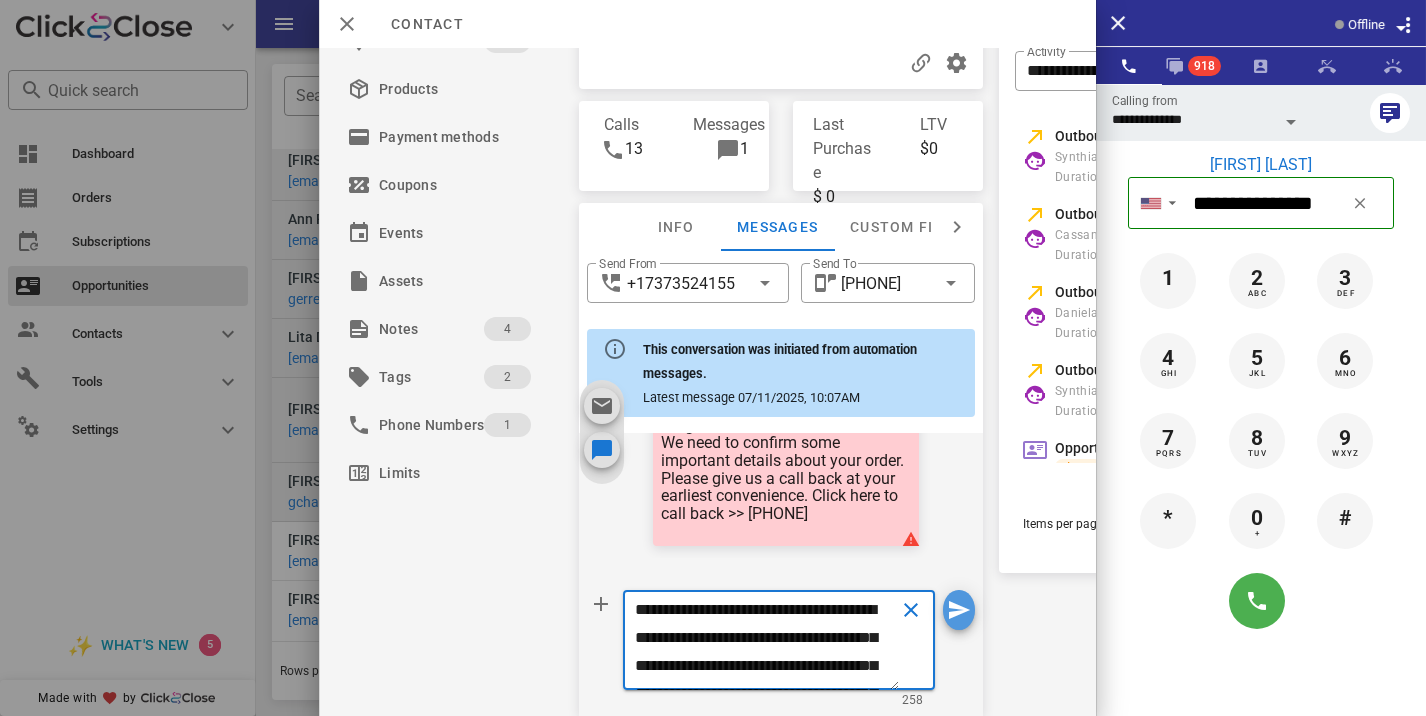 click at bounding box center [959, 610] 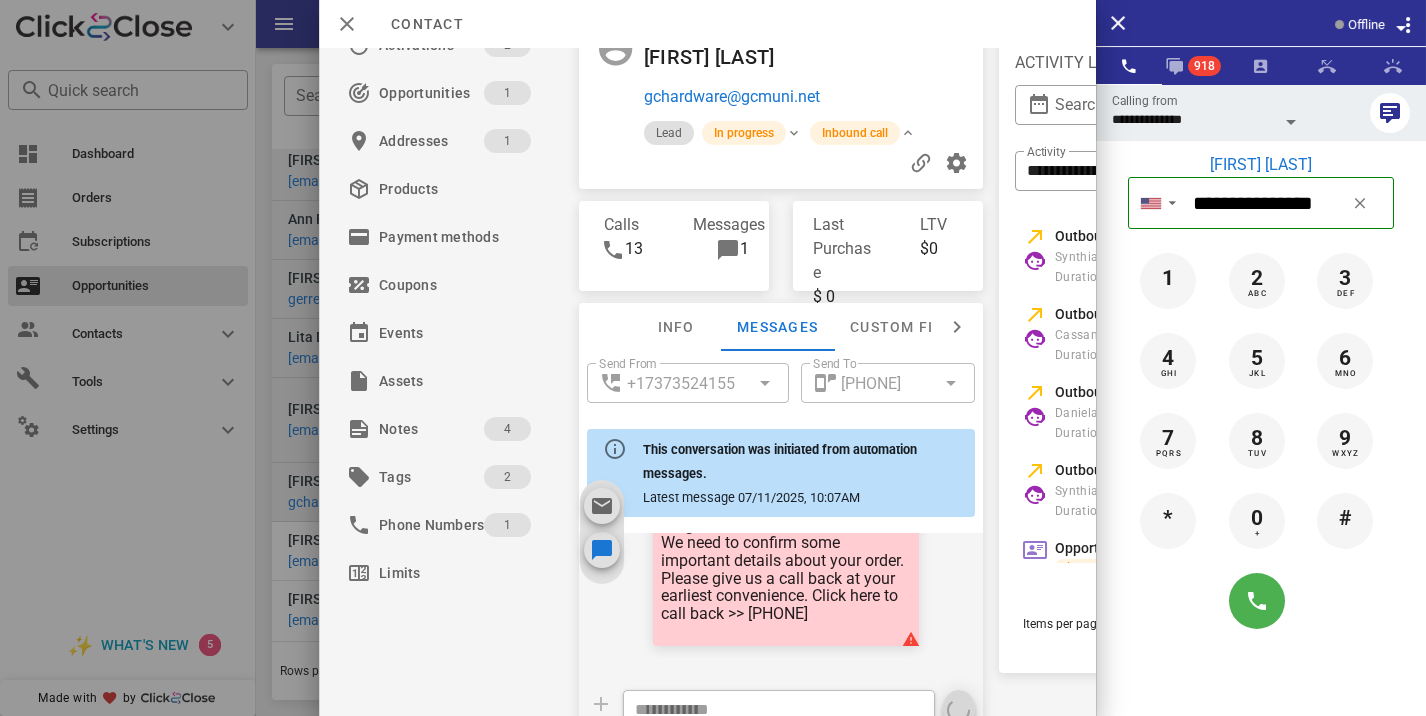 scroll, scrollTop: 0, scrollLeft: 0, axis: both 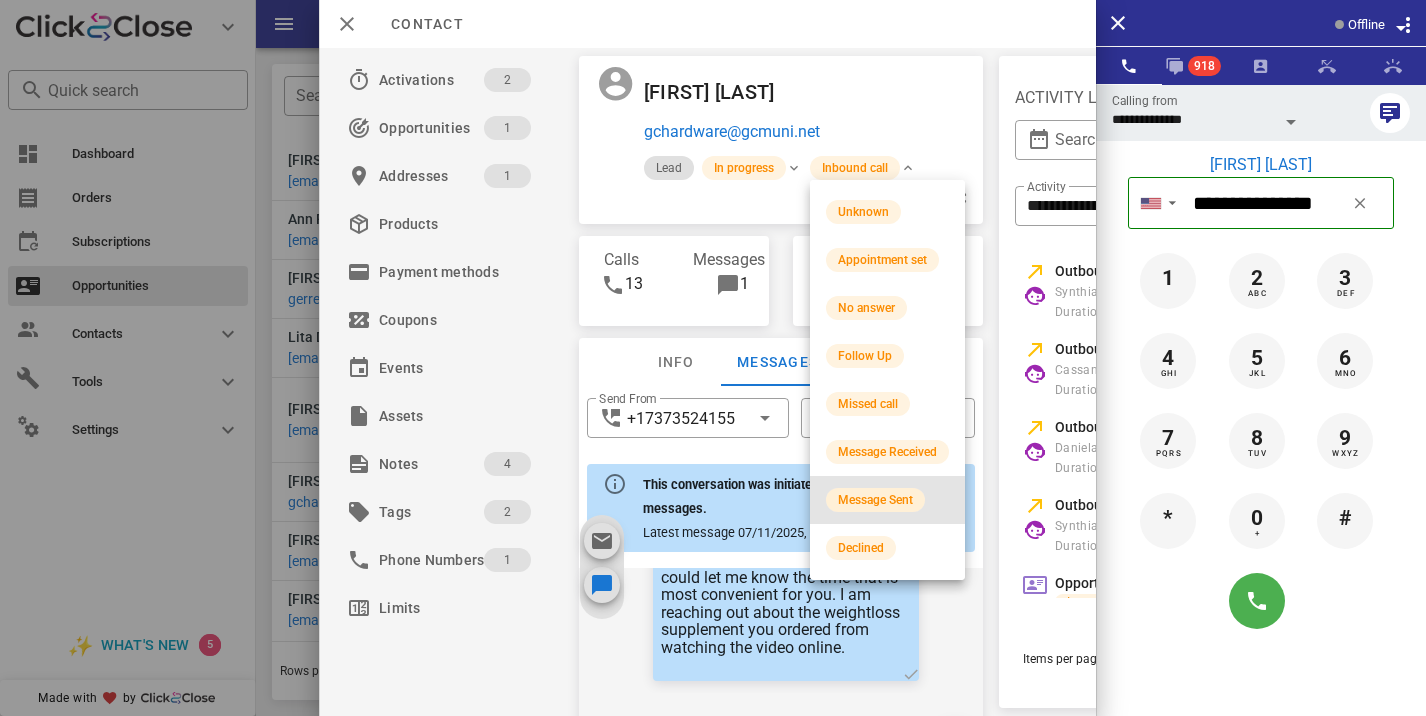 click on "Message Sent" at bounding box center (875, 500) 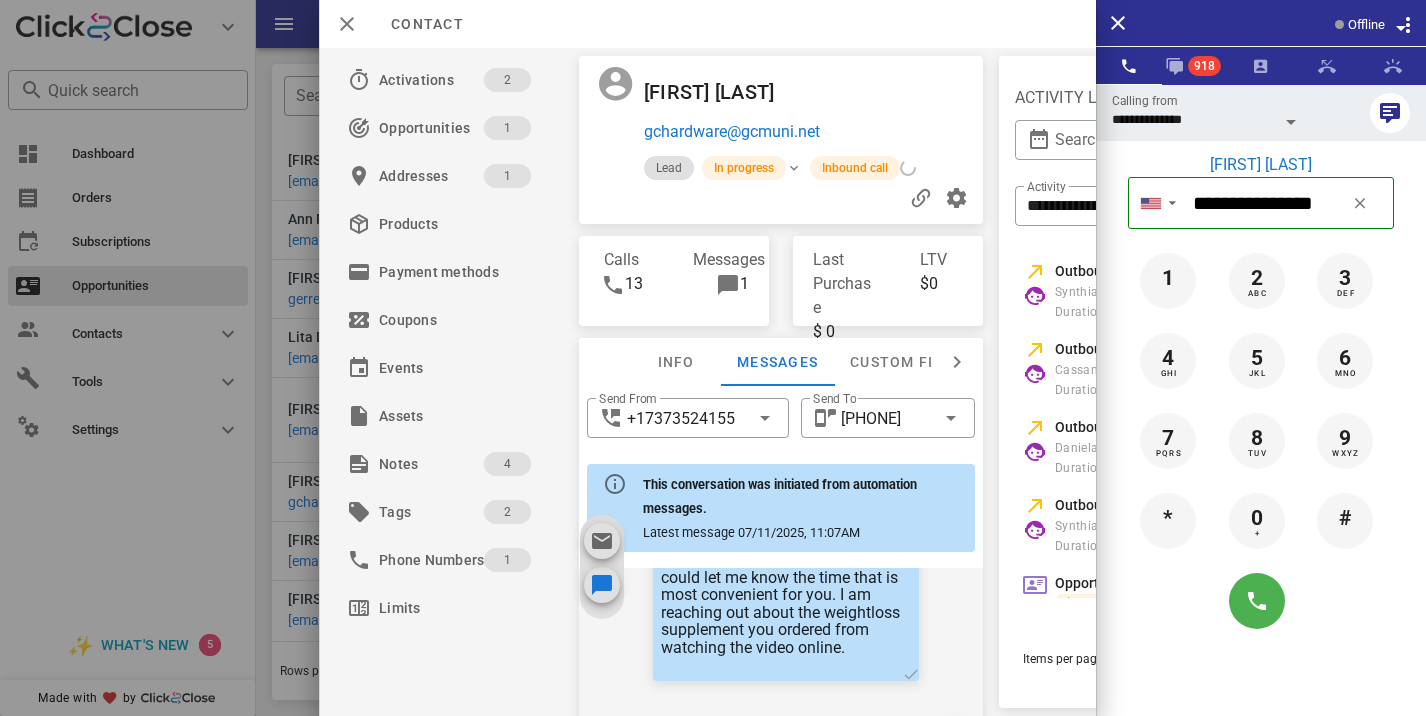 click at bounding box center (713, 358) 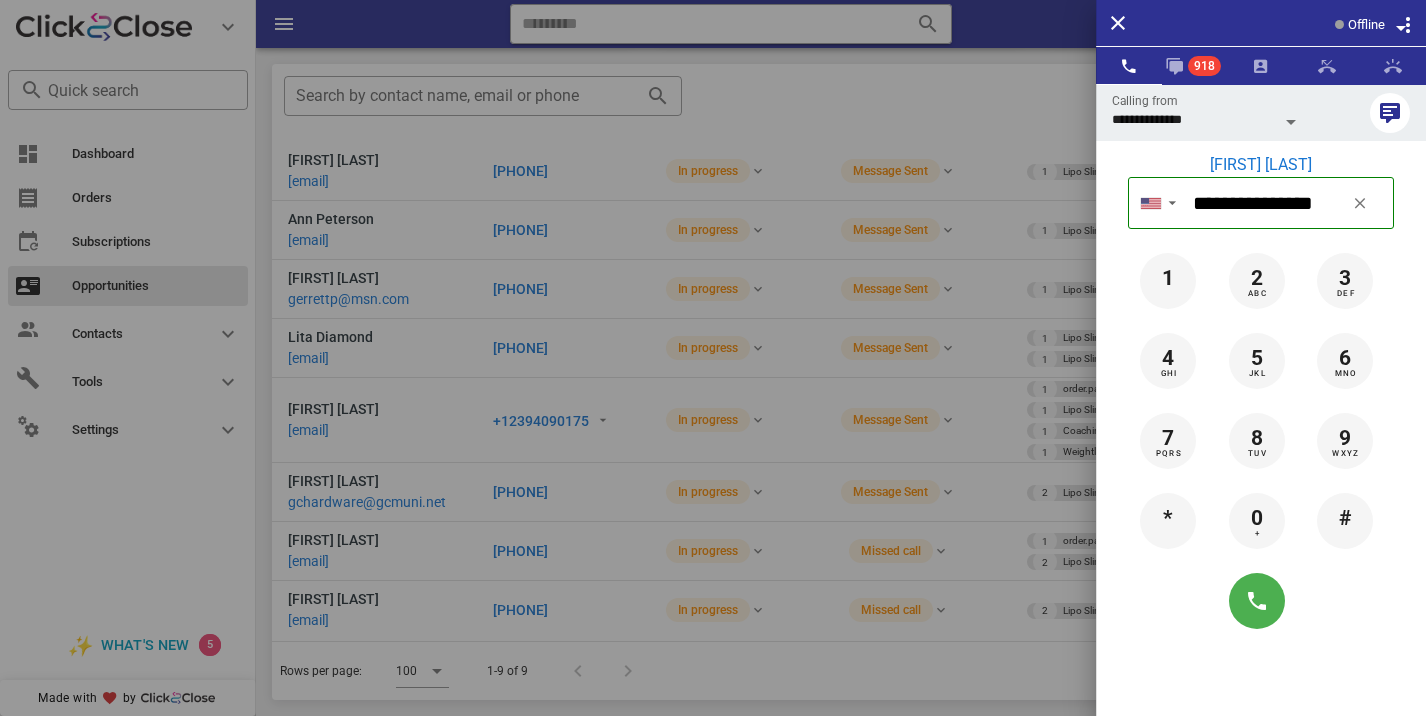 click at bounding box center (713, 358) 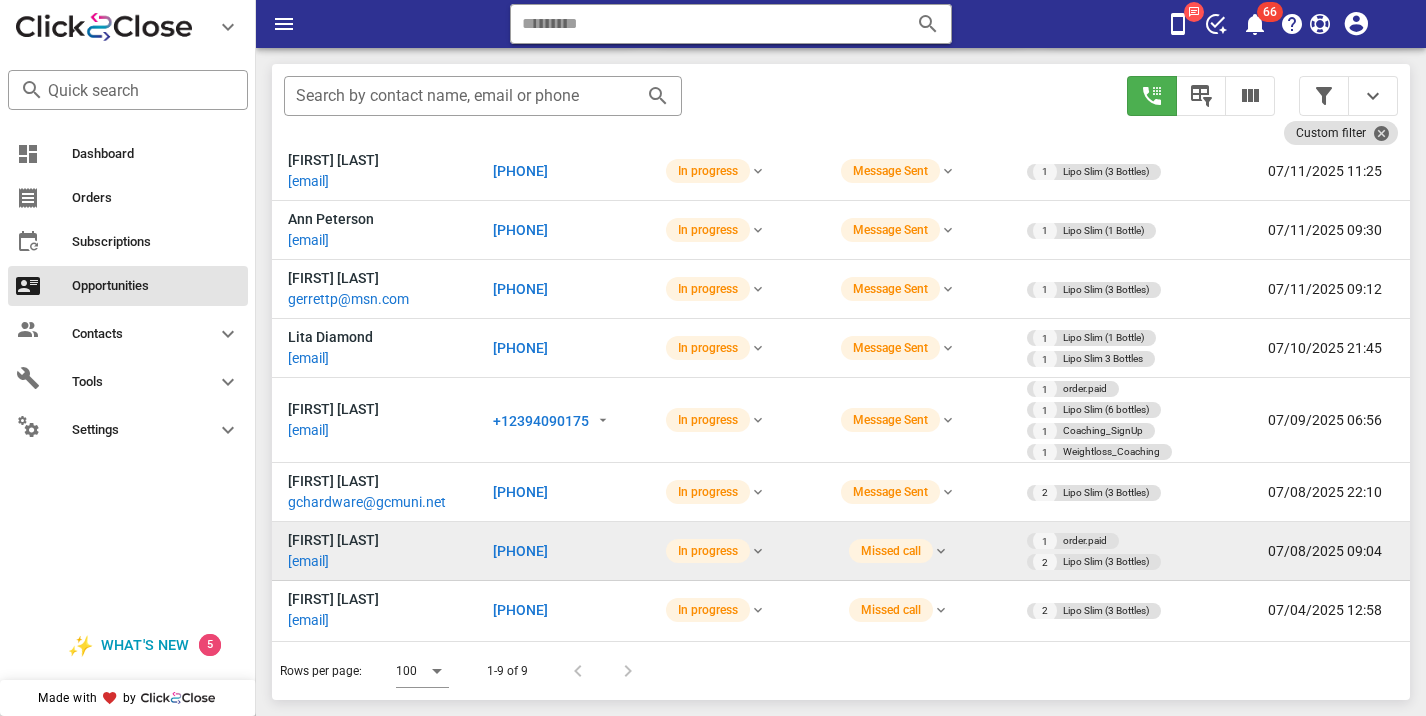 click on "[PHONE]" at bounding box center (520, 551) 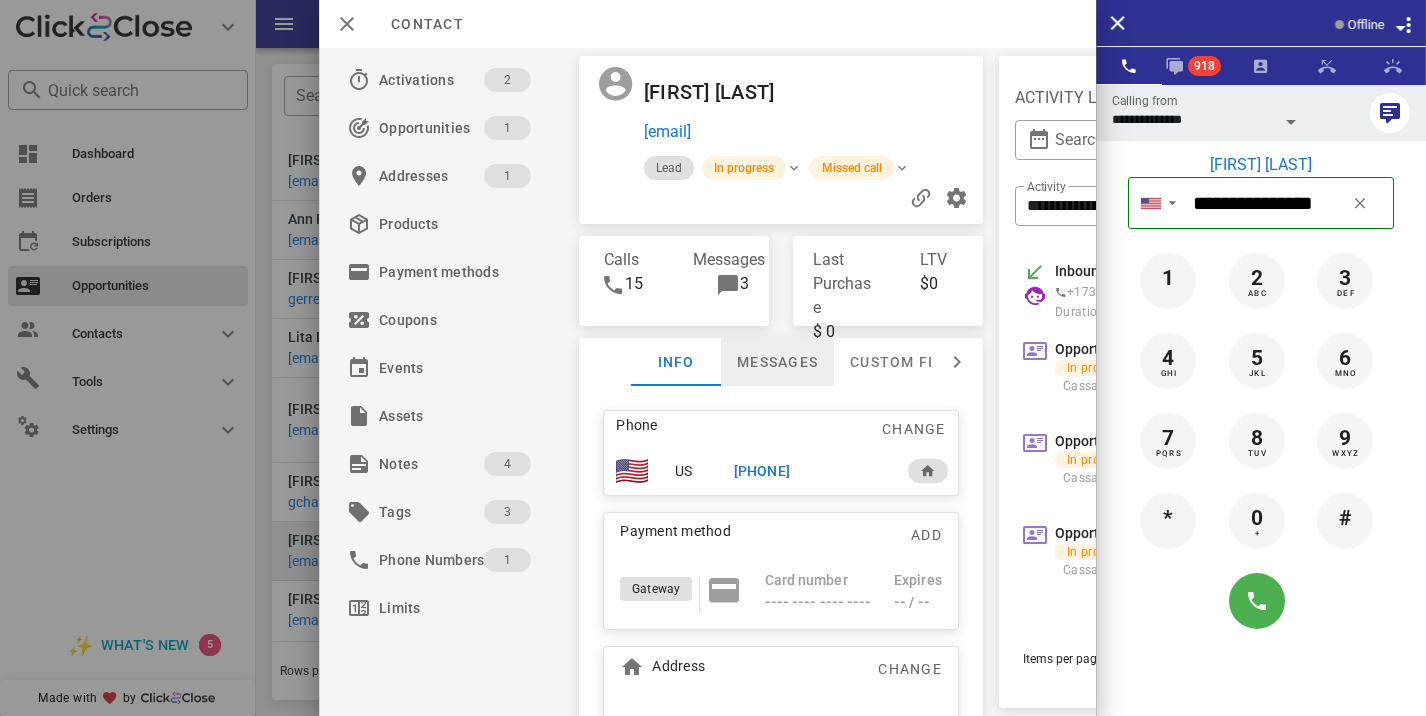 click on "Messages" at bounding box center [777, 362] 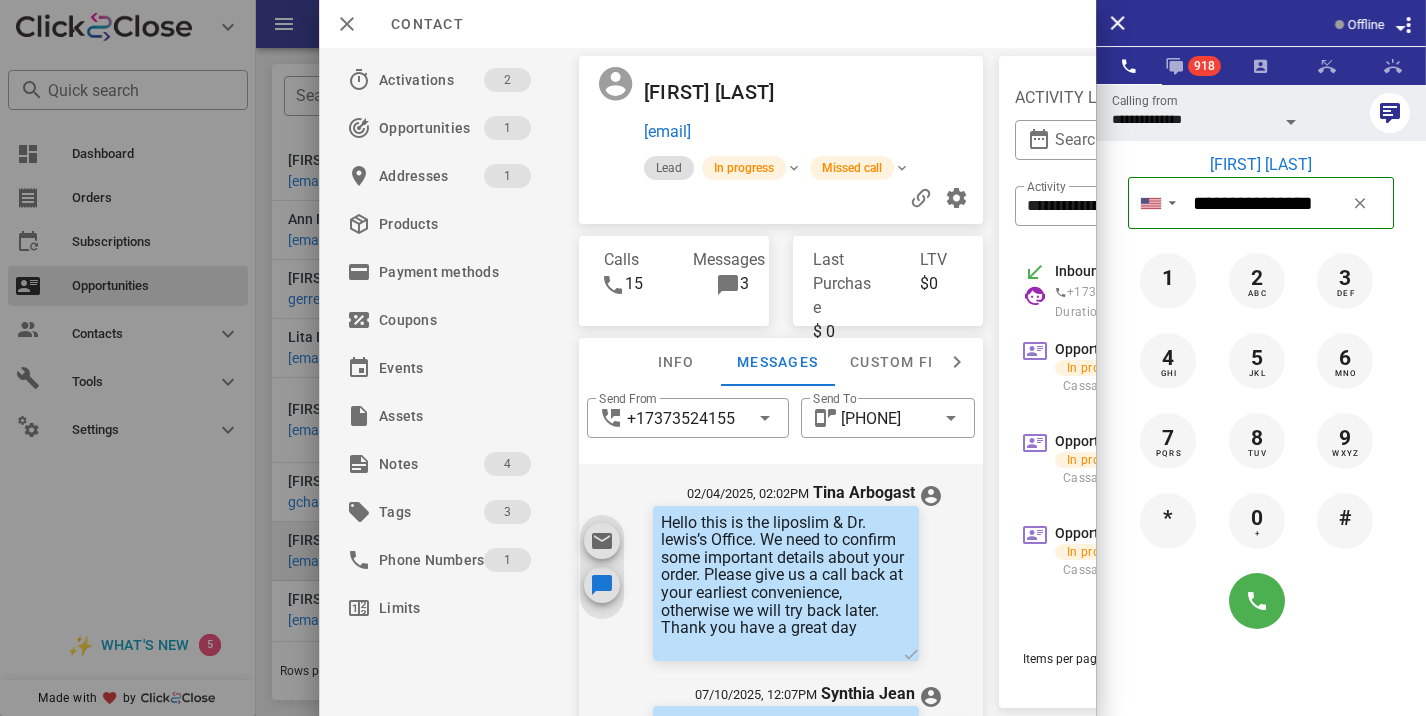 scroll, scrollTop: 1027, scrollLeft: 0, axis: vertical 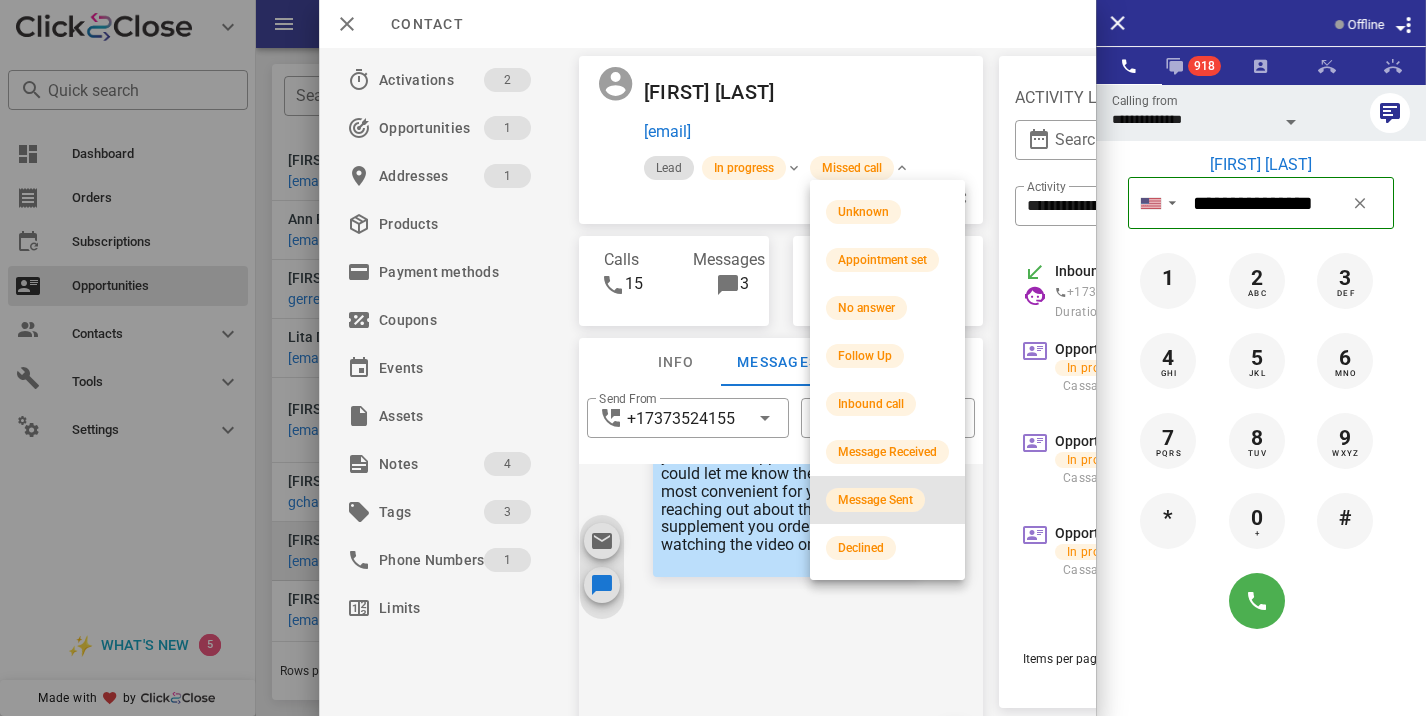 click on "Message Sent" at bounding box center (875, 500) 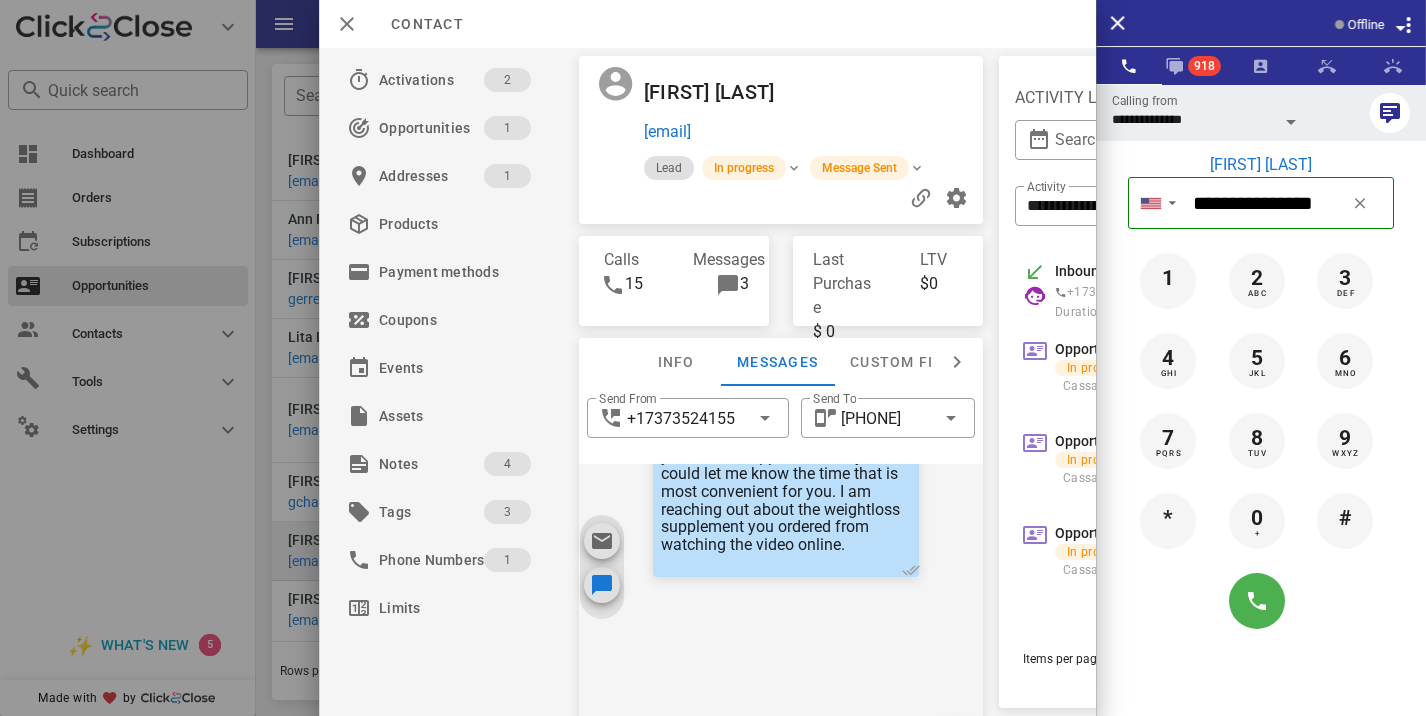 click at bounding box center [713, 358] 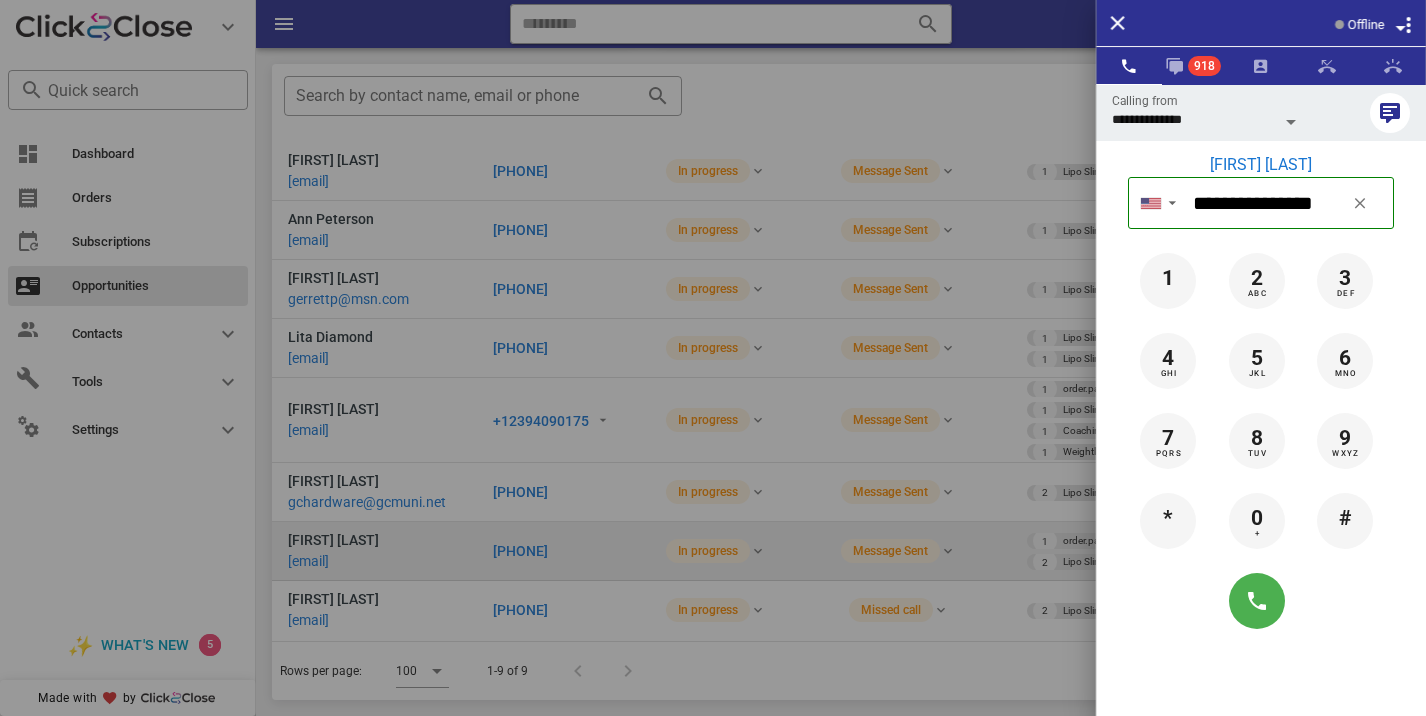 click at bounding box center [713, 358] 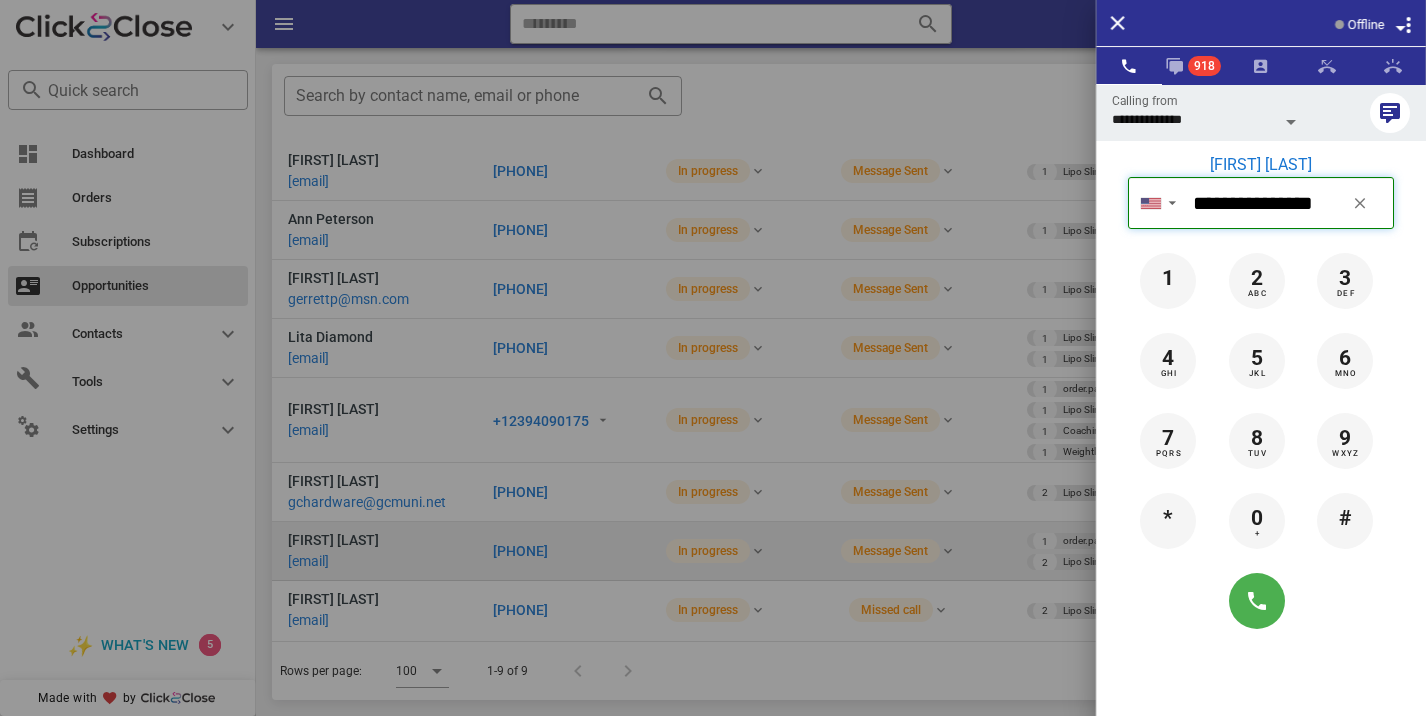 type 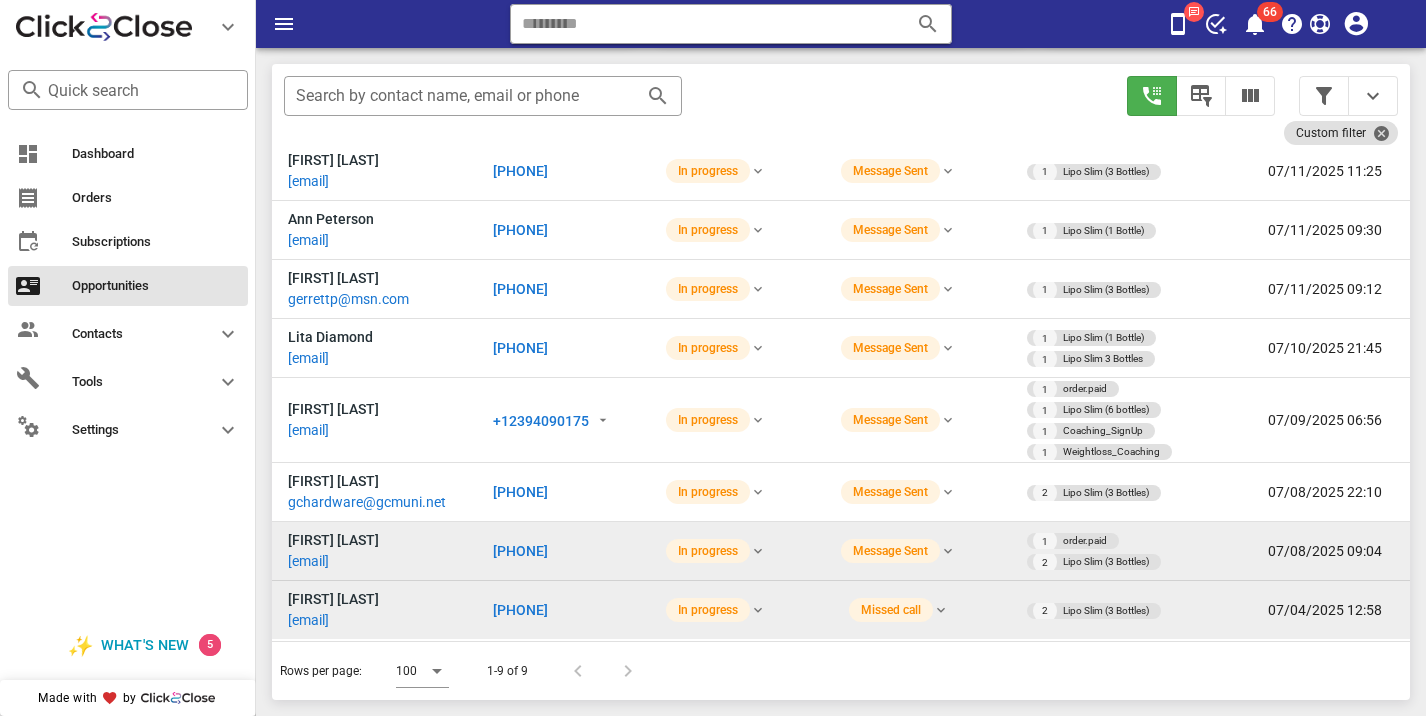 click on "[PHONE]" at bounding box center (520, 610) 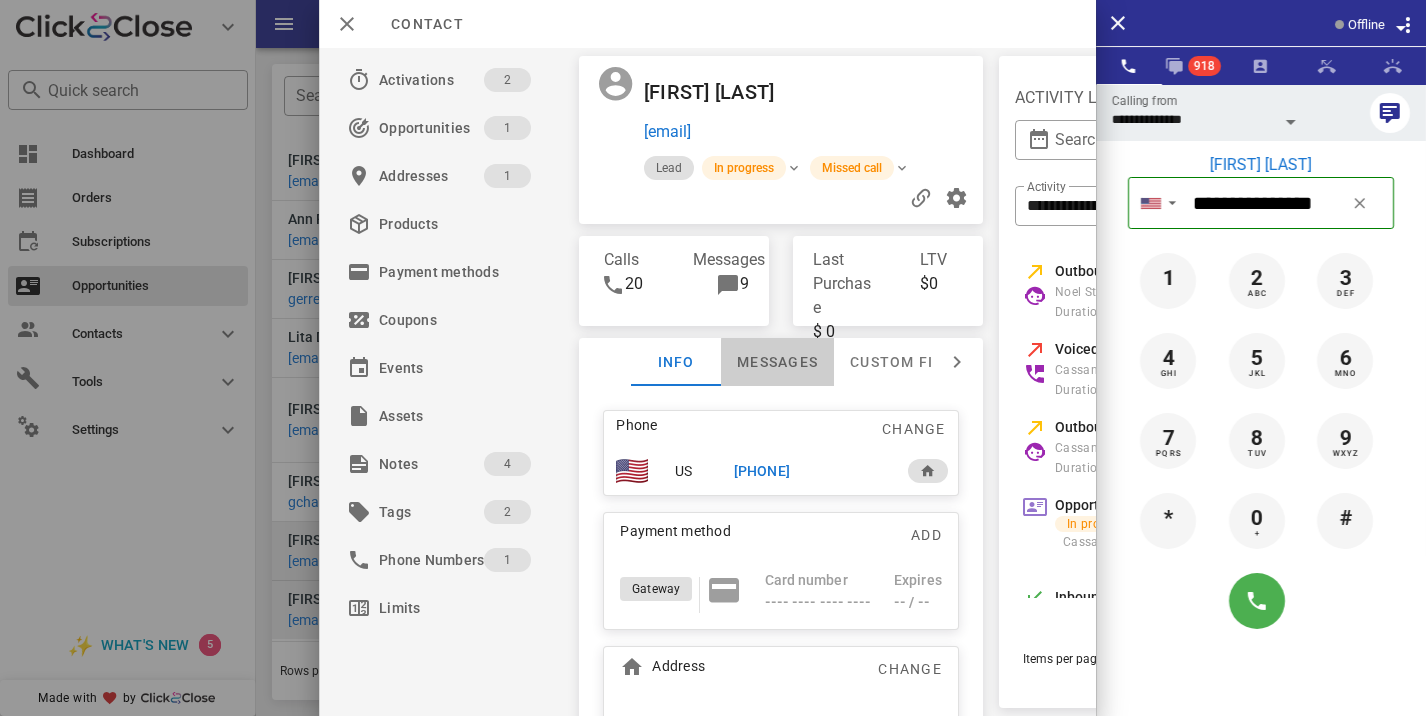 click on "Messages" at bounding box center [777, 362] 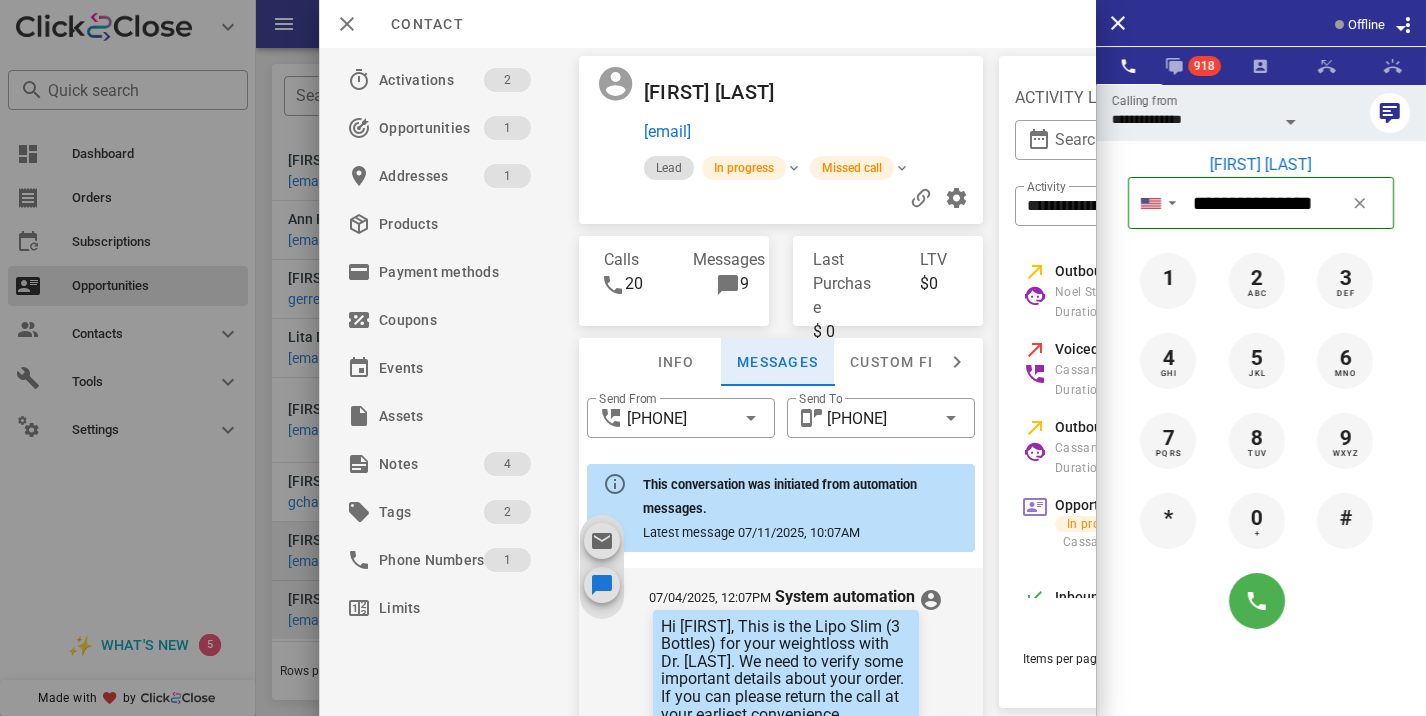 scroll, scrollTop: 2687, scrollLeft: 0, axis: vertical 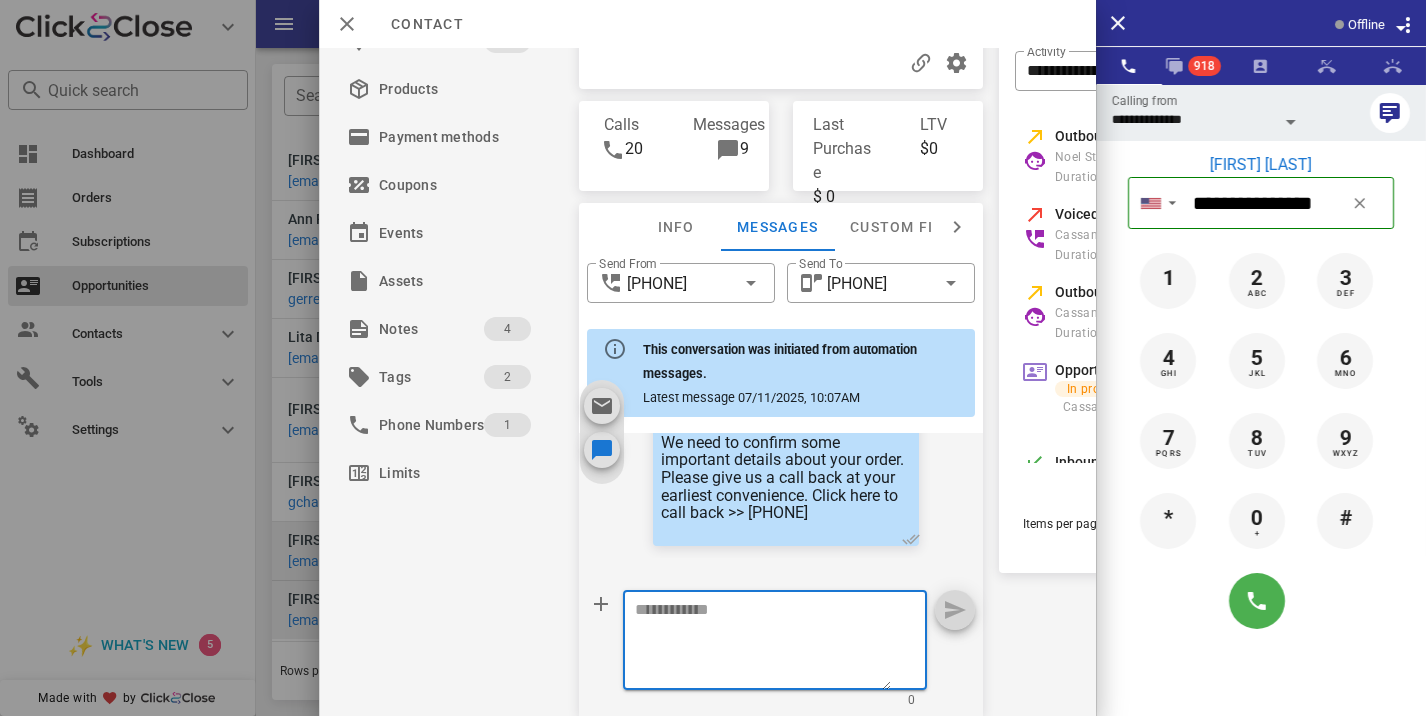 click at bounding box center [763, 643] 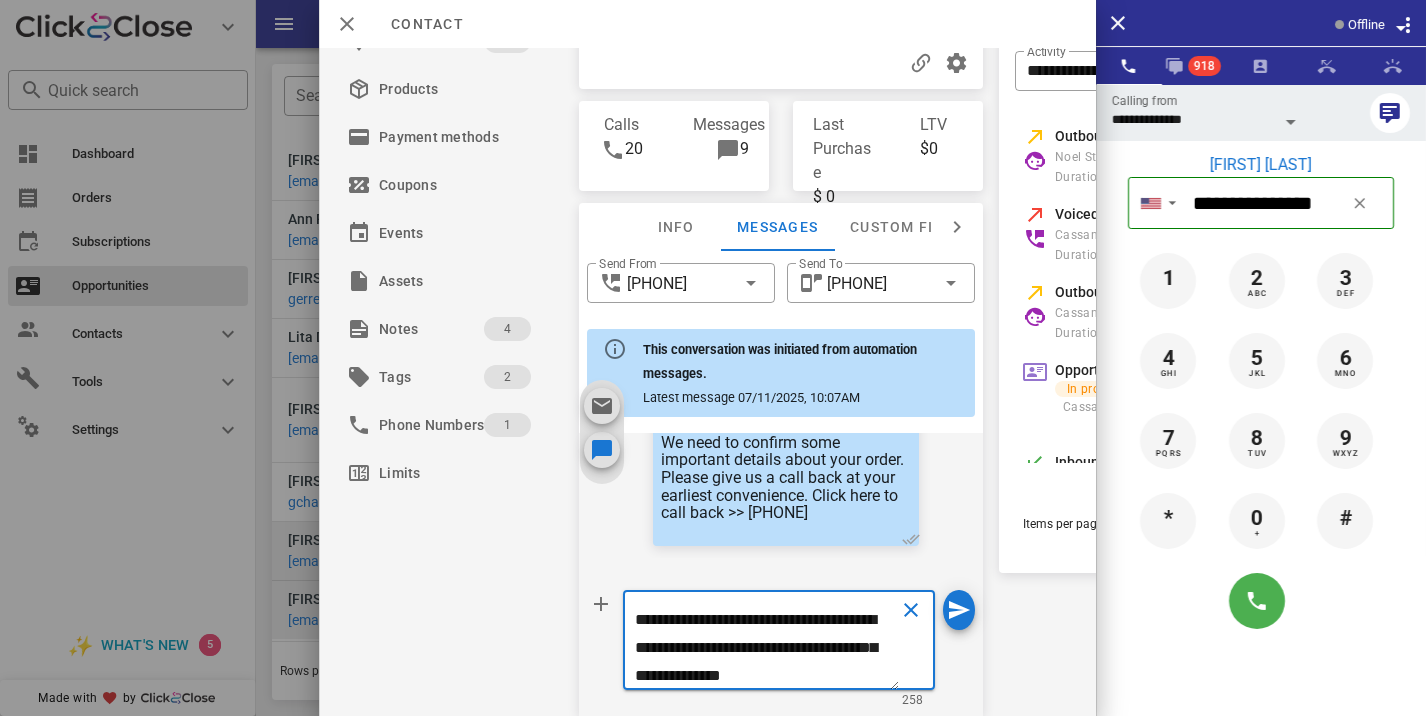 scroll, scrollTop: 0, scrollLeft: 0, axis: both 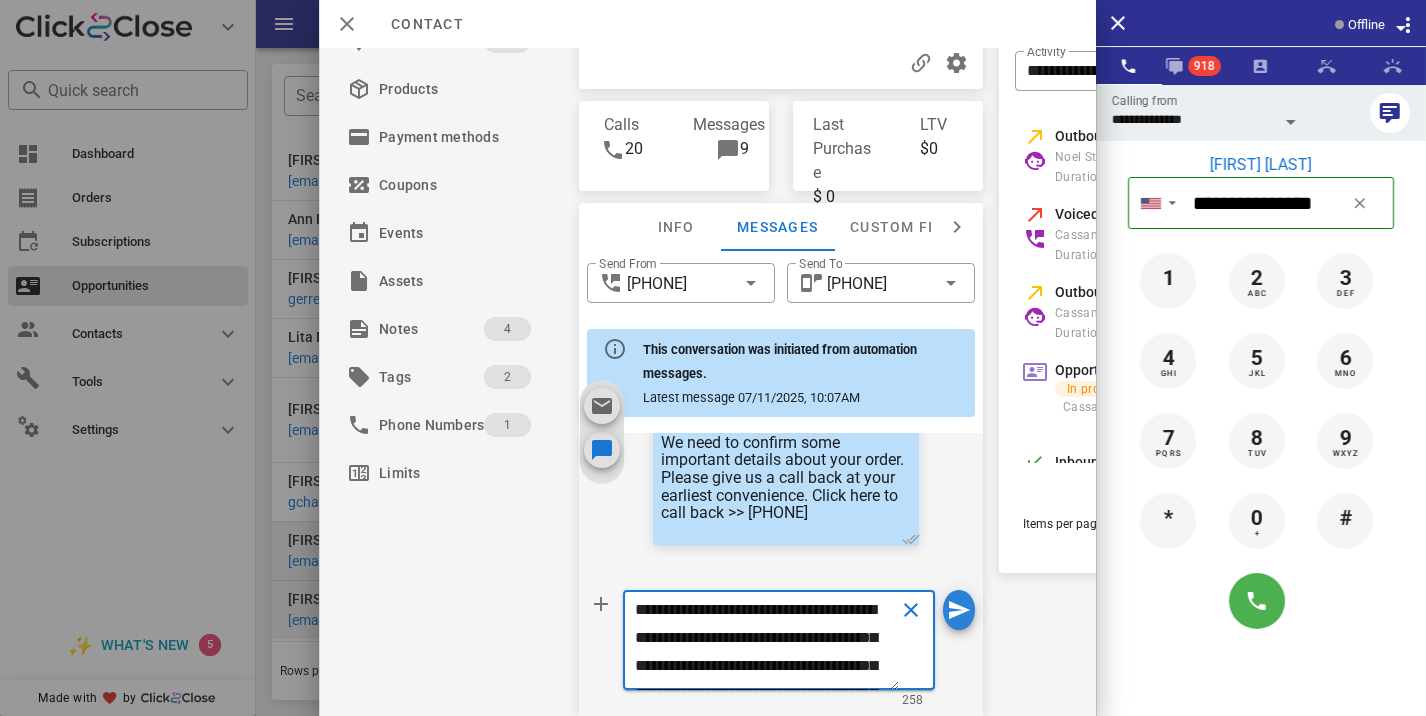 type on "**********" 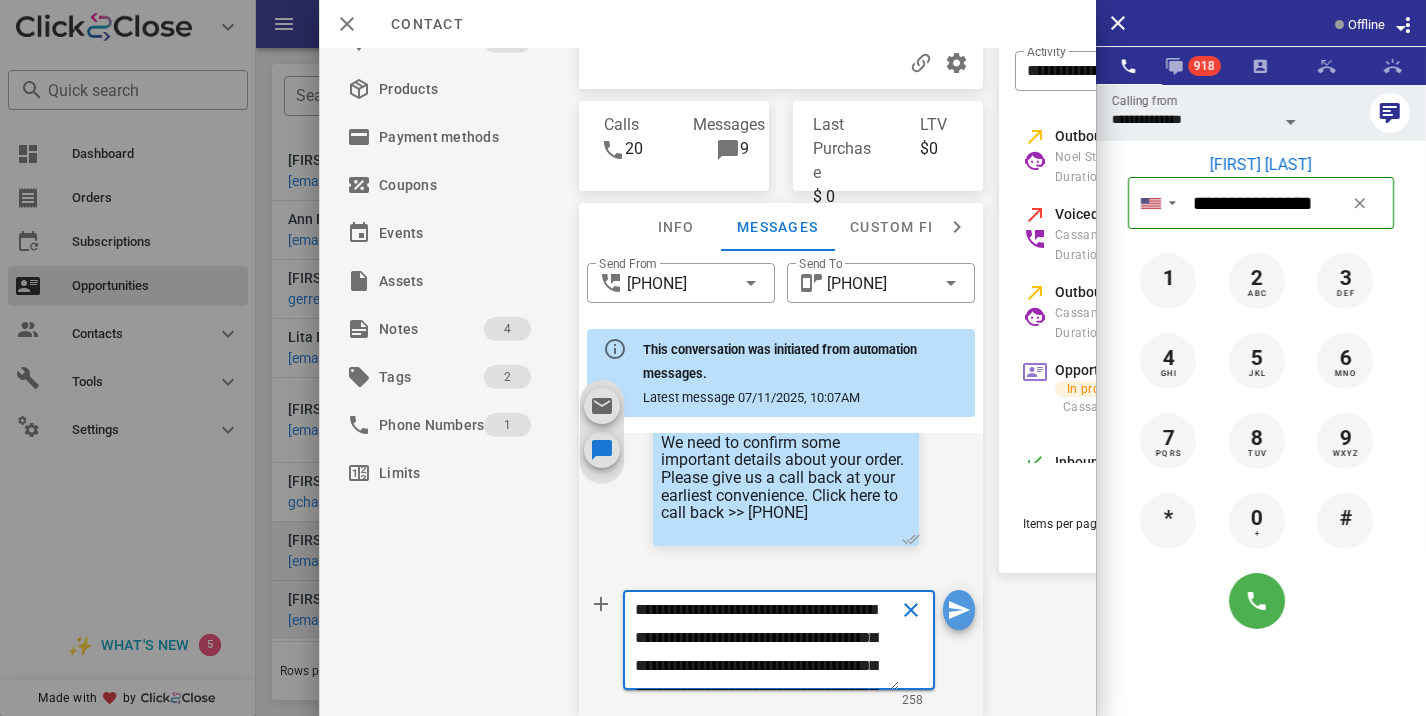 click at bounding box center (959, 610) 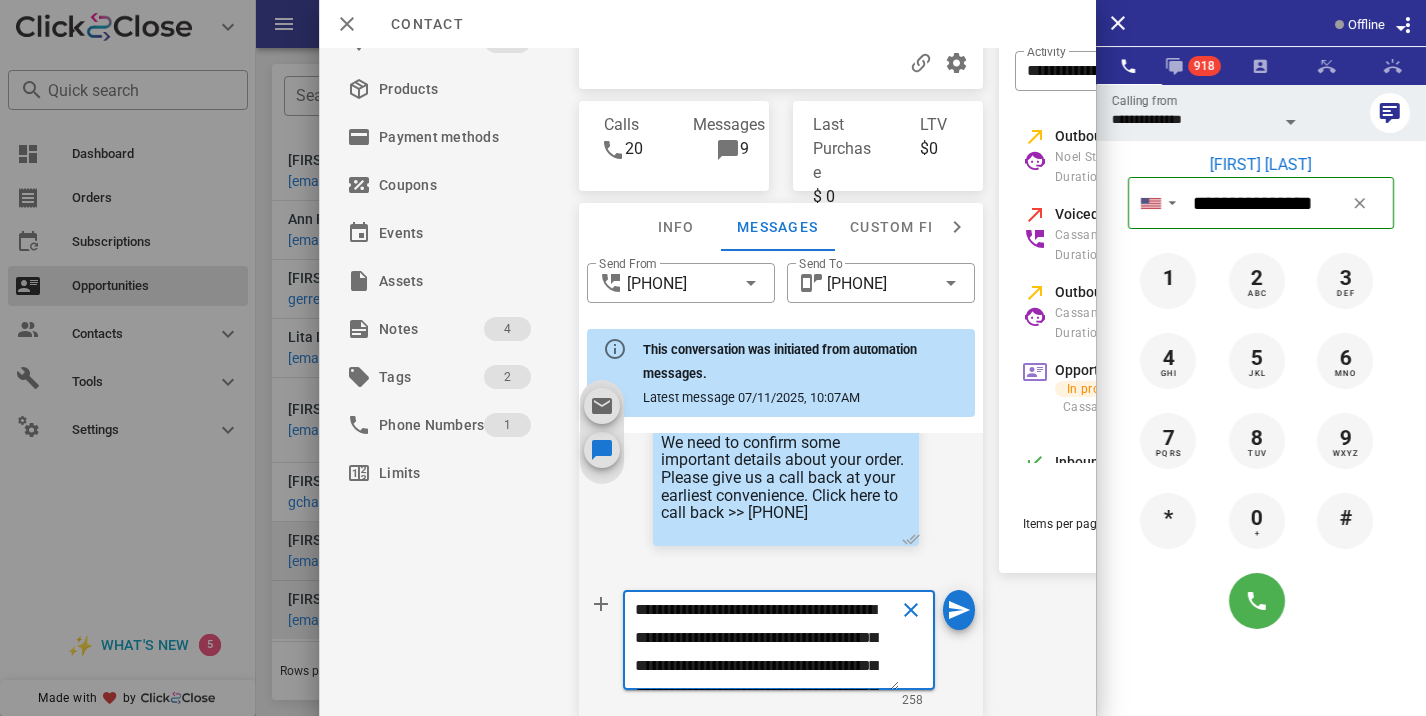 type 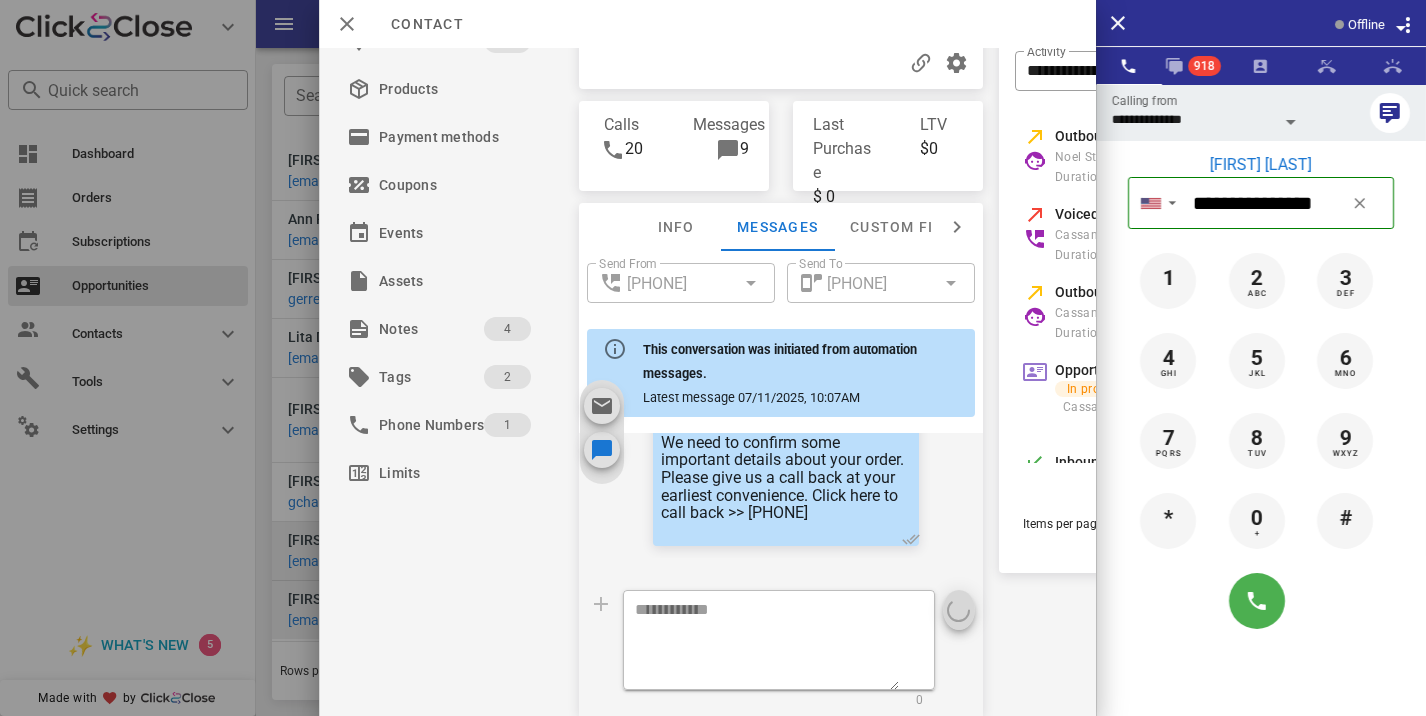 scroll, scrollTop: 0, scrollLeft: 0, axis: both 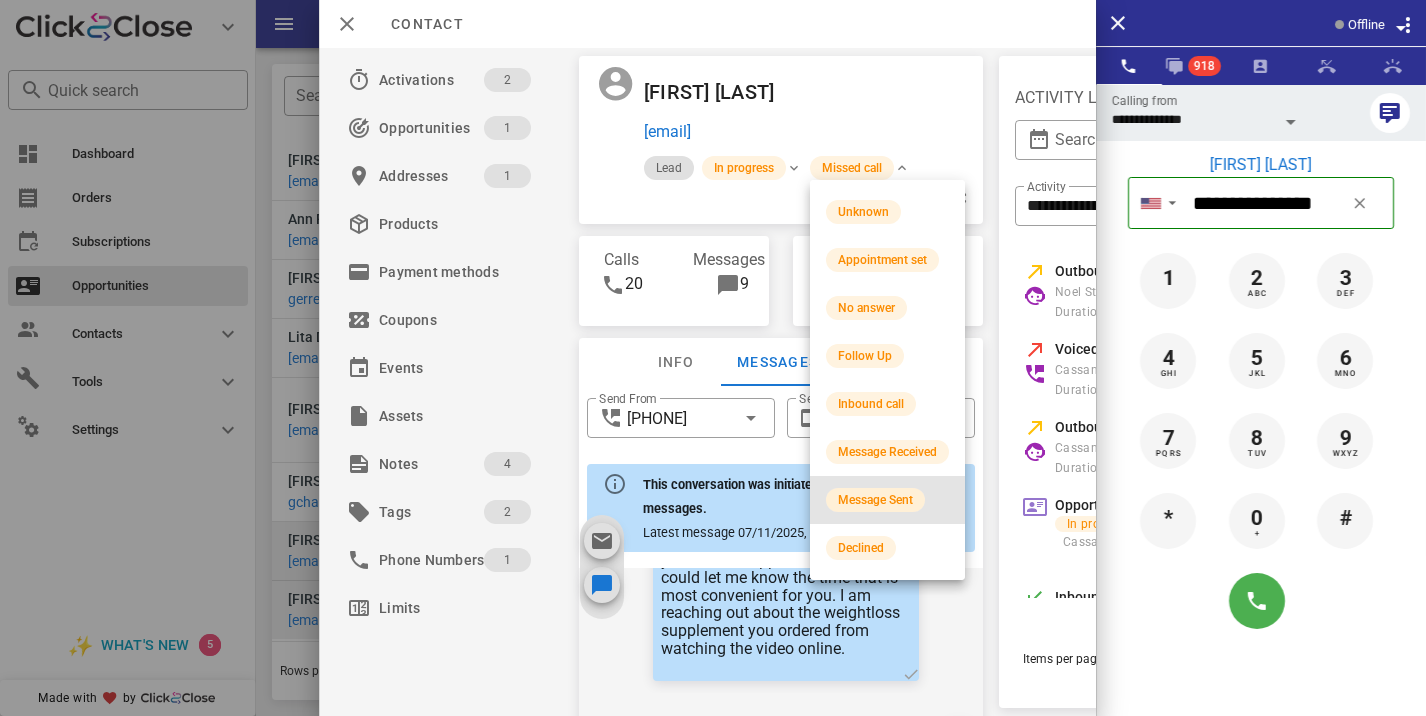 click on "Message Sent" at bounding box center [887, 500] 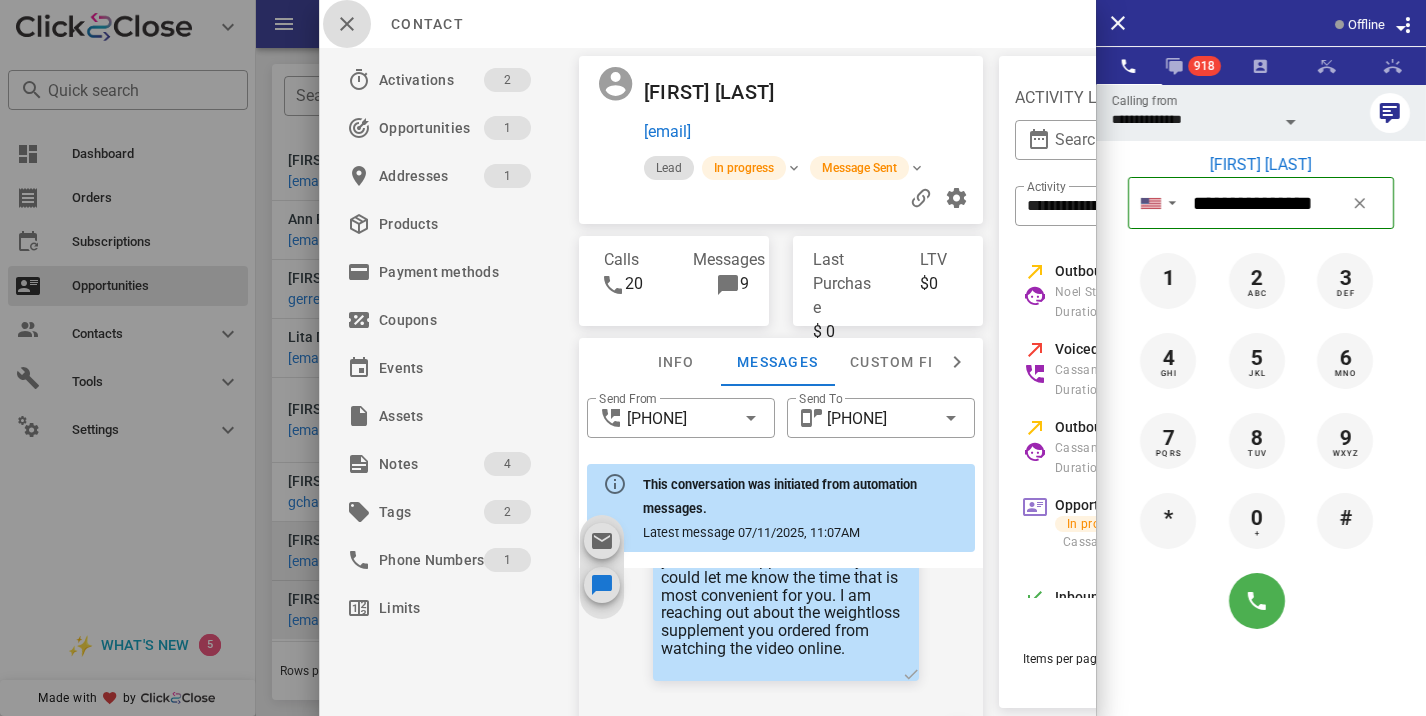 click at bounding box center [347, 24] 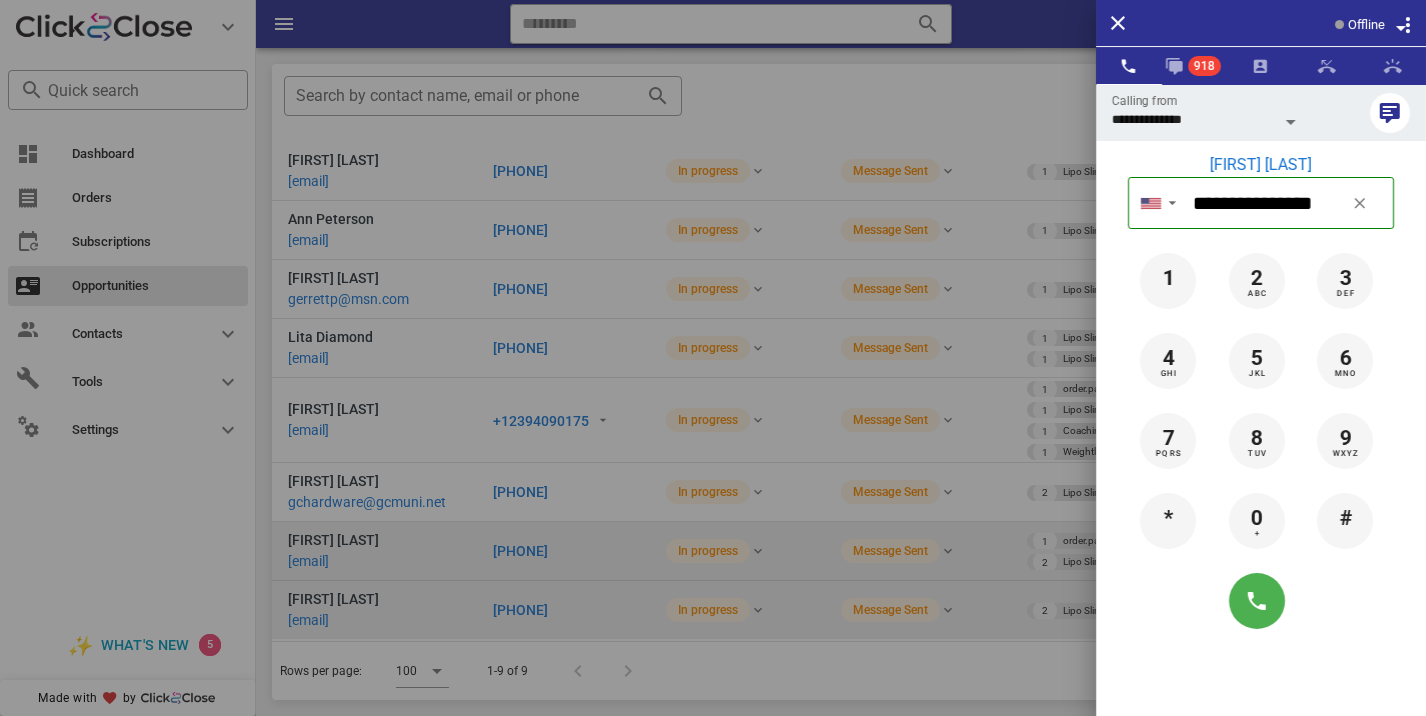 click at bounding box center (713, 358) 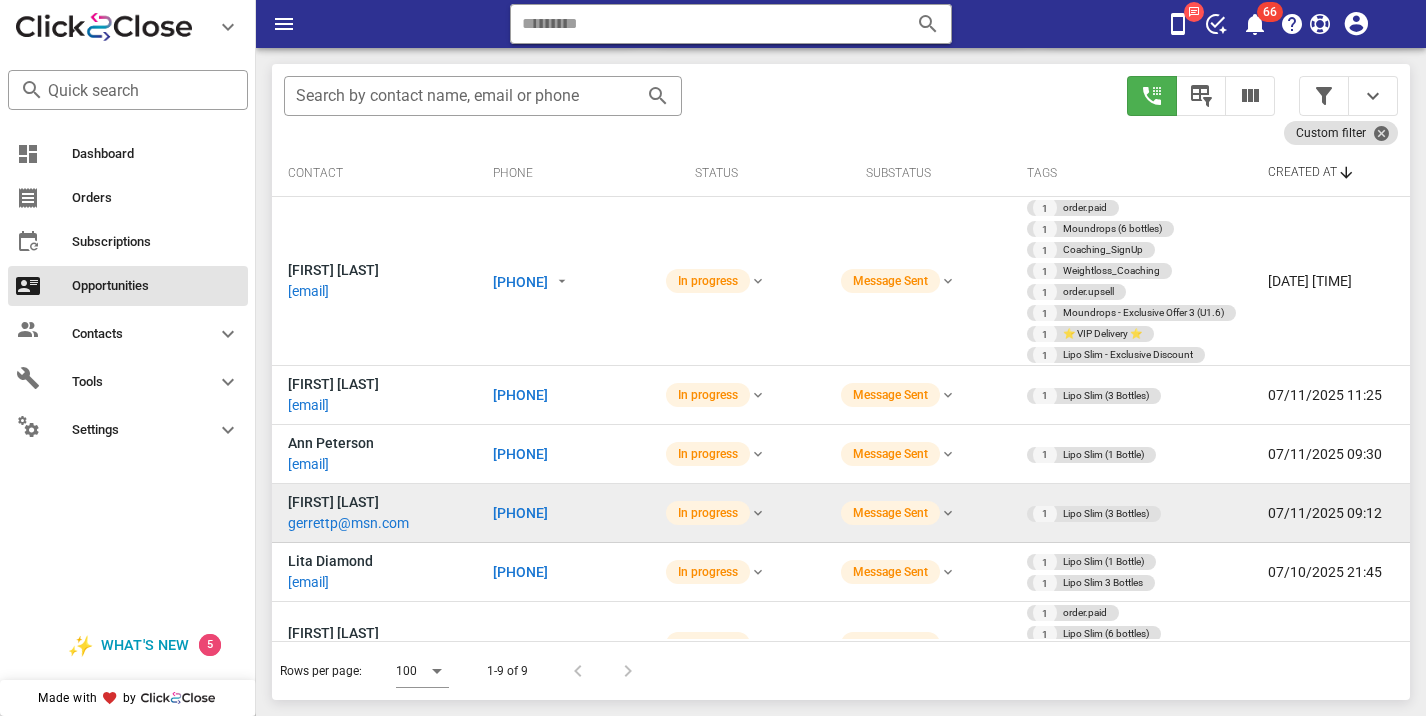 scroll, scrollTop: 224, scrollLeft: 0, axis: vertical 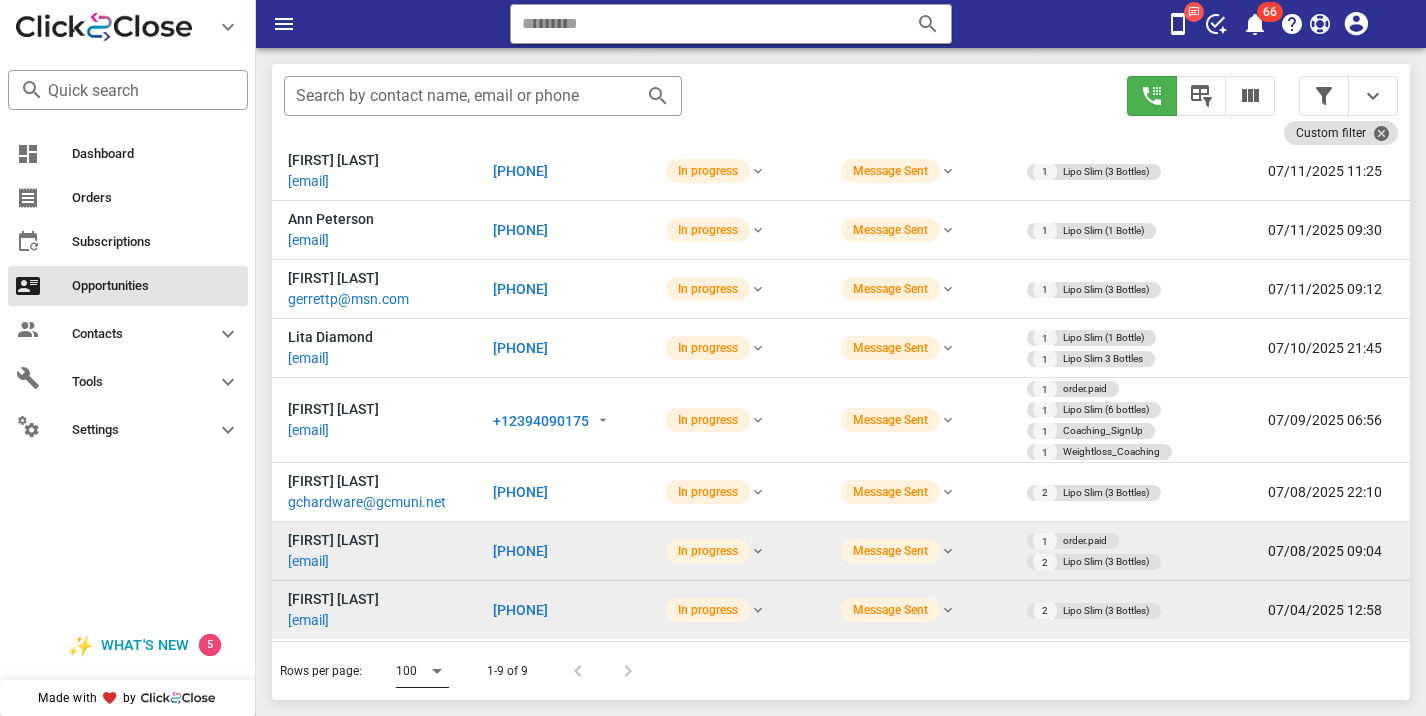 click at bounding box center [437, 671] 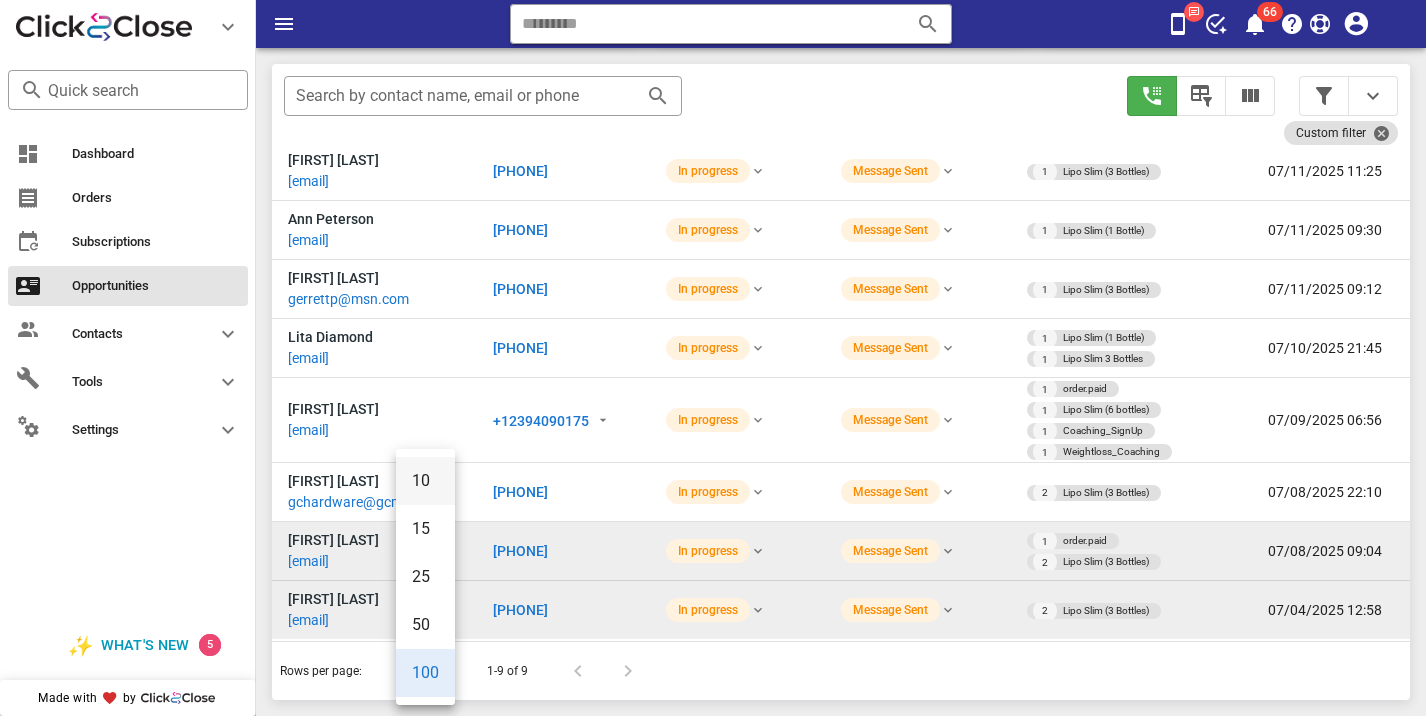 click on "10" at bounding box center (425, 480) 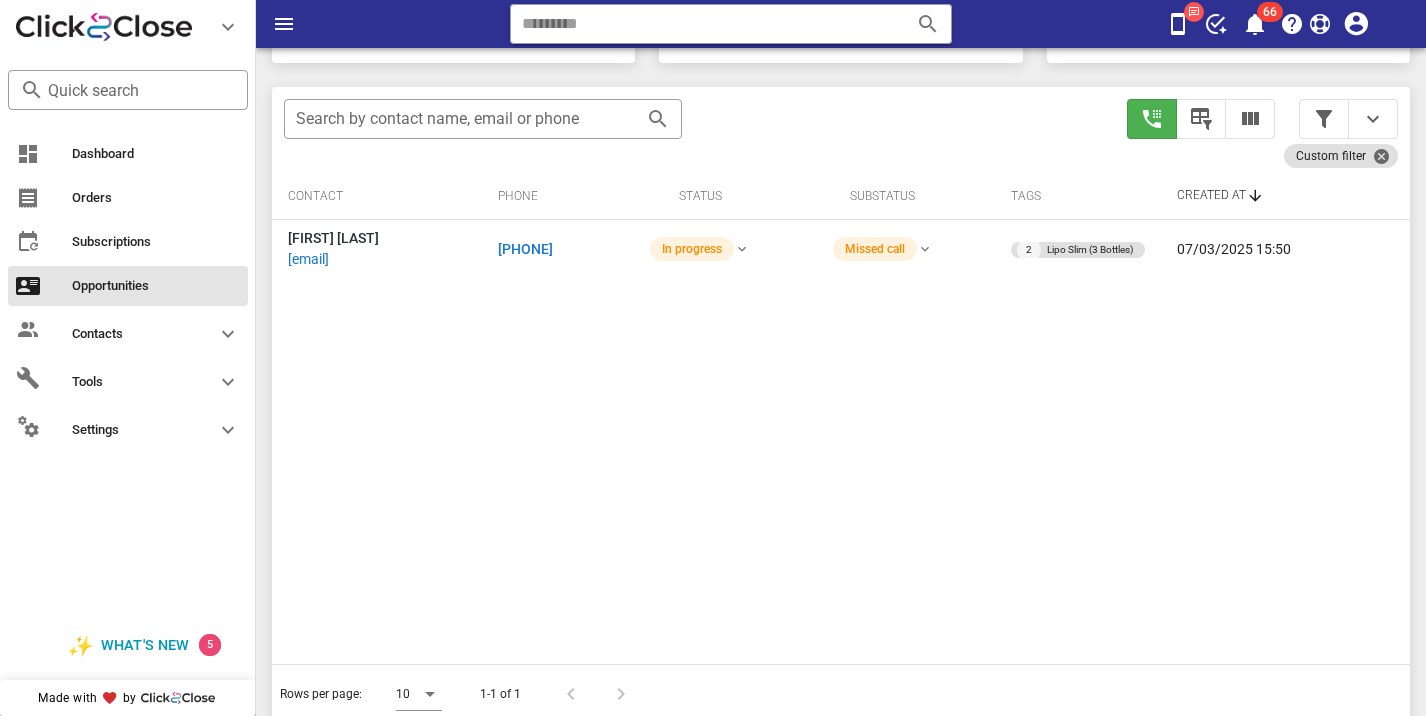 scroll, scrollTop: 379, scrollLeft: 0, axis: vertical 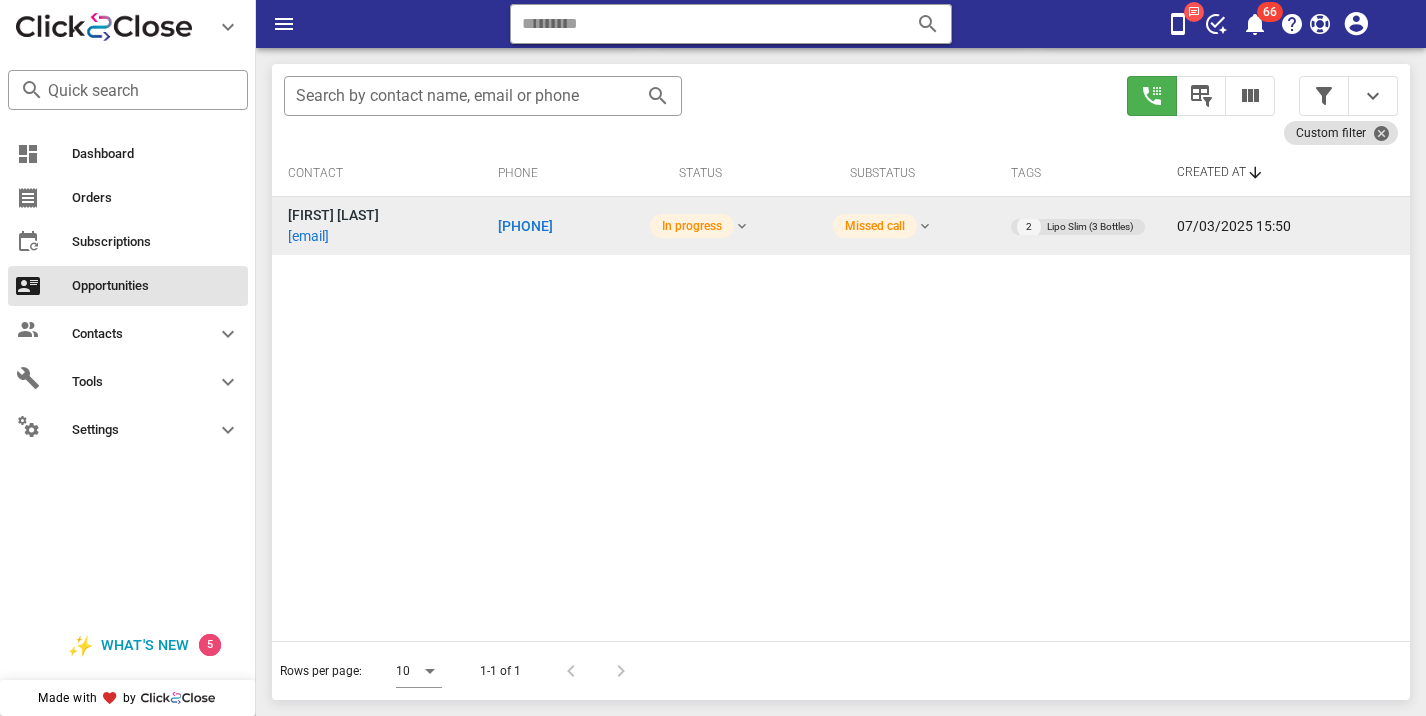 click on "+15034732887" at bounding box center [525, 226] 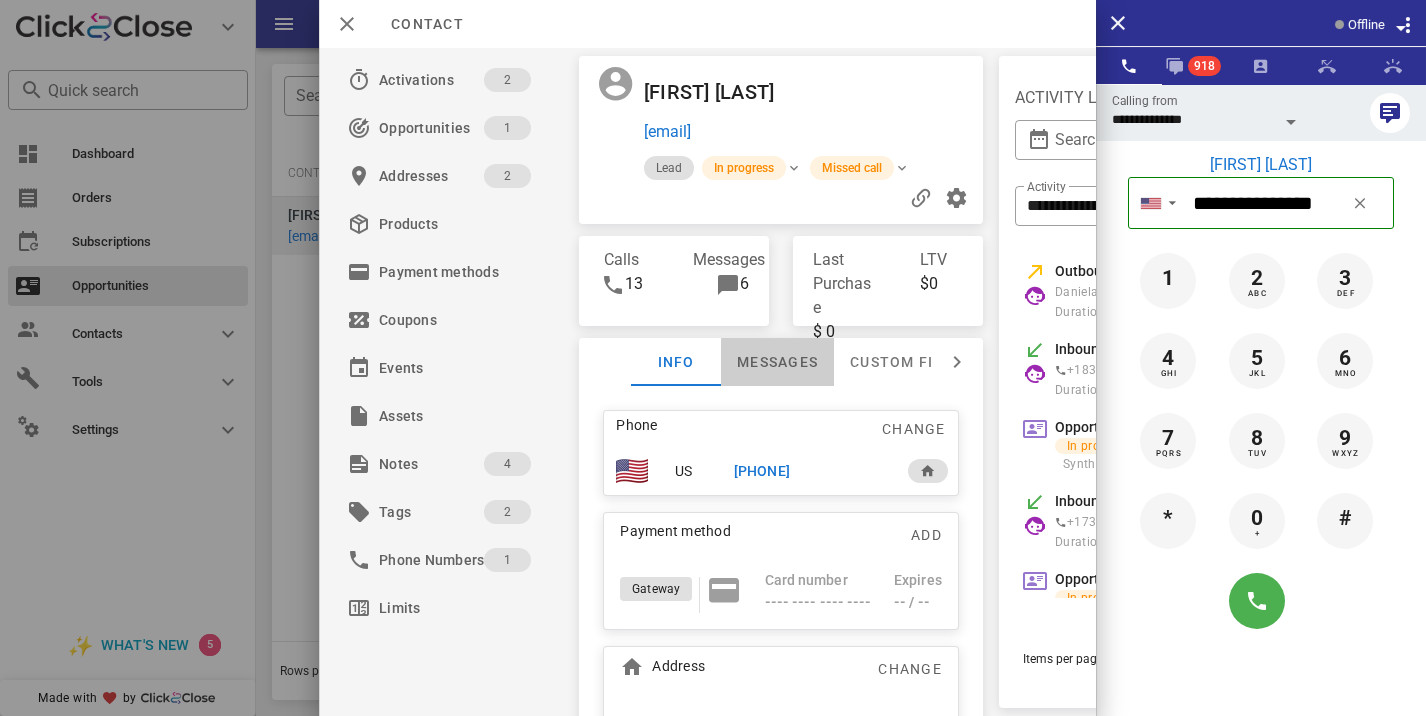 click on "Messages" at bounding box center (777, 362) 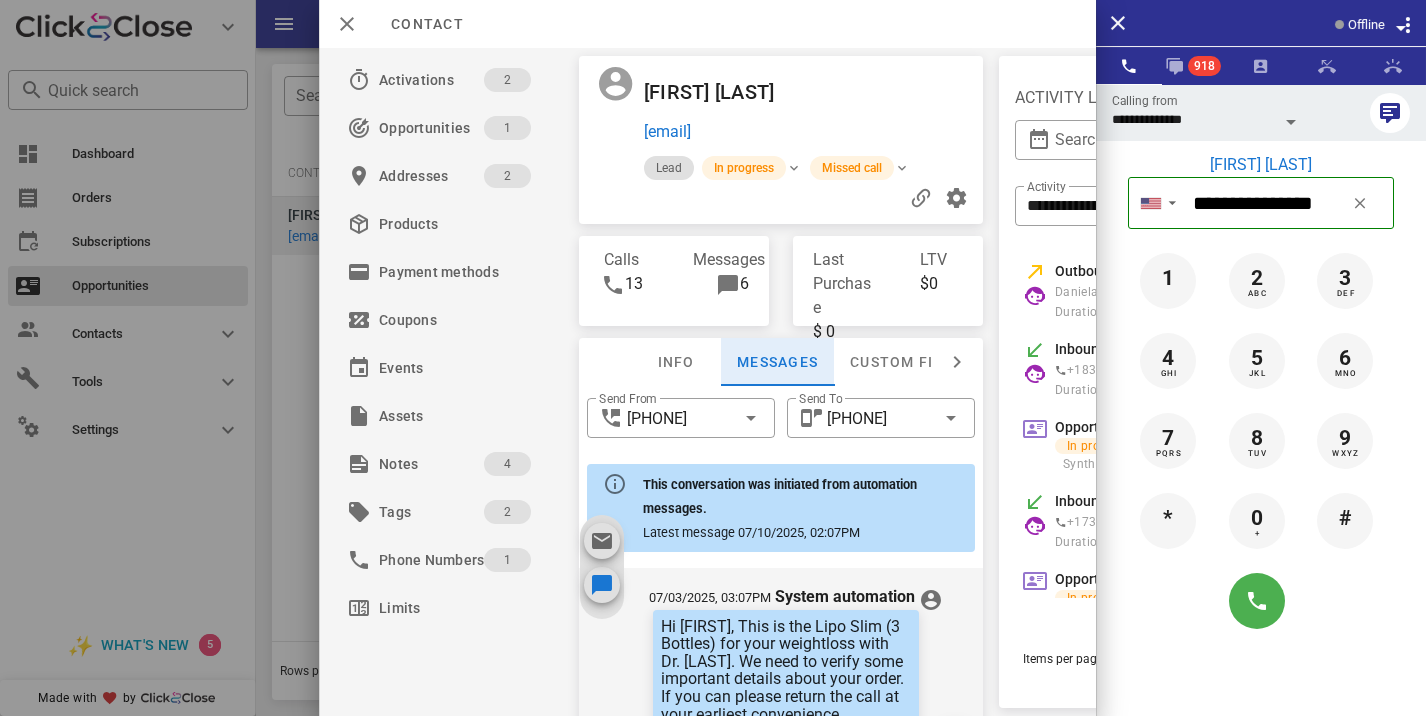 scroll, scrollTop: 1358, scrollLeft: 0, axis: vertical 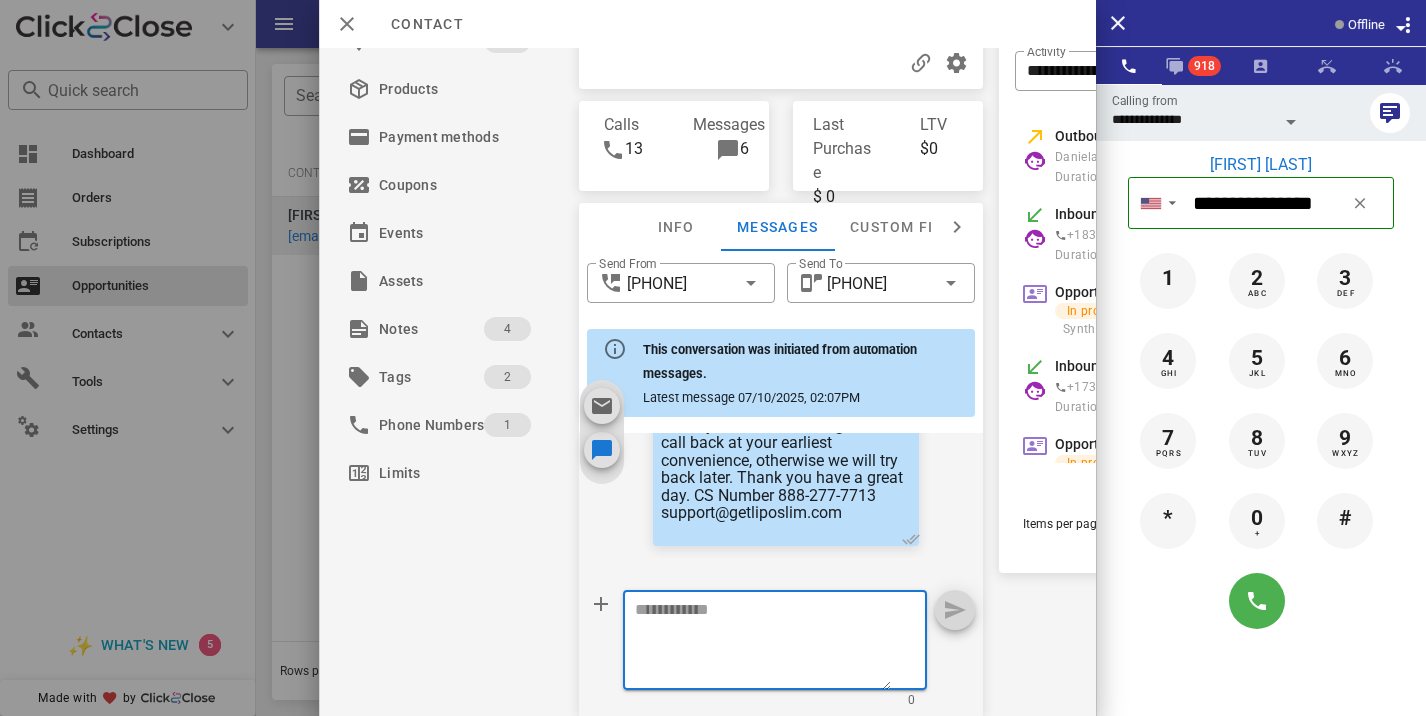 click at bounding box center [763, 643] 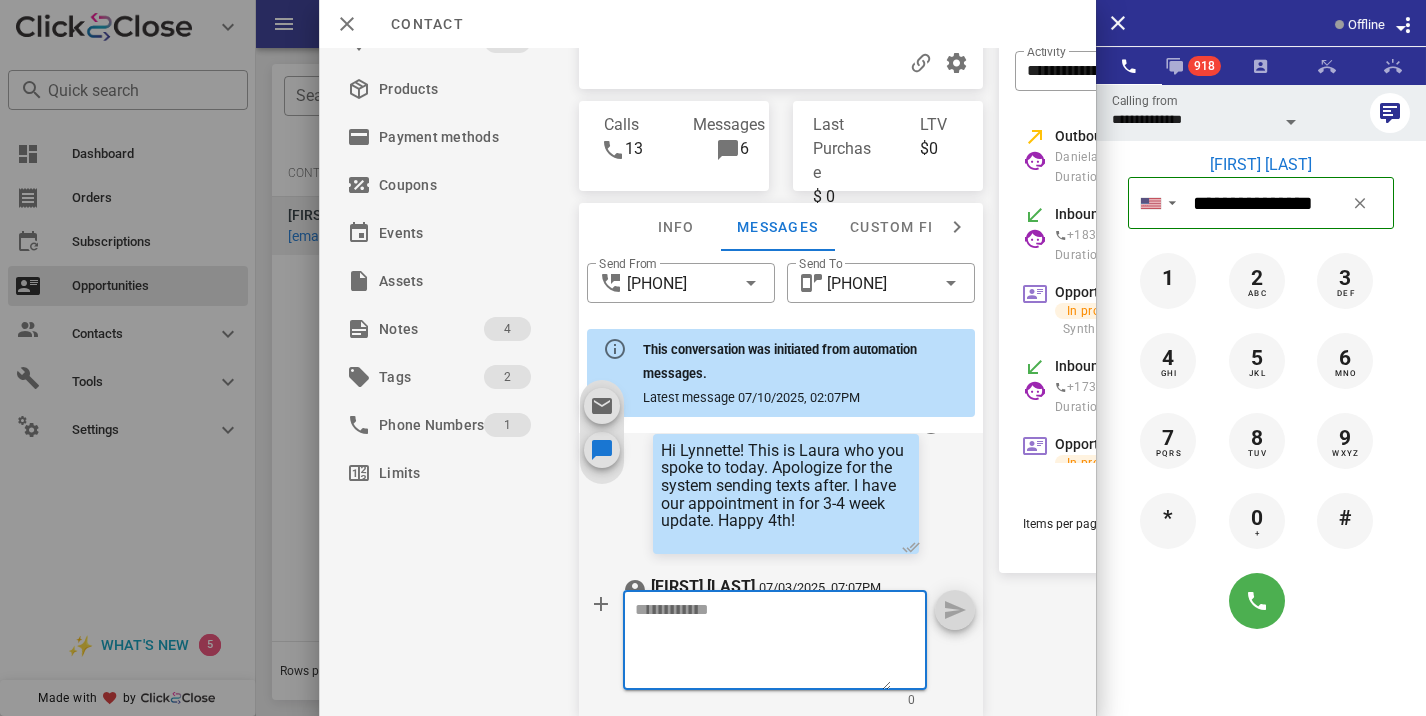 scroll, scrollTop: 967, scrollLeft: 0, axis: vertical 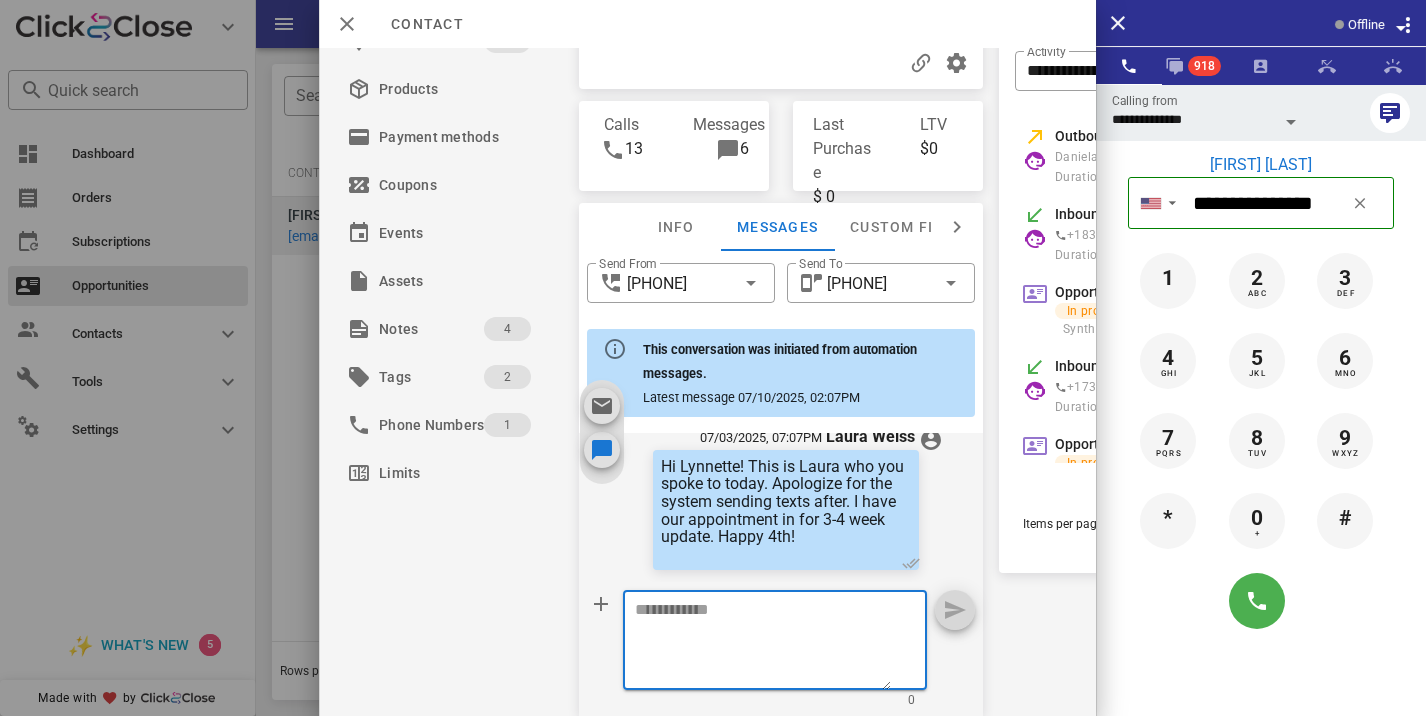 click at bounding box center [763, 643] 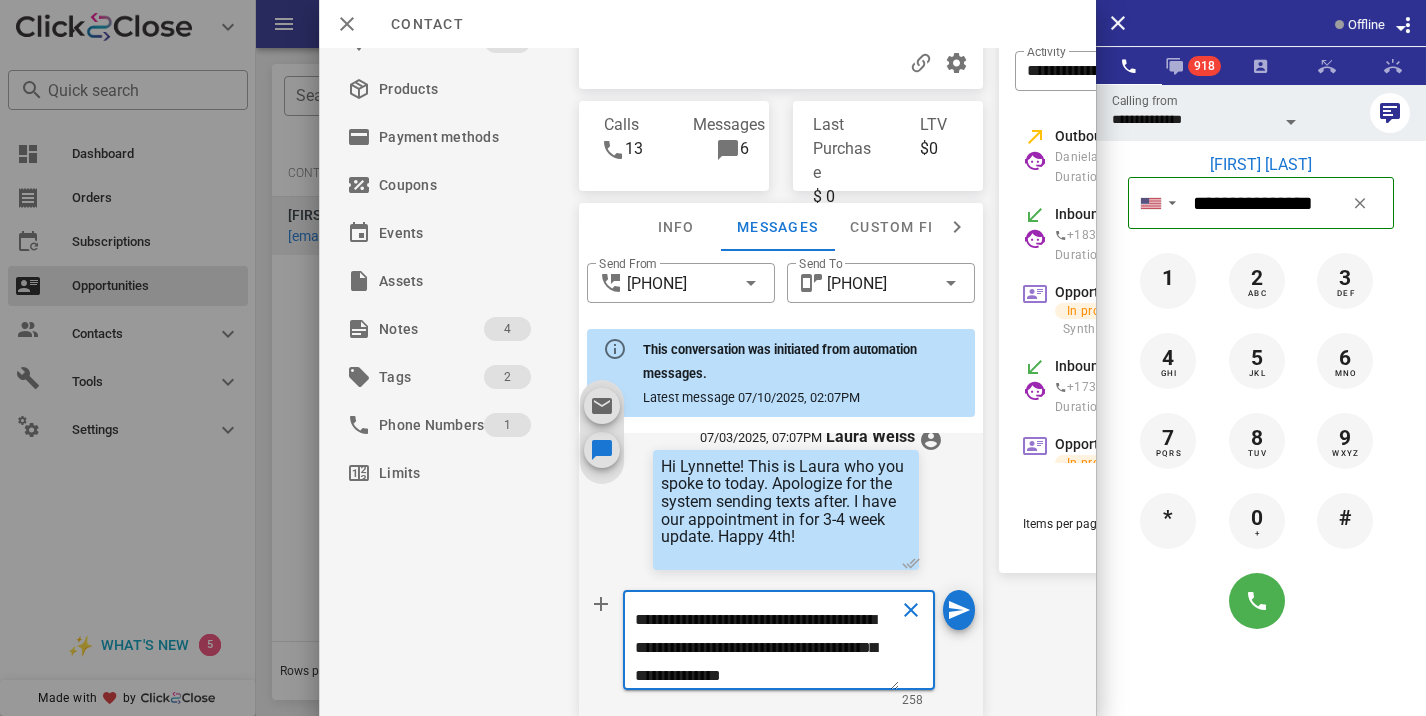 scroll, scrollTop: 0, scrollLeft: 0, axis: both 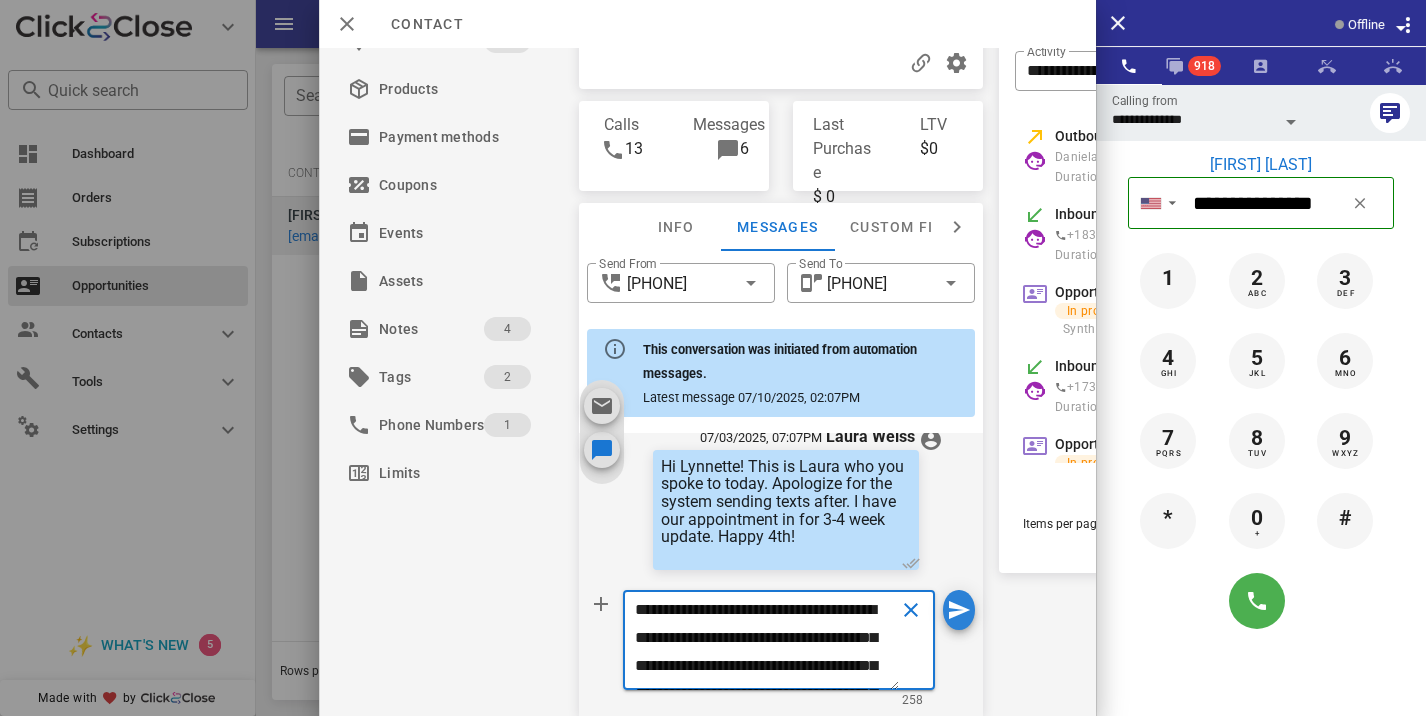 type on "**********" 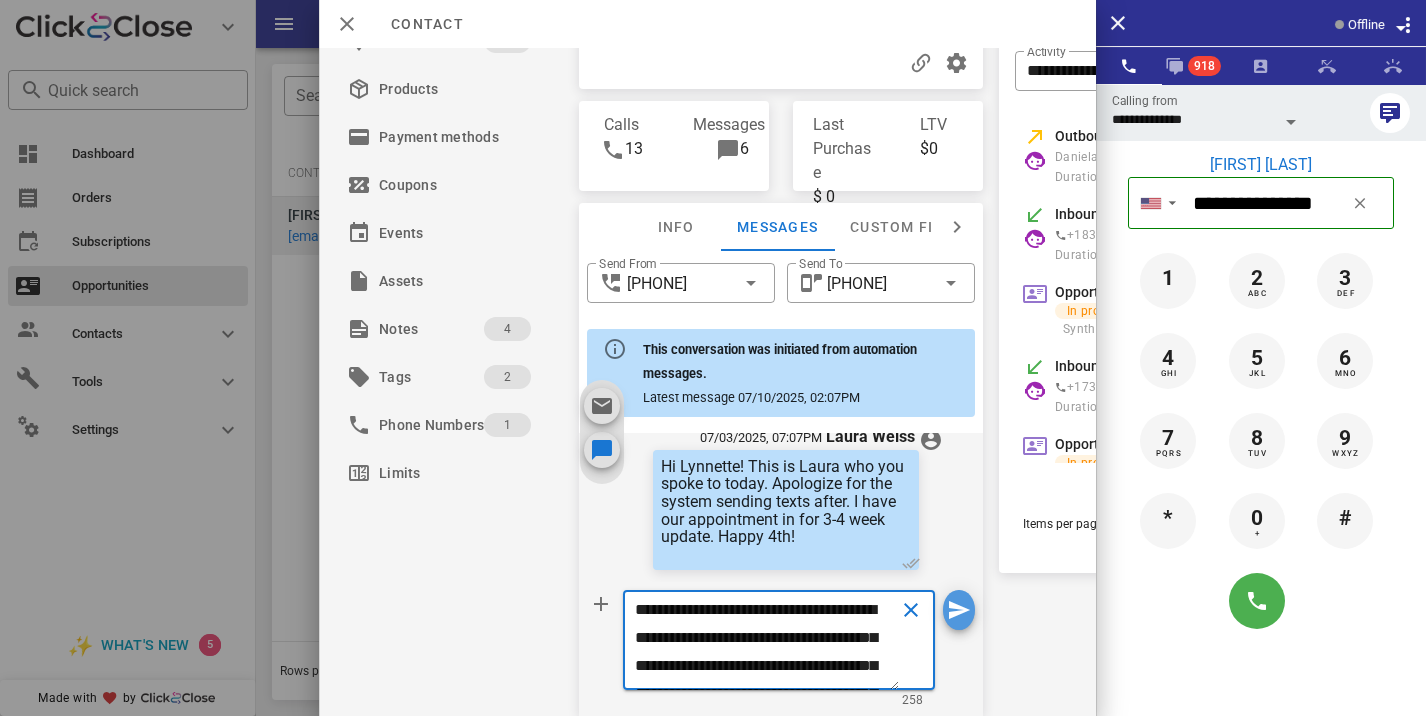 click at bounding box center (959, 610) 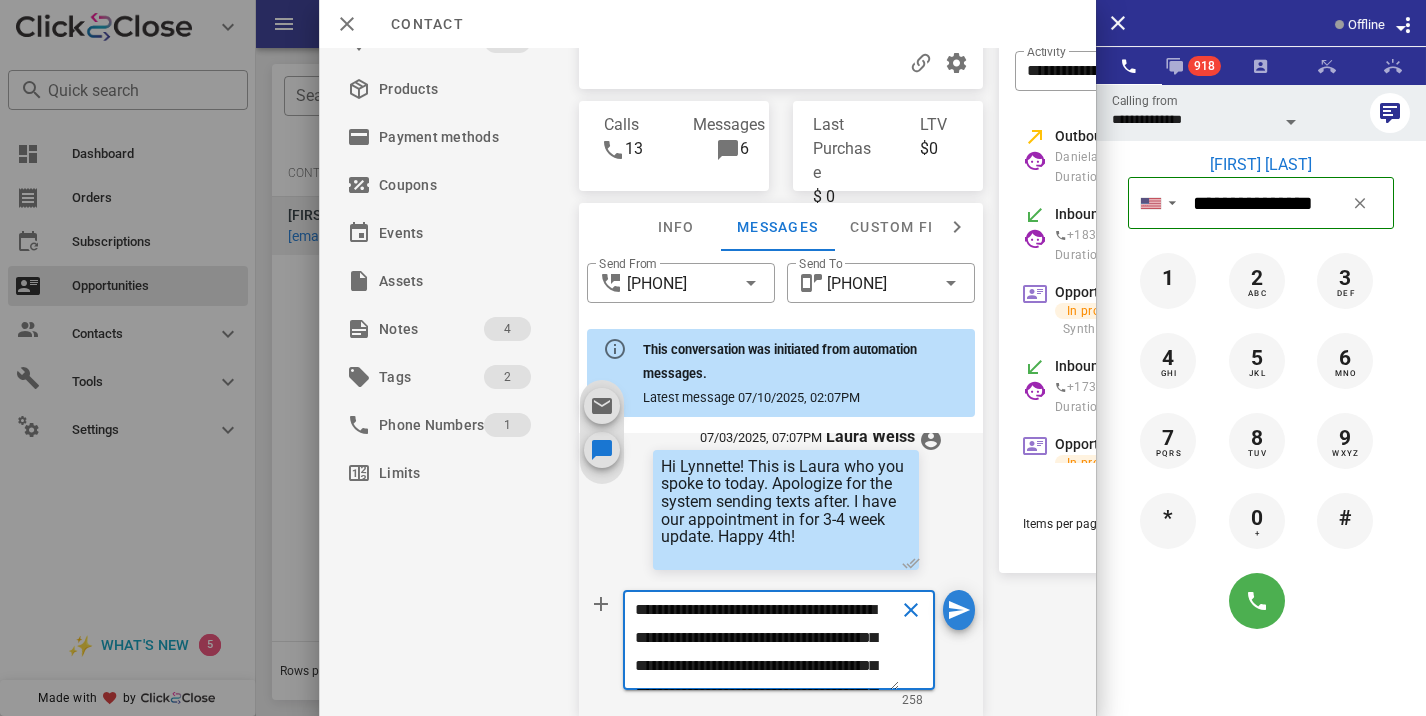 type 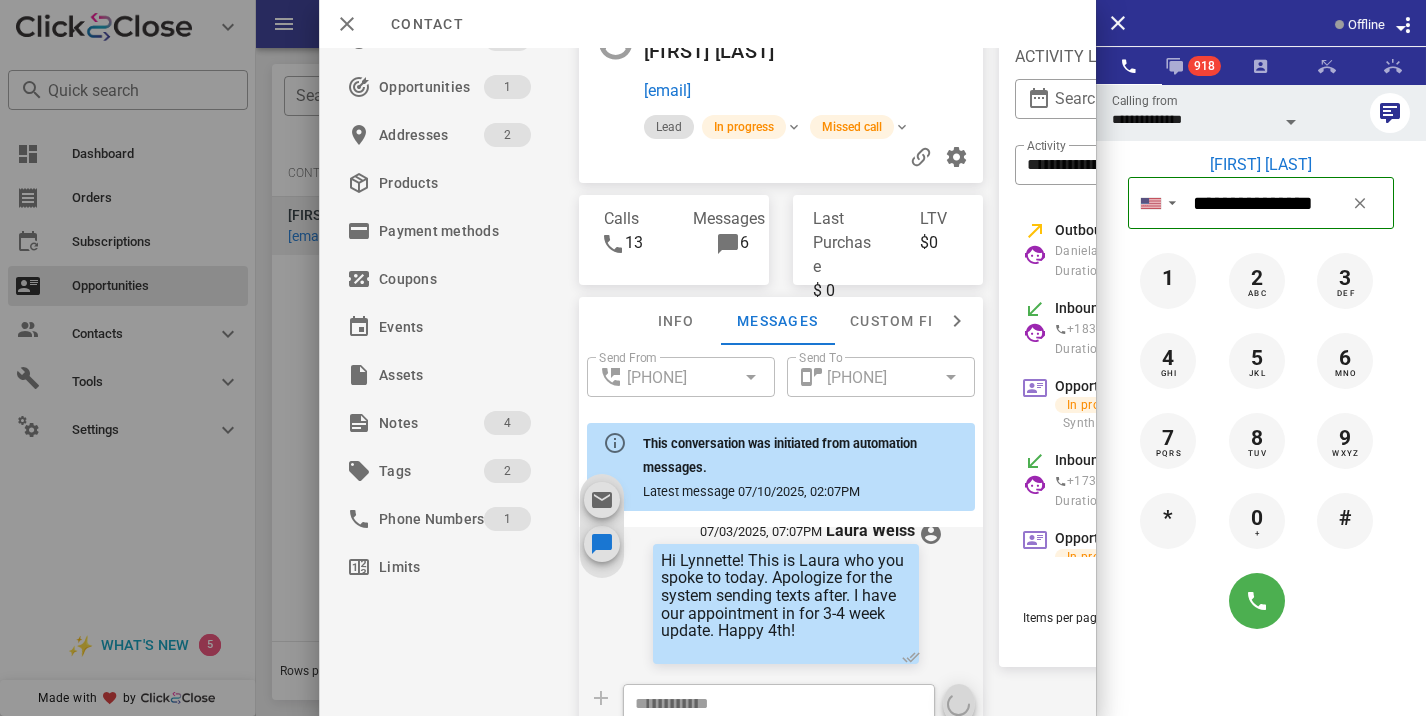 scroll, scrollTop: 0, scrollLeft: 0, axis: both 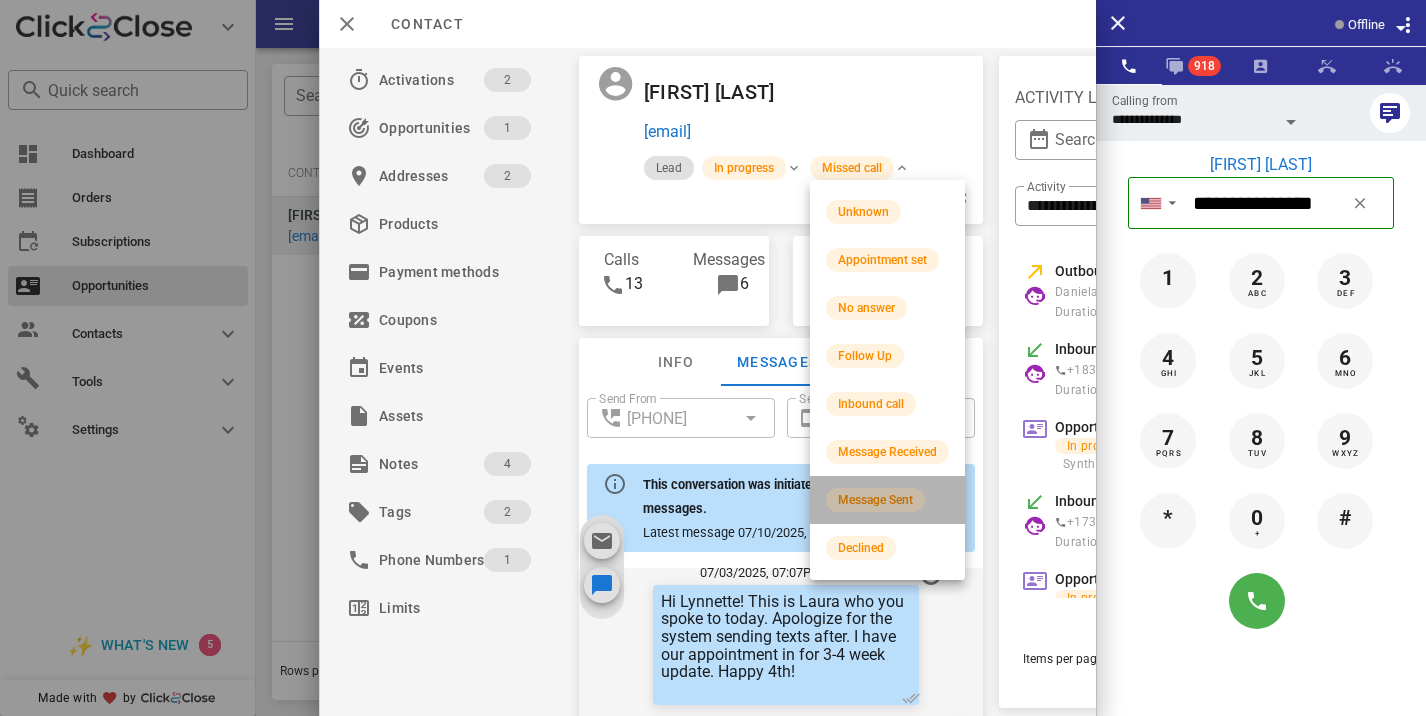 click on "Message Sent" at bounding box center (875, 500) 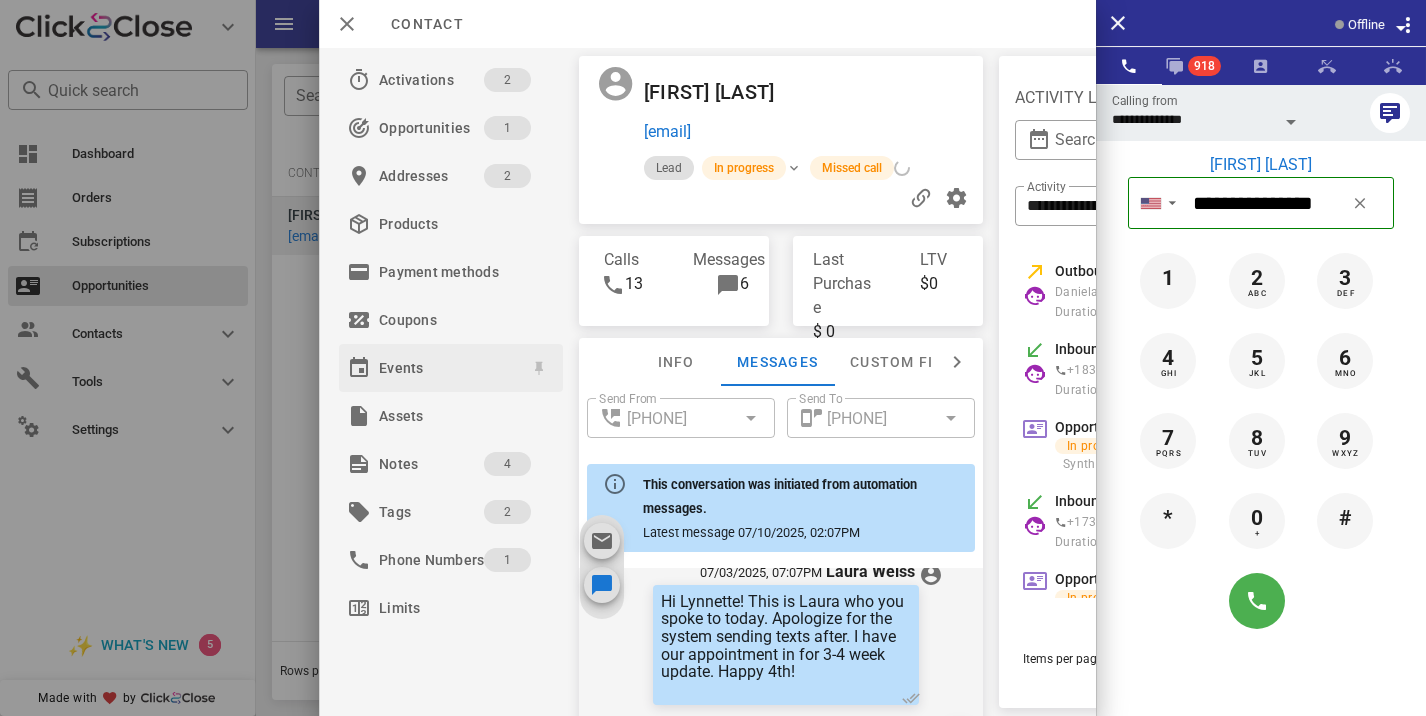 scroll 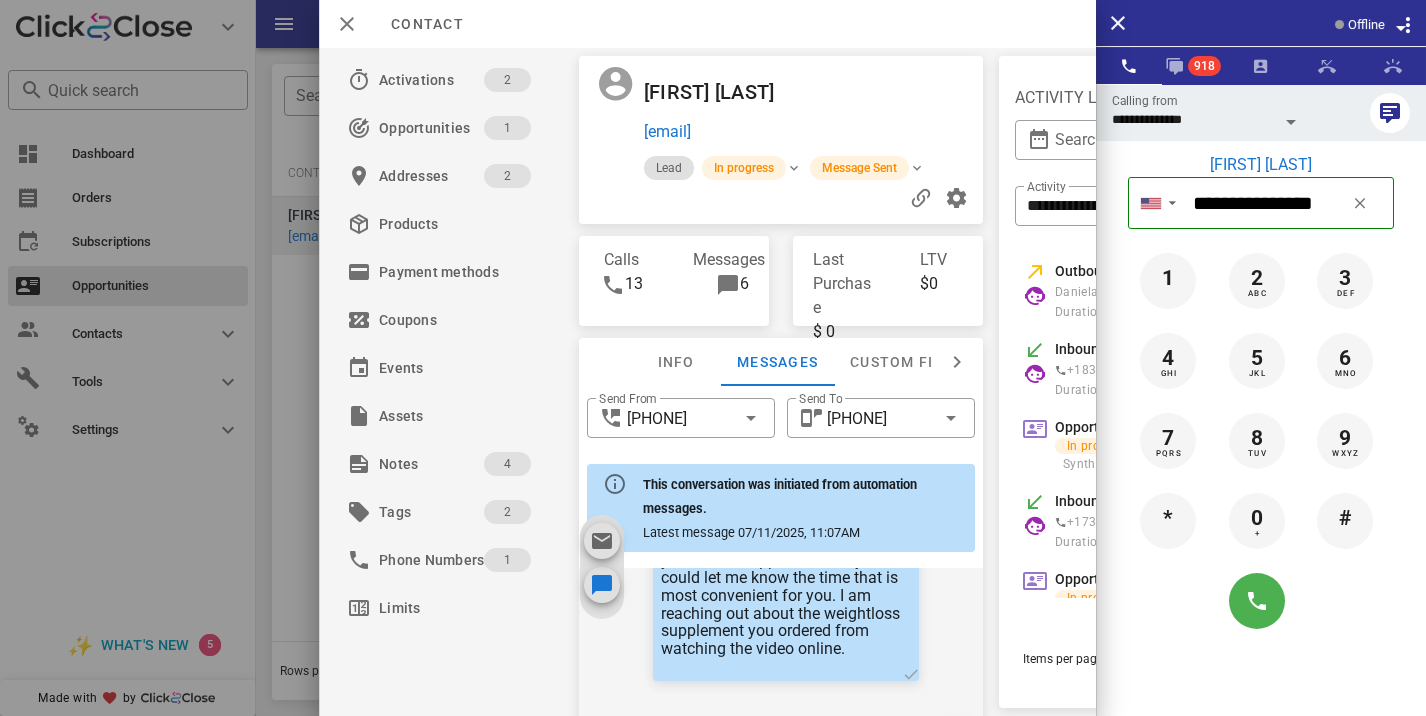 click at bounding box center [713, 358] 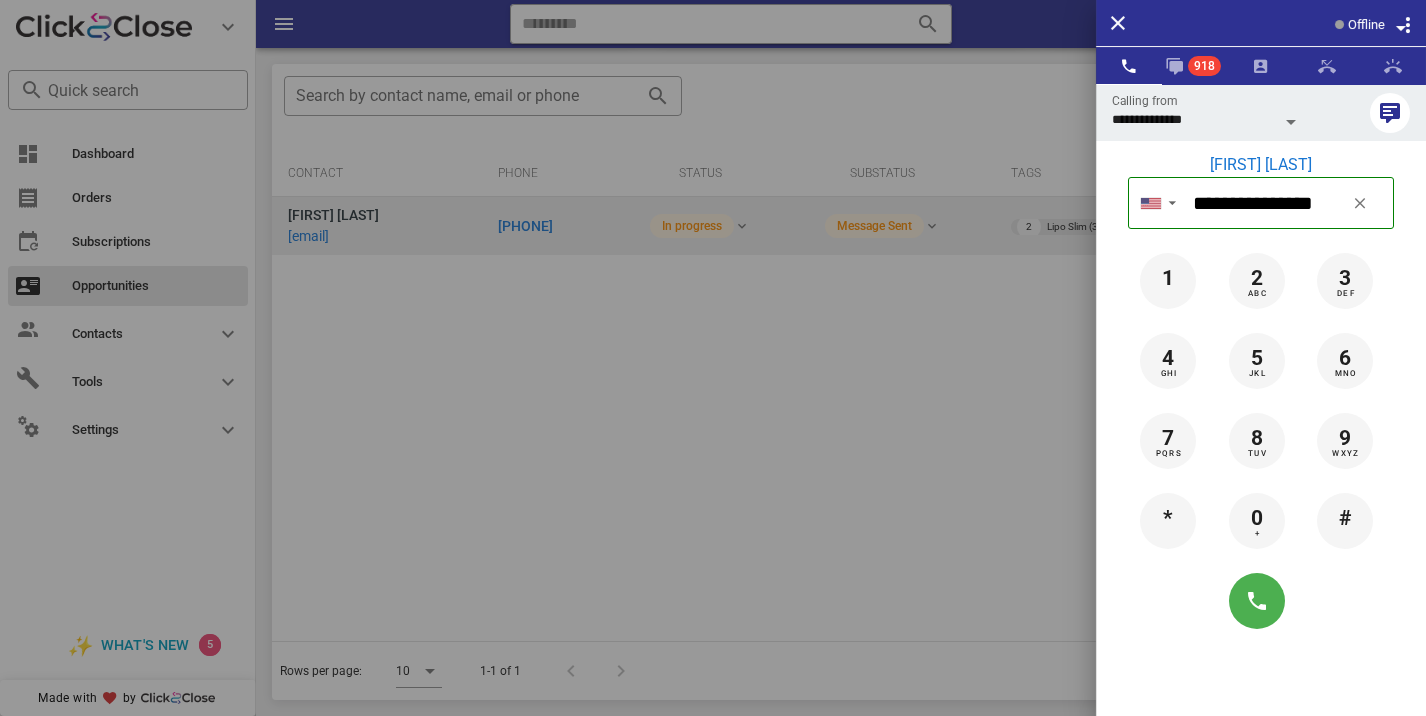 click at bounding box center (713, 358) 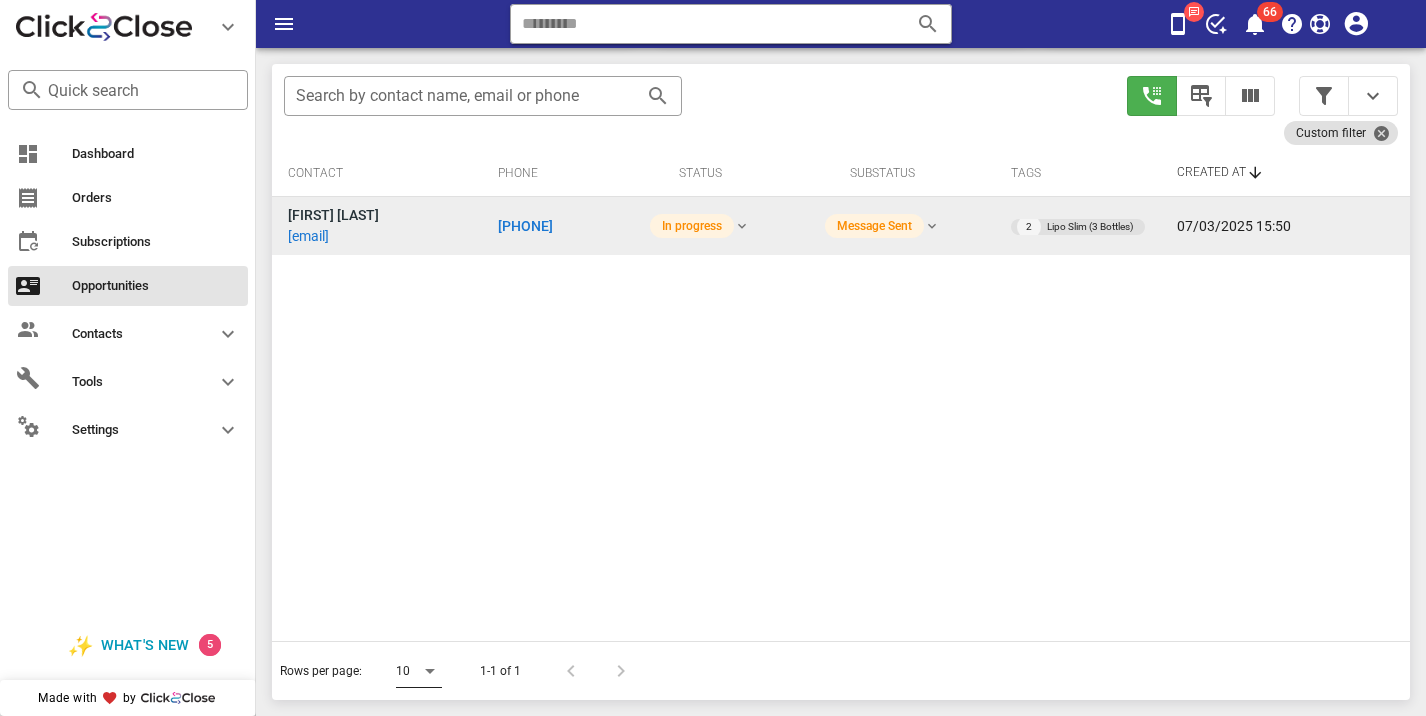 click at bounding box center (430, 671) 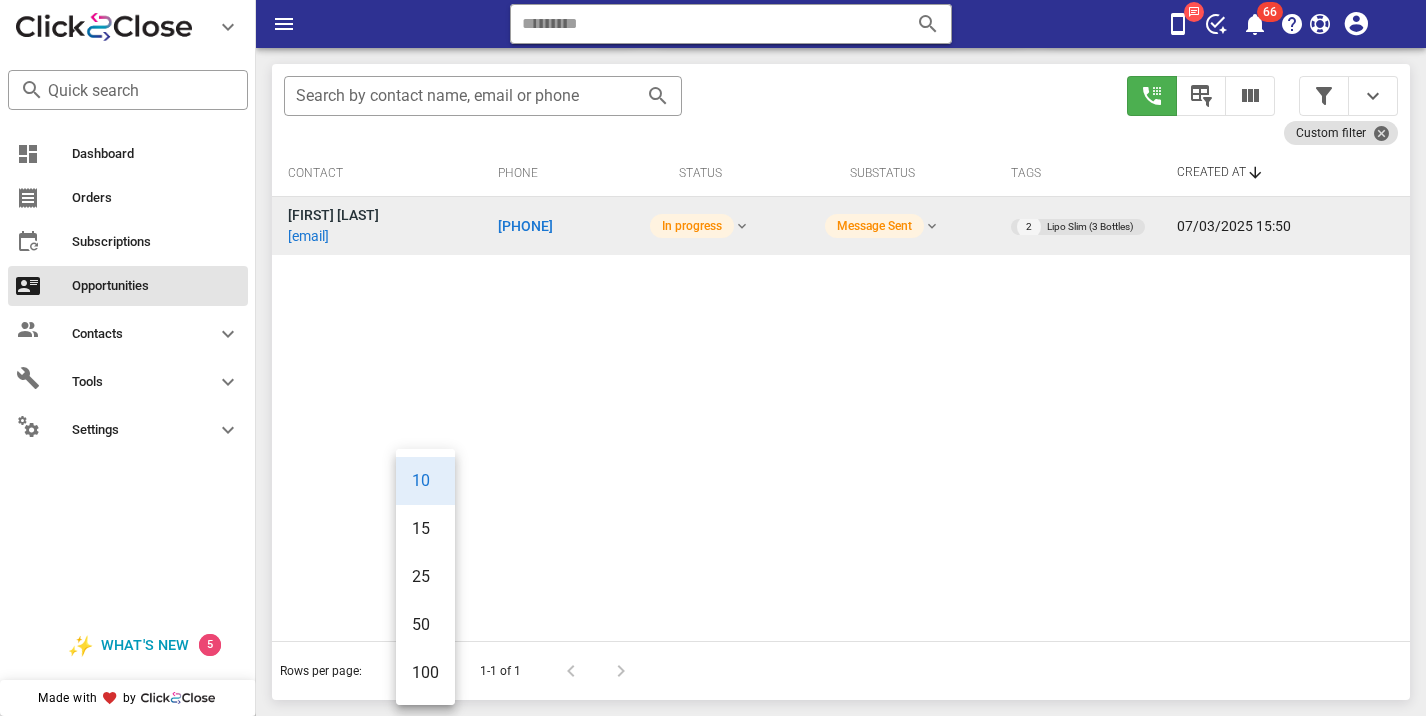 click on "​ Search by contact name, email or phone Custom filter Contact Phone Status Substatus Tags Created at Lynnette Casey  lynnettercasey@gmail.com   +15034732887   In progress   Message Sent  2  Lipo Slim (3 Bottles)   07/03/2025 15:50  Rows per page: 10  1-1 of 1" at bounding box center (841, 382) 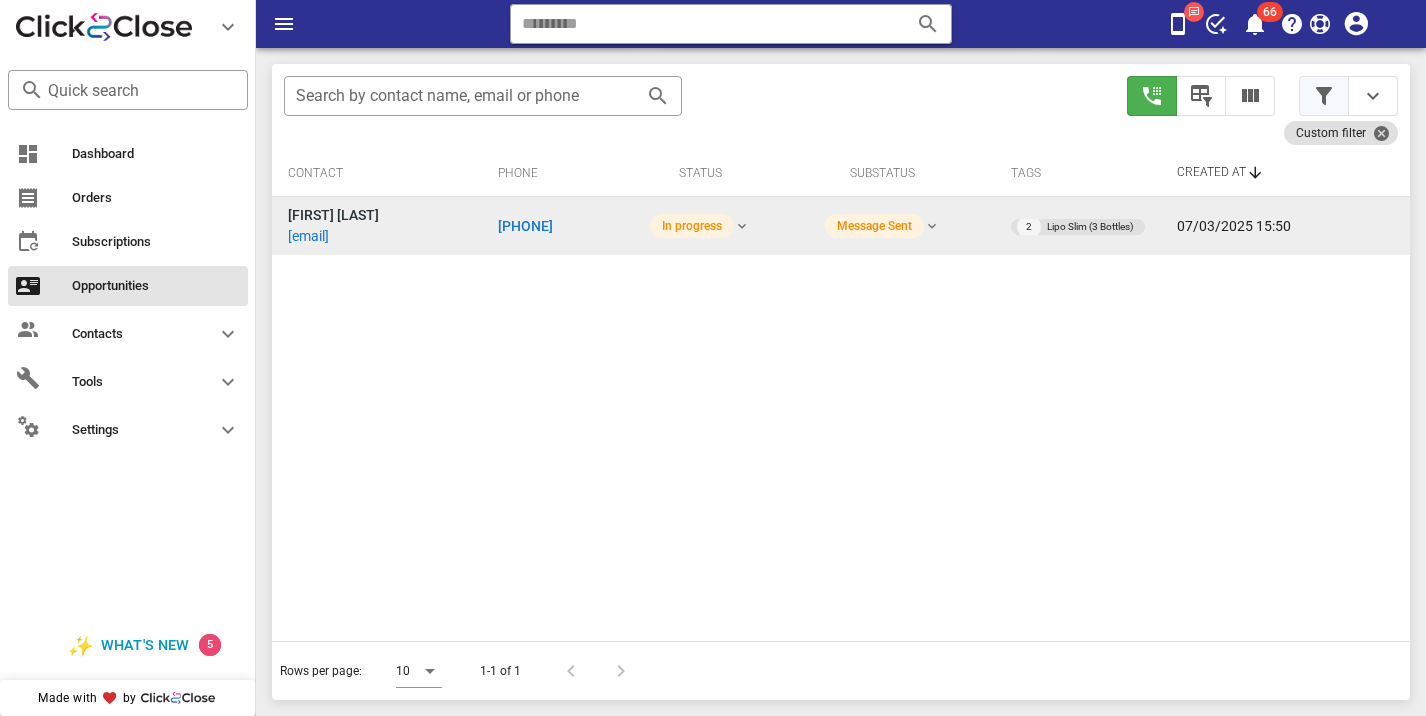 click at bounding box center [1324, 96] 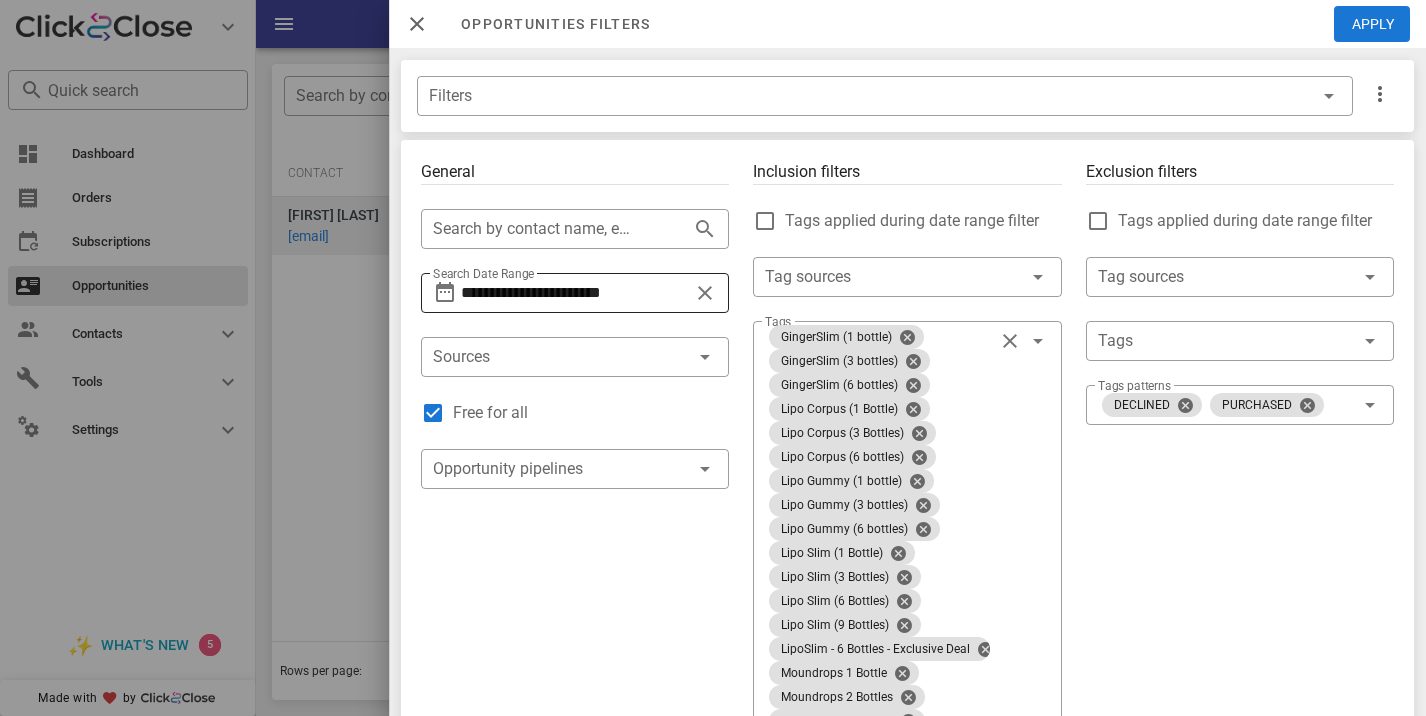 click on "**********" at bounding box center (575, 293) 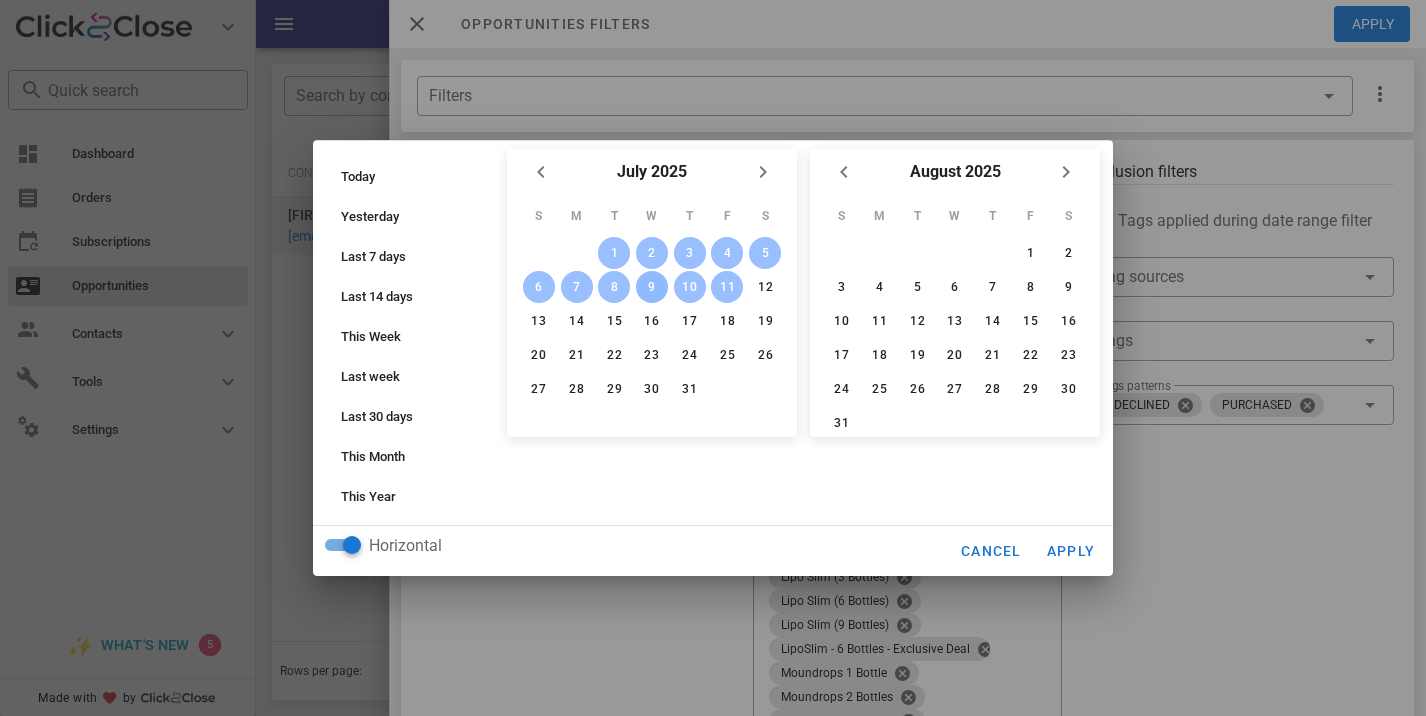 click on "S M T W T F S 1 2 3 4 5 6 7 8 9 10 11 12 13 14 15 16 17 18 19 20 21 22 23 24 25 26 27 28 29 30 31" at bounding box center [955, 318] 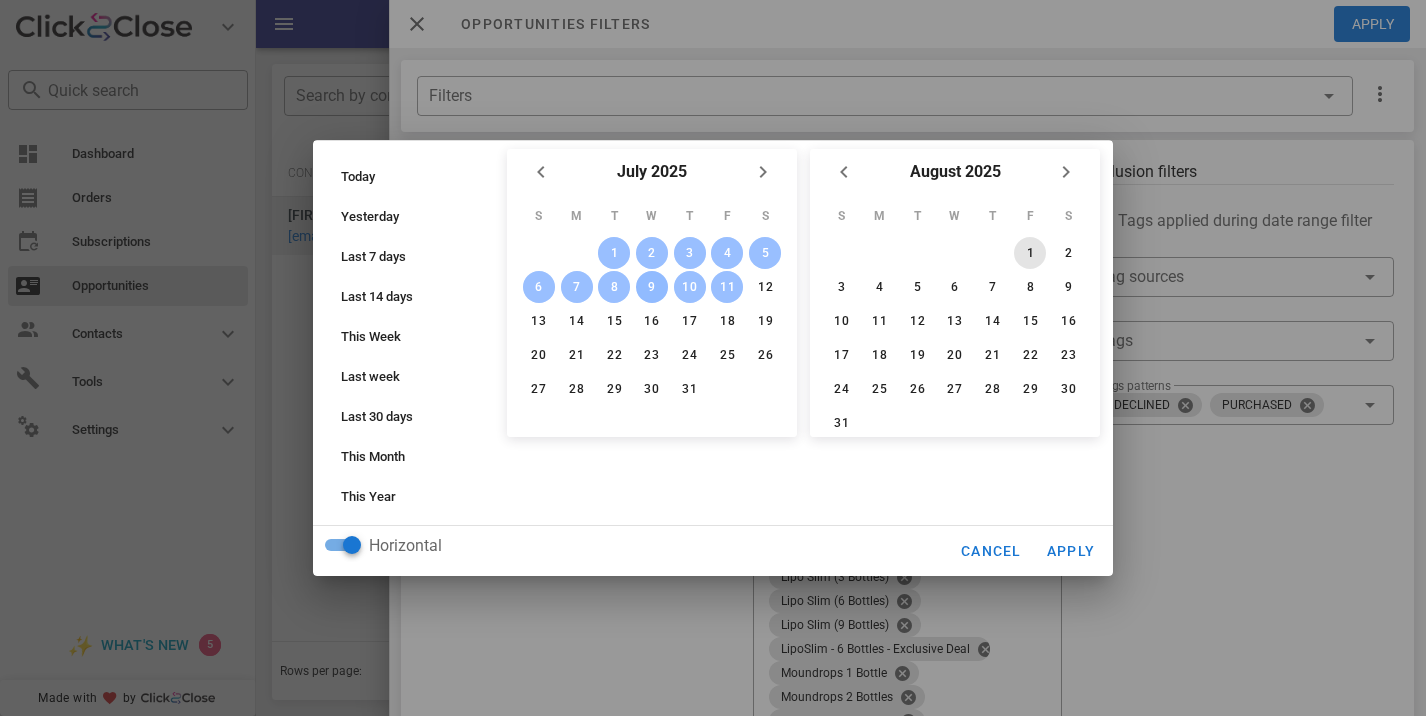 click on "1" at bounding box center [1030, 253] 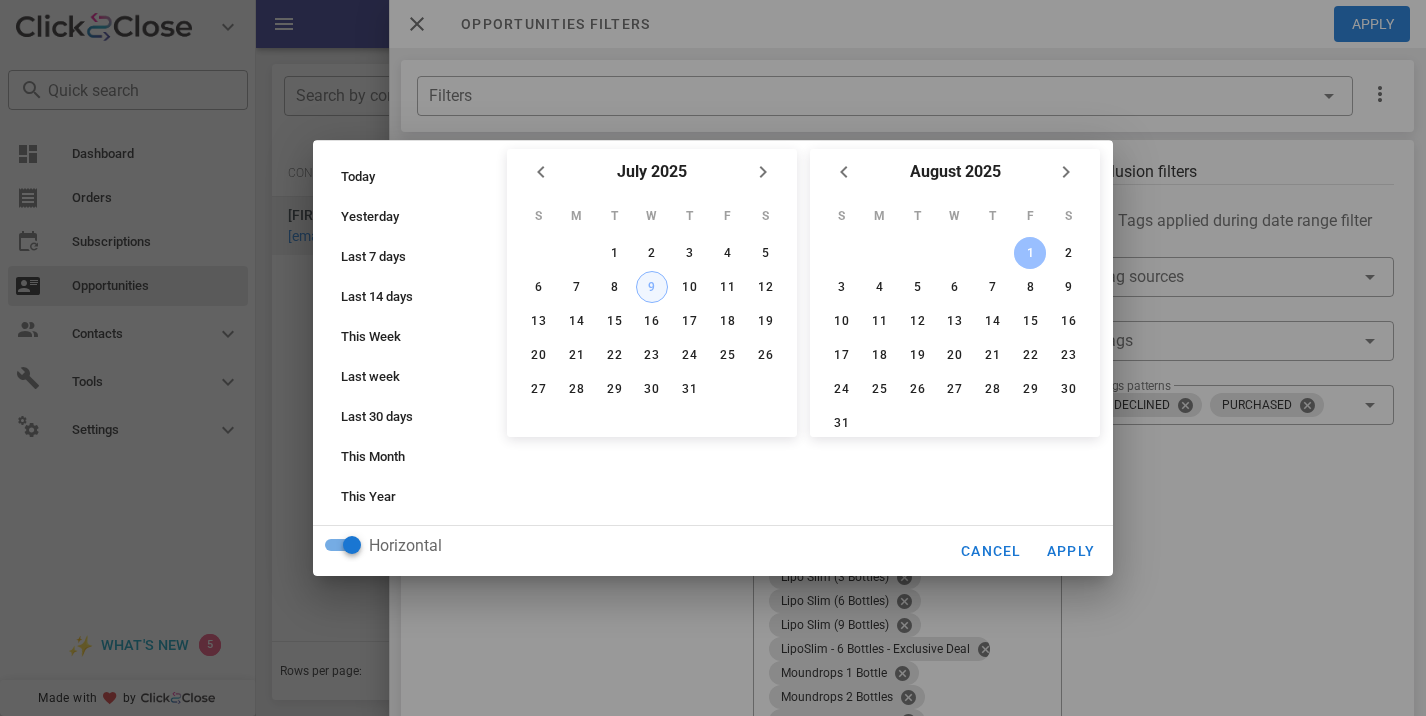 click on "9" at bounding box center (652, 287) 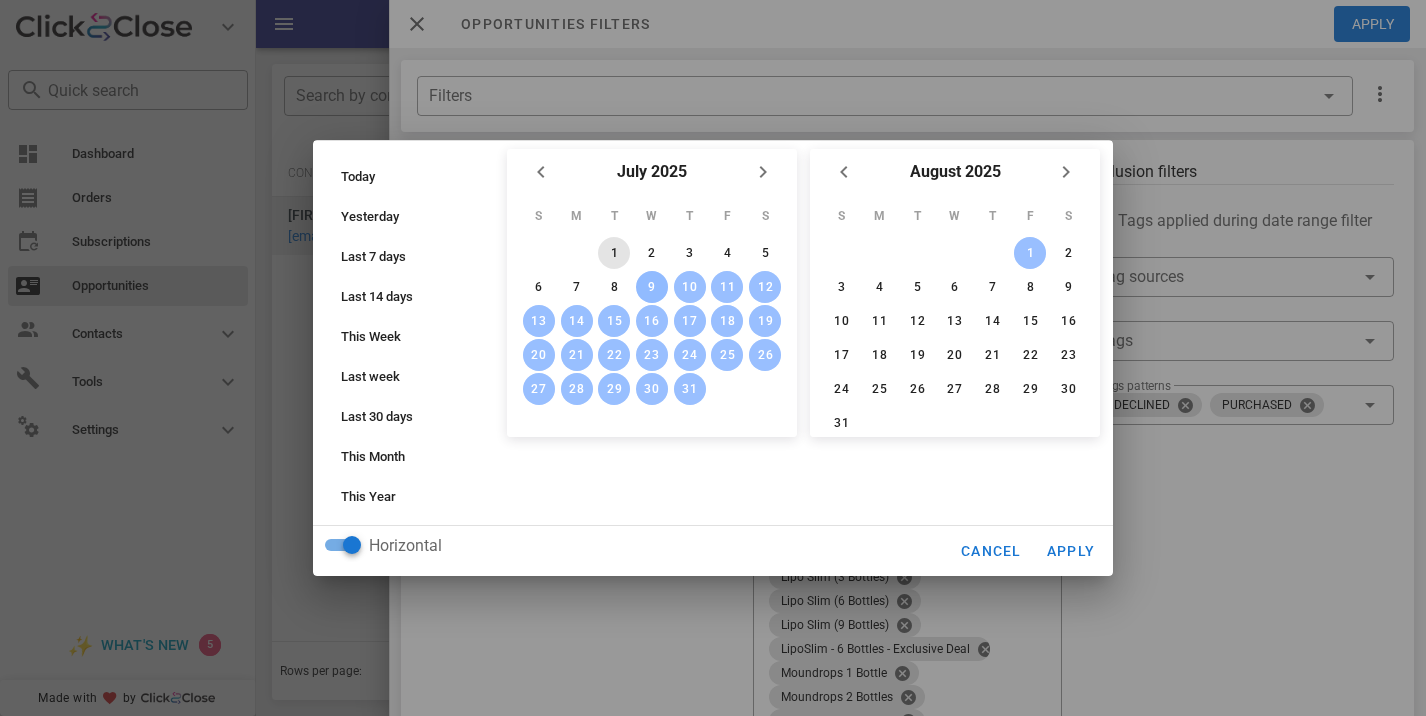 click on "1" at bounding box center [614, 253] 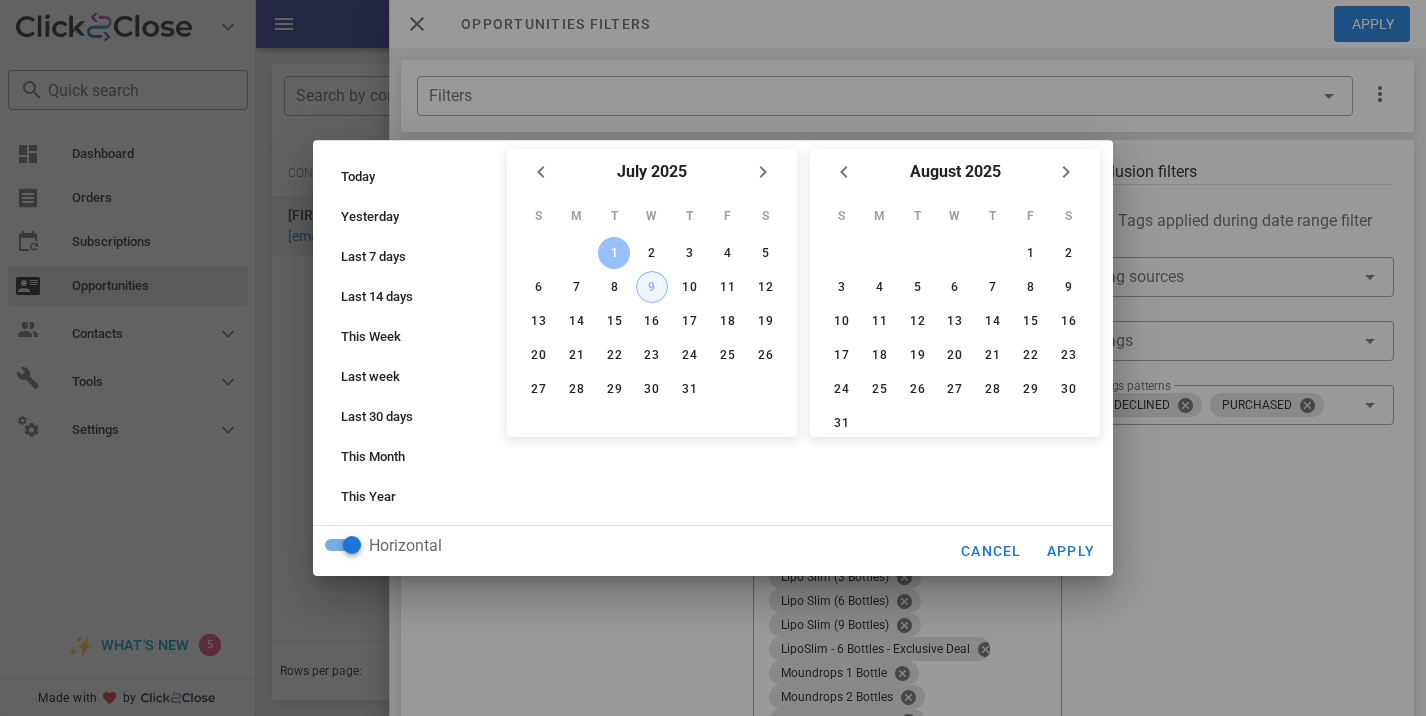 click on "9" at bounding box center [652, 287] 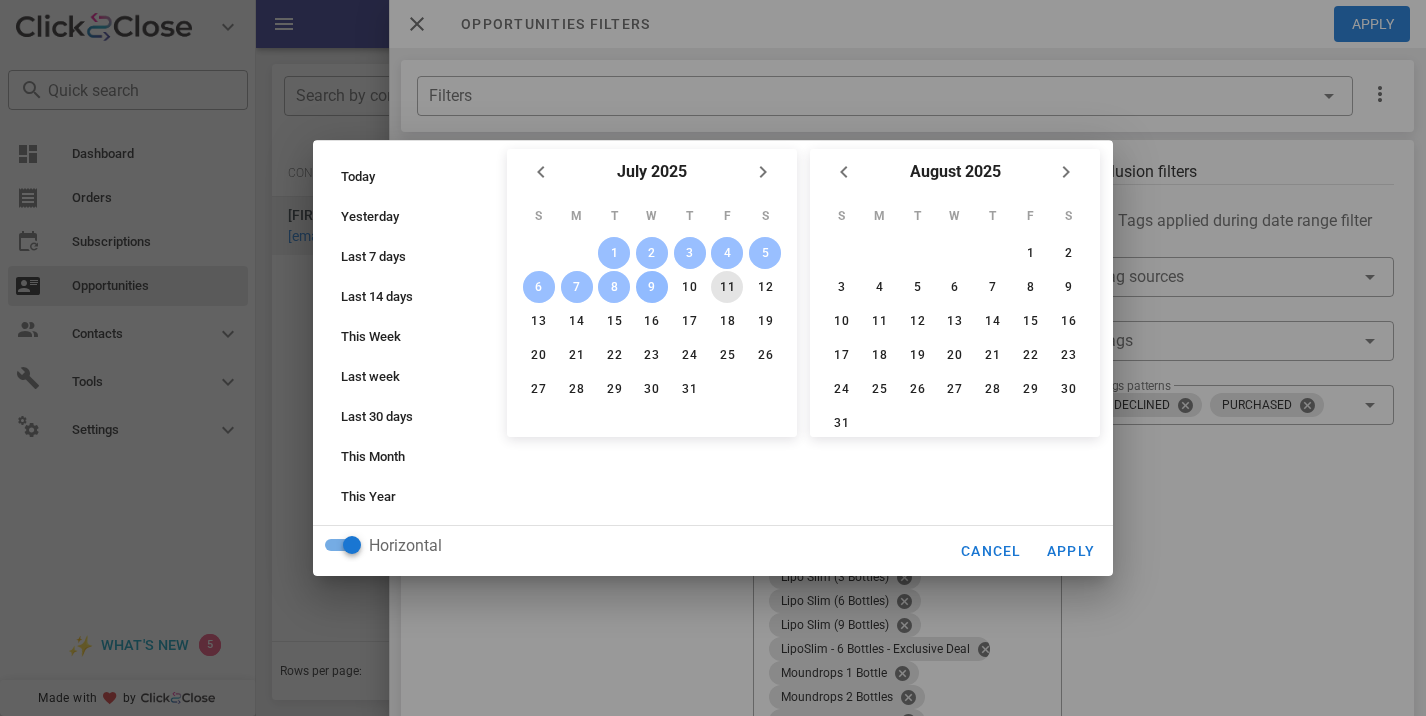 click on "11" at bounding box center [727, 287] 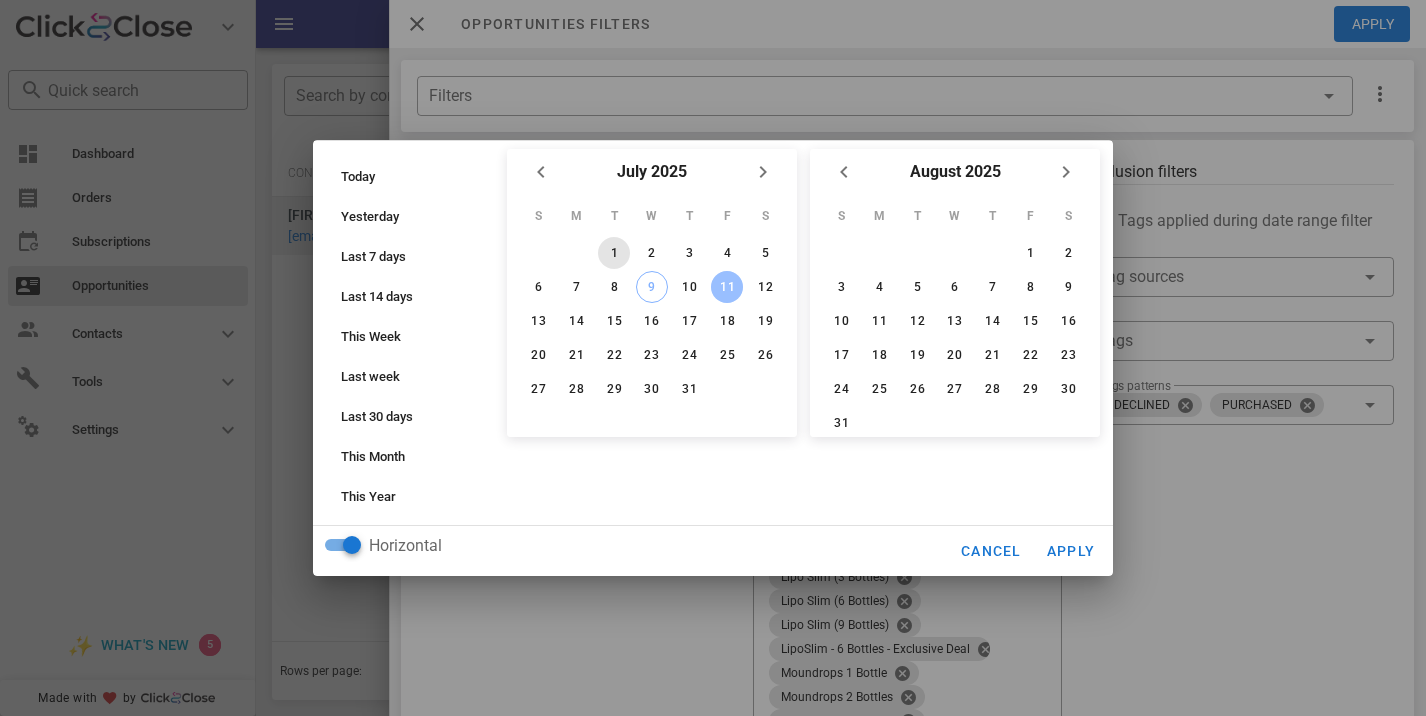 click on "1" at bounding box center (614, 253) 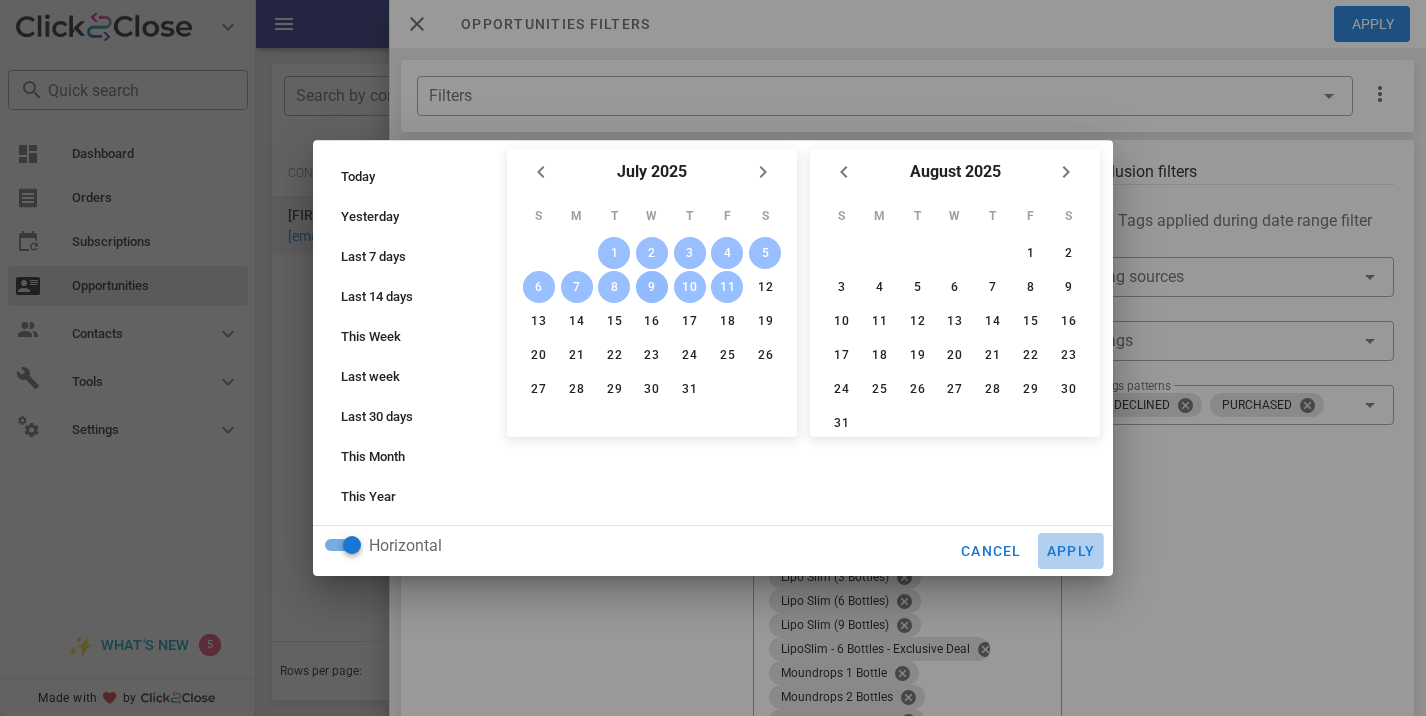 click on "Apply" at bounding box center [1071, 551] 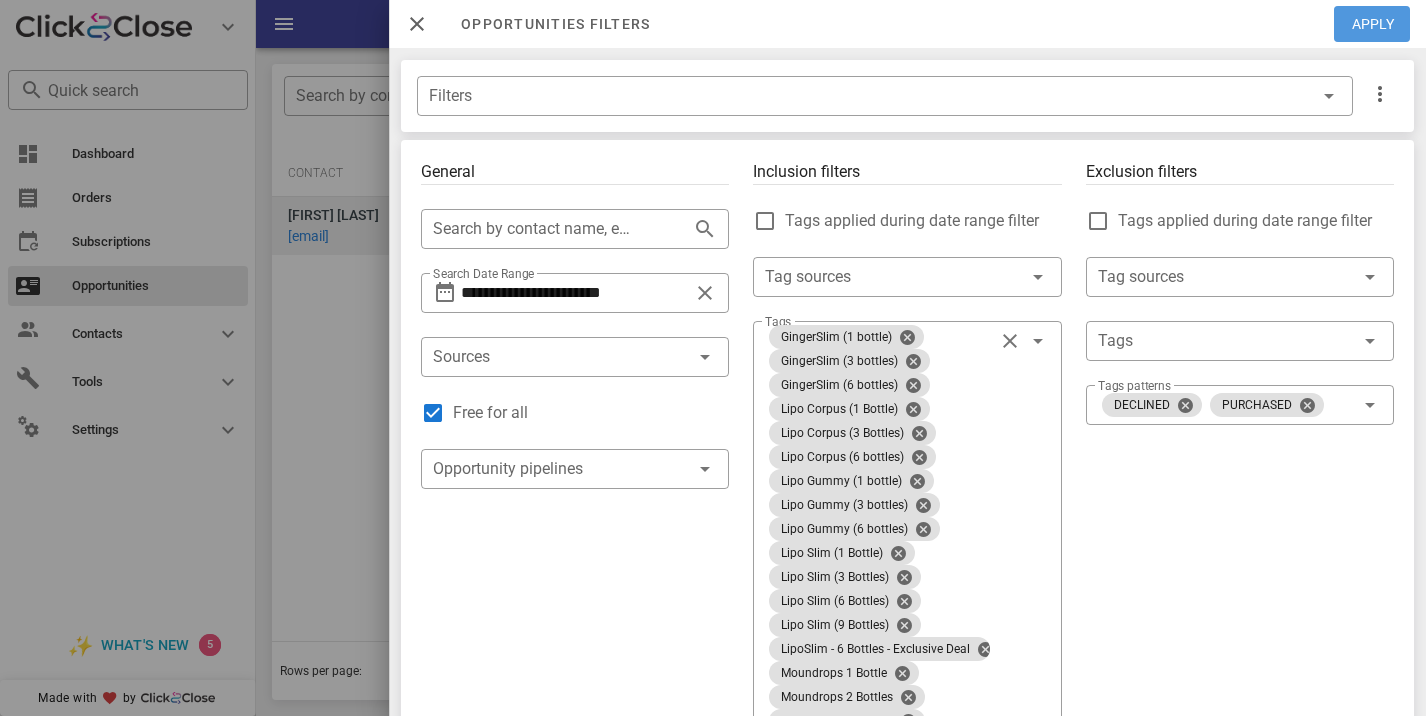 click on "Apply" at bounding box center (1373, 24) 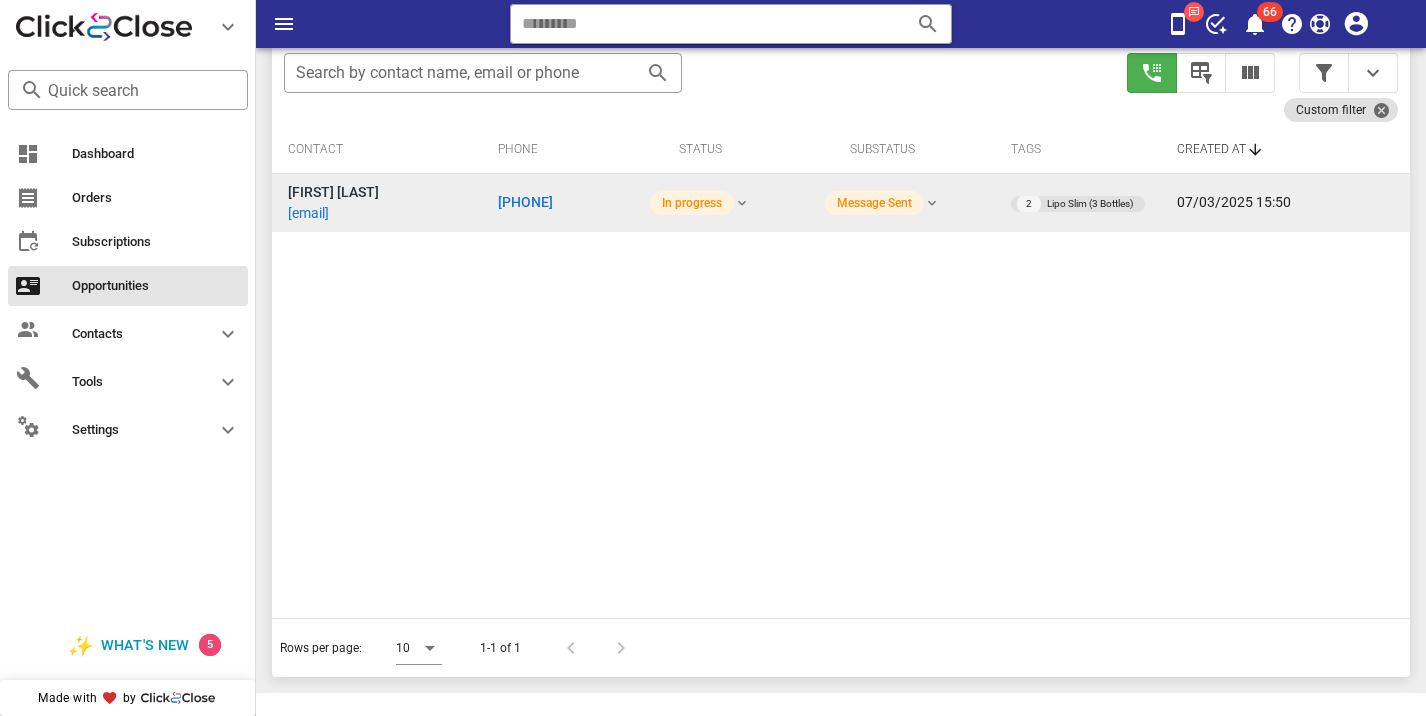 scroll, scrollTop: 356, scrollLeft: 0, axis: vertical 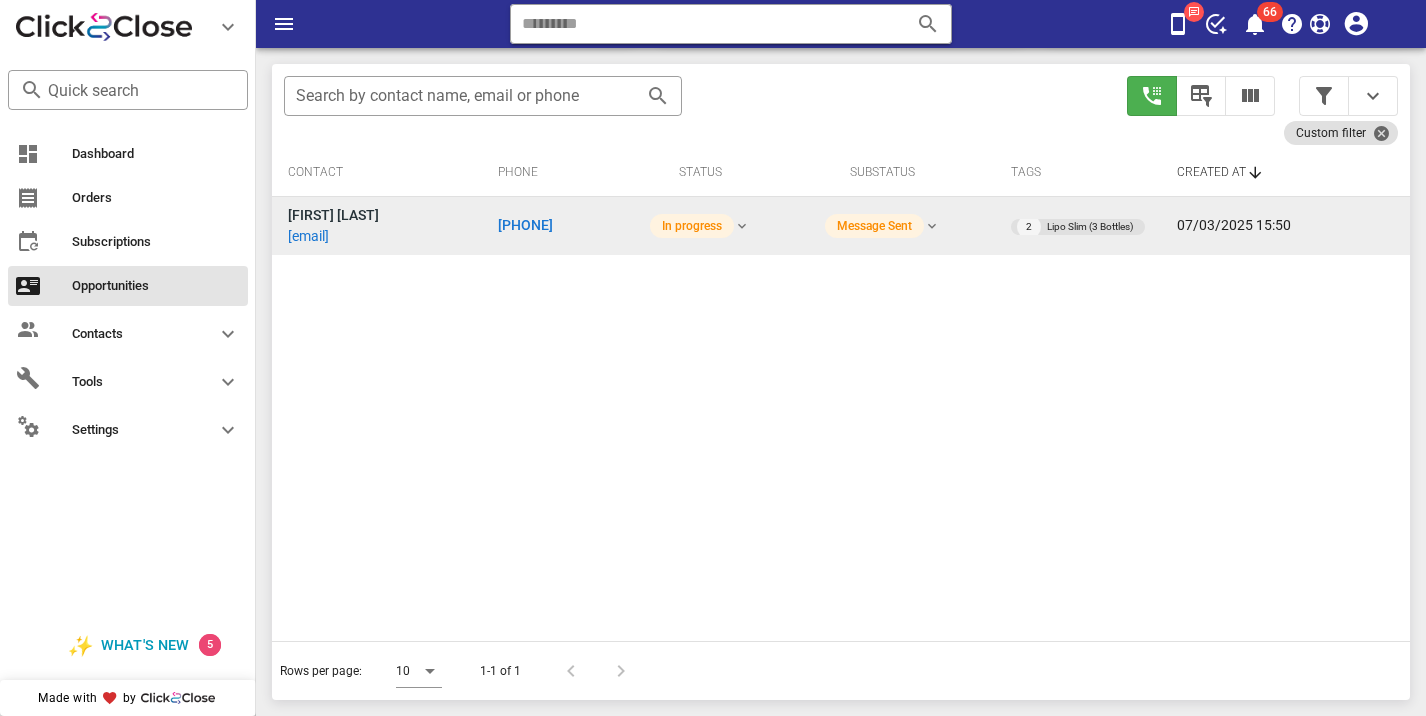 click on "+15034732887" at bounding box center (525, 225) 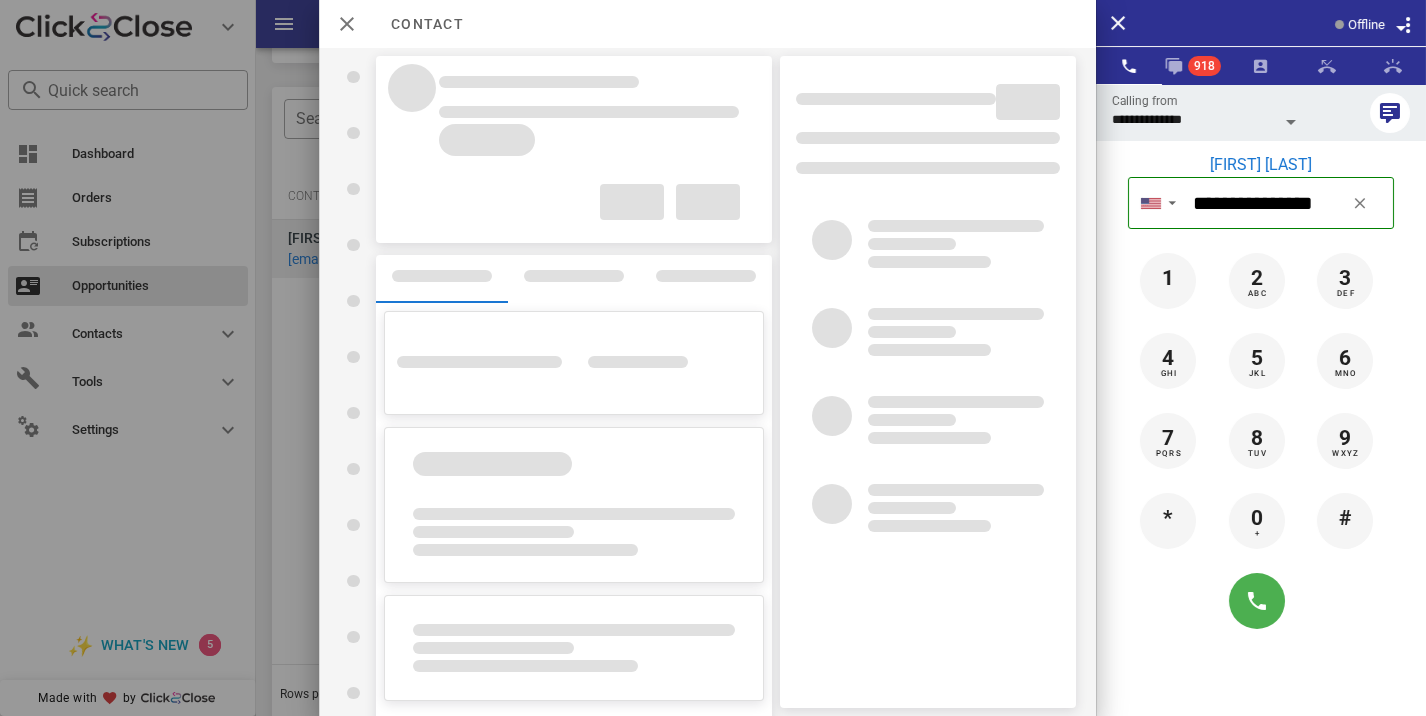 scroll, scrollTop: 379, scrollLeft: 0, axis: vertical 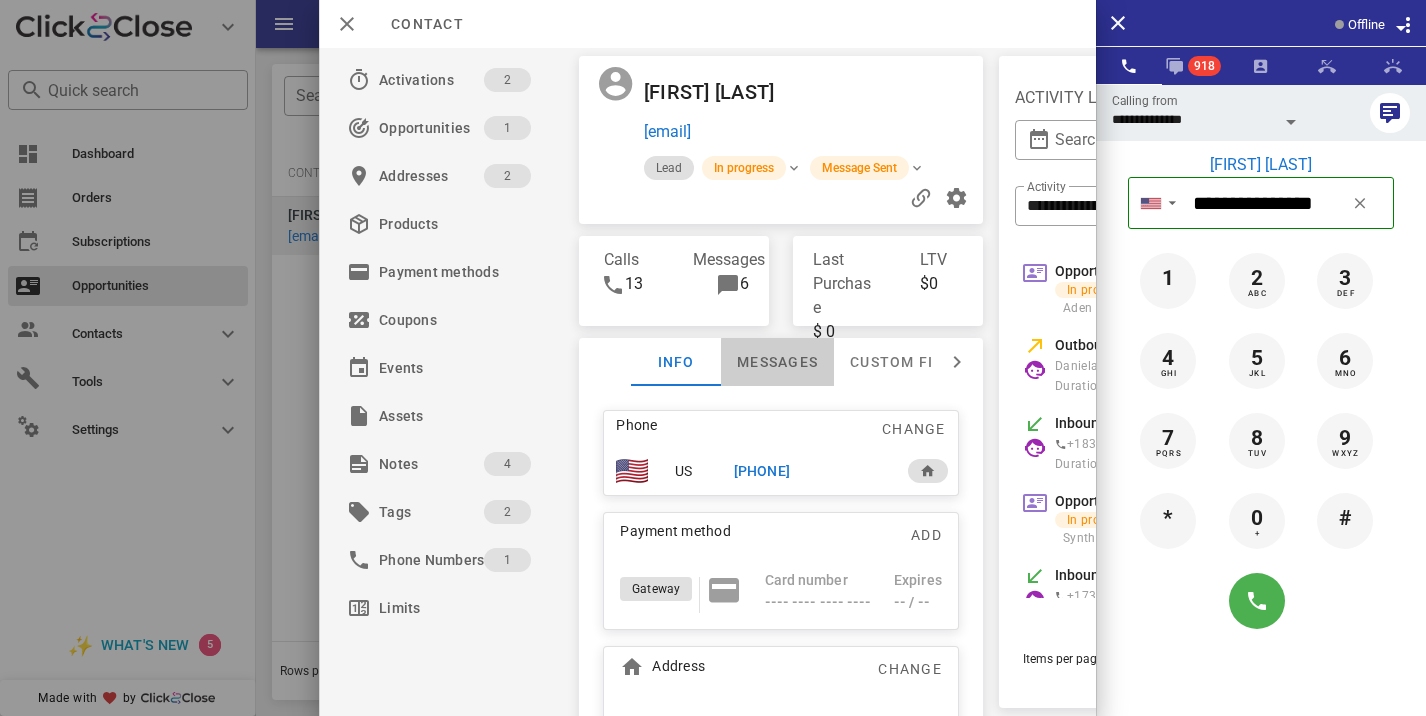 click on "Messages" at bounding box center (777, 362) 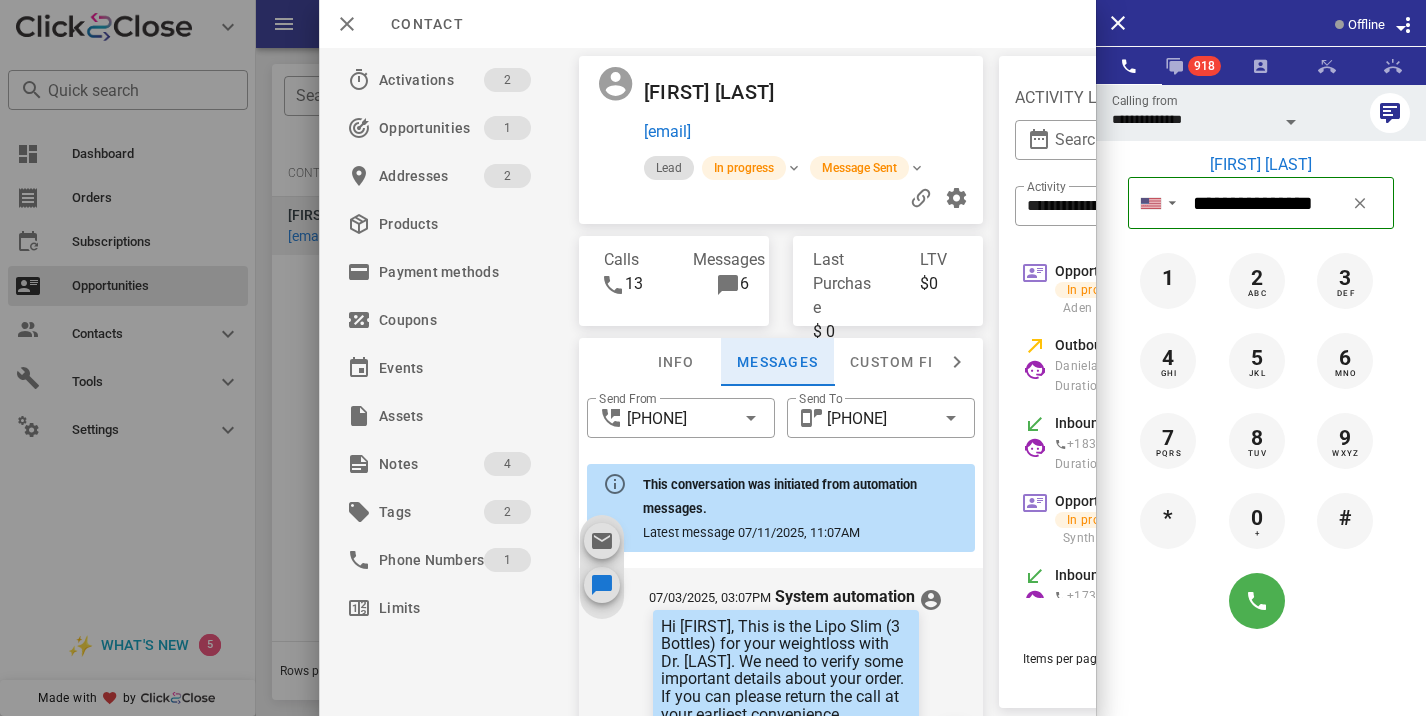scroll, scrollTop: 1576, scrollLeft: 0, axis: vertical 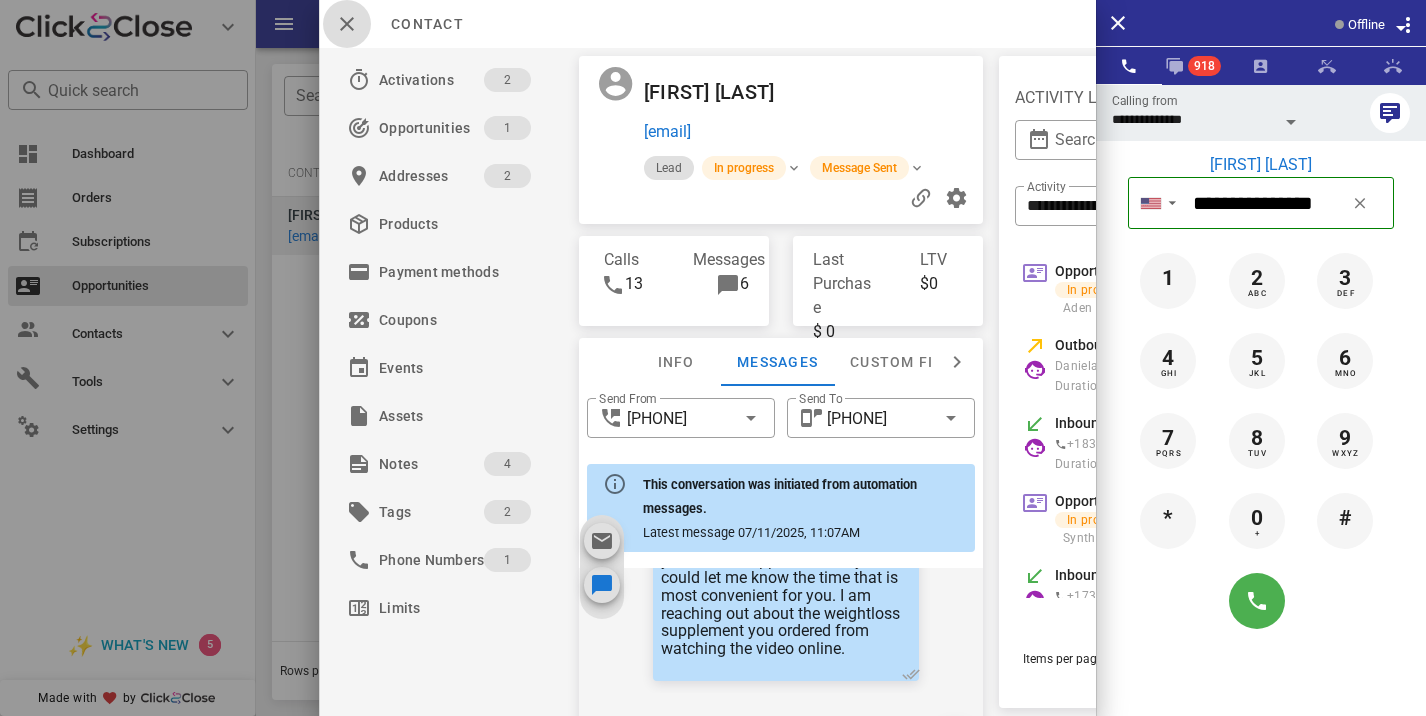 click at bounding box center (347, 24) 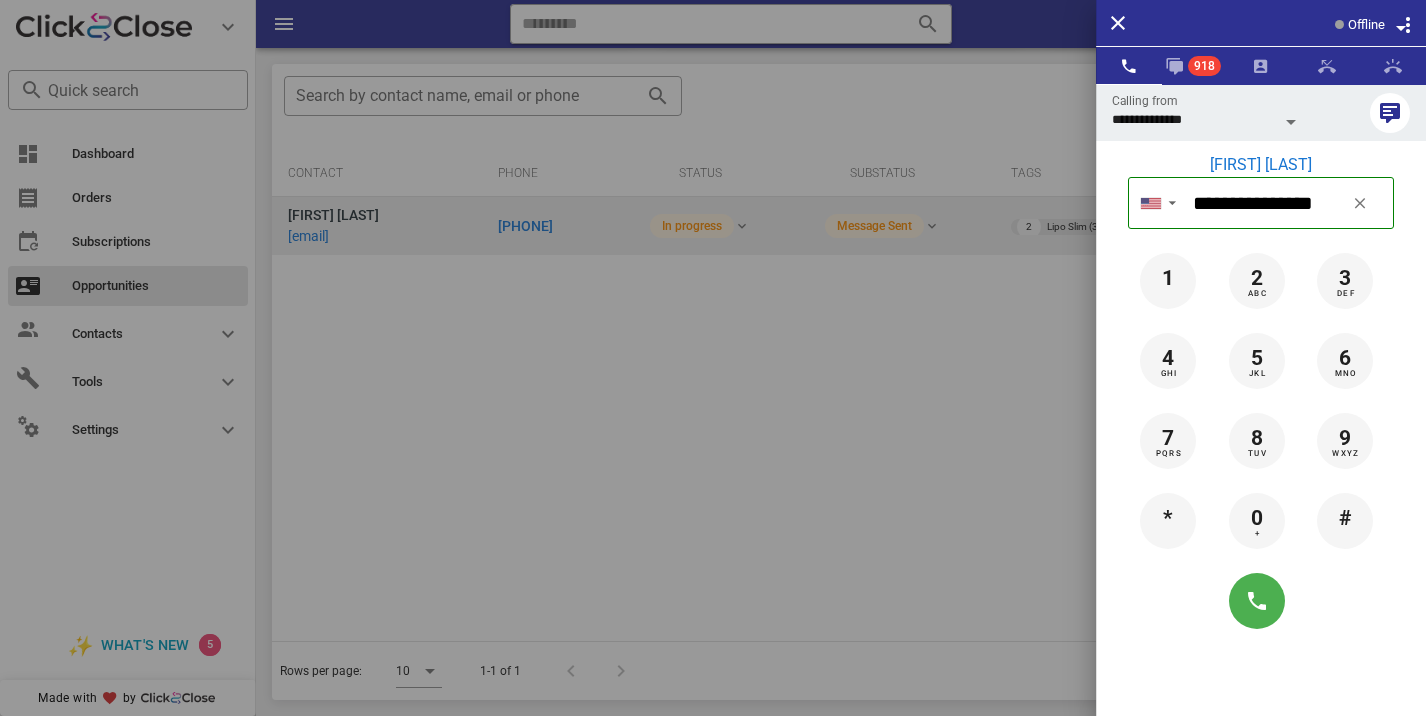 click at bounding box center (713, 358) 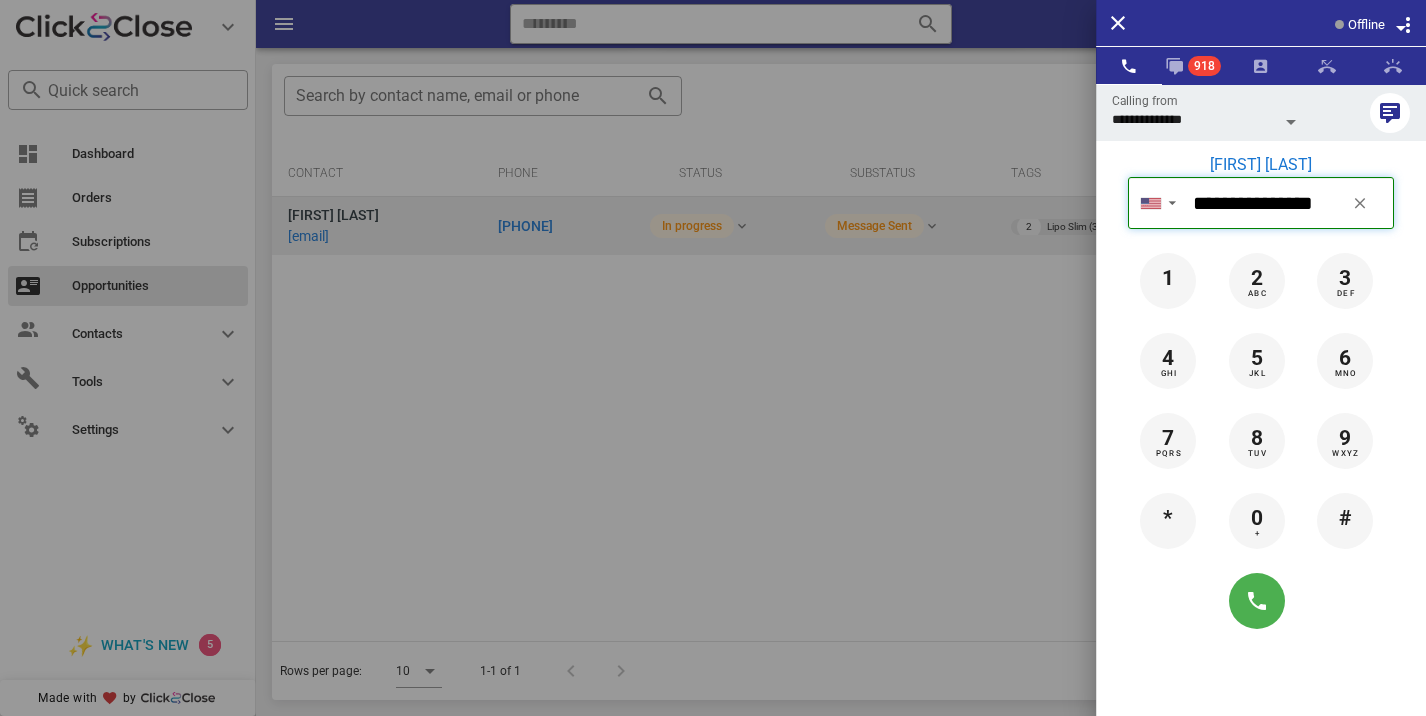 type 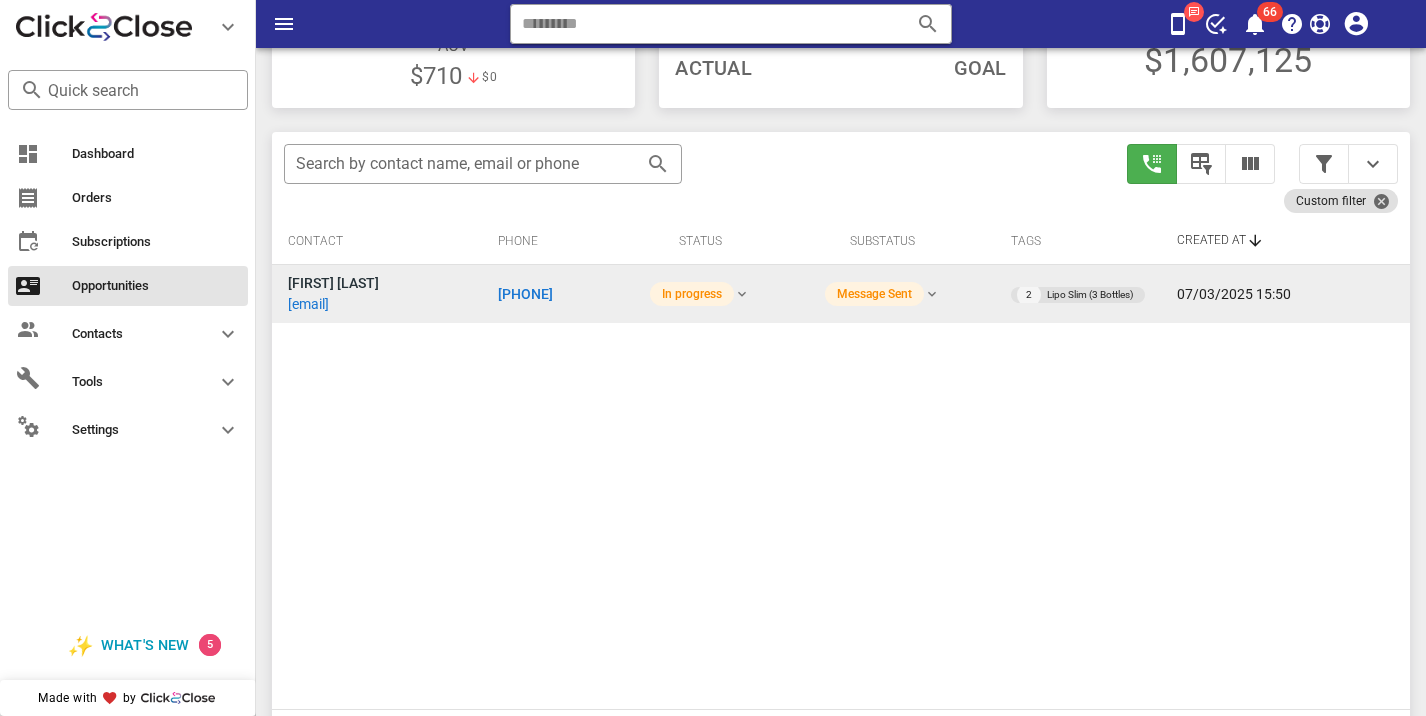 scroll, scrollTop: 379, scrollLeft: 0, axis: vertical 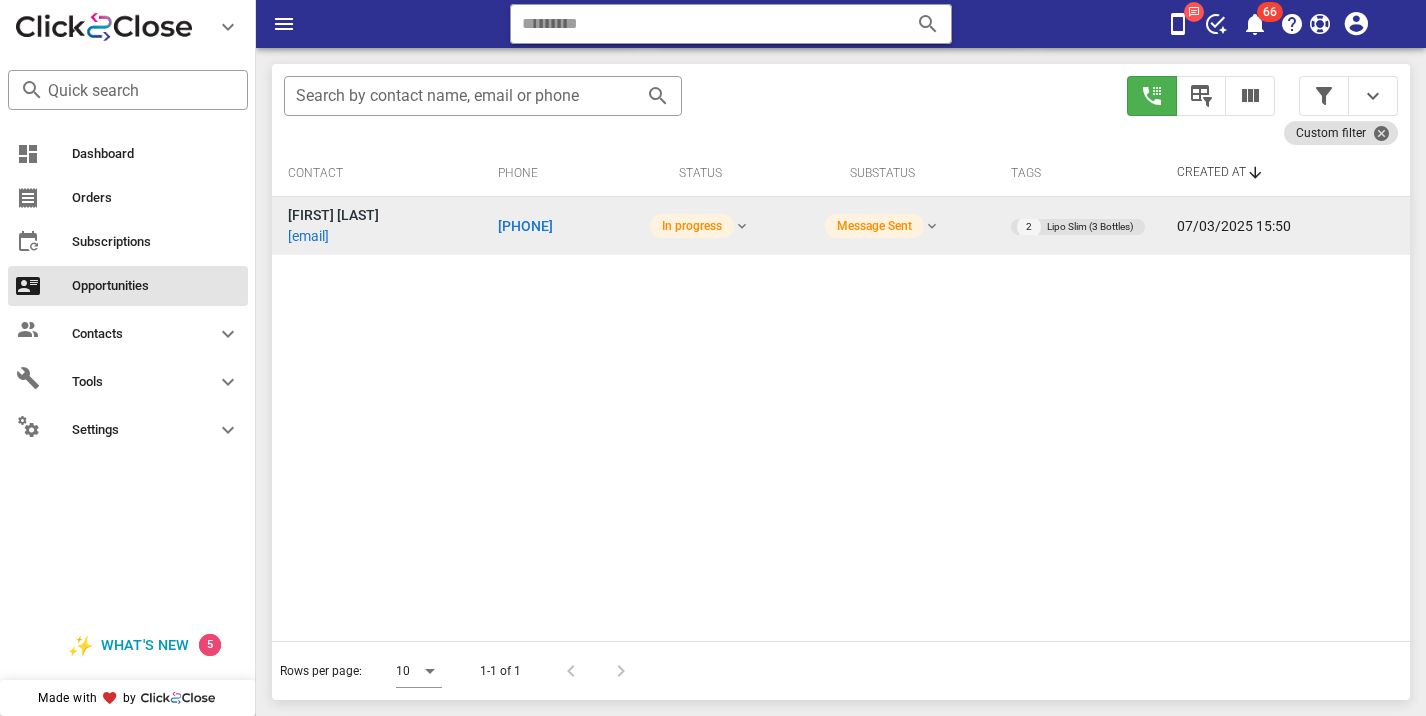 click at bounding box center [1201, 96] 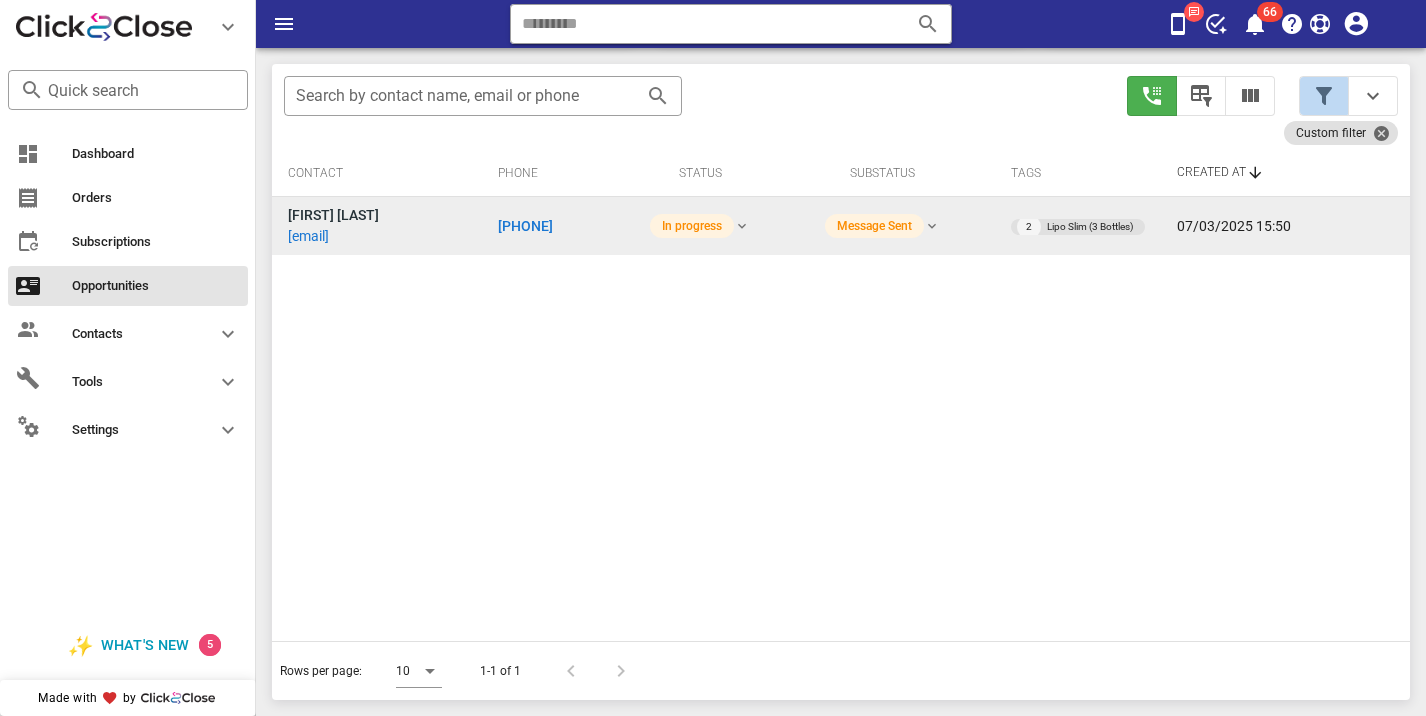 click at bounding box center [1324, 96] 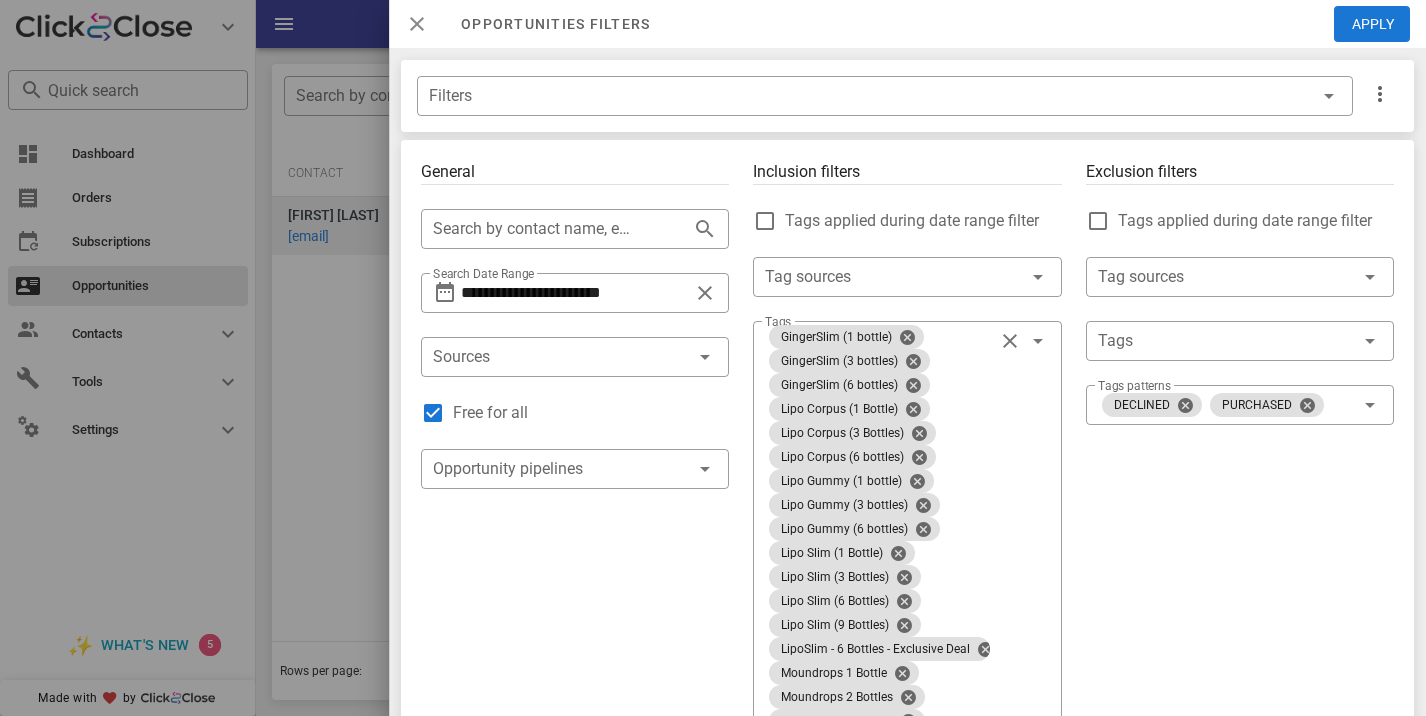 click at bounding box center [417, 24] 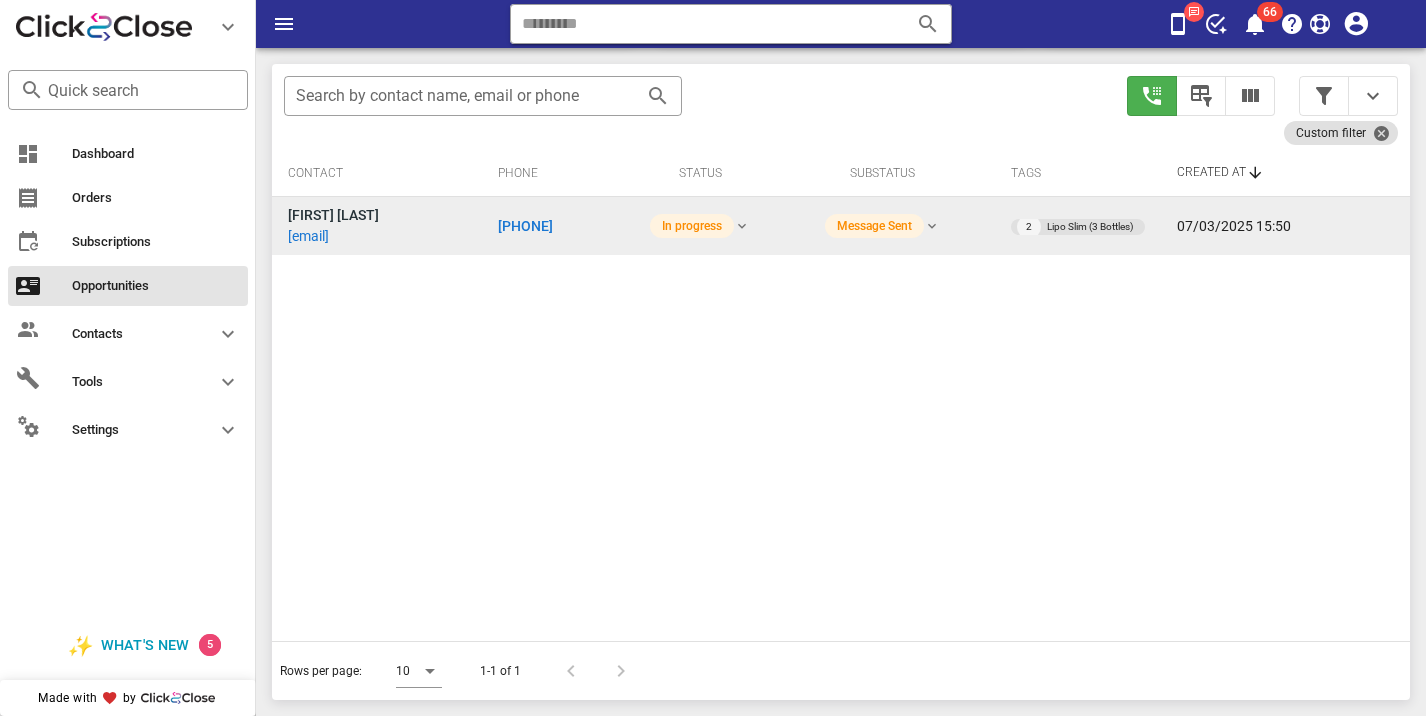 click on "​ Search by contact name, email or phone Custom filter Contact Phone Status Substatus Tags Created at Lynnette Casey  lynnettercasey@gmail.com   +15034732887   In progress   Message Sent  2  Lipo Slim (3 Bottles)   07/03/2025 15:50  Rows per page: 10  1-1 of 1" at bounding box center (841, 382) 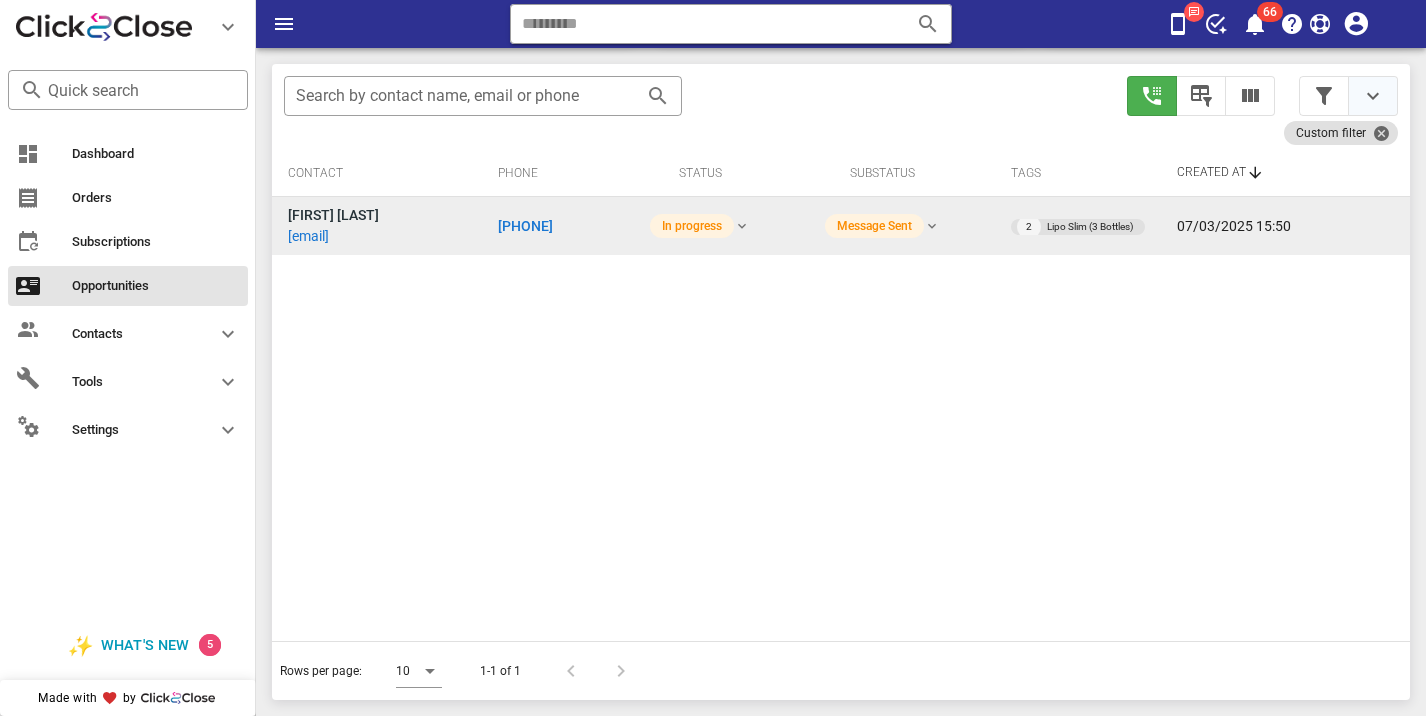 click at bounding box center [1373, 96] 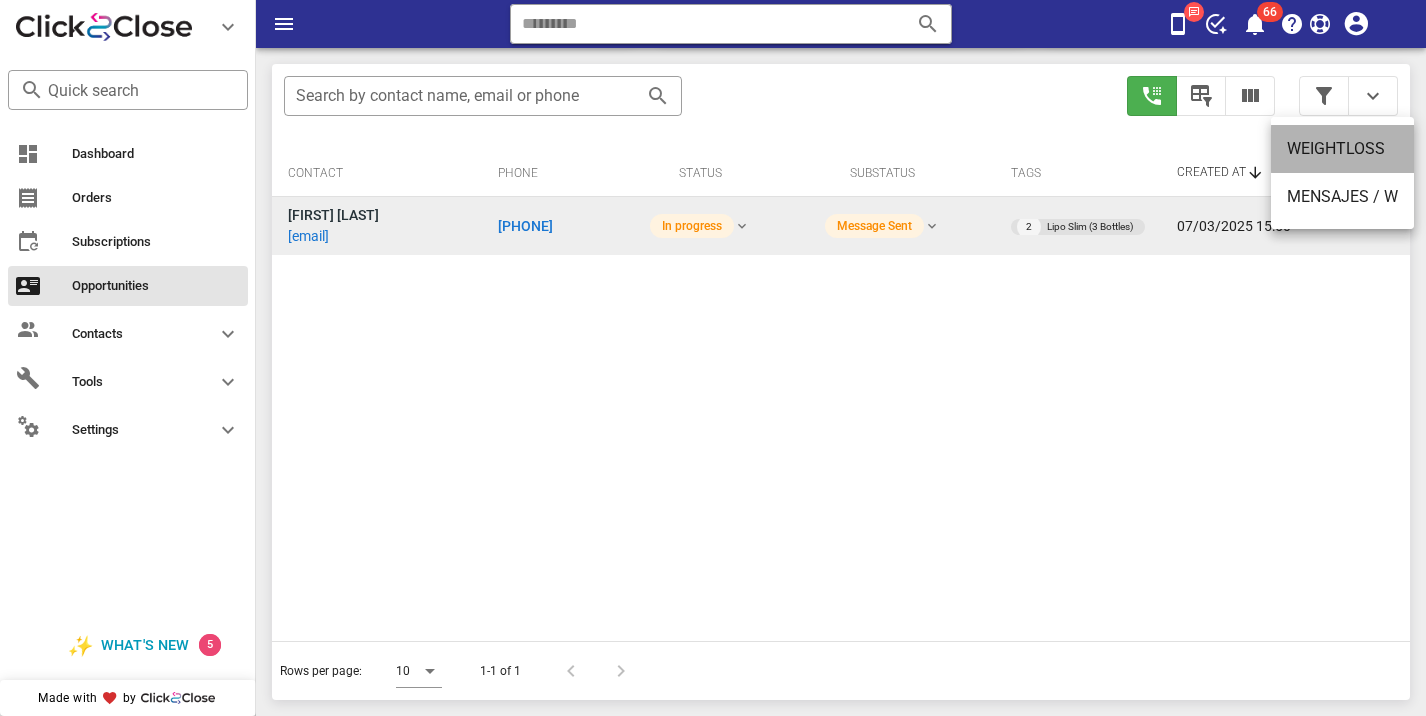 click on "WEIGHTLOSS" at bounding box center (1342, 148) 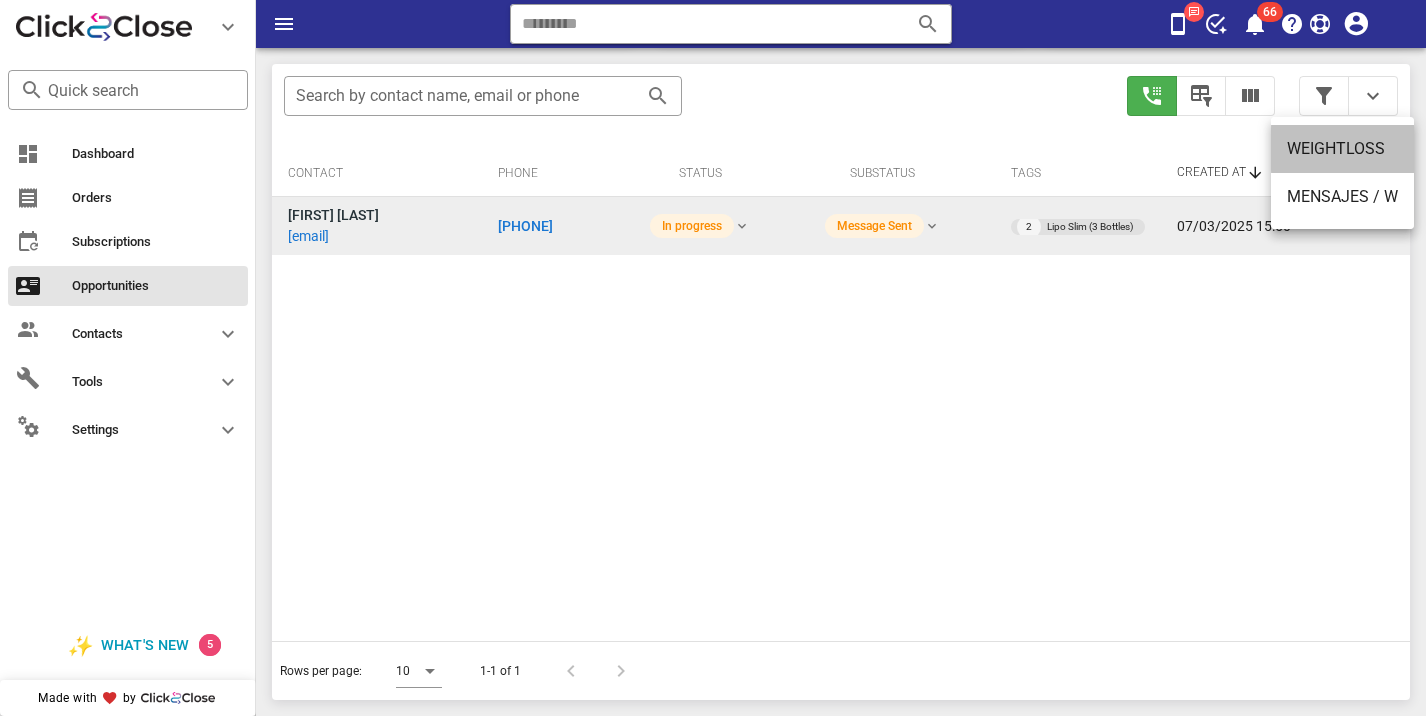 type on "**********" 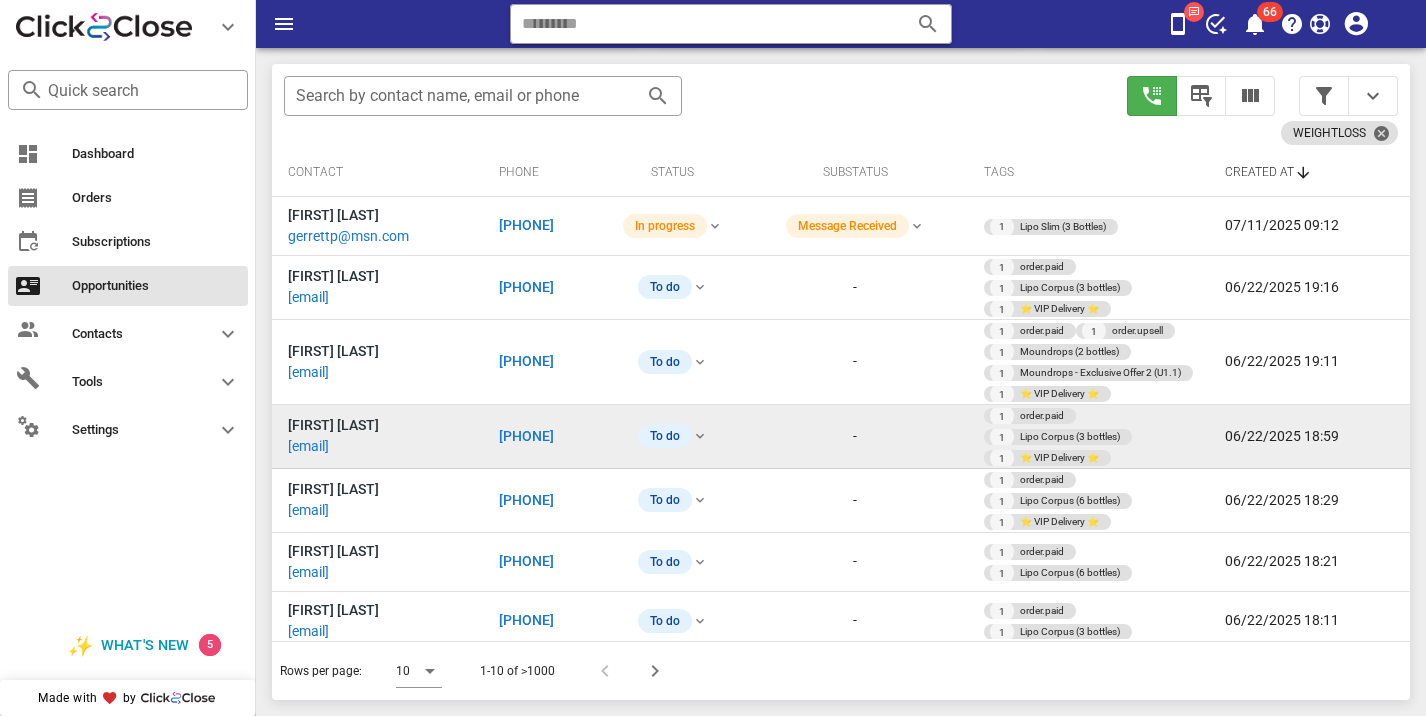 scroll, scrollTop: 379, scrollLeft: 0, axis: vertical 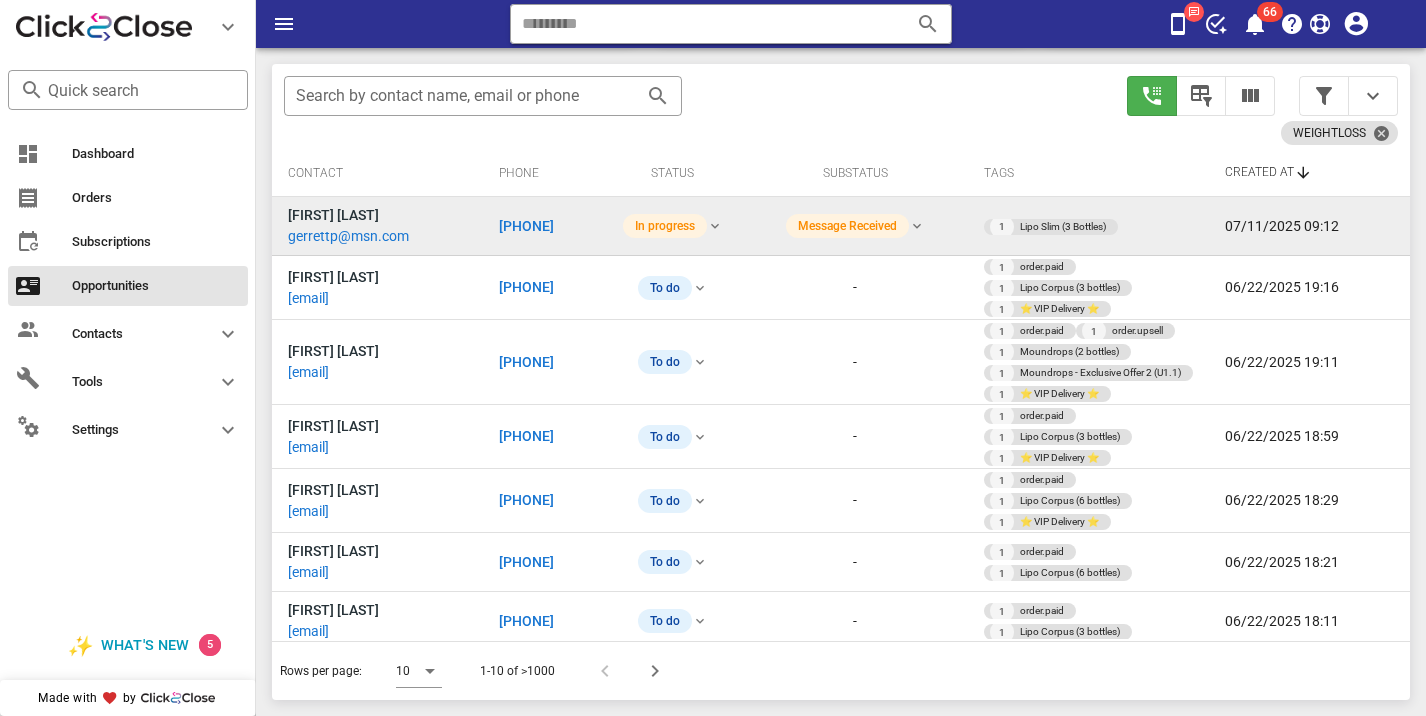 click on "[PHONE]" at bounding box center [526, 226] 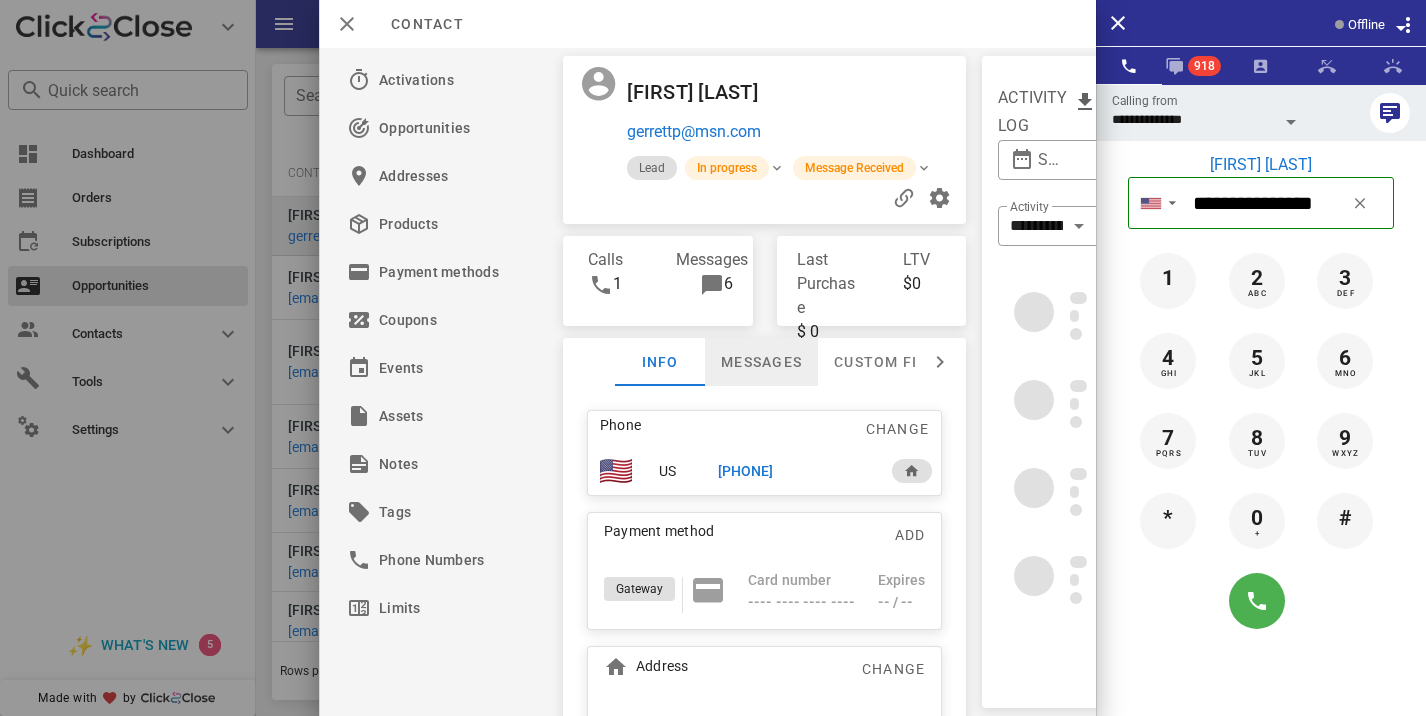click on "Messages" at bounding box center [761, 362] 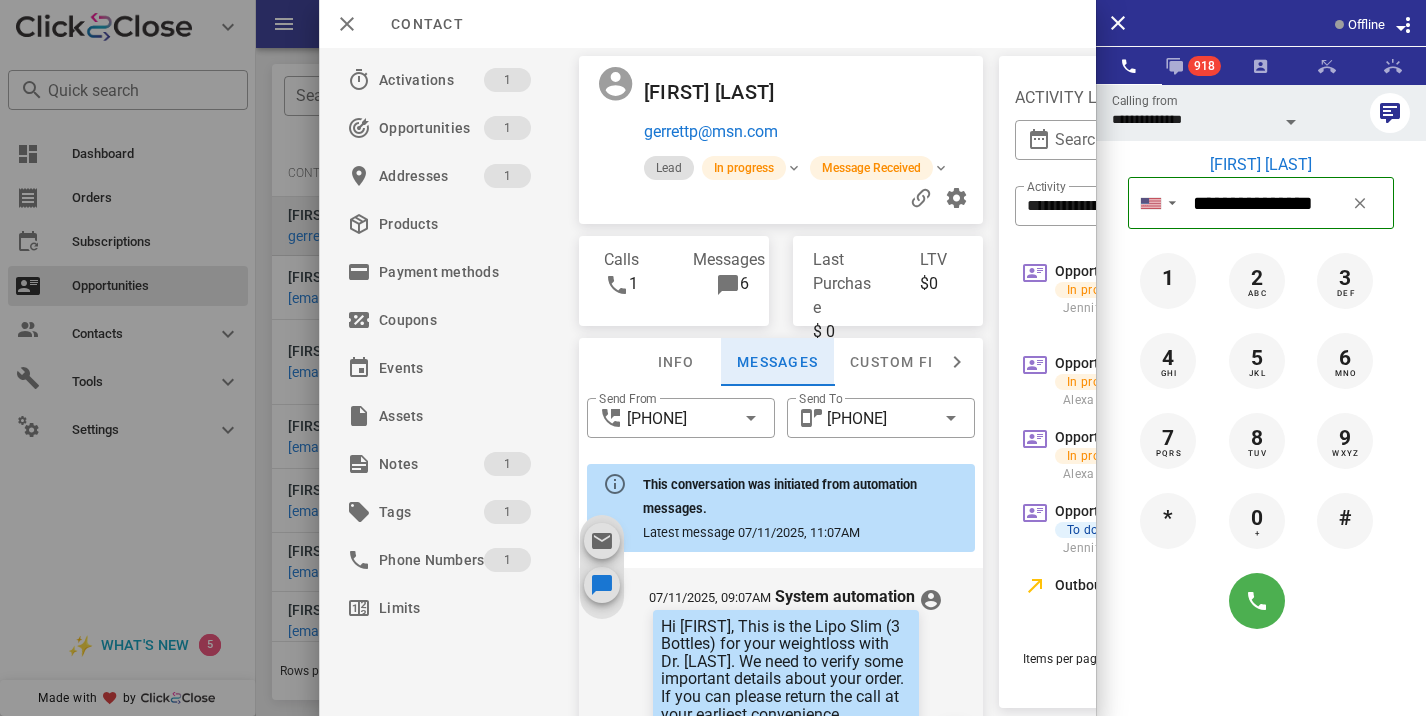 scroll, scrollTop: 972, scrollLeft: 0, axis: vertical 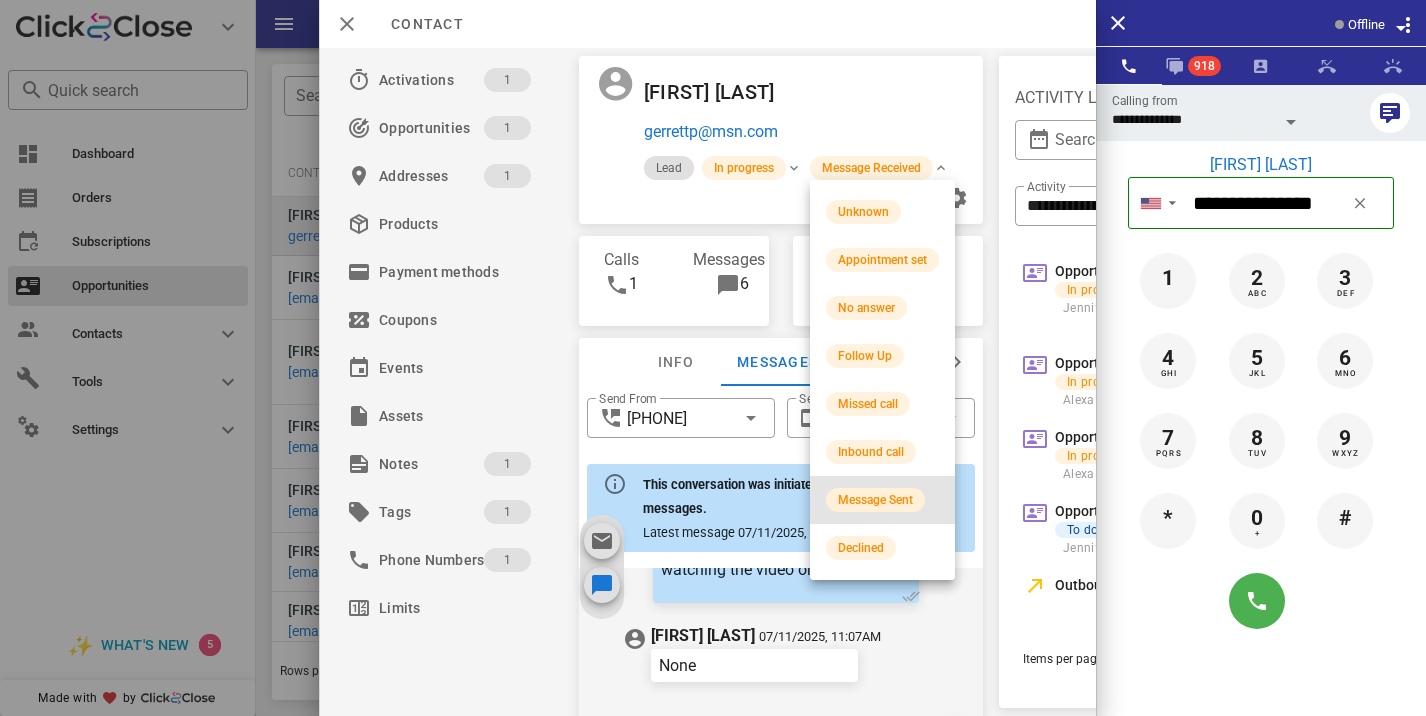 click on "Message Sent" at bounding box center (875, 500) 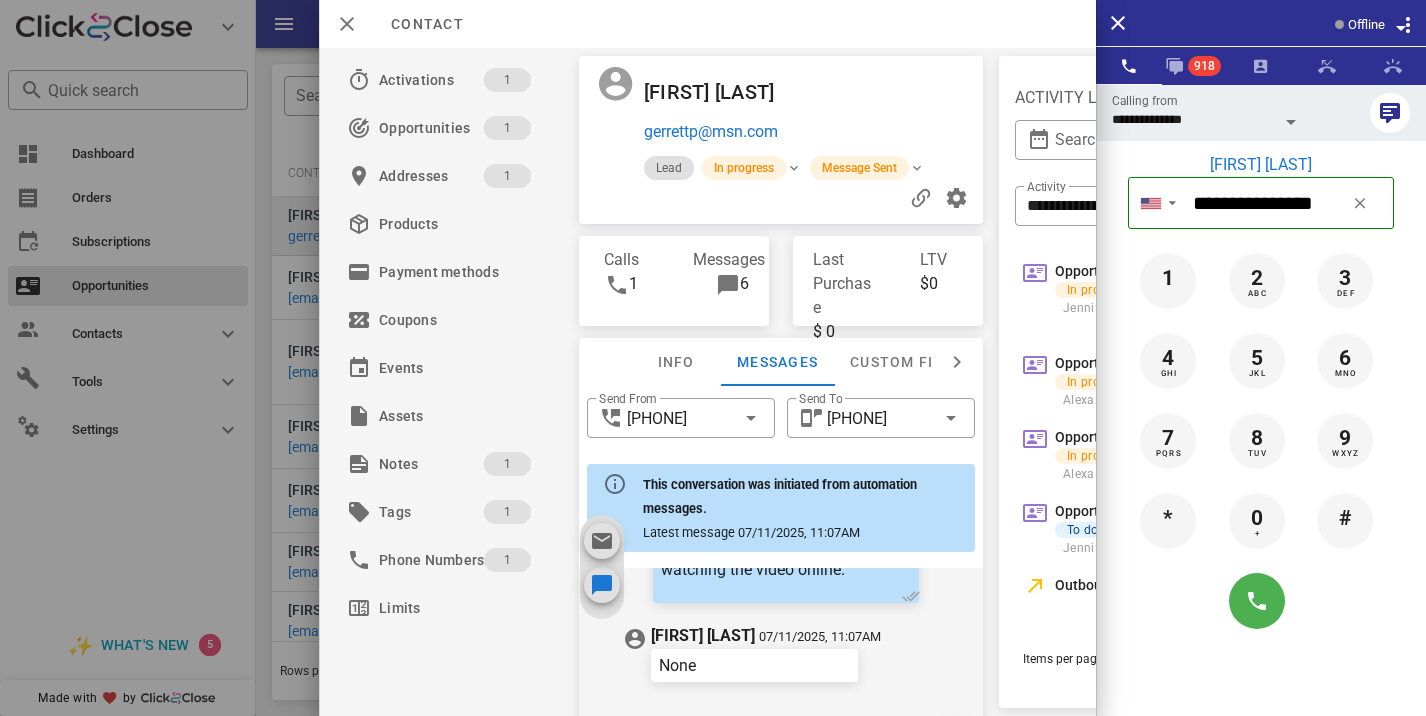 click at bounding box center (319, 358) 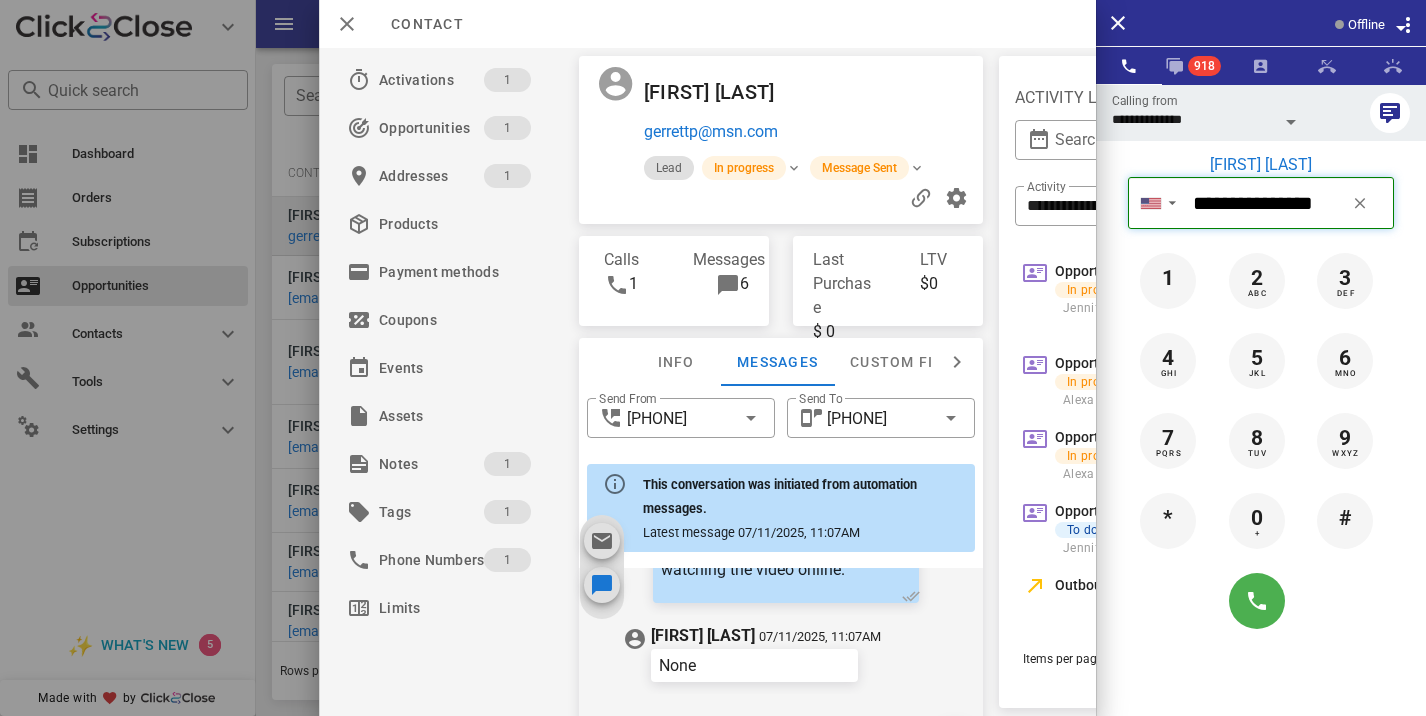 type 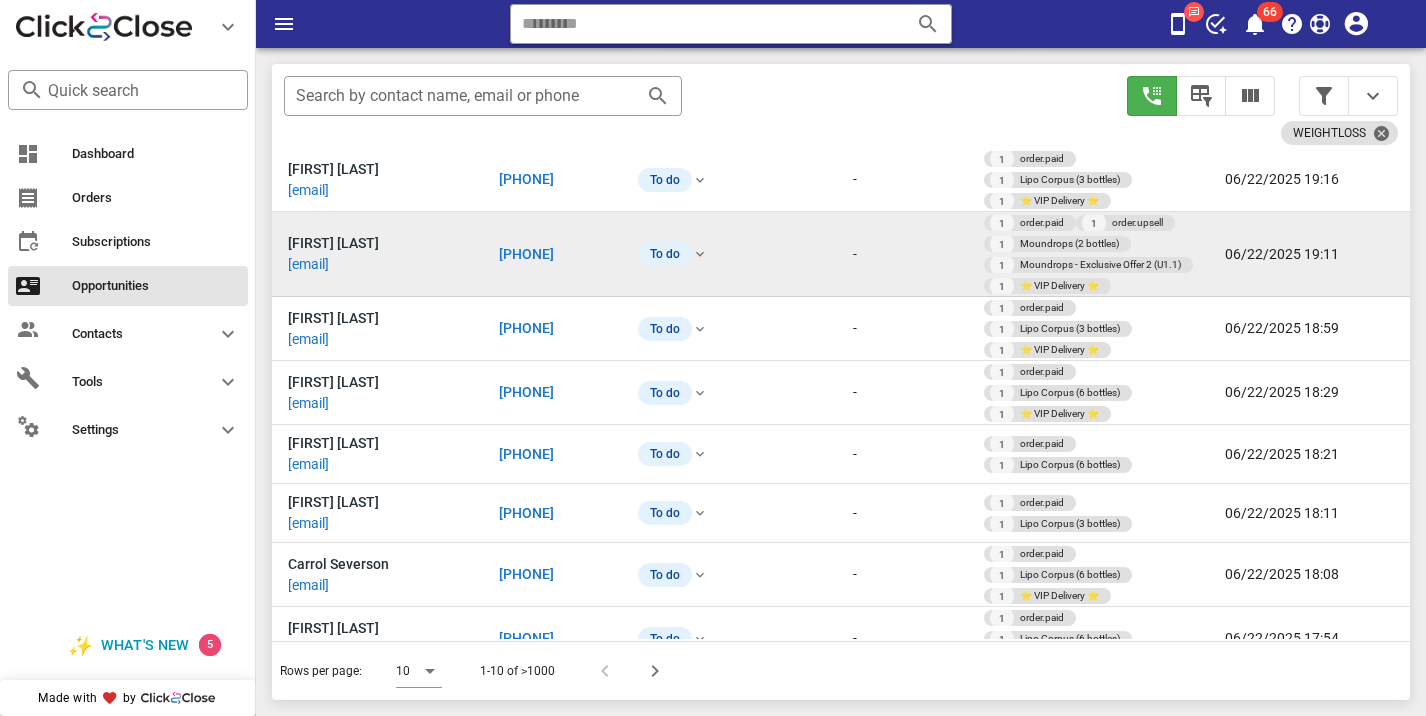 scroll, scrollTop: 203, scrollLeft: 0, axis: vertical 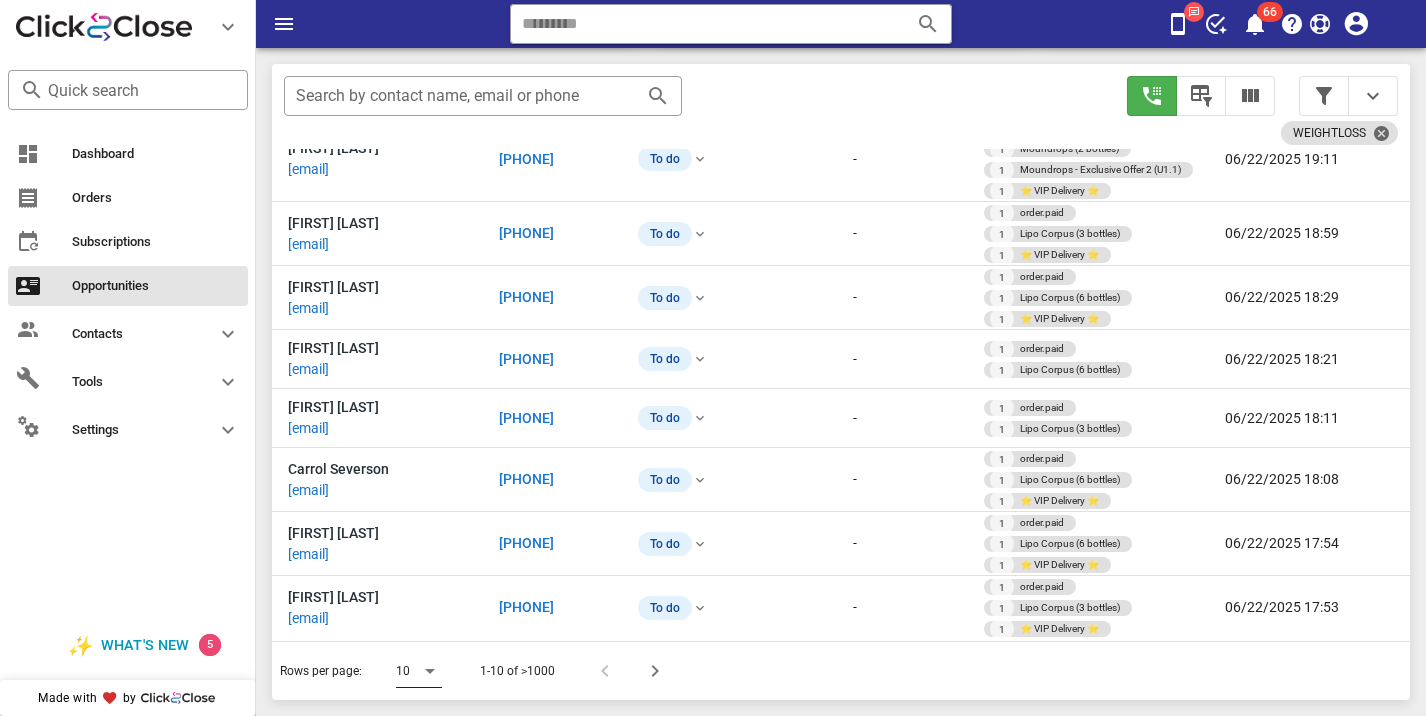 click at bounding box center (430, 671) 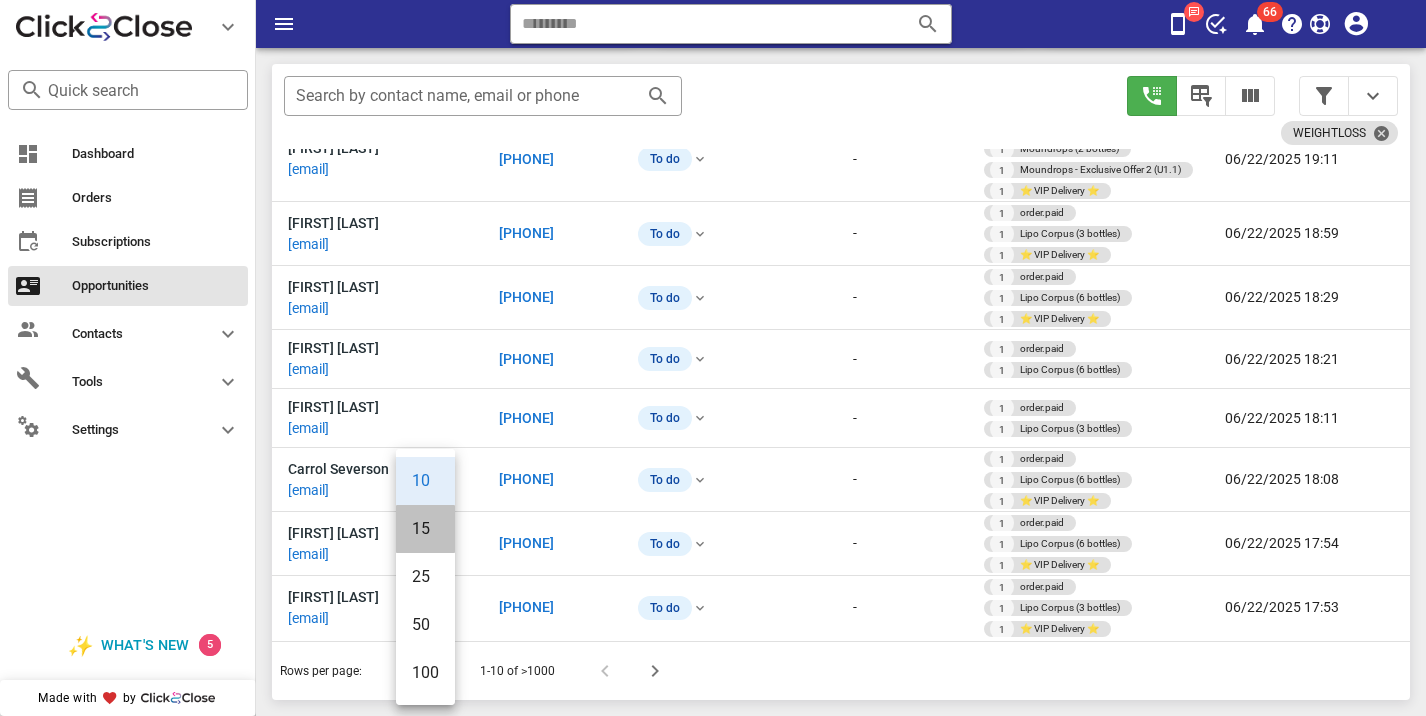 click on "15" at bounding box center [425, 528] 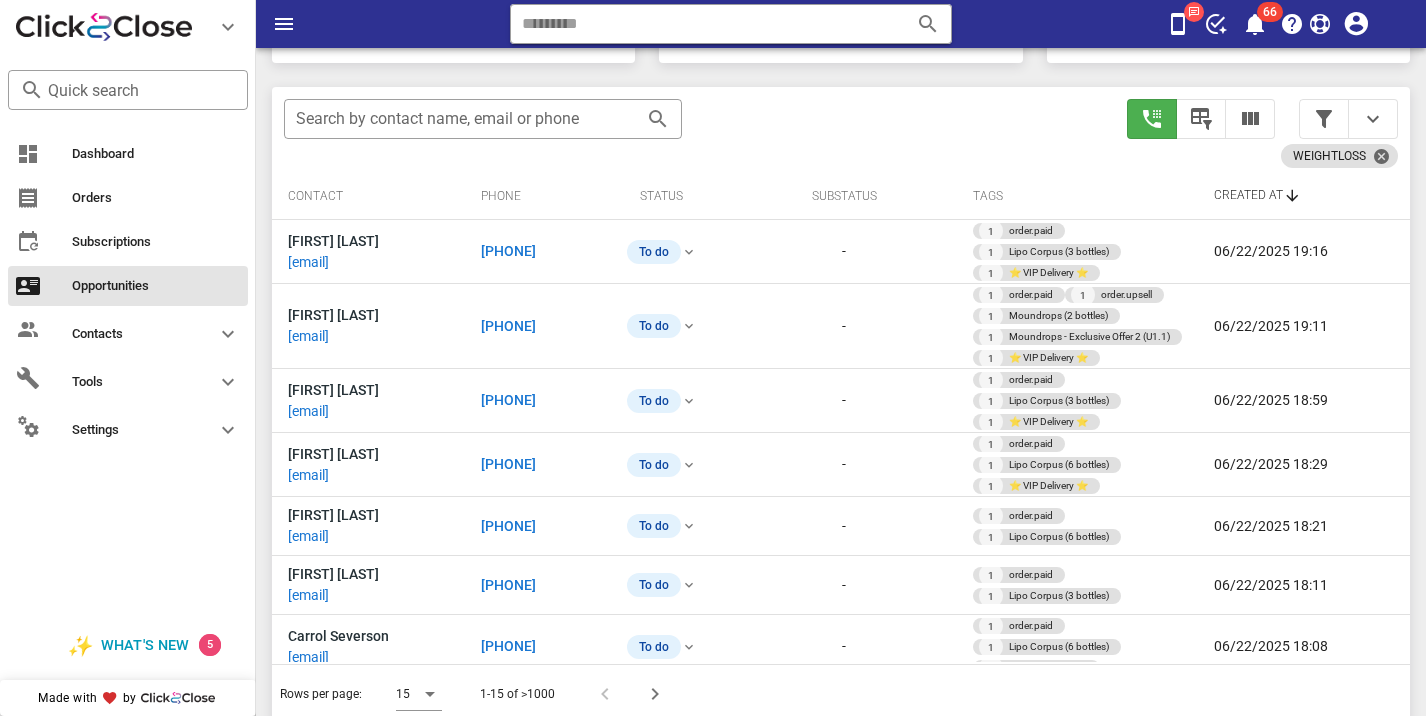 scroll, scrollTop: 628, scrollLeft: 0, axis: vertical 